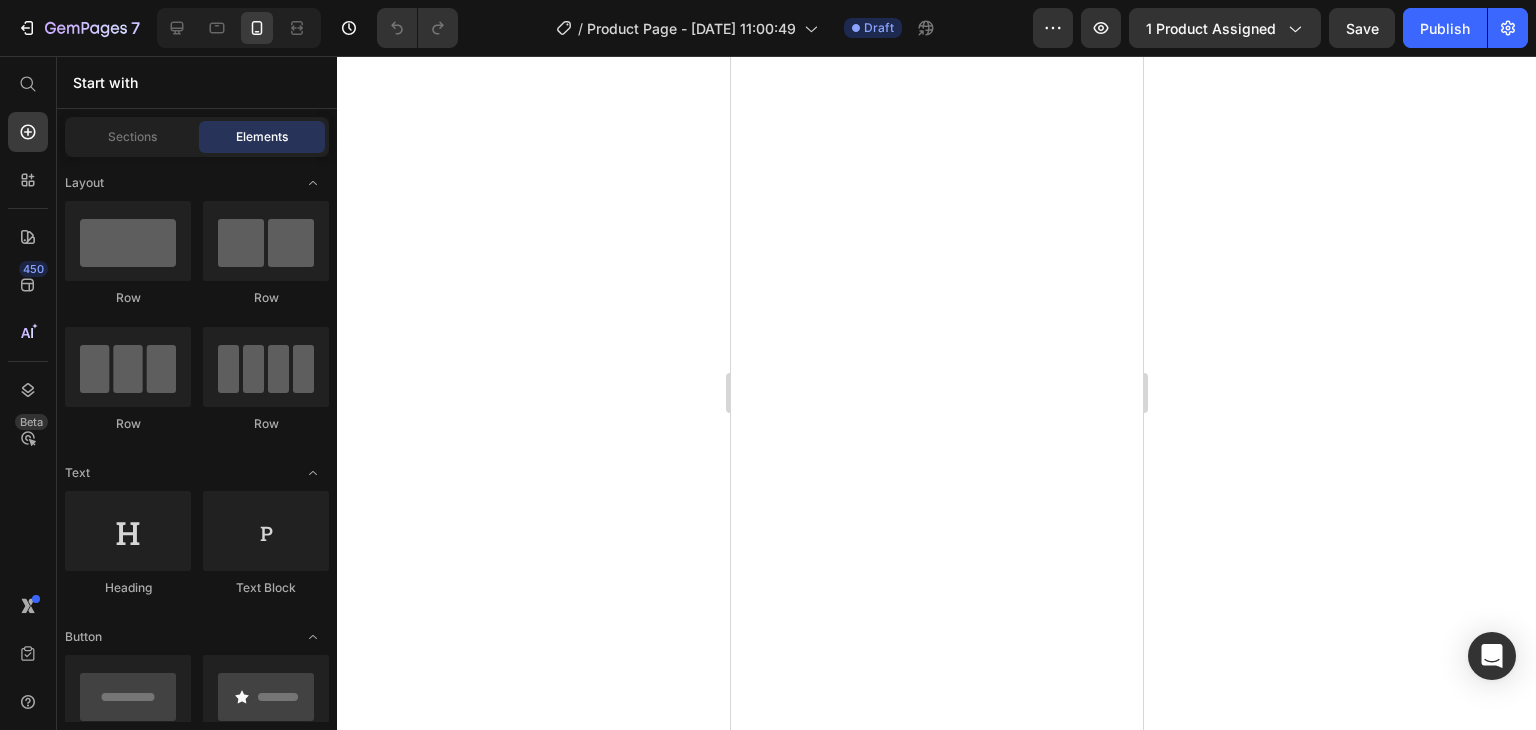 scroll, scrollTop: 0, scrollLeft: 0, axis: both 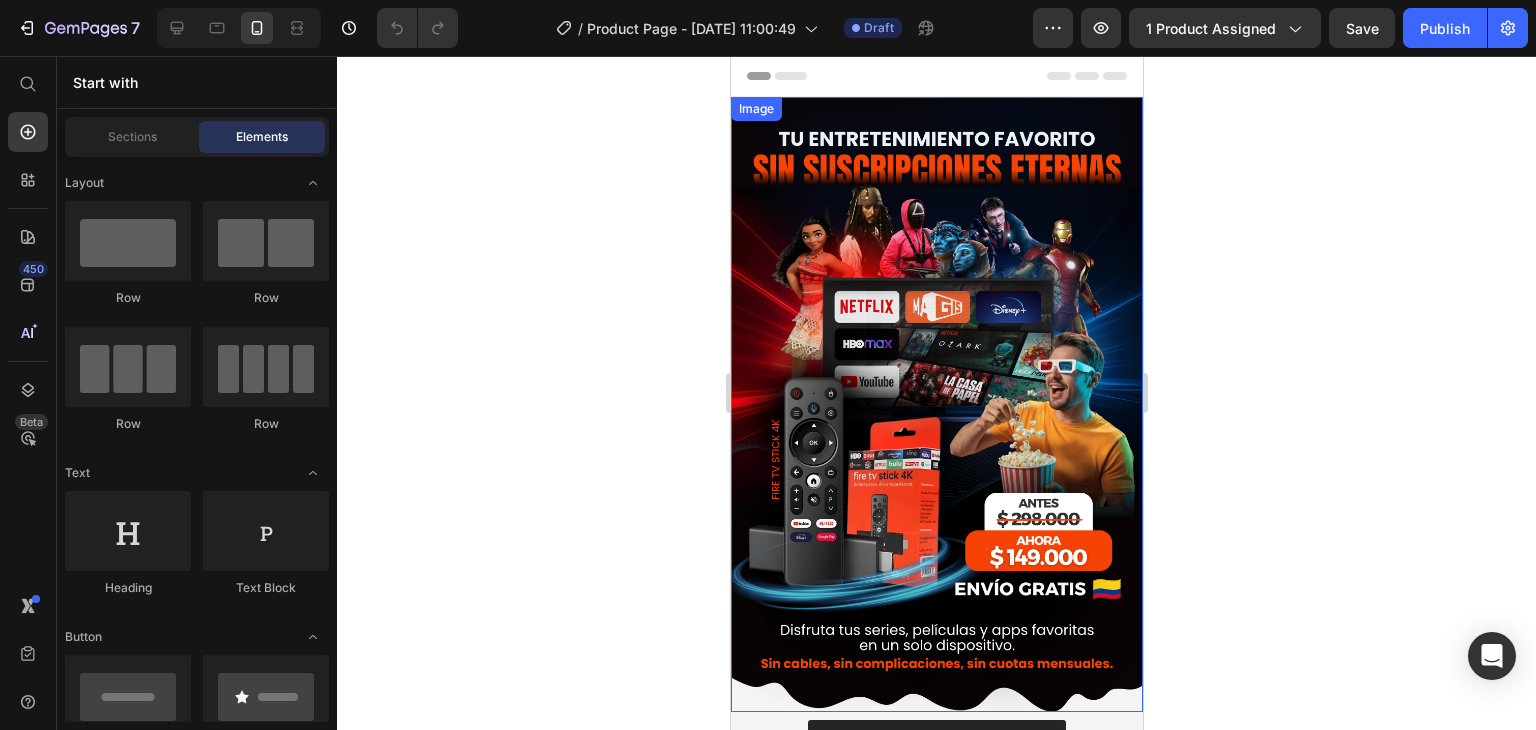 click 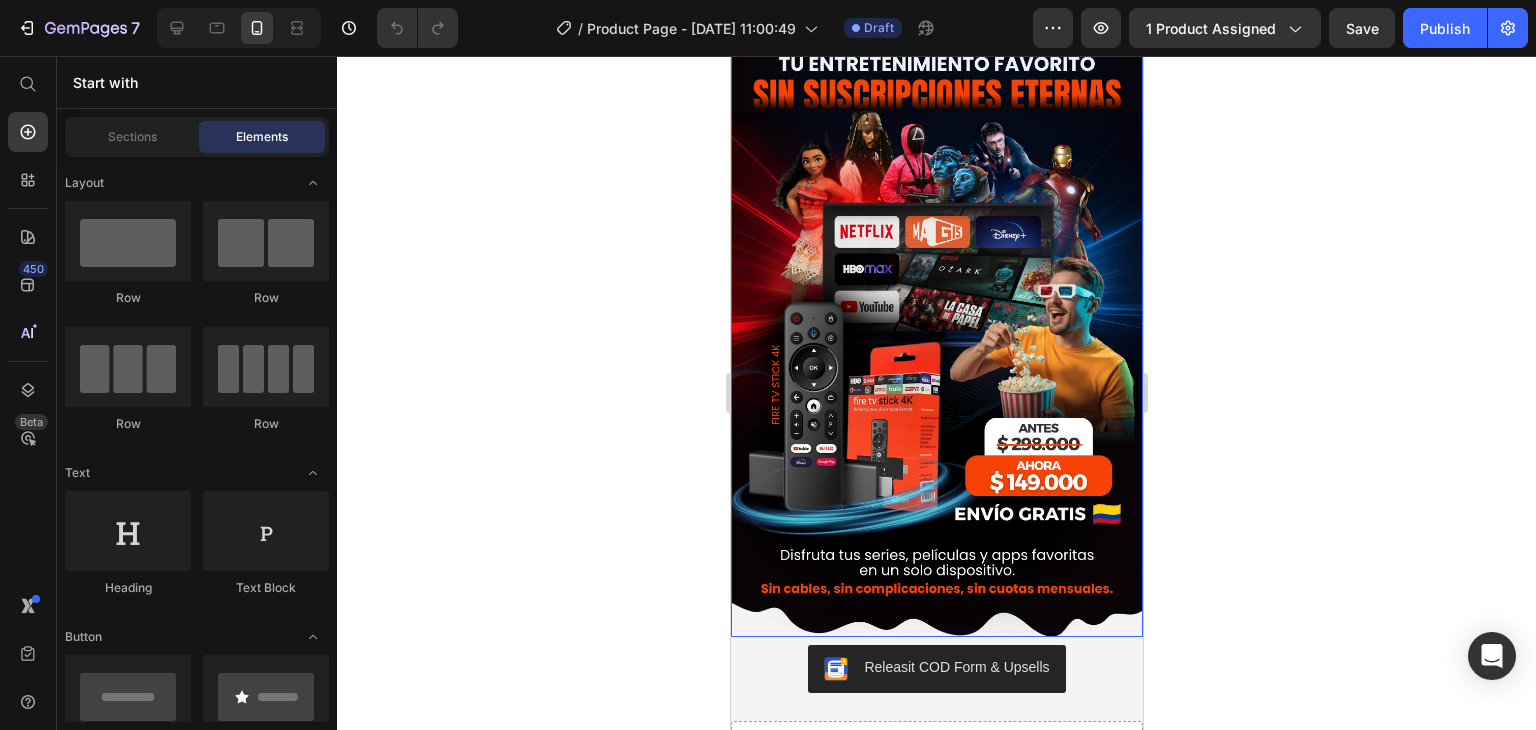scroll, scrollTop: 0, scrollLeft: 0, axis: both 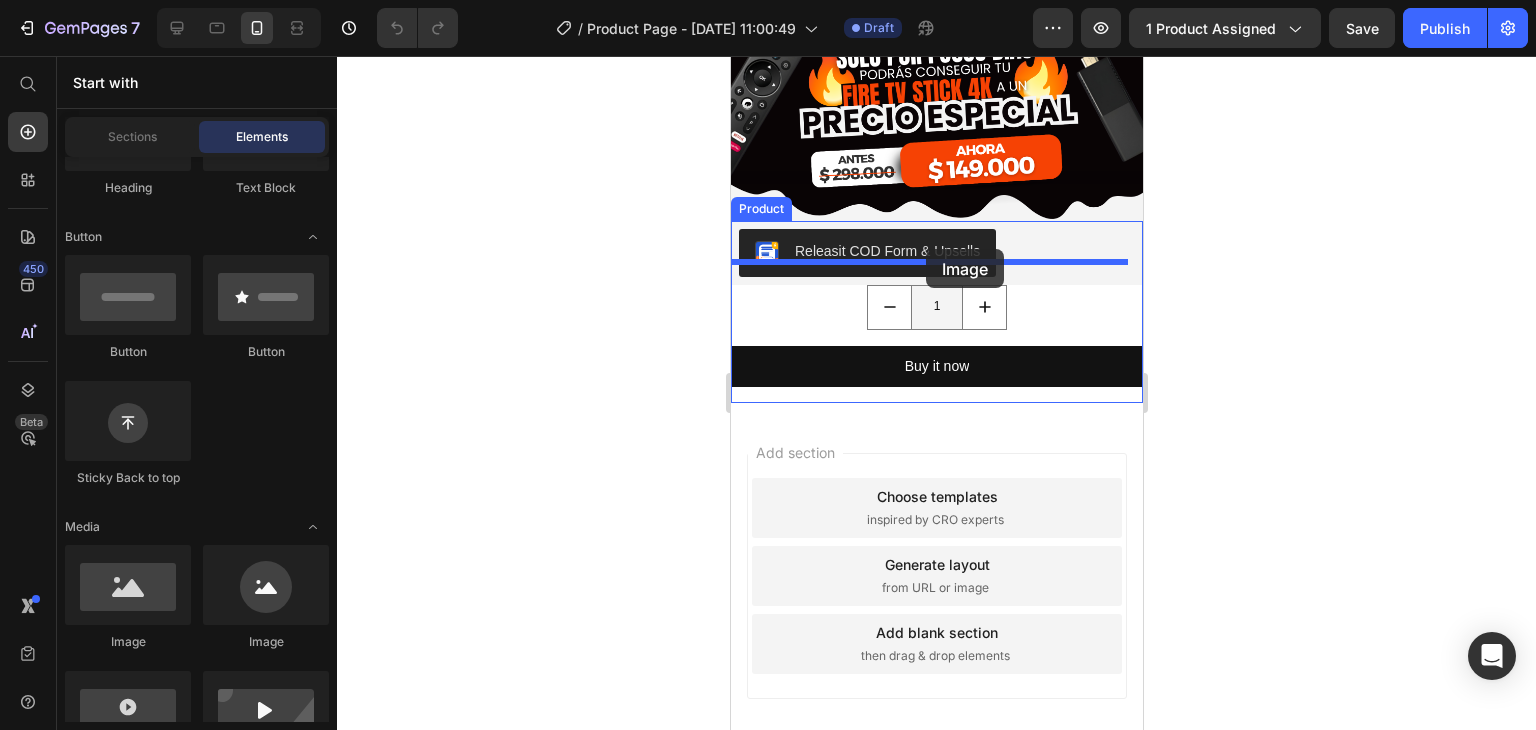 drag, startPoint x: 885, startPoint y: 646, endPoint x: 925, endPoint y: 249, distance: 399.01 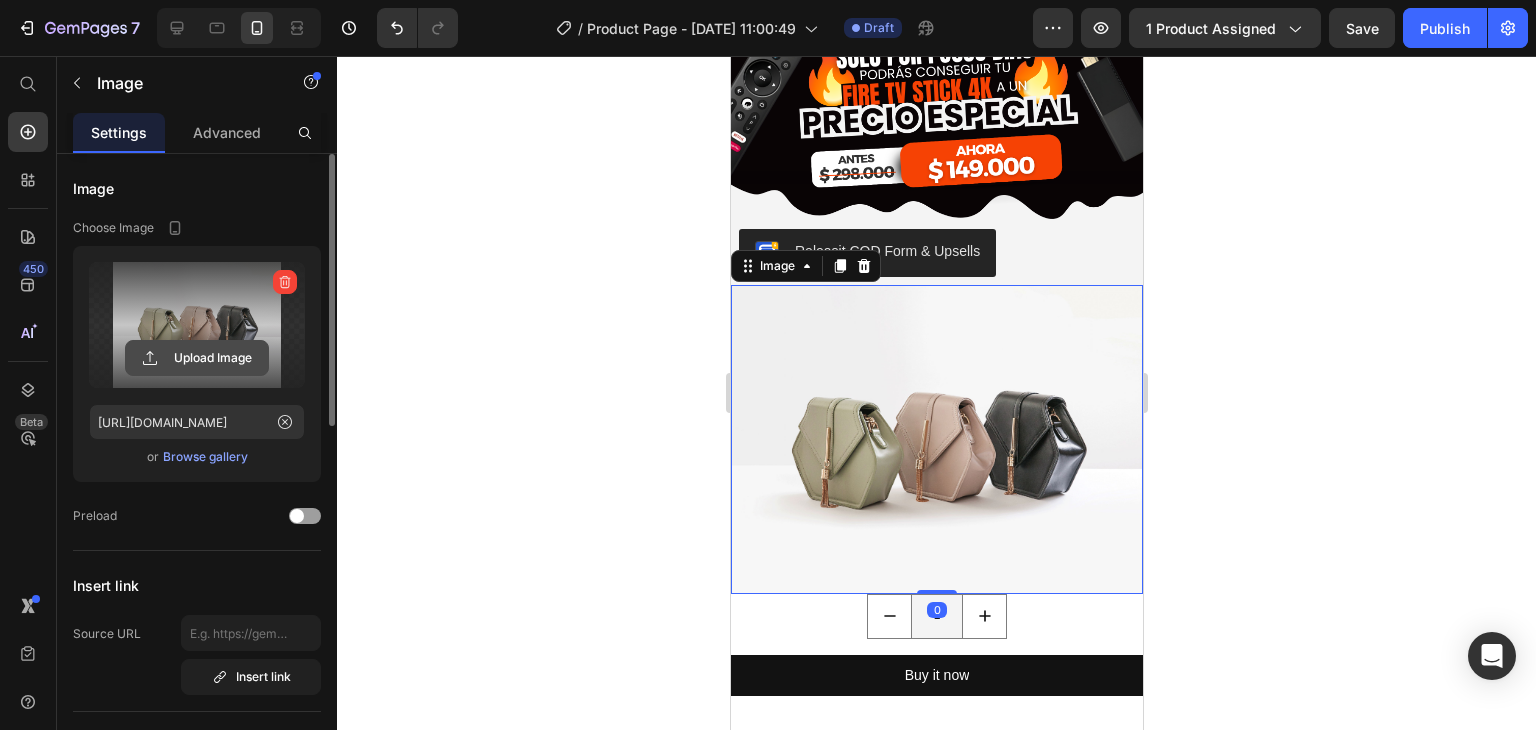 click 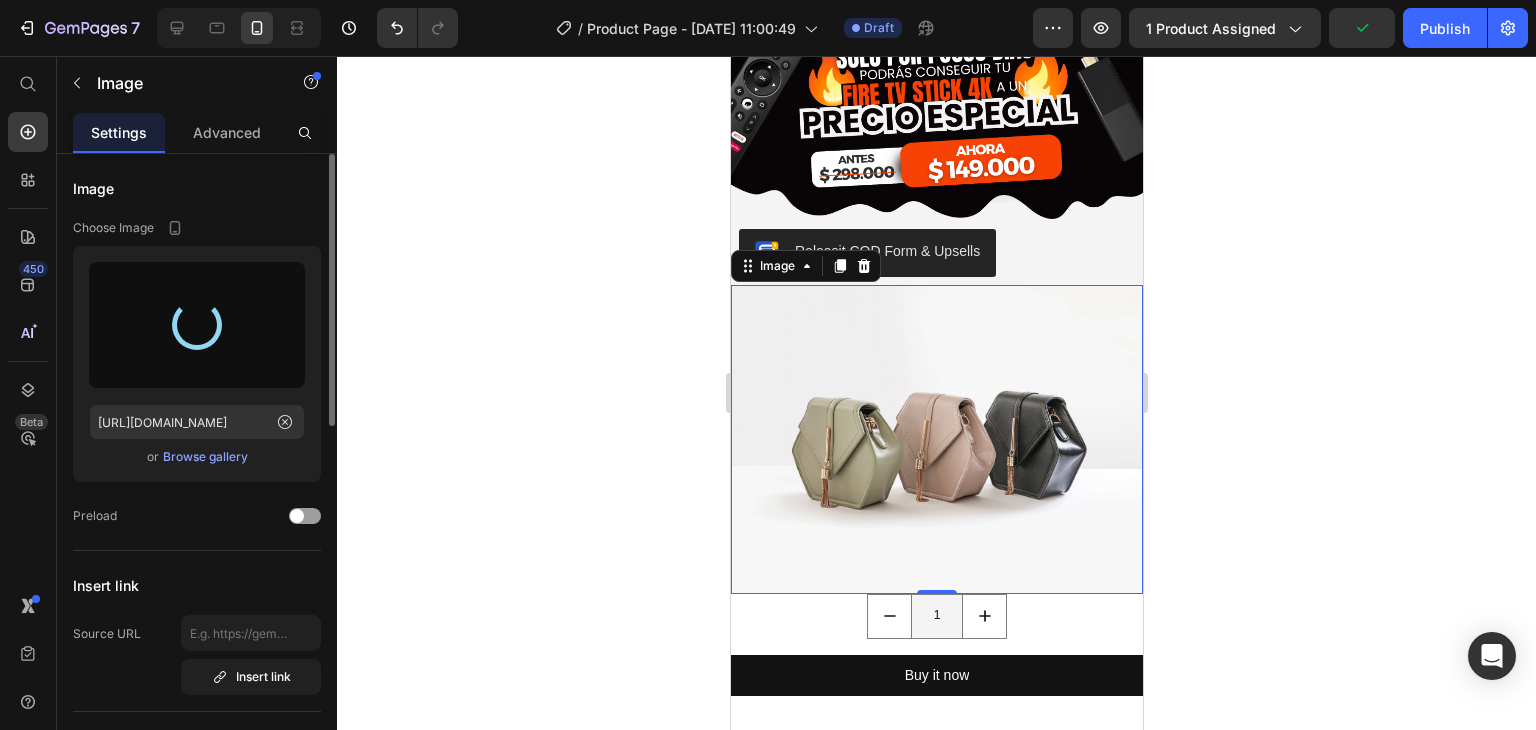 type on "[URL][DOMAIN_NAME]" 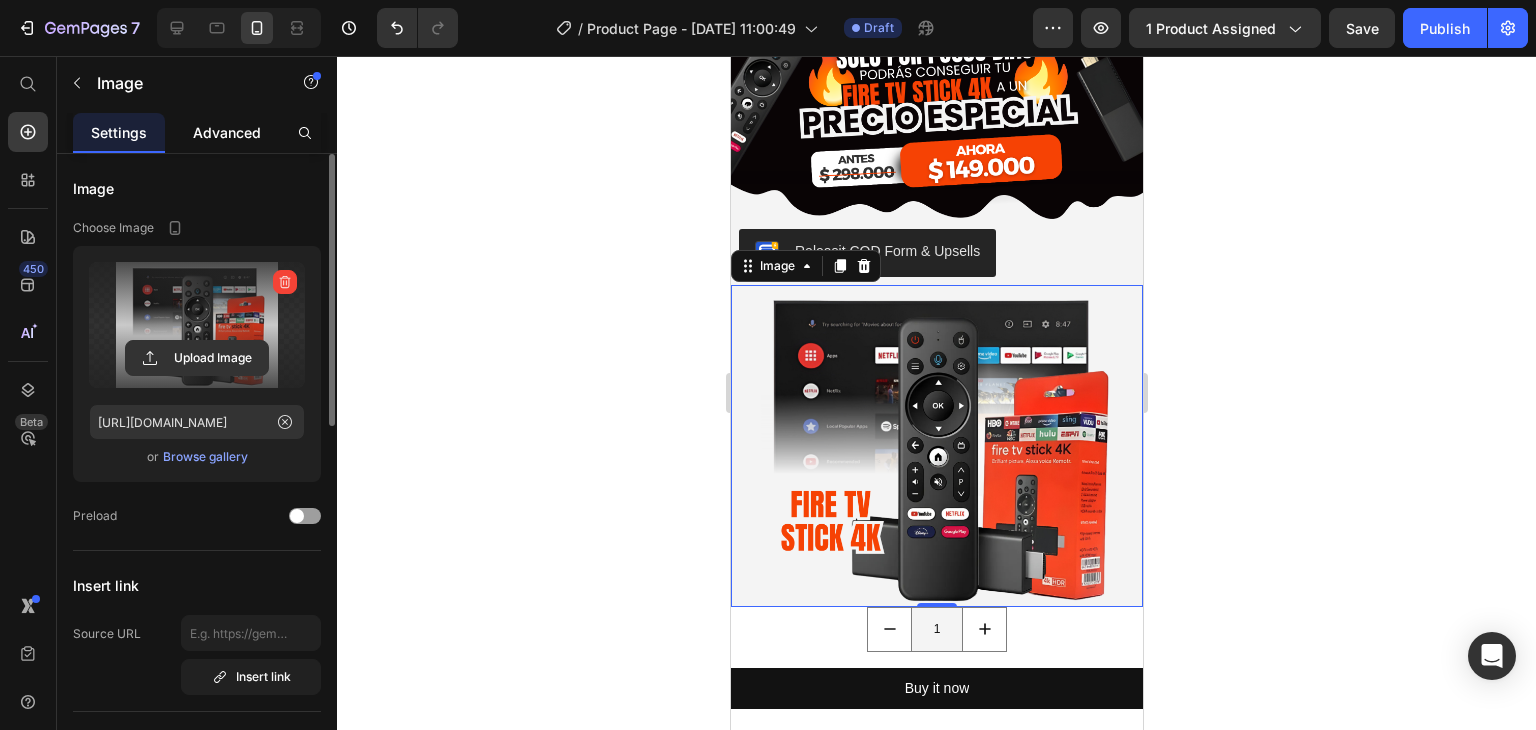 click on "Advanced" at bounding box center [227, 132] 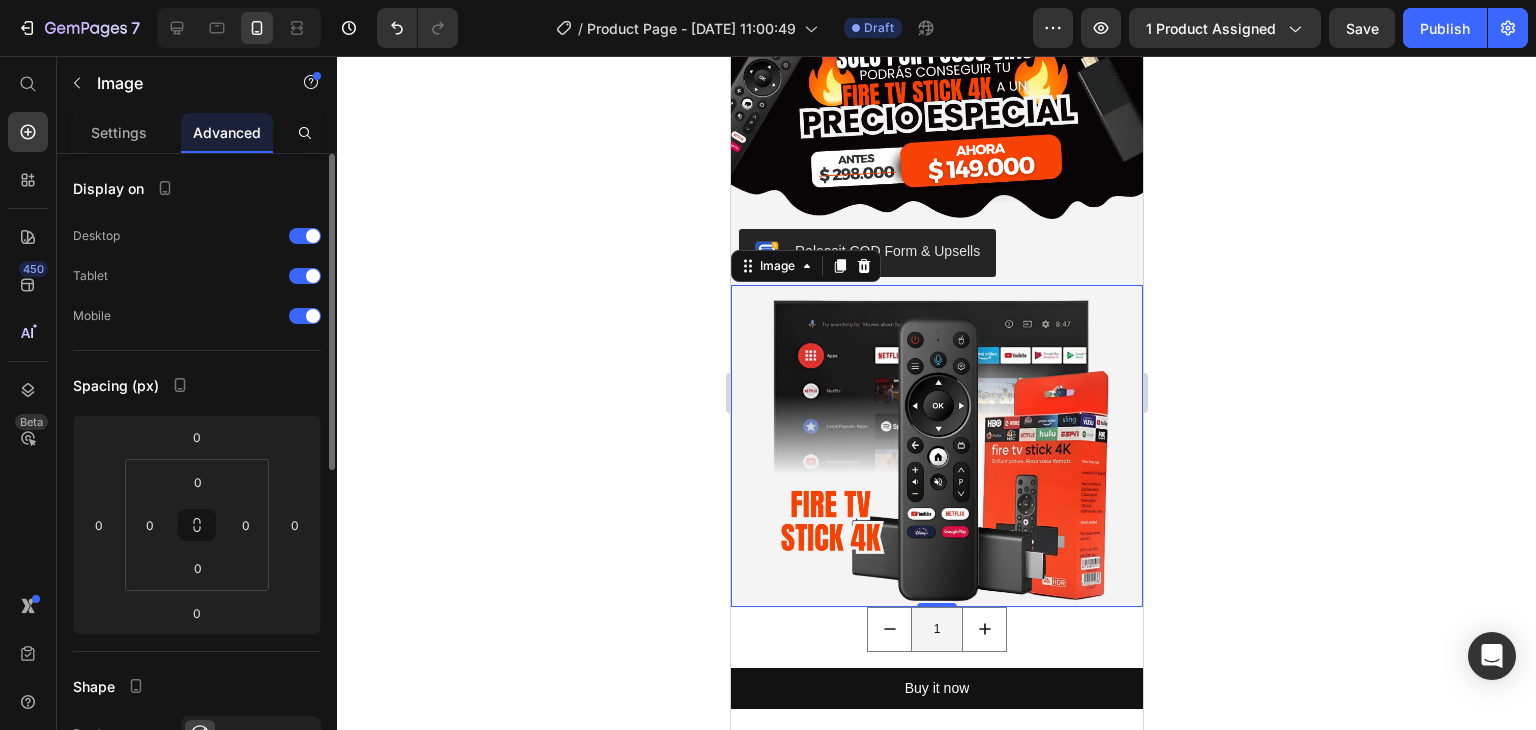 click 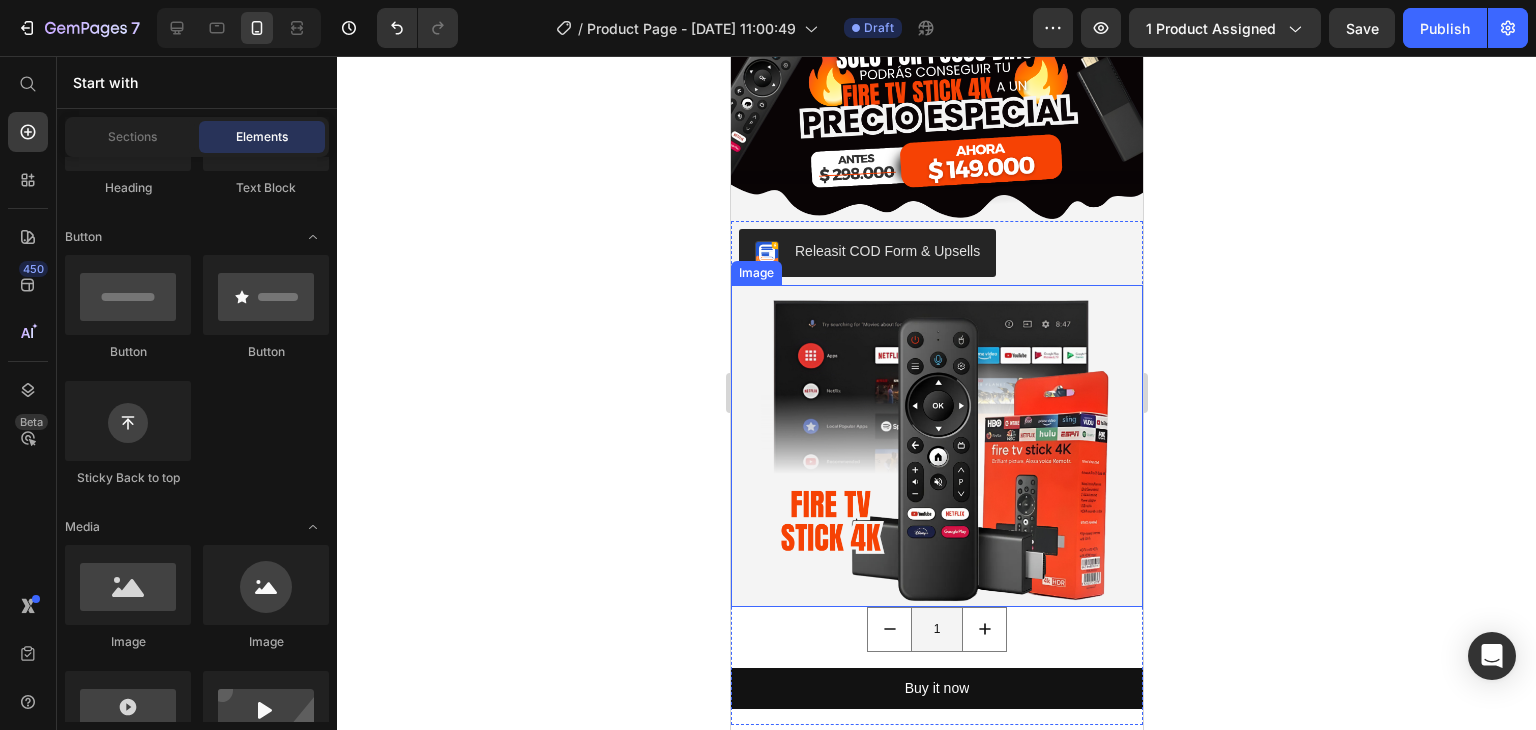 click at bounding box center [936, 446] 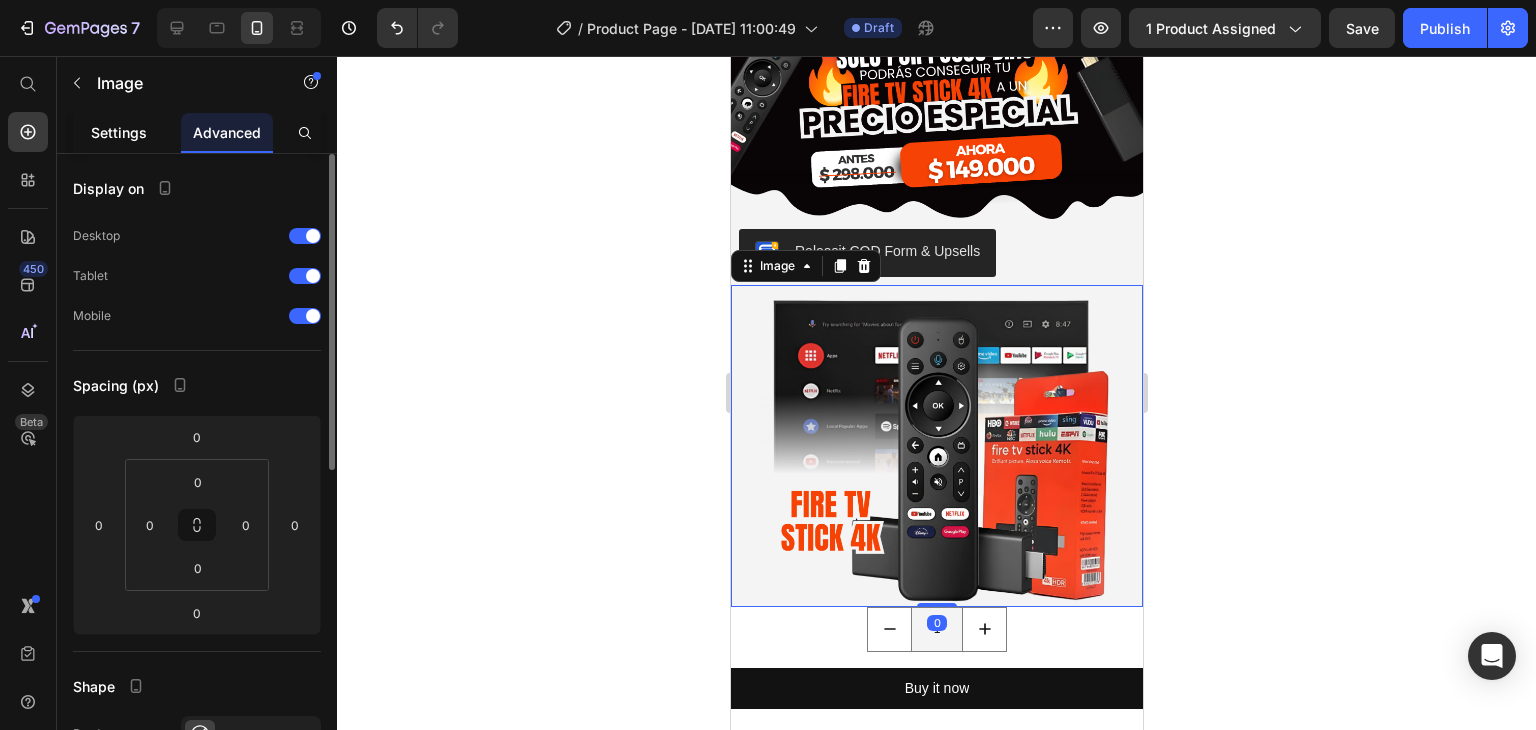 click on "Settings" at bounding box center [119, 132] 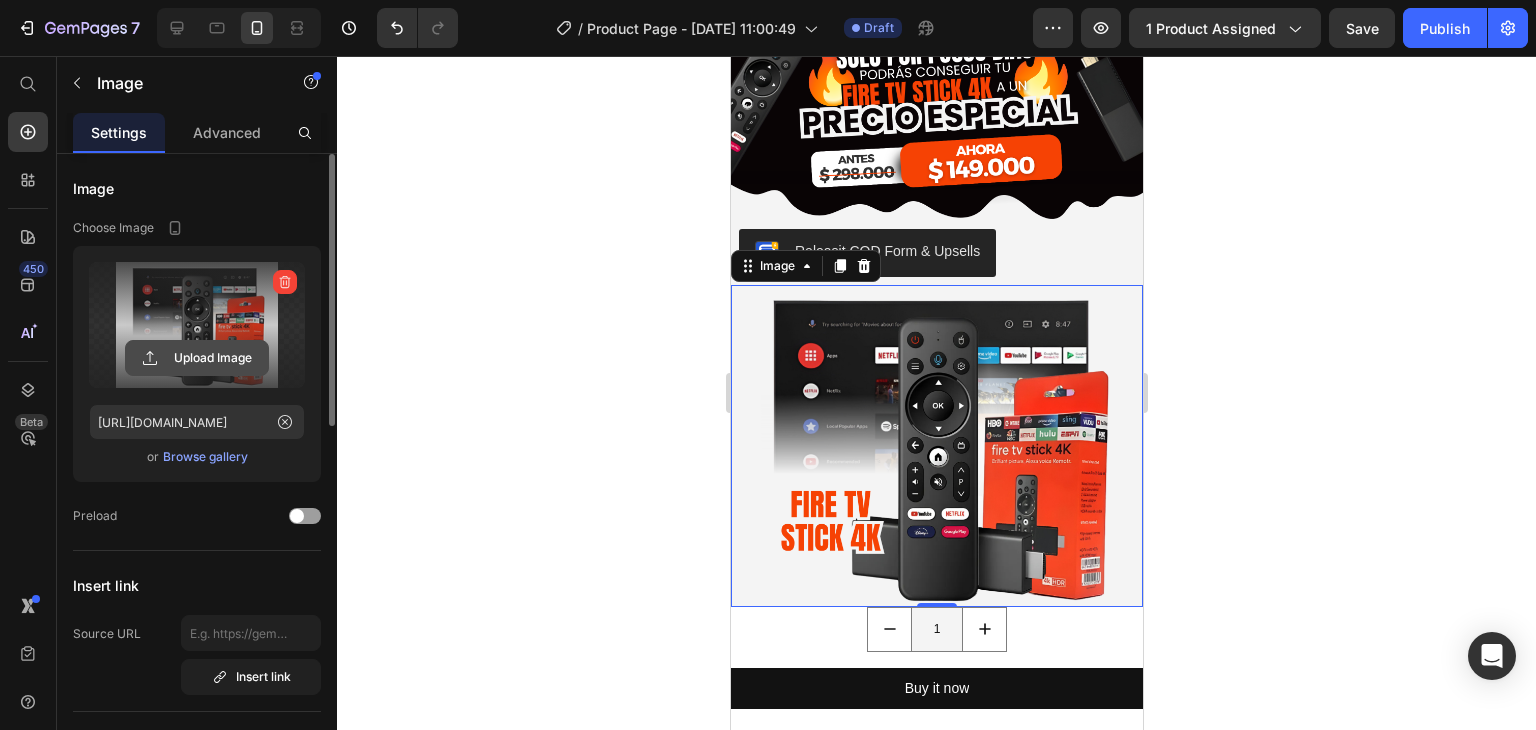 click 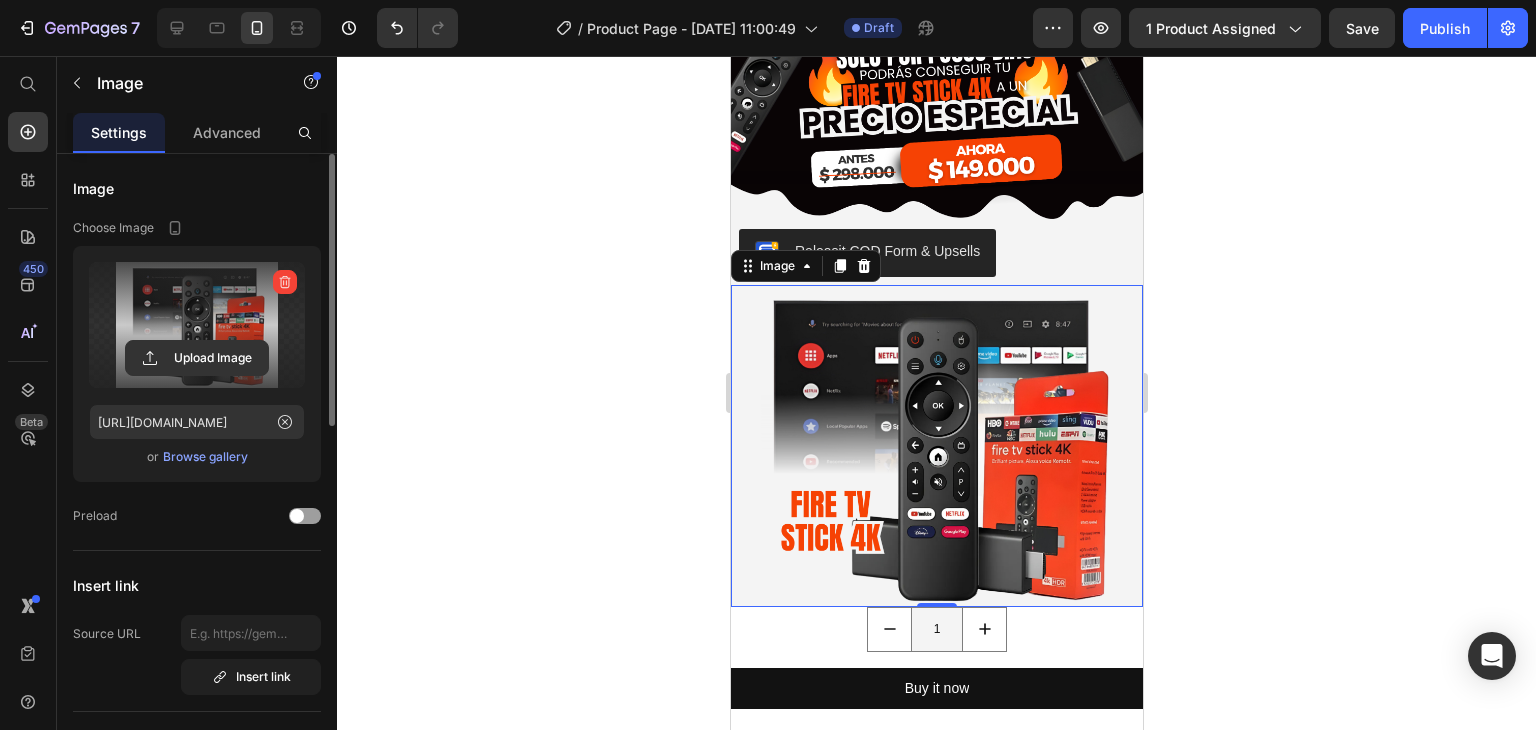 click 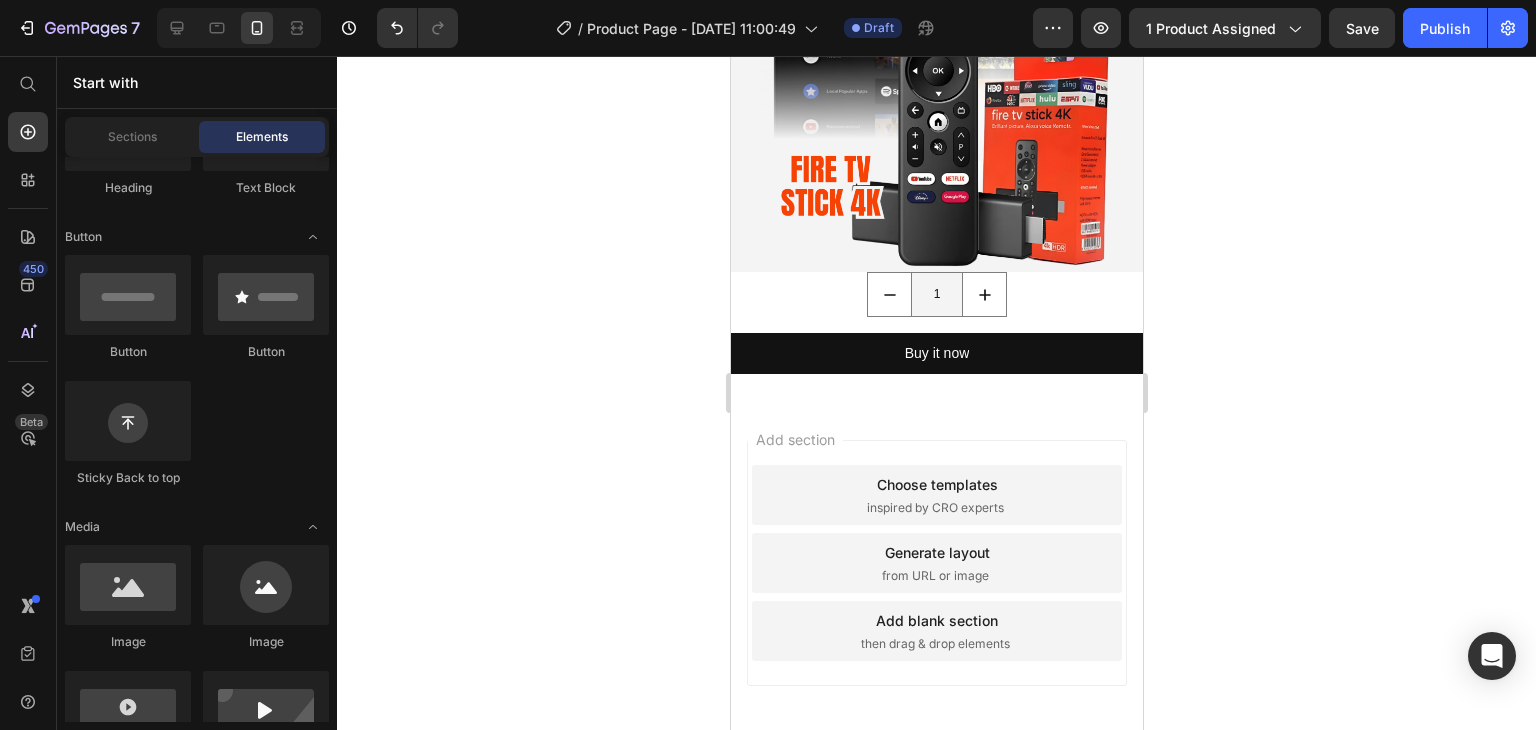 scroll, scrollTop: 1482, scrollLeft: 0, axis: vertical 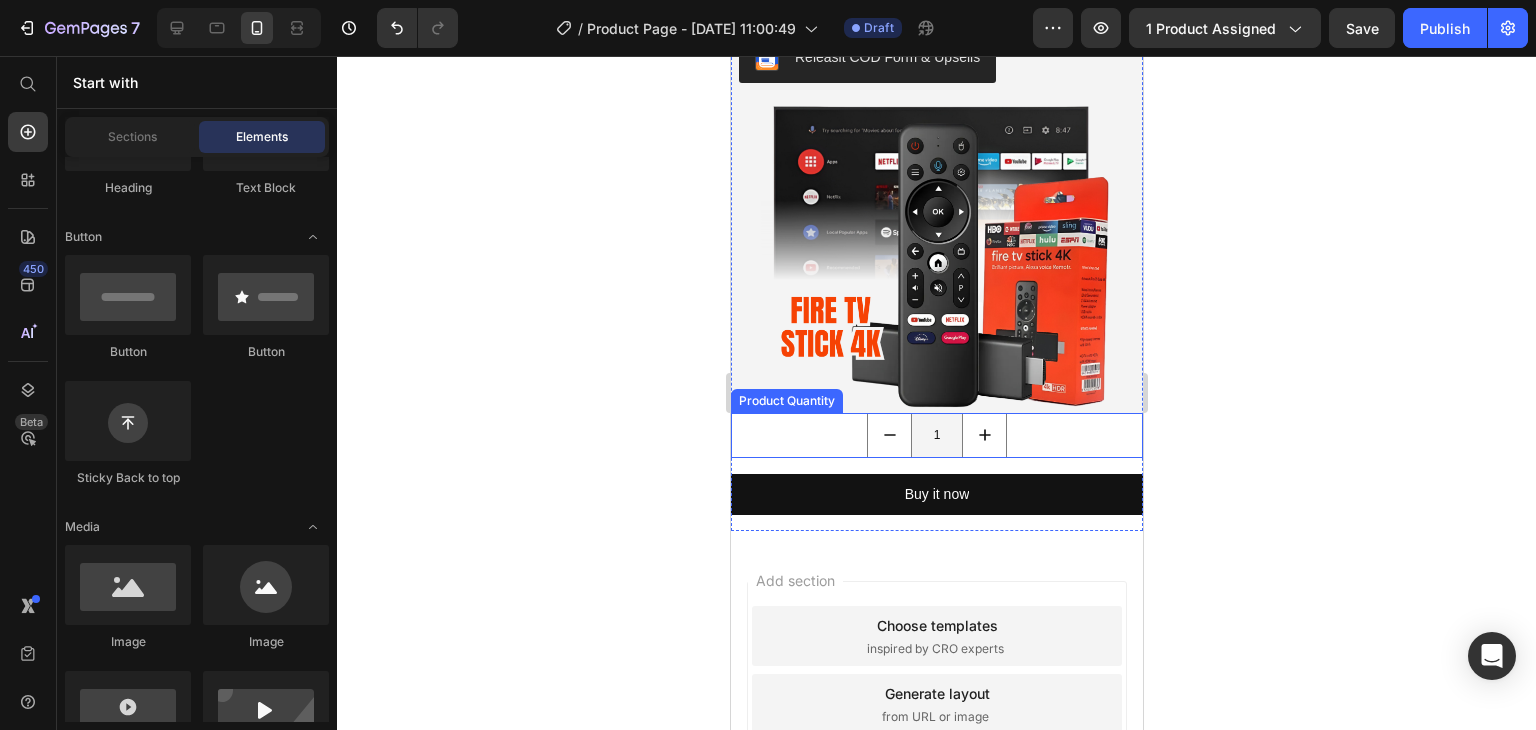 click on "1" at bounding box center [936, 435] 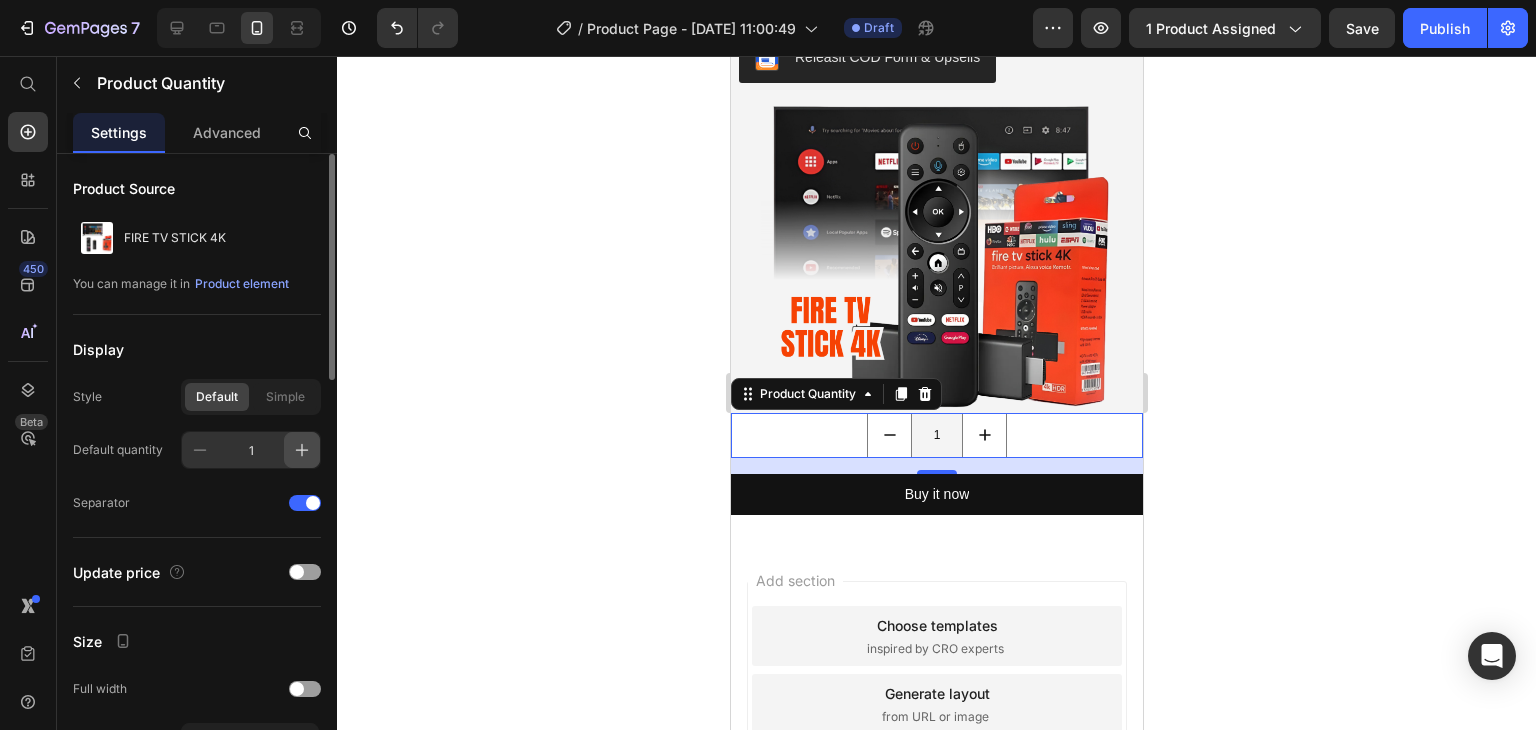 click at bounding box center [302, 450] 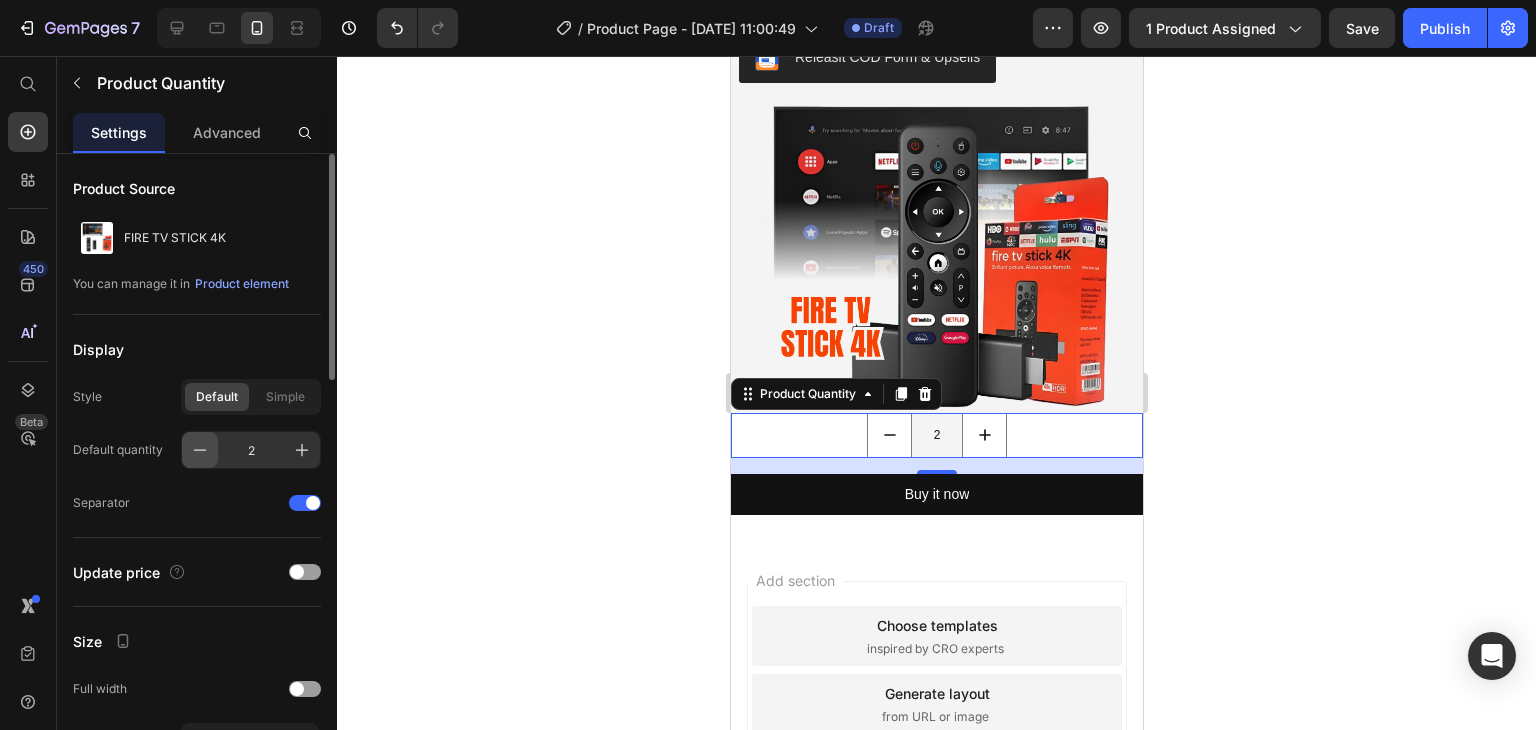 click 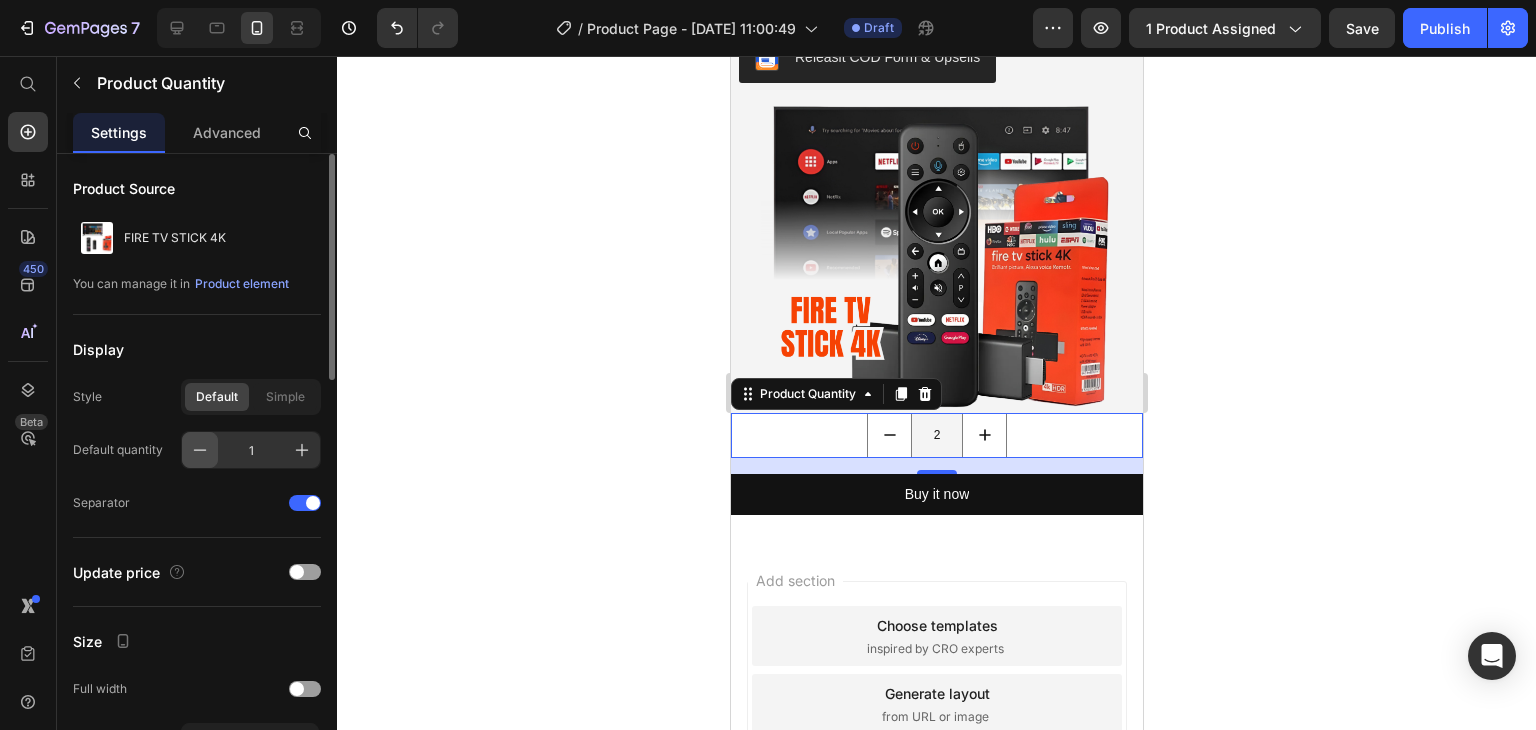 type on "1" 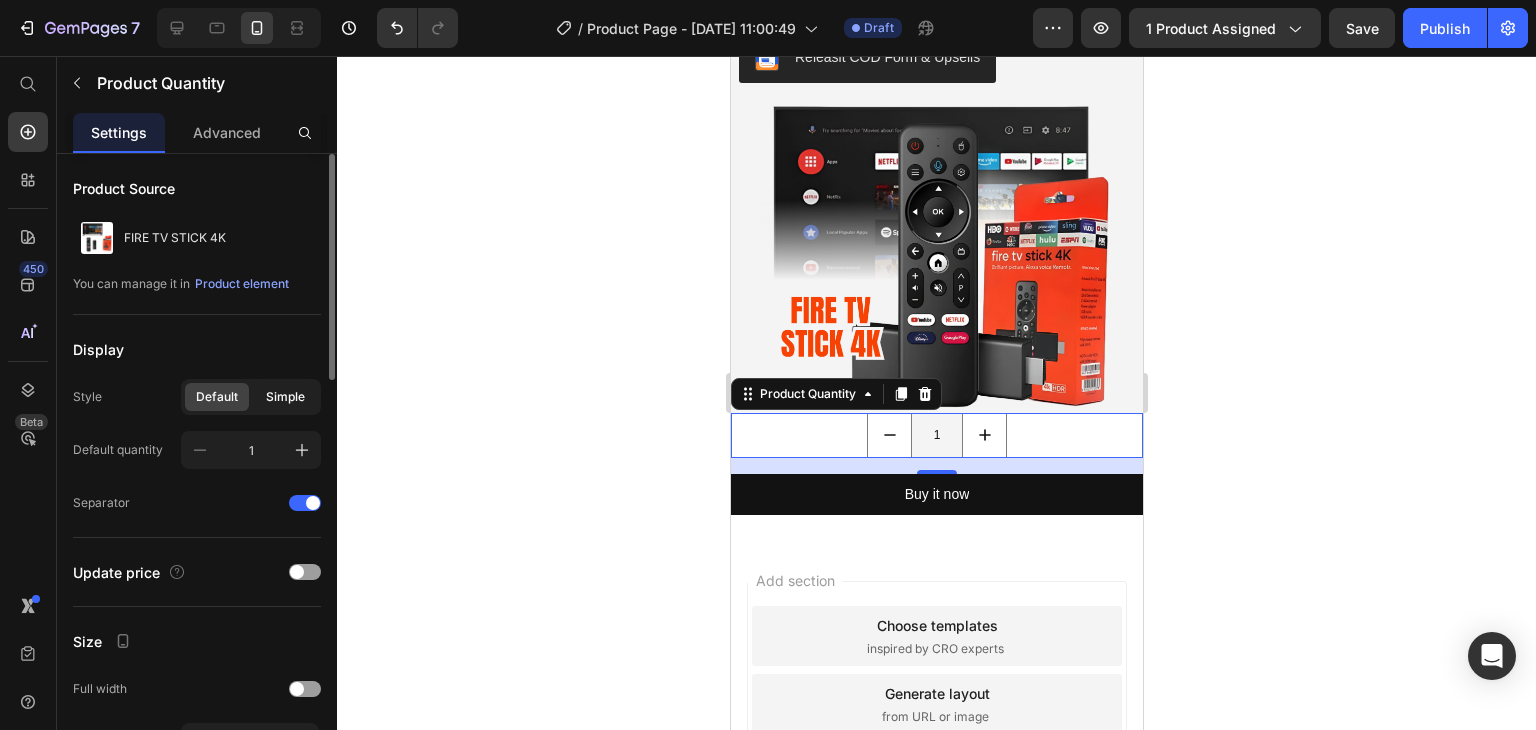 click on "Simple" 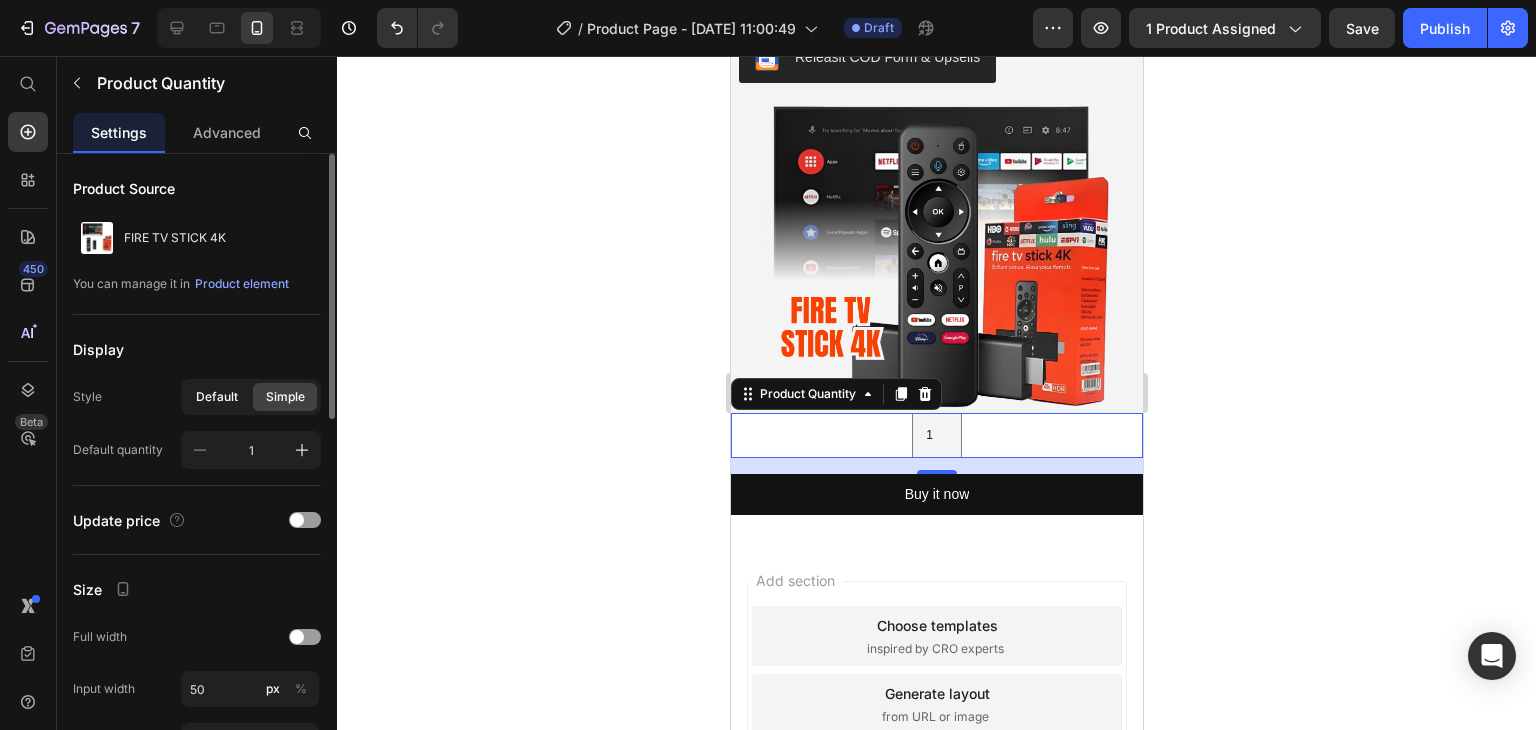 click on "Default" 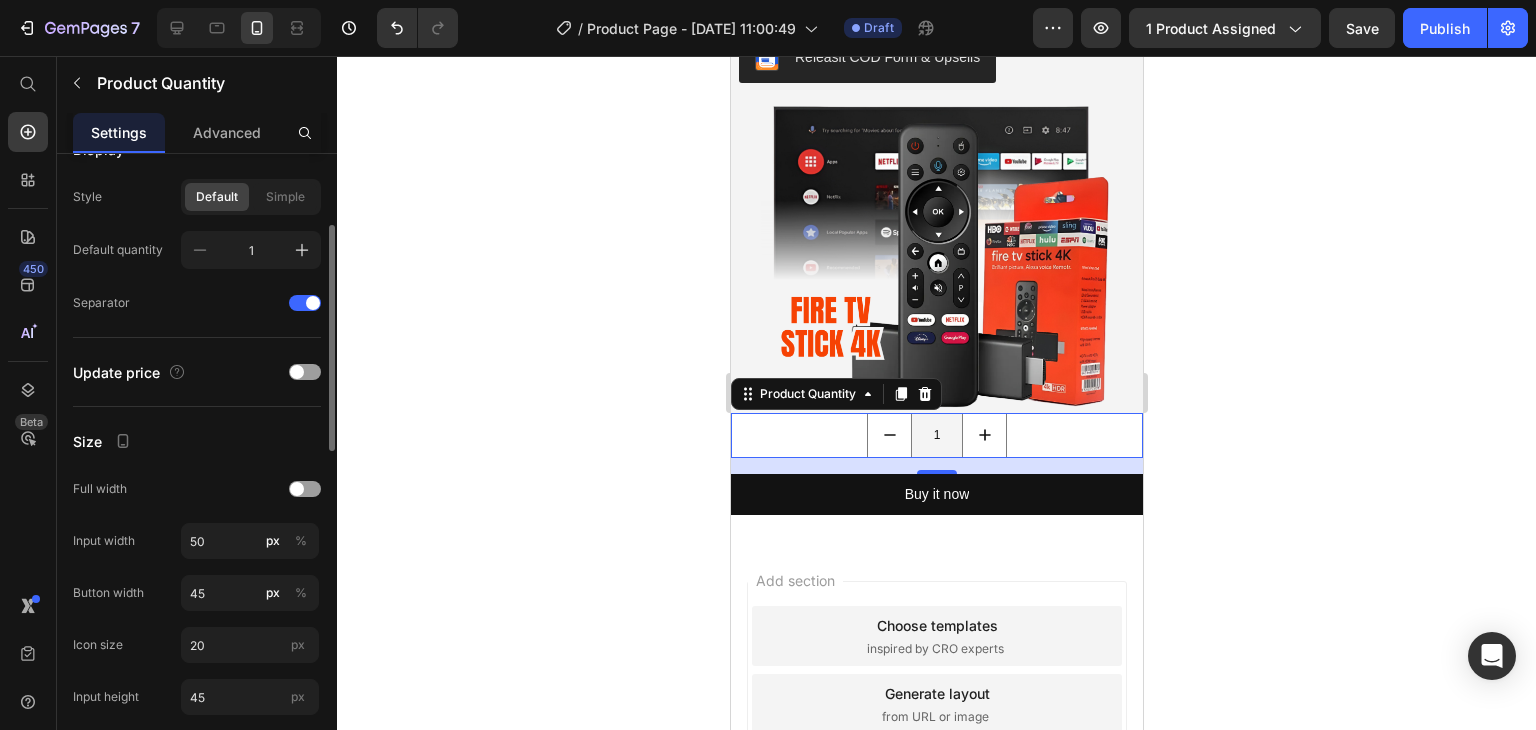 scroll, scrollTop: 300, scrollLeft: 0, axis: vertical 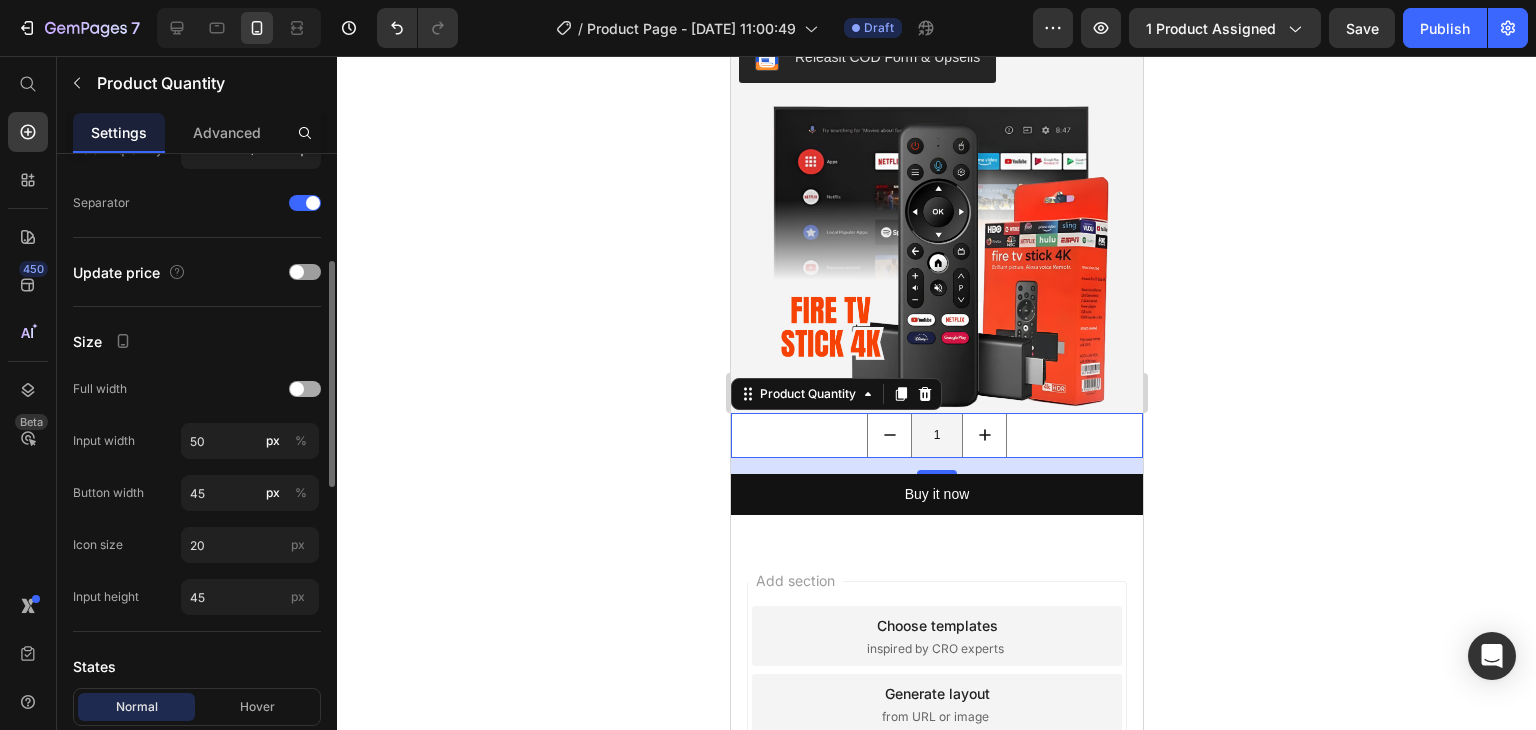 click on "Full width" 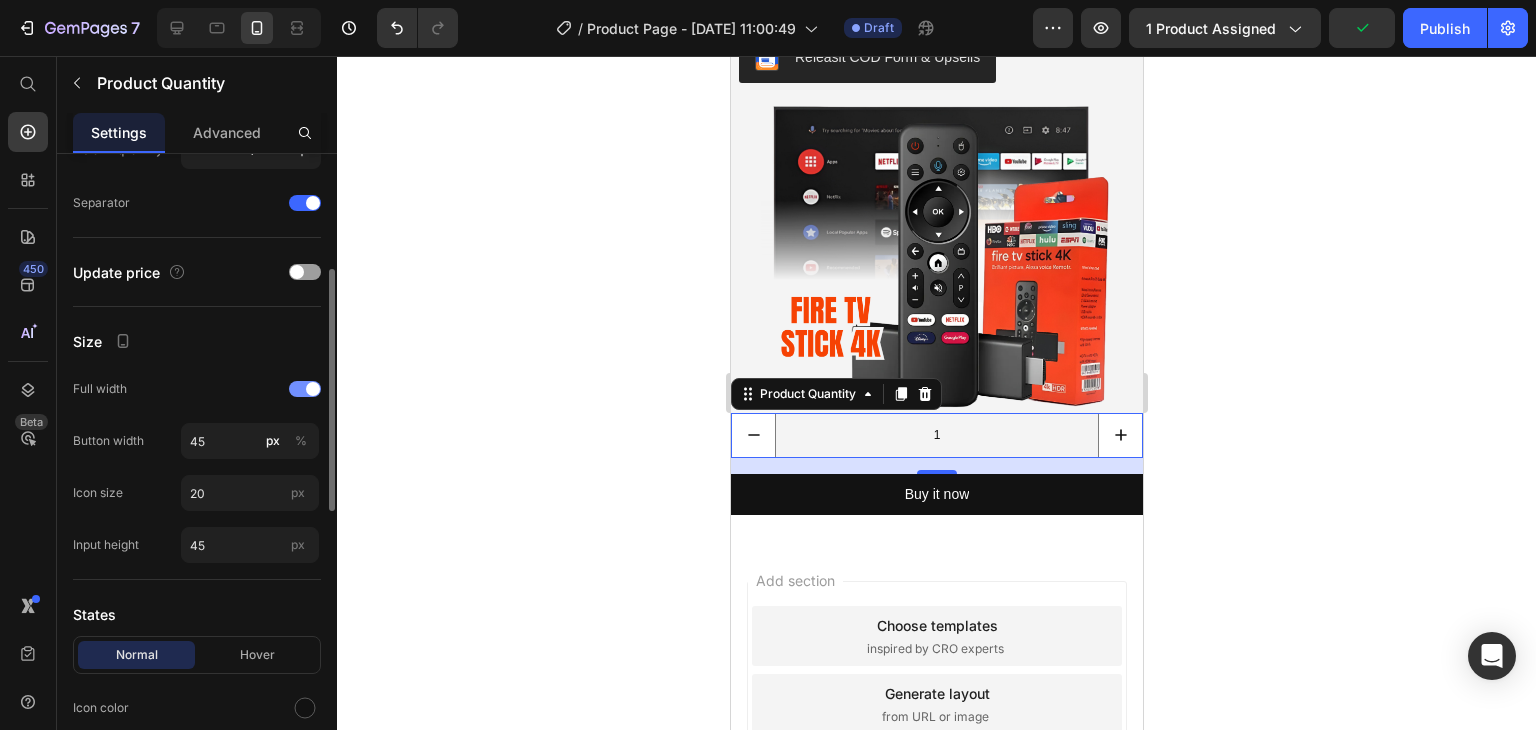 click at bounding box center [305, 389] 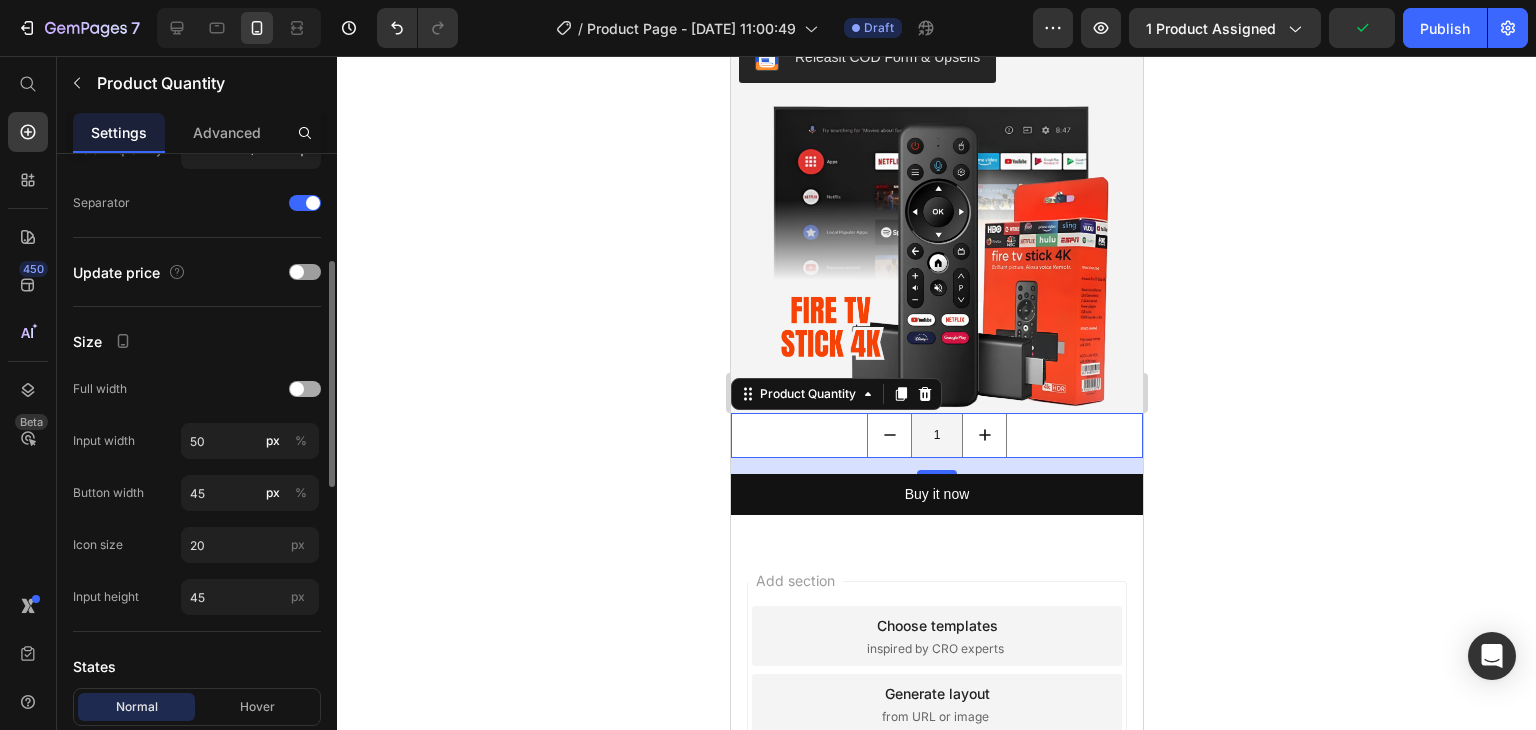 click at bounding box center (297, 389) 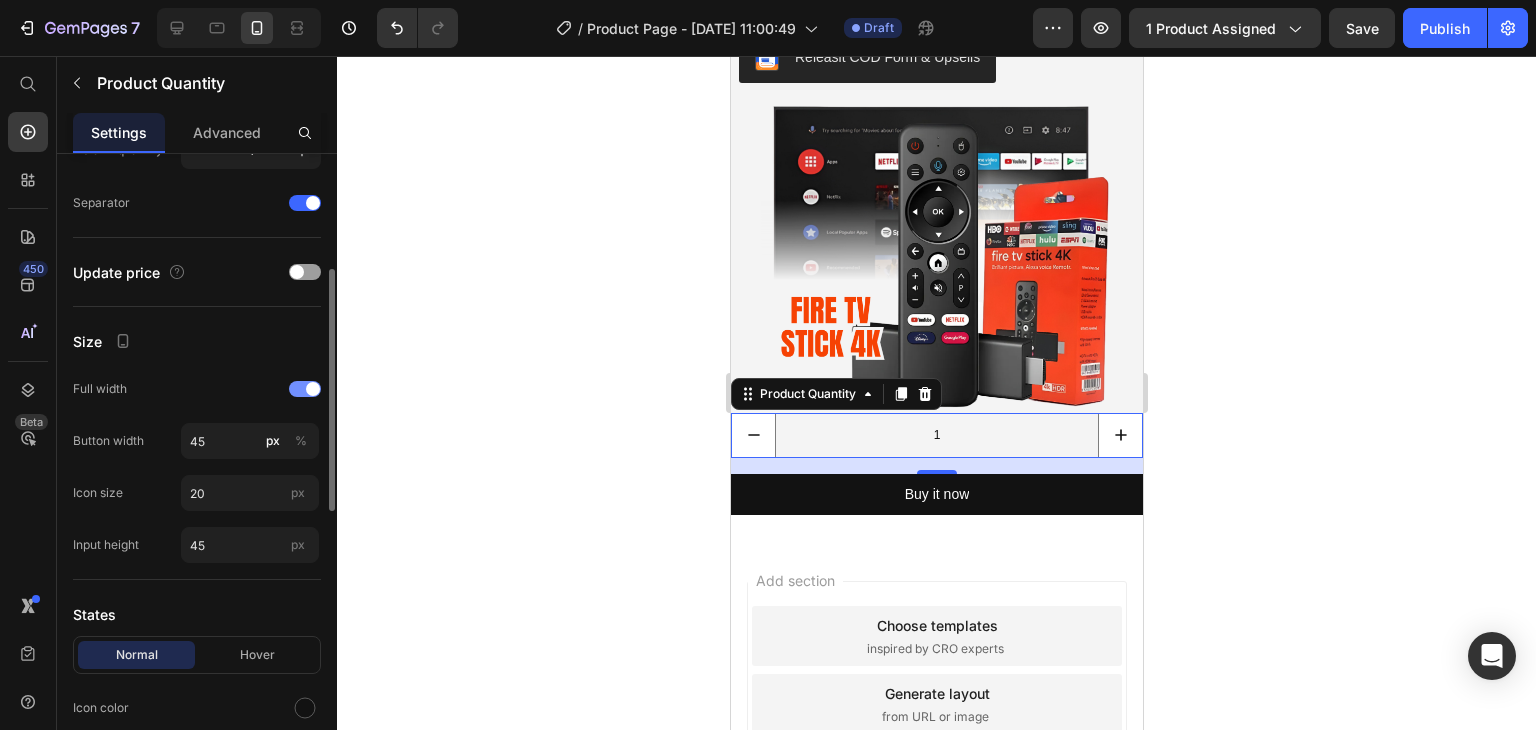 click at bounding box center [305, 389] 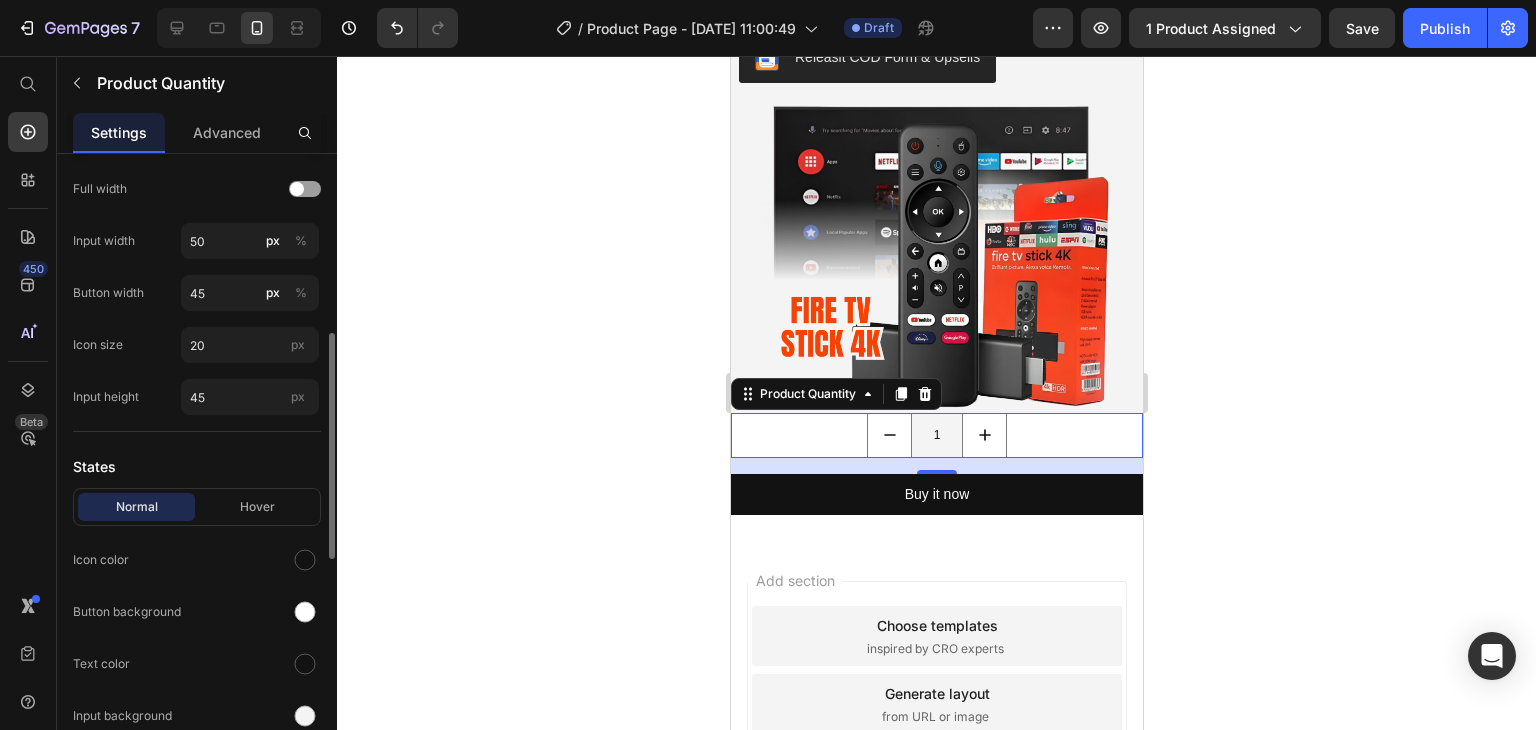 scroll, scrollTop: 700, scrollLeft: 0, axis: vertical 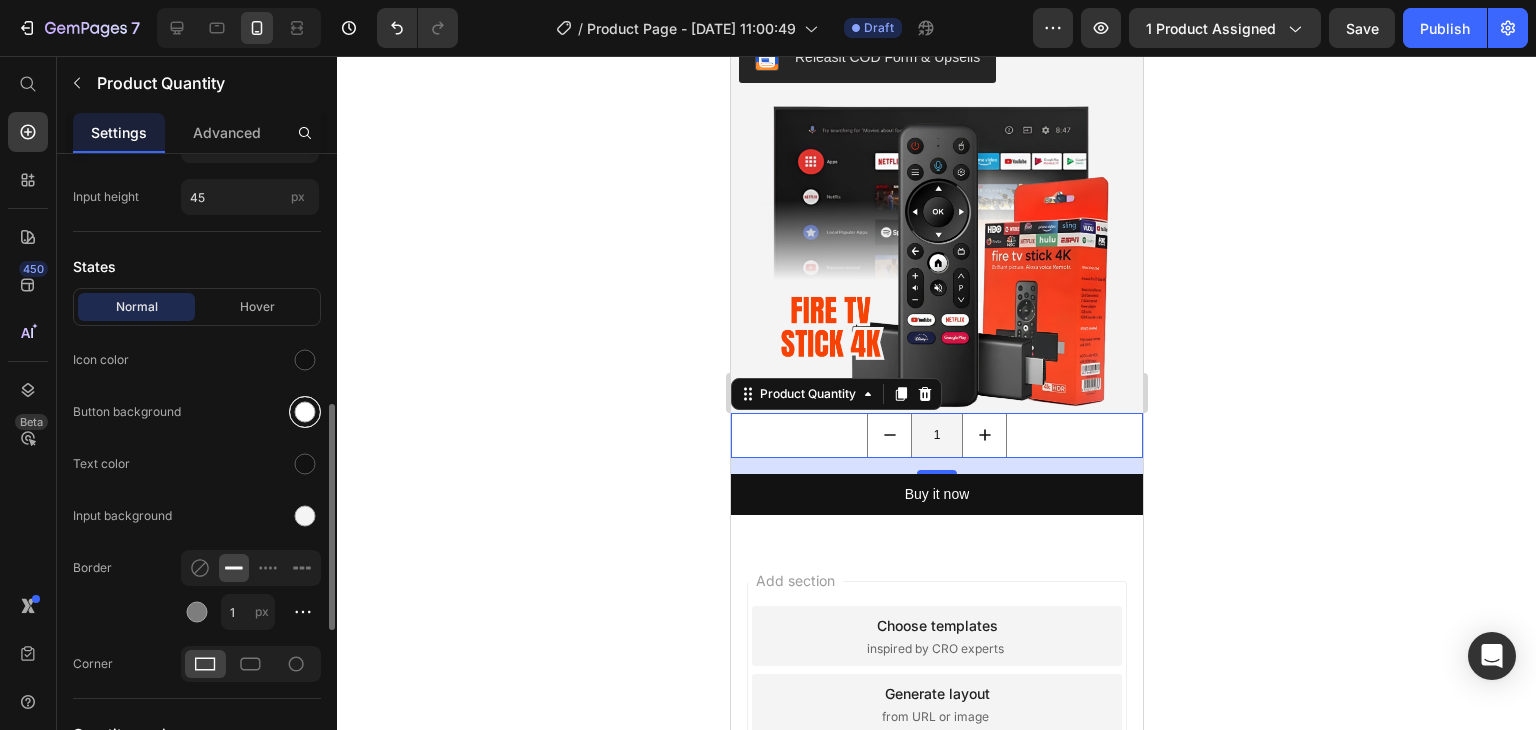 click at bounding box center (305, 412) 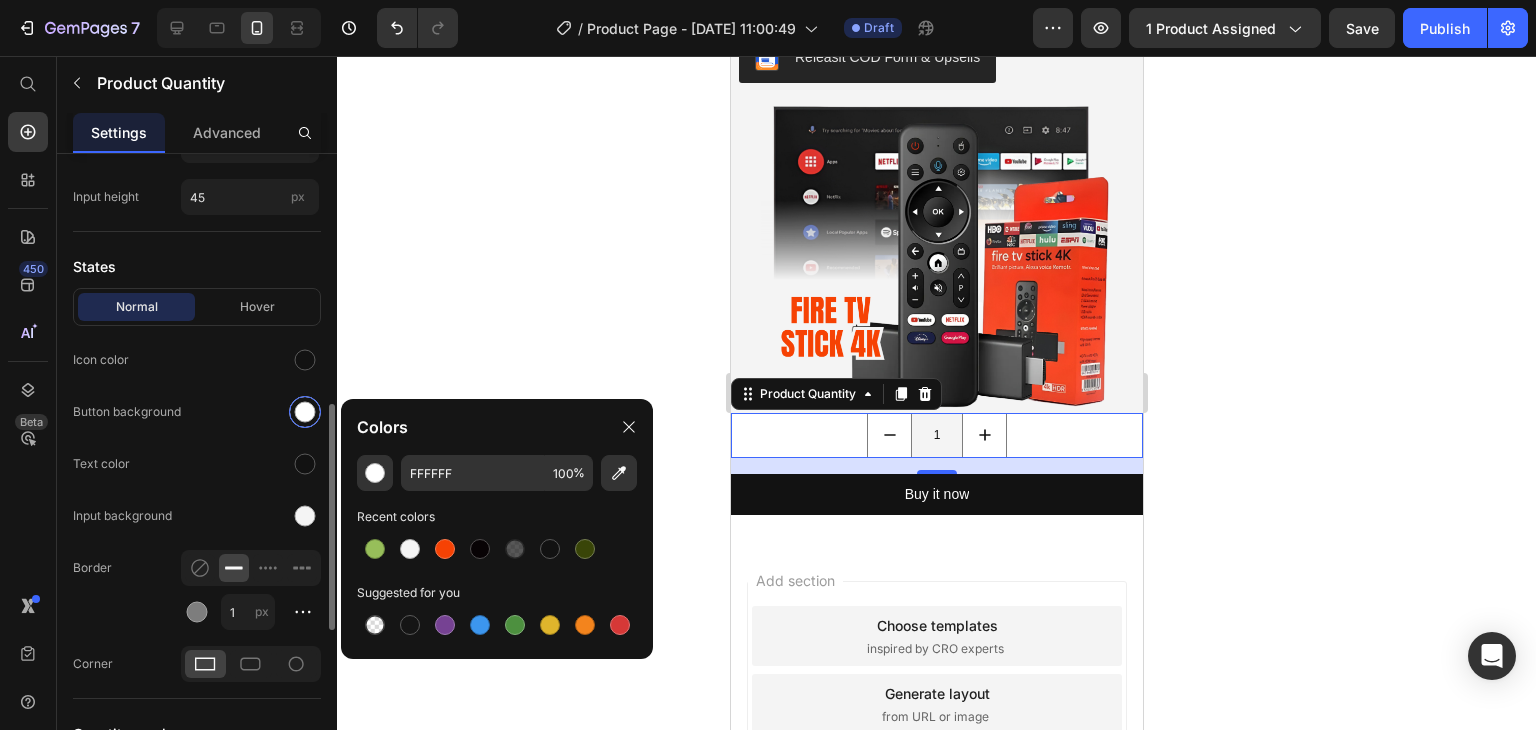 click at bounding box center (305, 412) 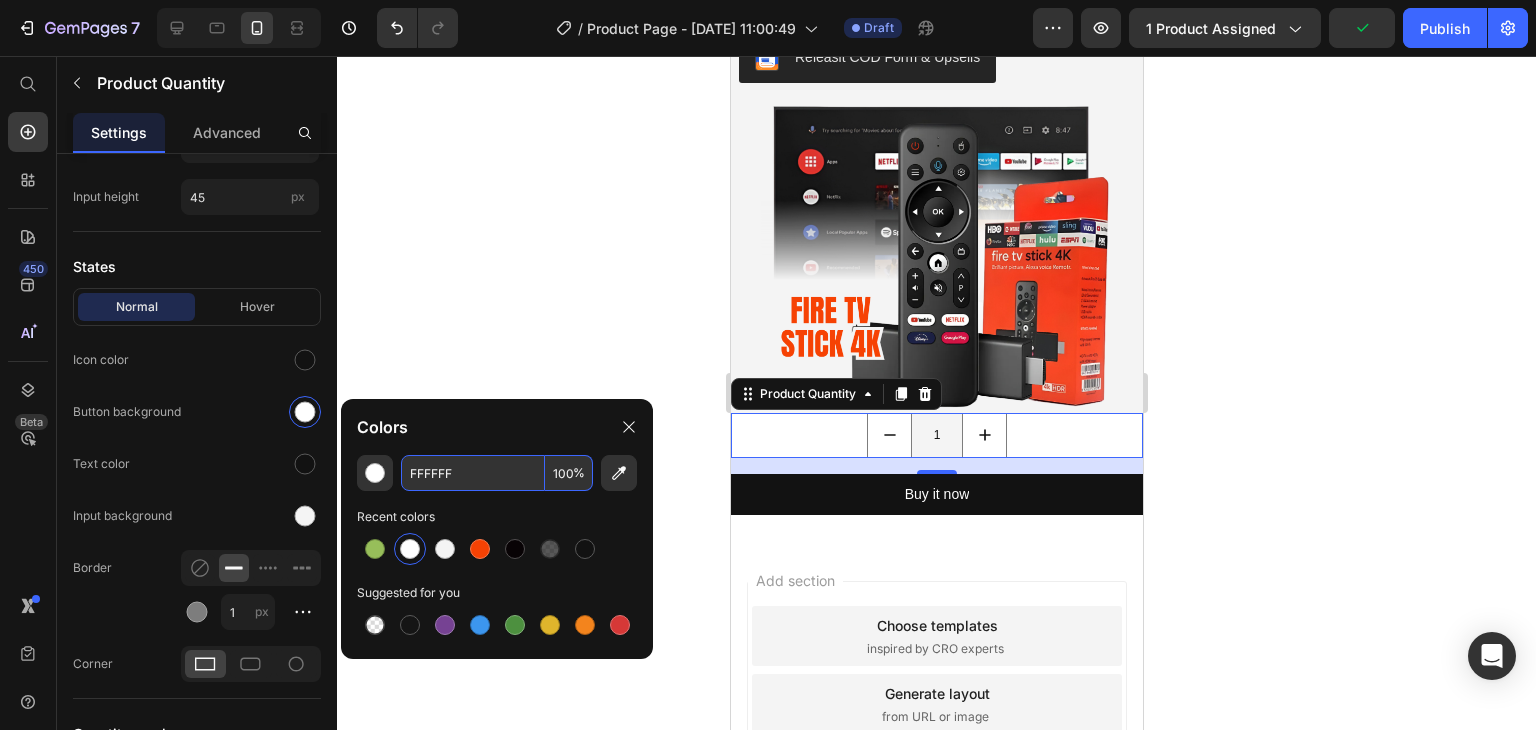 click on "FFFFFF" at bounding box center [473, 473] 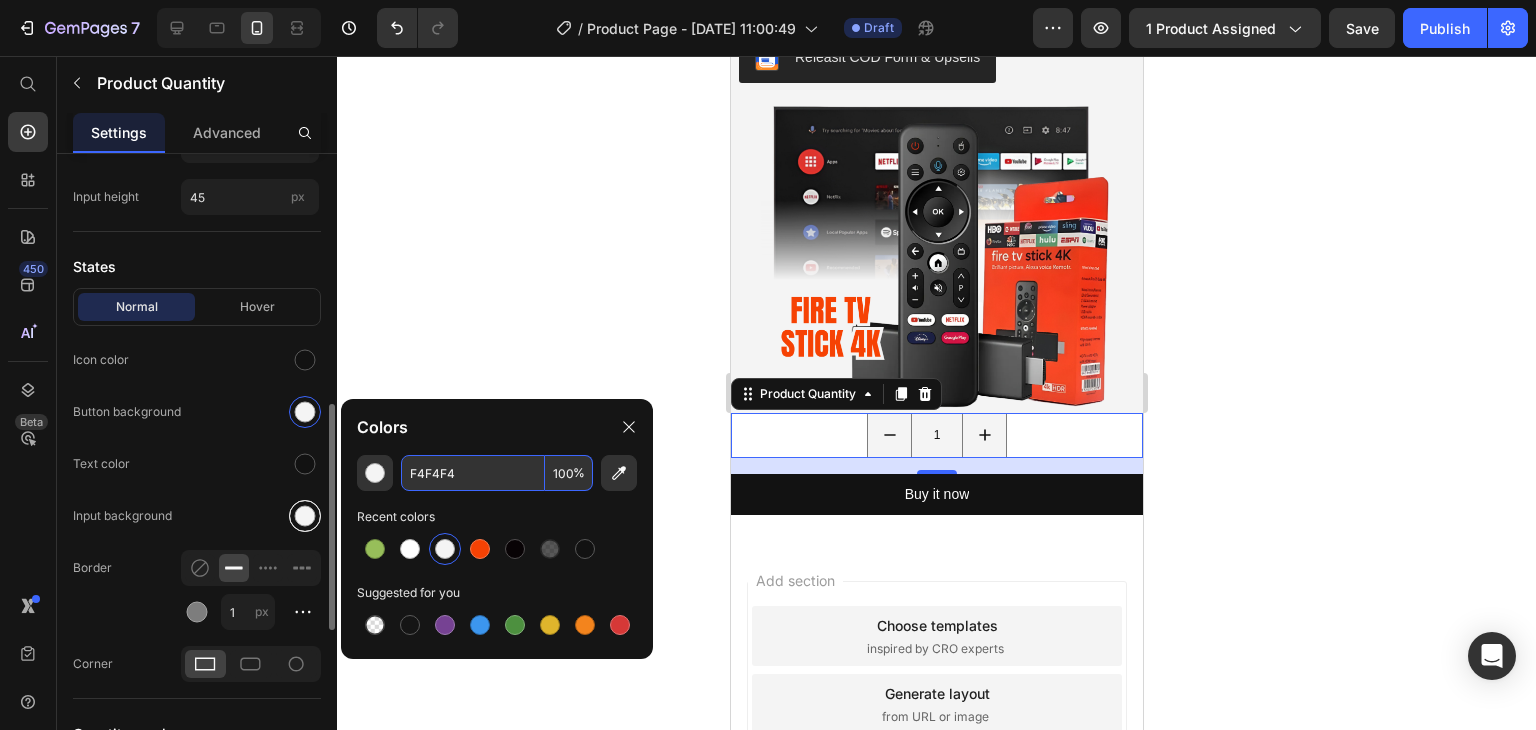 type on "F4F4F4" 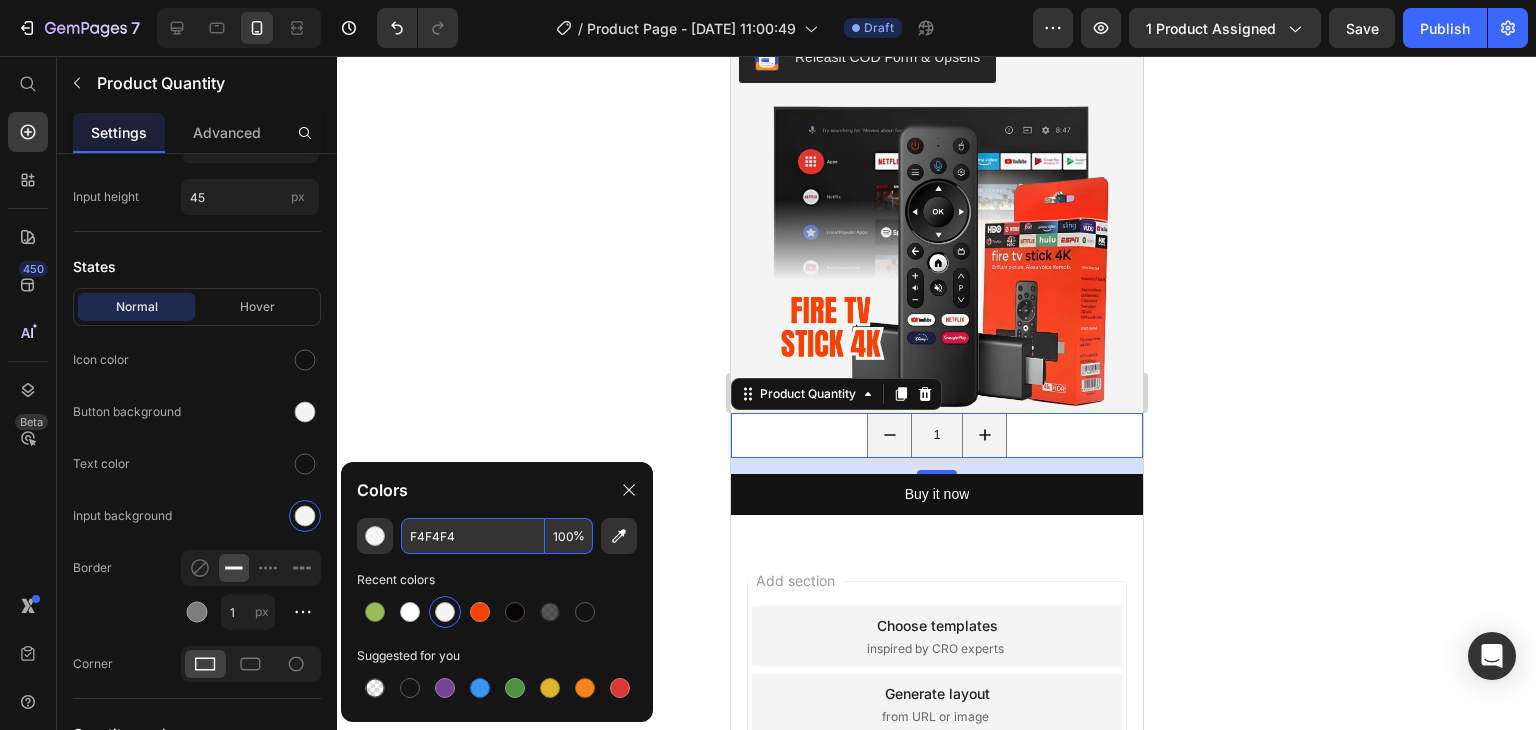 click on "F4F4F4" at bounding box center [473, 536] 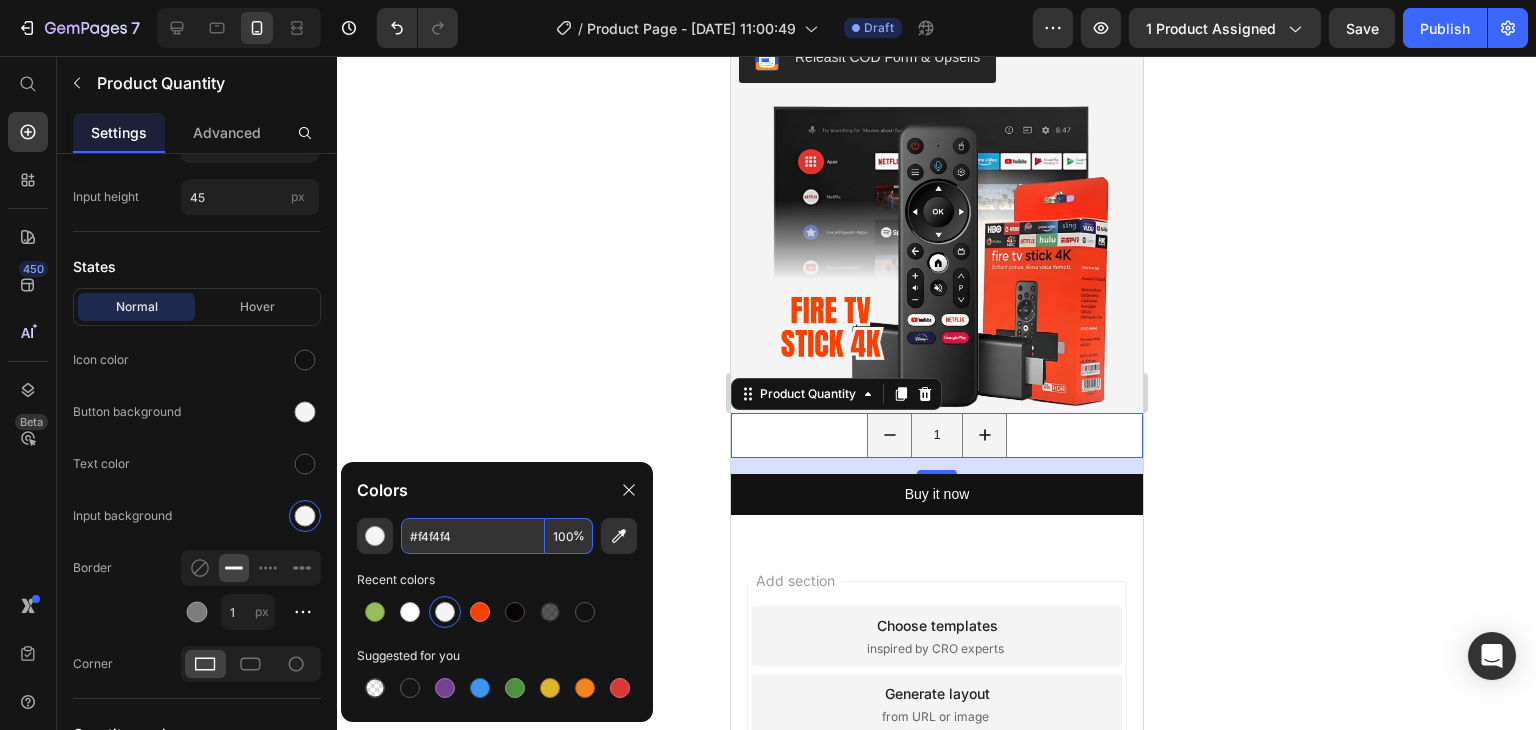 type on "F4F4F4" 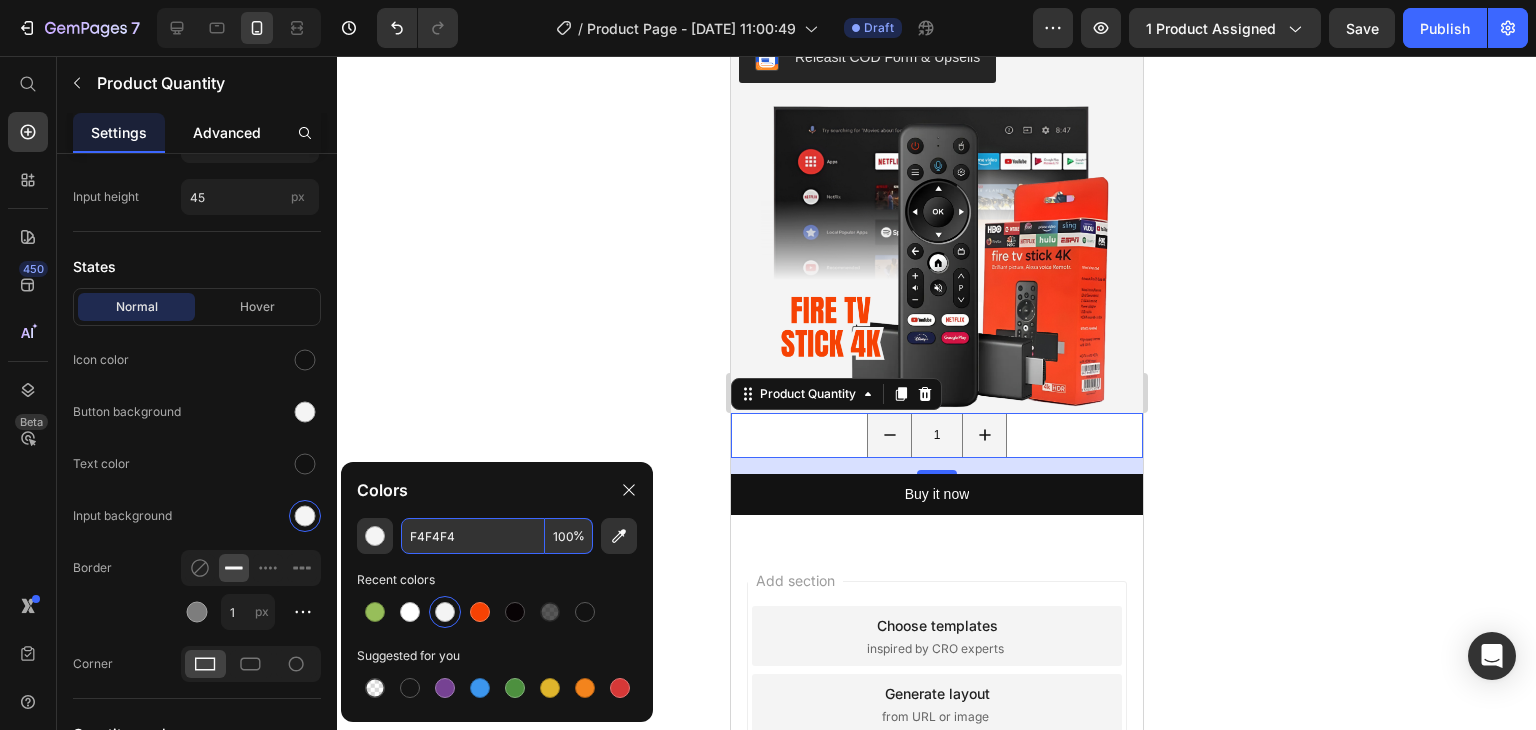 click on "Advanced" at bounding box center [227, 132] 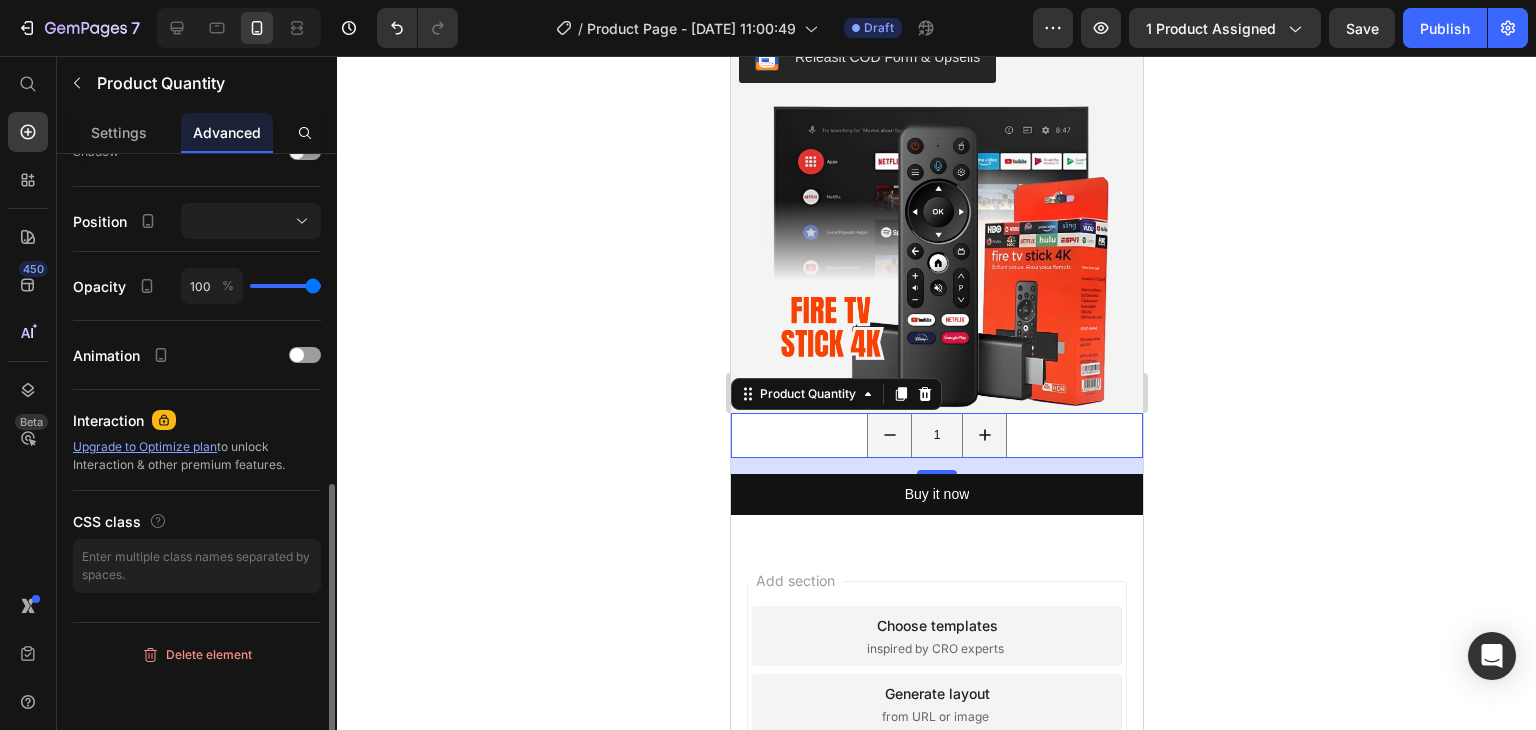 scroll, scrollTop: 0, scrollLeft: 0, axis: both 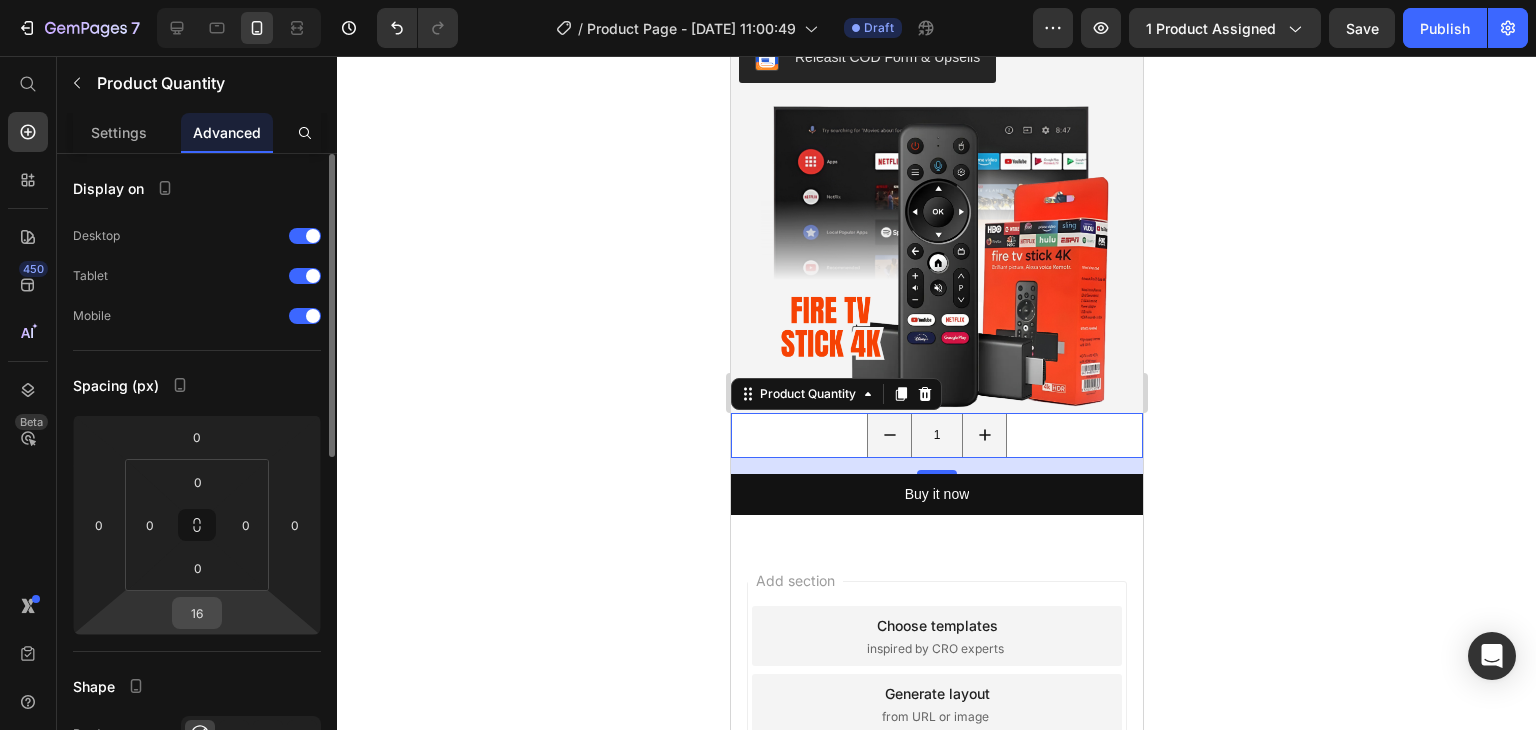 click on "16" at bounding box center (197, 613) 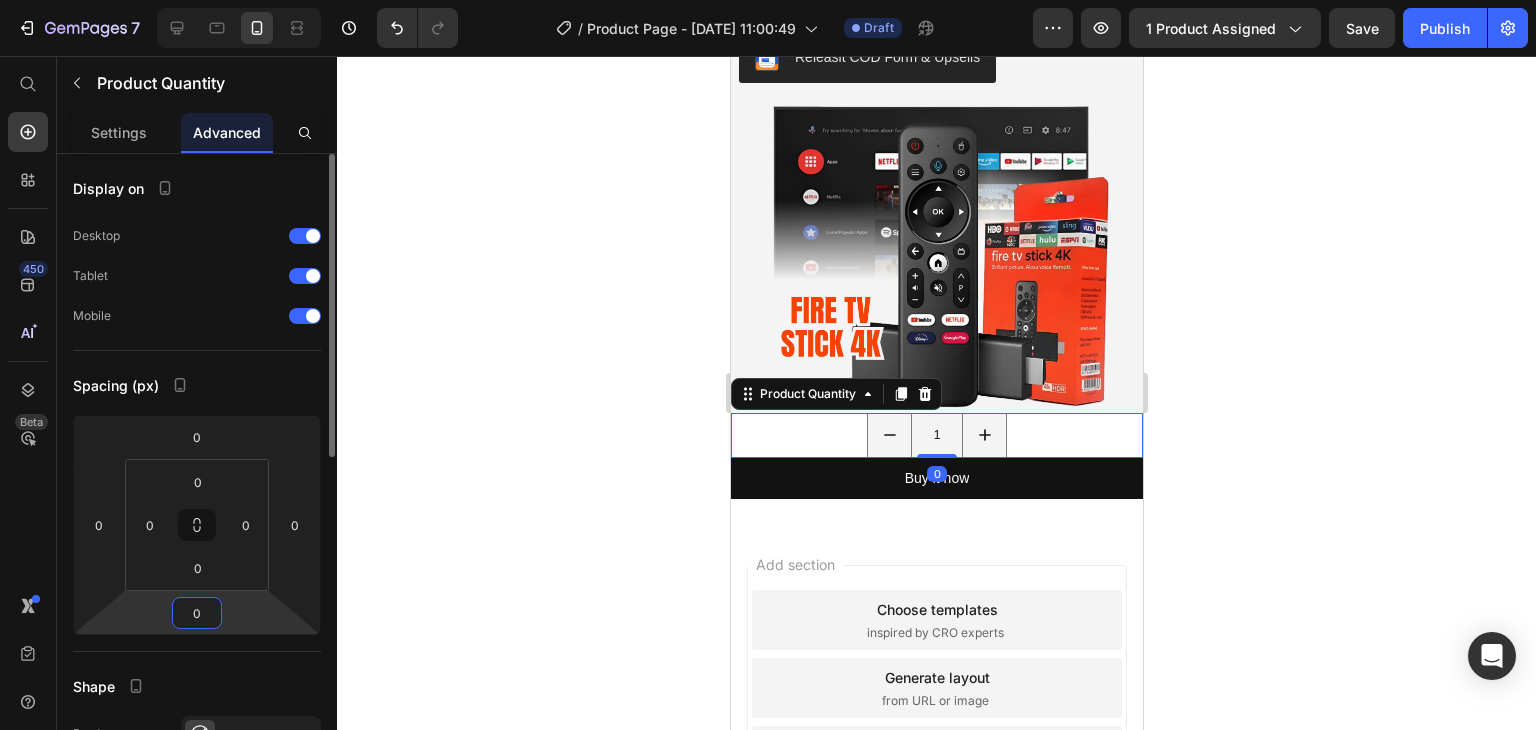 type on "0" 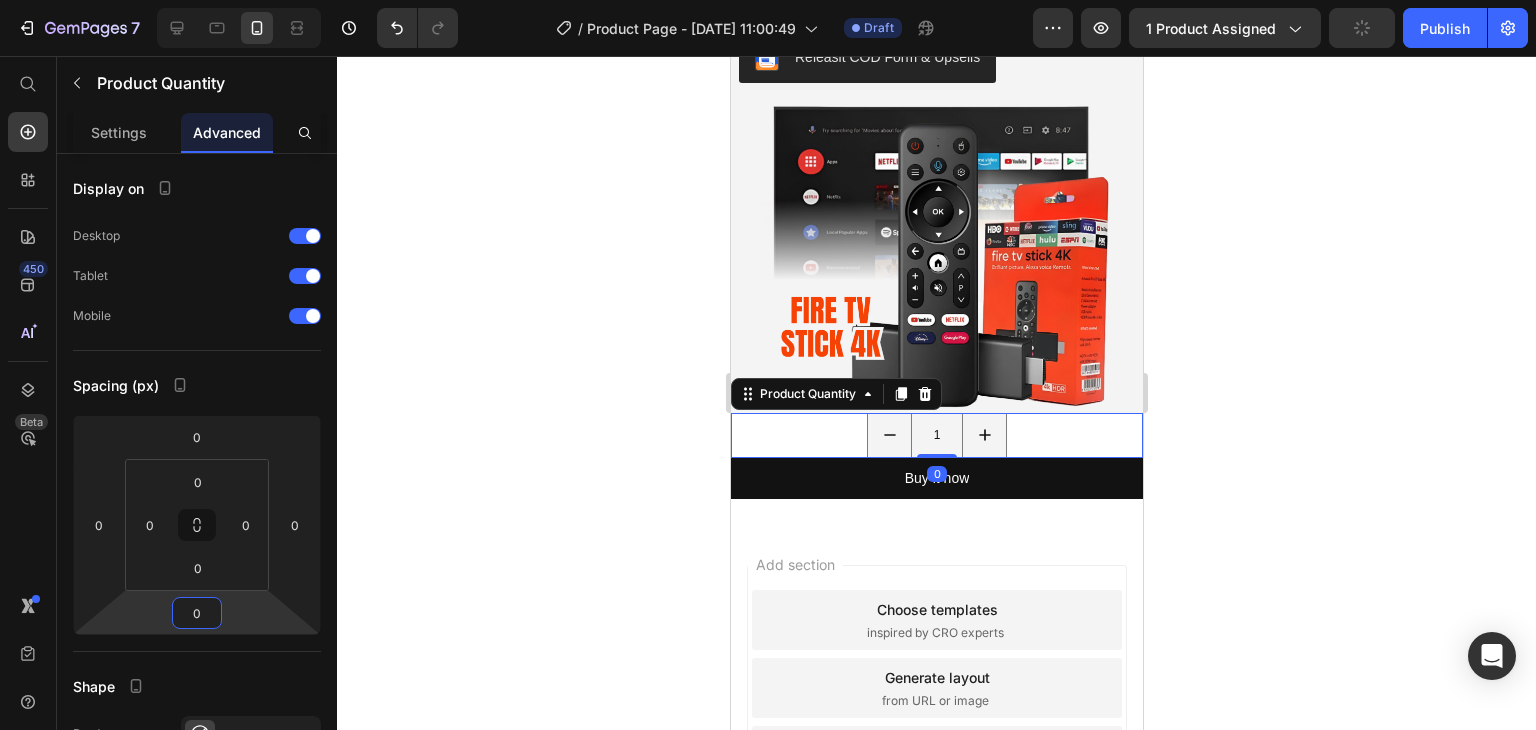 click 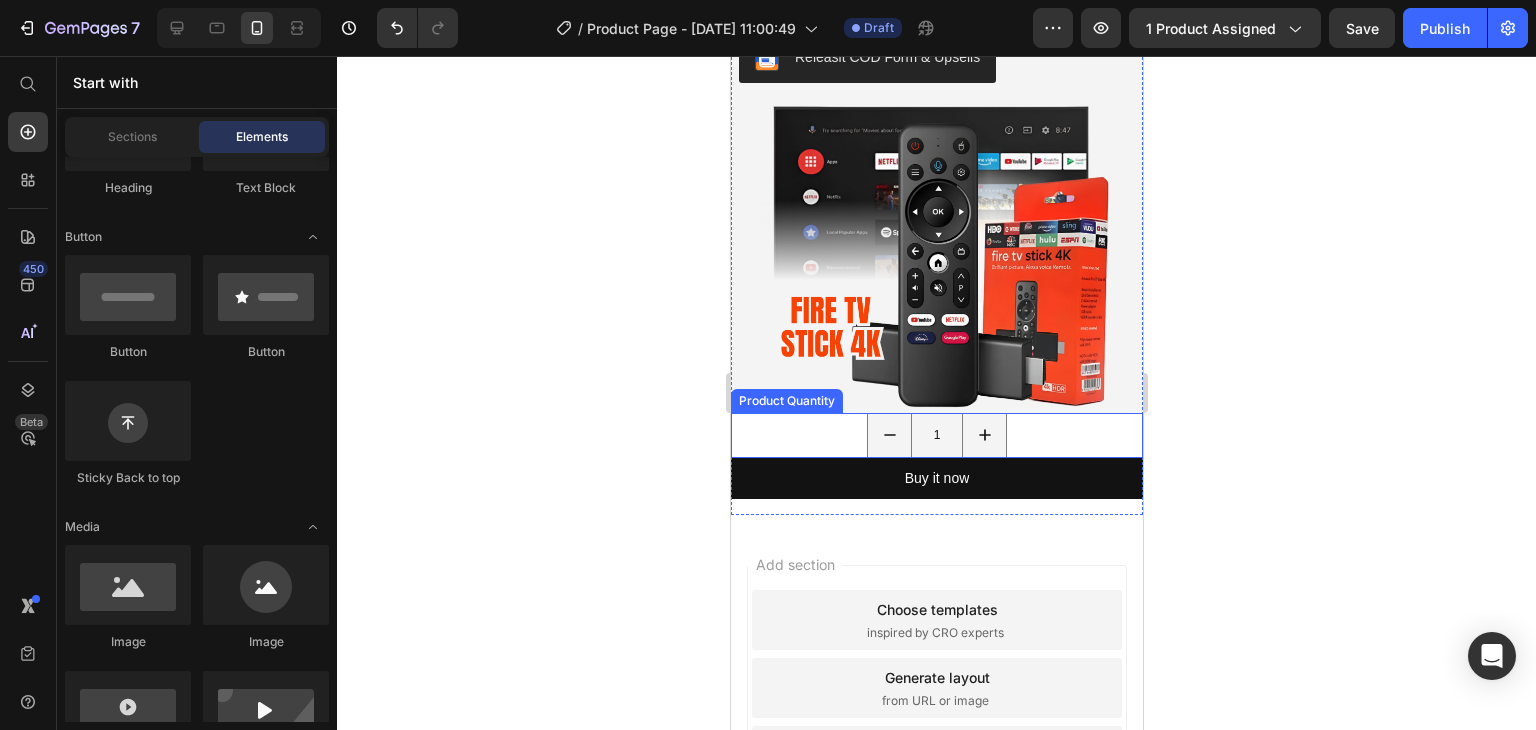click on "1" at bounding box center (936, 435) 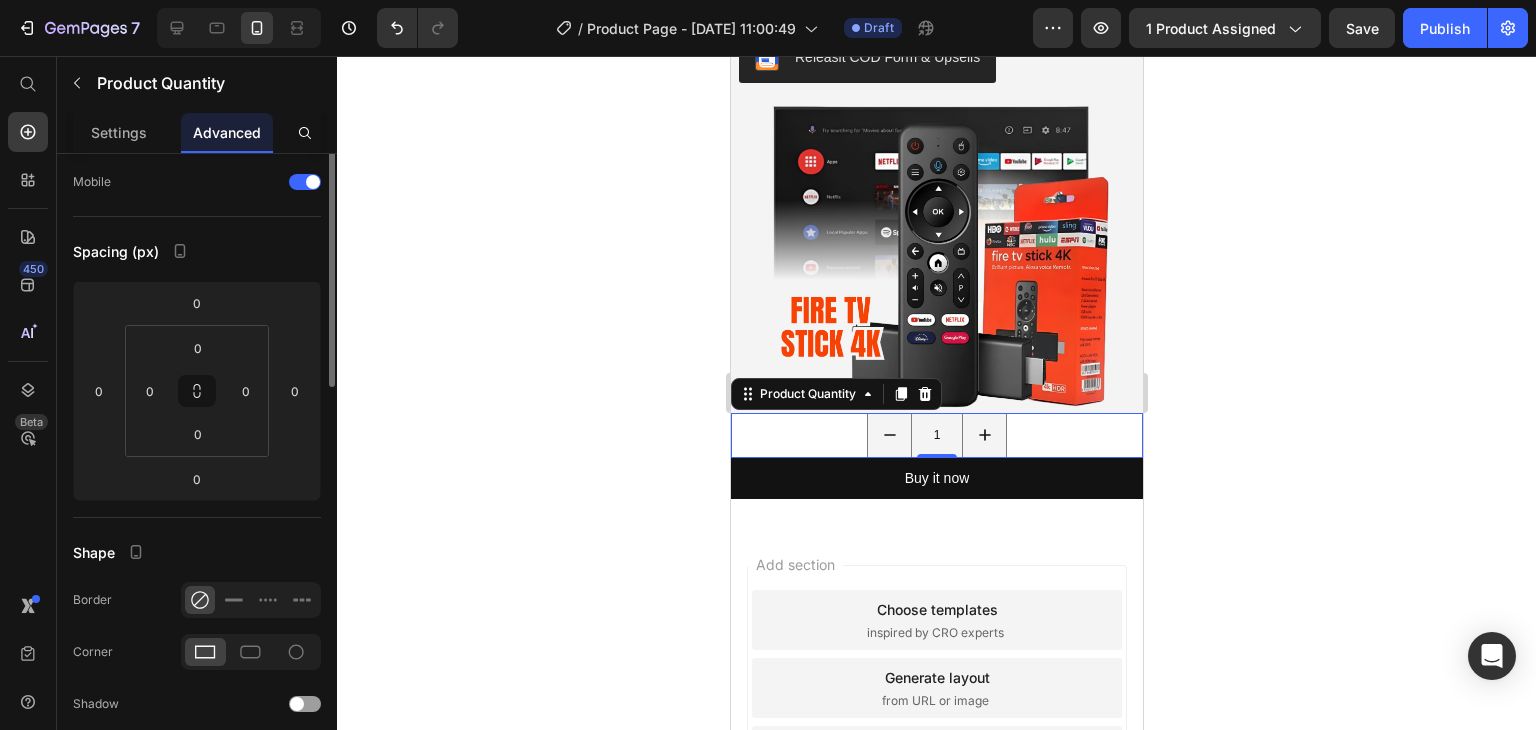 scroll, scrollTop: 0, scrollLeft: 0, axis: both 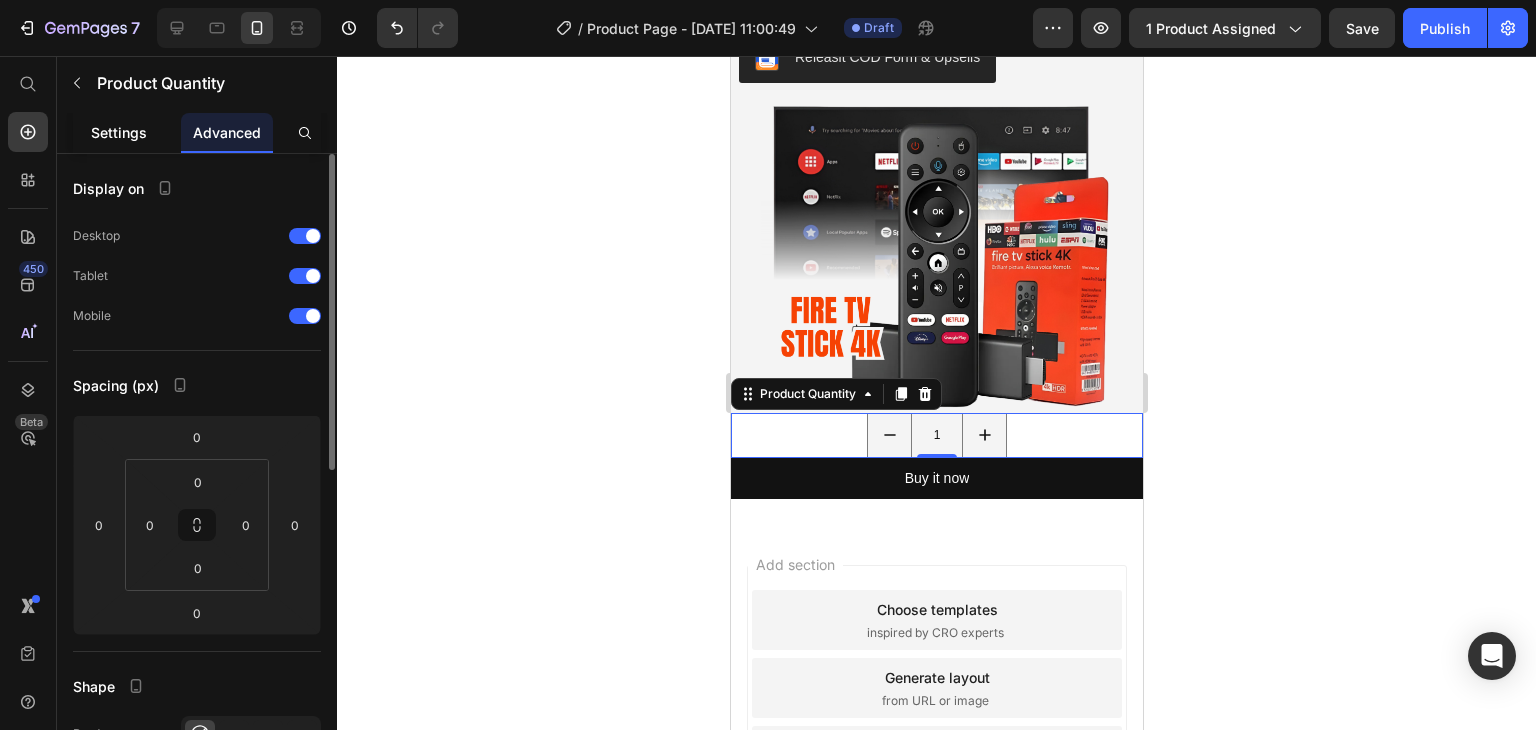 click on "Settings" at bounding box center [119, 132] 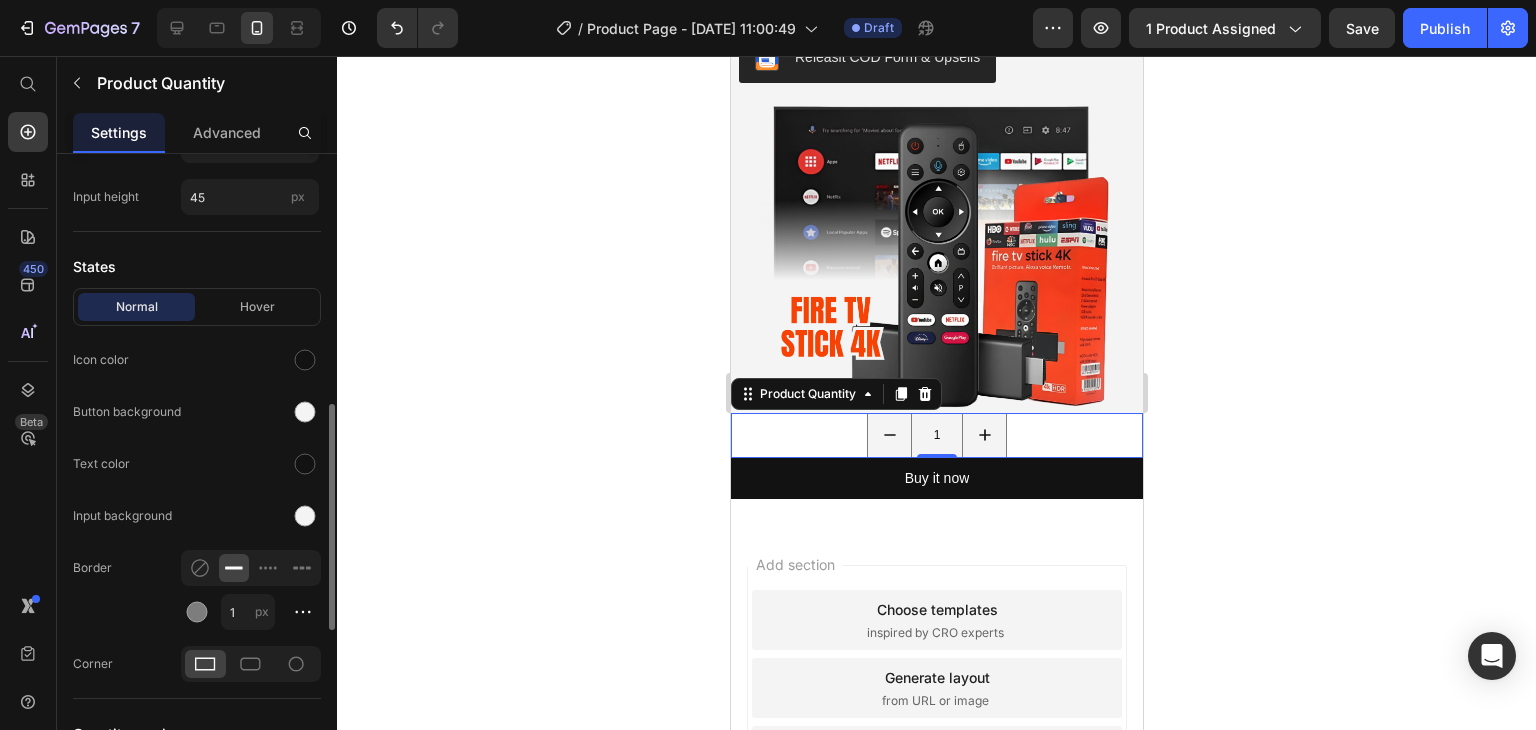 scroll, scrollTop: 800, scrollLeft: 0, axis: vertical 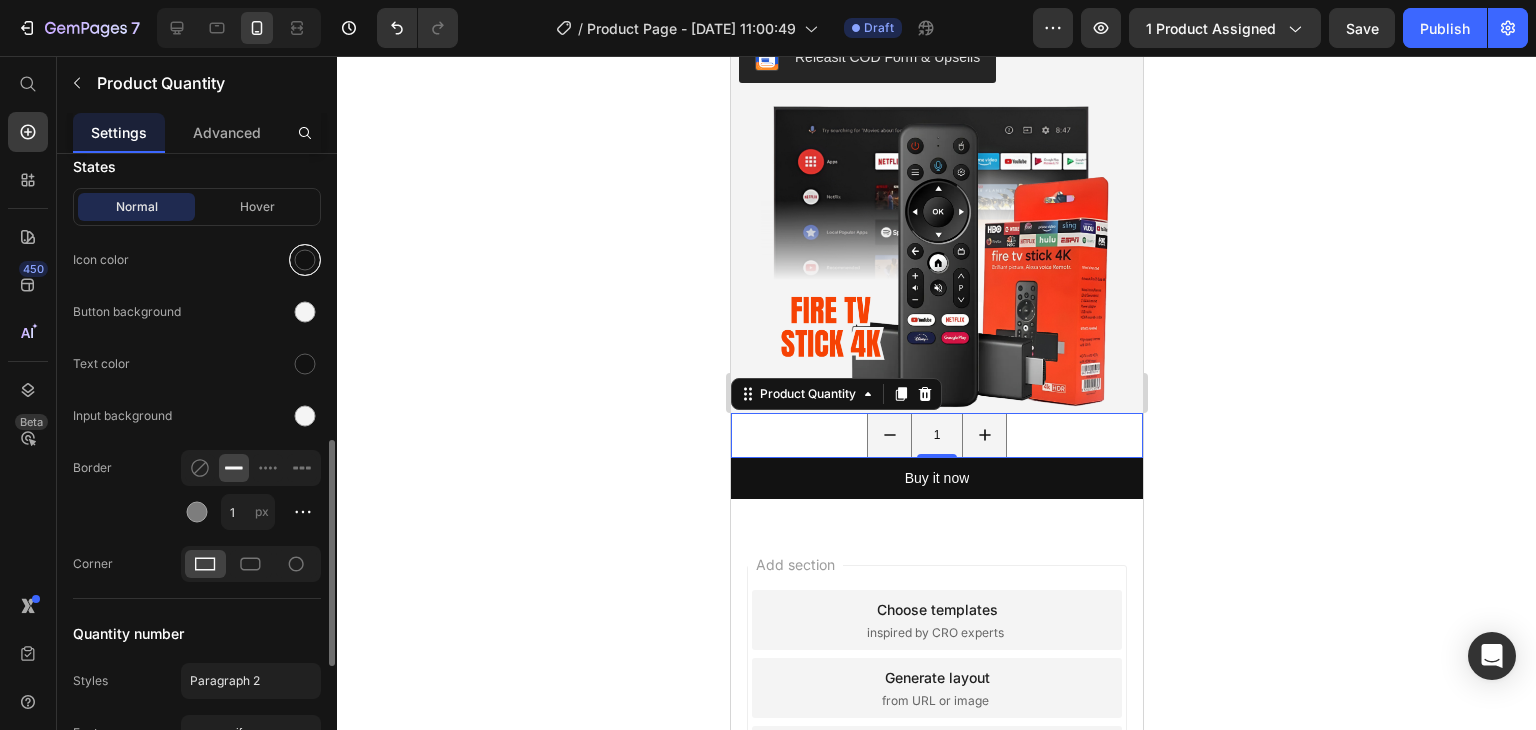 click at bounding box center [305, 260] 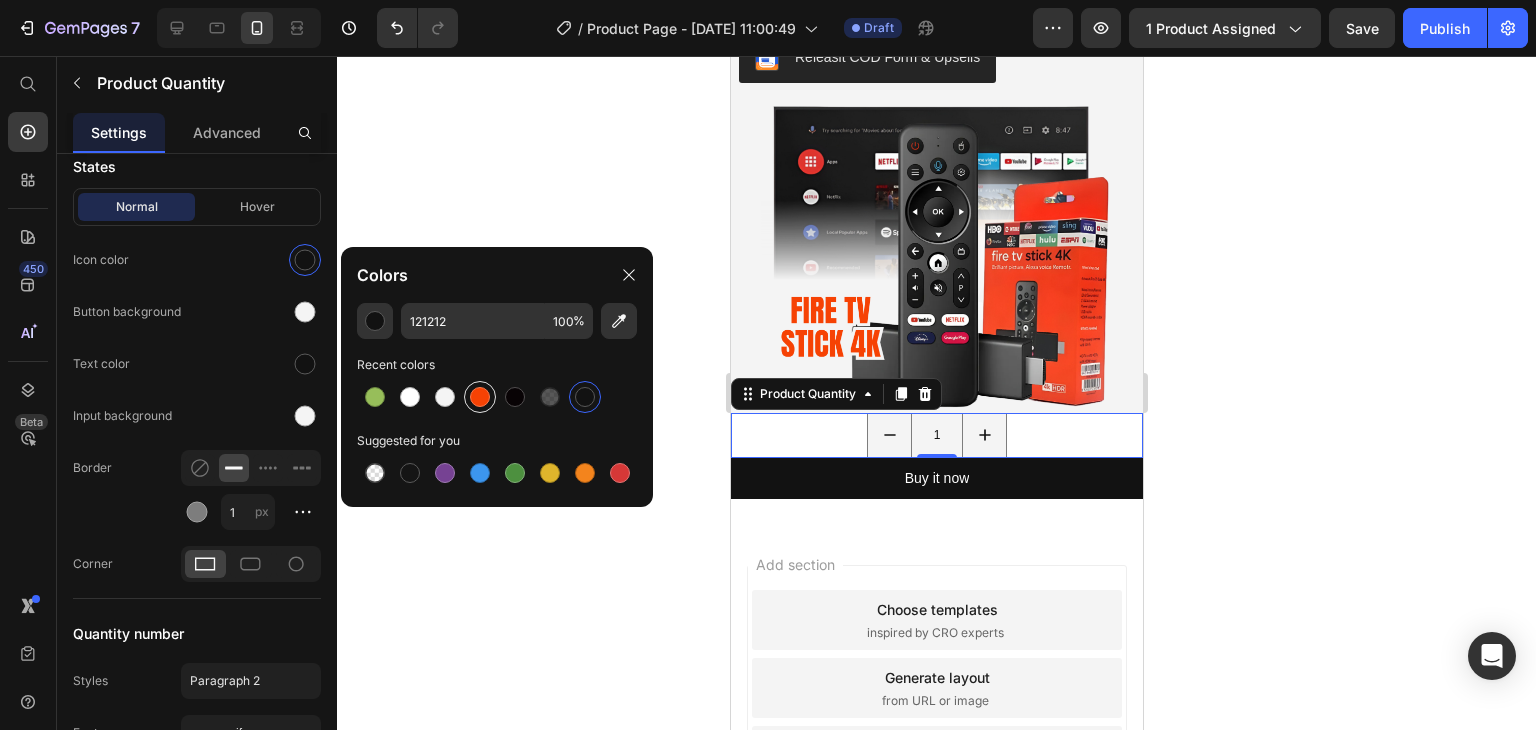 click at bounding box center [480, 397] 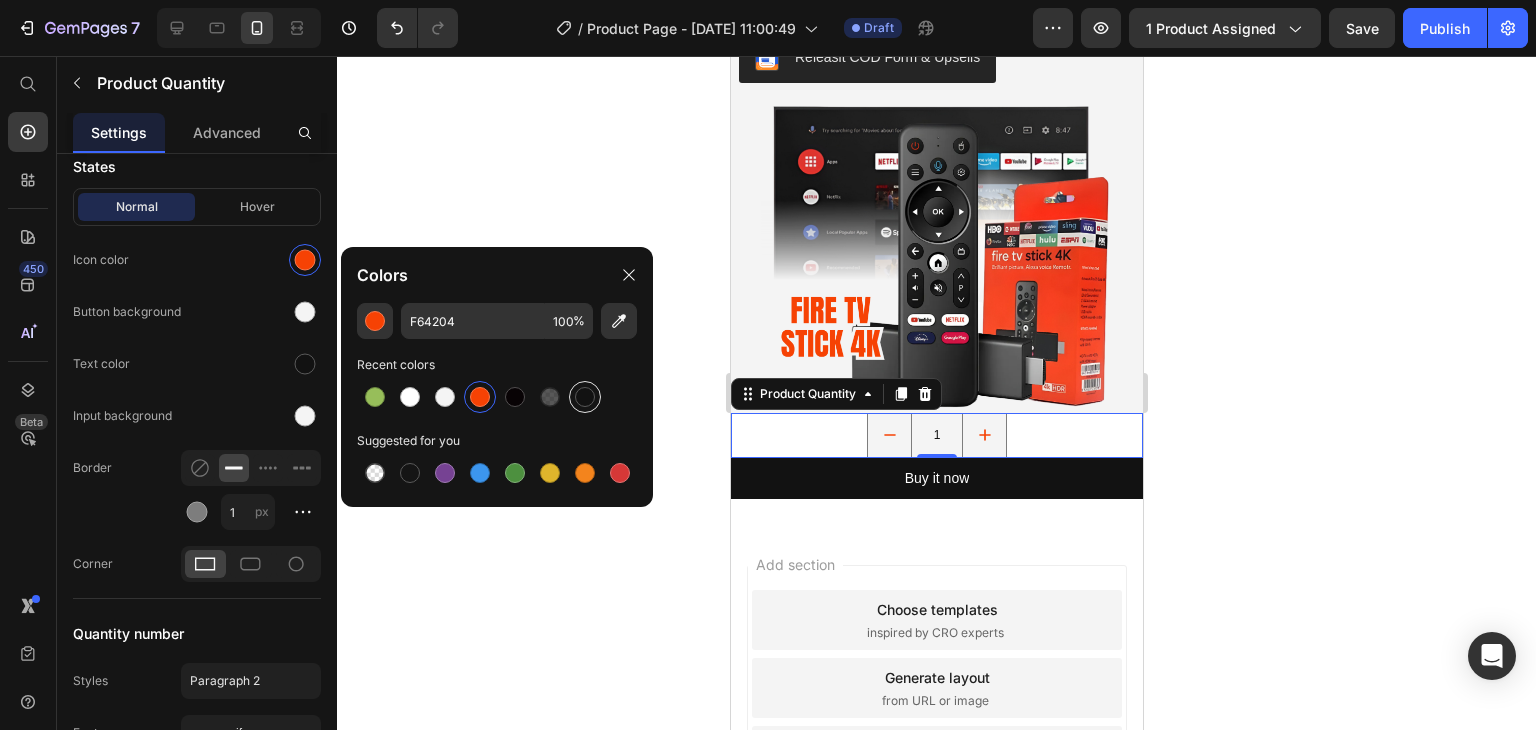 click at bounding box center [585, 397] 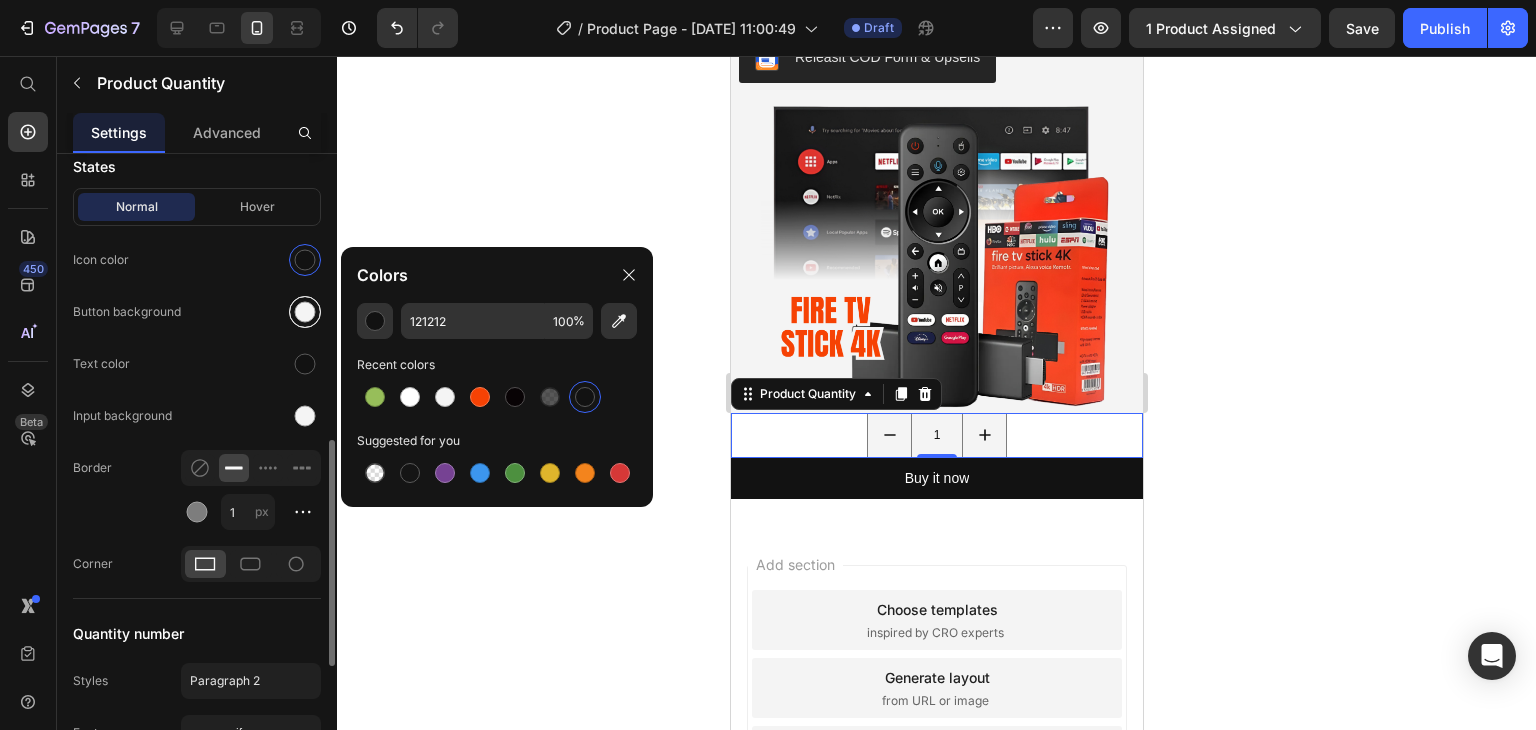 click at bounding box center (305, 312) 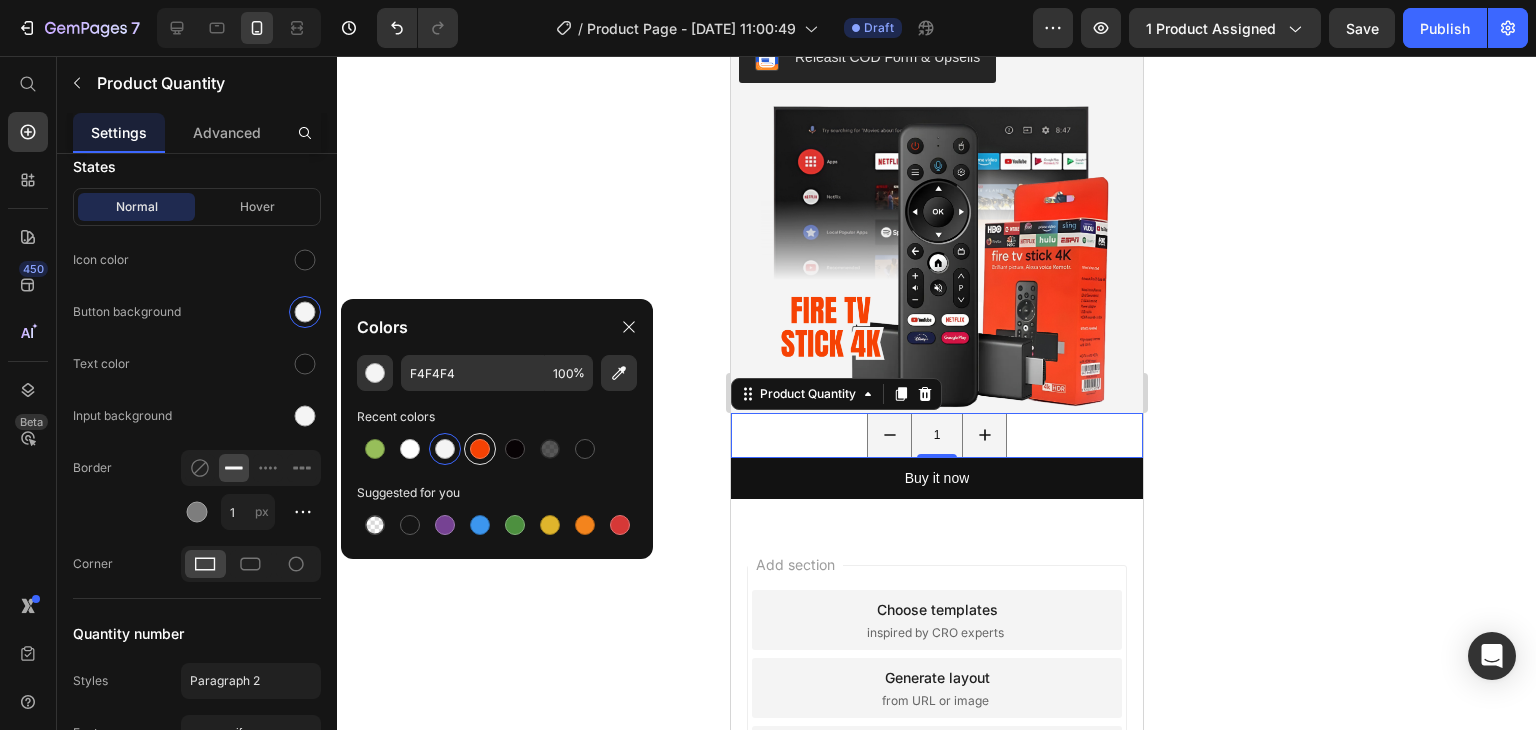 click at bounding box center [480, 449] 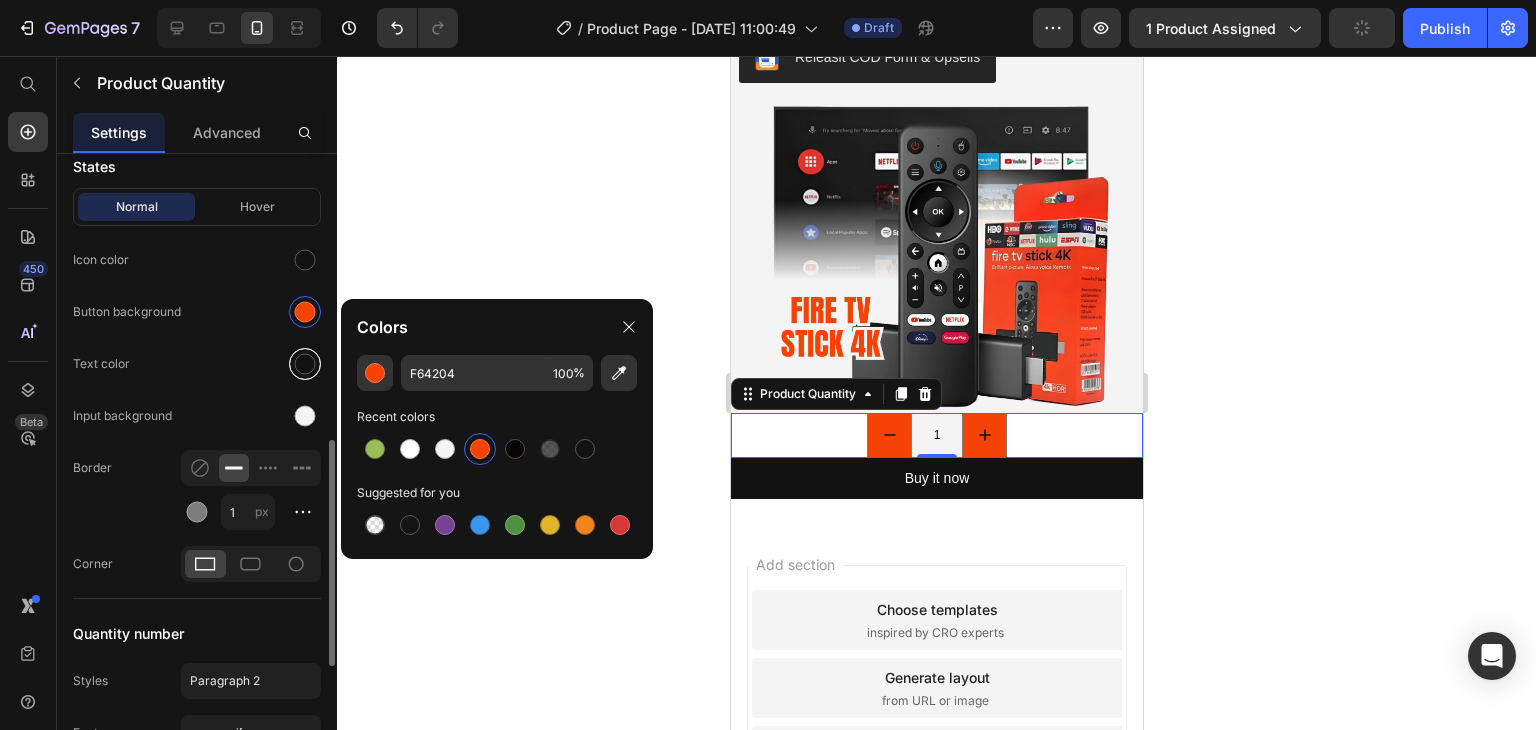 click at bounding box center [305, 364] 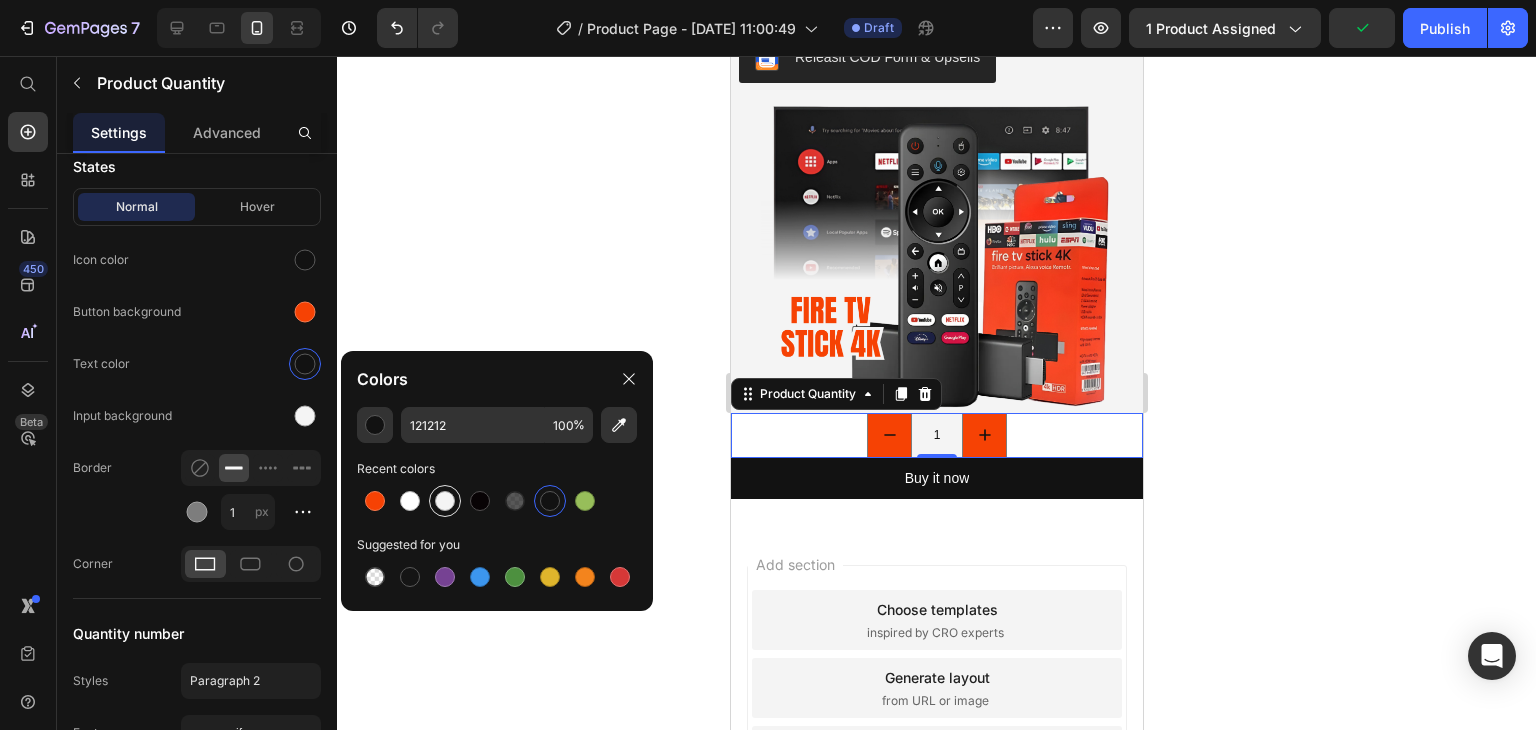 click at bounding box center [445, 501] 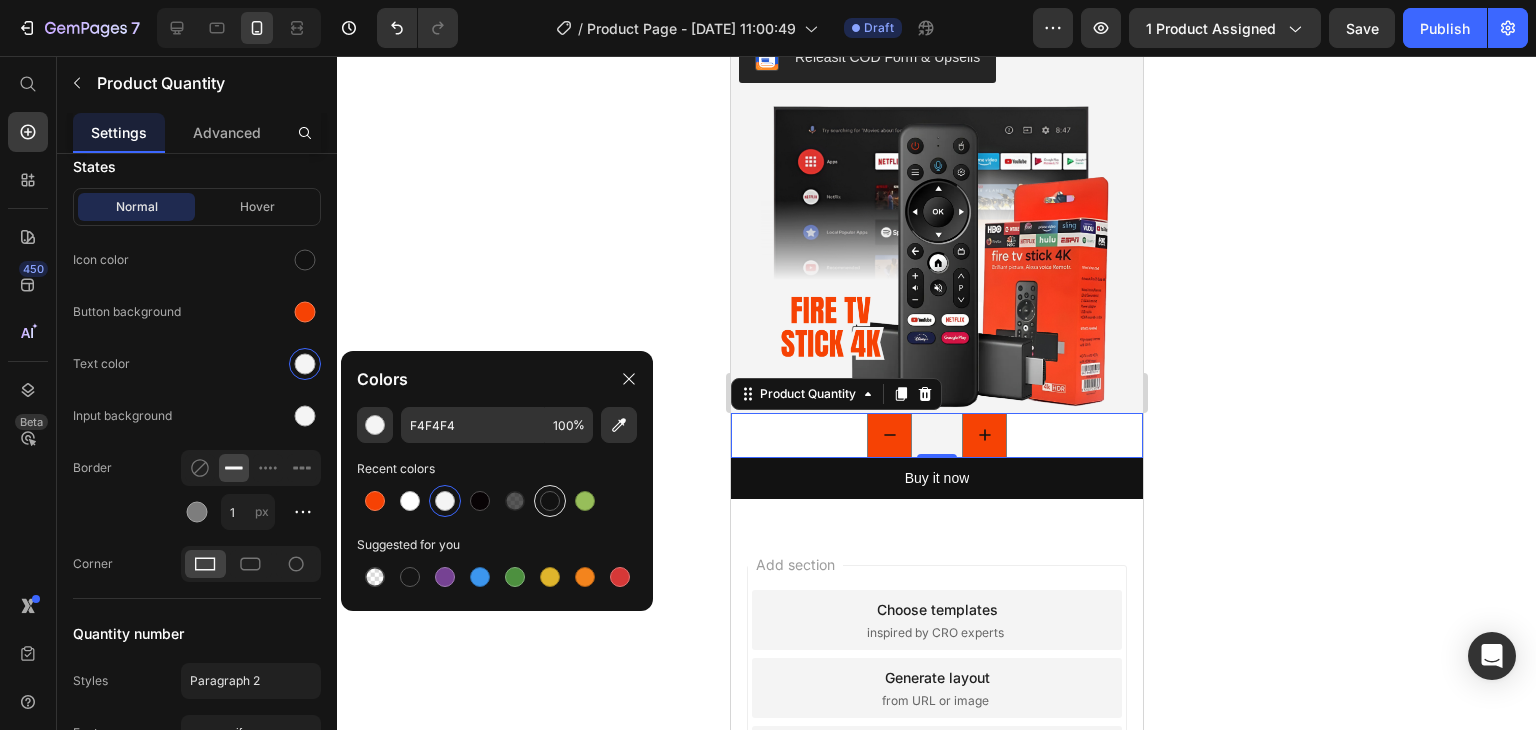 click at bounding box center [550, 501] 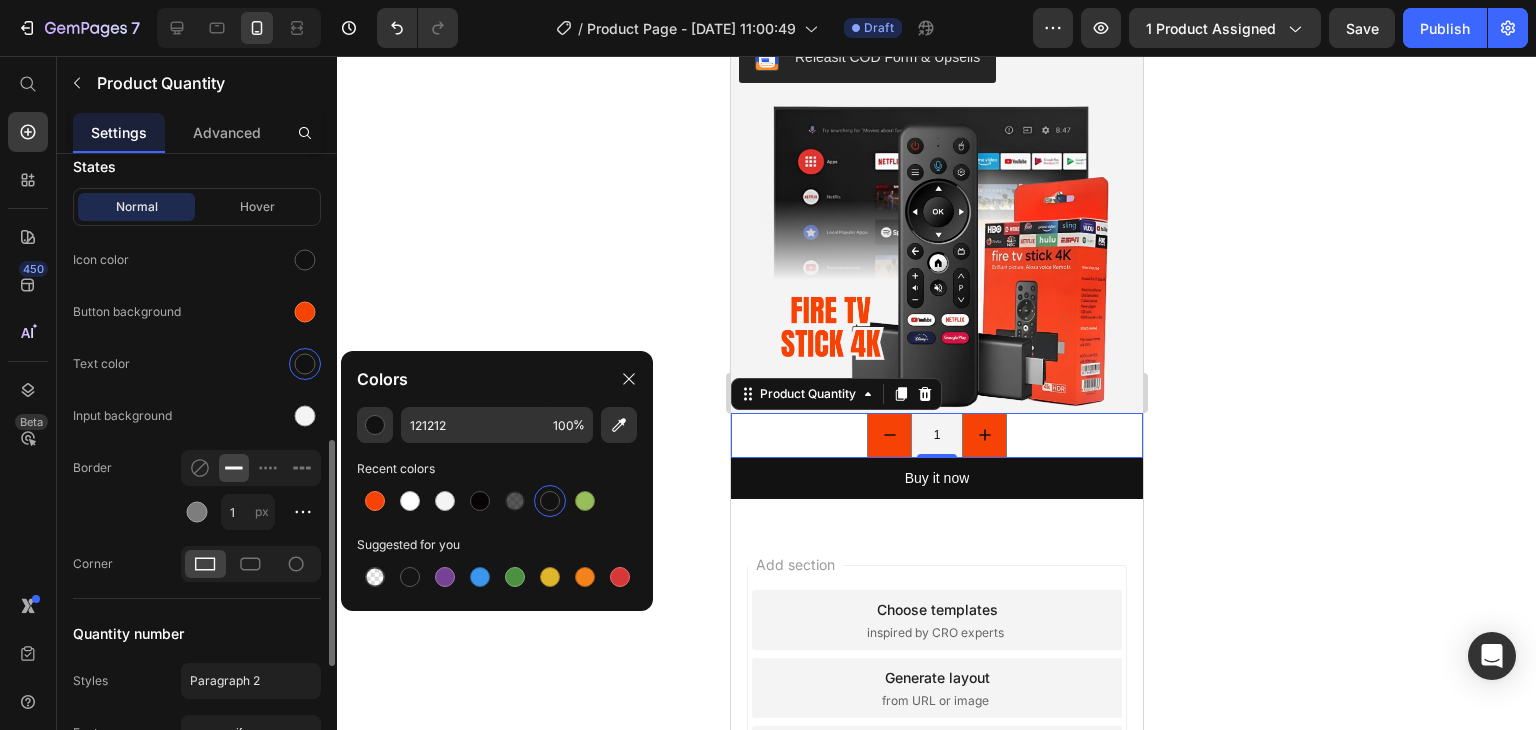click on "Input background" 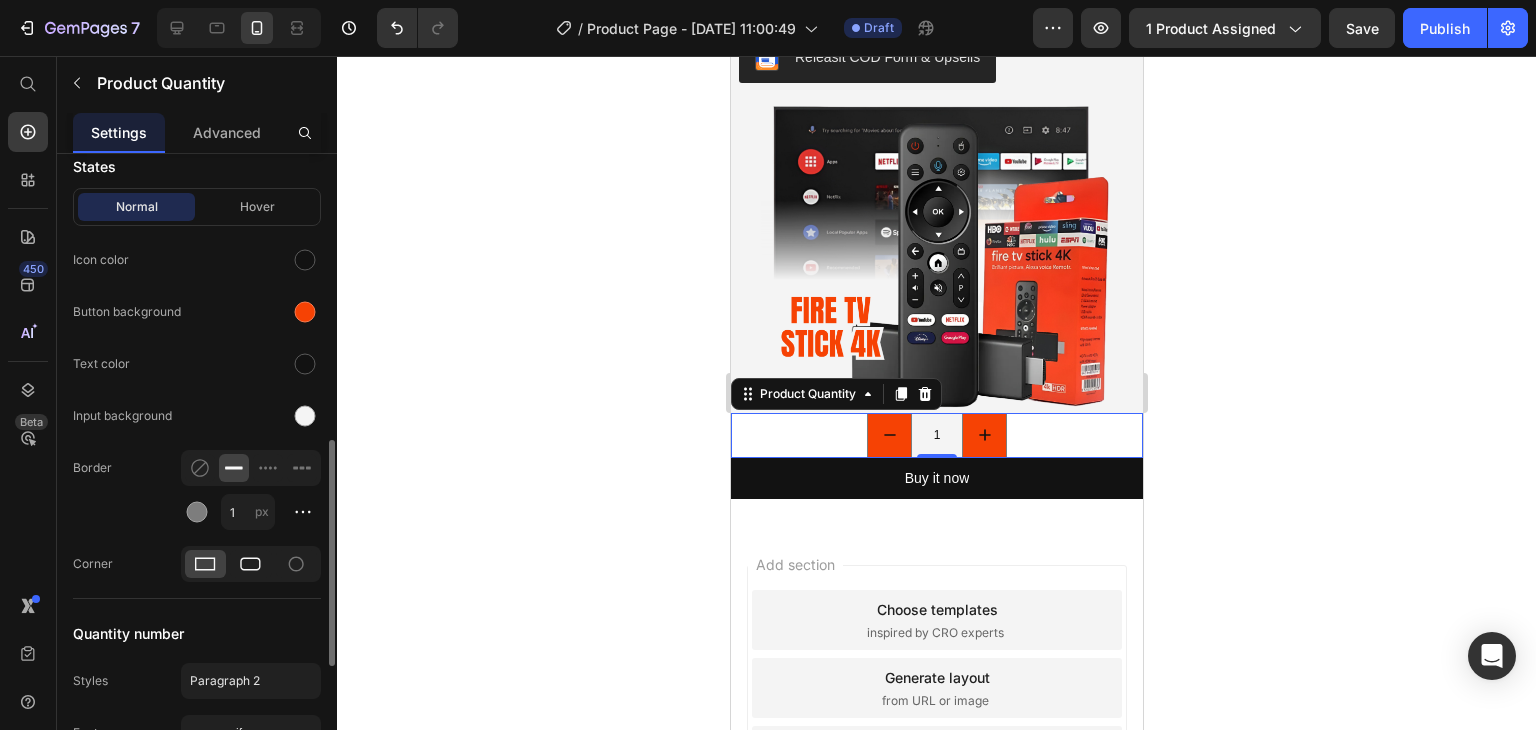 click 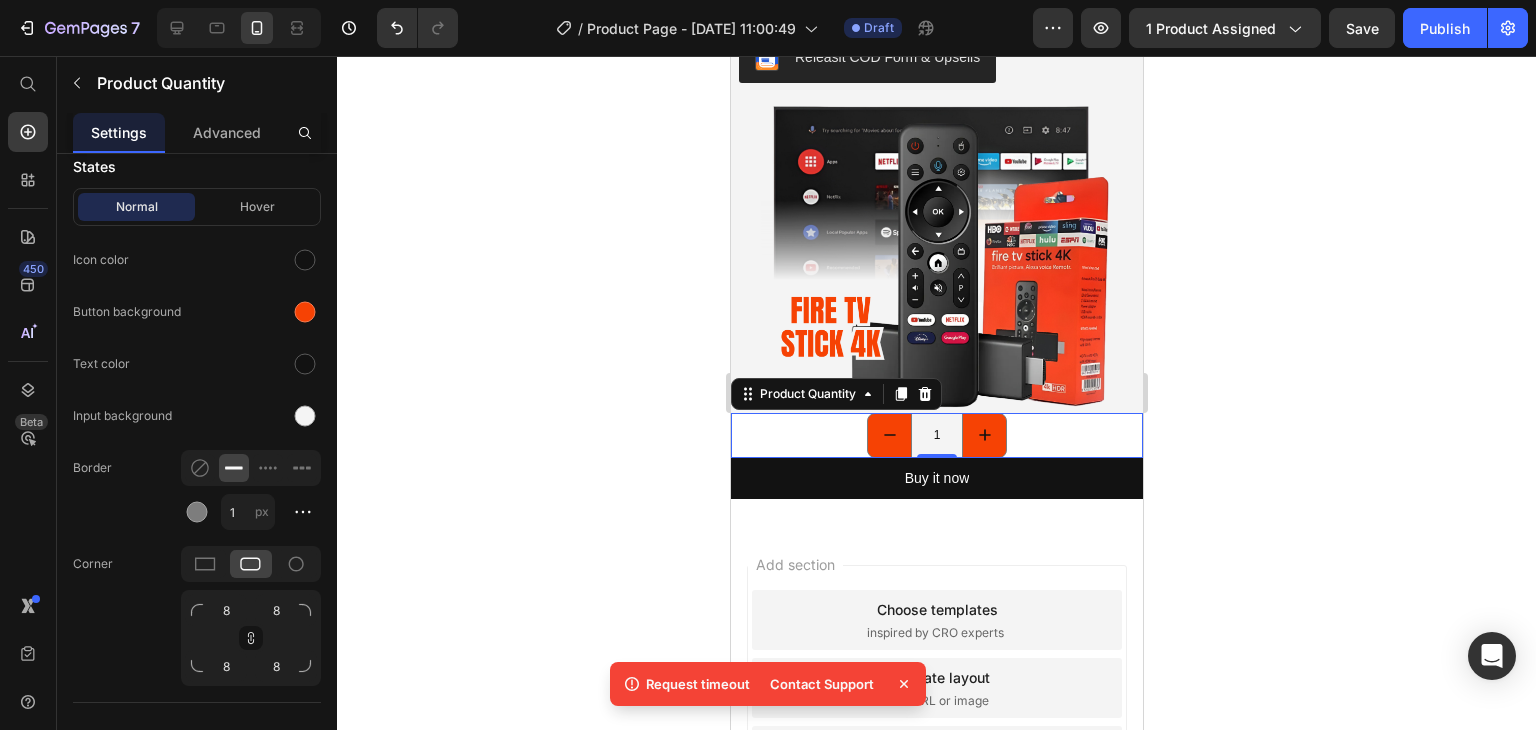 click on "Request timeout" at bounding box center [698, 684] 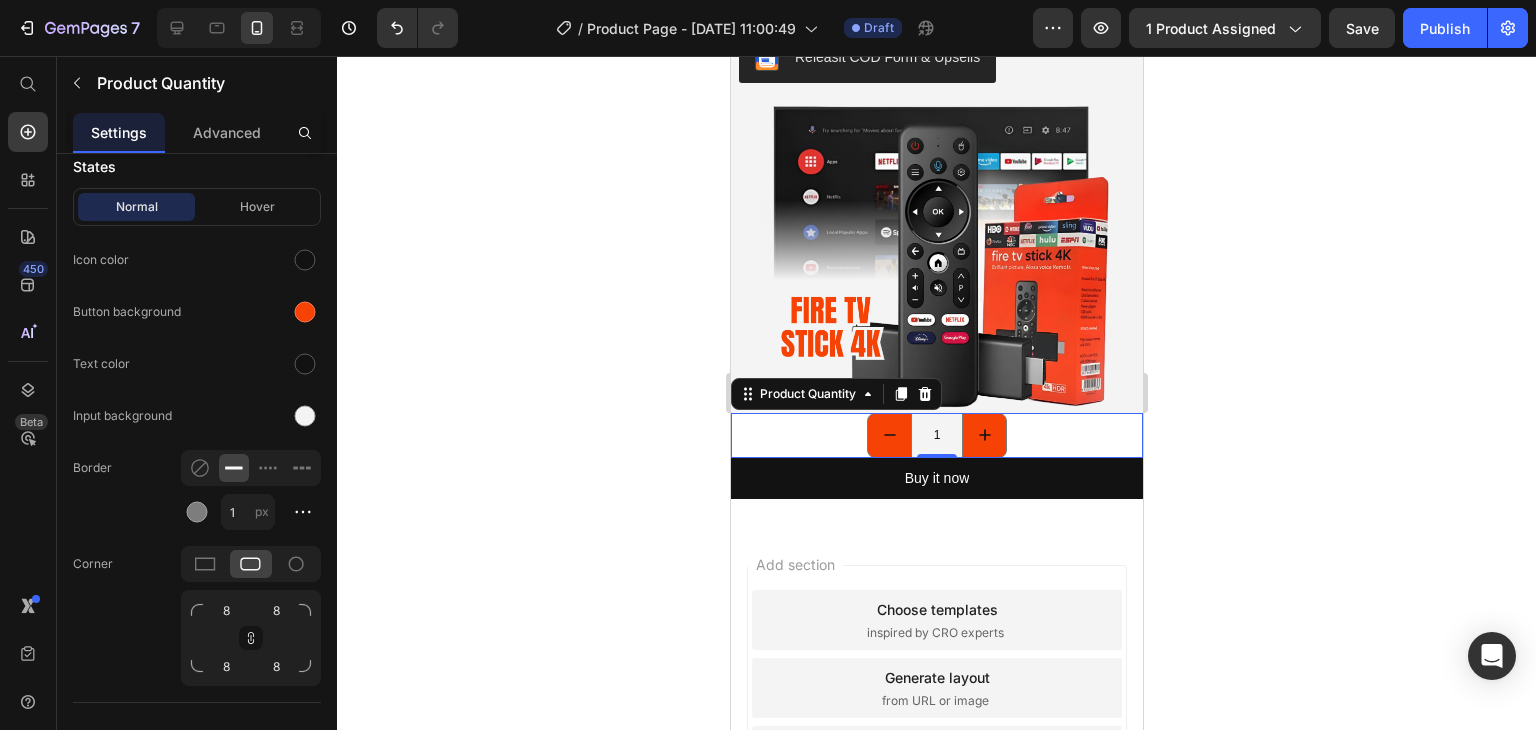 click 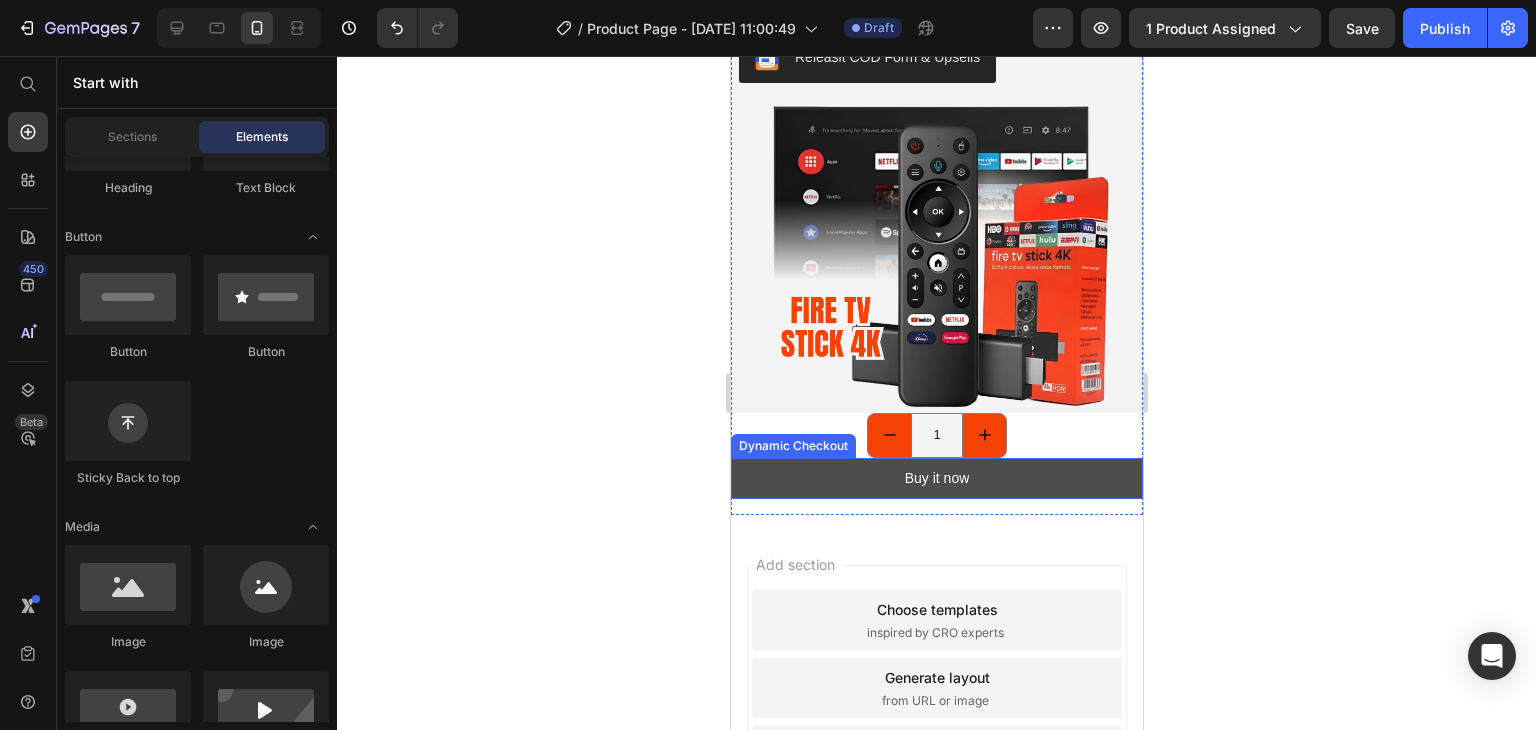 click on "Buy it now" at bounding box center [936, 478] 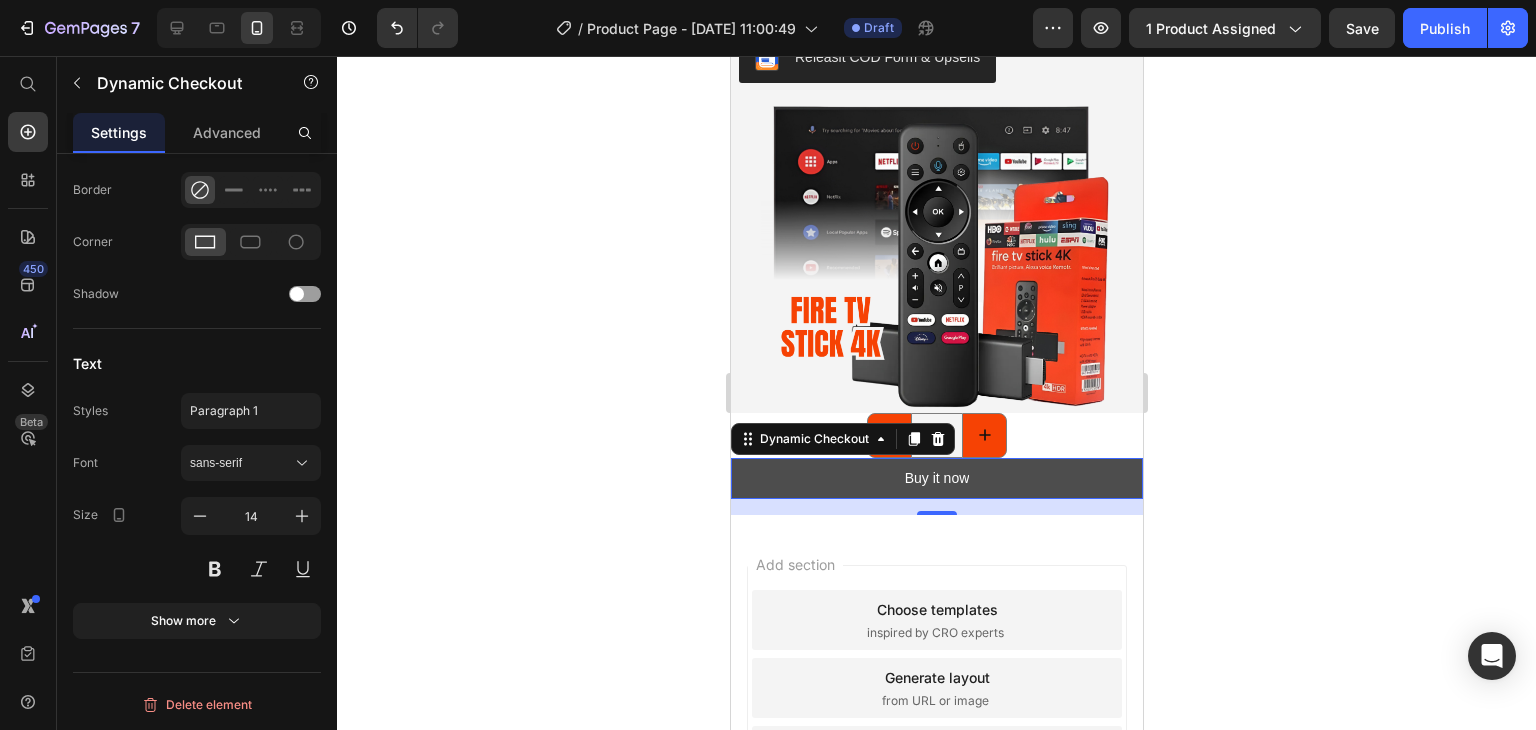 scroll, scrollTop: 0, scrollLeft: 0, axis: both 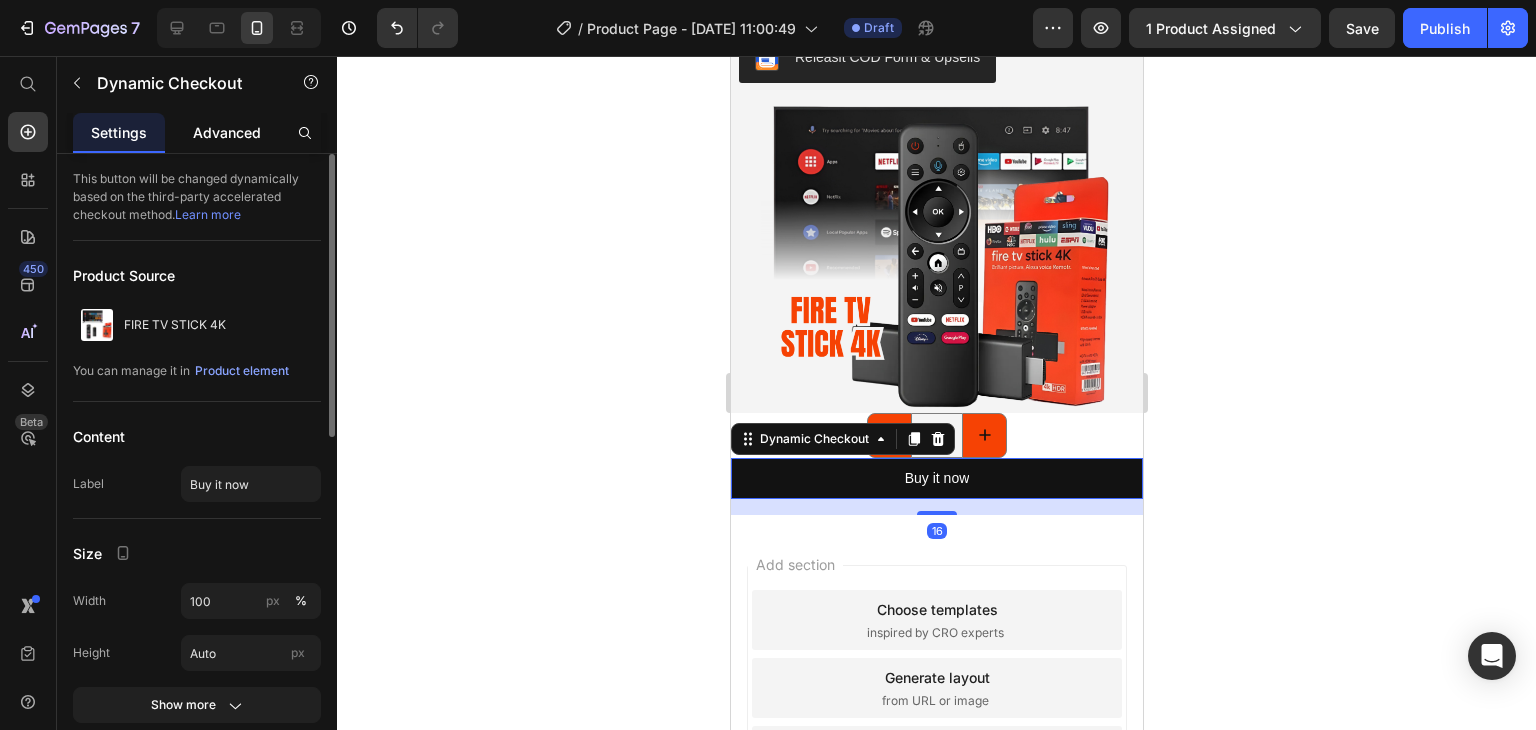 click on "Advanced" at bounding box center [227, 132] 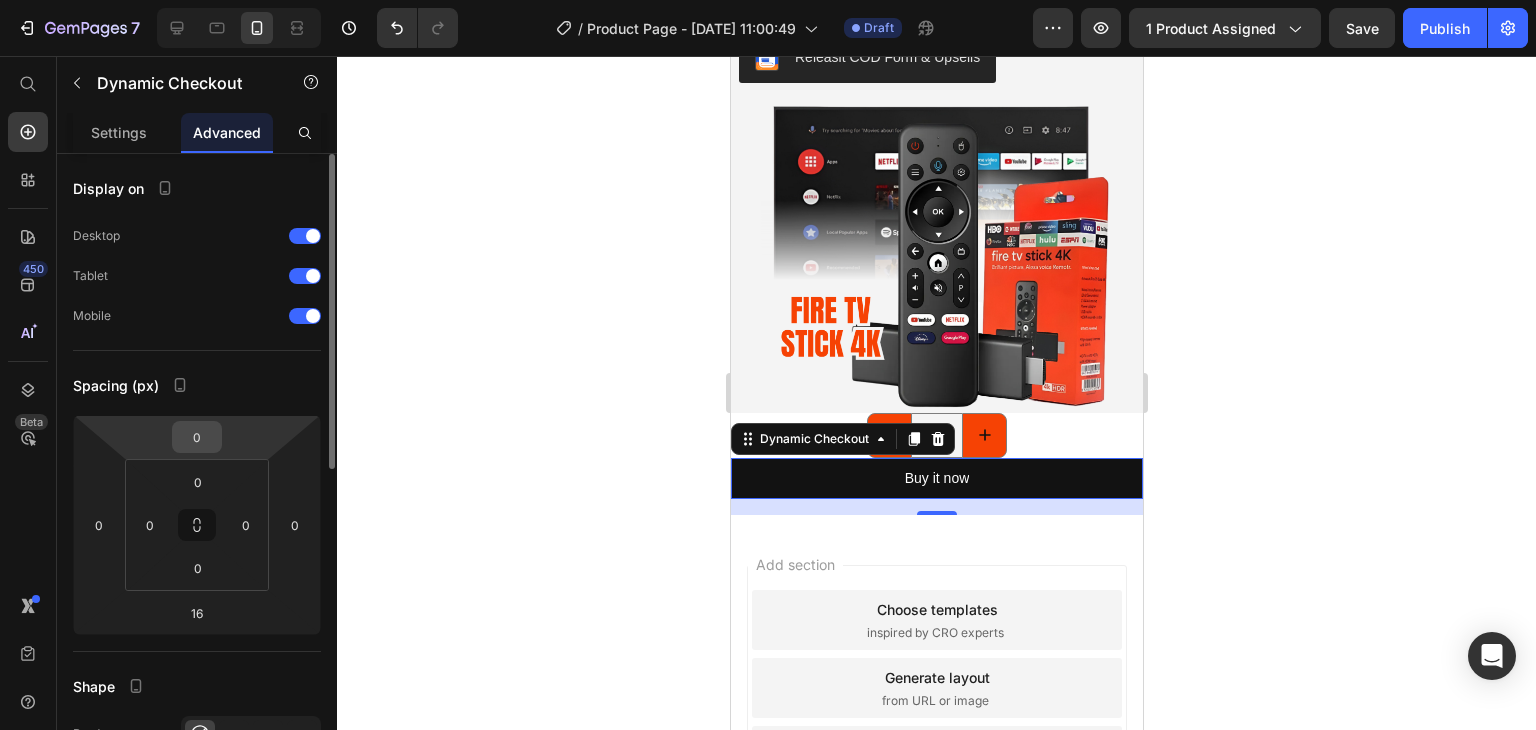 click on "0" at bounding box center [197, 437] 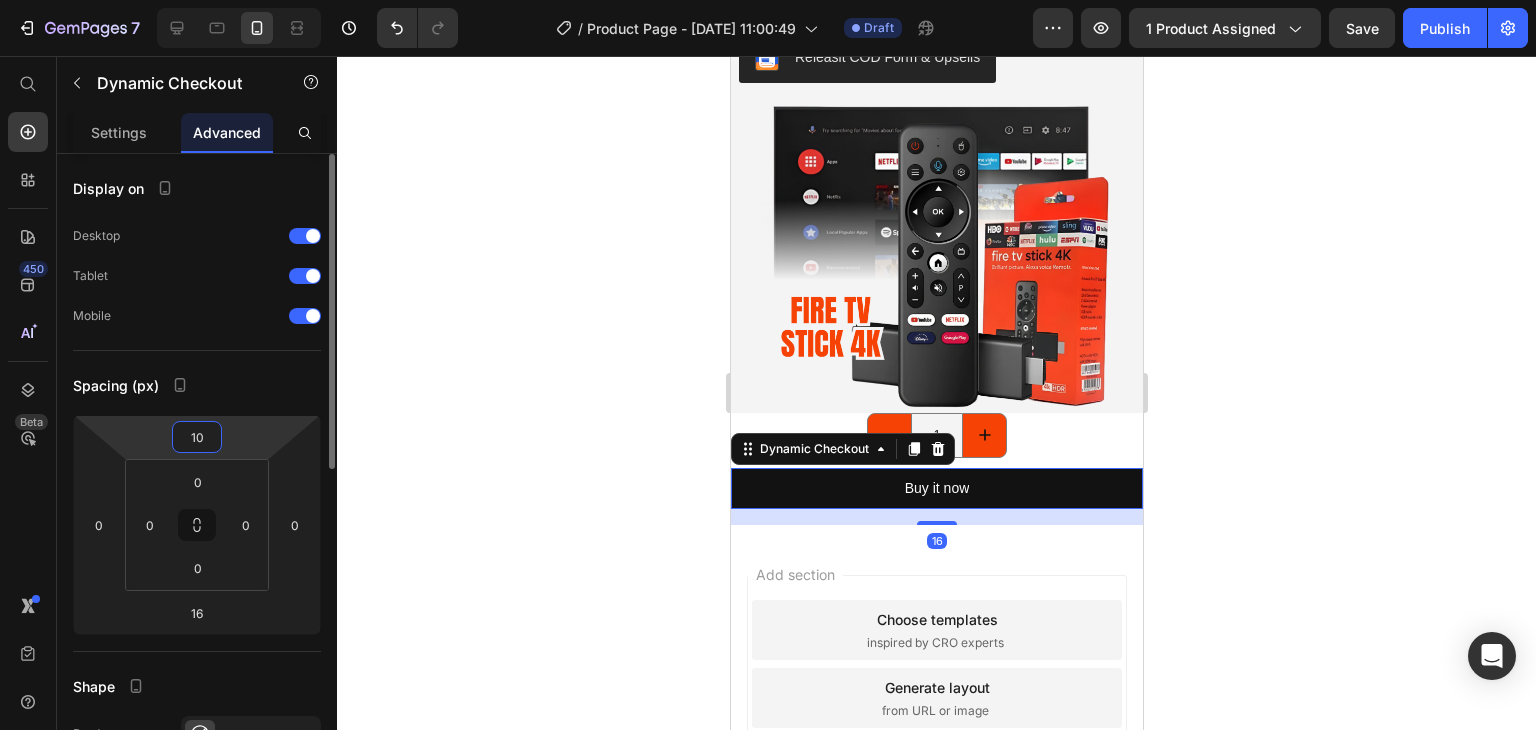 type on "10" 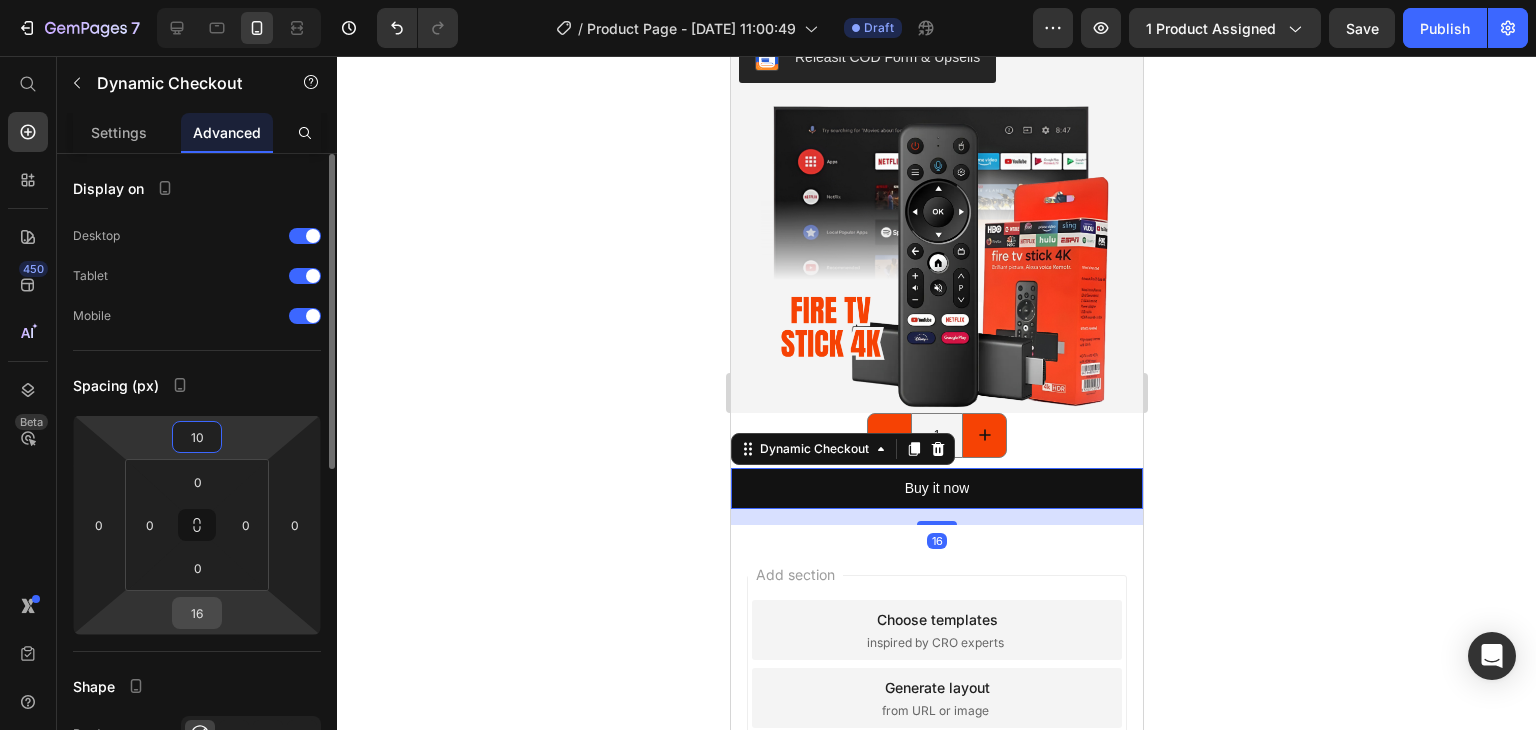 click on "16" at bounding box center [197, 613] 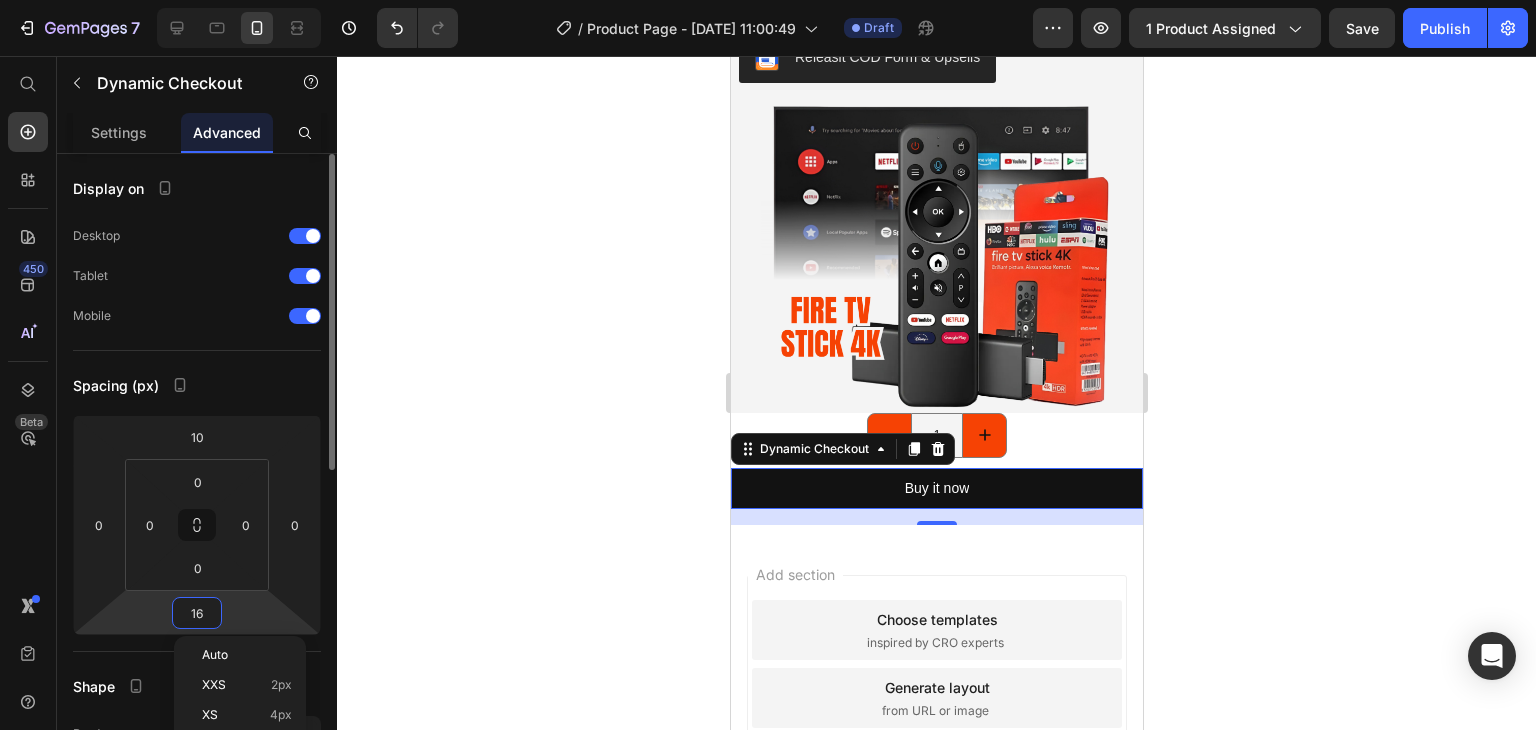 type on "0" 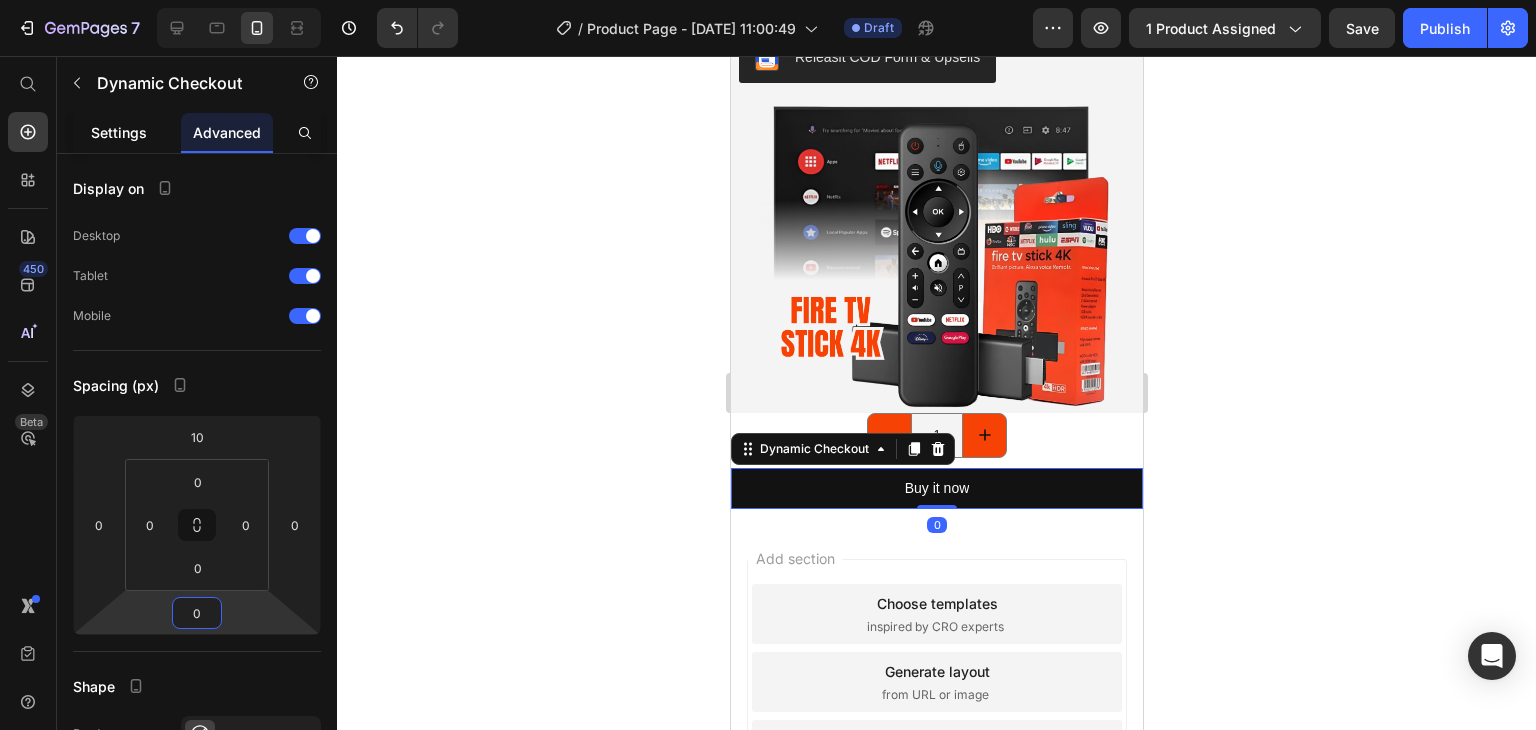 click on "Settings" 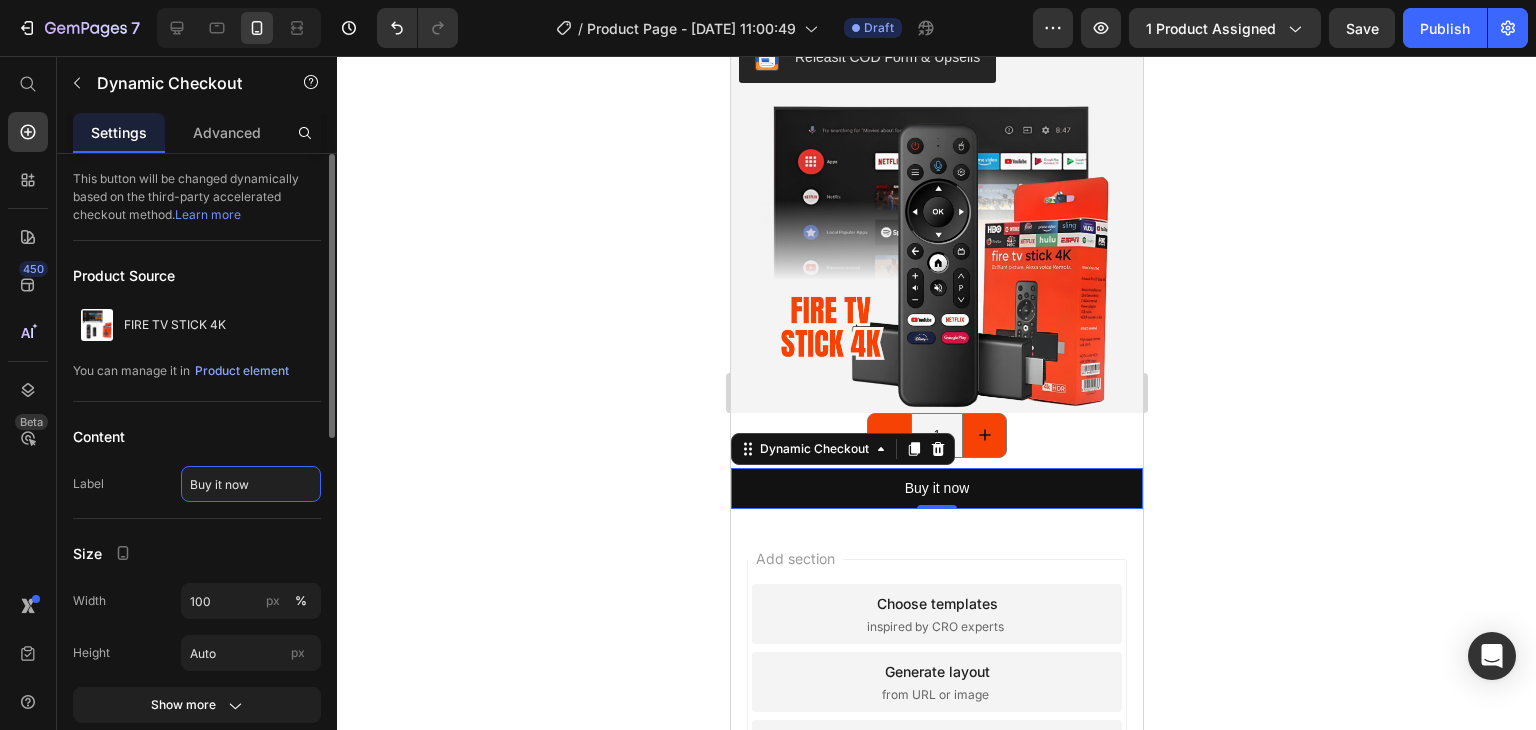 click on "Buy it now" 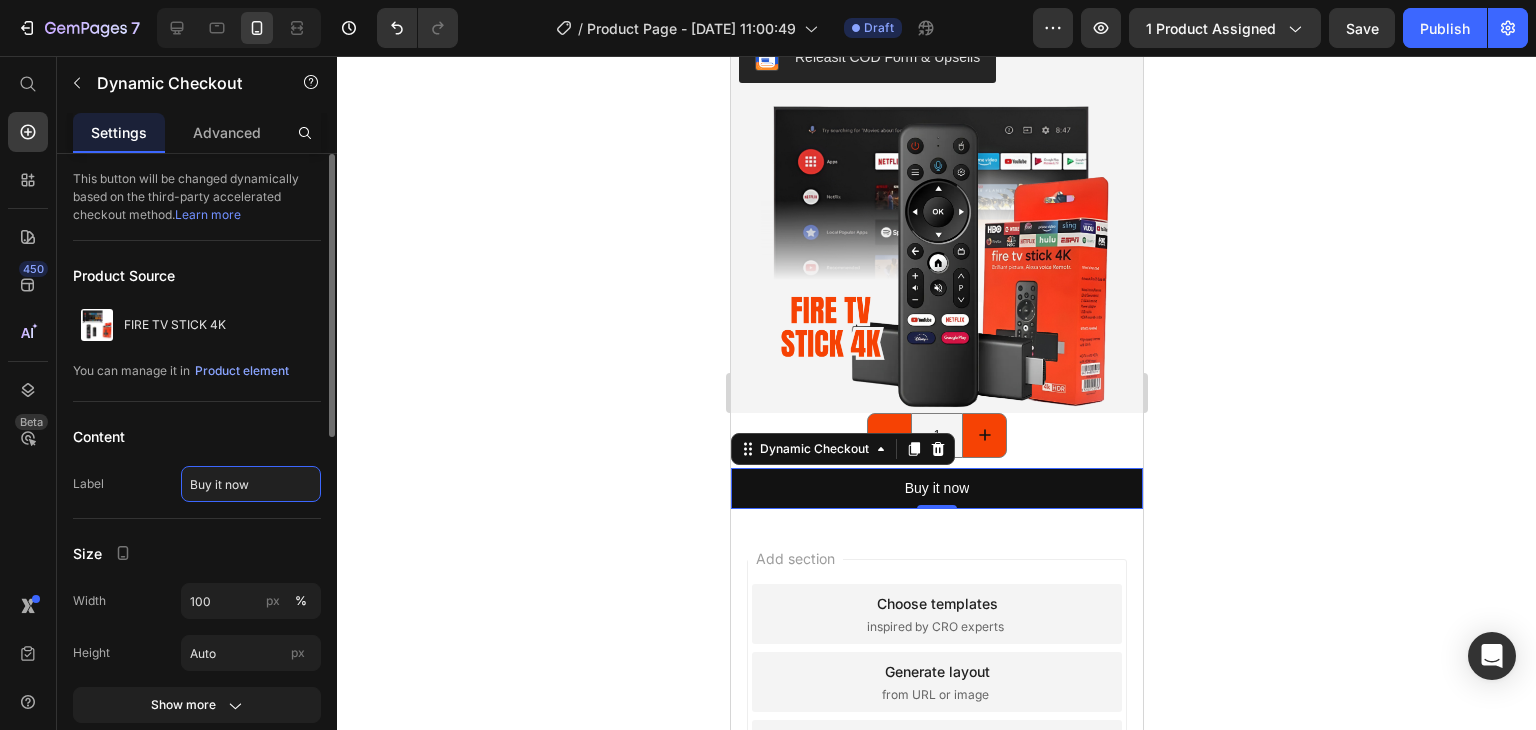paste on "Transforma tu TV" 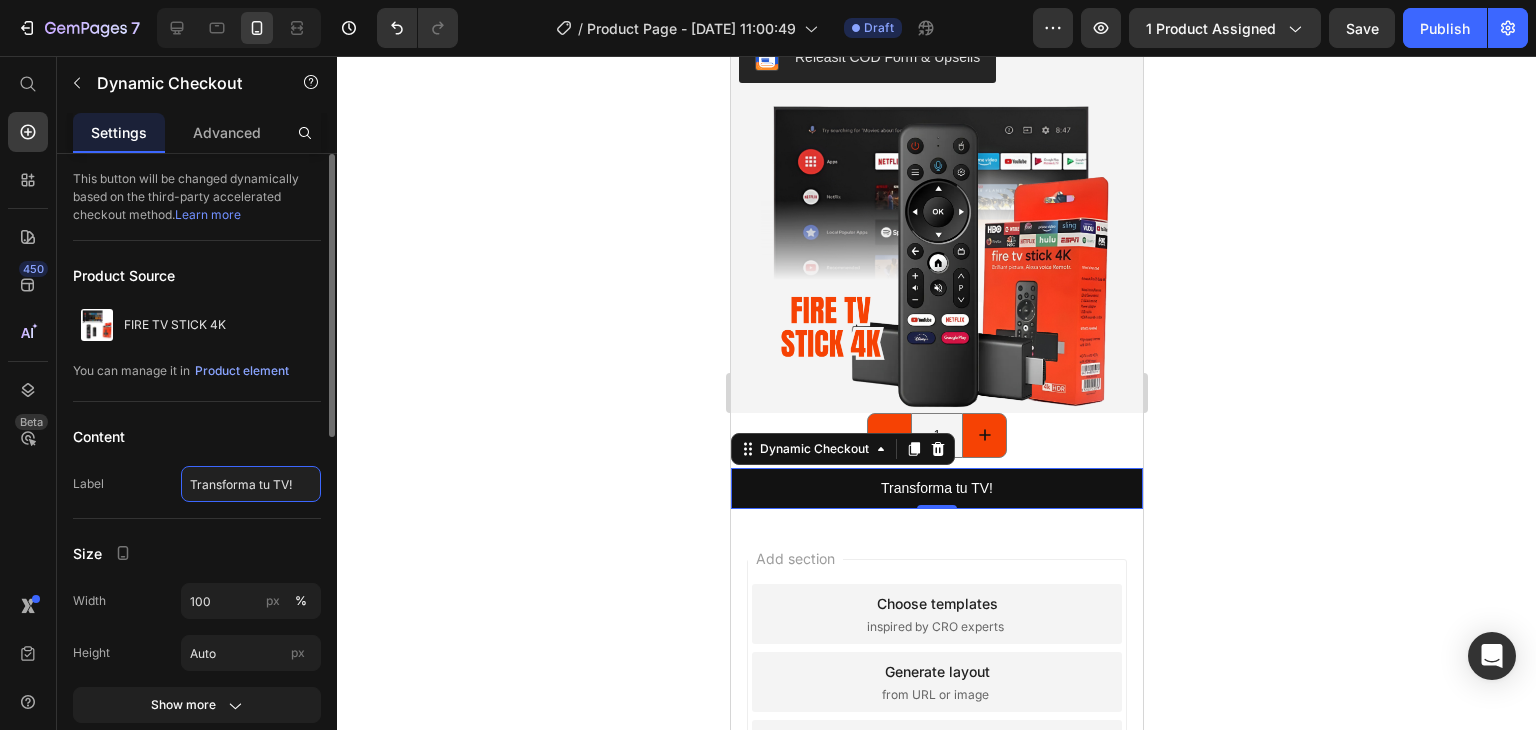type on "¡Transforma tu TV!" 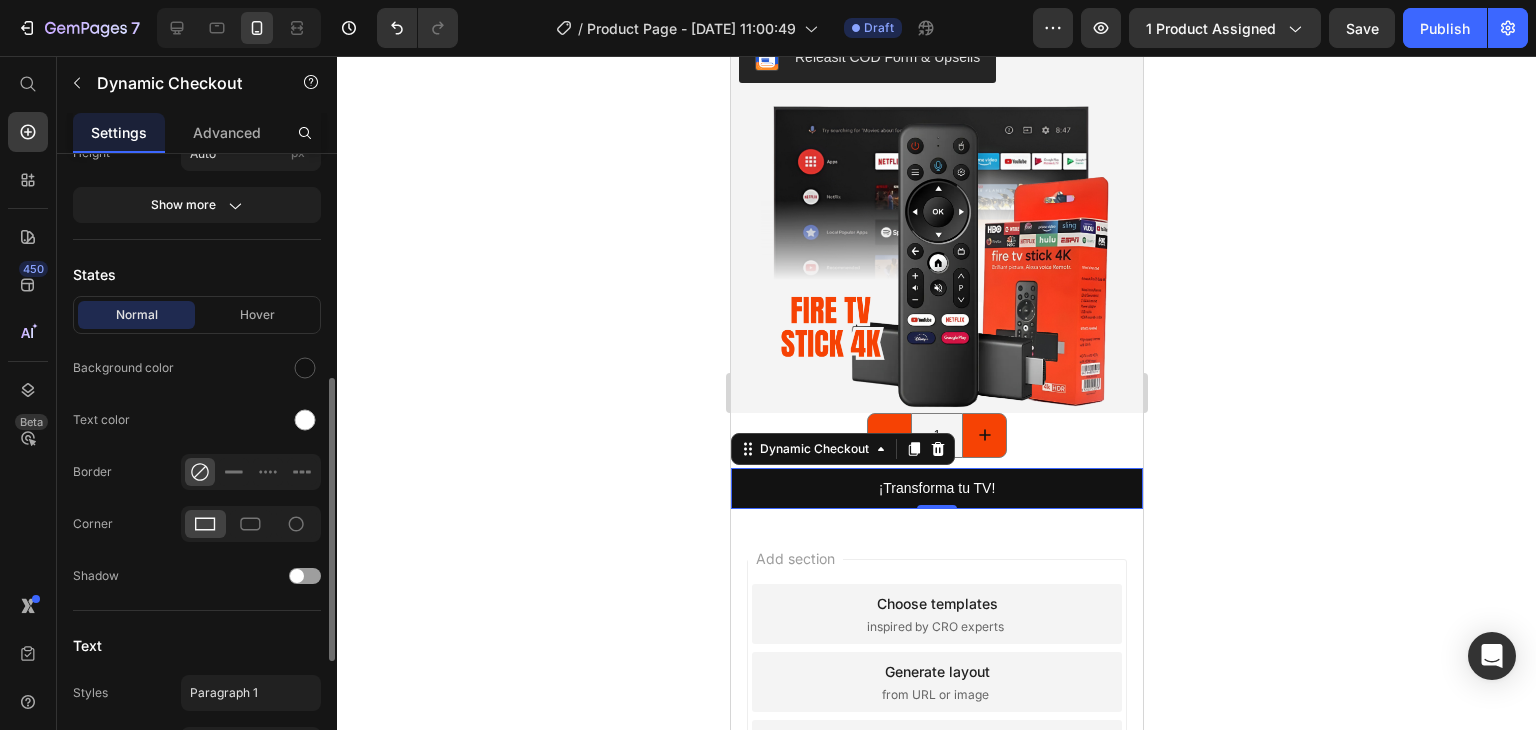 scroll, scrollTop: 600, scrollLeft: 0, axis: vertical 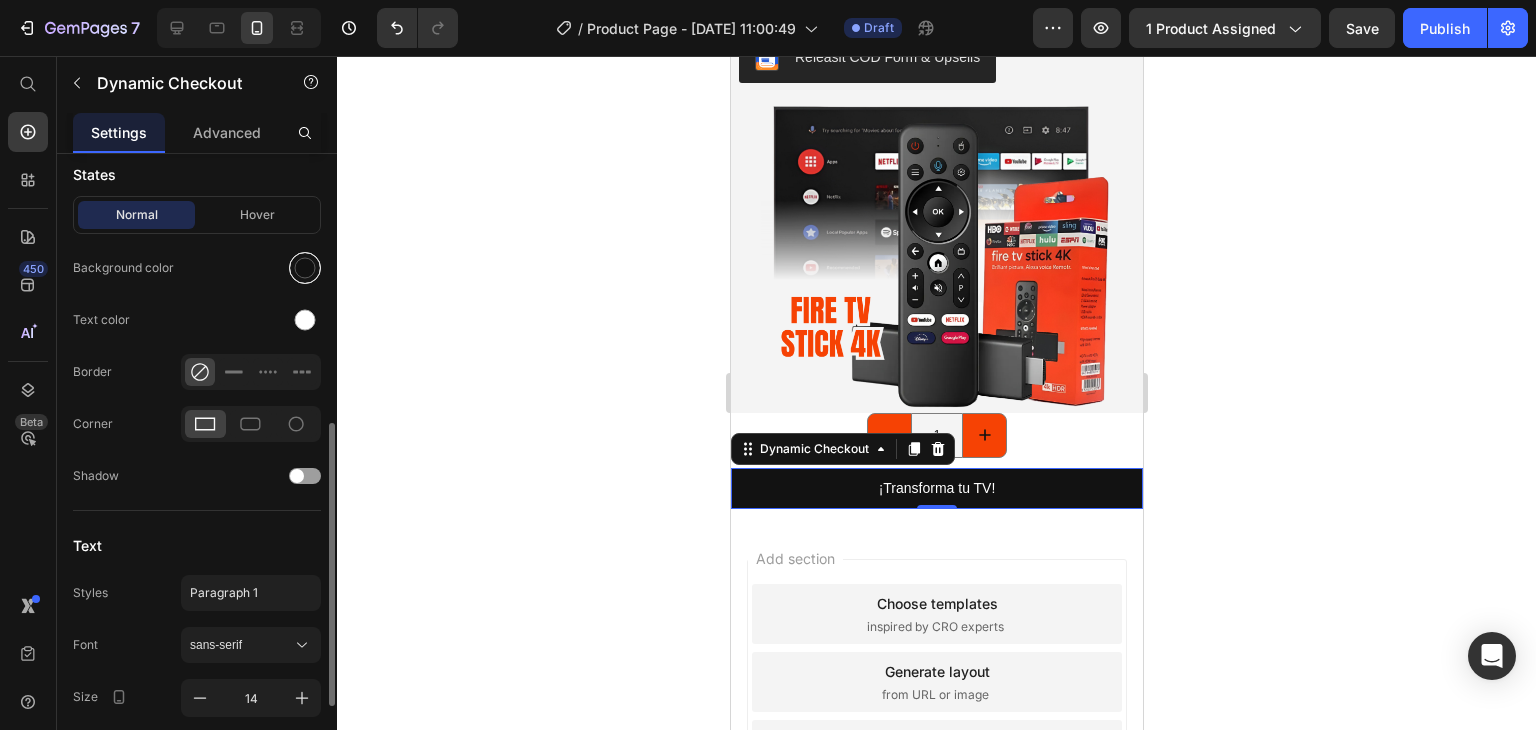 click at bounding box center [305, 268] 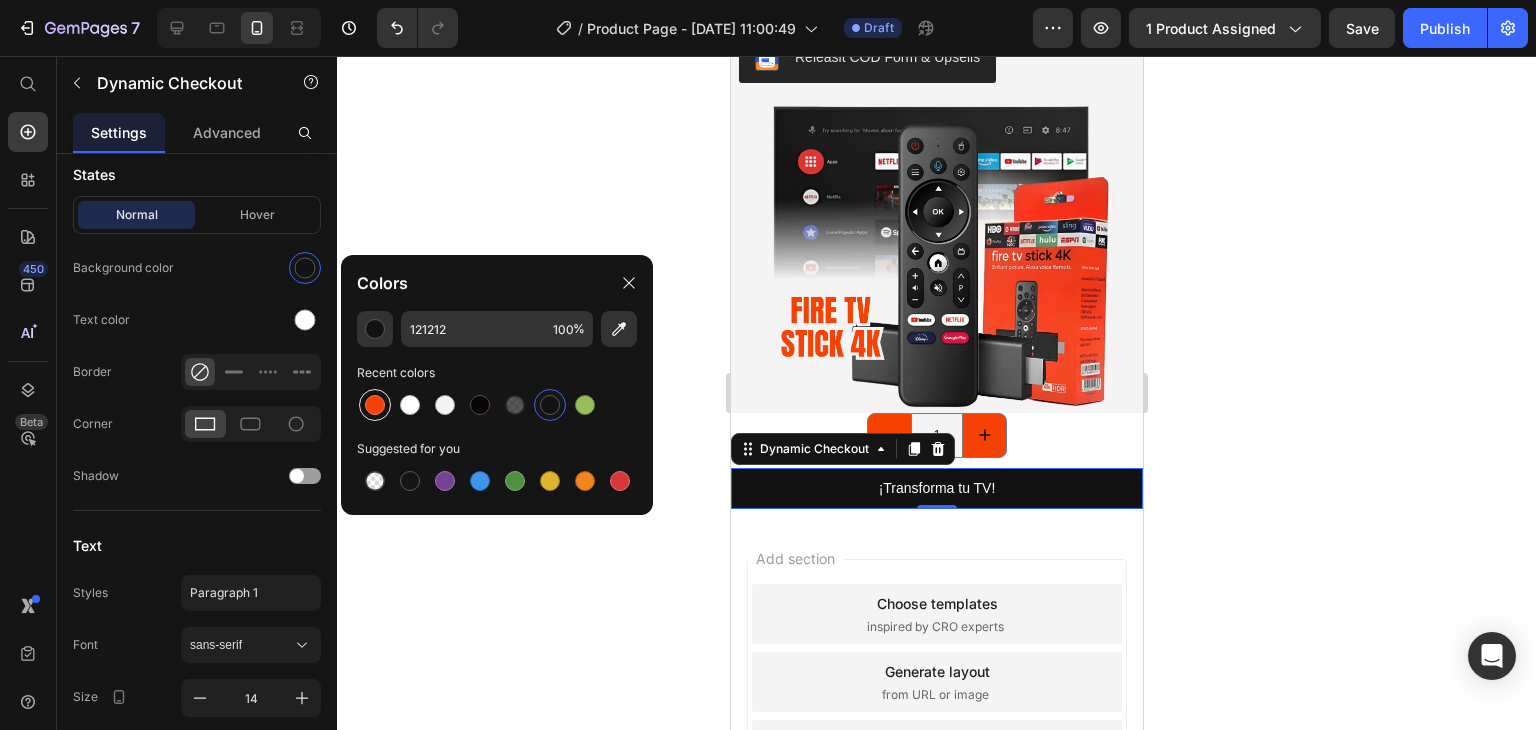 click at bounding box center [375, 405] 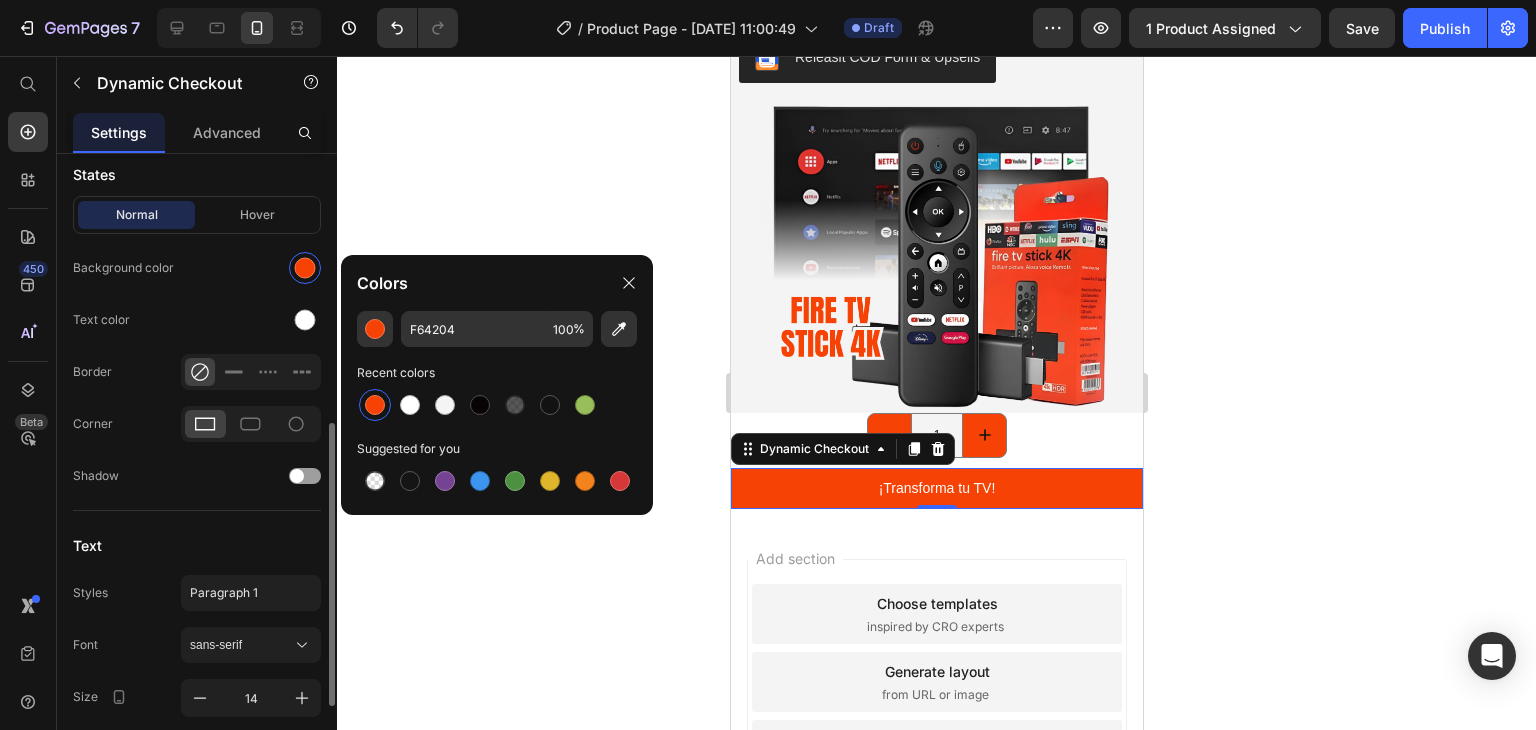 click on "Normal Hover Background color Text color Border Corner Shadow" 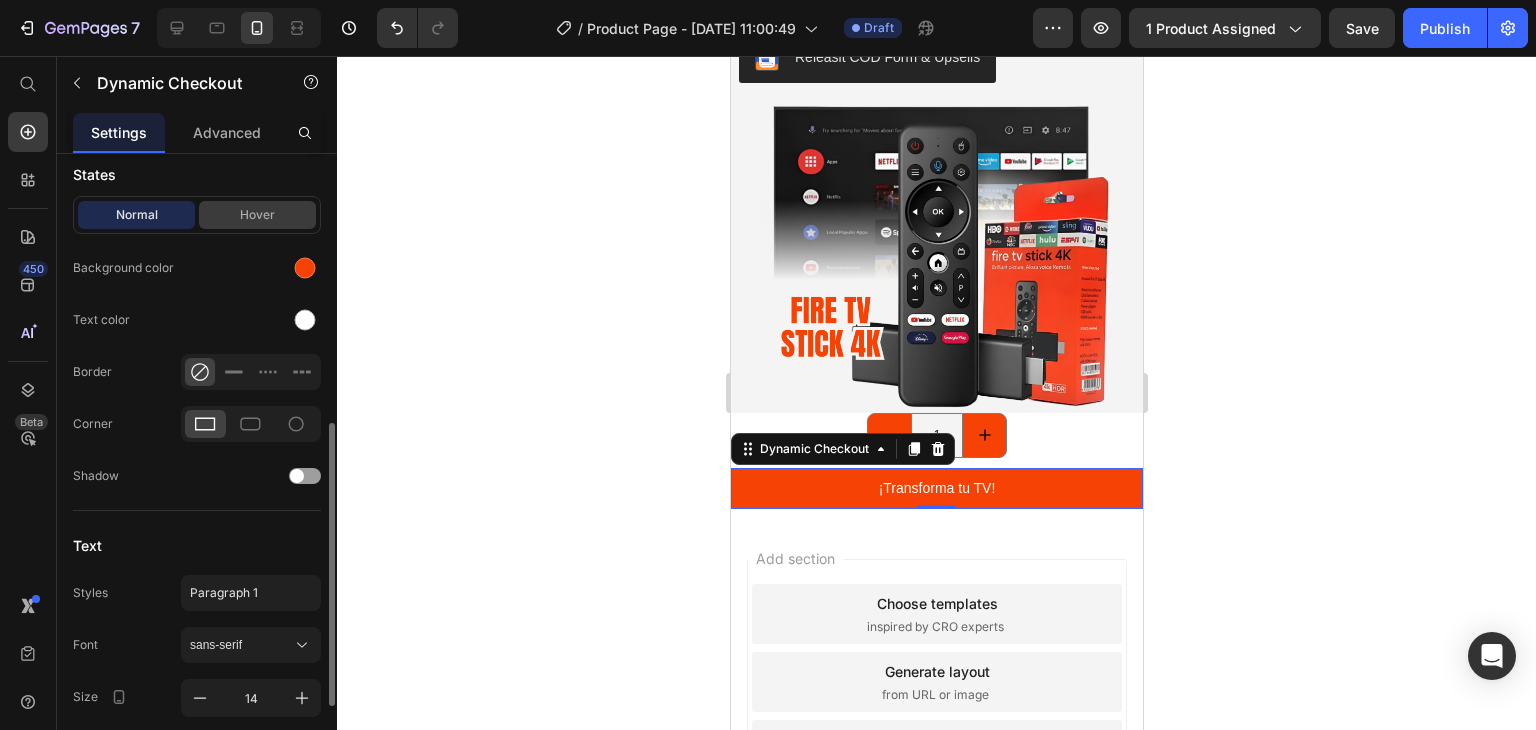 click on "Hover" at bounding box center [257, 215] 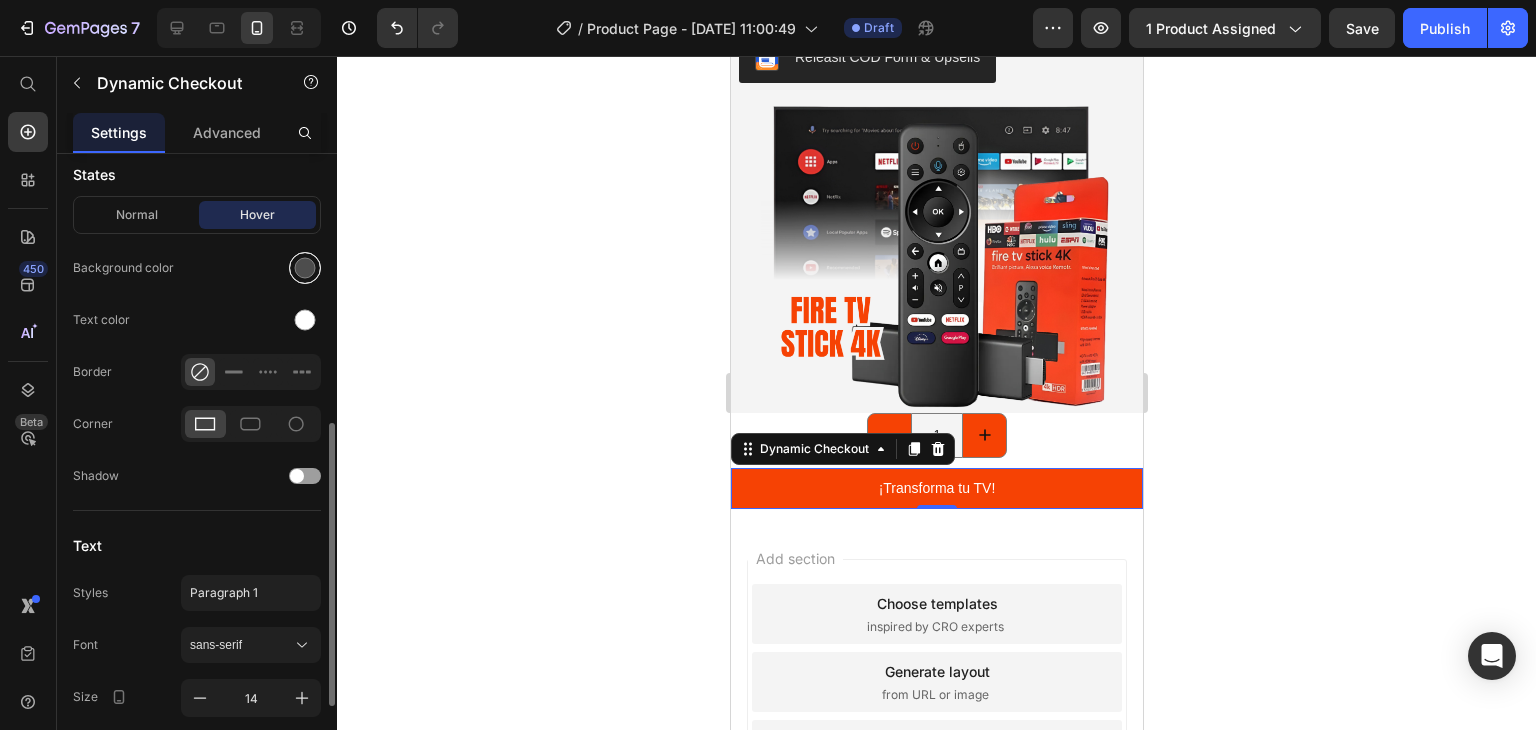 click at bounding box center [305, 268] 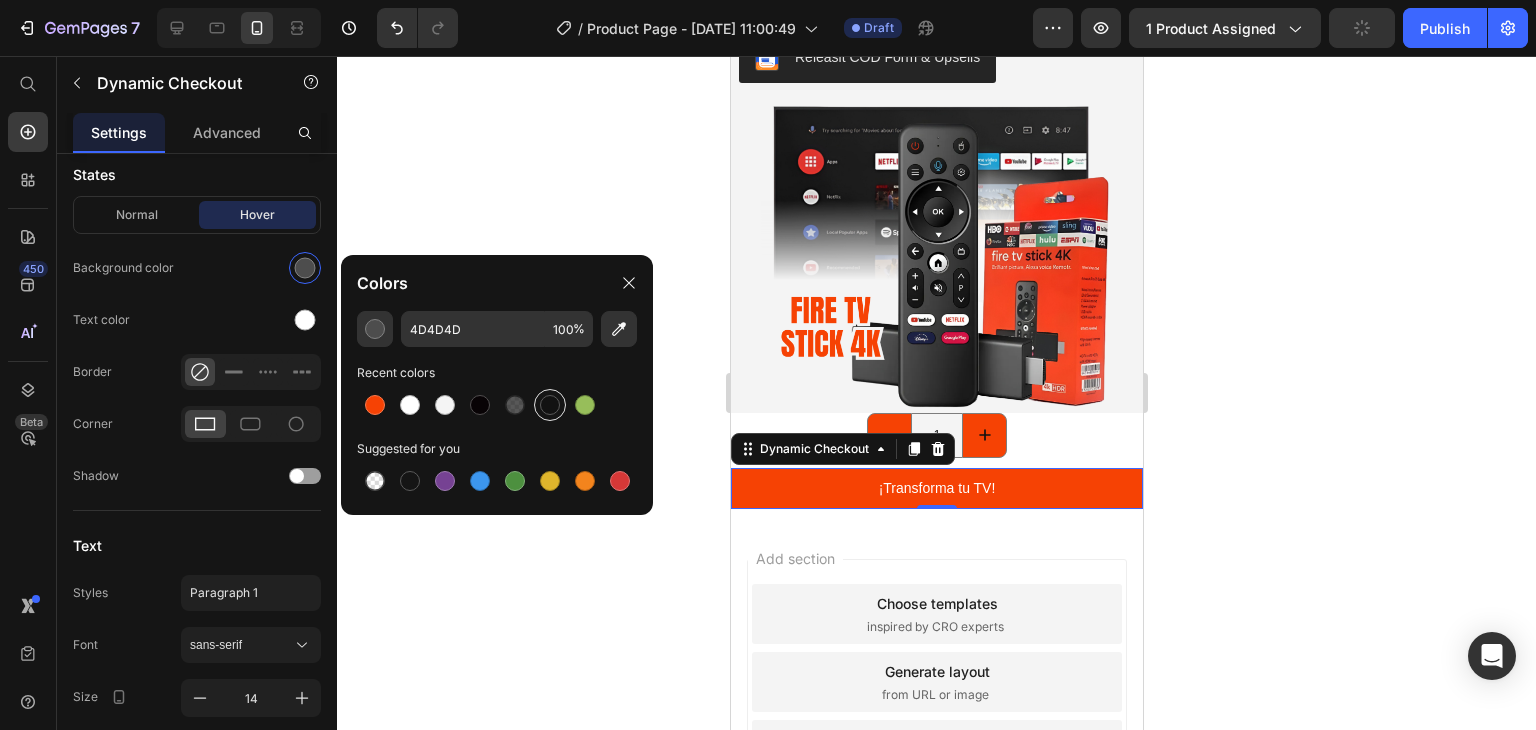 click at bounding box center (550, 405) 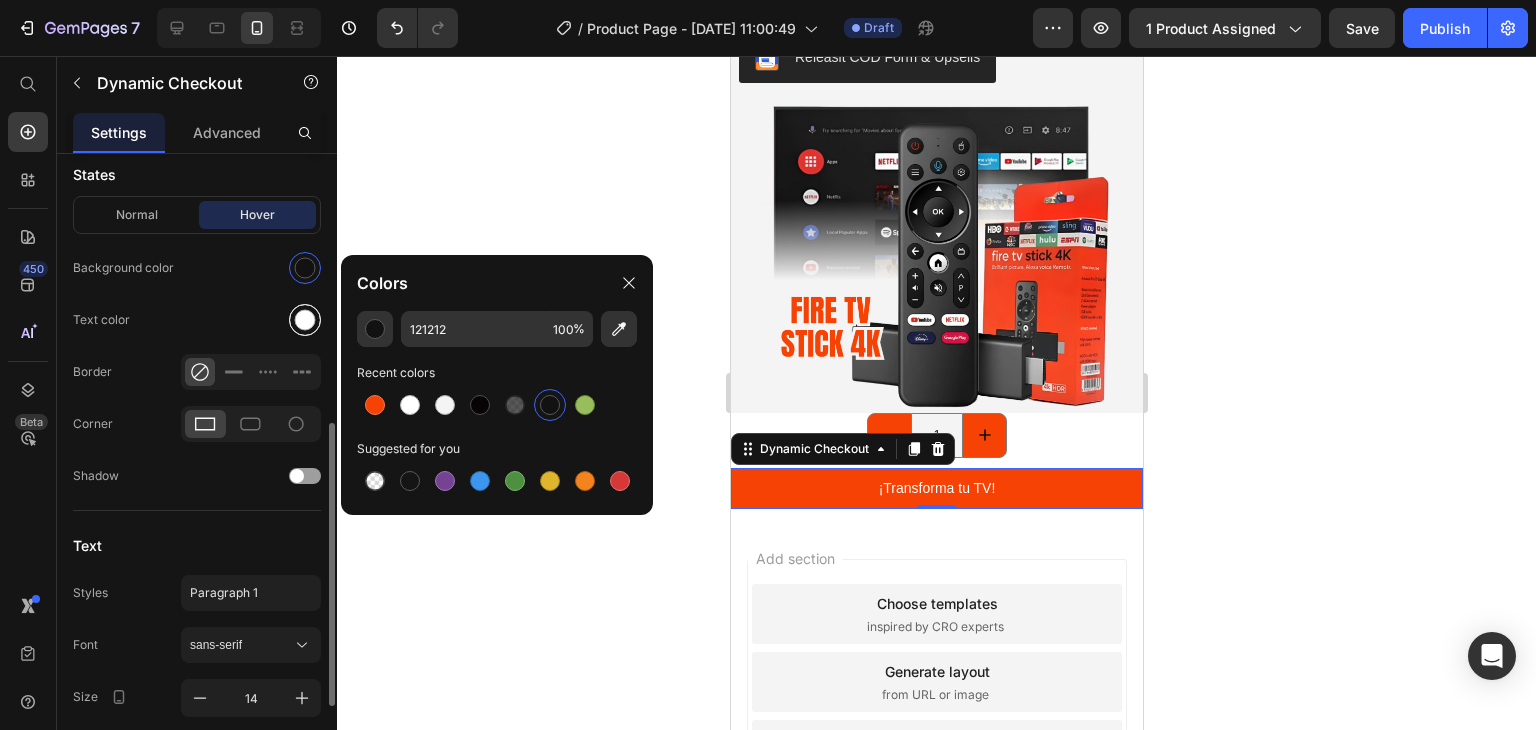 click at bounding box center [305, 320] 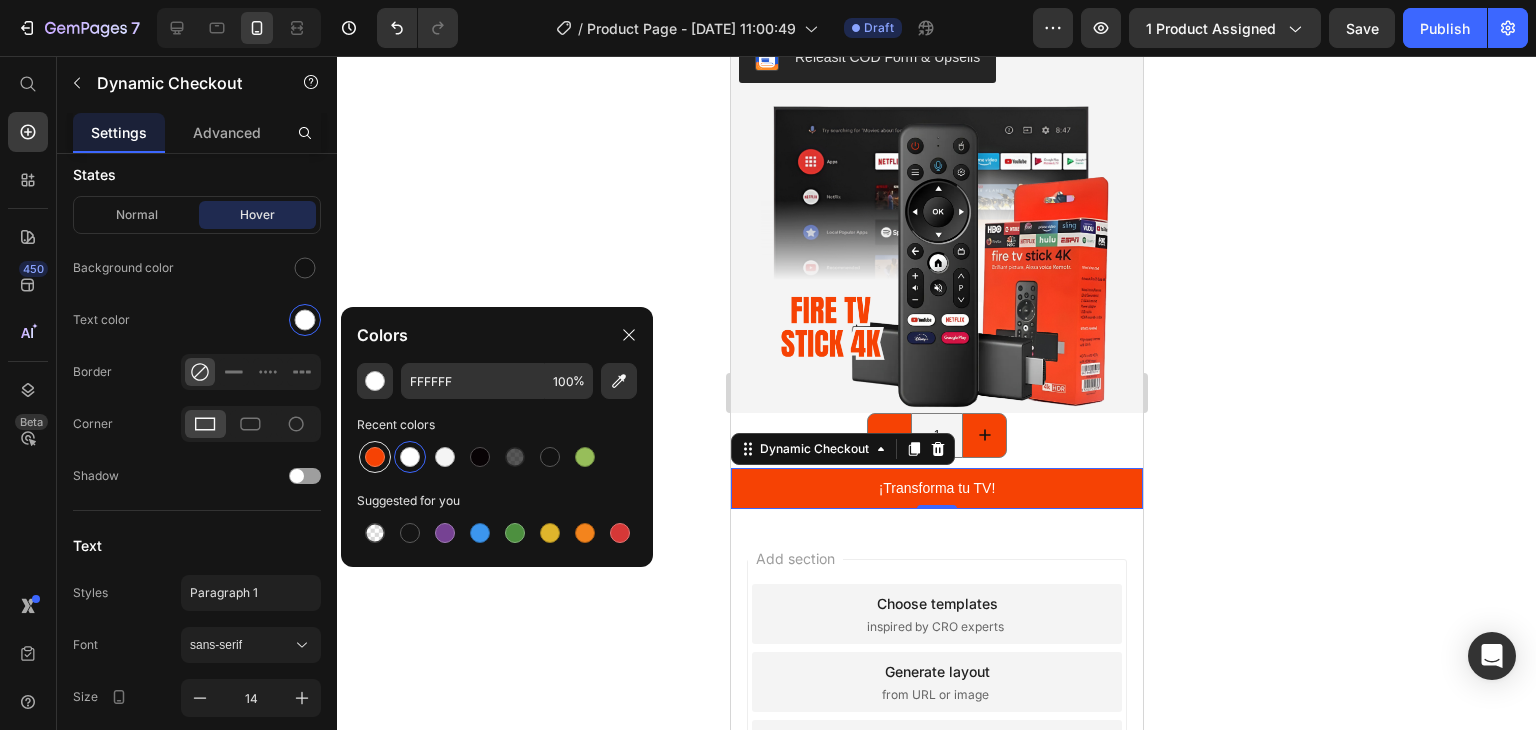 click at bounding box center (375, 457) 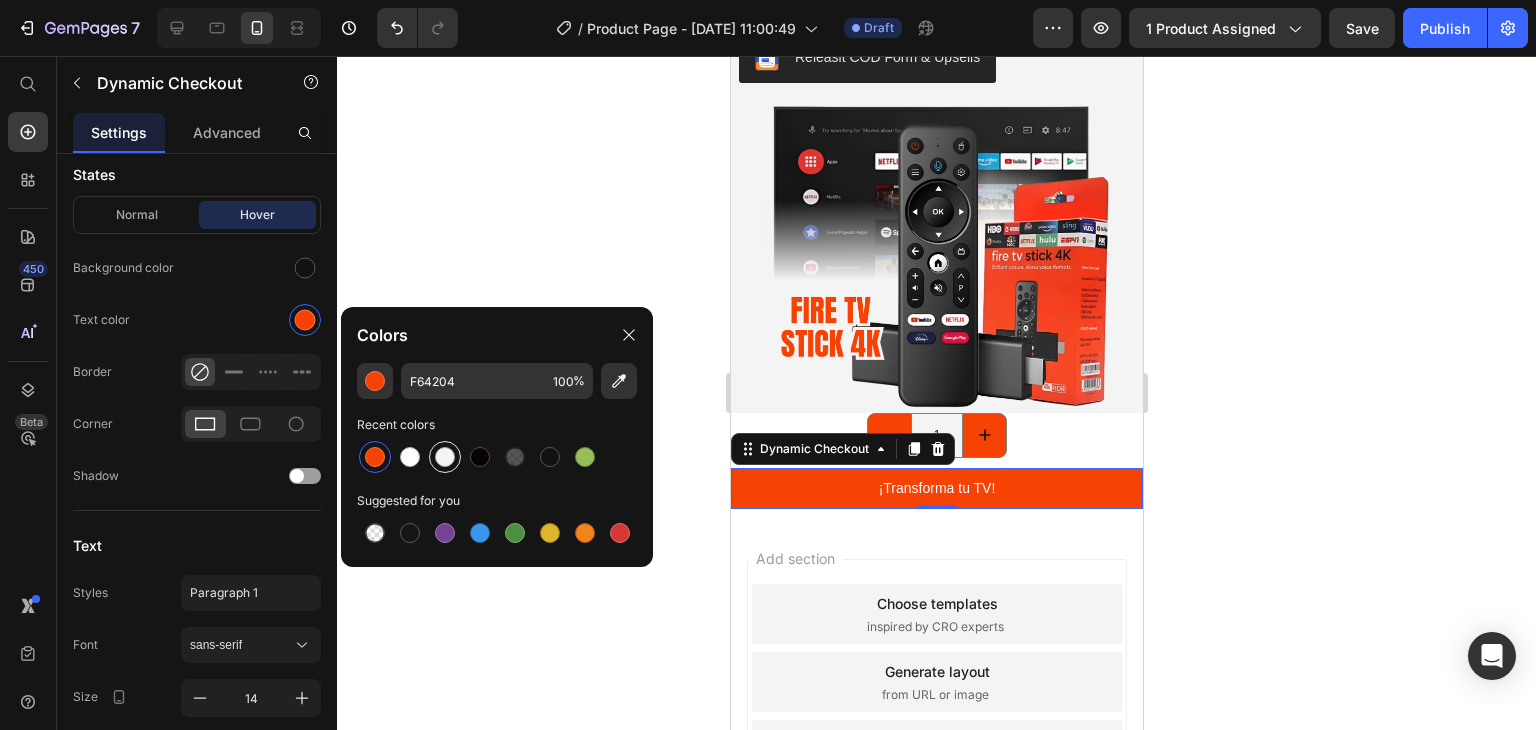 click at bounding box center (445, 457) 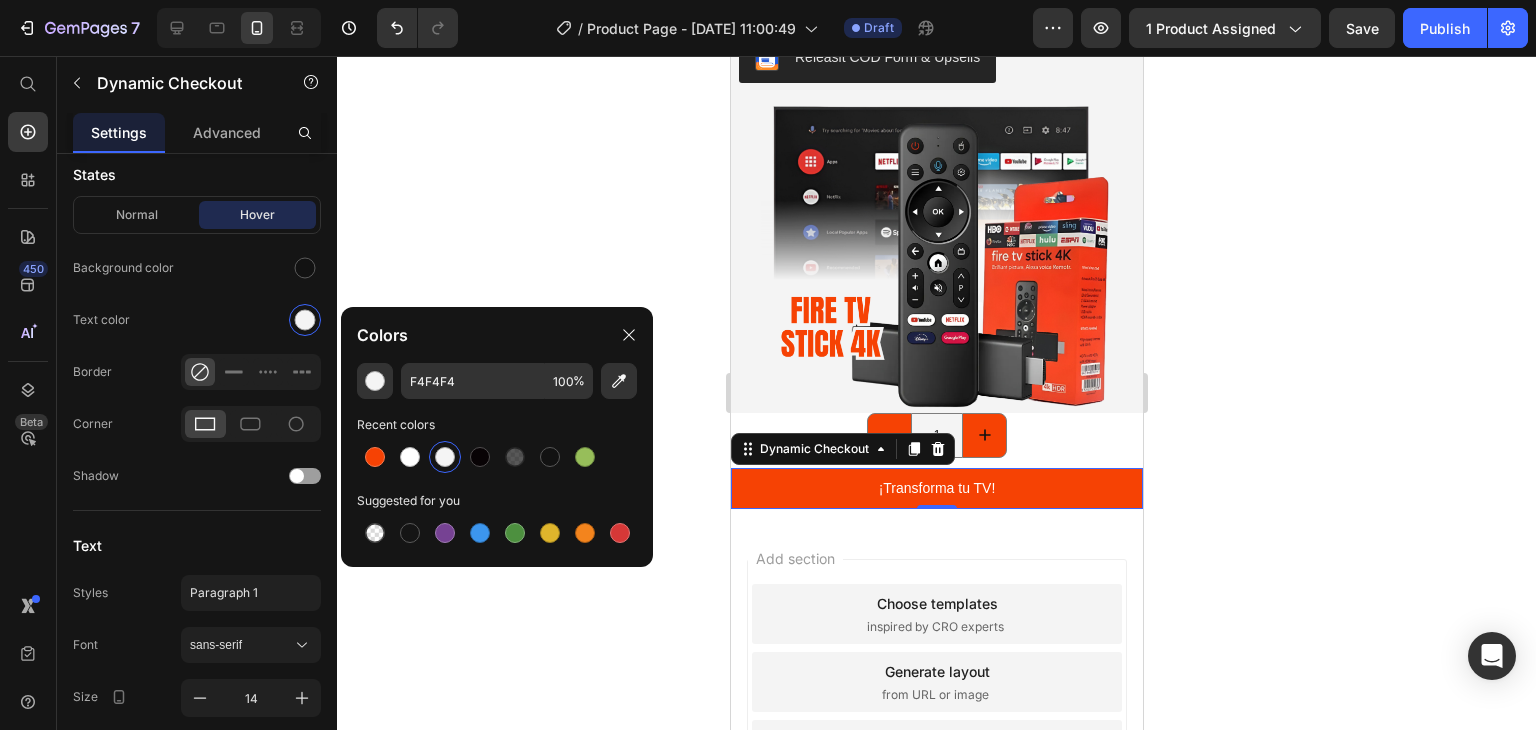click 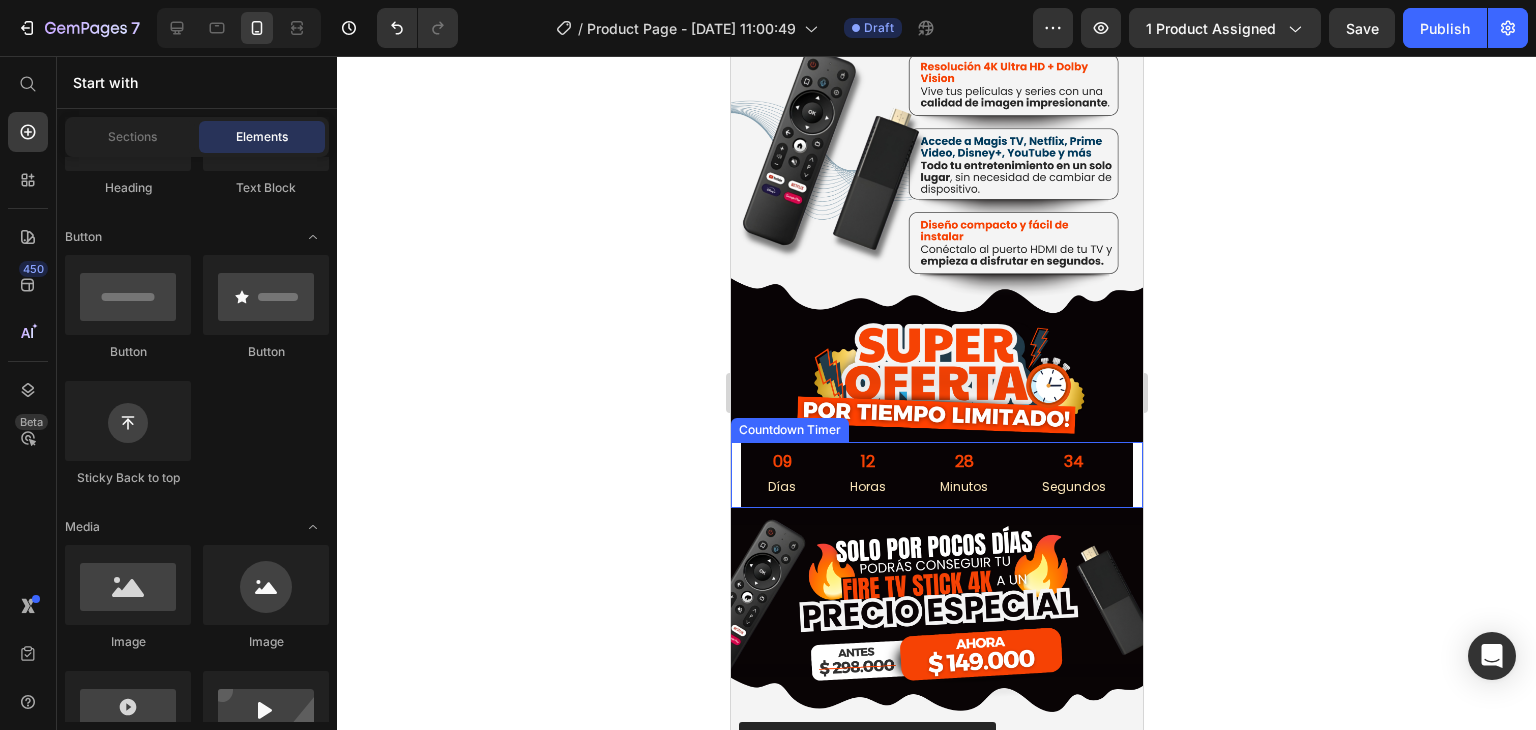 scroll, scrollTop: 682, scrollLeft: 0, axis: vertical 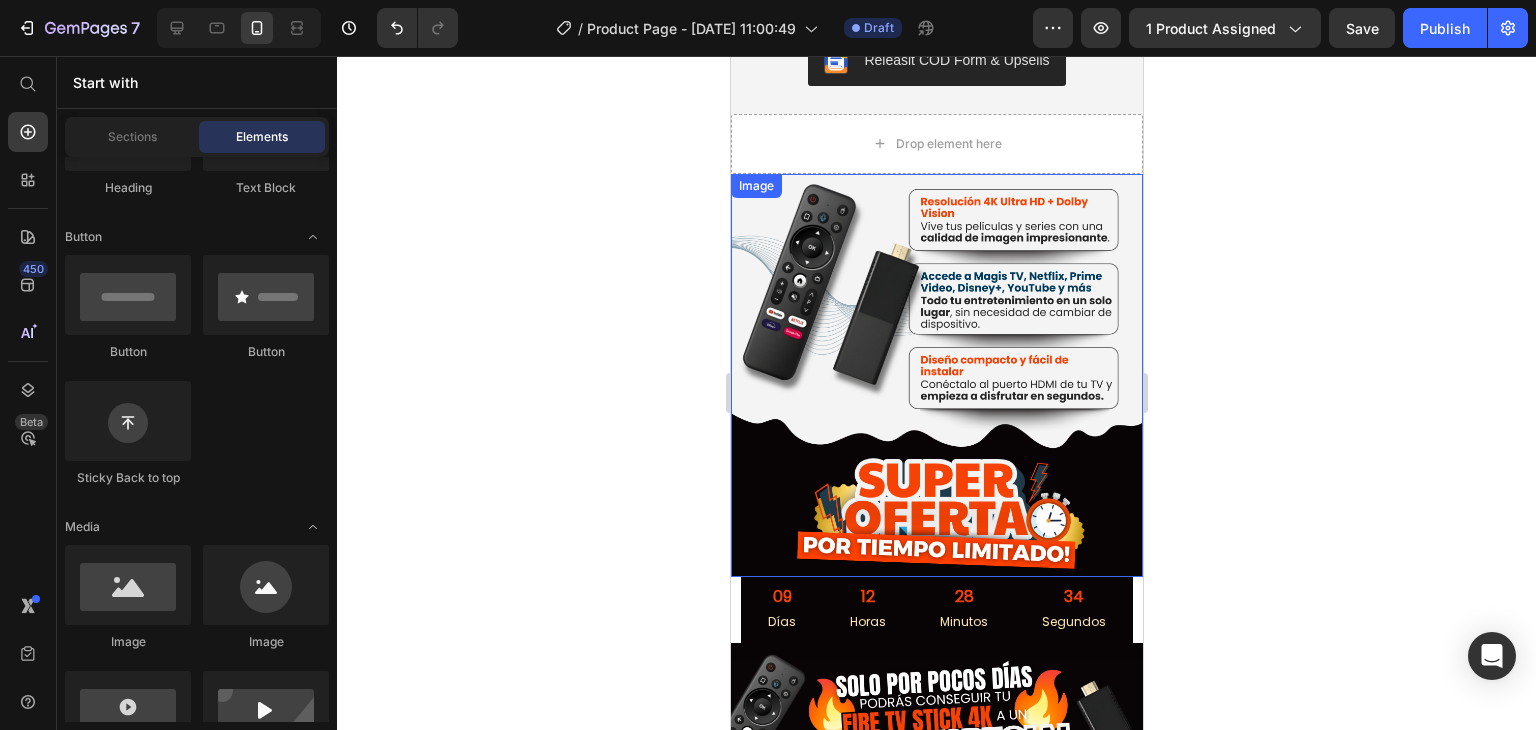 click at bounding box center [936, 375] 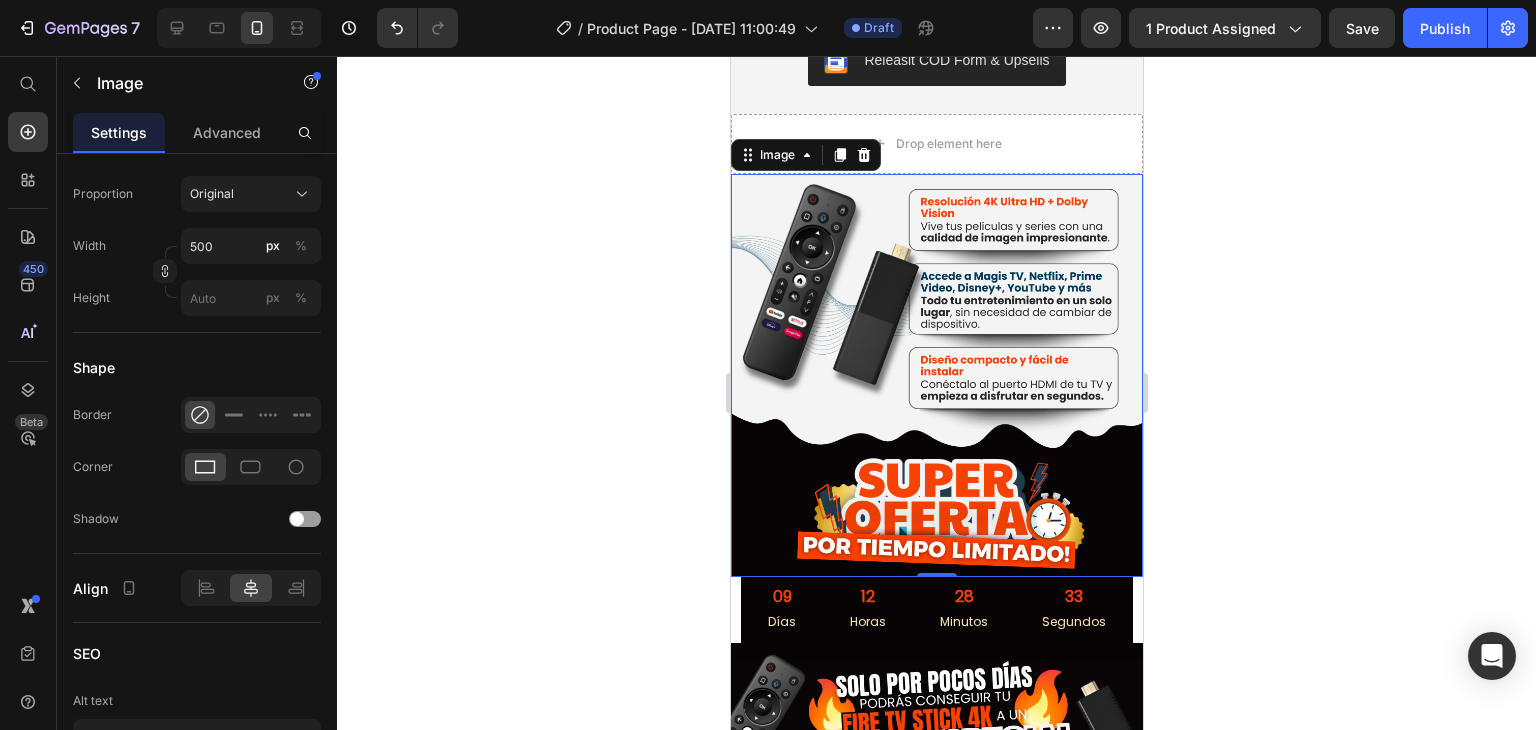 scroll, scrollTop: 0, scrollLeft: 0, axis: both 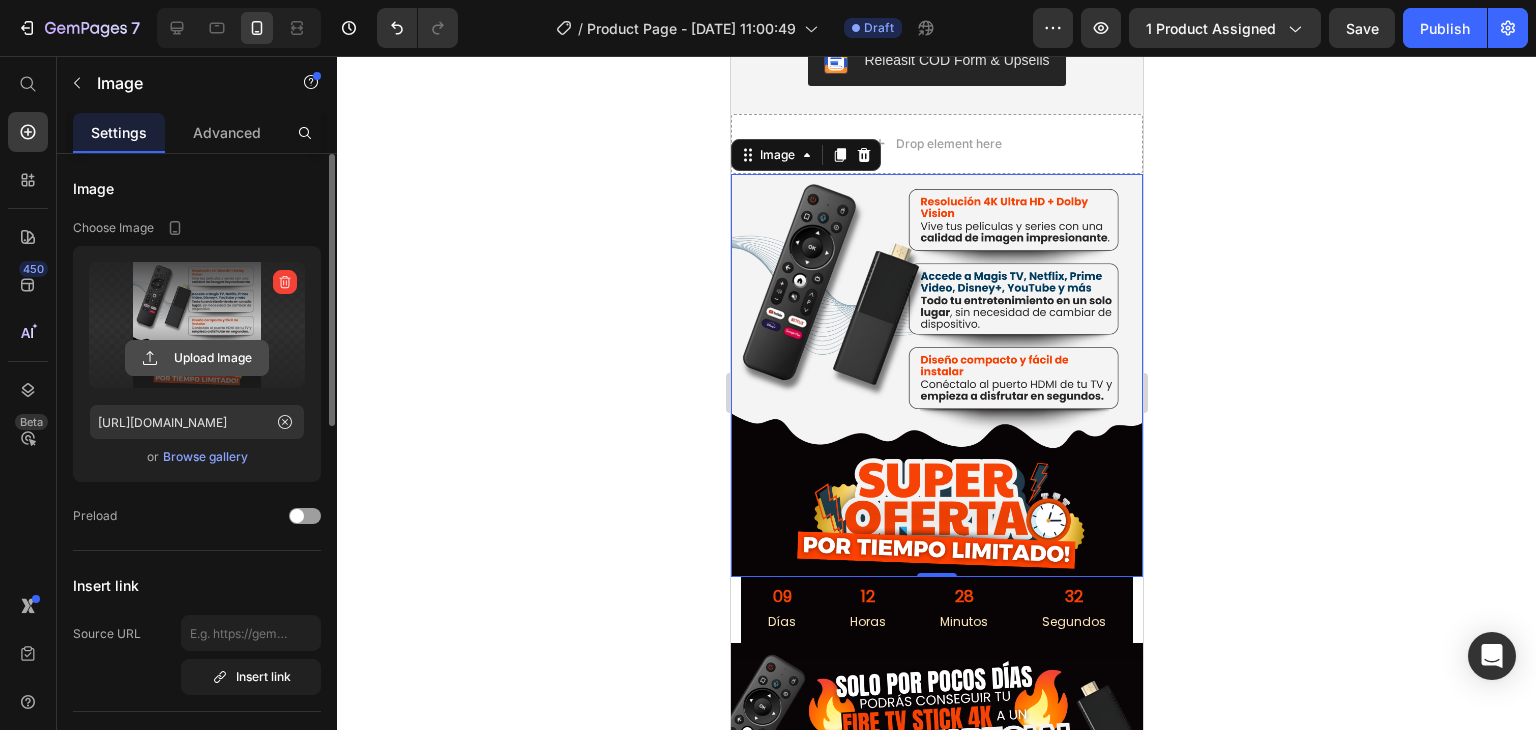 click 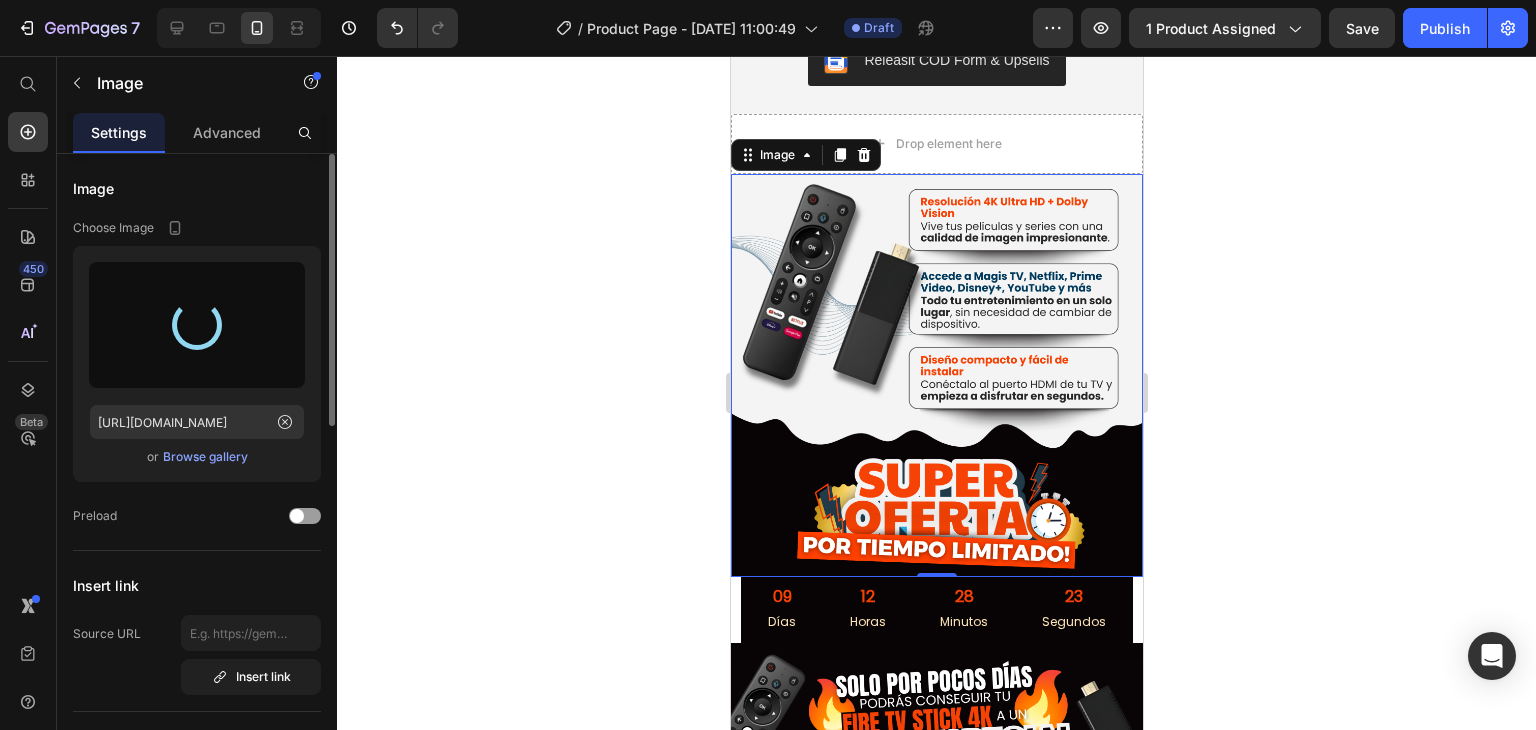 type on "[URL][DOMAIN_NAME]" 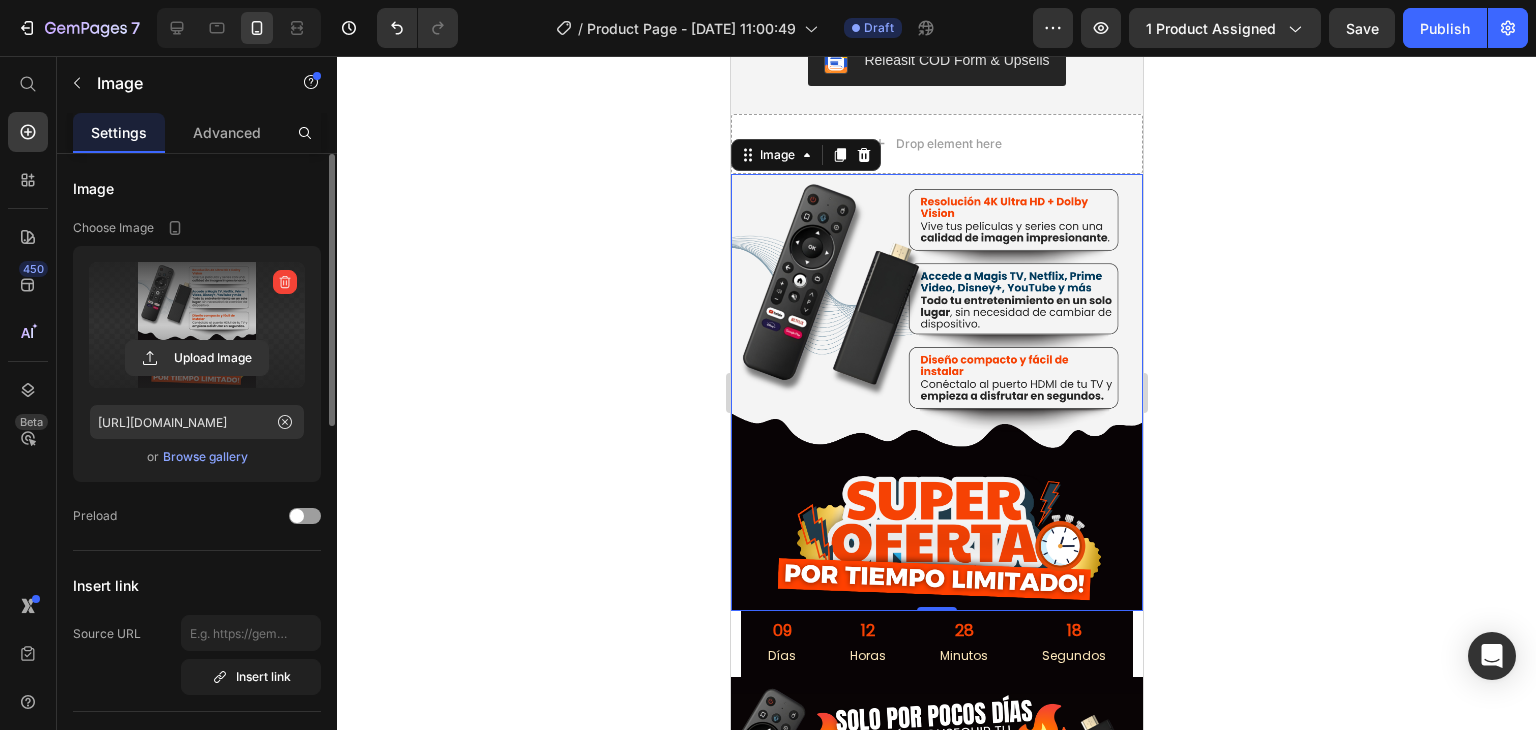 click 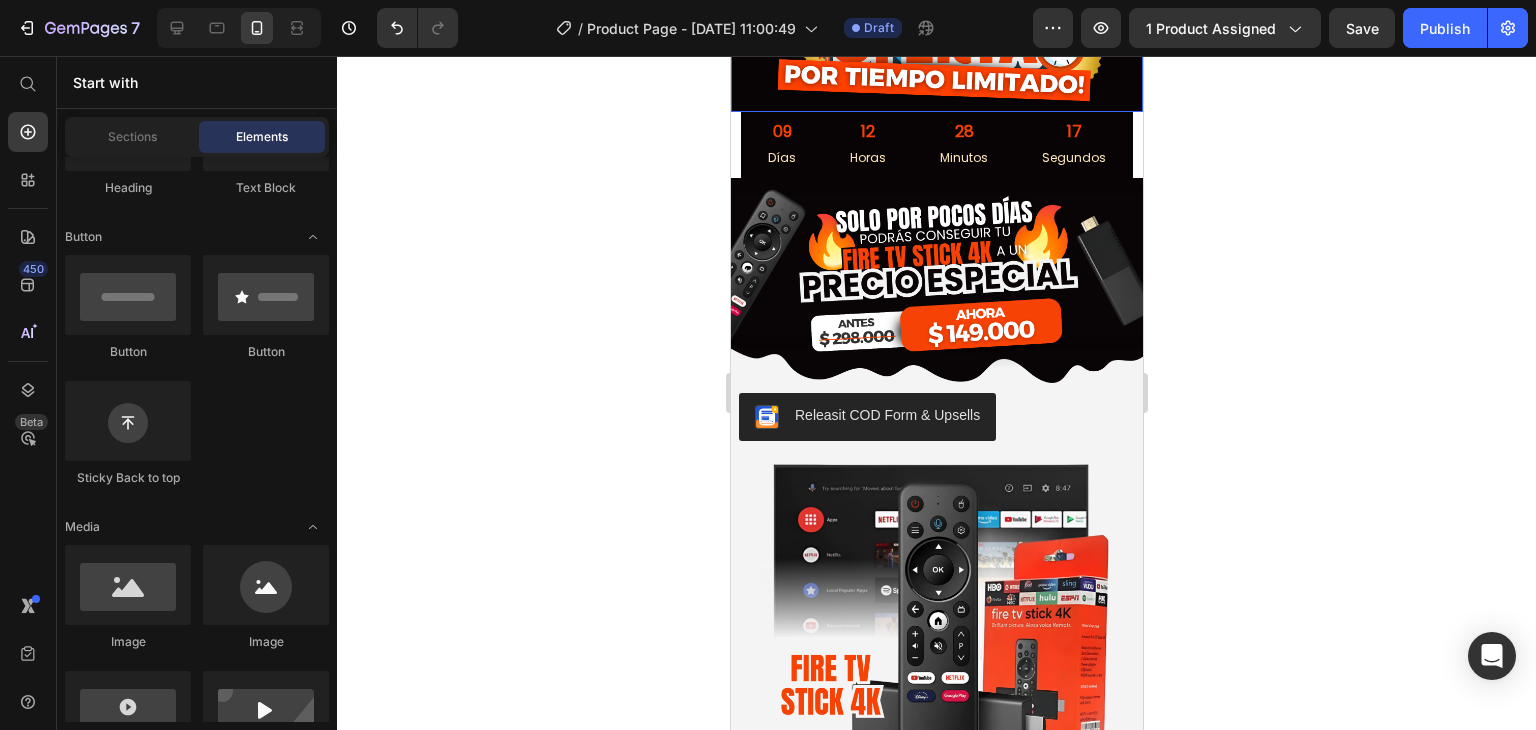scroll, scrollTop: 1182, scrollLeft: 0, axis: vertical 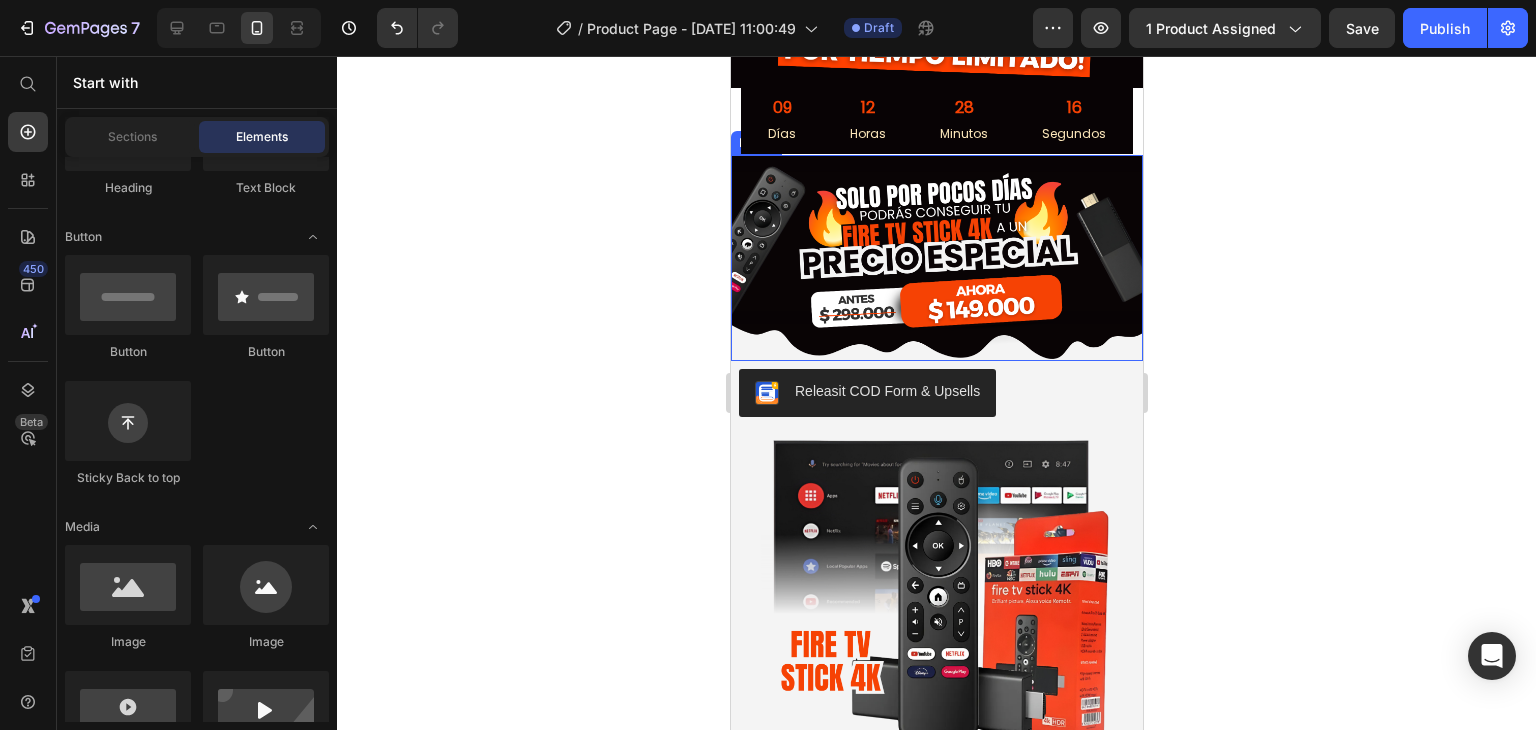 click at bounding box center [936, 258] 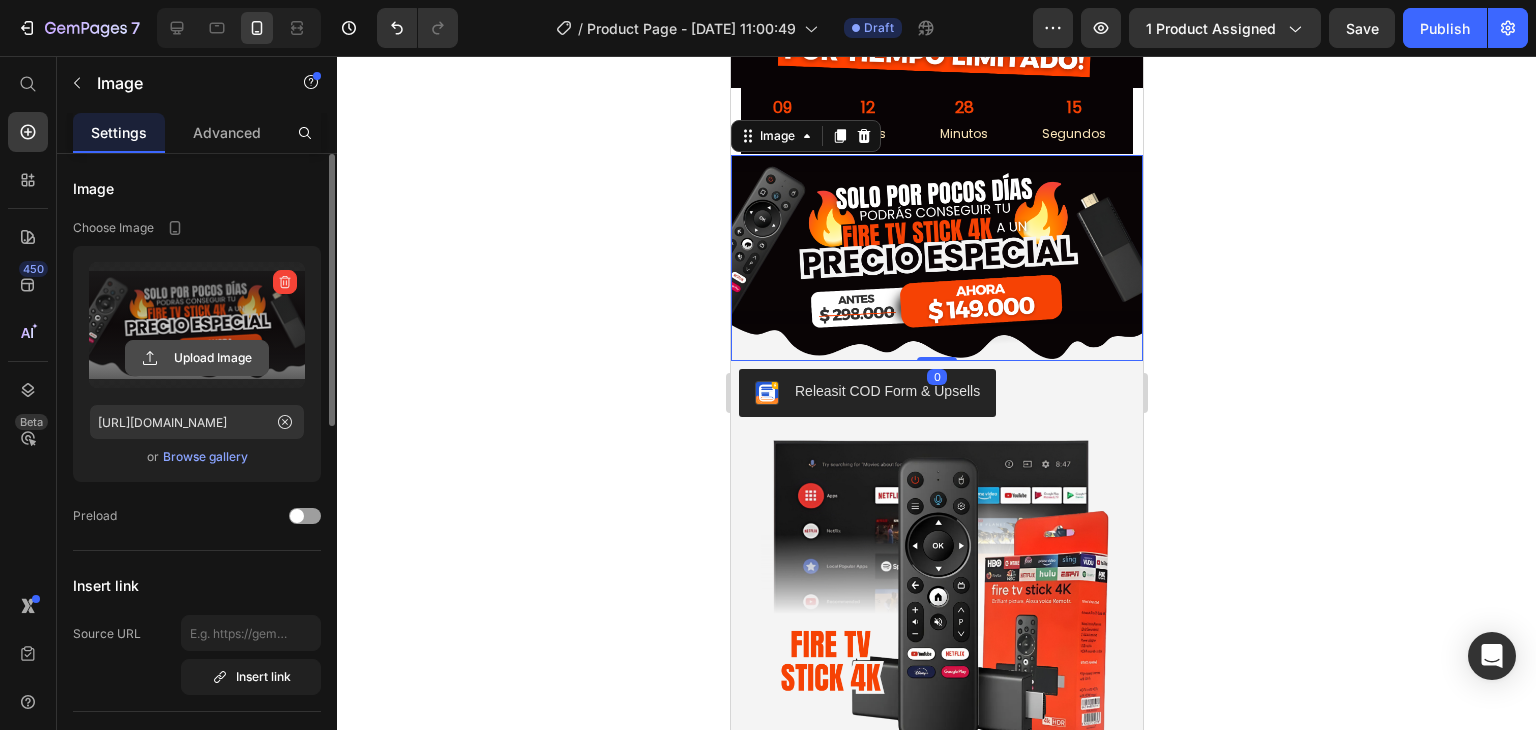 click 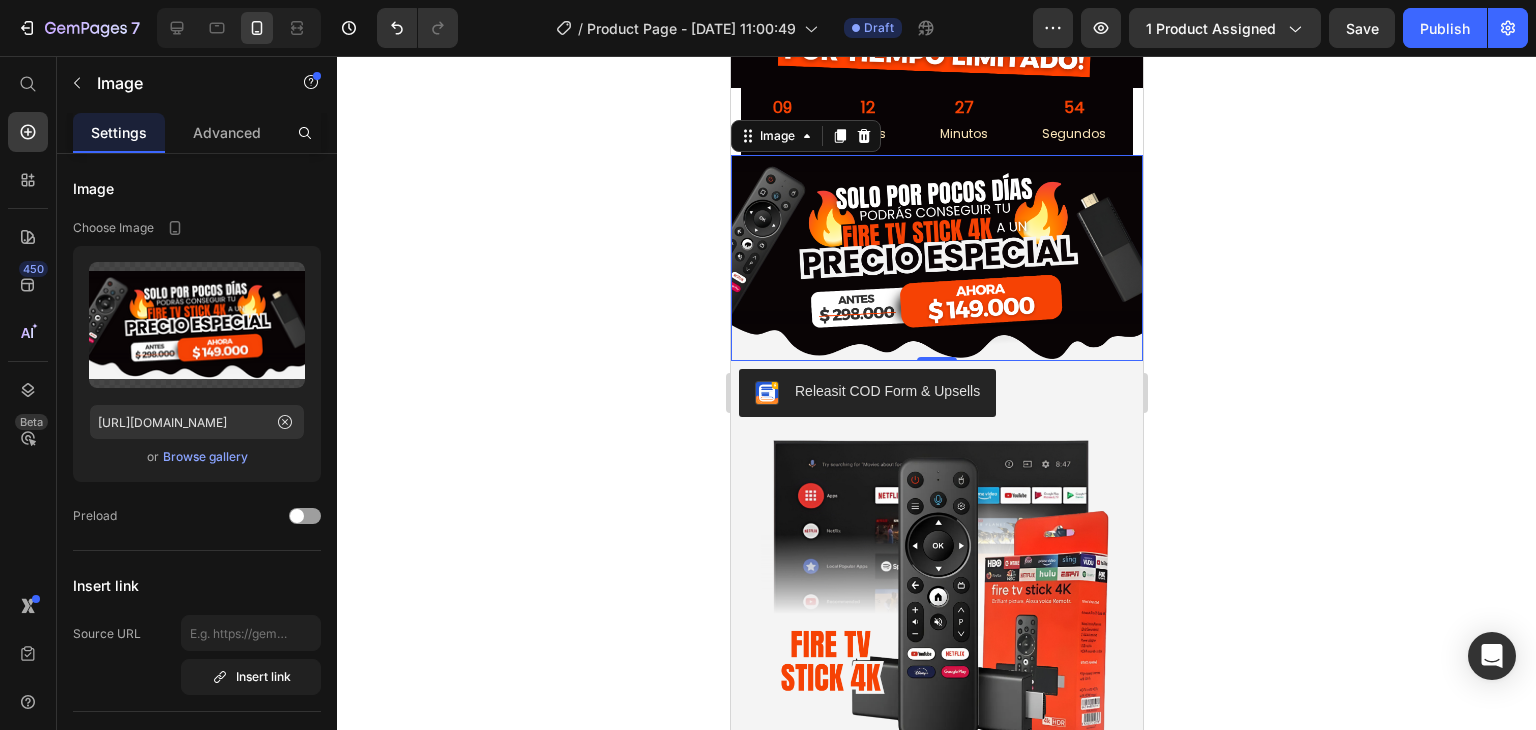 click at bounding box center [936, 258] 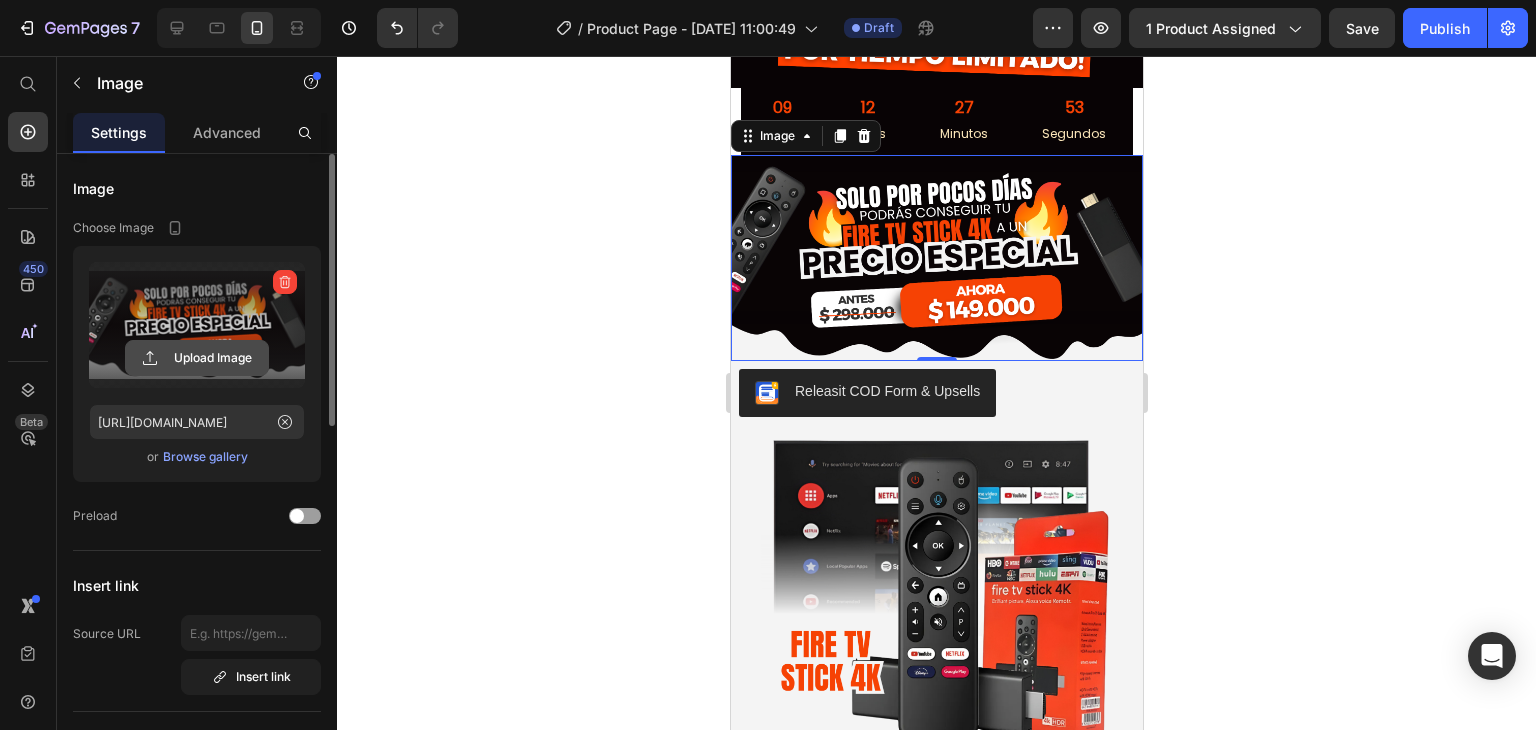 click on "Upload Image" at bounding box center [197, 358] 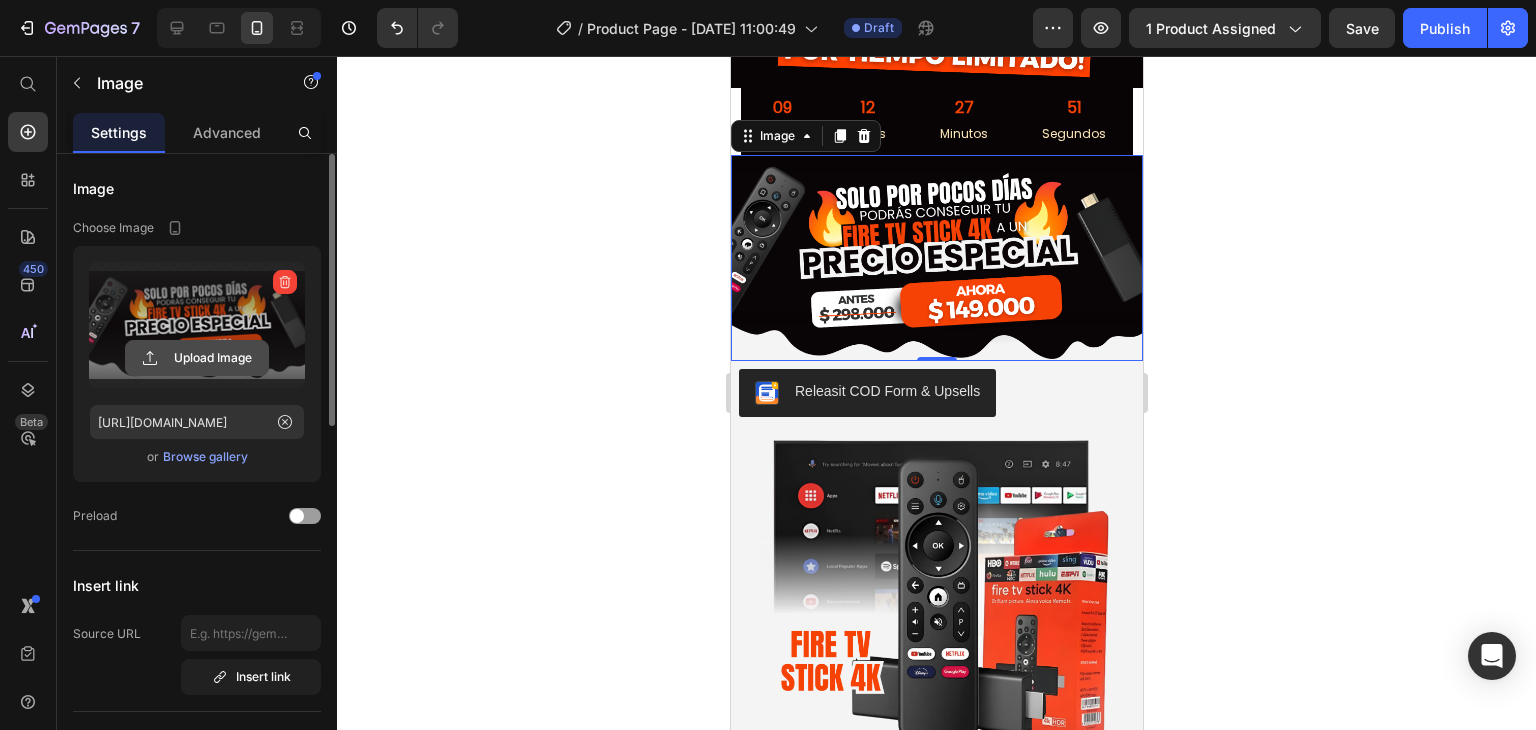 click 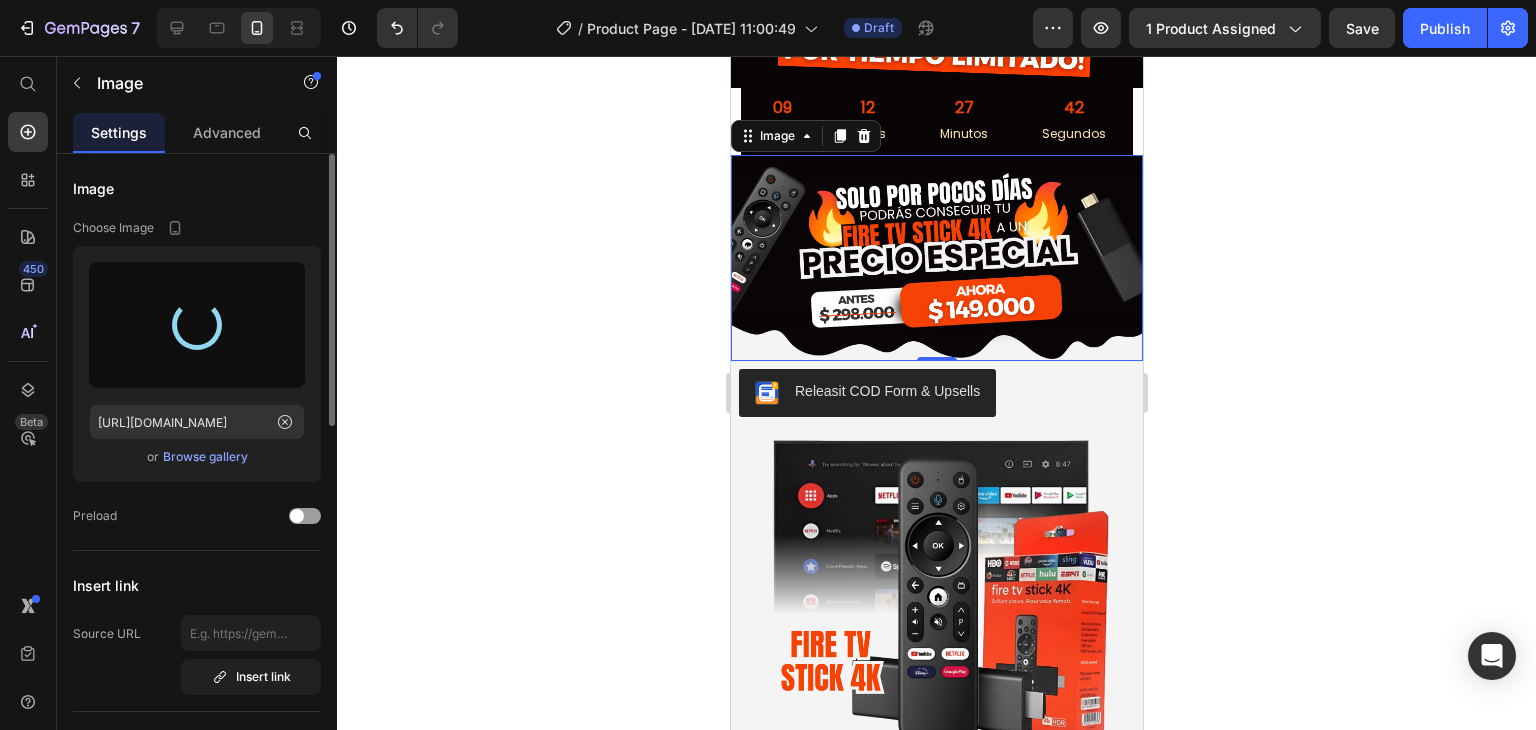 type on "[URL][DOMAIN_NAME]" 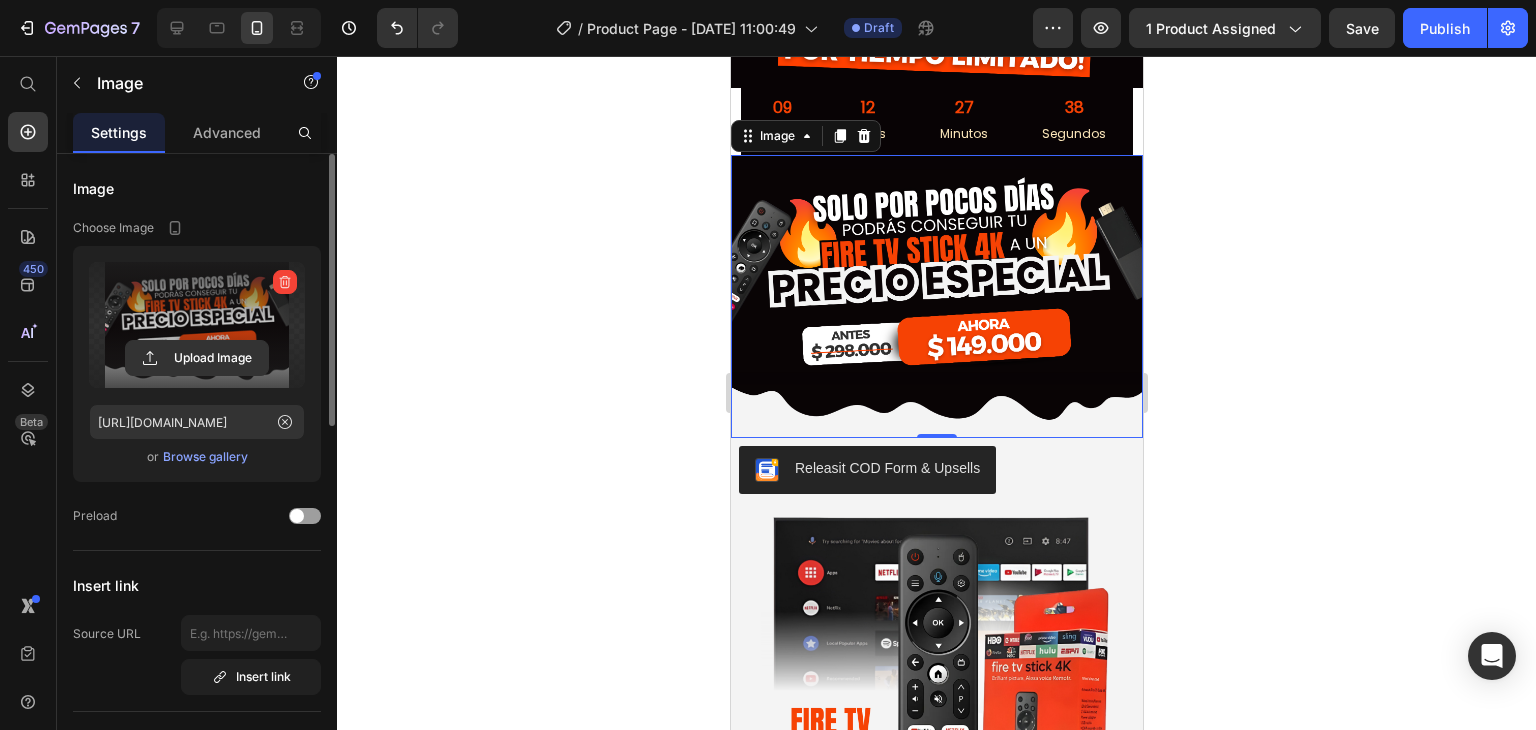 click 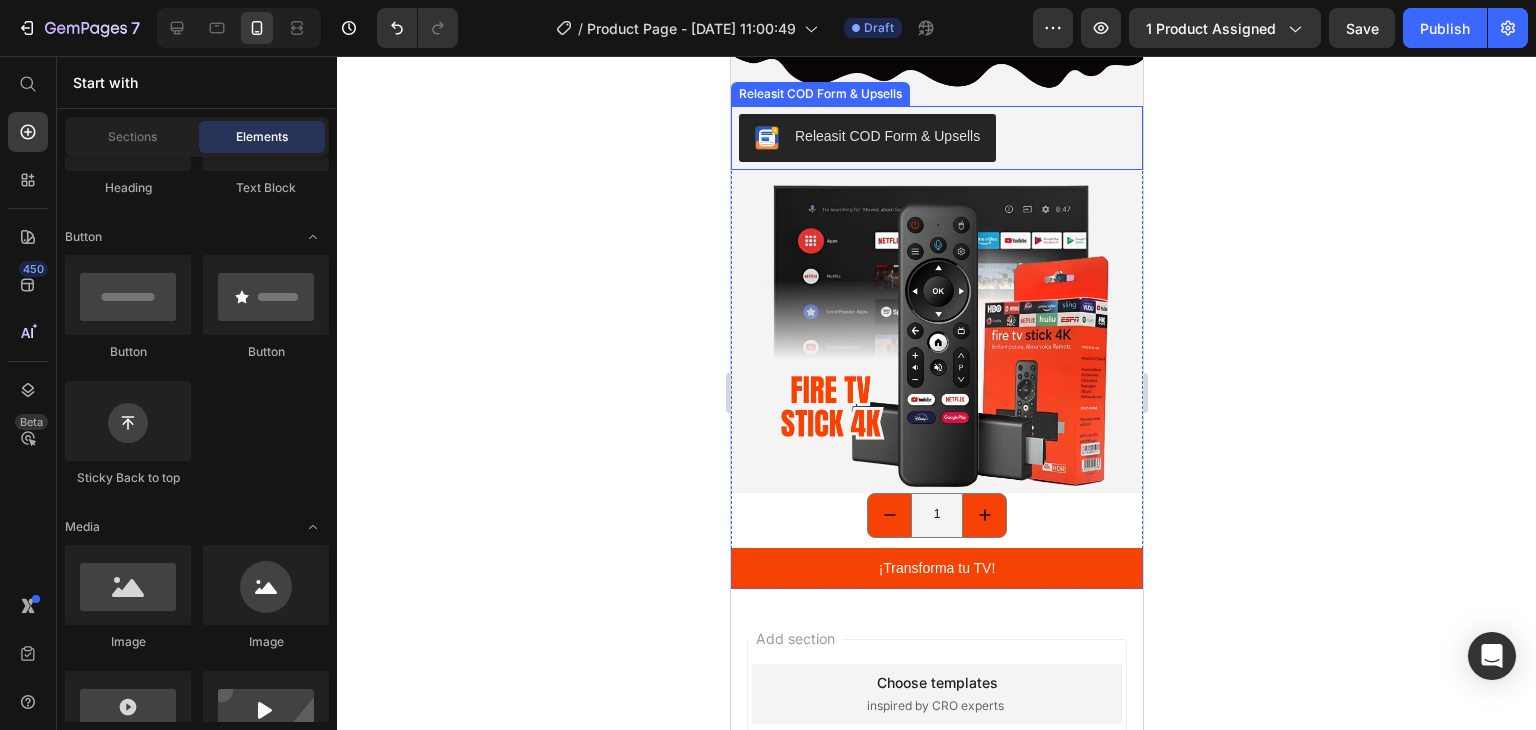 scroll, scrollTop: 1767, scrollLeft: 0, axis: vertical 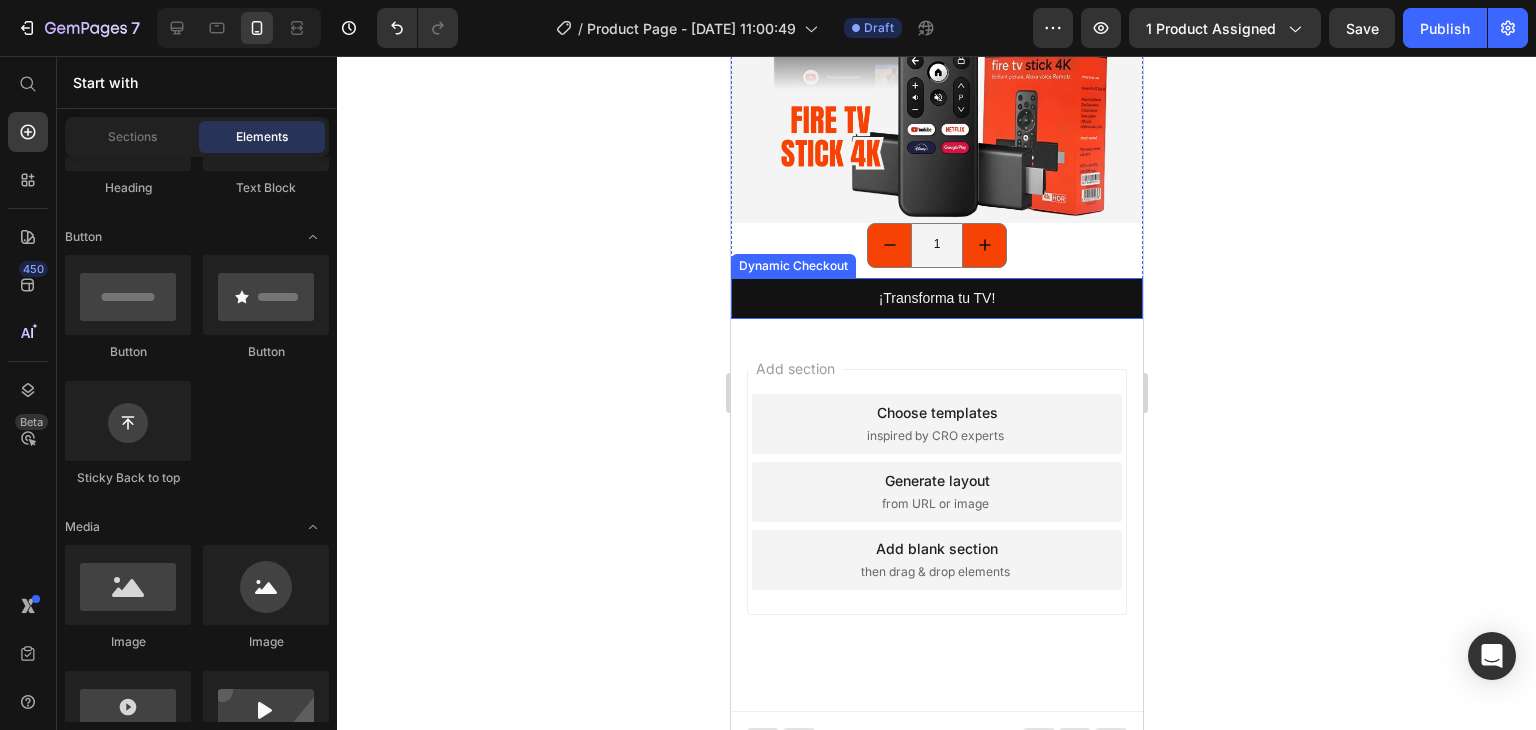click on "¡Transforma tu TV!" at bounding box center (936, 298) 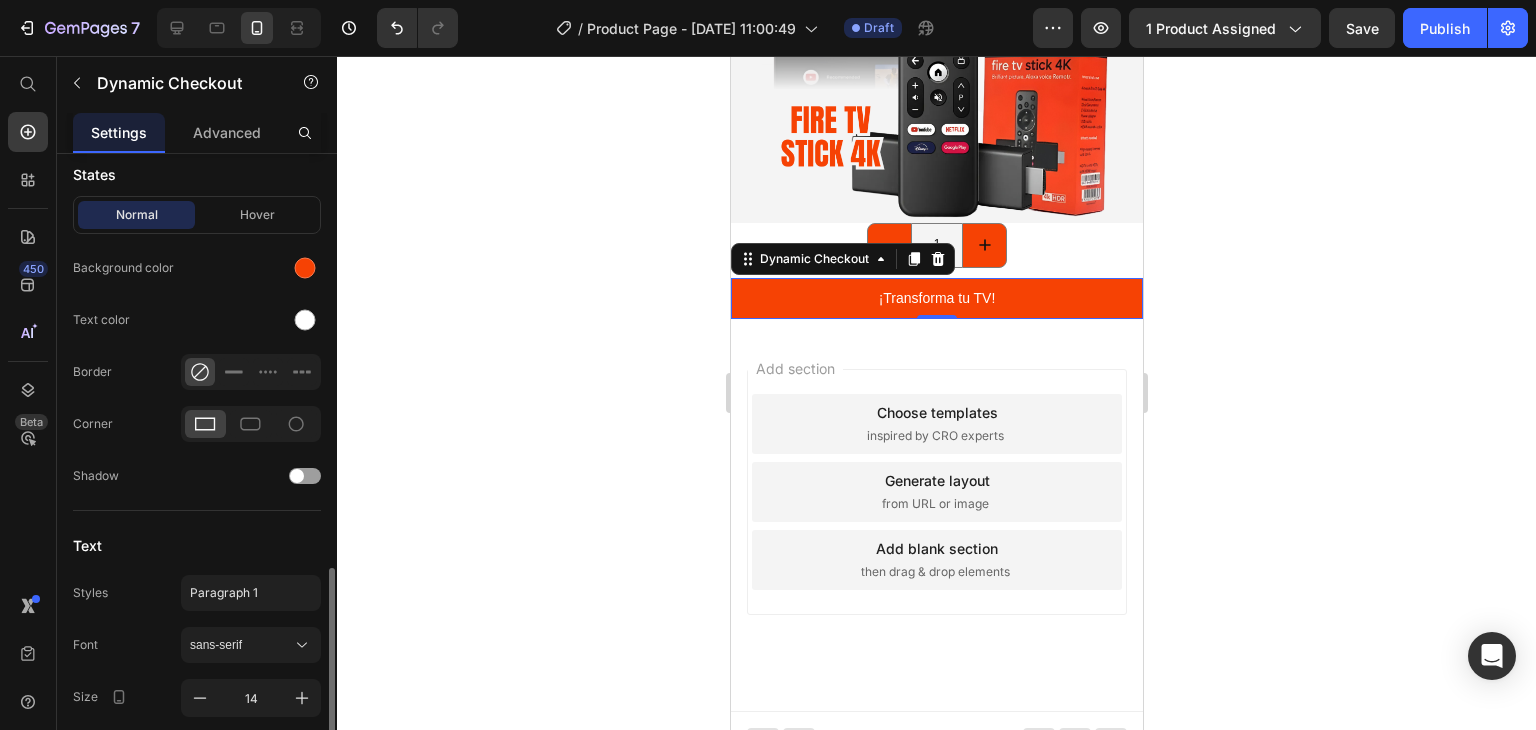 scroll, scrollTop: 780, scrollLeft: 0, axis: vertical 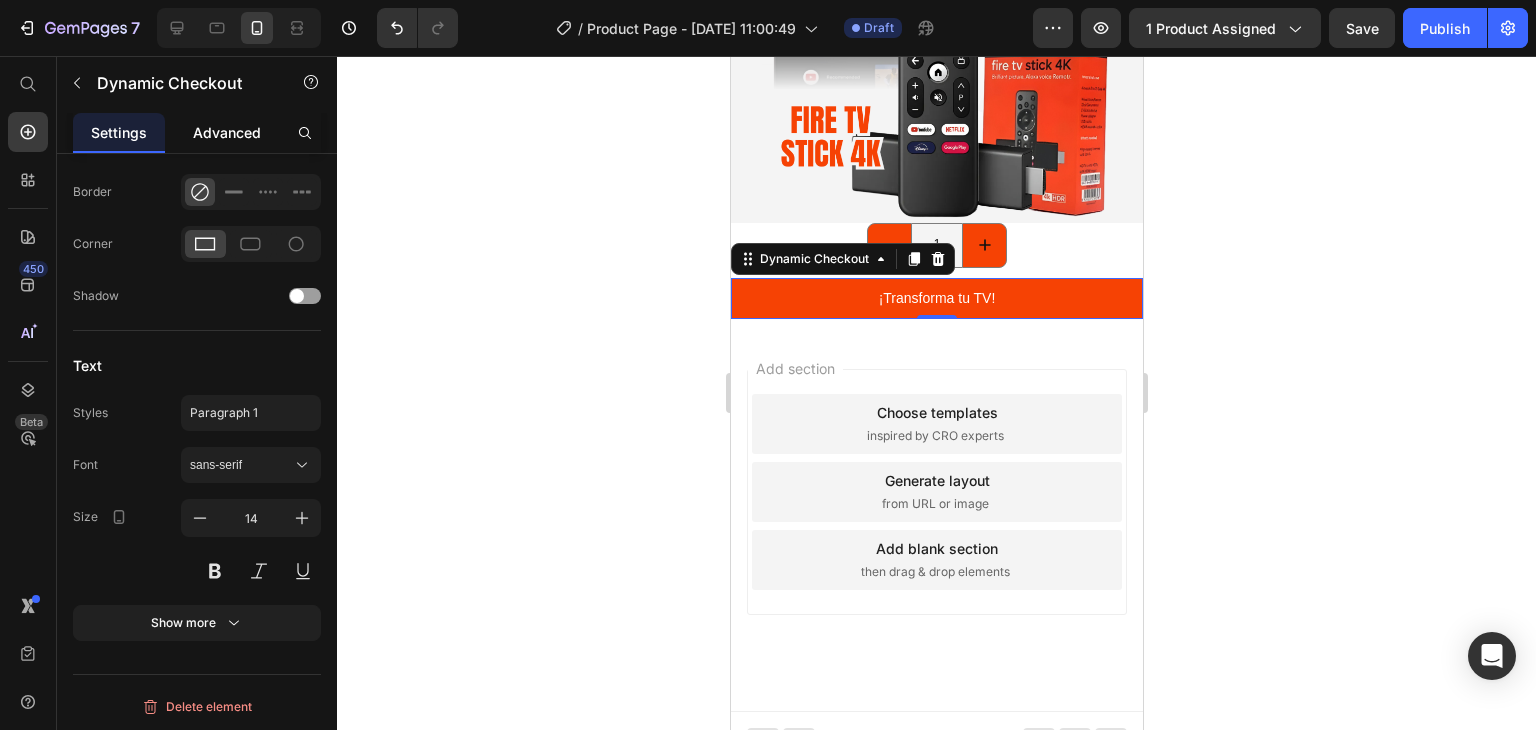 click on "Advanced" at bounding box center [227, 132] 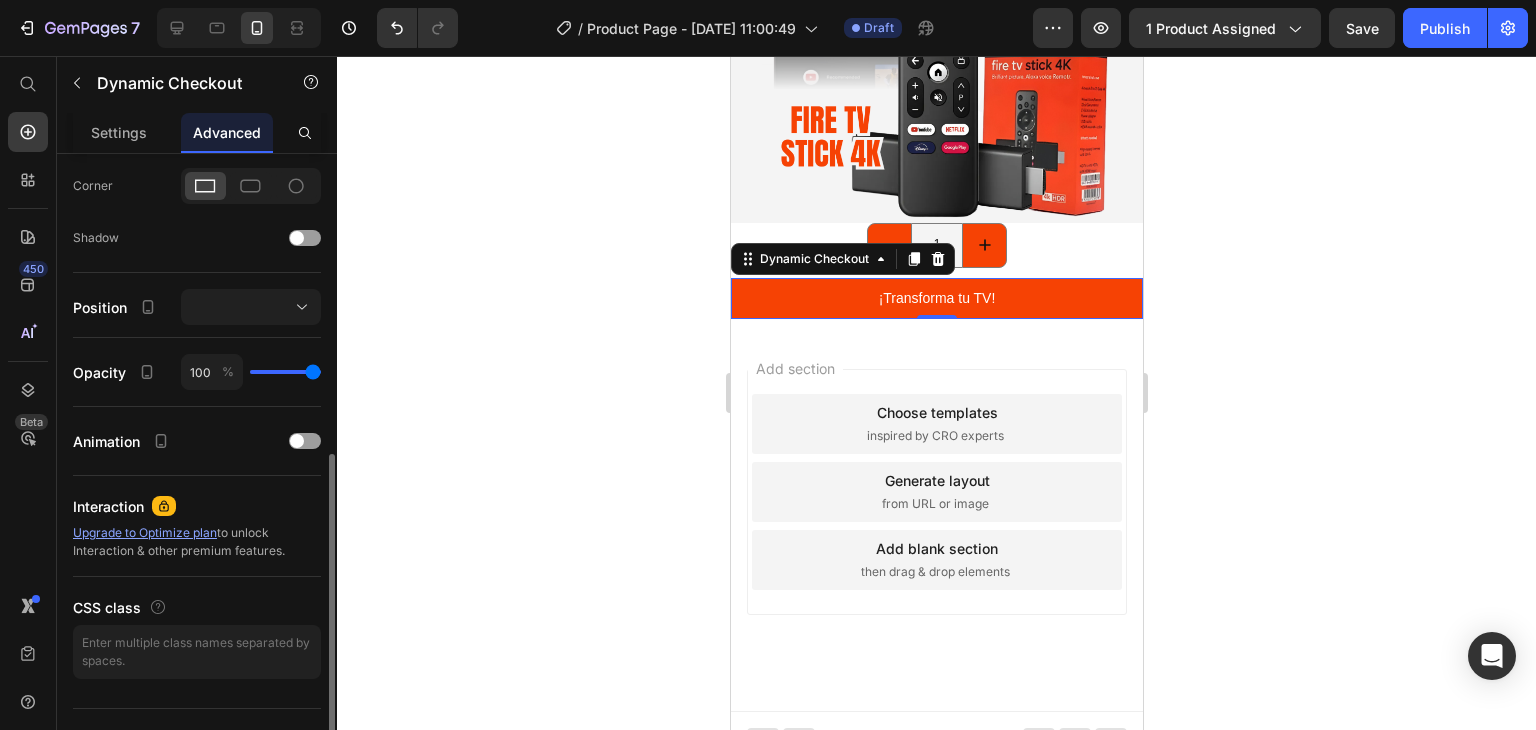 scroll, scrollTop: 634, scrollLeft: 0, axis: vertical 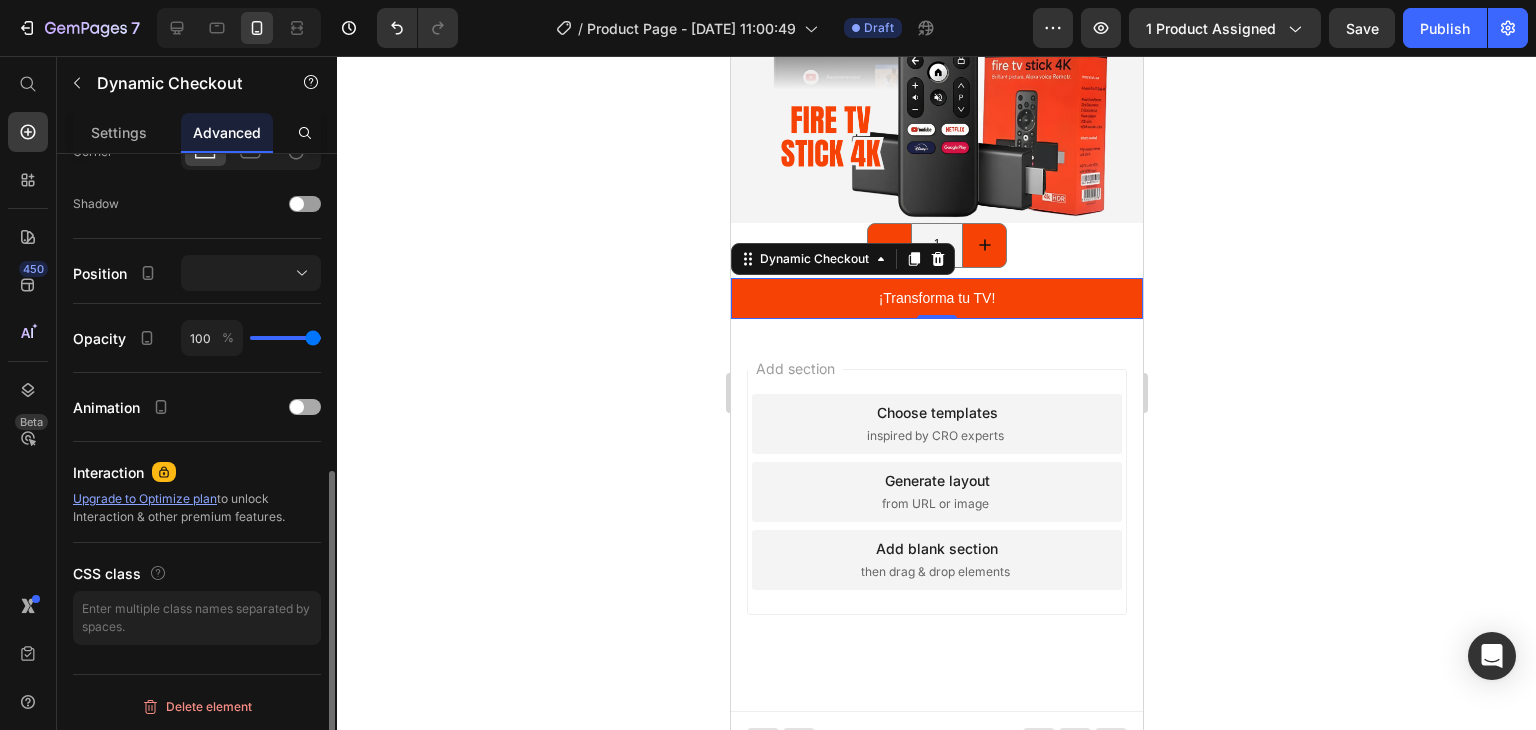 click at bounding box center [297, 407] 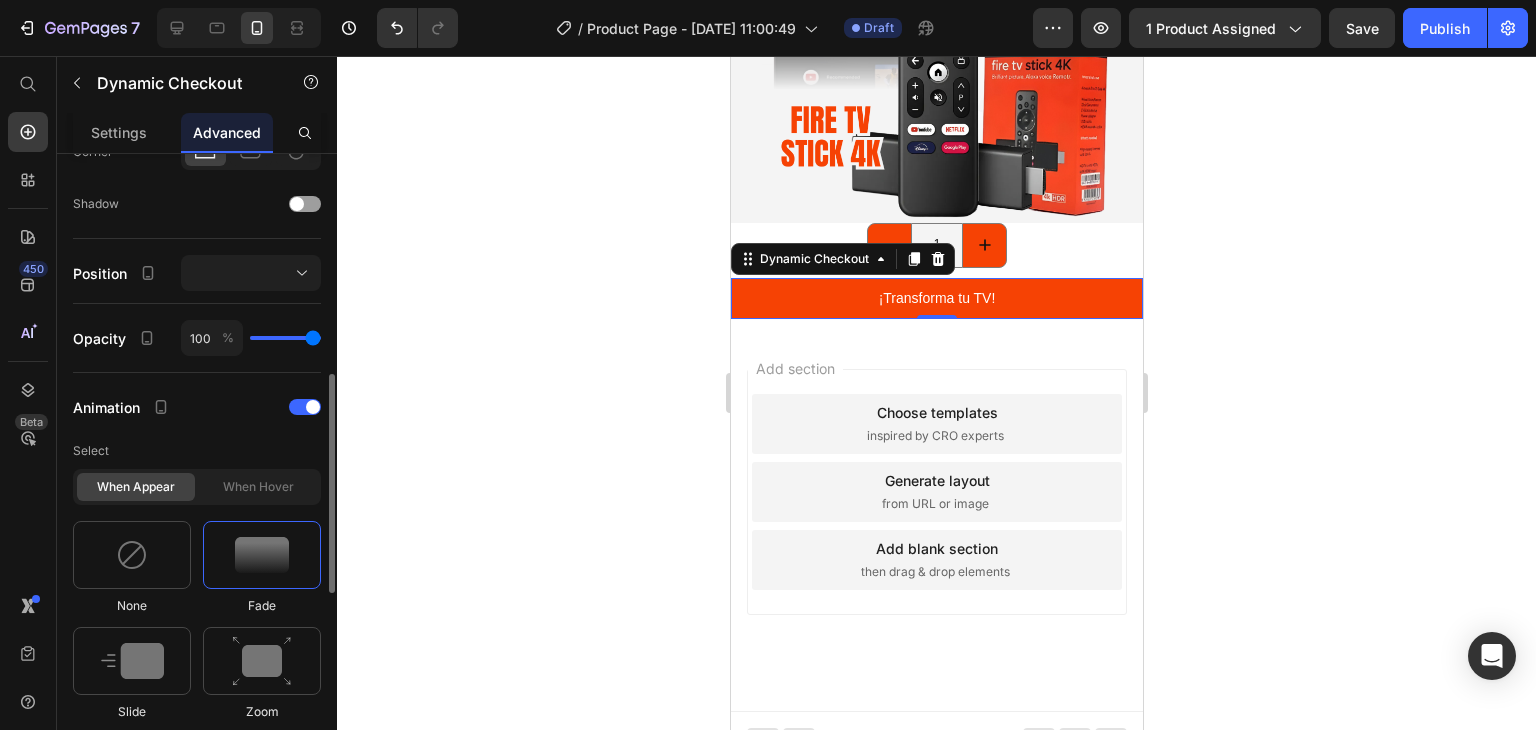 click at bounding box center (262, 555) 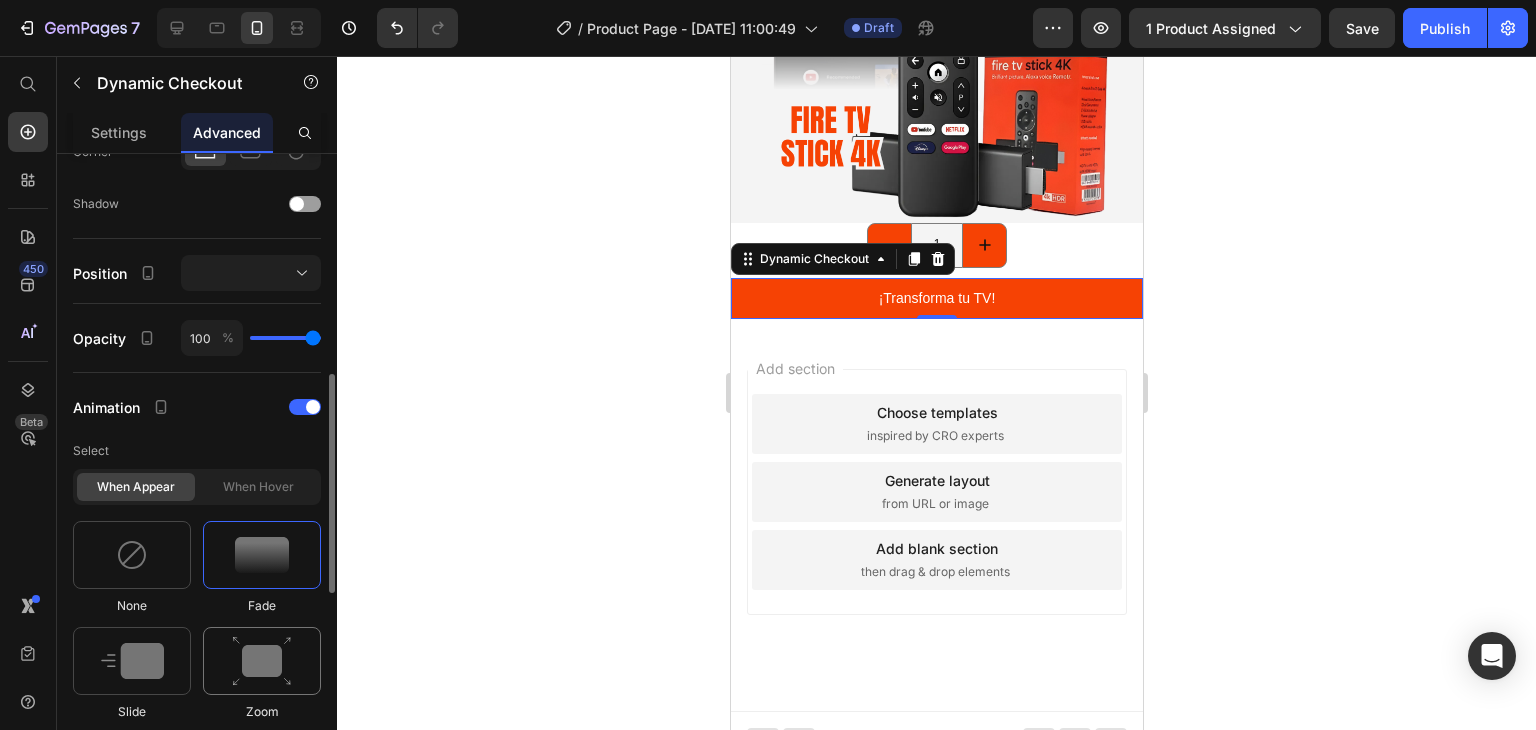 click at bounding box center [262, 661] 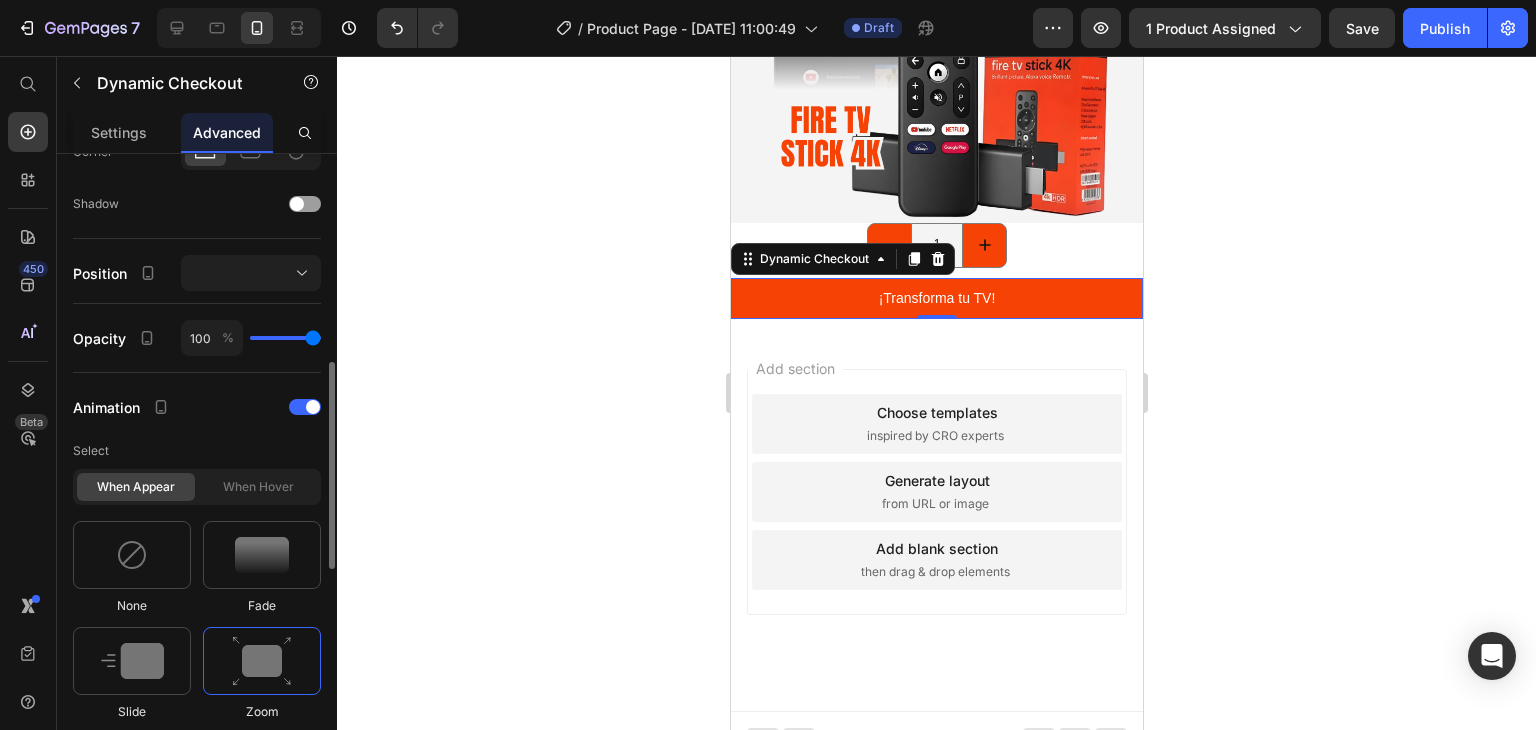 scroll, scrollTop: 834, scrollLeft: 0, axis: vertical 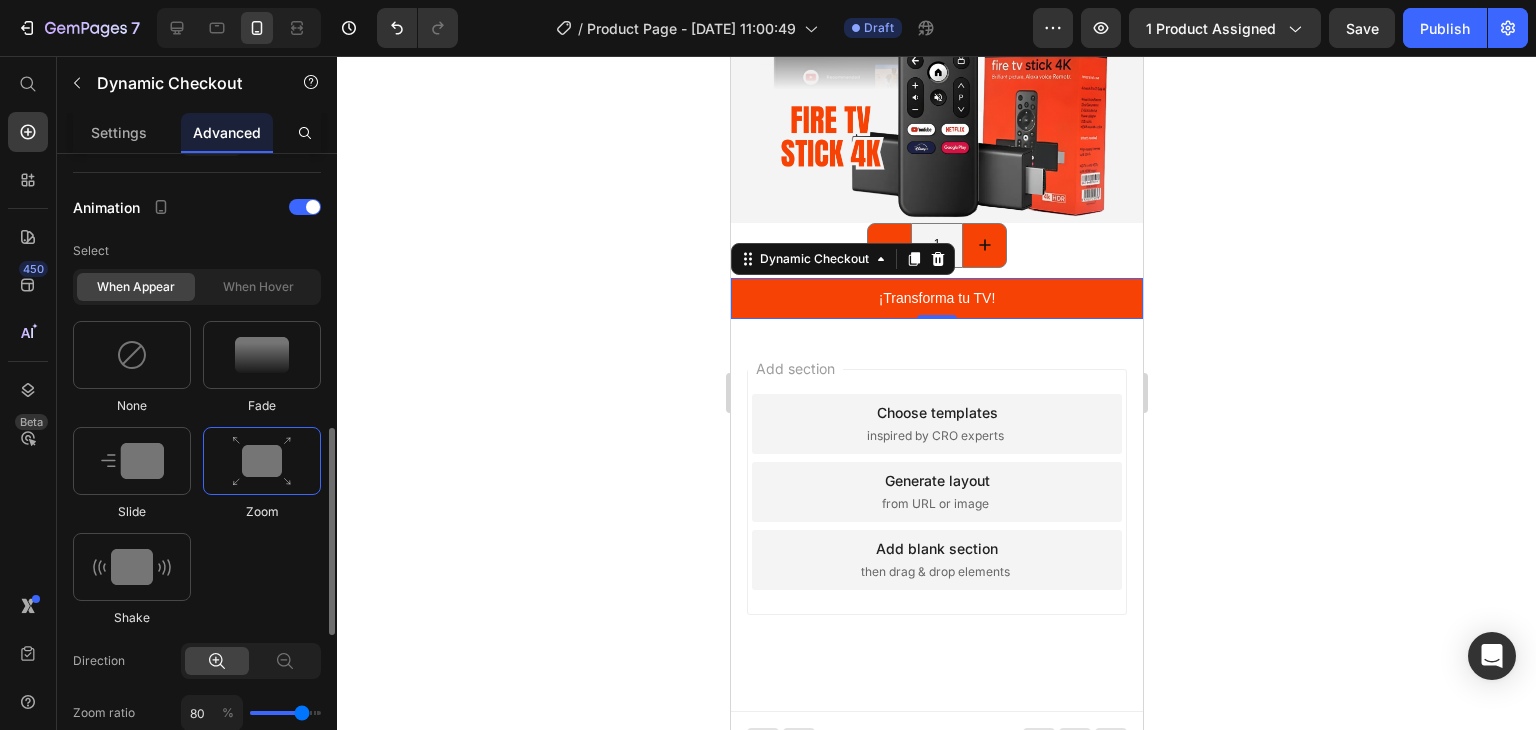 click 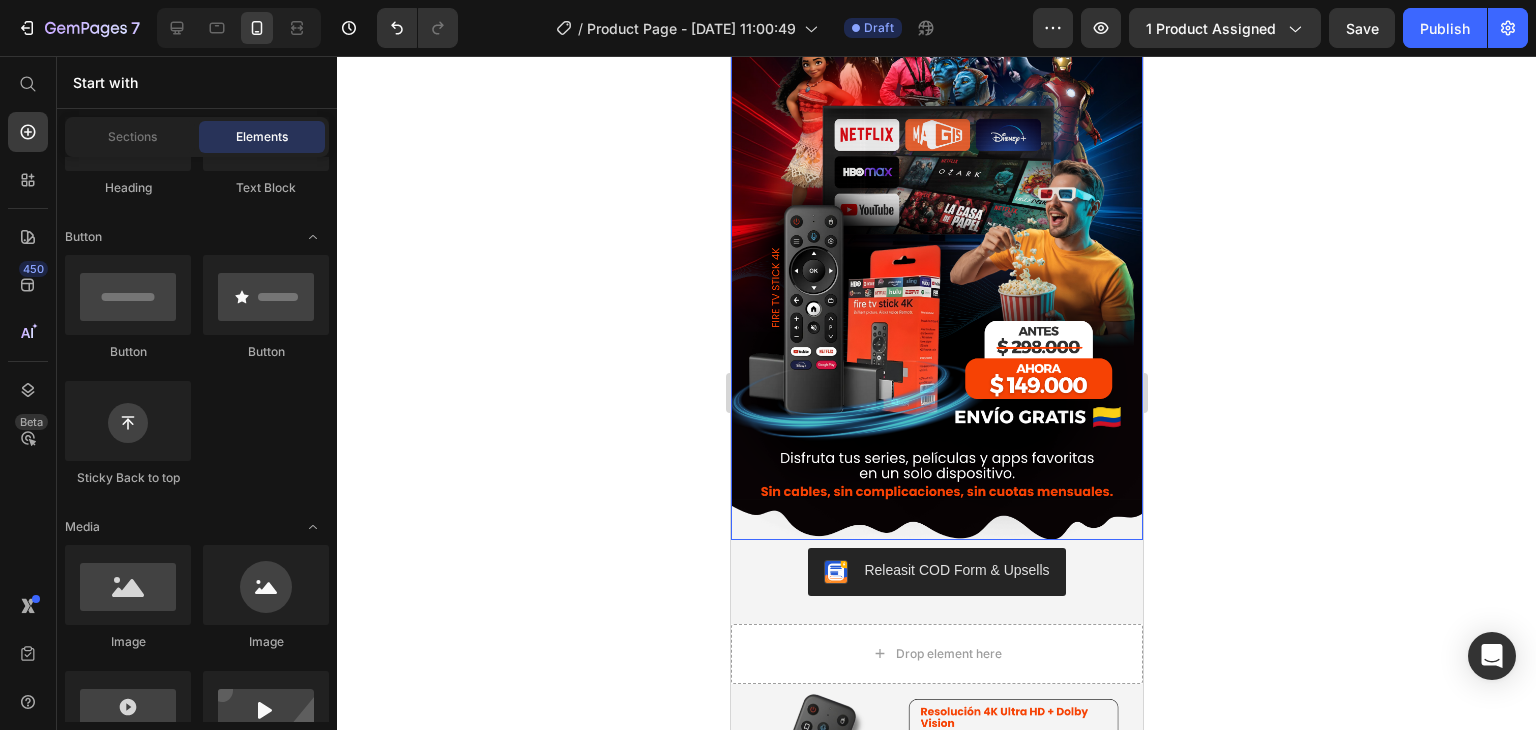 scroll, scrollTop: 0, scrollLeft: 0, axis: both 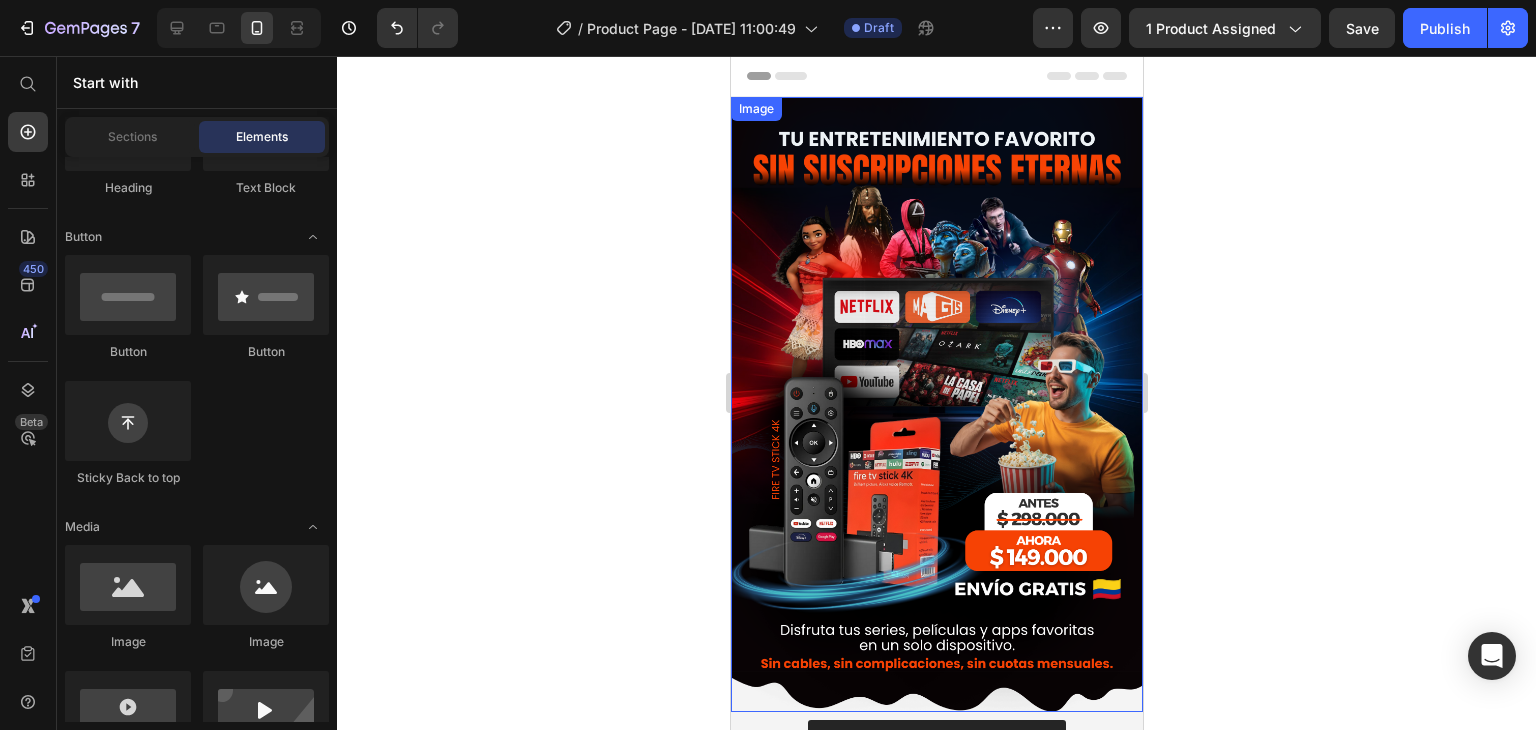 click at bounding box center [936, 404] 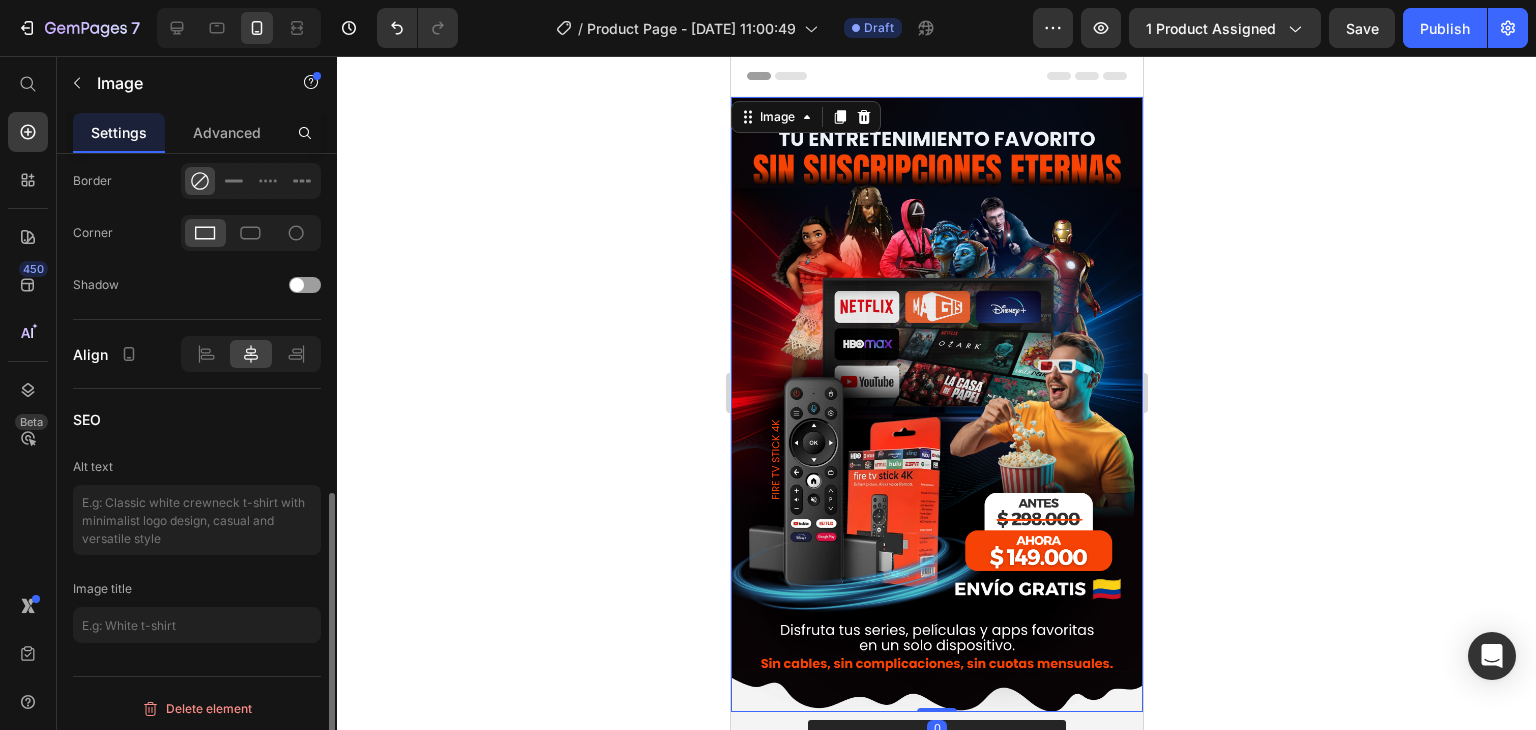 scroll, scrollTop: 0, scrollLeft: 0, axis: both 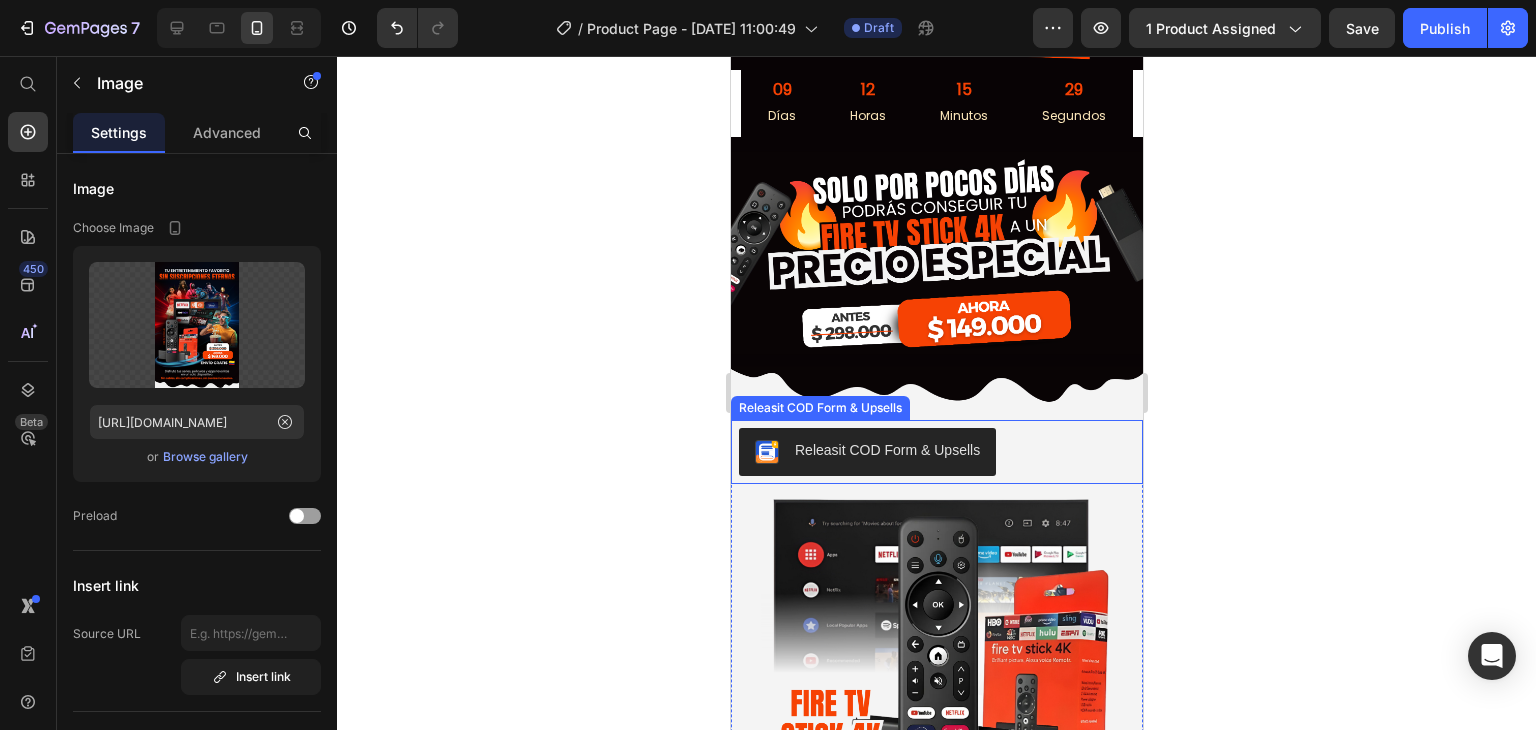 click on "Releasit COD Form & Upsells" at bounding box center [936, 452] 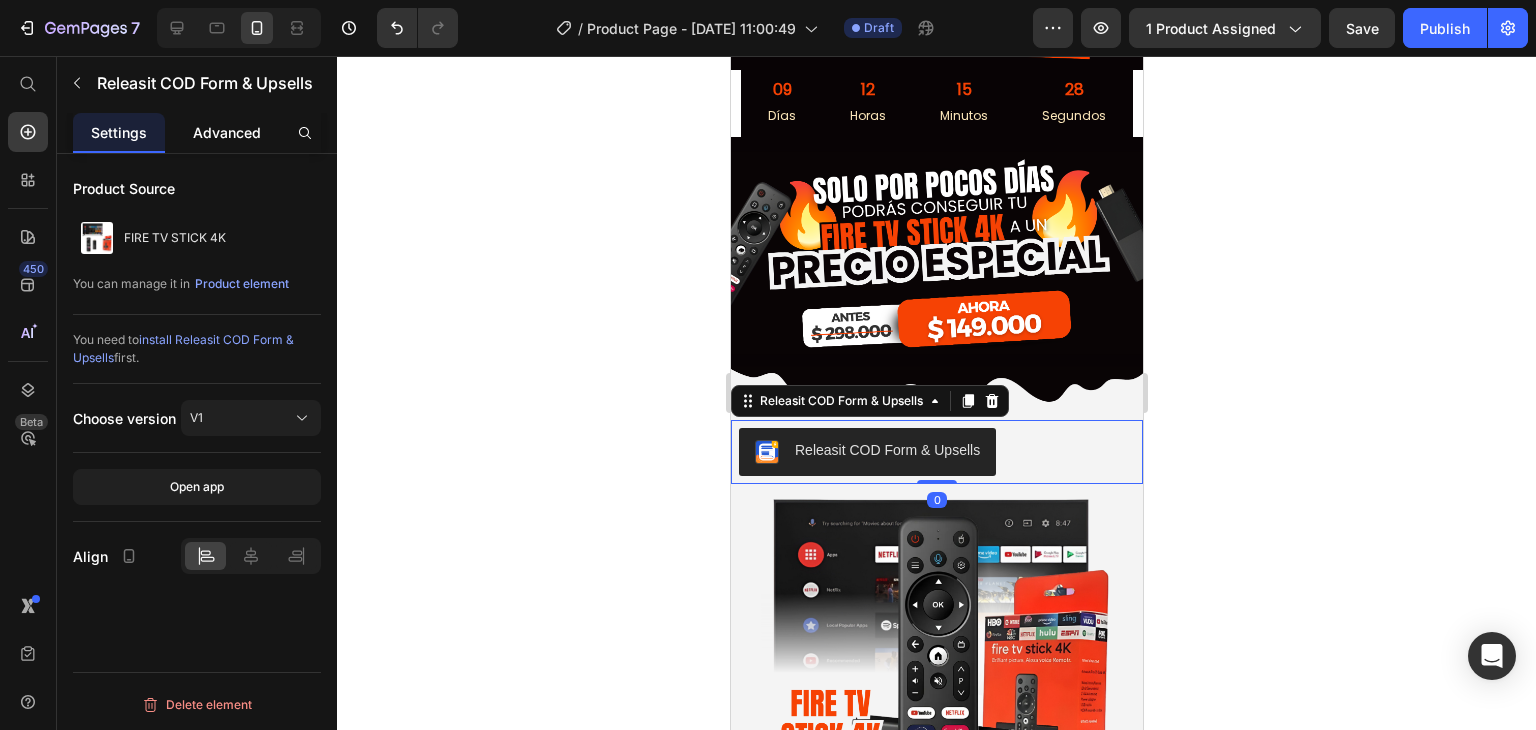 click on "Advanced" at bounding box center [227, 132] 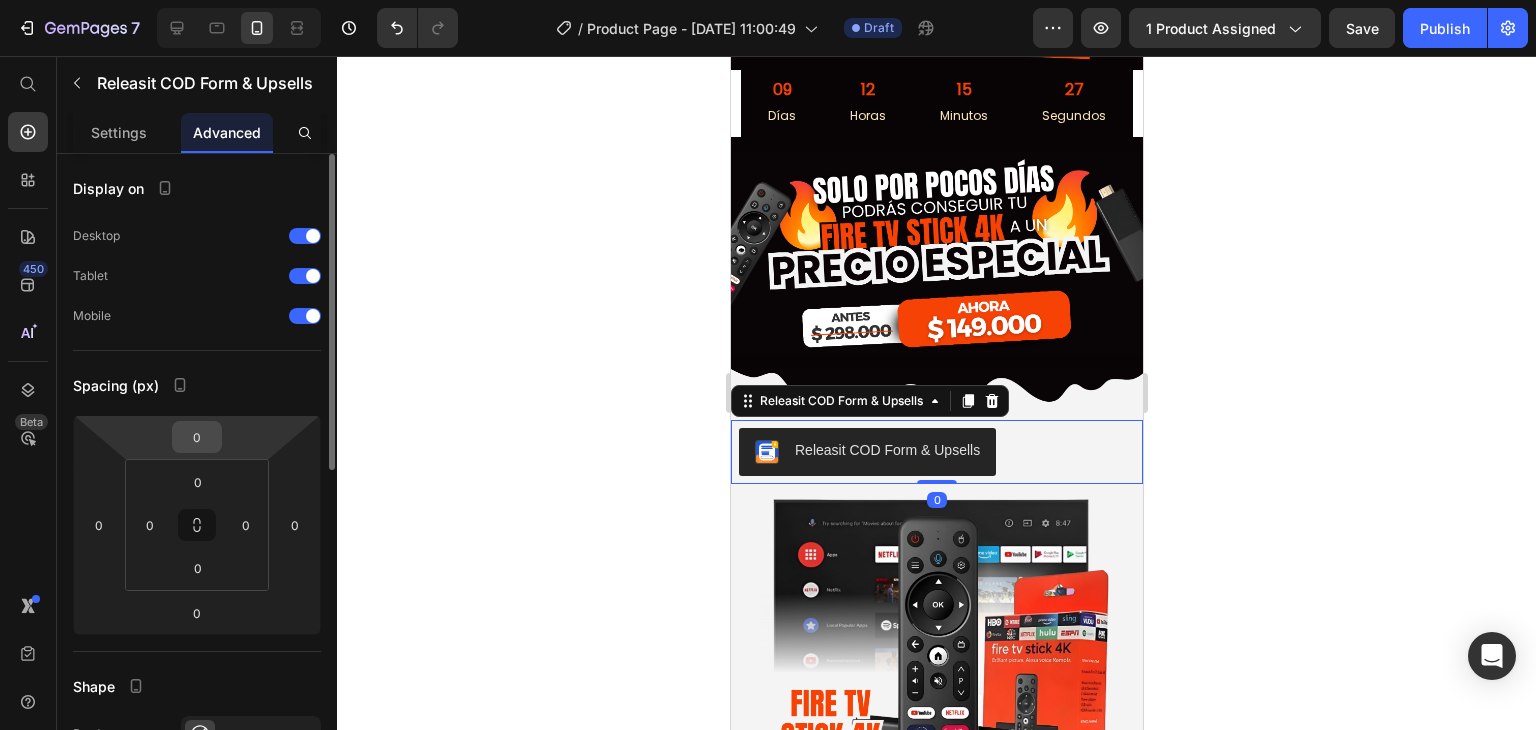 click on "0" at bounding box center [197, 437] 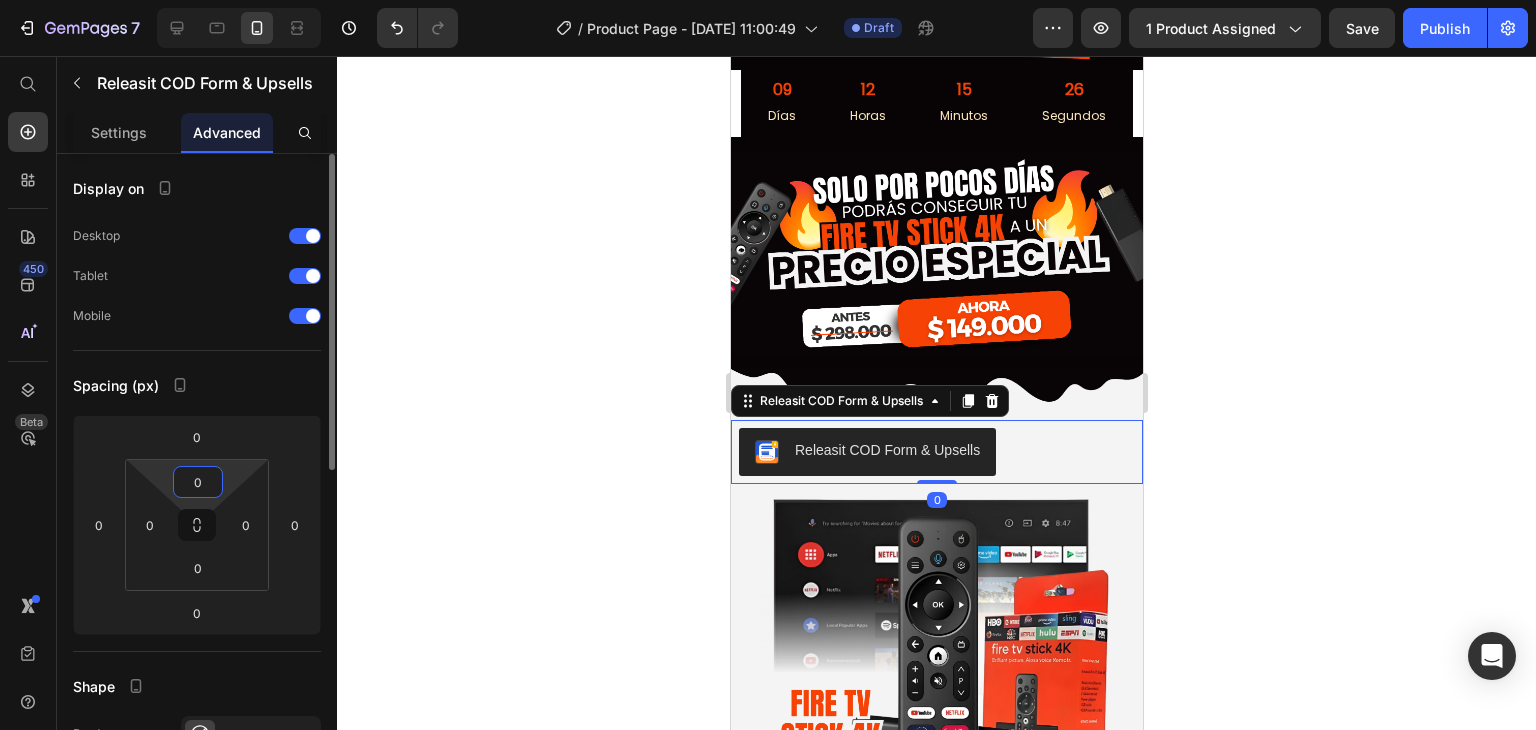 click on "0" at bounding box center (198, 482) 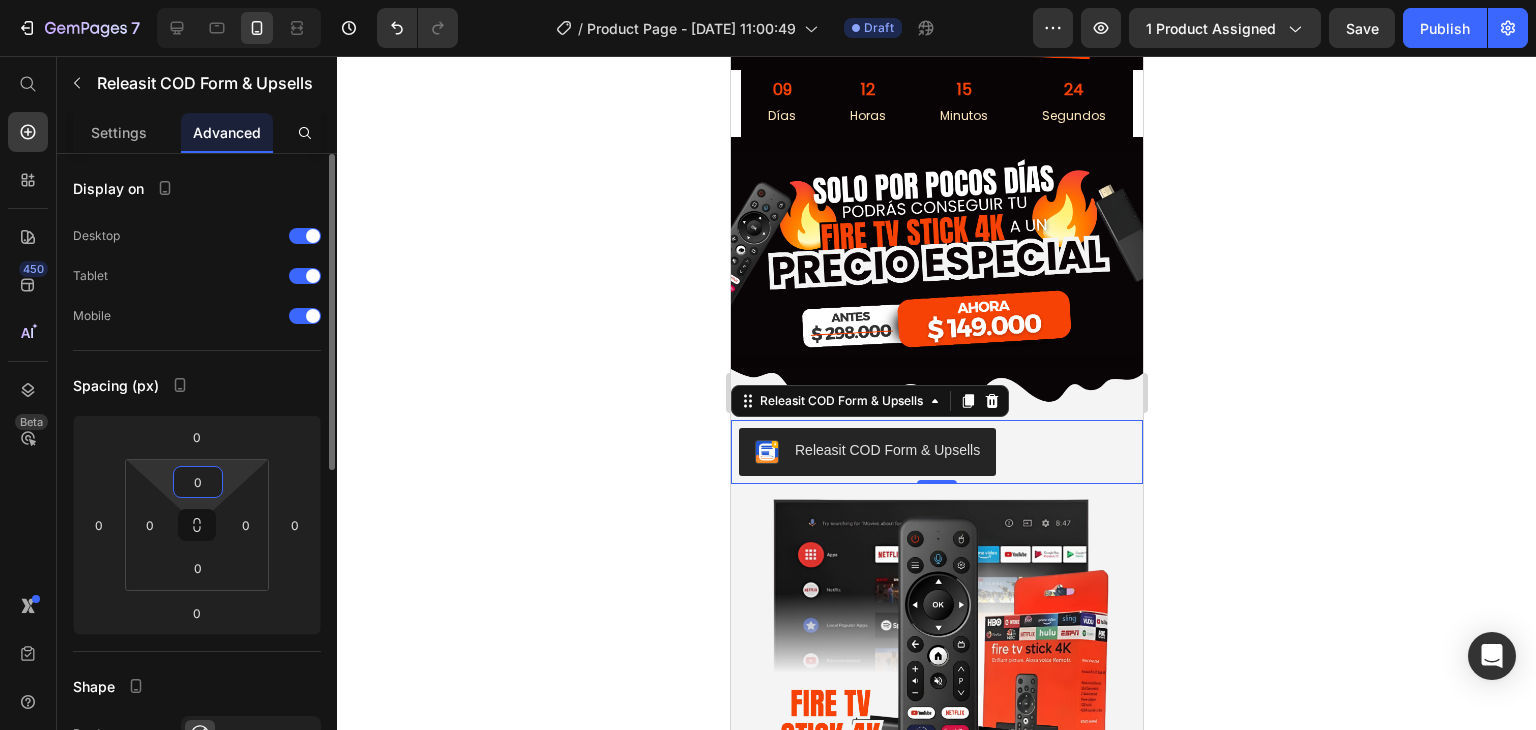 click on "Spacing (px)" at bounding box center [197, 385] 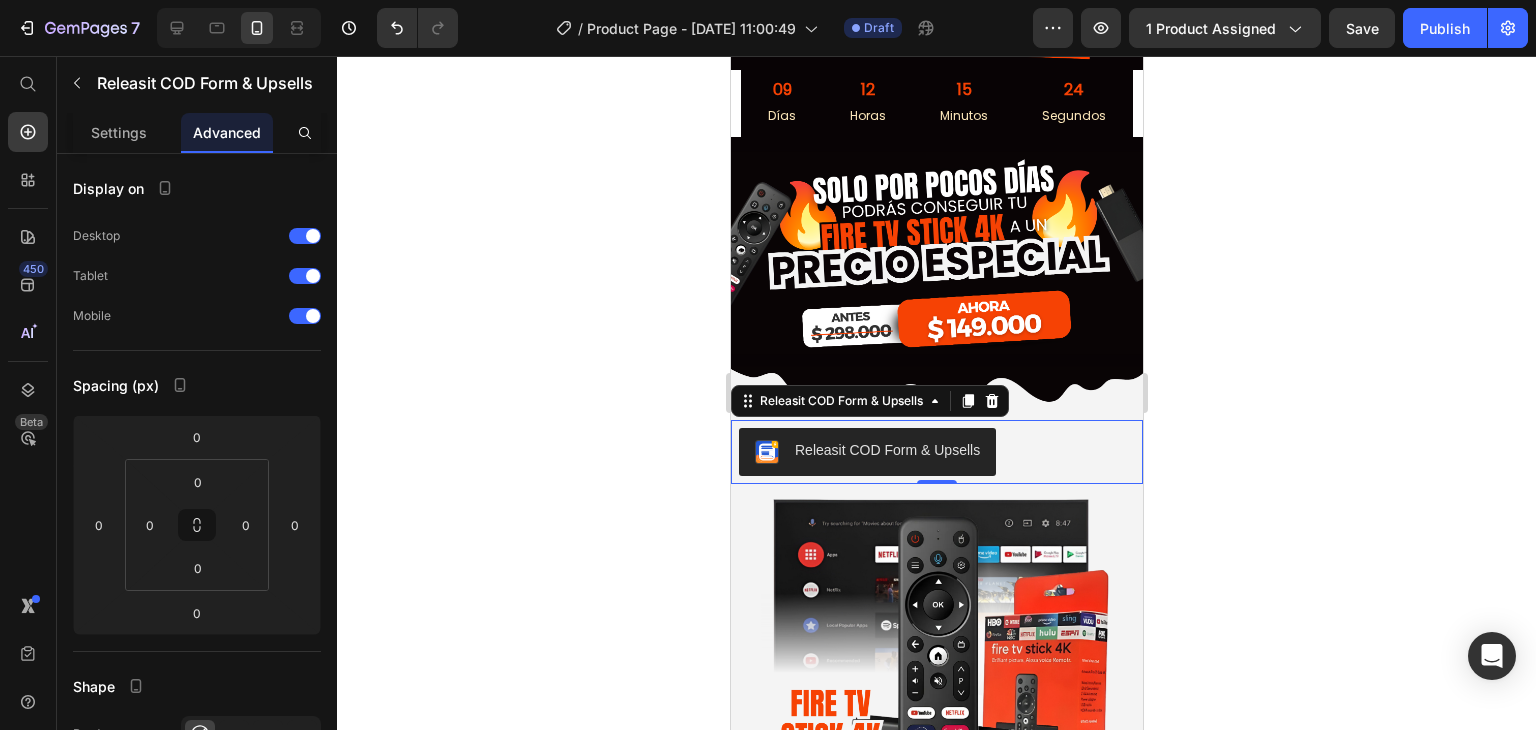 click 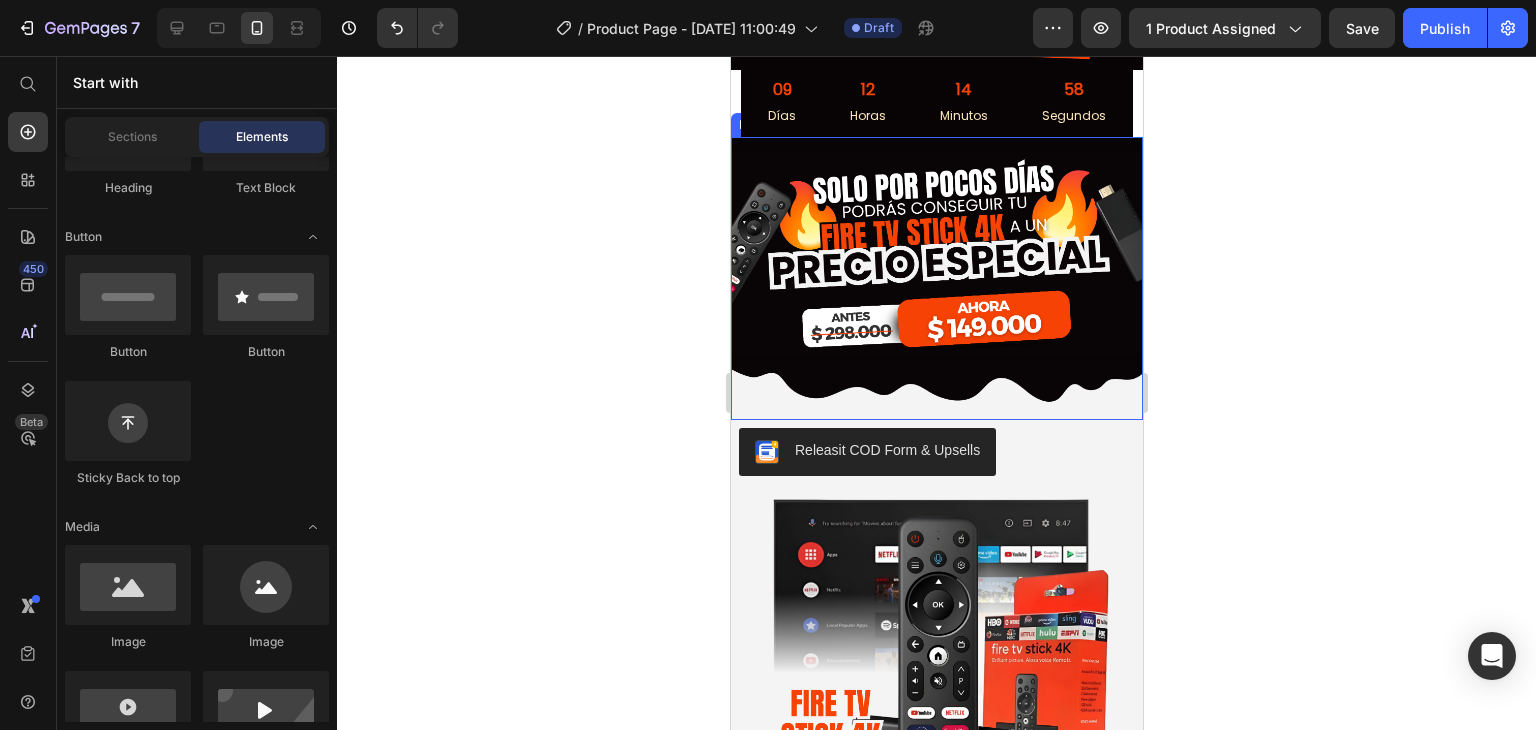 click at bounding box center [936, 278] 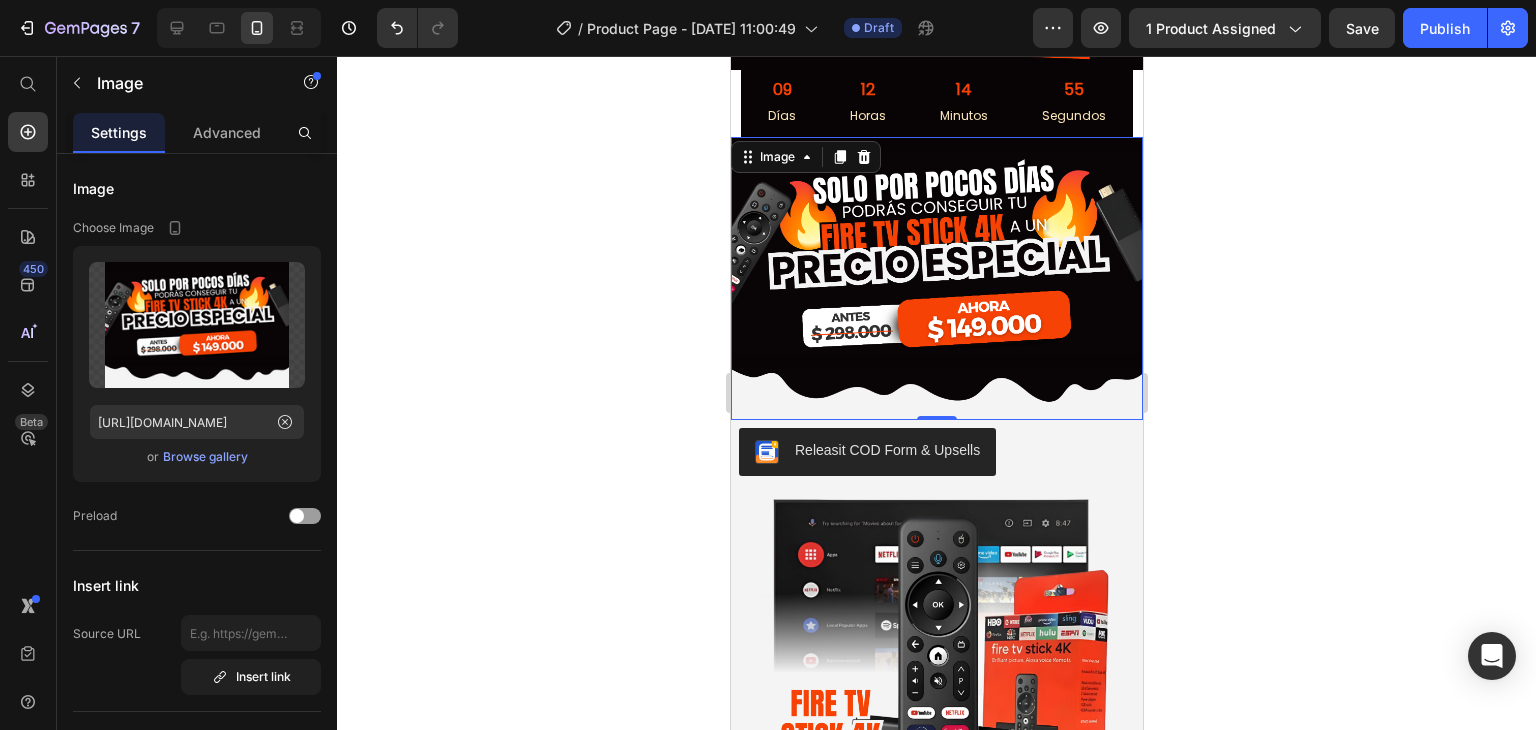 click on "Settings" 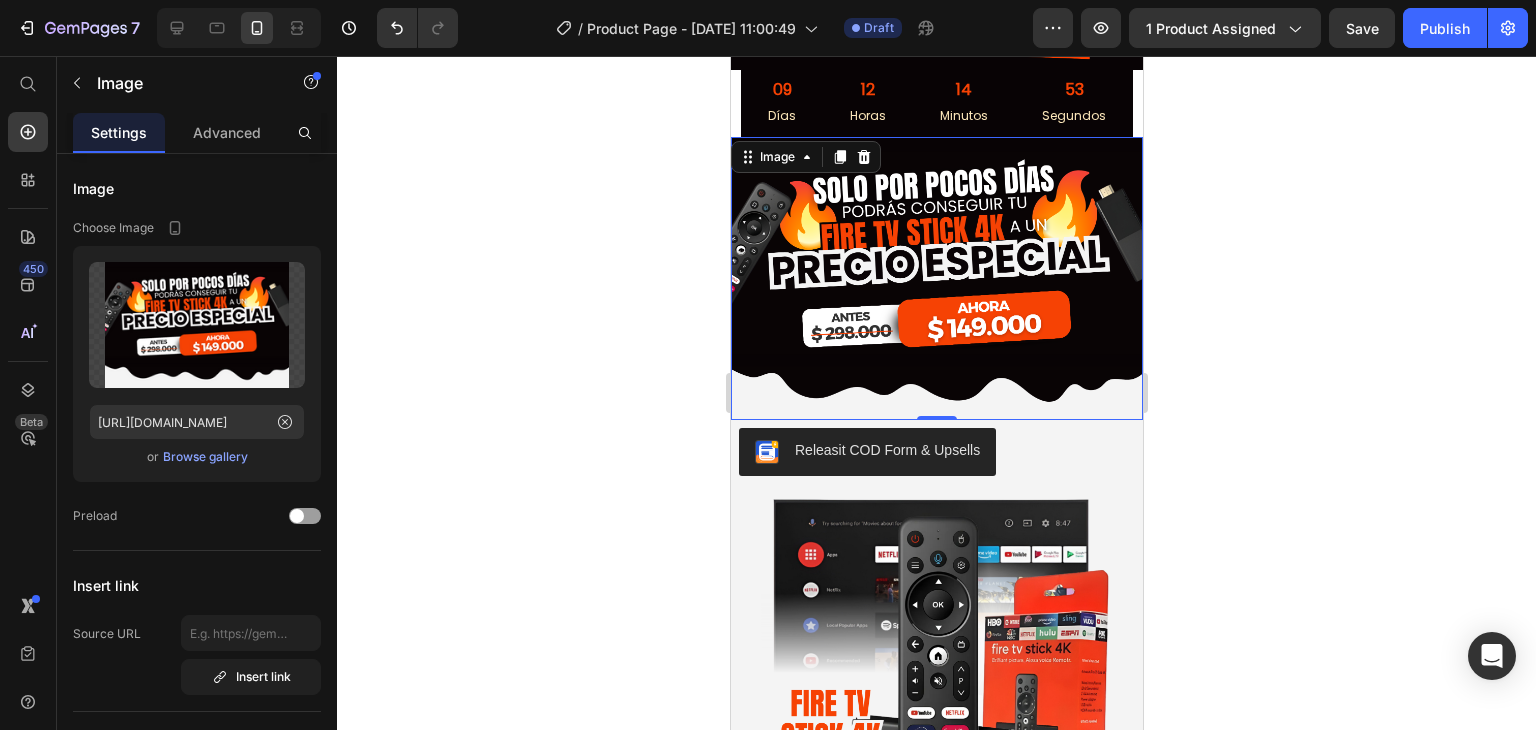 click 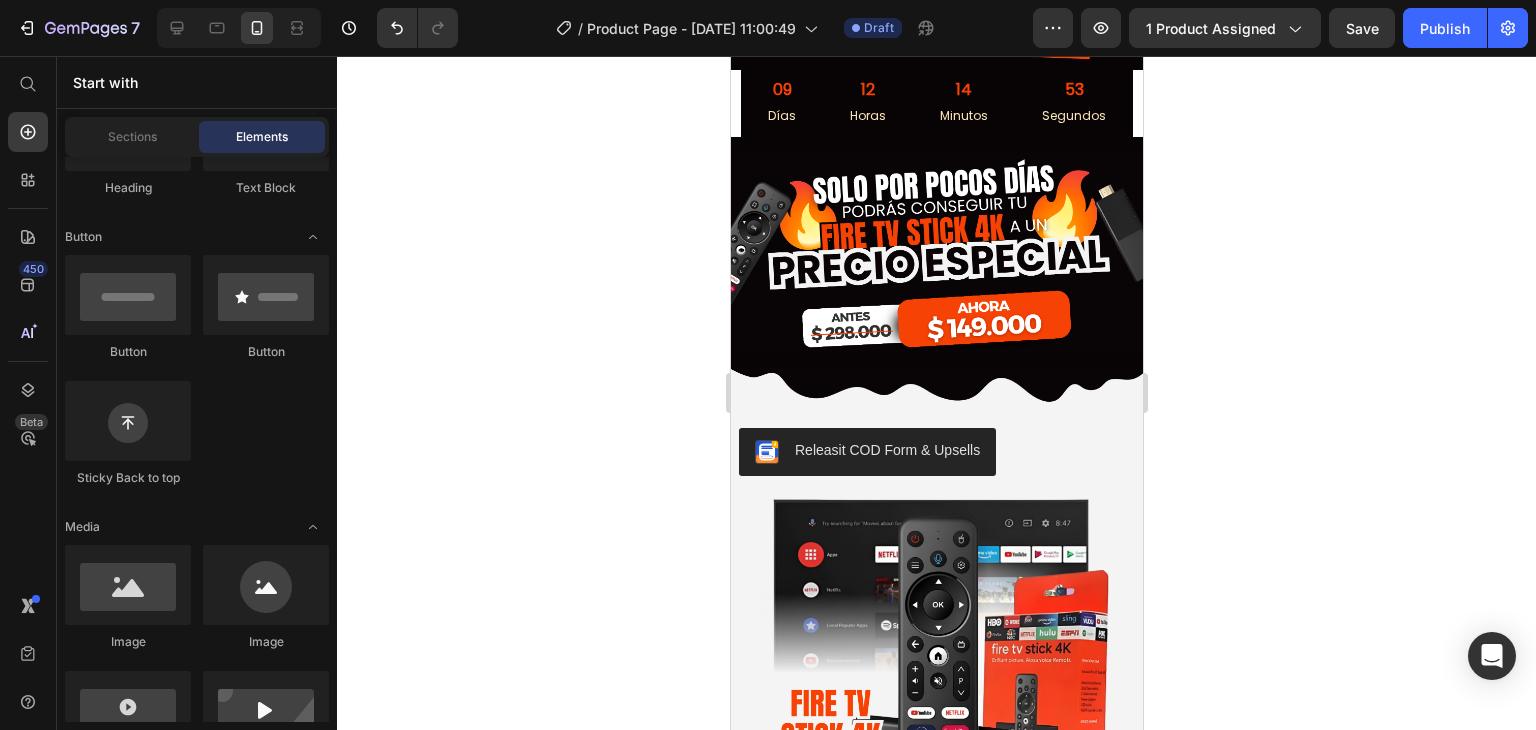 click at bounding box center (936, 278) 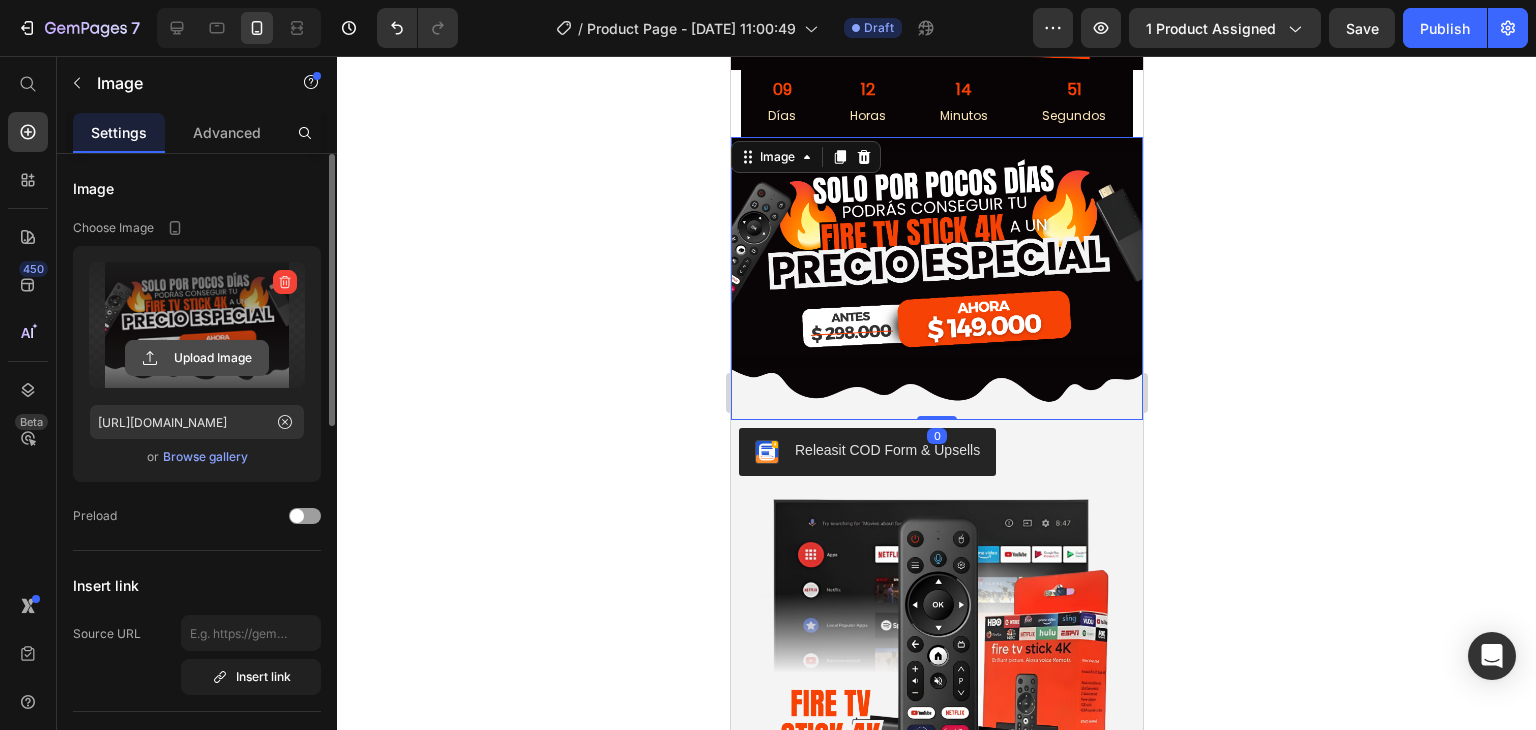 click 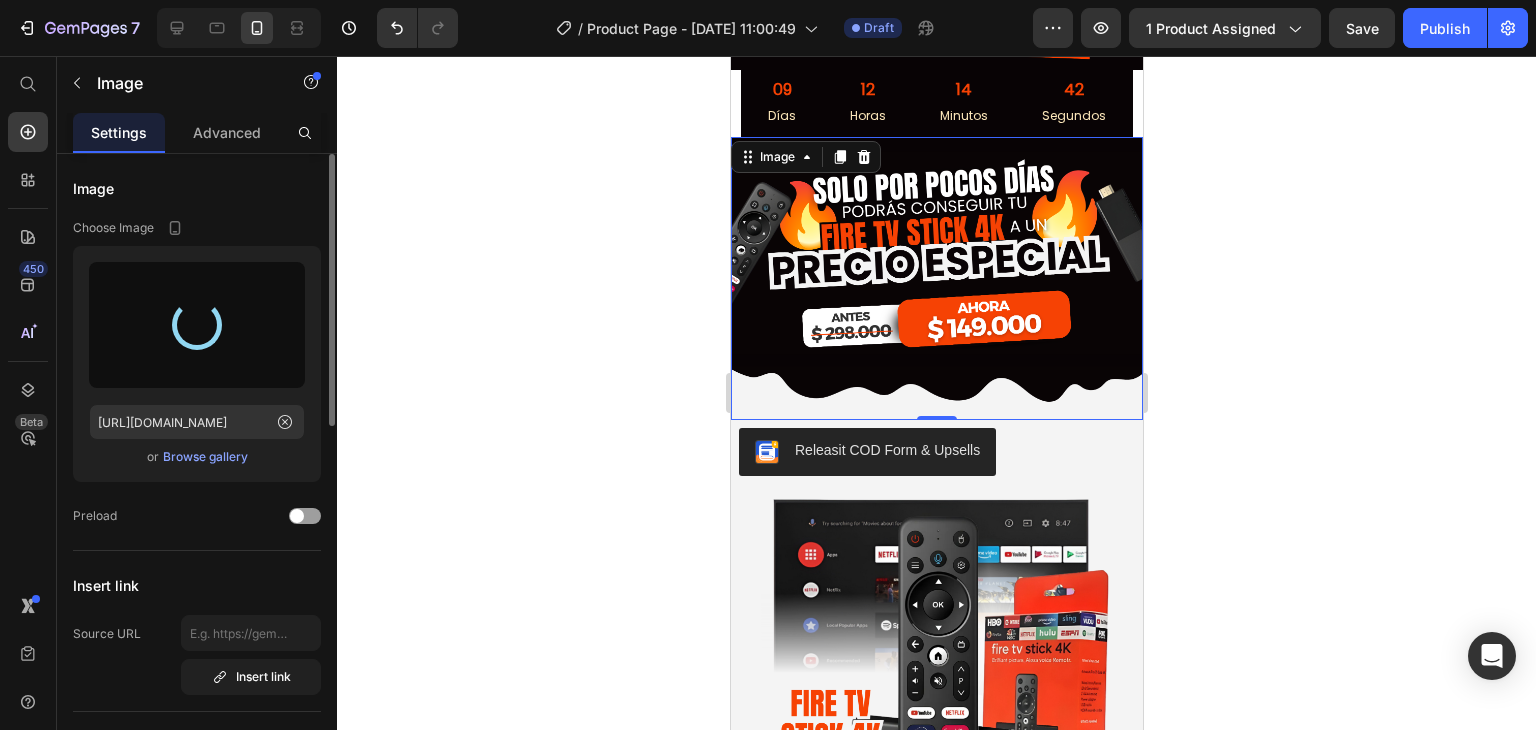 type on "[URL][DOMAIN_NAME]" 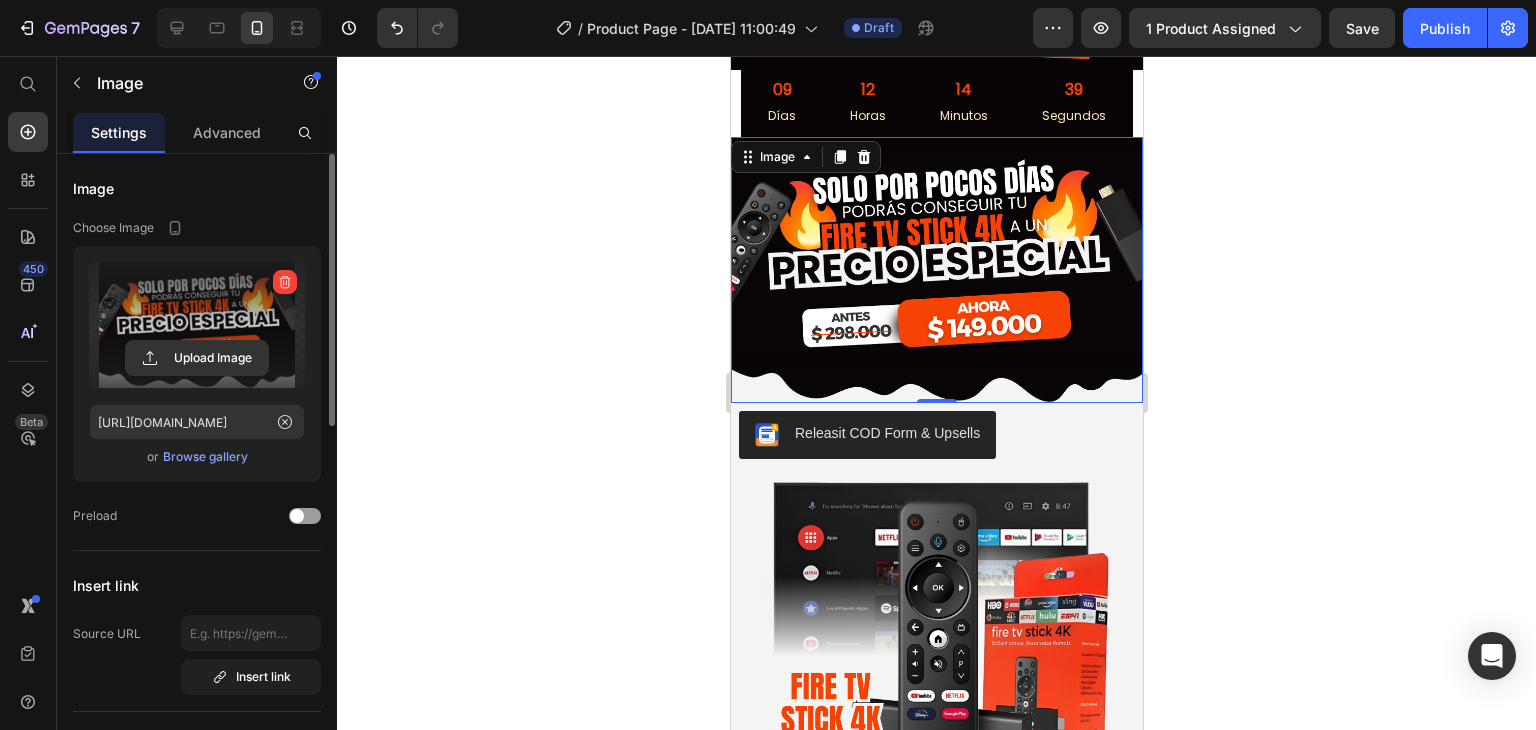 click 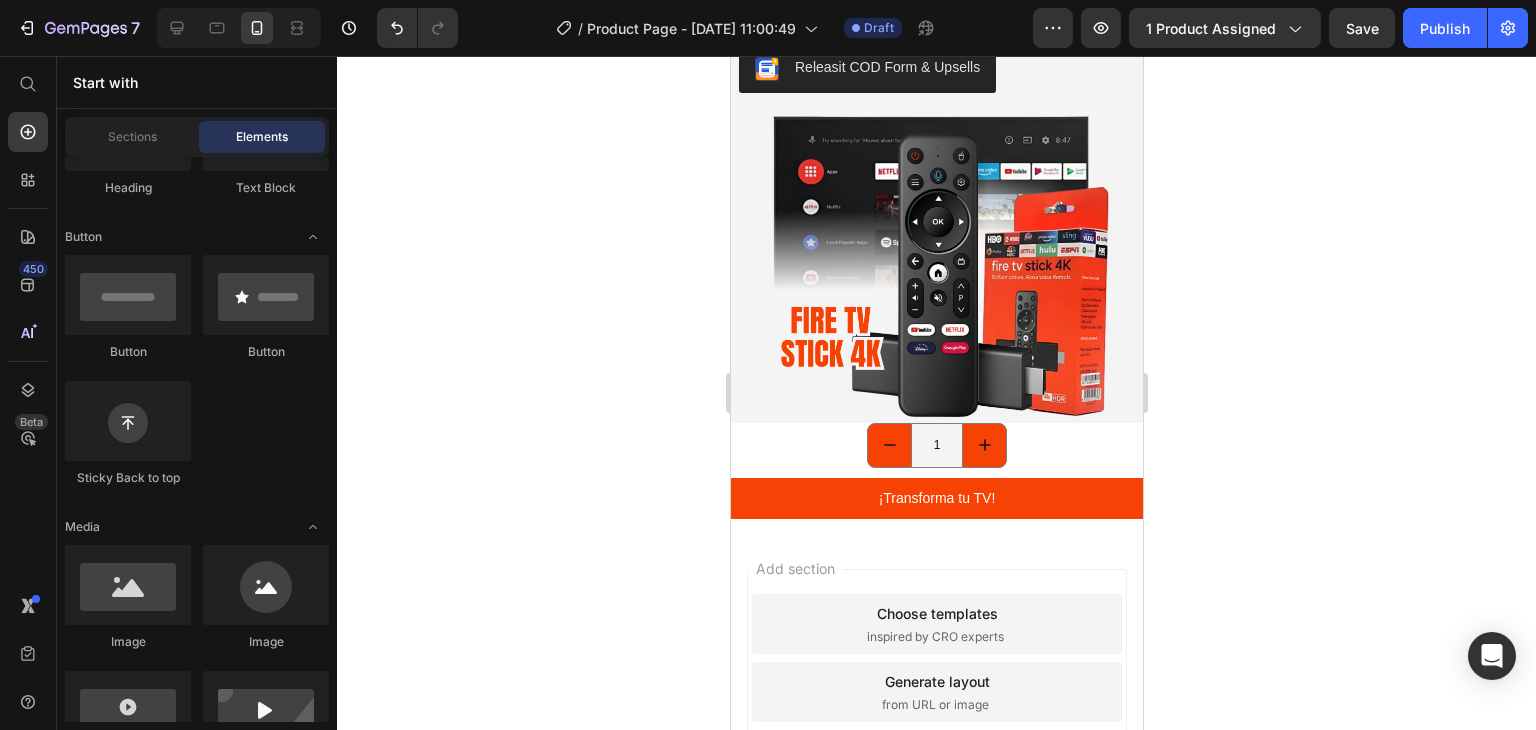 scroll, scrollTop: 1600, scrollLeft: 0, axis: vertical 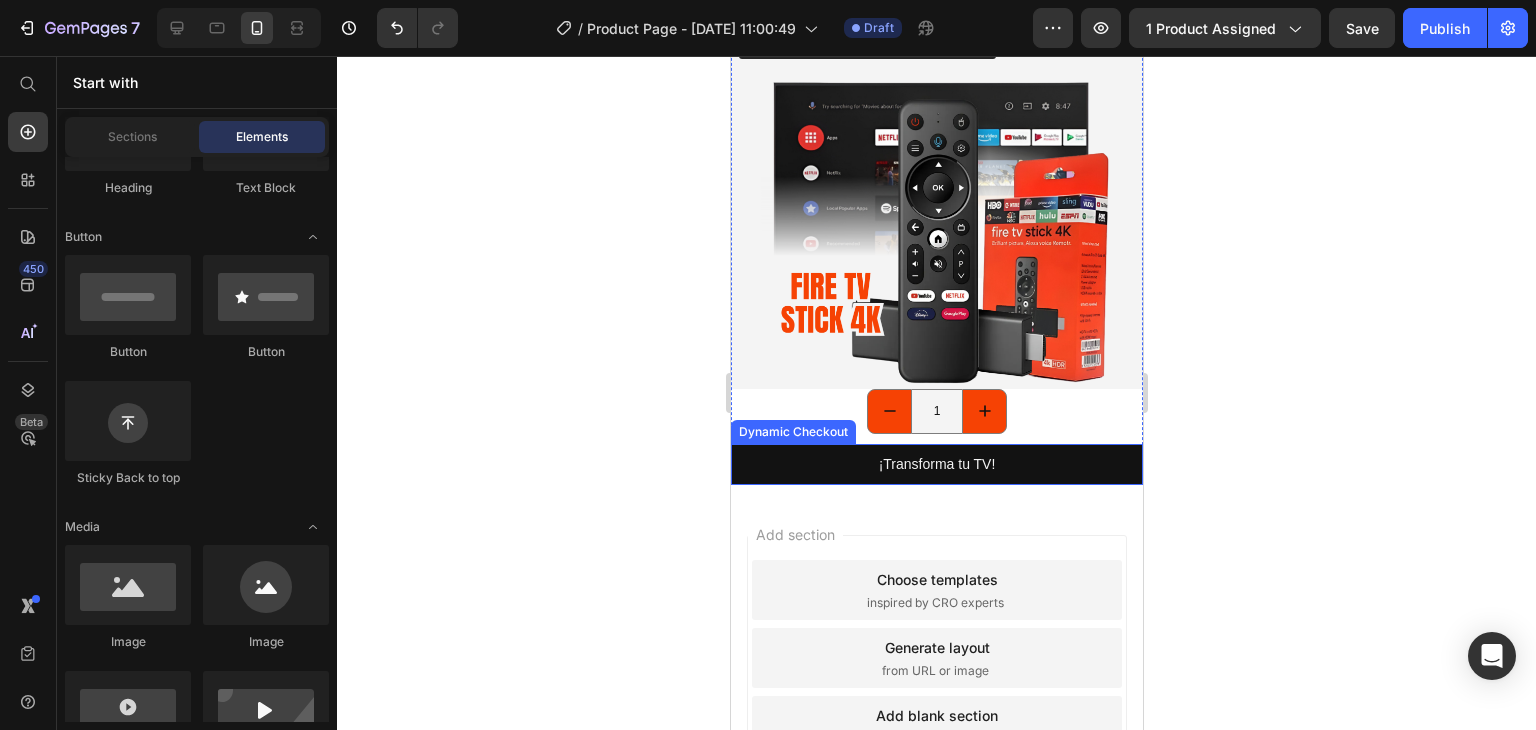 click on "¡Transforma tu TV!" at bounding box center [936, 464] 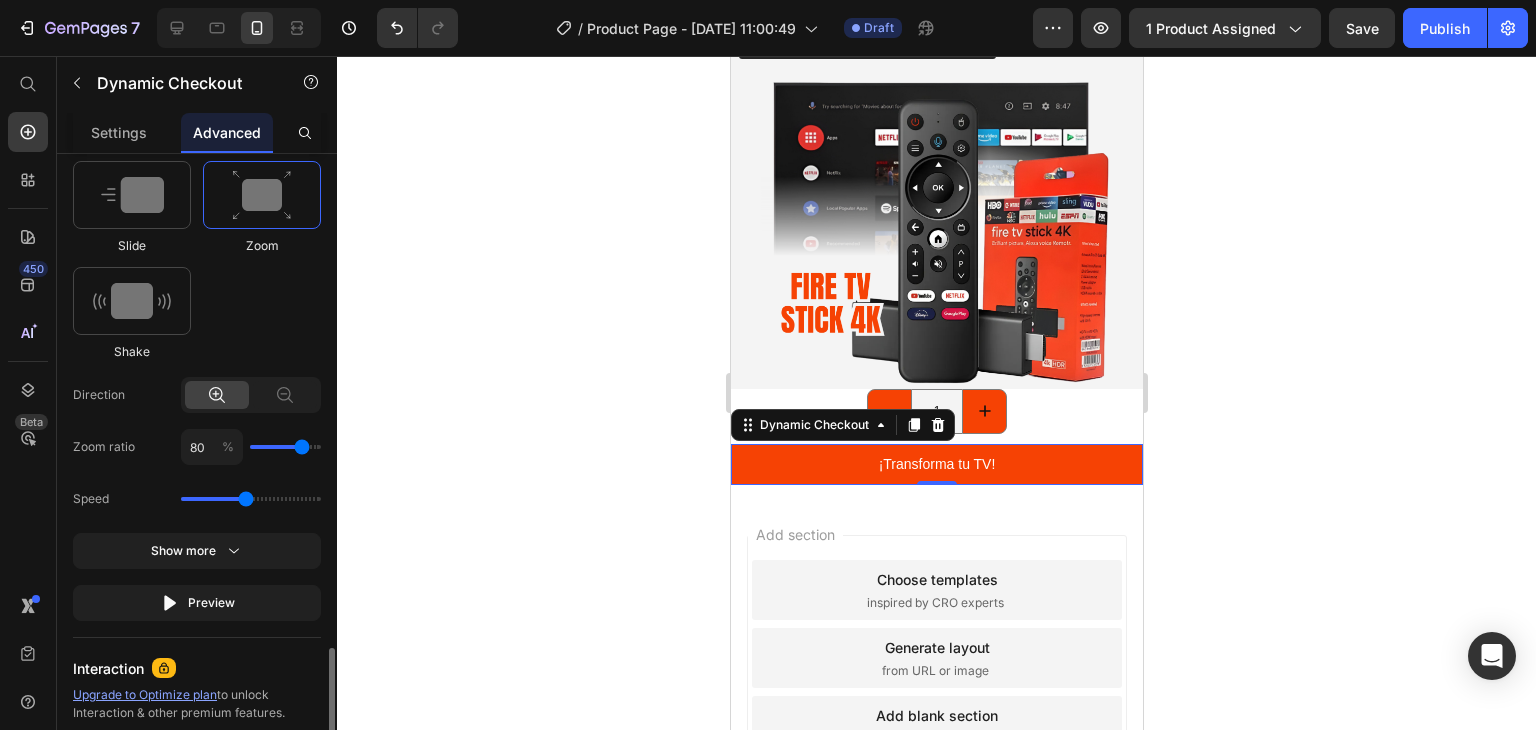 scroll, scrollTop: 1200, scrollLeft: 0, axis: vertical 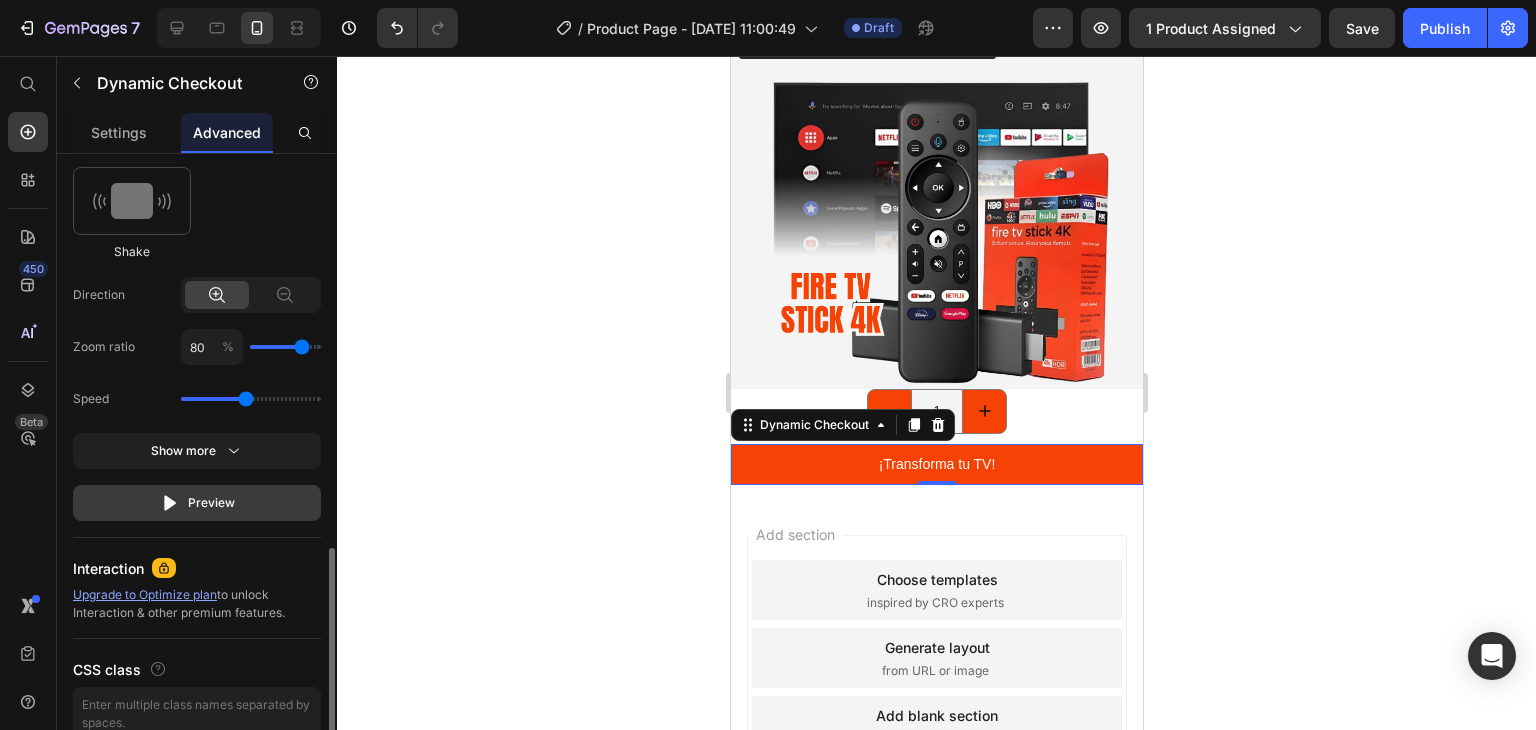 click on "Preview" at bounding box center [197, 503] 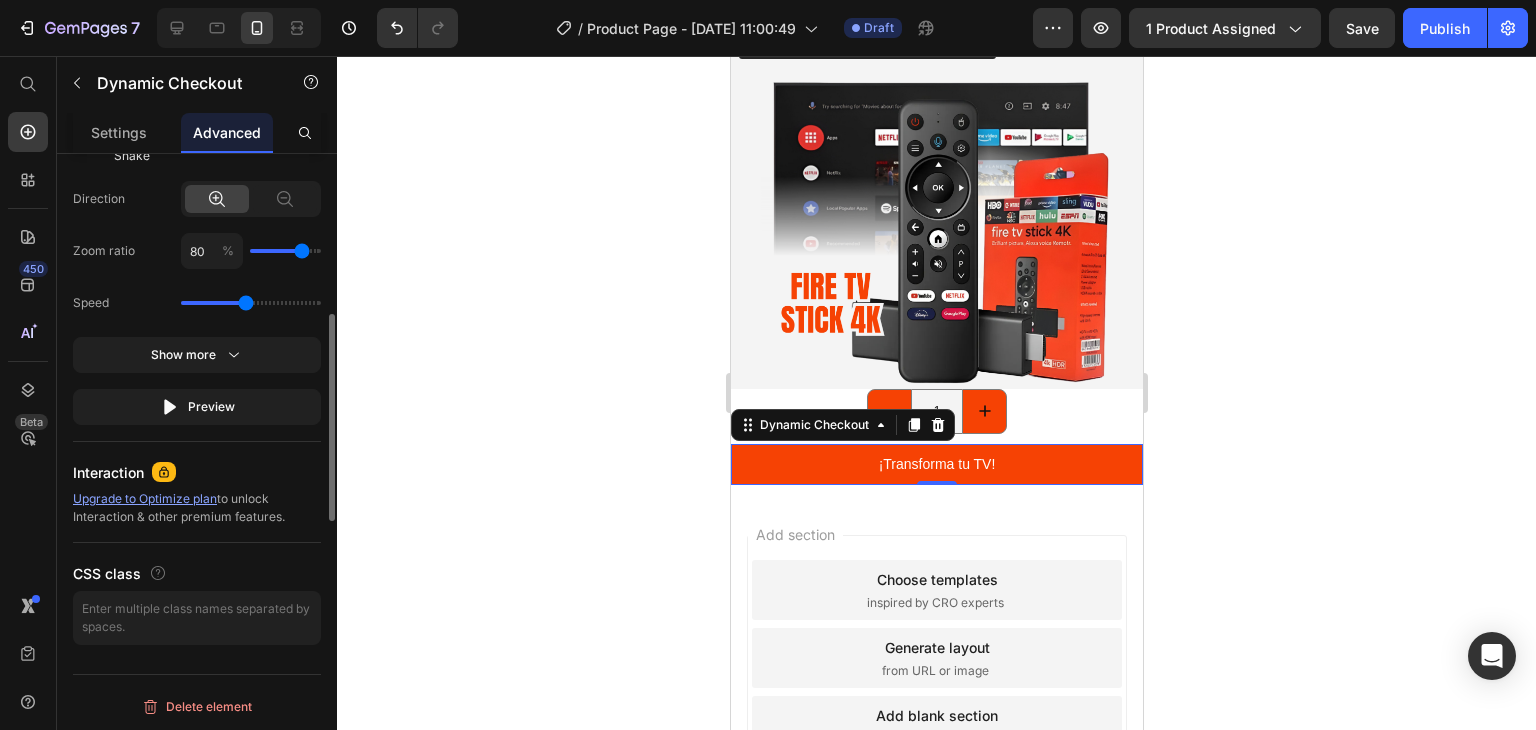 scroll, scrollTop: 996, scrollLeft: 0, axis: vertical 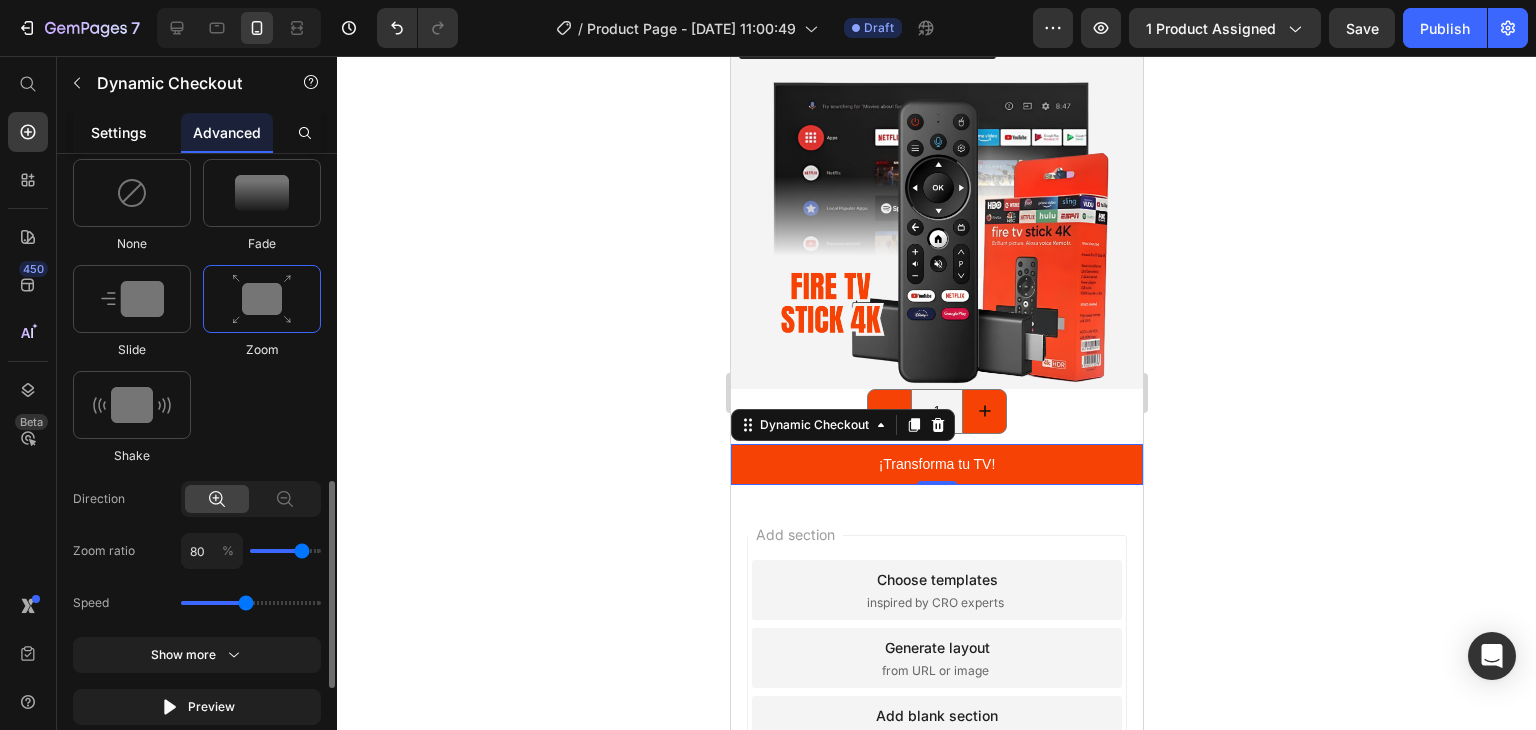 click on "Settings" at bounding box center [119, 132] 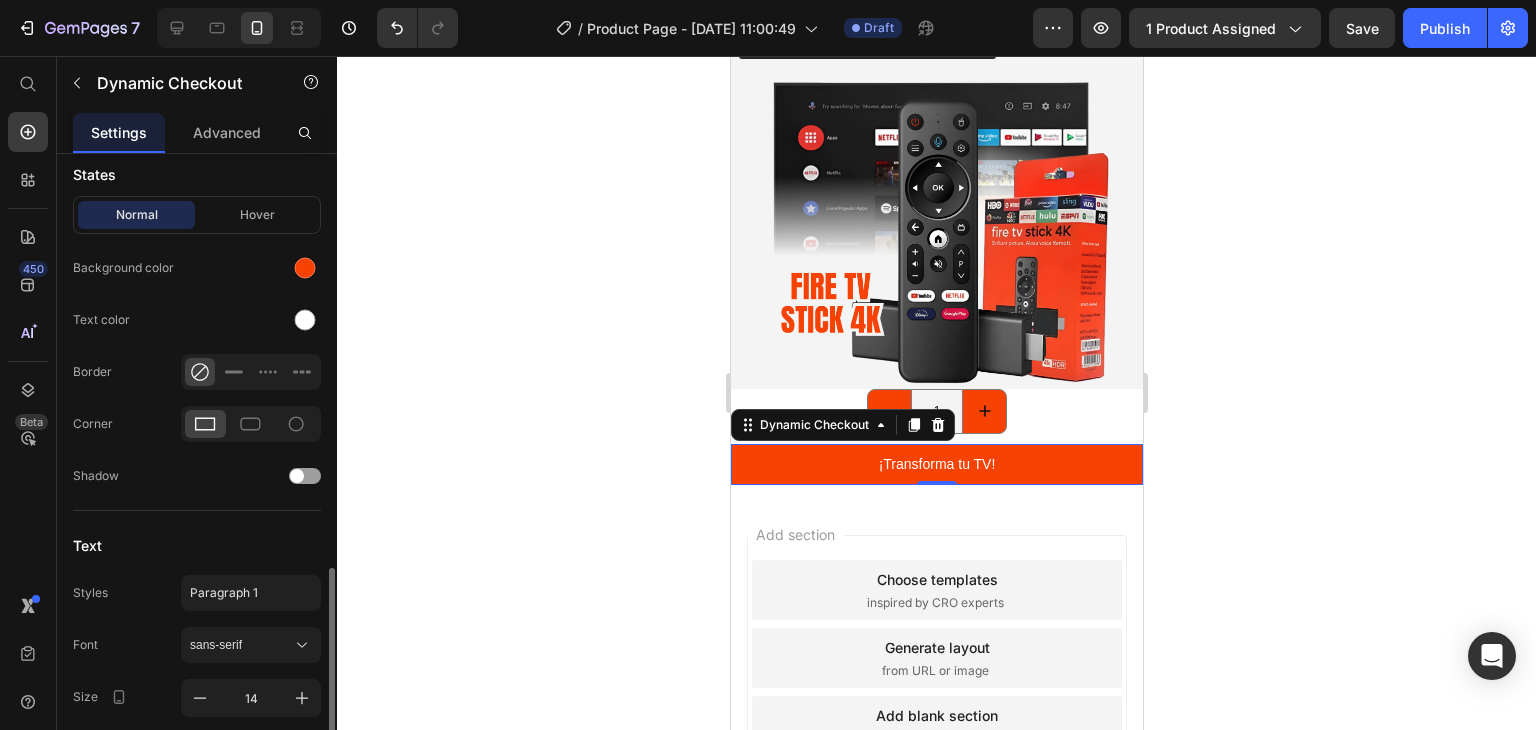 scroll, scrollTop: 700, scrollLeft: 0, axis: vertical 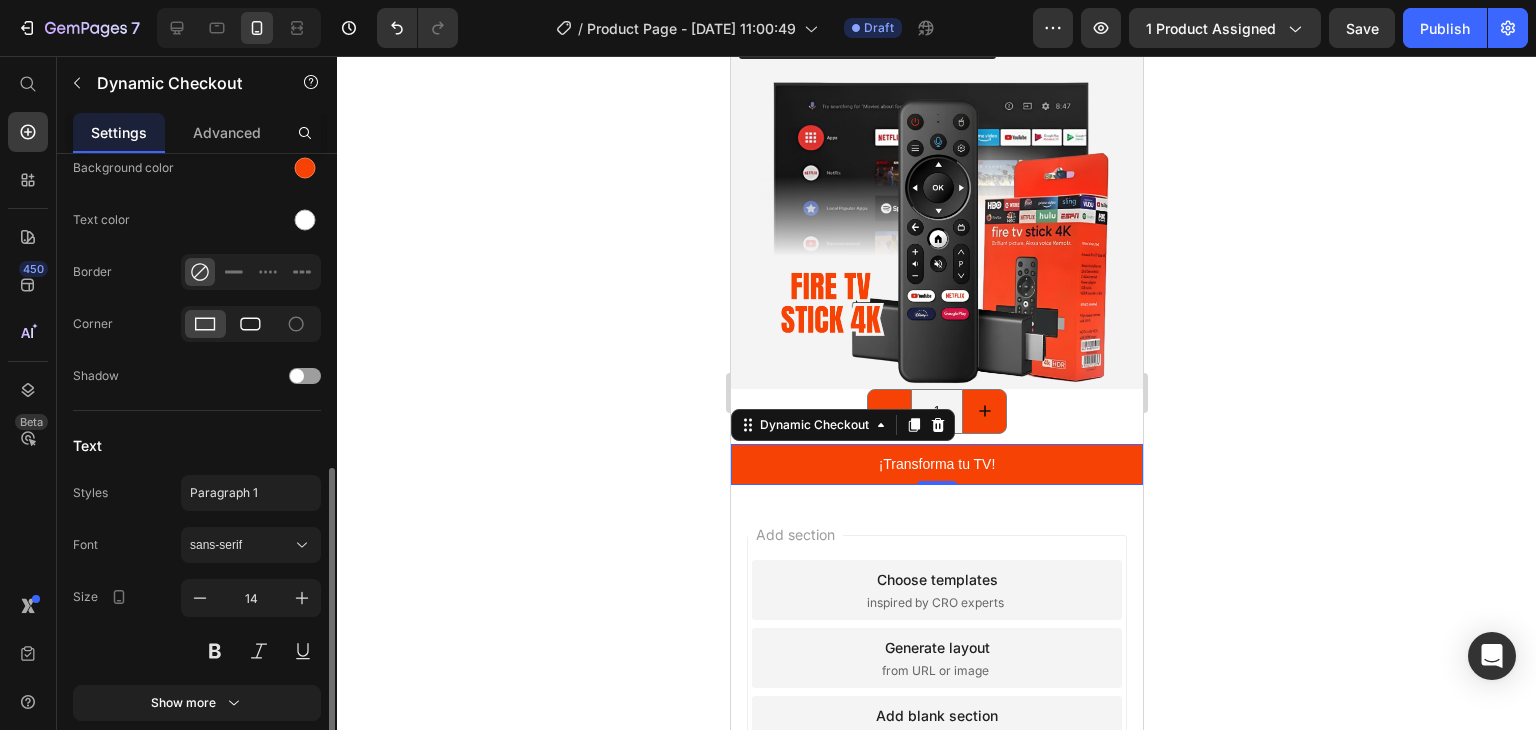 click 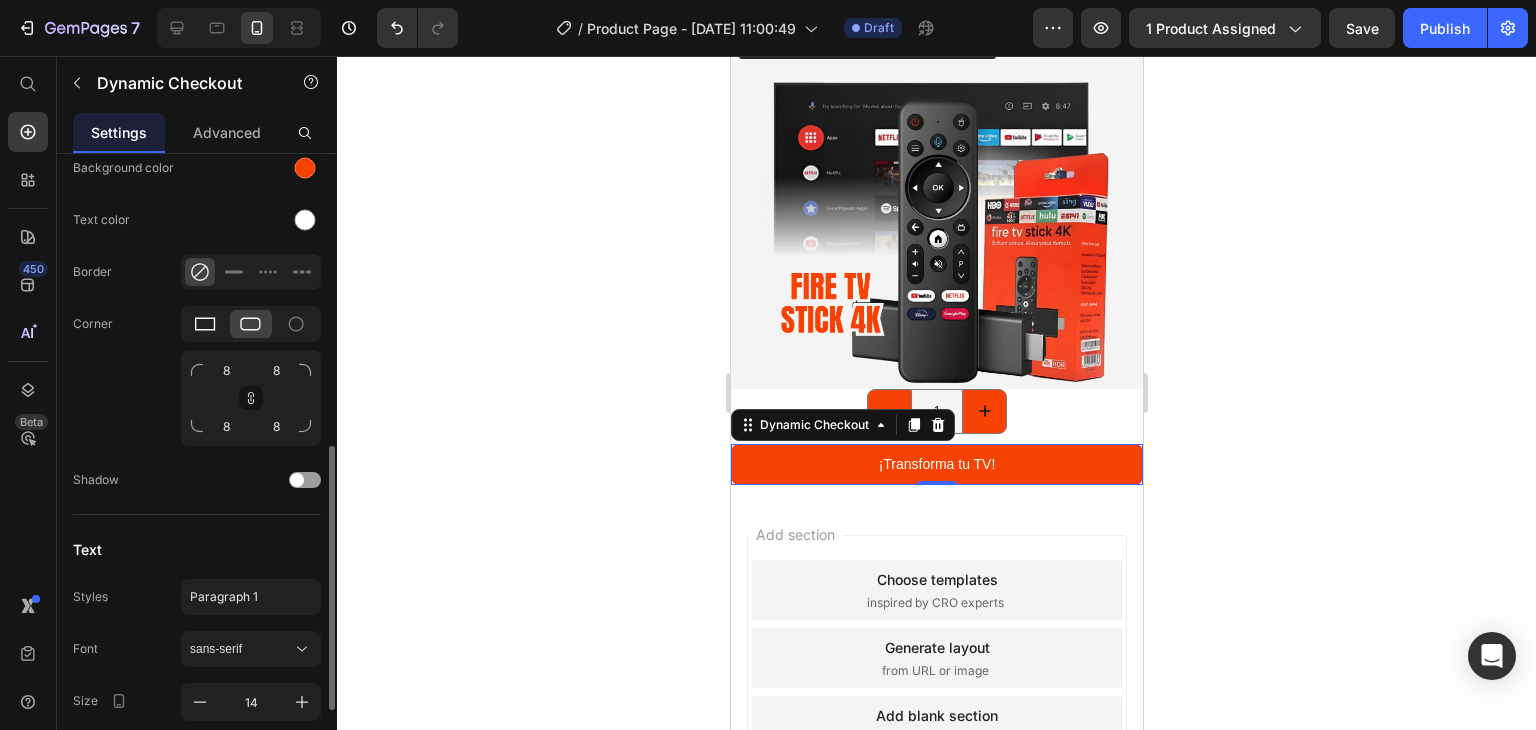 click 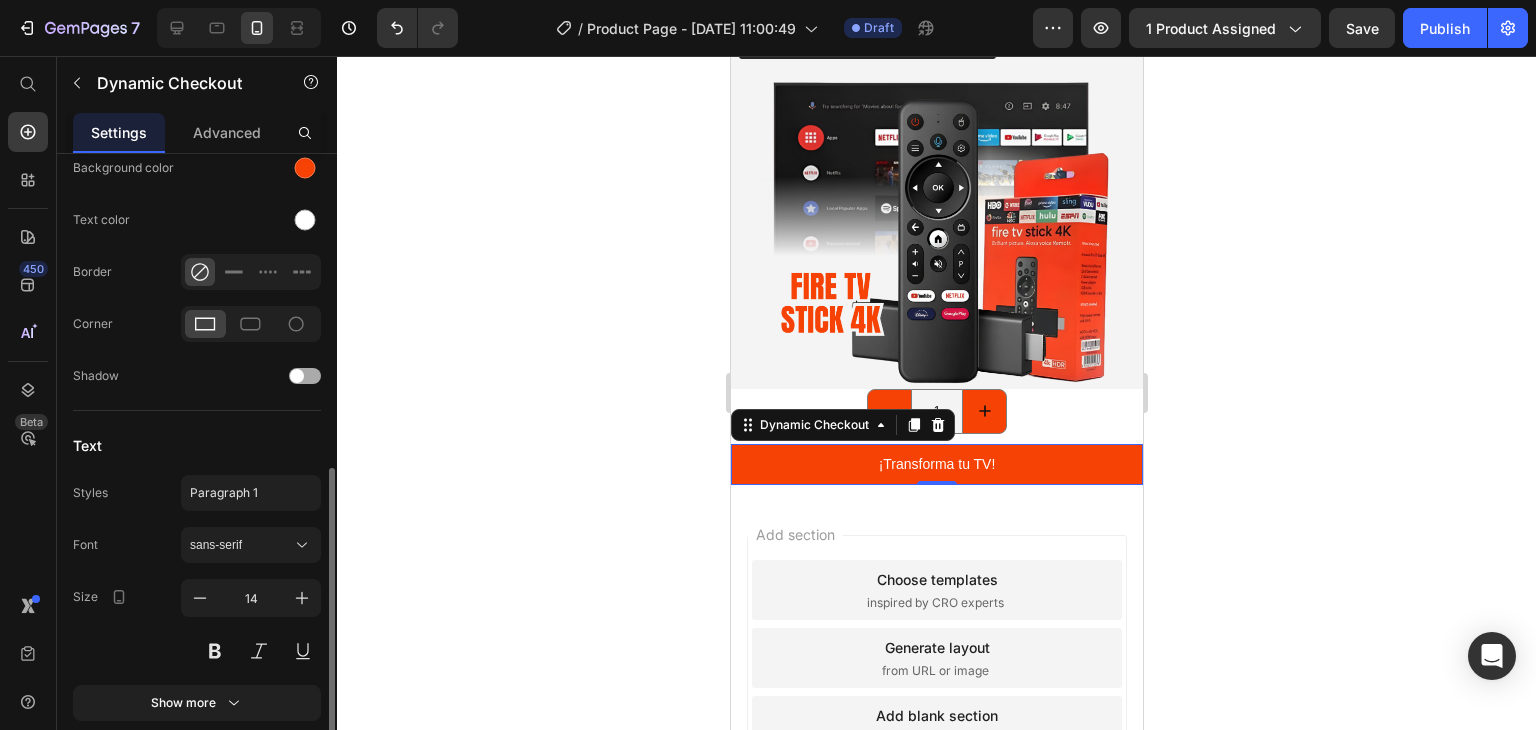 click at bounding box center [305, 376] 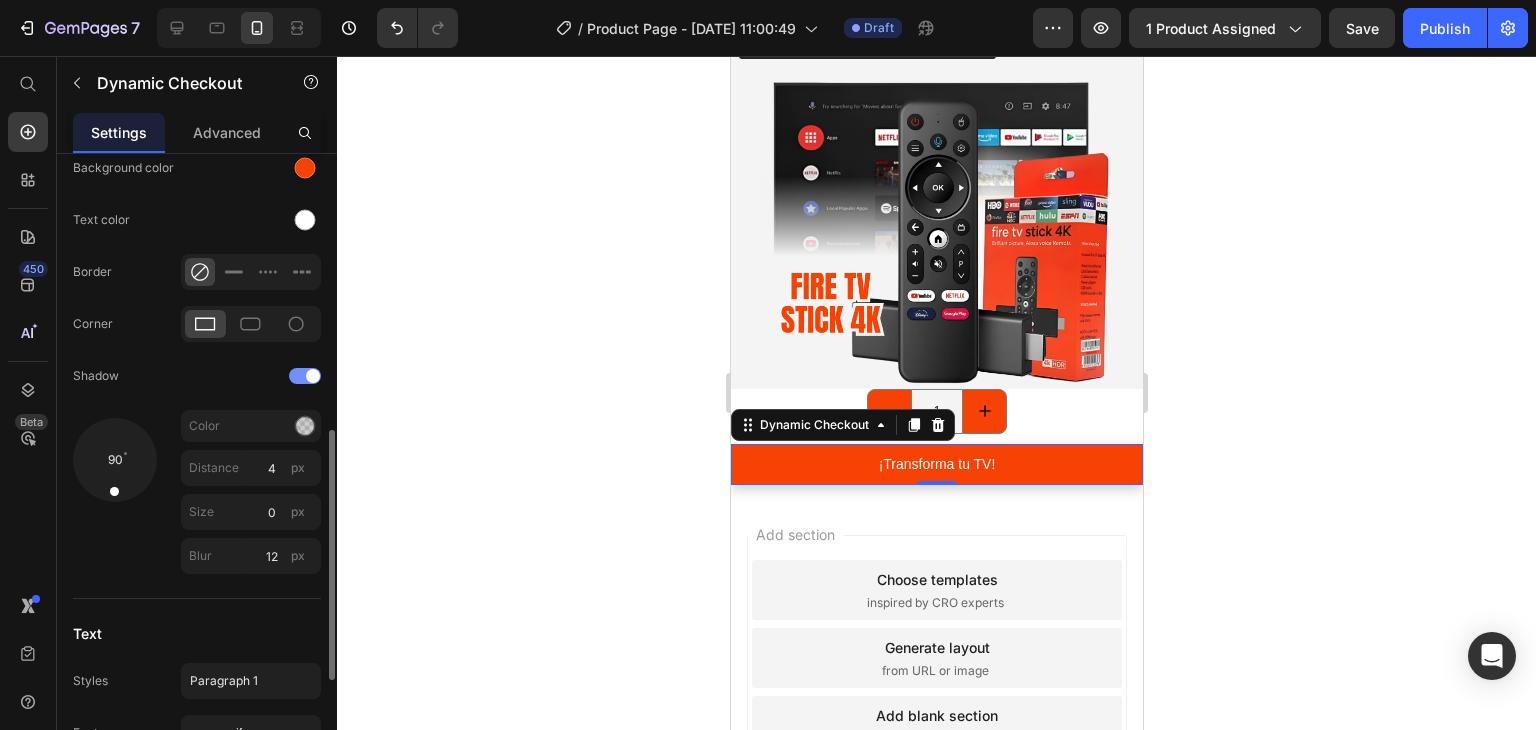 click at bounding box center (305, 376) 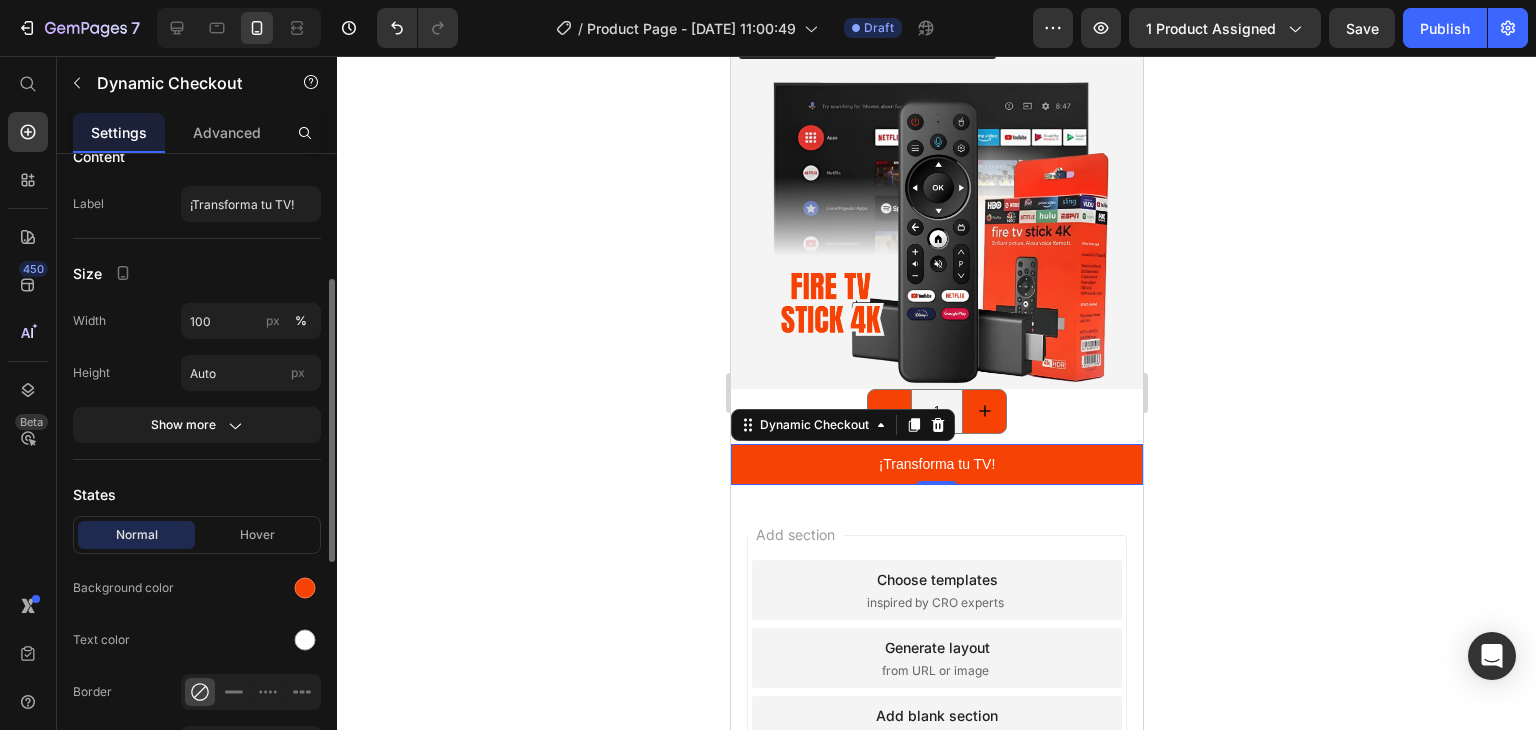 scroll, scrollTop: 780, scrollLeft: 0, axis: vertical 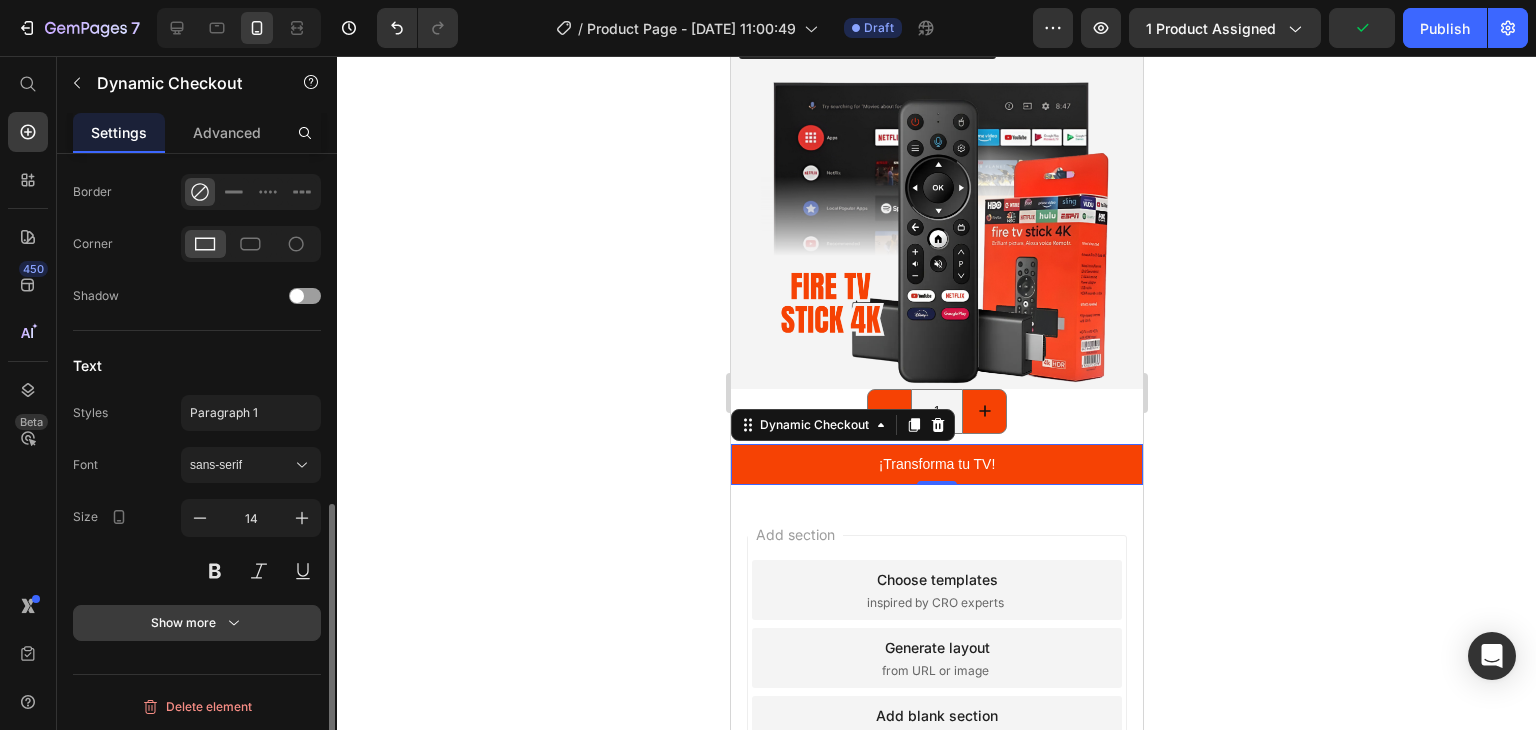 click on "Show more" at bounding box center (197, 623) 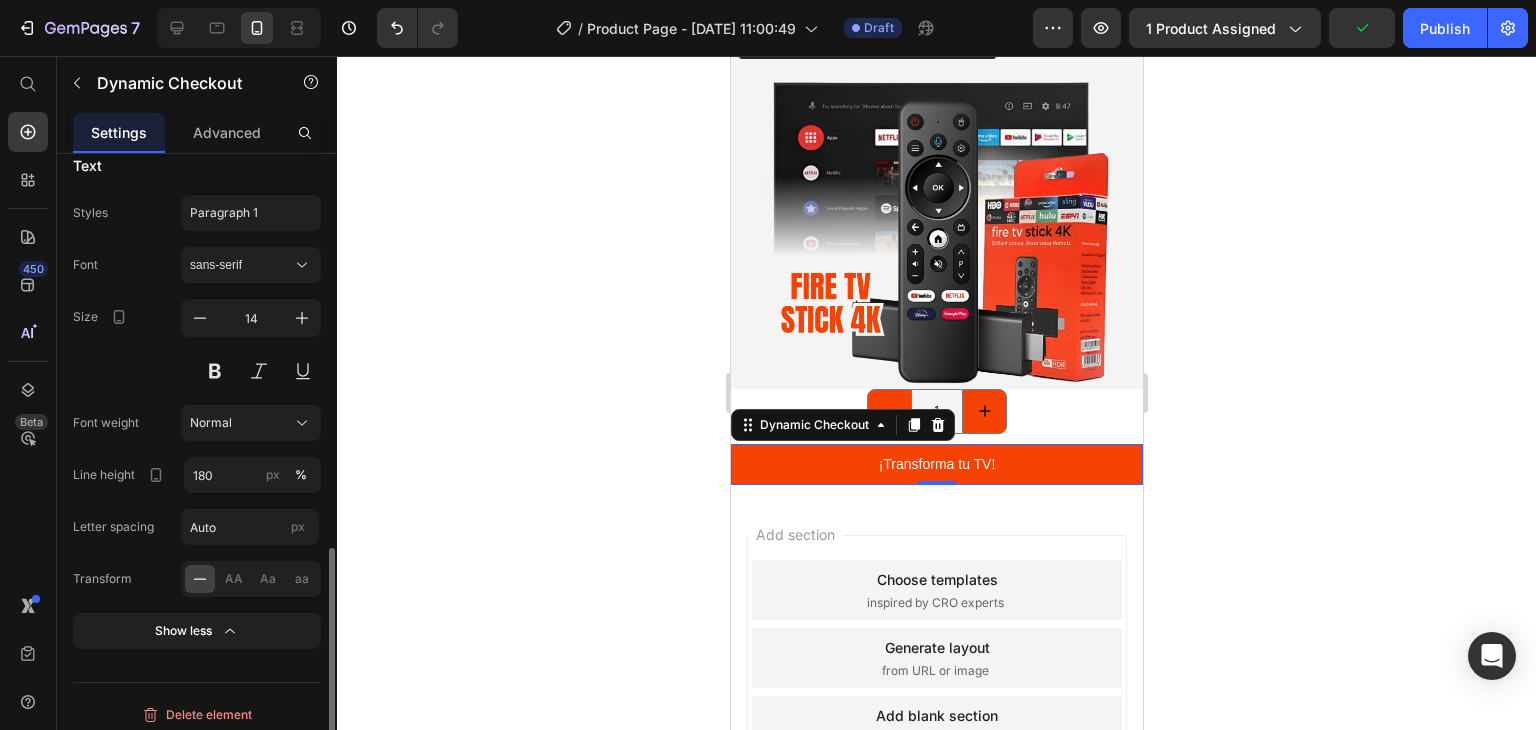 scroll, scrollTop: 988, scrollLeft: 0, axis: vertical 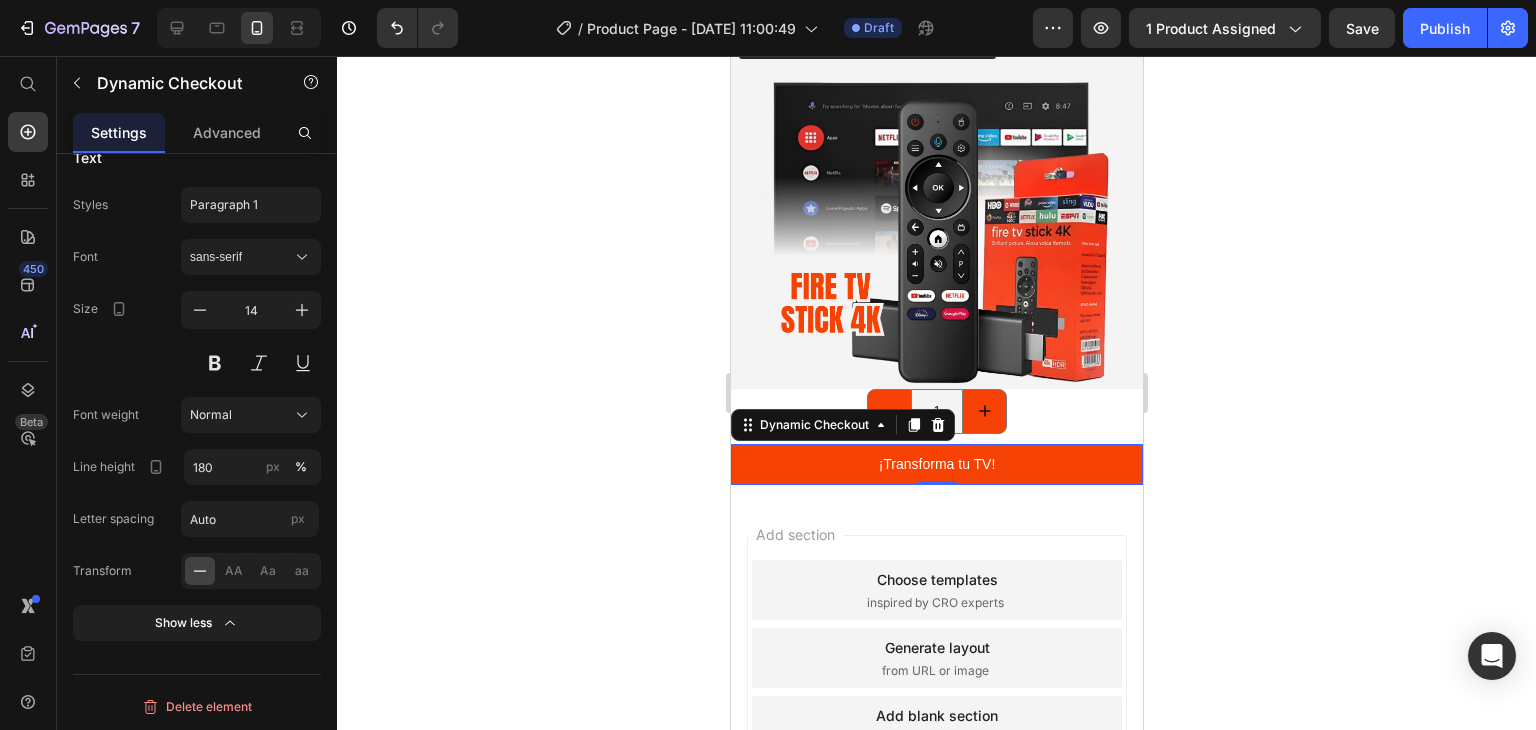 click 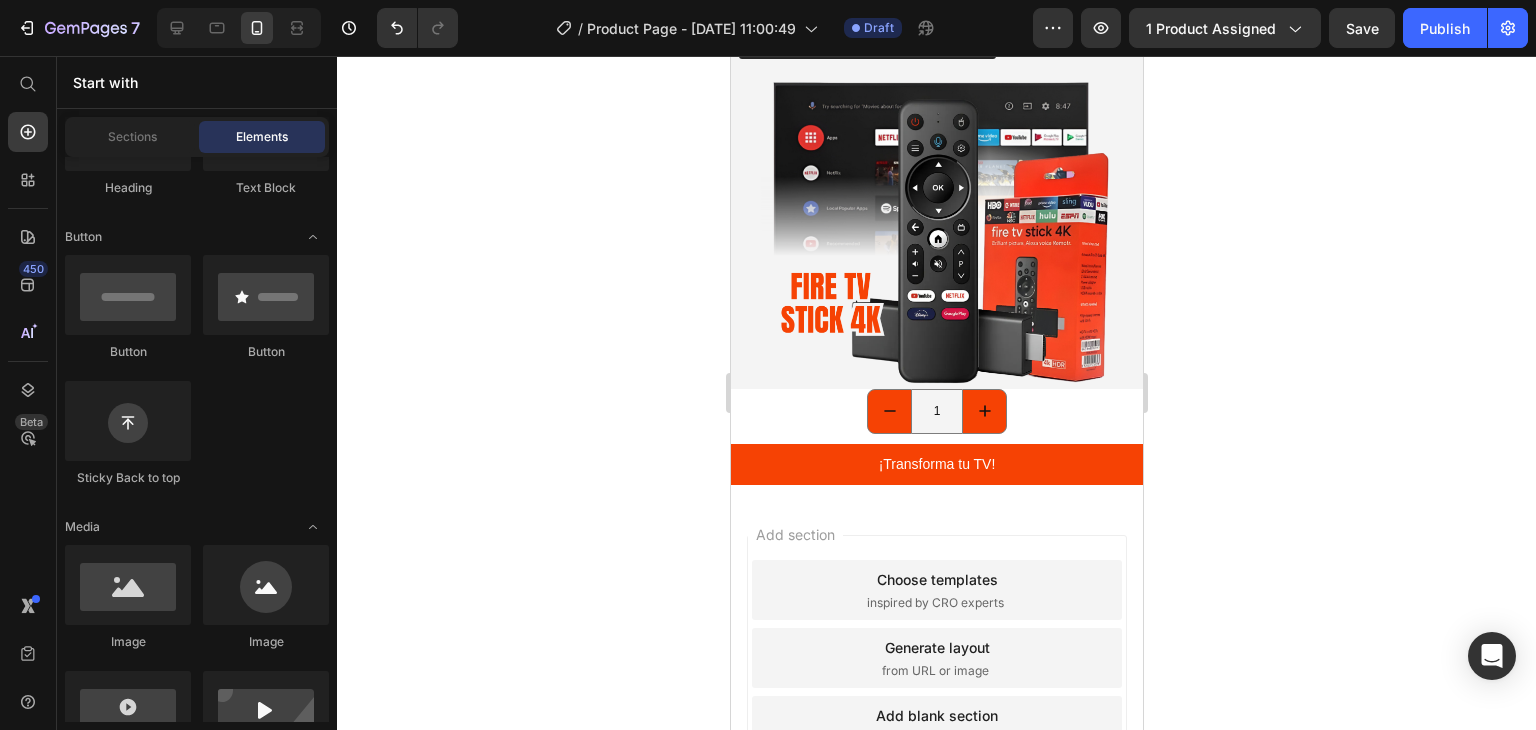 click 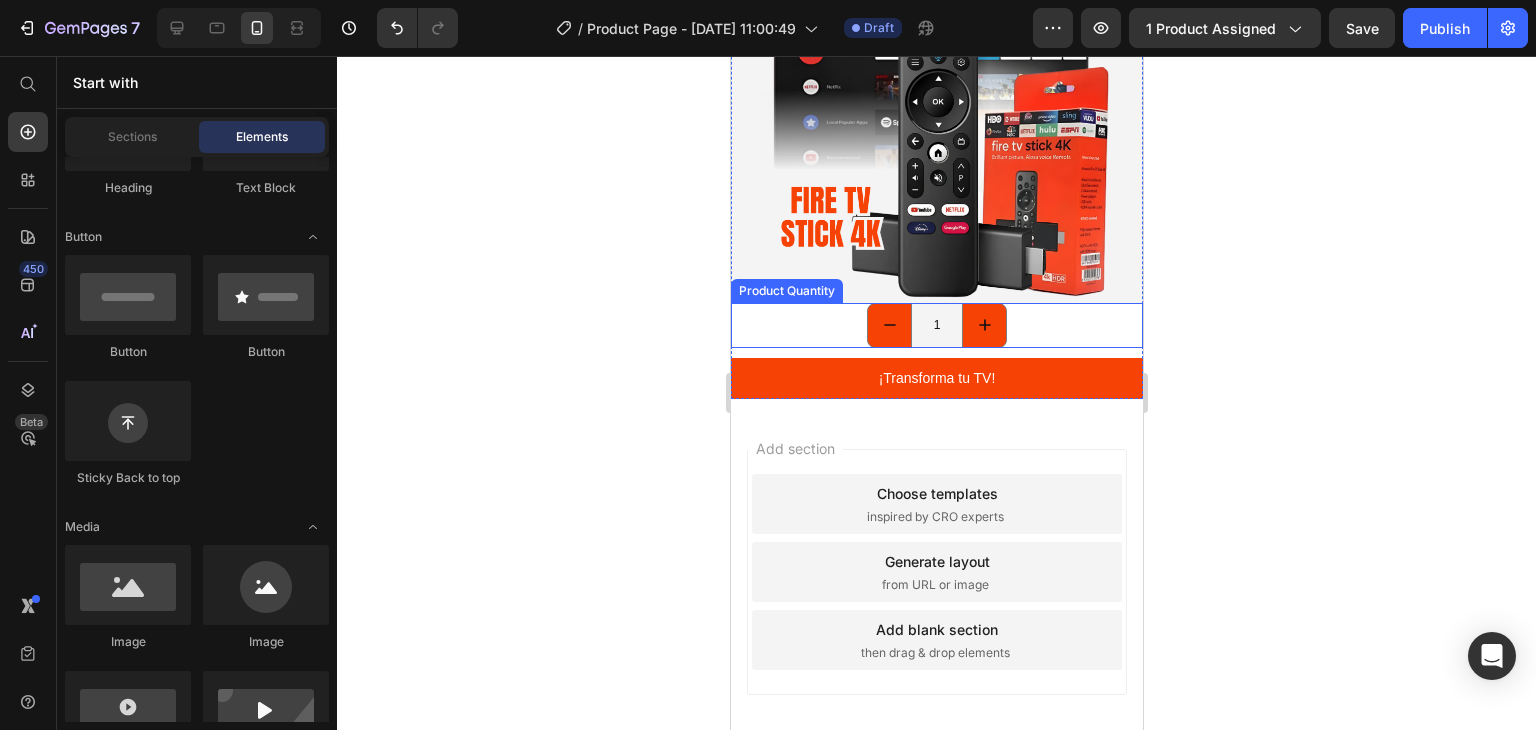scroll, scrollTop: 1750, scrollLeft: 0, axis: vertical 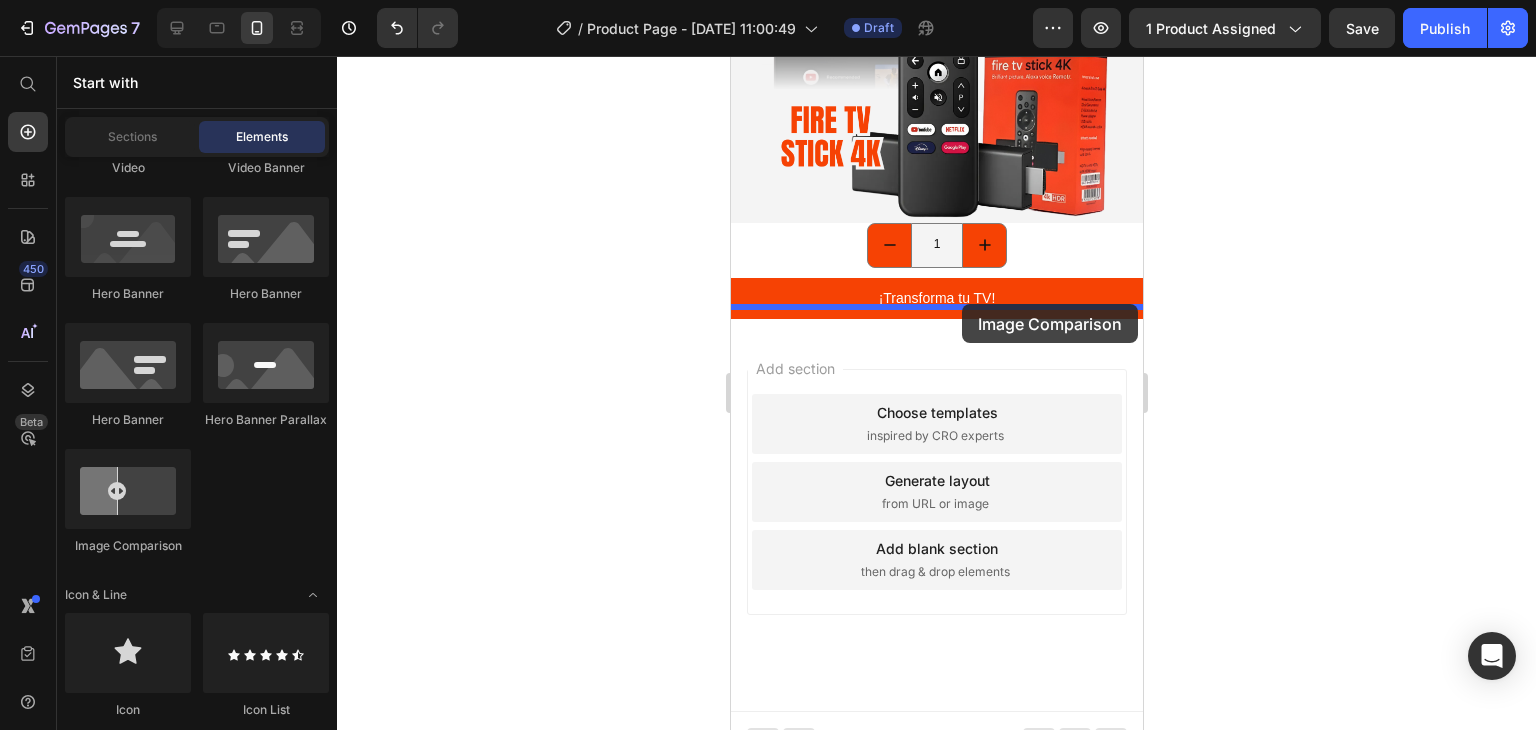 drag, startPoint x: 848, startPoint y: 545, endPoint x: 961, endPoint y: 304, distance: 266.17664 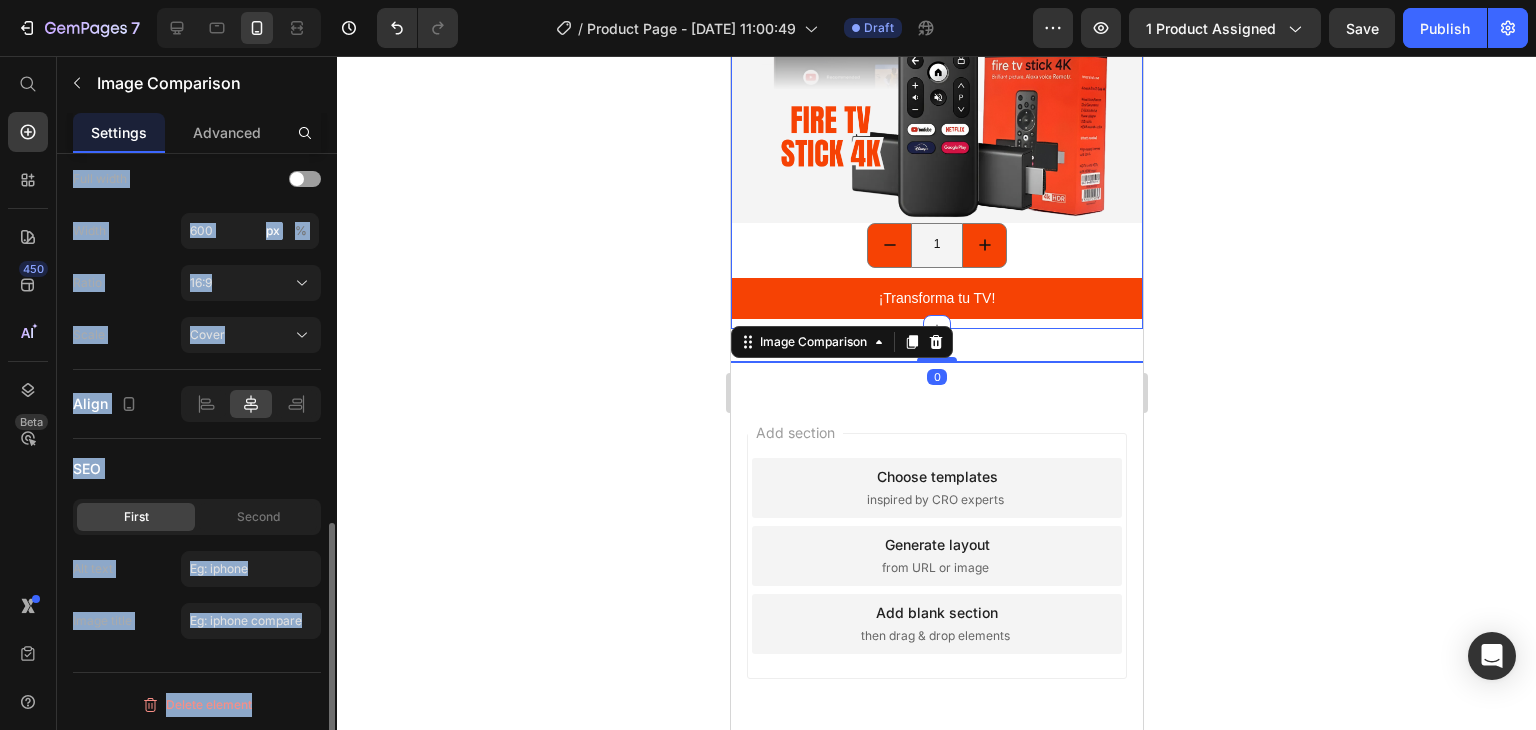 scroll, scrollTop: 0, scrollLeft: 0, axis: both 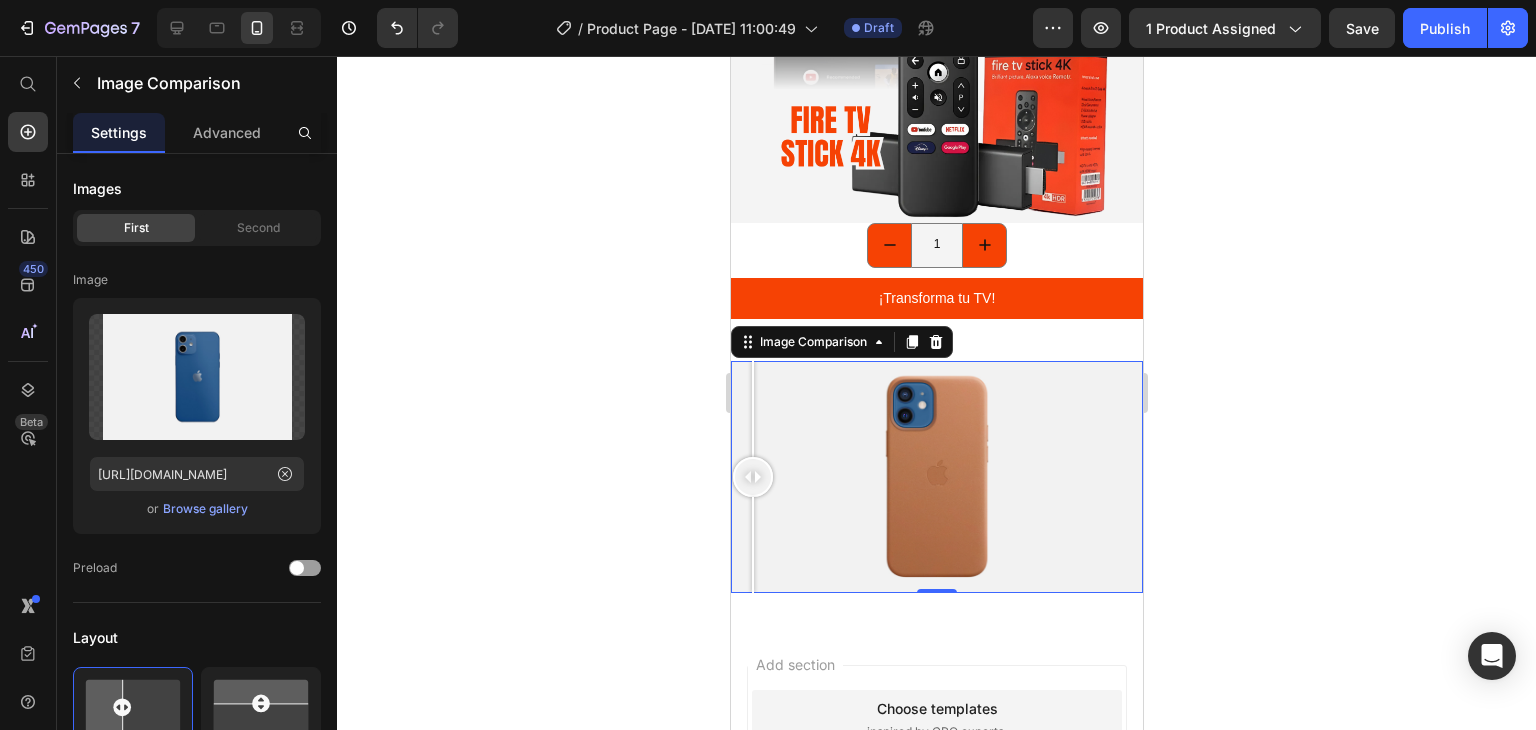 drag, startPoint x: 921, startPoint y: 449, endPoint x: 924, endPoint y: 333, distance: 116.03879 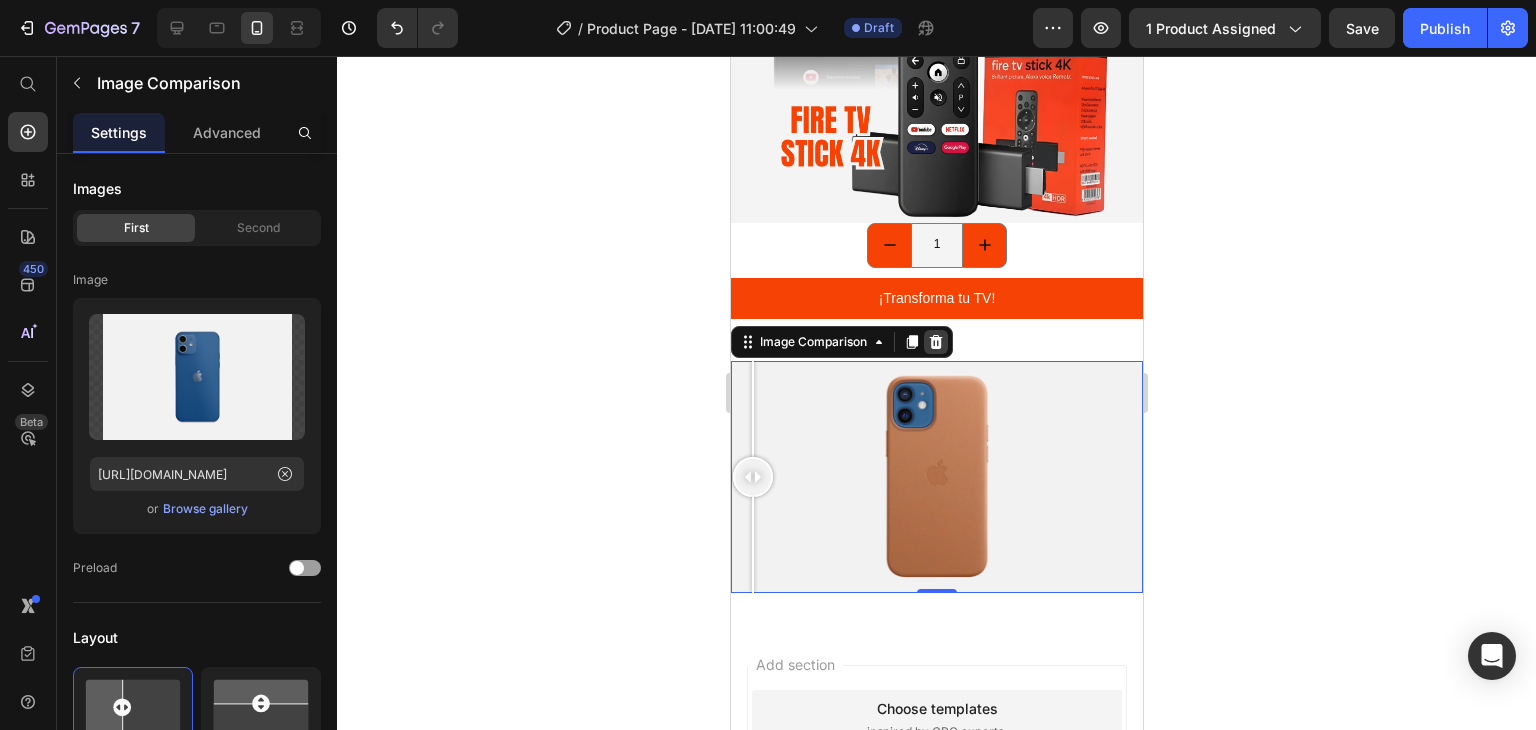 click 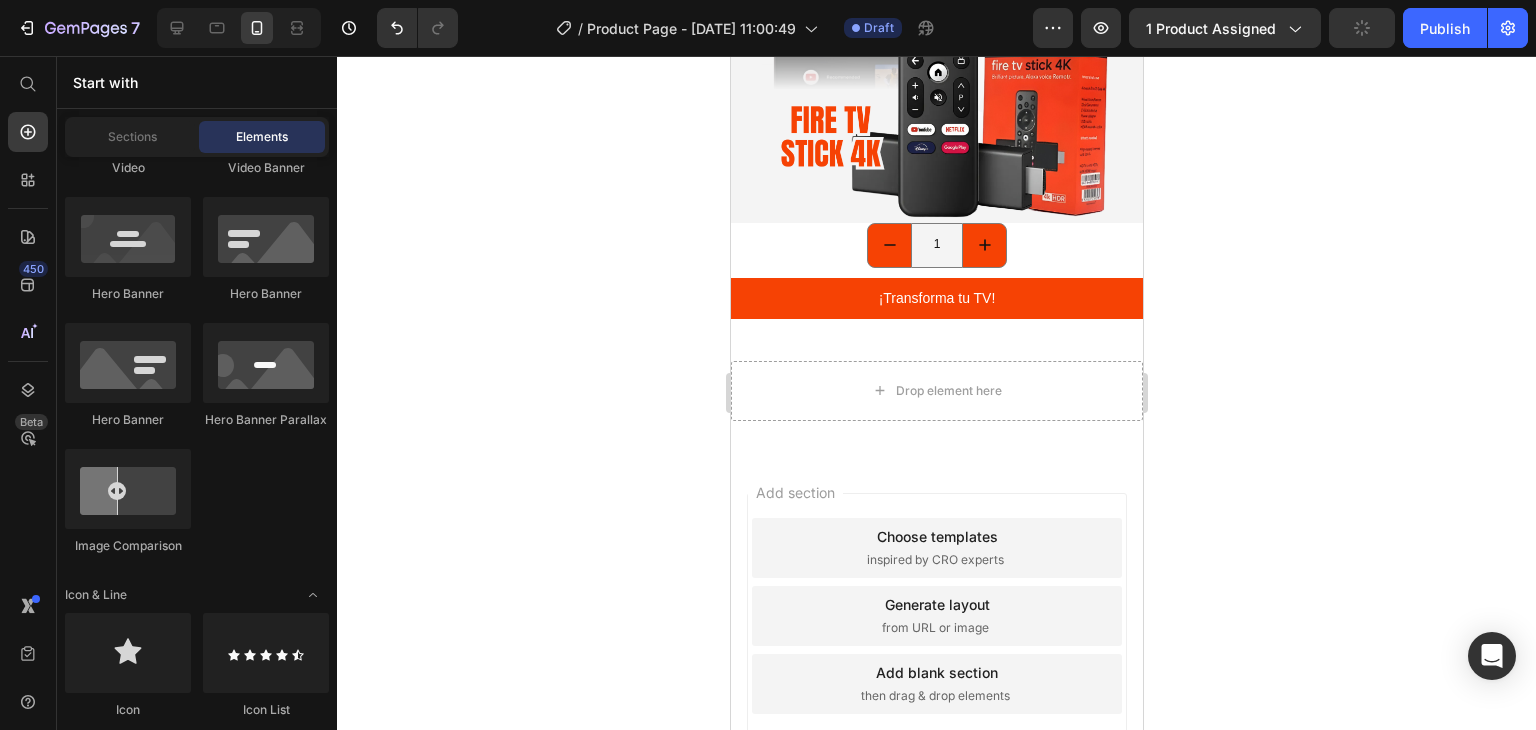 scroll, scrollTop: 1200, scrollLeft: 0, axis: vertical 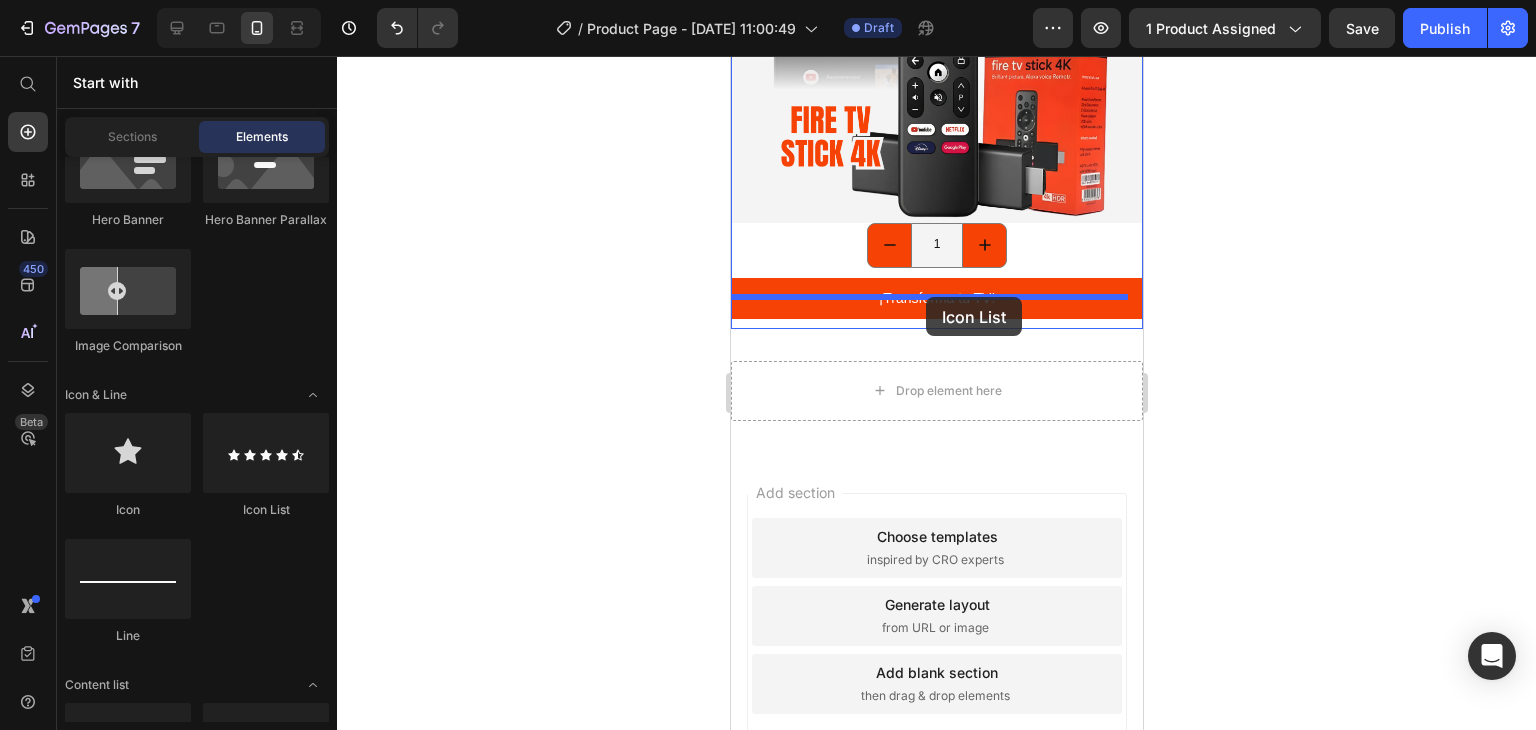 drag, startPoint x: 1152, startPoint y: 469, endPoint x: 925, endPoint y: 298, distance: 284.20062 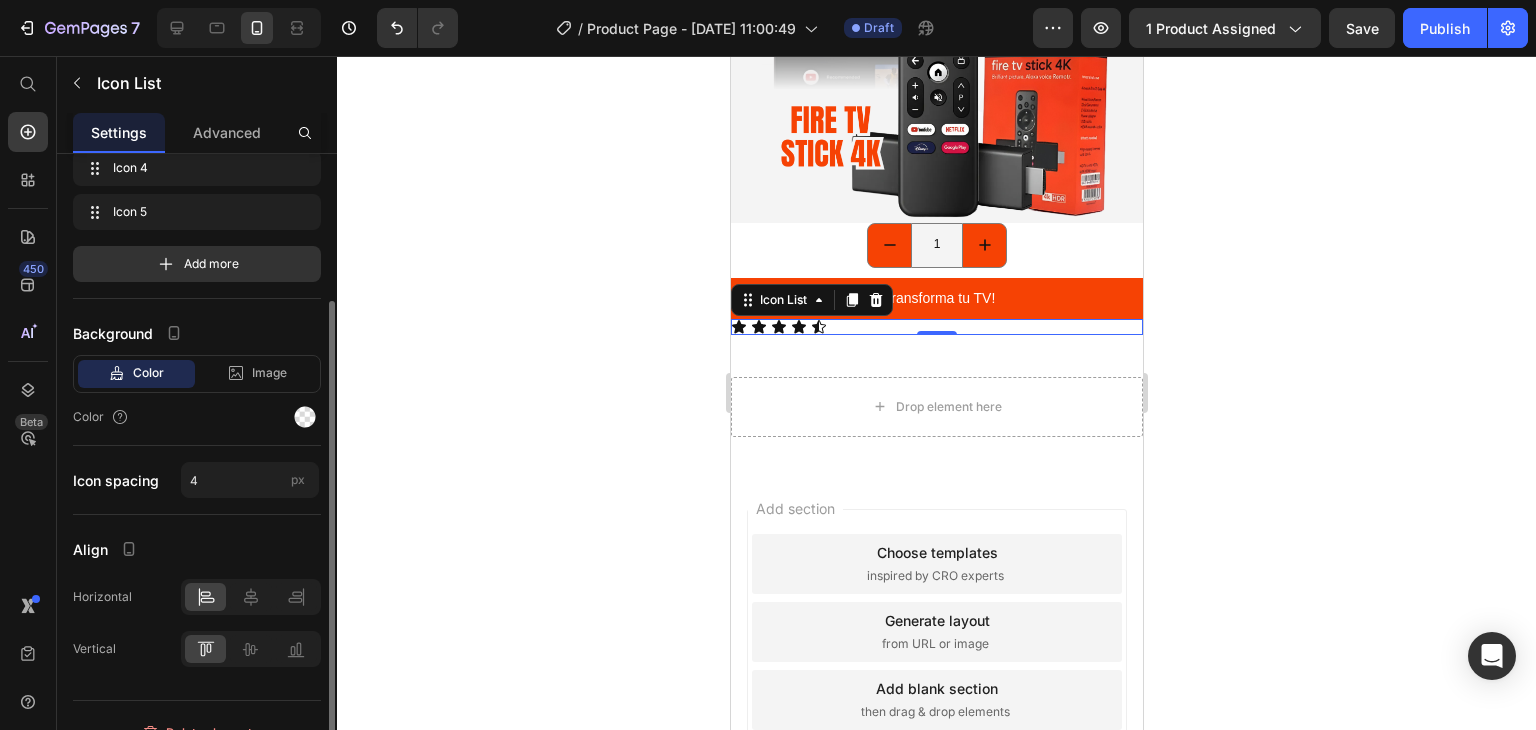 scroll, scrollTop: 226, scrollLeft: 0, axis: vertical 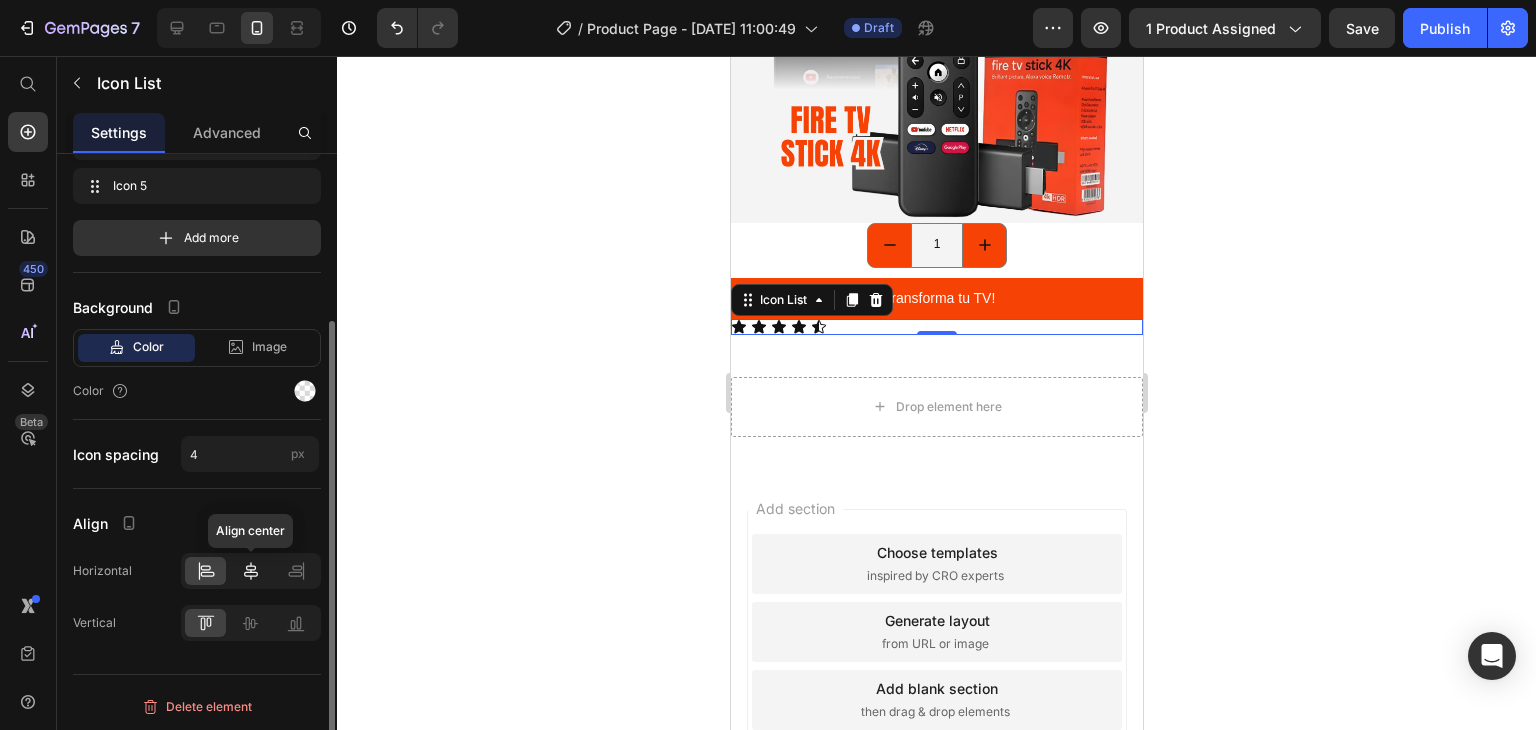click 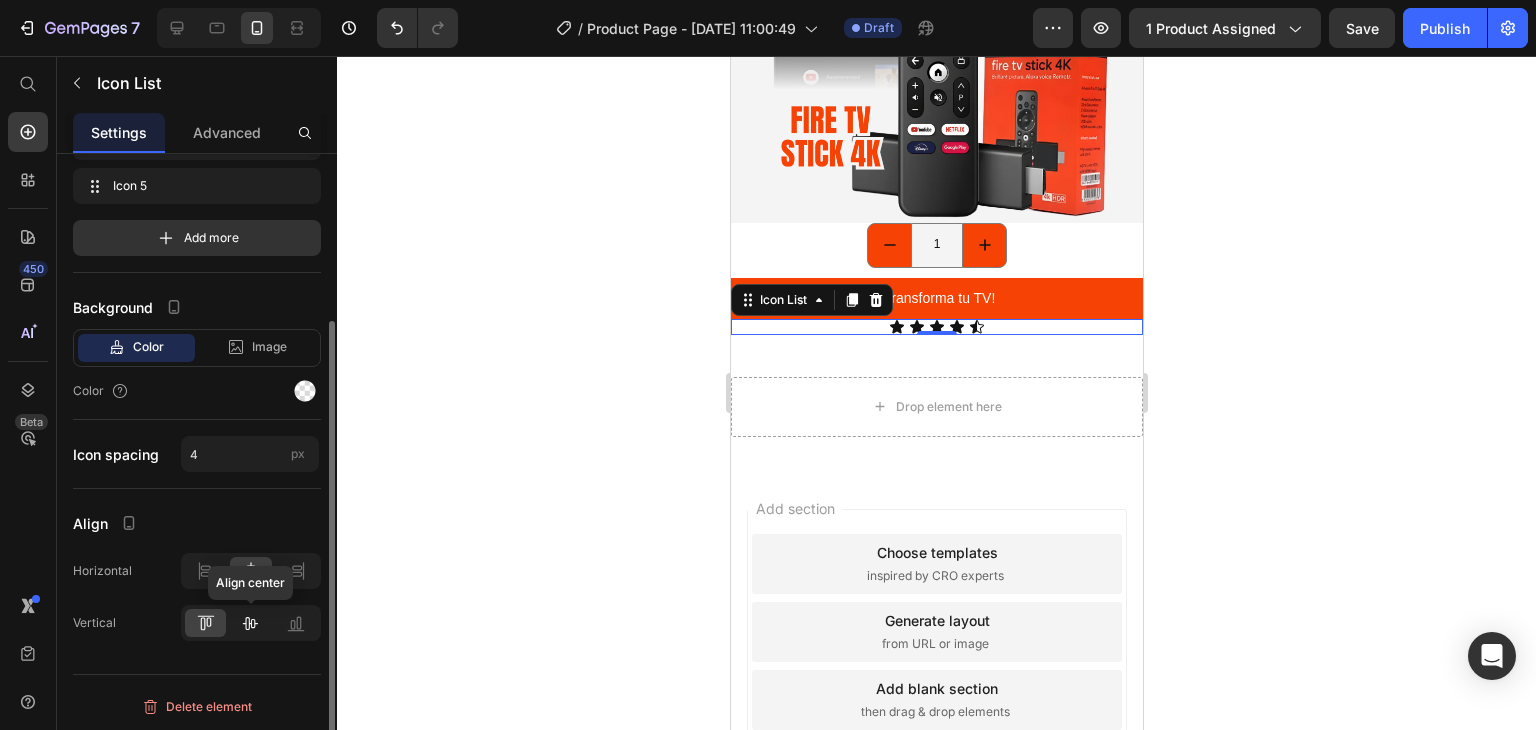 click 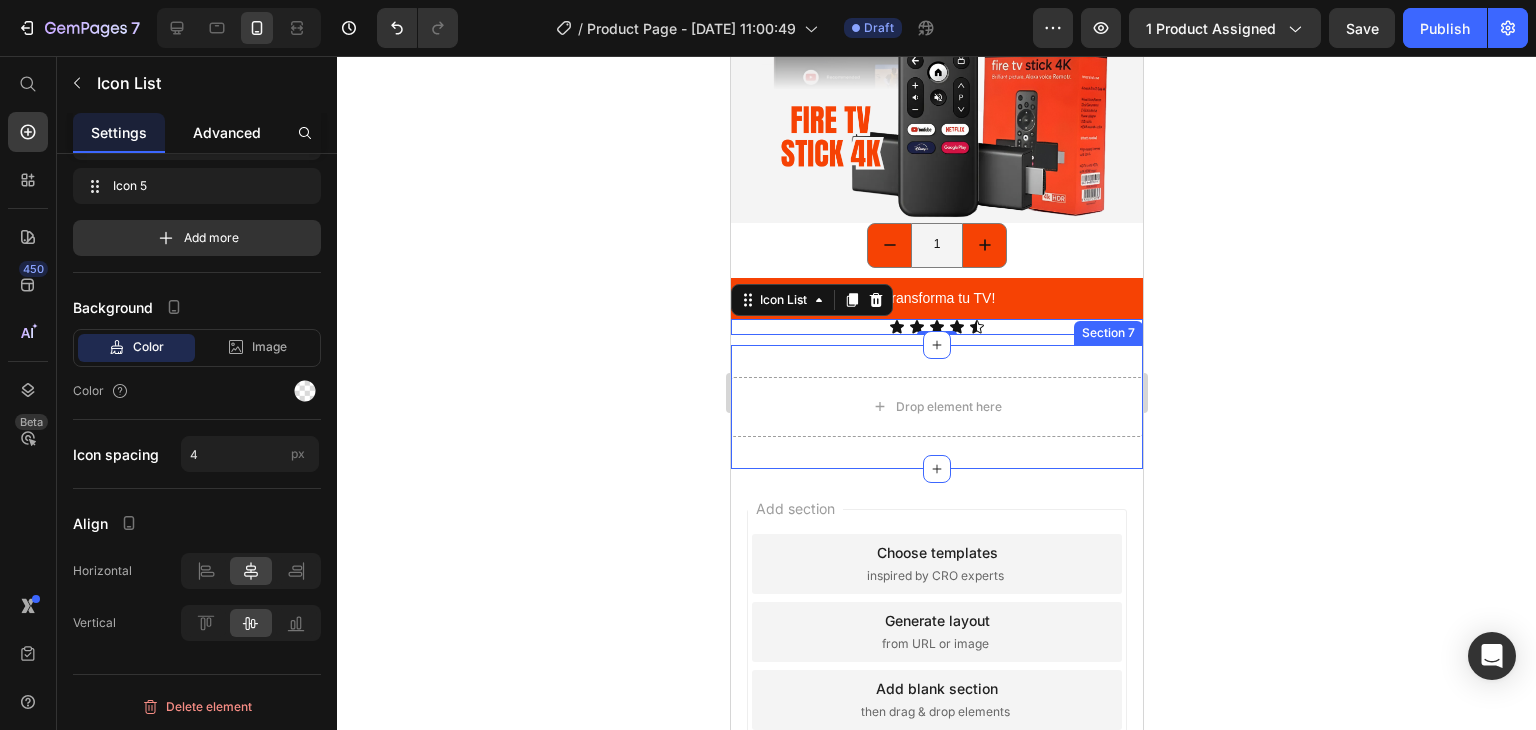 click on "Advanced" at bounding box center (227, 132) 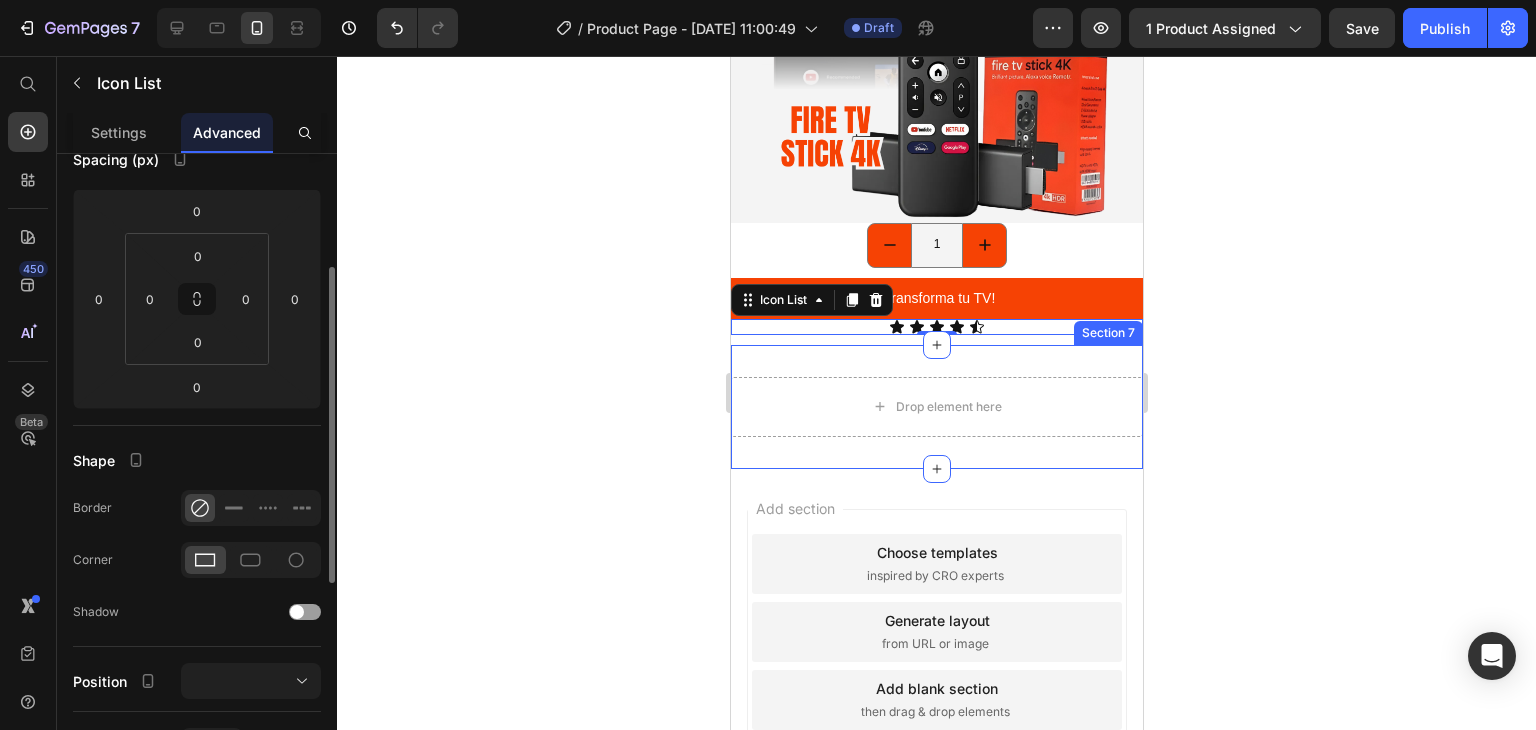 scroll, scrollTop: 0, scrollLeft: 0, axis: both 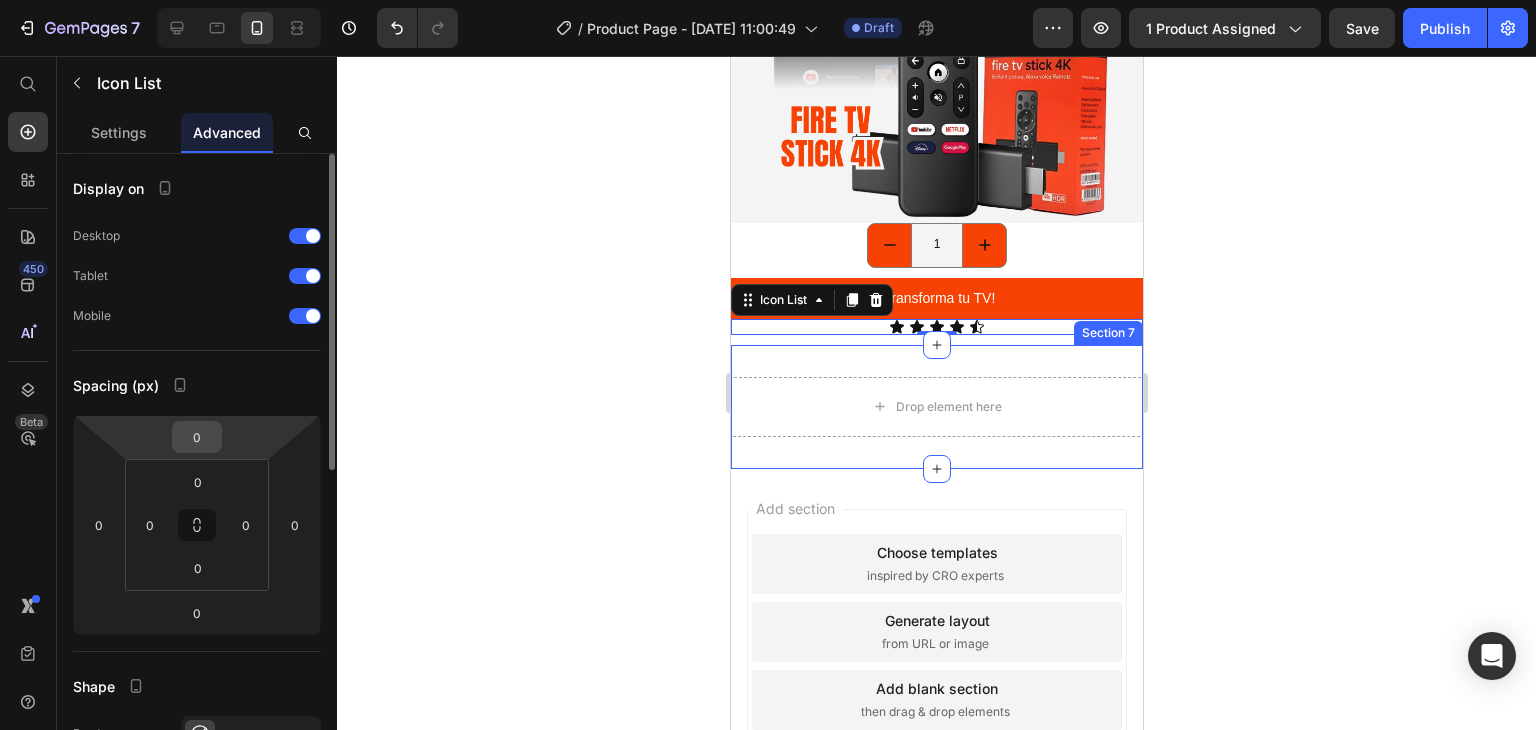click on "0" at bounding box center (197, 437) 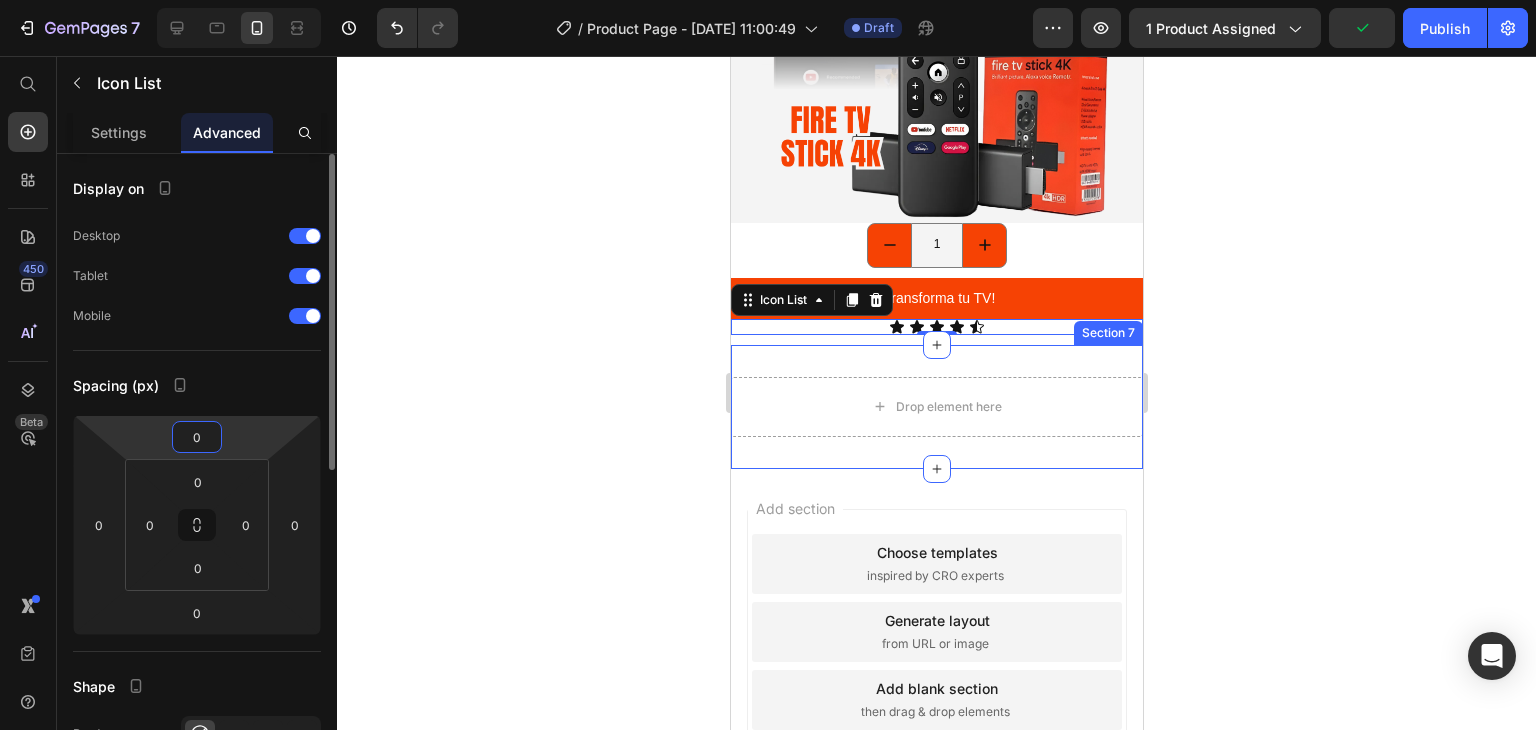 click on "0" at bounding box center (197, 437) 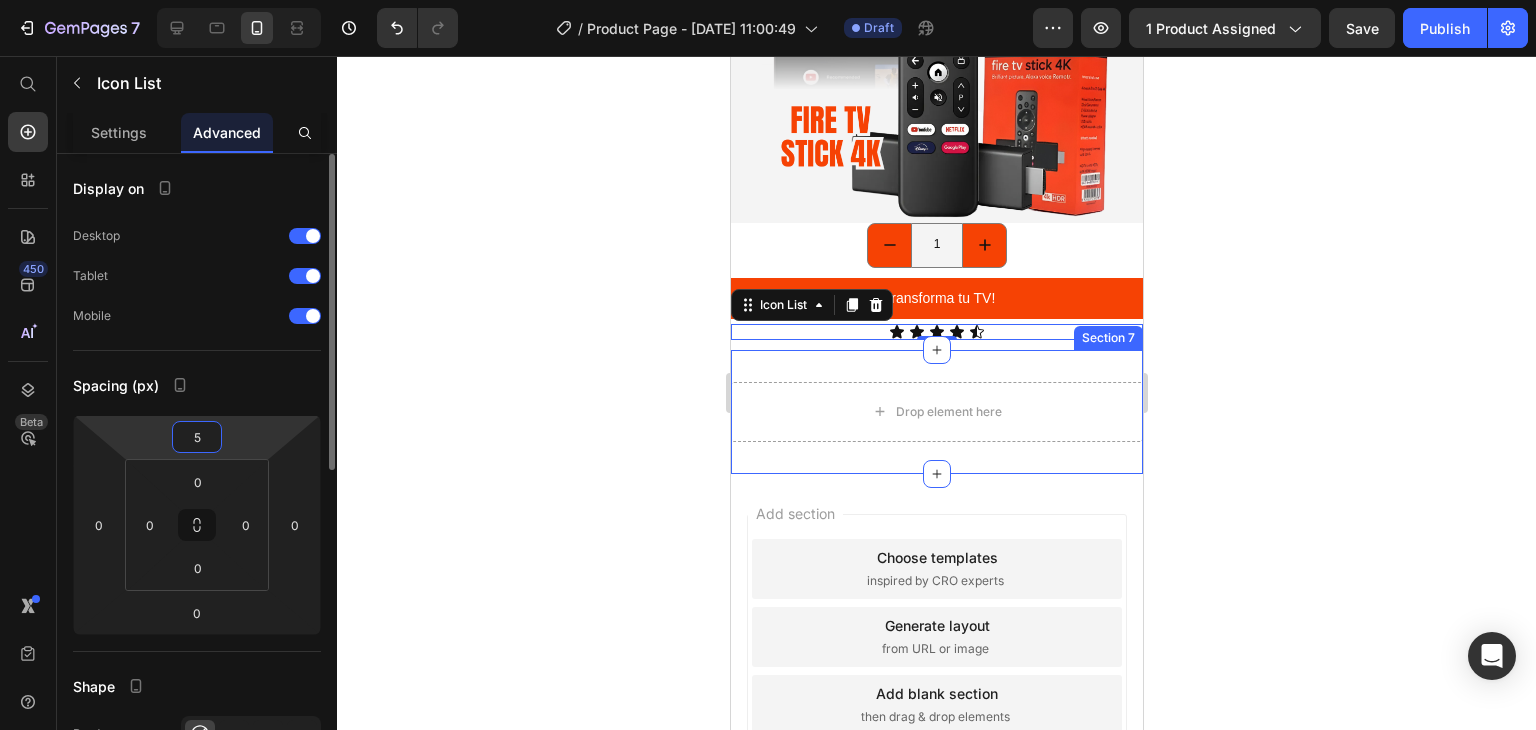 type on "5" 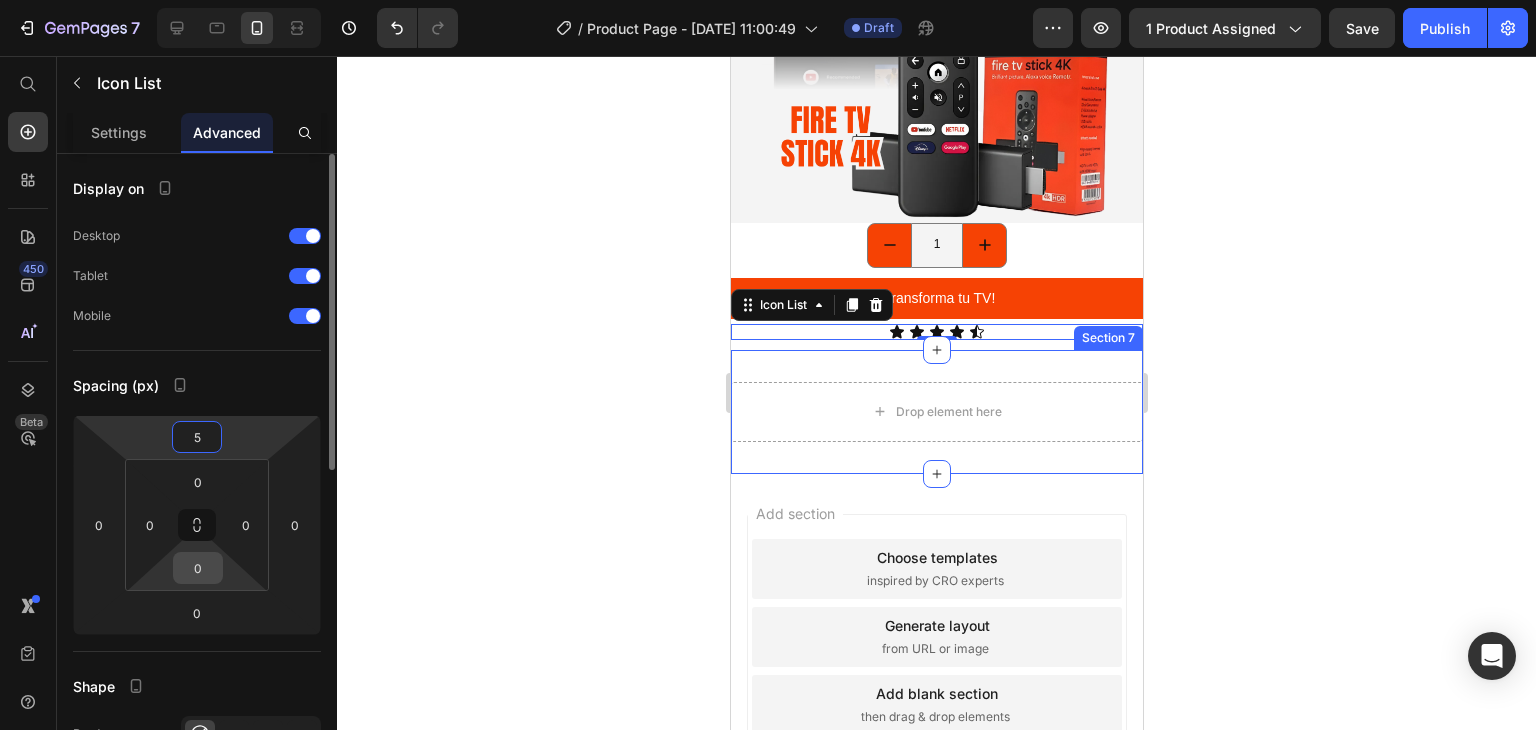 click on "0" at bounding box center [198, 568] 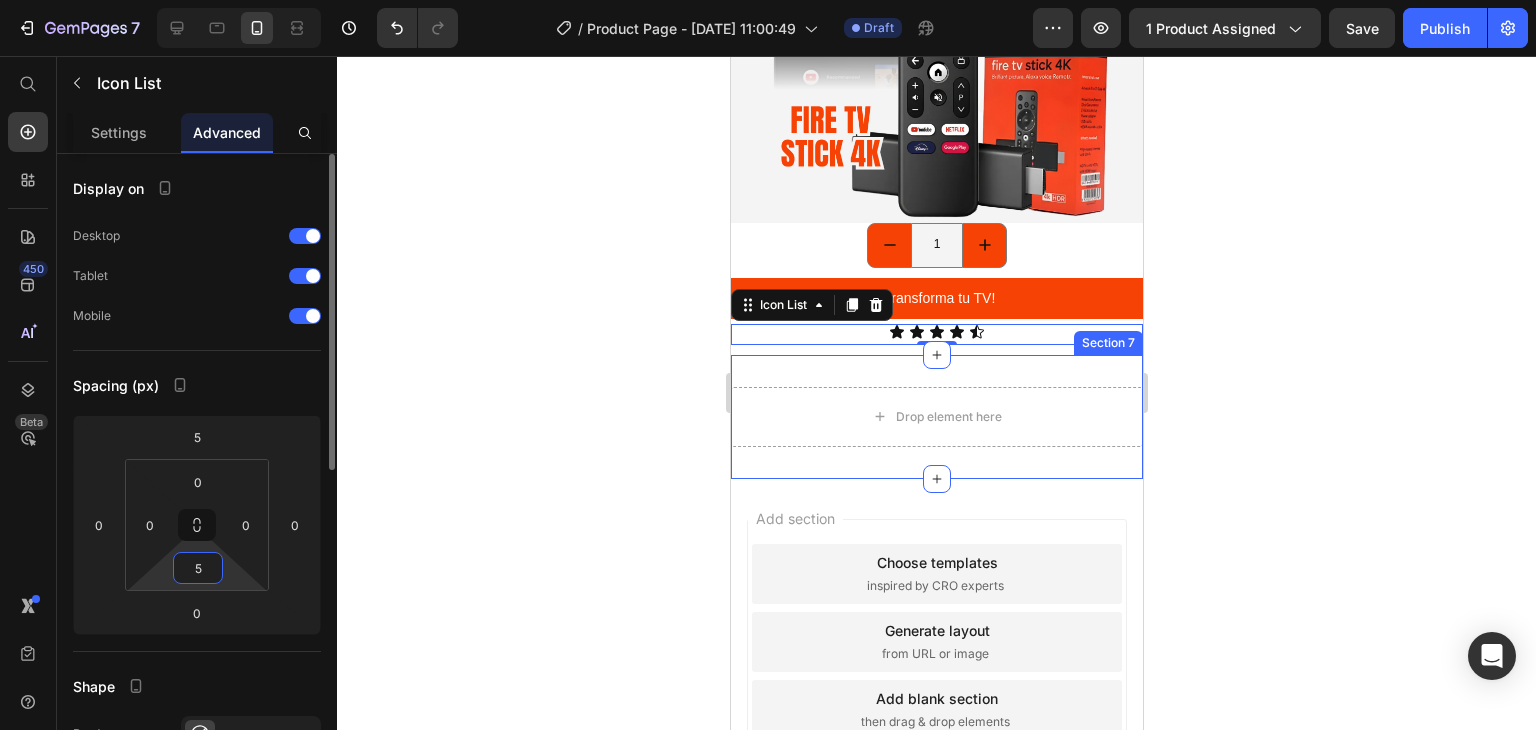 type on "5" 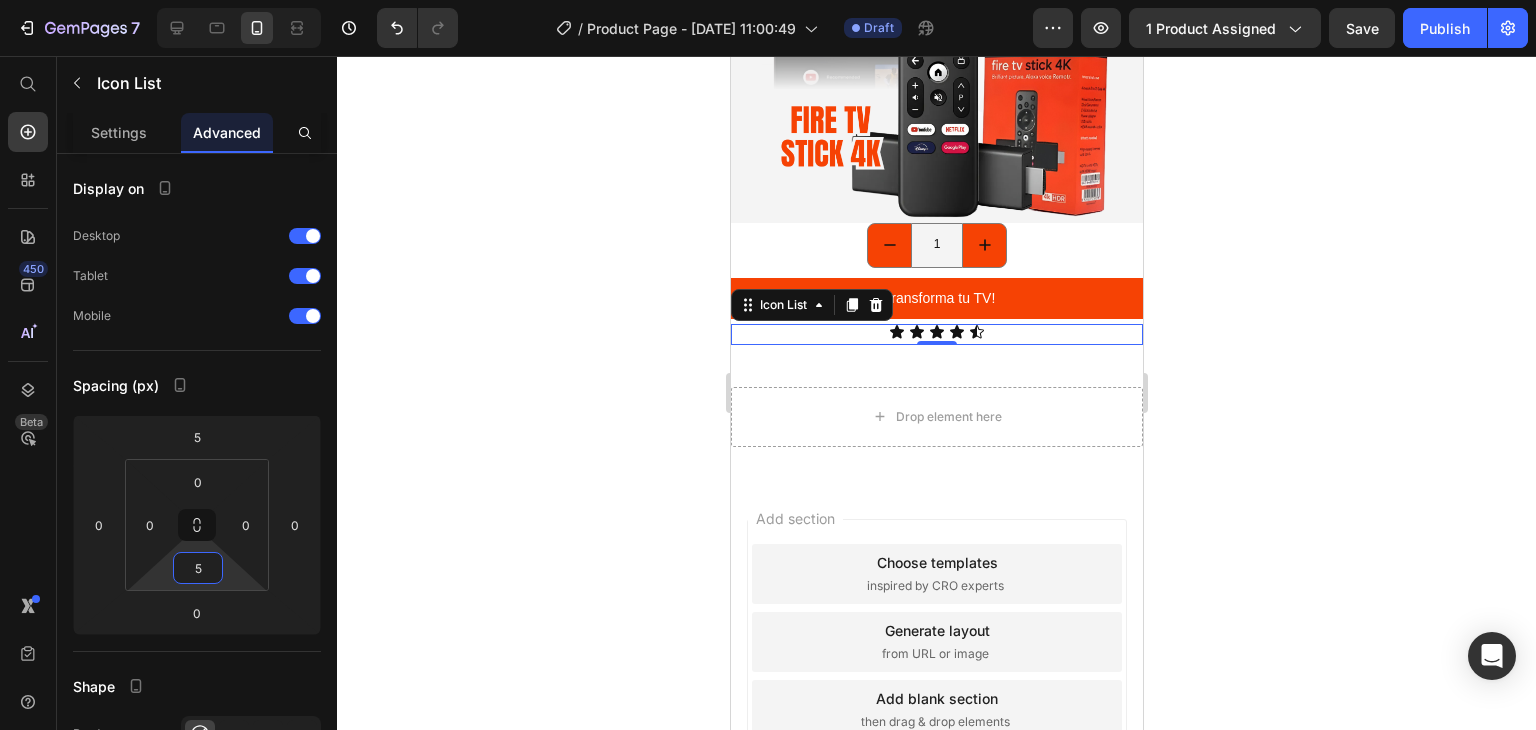 click 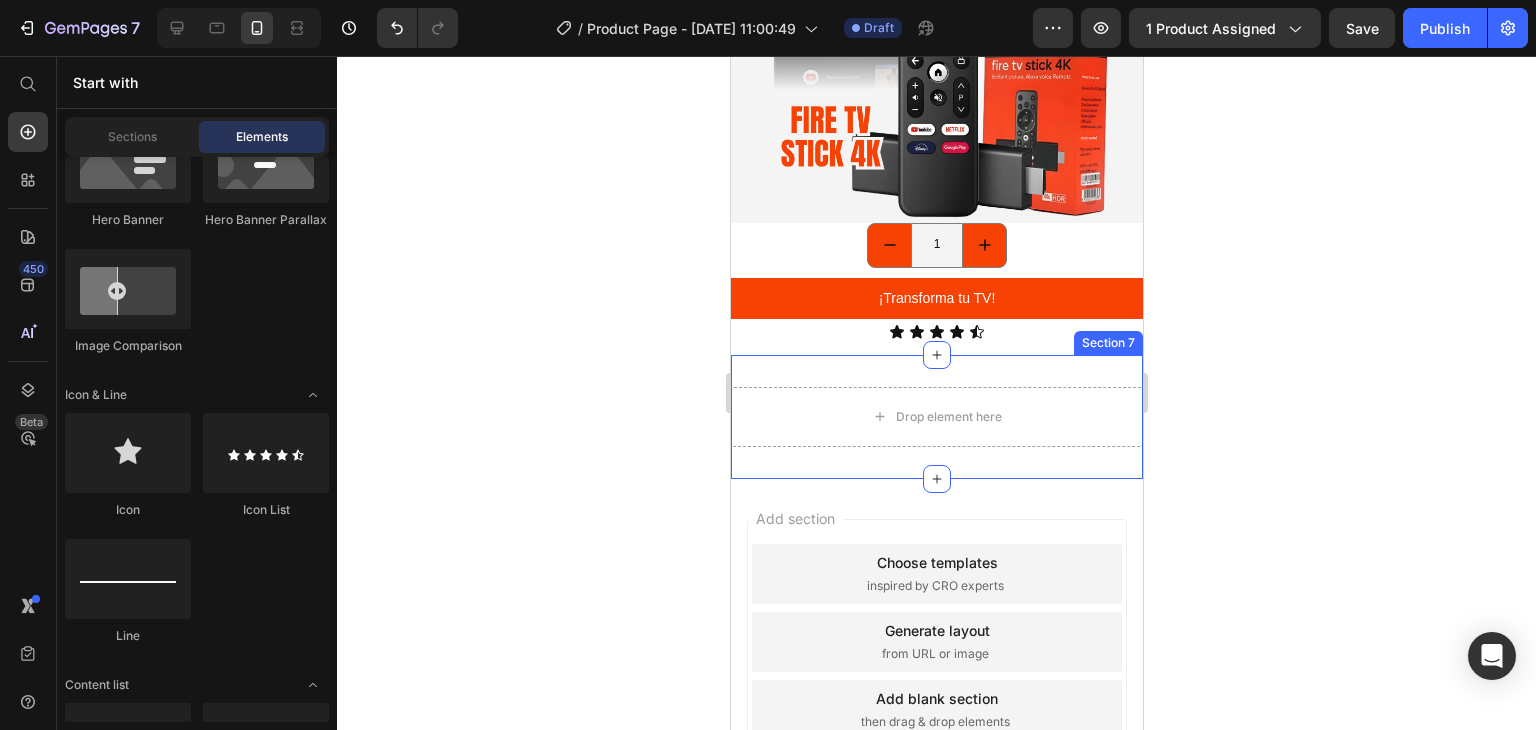 click on "Drop element here Section 7" at bounding box center [936, 417] 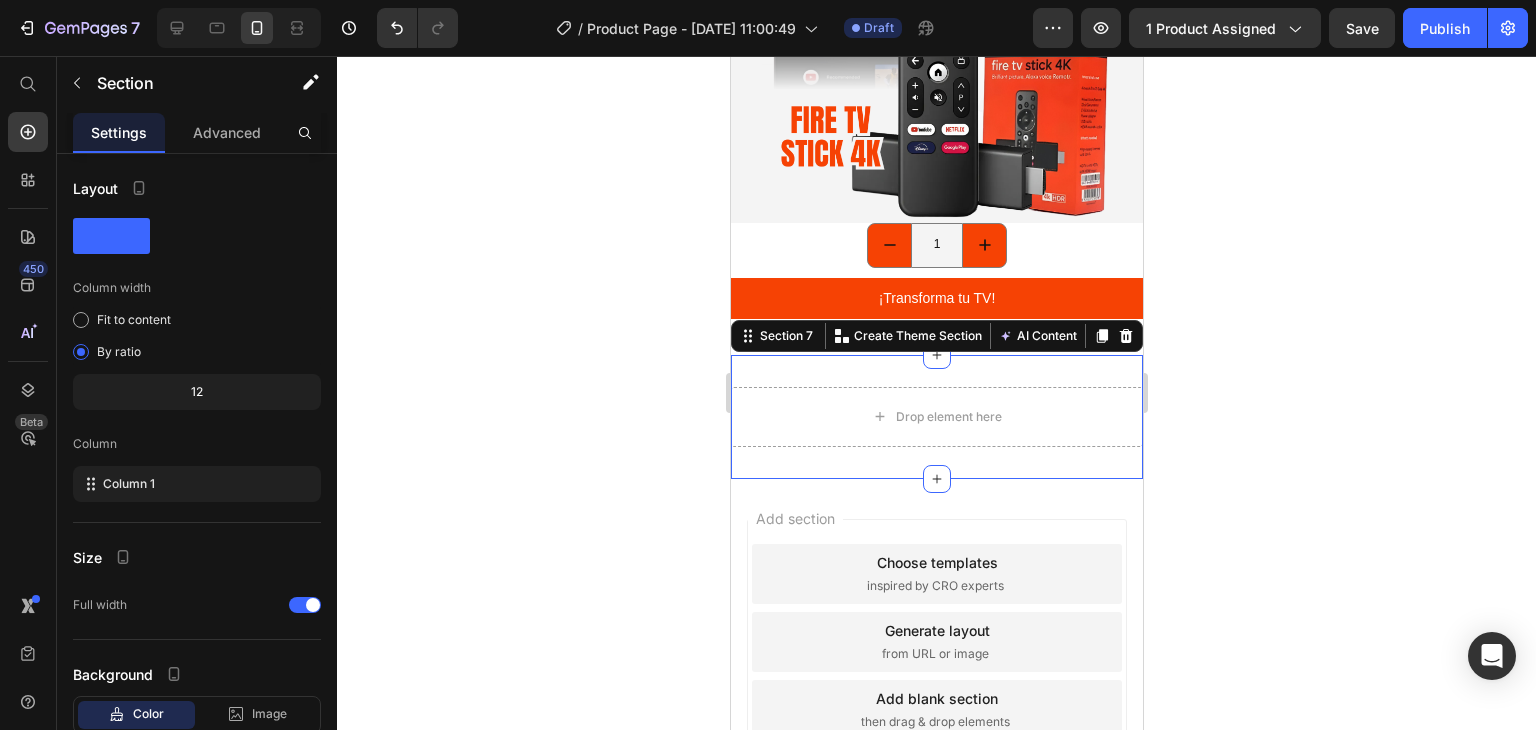 click 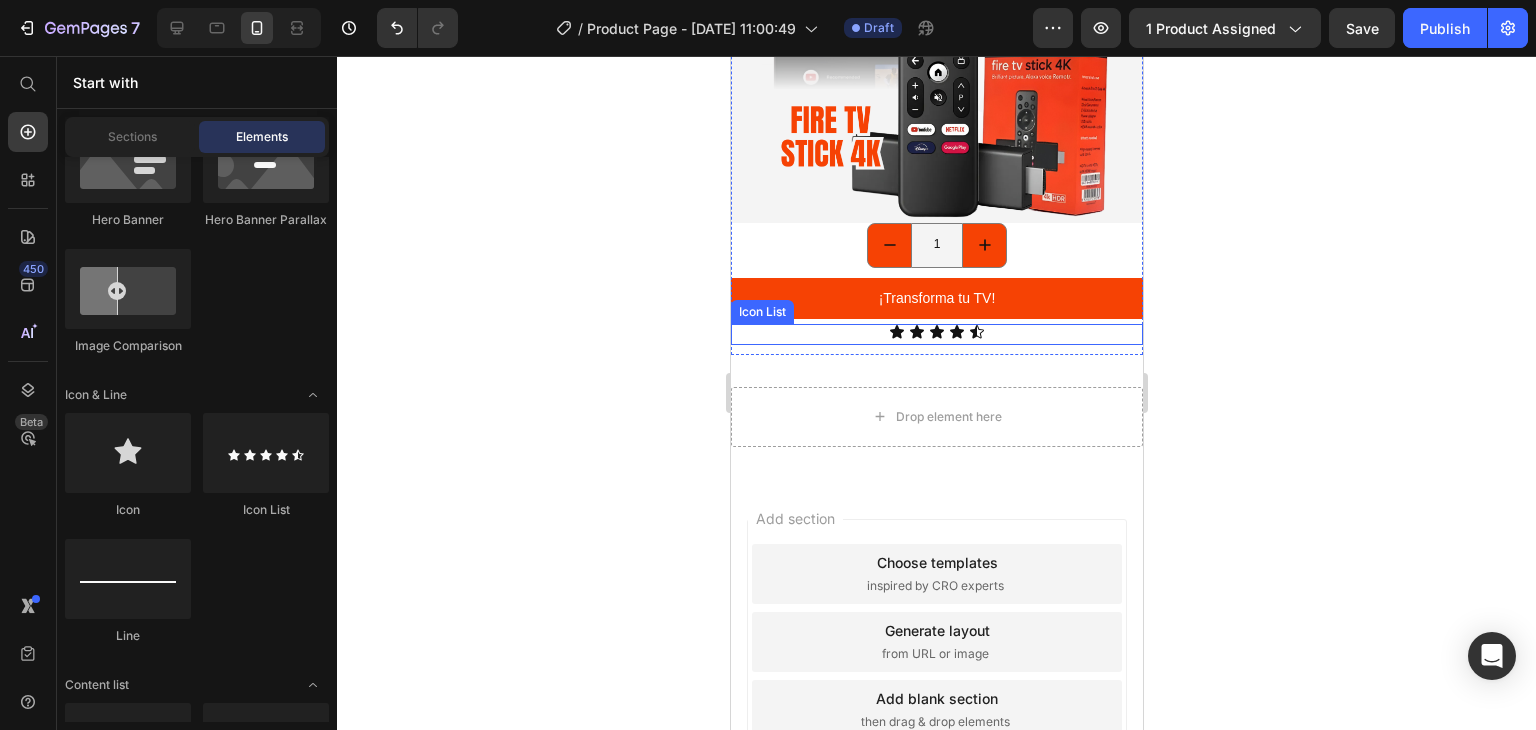 click on "Icon Icon Icon Icon Icon" at bounding box center [936, 332] 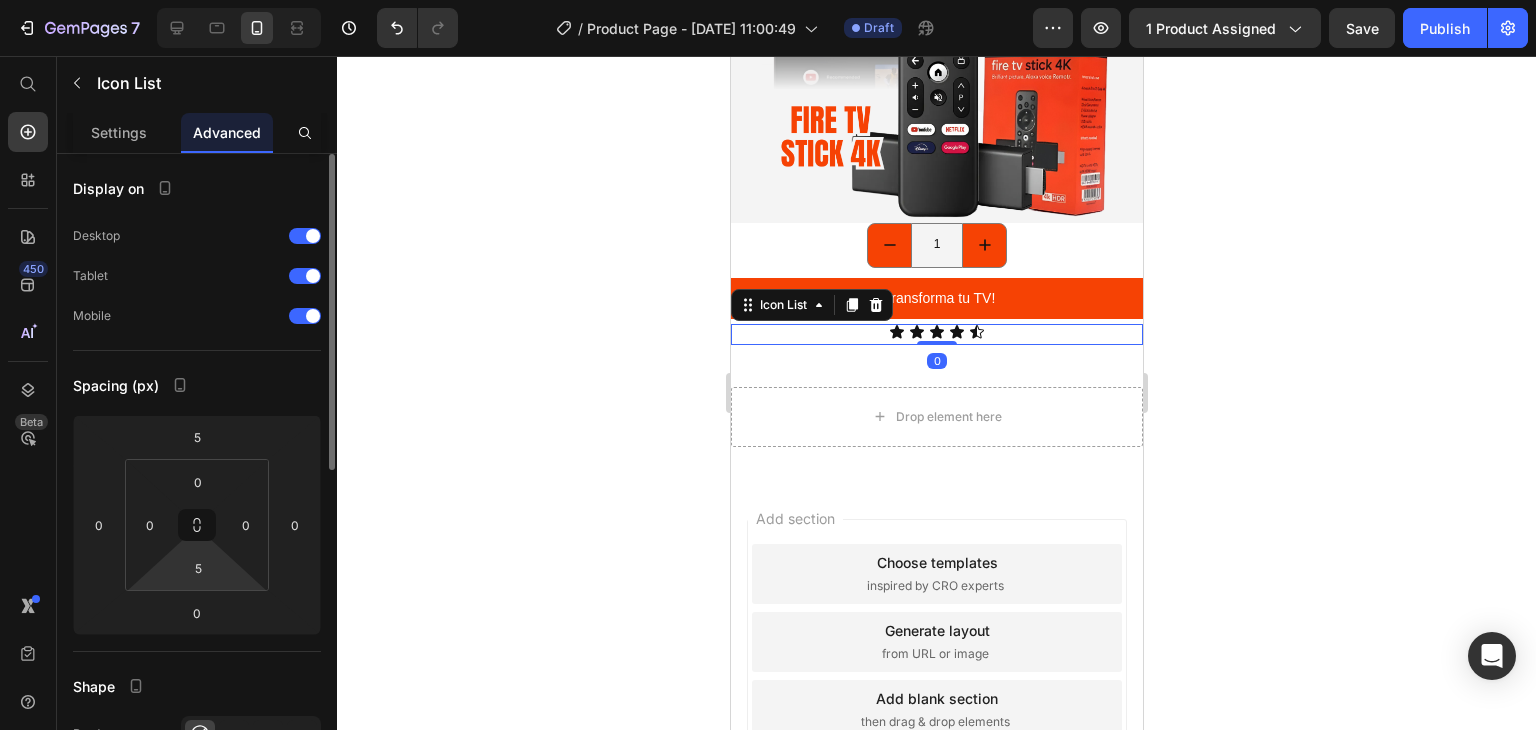 click on "7  Version history  /  Product Page - [DATE] 11:00:49 Draft Preview 1 product assigned  Save   Publish  450 Beta Start with Sections Elements Hero Section Product Detail Brands Trusted Badges Guarantee Product Breakdown How to use Testimonials Compare Bundle FAQs Social Proof Brand Story Product List Collection Blog List Contact Sticky Add to Cart Custom Footer Browse Library 450 Layout
Row
Row
Row
Row Text
Heading
Text Block Button
Button
Button
Sticky Back to top Media" at bounding box center [768, 0] 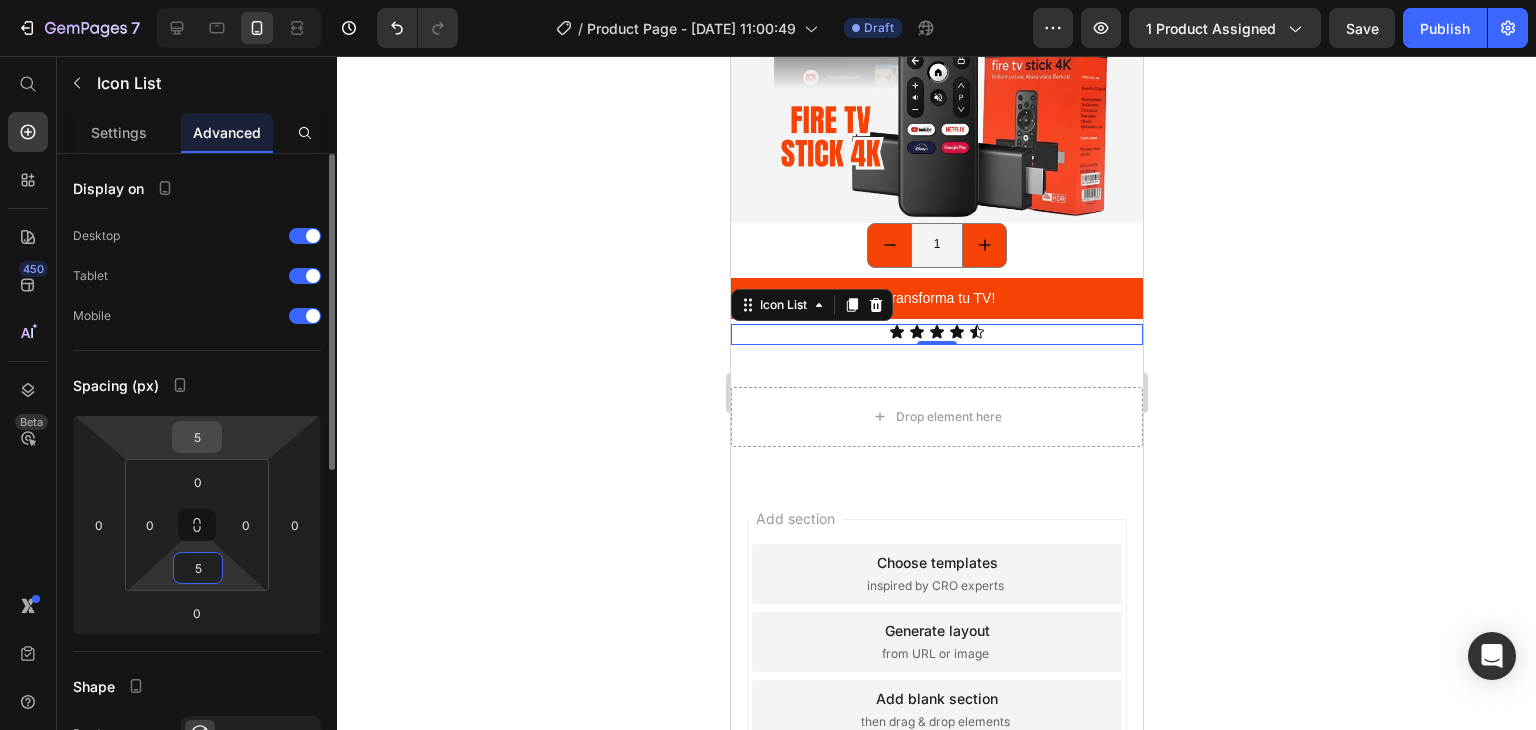 click on "5" at bounding box center (197, 437) 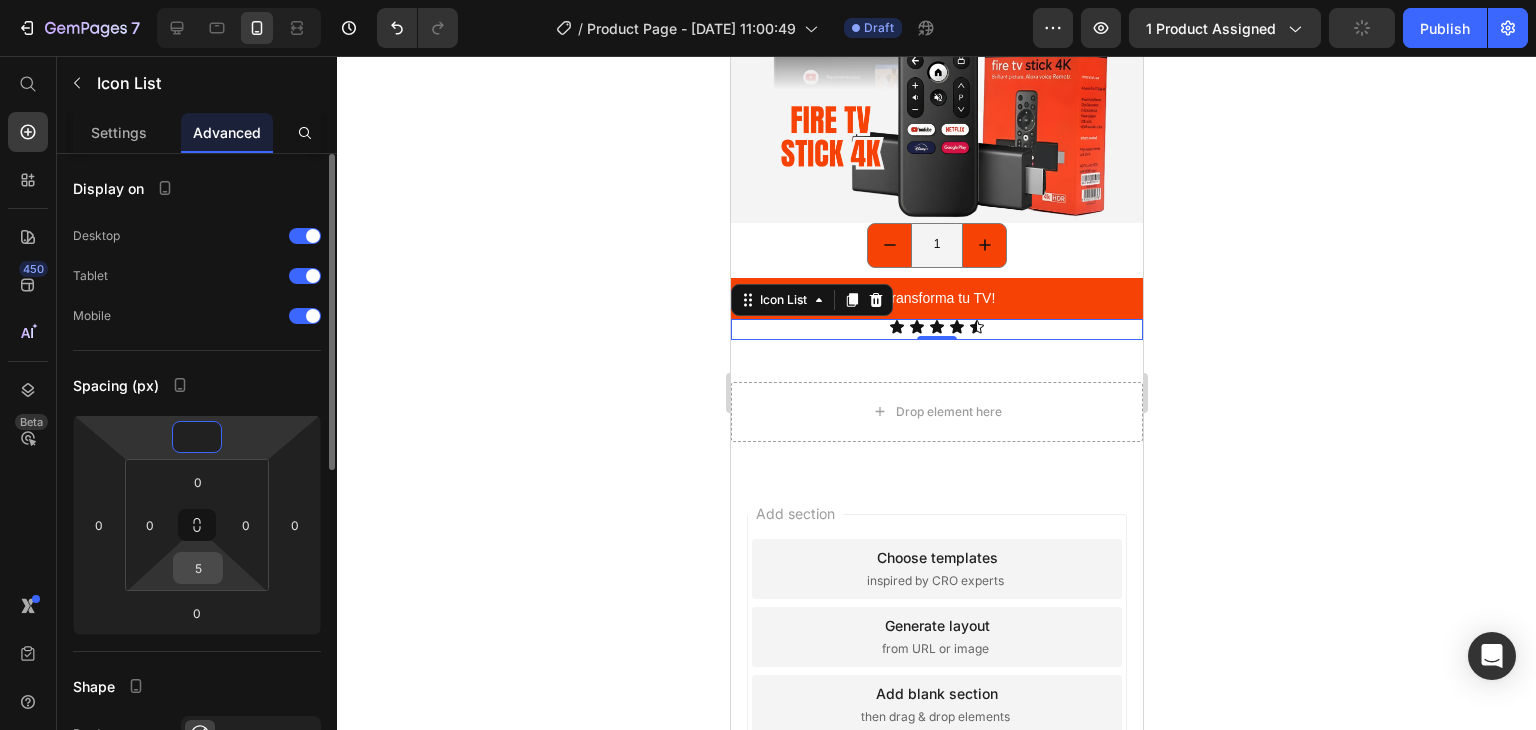 type on "0" 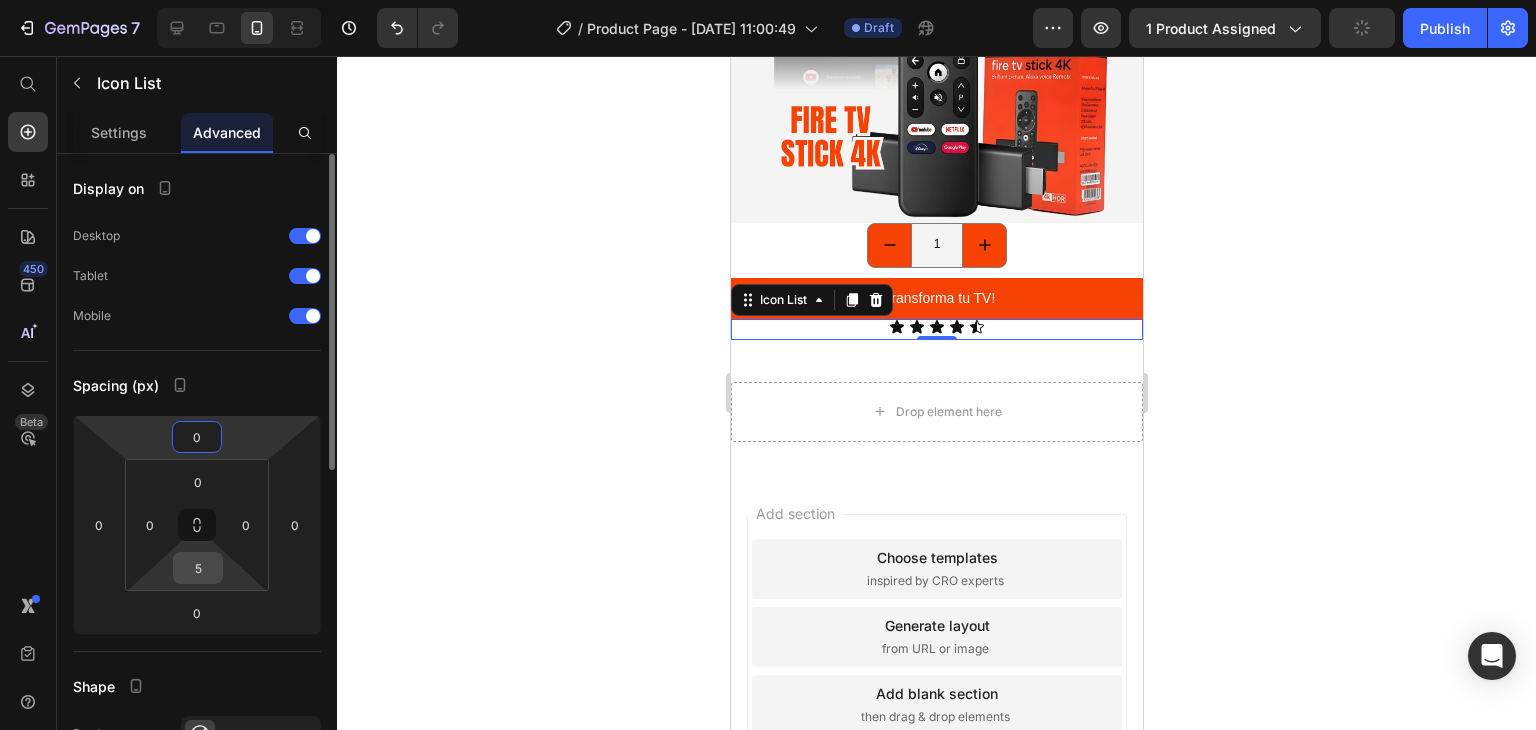 click on "5" at bounding box center [198, 568] 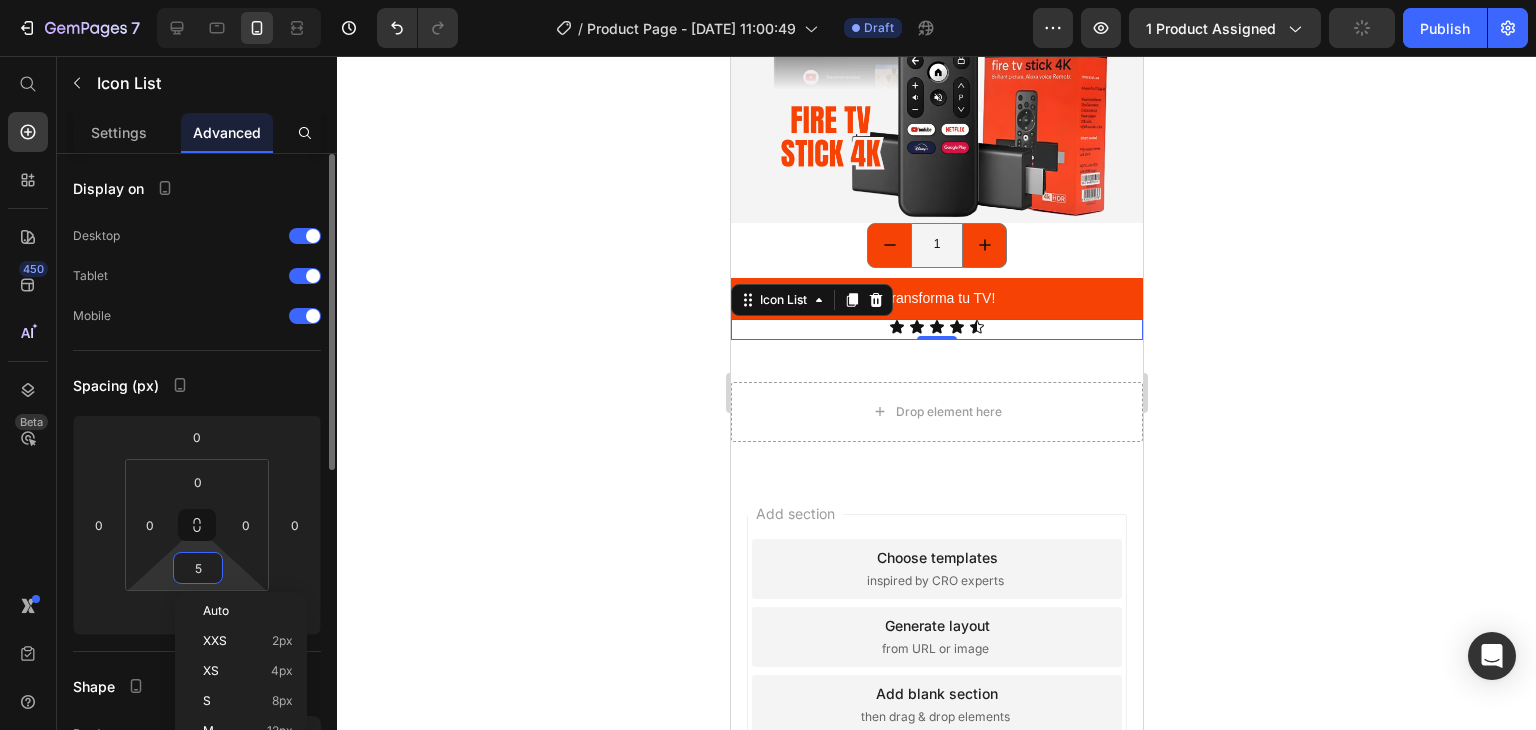 type 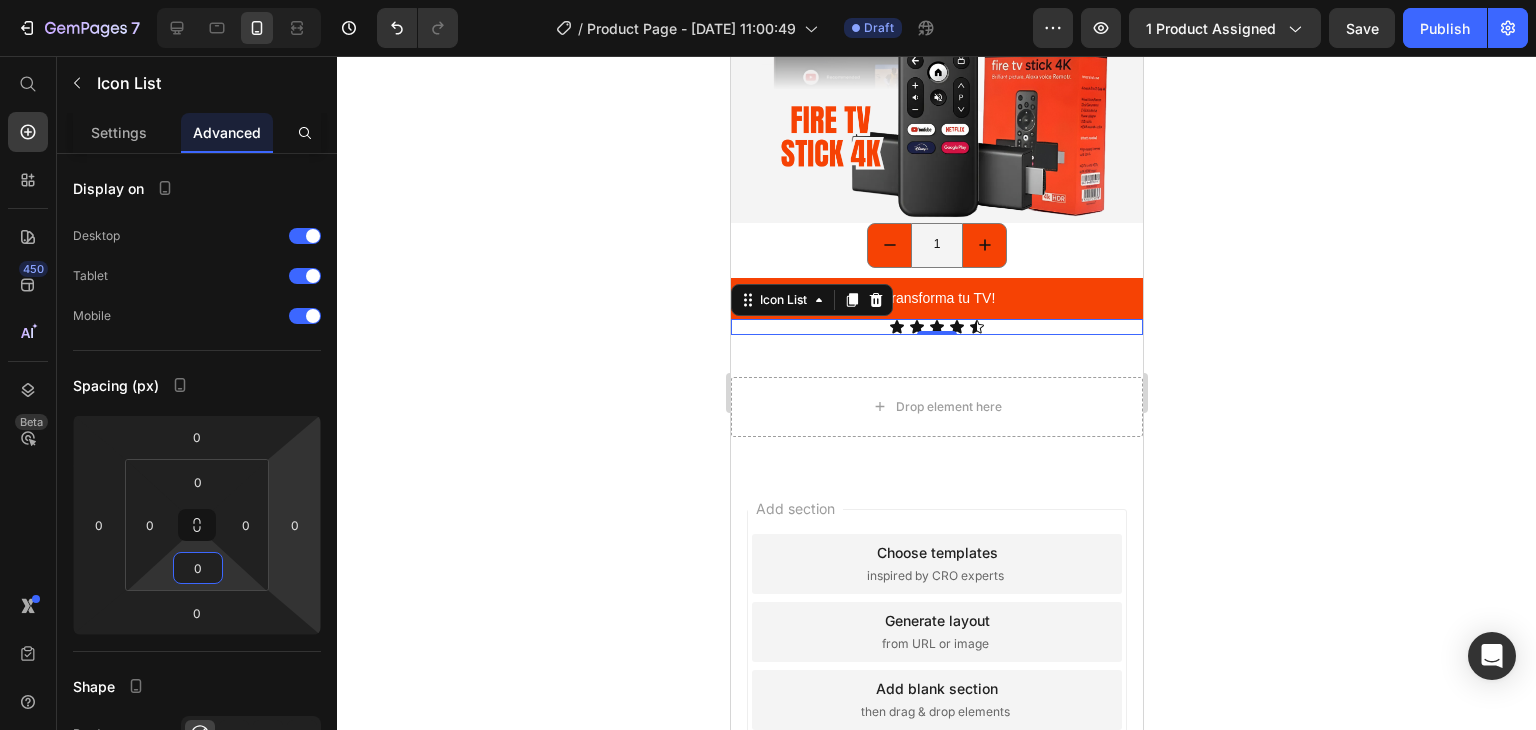 click 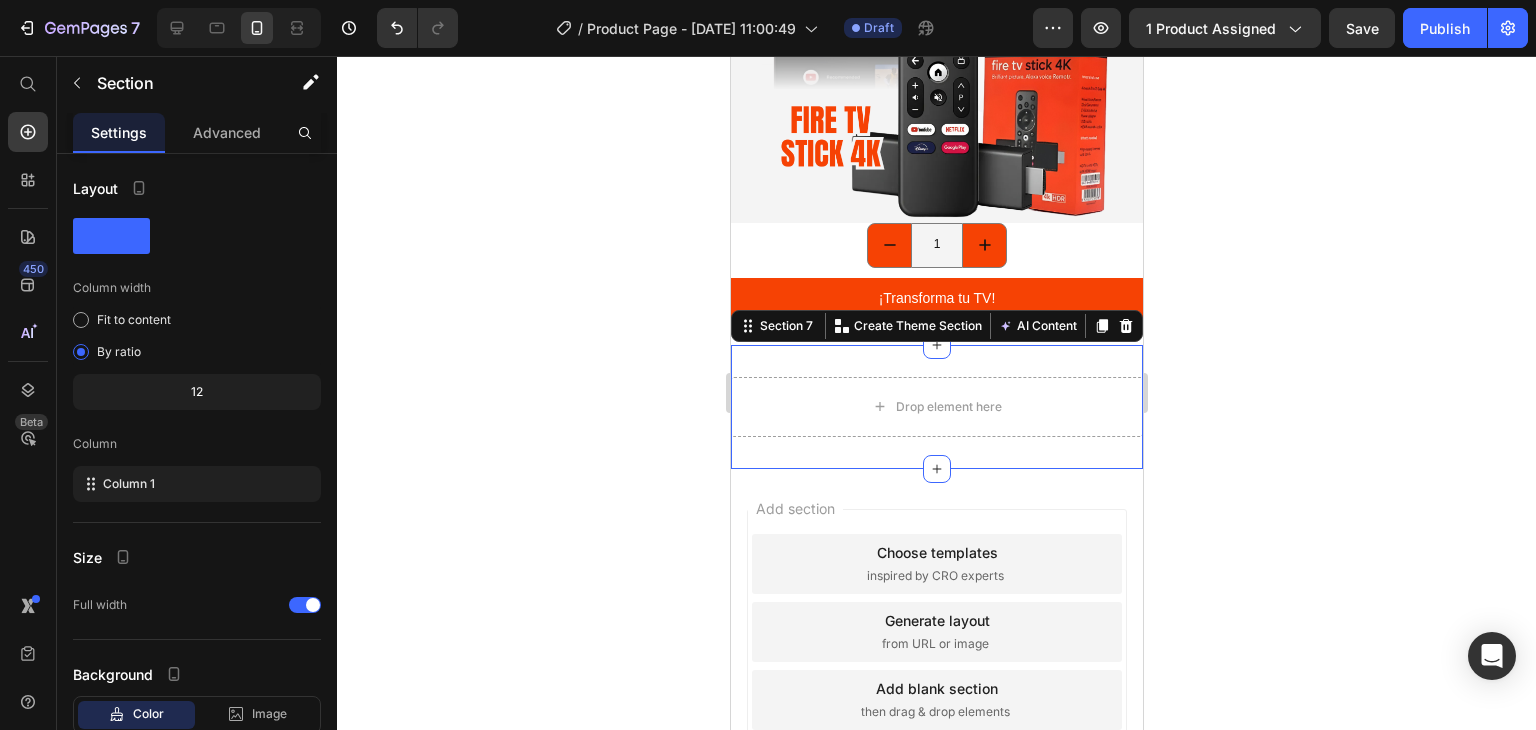 click on "Drop element here Section 7   You can create reusable sections Create Theme Section AI Content Write with GemAI What would you like to describe here? Tone and Voice Persuasive Product Impresora Térmica Etiquetas y factura Show more Generate" at bounding box center (936, 407) 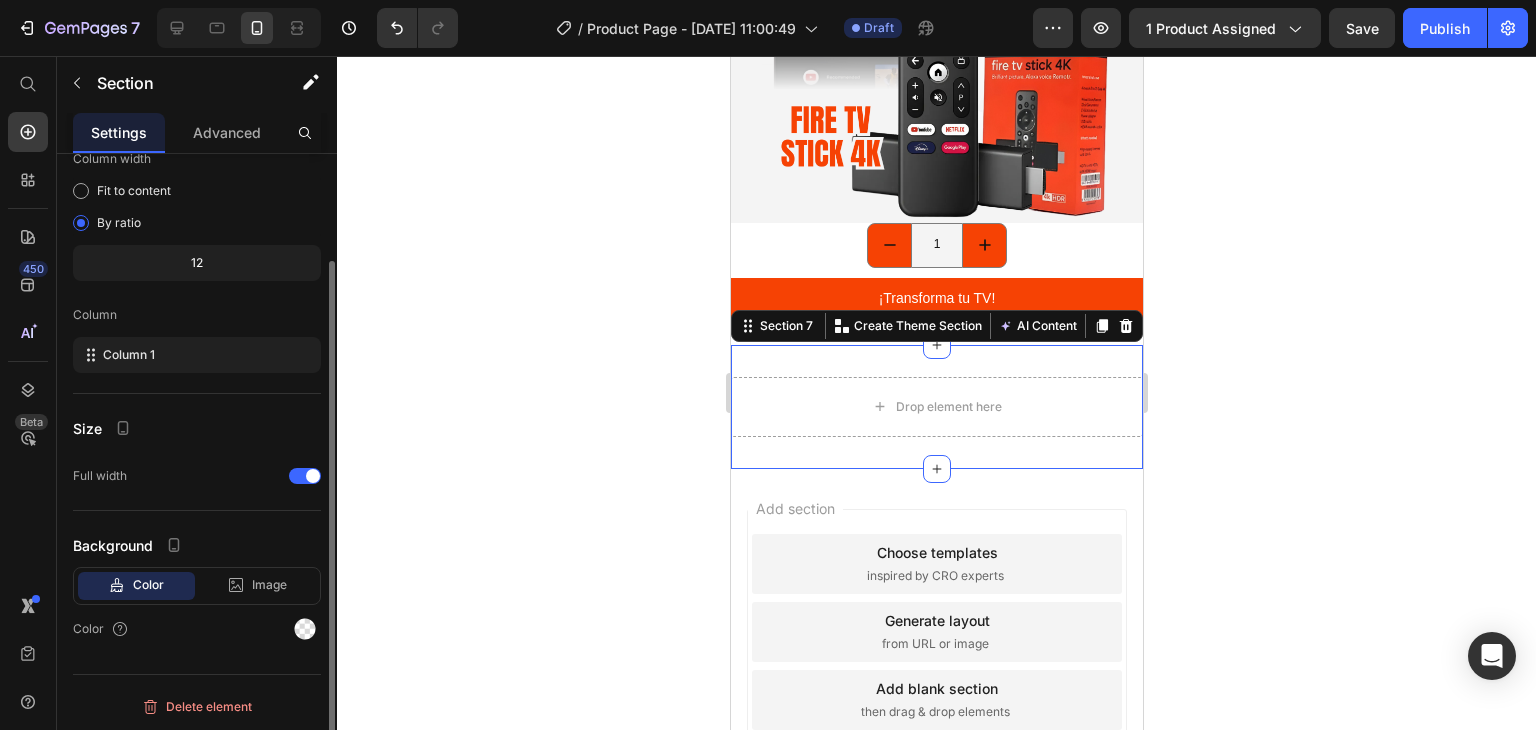 scroll, scrollTop: 0, scrollLeft: 0, axis: both 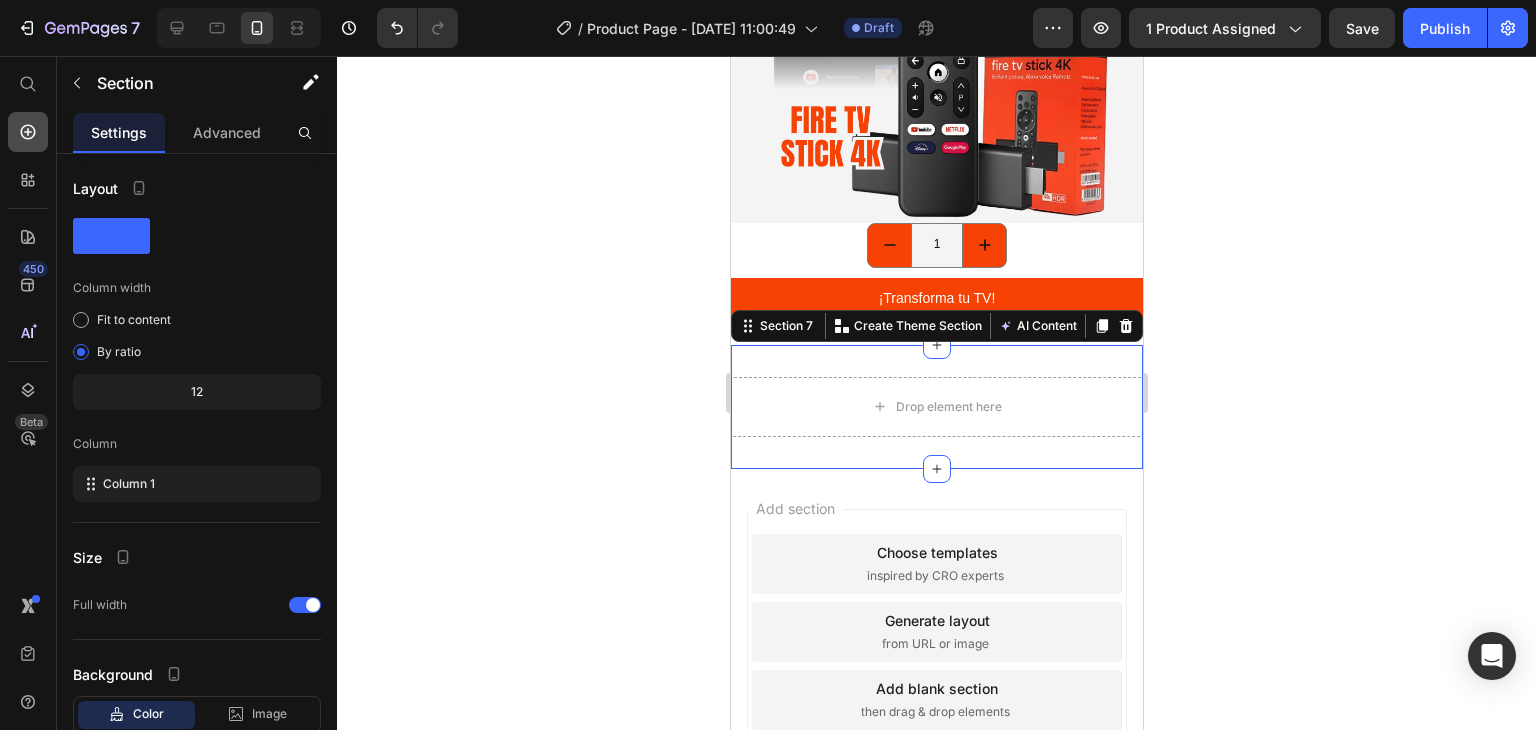click 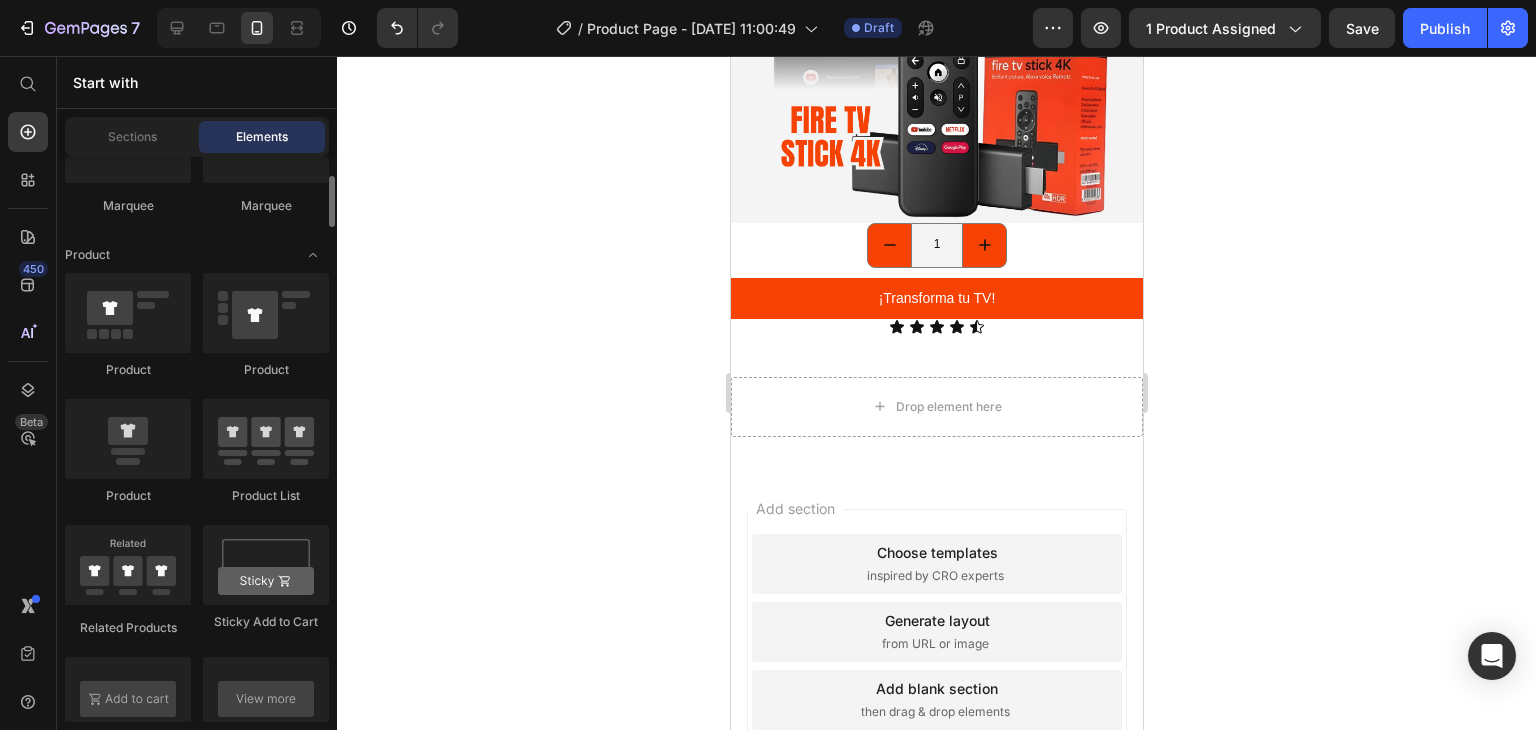 scroll, scrollTop: 2400, scrollLeft: 0, axis: vertical 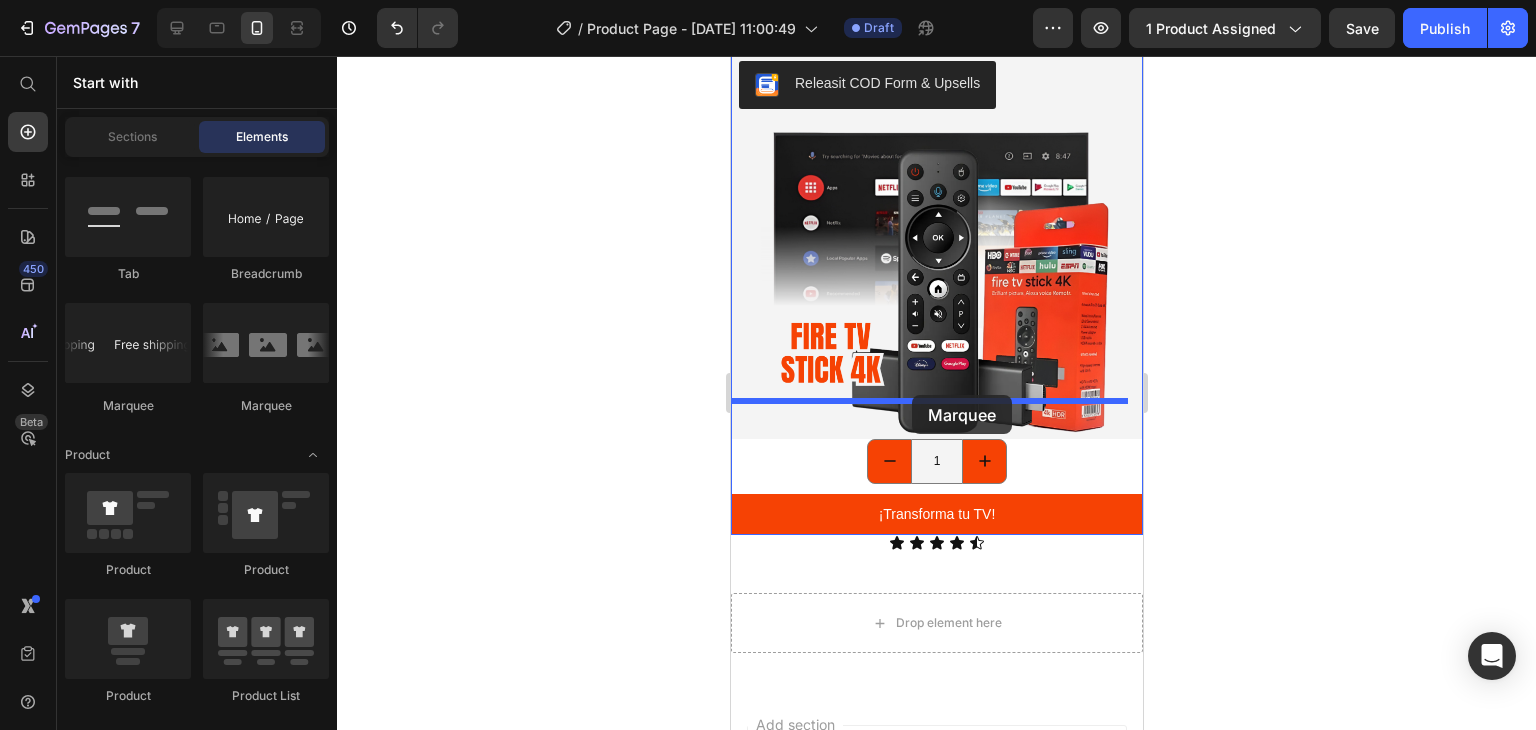 drag, startPoint x: 818, startPoint y: 413, endPoint x: 1936, endPoint y: 413, distance: 1118 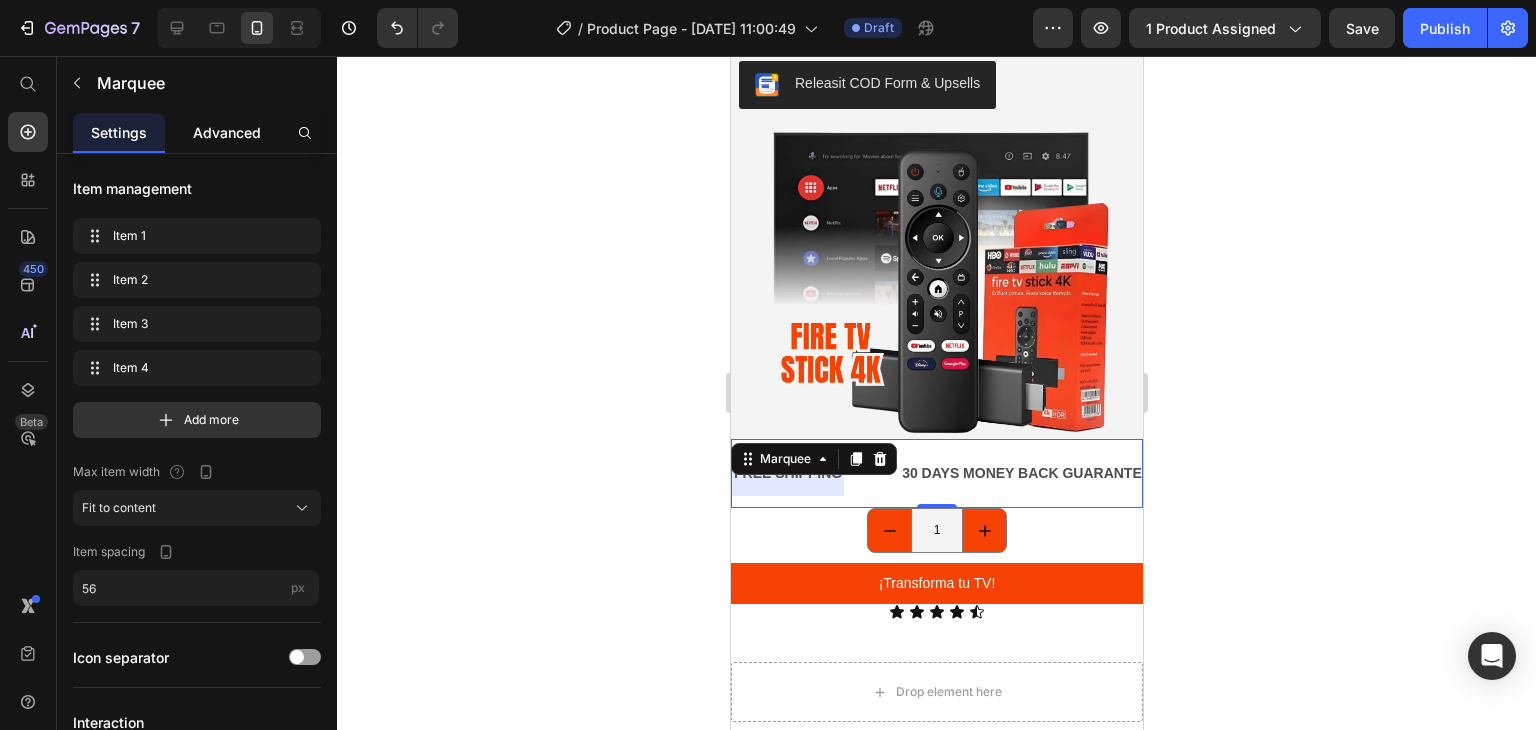 click on "Advanced" 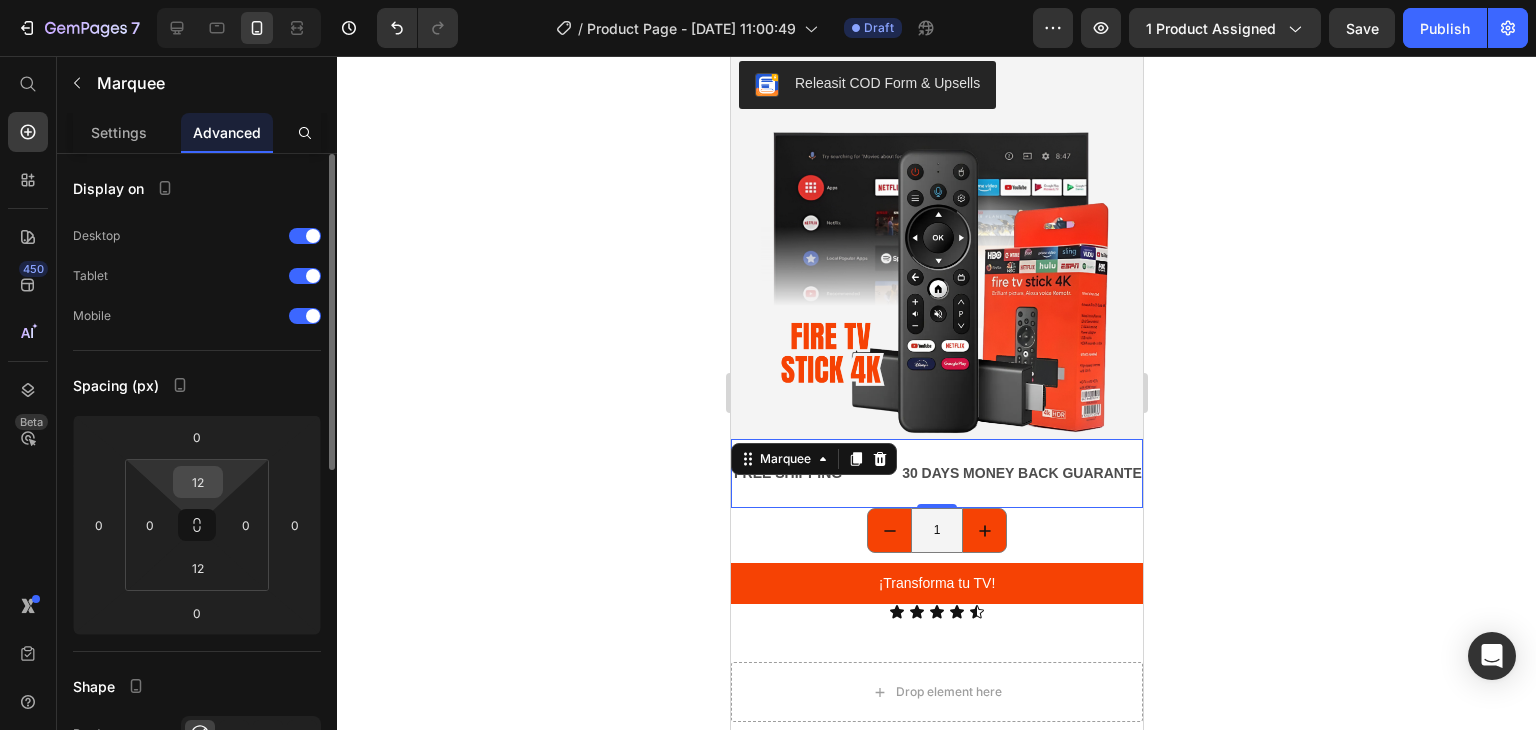 click on "12" at bounding box center [198, 482] 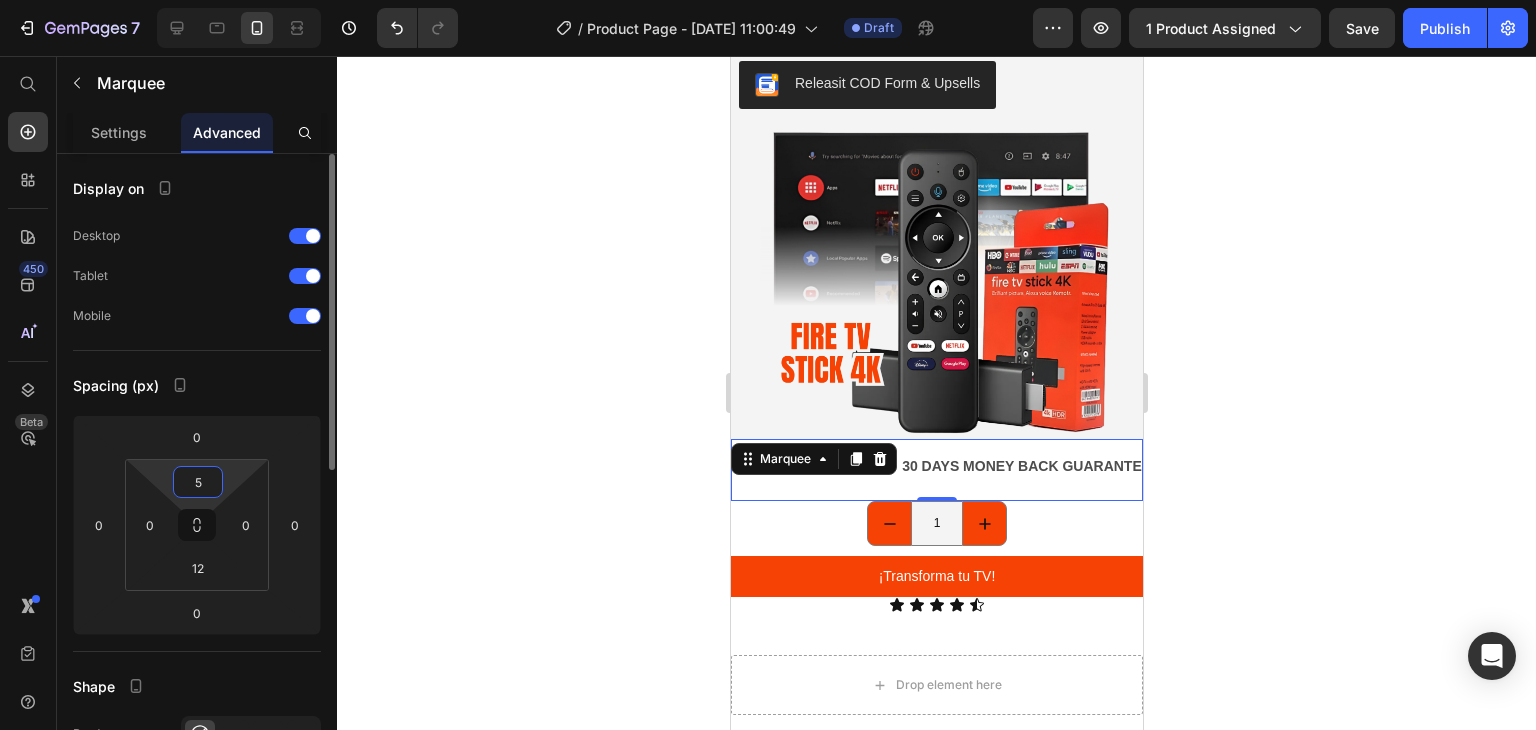 type on "5" 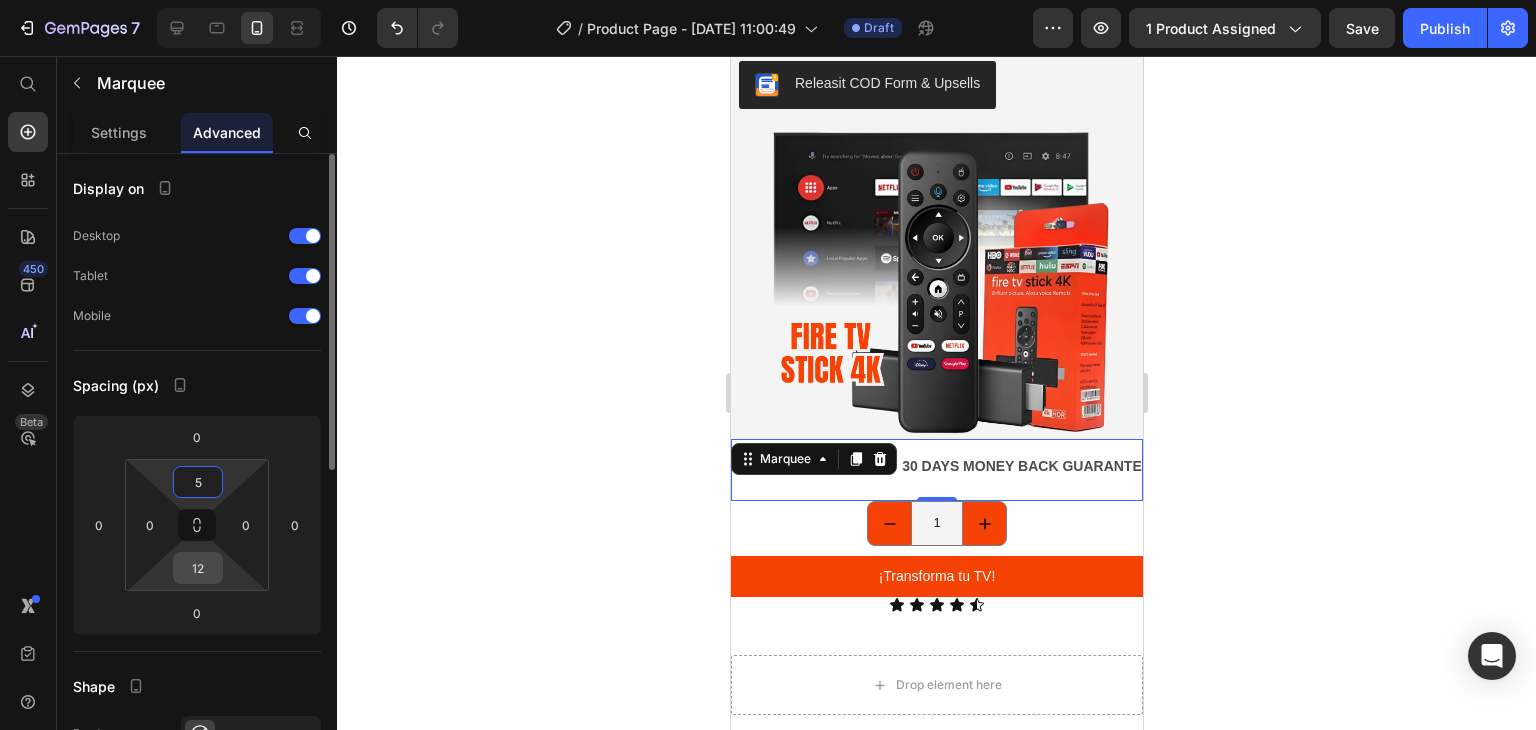 click on "12" at bounding box center (198, 568) 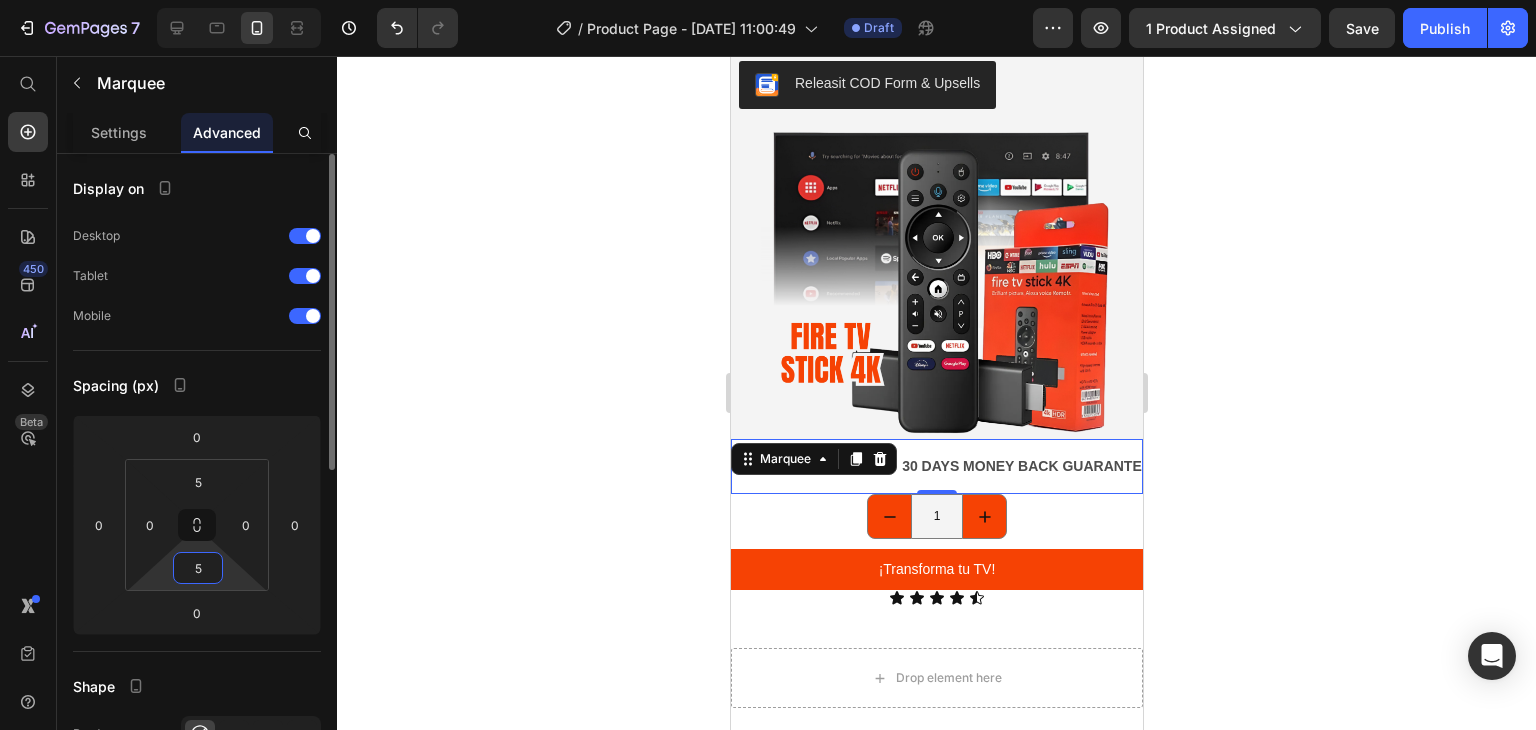 type on "5" 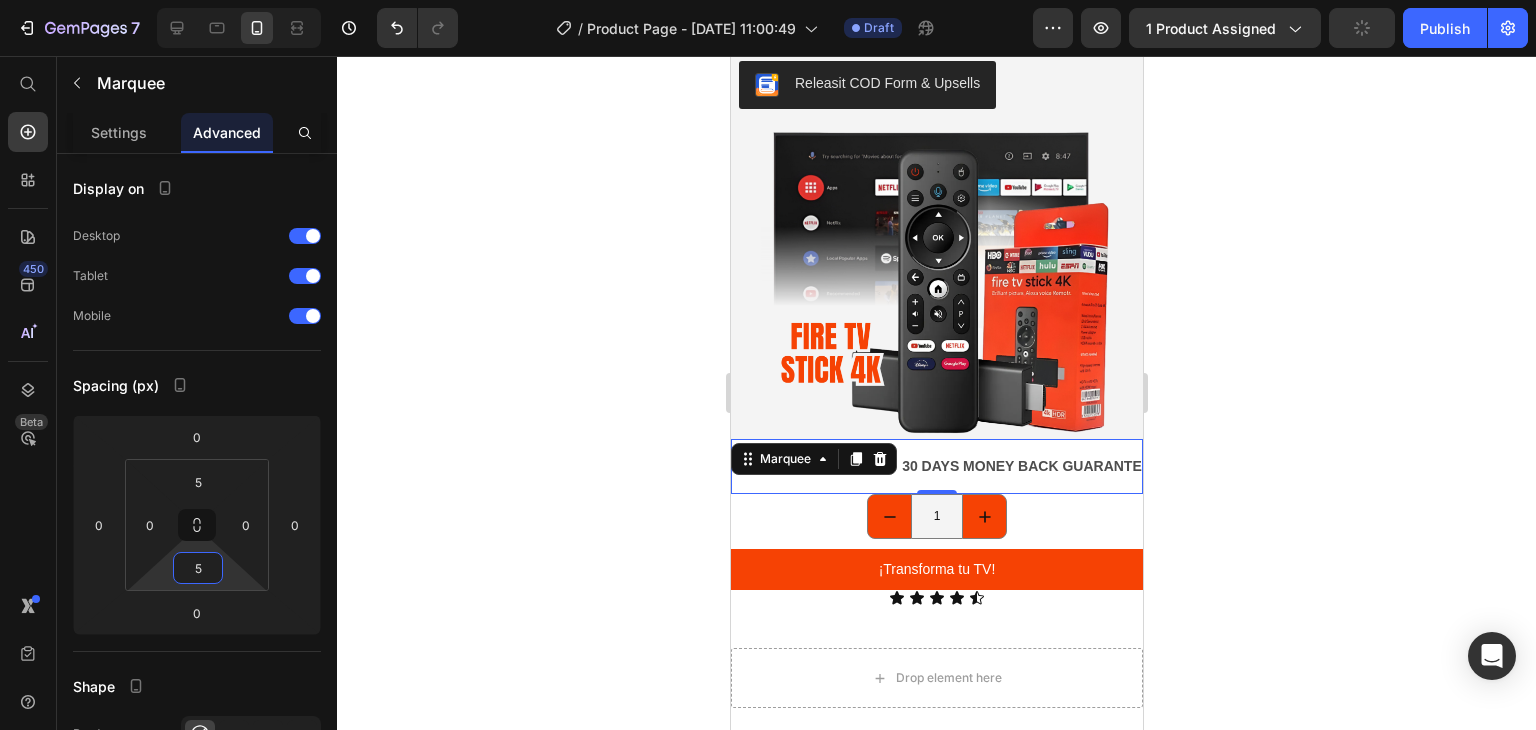 click on "Marquee" at bounding box center [197, 83] 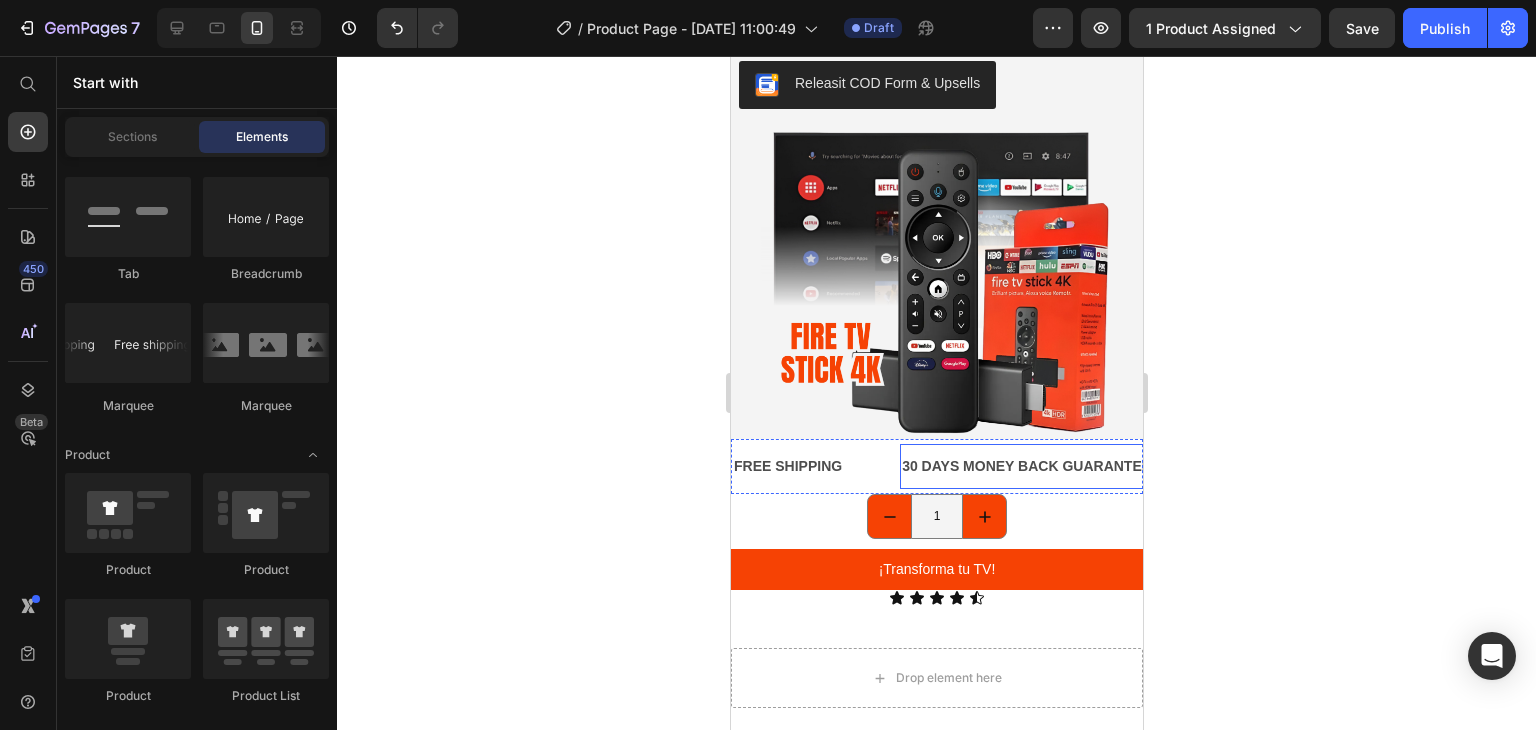 click on "30 DAYS MONEY BACK GUARANTEE" at bounding box center [1025, 466] 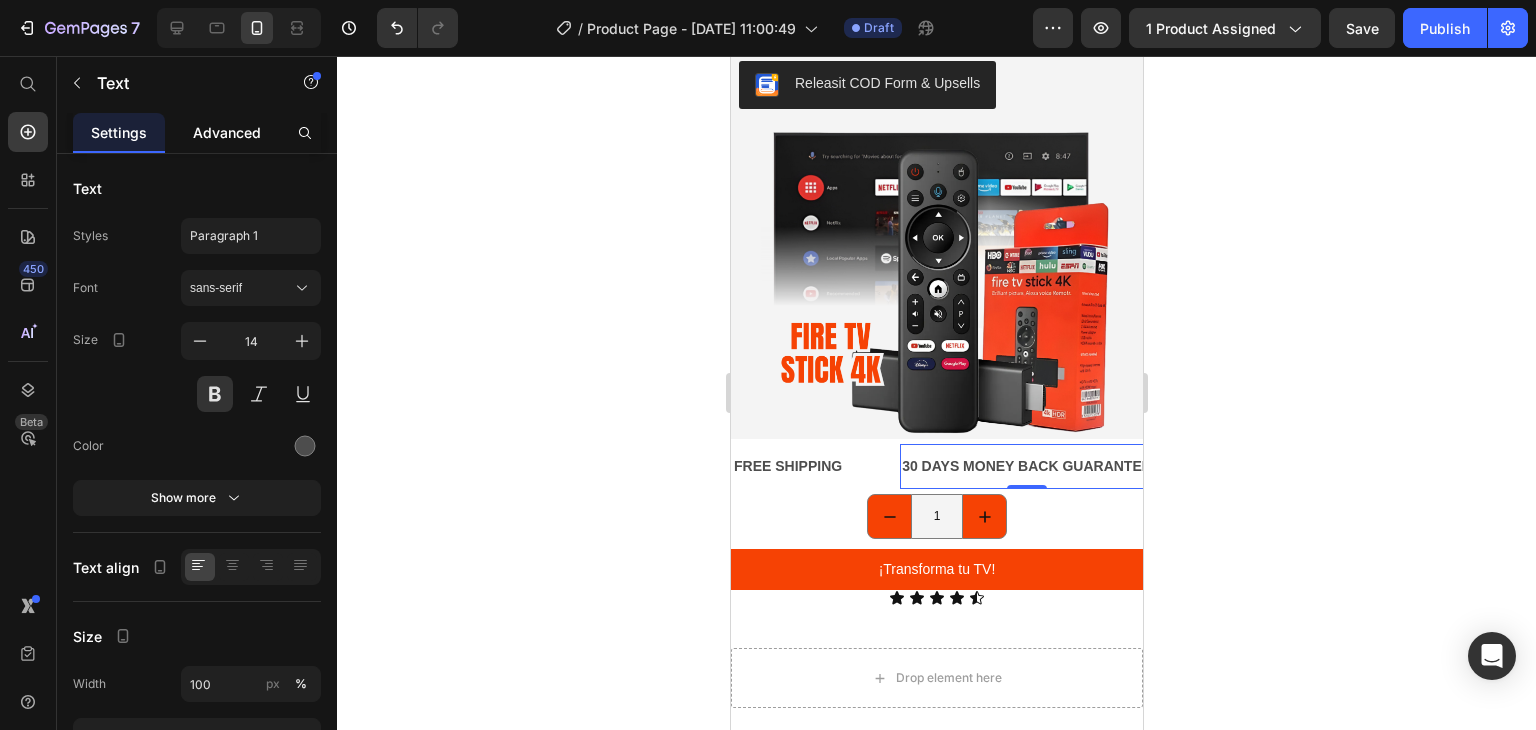 click on "Advanced" at bounding box center (227, 132) 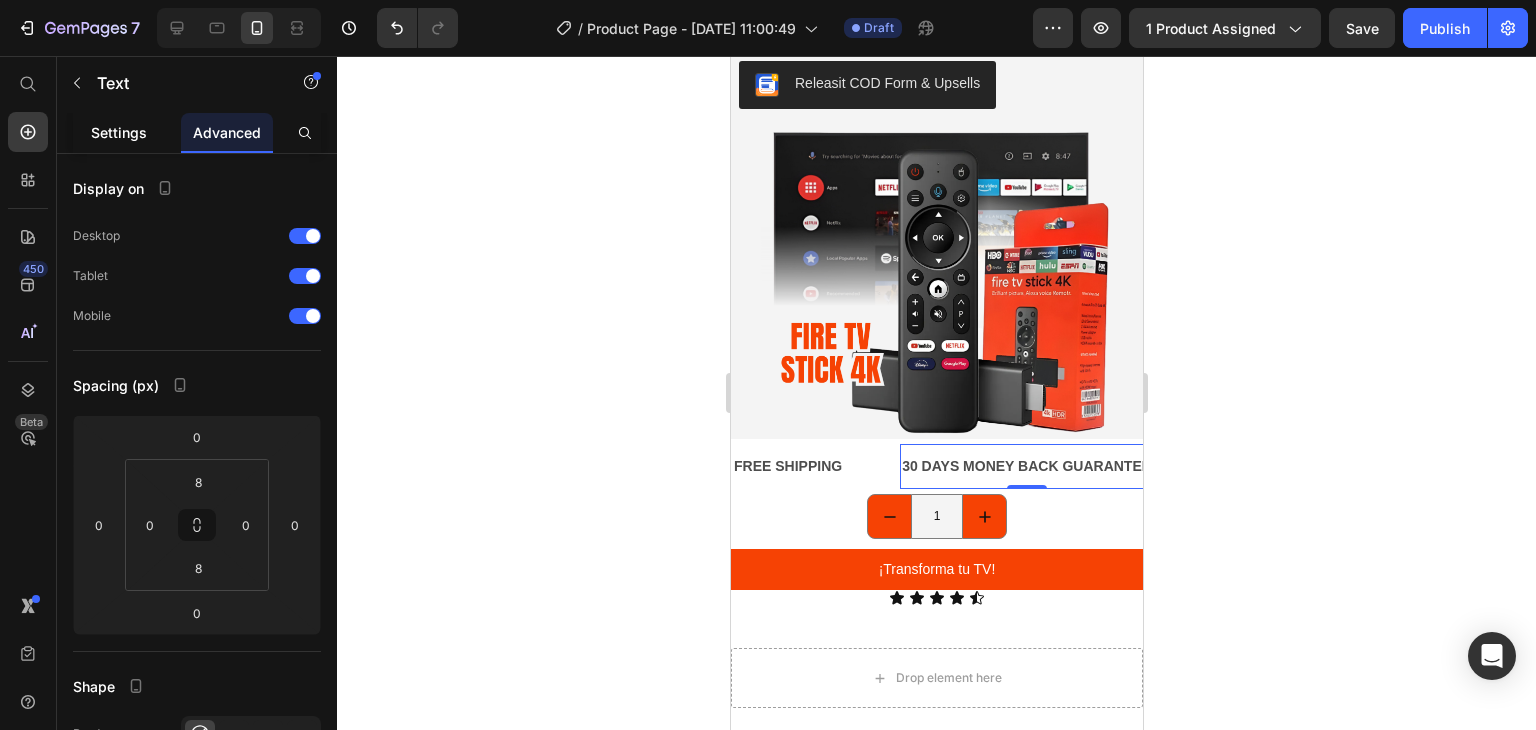 click on "Settings" 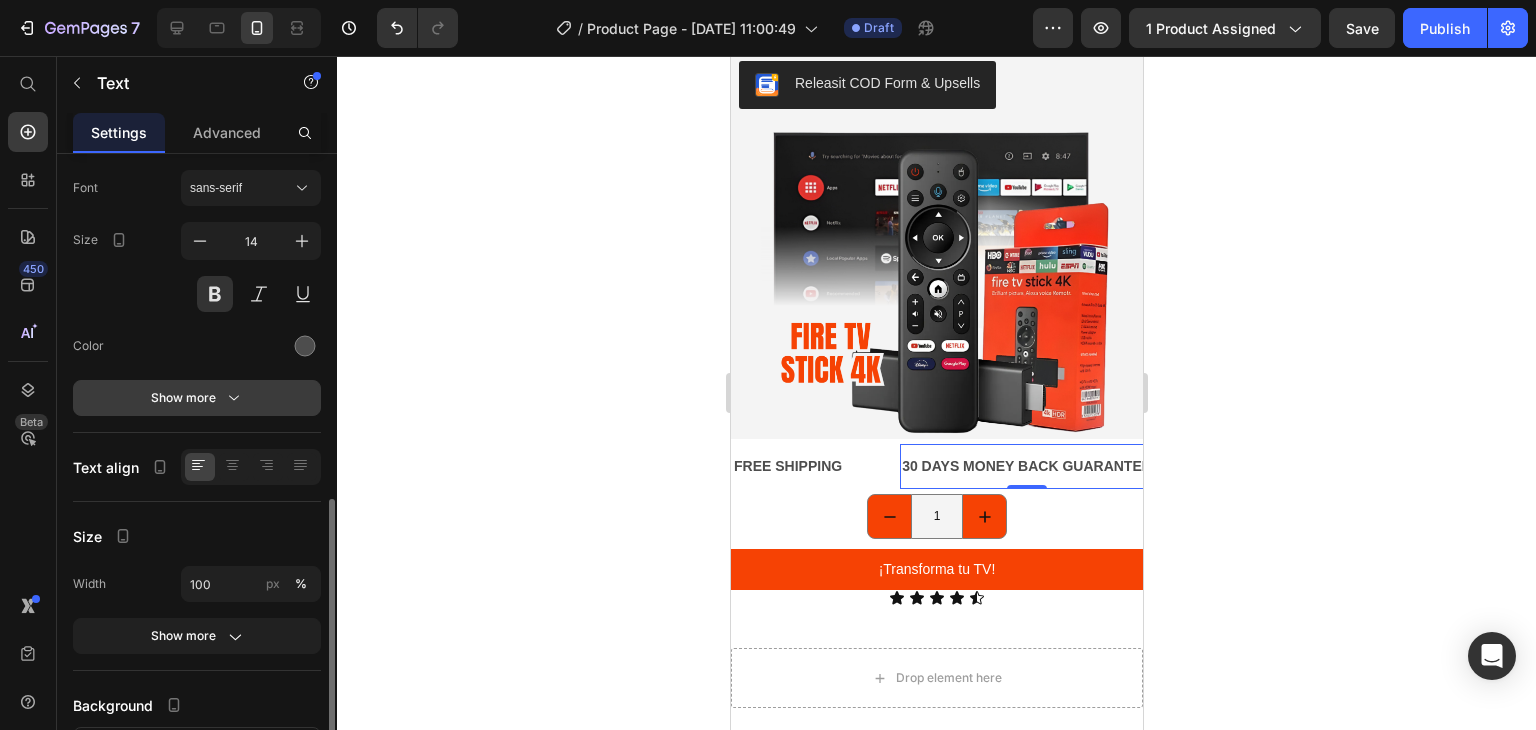 scroll, scrollTop: 260, scrollLeft: 0, axis: vertical 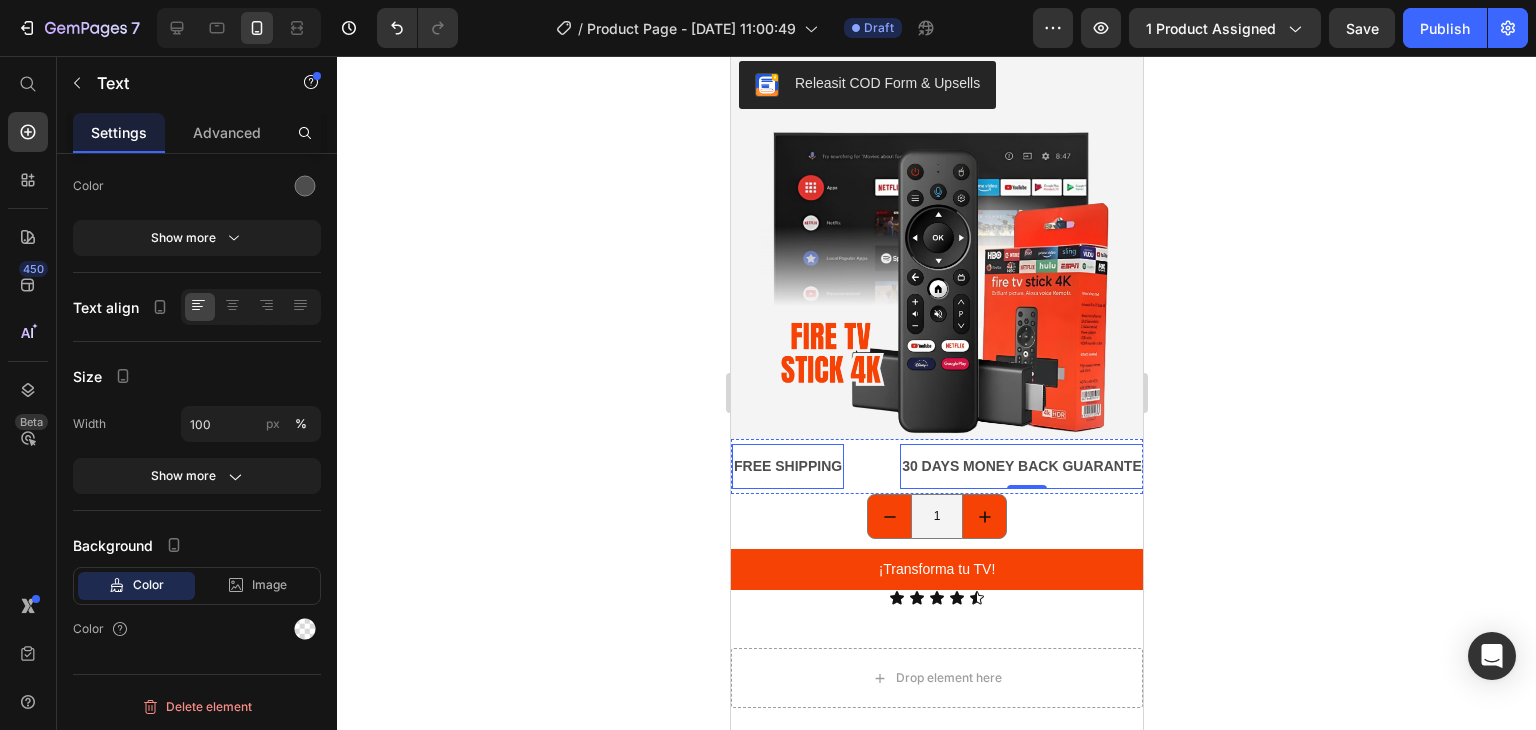 click on "FREE SHIPPING" at bounding box center (787, 466) 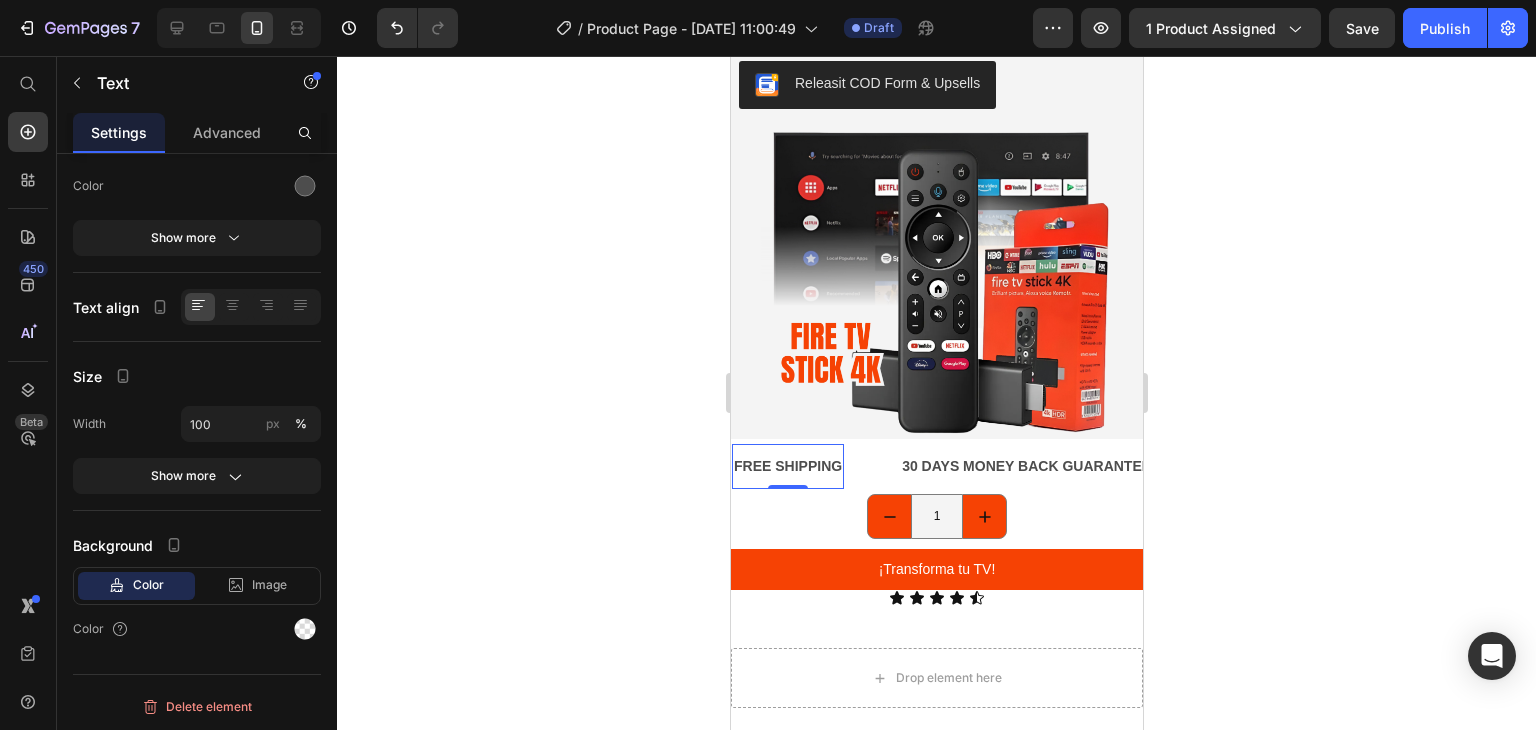 click on "FREE SHIPPING" at bounding box center [787, 466] 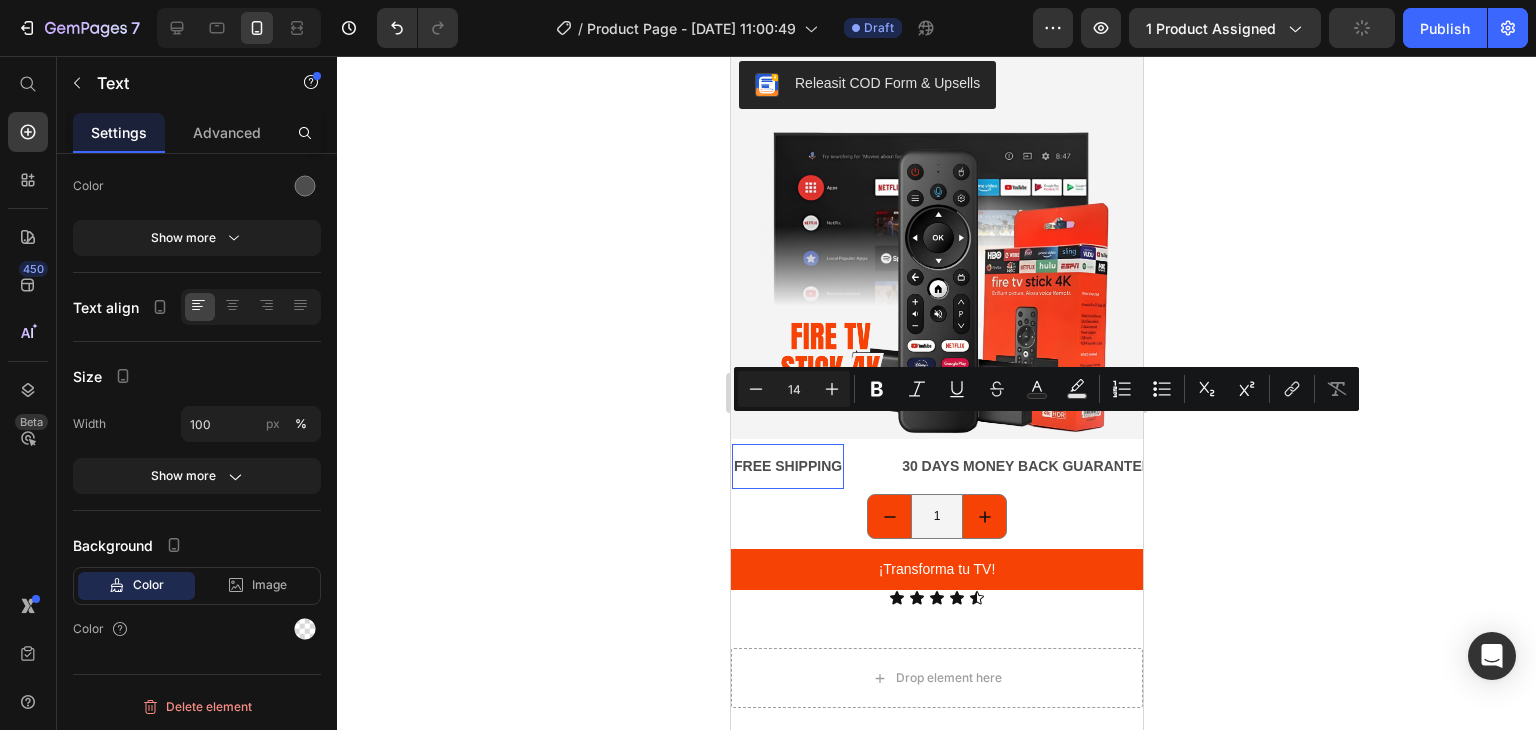 click on "FREE SHIPPING" at bounding box center (787, 466) 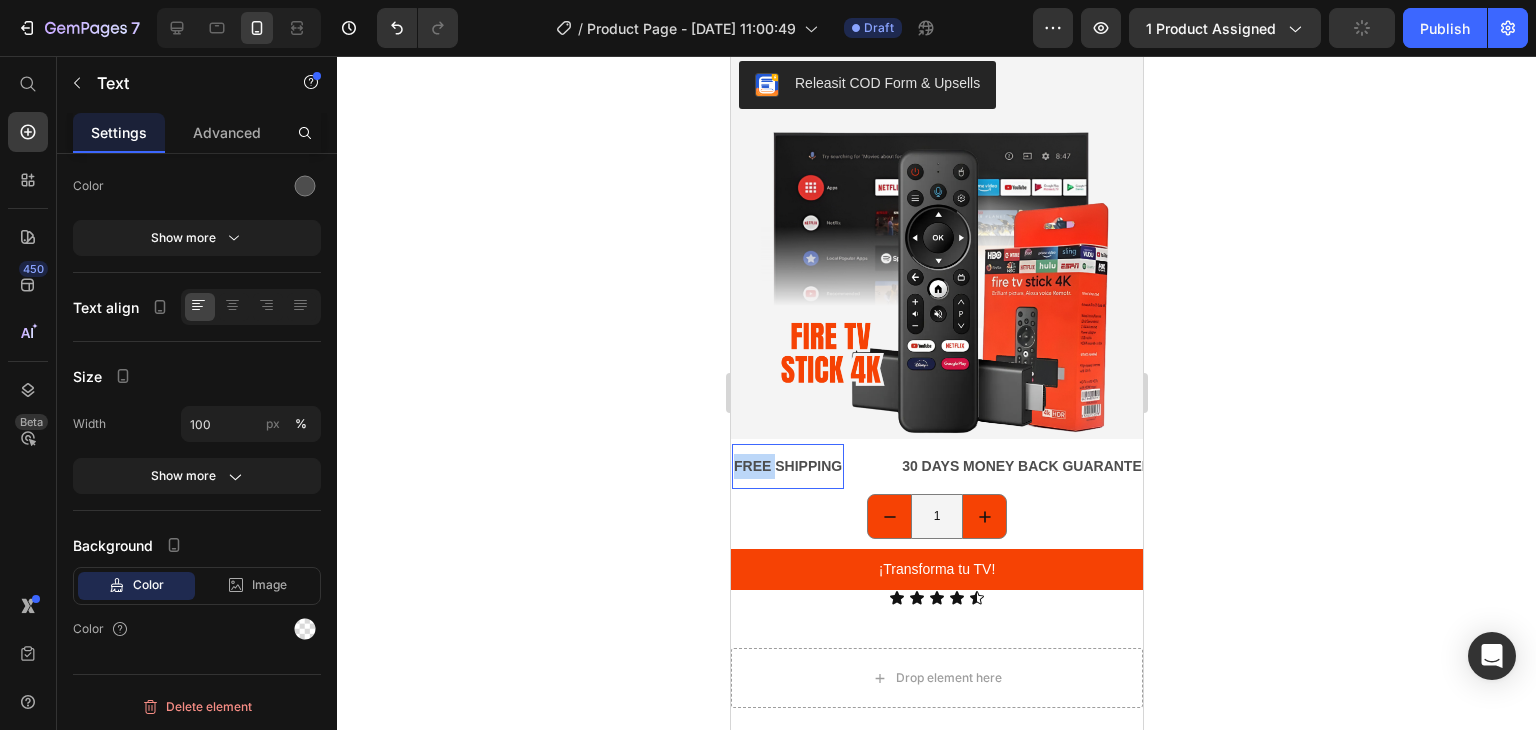 click on "FREE SHIPPING" at bounding box center [787, 466] 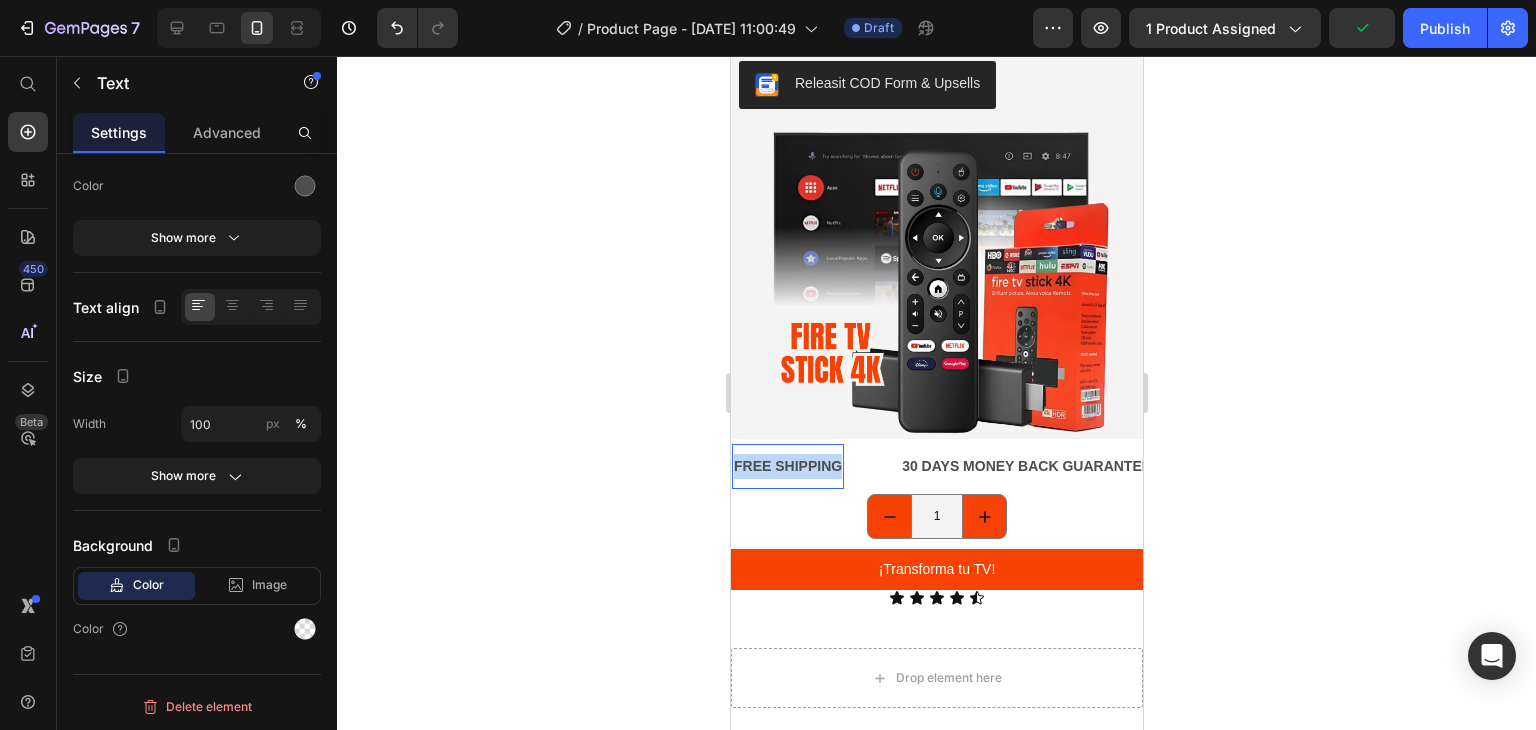 click on "FREE SHIPPING" at bounding box center (787, 466) 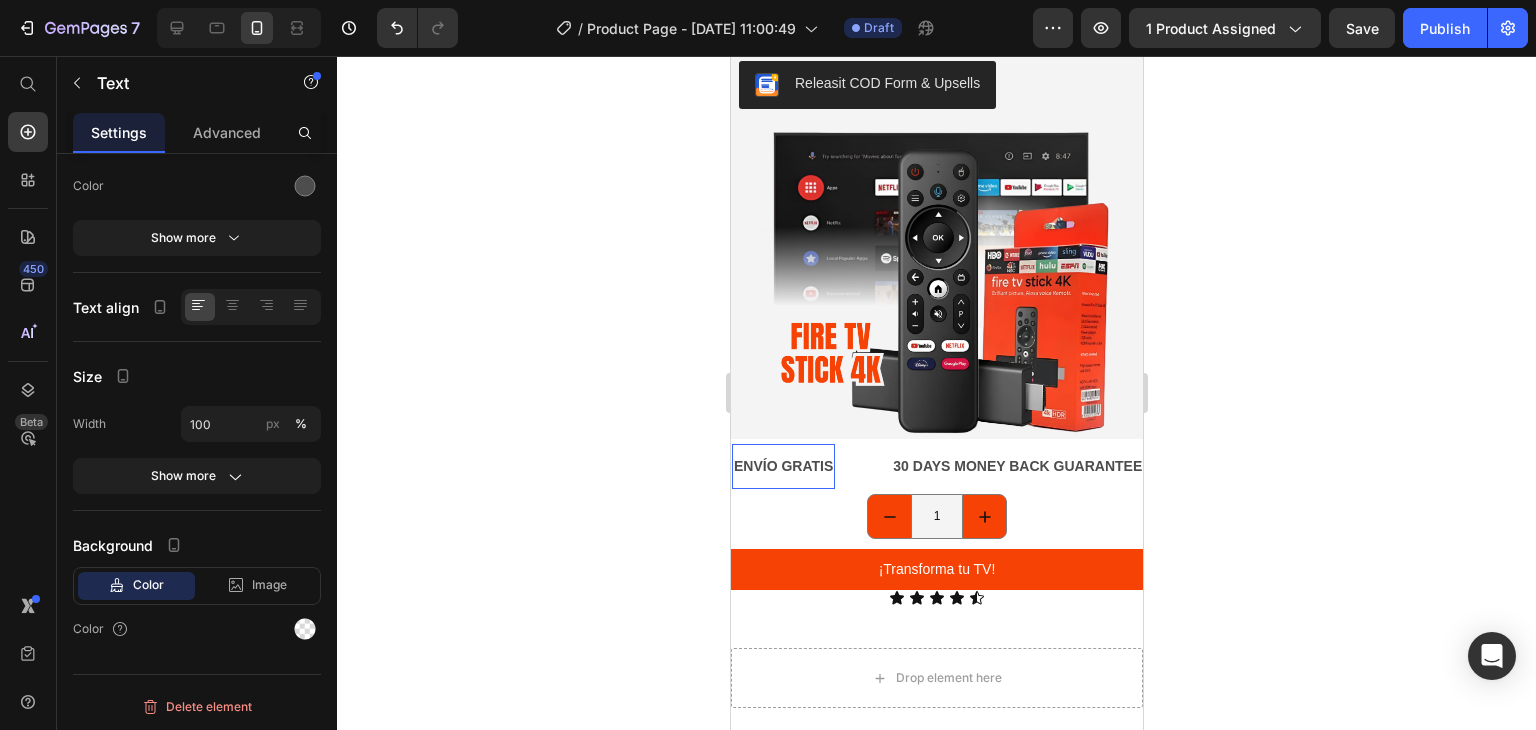 click on "ENVÍO GRATIS" at bounding box center [782, 466] 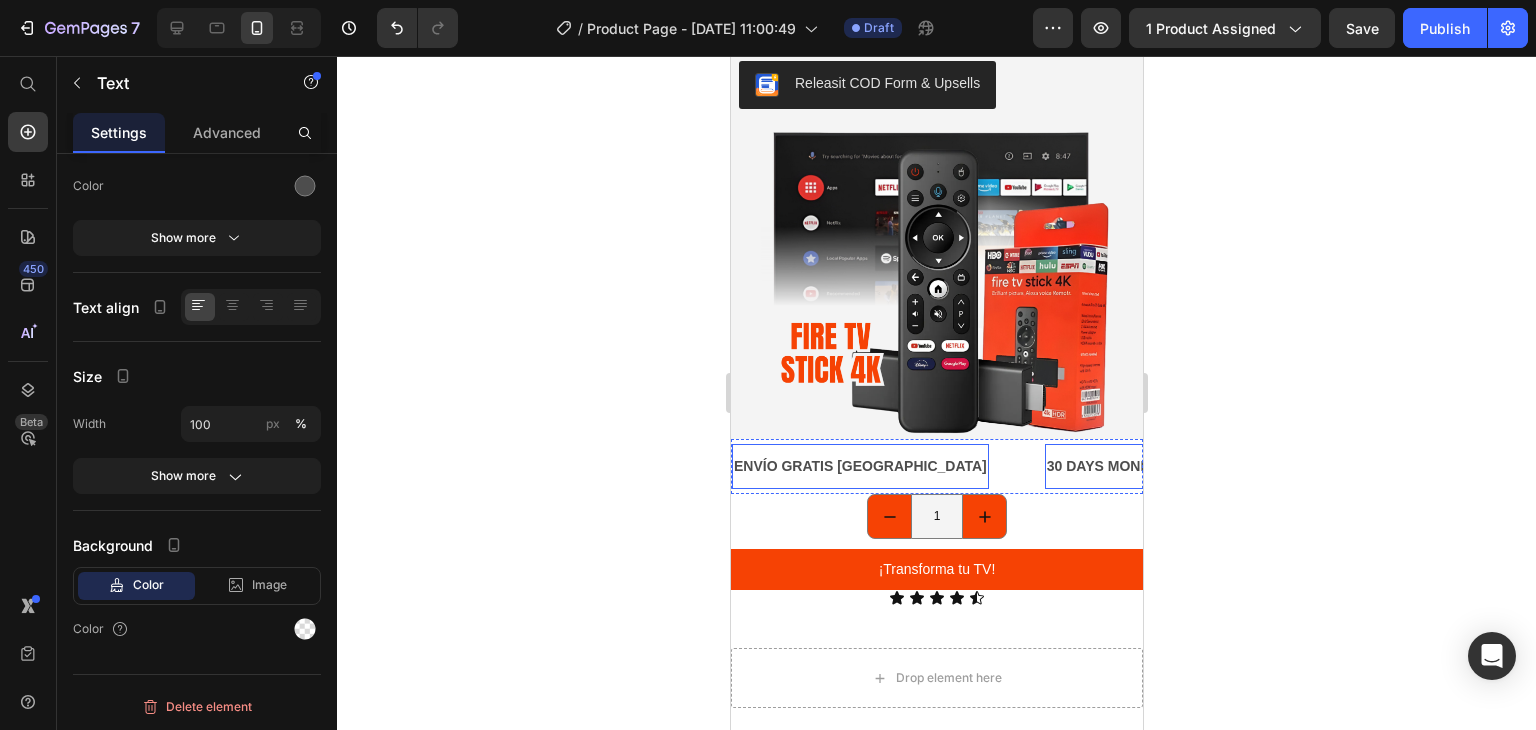 click on "30 DAYS MONEY BACK GUARANTEE" at bounding box center (1170, 466) 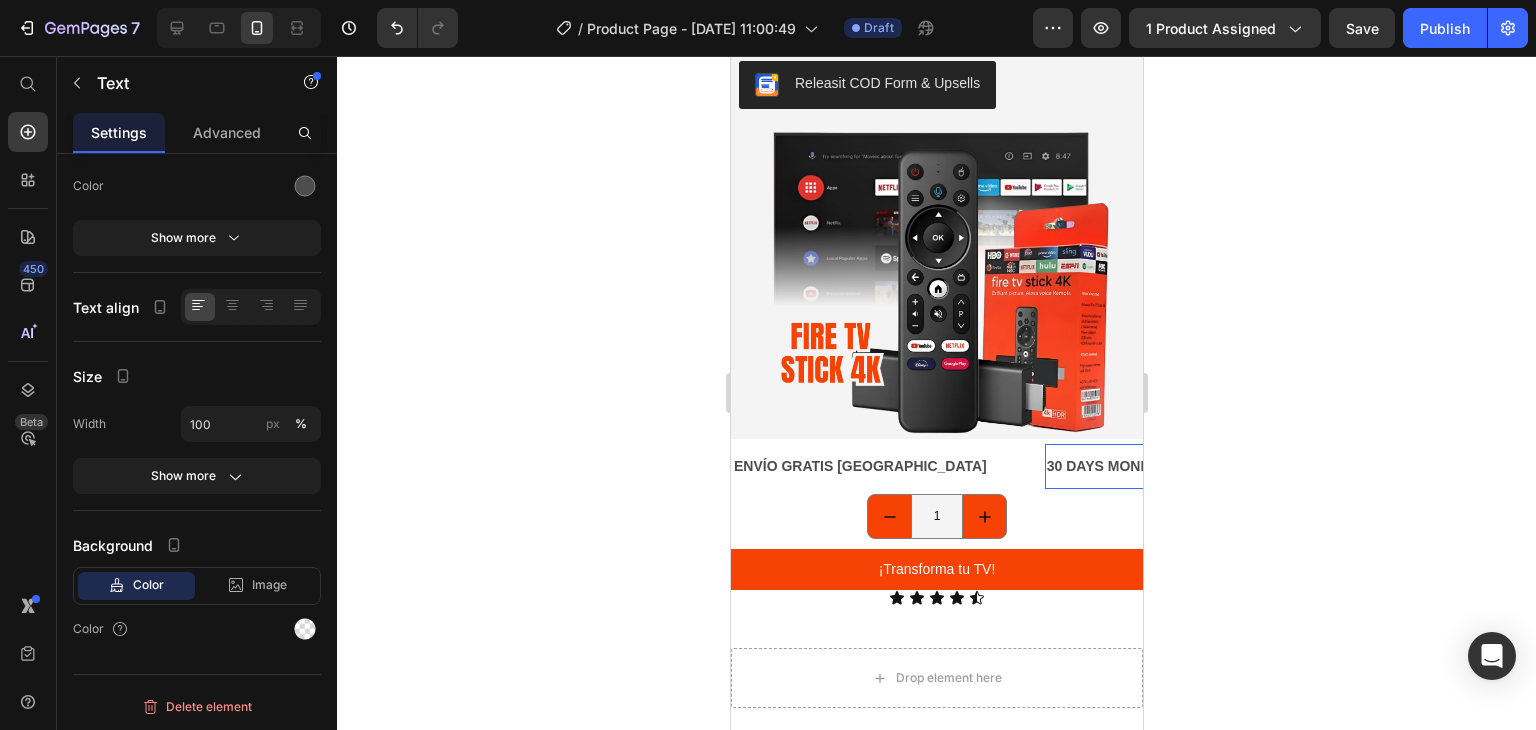 click on "30 DAYS MONEY BACK GUARANTEE" at bounding box center [1170, 466] 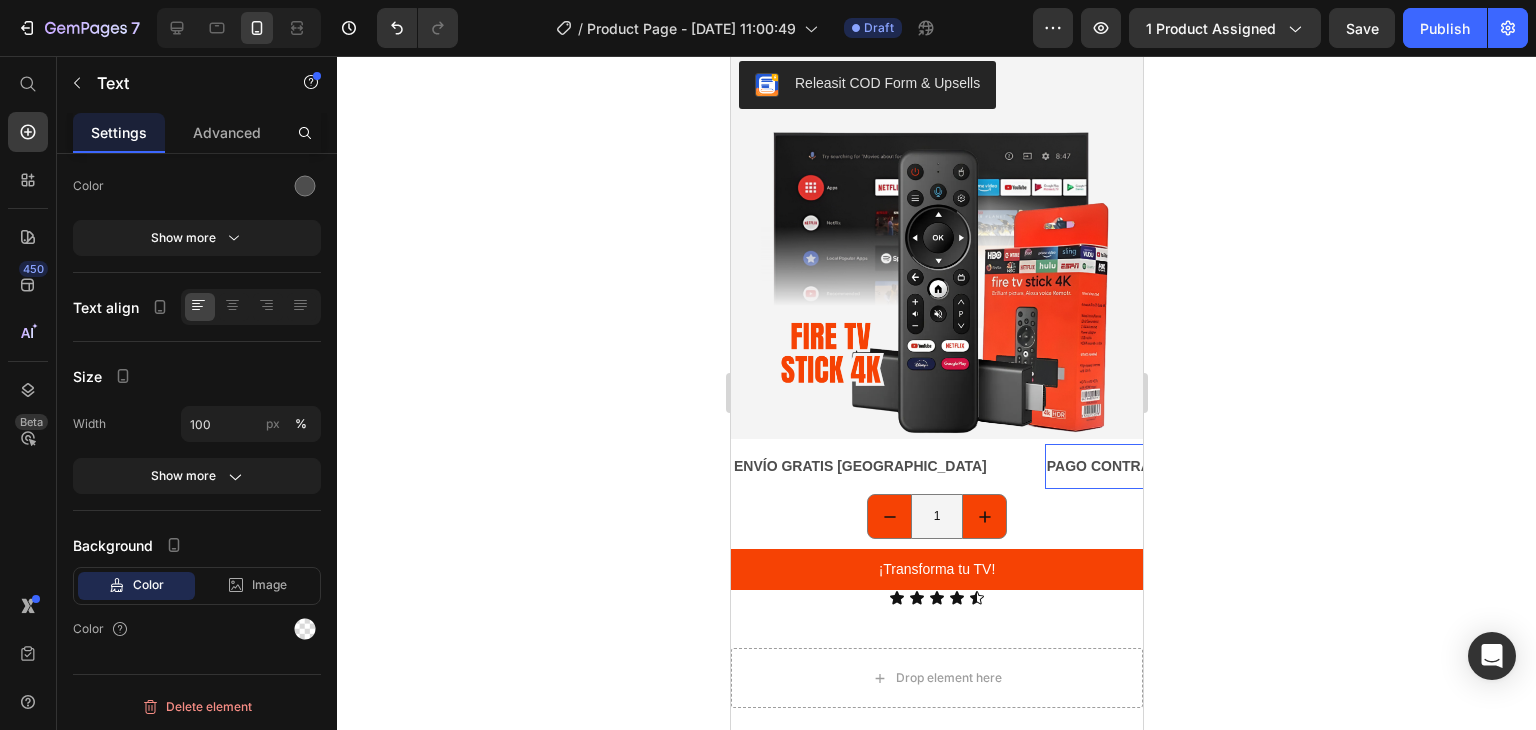 click on "PAGO CONTRAENTREGA" at bounding box center (1132, 466) 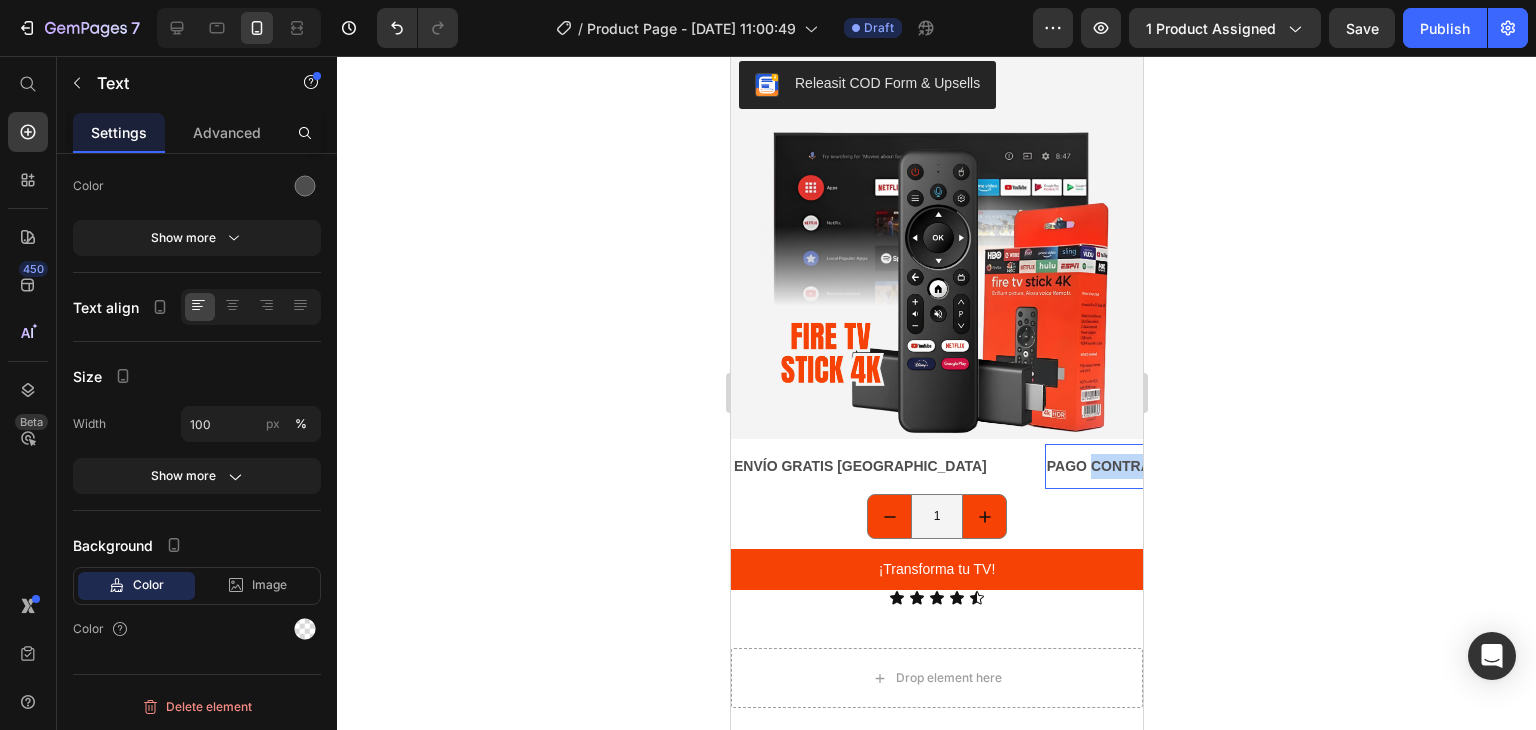 click on "PAGO CONTRAENTREGA" at bounding box center [1132, 466] 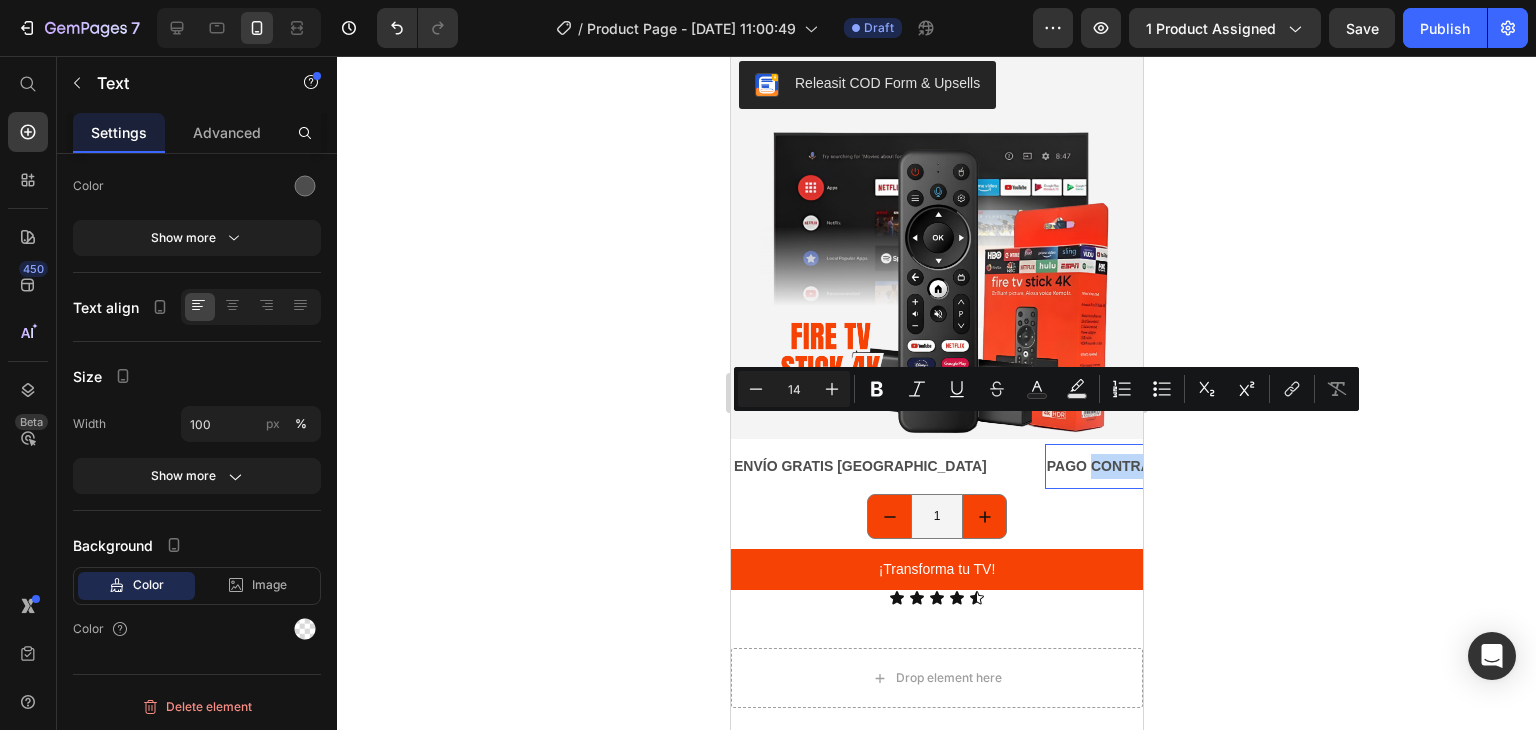 click on "PAGO CONTRAENTREGA" at bounding box center (1132, 466) 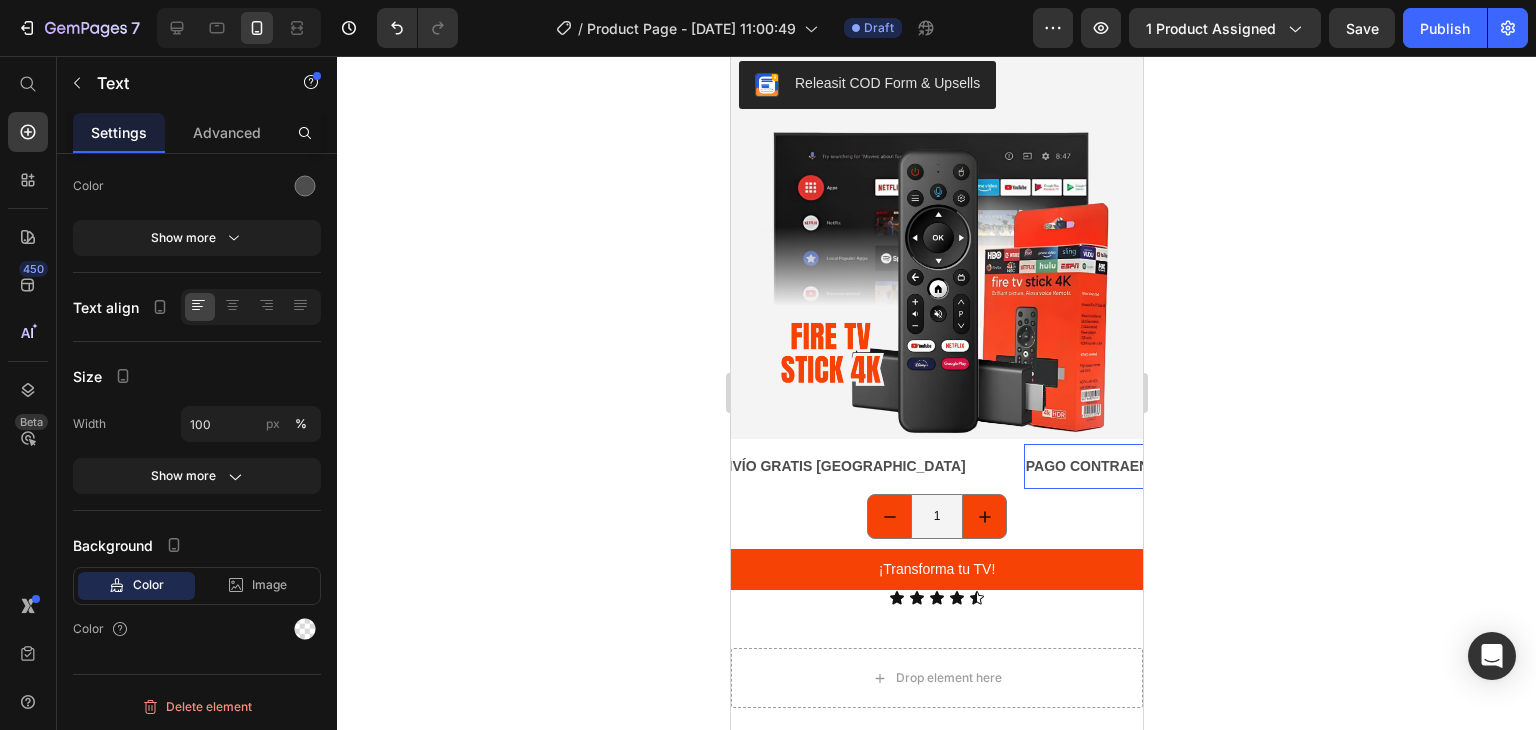 scroll, scrollTop: 0, scrollLeft: 64, axis: horizontal 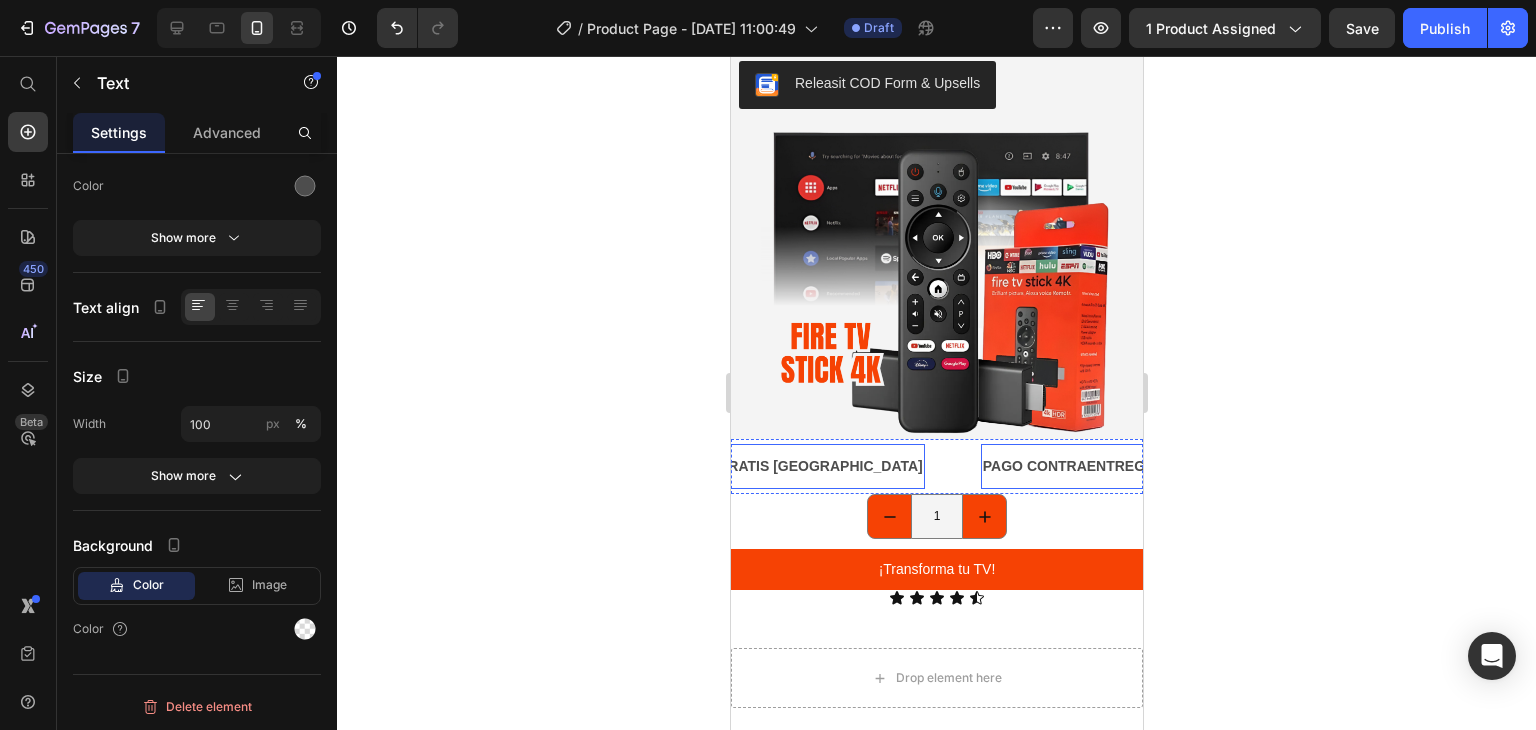 click on "ENVÍO GRATIS [GEOGRAPHIC_DATA]" at bounding box center [795, 466] 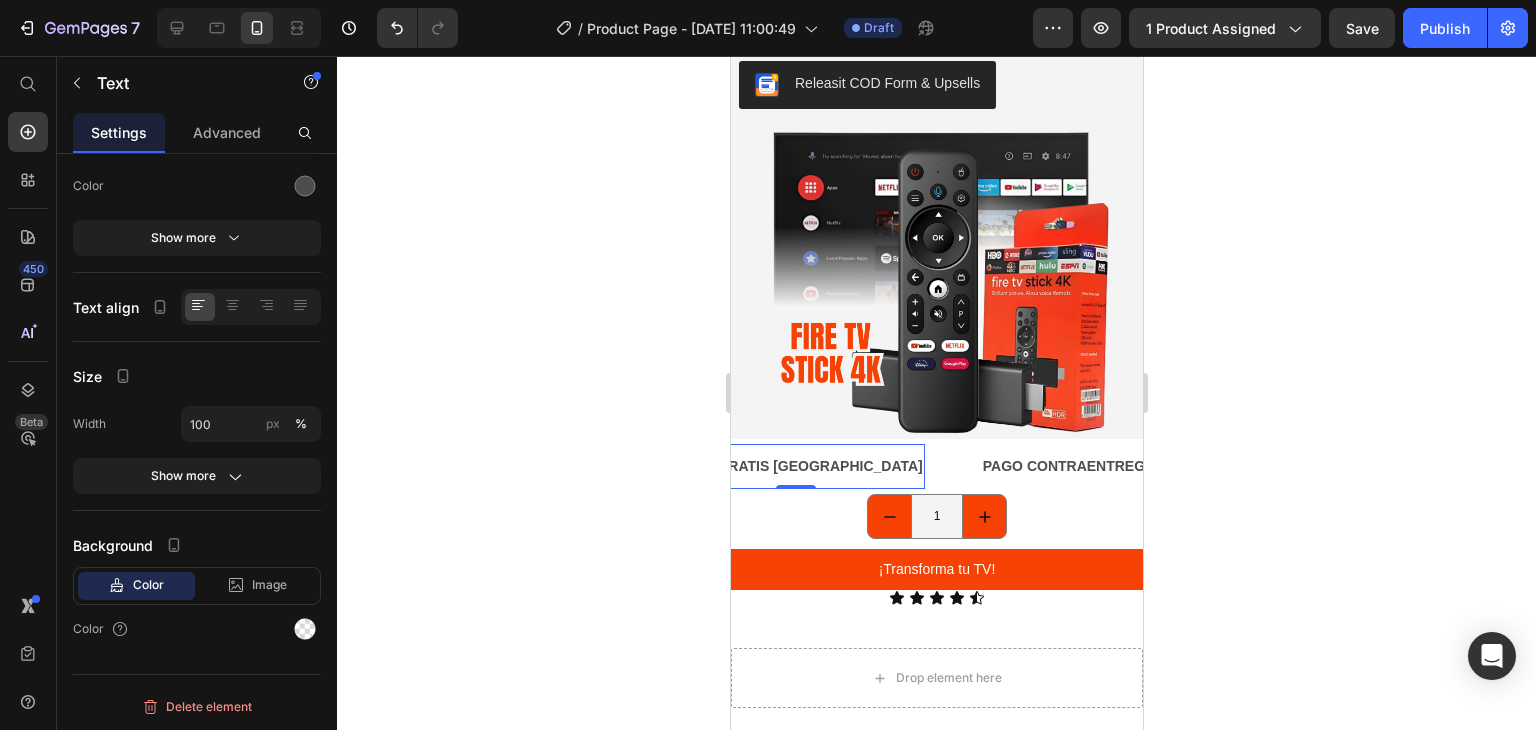 scroll, scrollTop: 0, scrollLeft: 0, axis: both 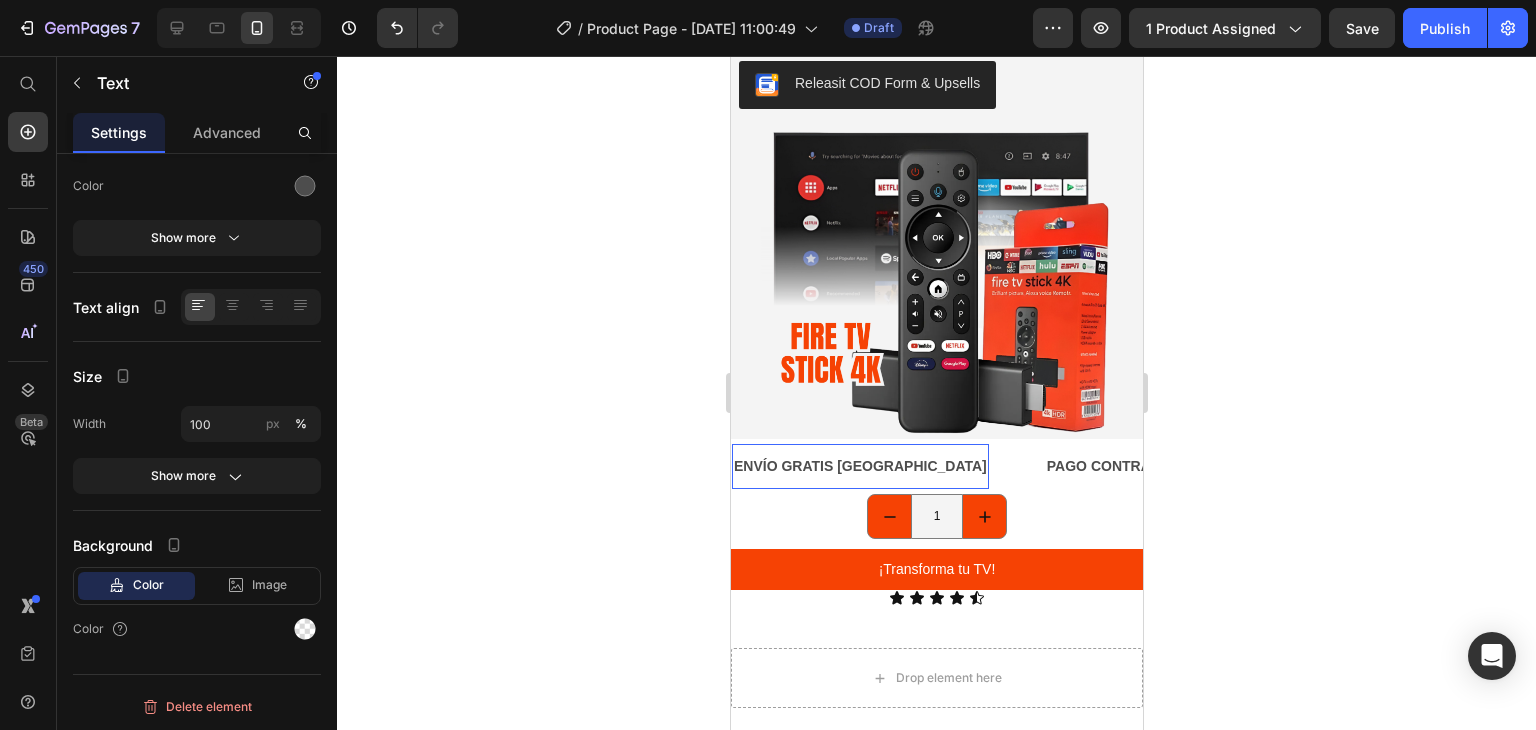 click on "ENVÍO GRATIS [GEOGRAPHIC_DATA]" at bounding box center [859, 466] 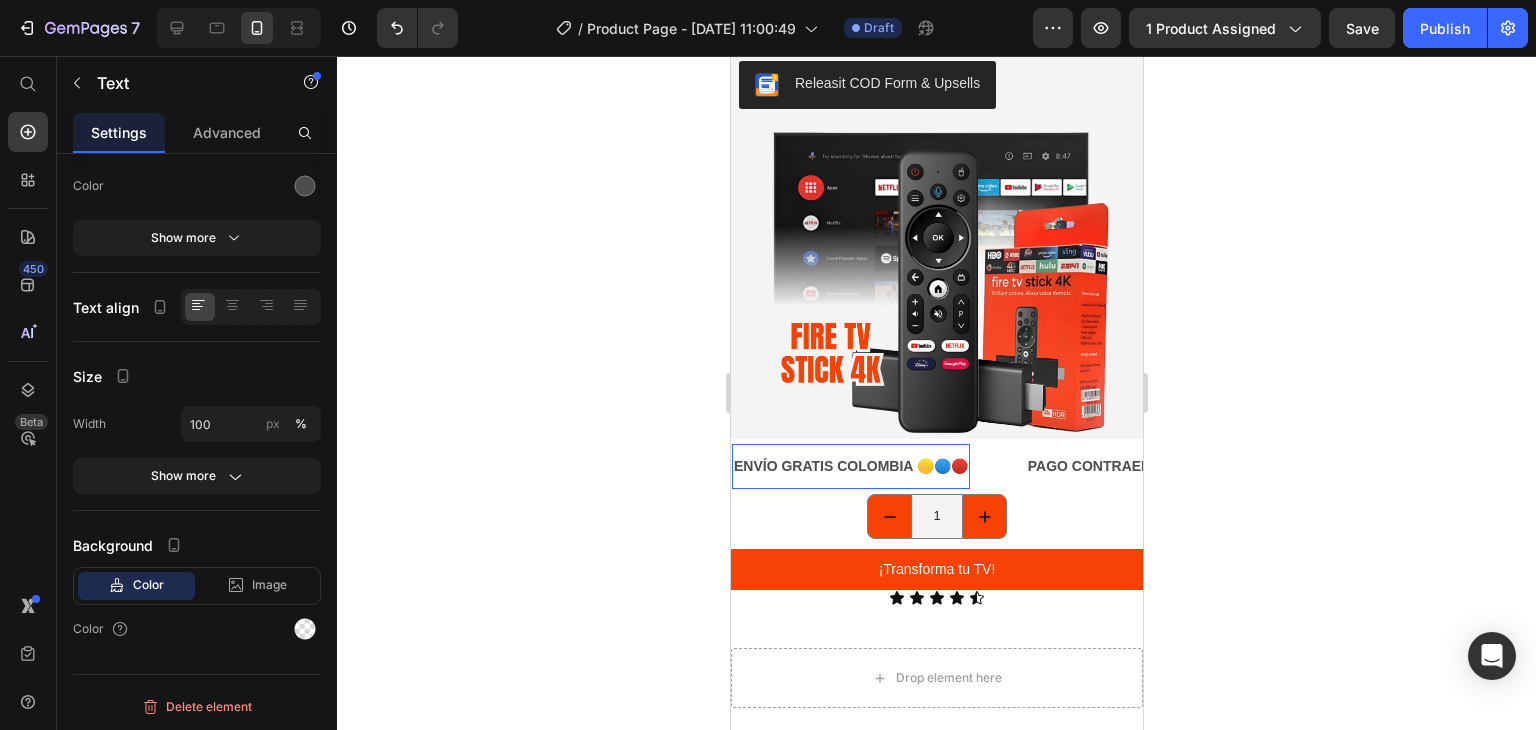 click 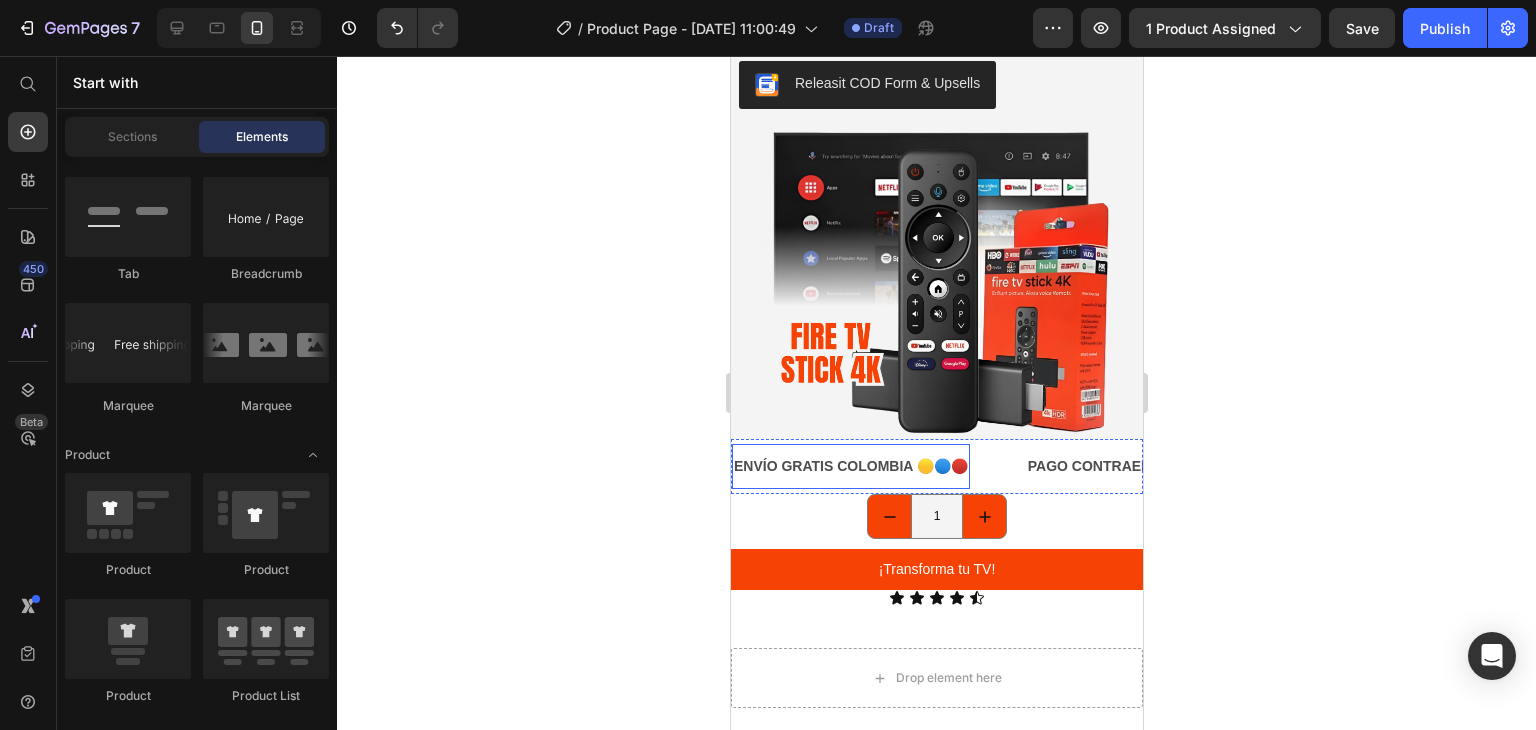 click on "ENVÍO GRATIS COLOMBIA 🟡🔵🔴" at bounding box center [850, 466] 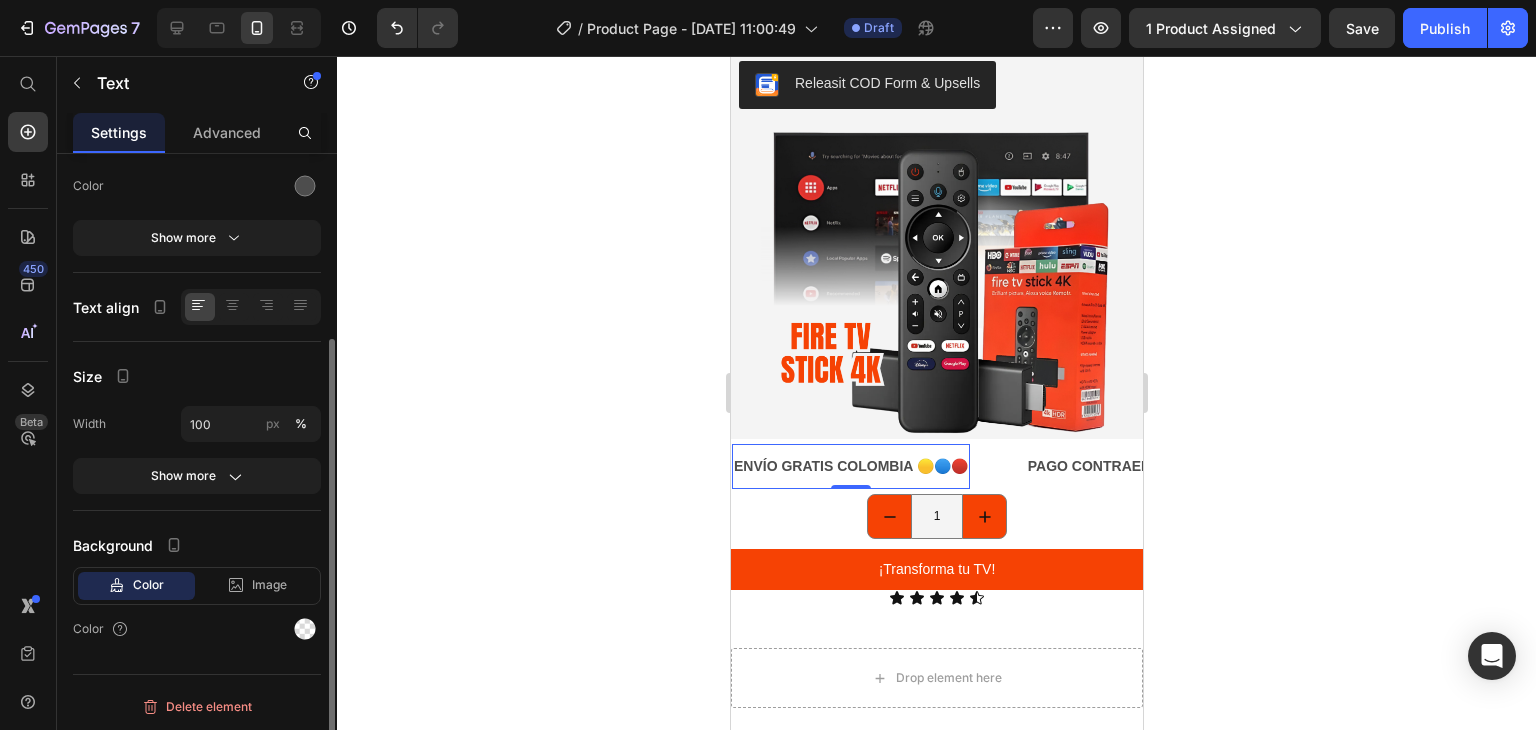 scroll, scrollTop: 0, scrollLeft: 0, axis: both 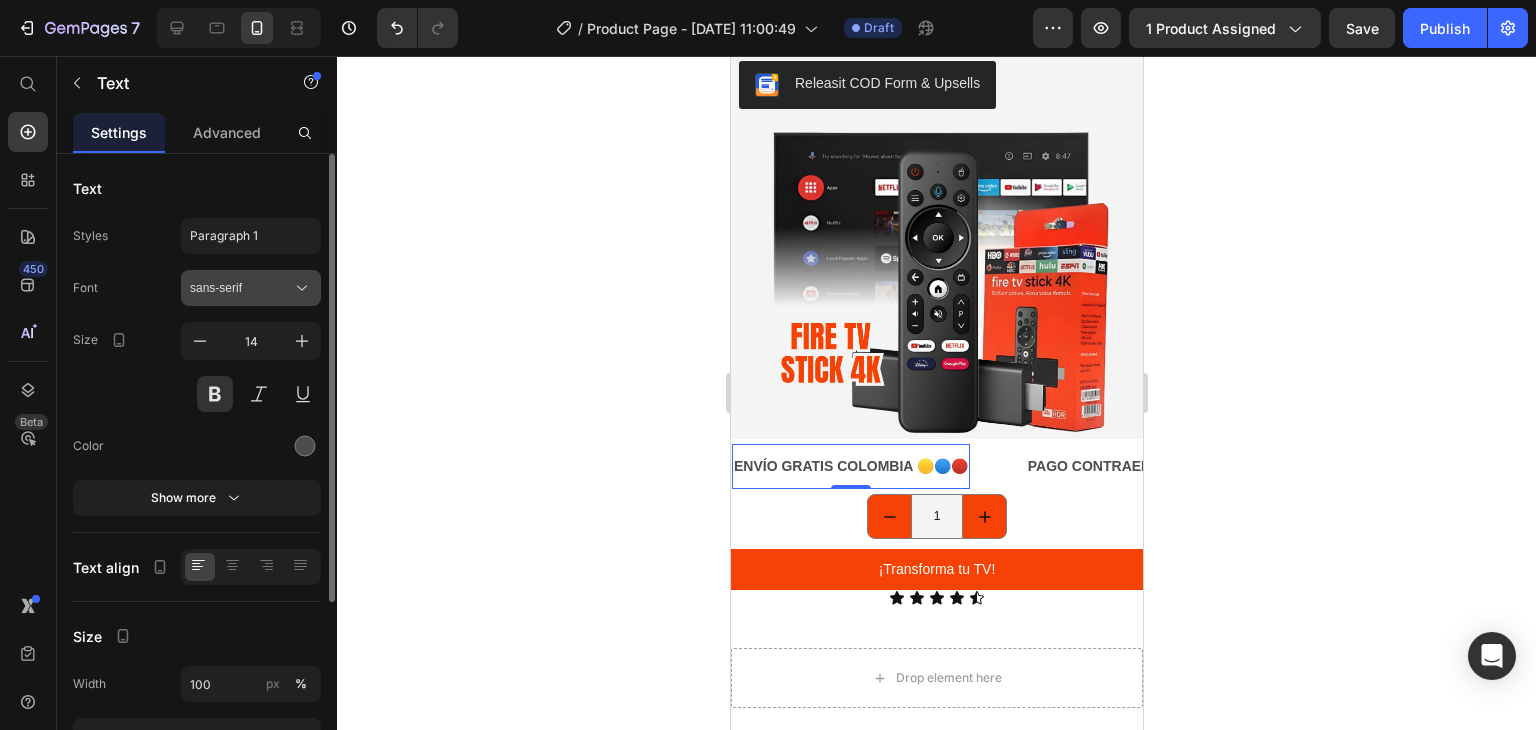 click on "sans-serif" at bounding box center (251, 288) 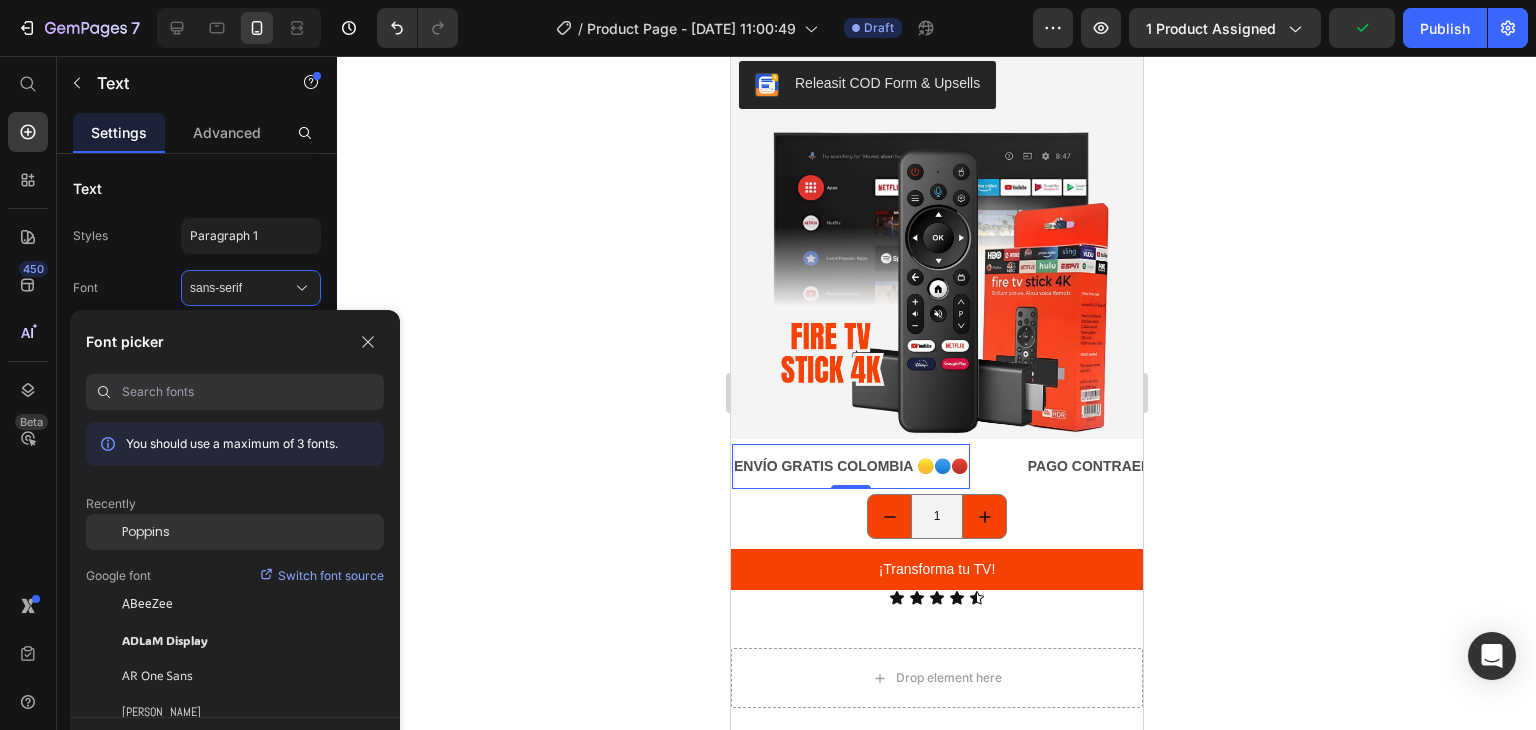 click on "Poppins" at bounding box center (146, 532) 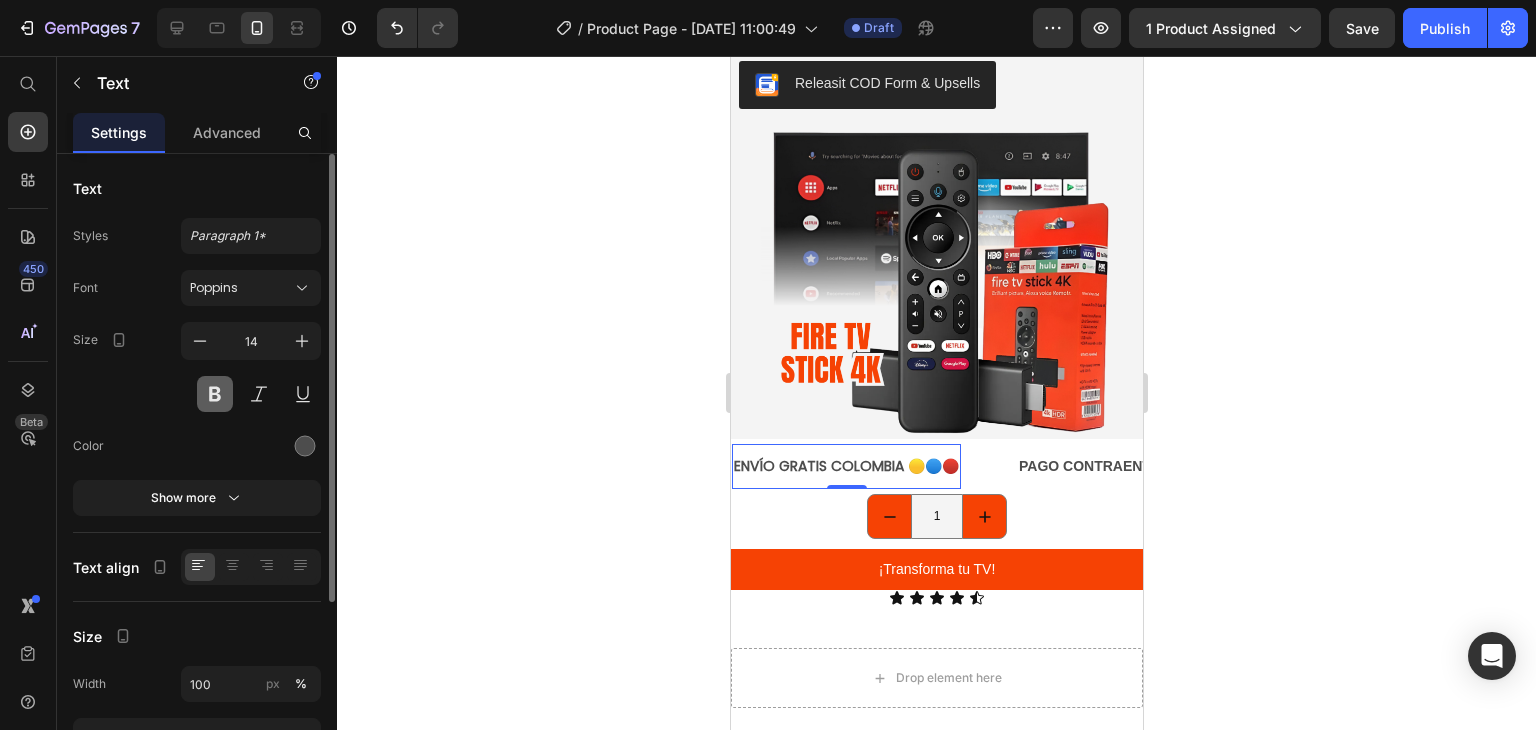 click at bounding box center (215, 394) 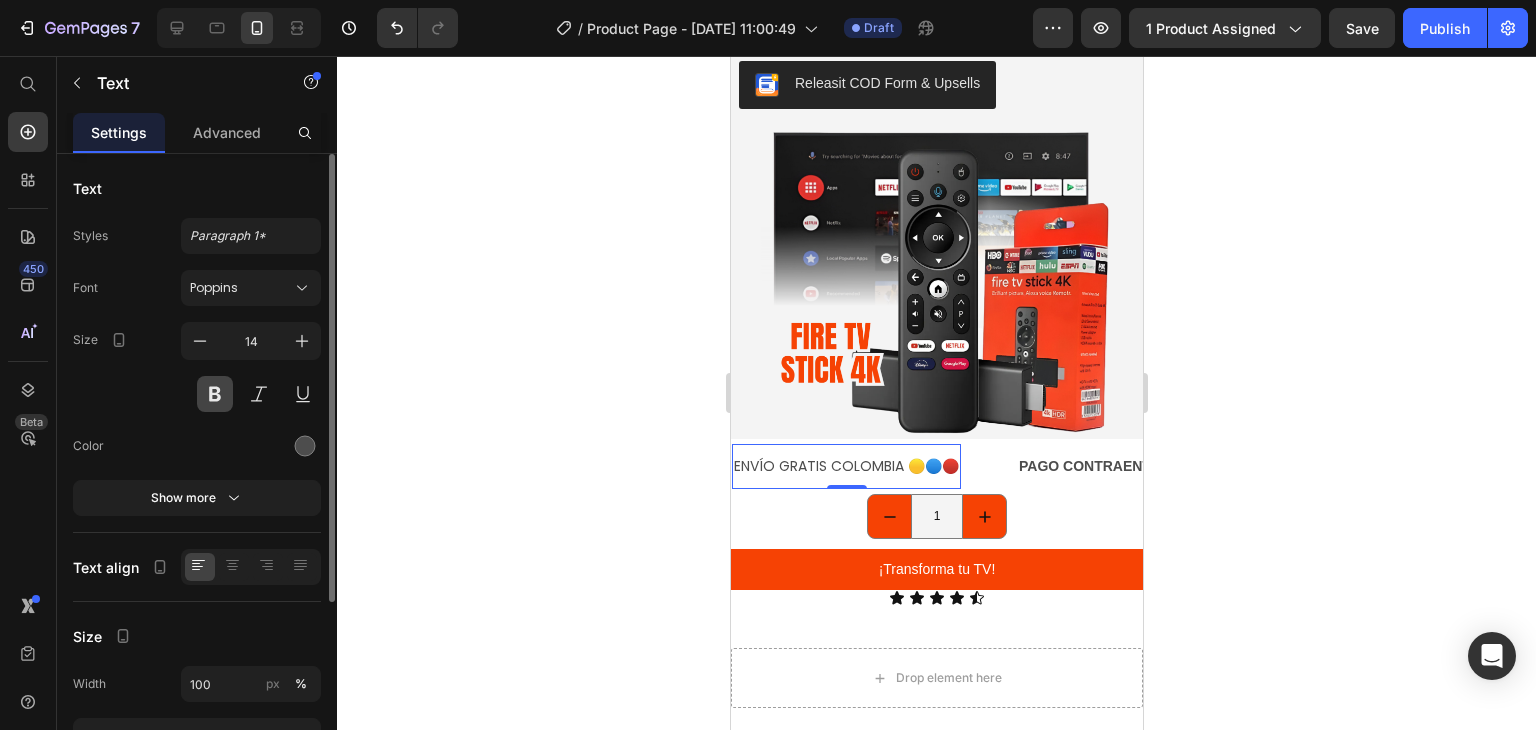 click at bounding box center (215, 394) 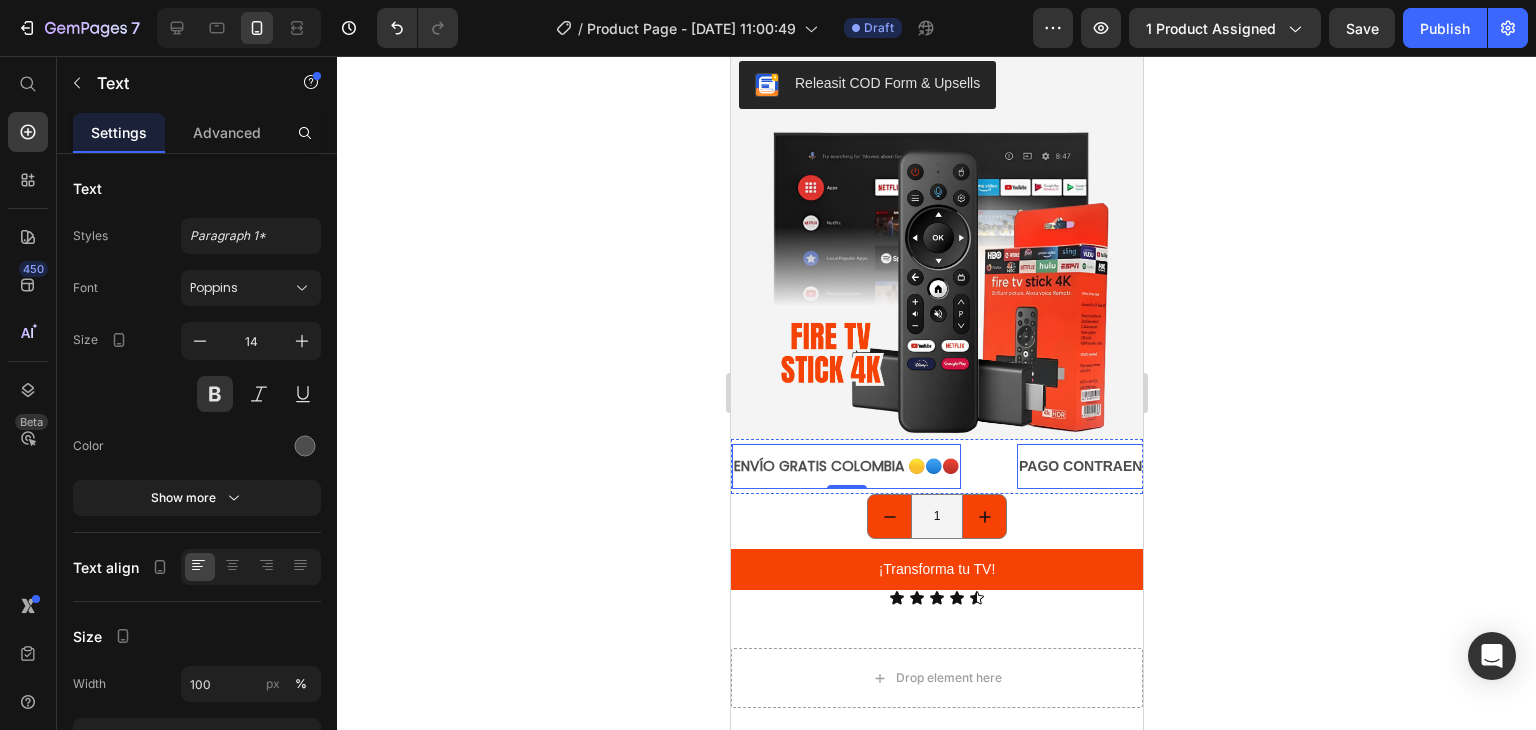 click on "PAGO CONTRAENTREGA" at bounding box center [1104, 466] 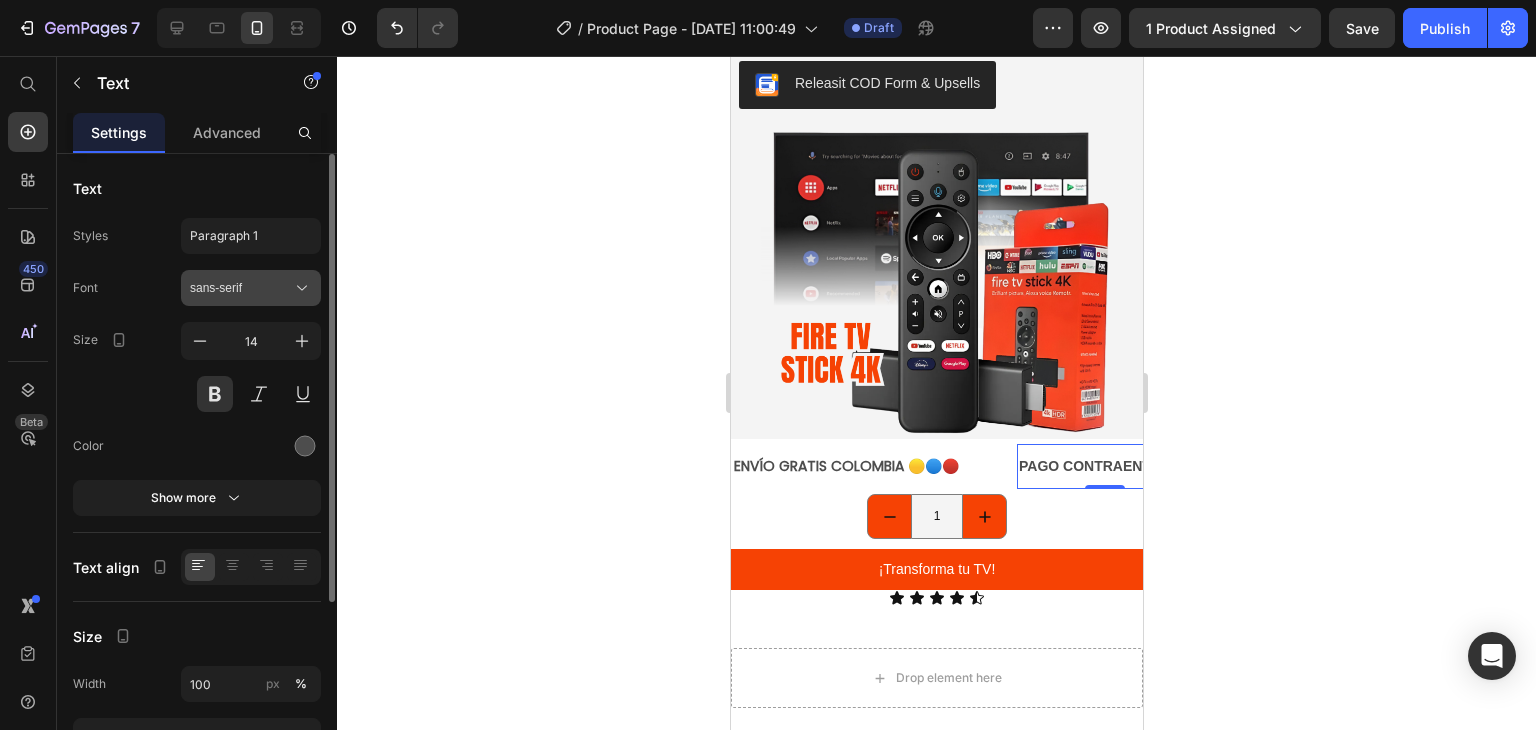 click on "sans-serif" at bounding box center [241, 288] 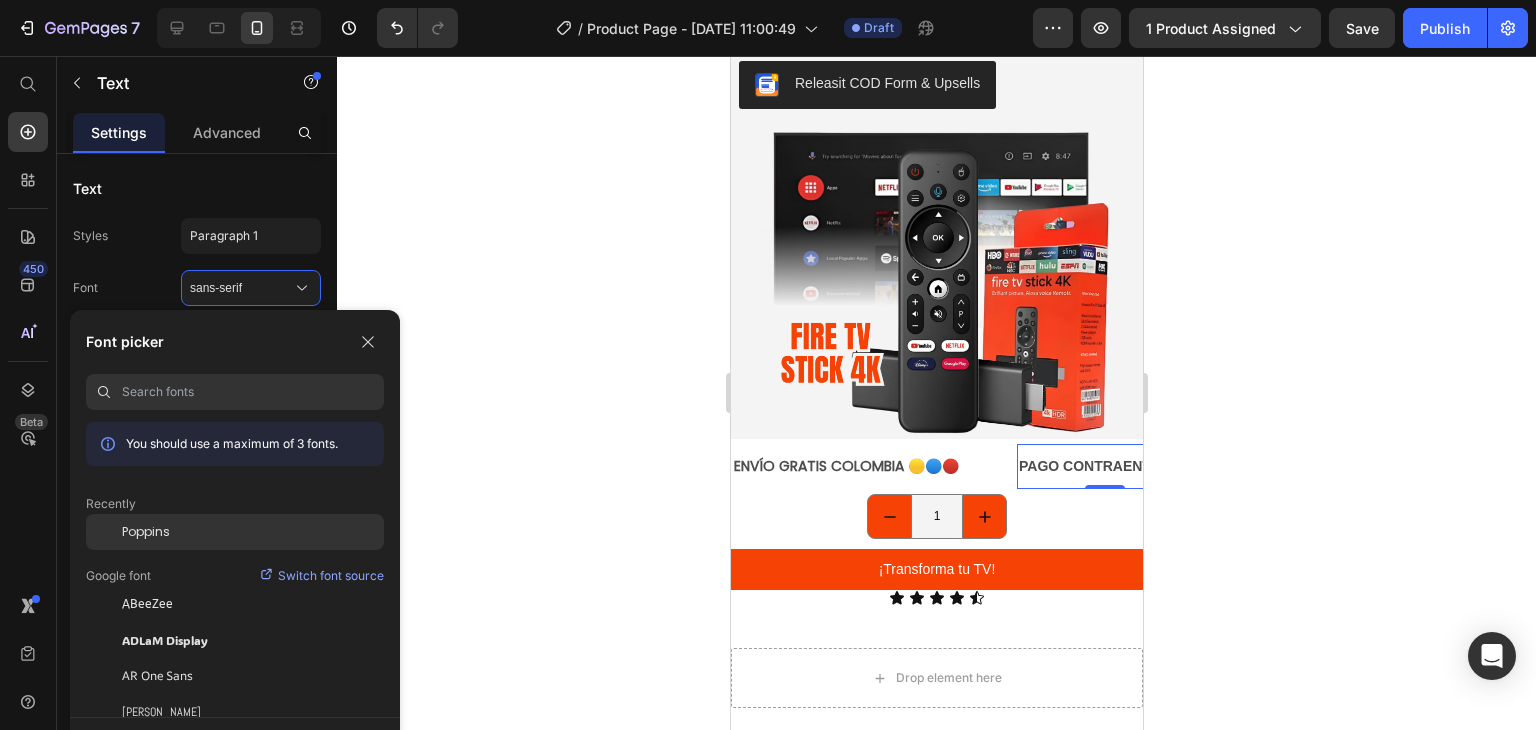click on "Poppins" at bounding box center (146, 532) 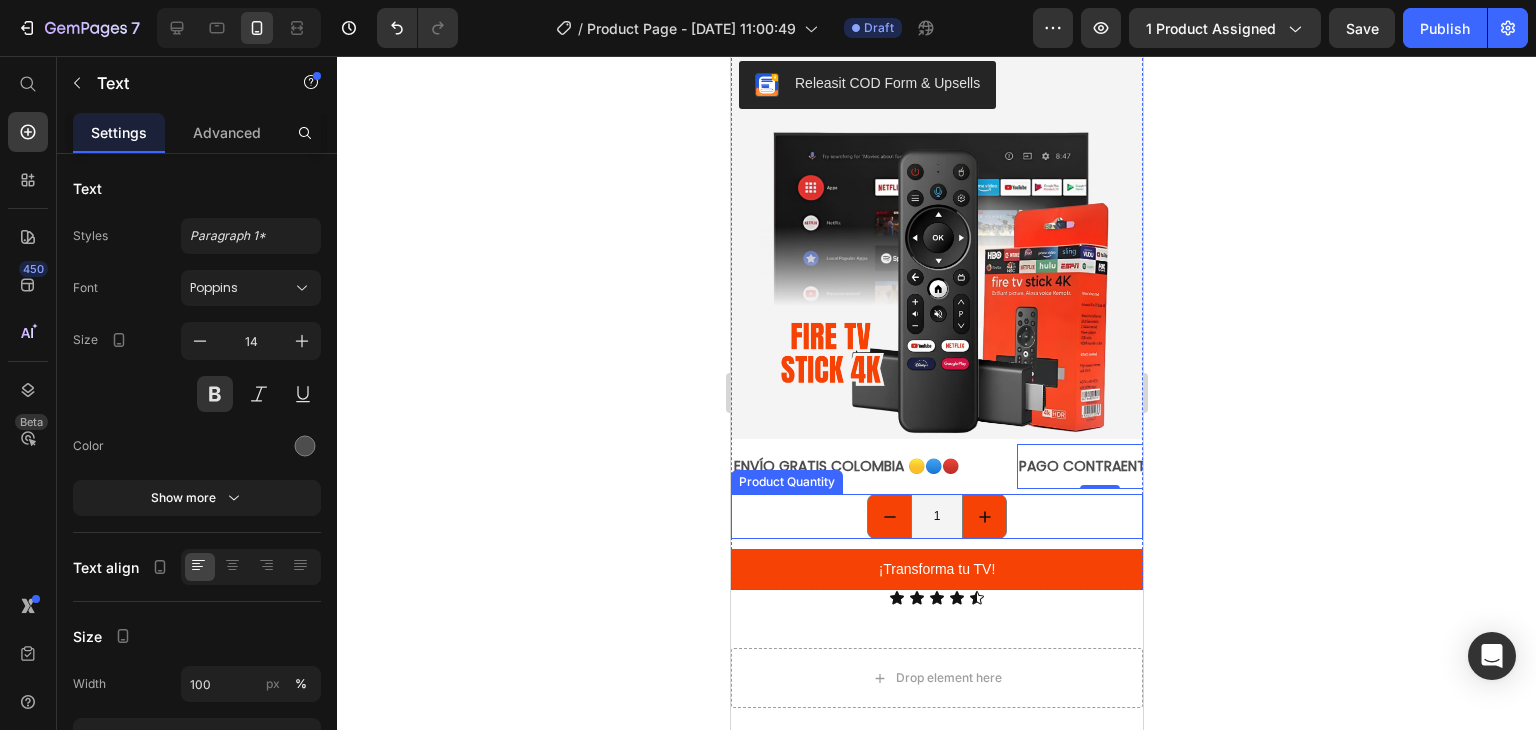 click 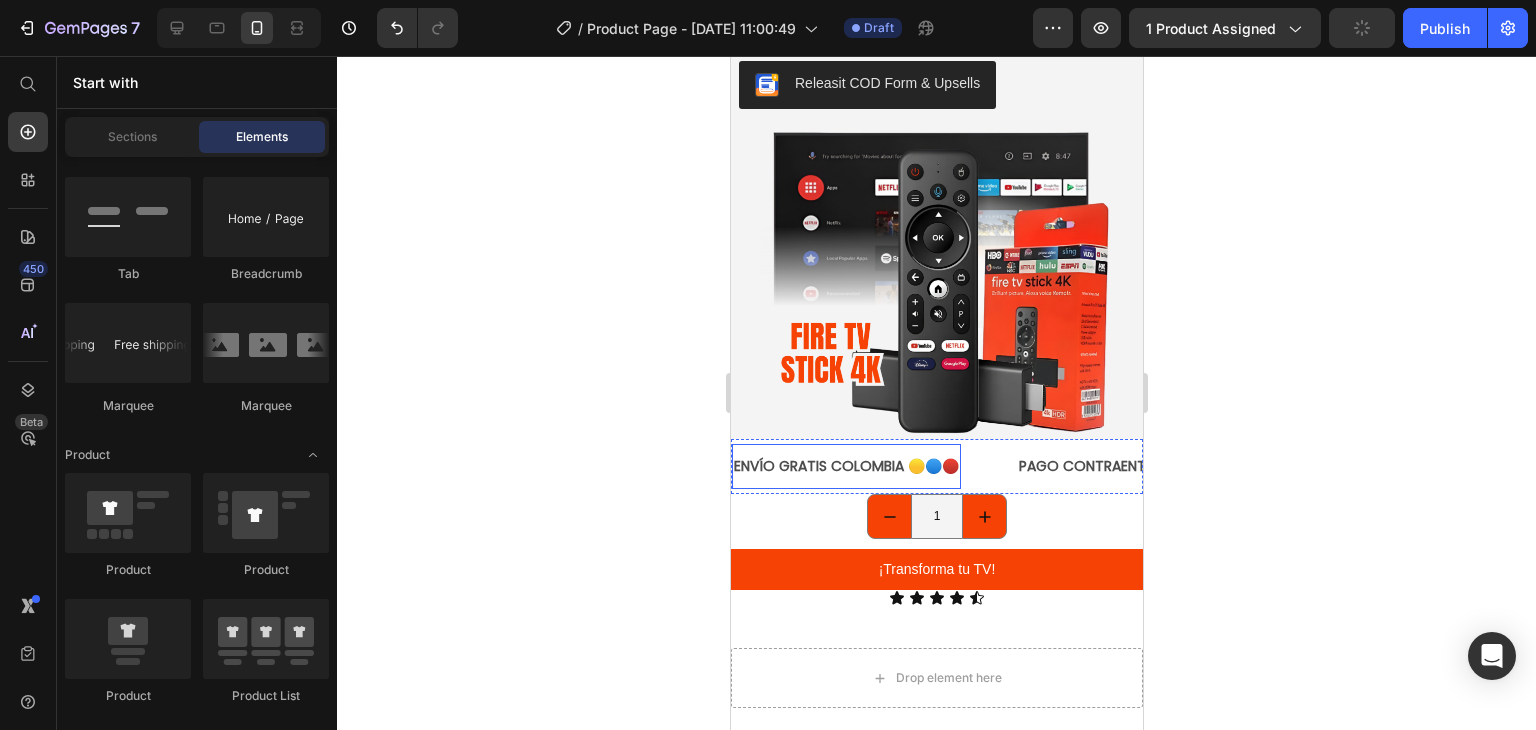 click on "ENVÍO GRATIS COLOMBIA 🟡🔵🔴  Text" at bounding box center [845, 466] 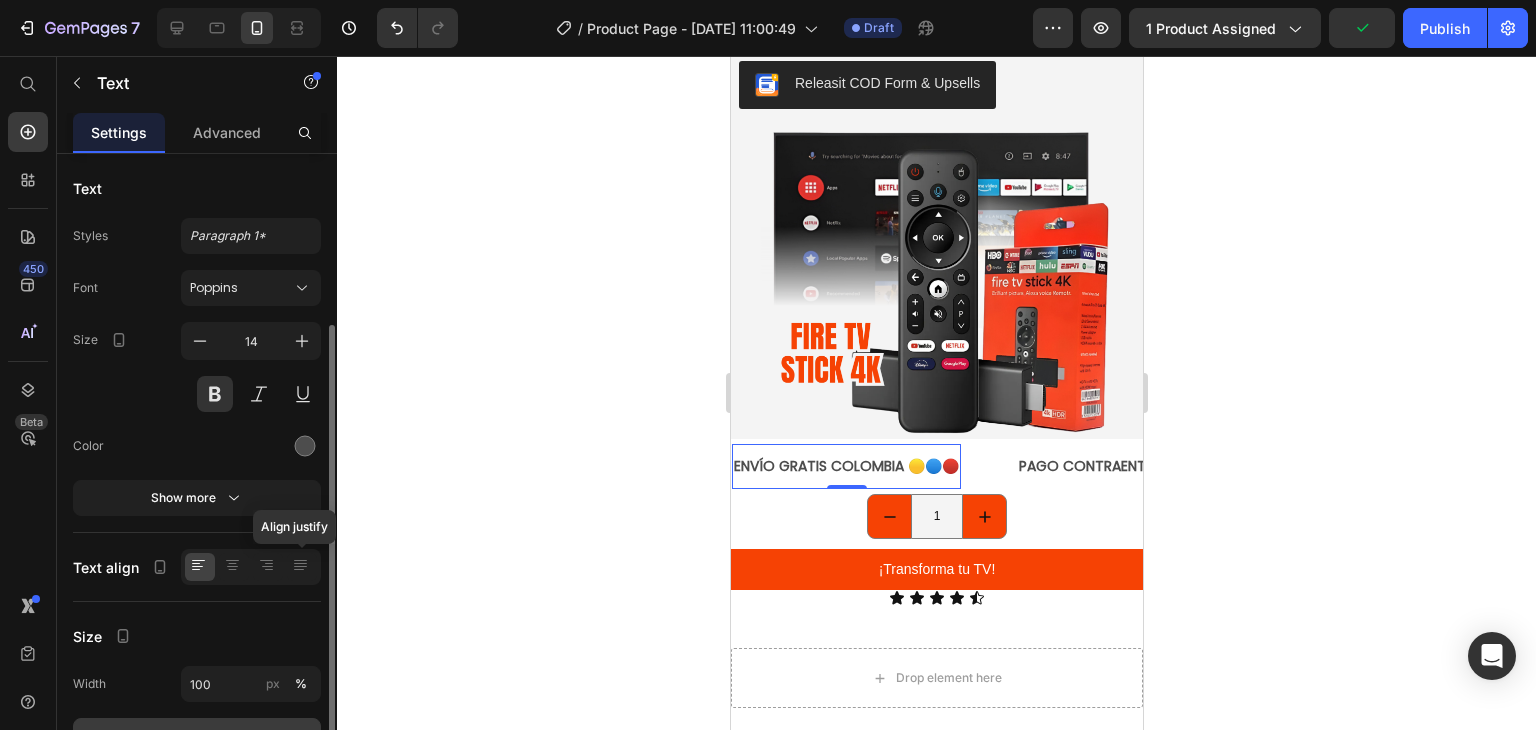 scroll, scrollTop: 260, scrollLeft: 0, axis: vertical 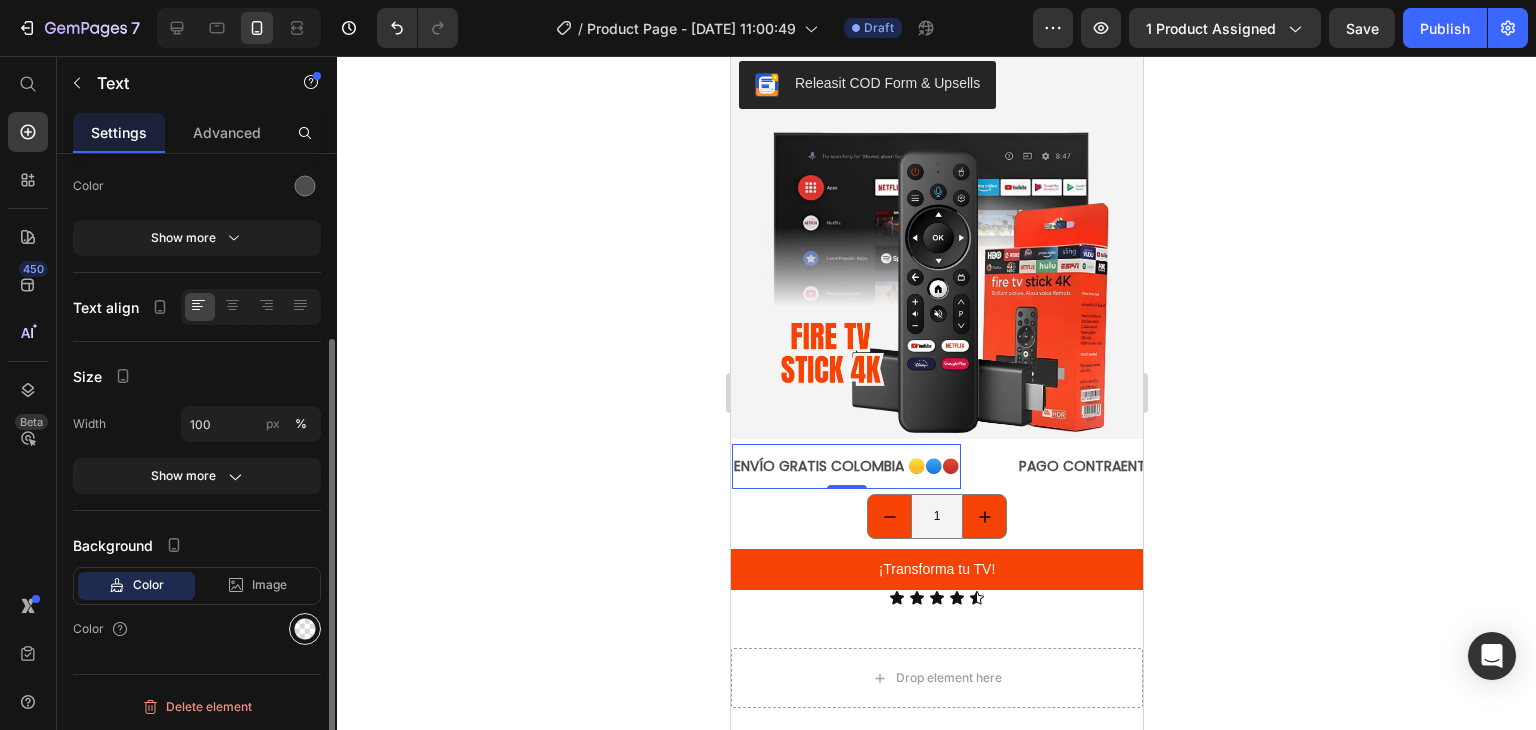 click at bounding box center [305, 629] 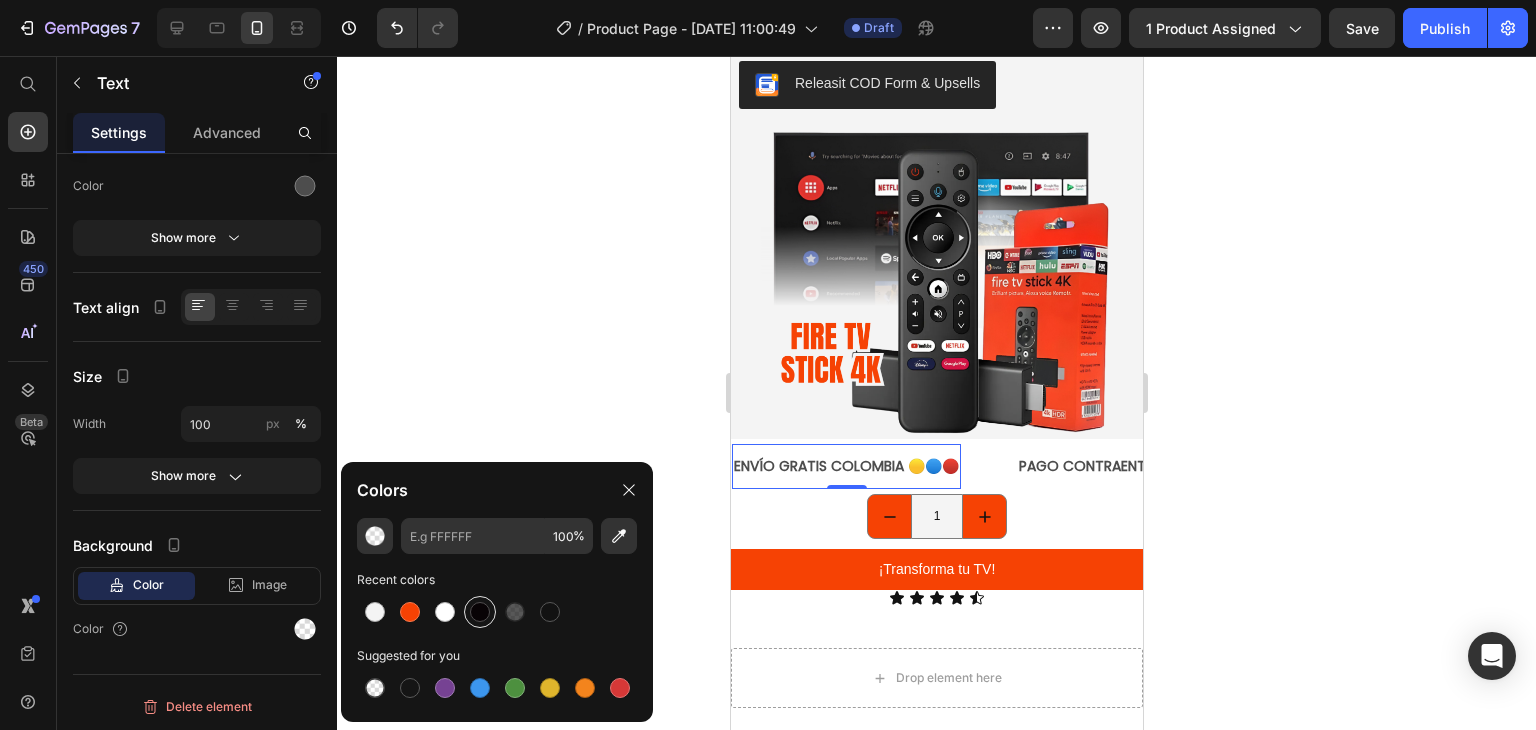 click at bounding box center (480, 612) 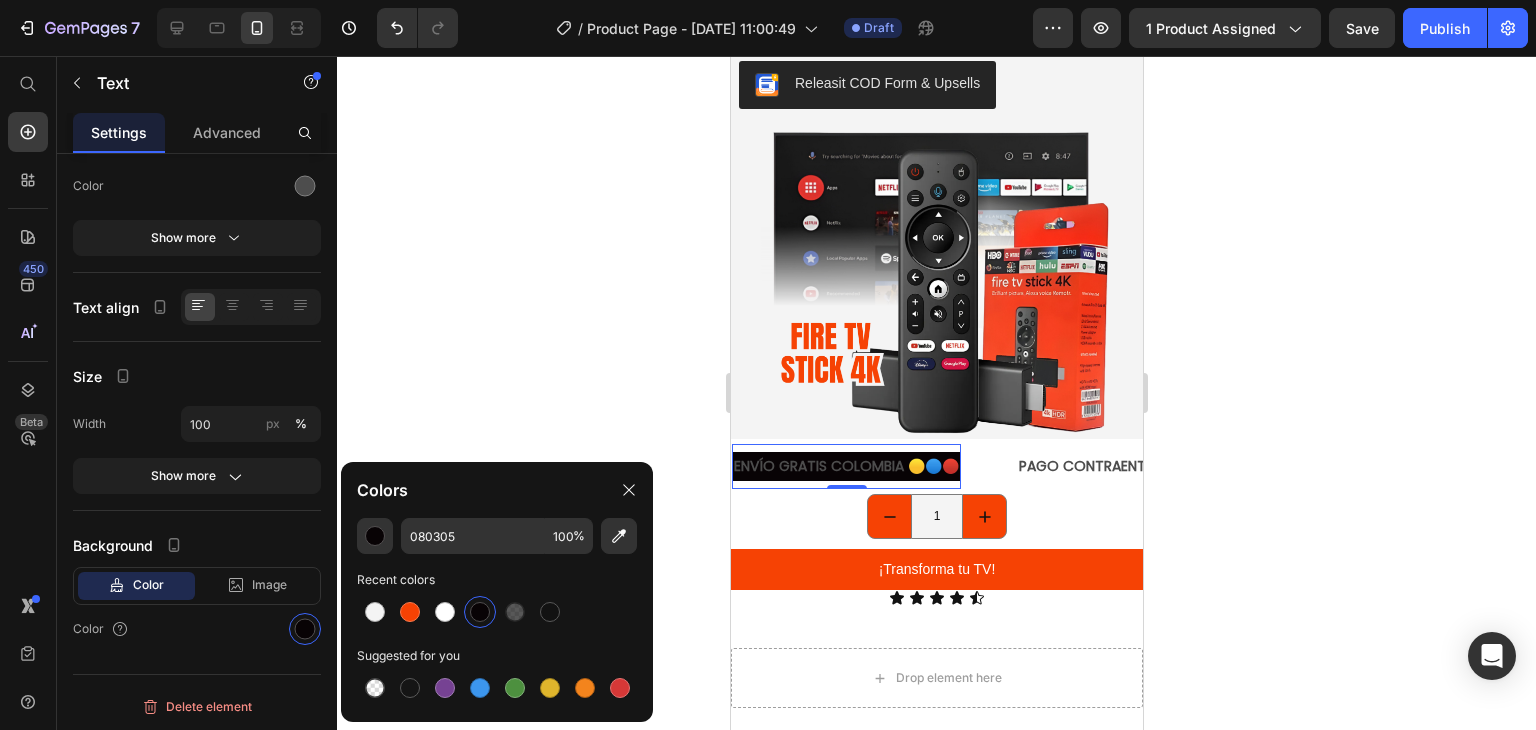 click 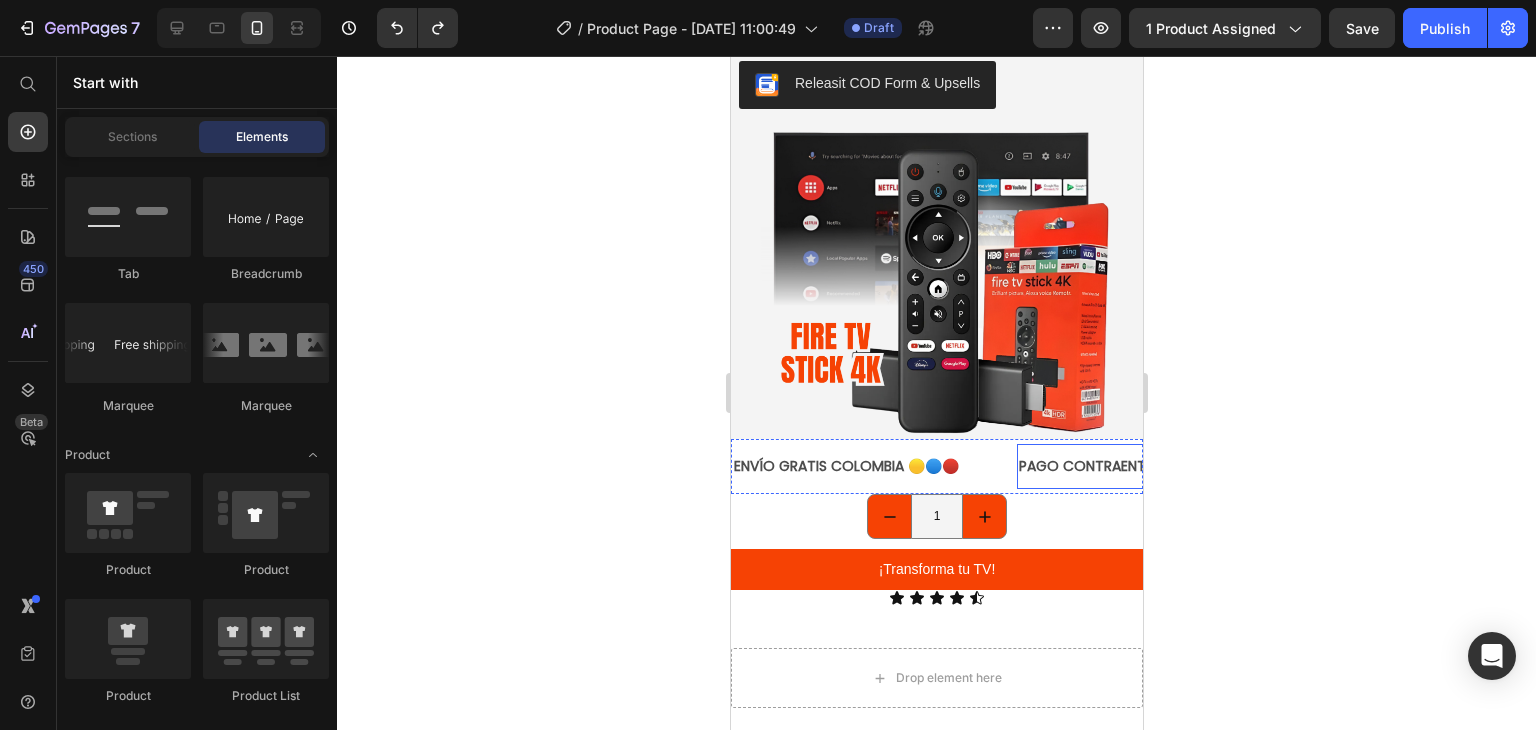 click 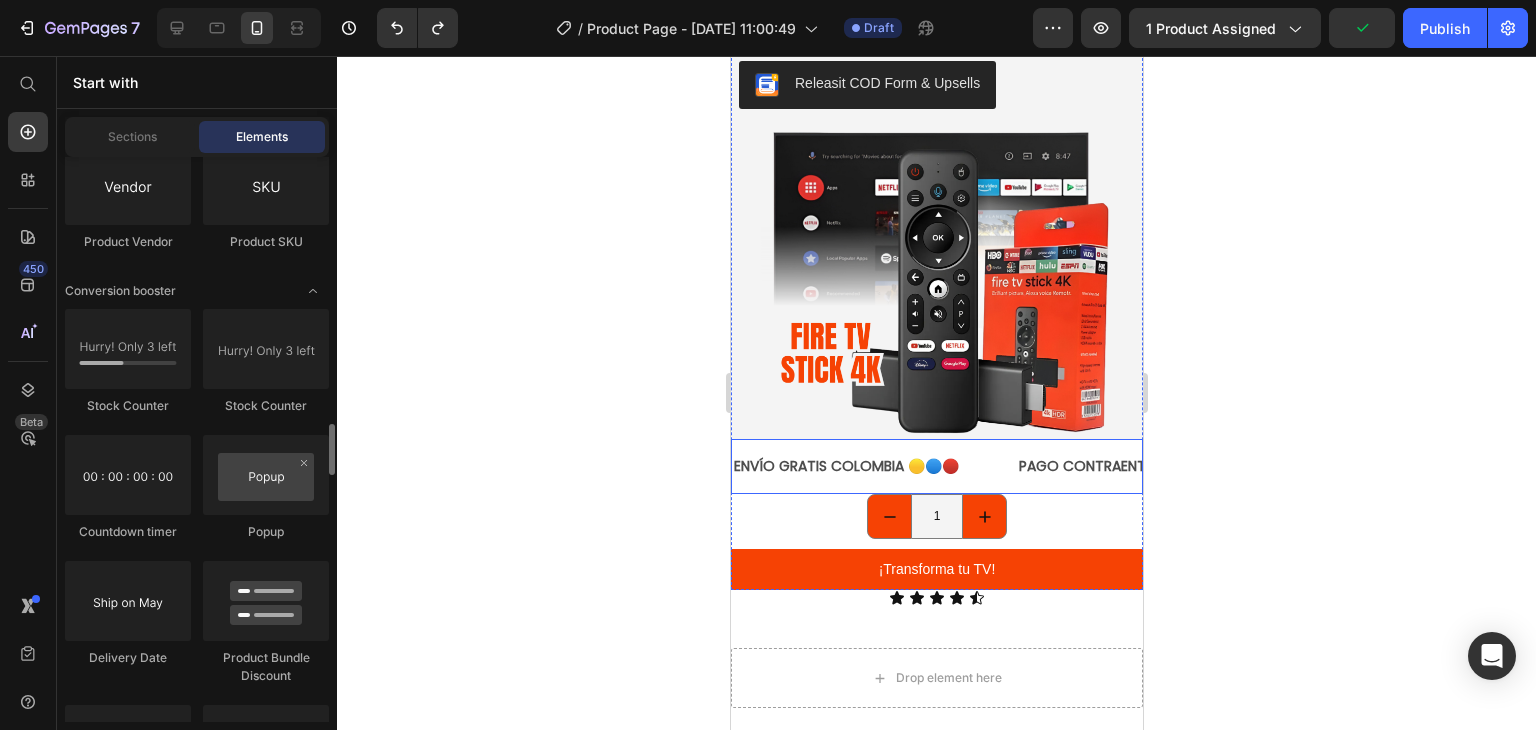 scroll, scrollTop: 3420, scrollLeft: 0, axis: vertical 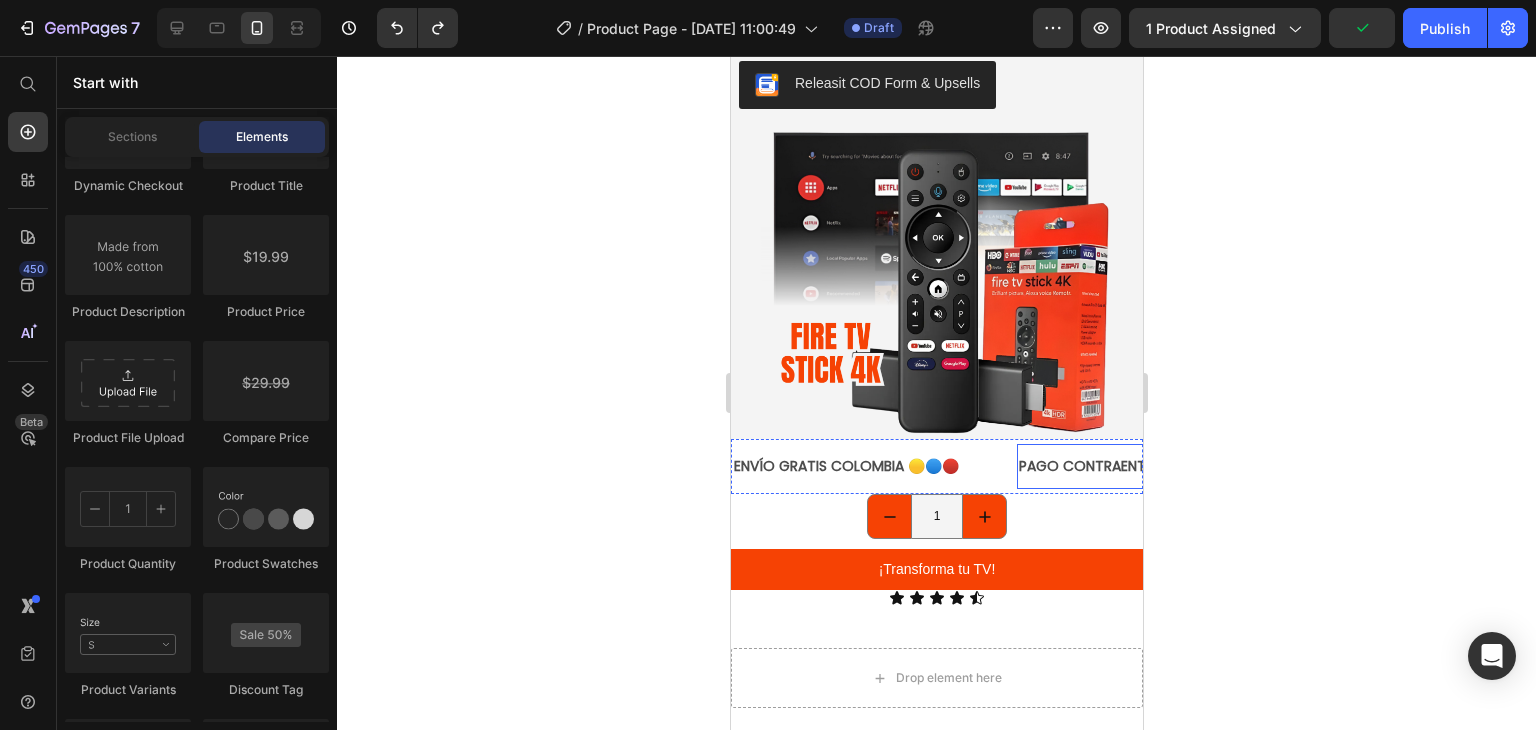 click on "PAGO CONTRAENTREGA" at bounding box center (1099, 466) 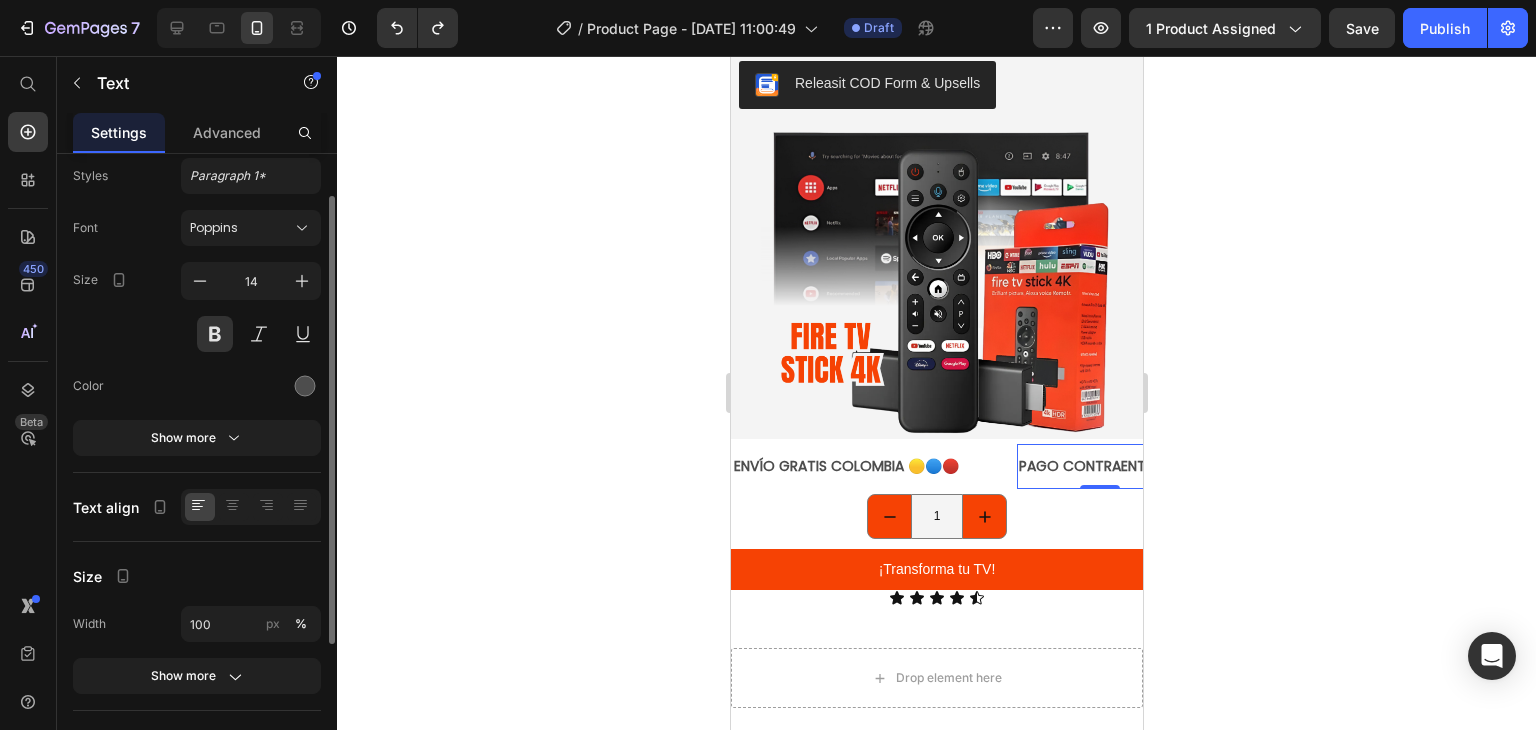 scroll, scrollTop: 0, scrollLeft: 0, axis: both 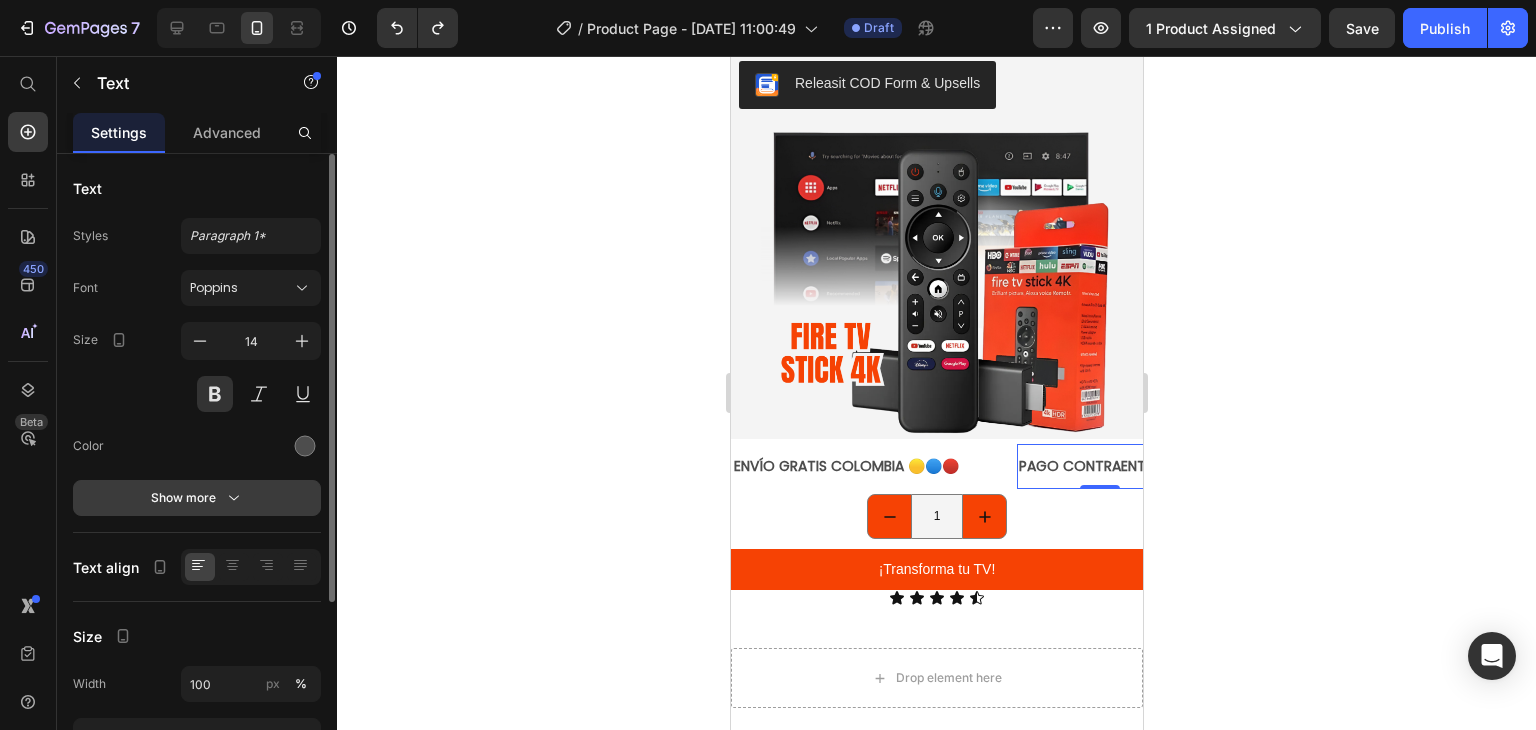 click on "Show more" at bounding box center (197, 498) 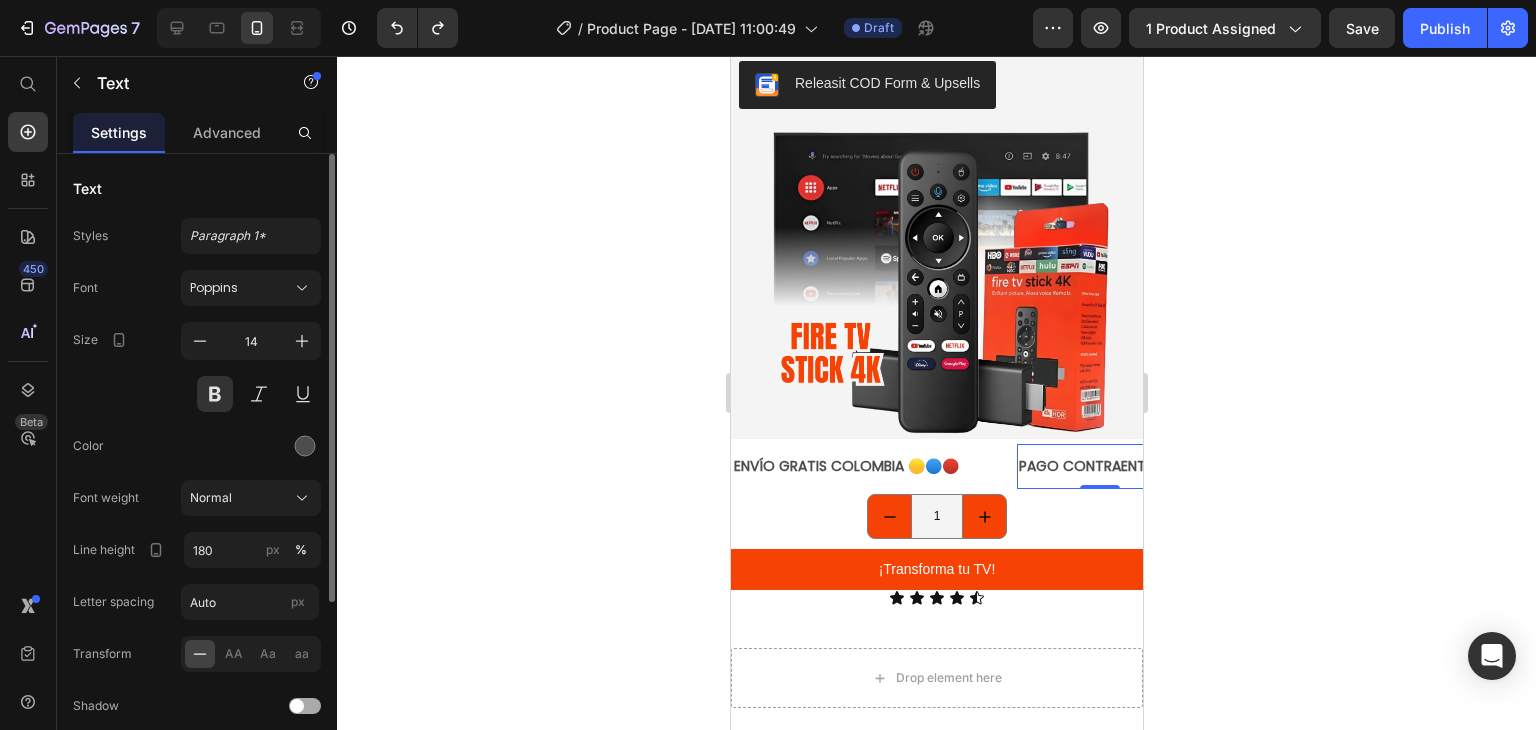 scroll, scrollTop: 100, scrollLeft: 0, axis: vertical 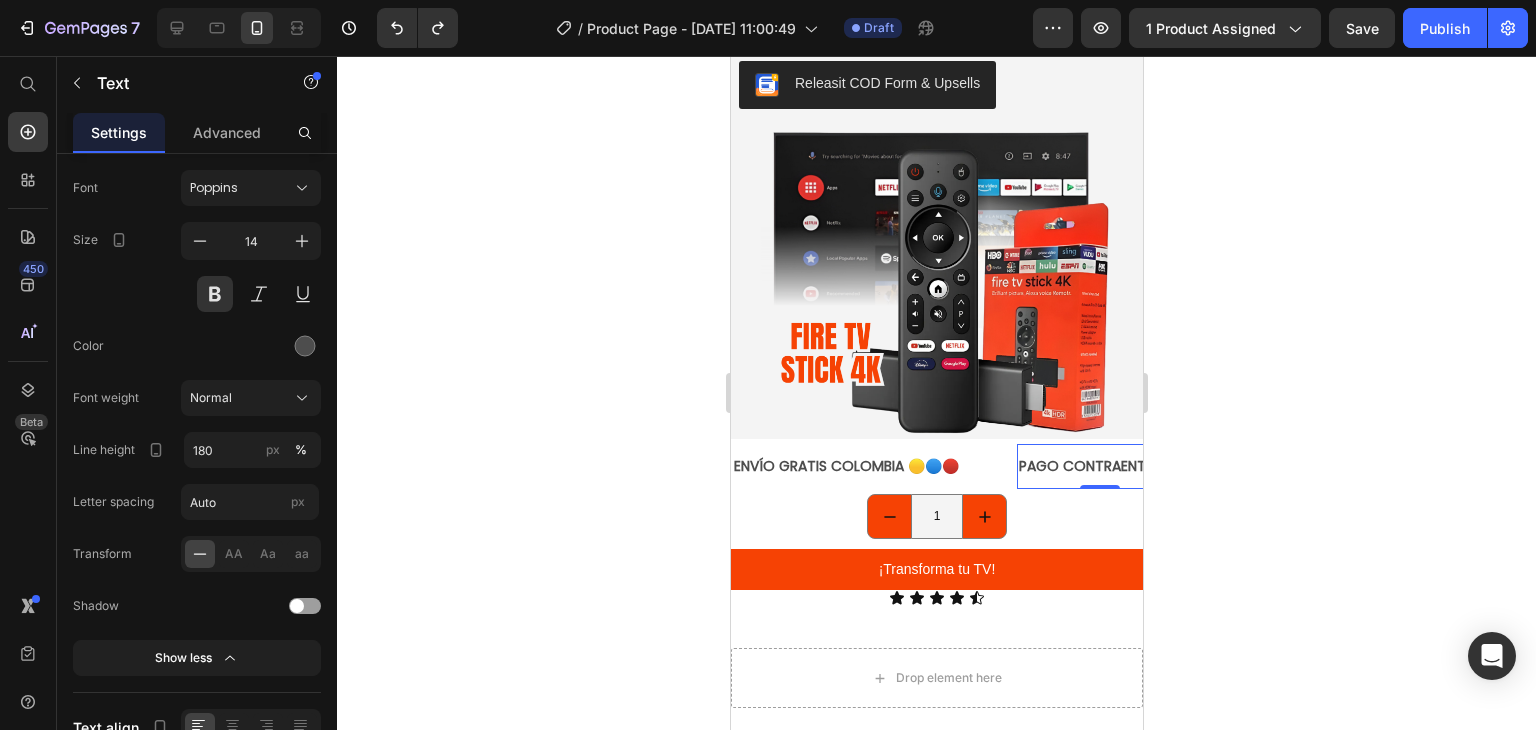 click 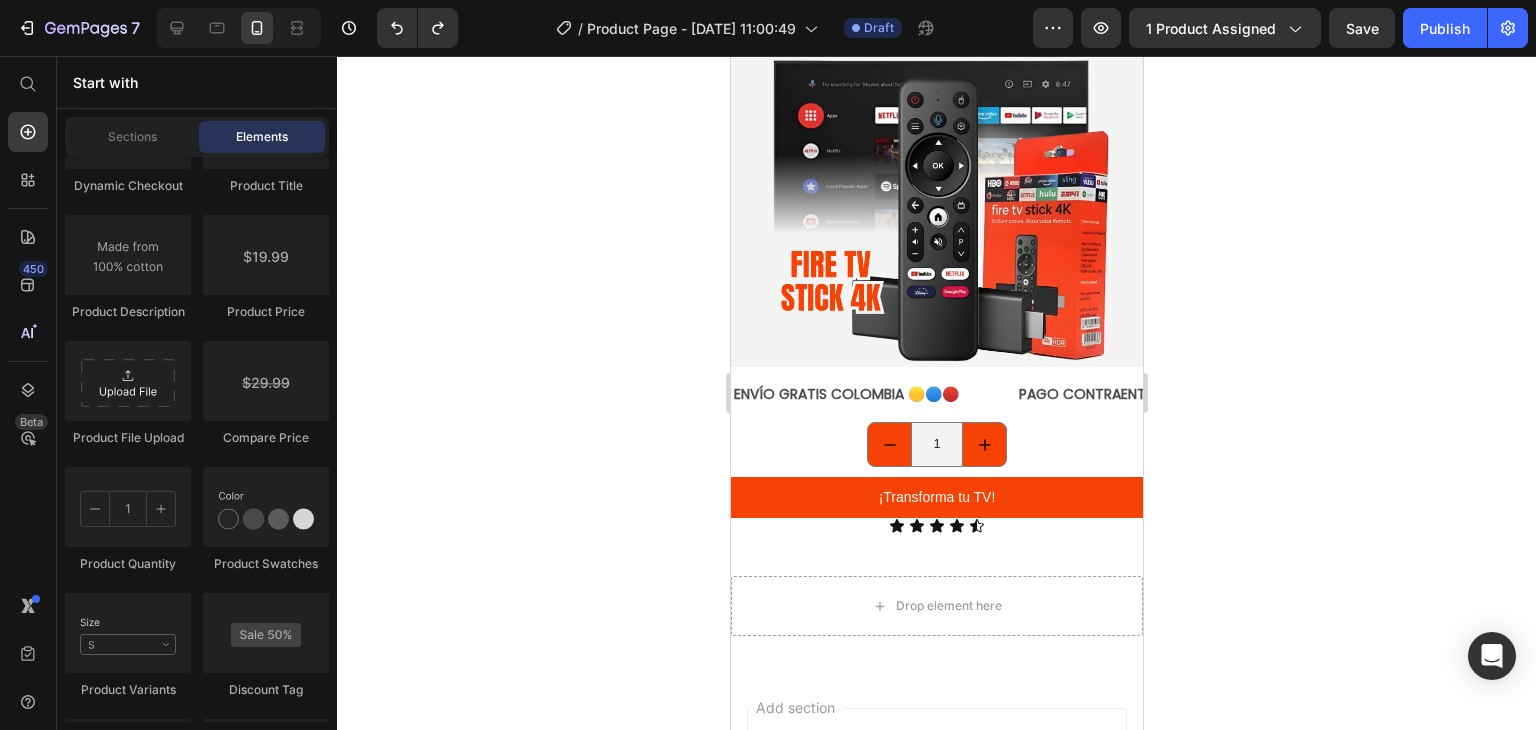 scroll, scrollTop: 1600, scrollLeft: 0, axis: vertical 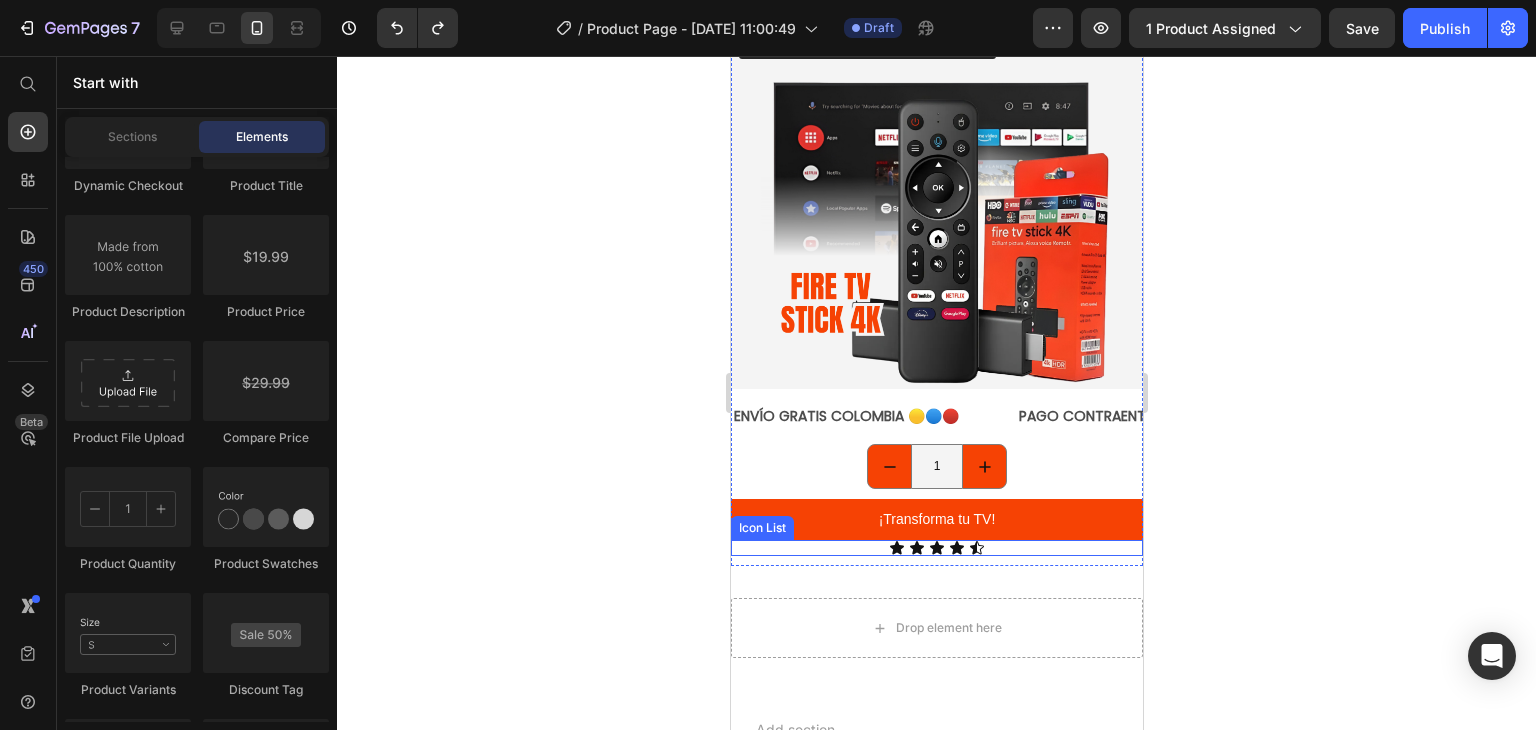 click on "Icon Icon Icon Icon Icon" at bounding box center (936, 548) 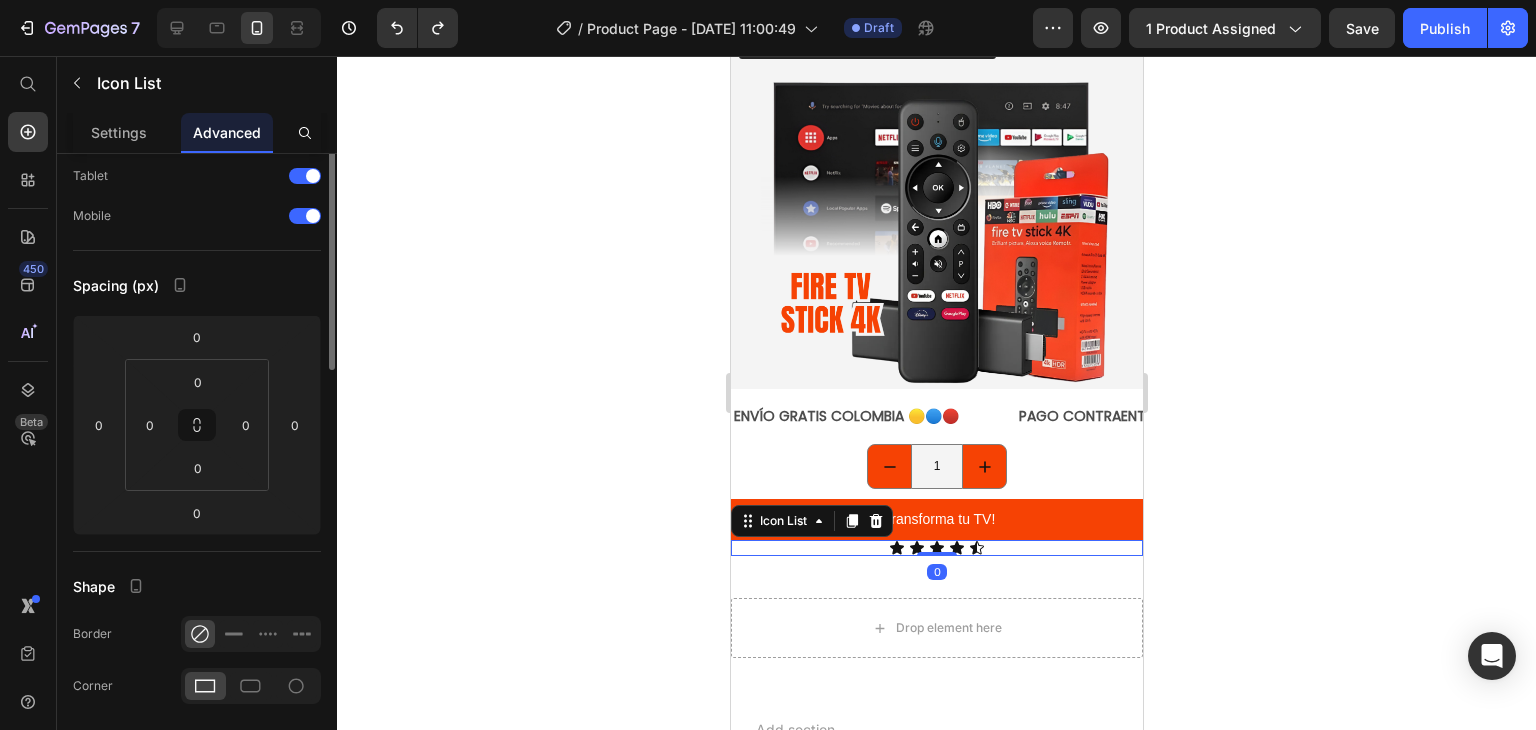 scroll, scrollTop: 0, scrollLeft: 0, axis: both 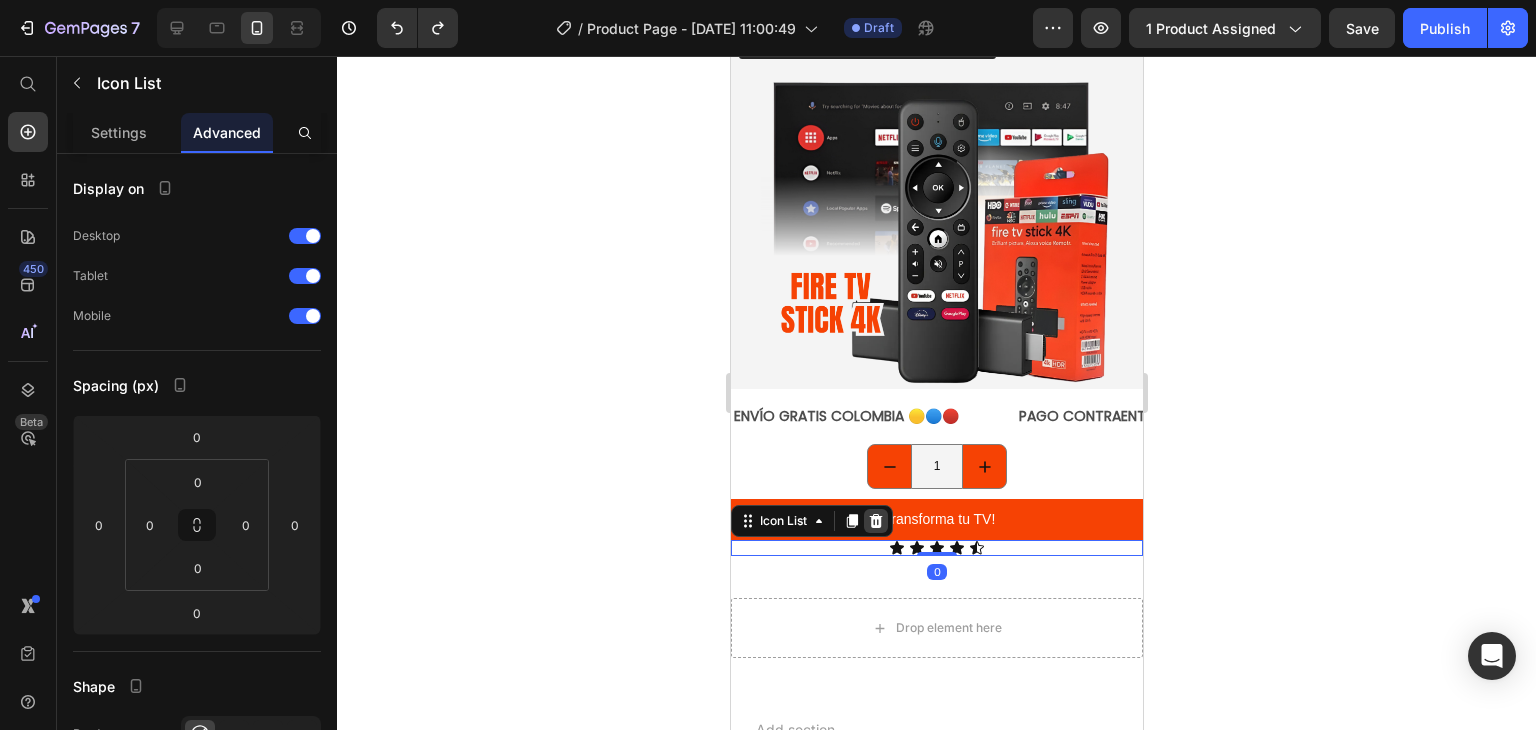 click 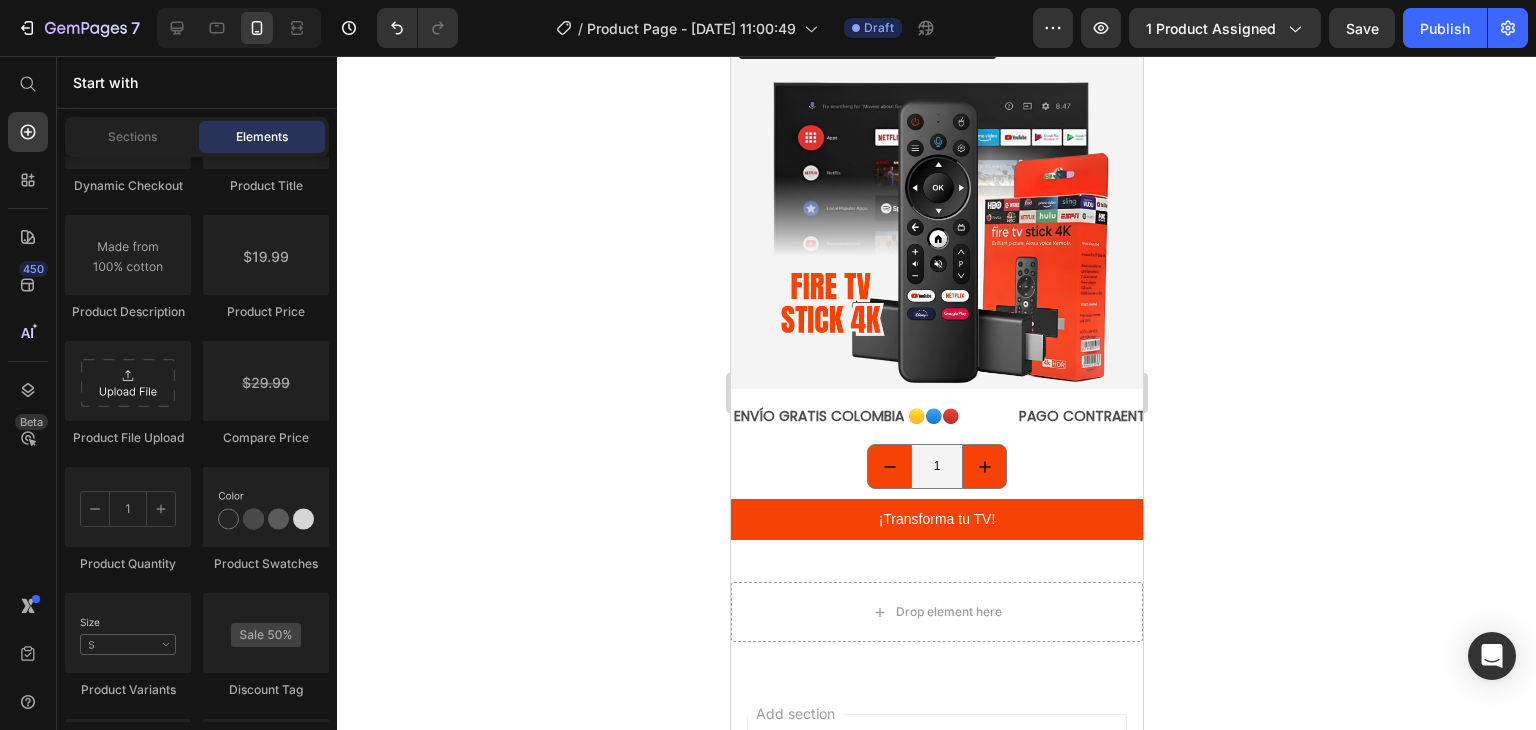 click 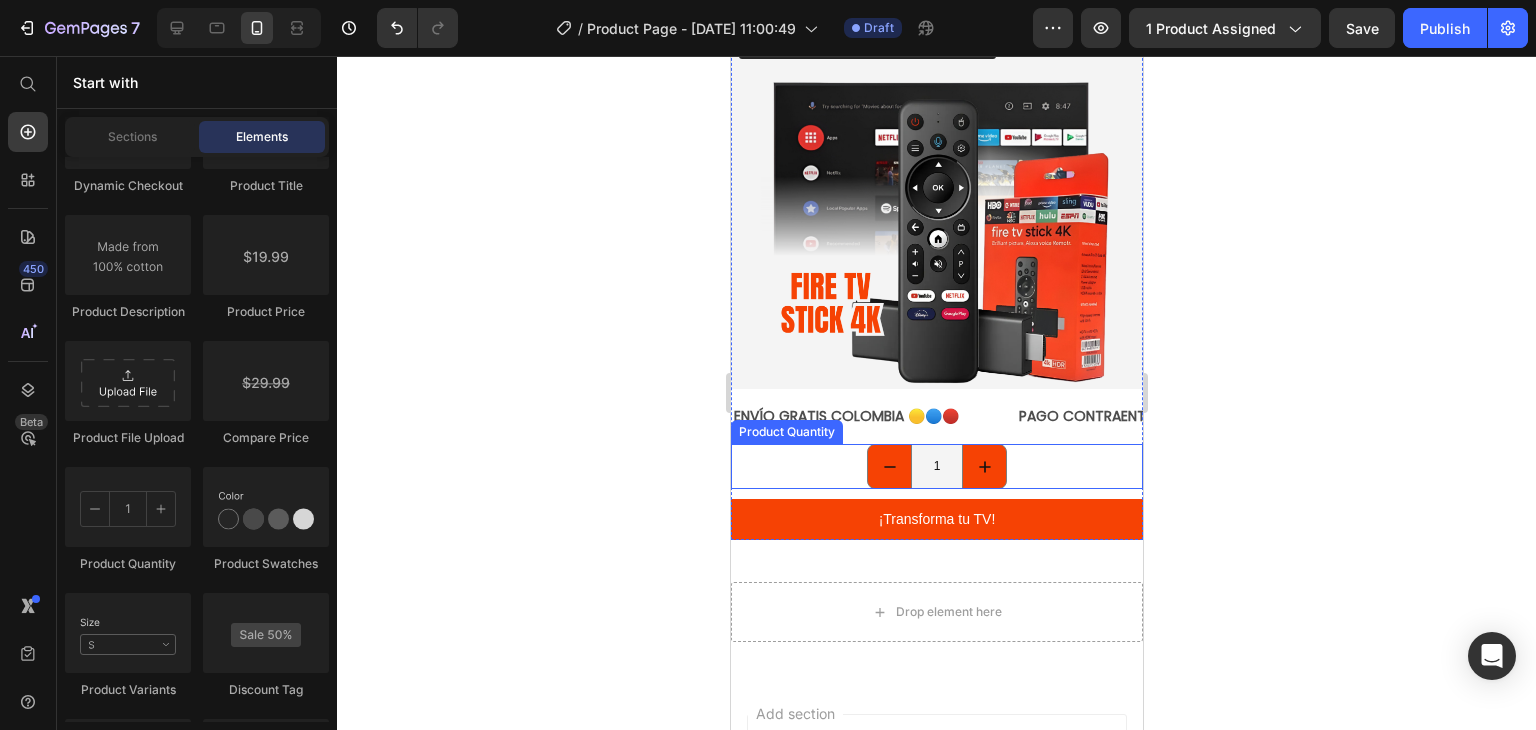 click on "1" at bounding box center [936, 466] 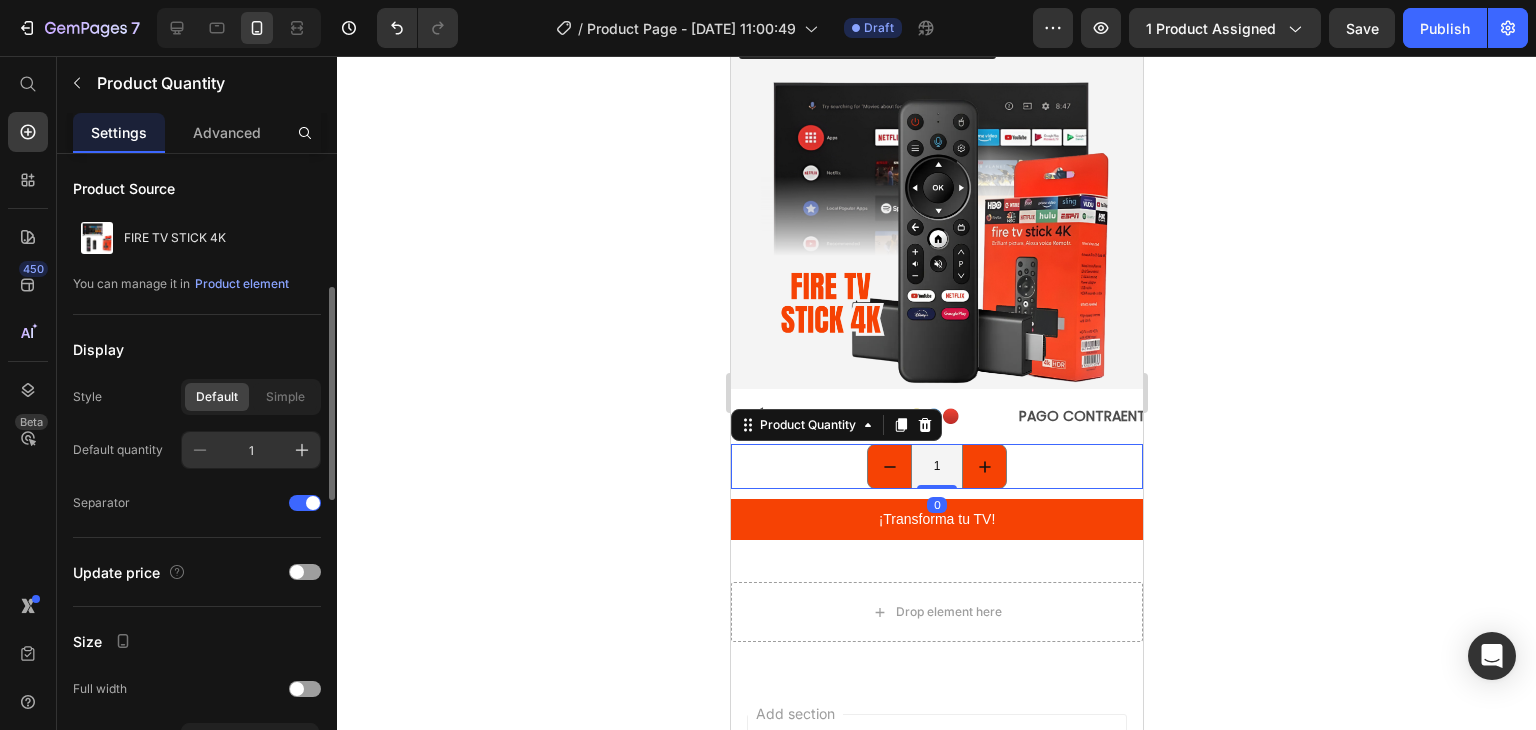 scroll, scrollTop: 100, scrollLeft: 0, axis: vertical 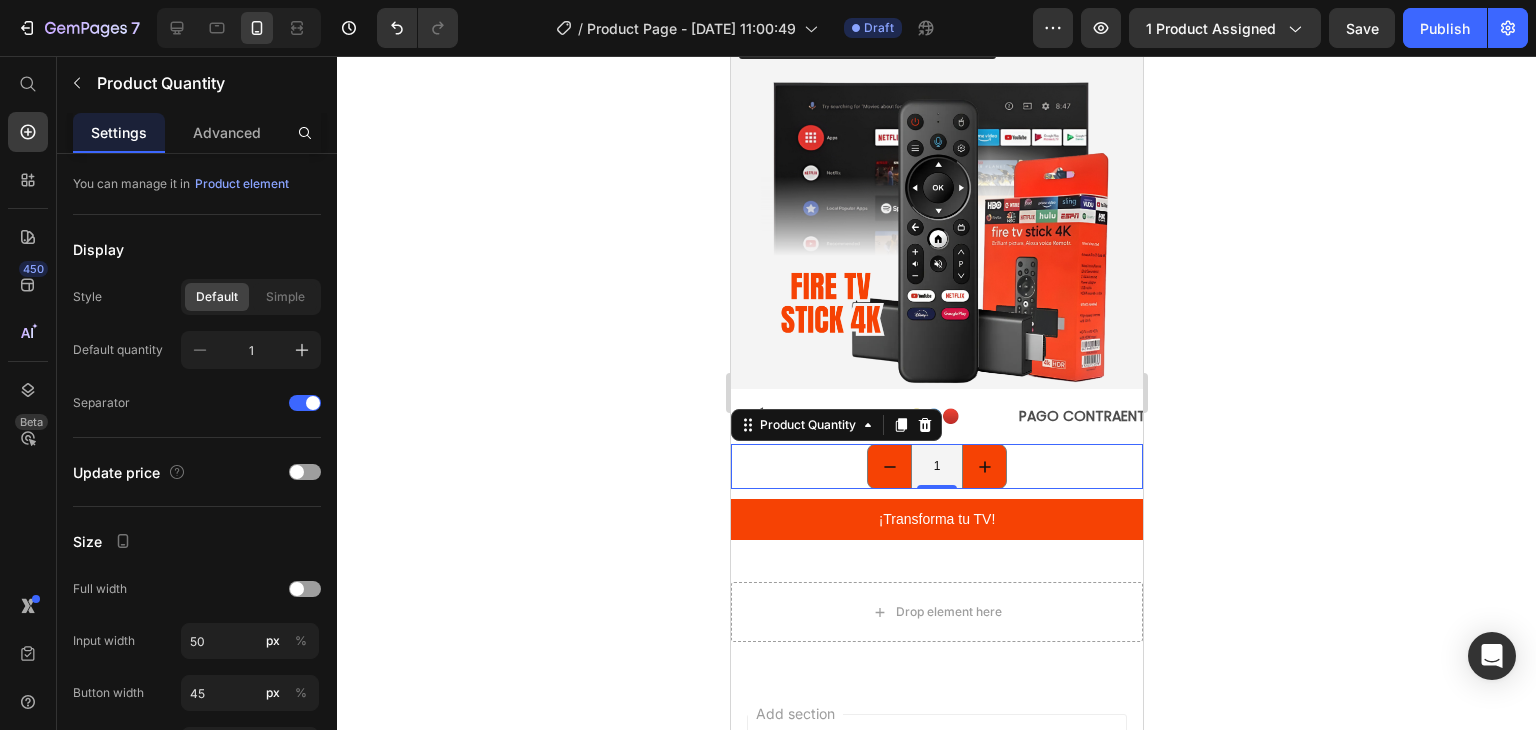 click 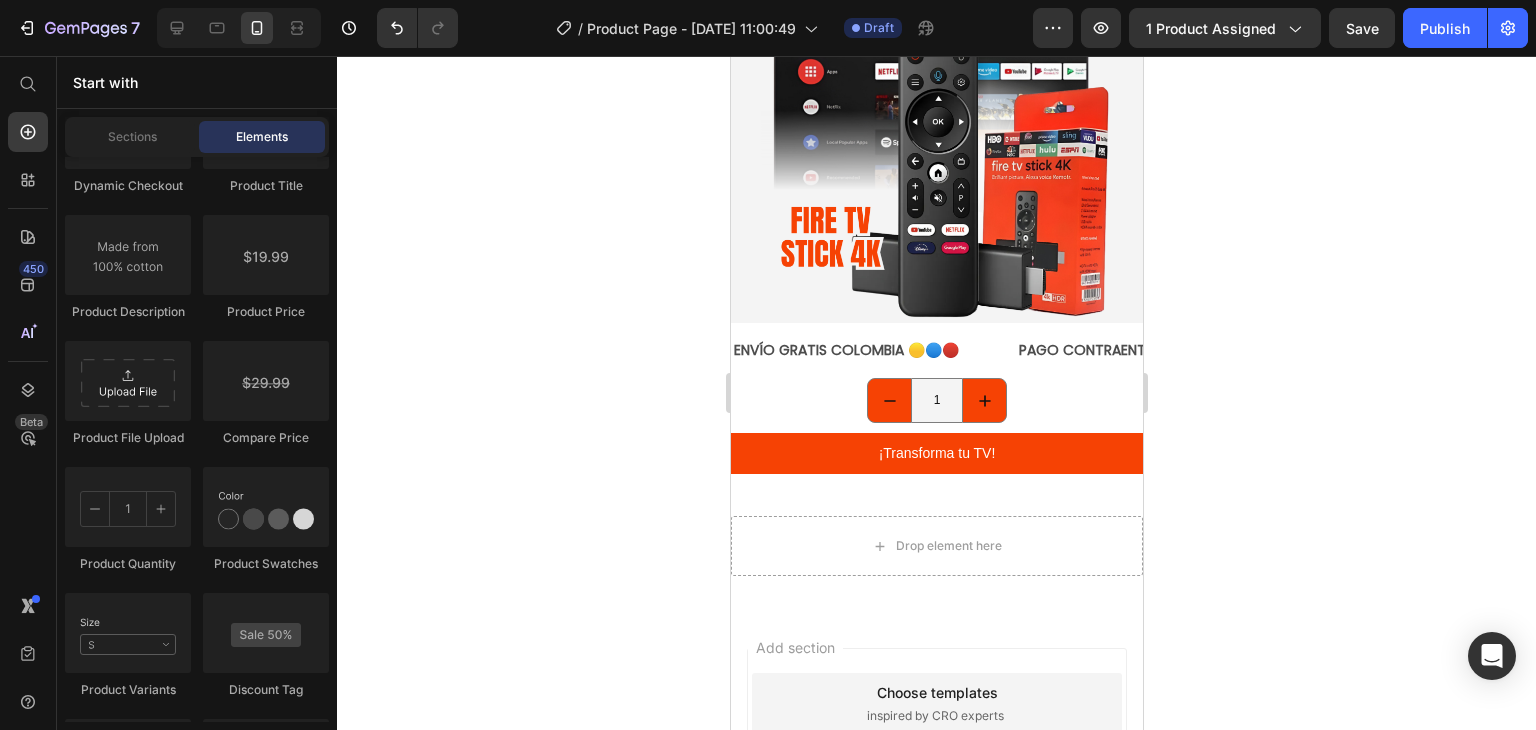 scroll, scrollTop: 1700, scrollLeft: 0, axis: vertical 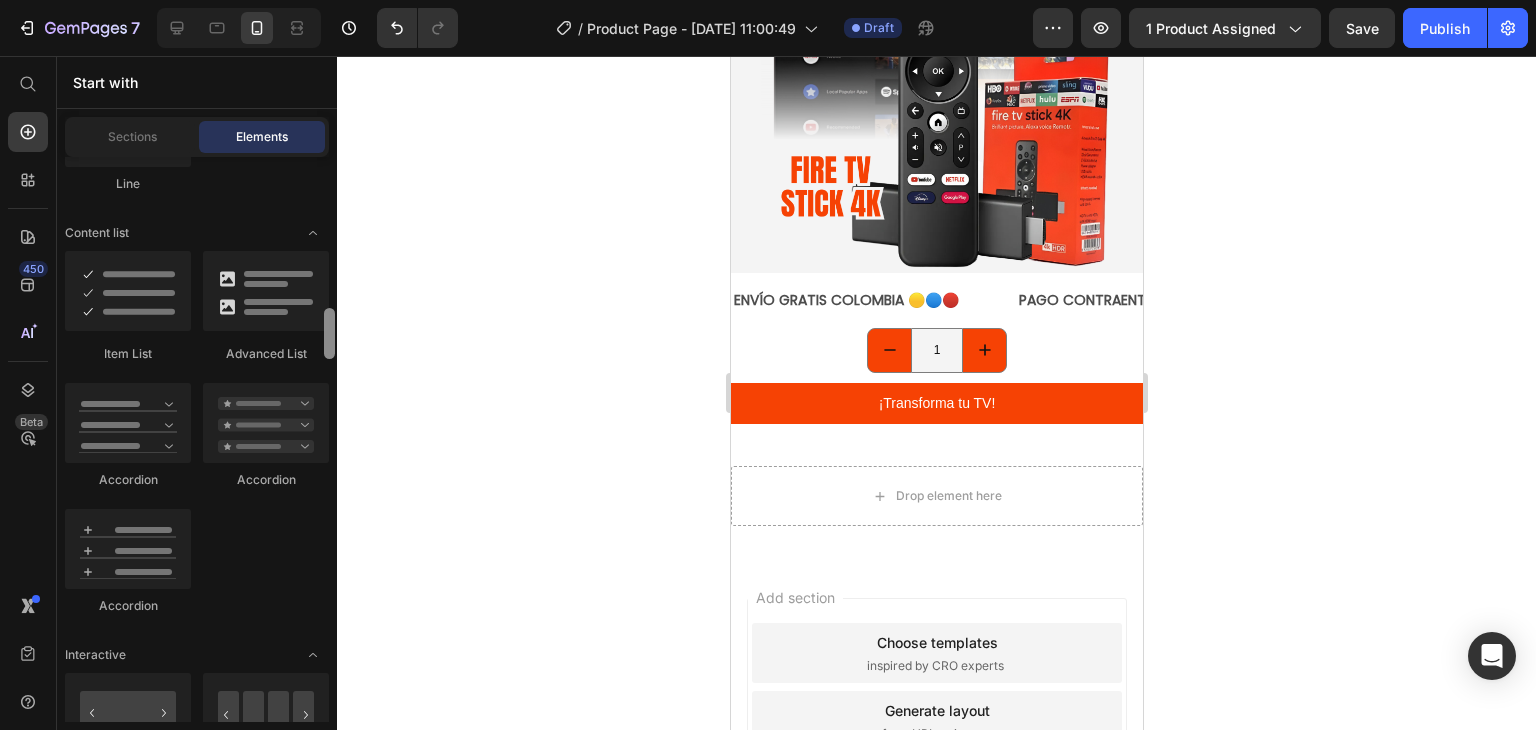 drag, startPoint x: 331, startPoint y: 517, endPoint x: 288, endPoint y: 337, distance: 185.06485 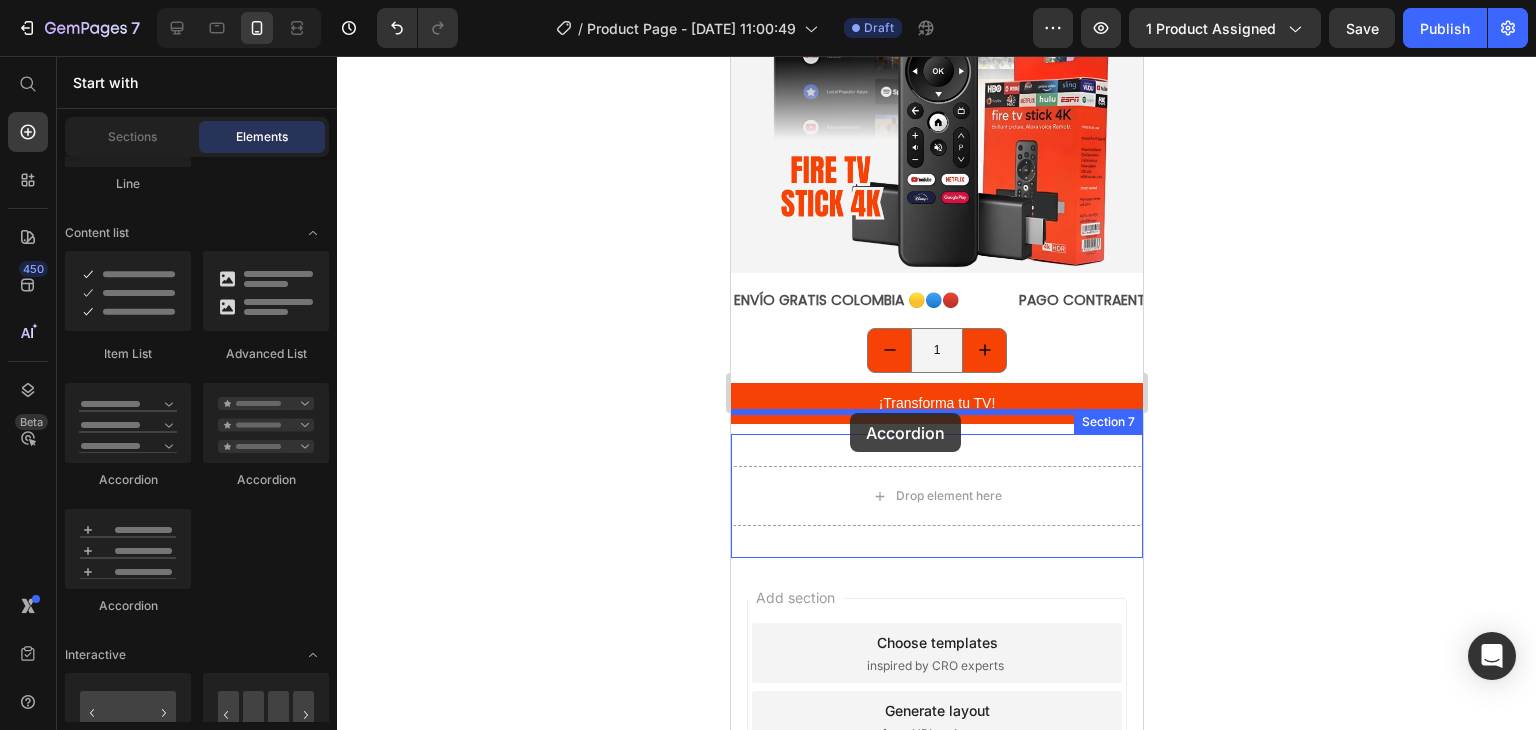 drag, startPoint x: 974, startPoint y: 489, endPoint x: 1986, endPoint y: 493, distance: 1012.00793 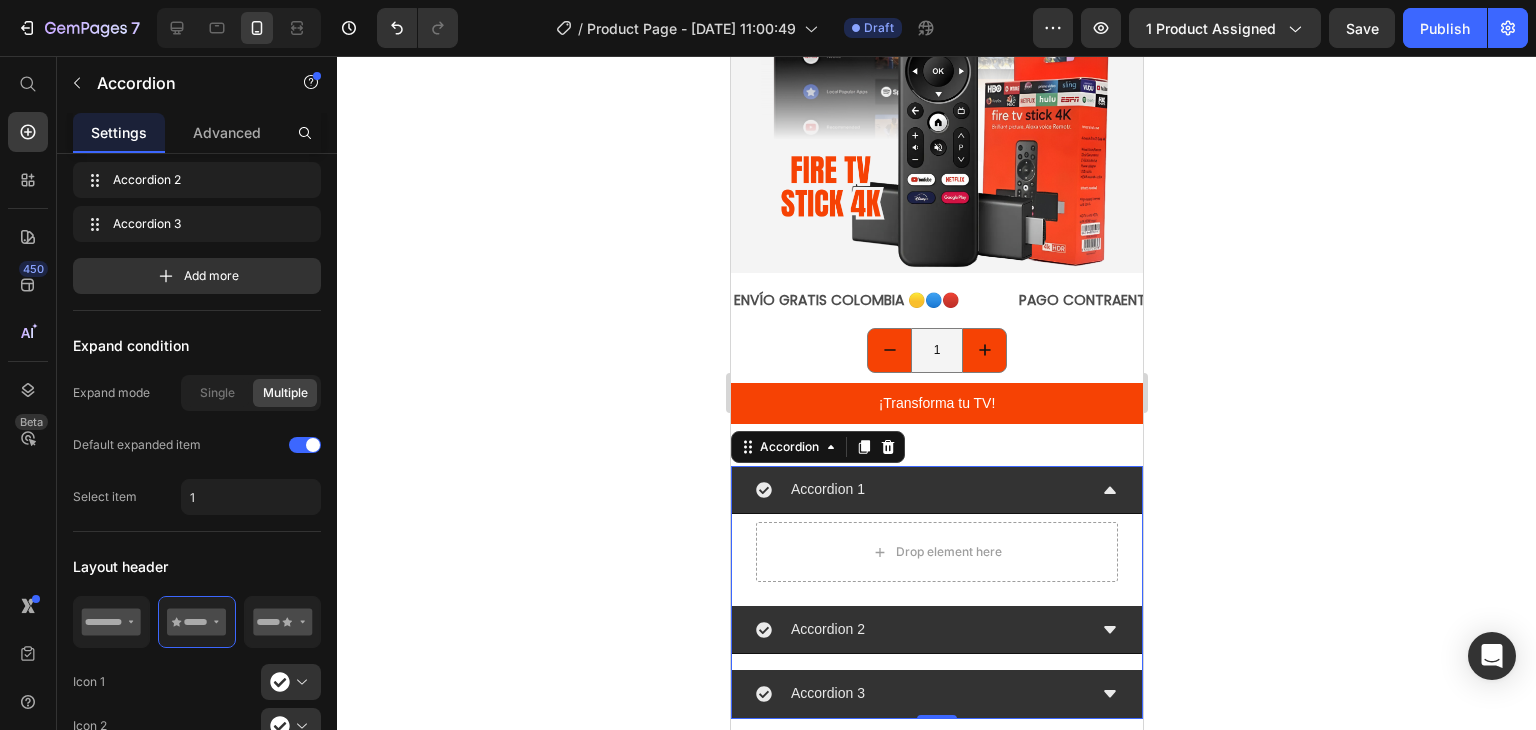 scroll, scrollTop: 0, scrollLeft: 0, axis: both 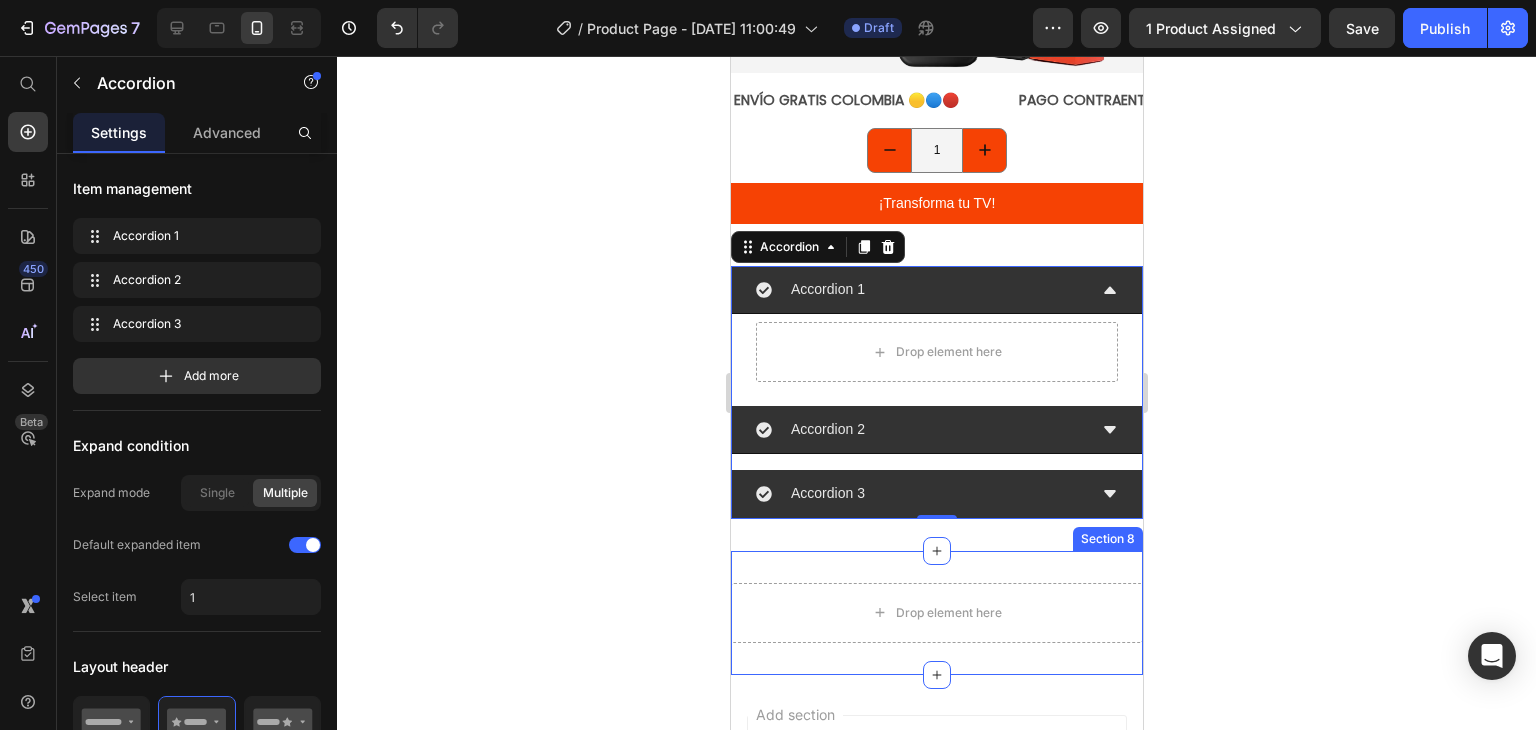 click on "Drop element here Section 8" at bounding box center (936, 613) 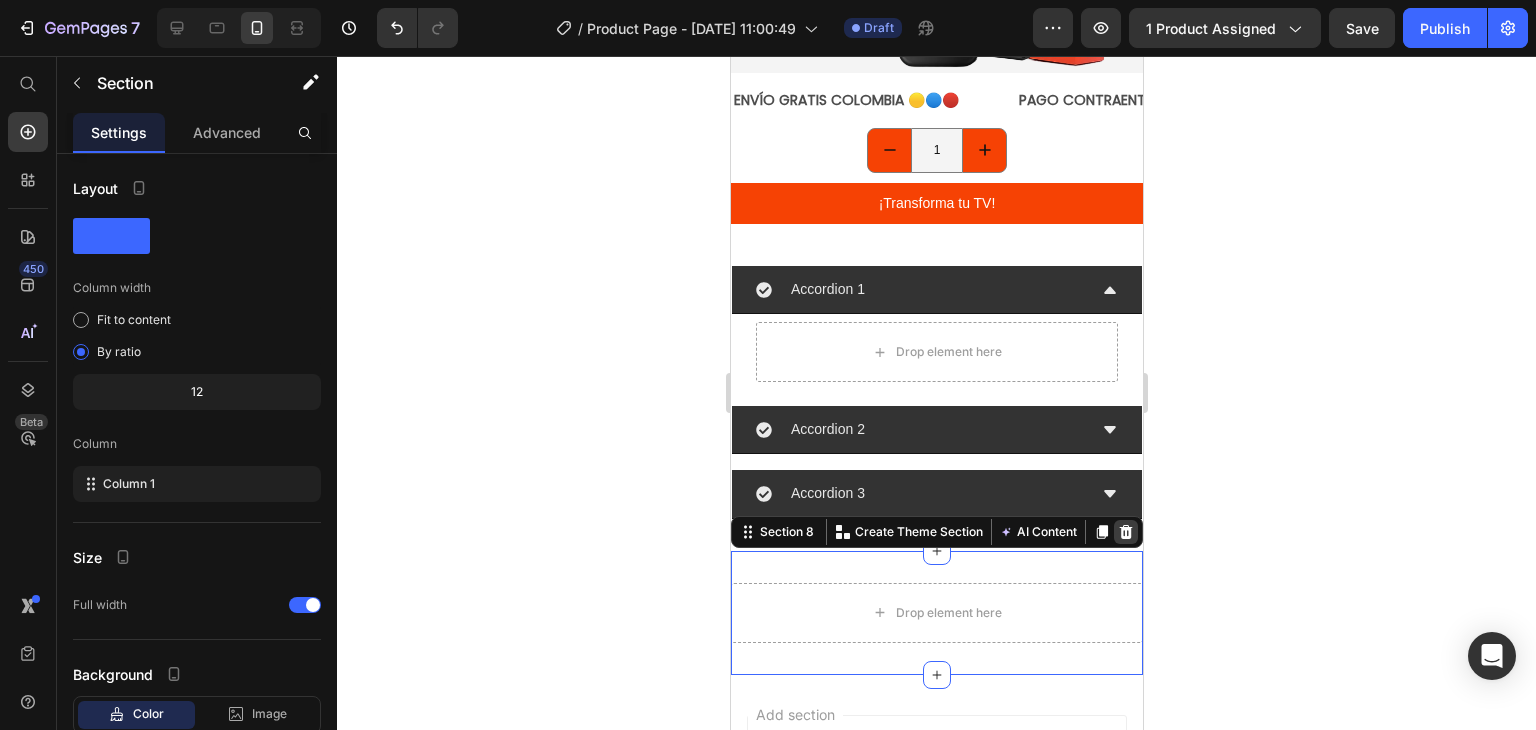 click 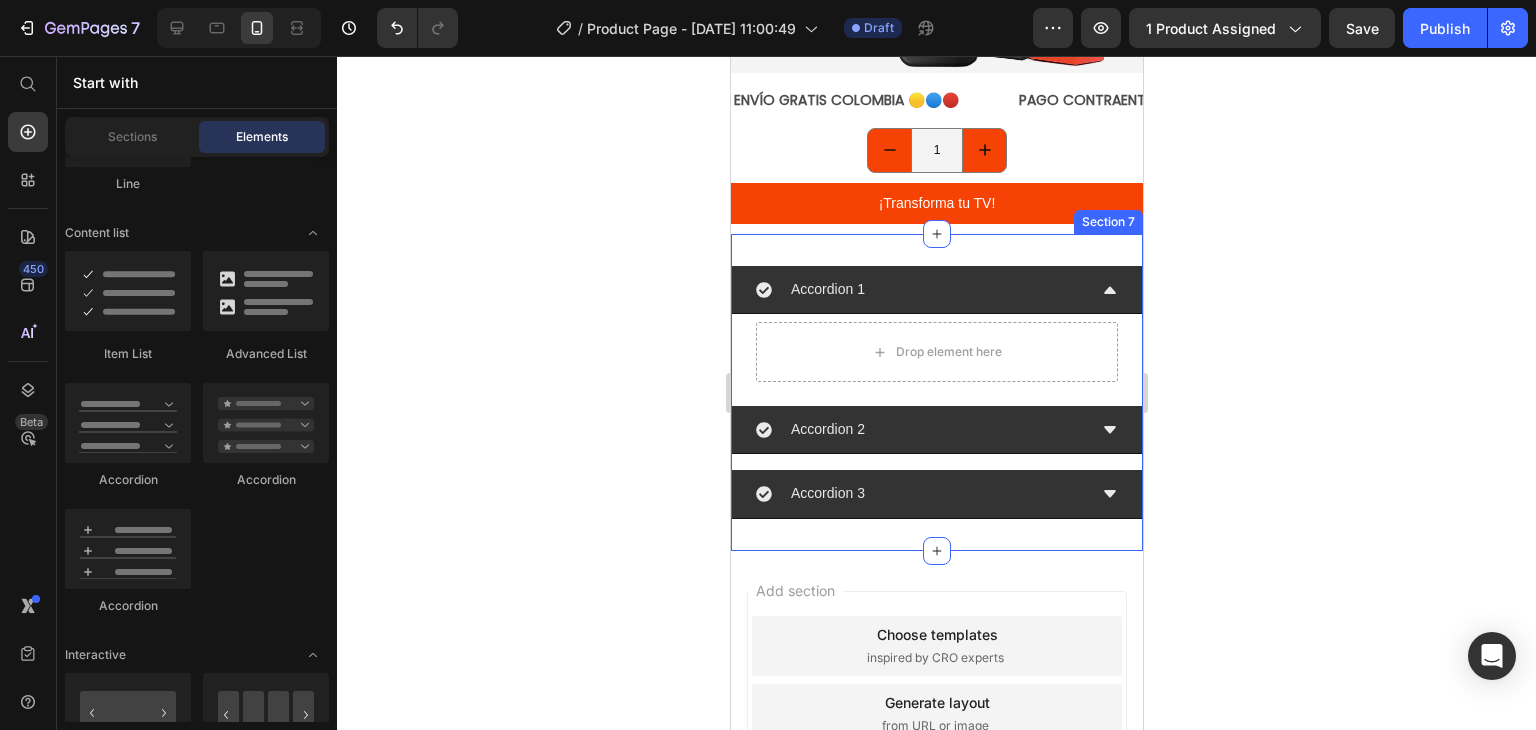 click on "Accordion 1
Drop element here
Accordion 2
Accordion 3 Accordion Section 7" at bounding box center (936, 392) 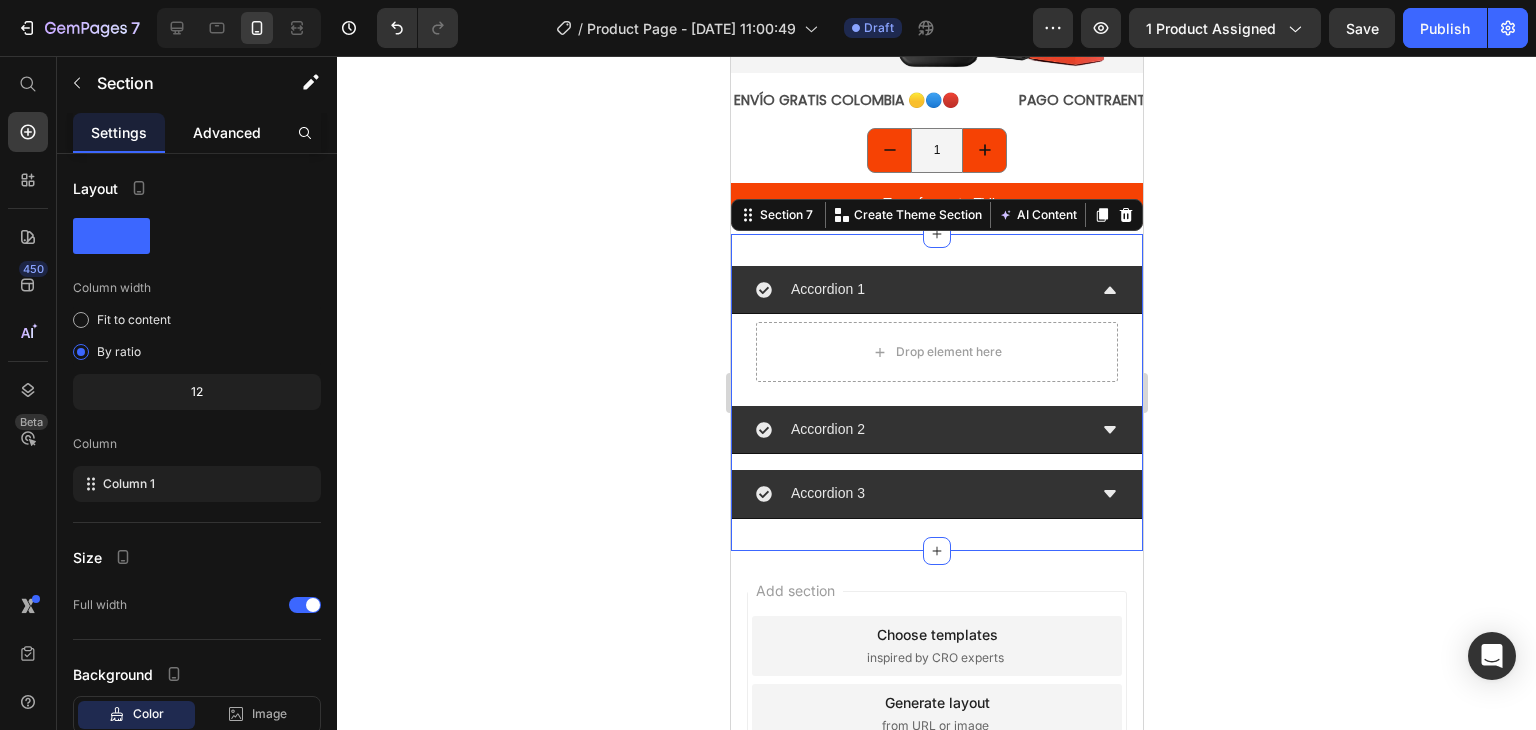 click on "Advanced" 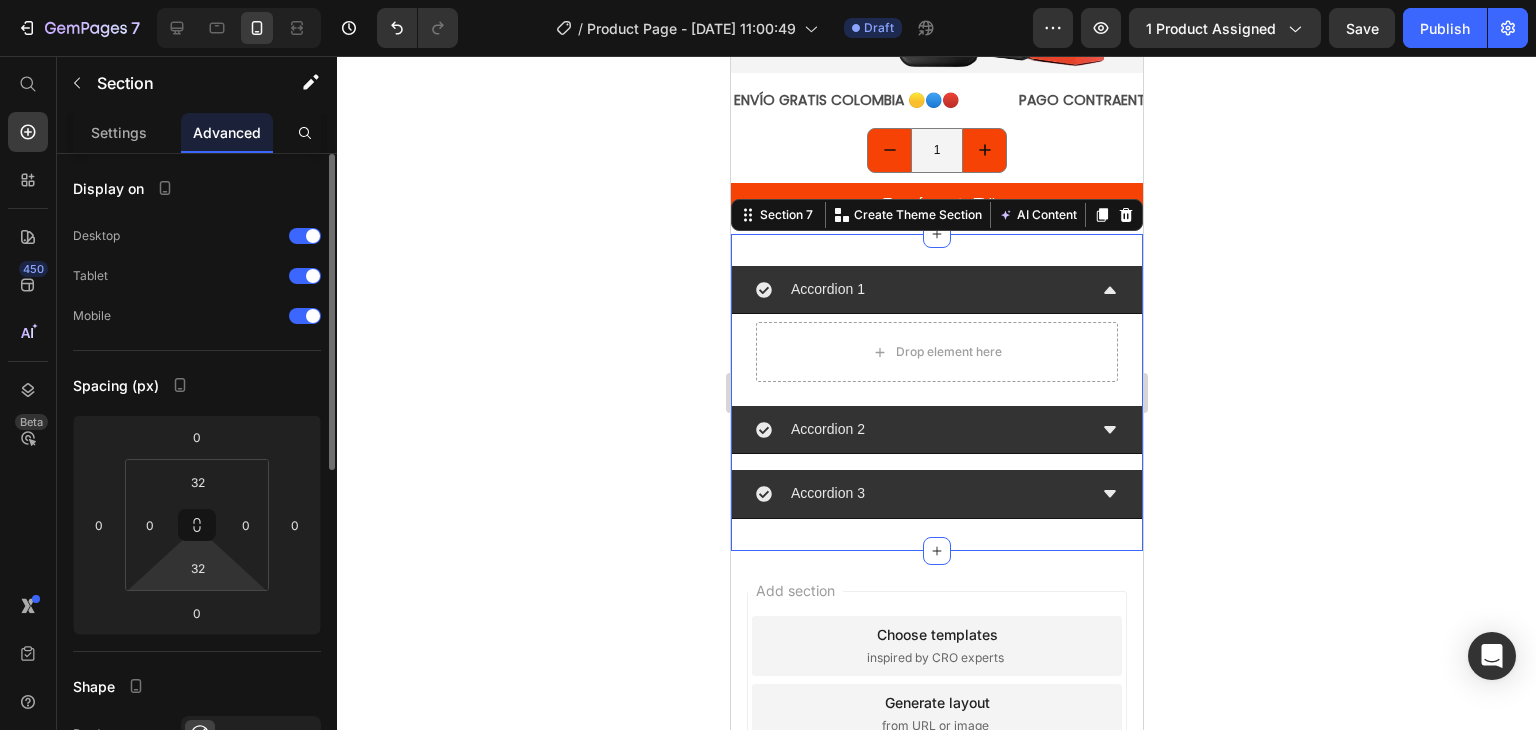 click on "7  Version history  /  Product Page - [DATE] 11:00:49 Draft Preview 1 product assigned  Save   Publish  450 Beta Start with Sections Elements Hero Section Product Detail Brands Trusted Badges Guarantee Product Breakdown How to use Testimonials Compare Bundle FAQs Social Proof Brand Story Product List Collection Blog List Contact Sticky Add to Cart Custom Footer Browse Library 450 Layout
Row
Row
Row
Row Text
Heading
Text Block Button
Button
Button
Sticky Back to top Media" at bounding box center (768, 0) 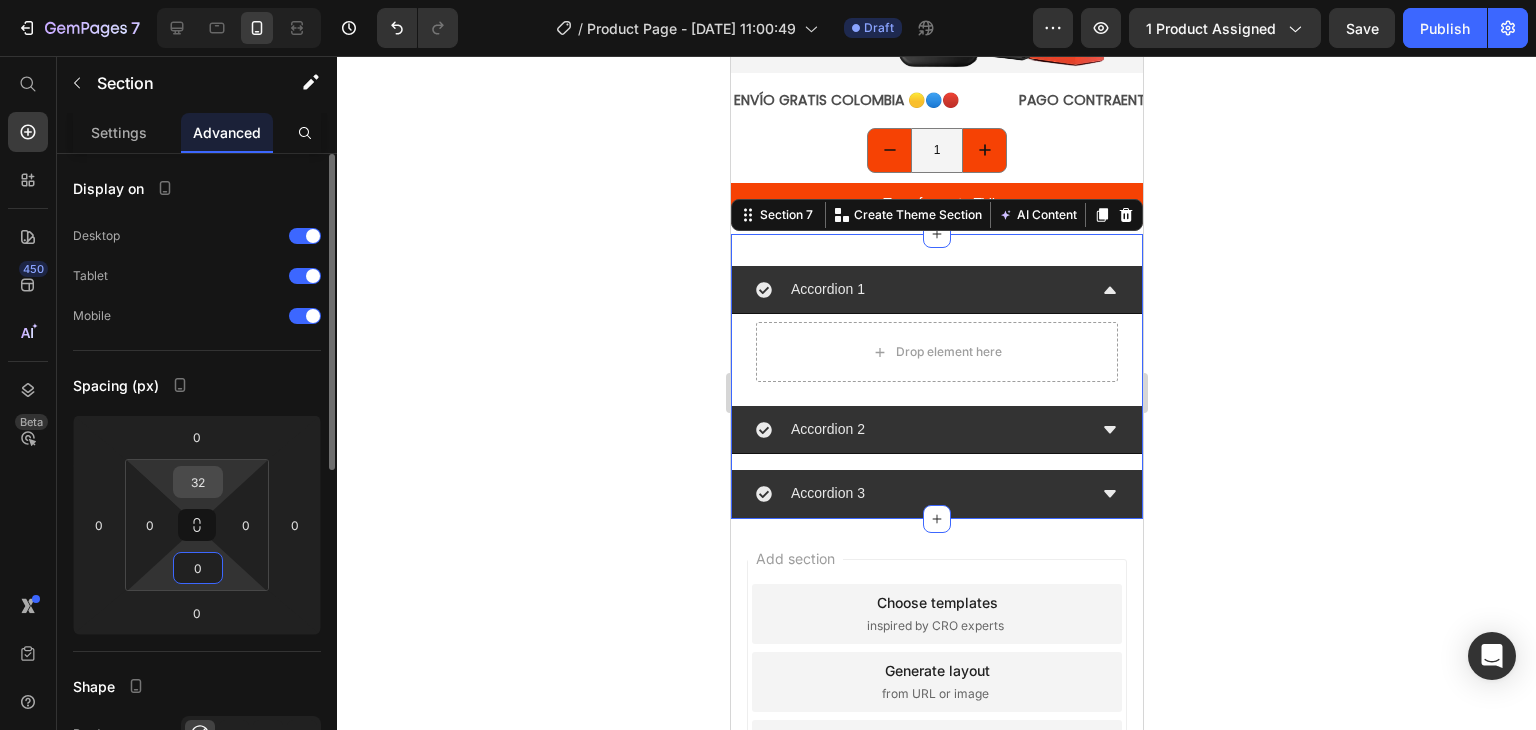 type on "0" 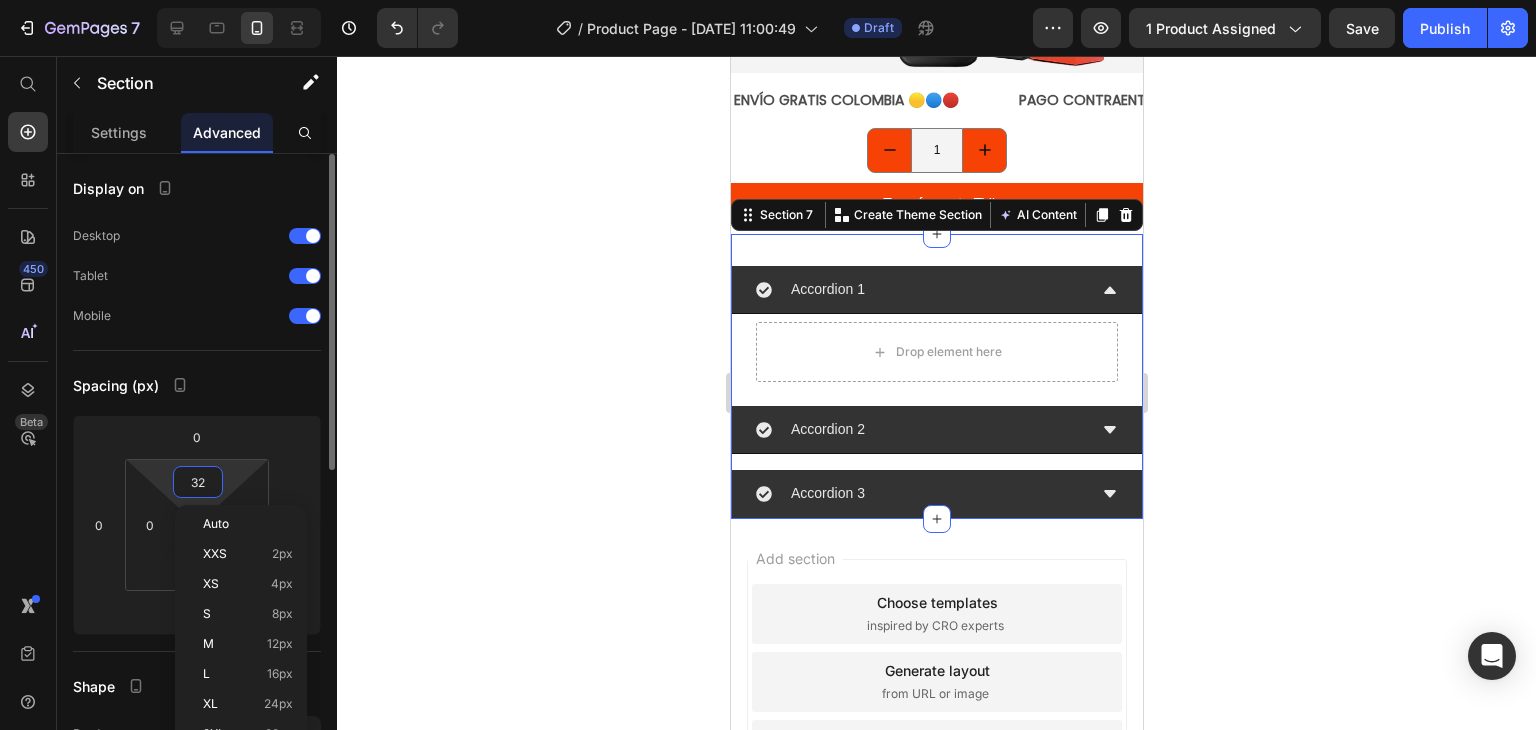 type on "0" 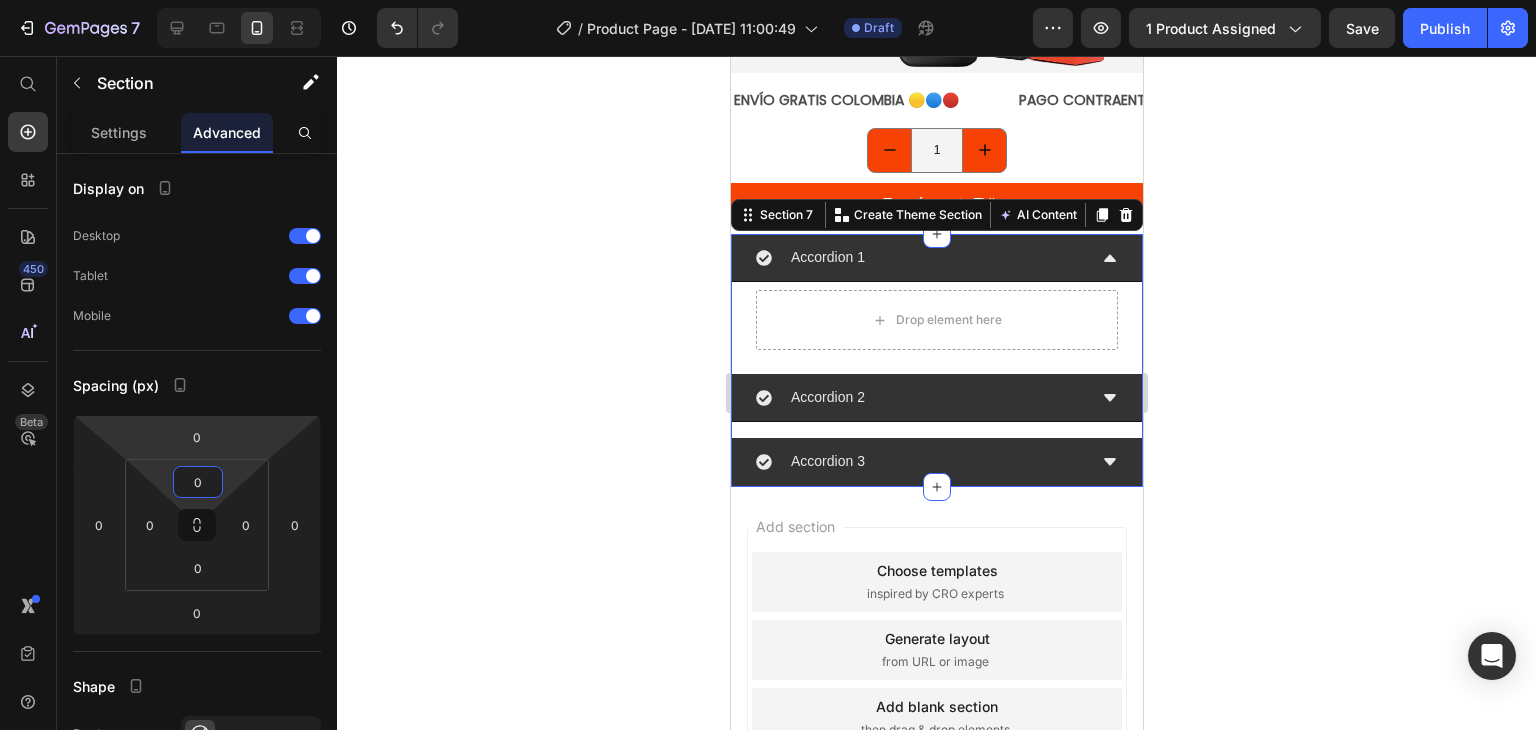 click 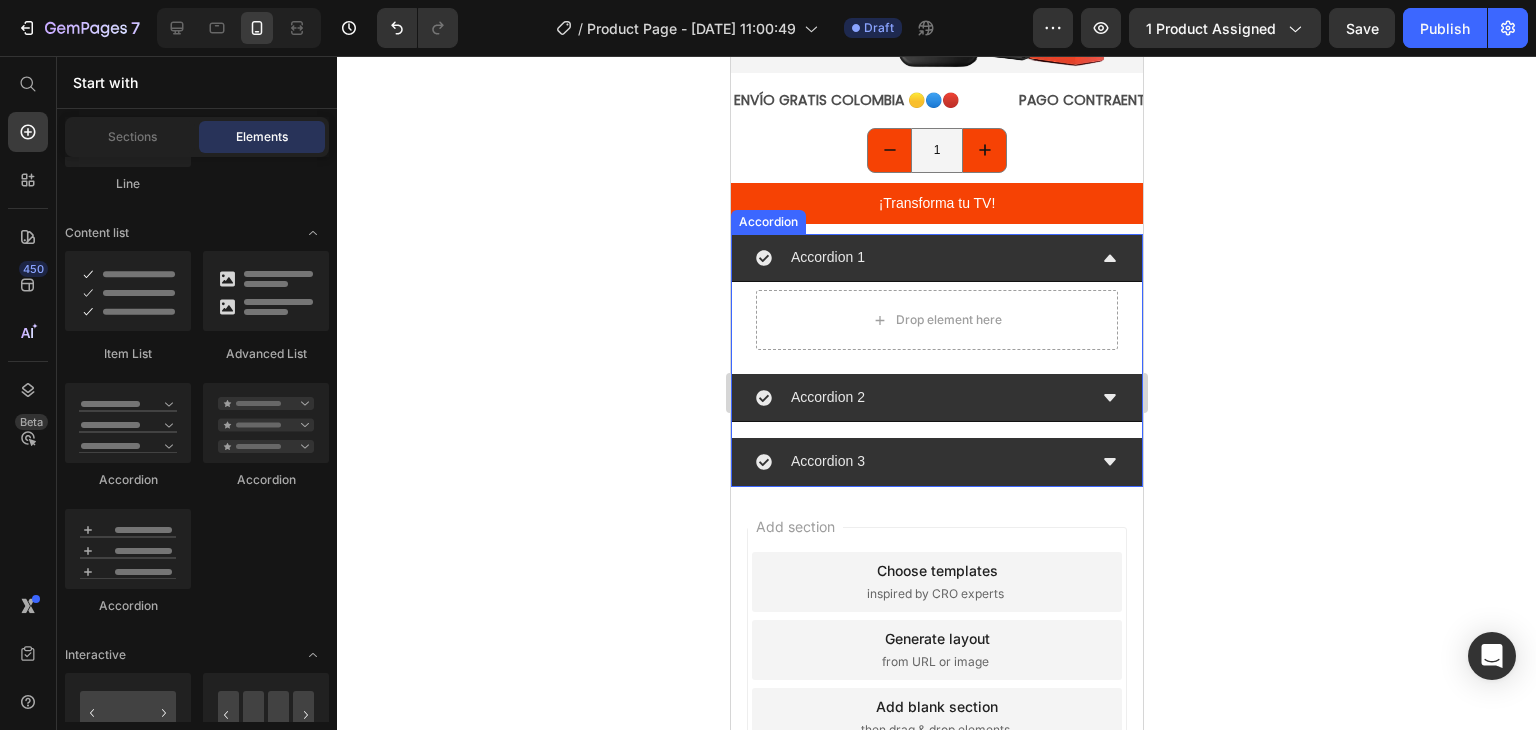click on "Accordion 1" at bounding box center (920, 257) 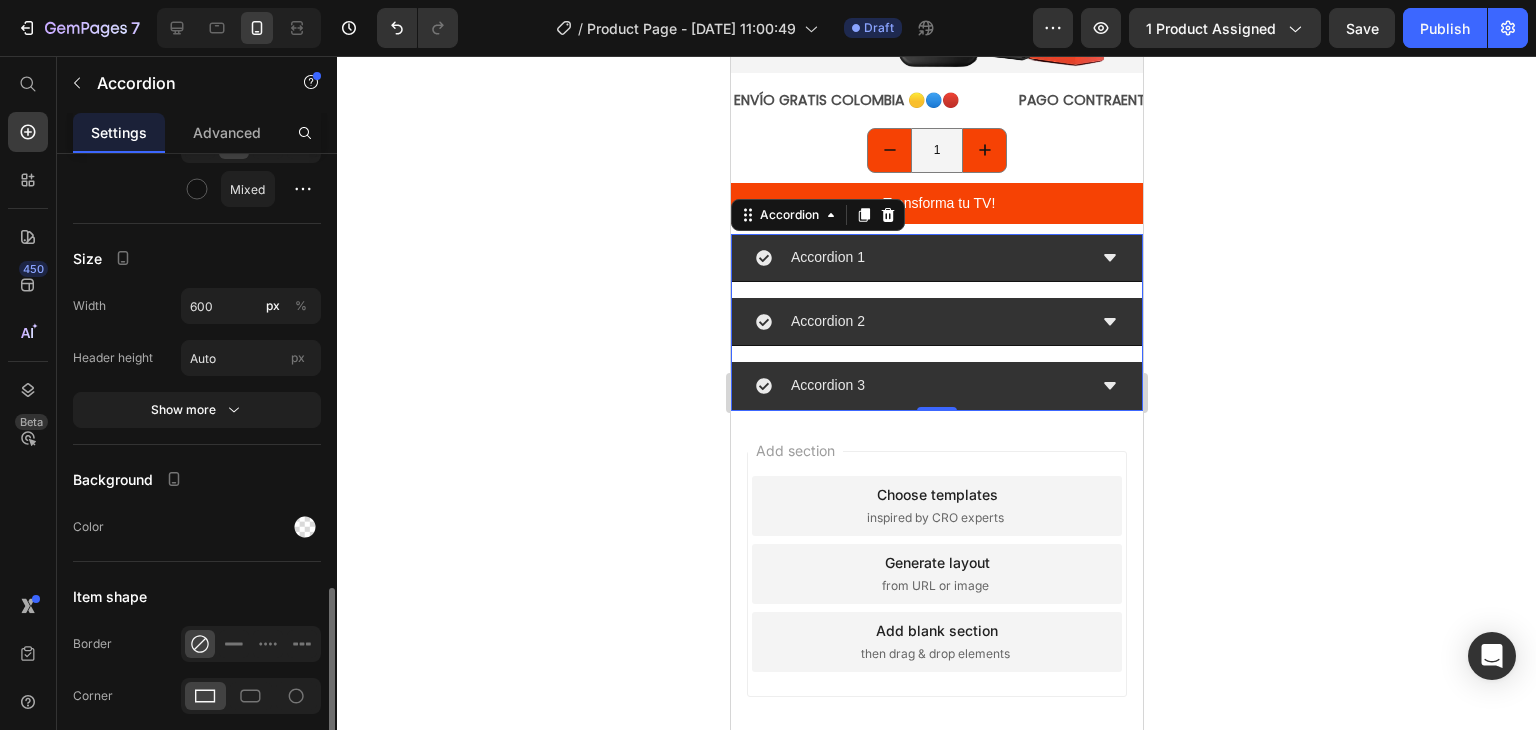 scroll, scrollTop: 1993, scrollLeft: 0, axis: vertical 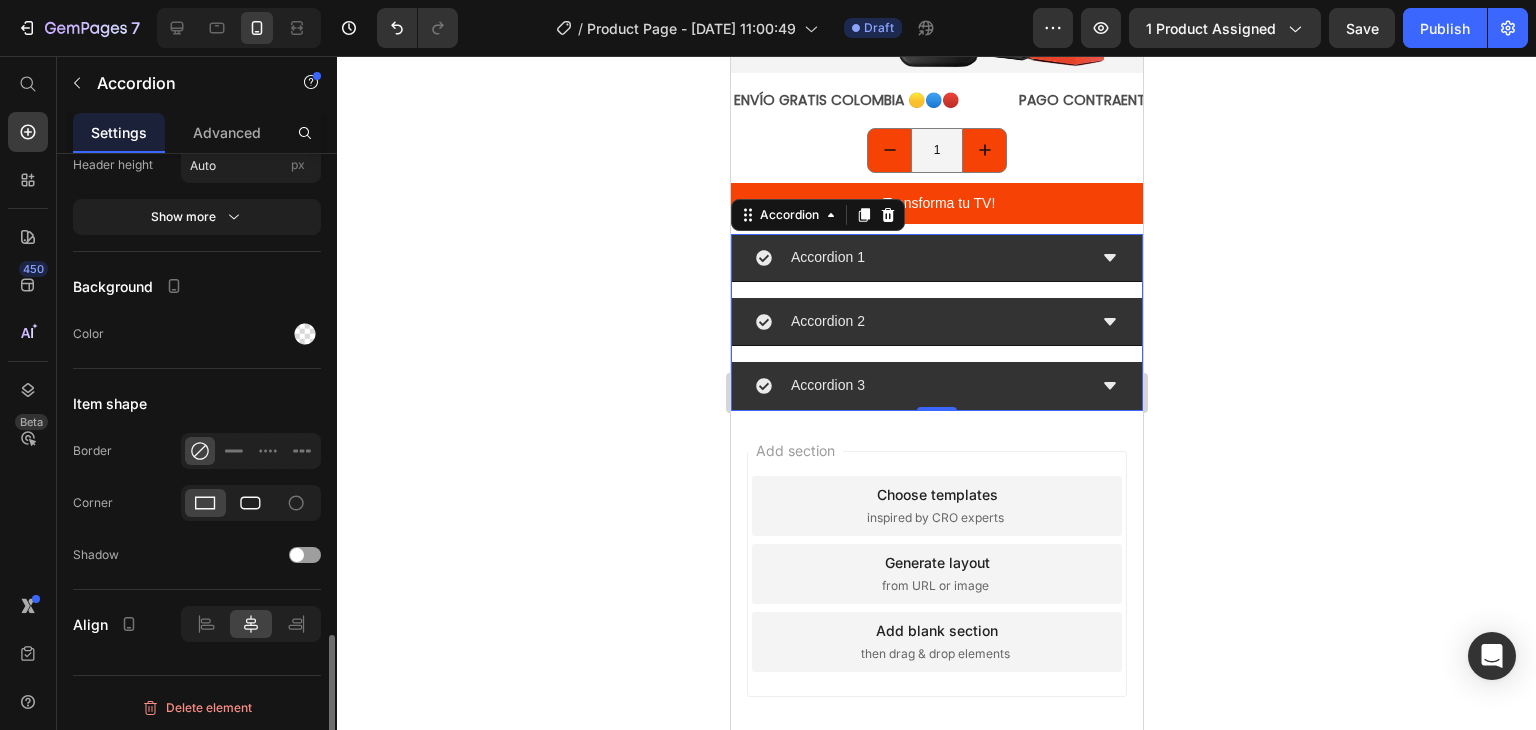 click 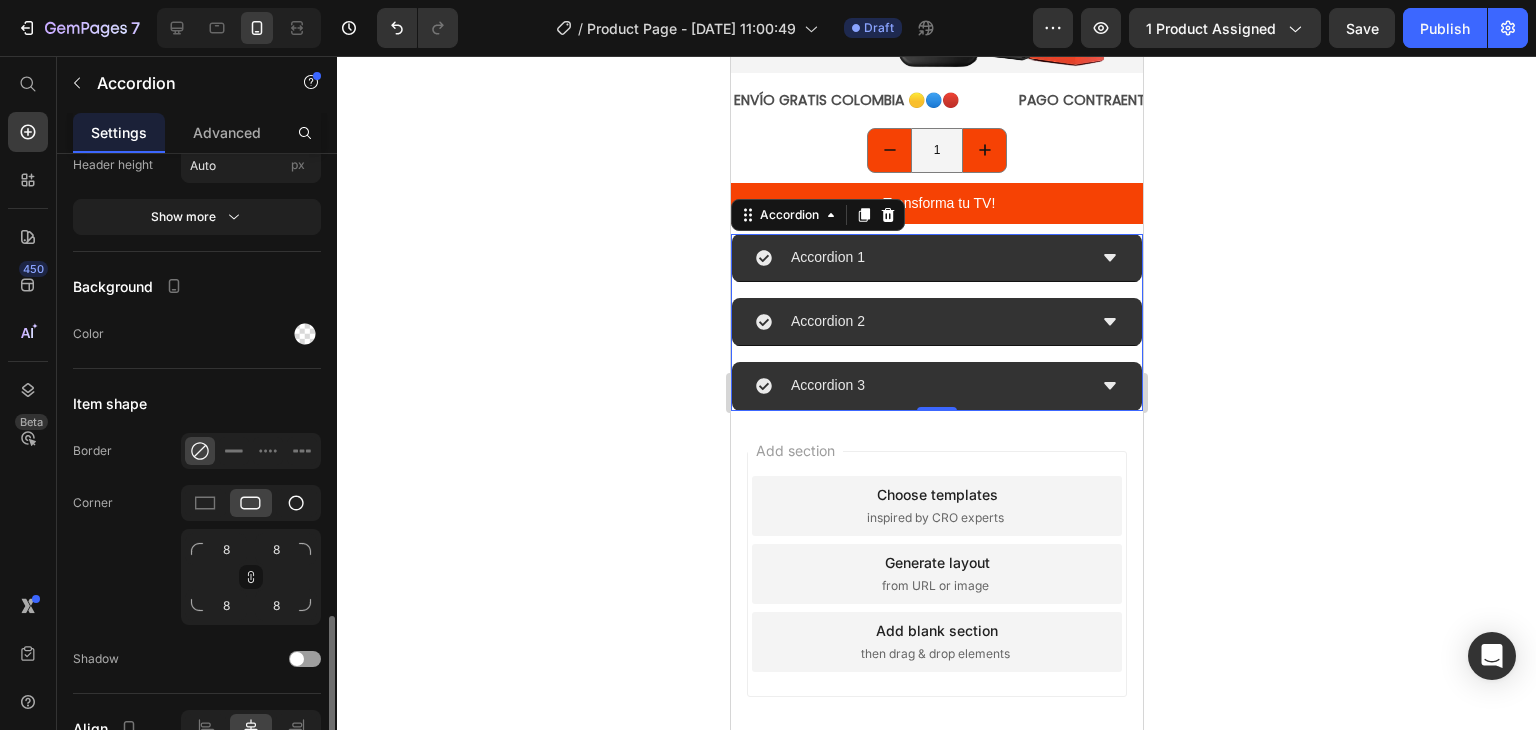 click 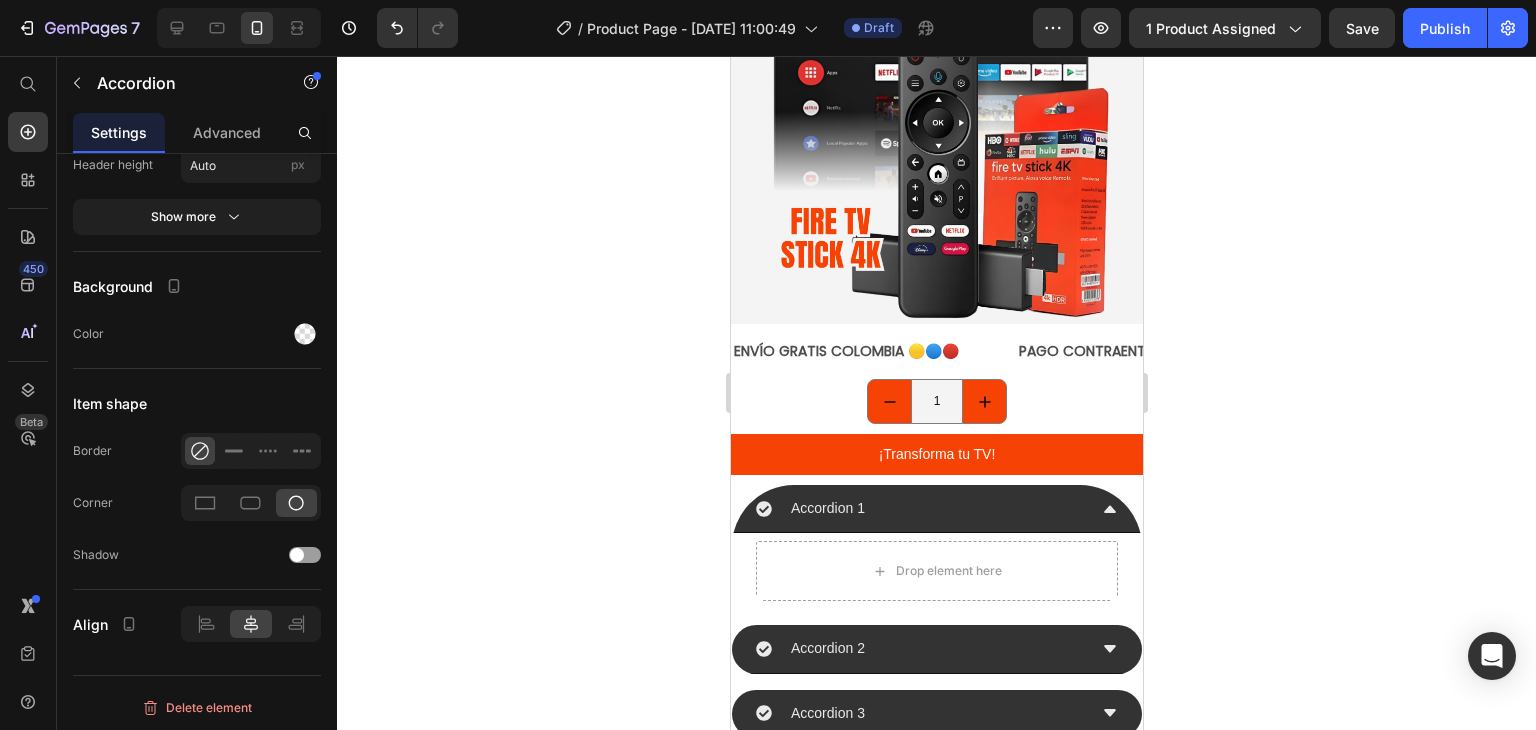 scroll, scrollTop: 1700, scrollLeft: 0, axis: vertical 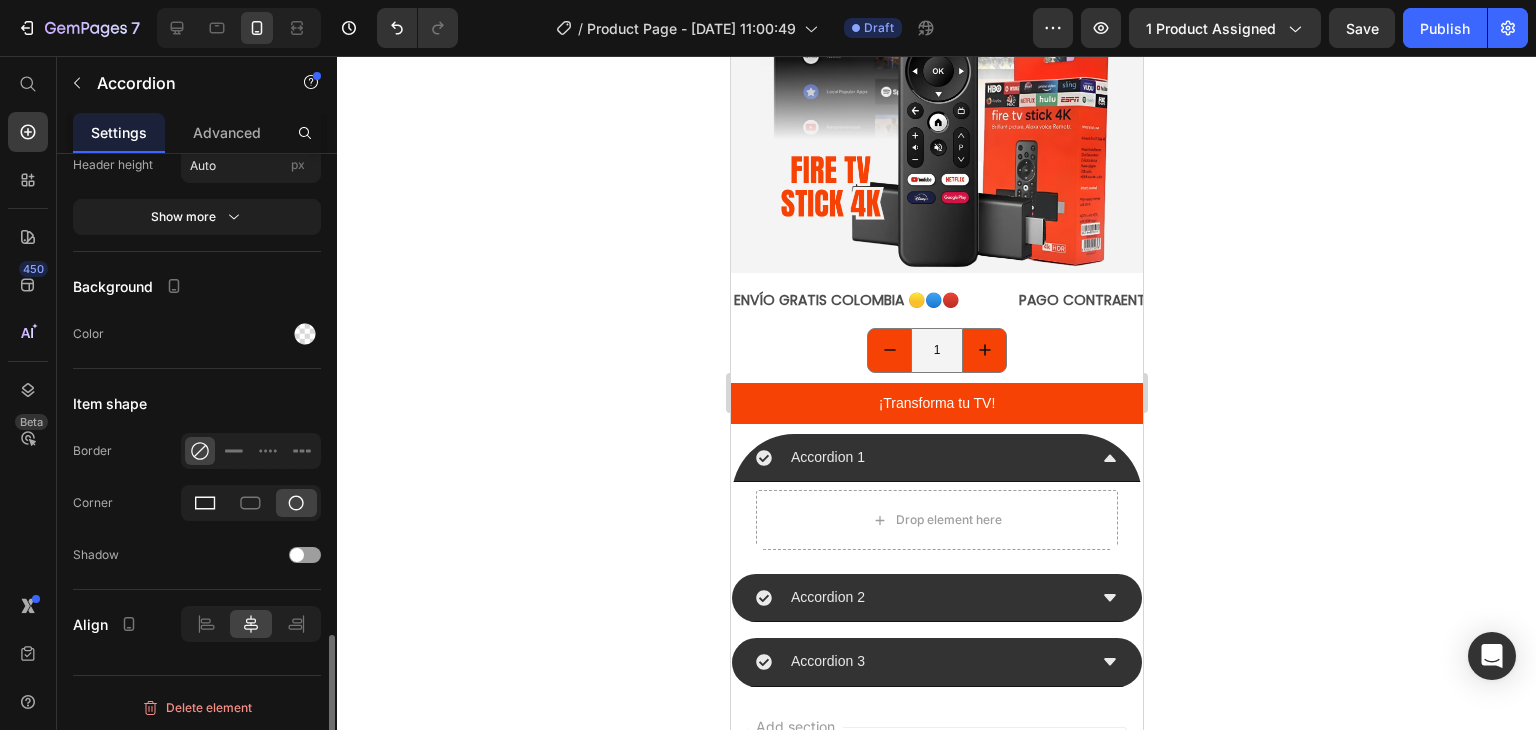 click 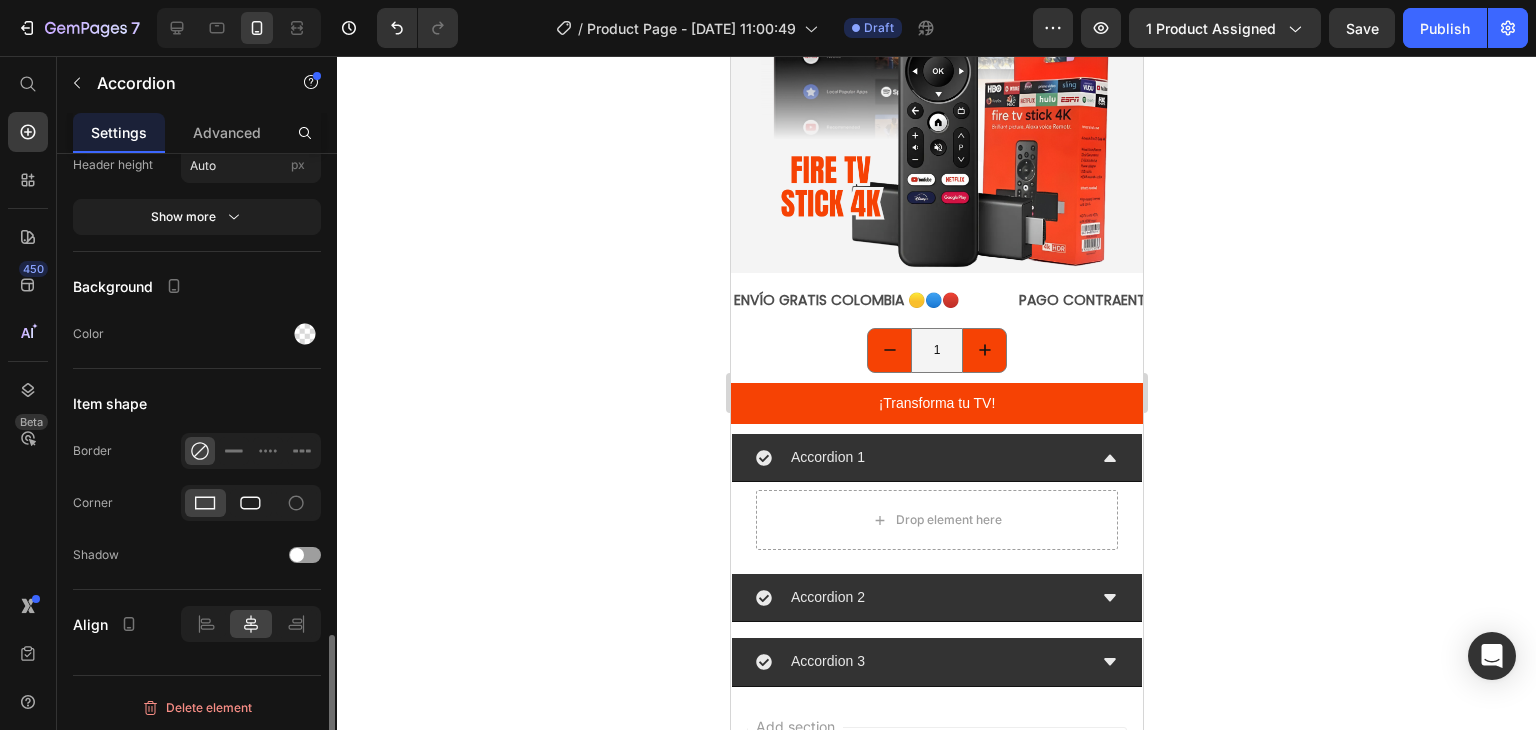 click 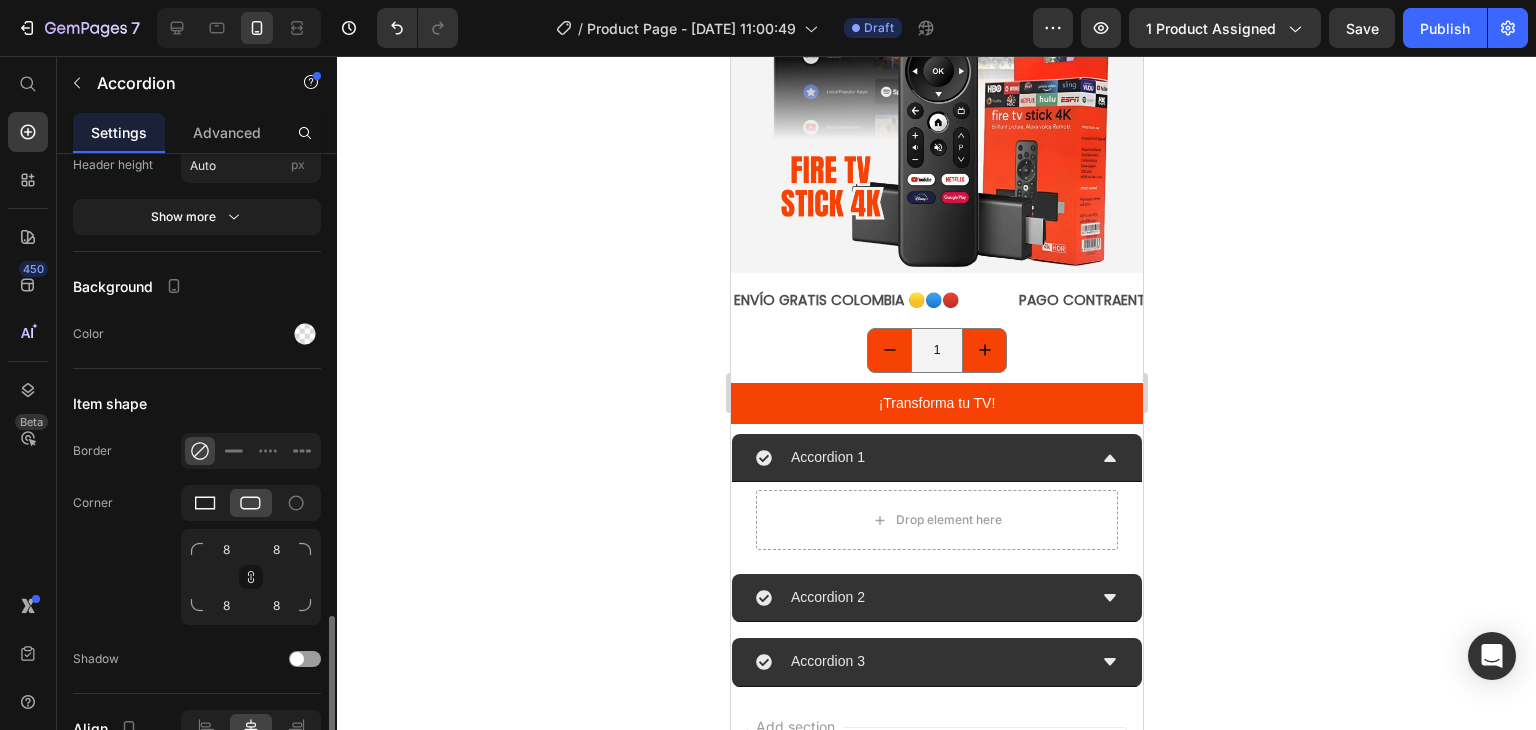 click 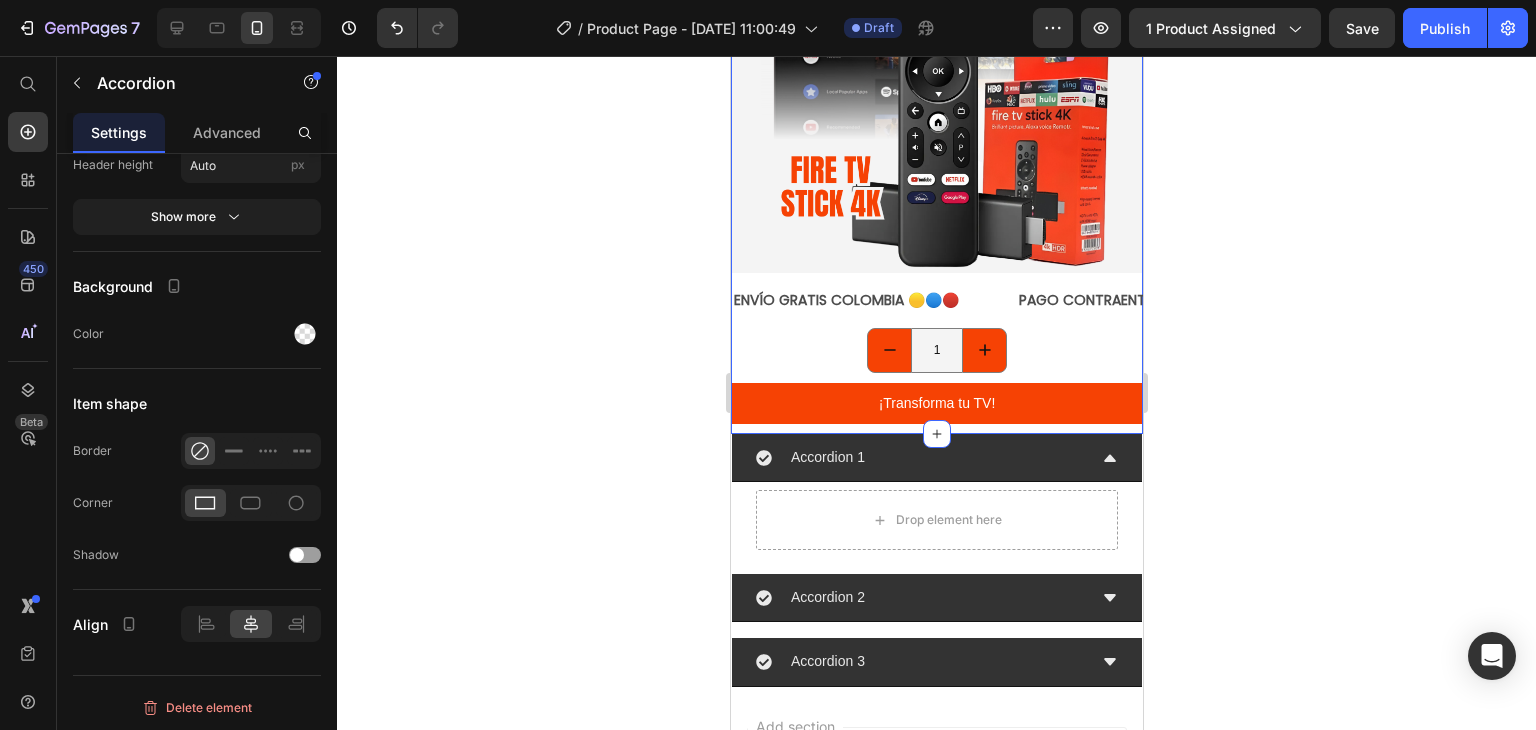 click on "Releasit COD Form & Upsells Releasit COD Form & Upsells Image ENVÍO GRATIS COLOMBIA 🟡🔵🔴  Text PAGO CONTRAENTREGA  Text LIMITED TIME 50% OFF SALE Text LIFE TIME WARRANTY Text ENVÍO GRATIS COLOMBIA 🟡🔵🔴  Text PAGO CONTRAENTREGA  Text LIMITED TIME 50% OFF SALE Text LIFE TIME WARRANTY Text Marquee 1 Product Quantity ¡Transforma tu TV! Dynamic Checkout Product Section 6" at bounding box center (936, 160) 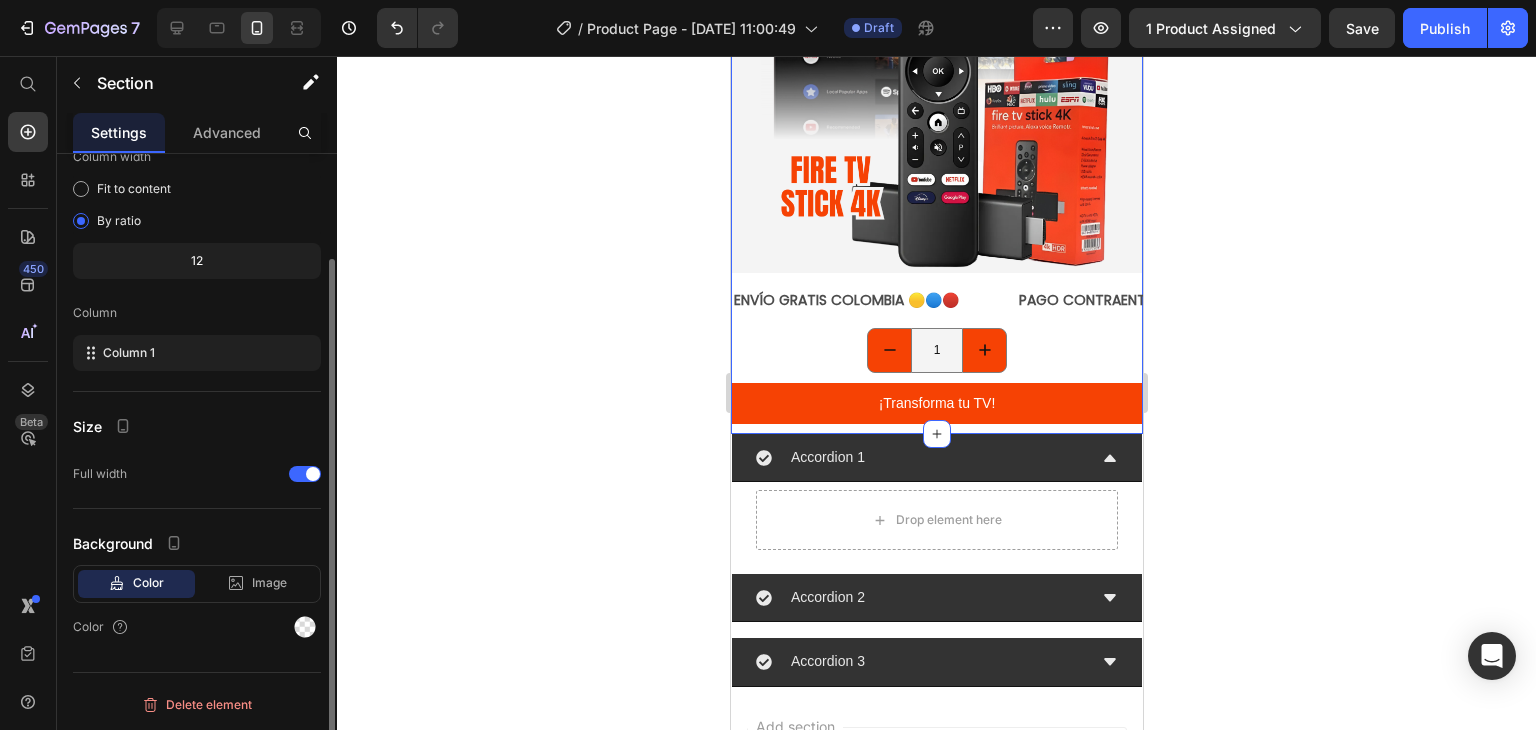 scroll, scrollTop: 0, scrollLeft: 0, axis: both 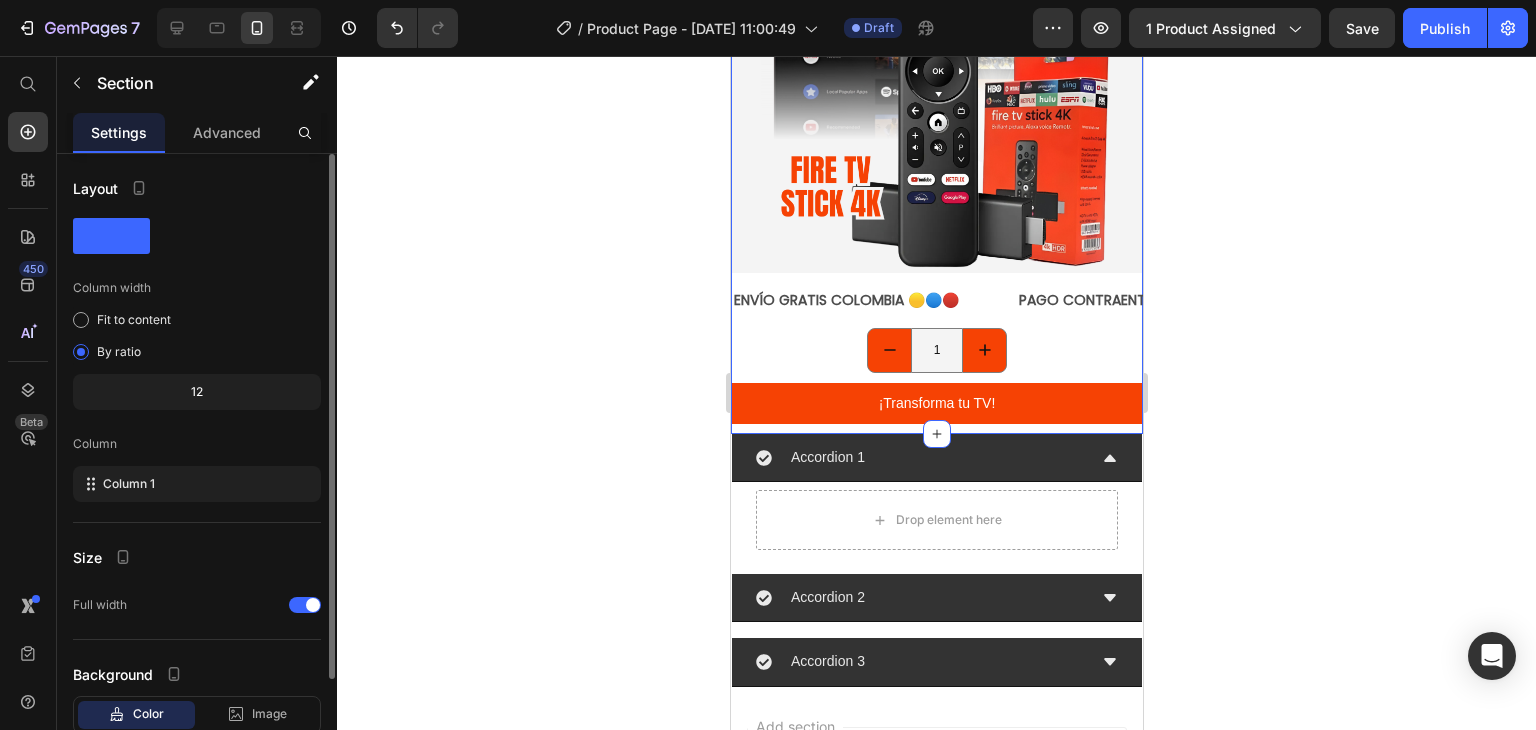 click 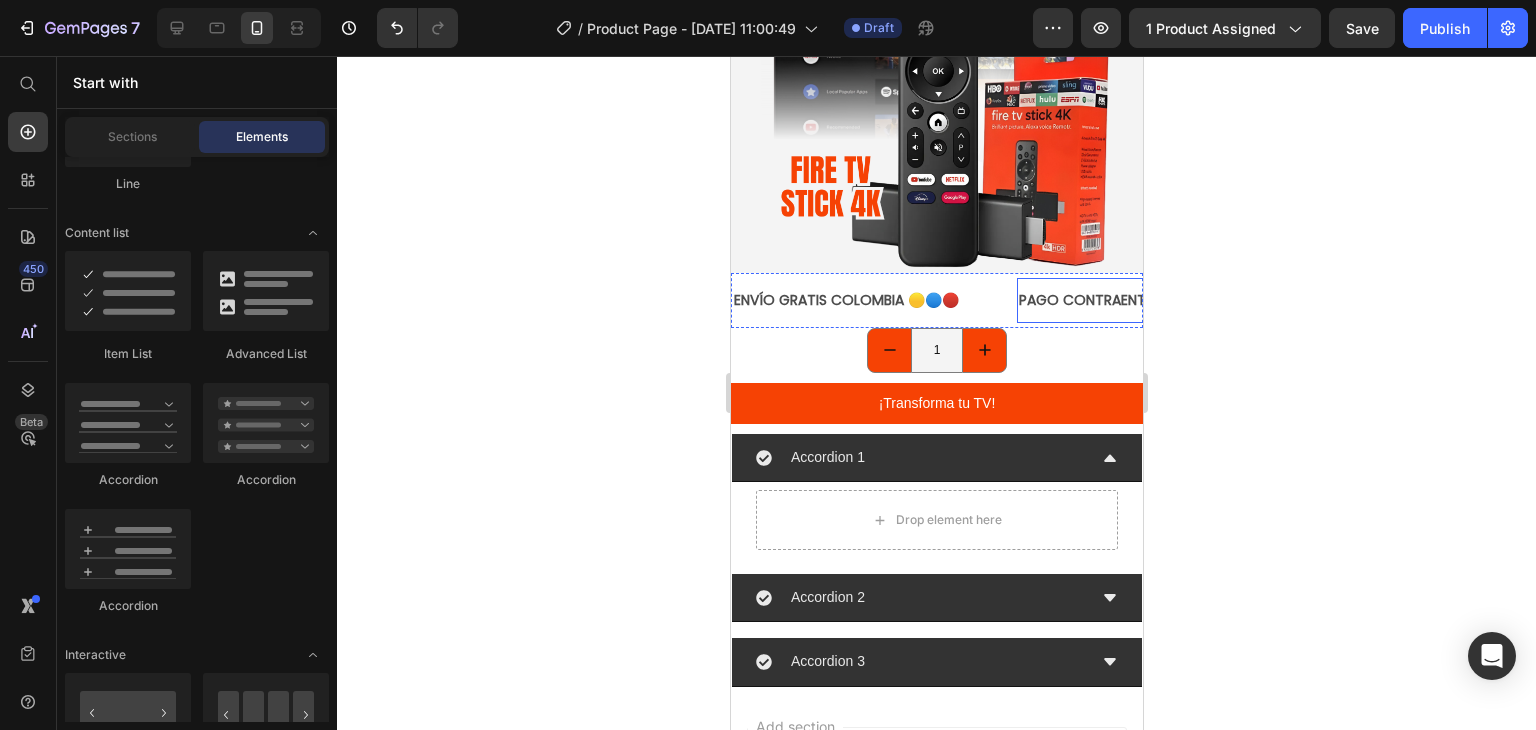 click on "PAGO CONTRAENTREGA" at bounding box center (1099, 300) 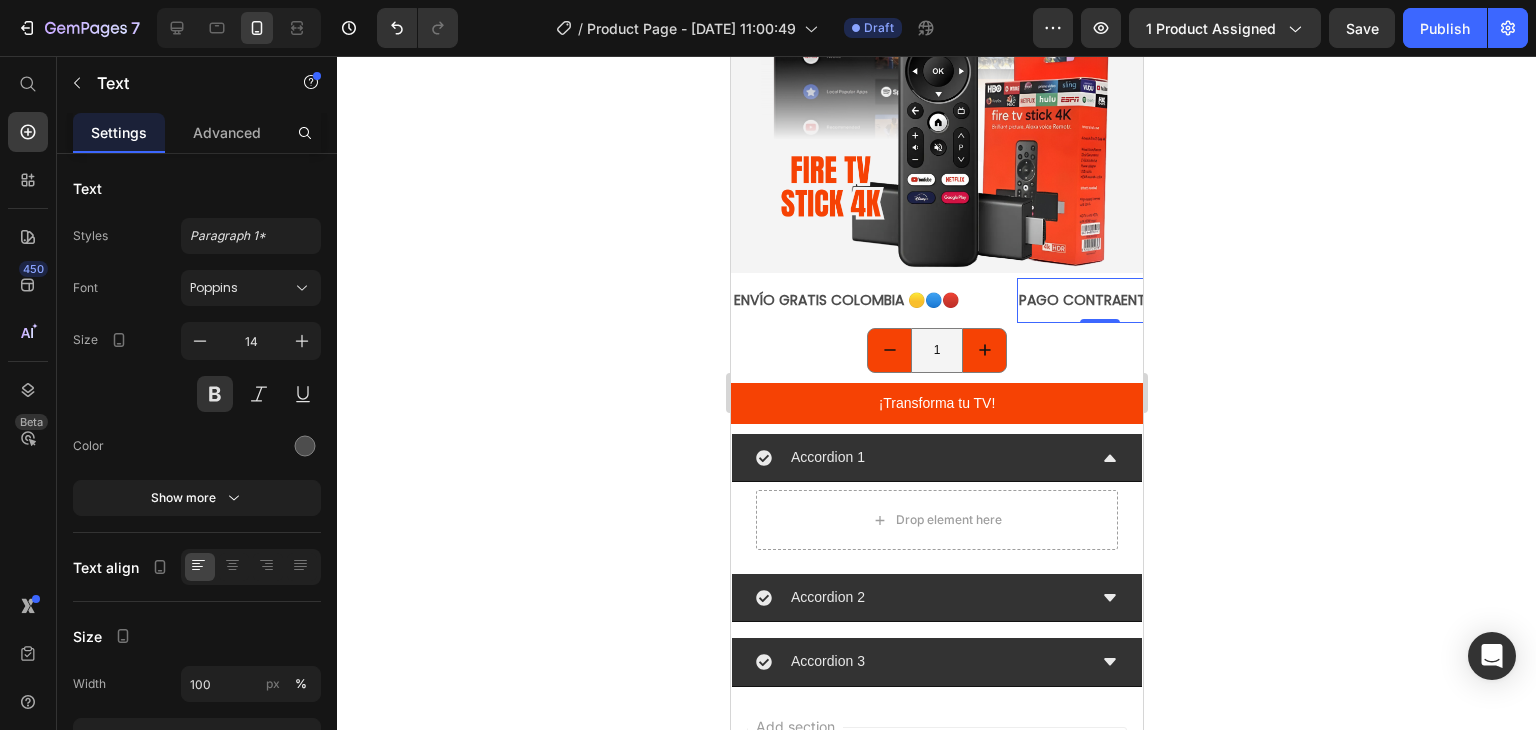 click 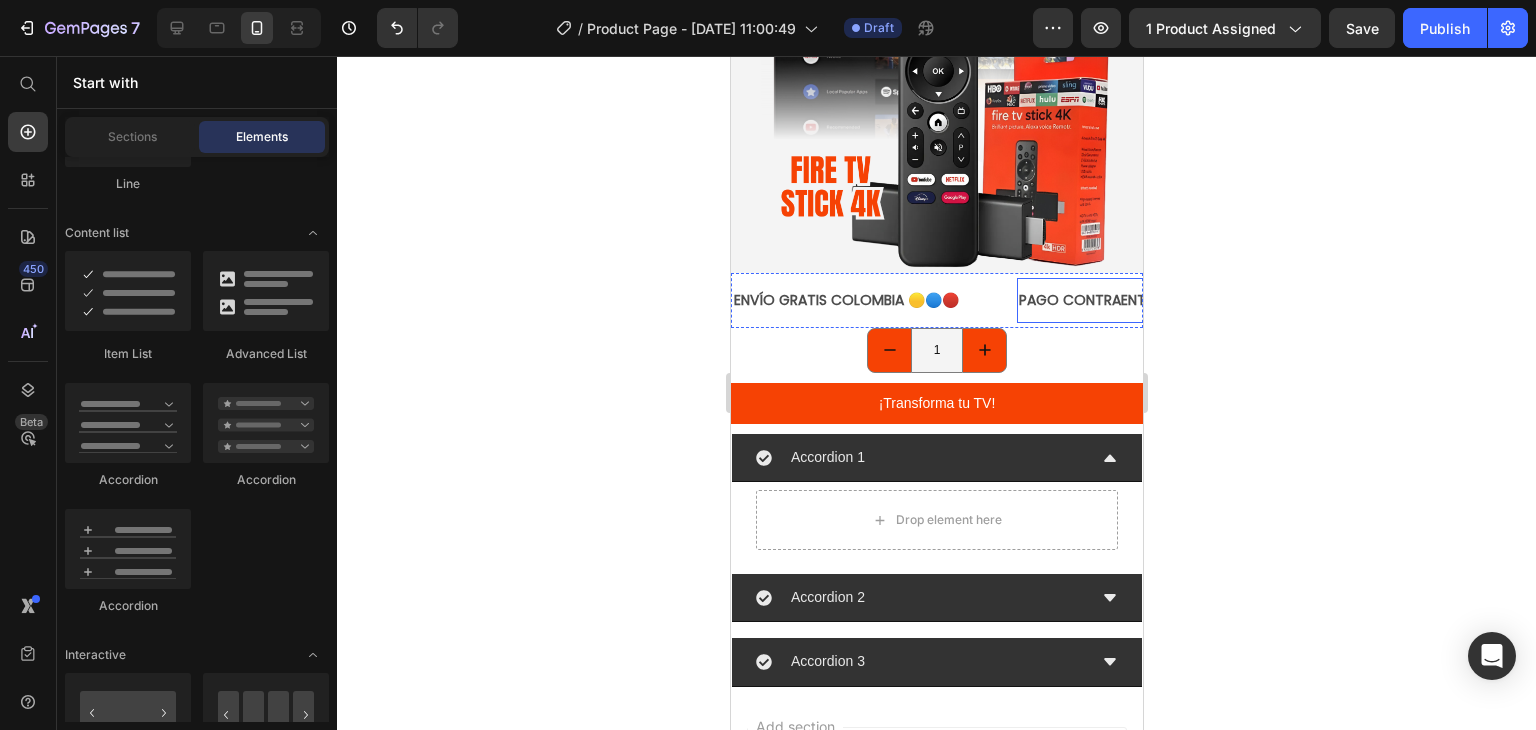 click on "PAGO CONTRAENTREGA  Text" at bounding box center (1099, 300) 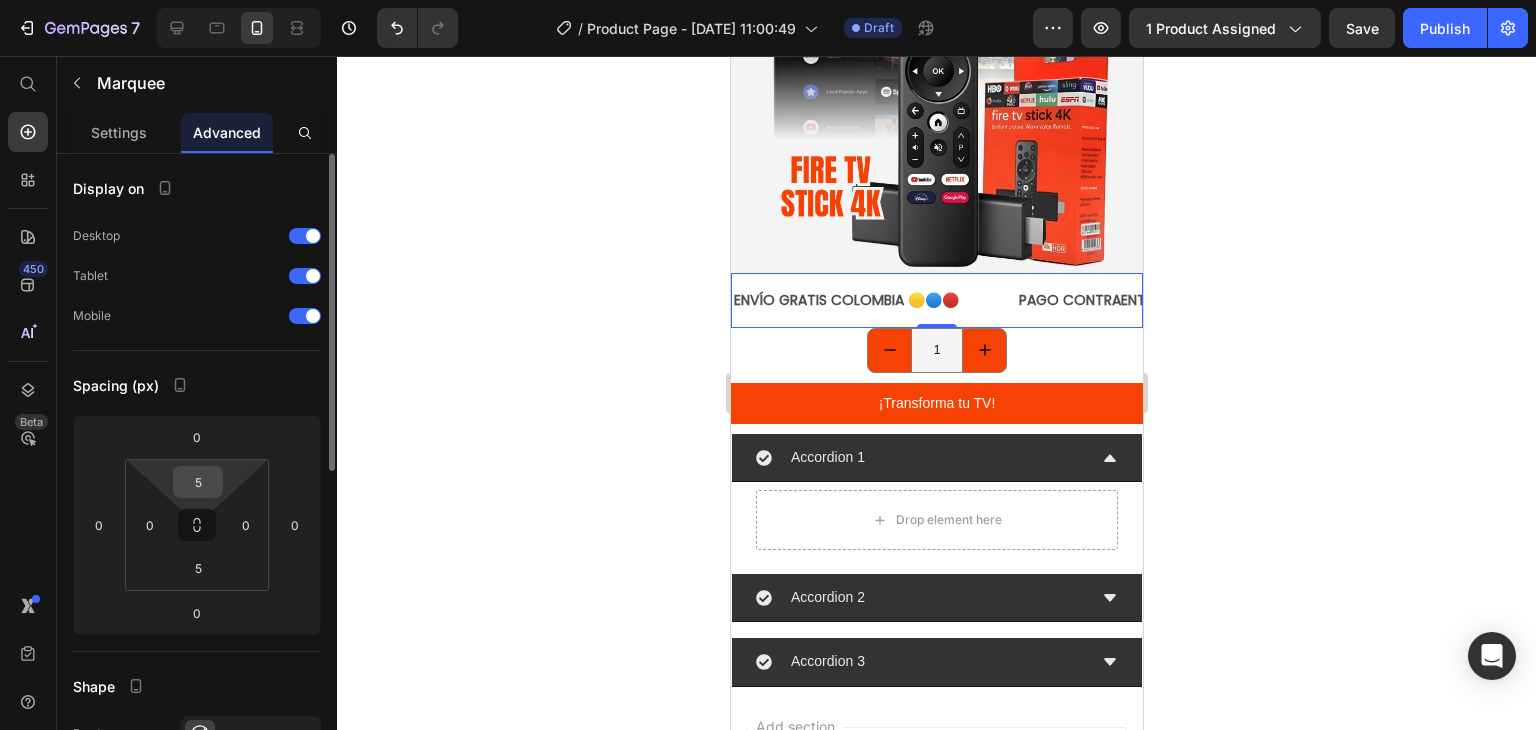 click on "5" at bounding box center (198, 482) 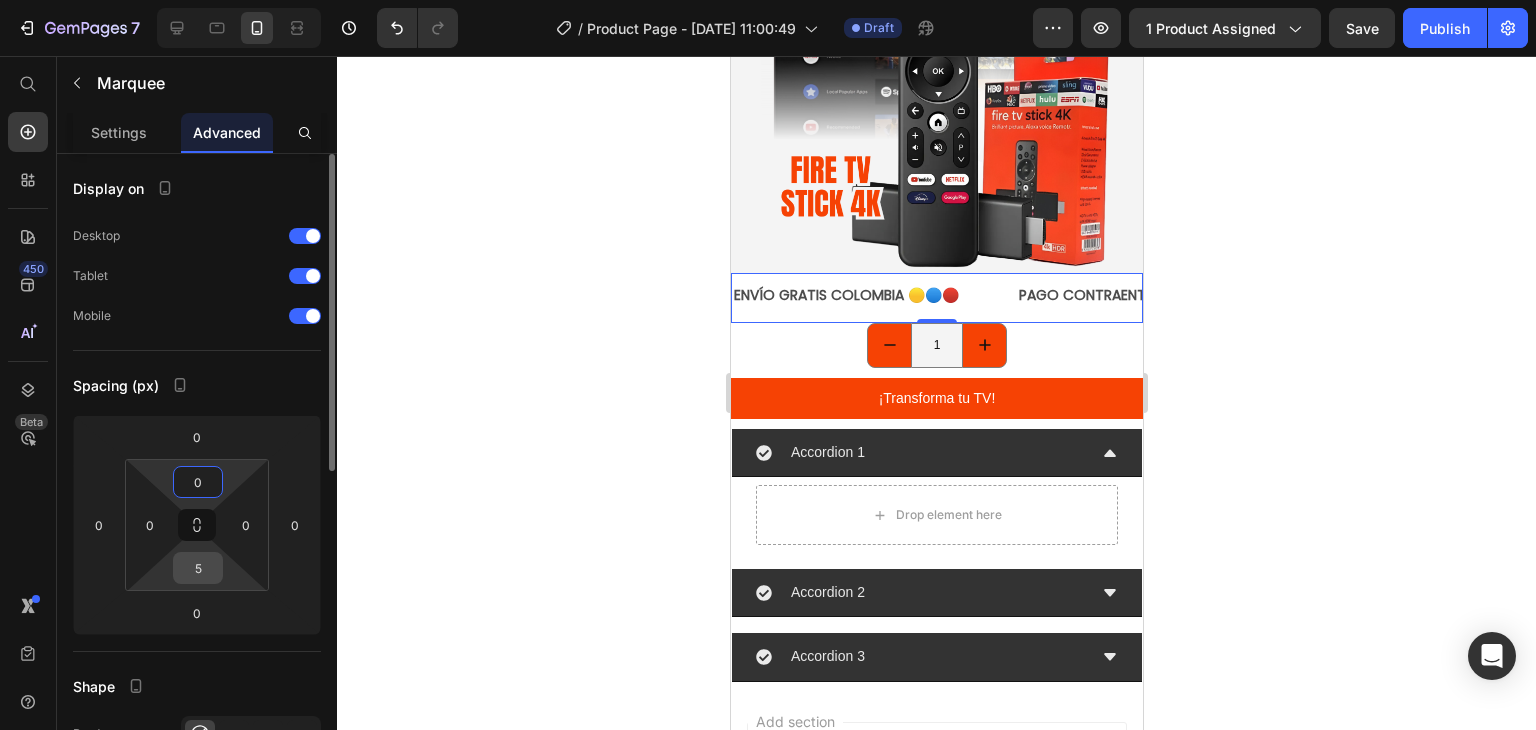 type on "0" 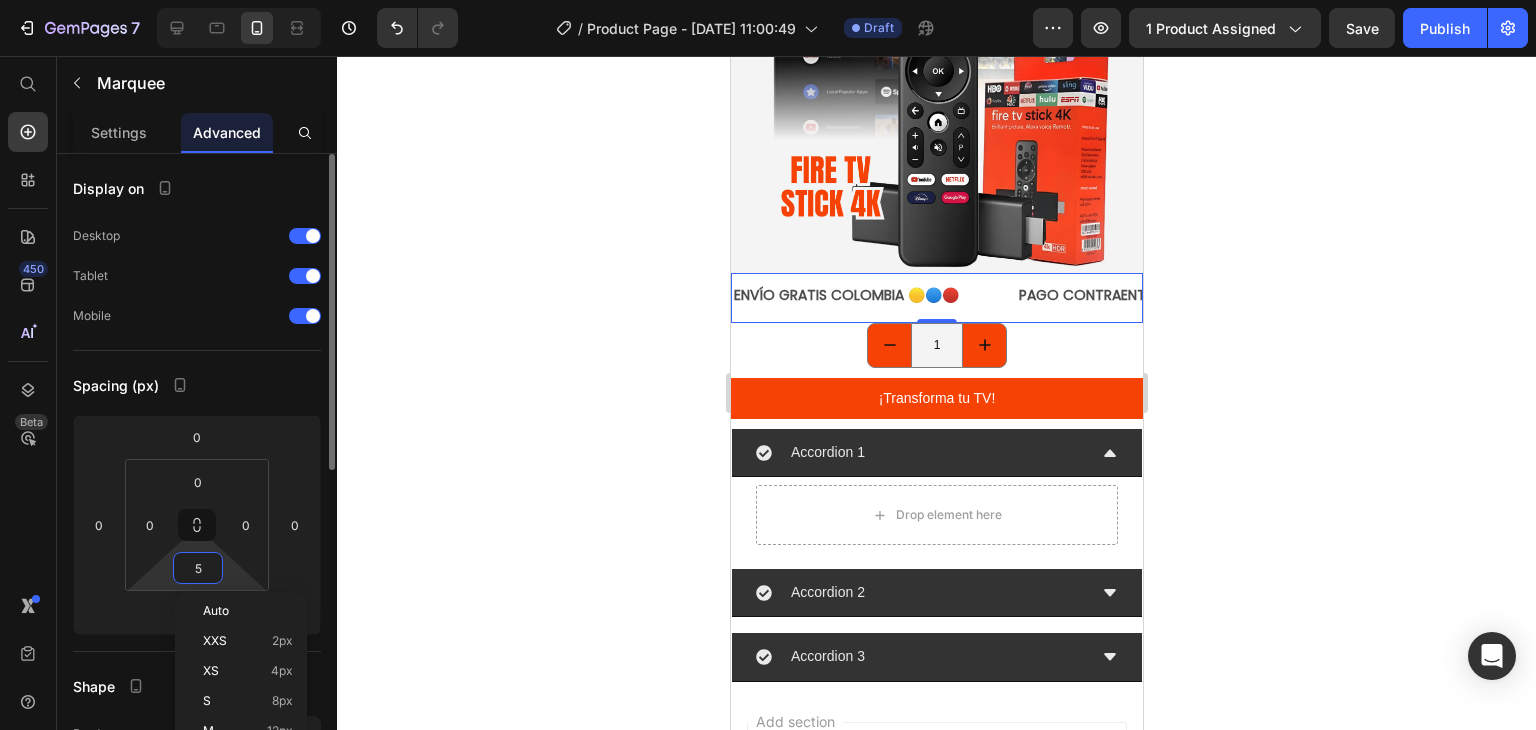 type on "0" 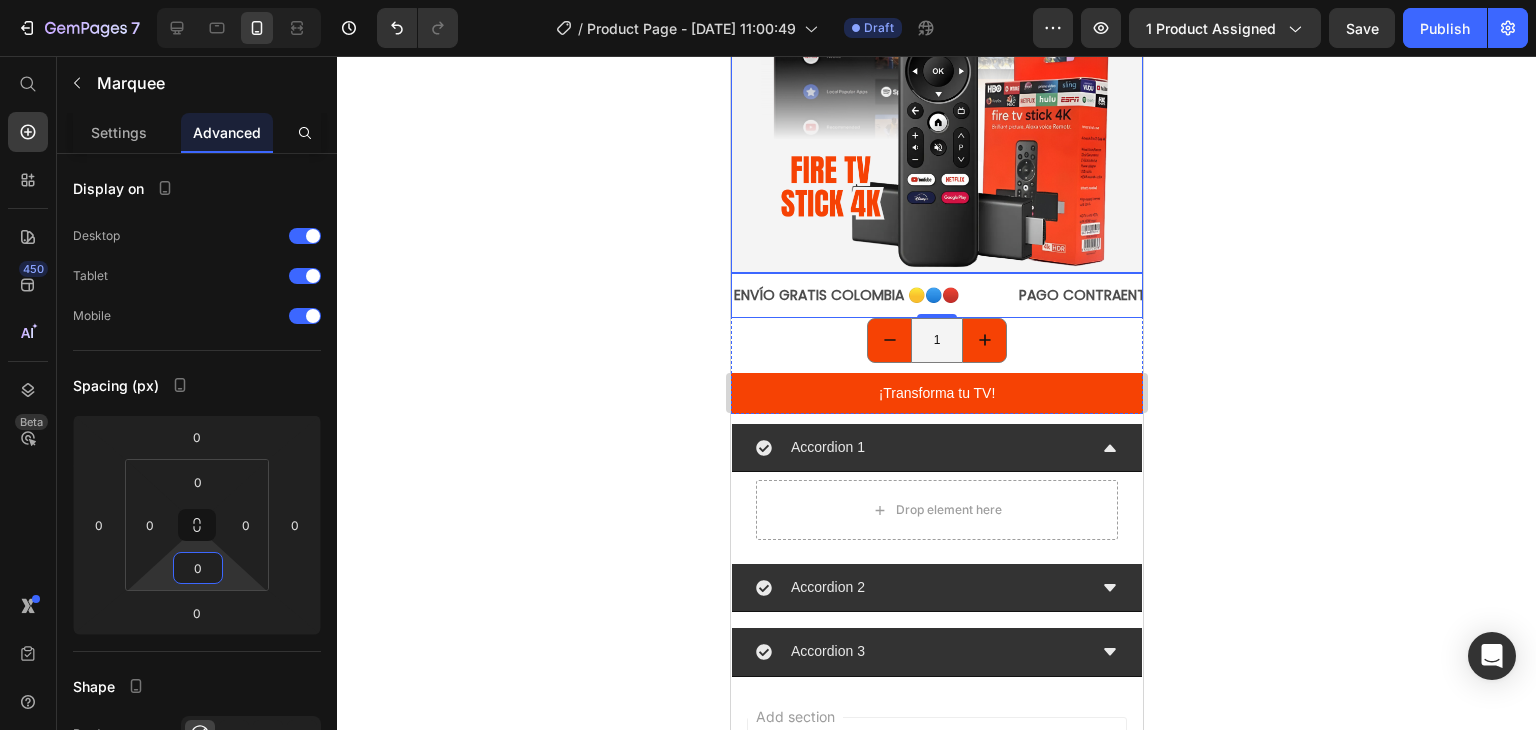 click on "PAGO CONTRAENTREGA" at bounding box center (1099, 295) 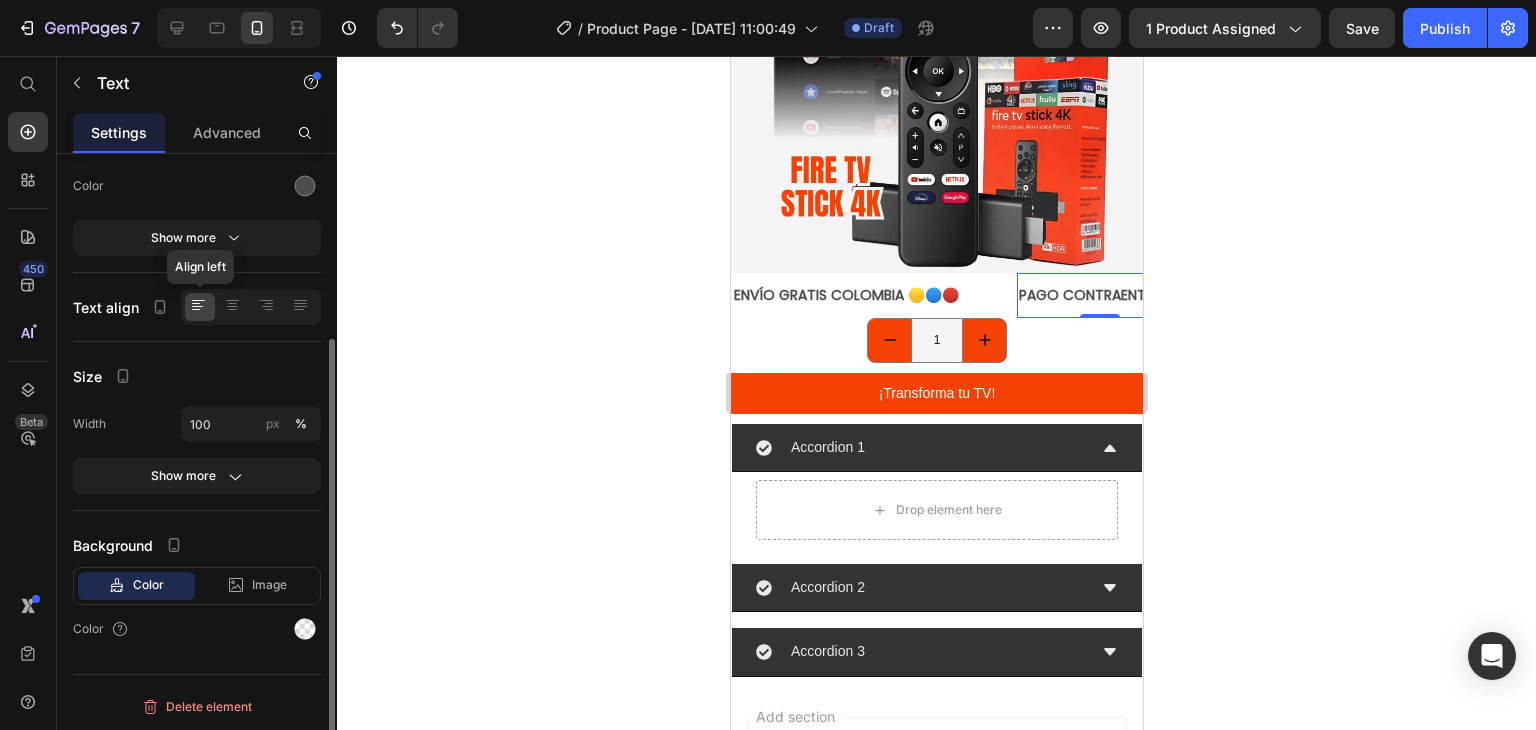 scroll, scrollTop: 0, scrollLeft: 0, axis: both 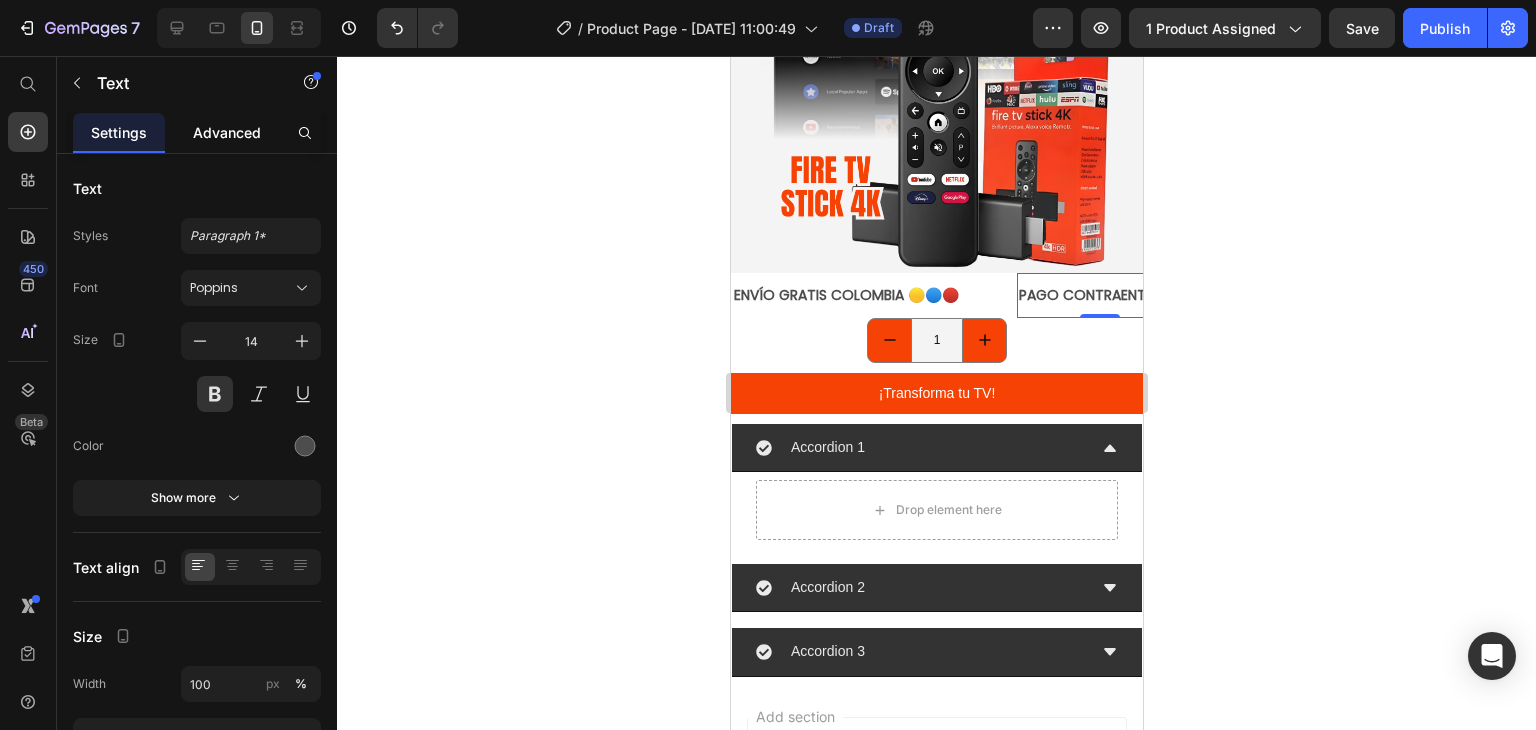 click on "Advanced" at bounding box center [227, 132] 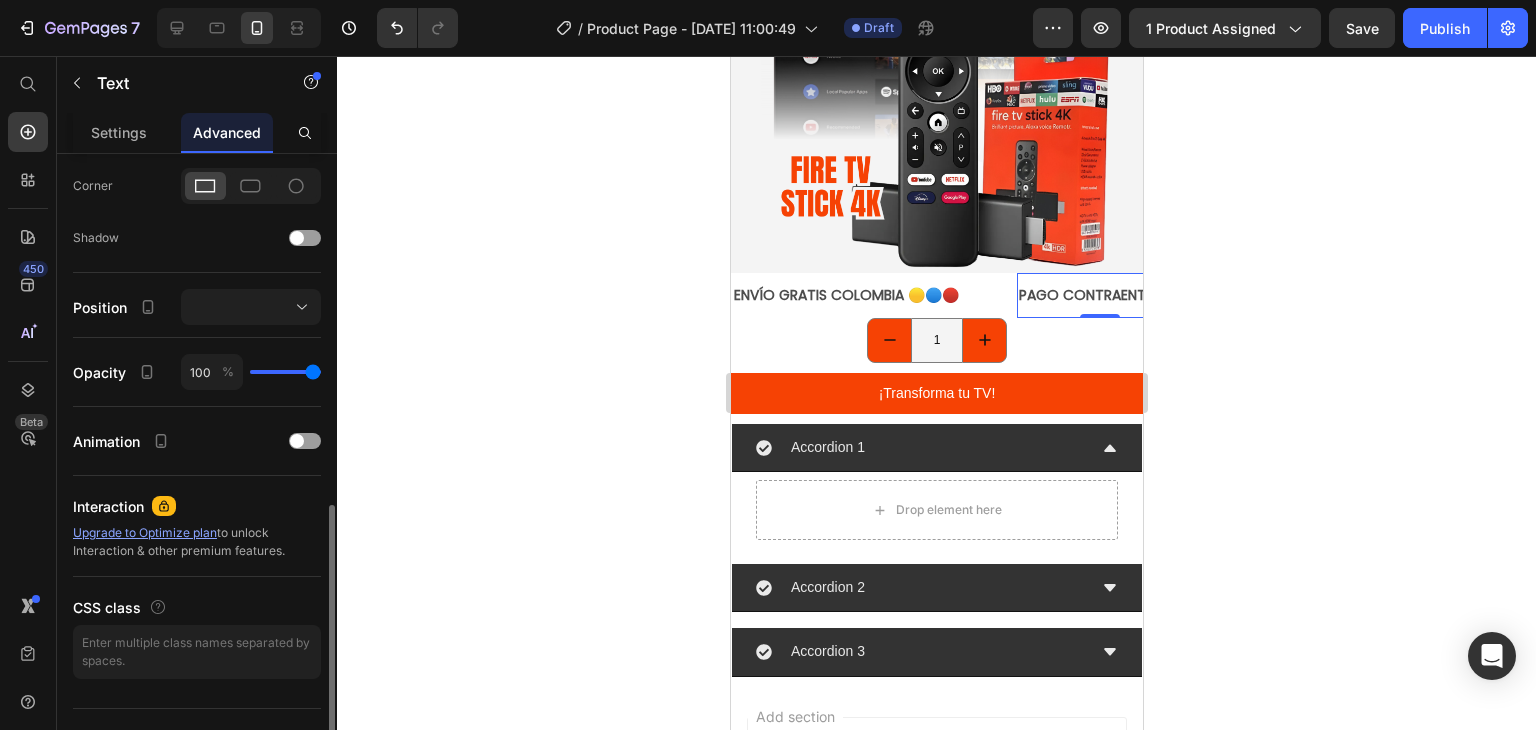 scroll, scrollTop: 634, scrollLeft: 0, axis: vertical 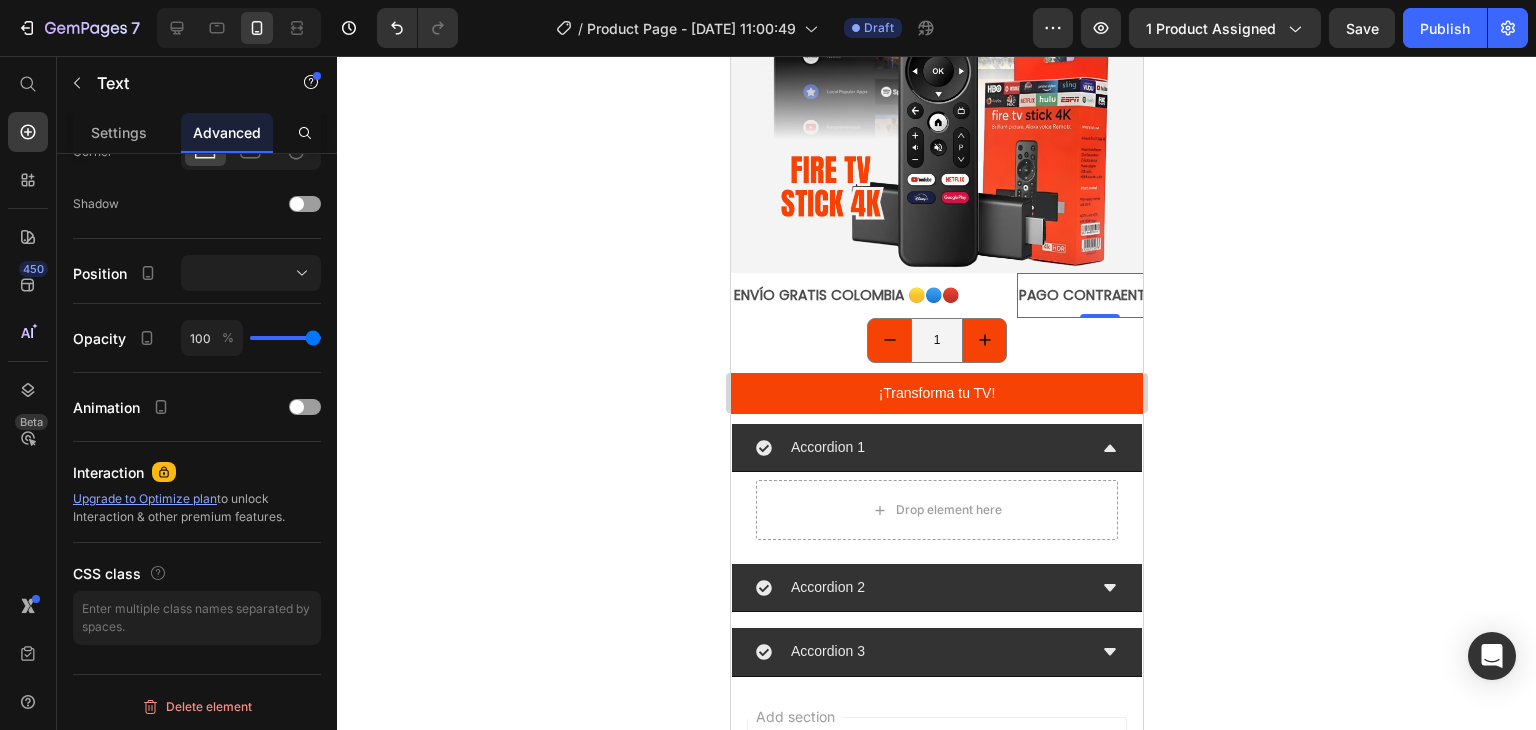 click 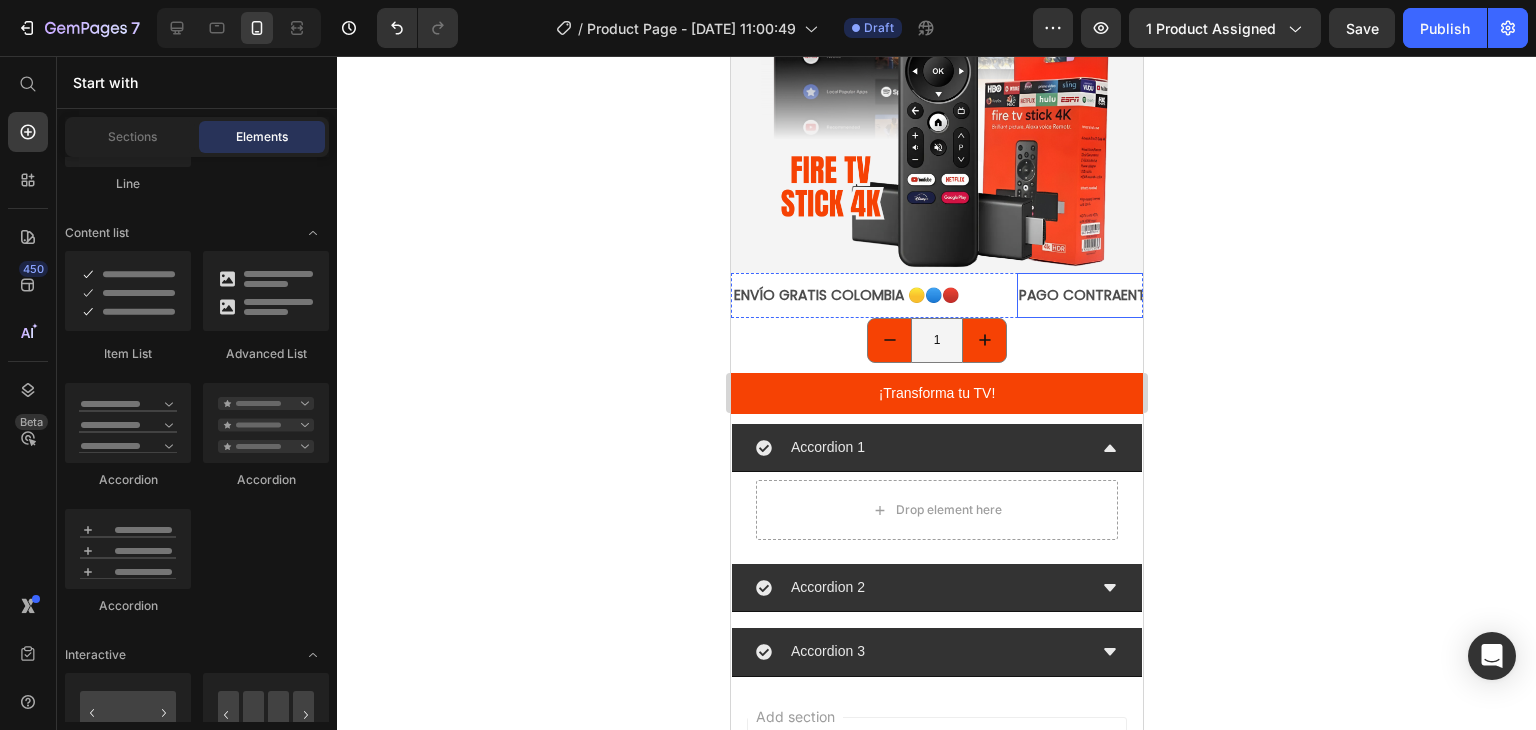 click on "PAGO CONTRAENTREGA" at bounding box center [1099, 295] 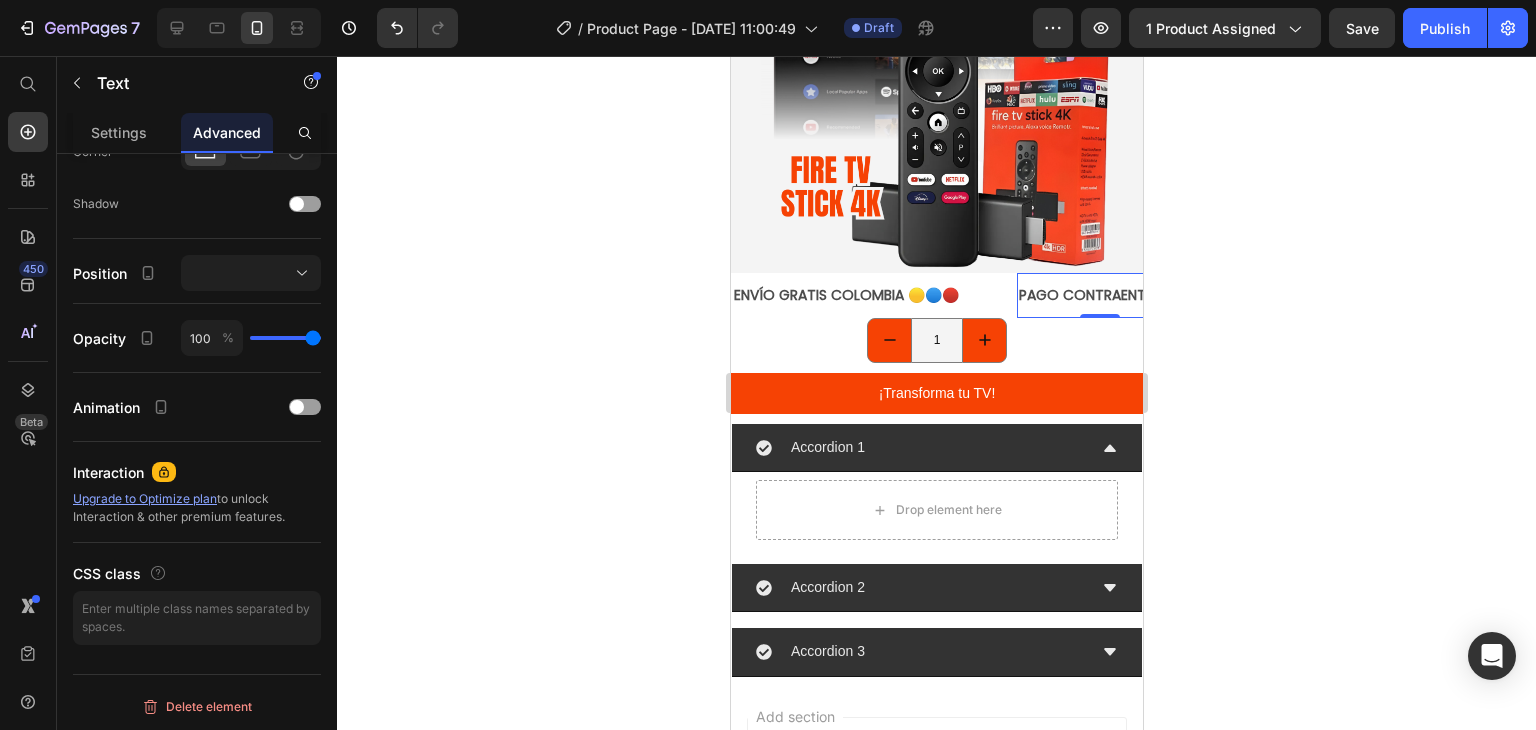 click on "PAGO CONTRAENTREGA" at bounding box center (1099, 295) 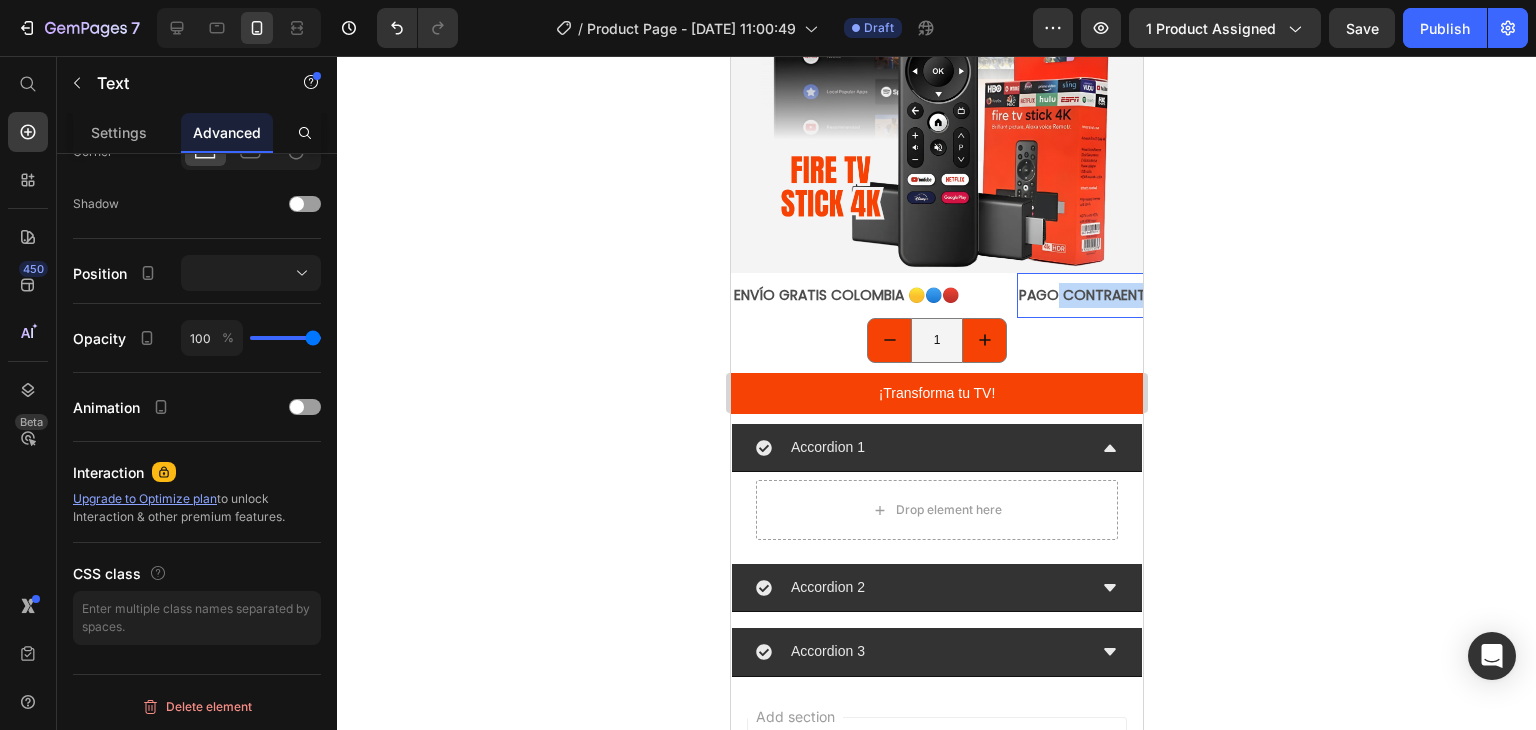 drag, startPoint x: 1100, startPoint y: 265, endPoint x: 1061, endPoint y: 270, distance: 39.319206 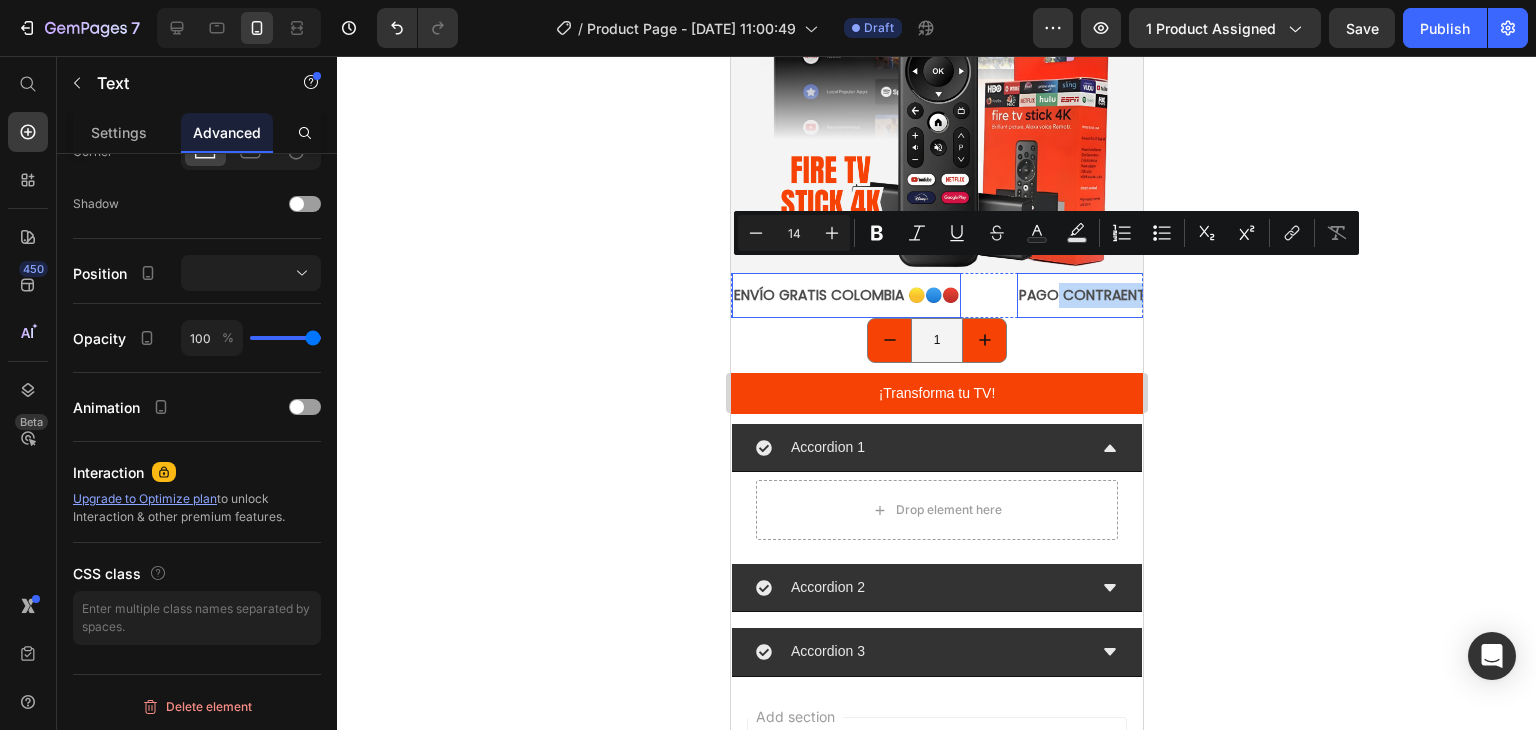 click on "ENVÍO GRATIS COLOMBIA 🟡🔵🔴" at bounding box center [845, 295] 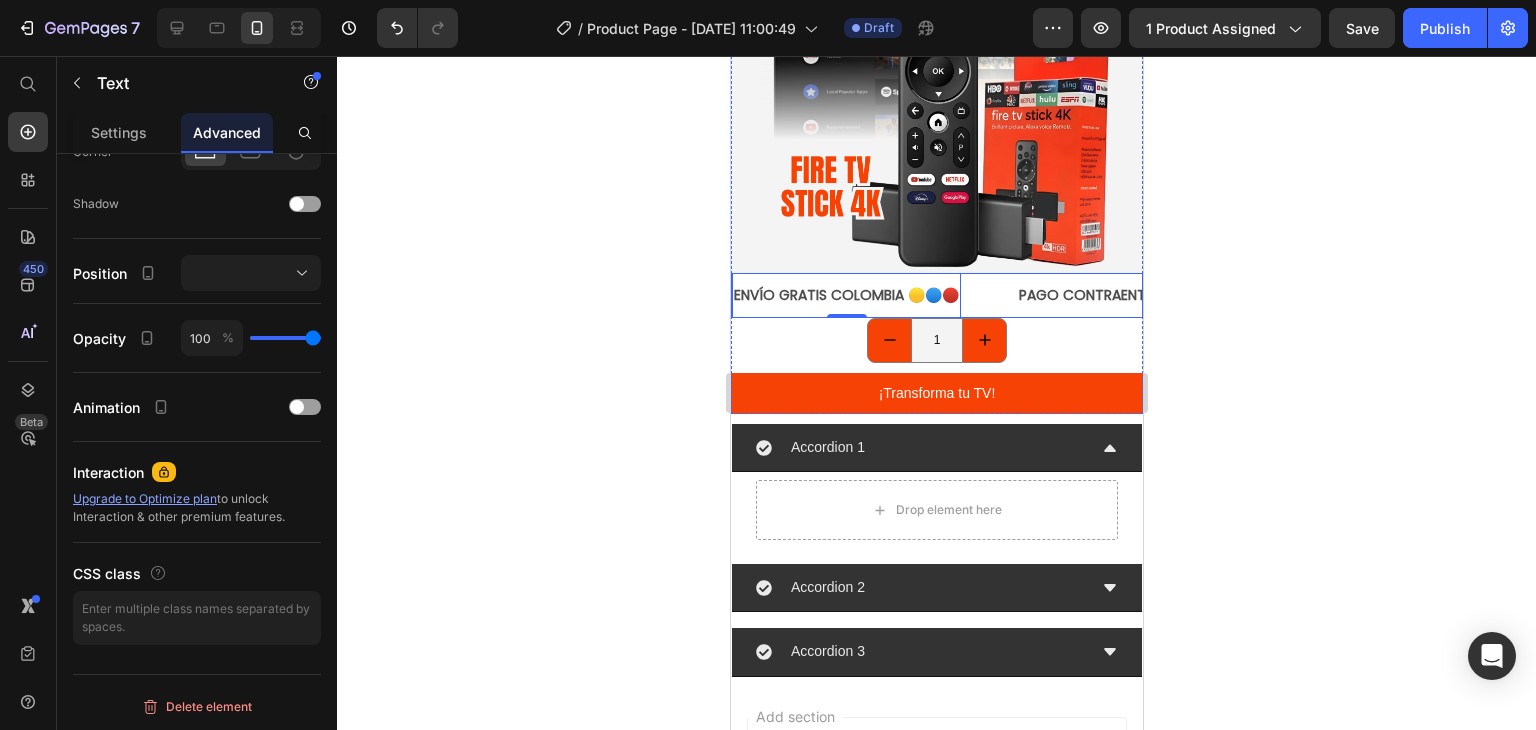 click on "PAGO CONTRAENTREGA" at bounding box center (1099, 295) 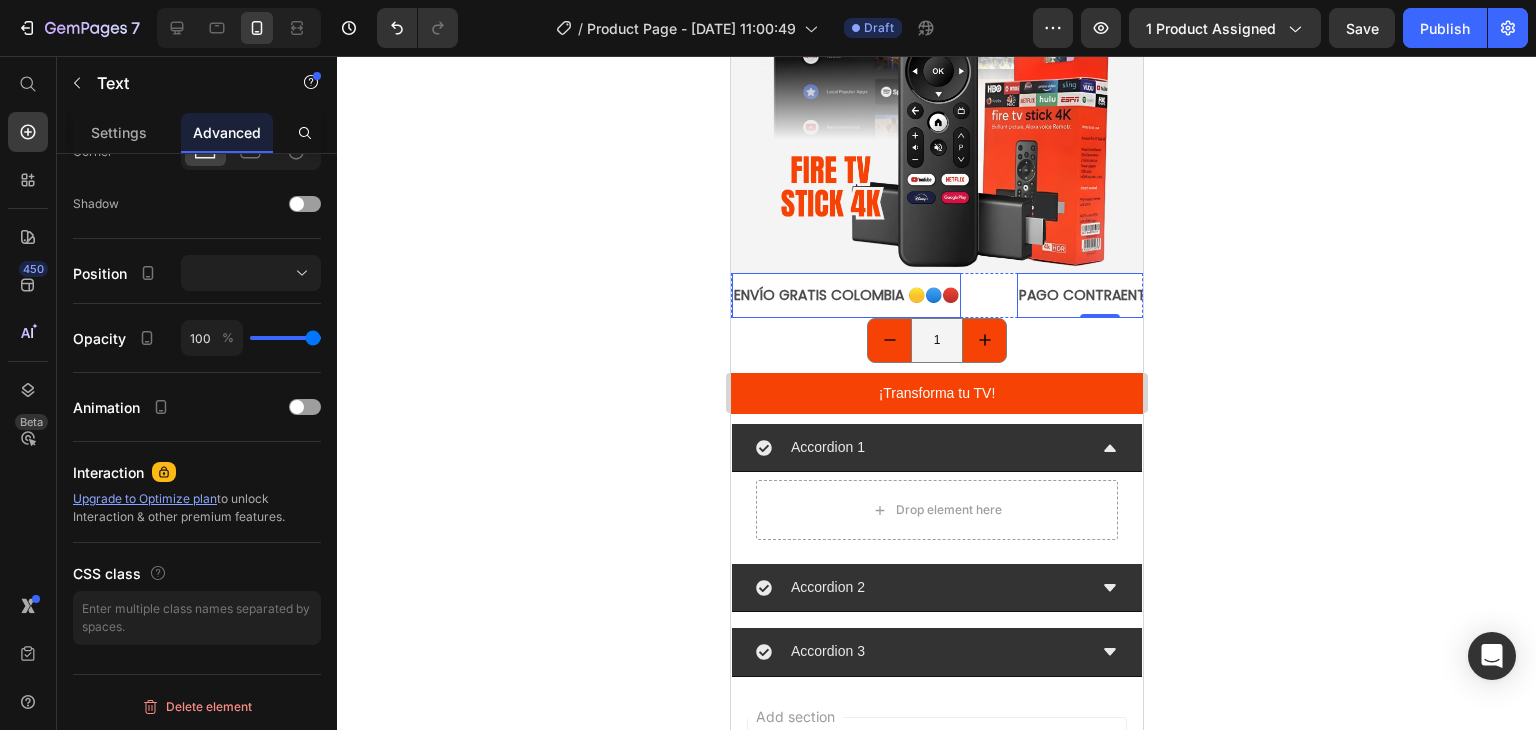 click on "ENVÍO GRATIS COLOMBIA 🟡🔵🔴" at bounding box center (845, 295) 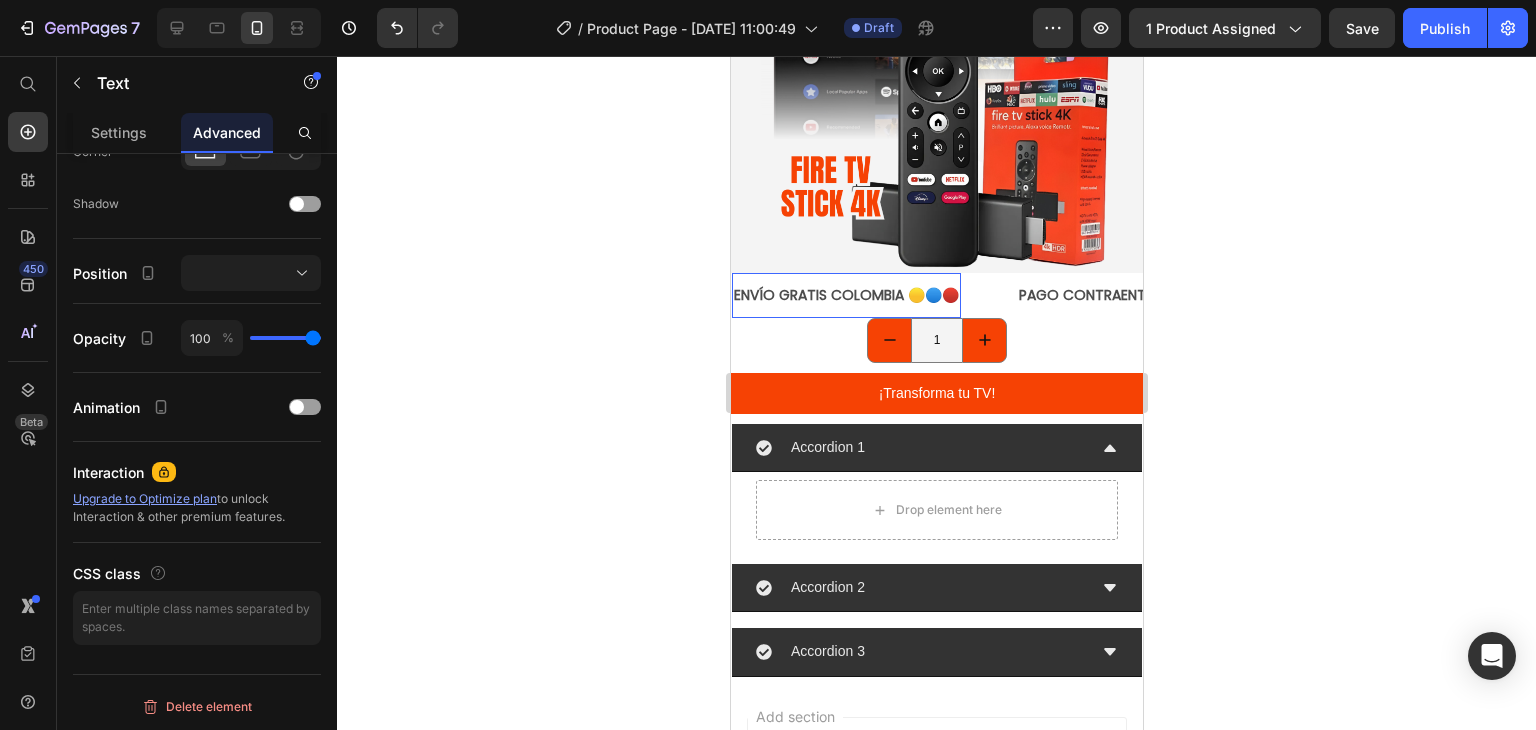 click on "ENVÍO GRATIS COLOMBIA 🟡🔵🔴" at bounding box center (845, 295) 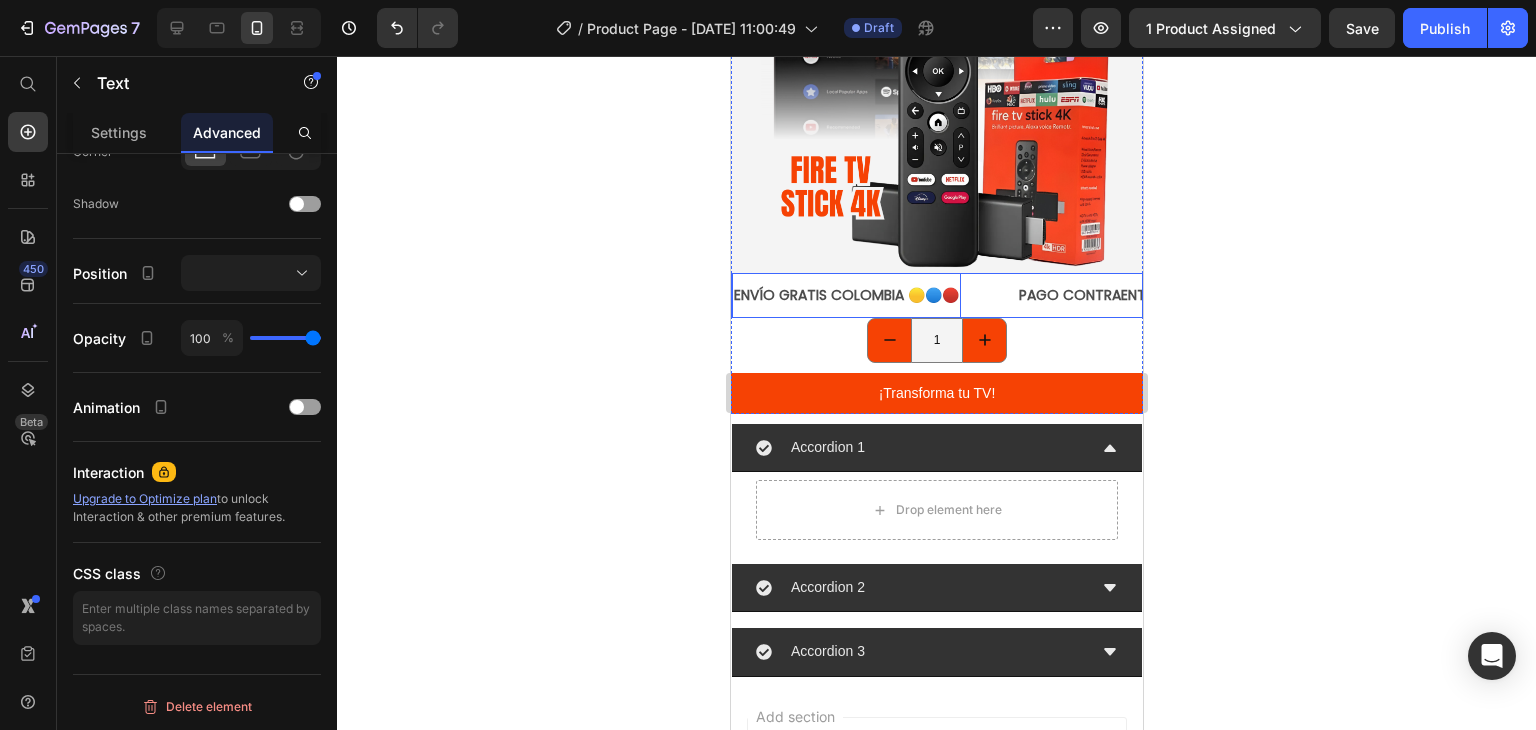 click on "ENVÍO GRATIS COLOMBIA 🟡🔵🔴  Text   0" at bounding box center [873, 295] 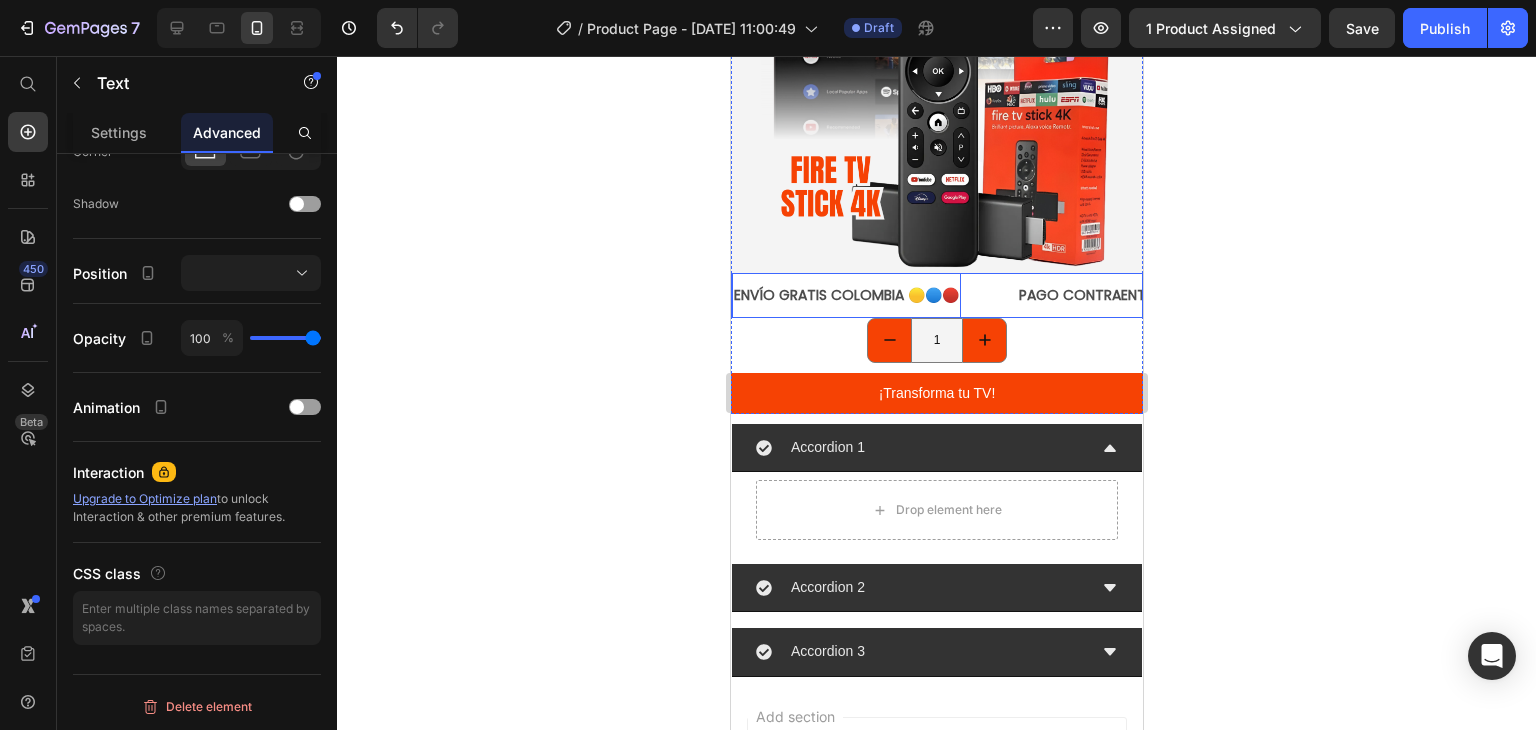 click on "ENVÍO GRATIS COLOMBIA 🟡🔵🔴" at bounding box center [845, 295] 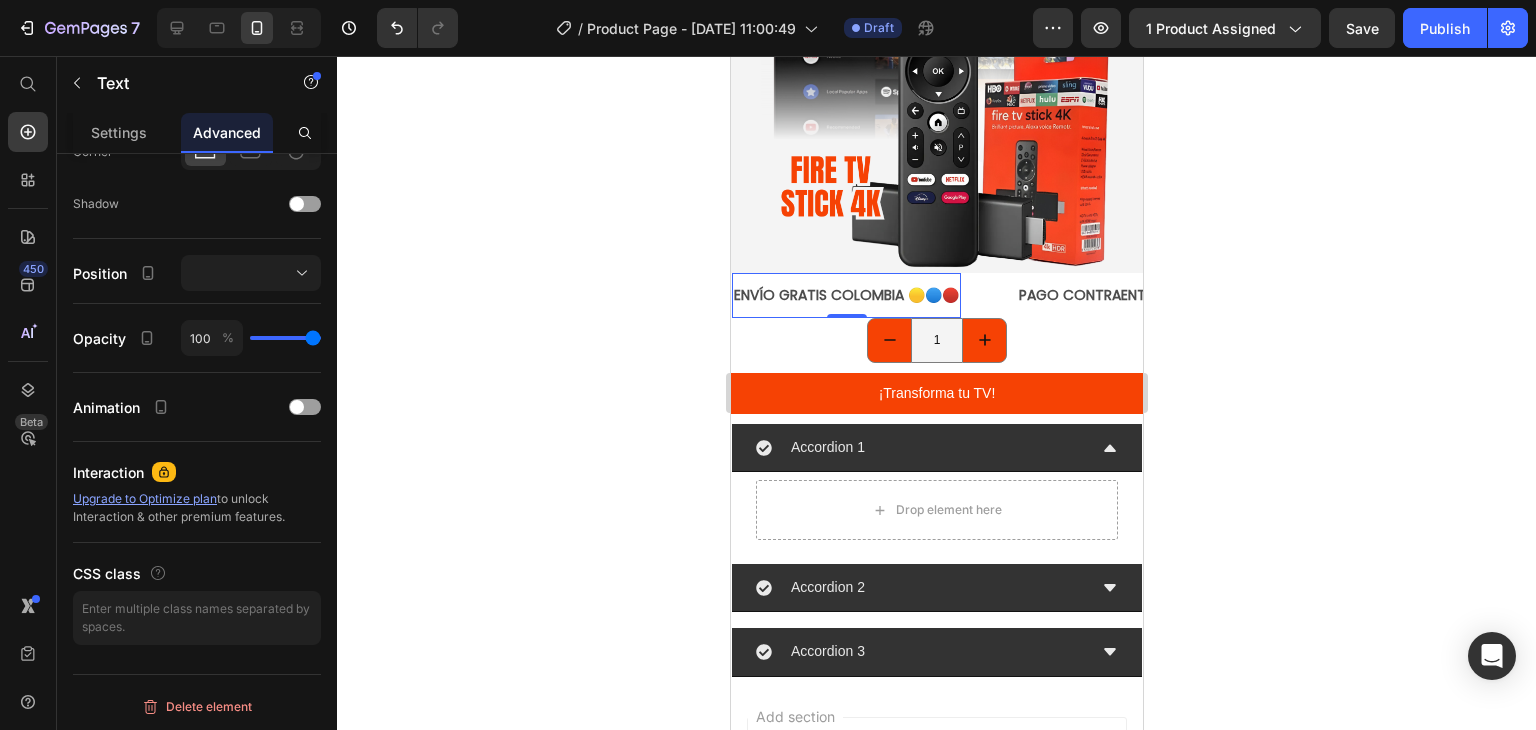scroll, scrollTop: 0, scrollLeft: 0, axis: both 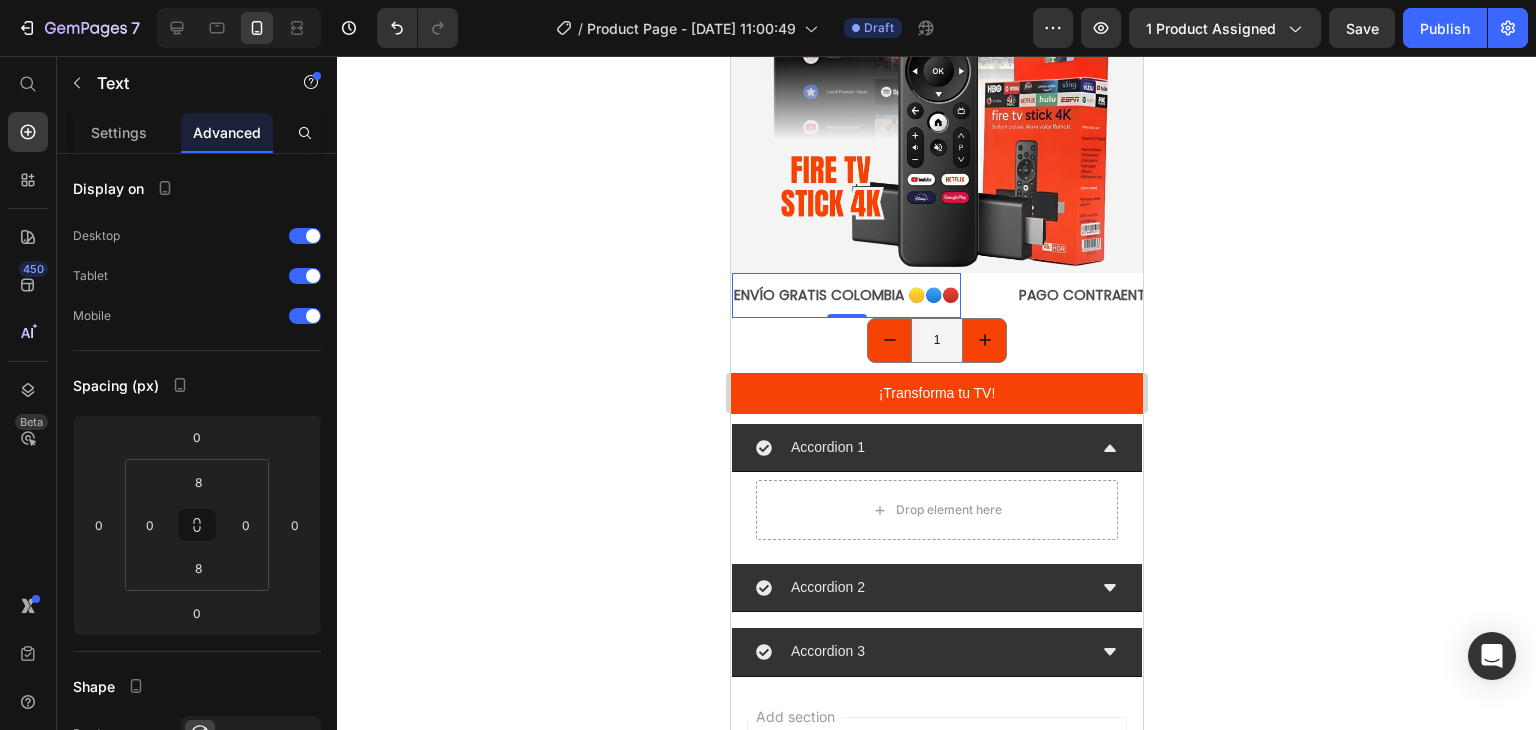 drag, startPoint x: 1224, startPoint y: 285, endPoint x: 297, endPoint y: 207, distance: 930.27576 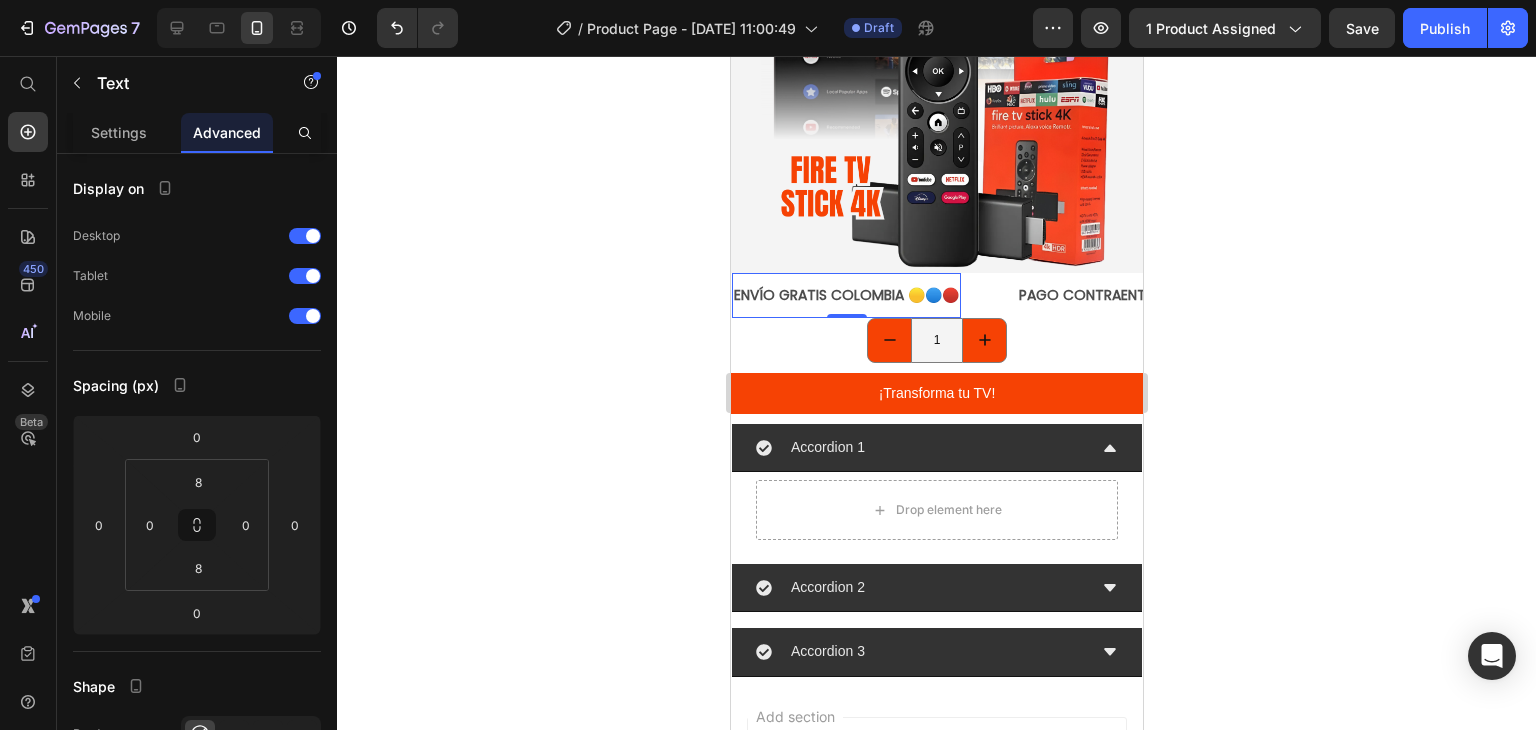 click 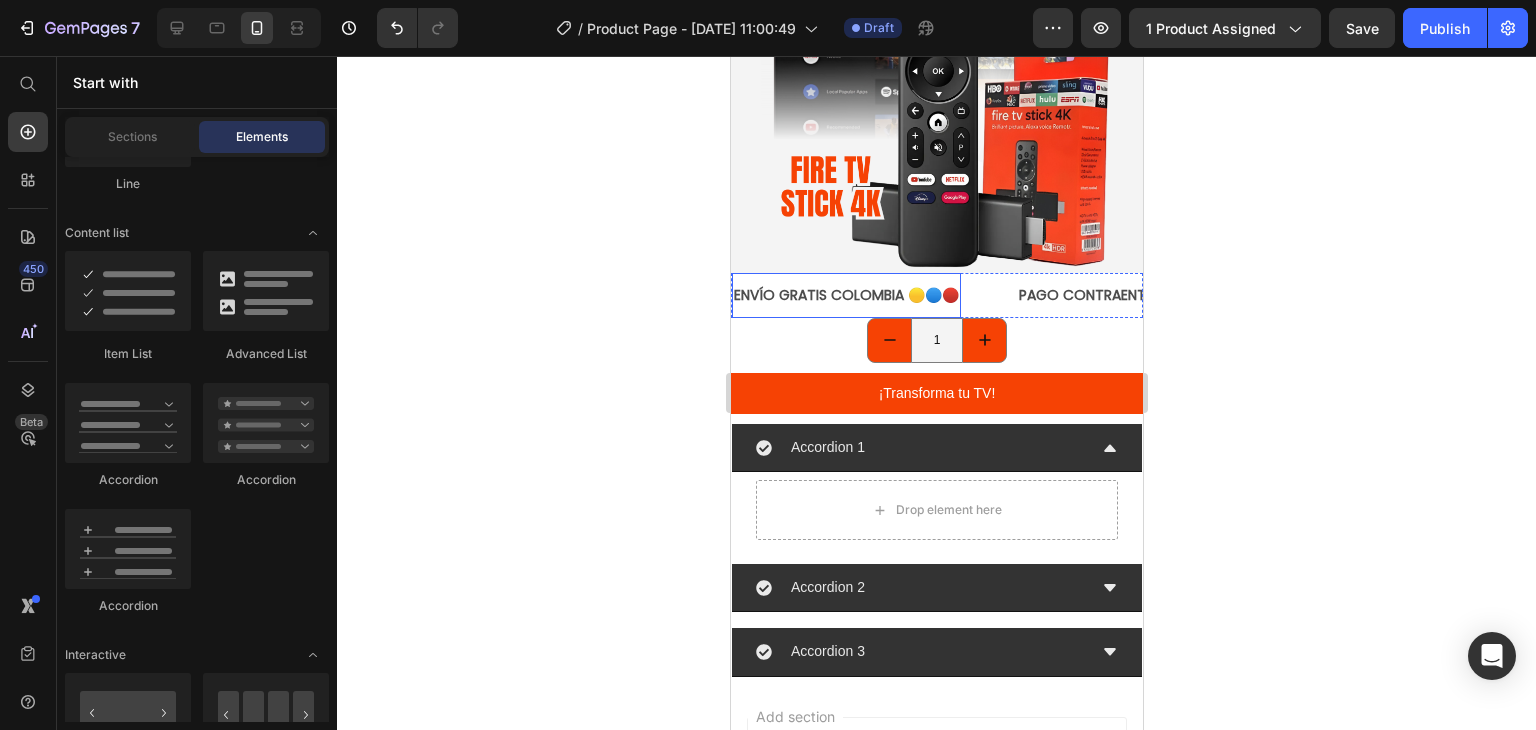click on "ENVÍO GRATIS COLOMBIA 🟡🔵🔴" at bounding box center (845, 295) 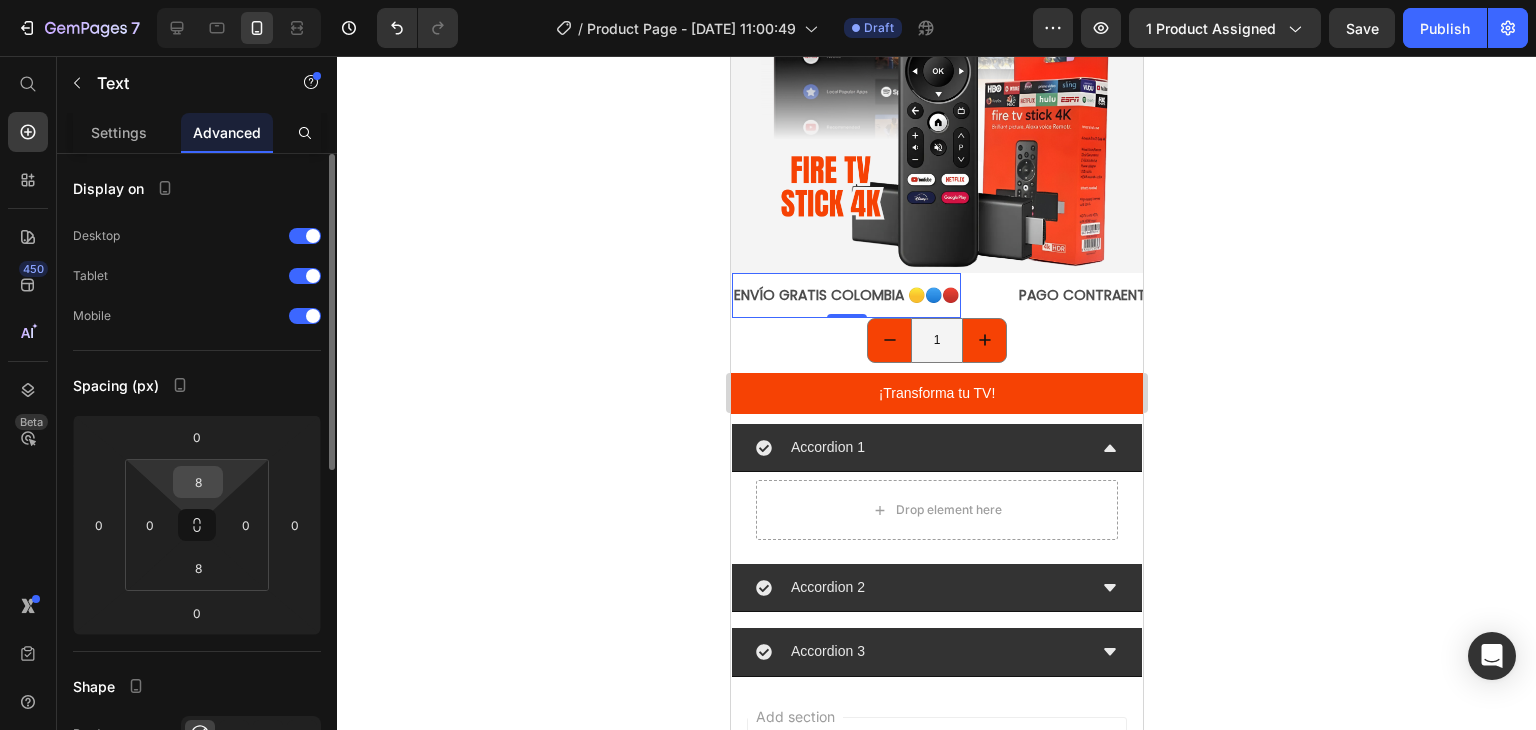 click on "8" at bounding box center [198, 482] 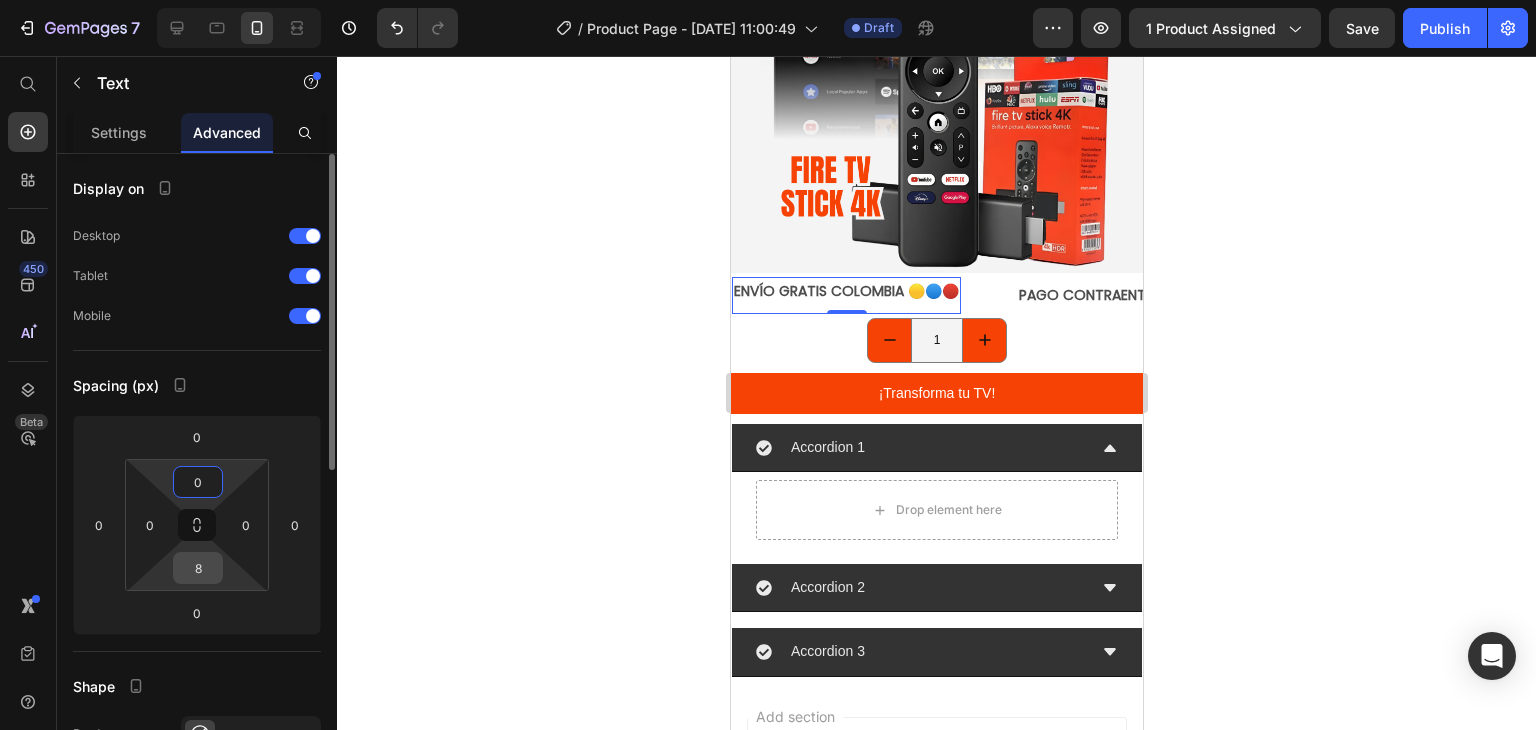 type on "0" 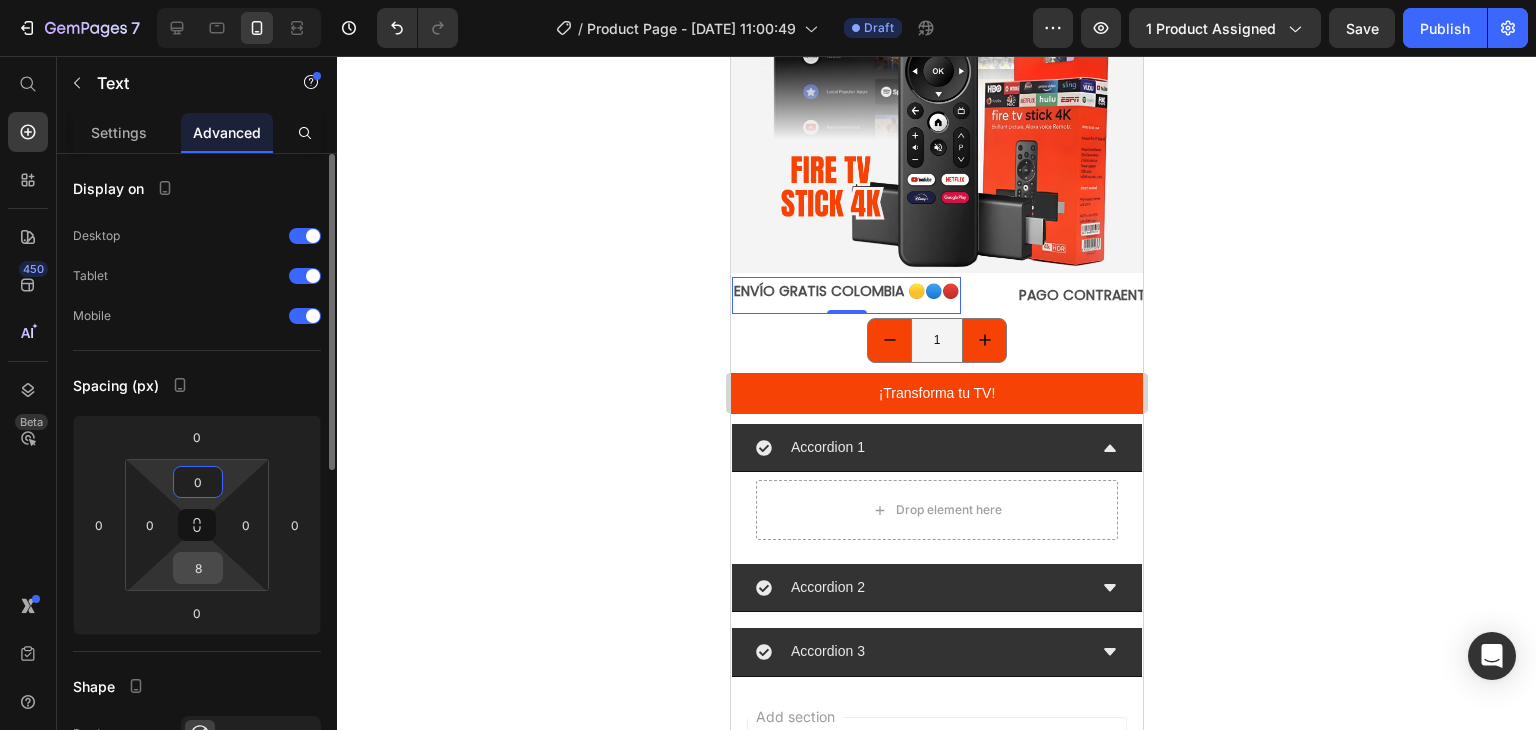 click on "8" at bounding box center [198, 568] 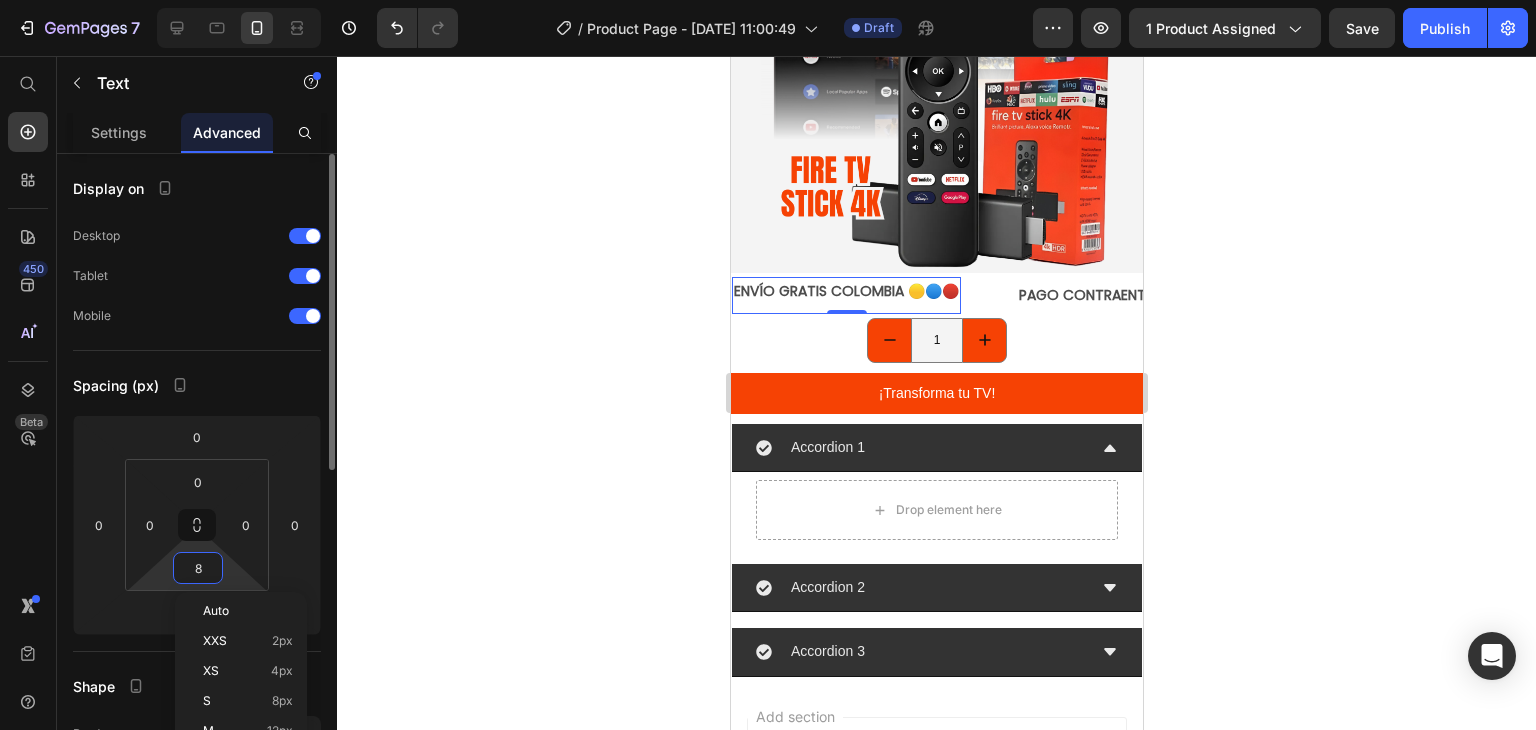 type on "0" 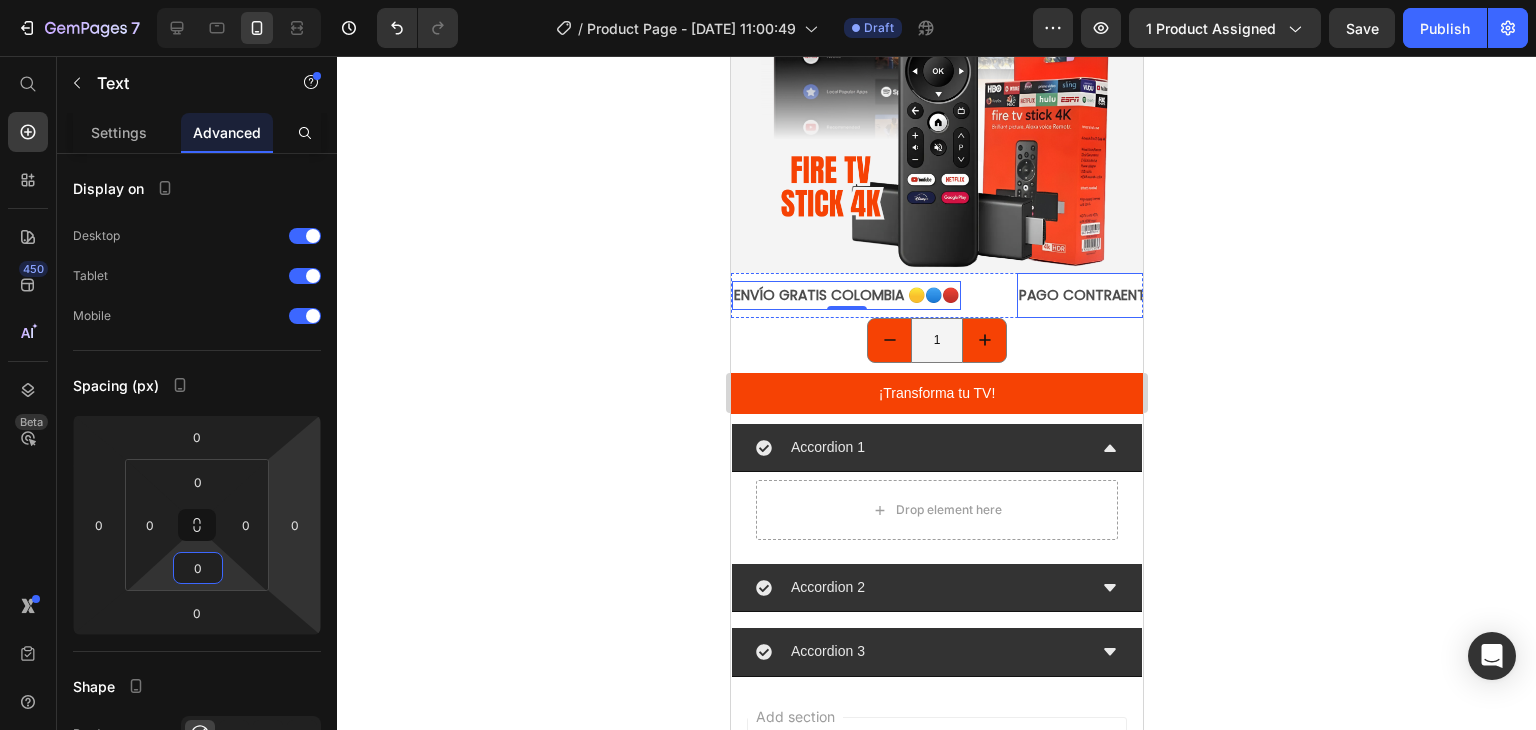 click on "PAGO CONTRAENTREGA" at bounding box center [1099, 295] 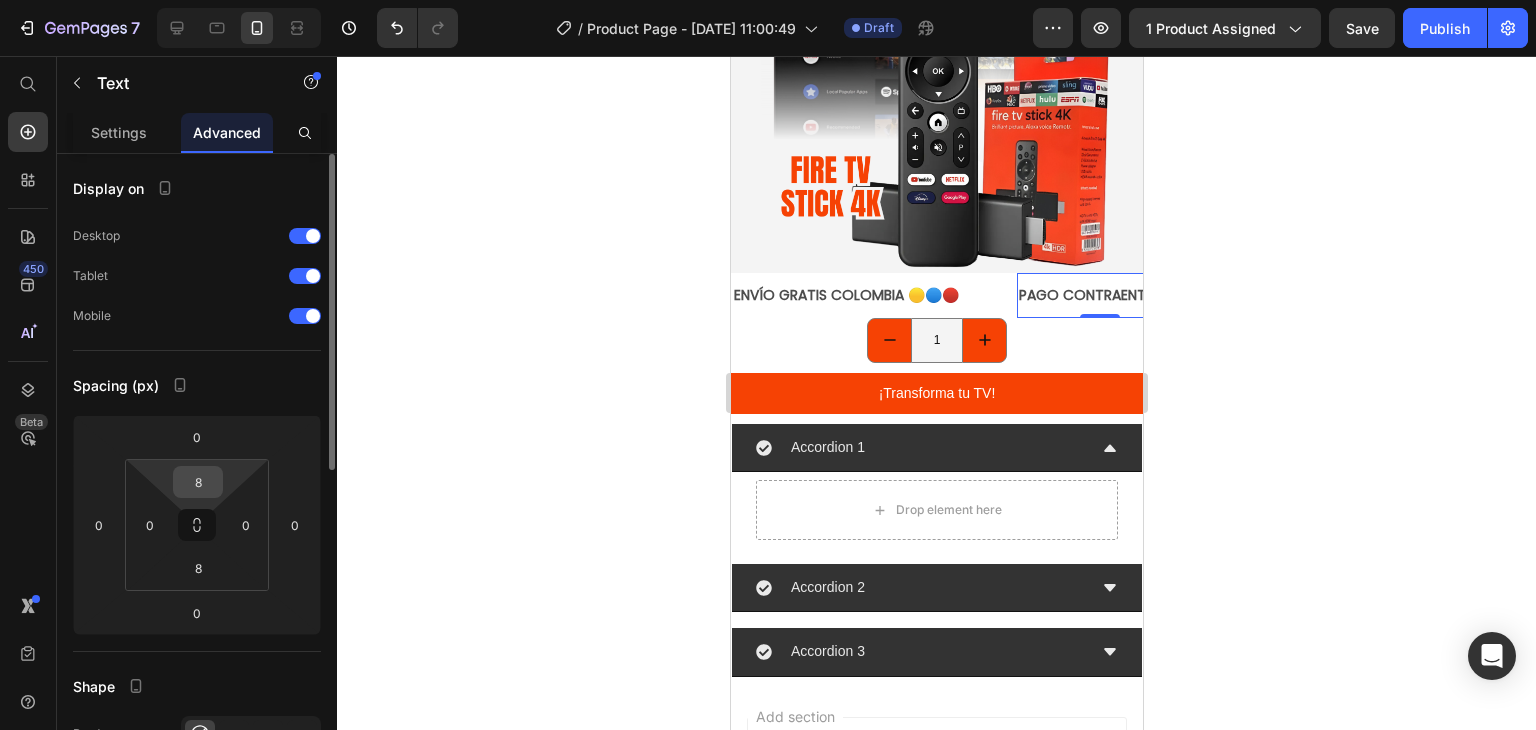 click on "8" at bounding box center (198, 482) 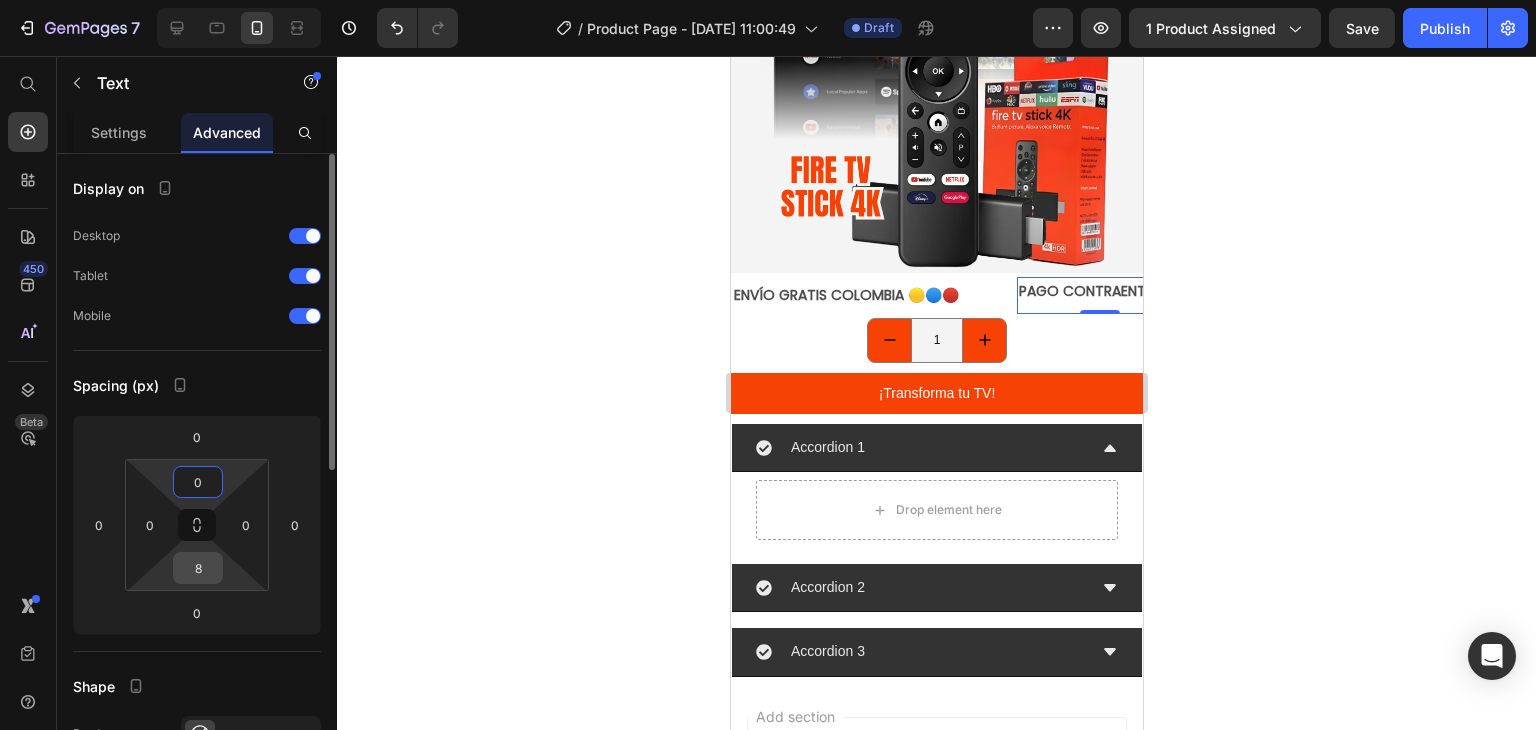 type on "0" 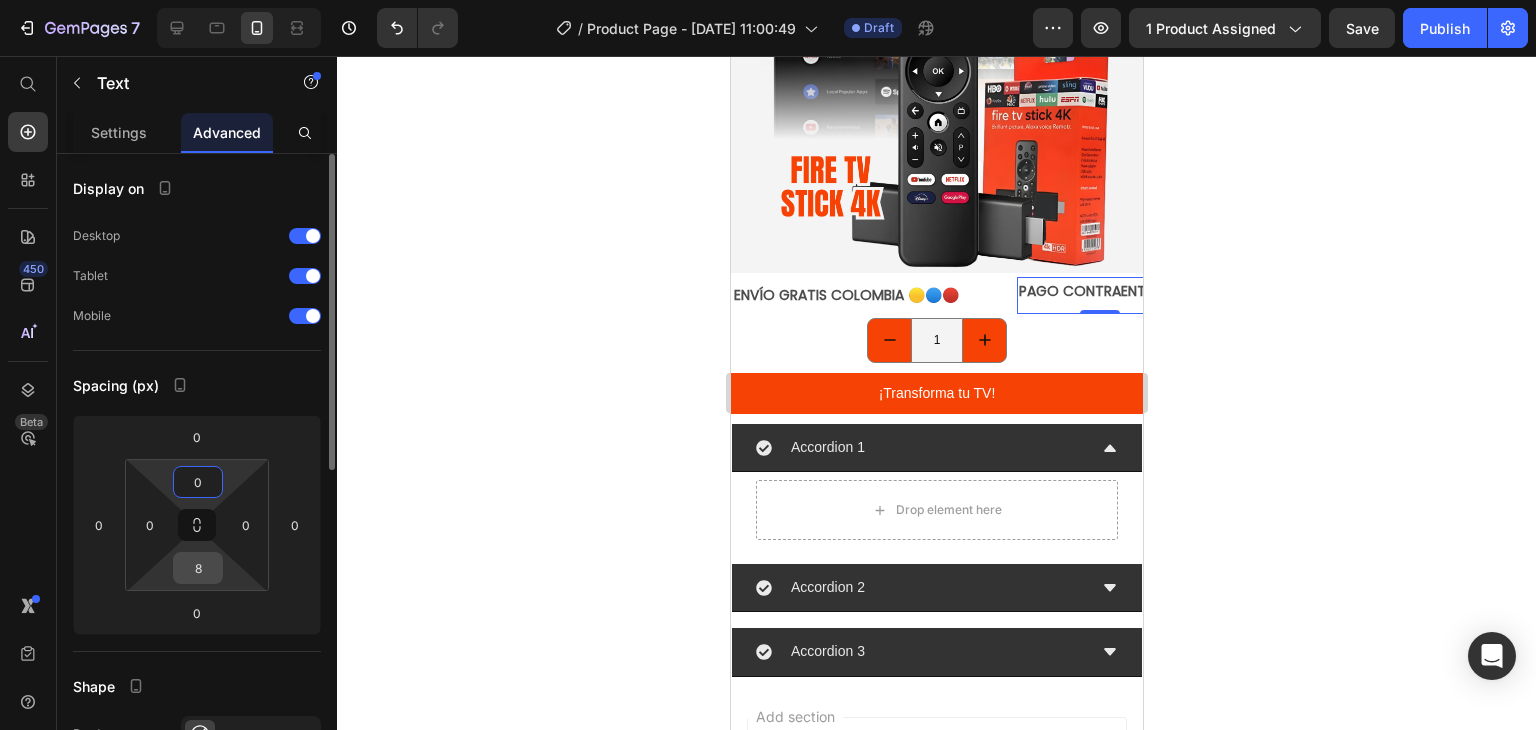 click on "8" at bounding box center [198, 568] 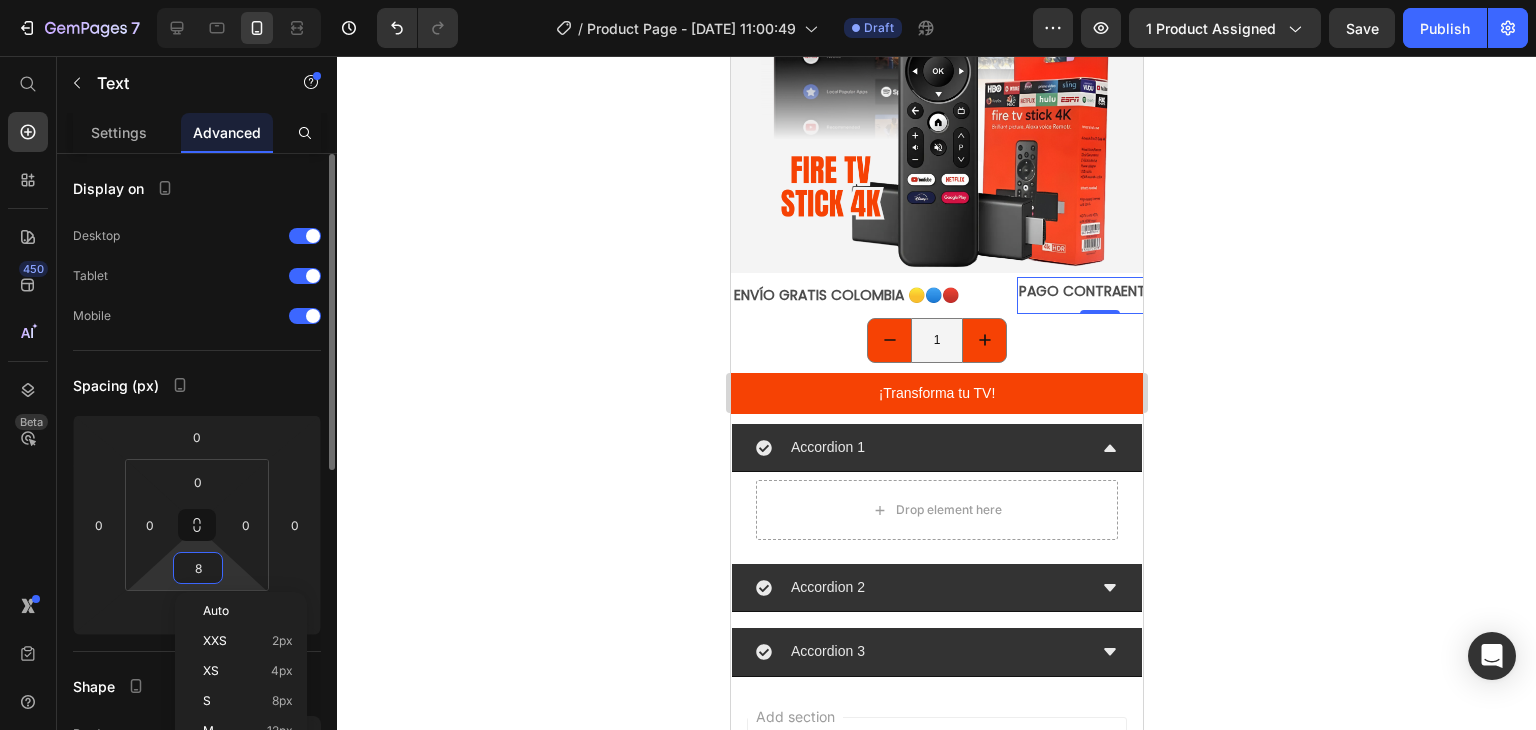 type on "0" 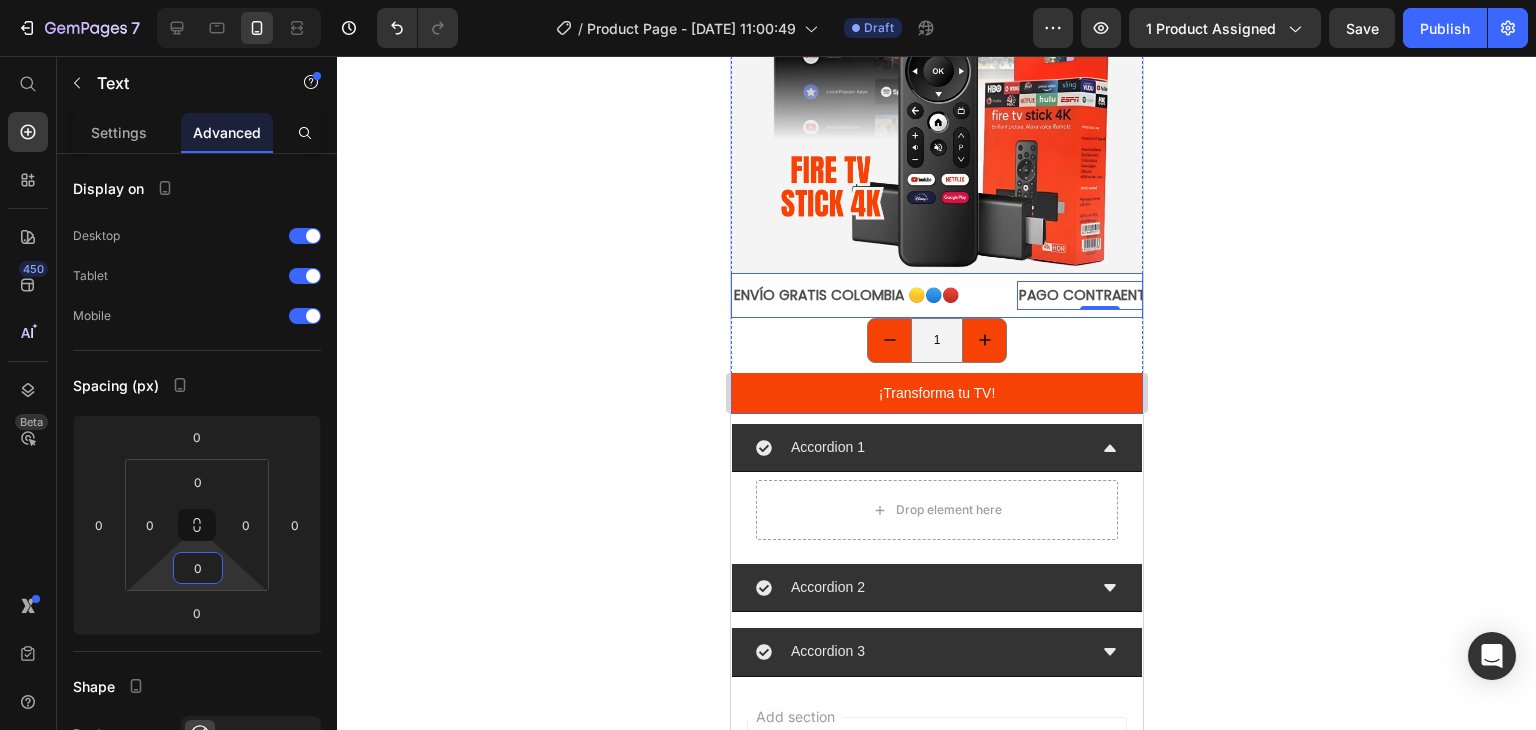 click on "ENVÍO GRATIS COLOMBIA 🟡🔵🔴" at bounding box center [845, 295] 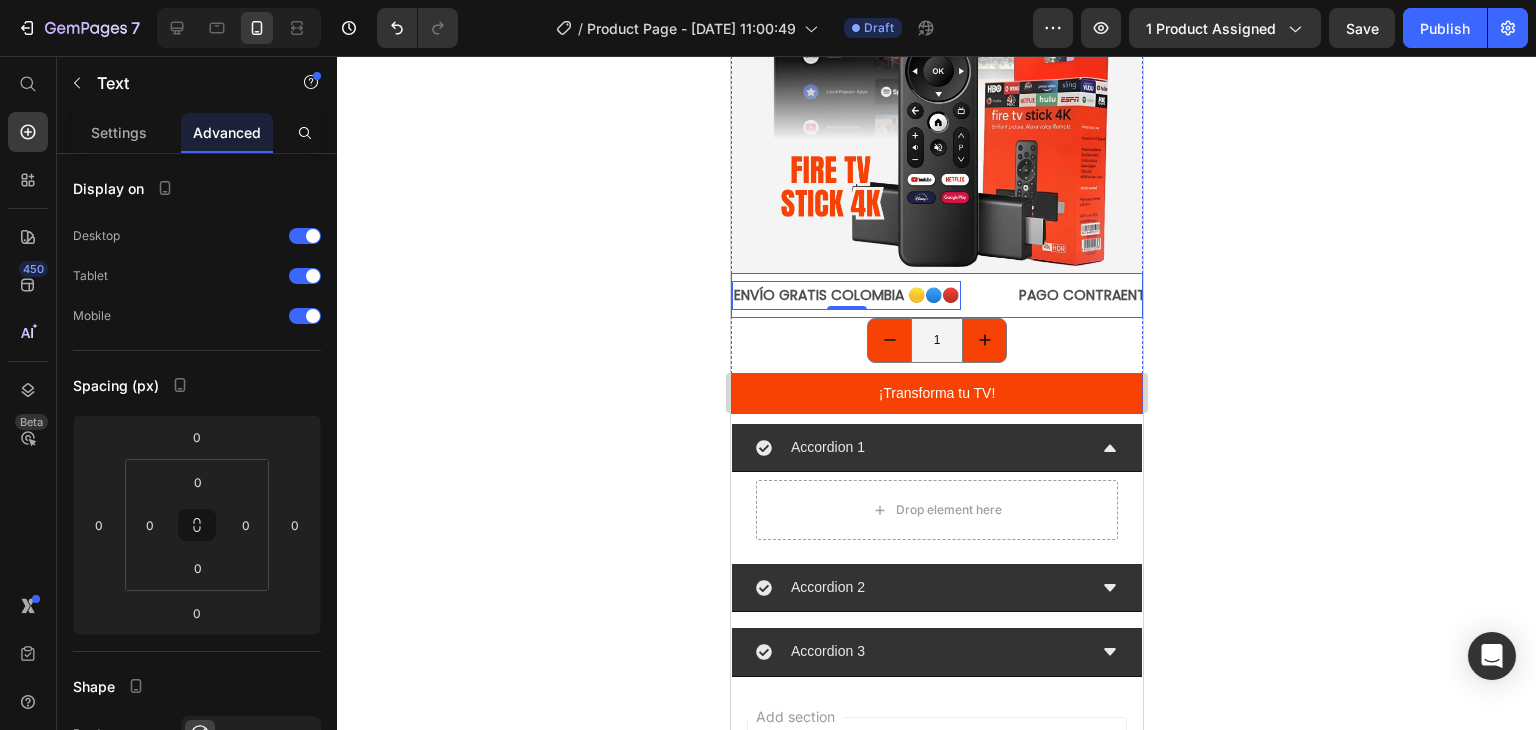 click on "ENVÍO GRATIS COLOMBIA 🟡🔵🔴  Text   0" at bounding box center [873, 295] 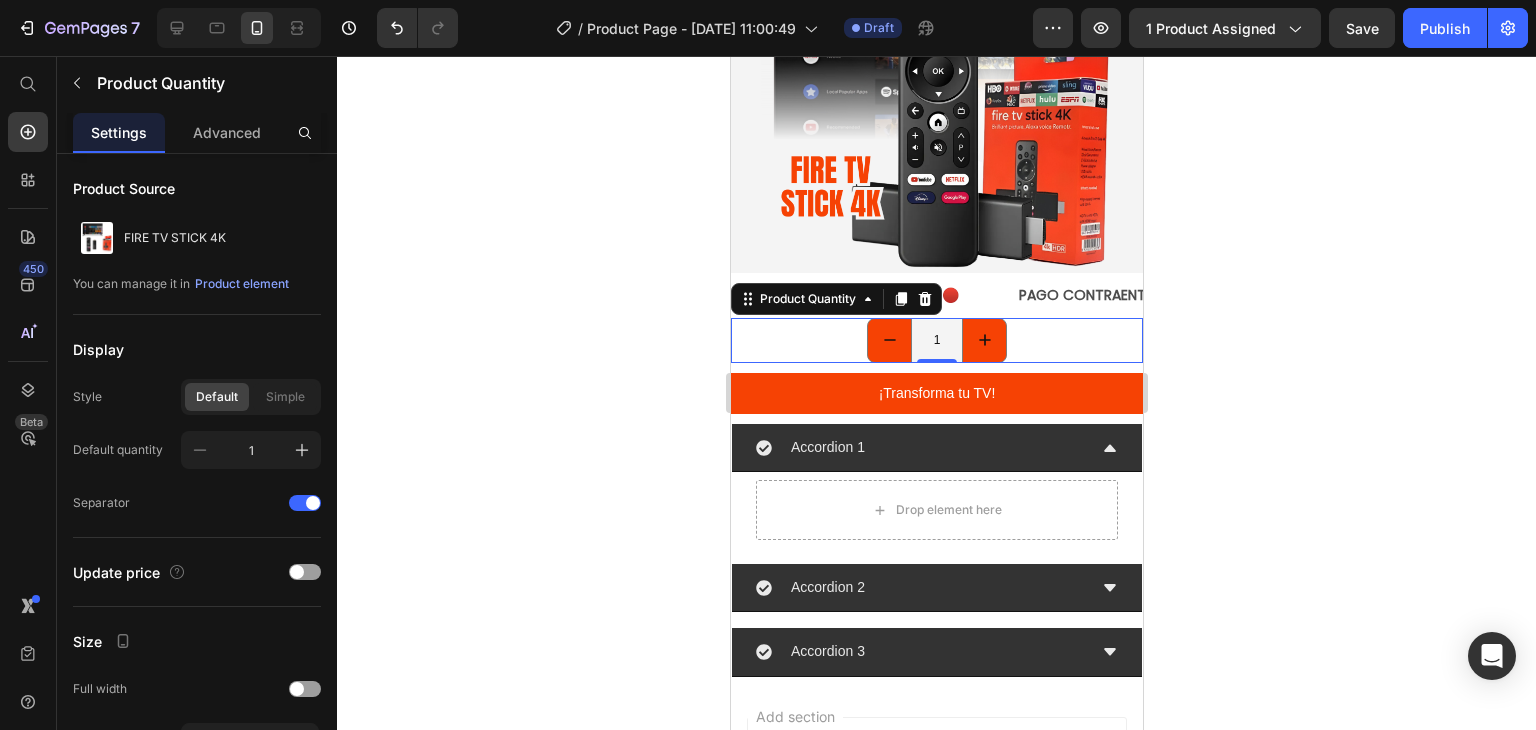 drag, startPoint x: 909, startPoint y: 297, endPoint x: 912, endPoint y: 285, distance: 12.369317 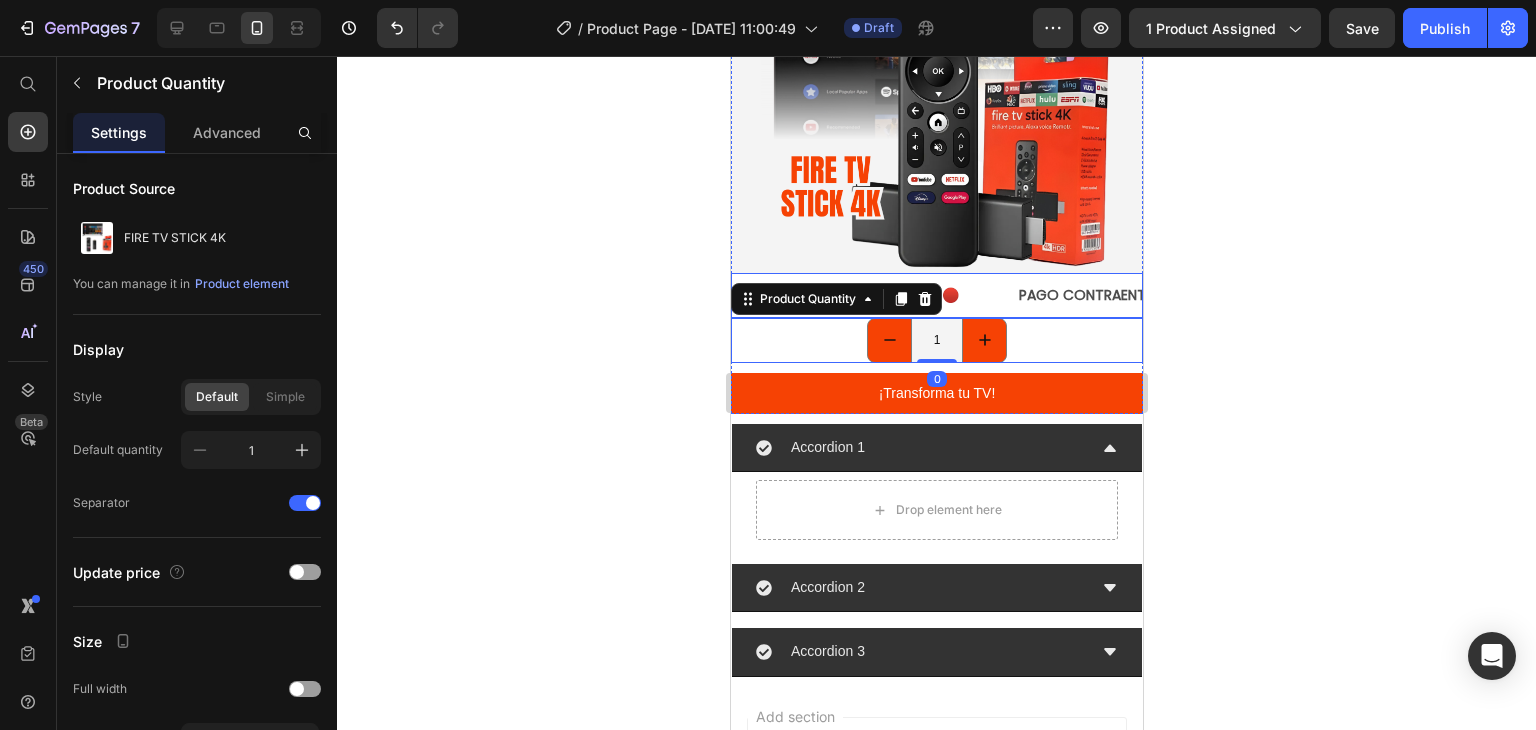click on "ENVÍO GRATIS COLOMBIA 🟡🔵🔴  Text" at bounding box center [873, 295] 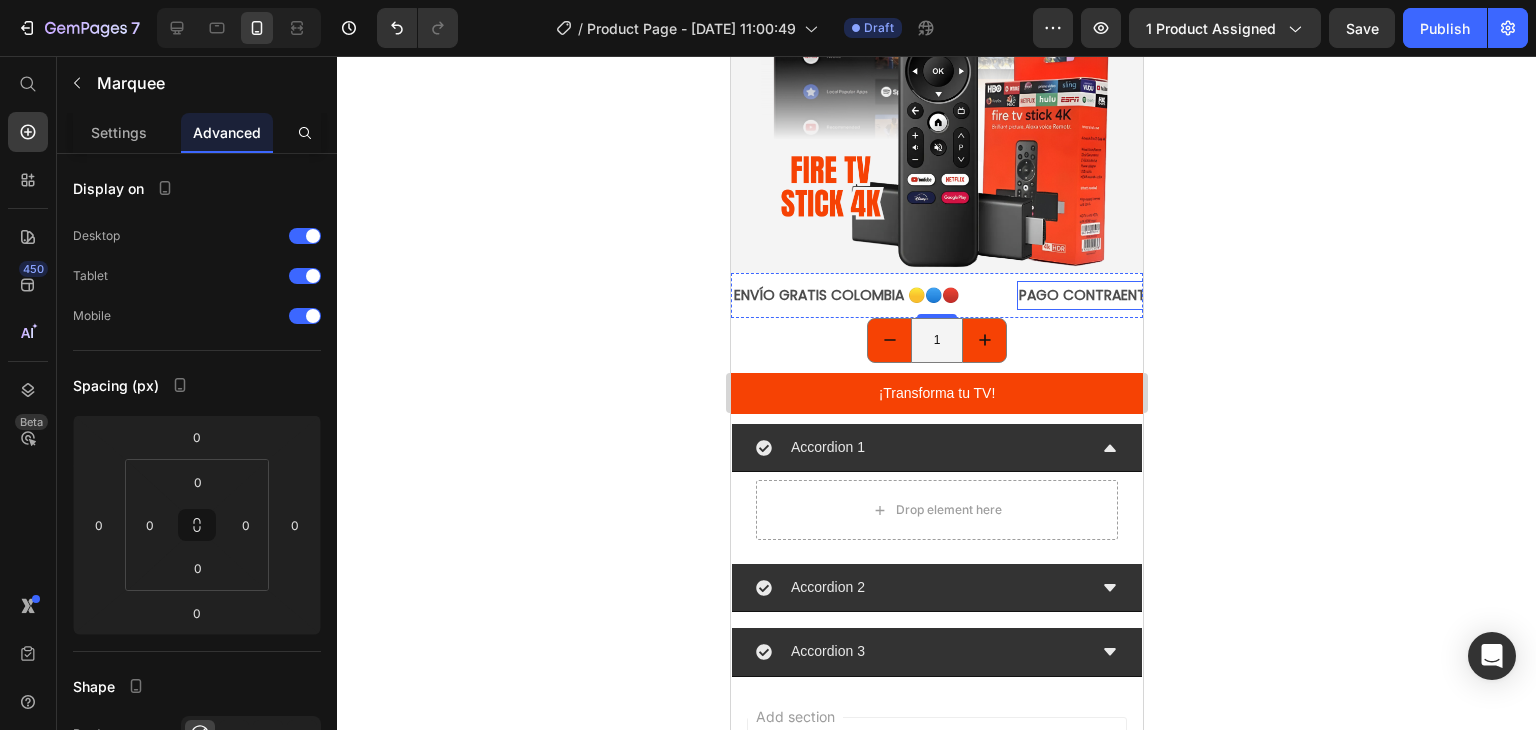 click on "PAGO CONTRAENTREGA" at bounding box center [1099, 295] 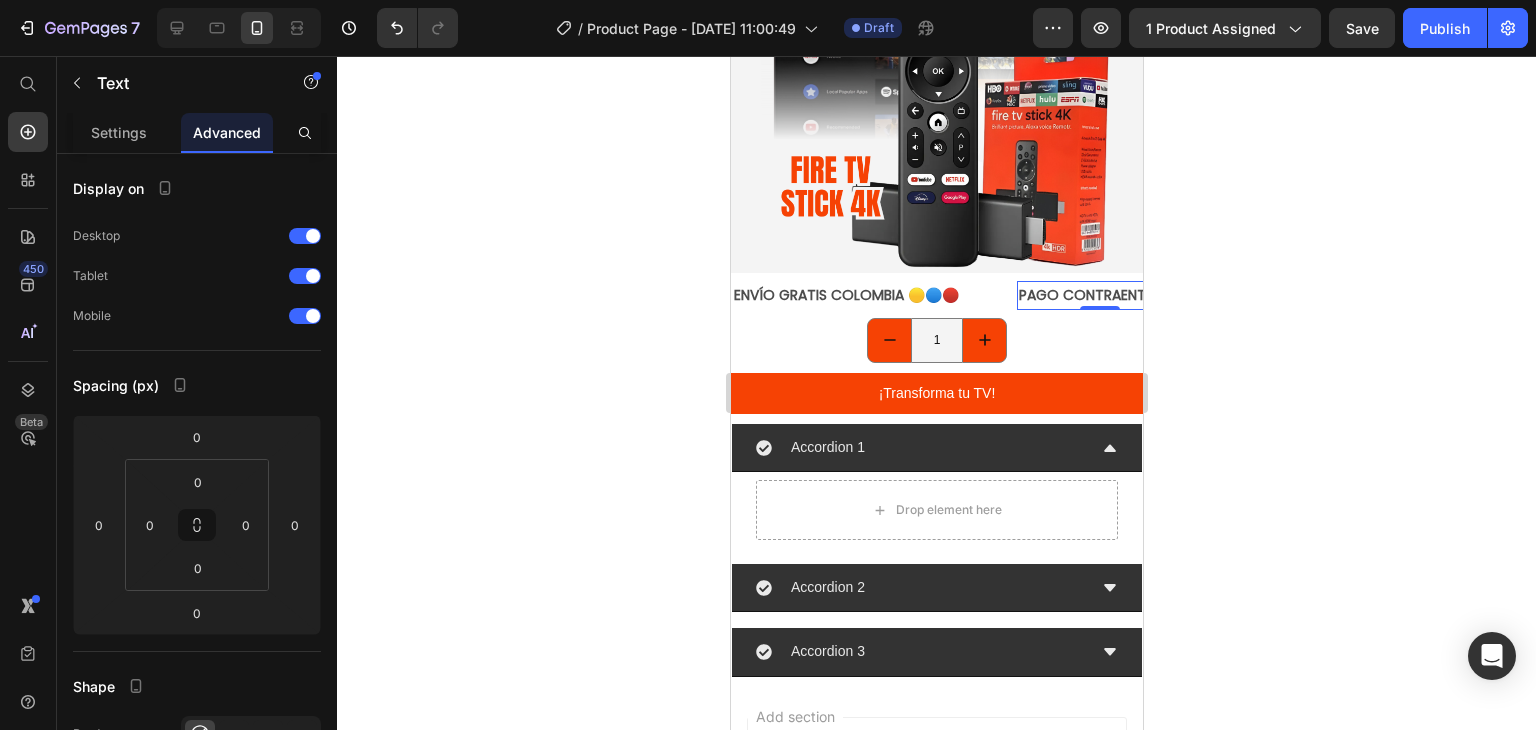 click on "PAGO CONTRAENTREGA" at bounding box center (1099, 295) 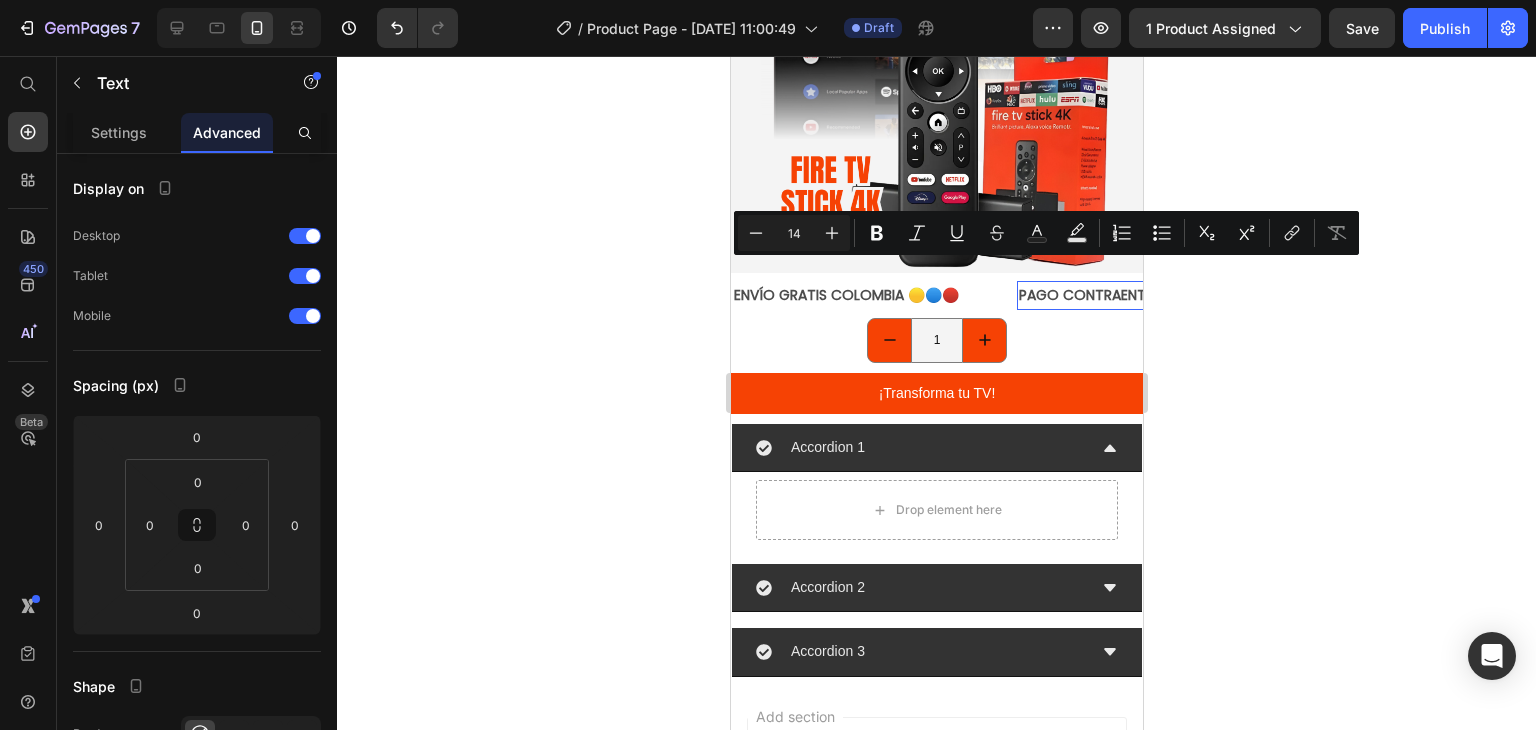 click 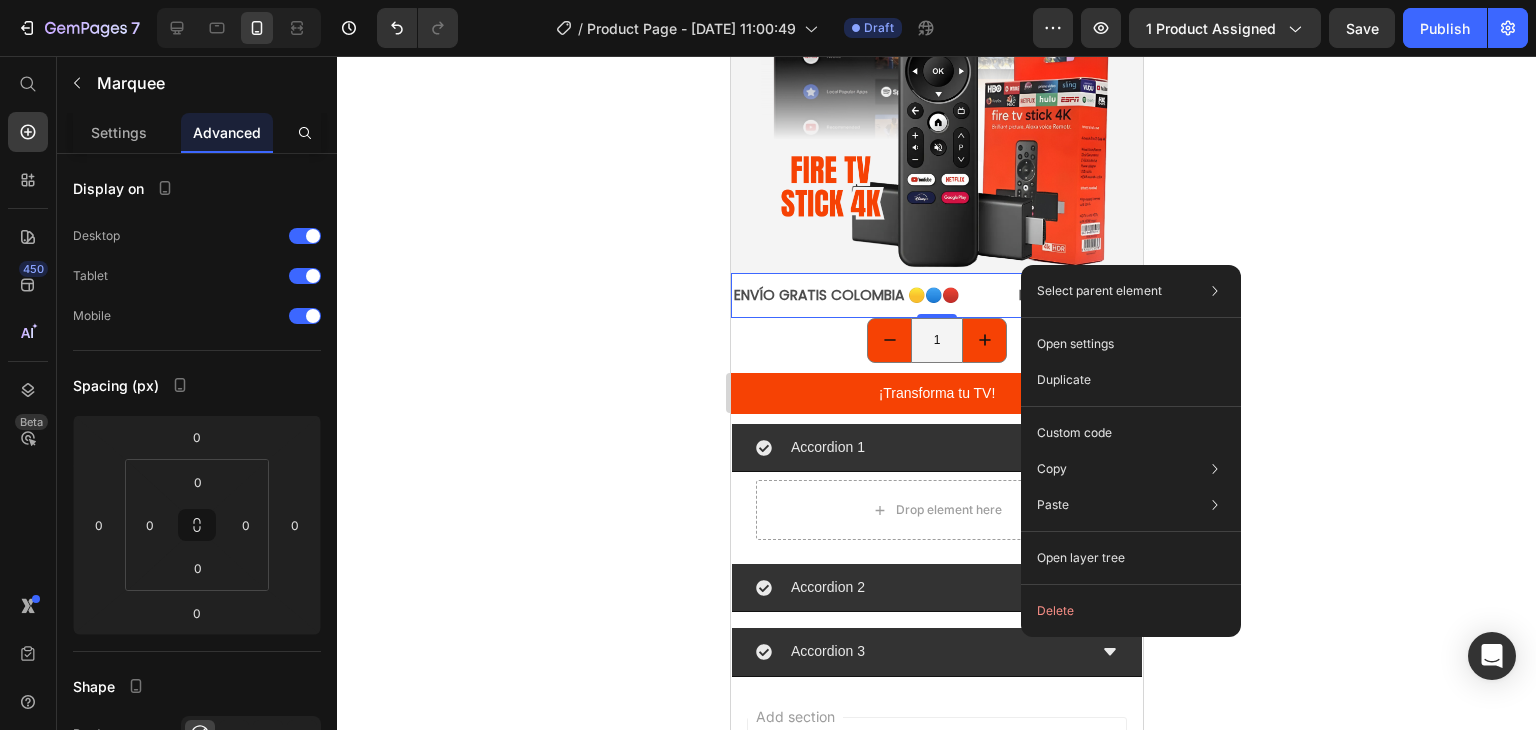 click 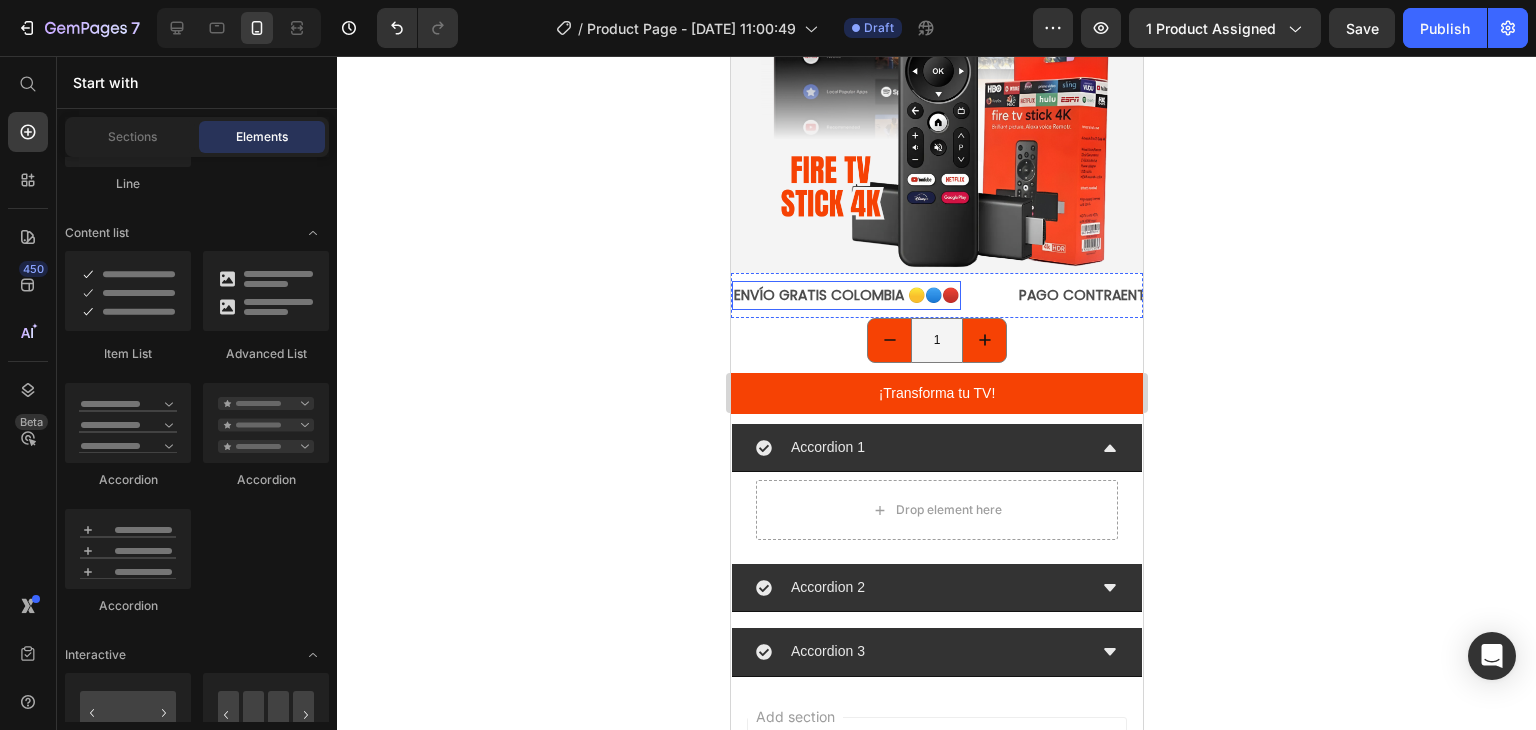 click on "ENVÍO GRATIS COLOMBIA 🟡🔵🔴" at bounding box center [845, 295] 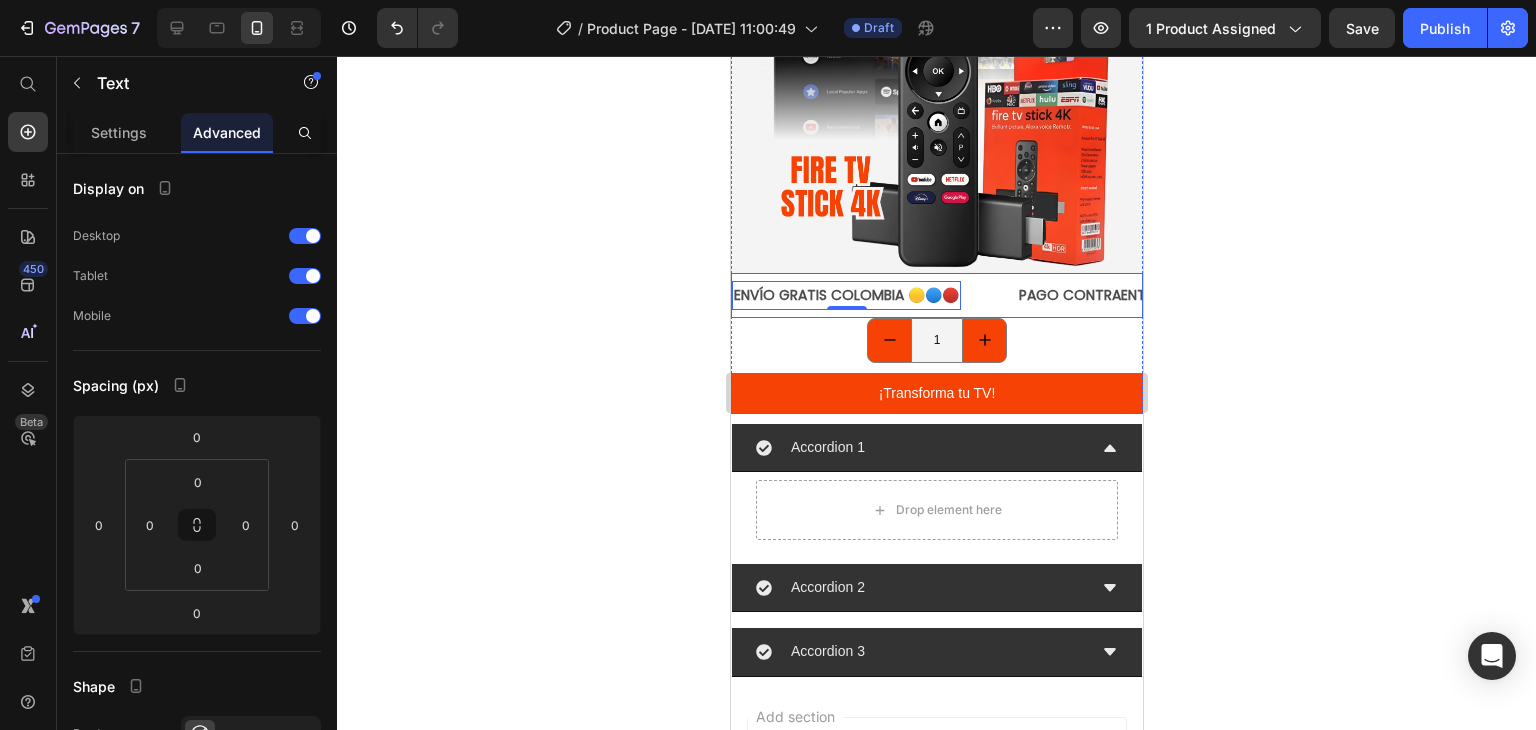 click on "ENVÍO GRATIS COLOMBIA 🟡🔵🔴  Text   0" at bounding box center (873, 295) 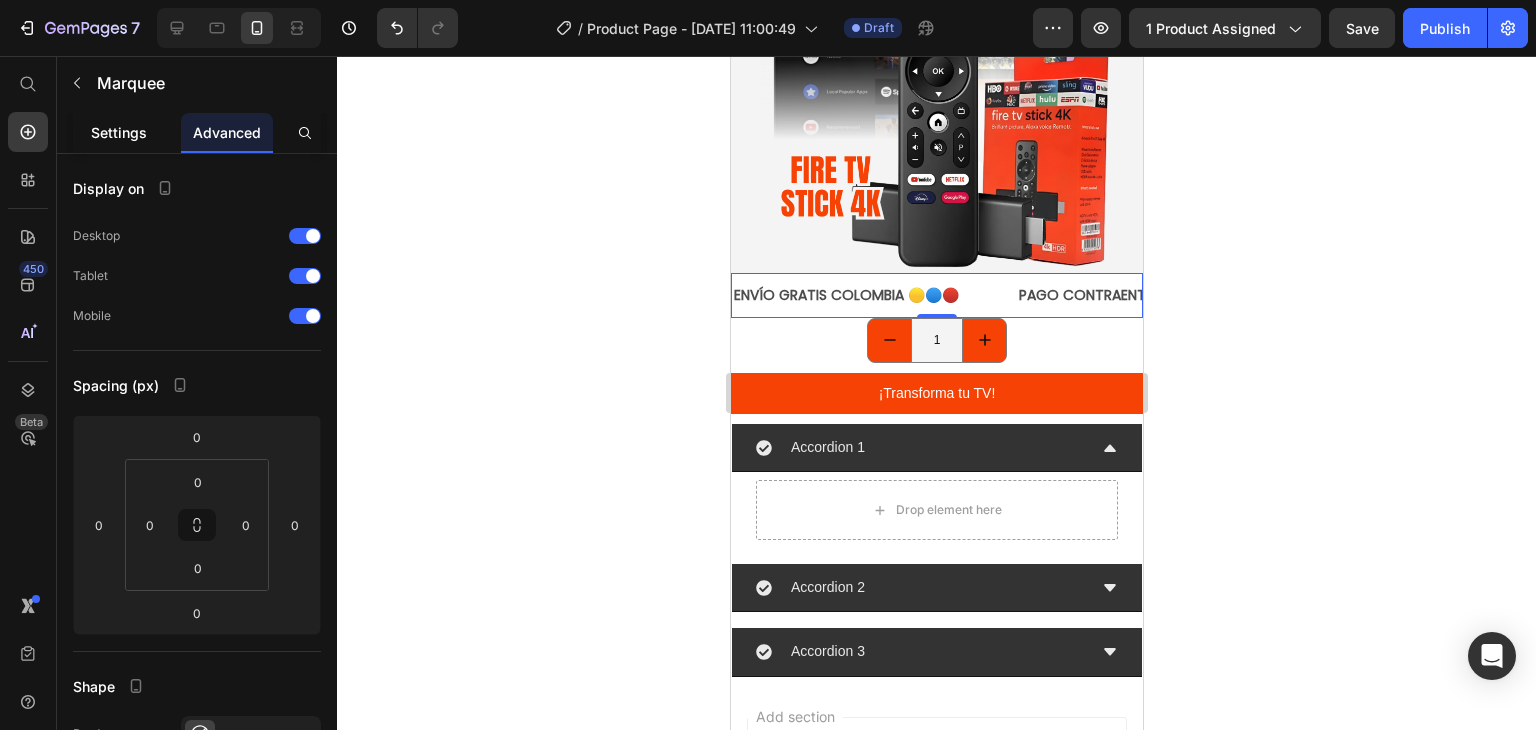 click on "Settings" at bounding box center (119, 132) 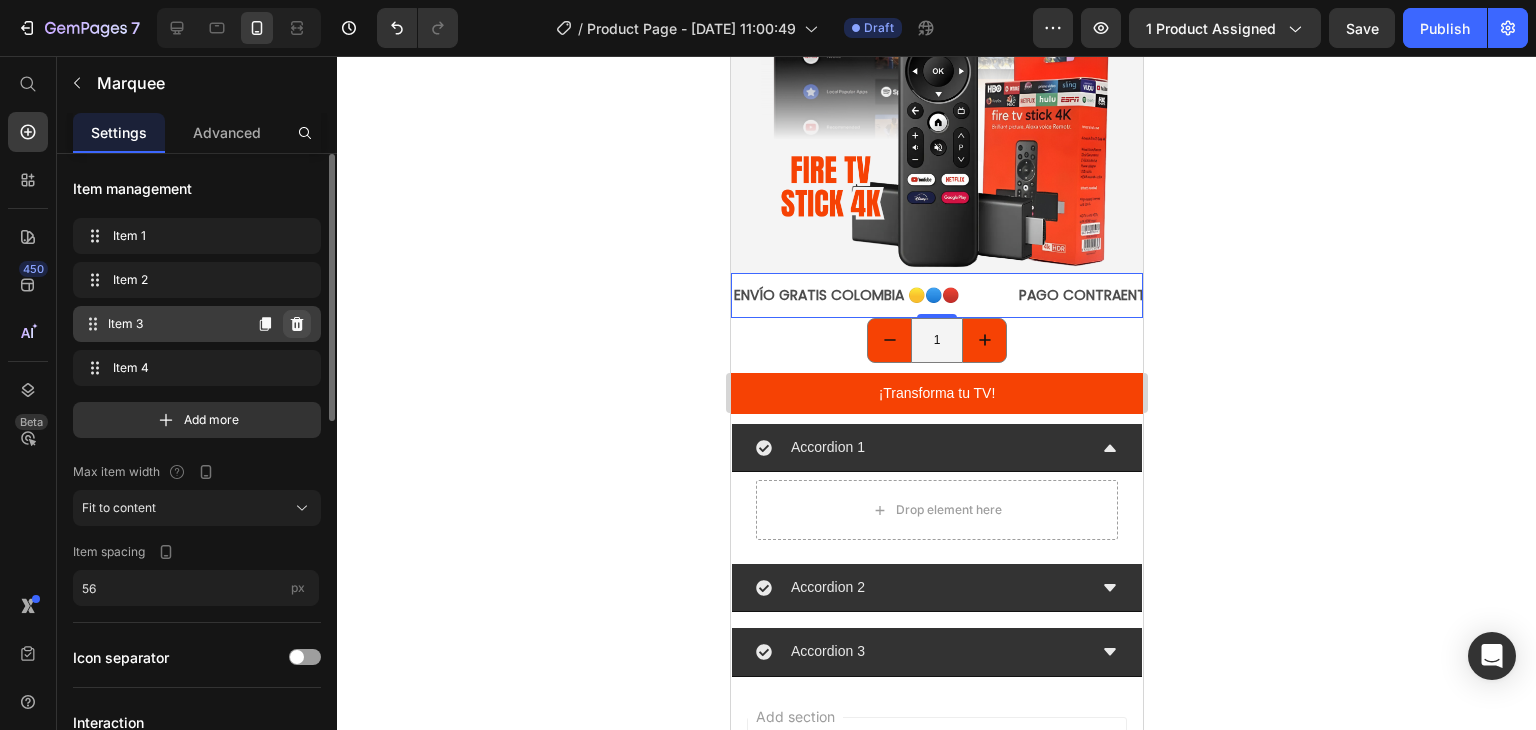click 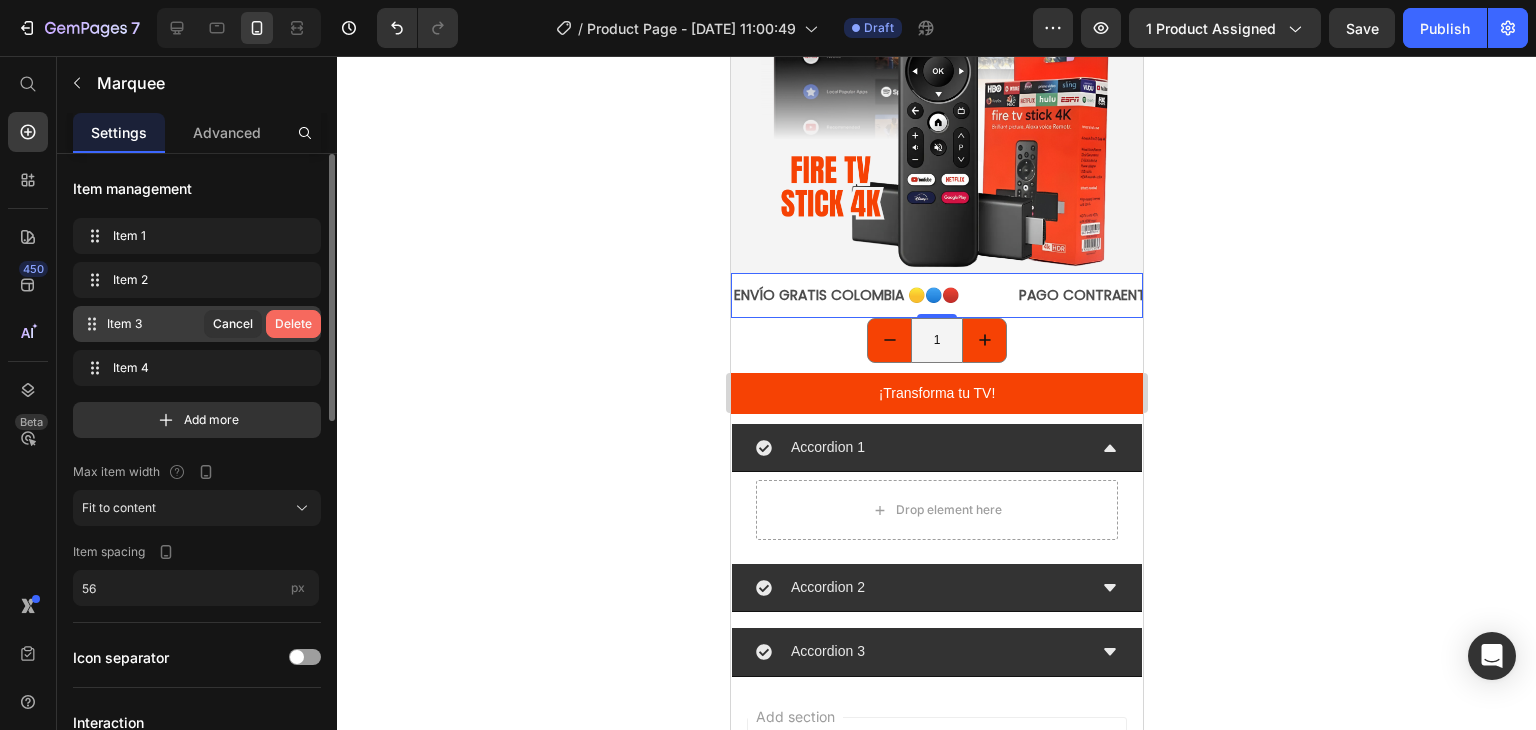 click on "Delete" at bounding box center [293, 324] 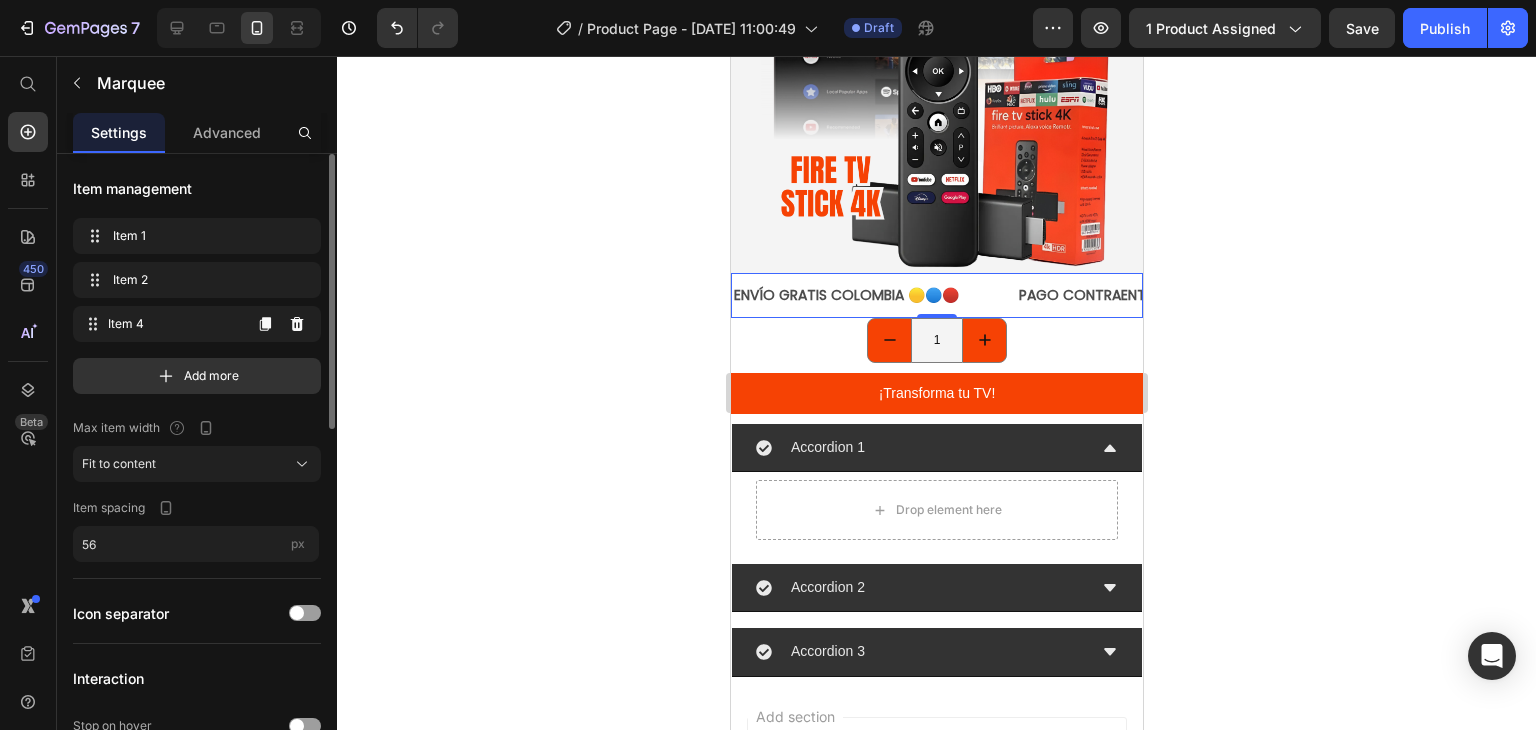 click 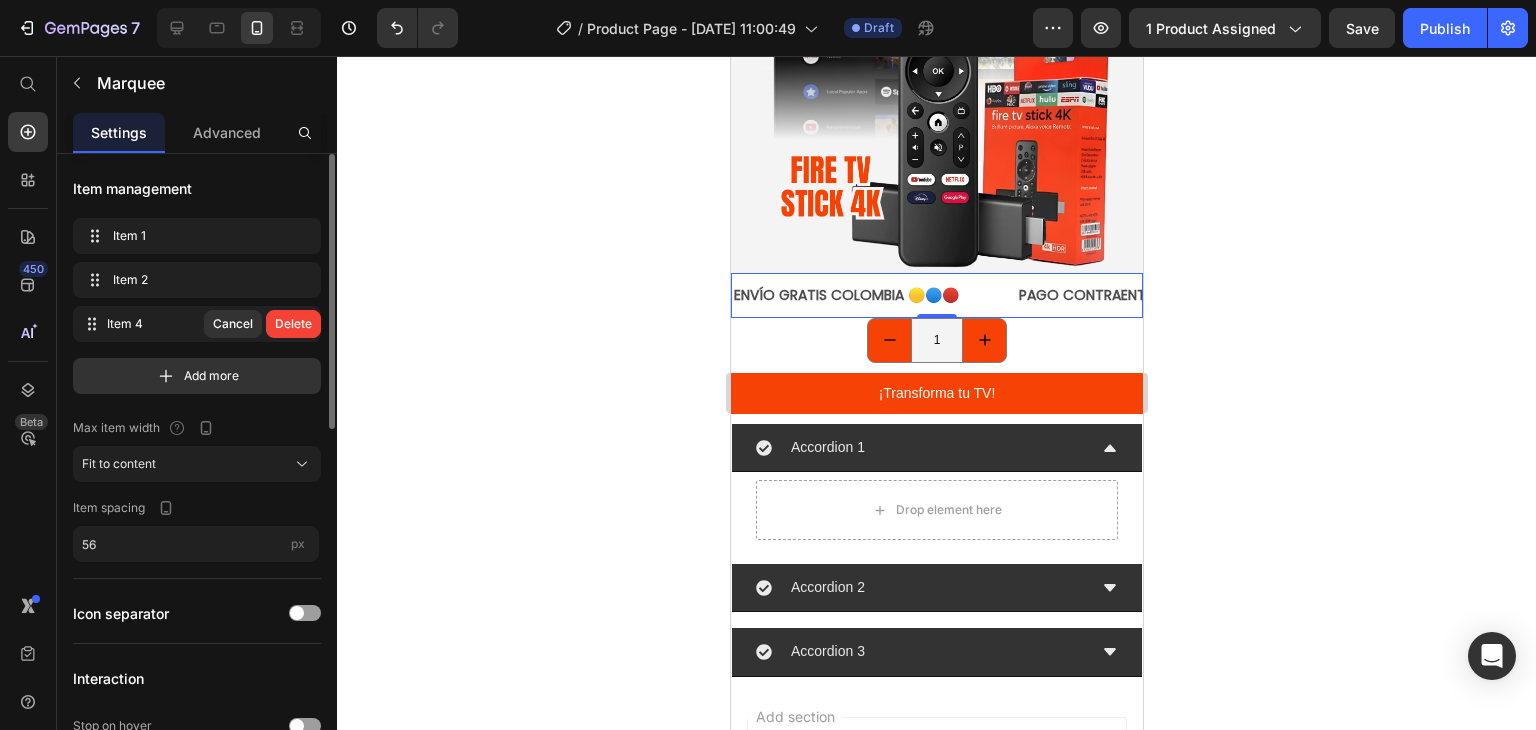 click on "Delete" at bounding box center [293, 324] 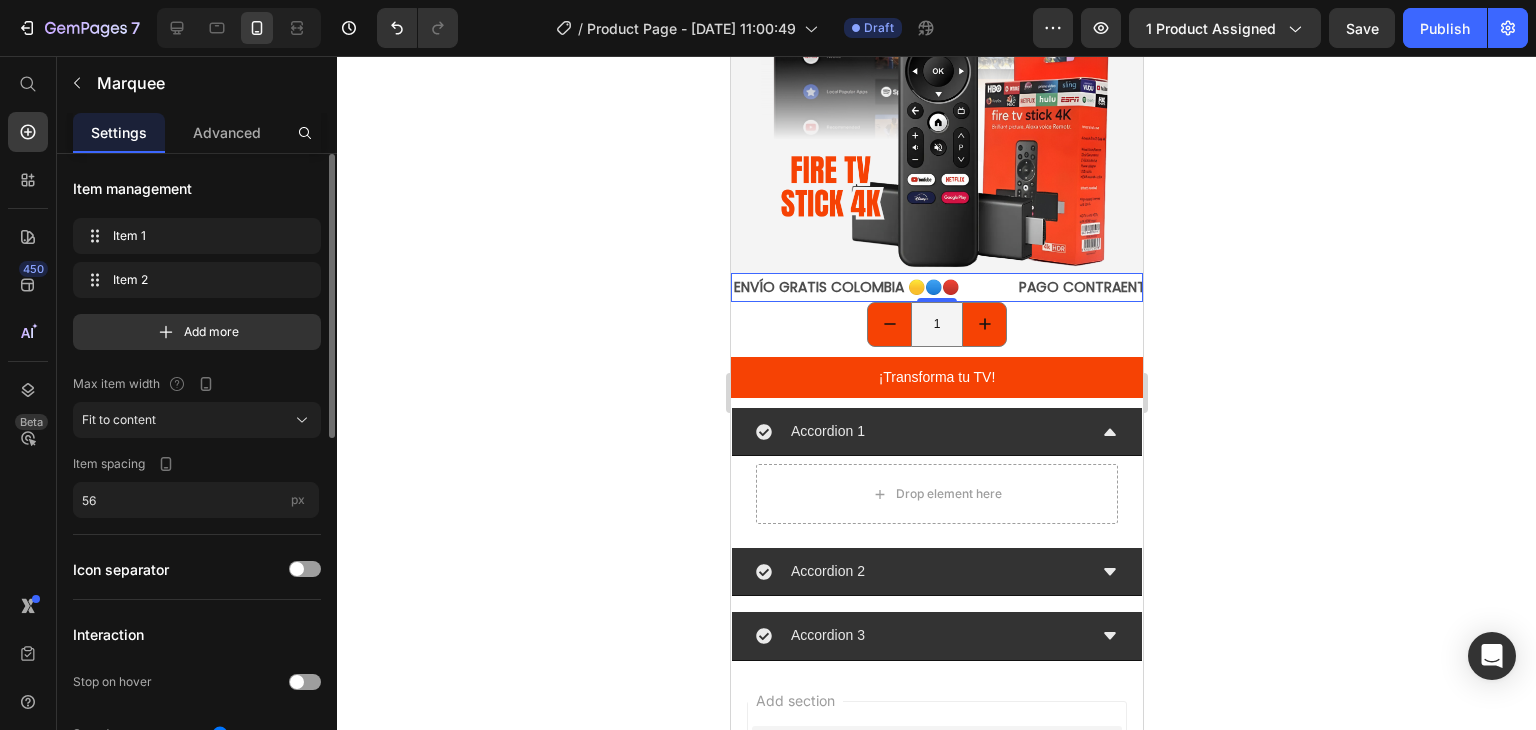 click 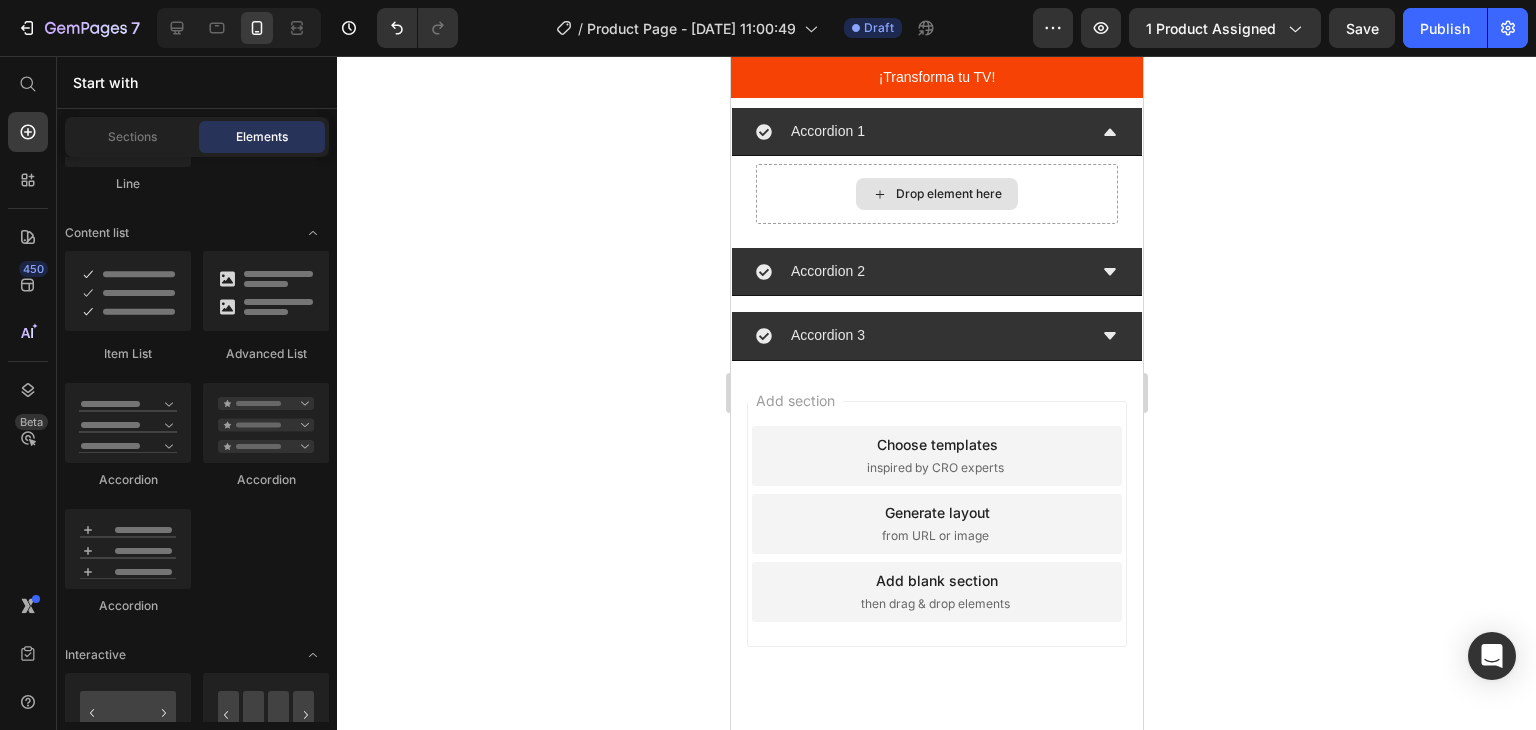 scroll, scrollTop: 1900, scrollLeft: 0, axis: vertical 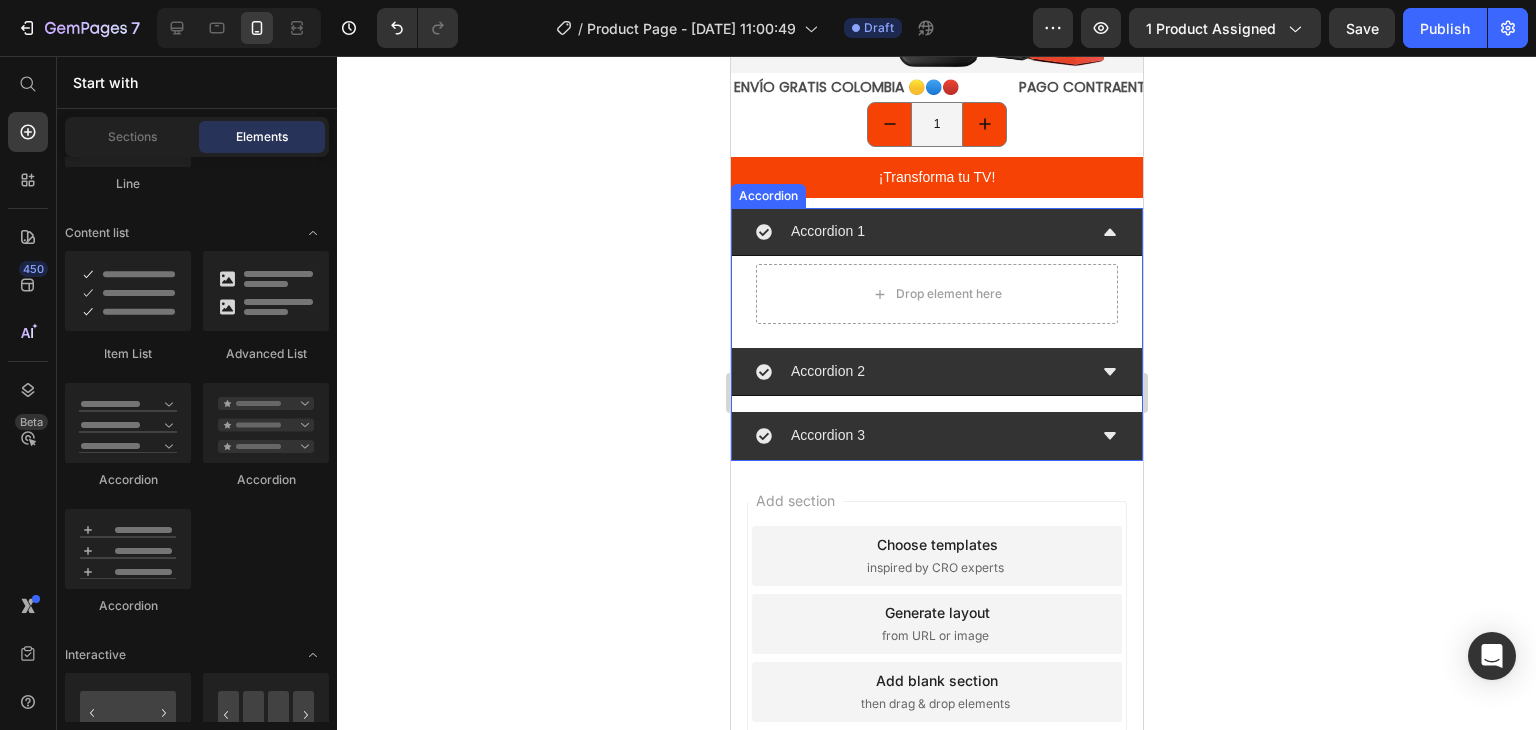 click on "Accordion 1" at bounding box center (827, 231) 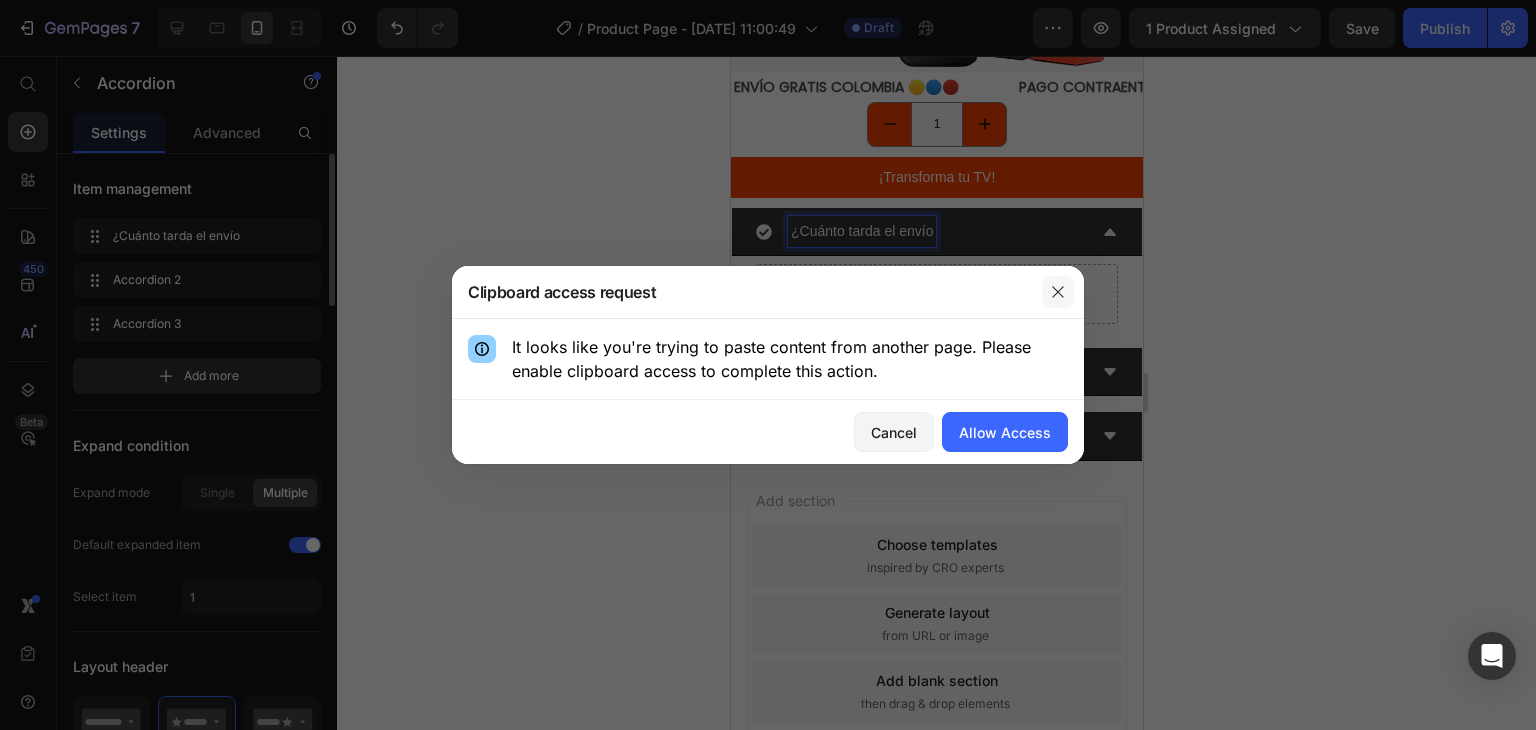 click 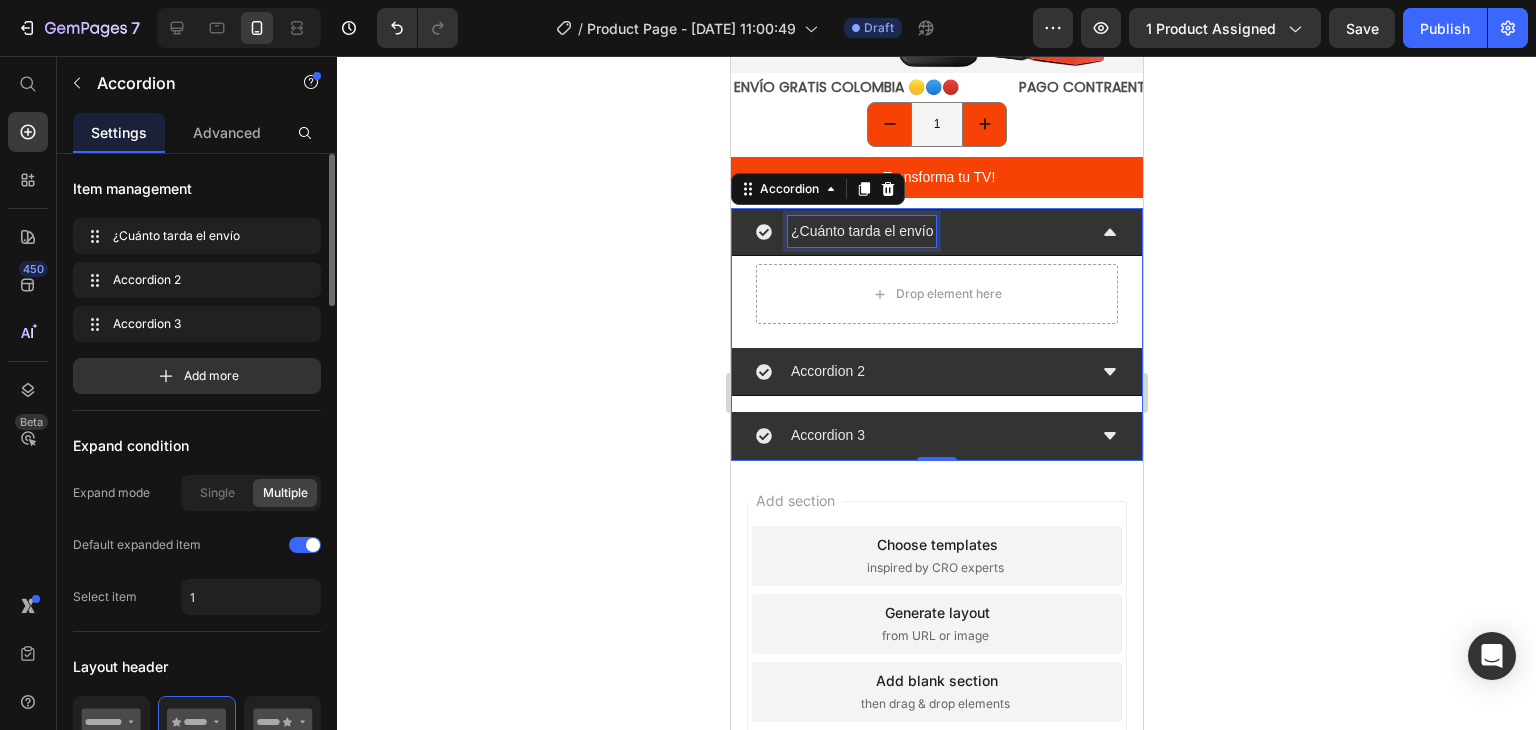 click on "¿Cuánto tarda el envío" at bounding box center (861, 231) 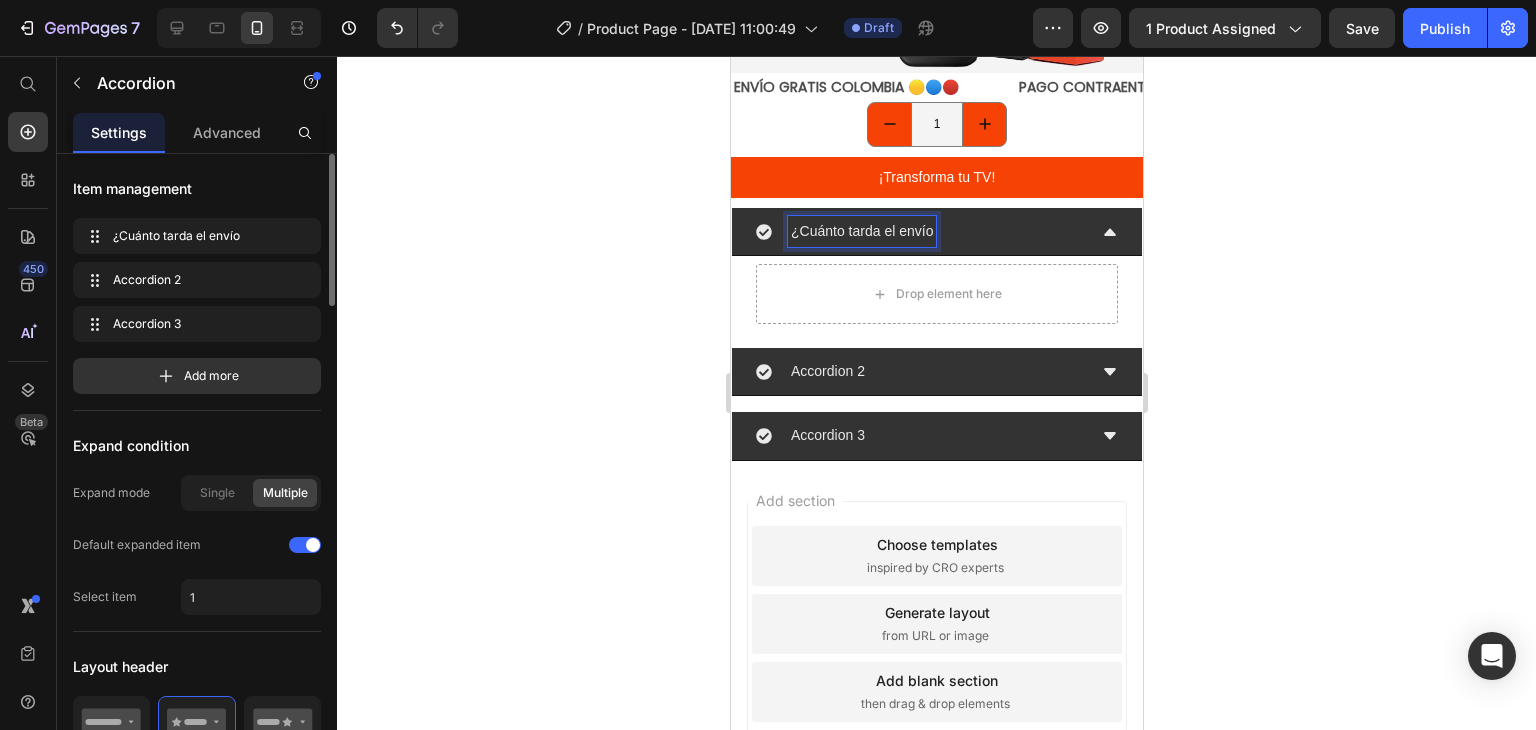 click on "¿Cuánto tarda el envío" at bounding box center (861, 231) 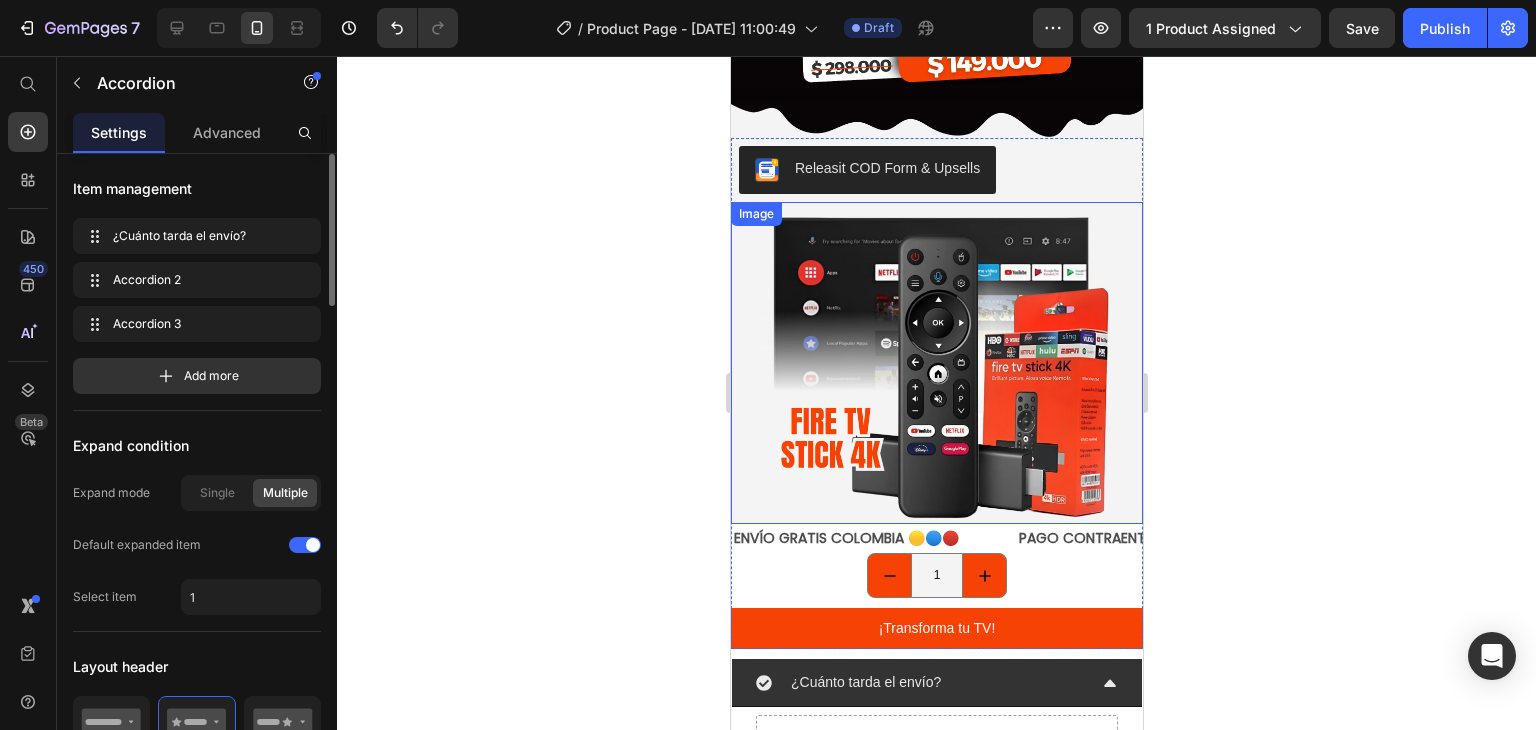 scroll, scrollTop: 1430, scrollLeft: 0, axis: vertical 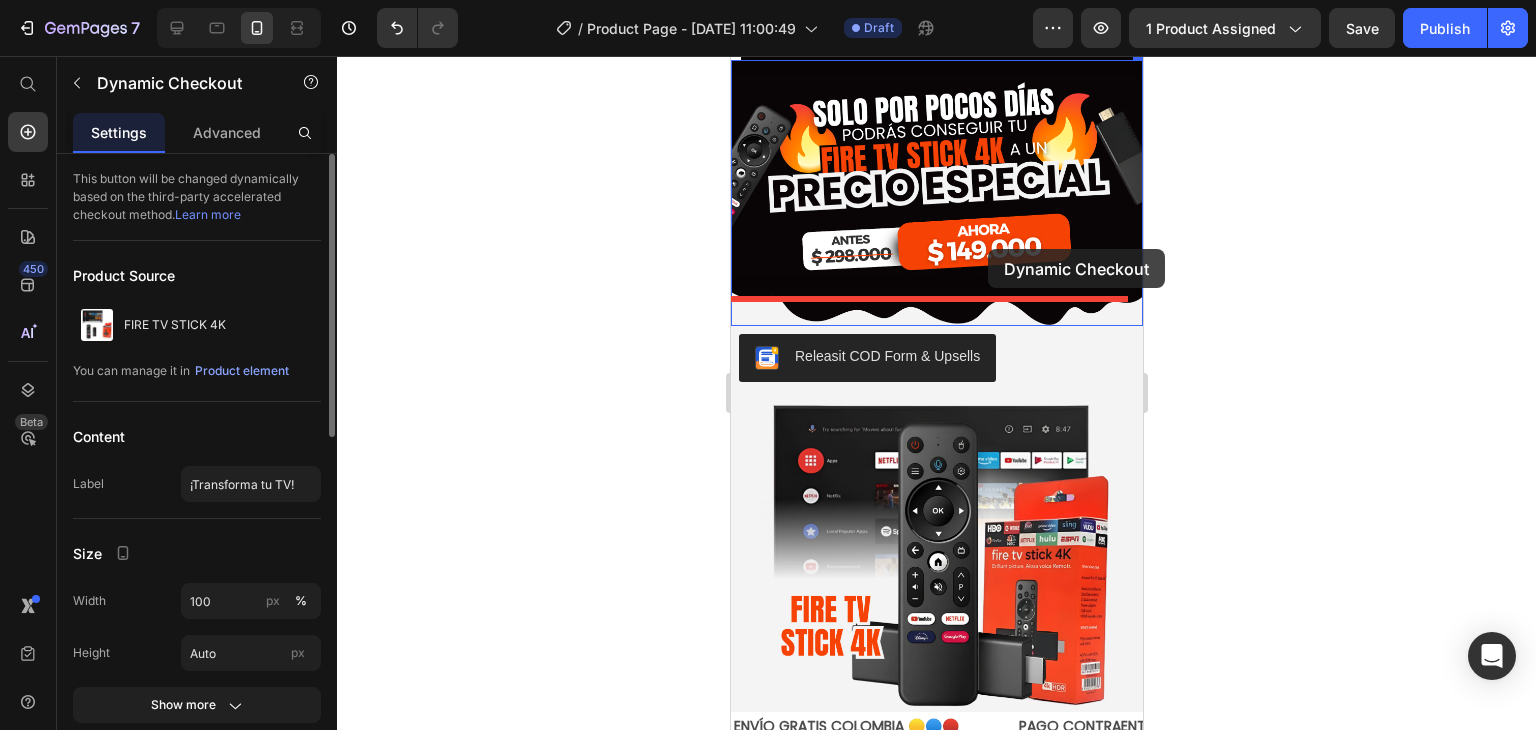 drag, startPoint x: 1025, startPoint y: 623, endPoint x: 987, endPoint y: 249, distance: 375.92554 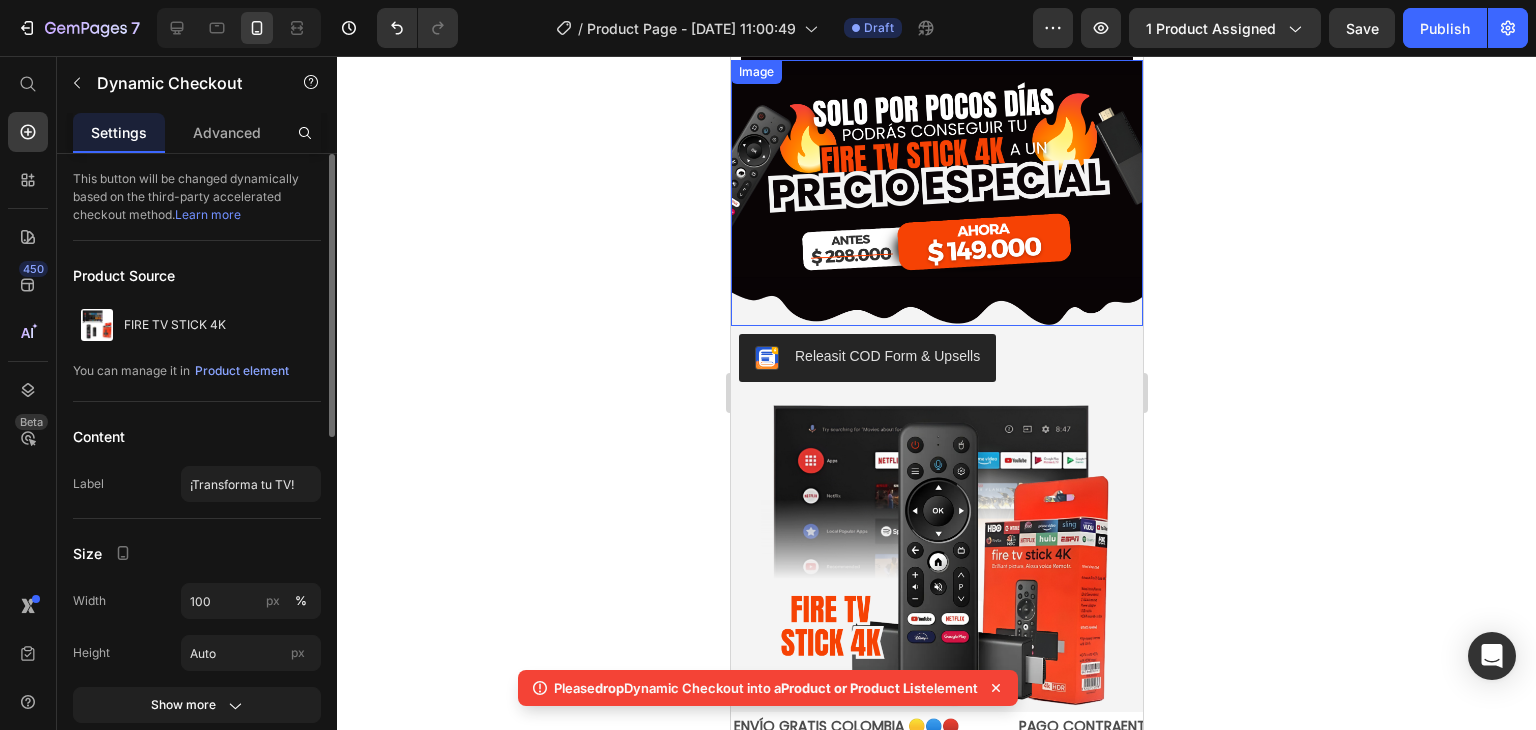 click 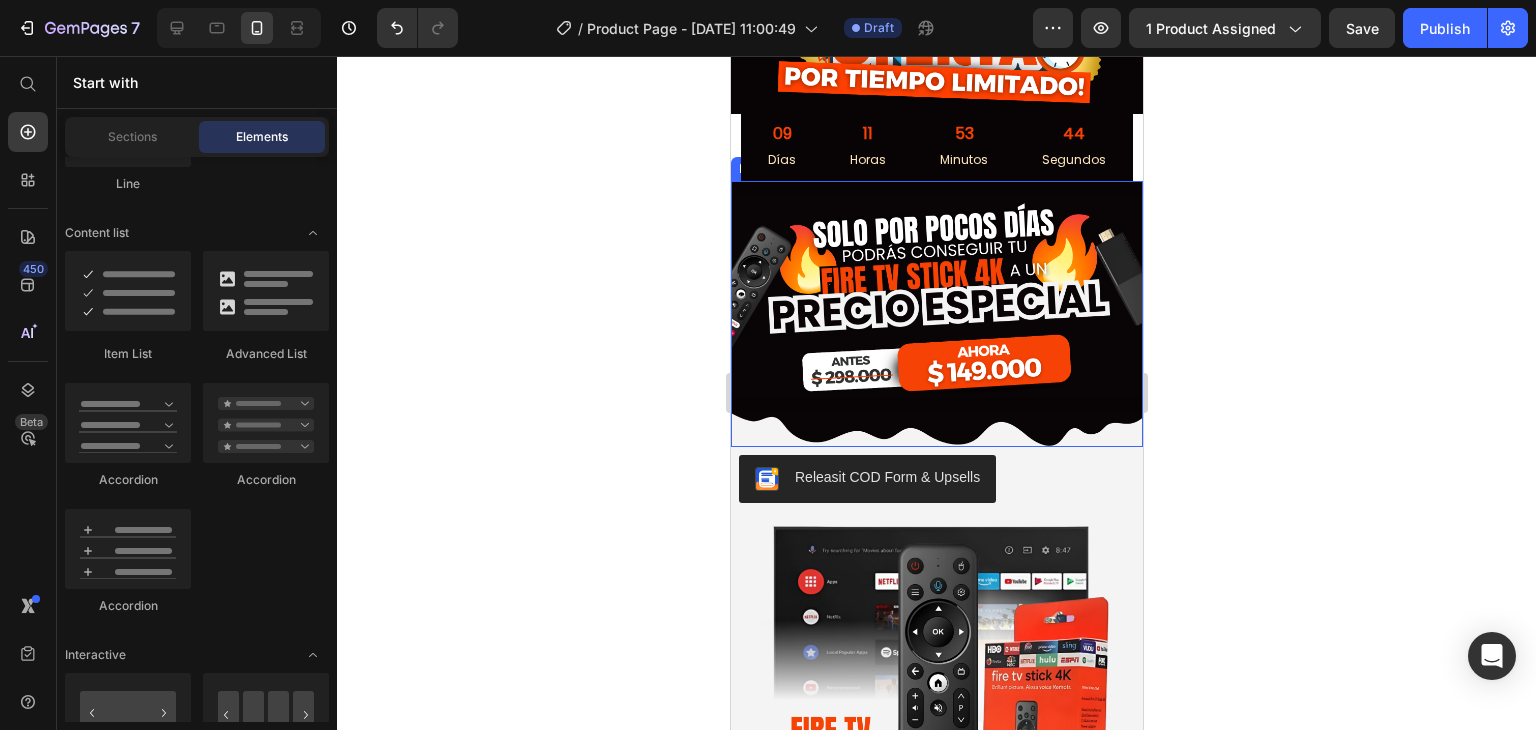 scroll, scrollTop: 1177, scrollLeft: 0, axis: vertical 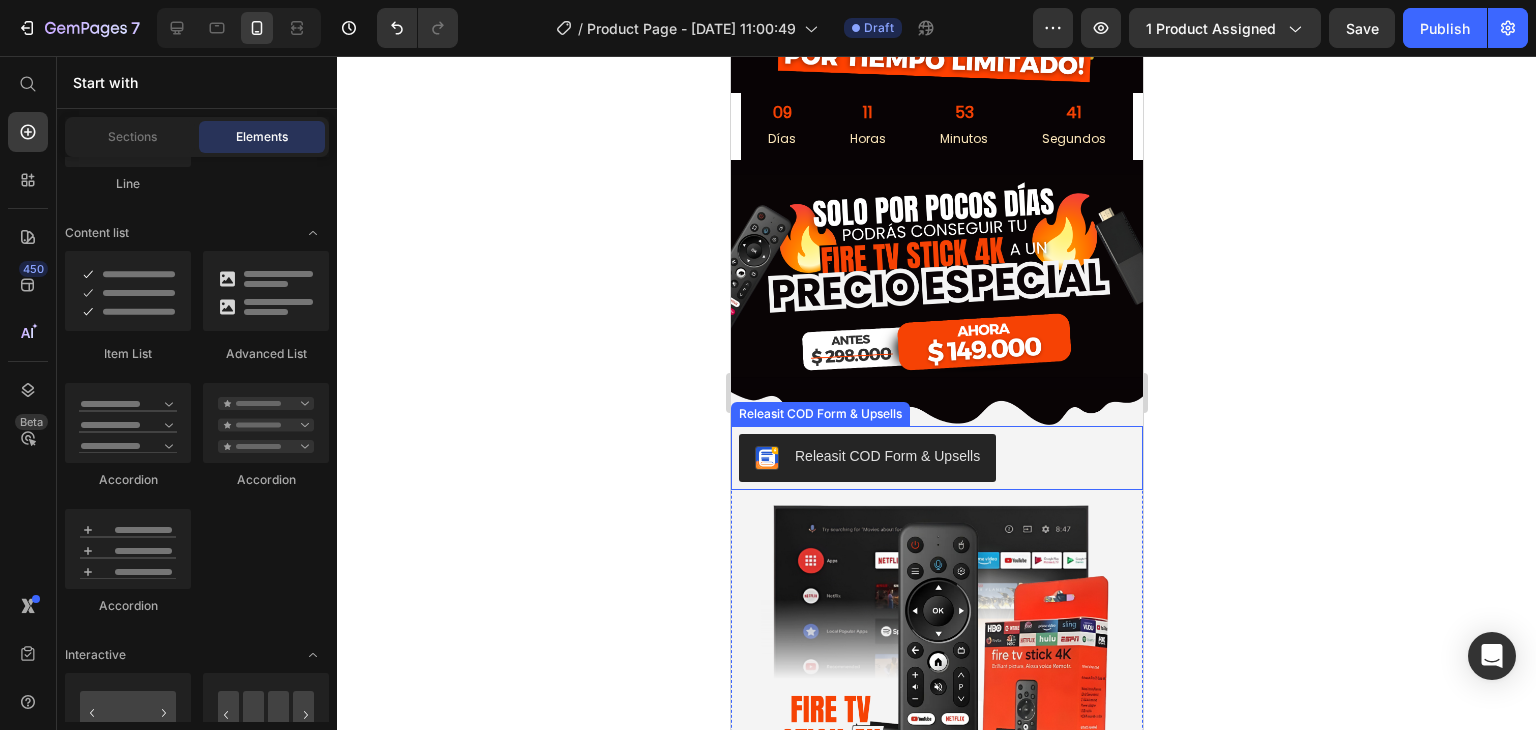 click on "Releasit COD Form & Upsells" at bounding box center [936, 458] 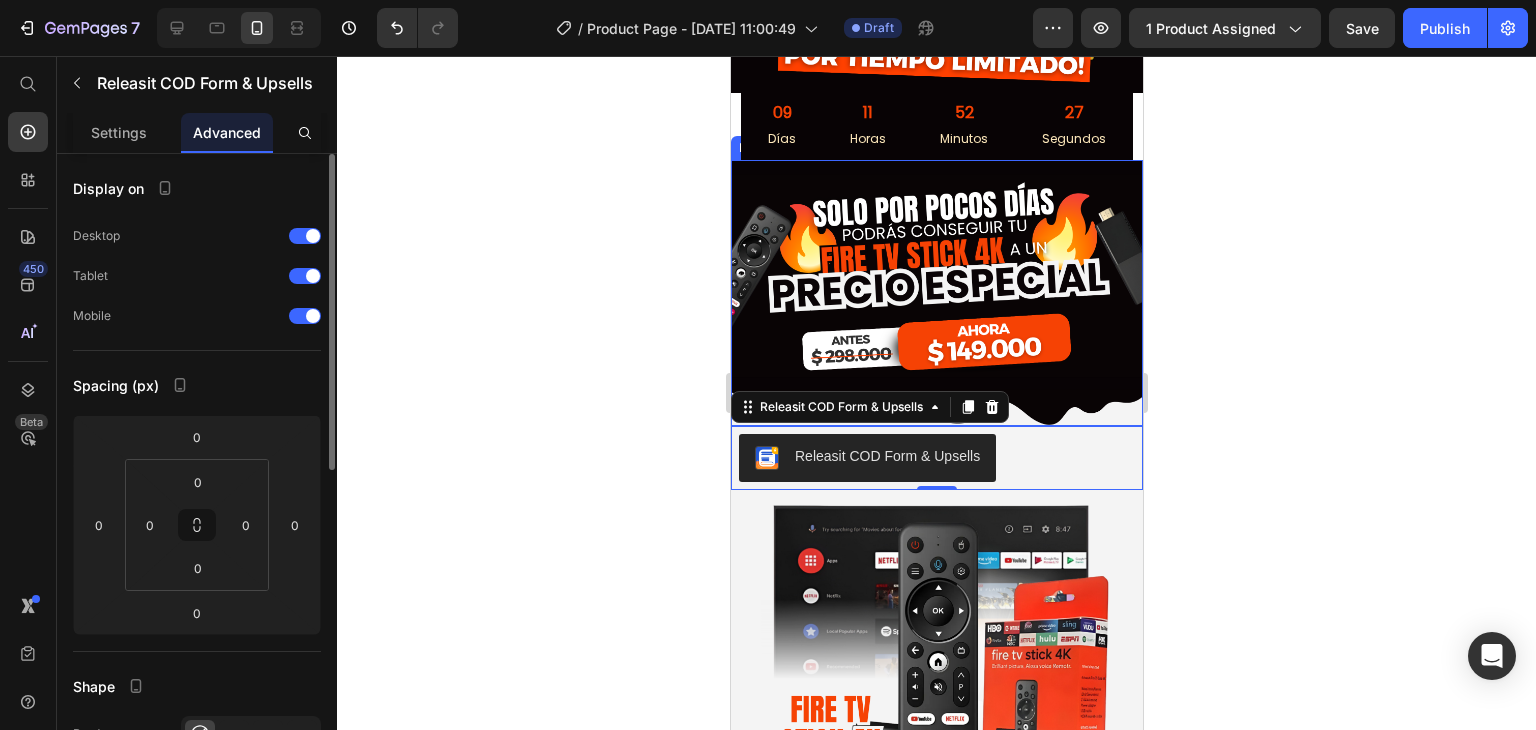 click at bounding box center [936, 293] 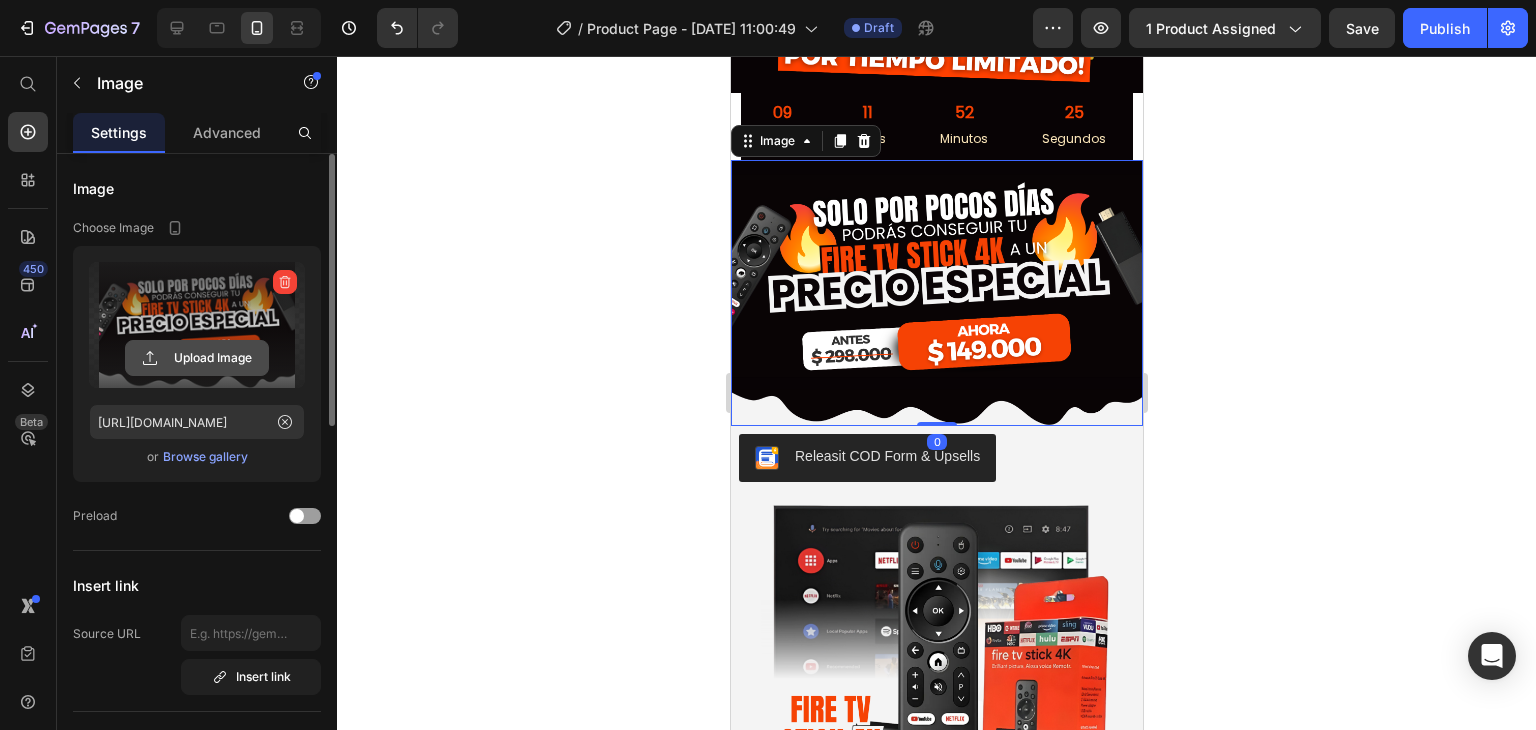 click 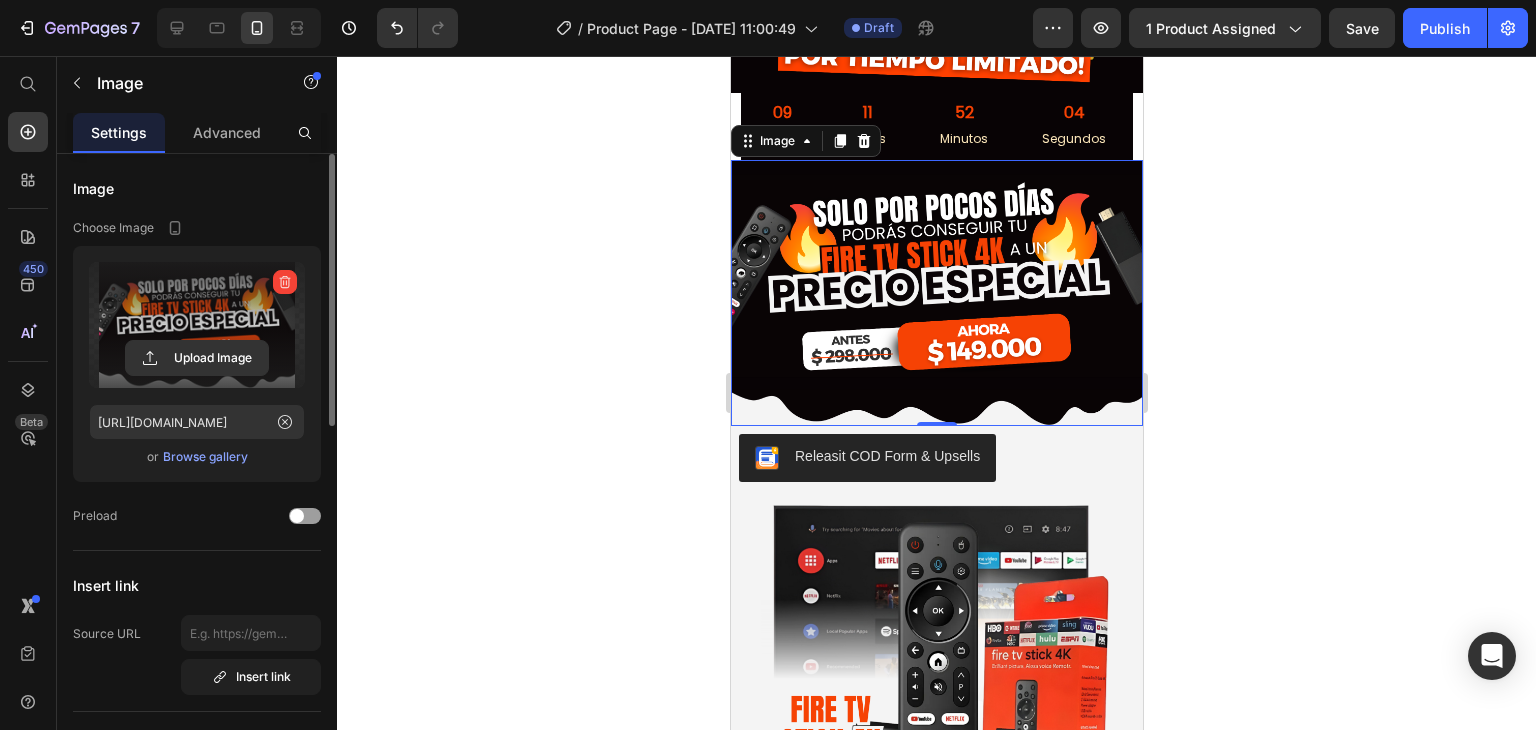 click at bounding box center [197, 325] 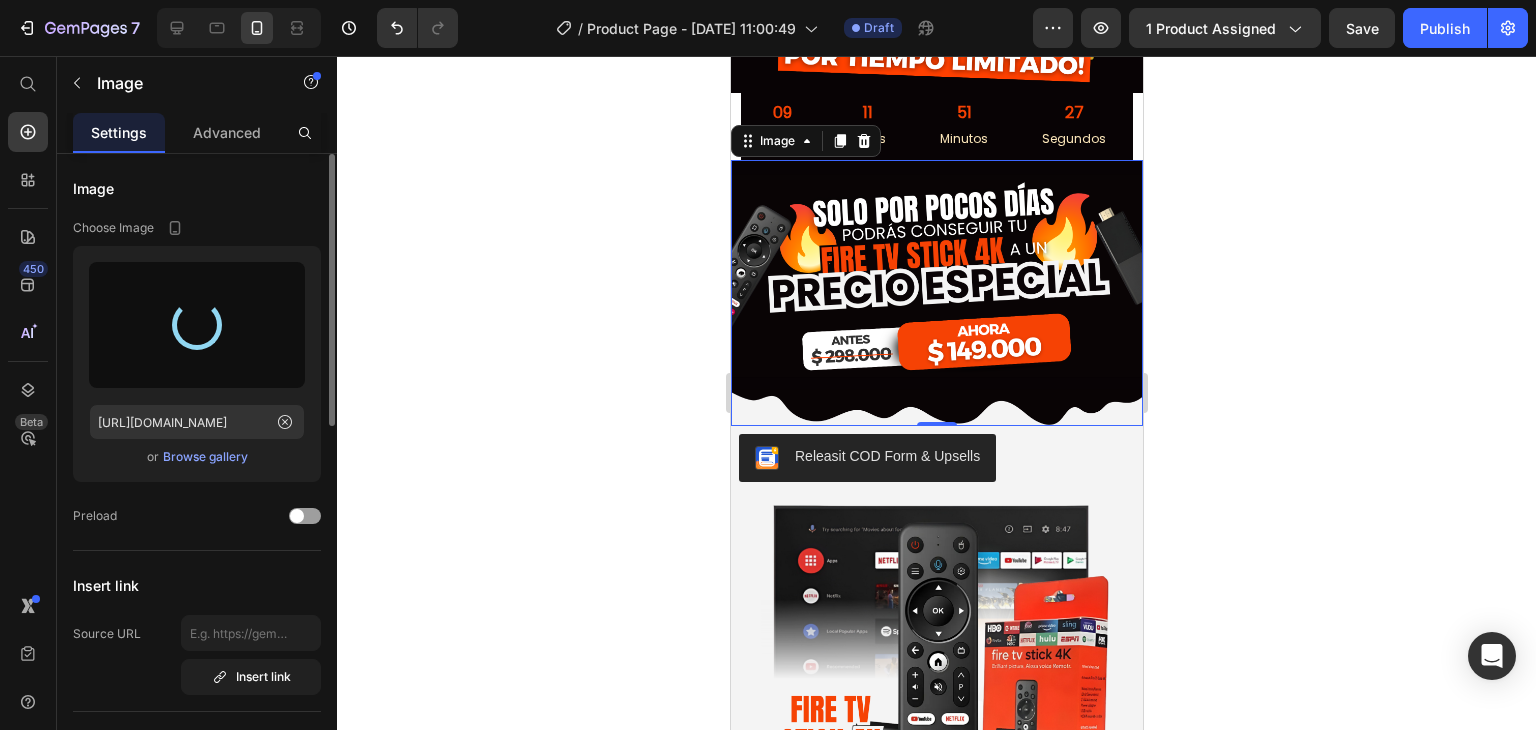 type on "[URL][DOMAIN_NAME]" 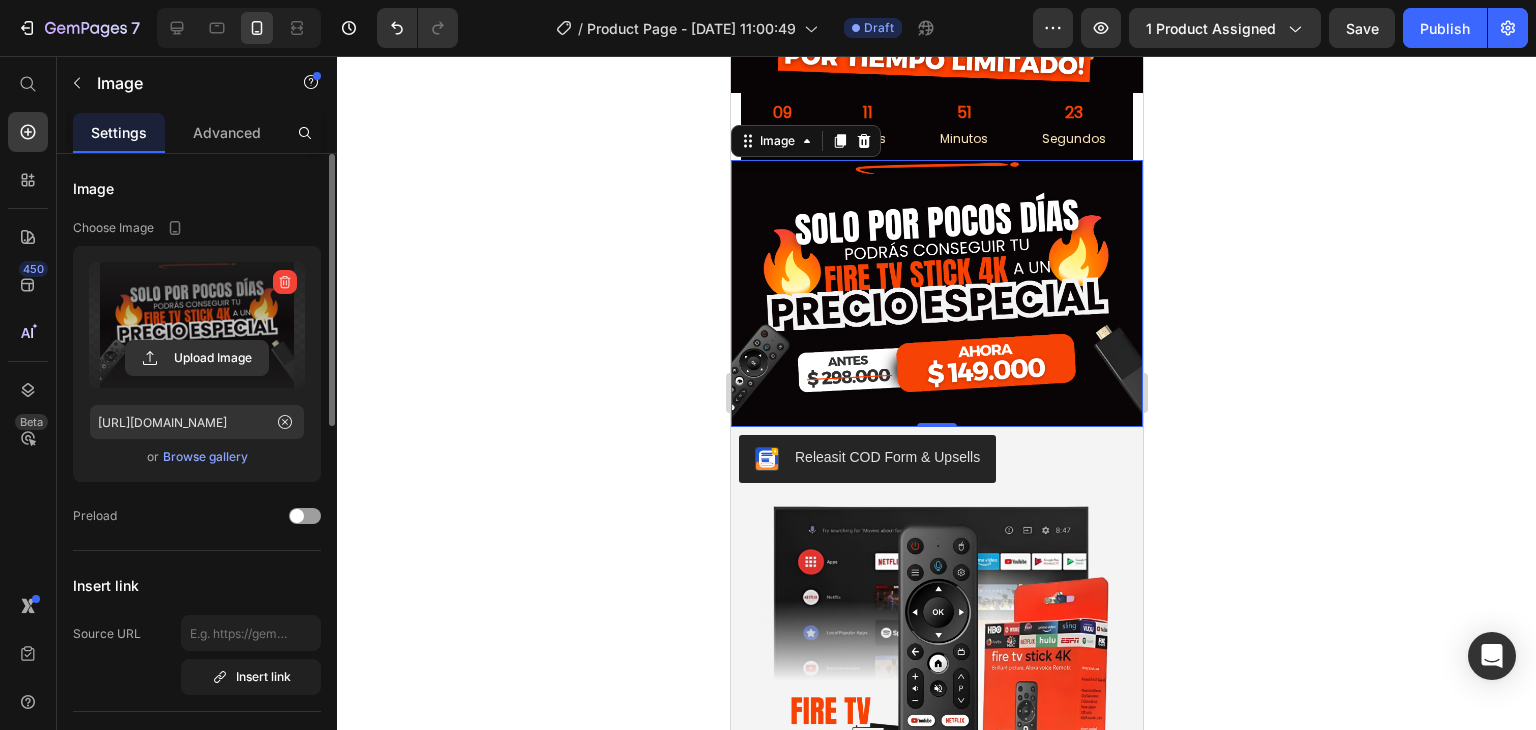 click 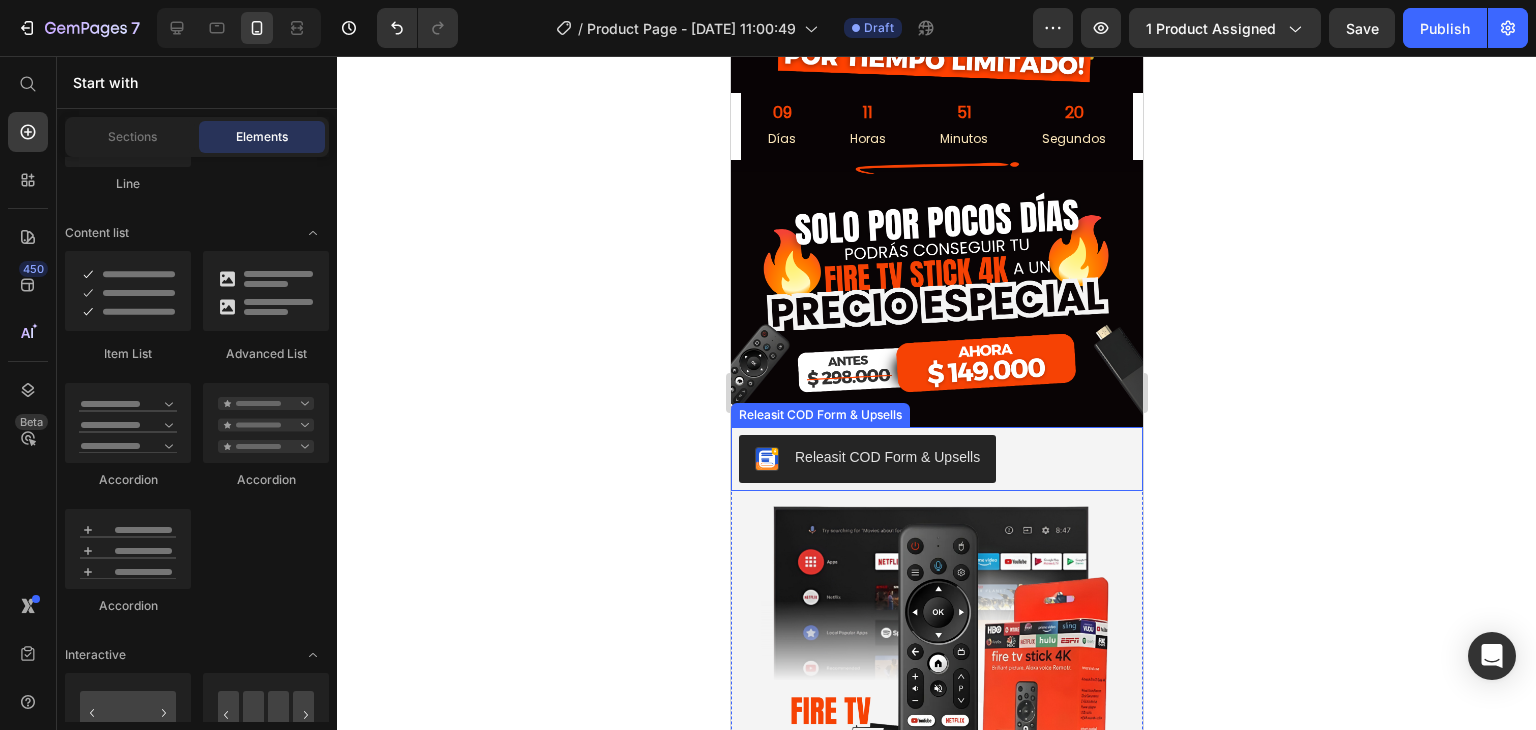 click on "Releasit COD Form & Upsells" at bounding box center (936, 459) 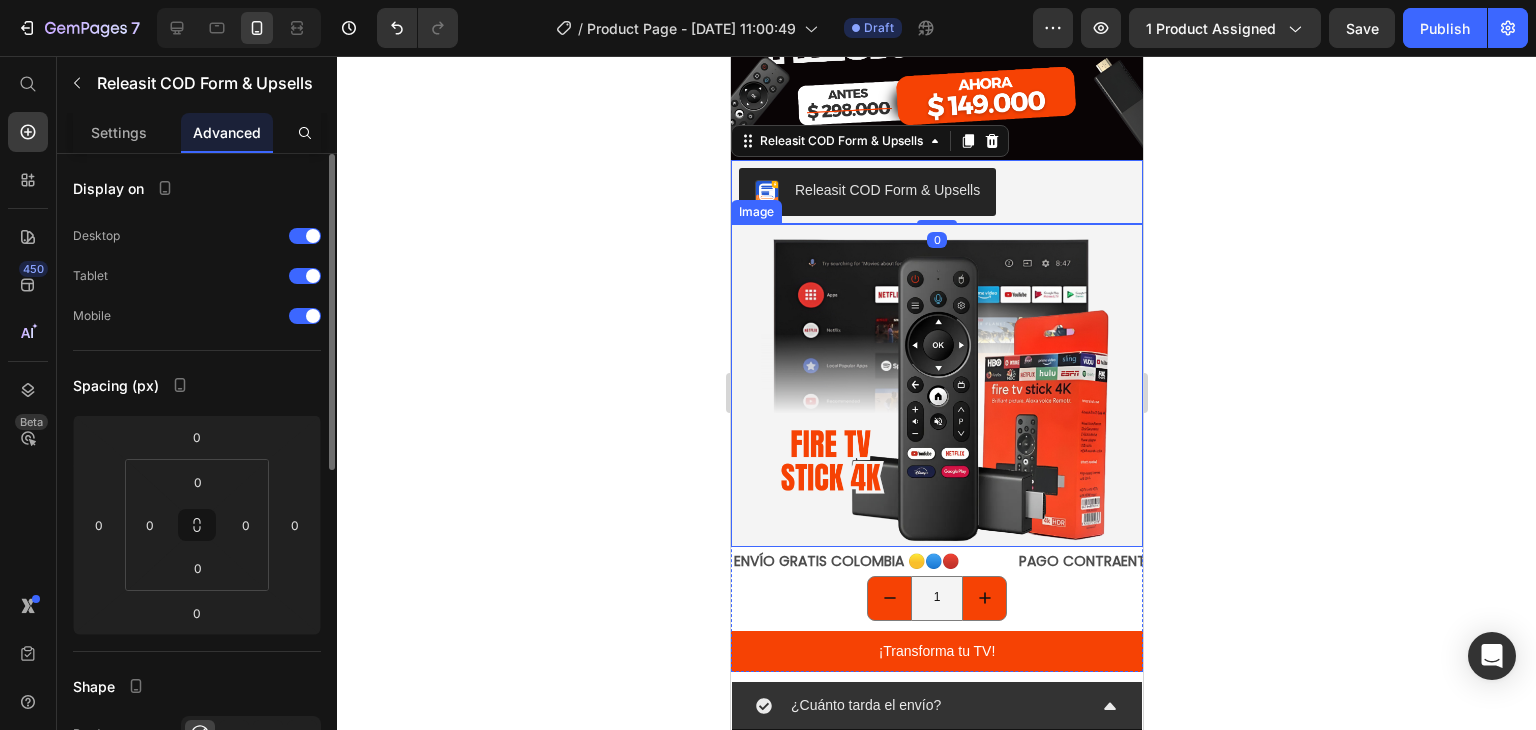 scroll, scrollTop: 1477, scrollLeft: 0, axis: vertical 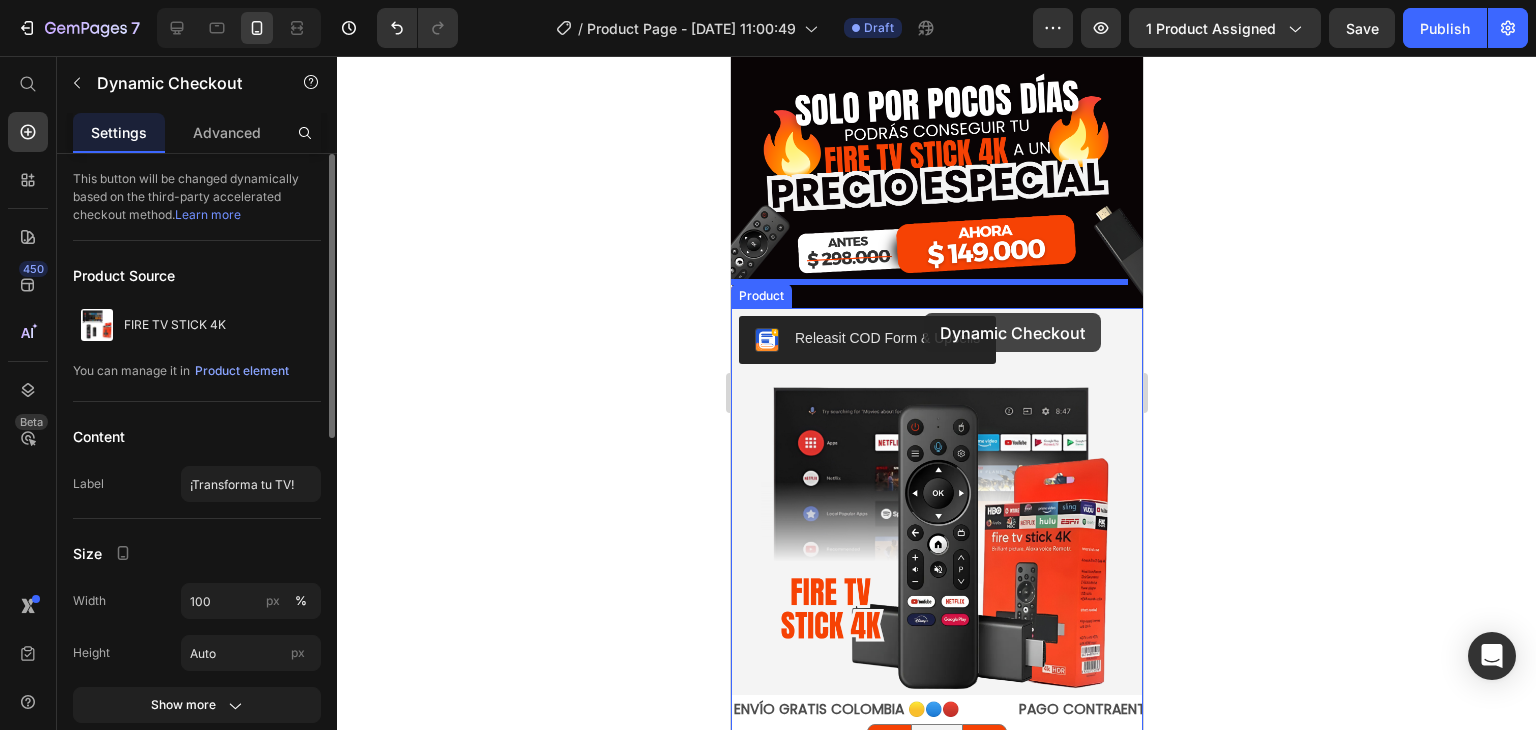 drag, startPoint x: 1002, startPoint y: 413, endPoint x: 923, endPoint y: 313, distance: 127.440186 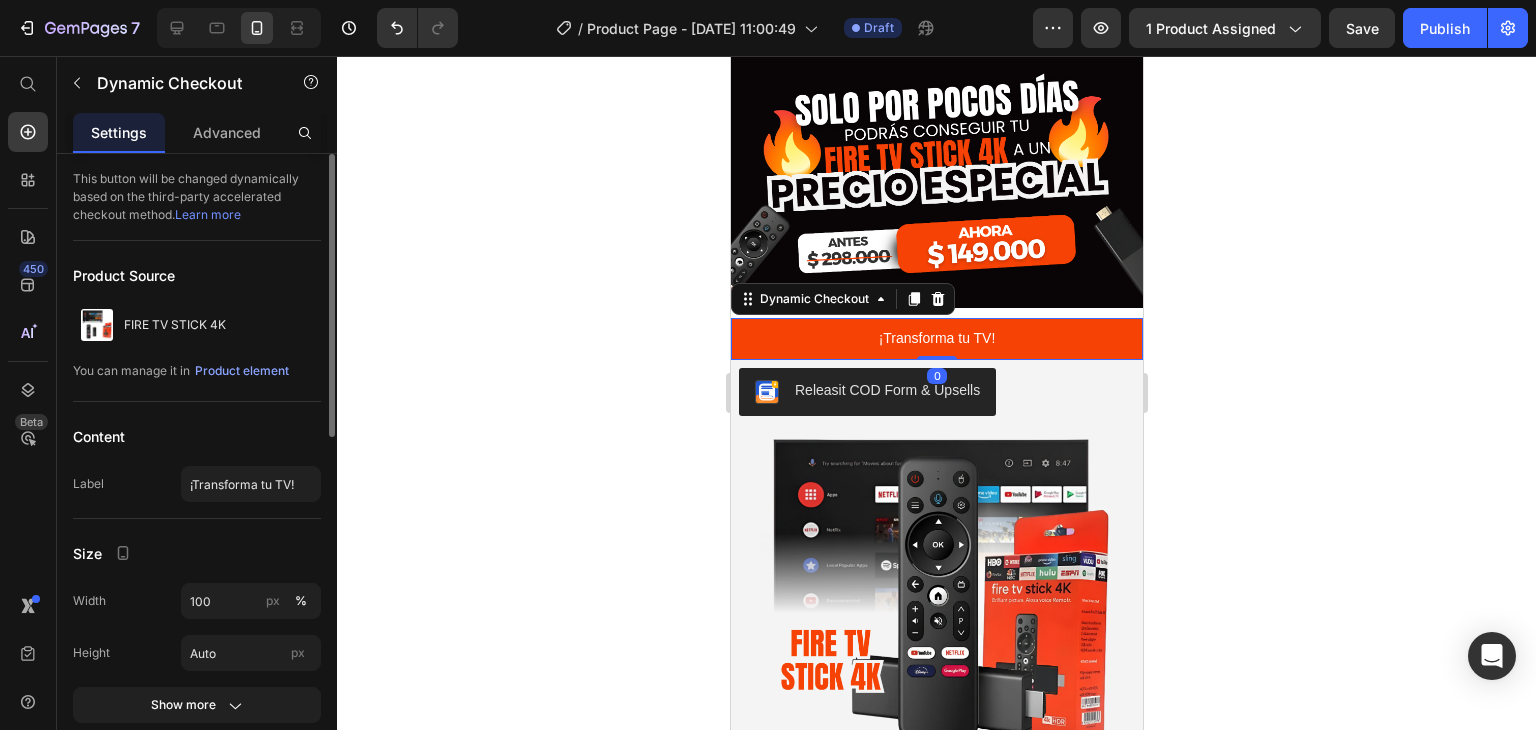 click 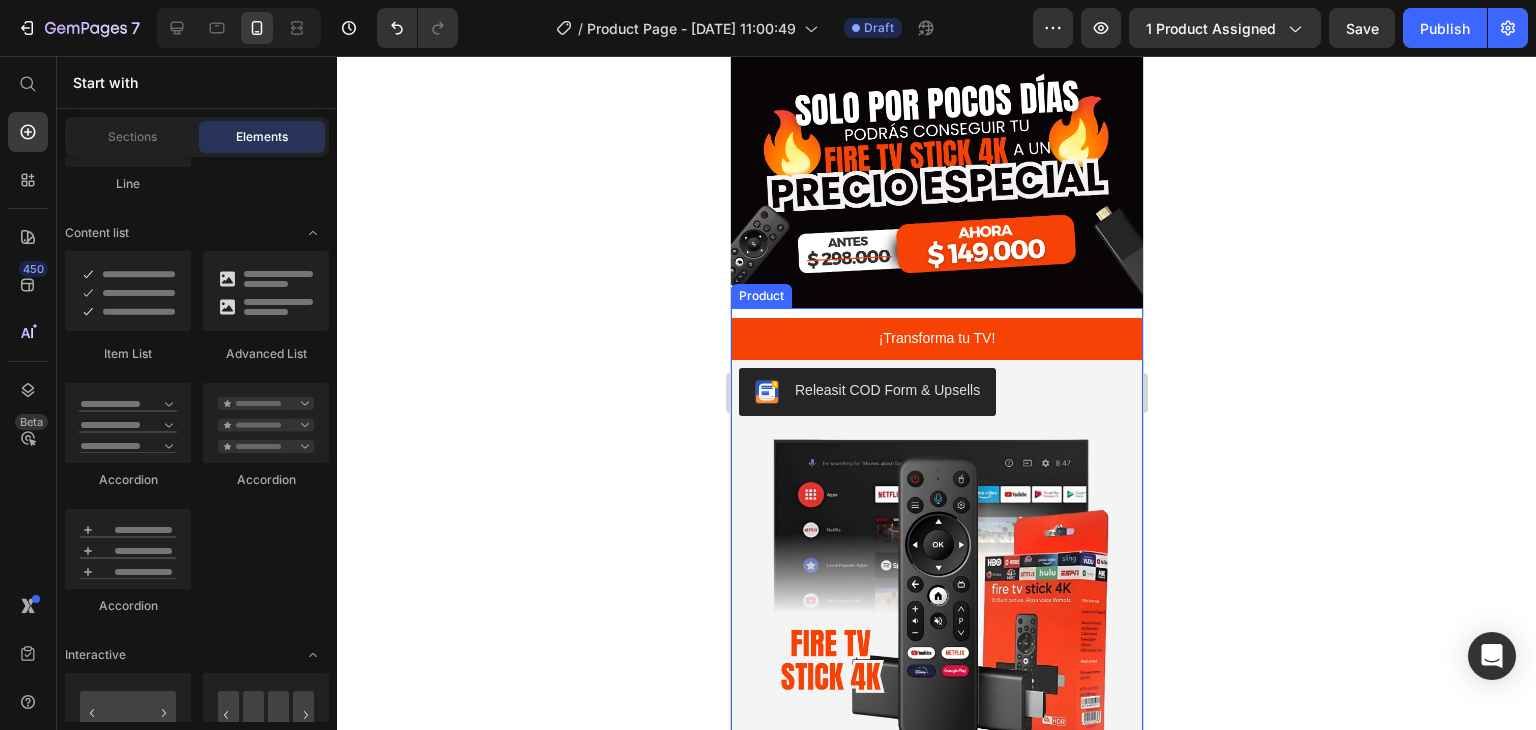 click on "¡Transforma tu TV! Dynamic Checkout Releasit COD Form & Upsells Releasit COD Form & Upsells Image ENVÍO GRATIS COLOMBIA 🟡🔵🔴  Text PAGO CONTRAENTREGA  Text ENVÍO GRATIS COLOMBIA 🟡🔵🔴  Text PAGO CONTRAENTREGA  Text Marquee" at bounding box center (936, 541) 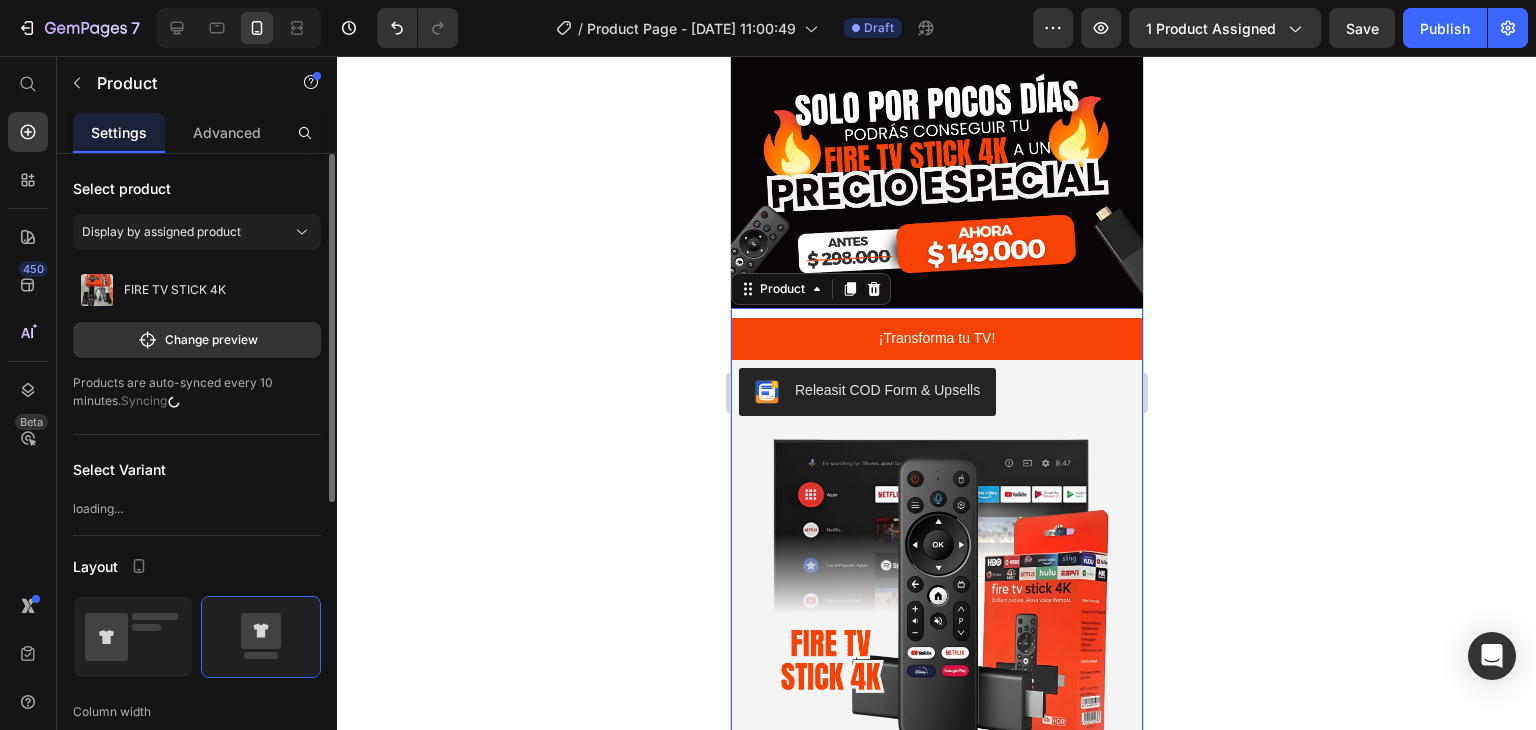 click on "¡Transforma tu TV! Dynamic Checkout Releasit COD Form & Upsells Releasit COD Form & Upsells Image ENVÍO GRATIS COLOMBIA 🟡🔵🔴  Text PAGO CONTRAENTREGA  Text ENVÍO GRATIS COLOMBIA 🟡🔵🔴  Text PAGO CONTRAENTREGA  Text Marquee" at bounding box center (936, 541) 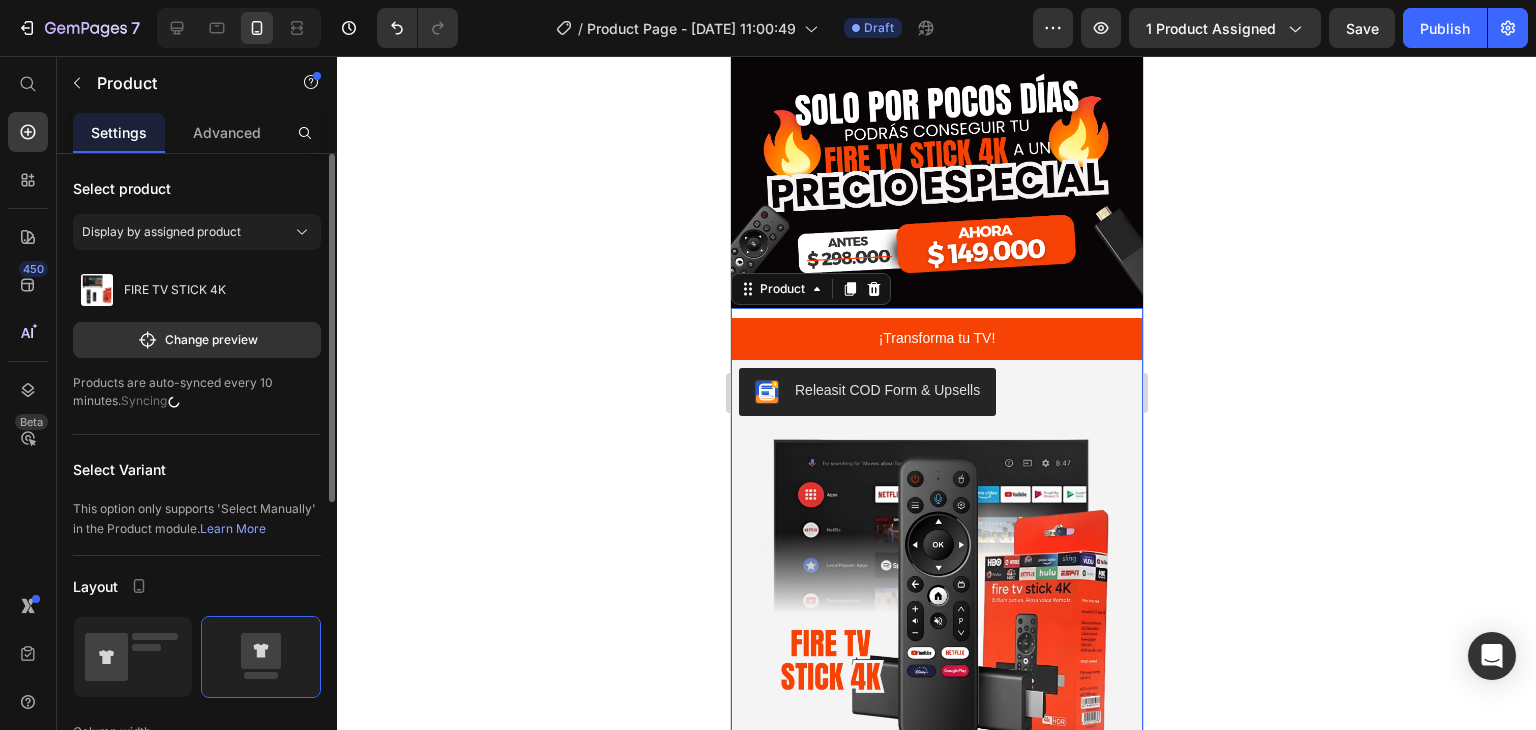 click on "¡Transforma tu TV! Dynamic Checkout Releasit COD Form & Upsells Releasit COD Form & Upsells Image ENVÍO GRATIS COLOMBIA 🟡🔵🔴  Text PAGO CONTRAENTREGA  Text ENVÍO GRATIS COLOMBIA 🟡🔵🔴  Text PAGO CONTRAENTREGA  Text Marquee" at bounding box center [936, 541] 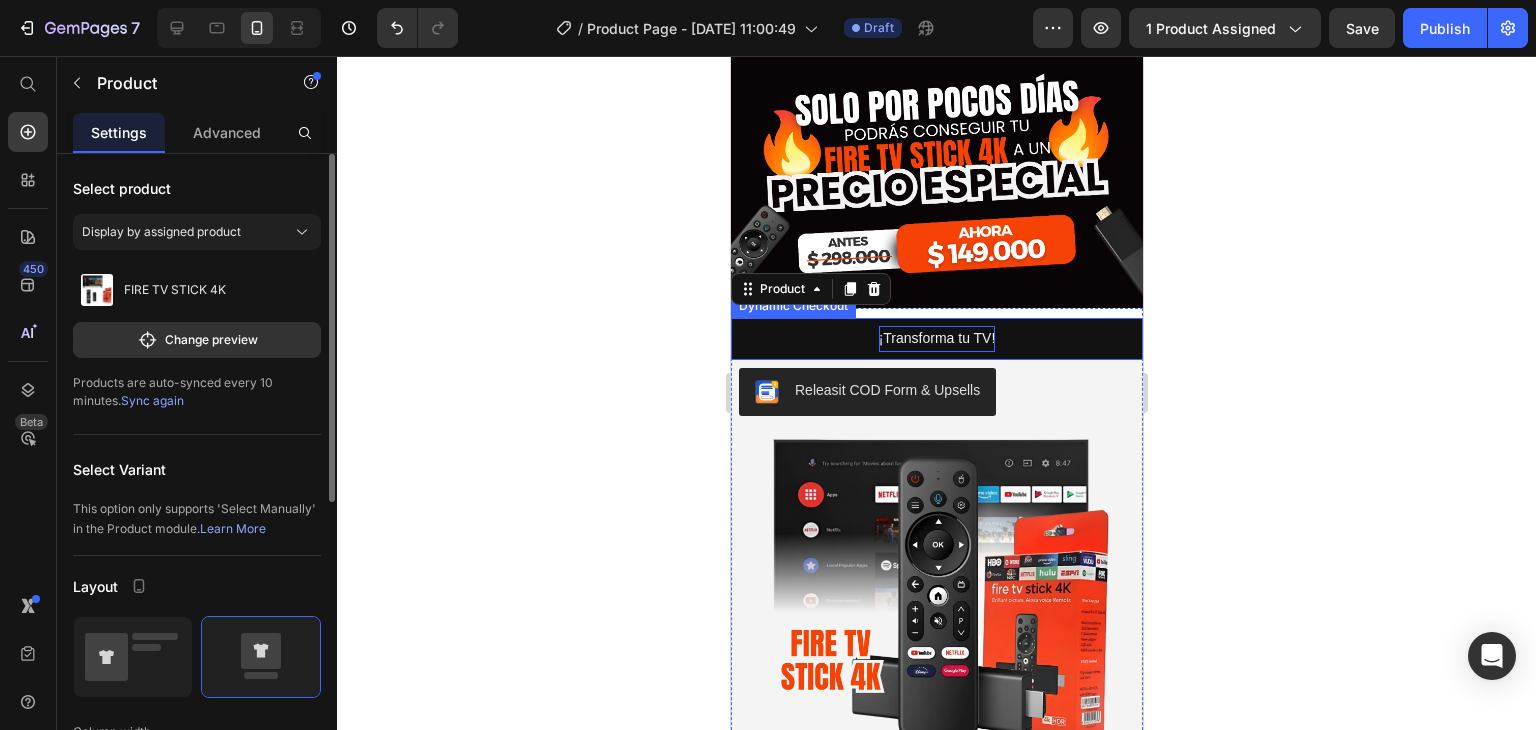 click on "¡Transforma tu TV!" at bounding box center [936, 338] 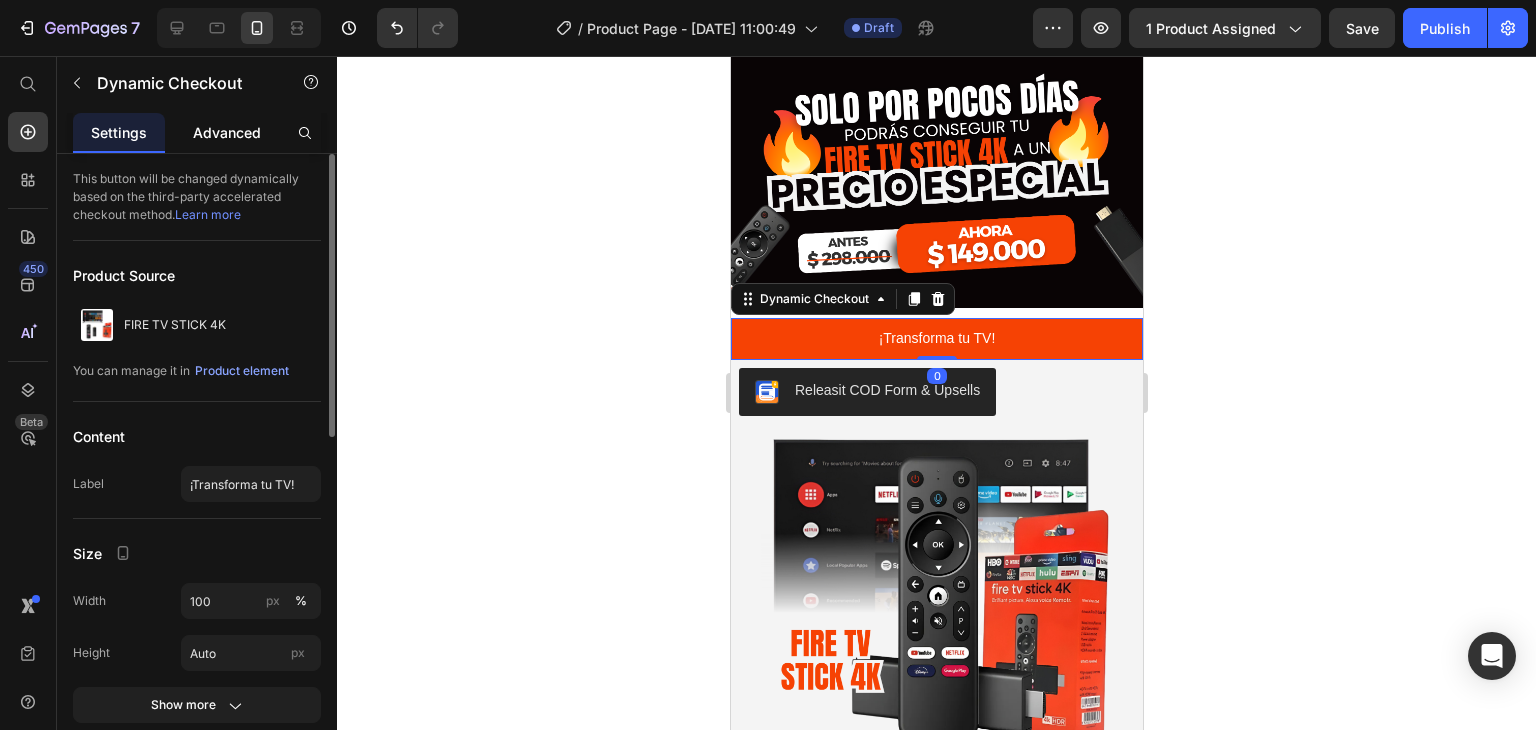 click on "Advanced" at bounding box center [227, 132] 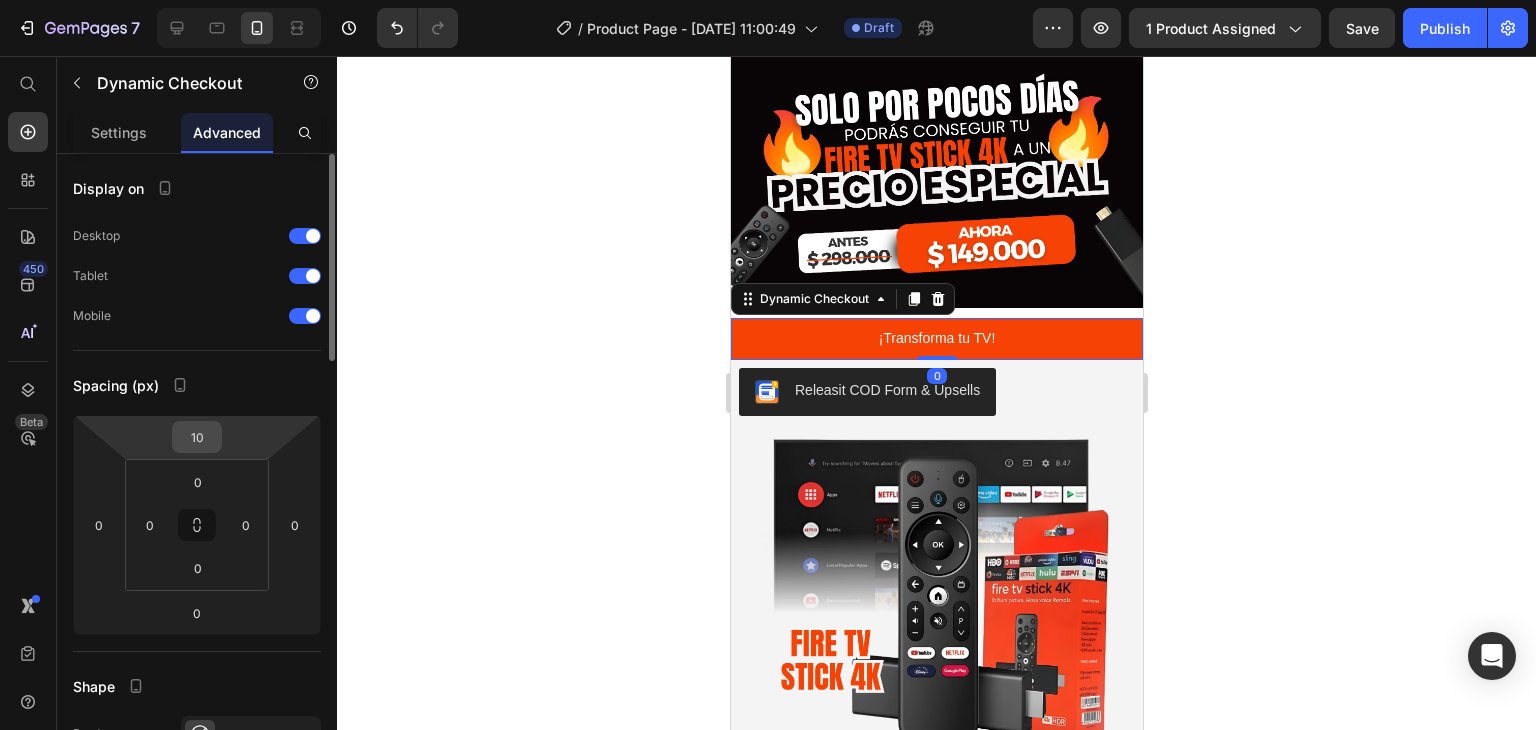 click on "10" at bounding box center [197, 437] 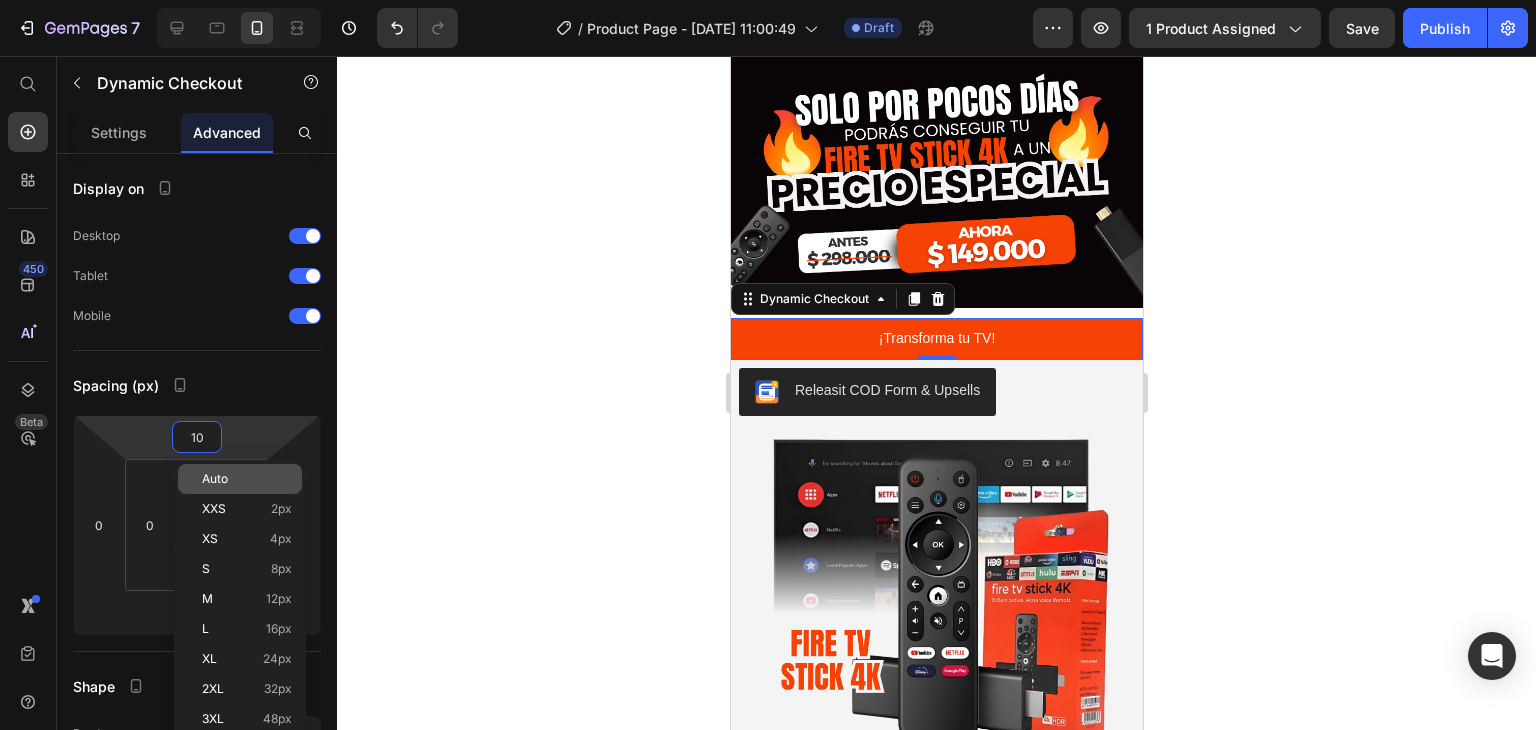 type on "0" 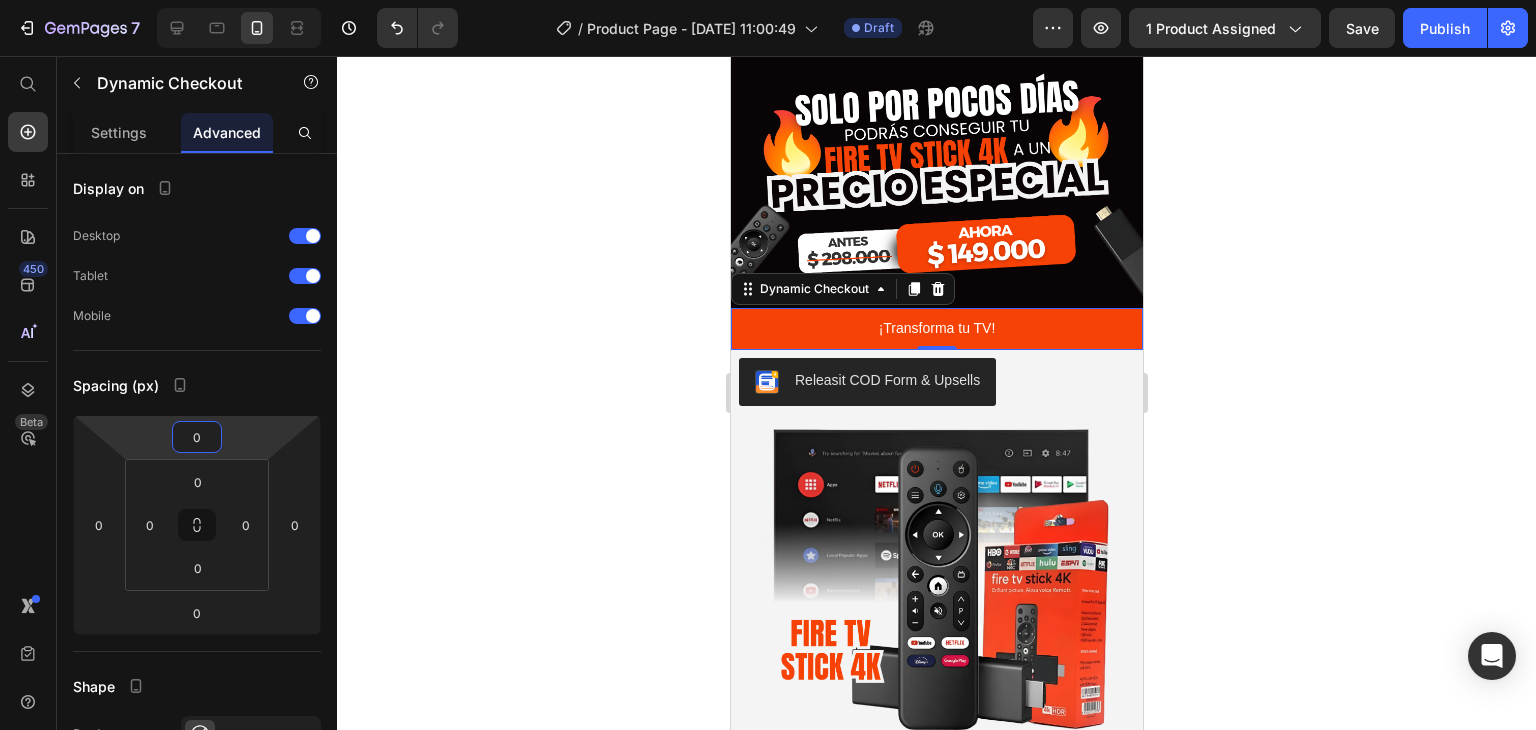 click 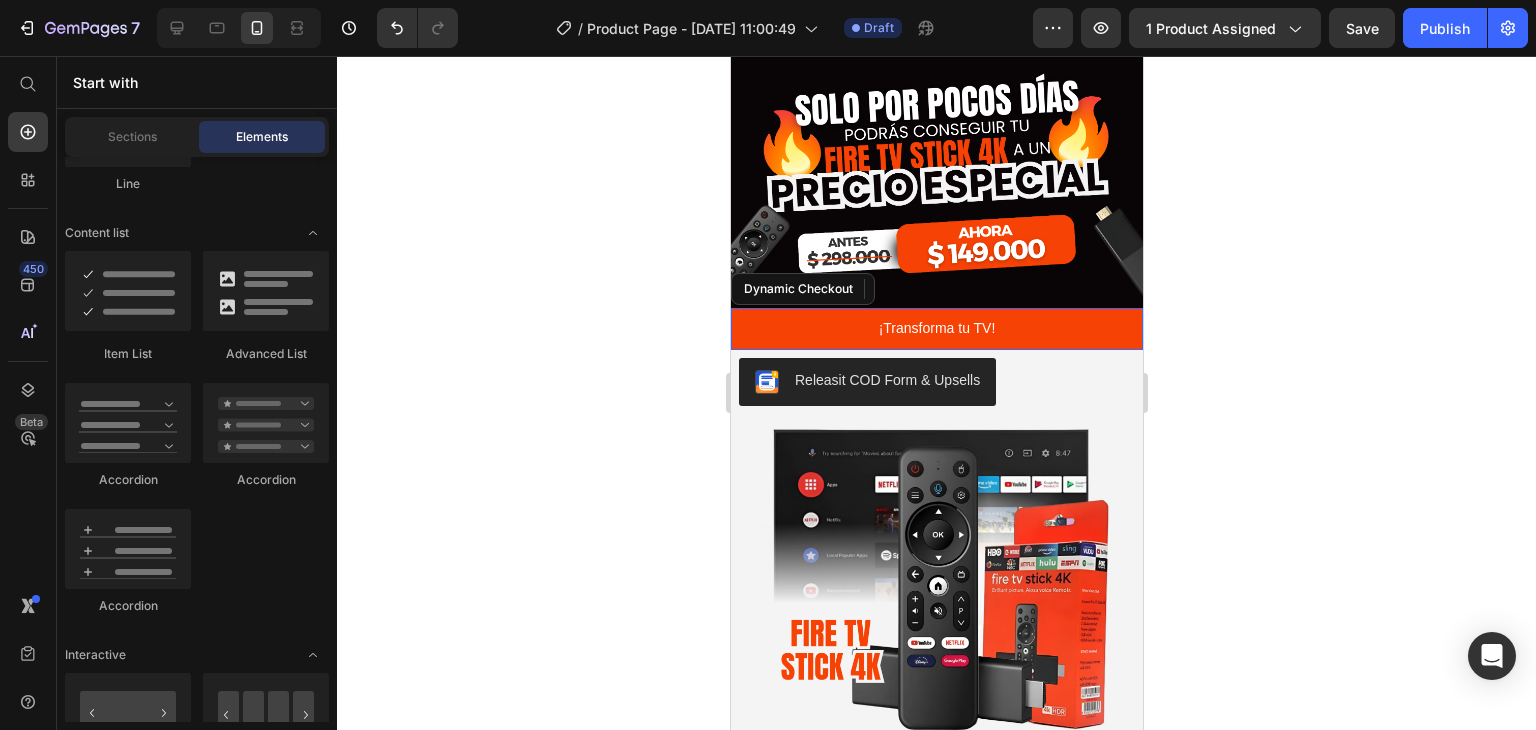 click 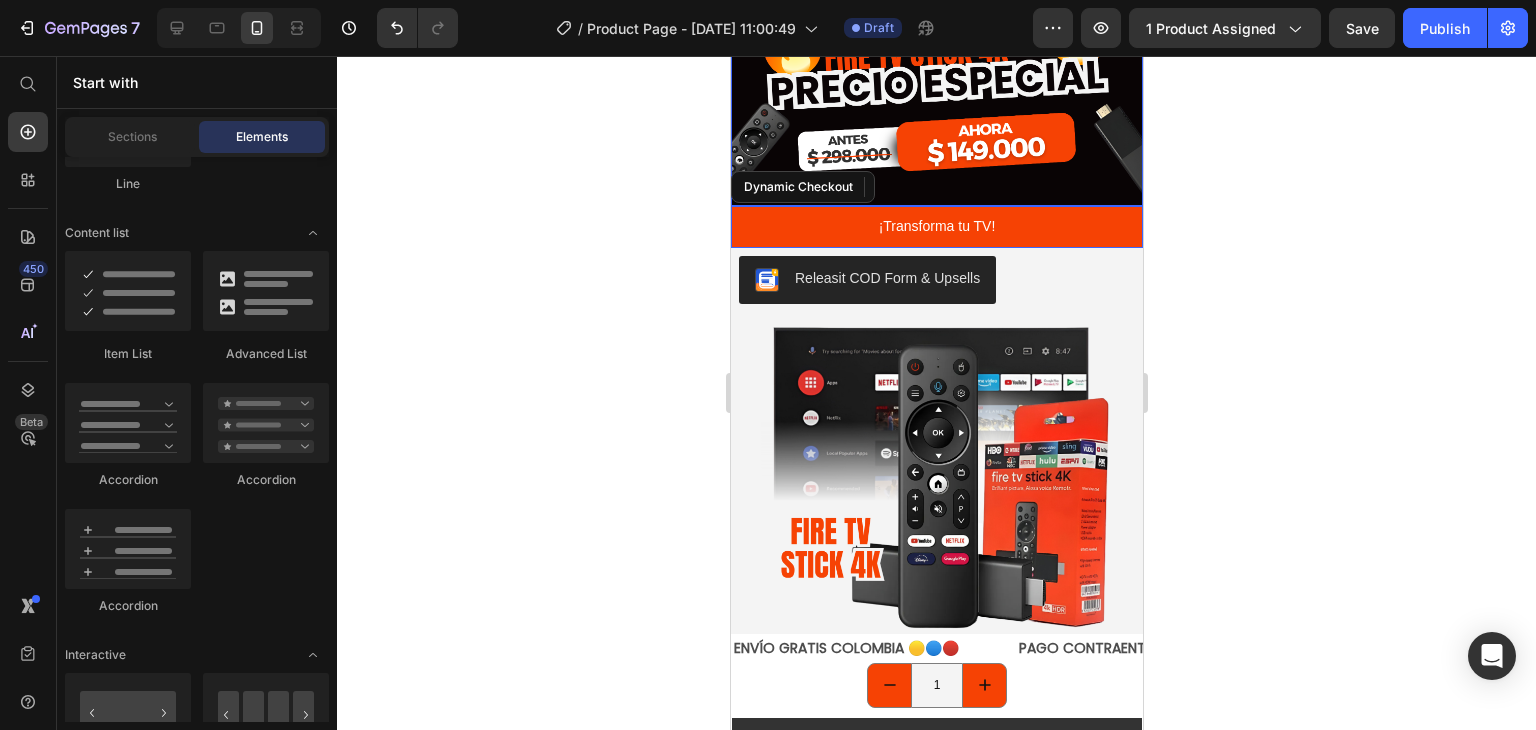 scroll, scrollTop: 1396, scrollLeft: 0, axis: vertical 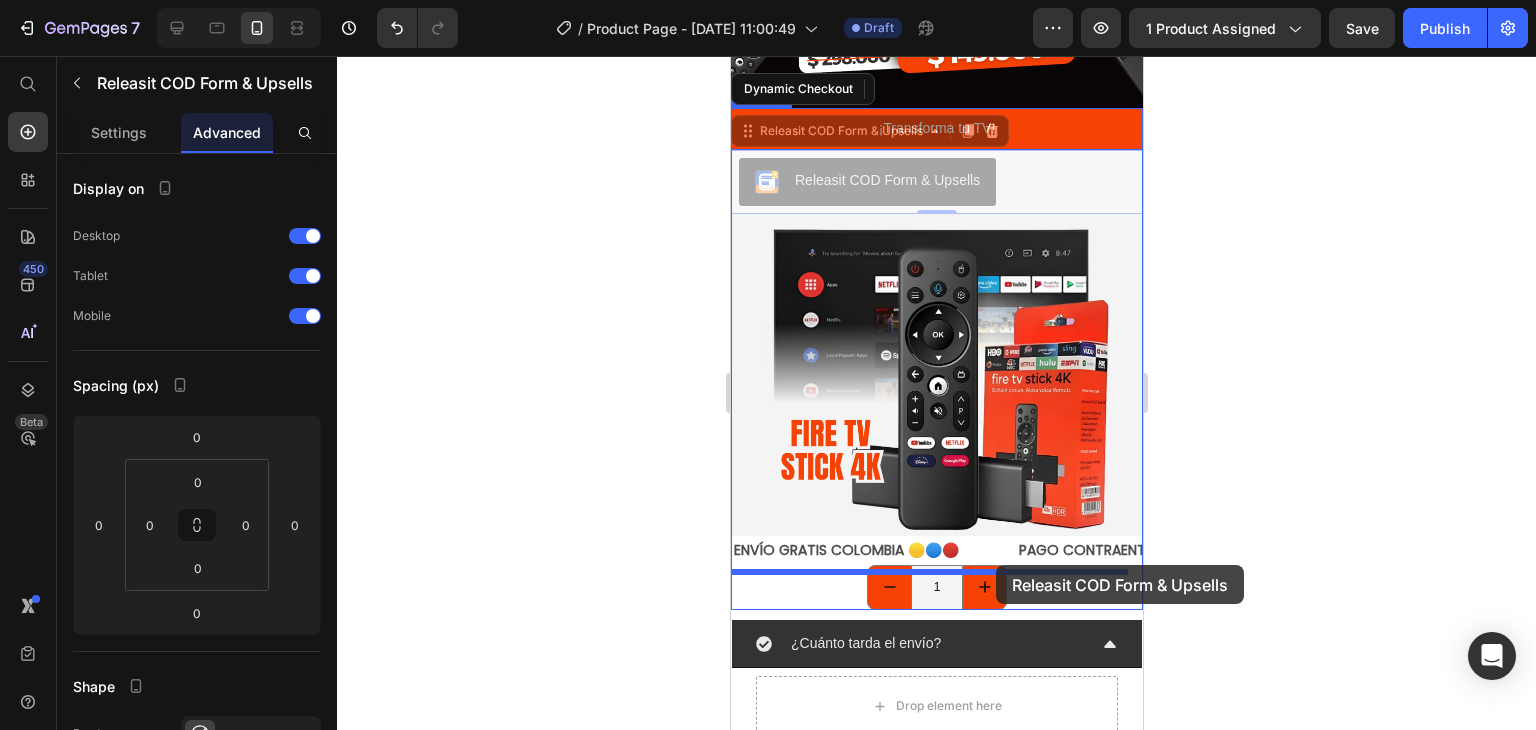 drag, startPoint x: 1019, startPoint y: 251, endPoint x: 995, endPoint y: 565, distance: 314.91586 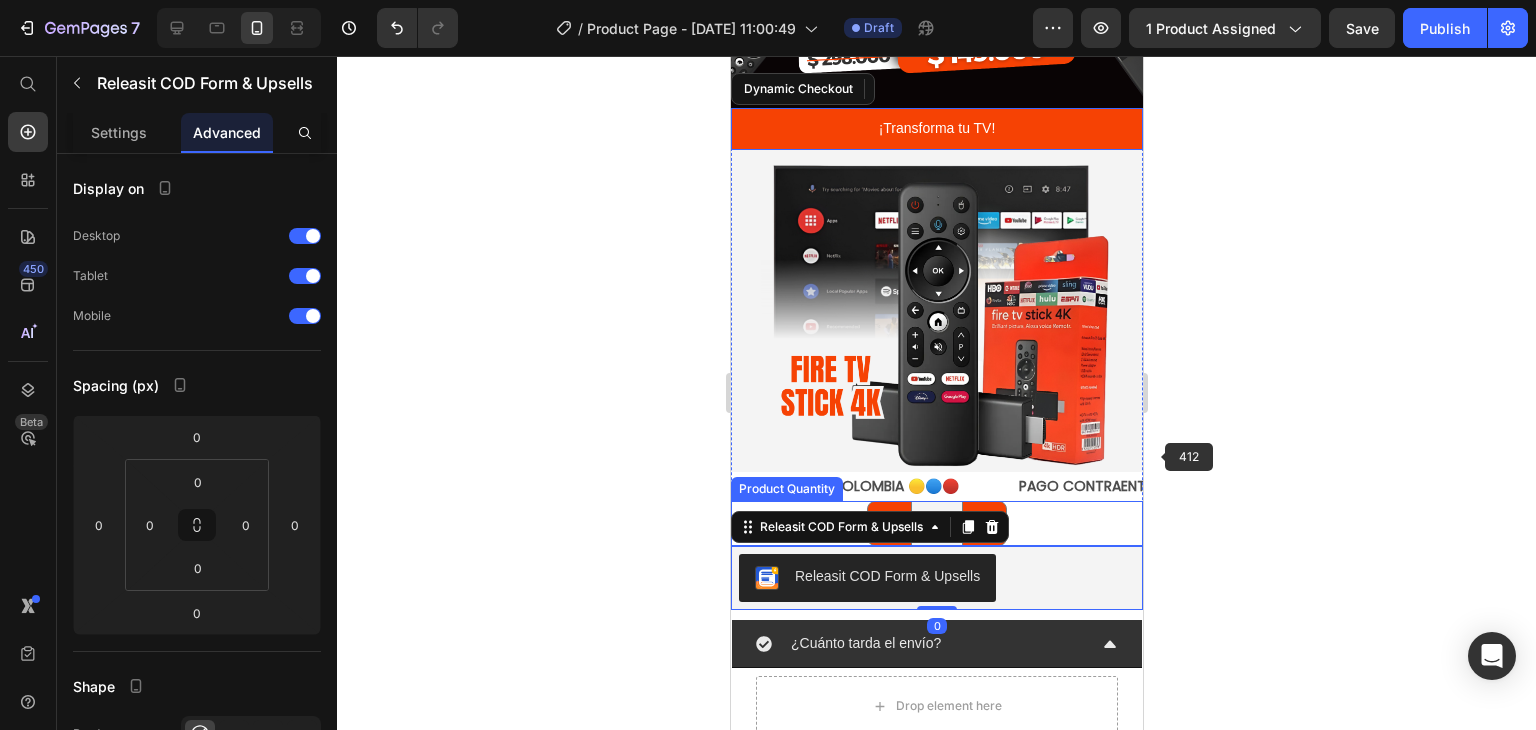 click 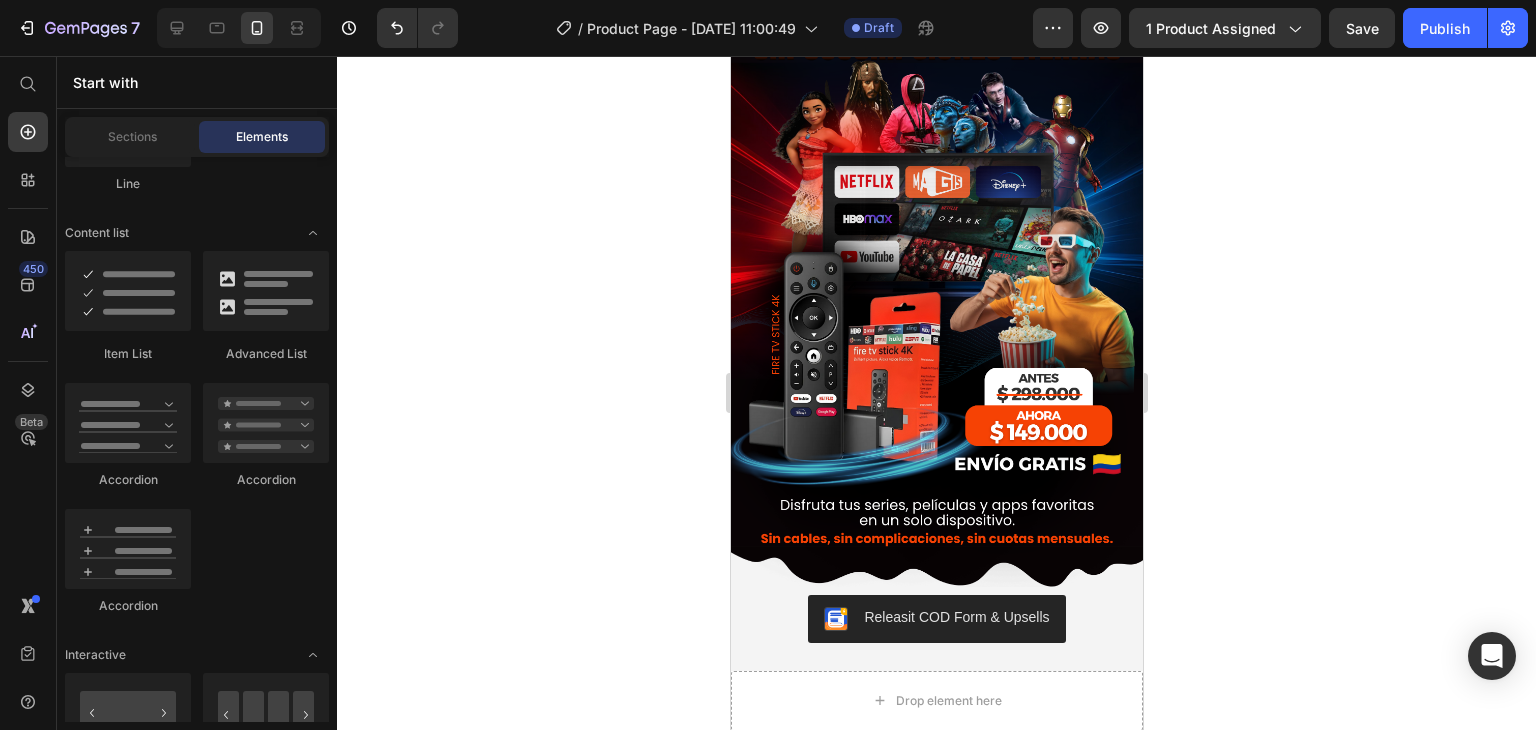 scroll, scrollTop: 0, scrollLeft: 0, axis: both 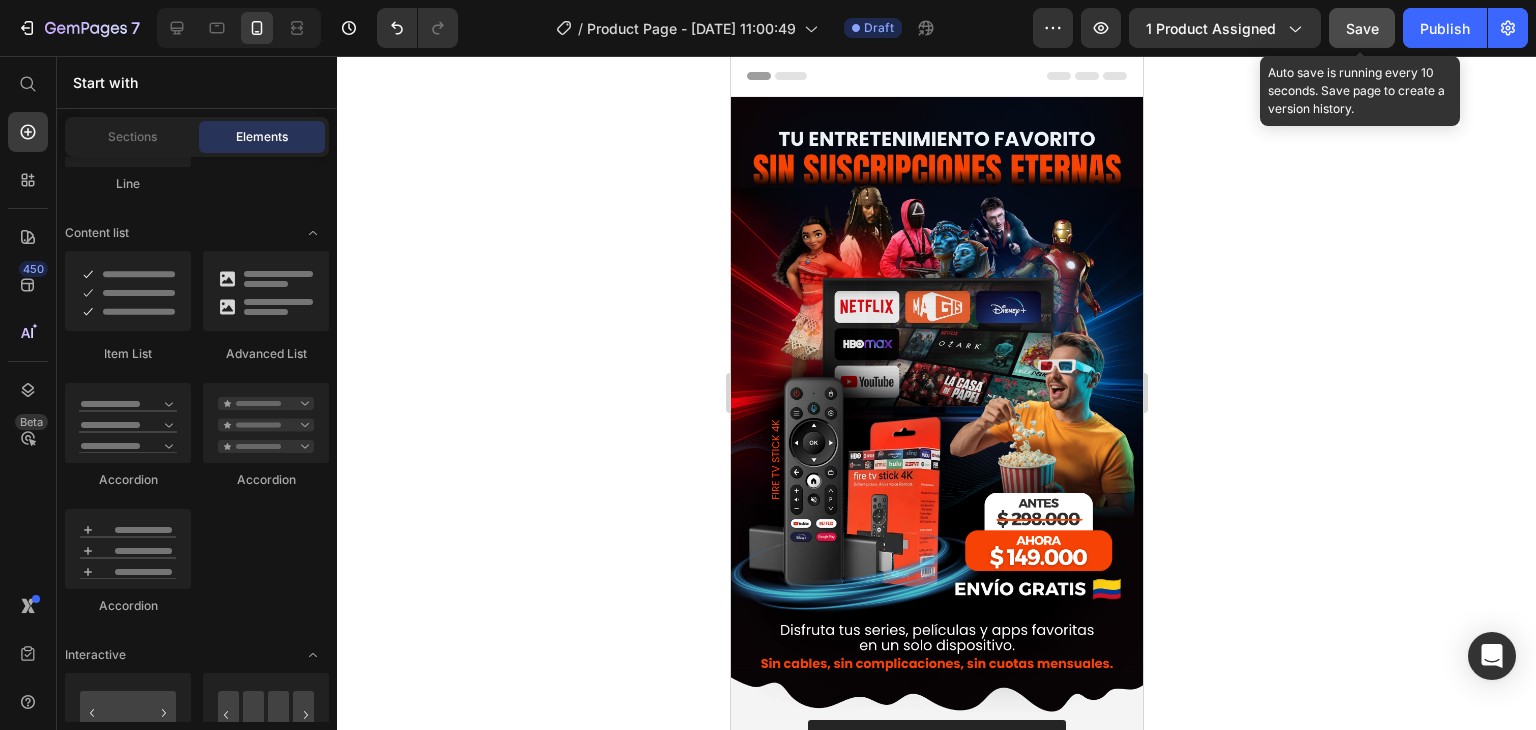 click on "Save" at bounding box center [1362, 28] 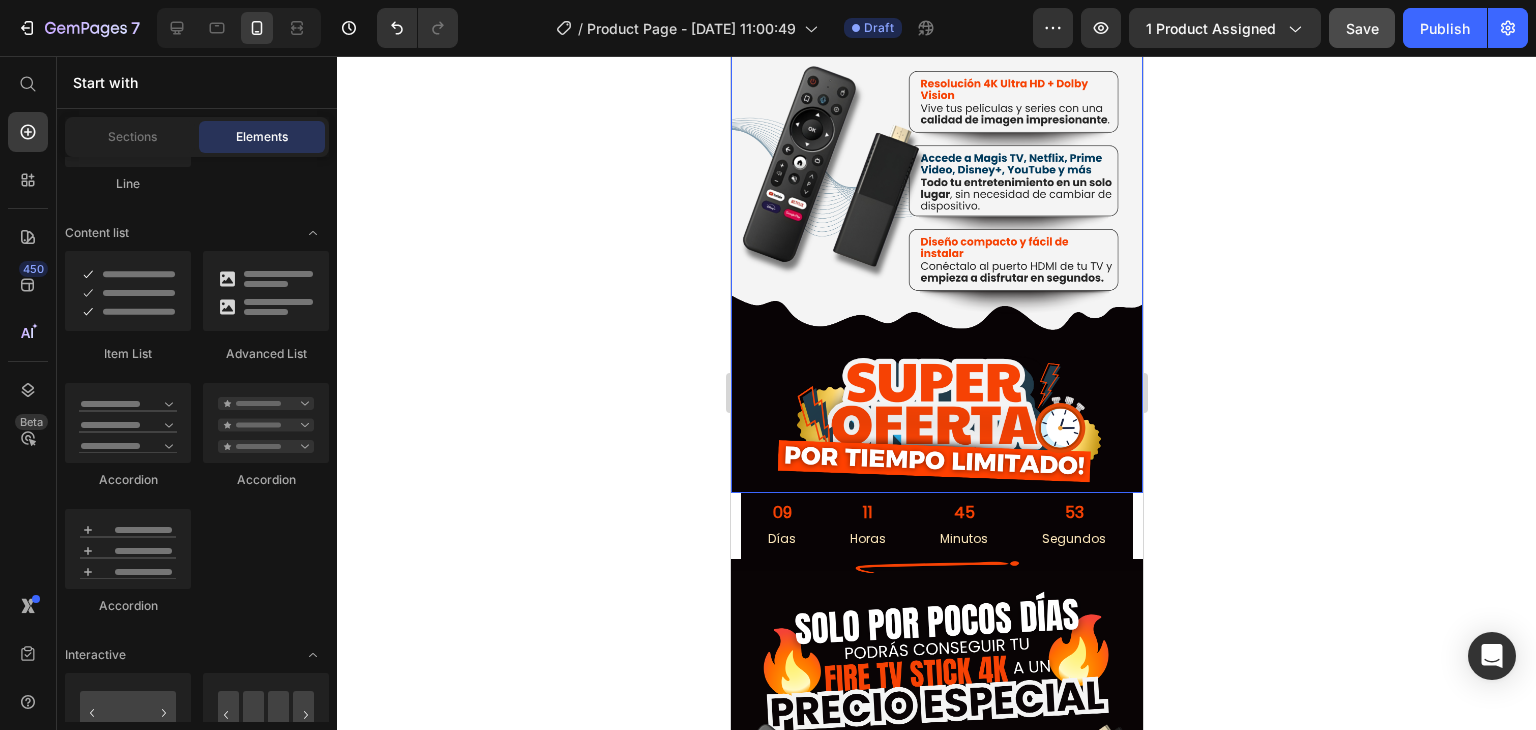 scroll, scrollTop: 1000, scrollLeft: 0, axis: vertical 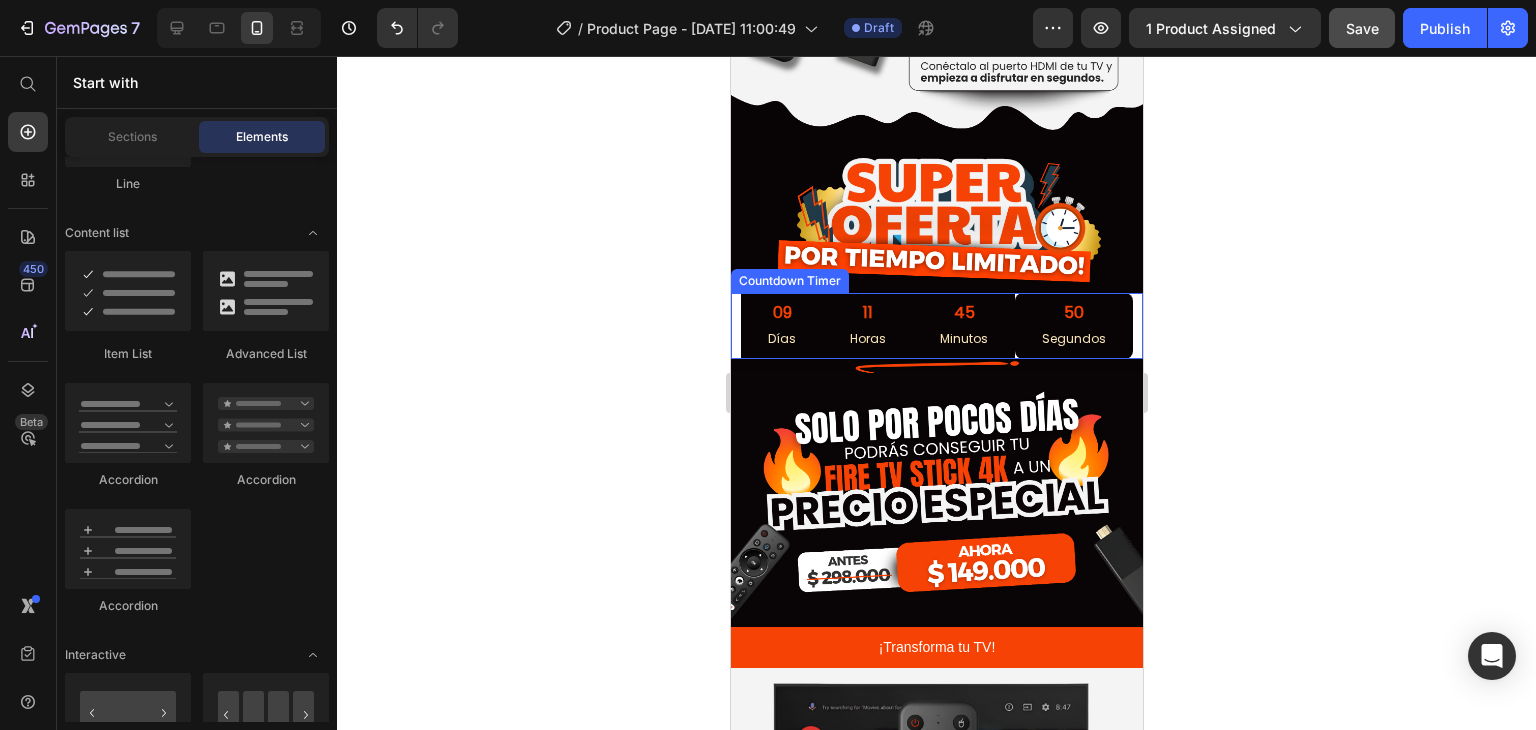 click on "50 Segundos" at bounding box center [1073, 326] 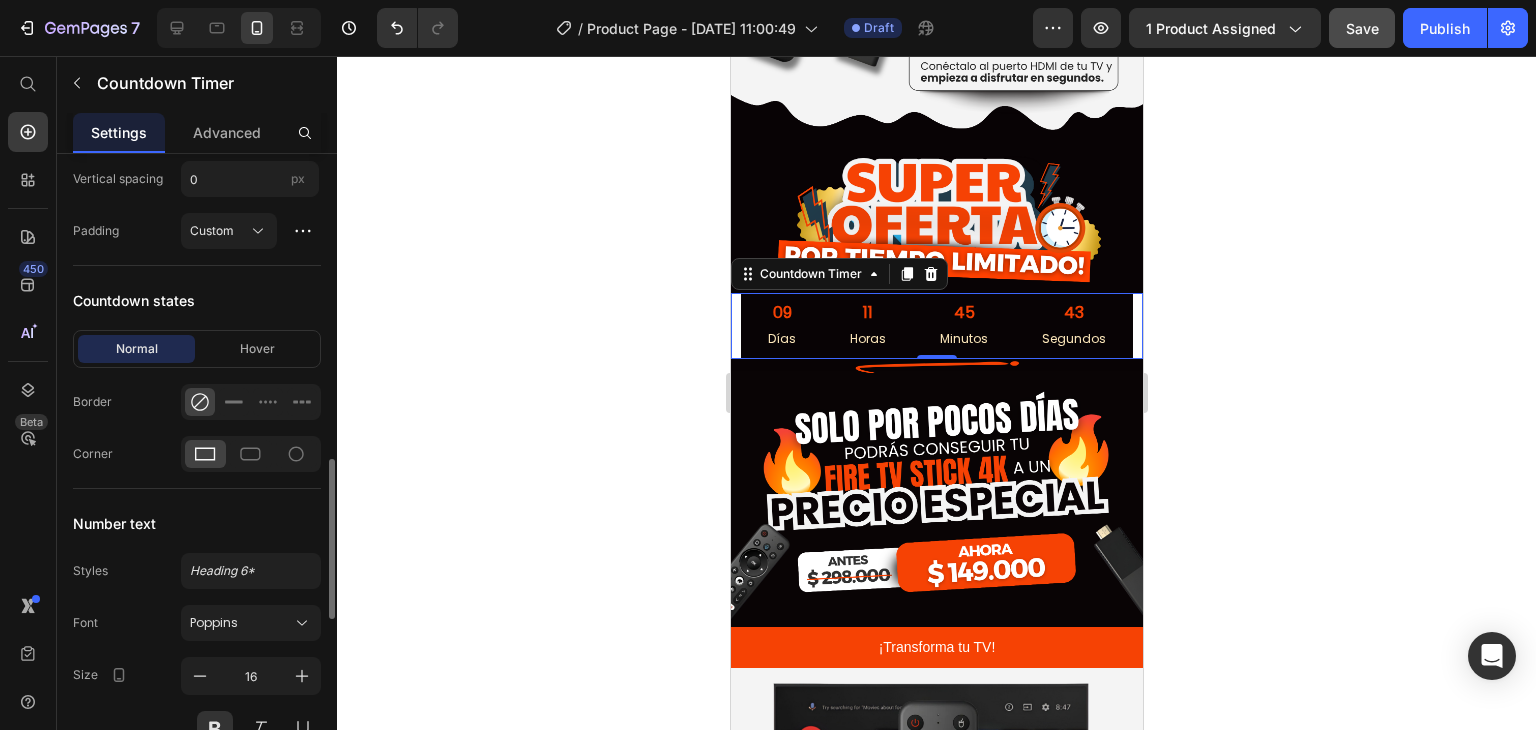 scroll, scrollTop: 1800, scrollLeft: 0, axis: vertical 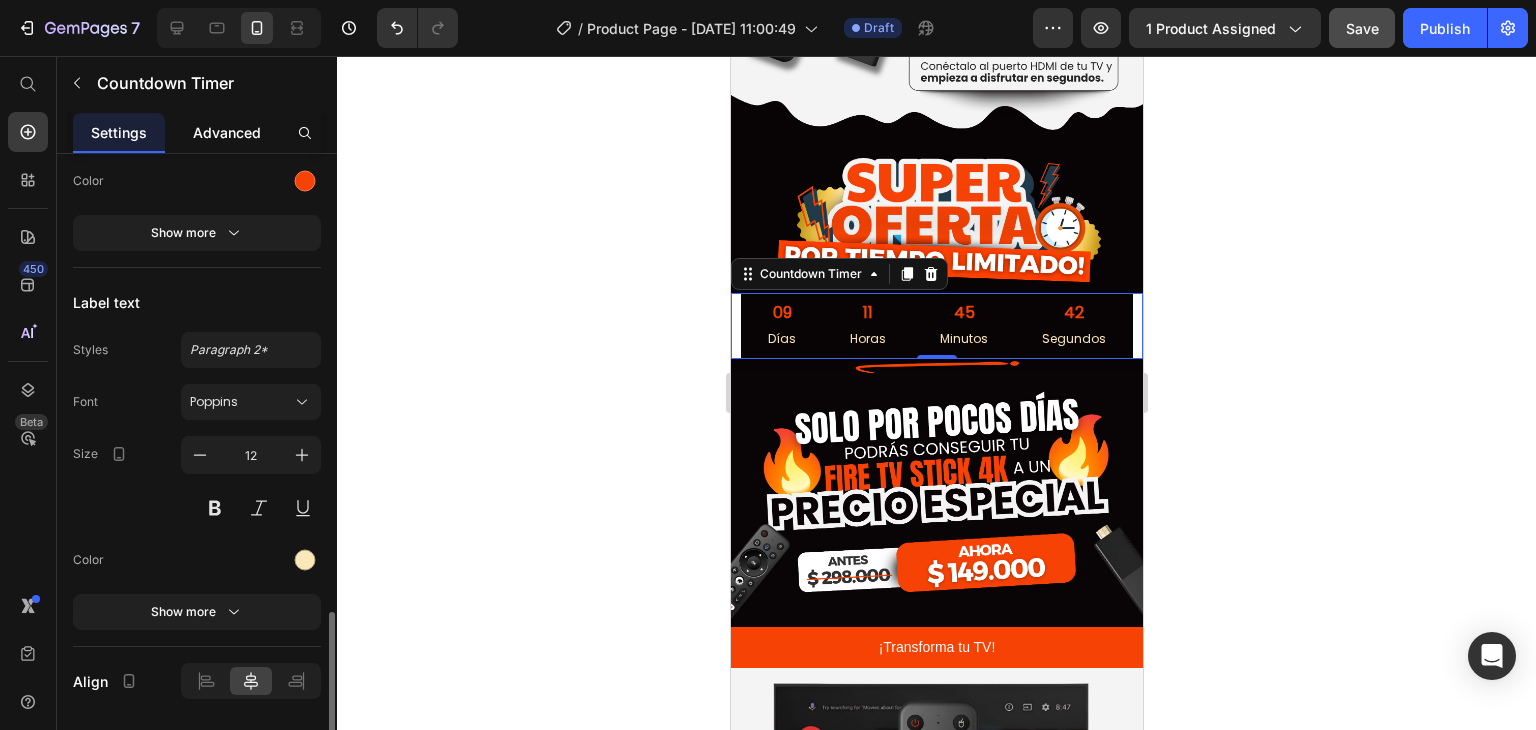 click on "Advanced" at bounding box center [227, 132] 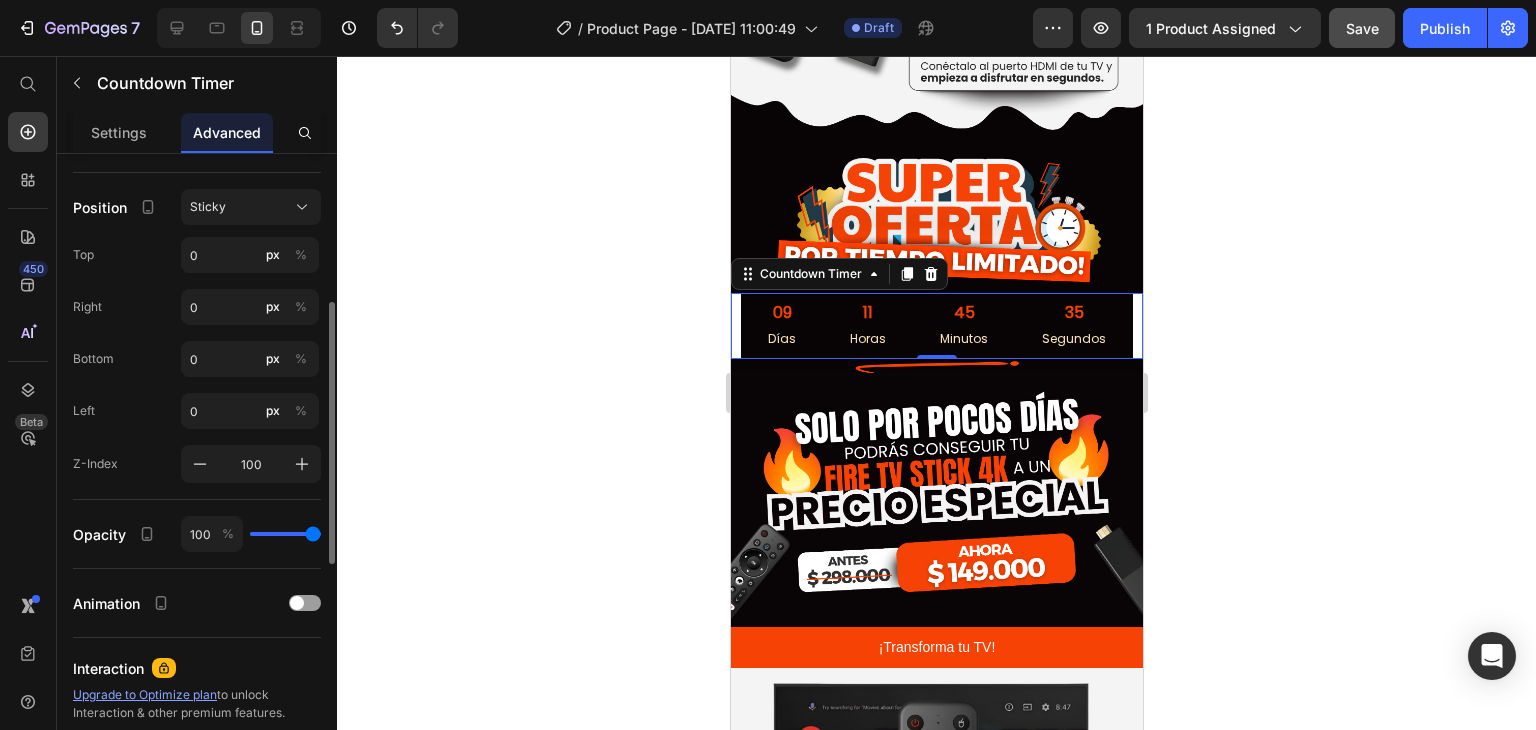 scroll, scrollTop: 600, scrollLeft: 0, axis: vertical 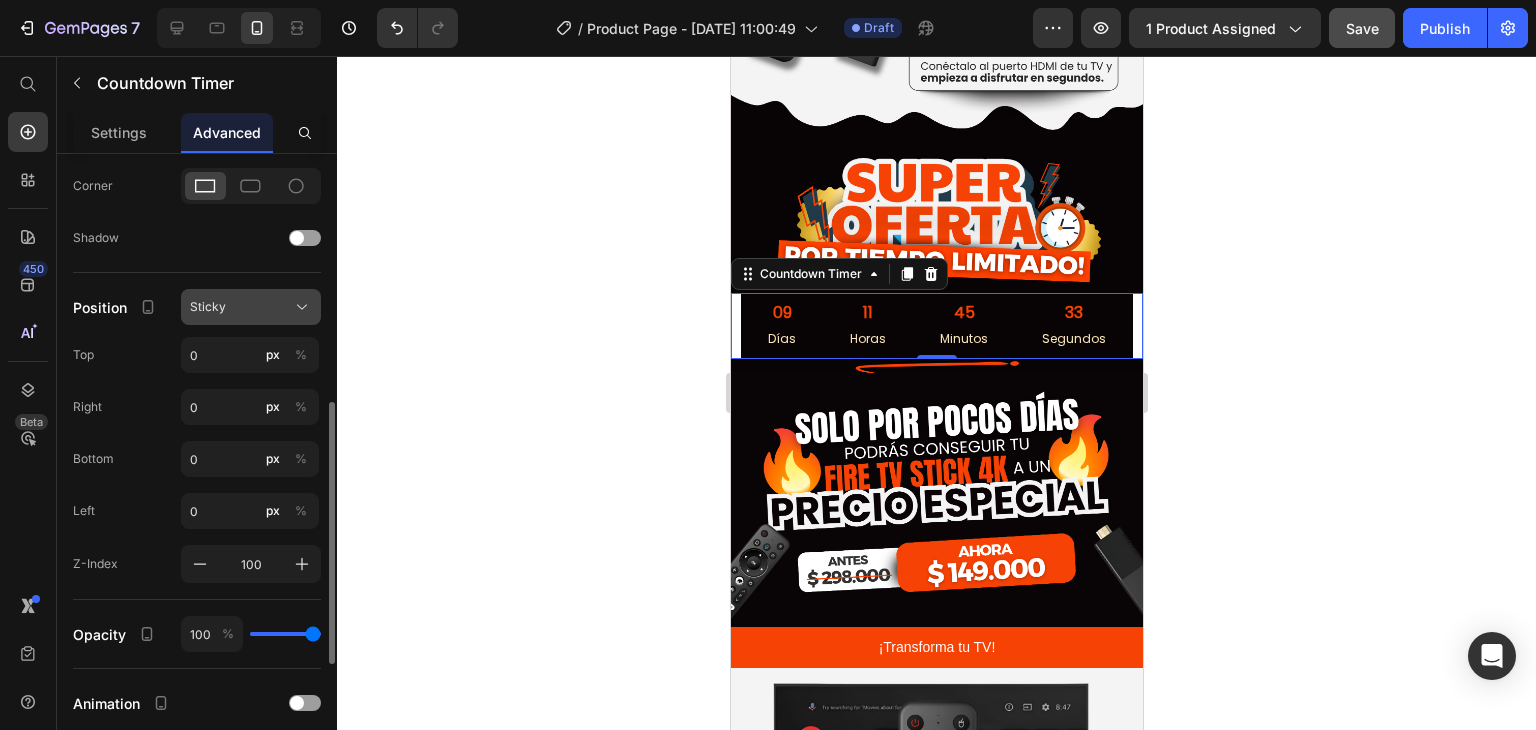 click on "Sticky" 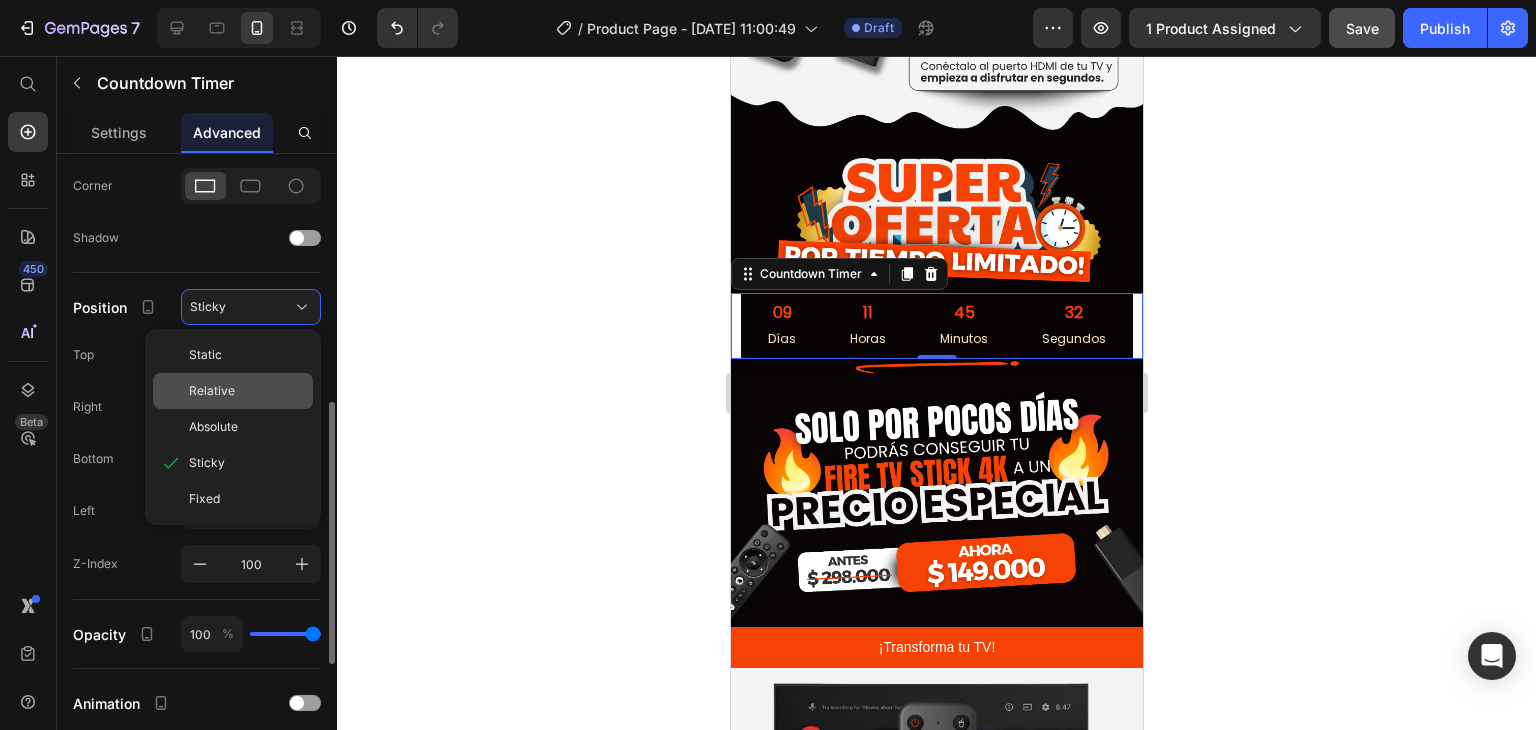 click on "Relative" at bounding box center [247, 391] 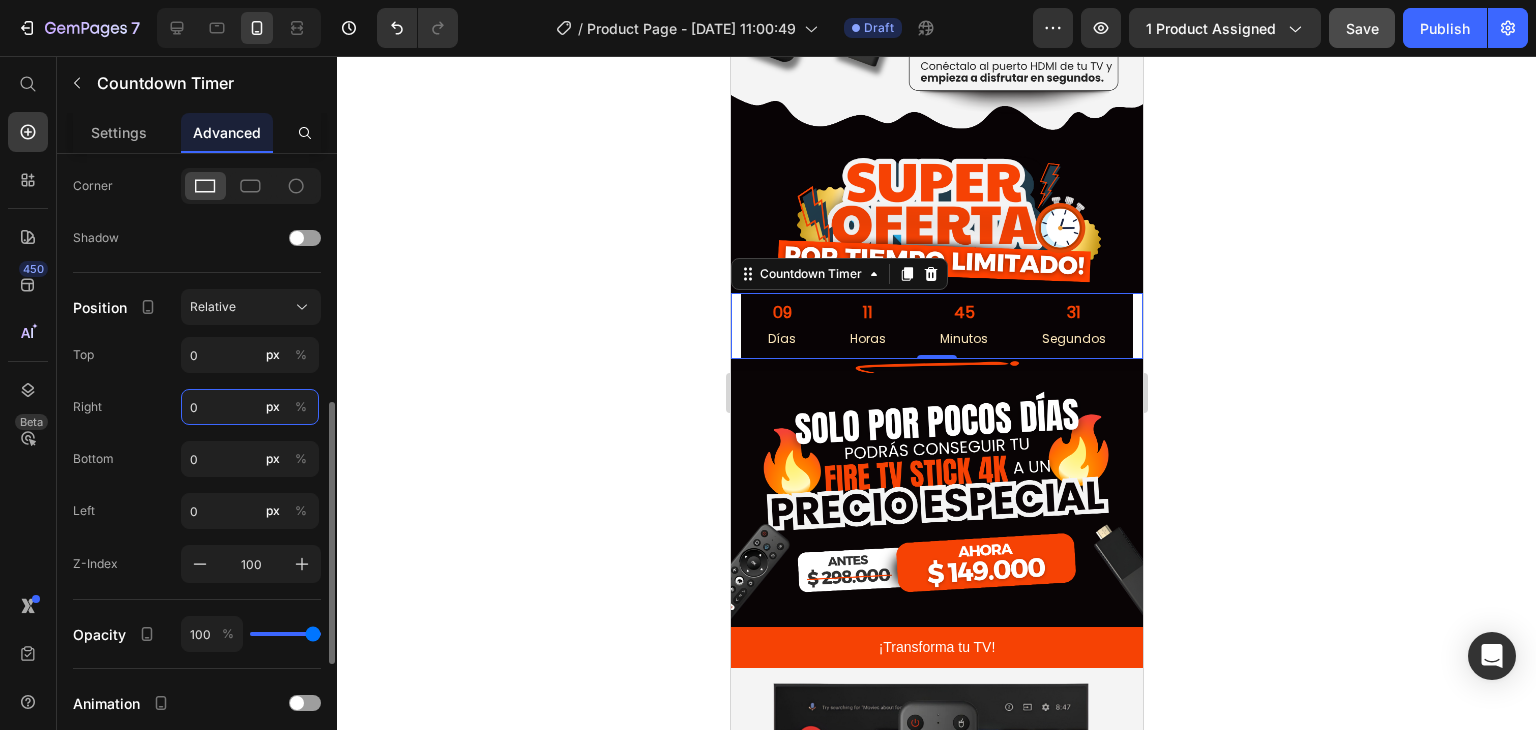 click on "0" at bounding box center (250, 407) 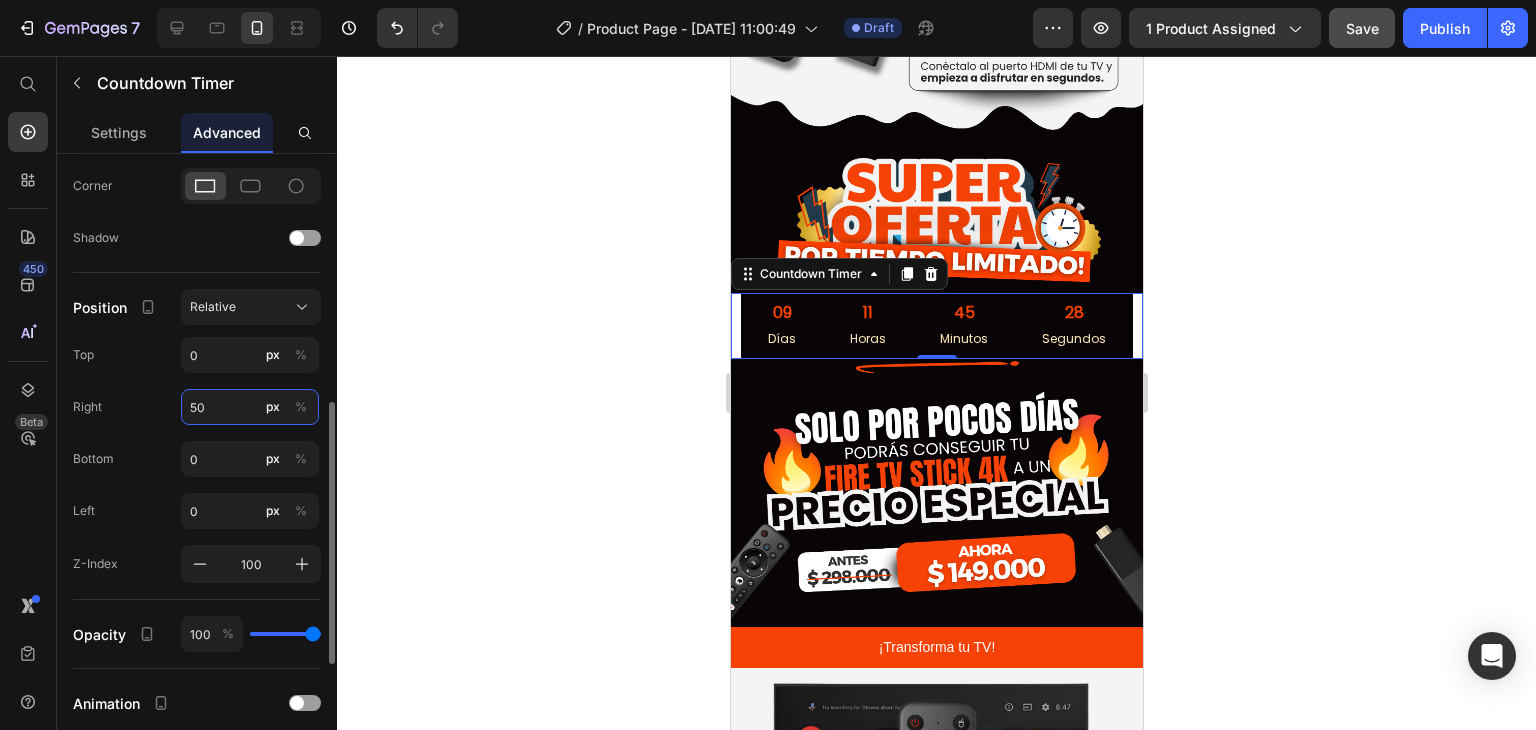 drag, startPoint x: 236, startPoint y: 399, endPoint x: 174, endPoint y: 430, distance: 69.31811 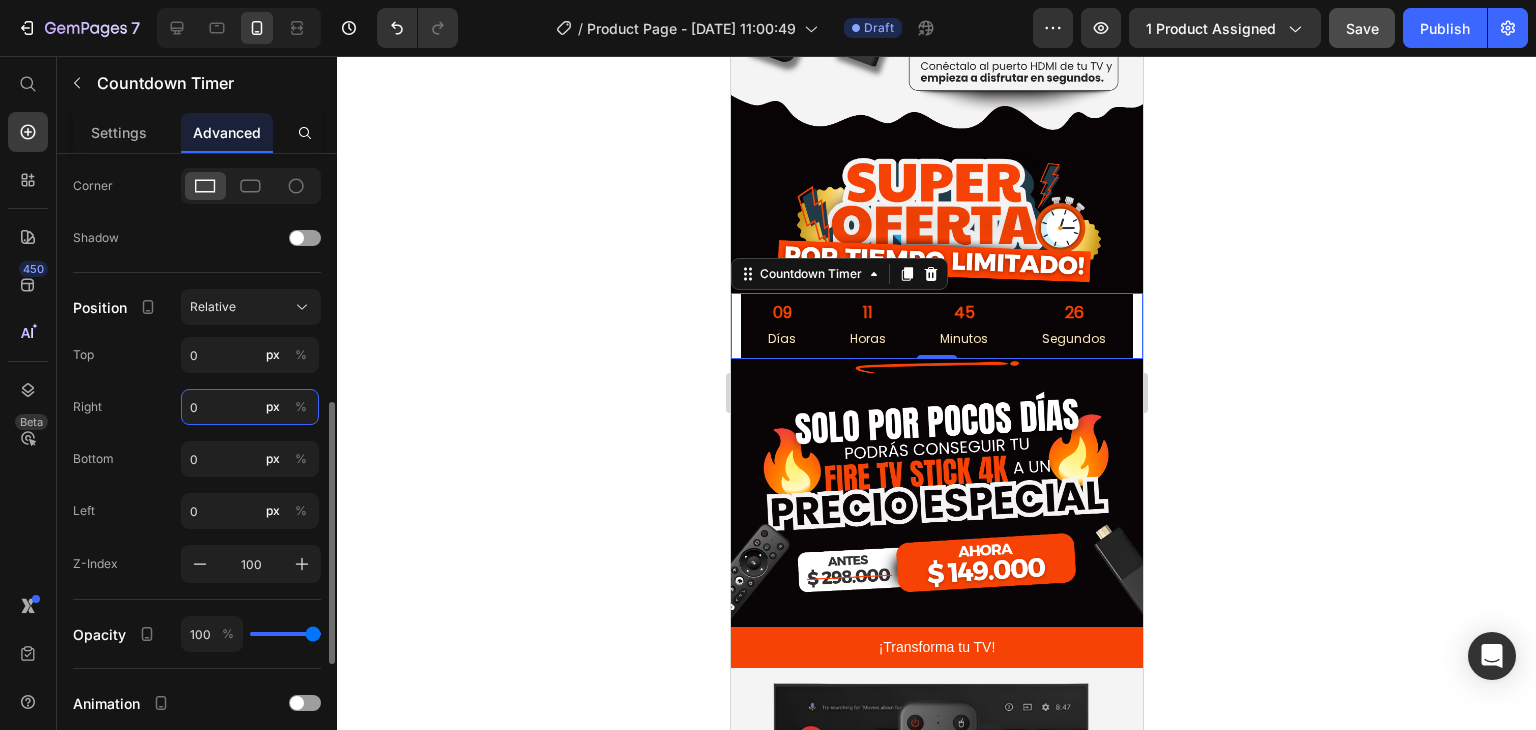 type on "0" 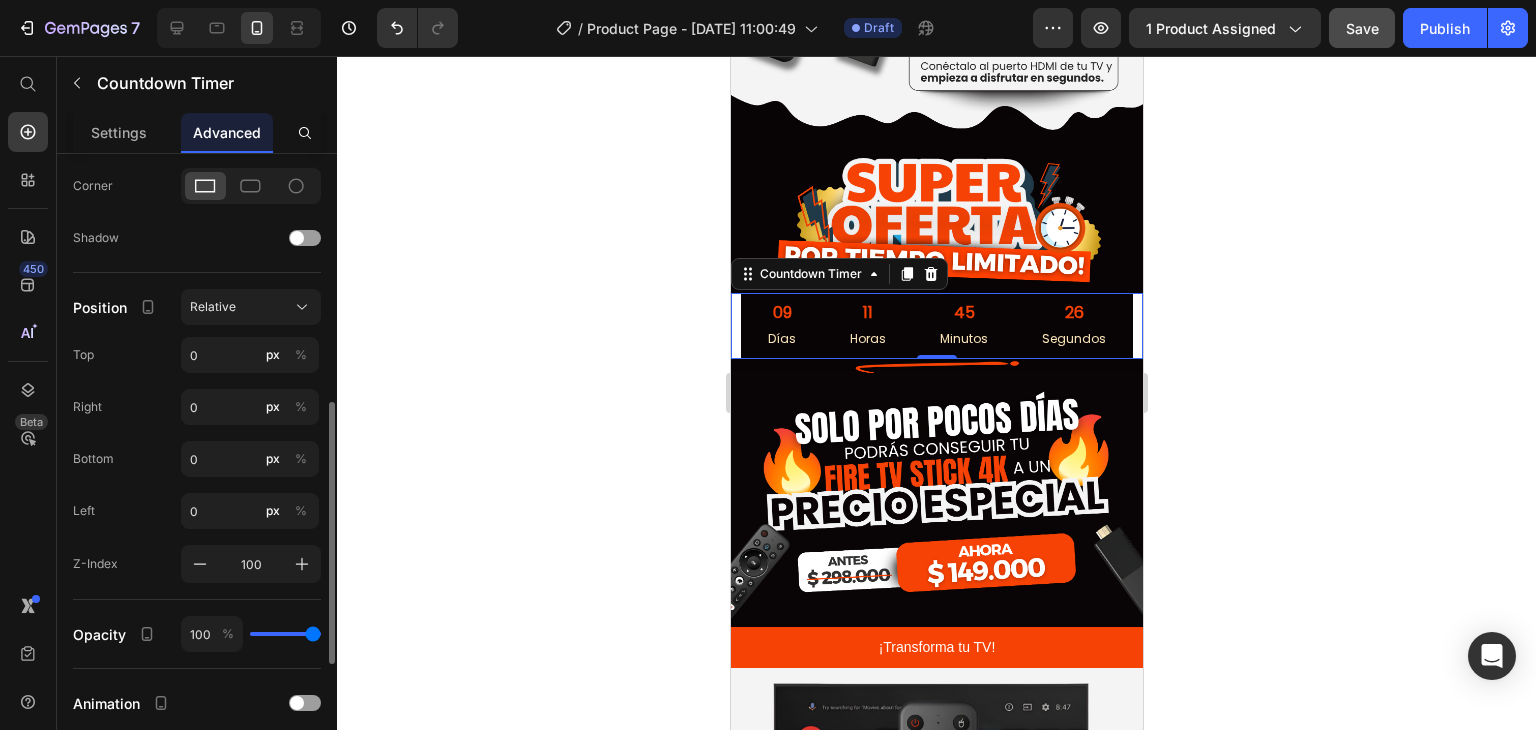 click on "Right 0 px %" 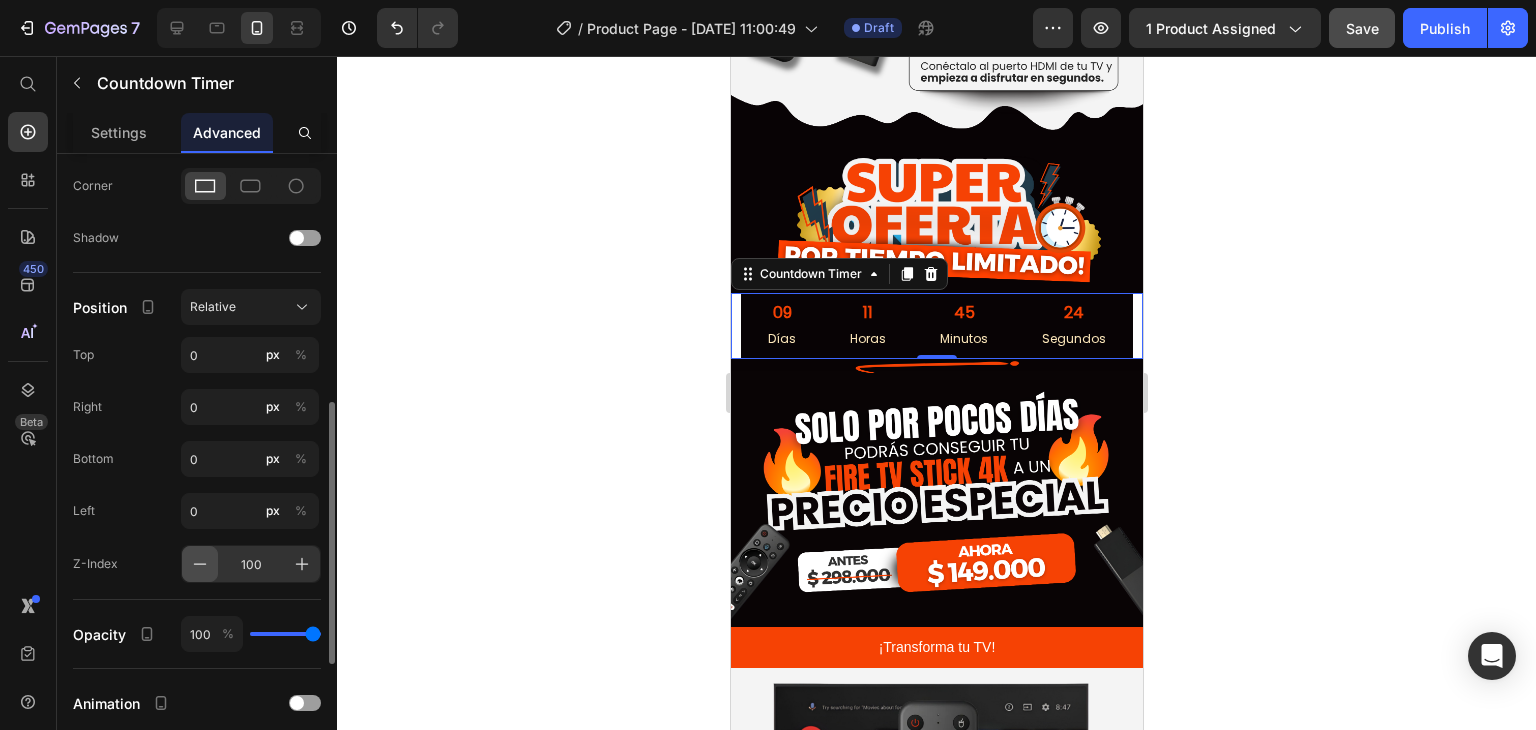 click 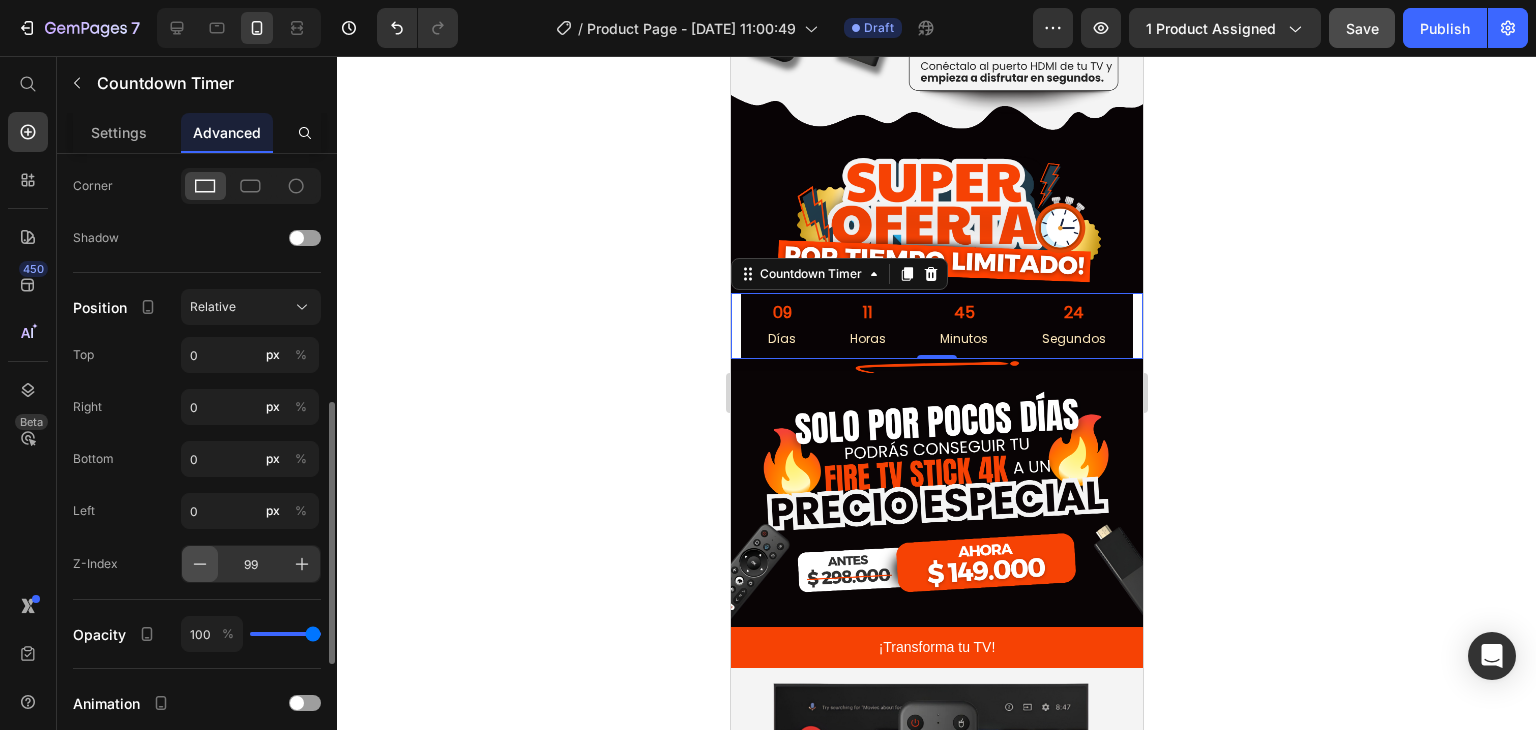 click 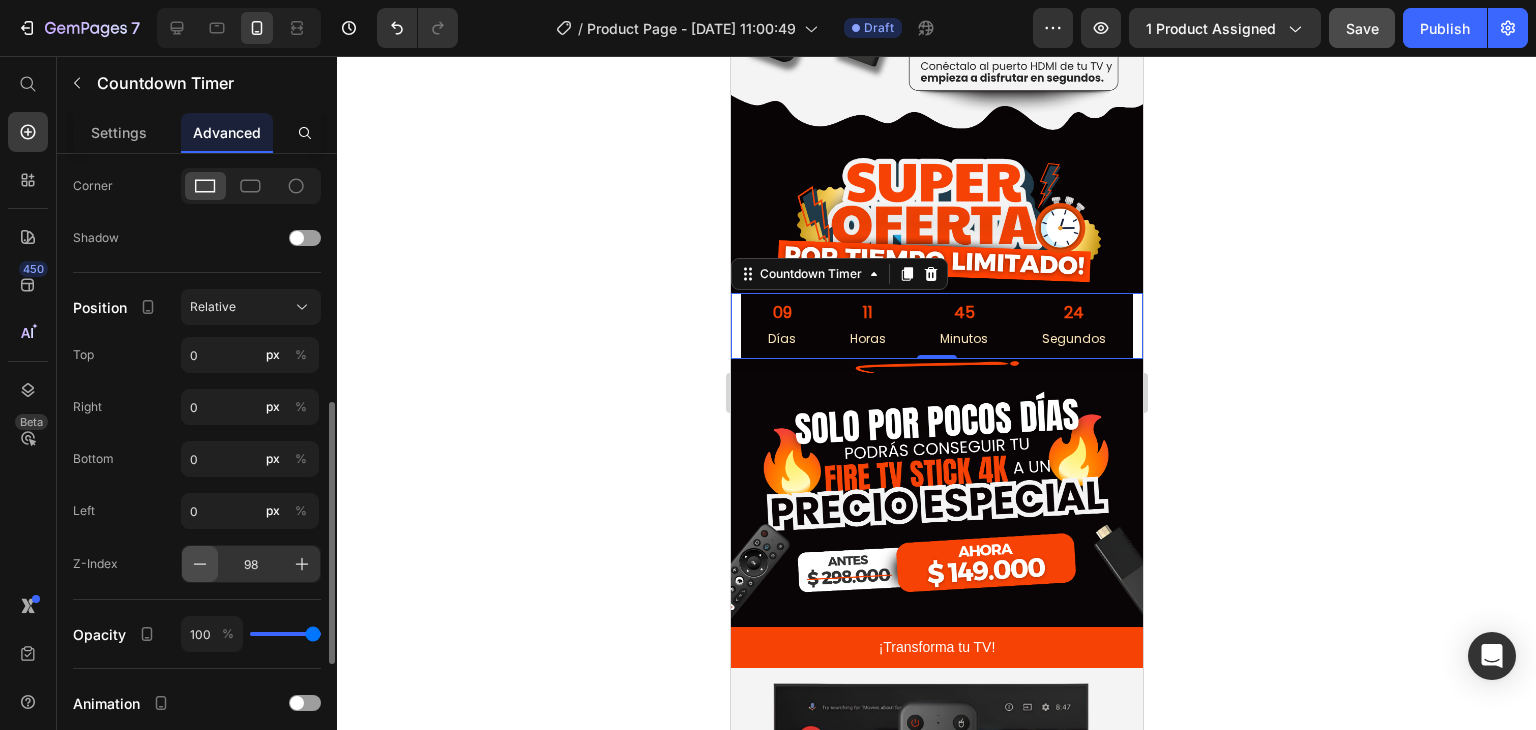 click 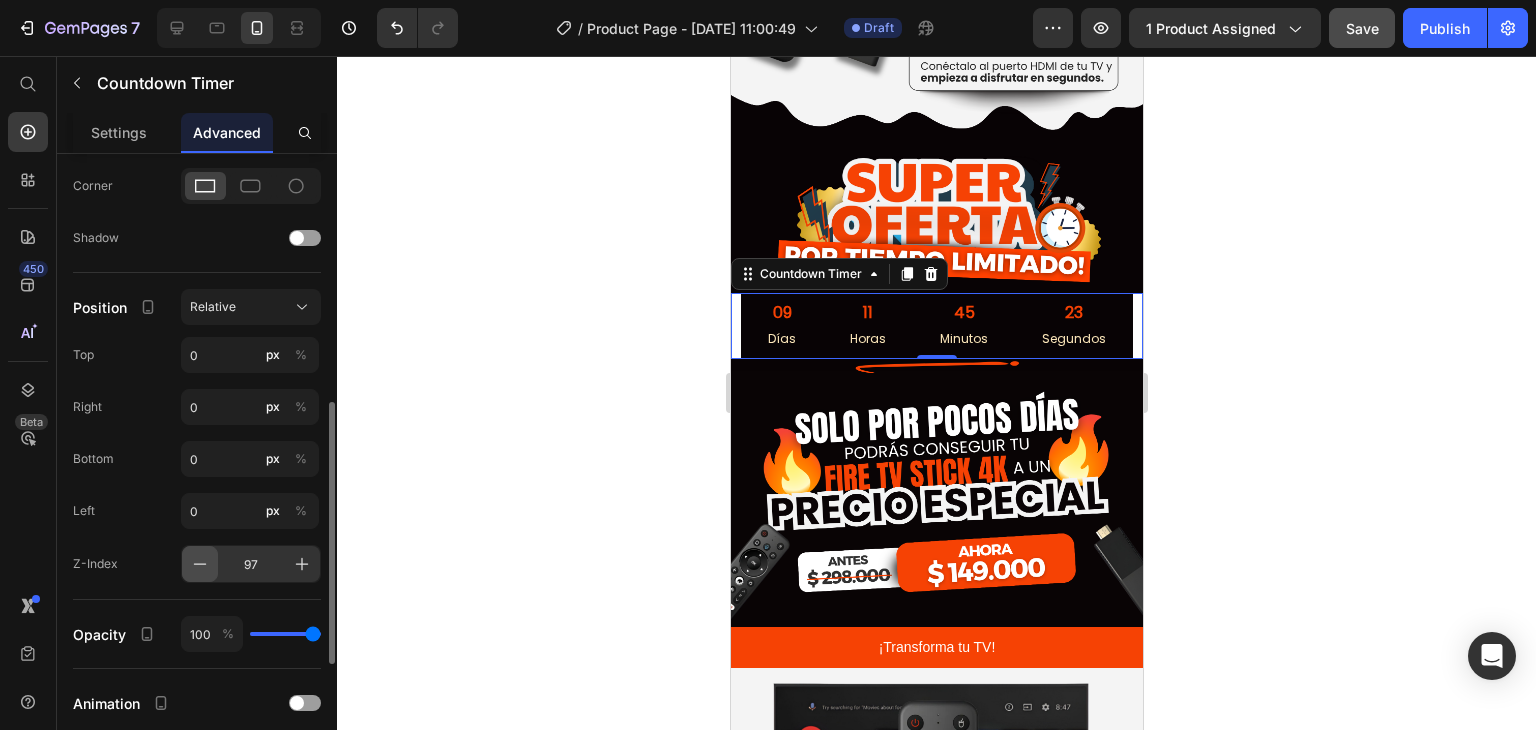 click 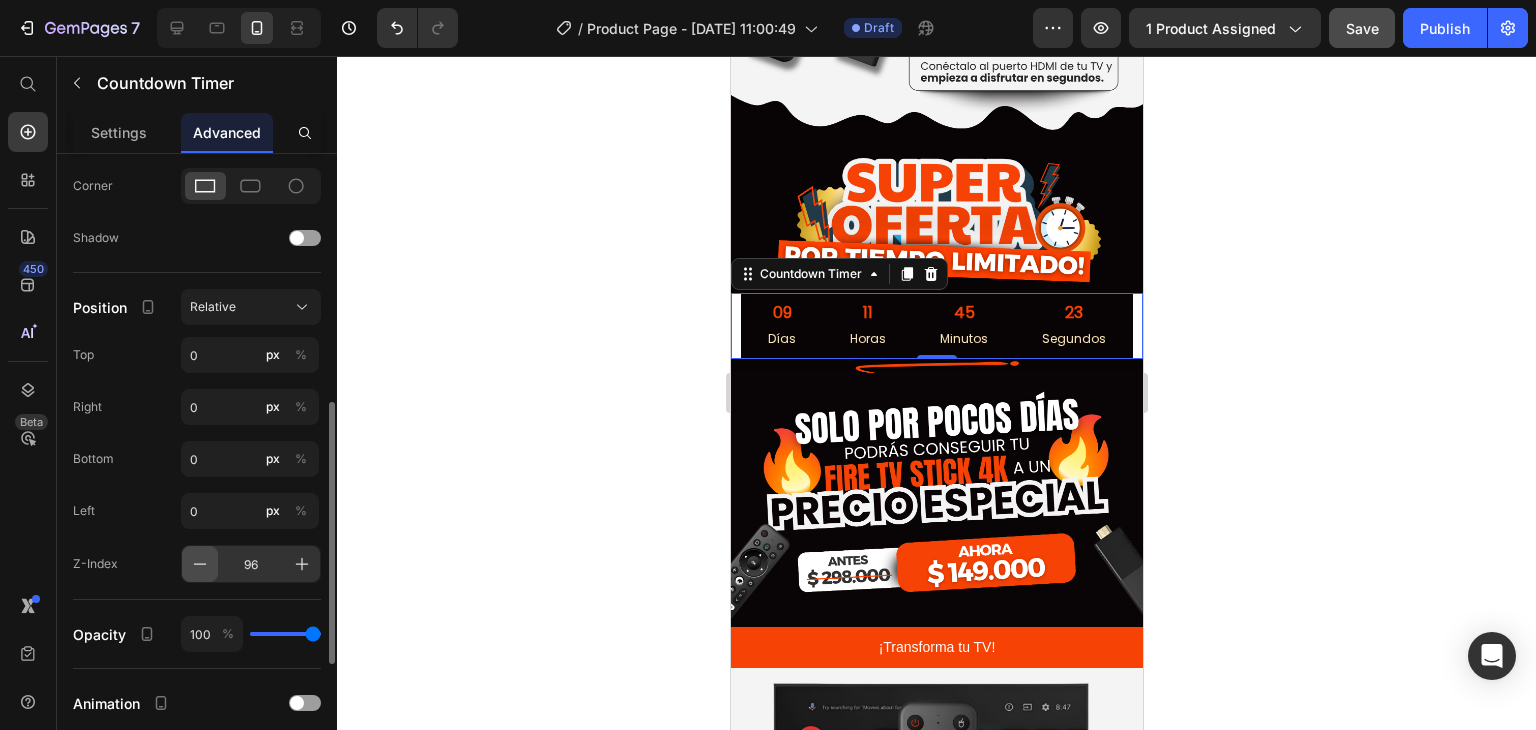click 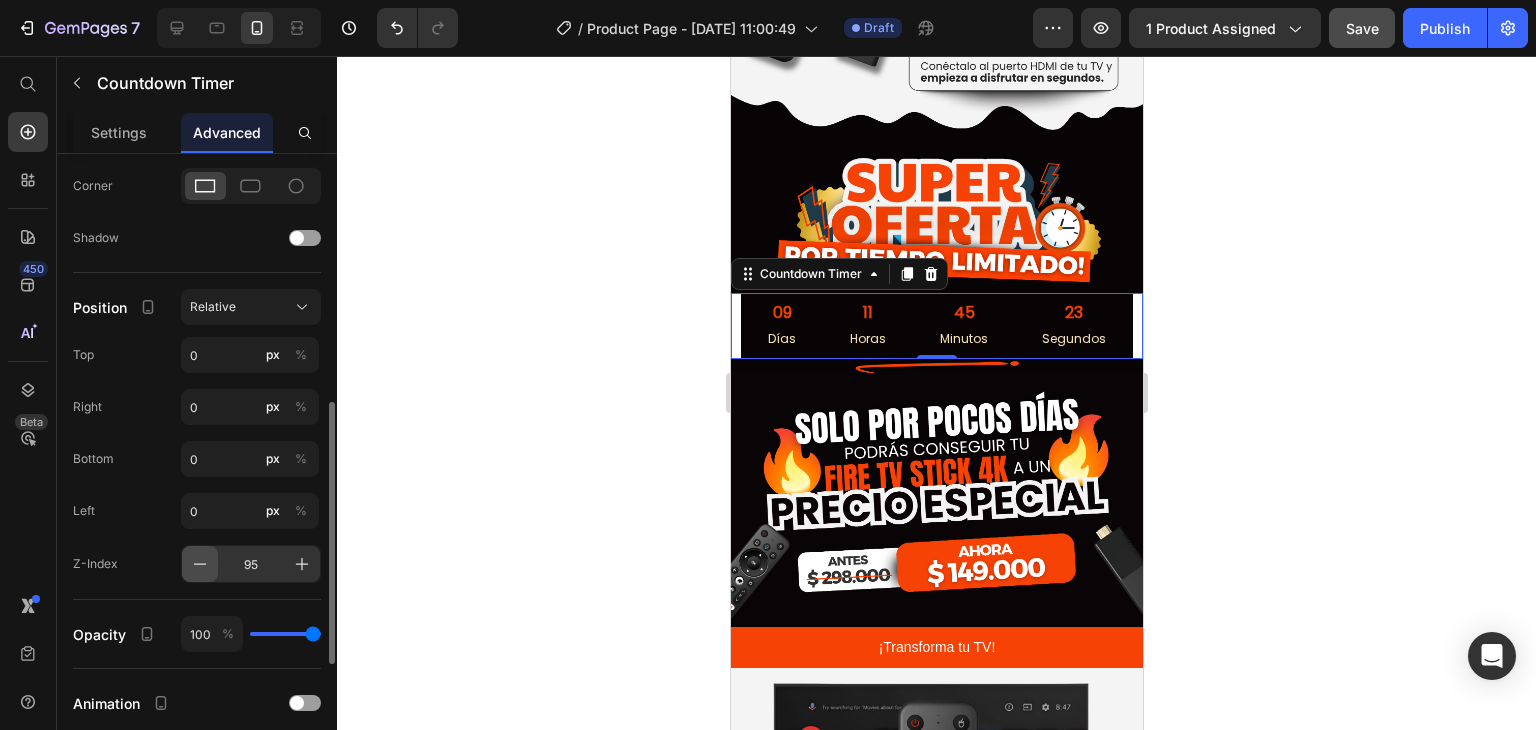 click 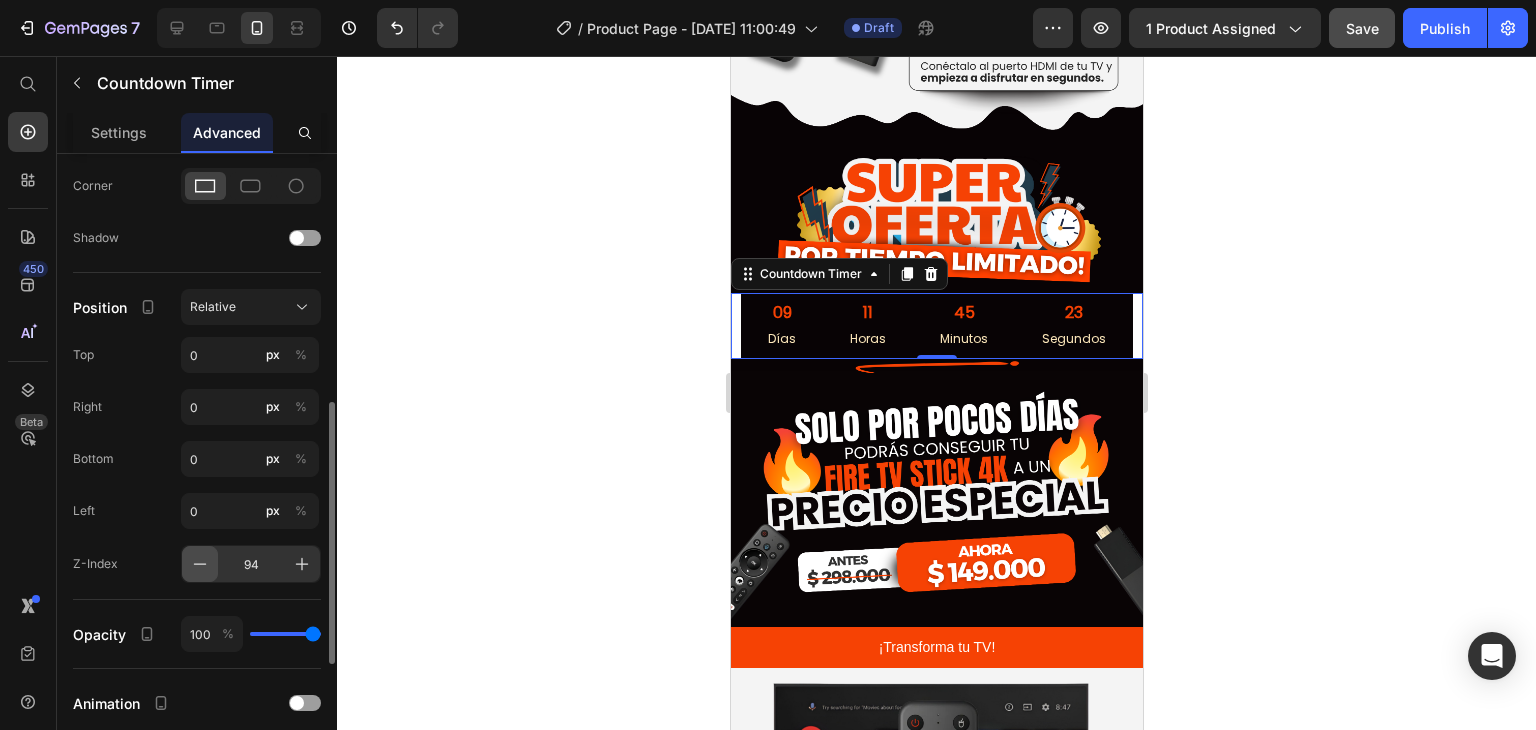 click 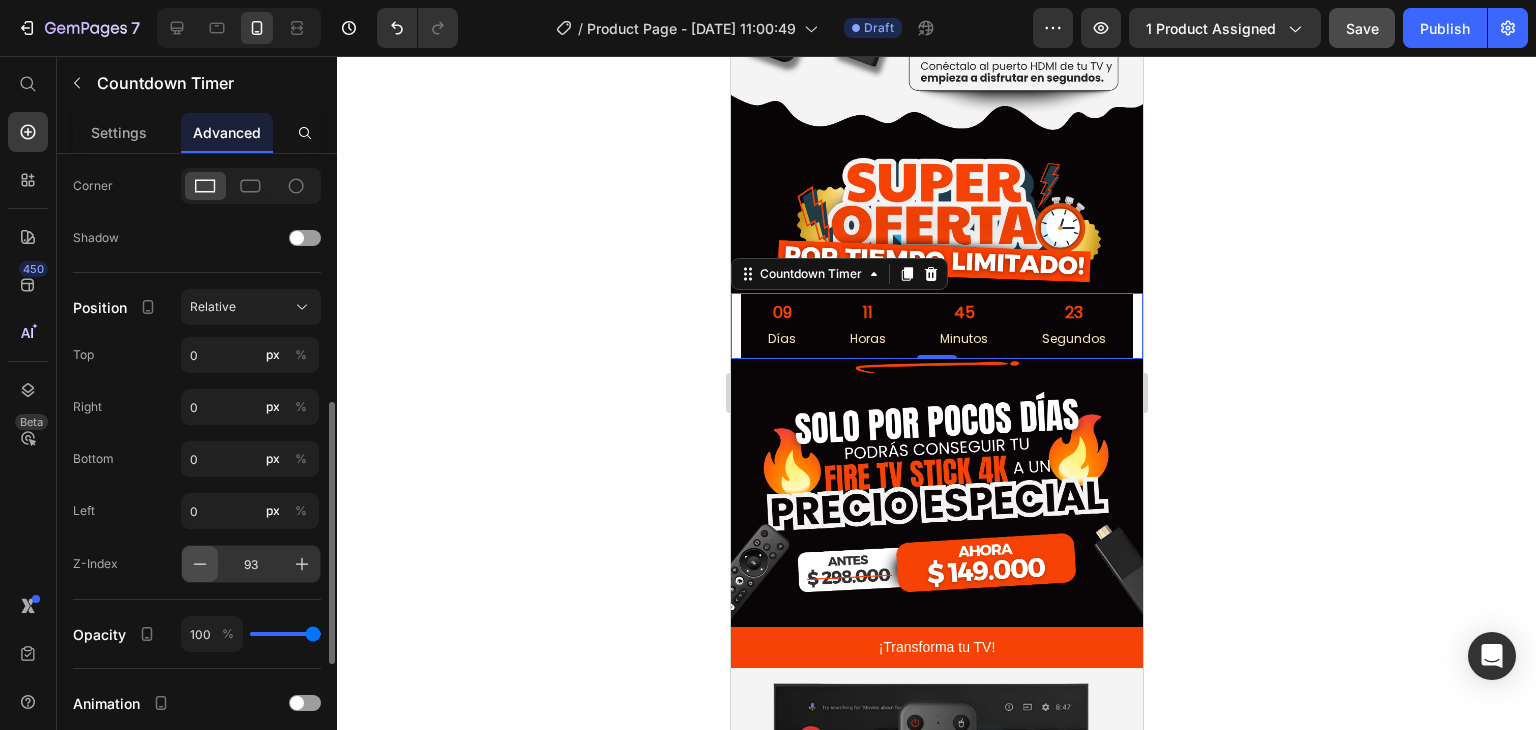click 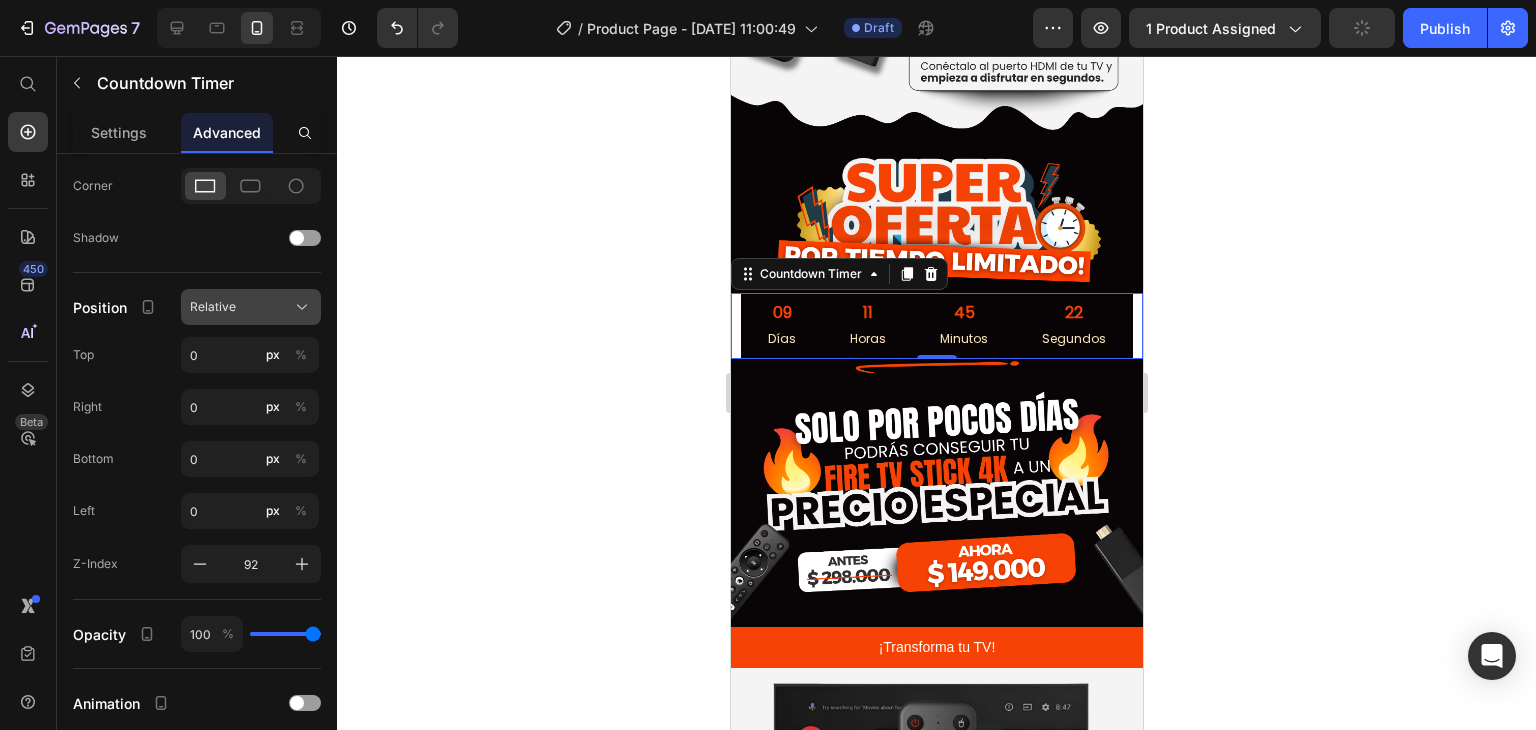 click on "Relative" 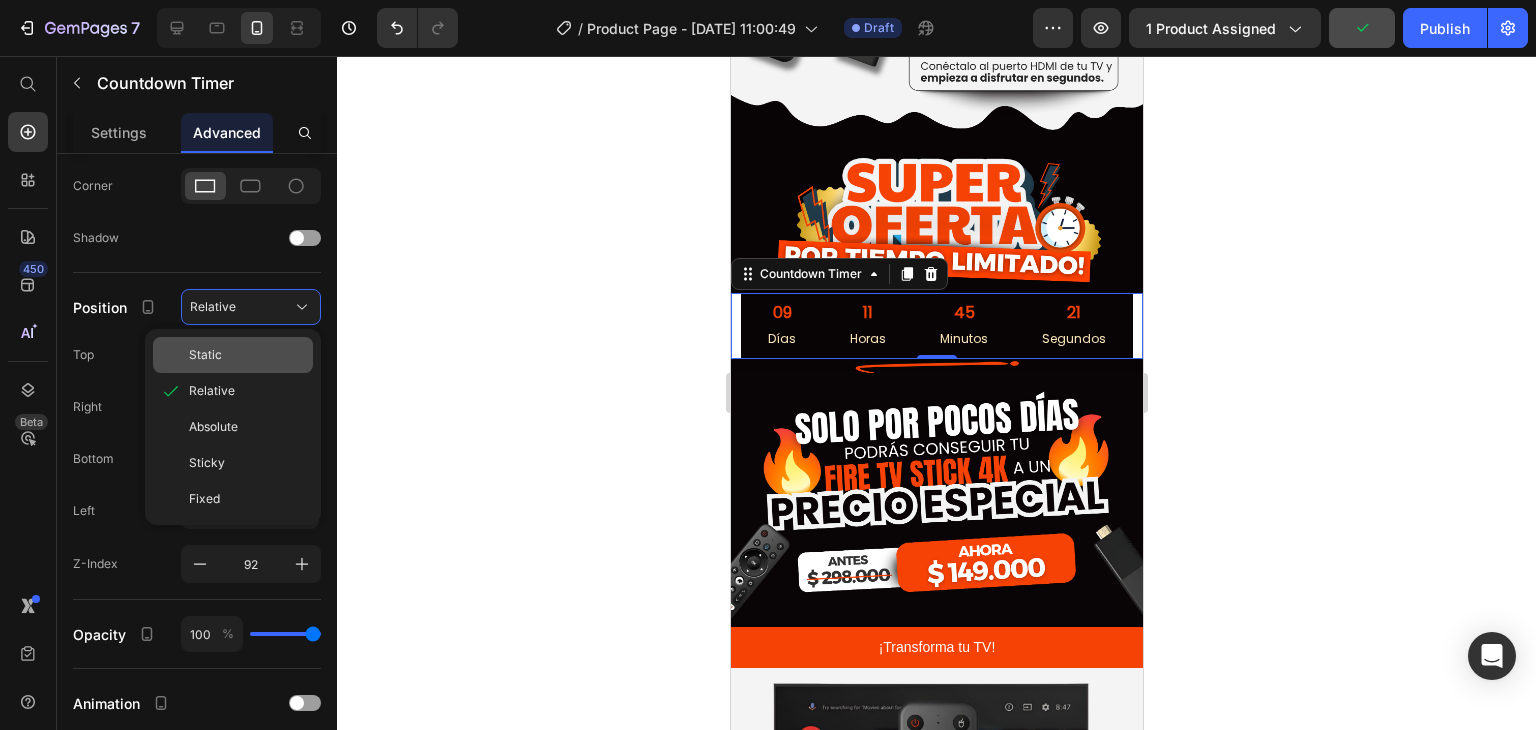 click on "Static" at bounding box center [247, 355] 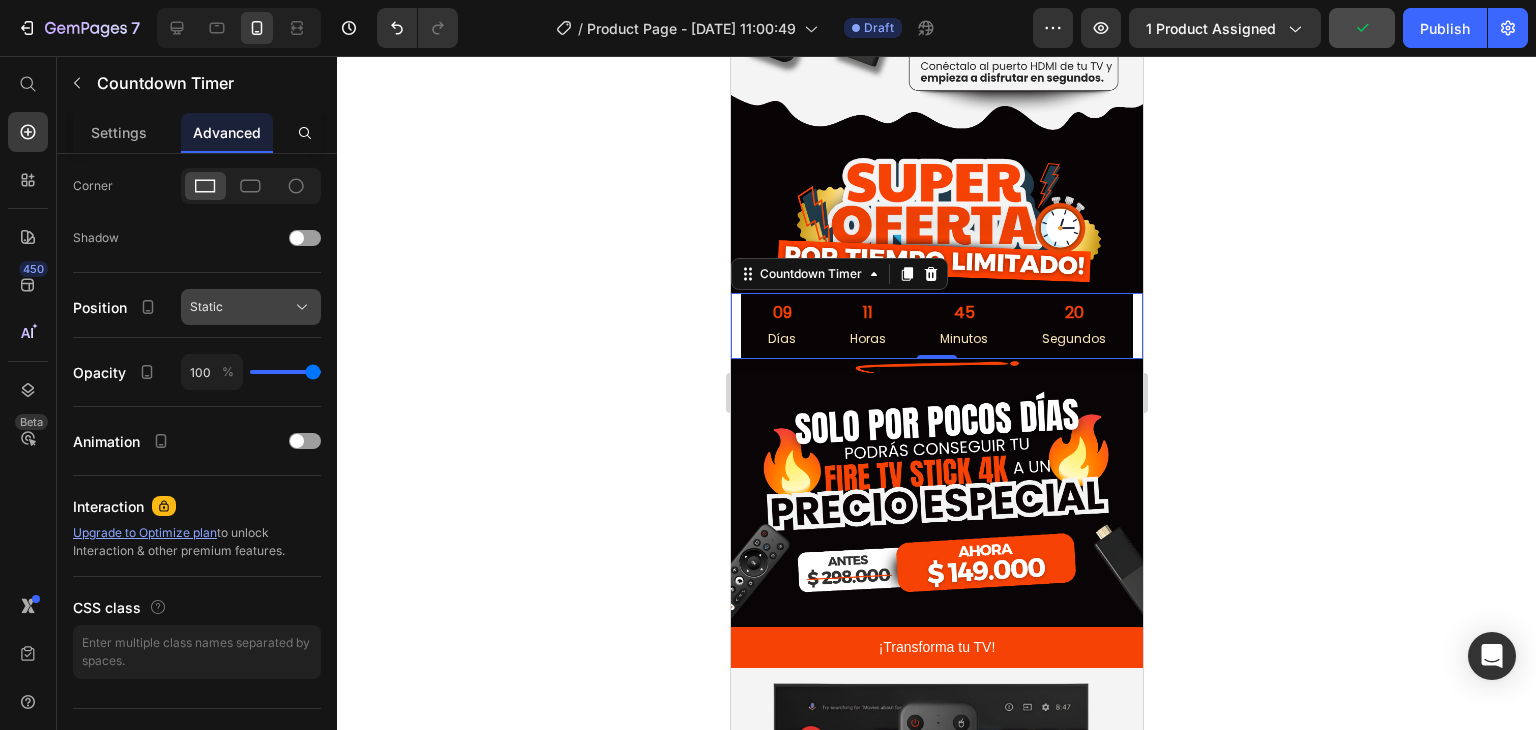 click on "Static" at bounding box center (251, 307) 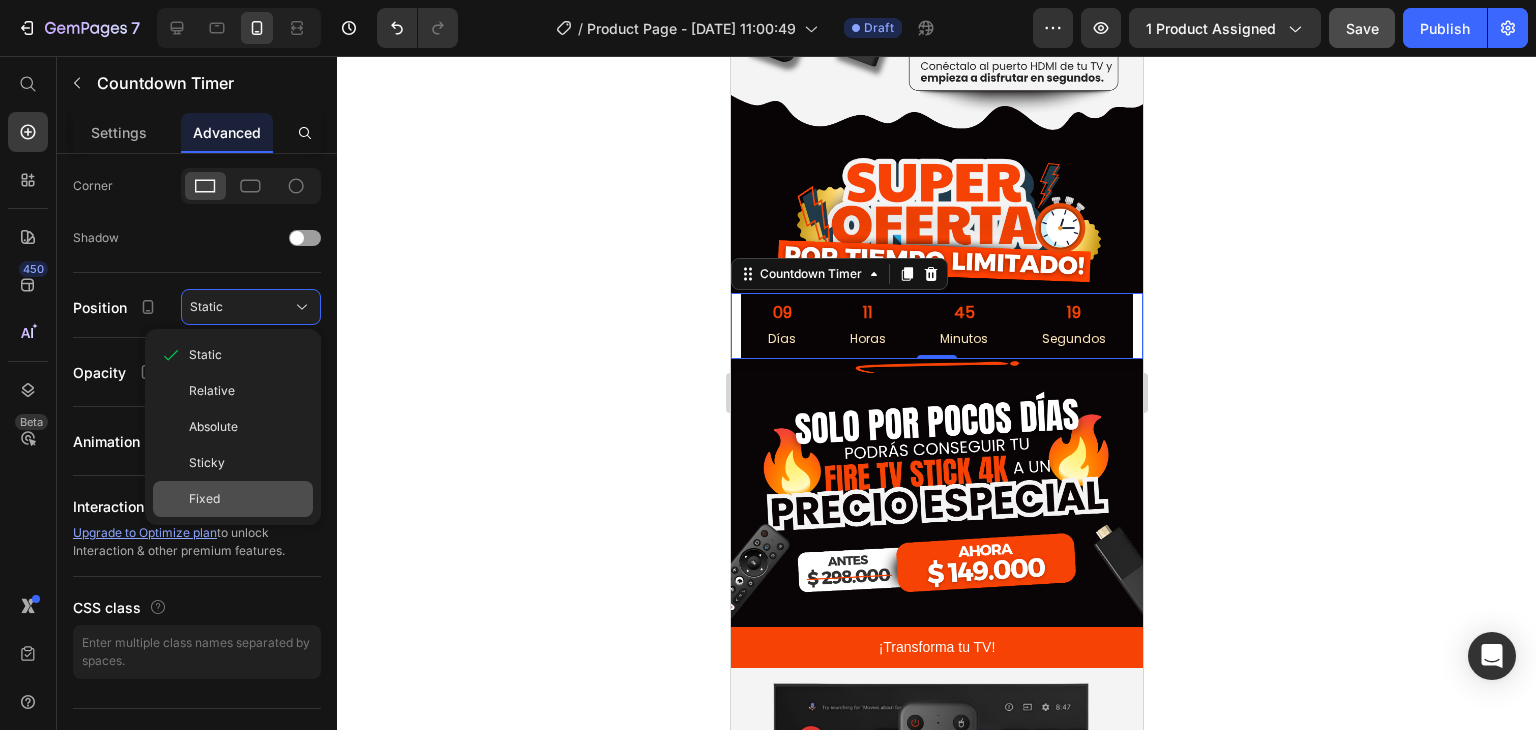 click on "Fixed" 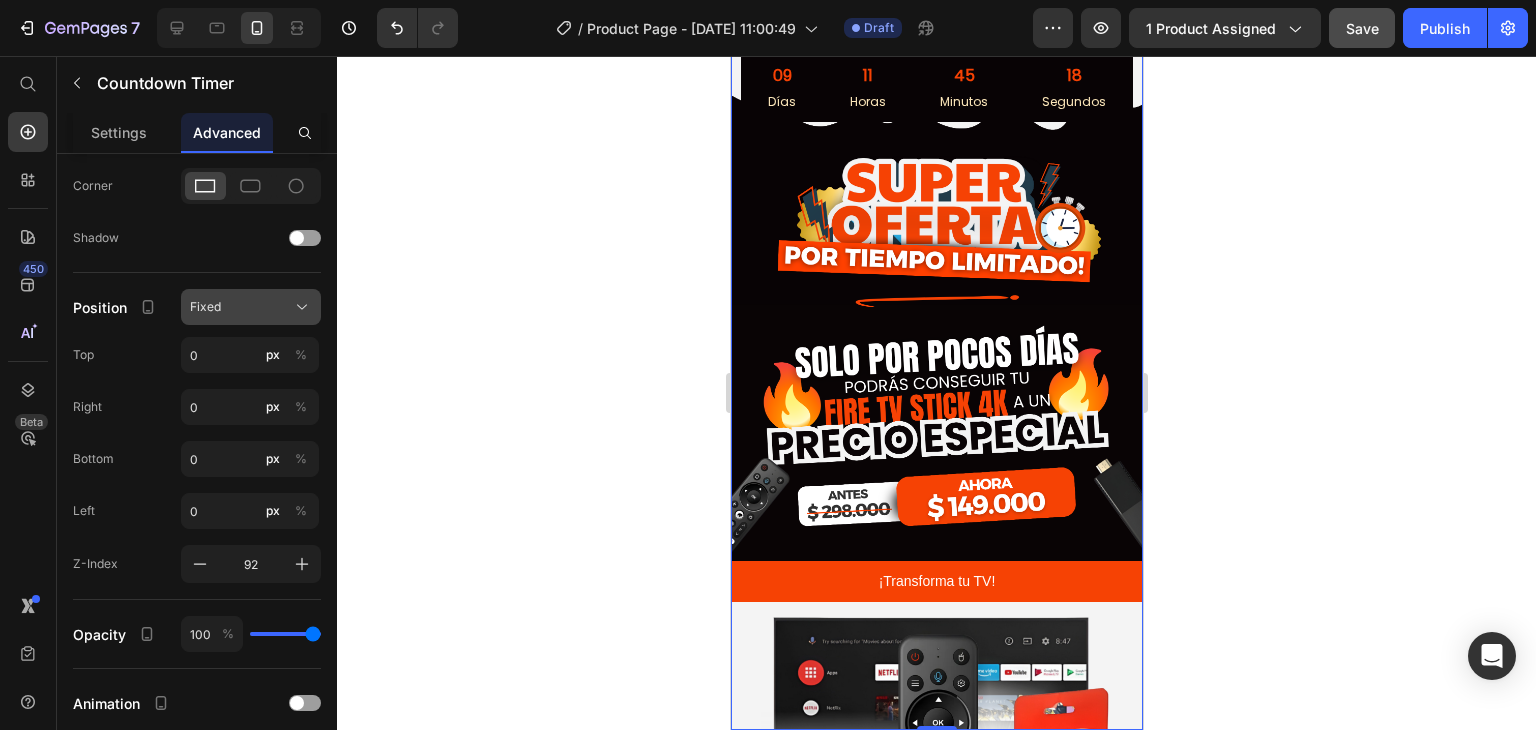 click on "Fixed" 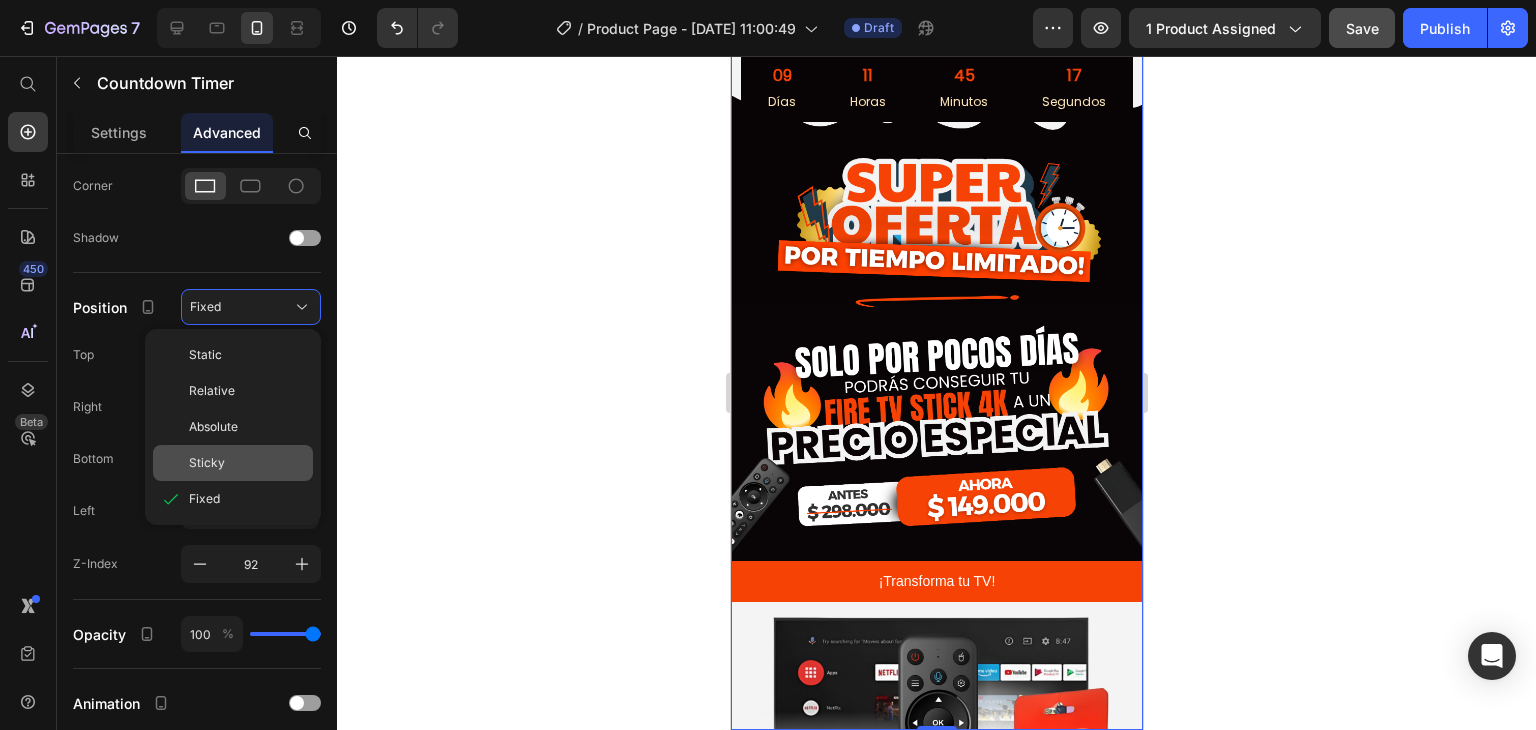click on "Sticky" 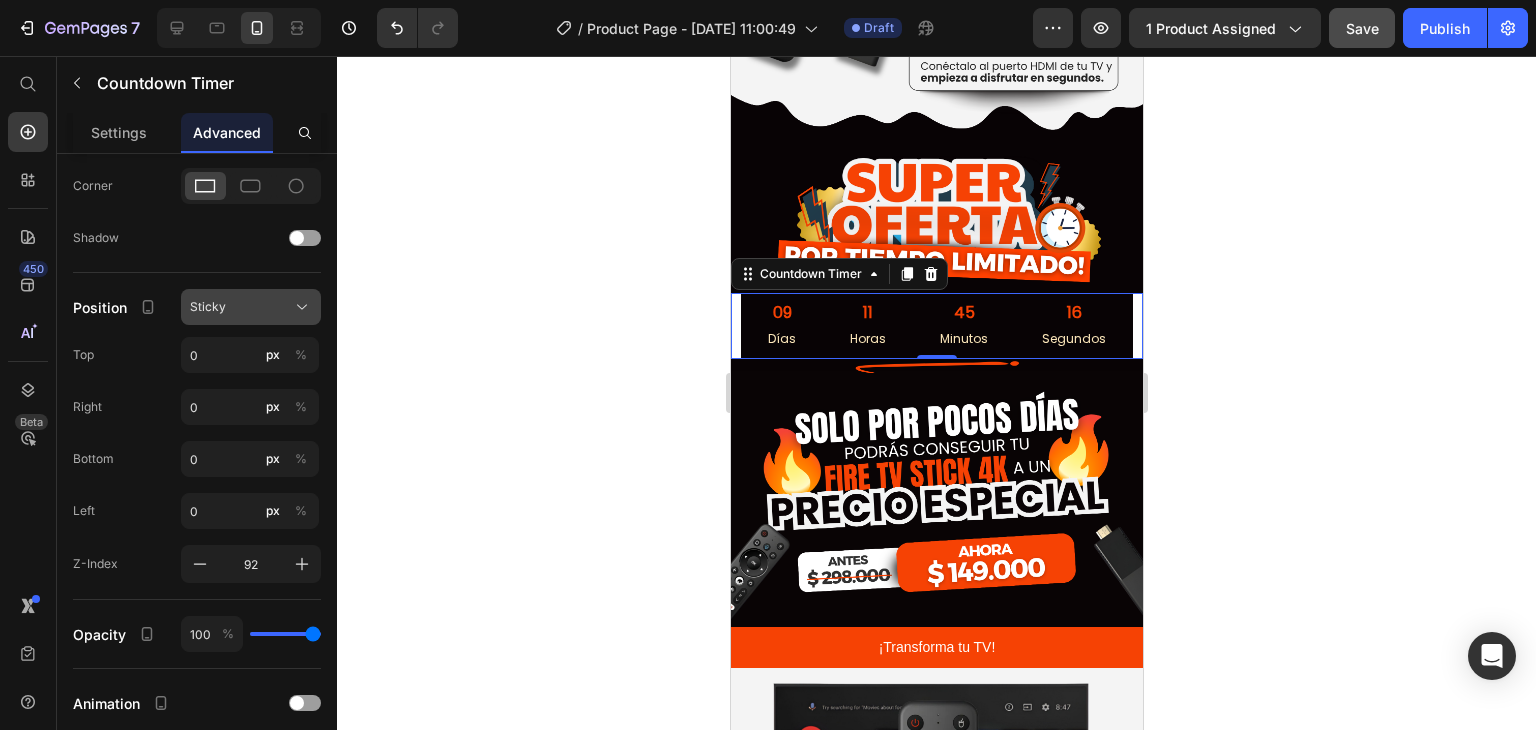 click on "Sticky" 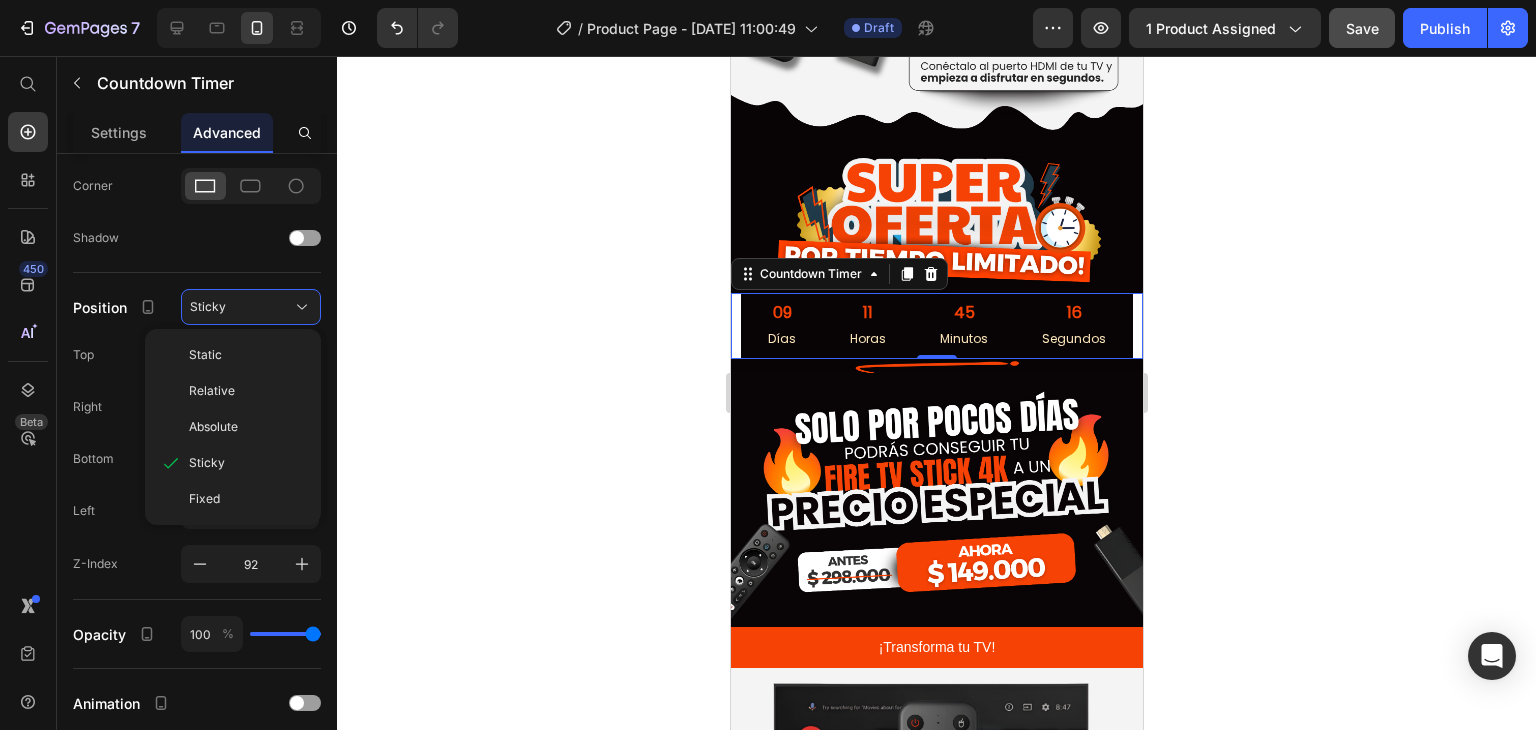 click on "Absolute" at bounding box center (213, 427) 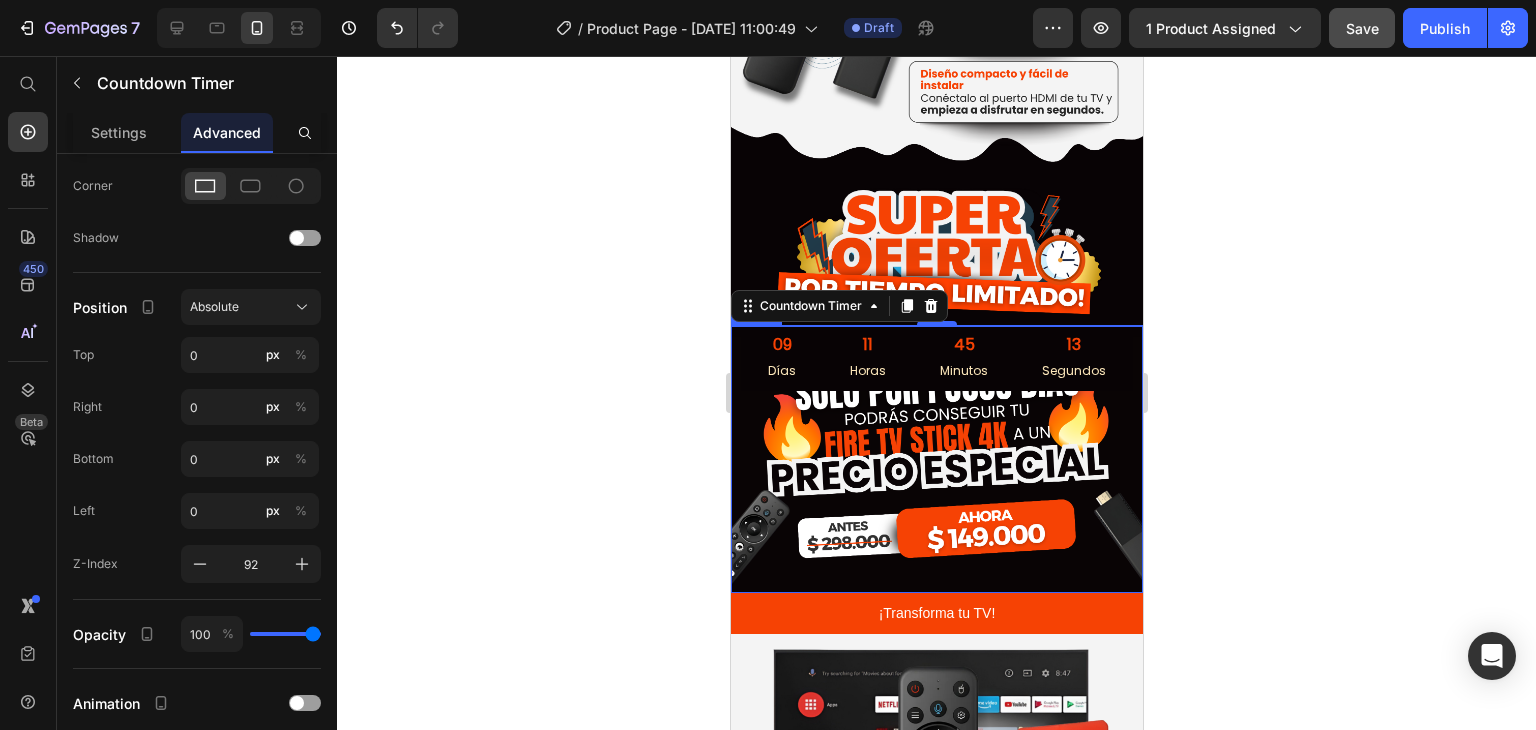 scroll, scrollTop: 1000, scrollLeft: 0, axis: vertical 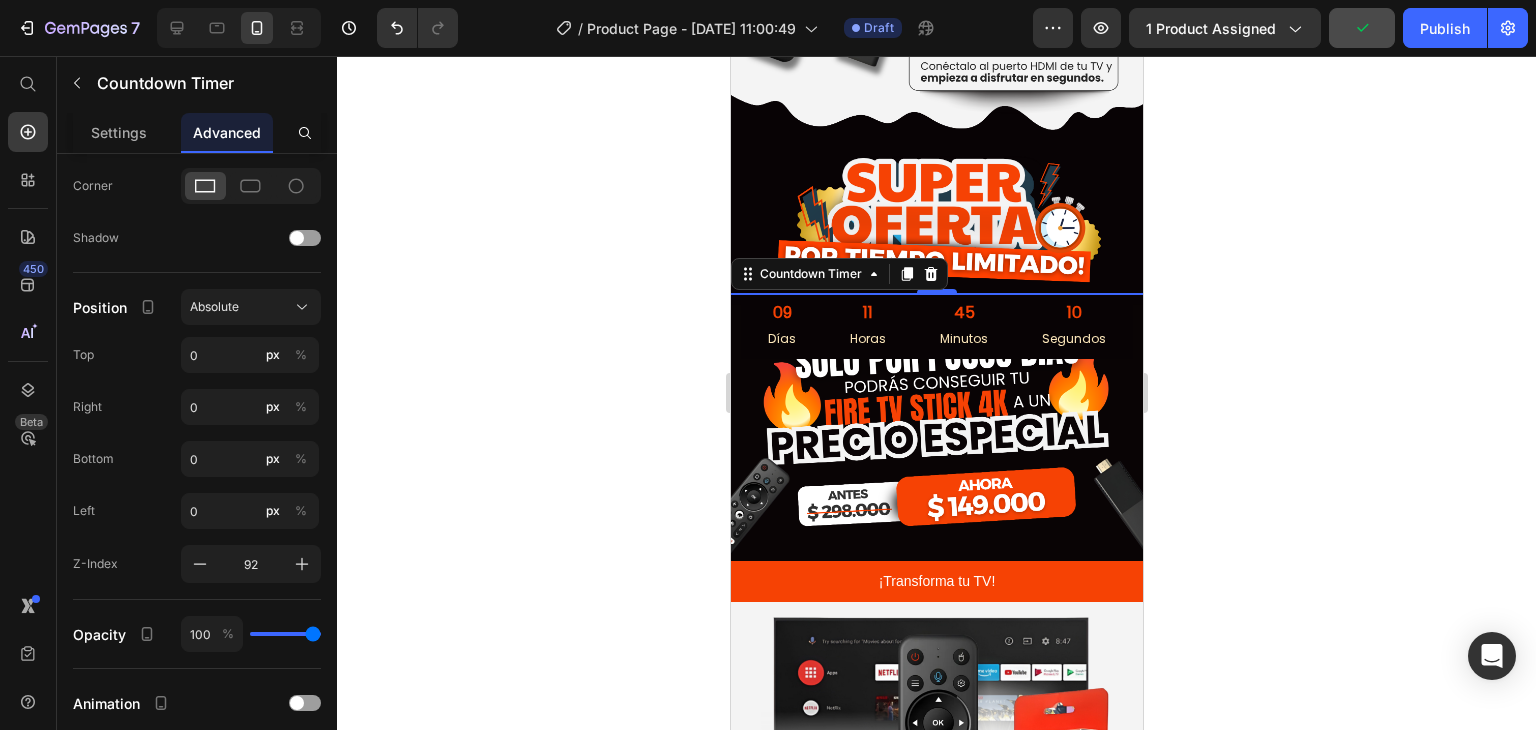 click 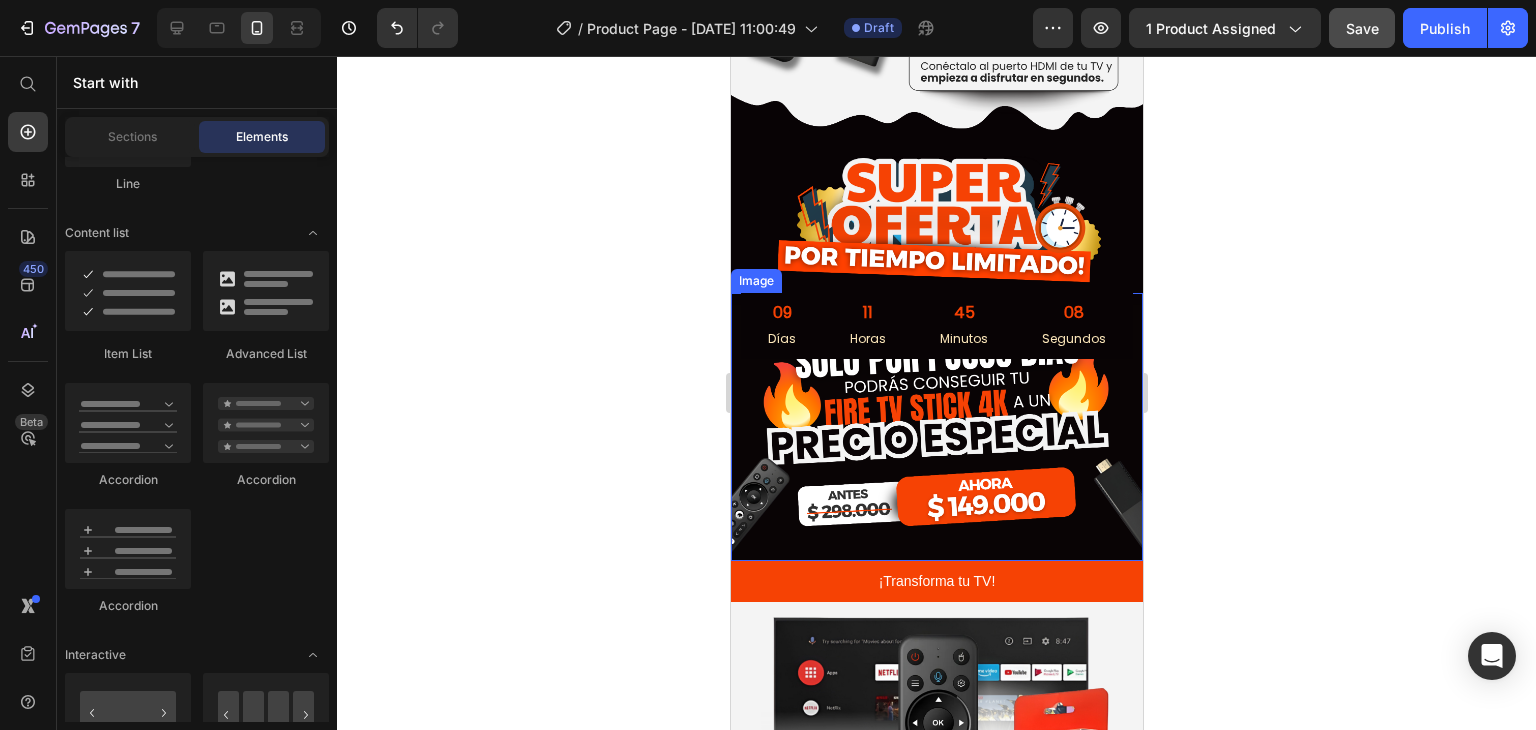 click at bounding box center (936, 427) 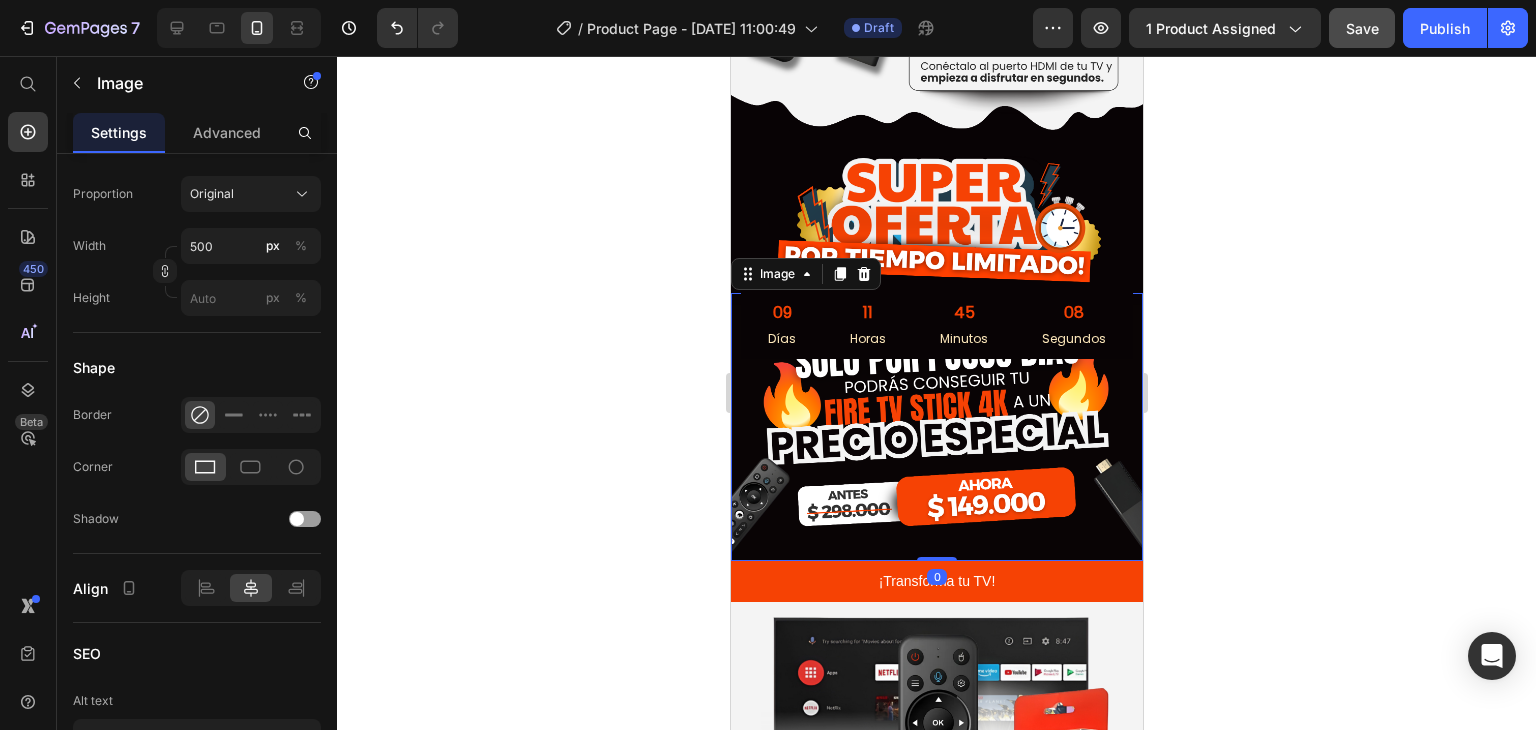 scroll, scrollTop: 0, scrollLeft: 0, axis: both 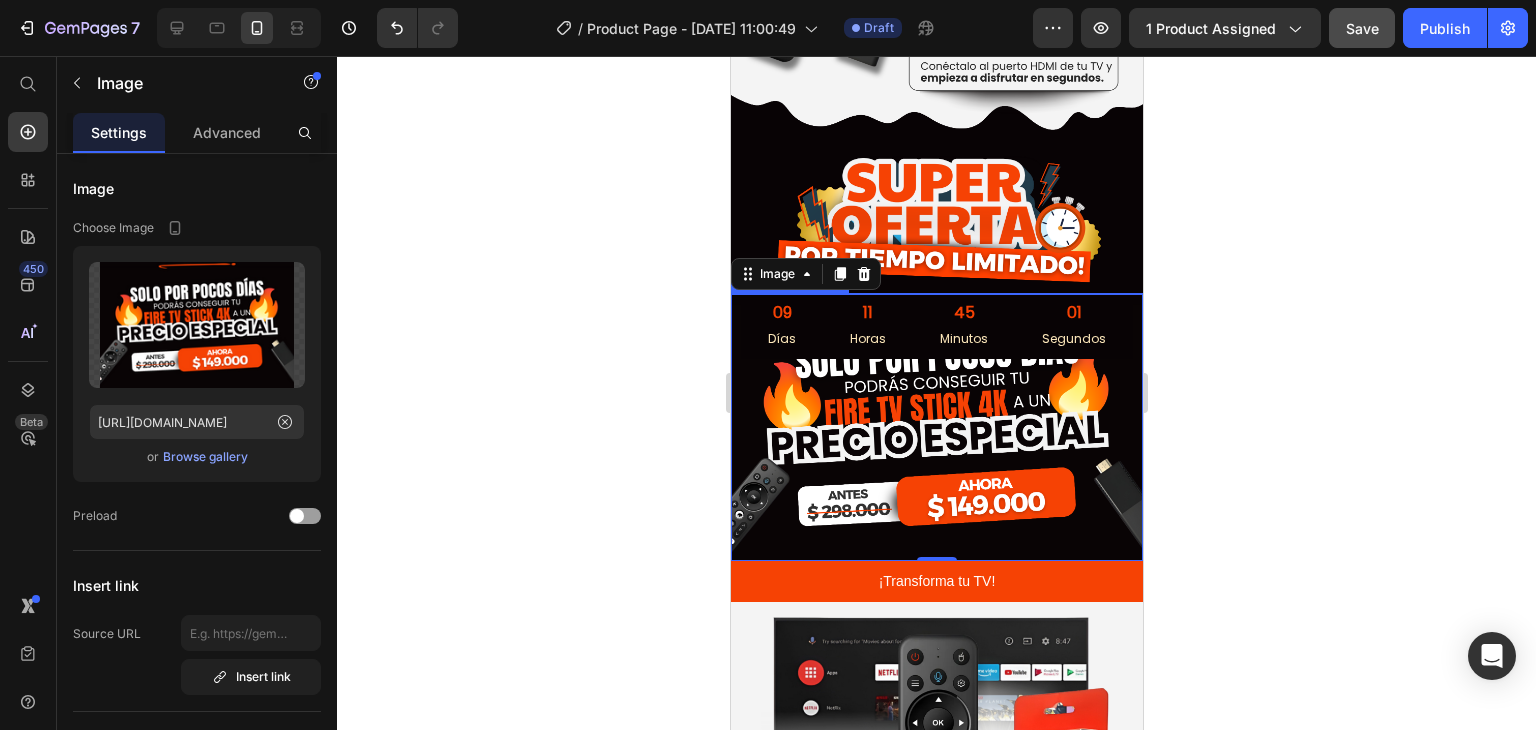 click on "09 [PERSON_NAME] 11 Horas 45 Minutos 01 Segundos" at bounding box center [936, 326] 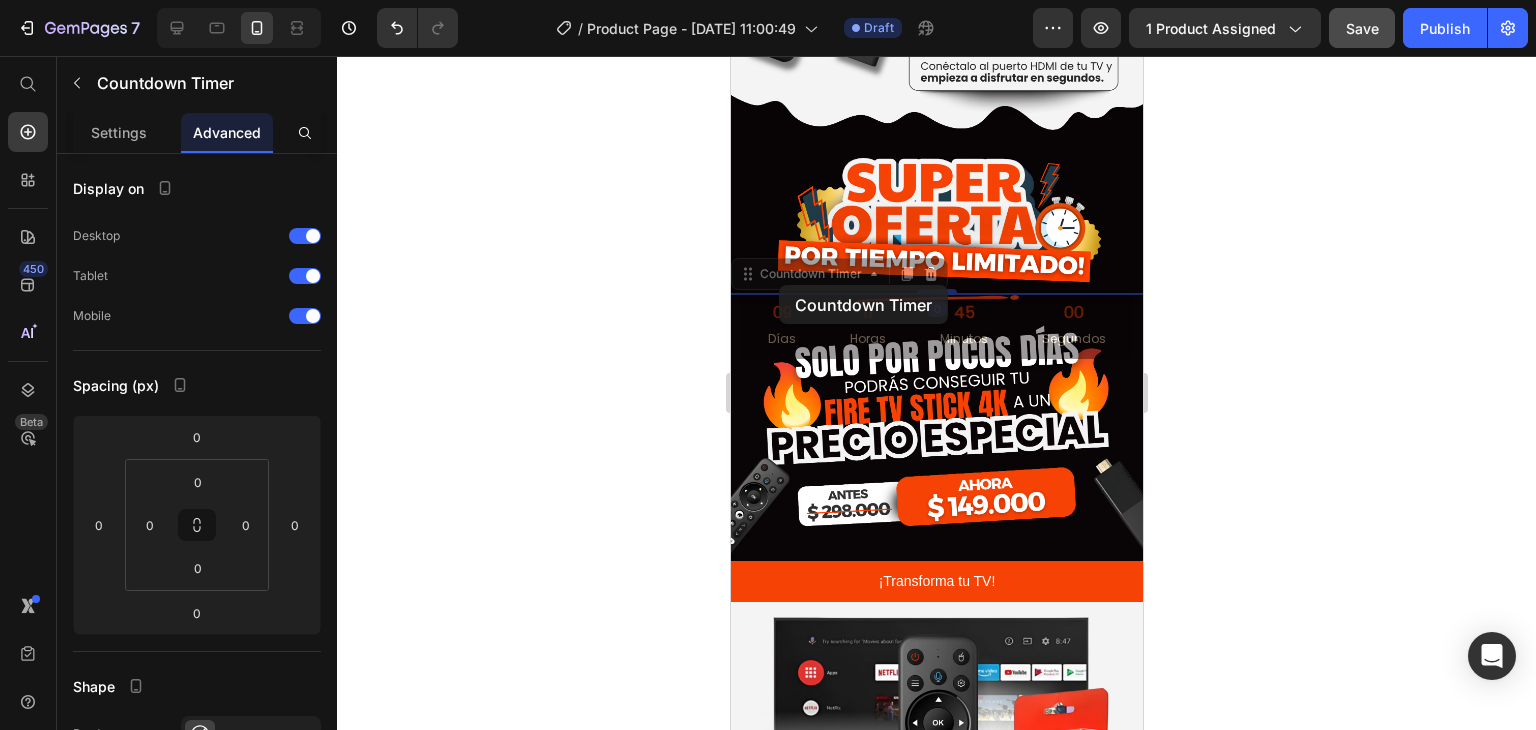 drag, startPoint x: 743, startPoint y: 281, endPoint x: 765, endPoint y: 285, distance: 22.36068 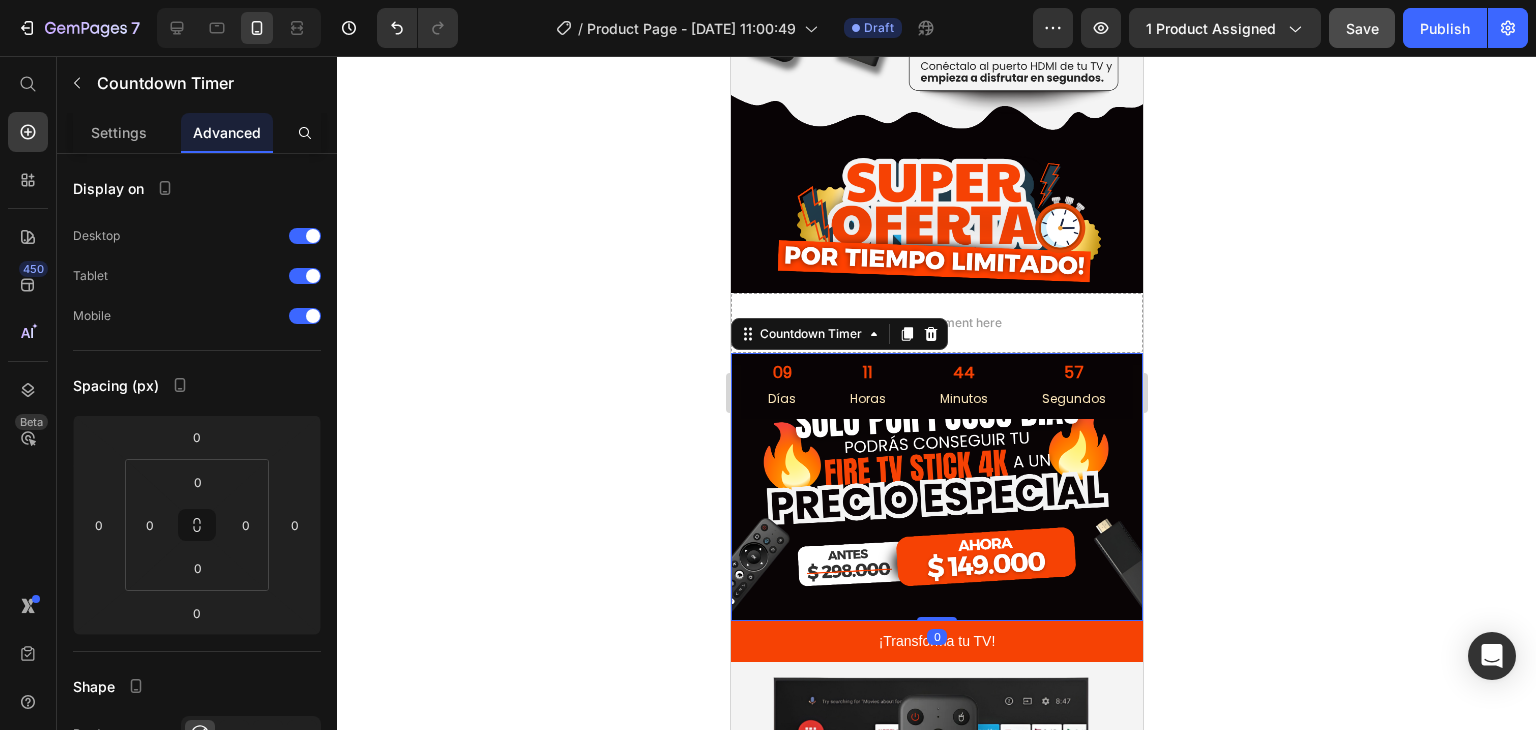 click 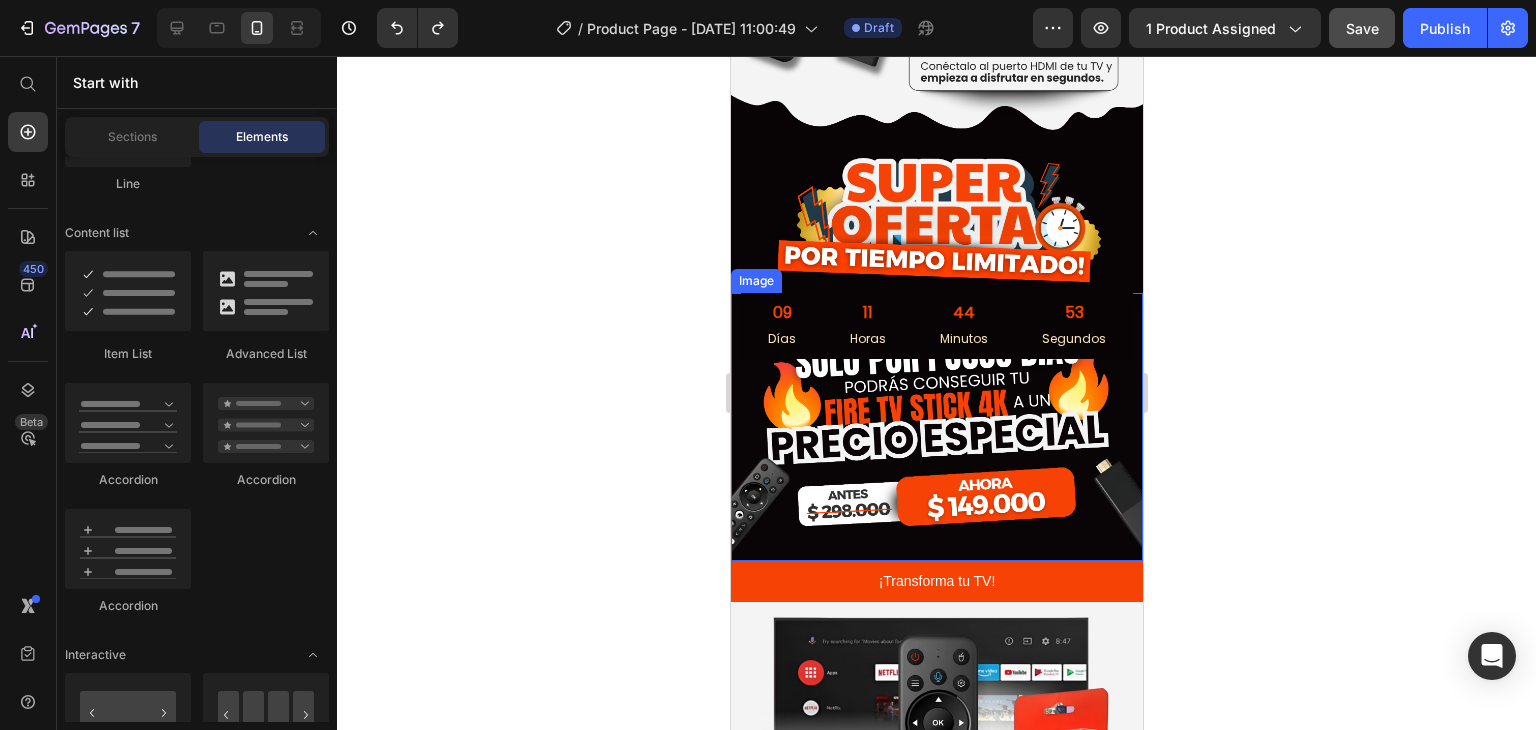 click at bounding box center (936, 427) 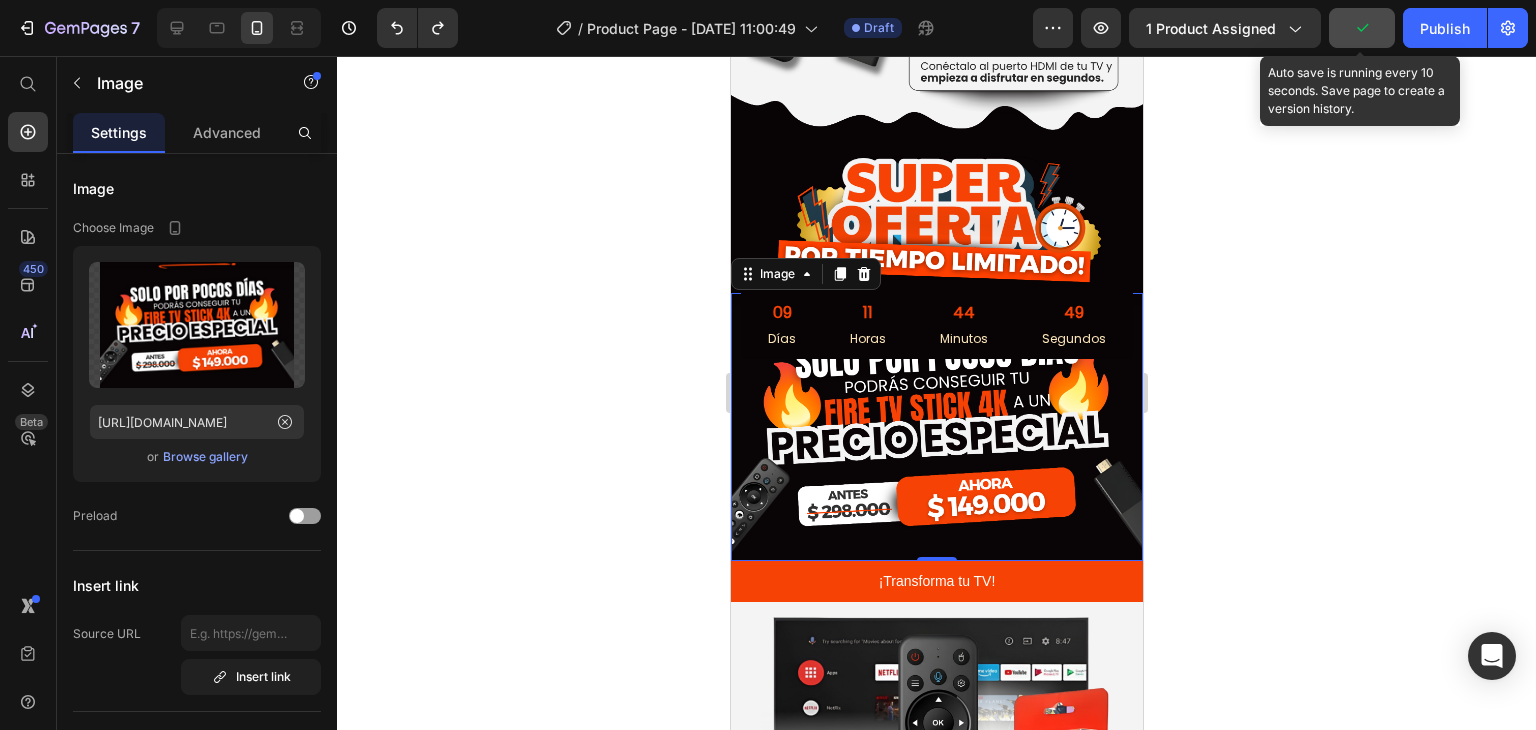 click 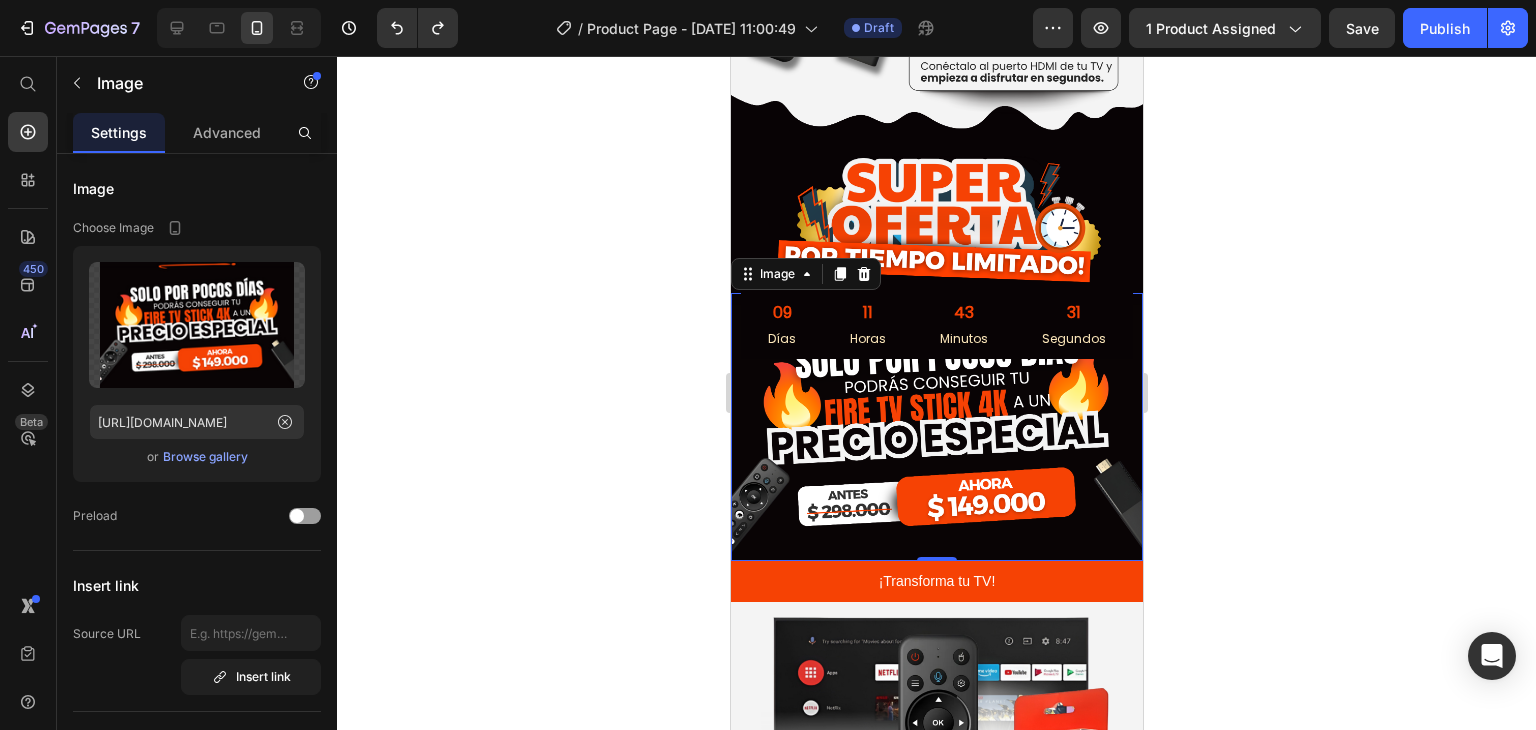 click at bounding box center (936, 427) 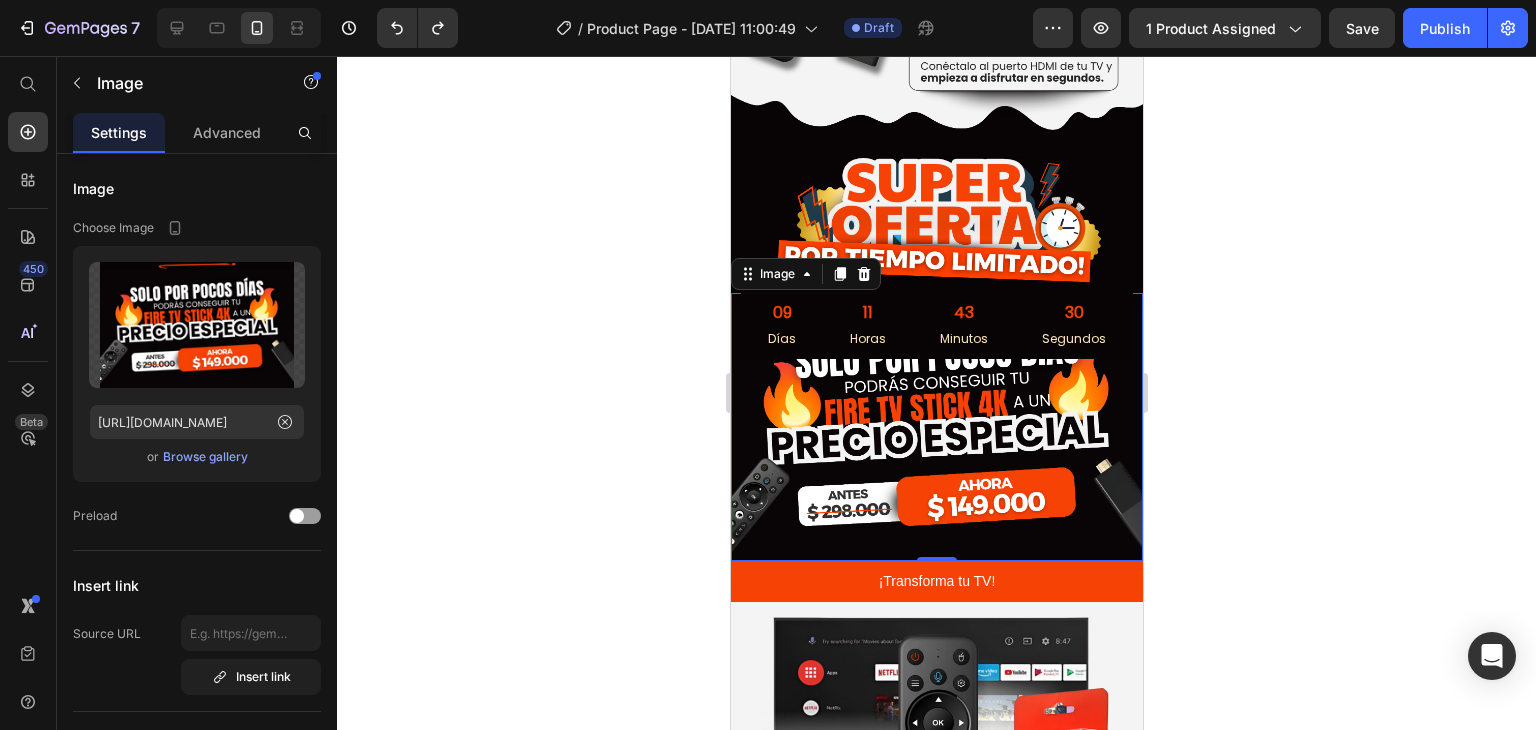 click at bounding box center (936, 427) 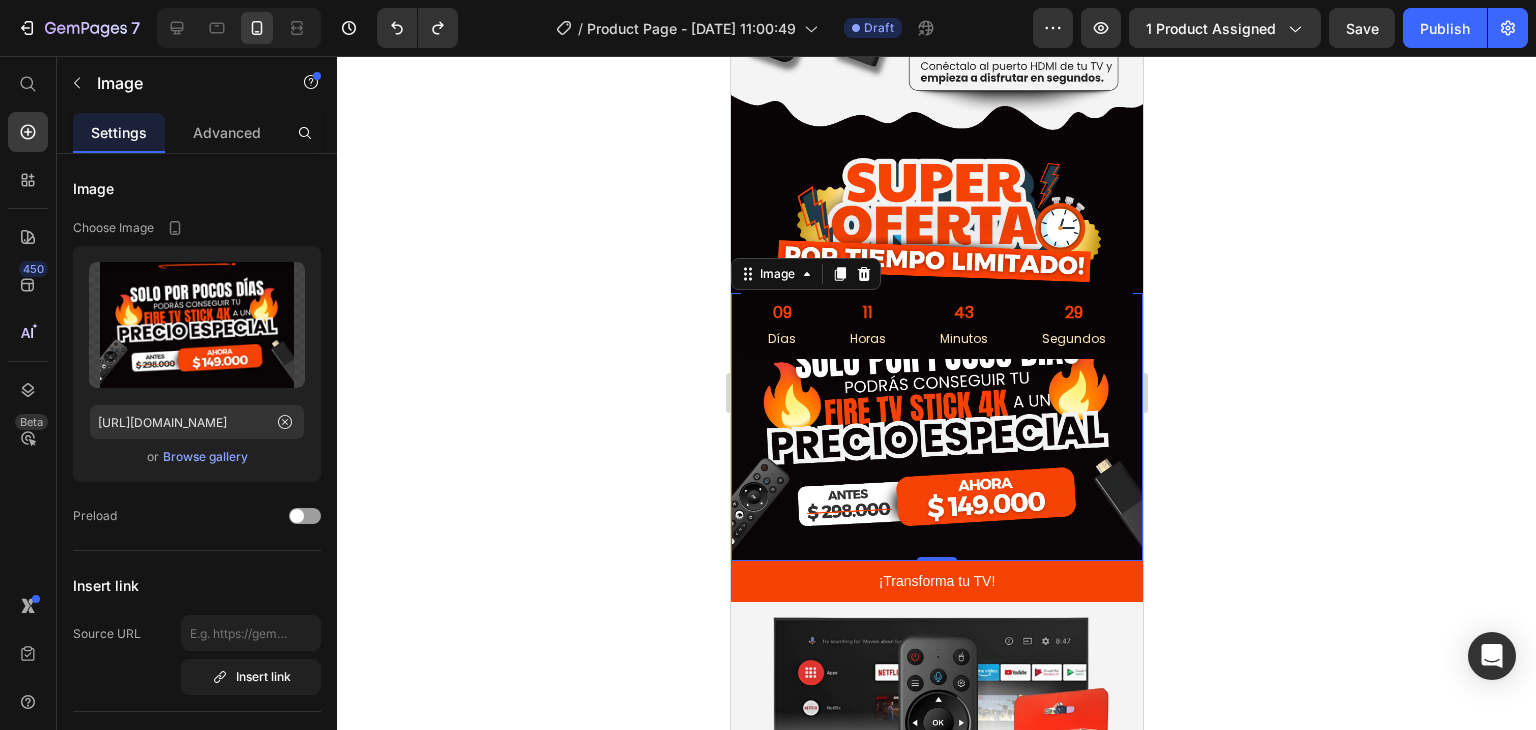 click at bounding box center (936, 427) 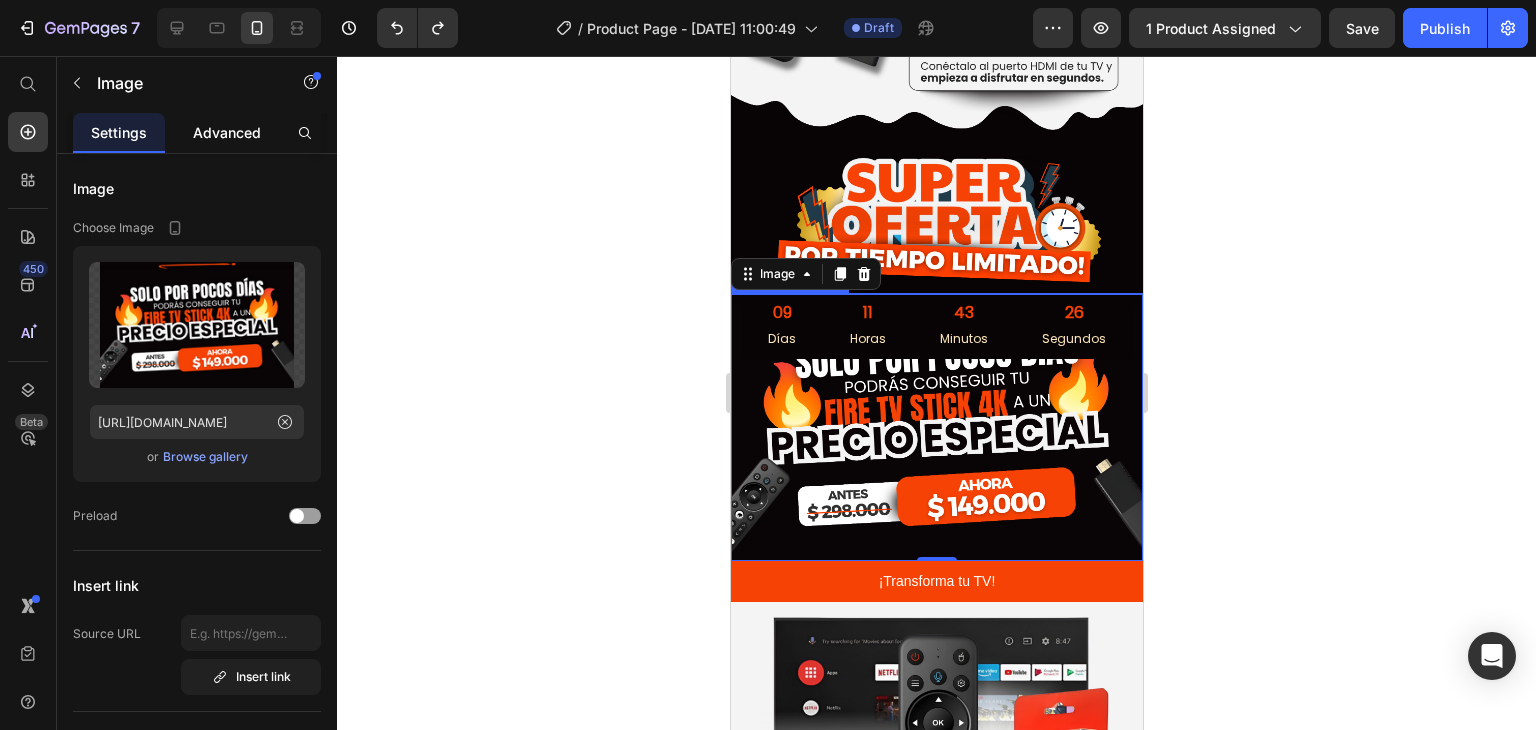 click on "Advanced" at bounding box center [227, 132] 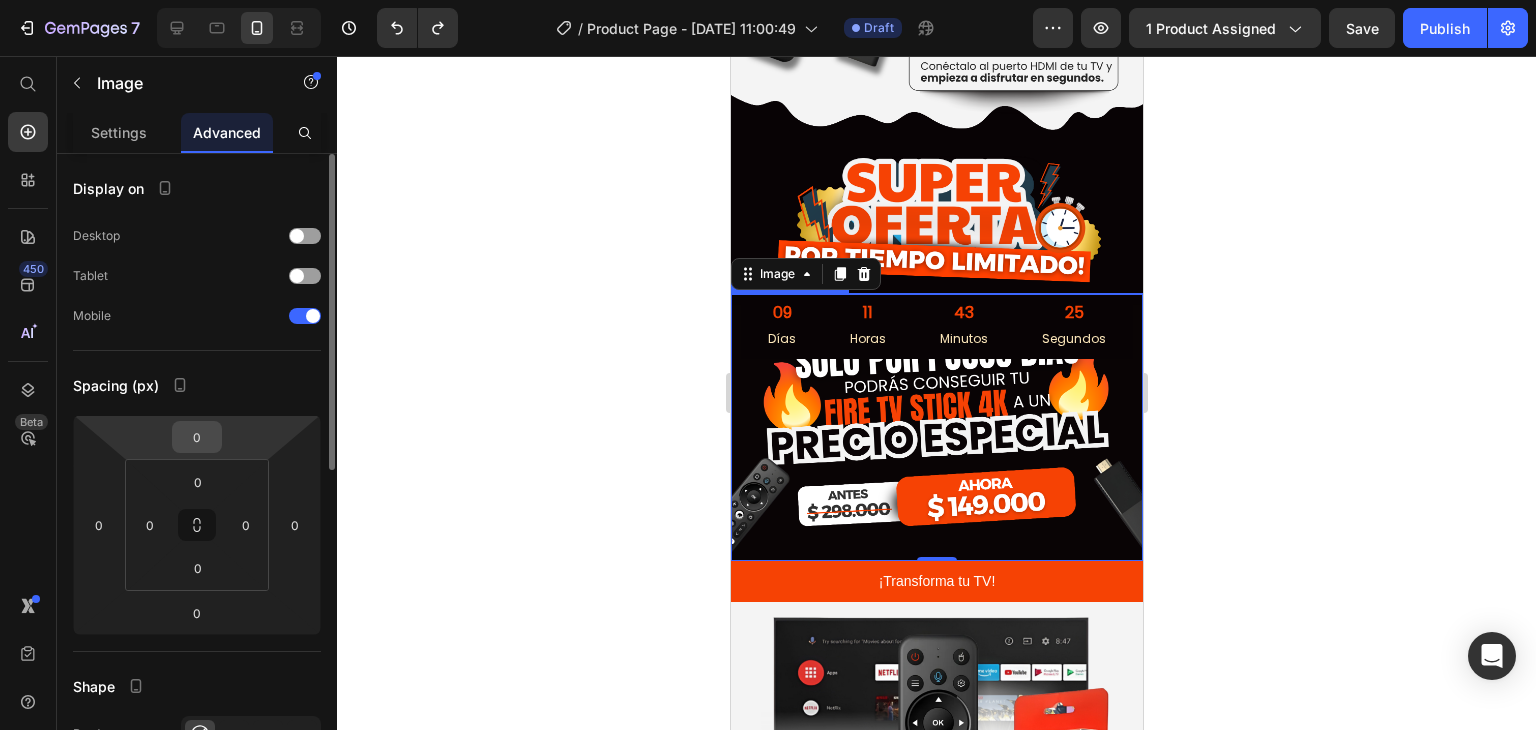 click on "0" at bounding box center [197, 437] 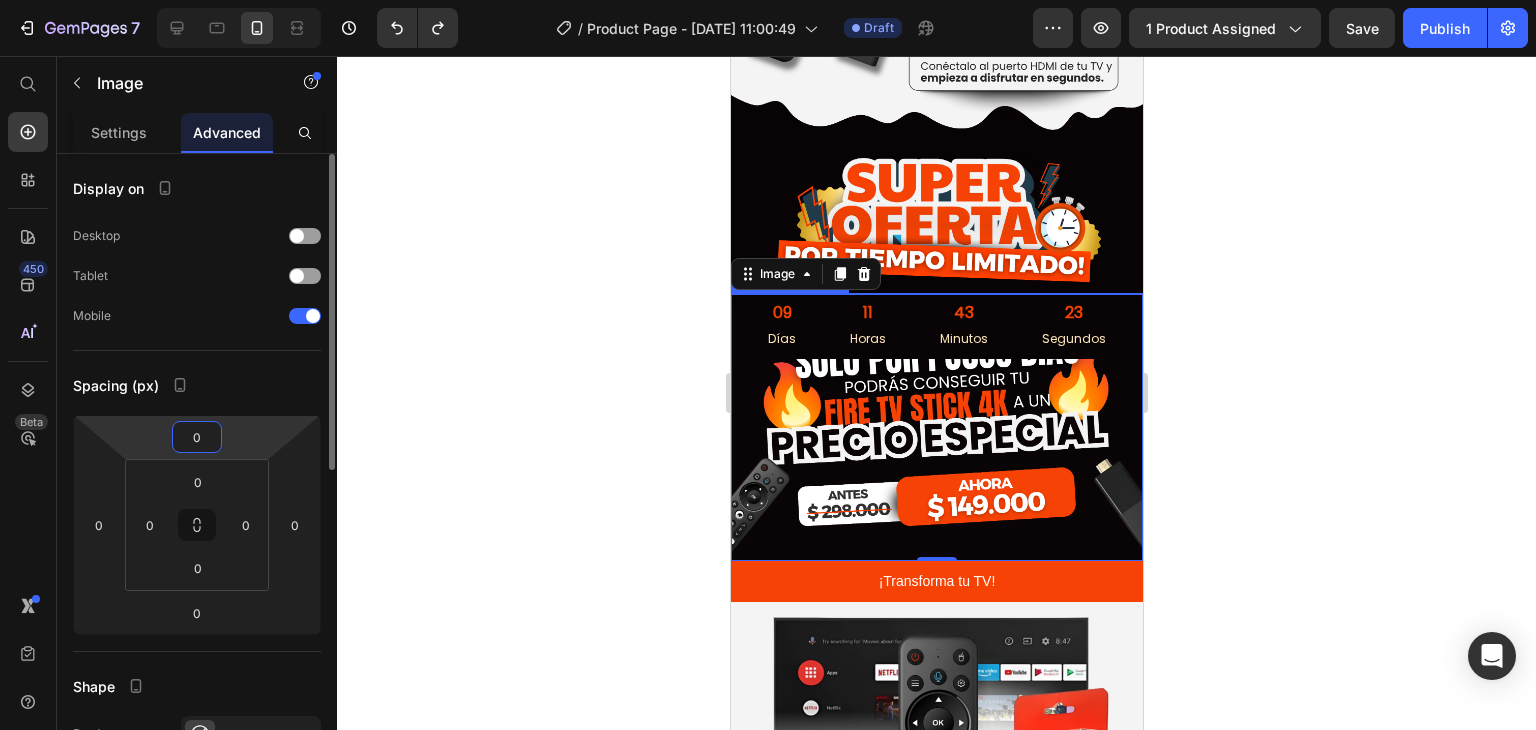 click on "0" at bounding box center [197, 437] 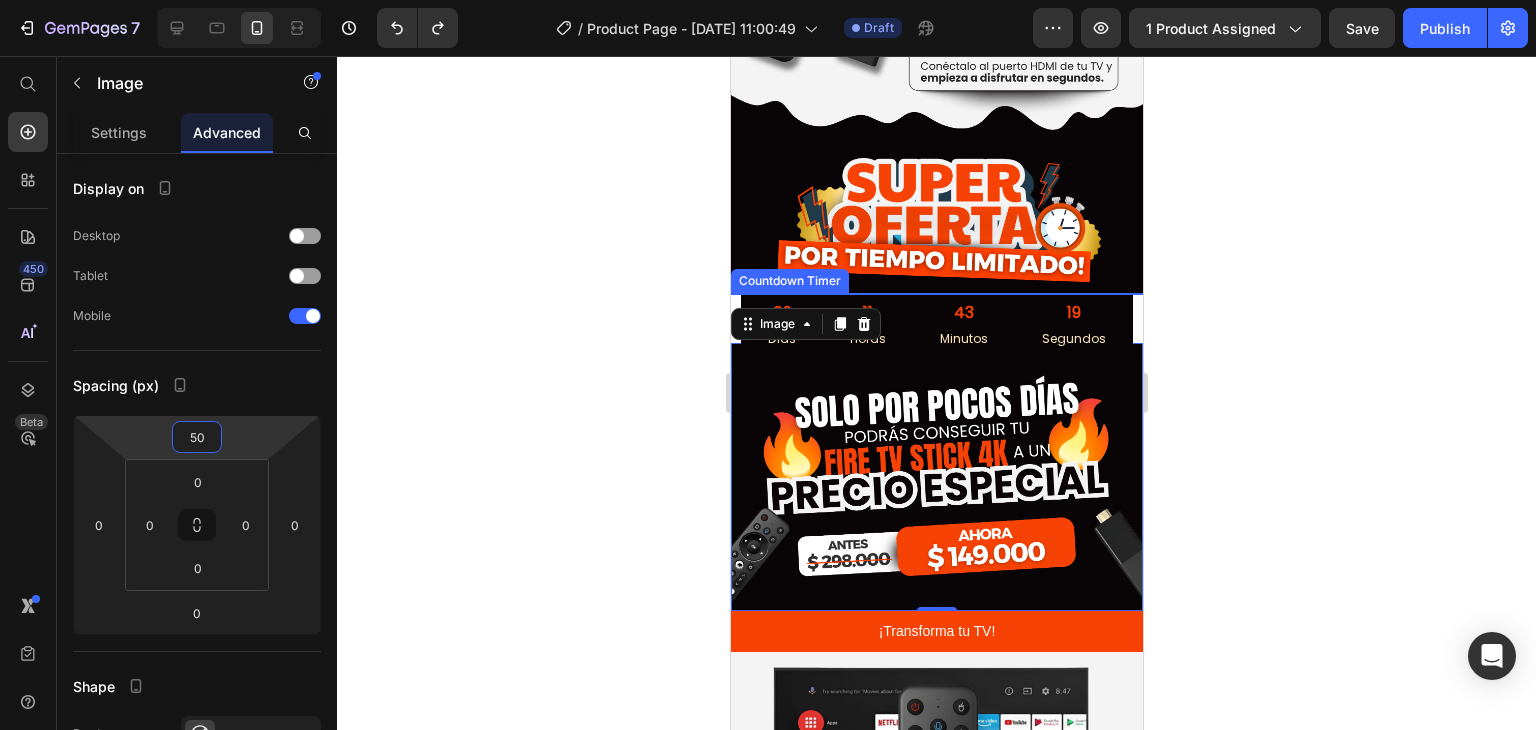 type on "5" 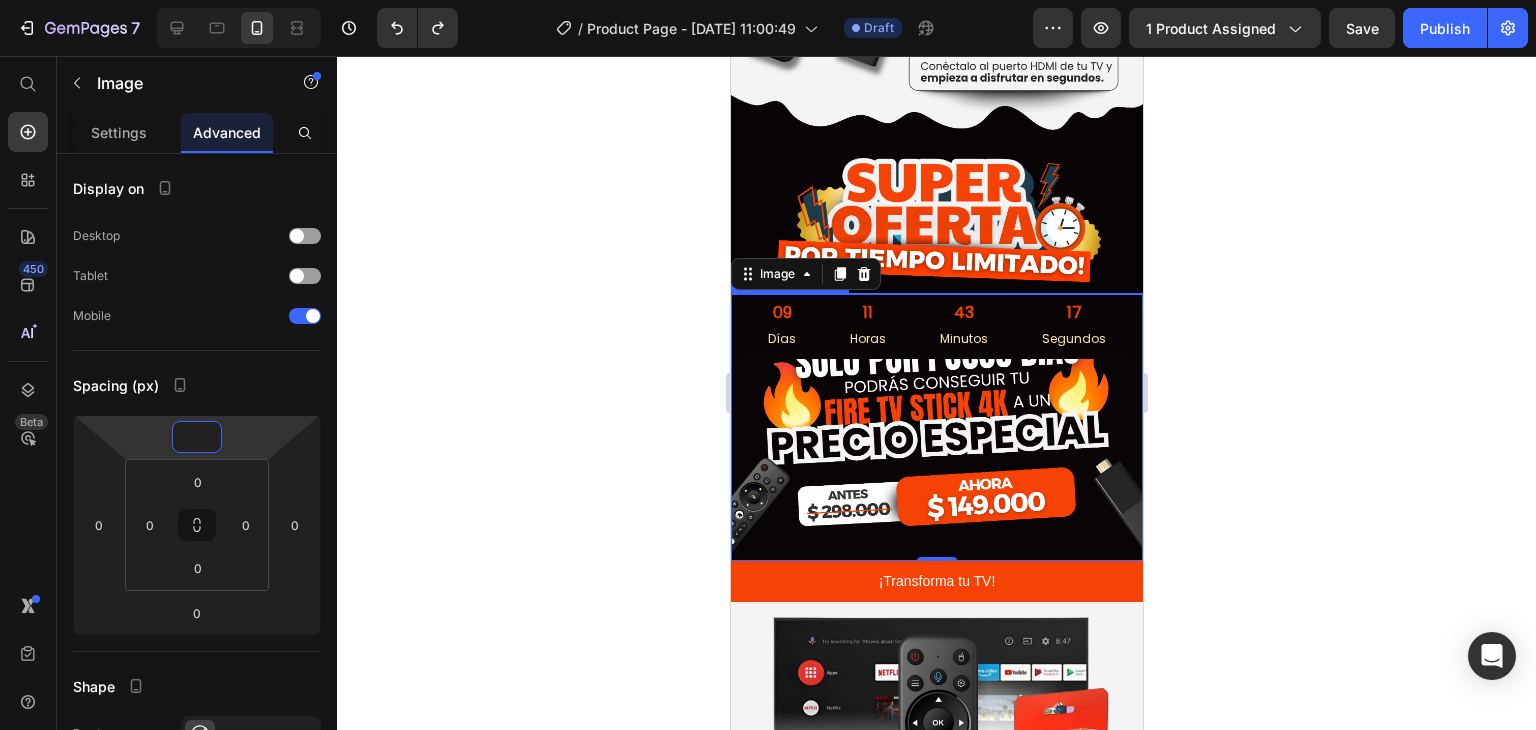 type on "0" 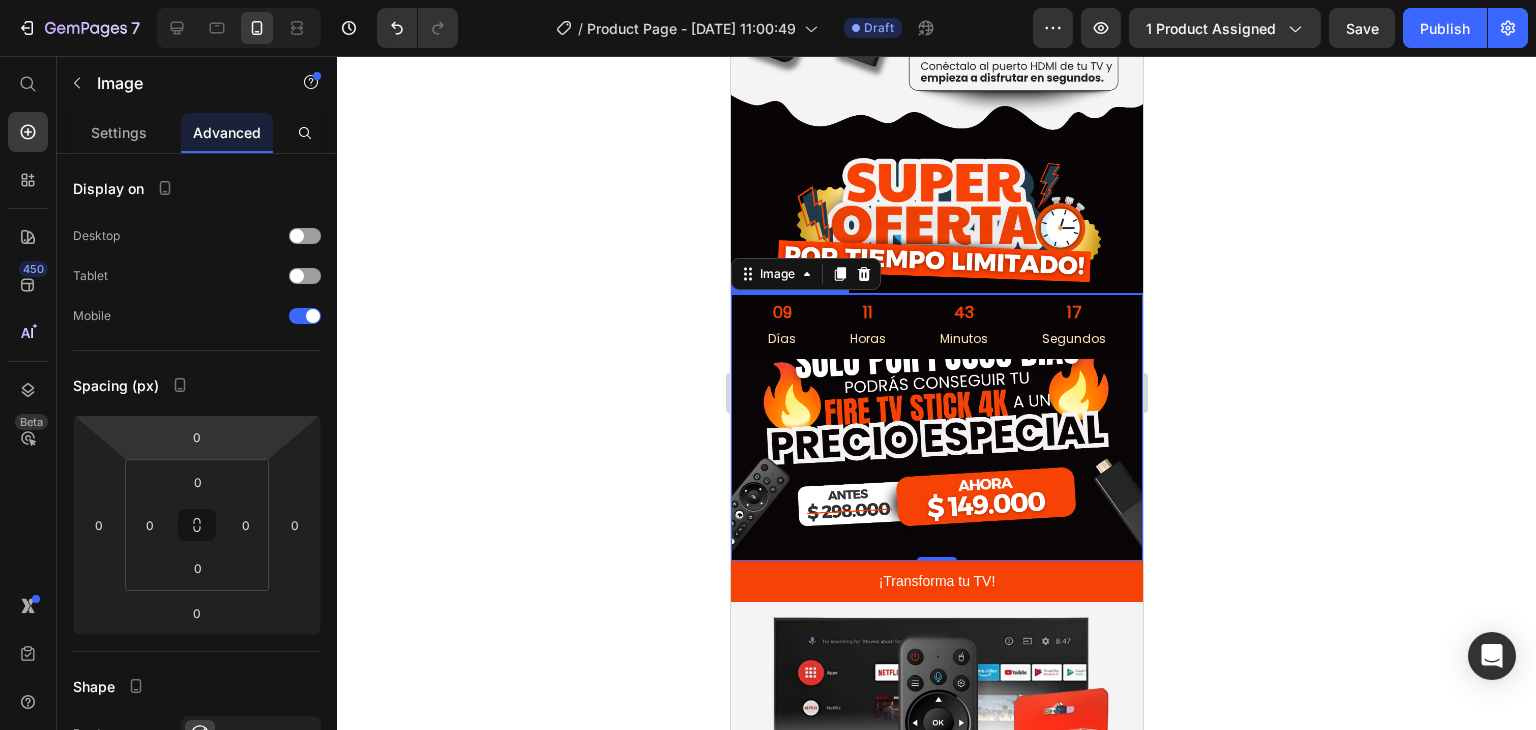 click 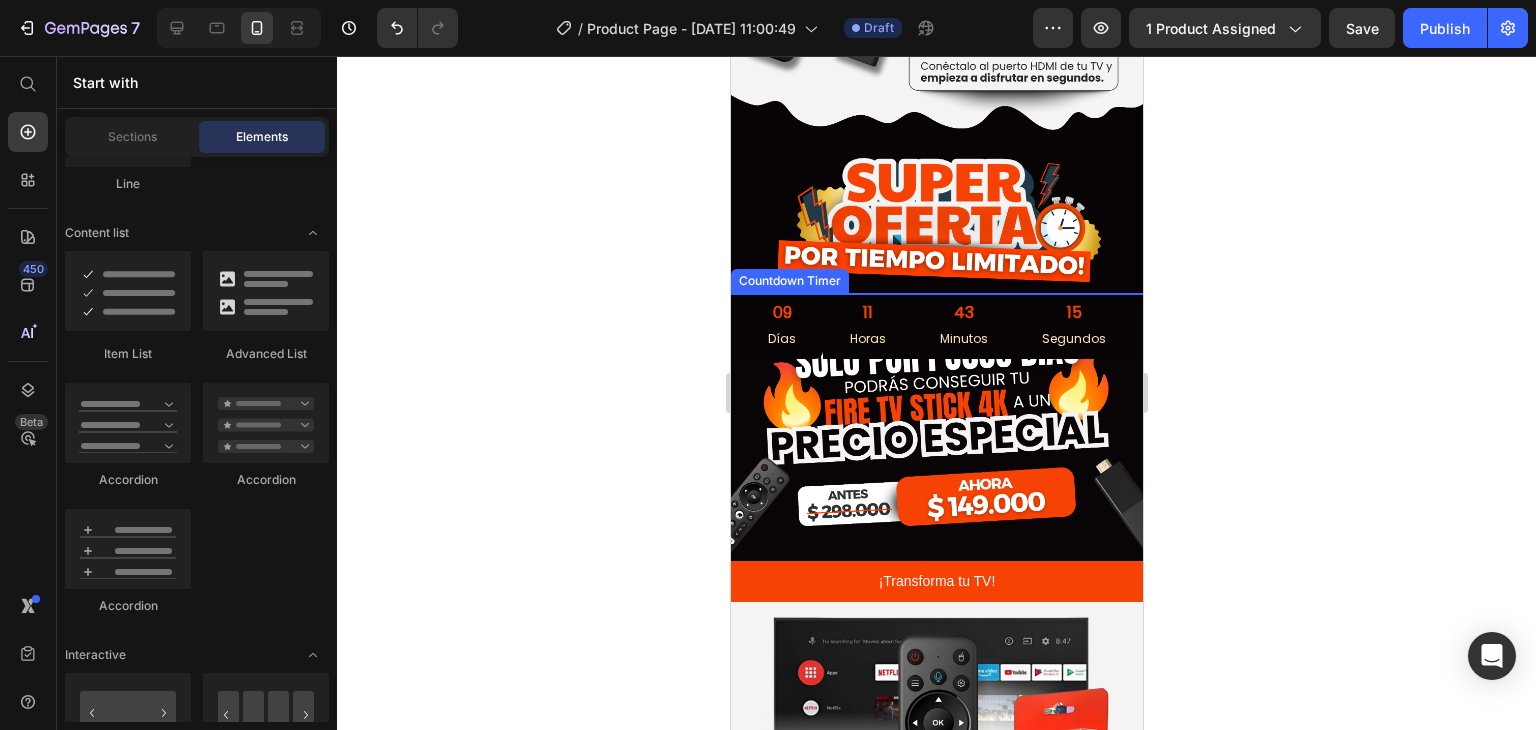 click on "Días" at bounding box center (781, 339) 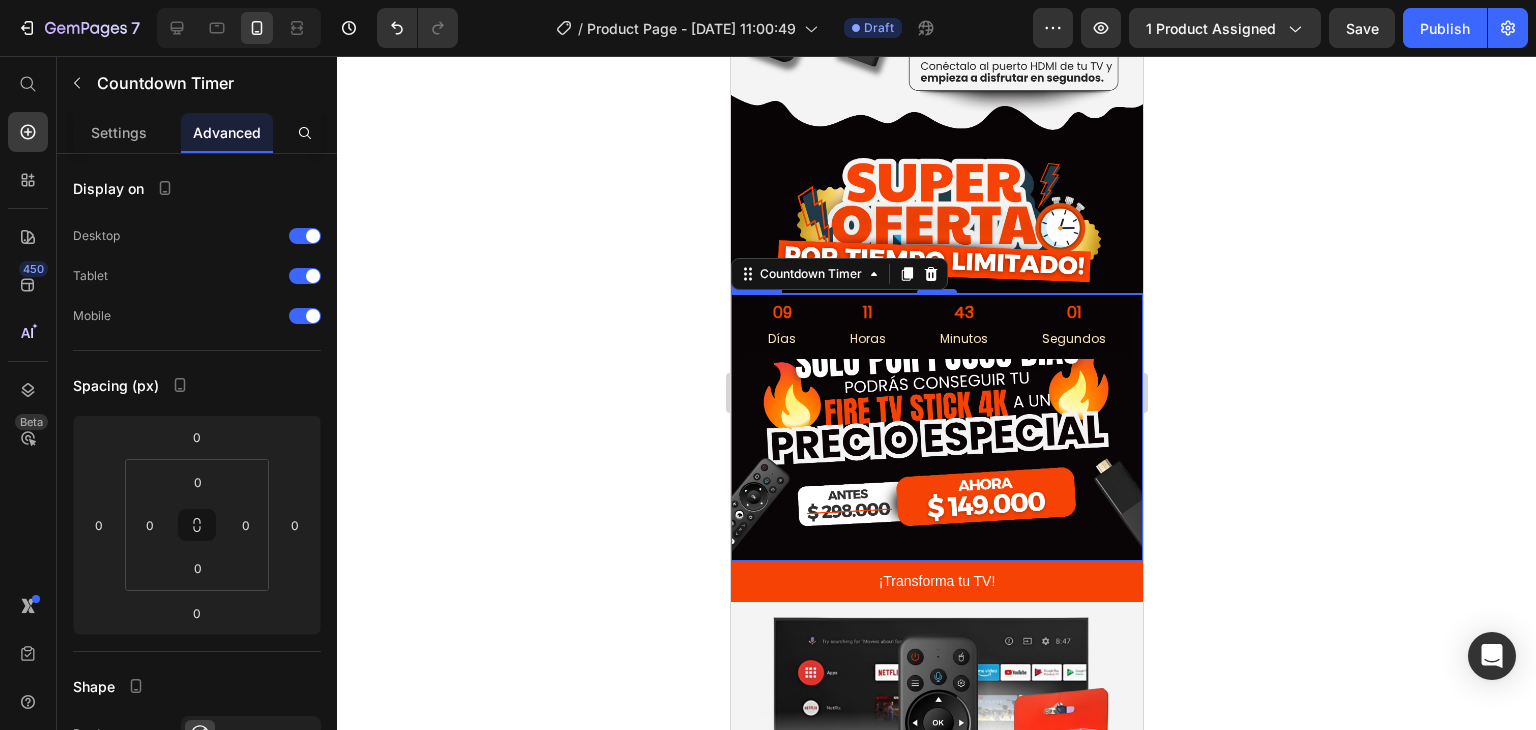 click at bounding box center [936, 427] 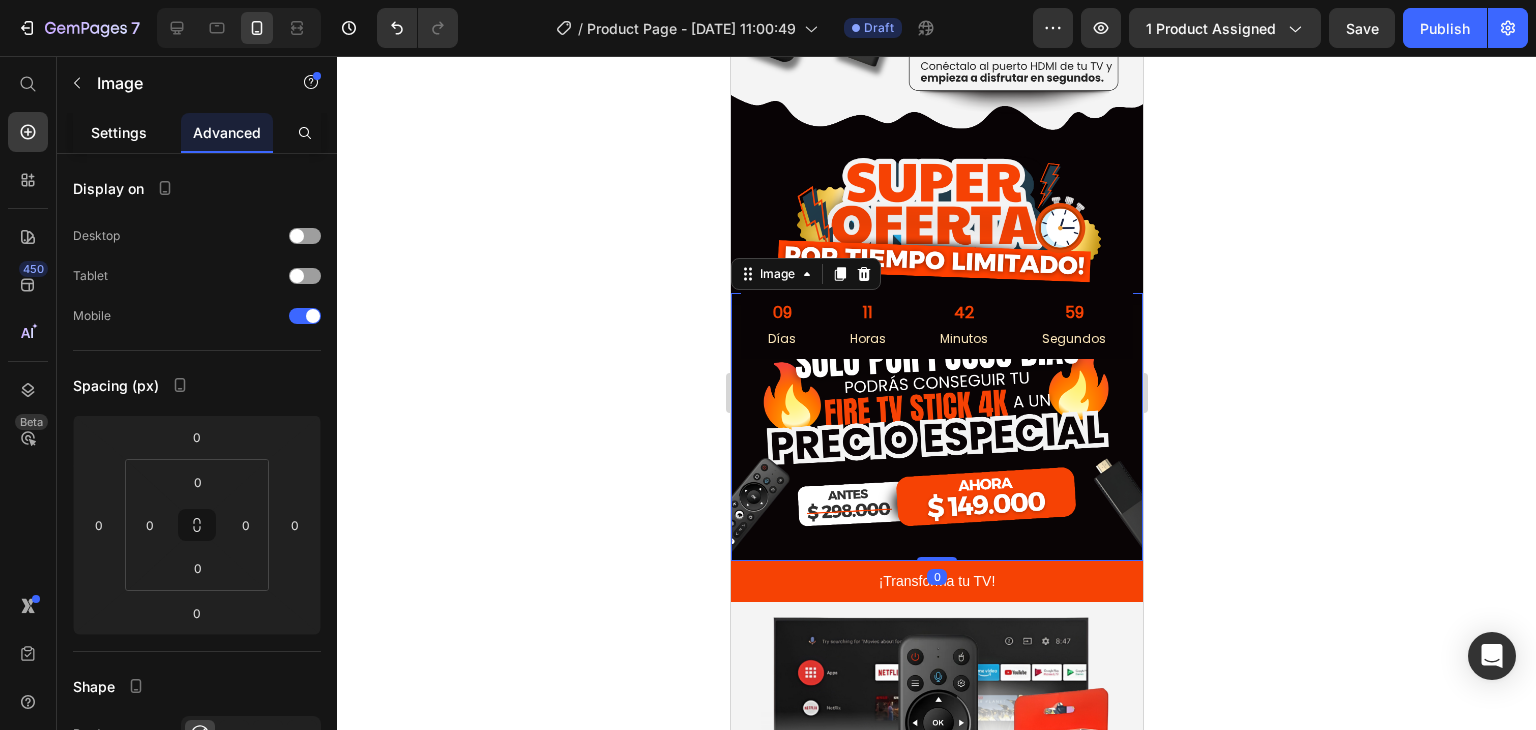 click on "Settings" 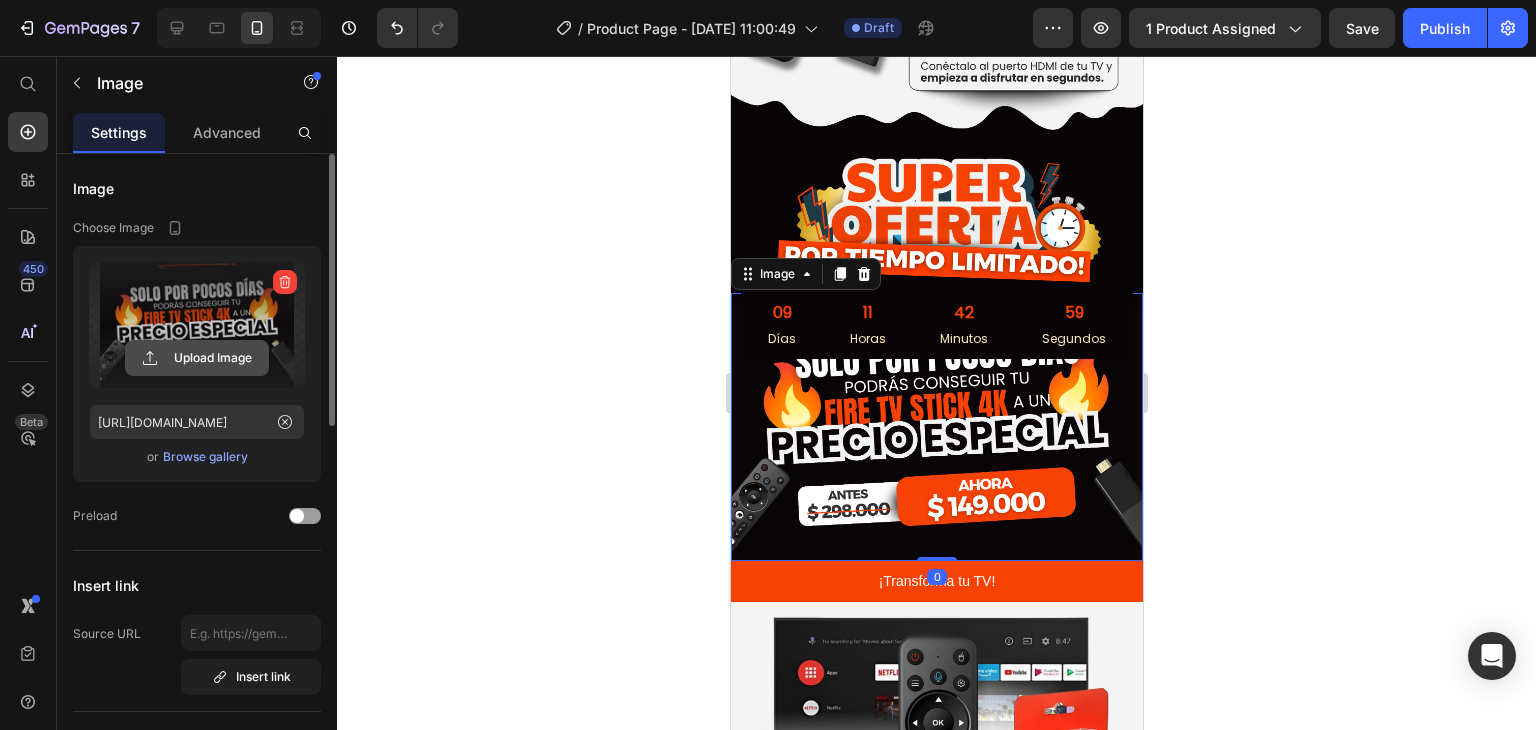 click 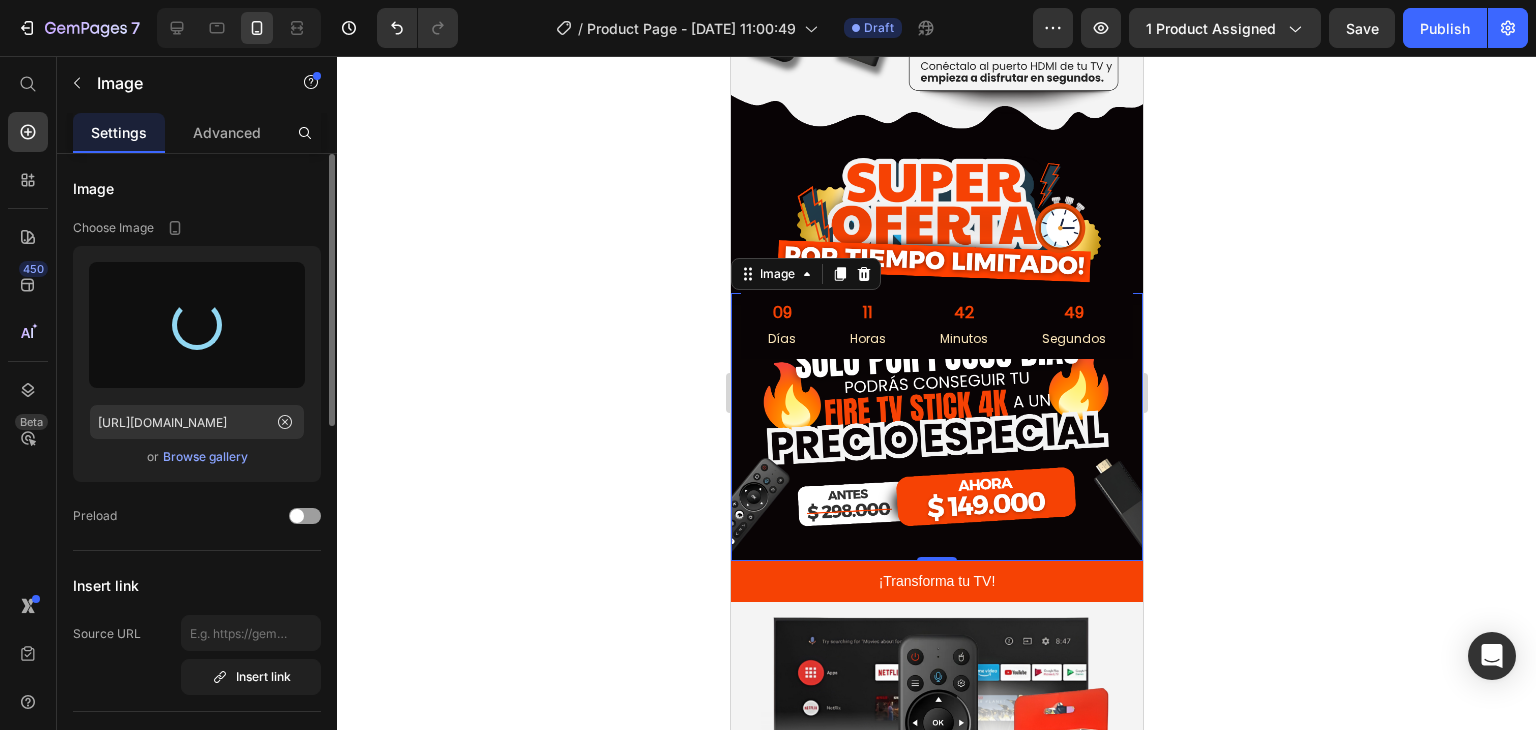 type on "[URL][DOMAIN_NAME]" 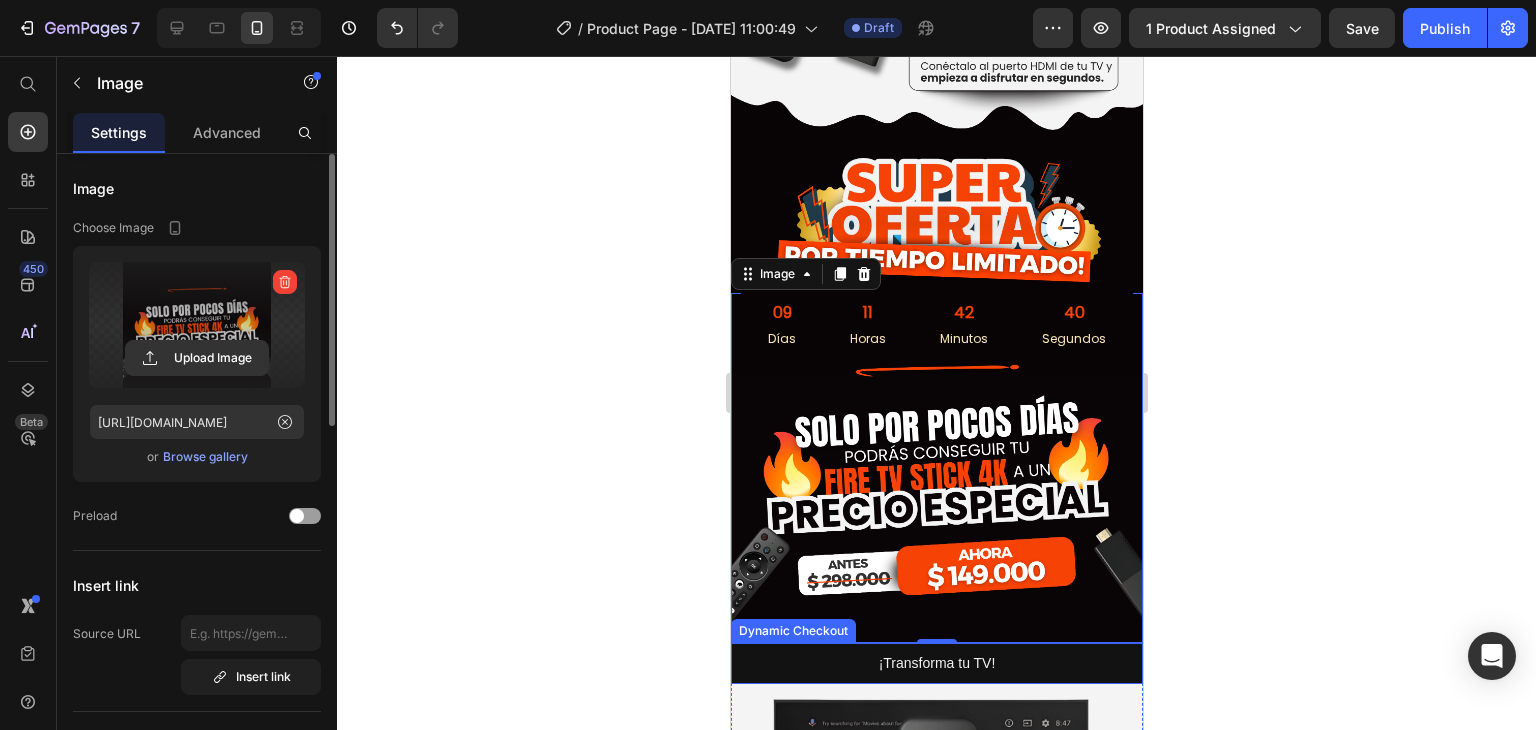 click on "¡Transforma tu TV!" at bounding box center (936, 663) 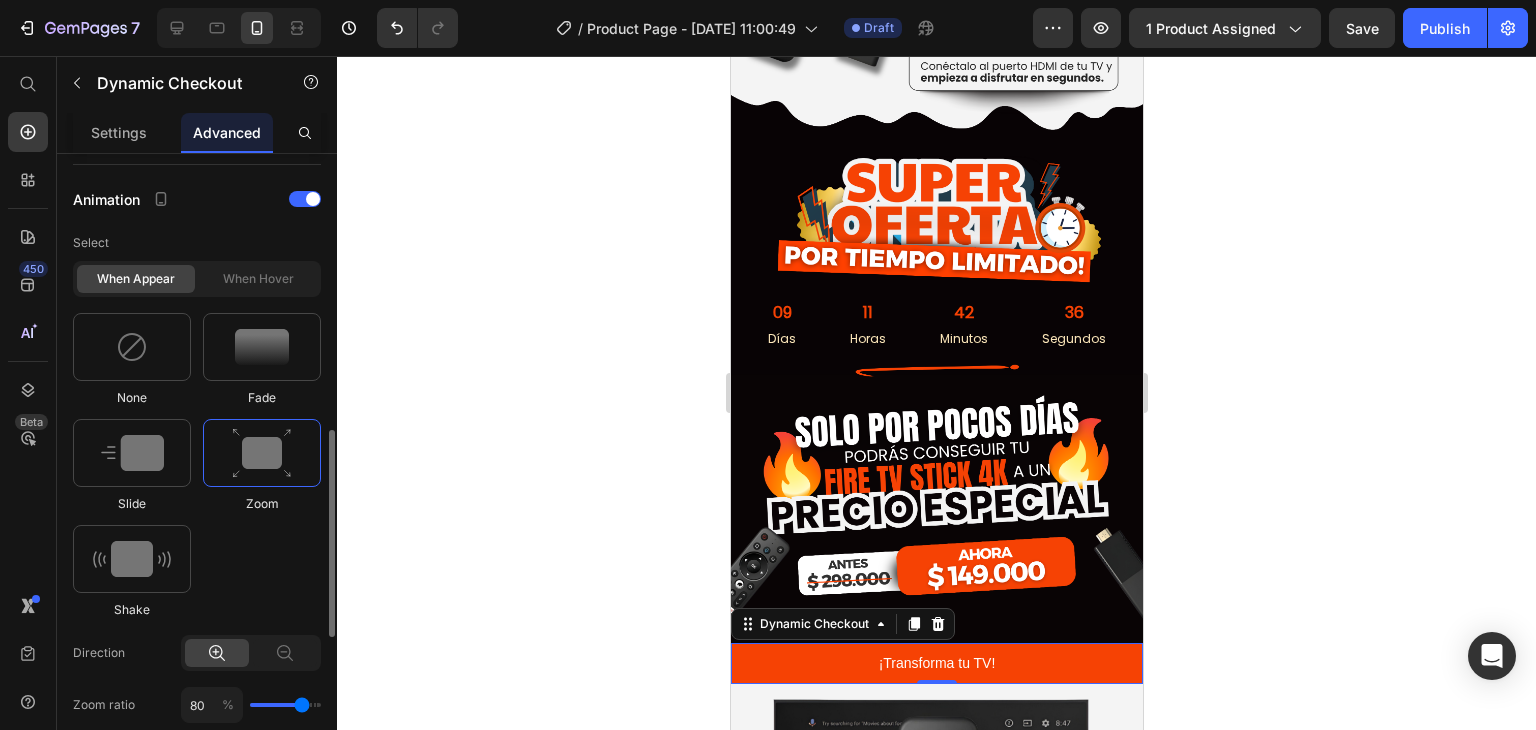 scroll, scrollTop: 1296, scrollLeft: 0, axis: vertical 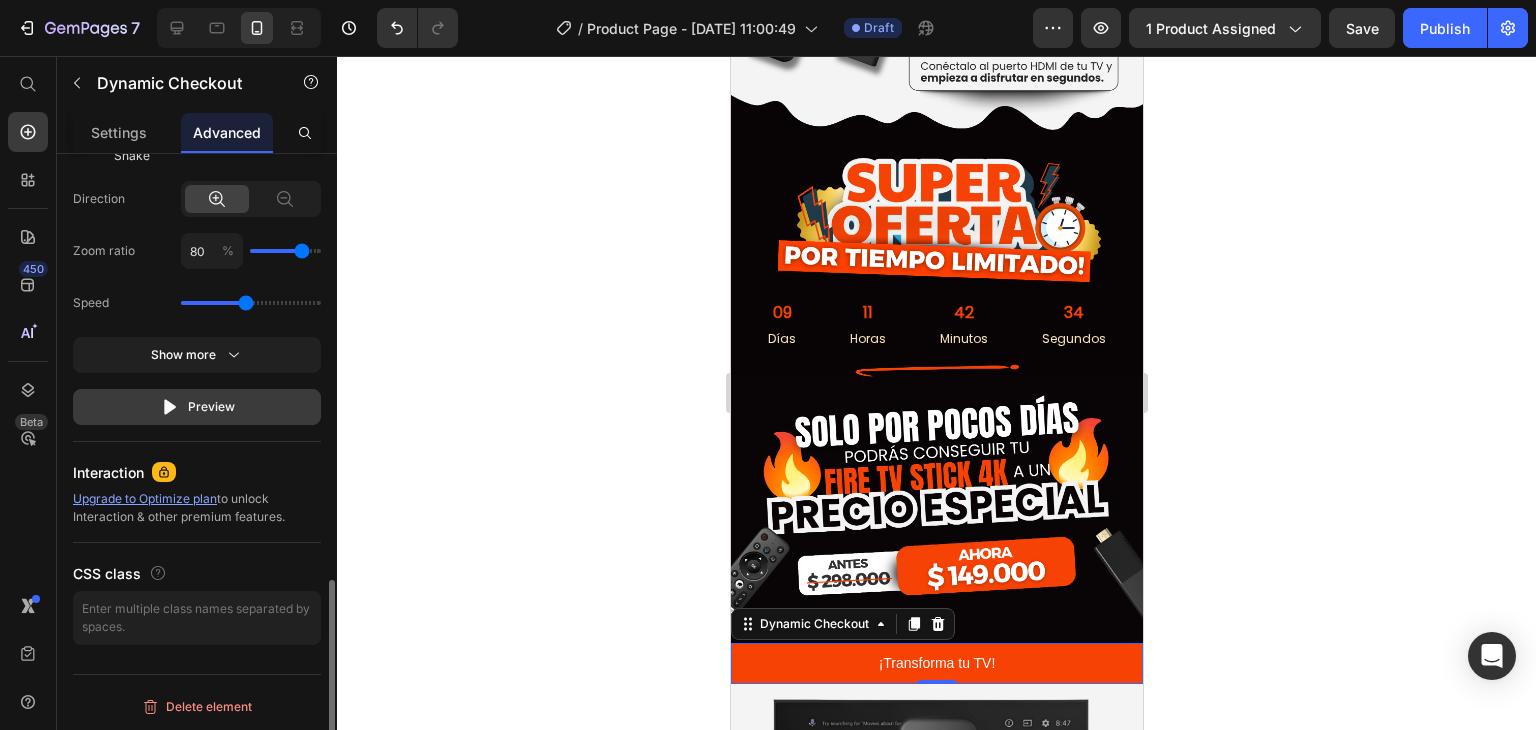 click on "Preview" 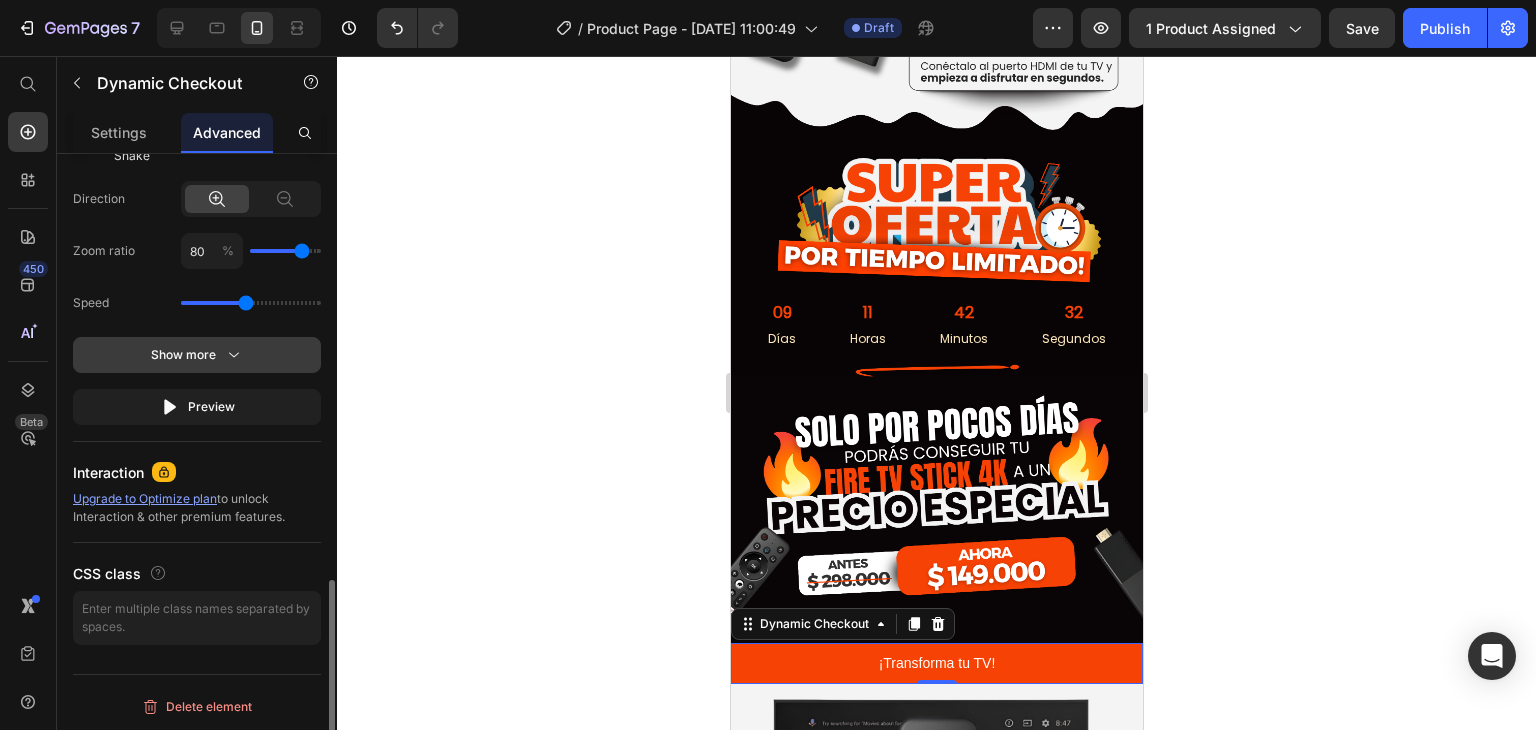 click on "Show more" at bounding box center [197, 355] 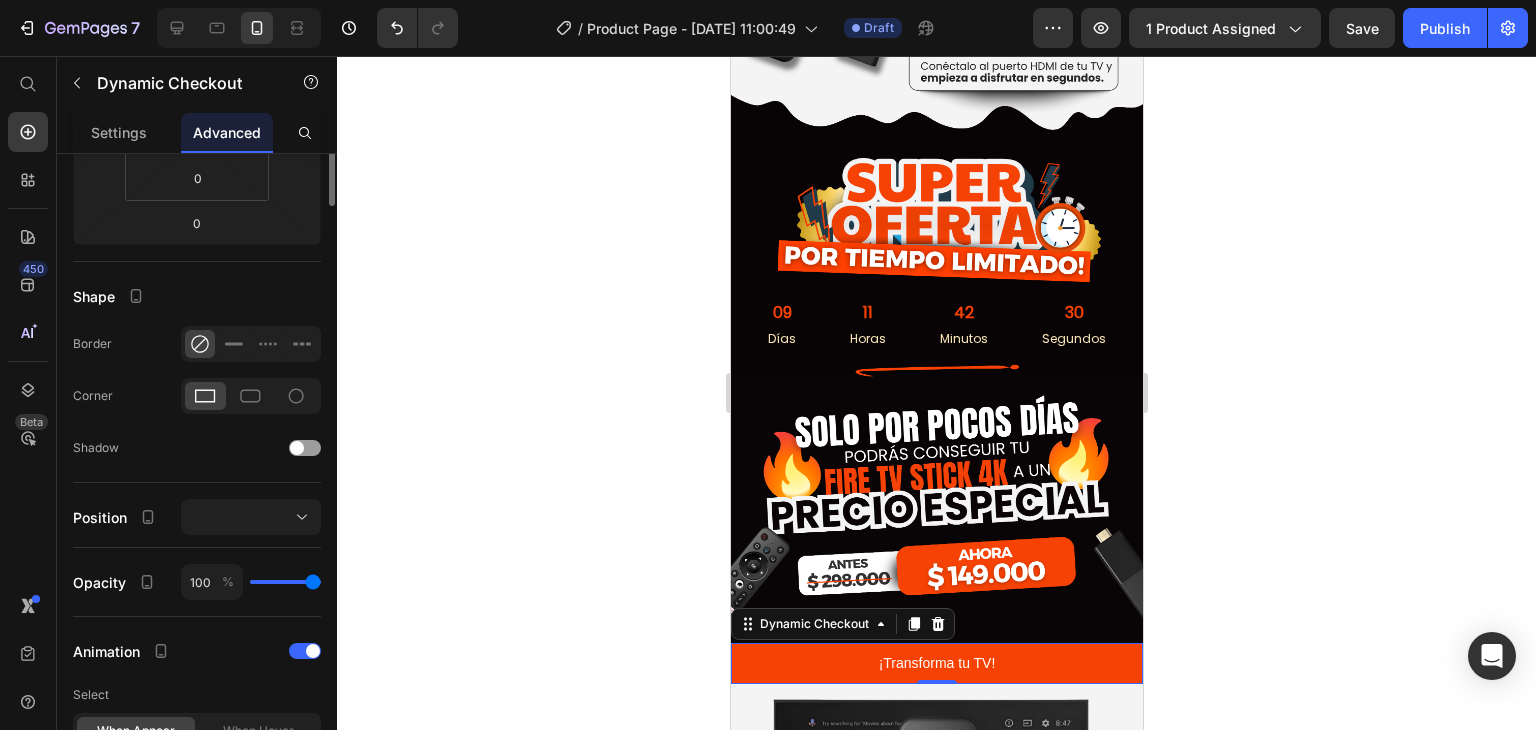 scroll, scrollTop: 0, scrollLeft: 0, axis: both 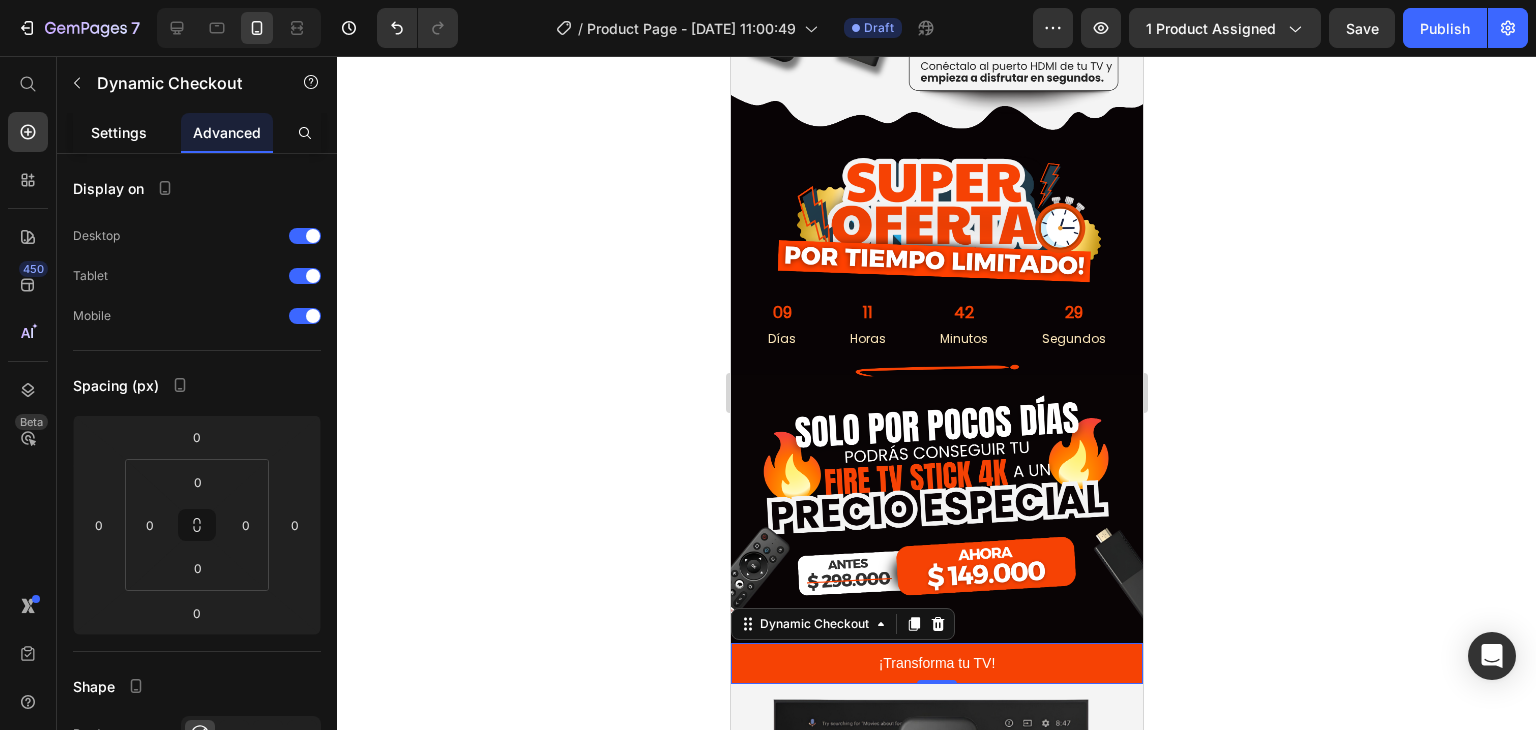 click on "Settings" at bounding box center (119, 132) 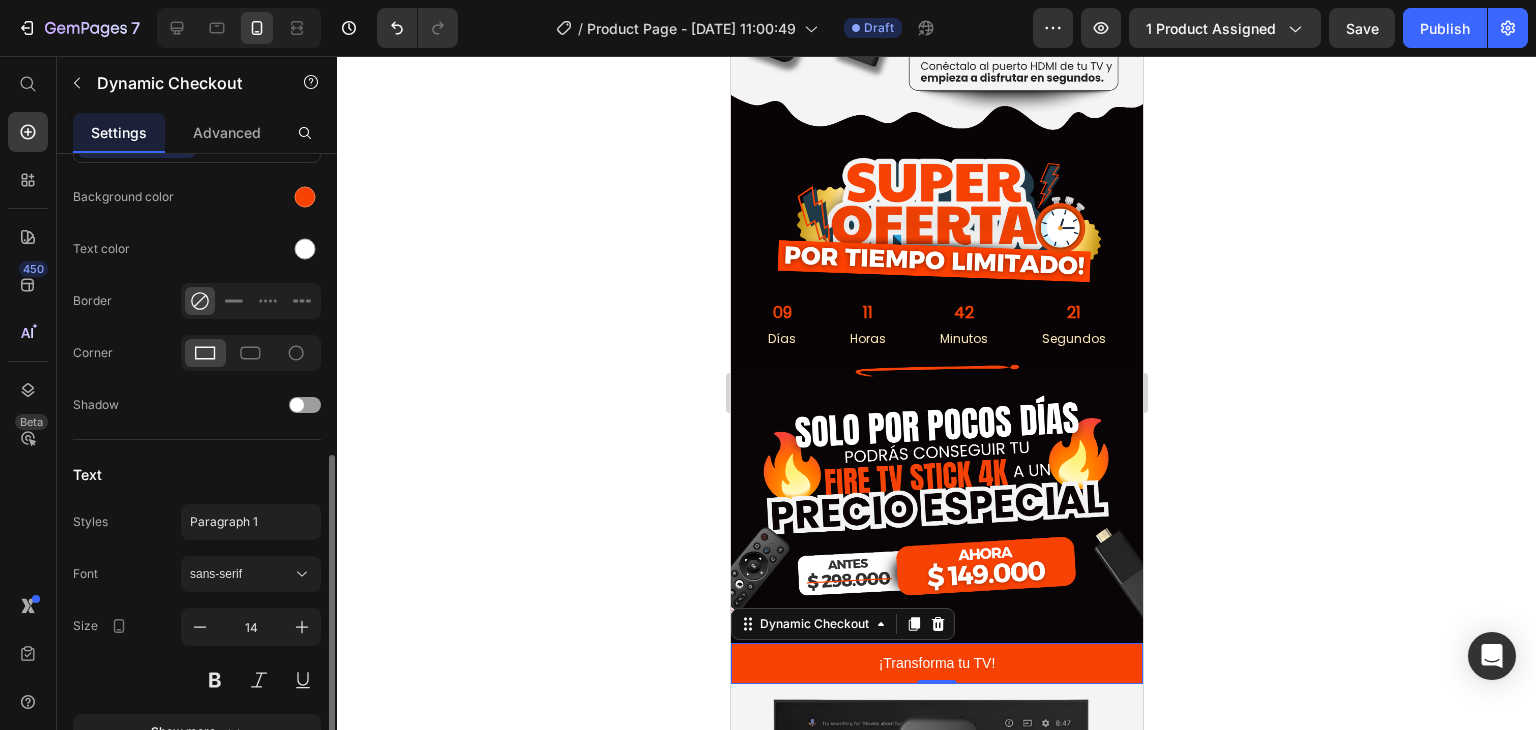 scroll, scrollTop: 780, scrollLeft: 0, axis: vertical 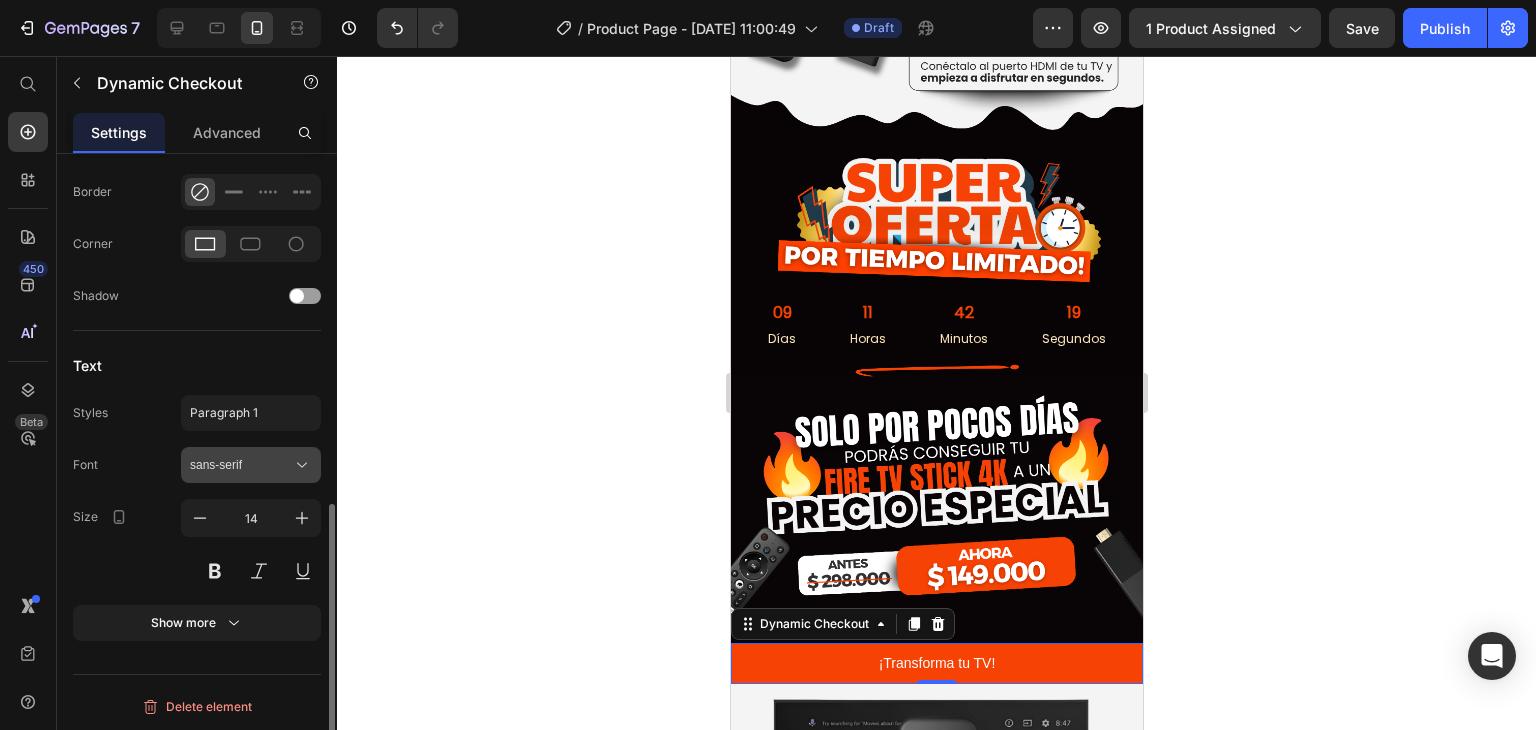 click on "sans-serif" at bounding box center [251, 465] 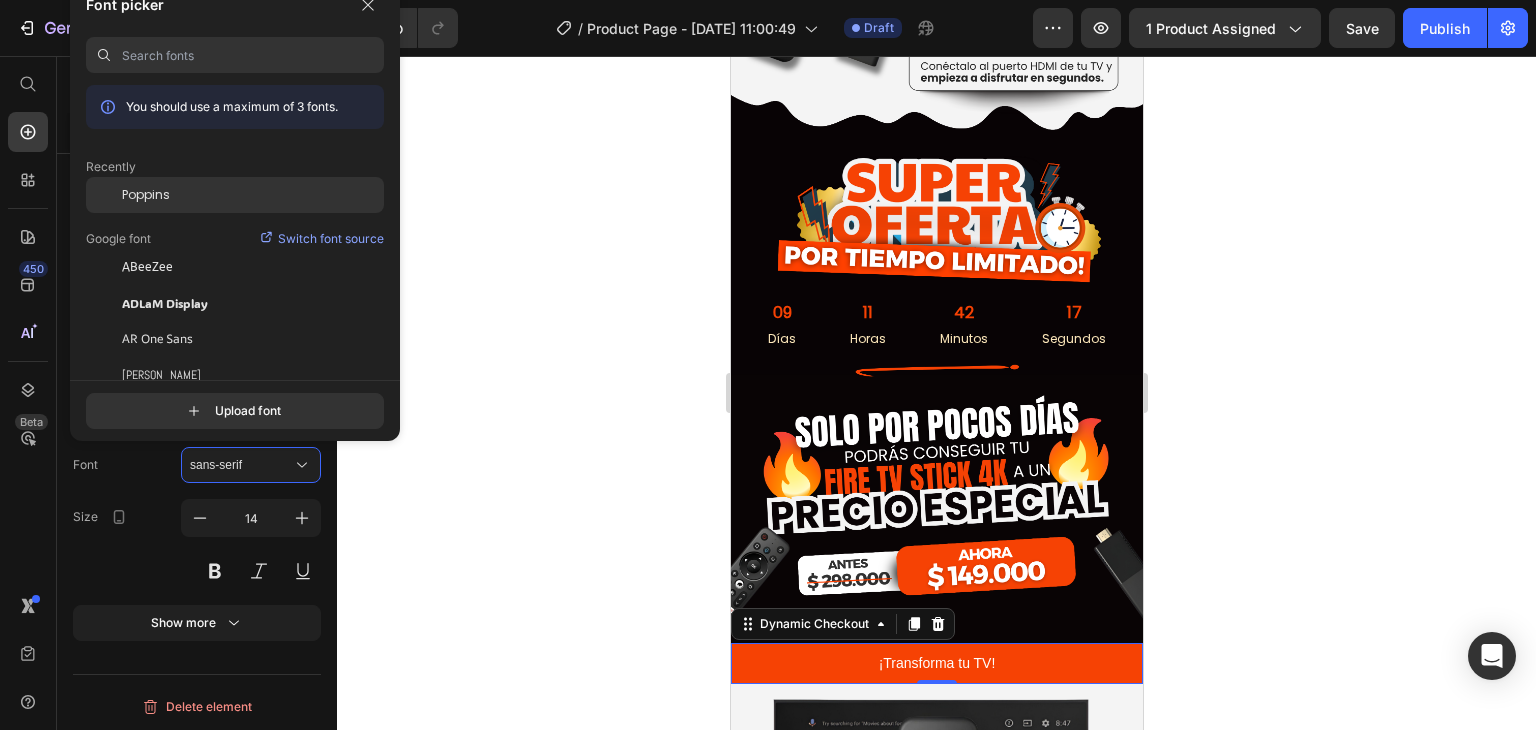click on "Poppins" 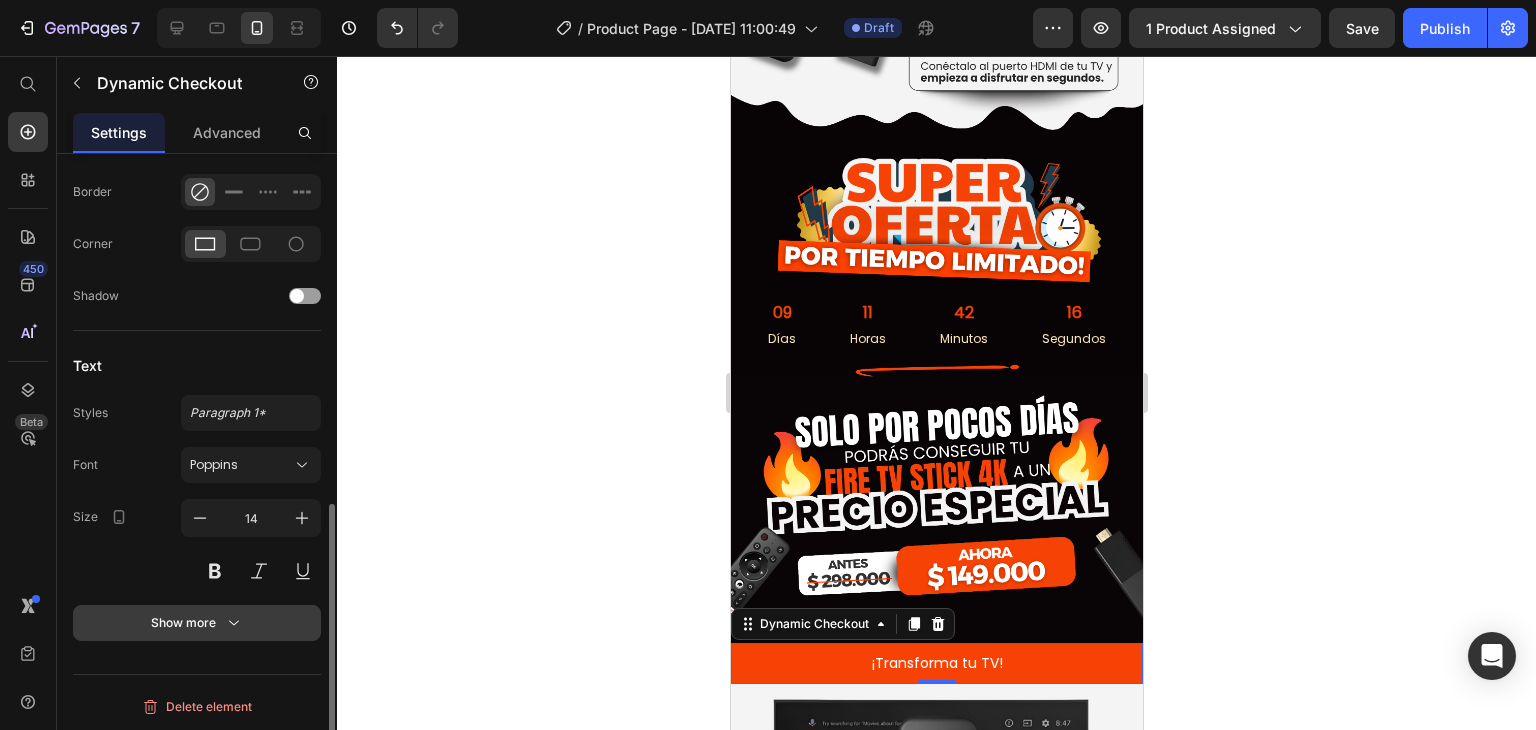 click on "Show more" at bounding box center (197, 623) 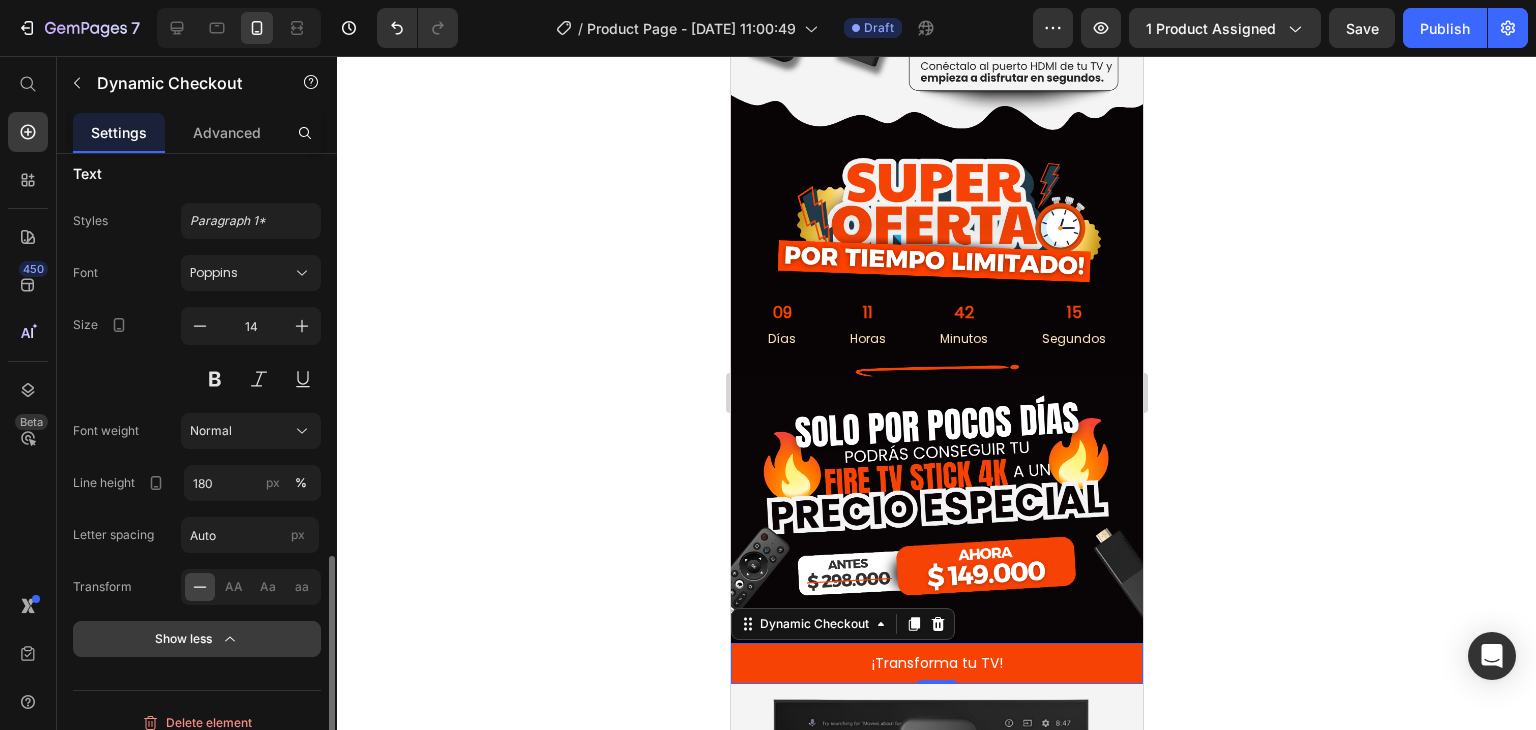 scroll, scrollTop: 988, scrollLeft: 0, axis: vertical 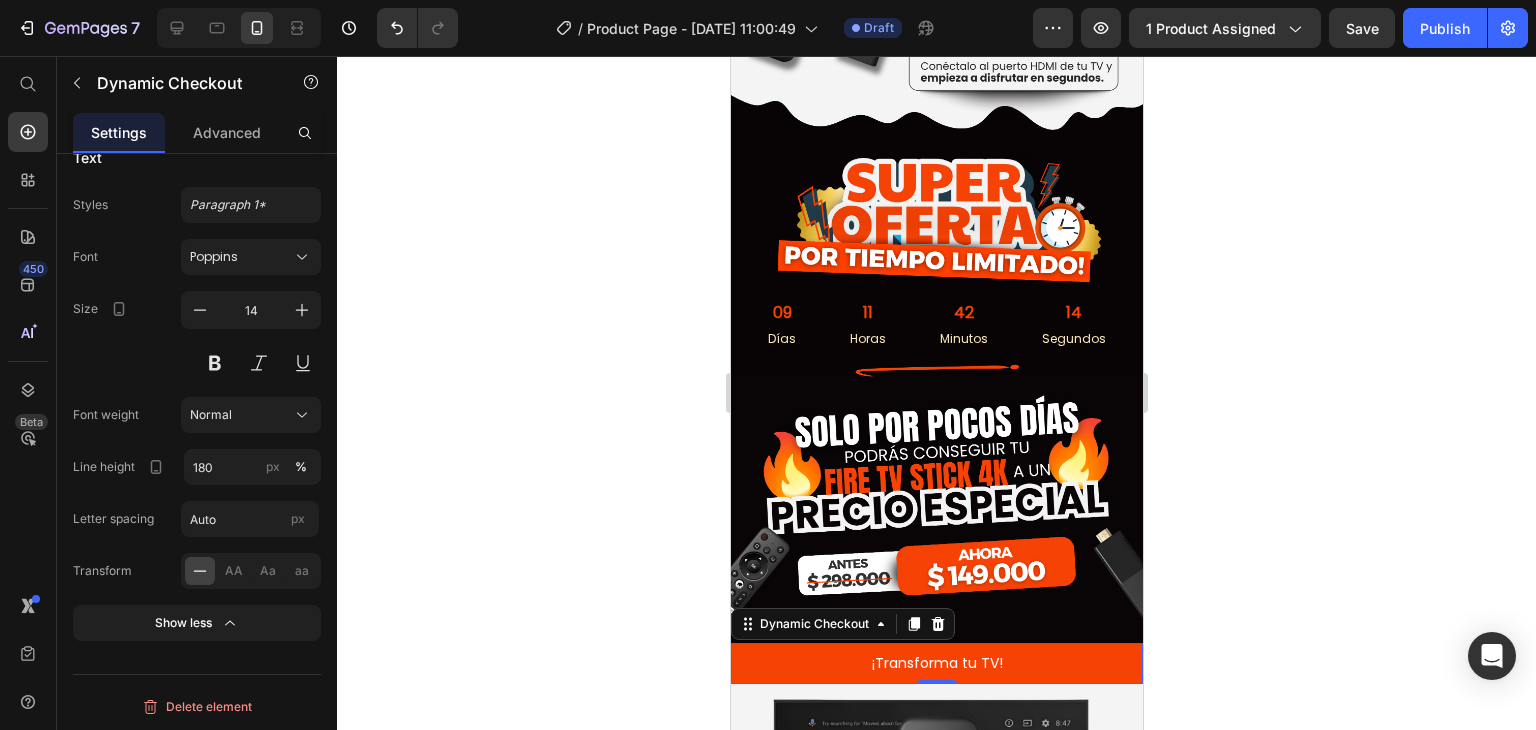 click 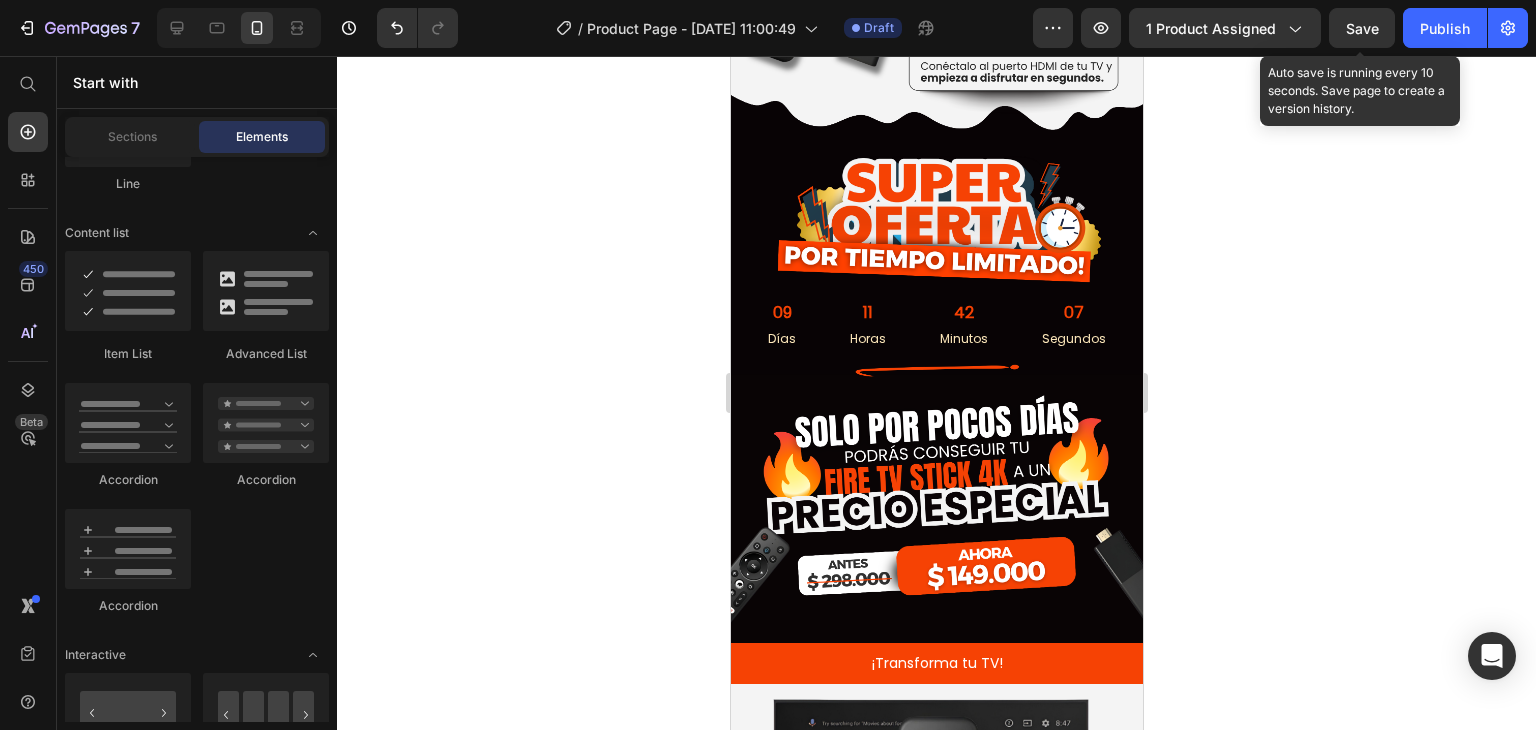 click on "Save" at bounding box center (1362, 28) 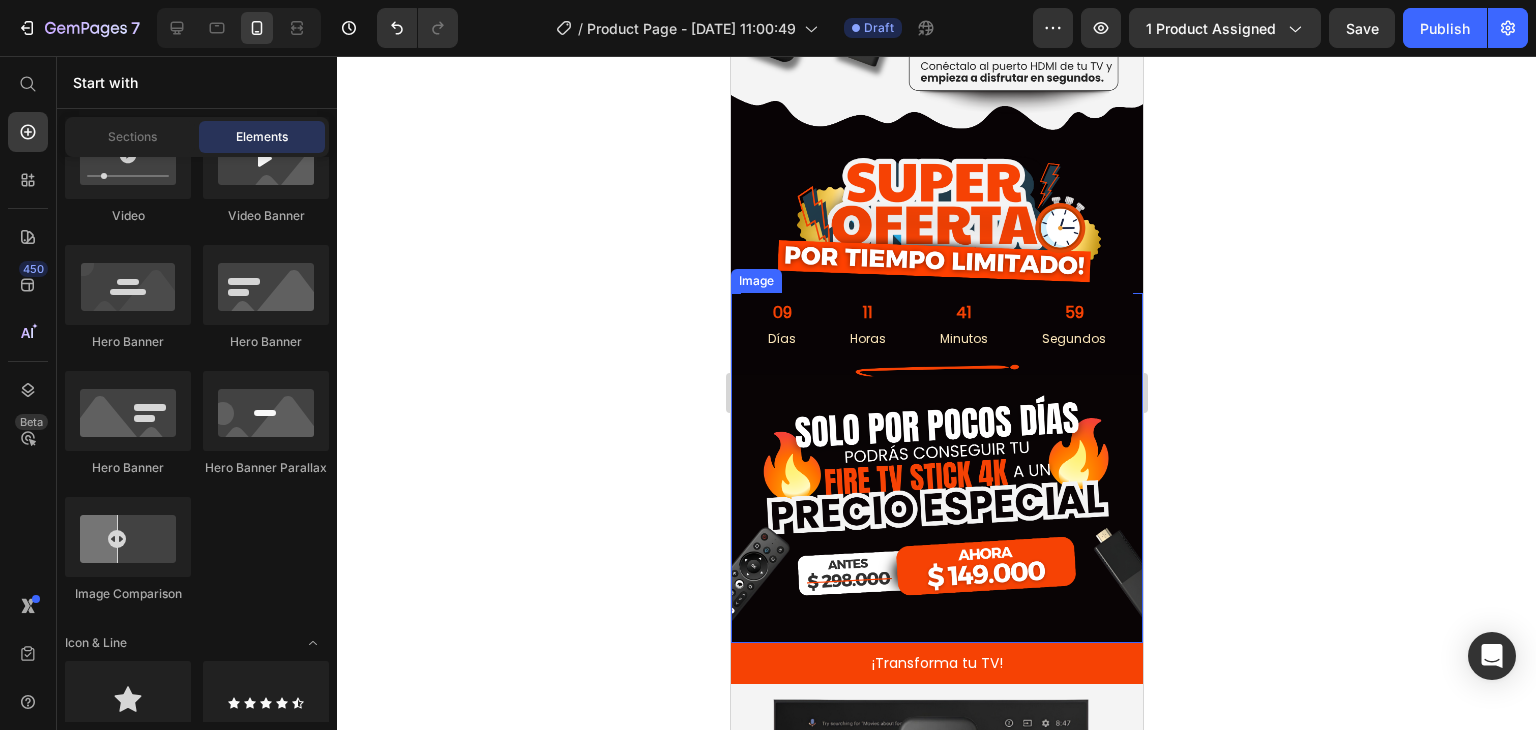 scroll, scrollTop: 252, scrollLeft: 0, axis: vertical 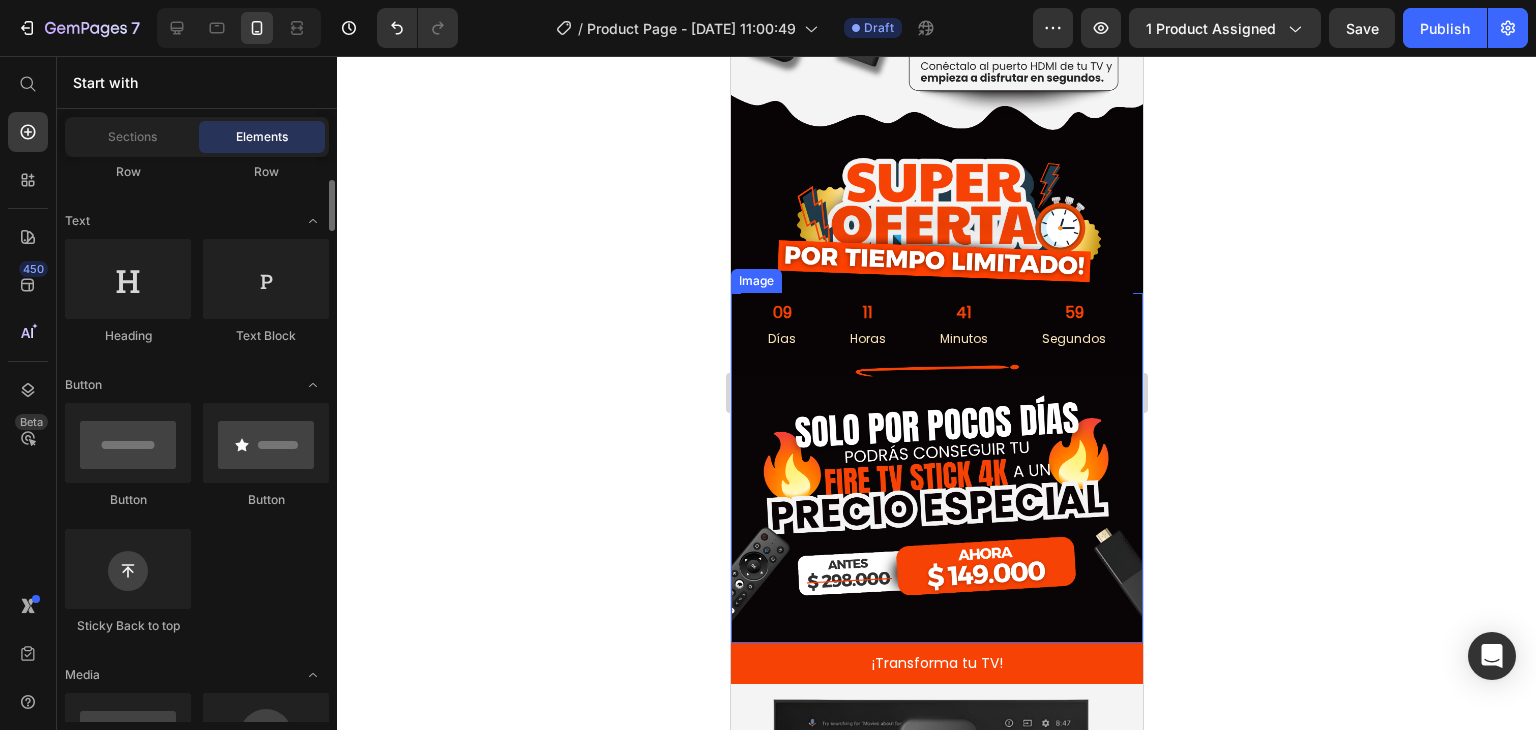 click at bounding box center (936, 468) 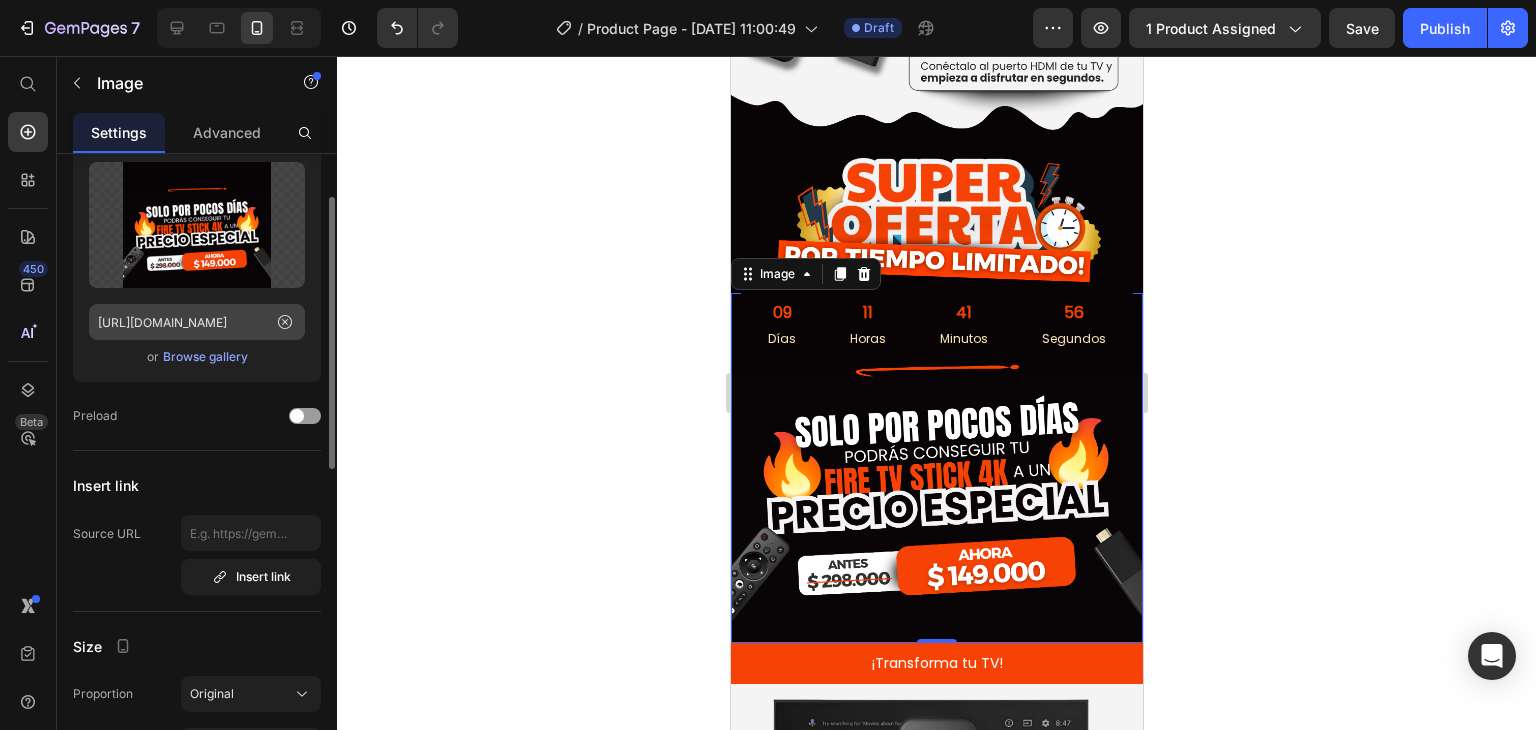 scroll, scrollTop: 200, scrollLeft: 0, axis: vertical 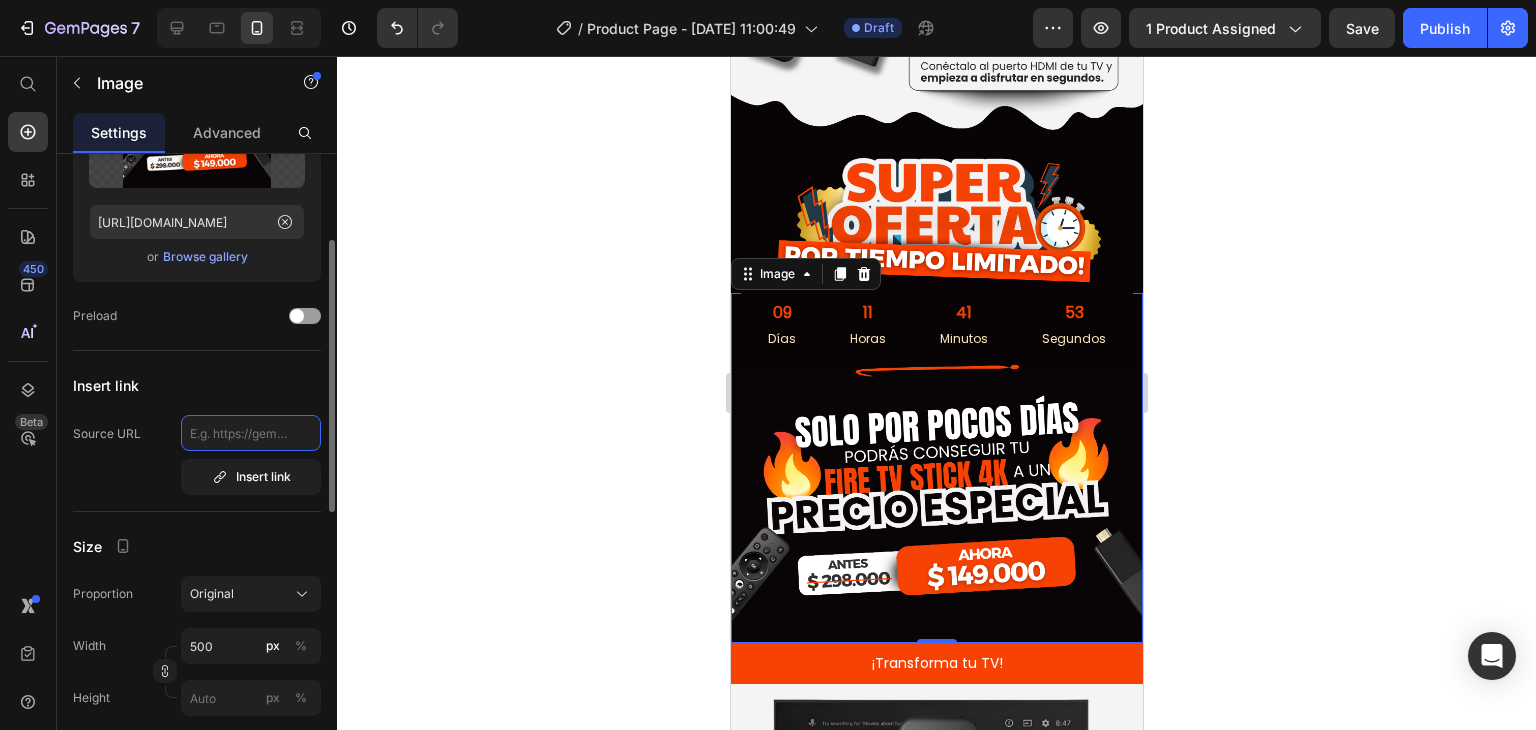 click 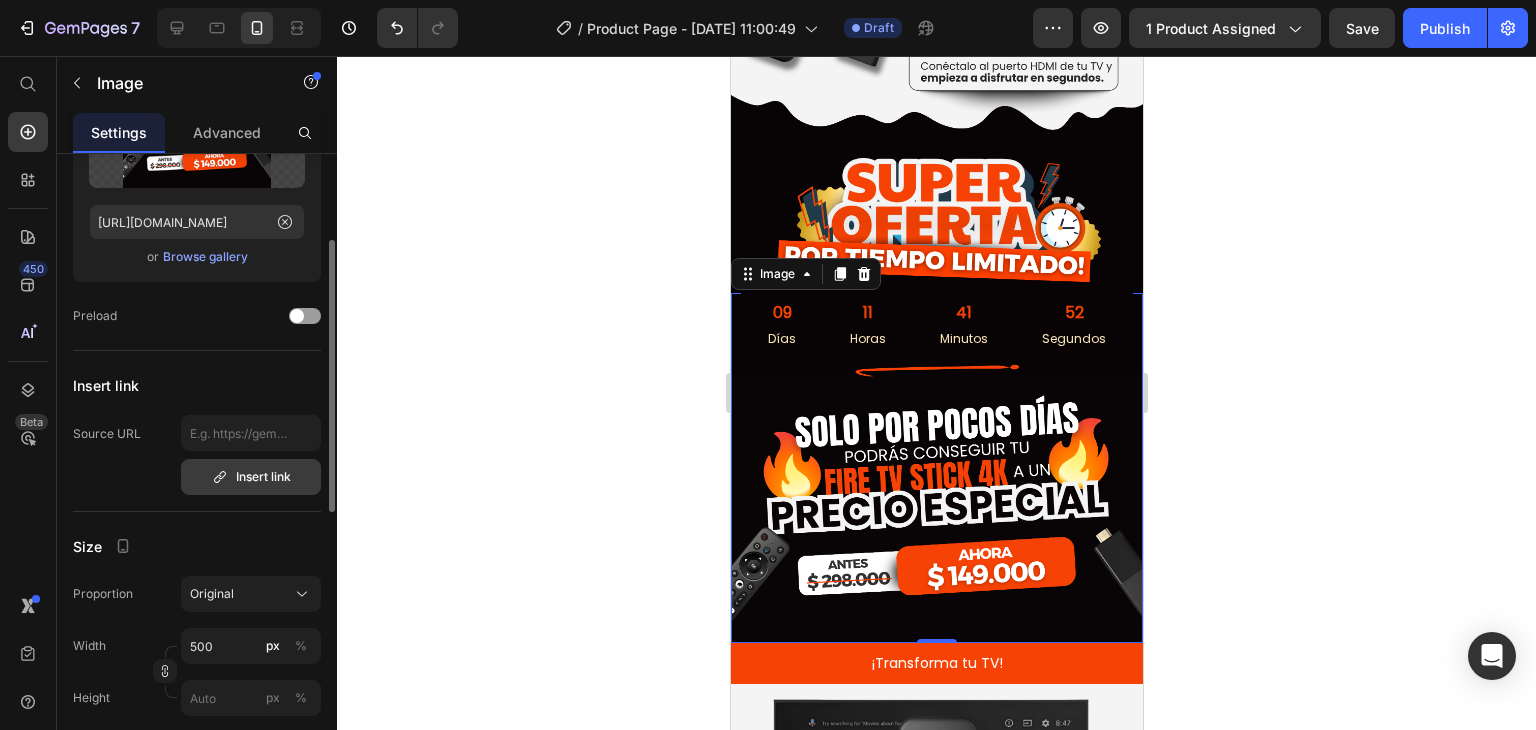 click on "Insert link" at bounding box center [251, 477] 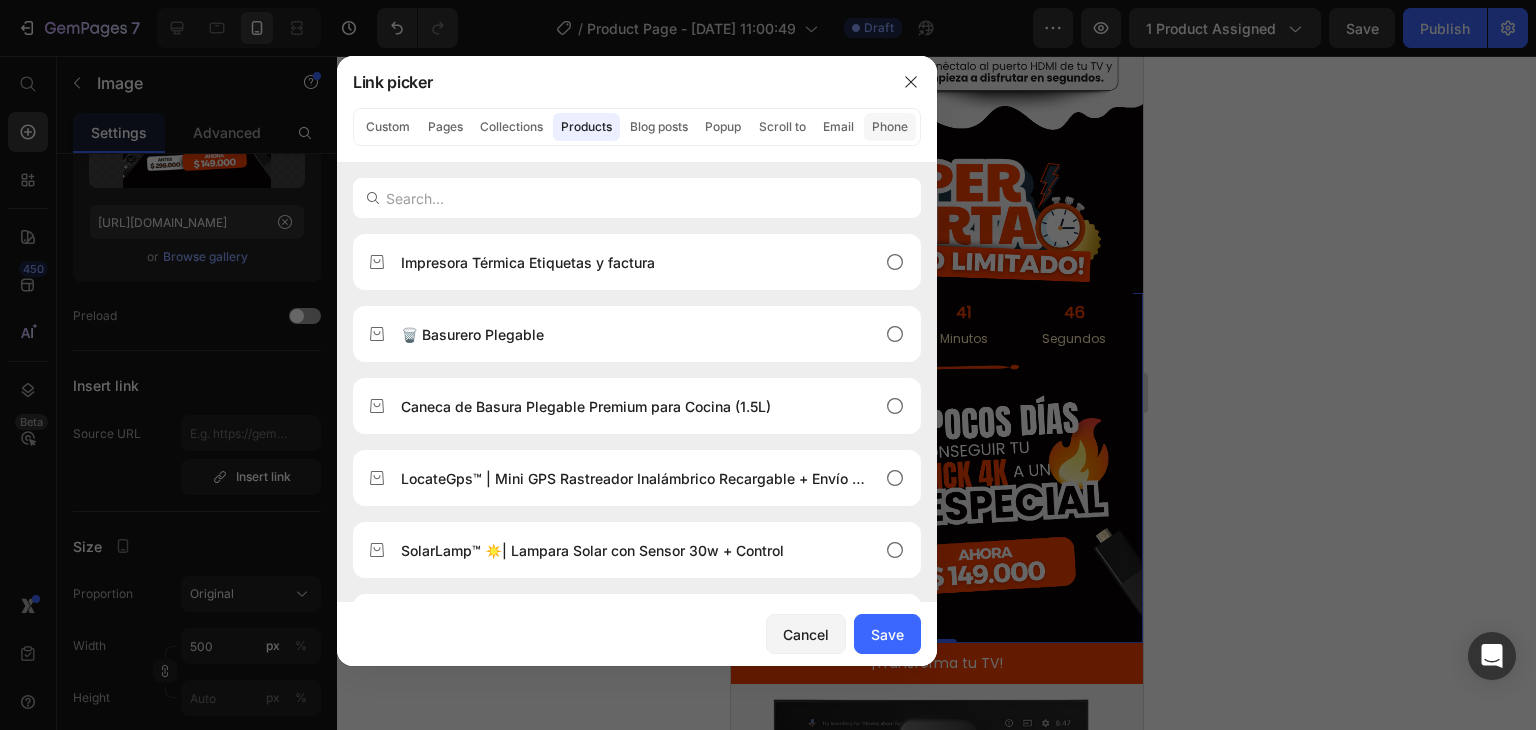 click on "Phone" 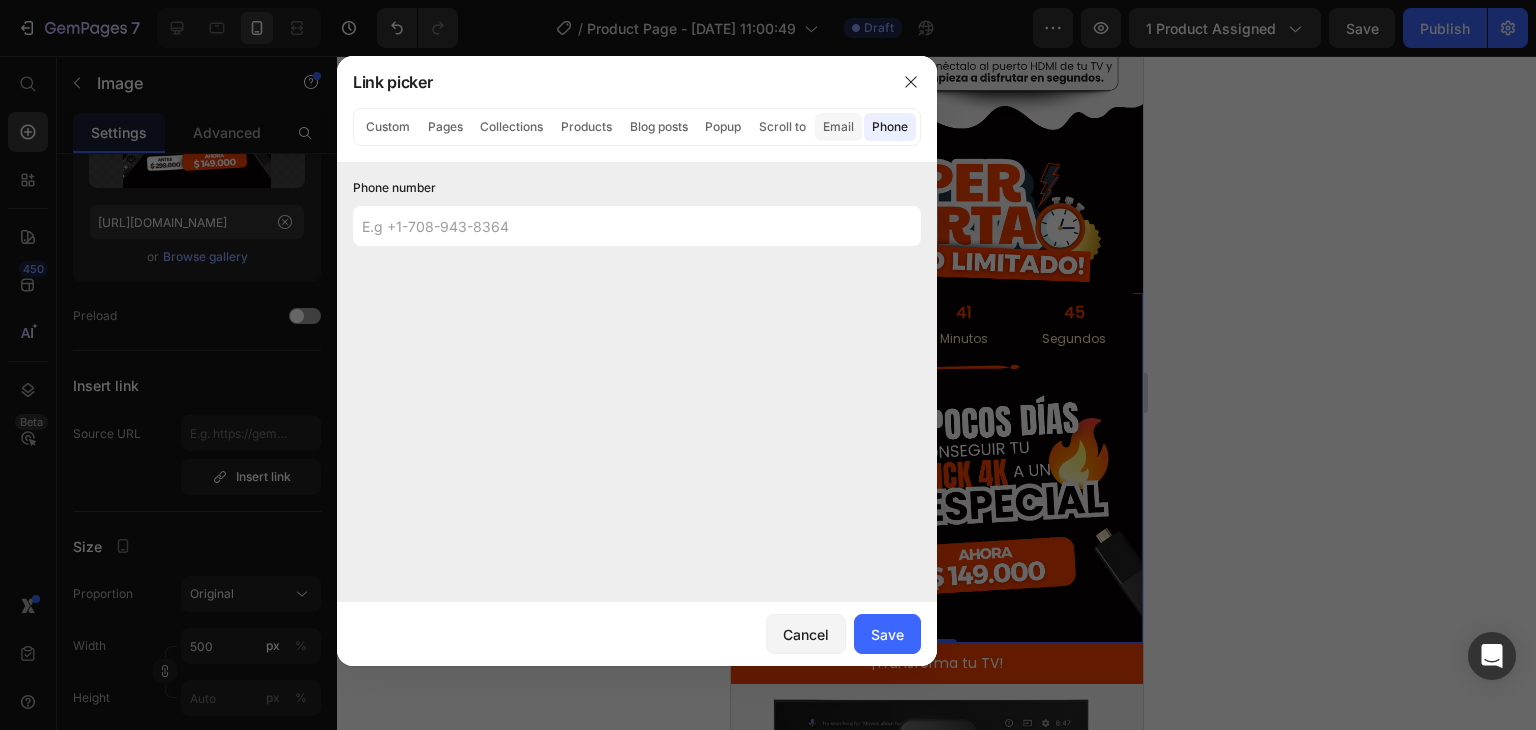 click on "Email" 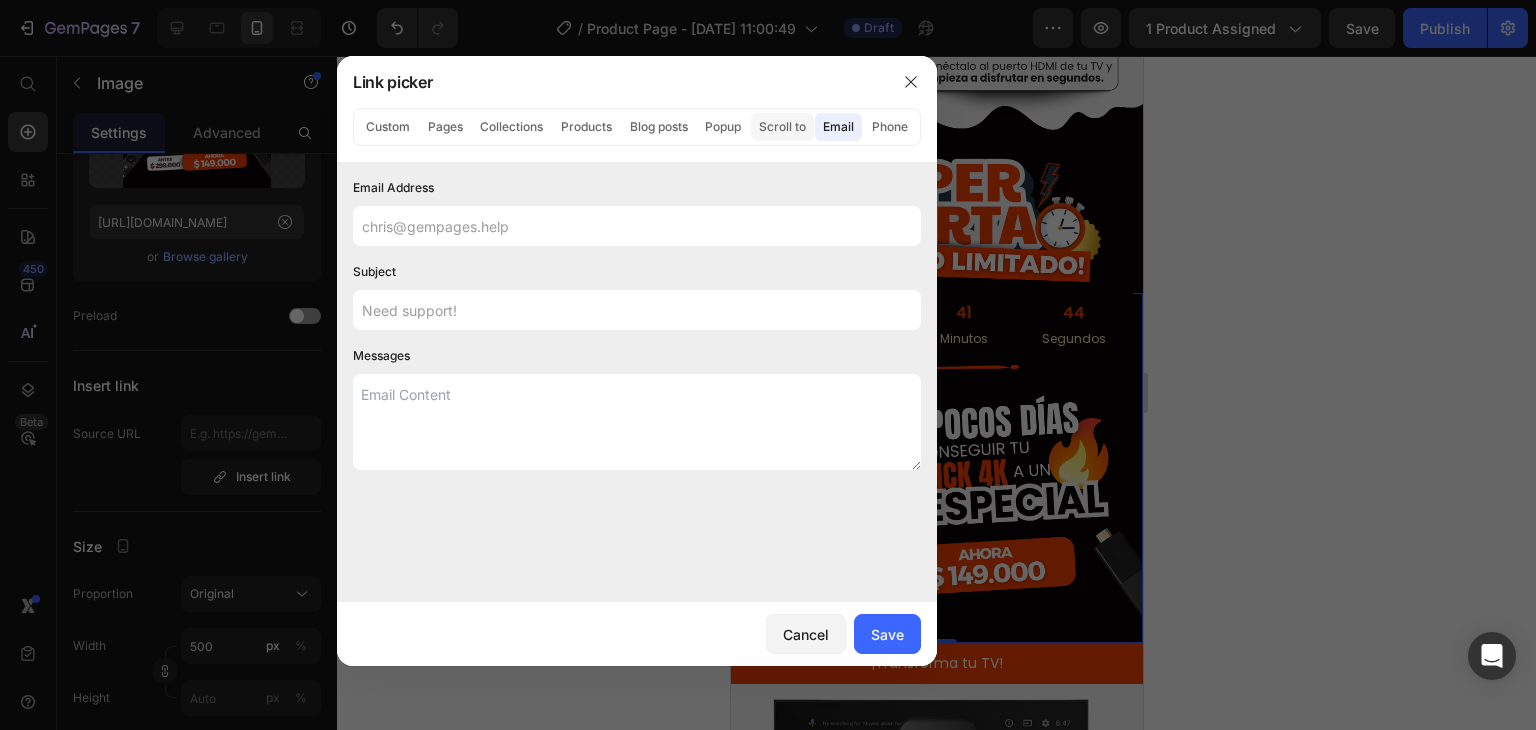 click on "Scroll to" 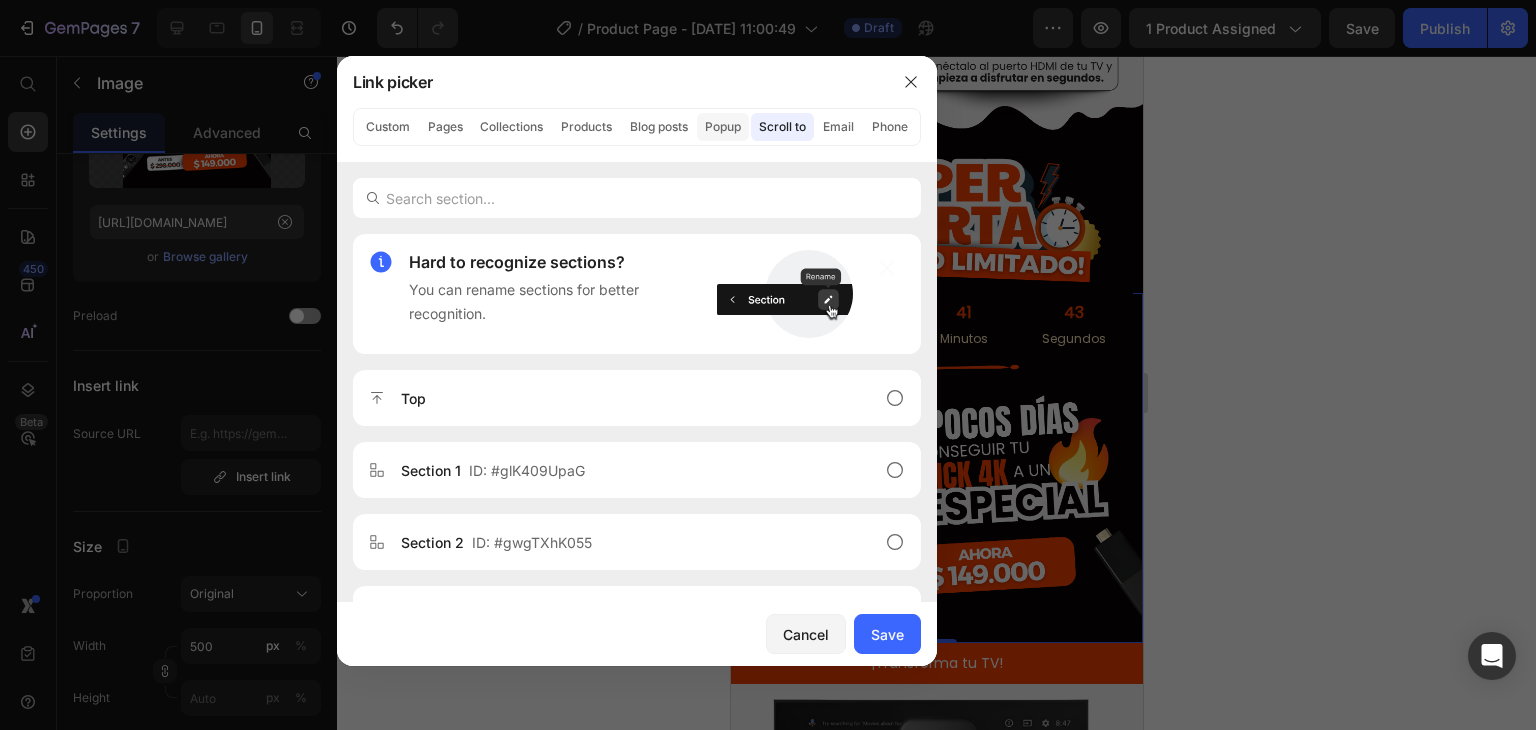 click on "Popup" 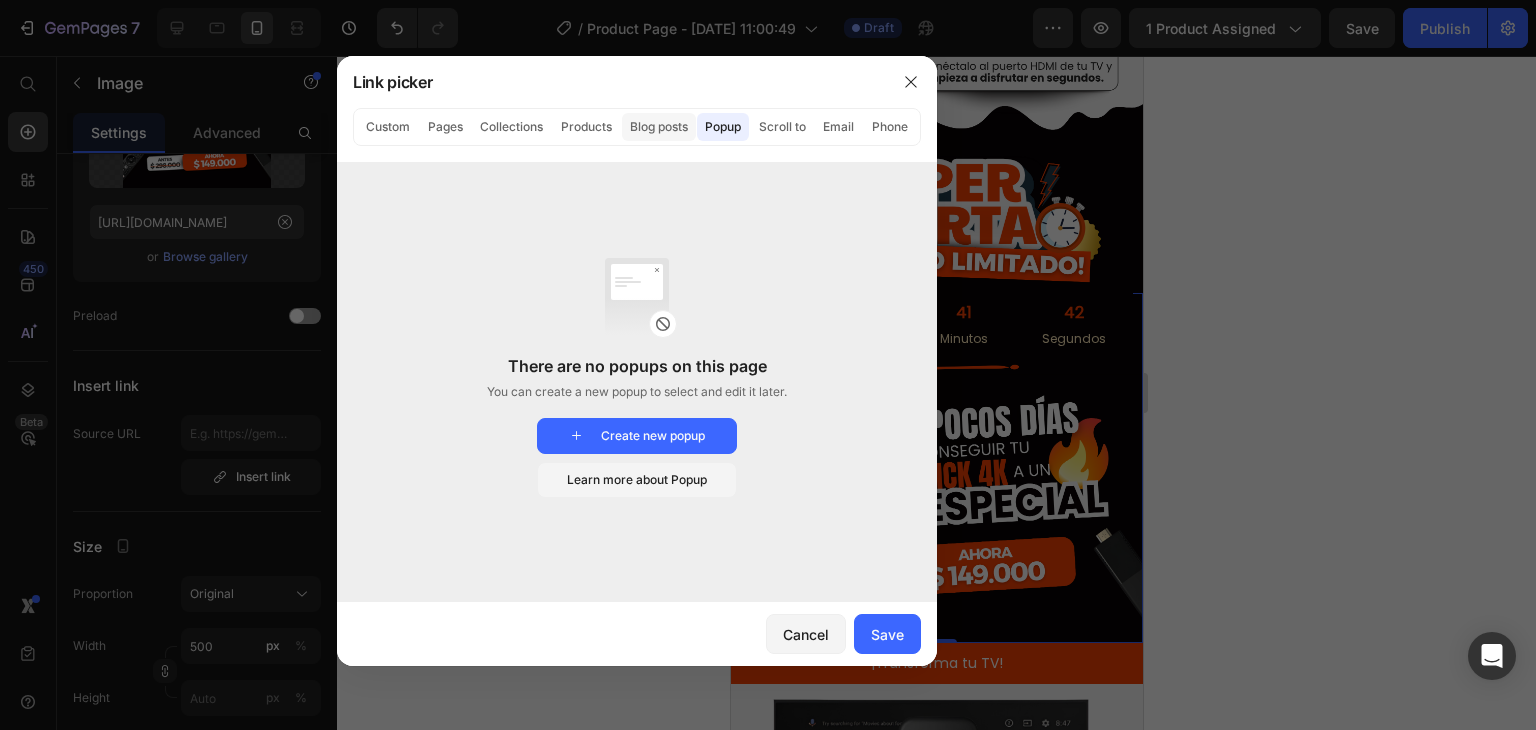 click on "Blog posts" 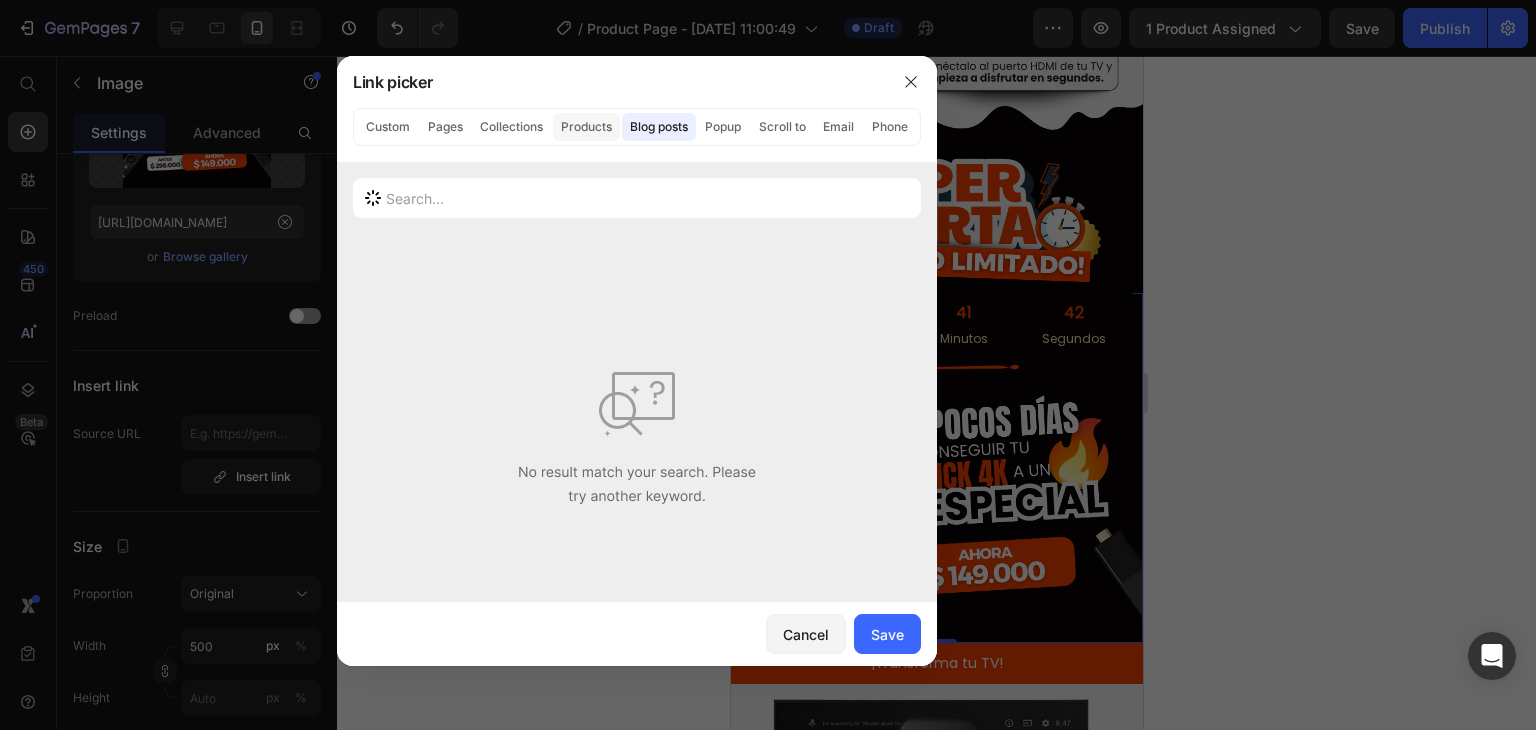 click on "Products" 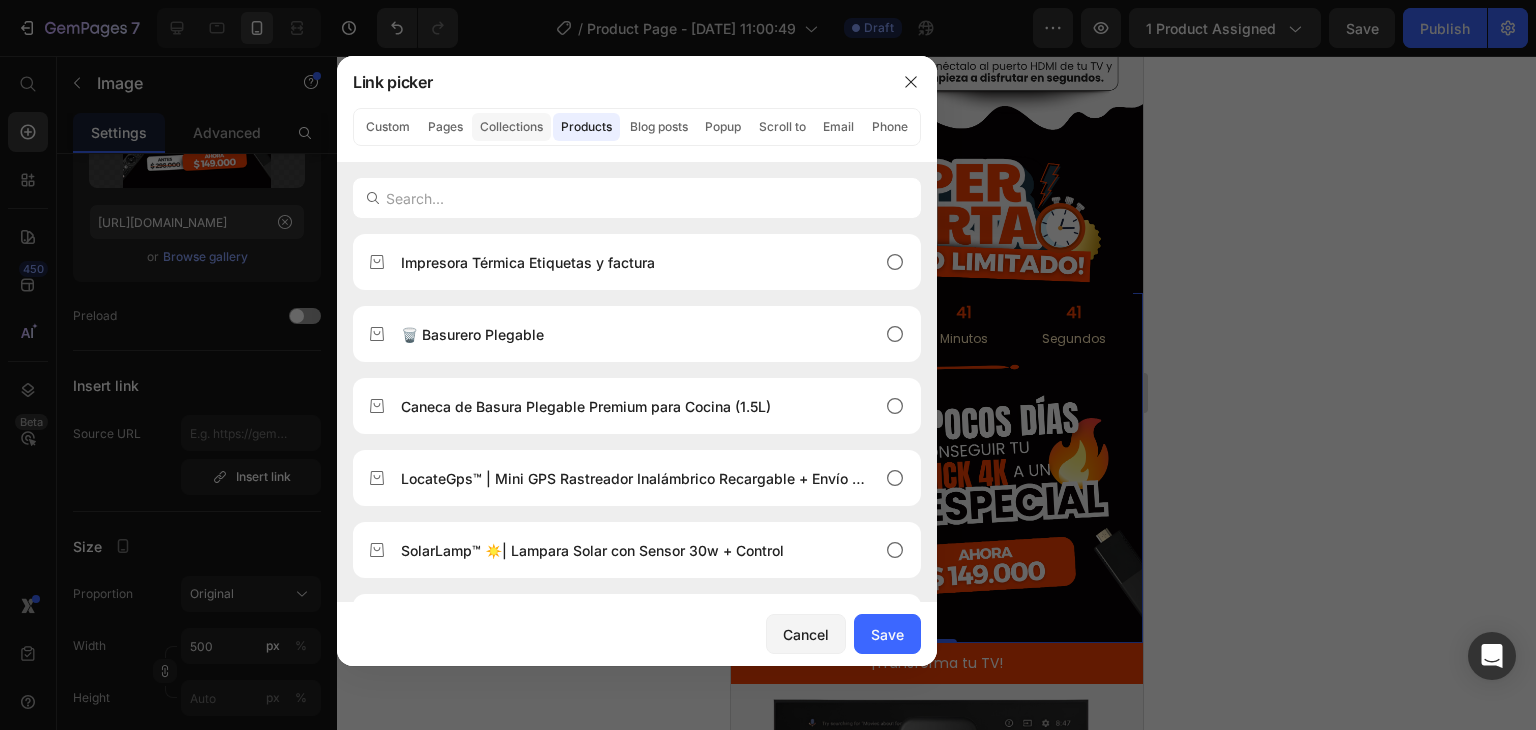 click on "Collections" 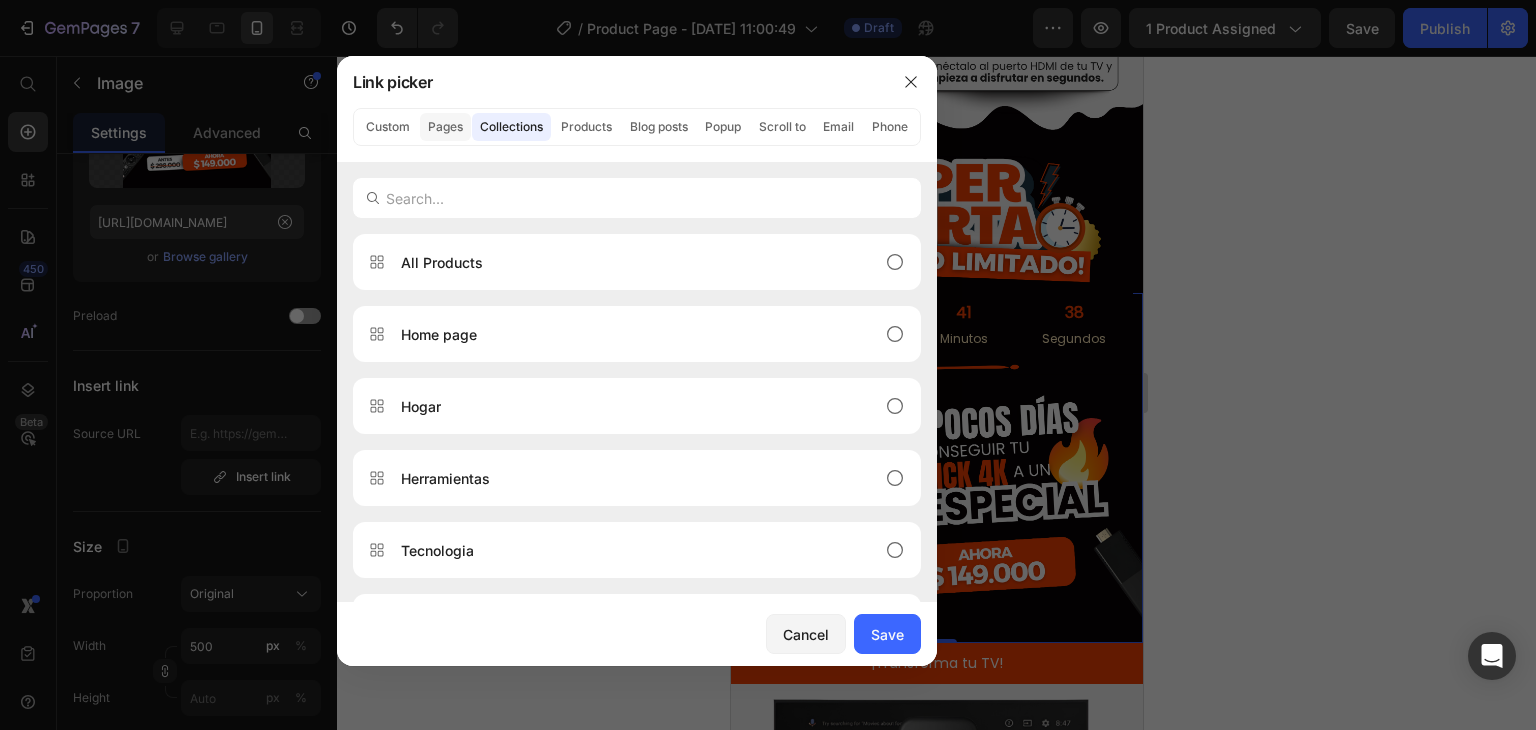 click on "Pages" 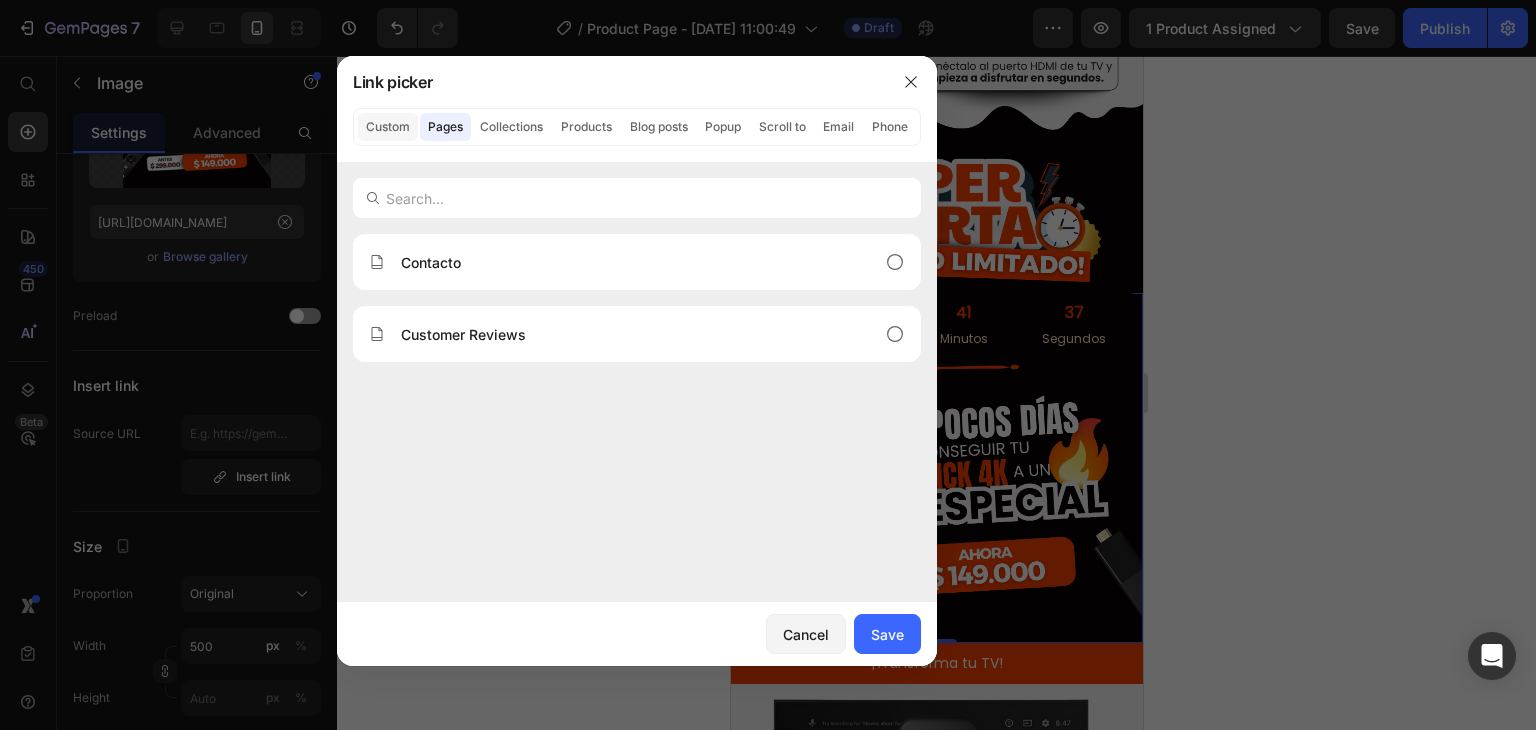 click on "Custom" 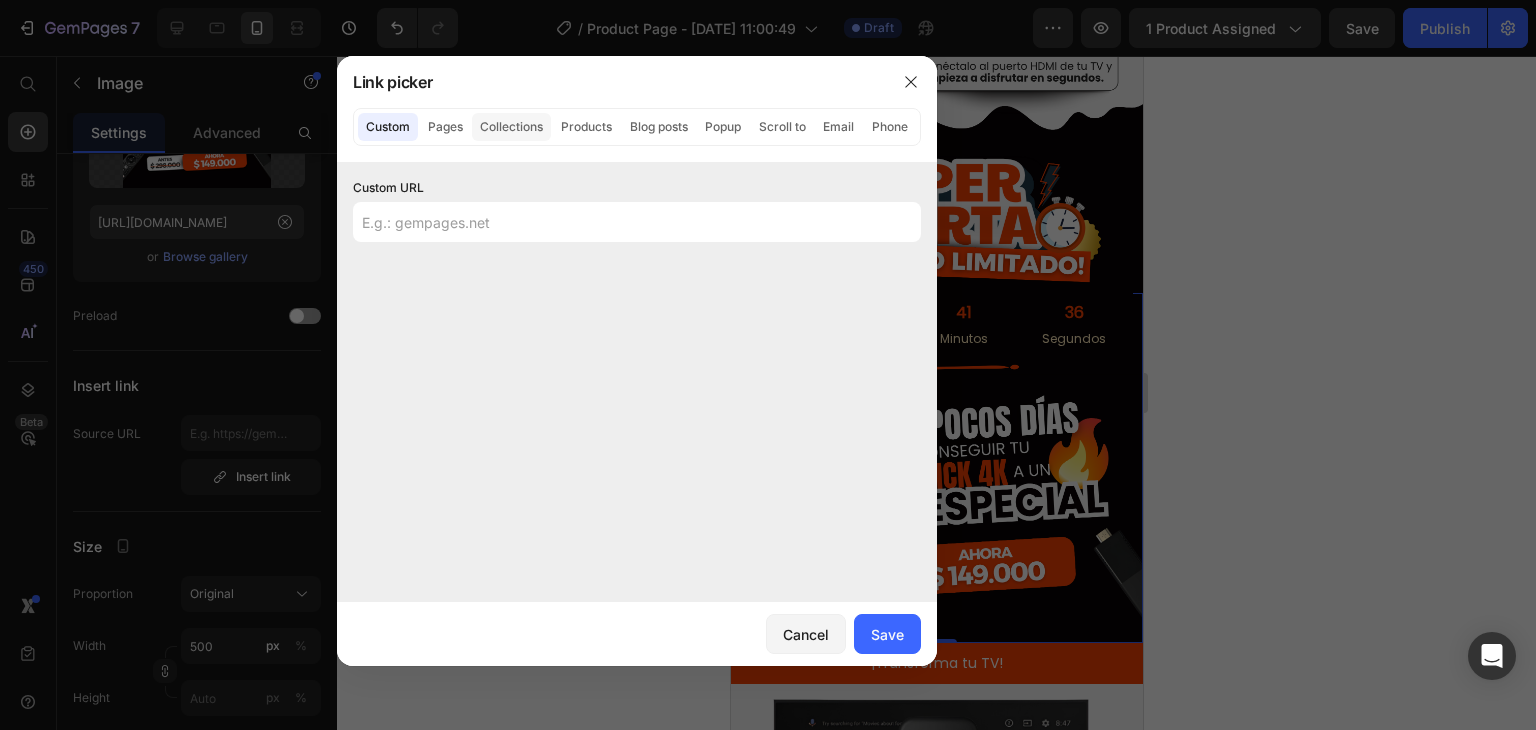 click on "Collections" 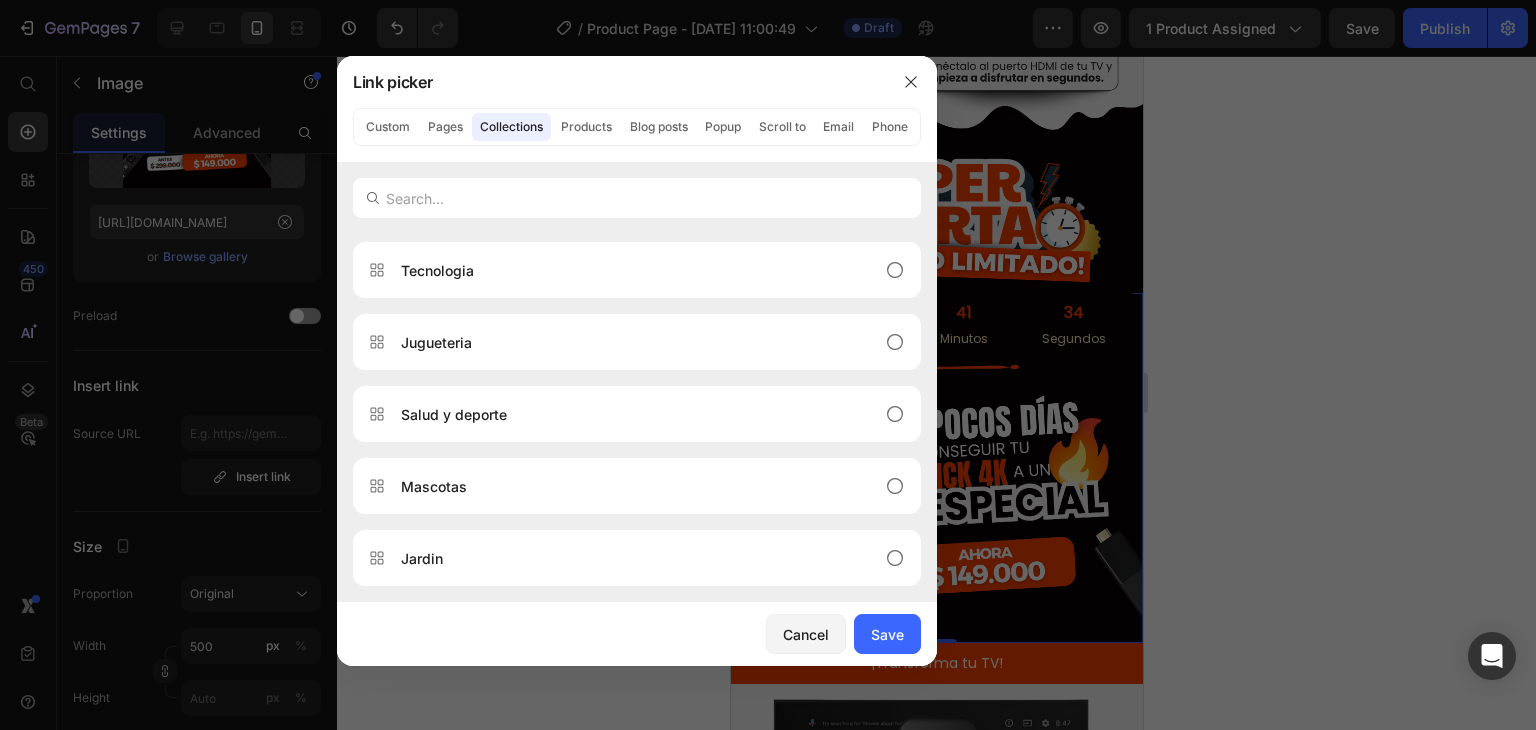 scroll, scrollTop: 0, scrollLeft: 0, axis: both 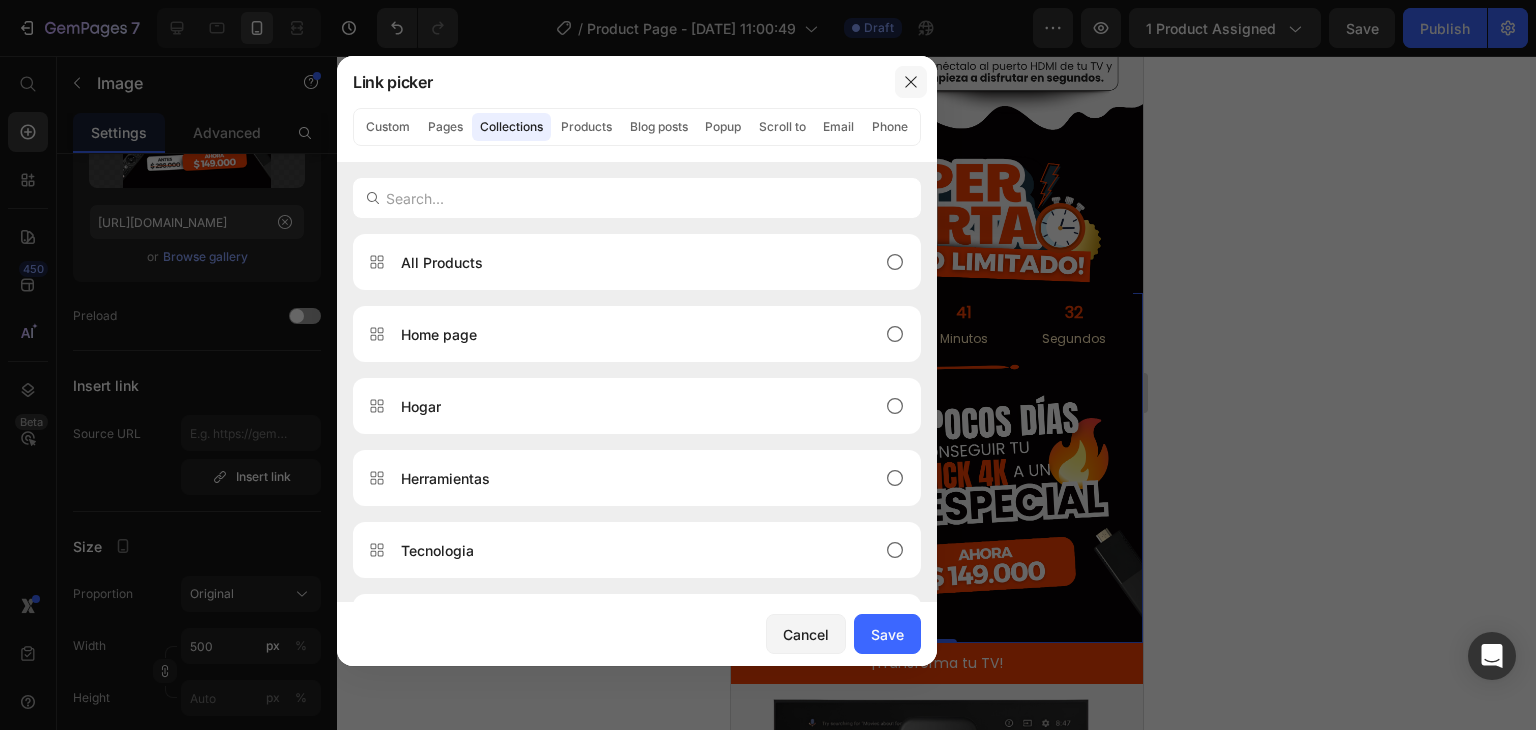 click 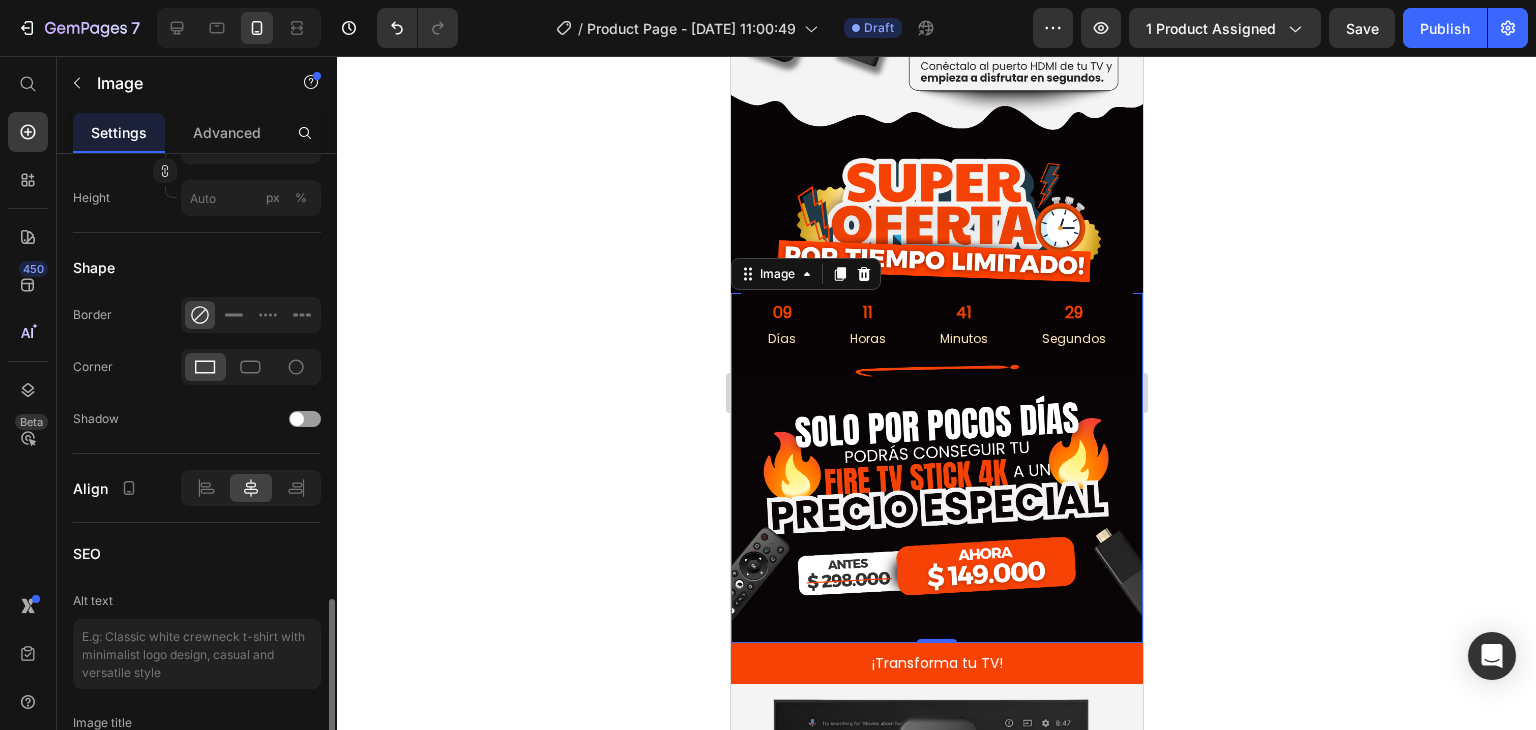 scroll, scrollTop: 836, scrollLeft: 0, axis: vertical 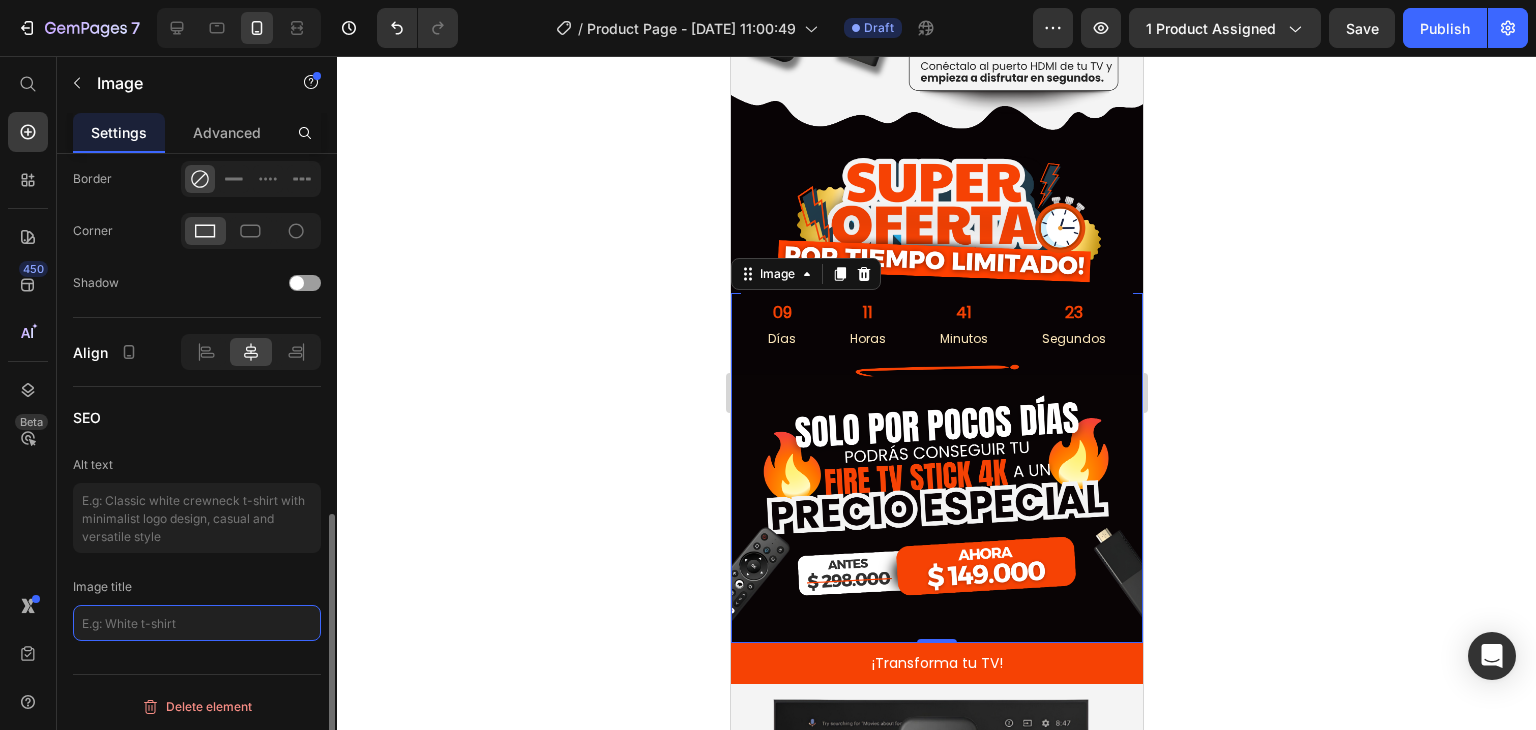 click 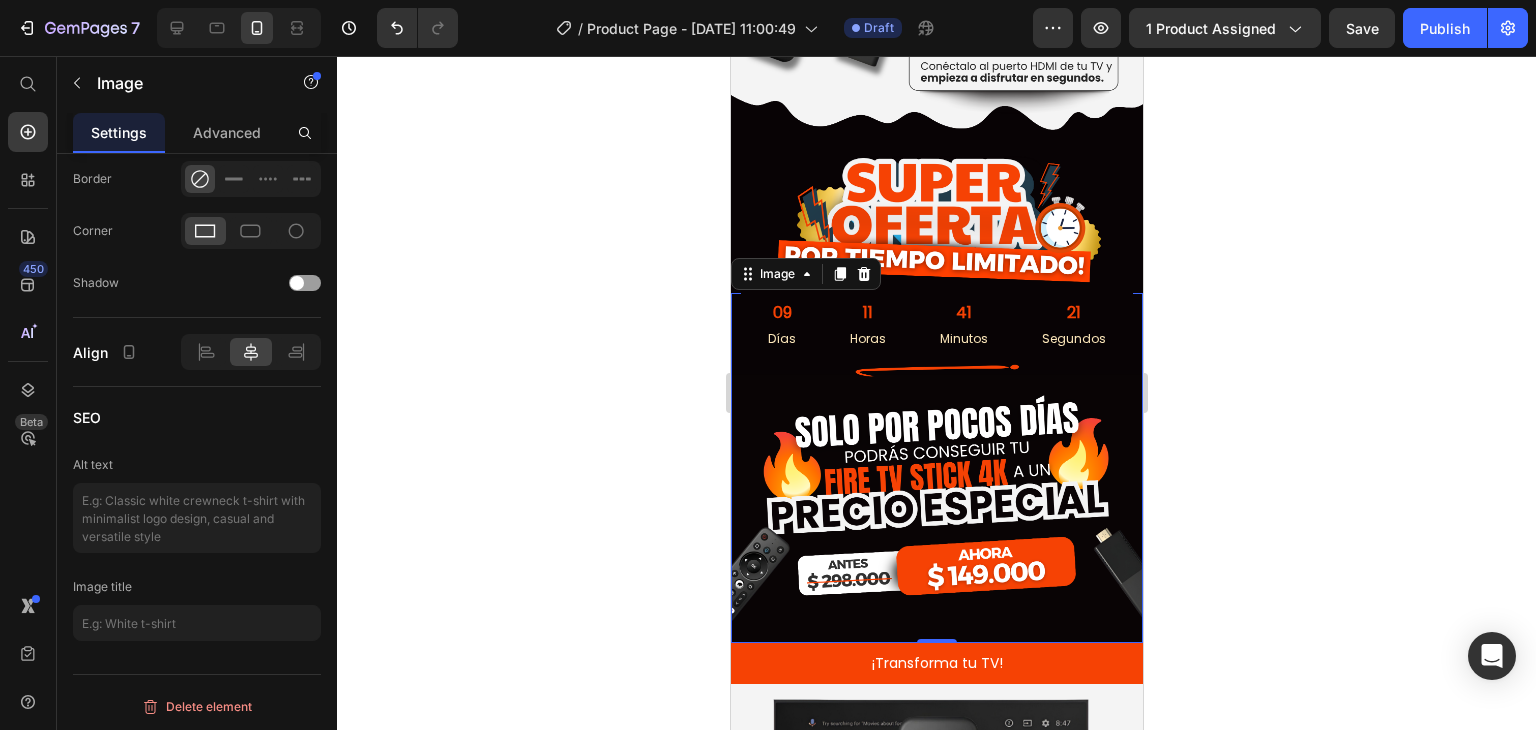 click 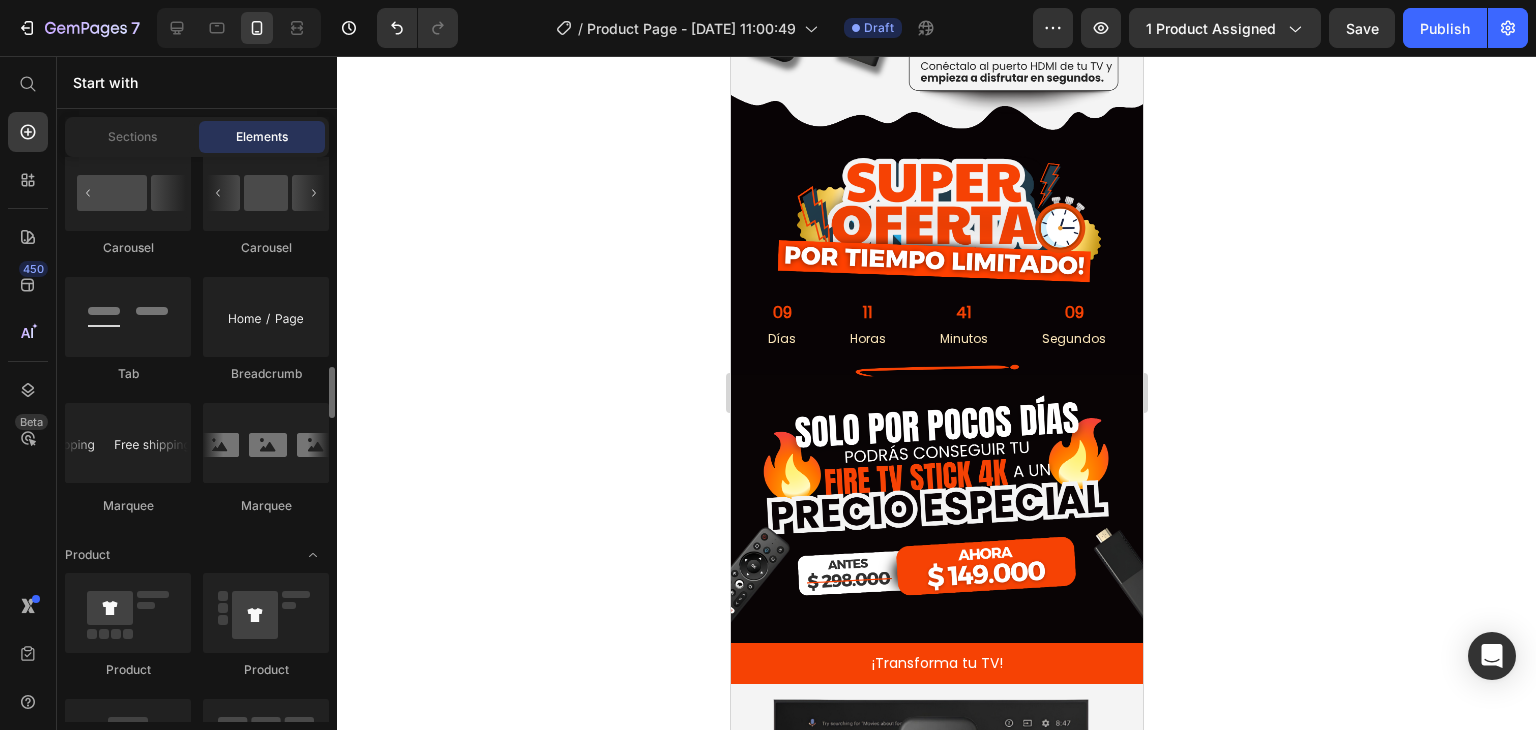 scroll, scrollTop: 2400, scrollLeft: 0, axis: vertical 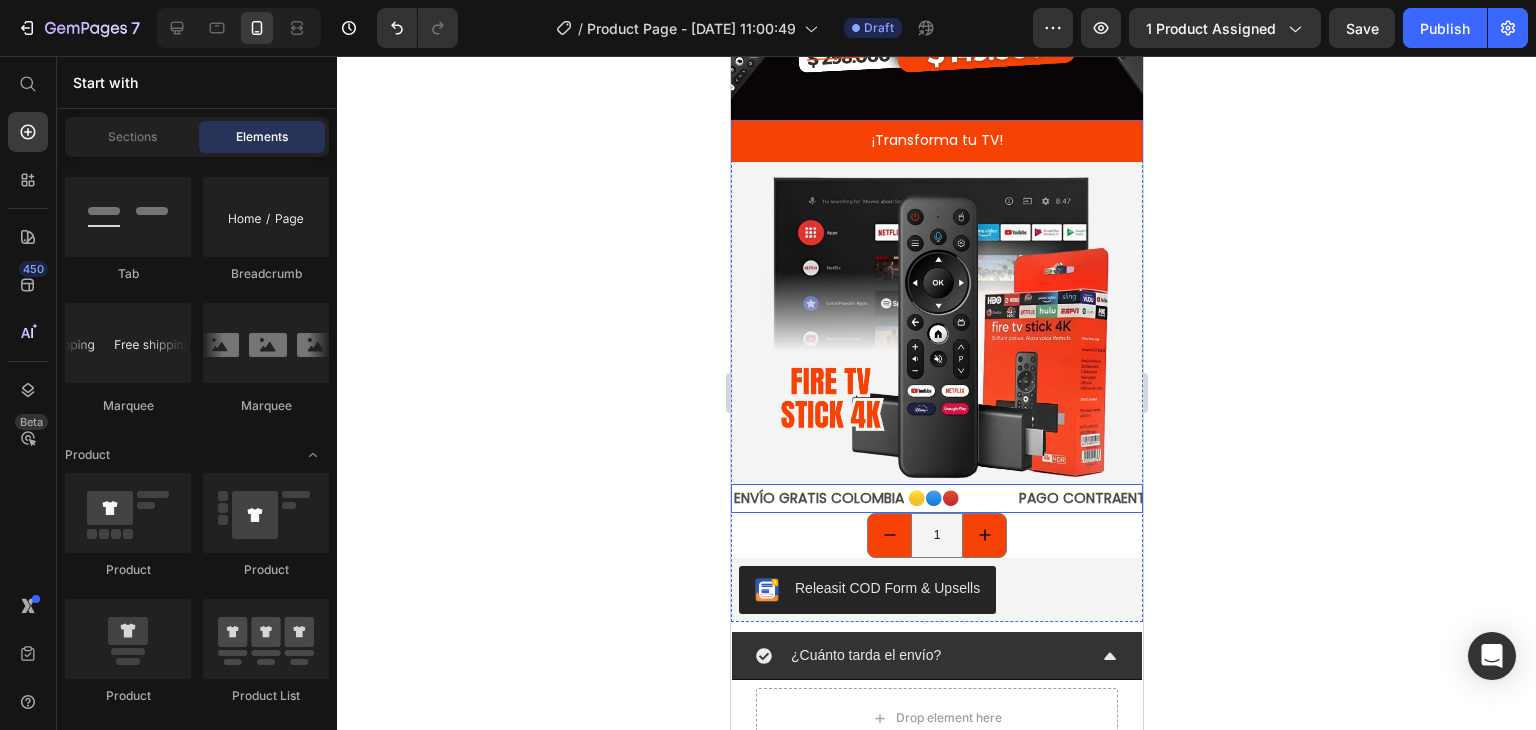 click on "ENVÍO GRATIS COLOMBIA 🟡🔵🔴  Text" at bounding box center [873, 498] 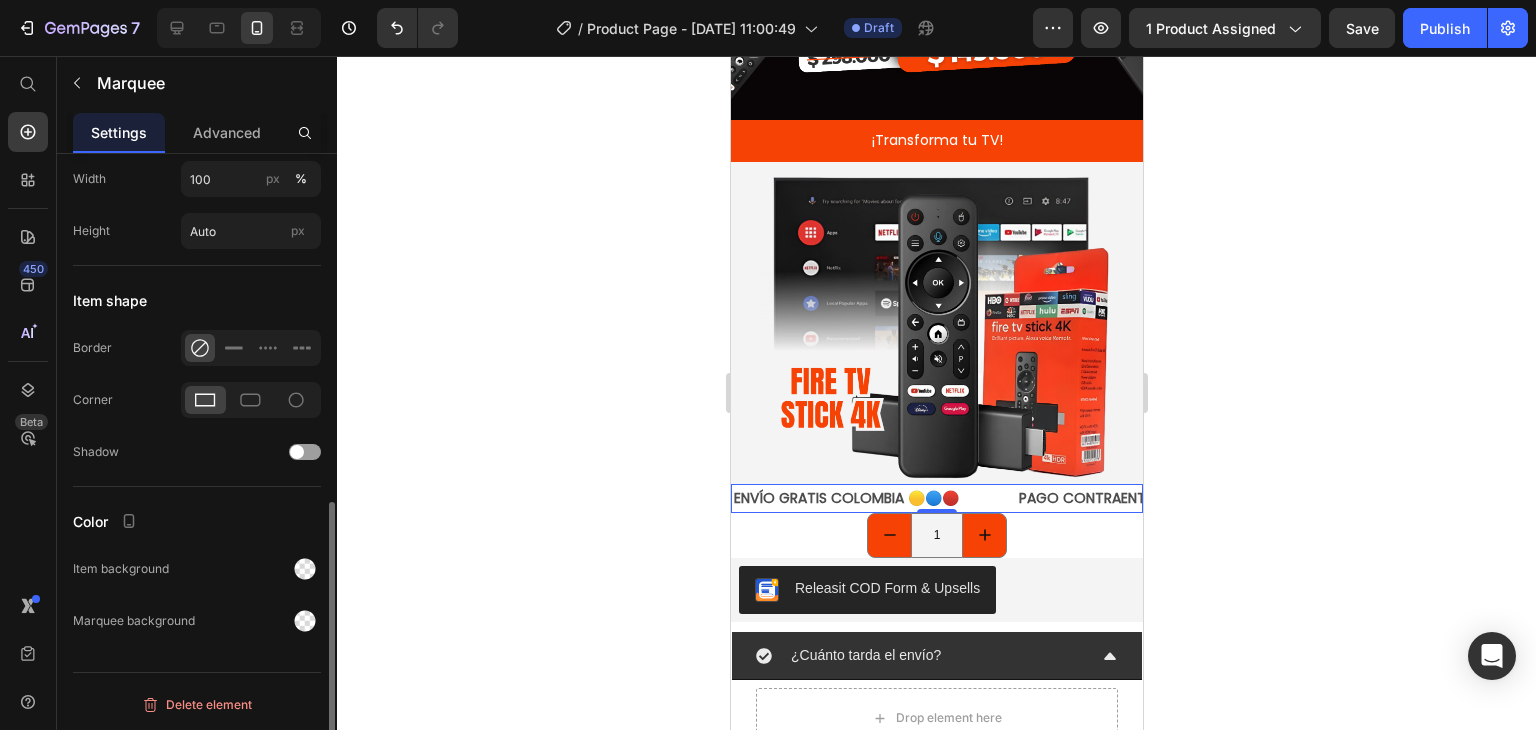 scroll, scrollTop: 0, scrollLeft: 0, axis: both 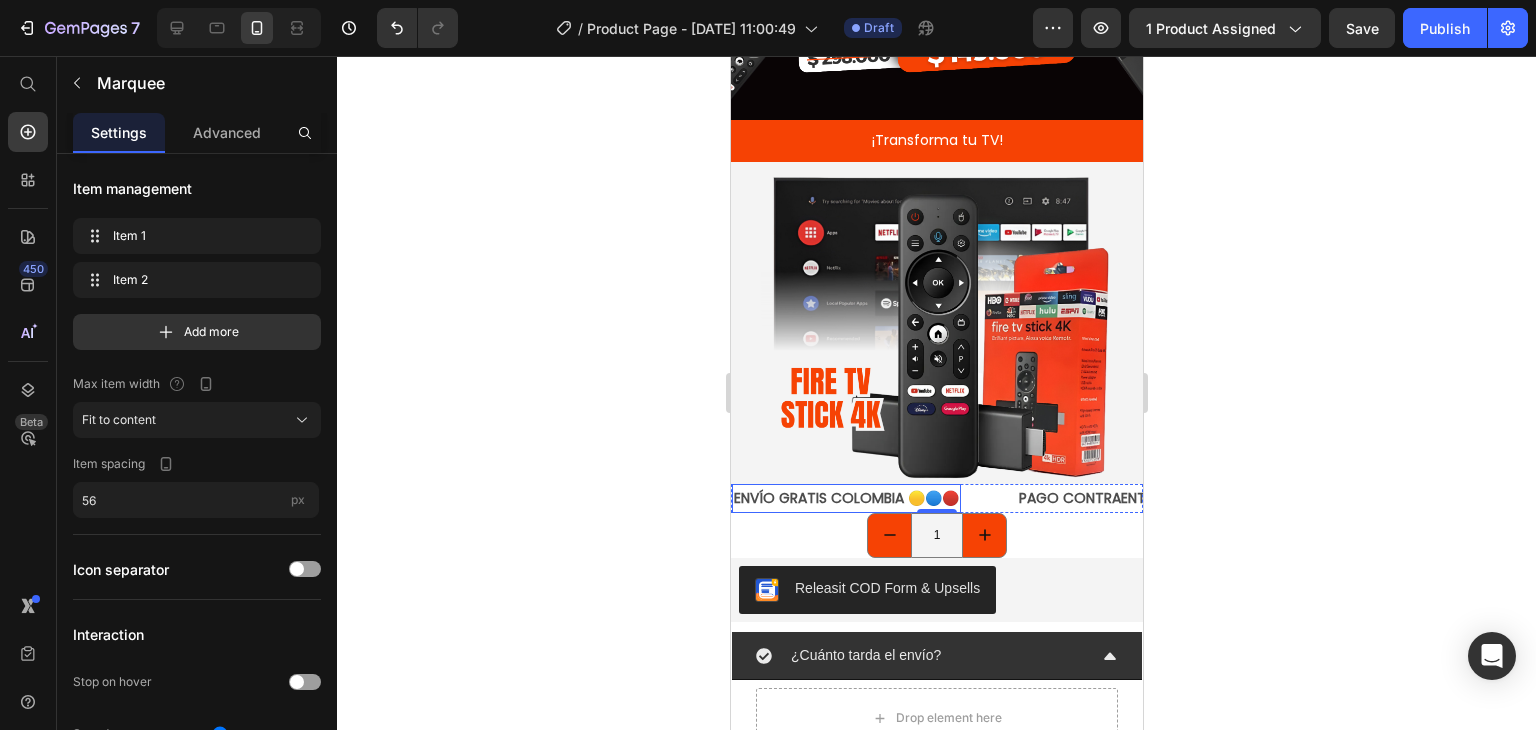 click on "ENVÍO GRATIS COLOMBIA 🟡🔵🔴" at bounding box center [845, 498] 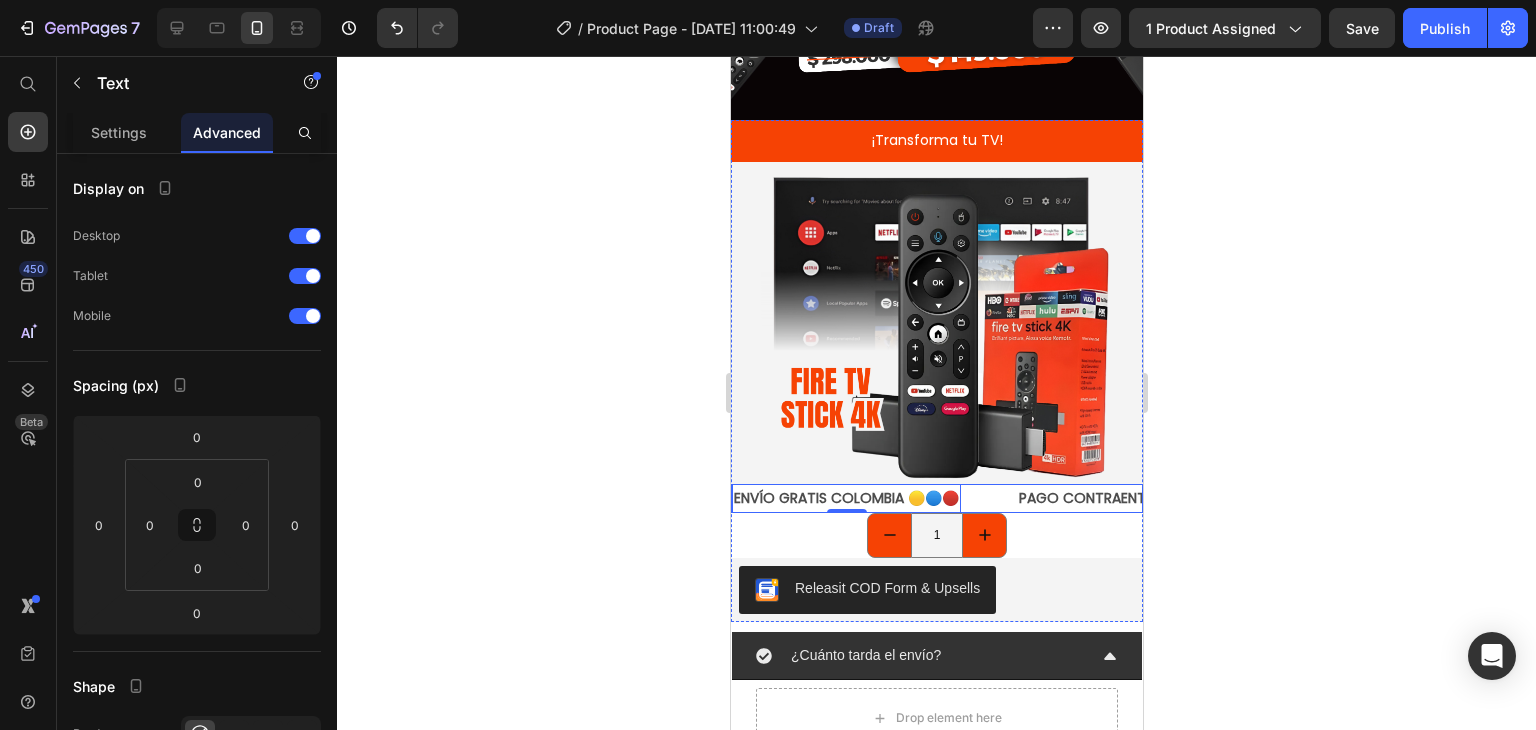click on "ENVÍO GRATIS COLOMBIA 🟡🔵🔴  Text   0" at bounding box center [873, 498] 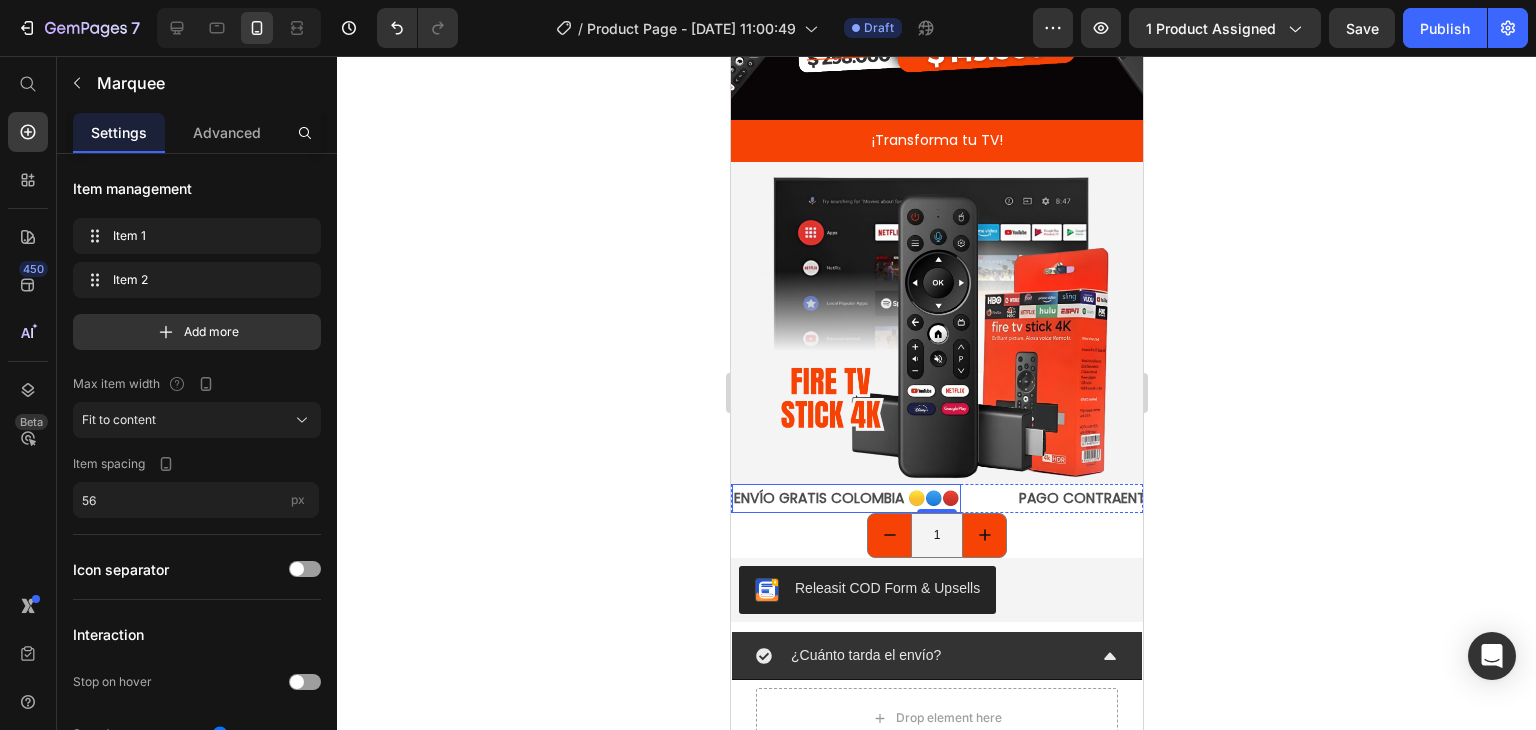 click on "ENVÍO GRATIS COLOMBIA 🟡🔵🔴" at bounding box center (845, 498) 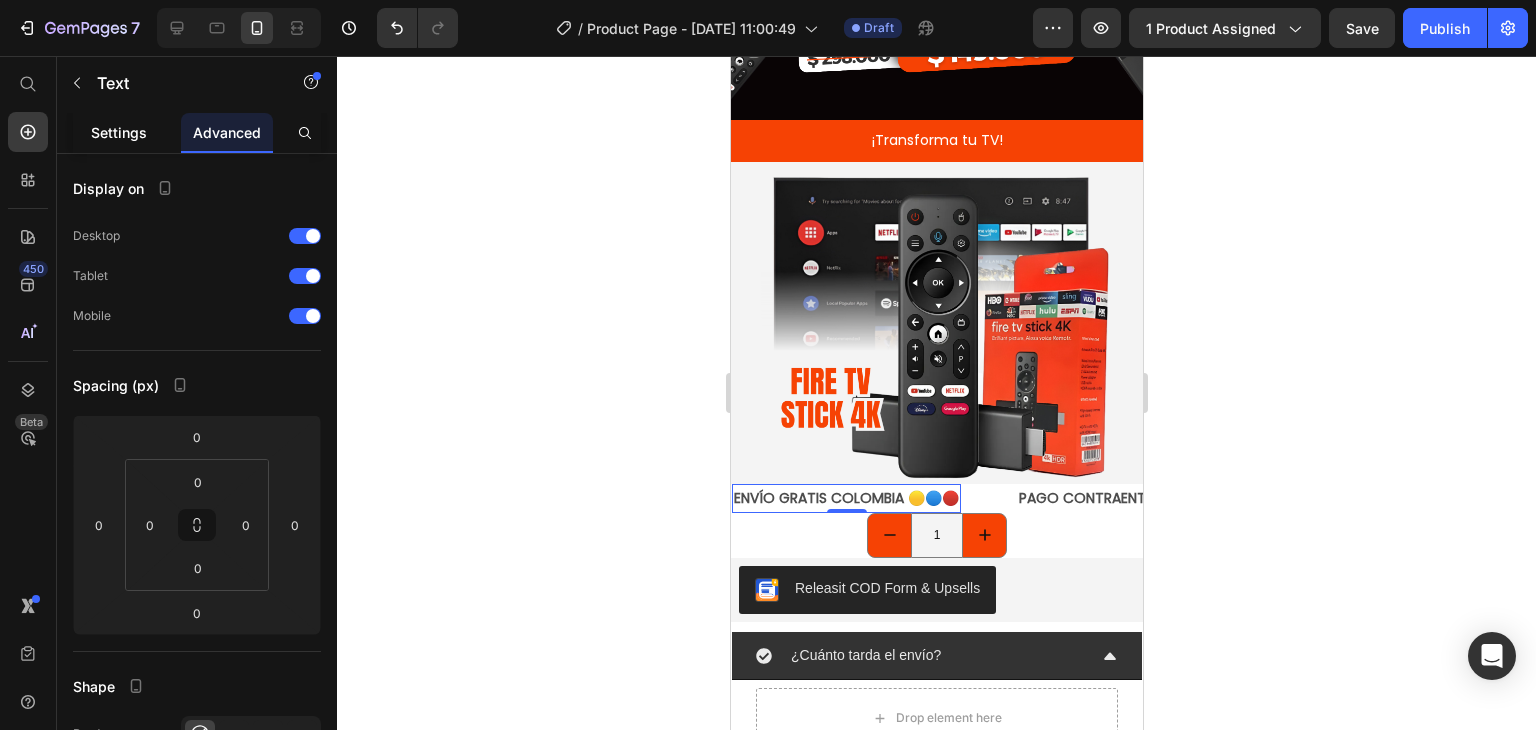 click on "Settings" 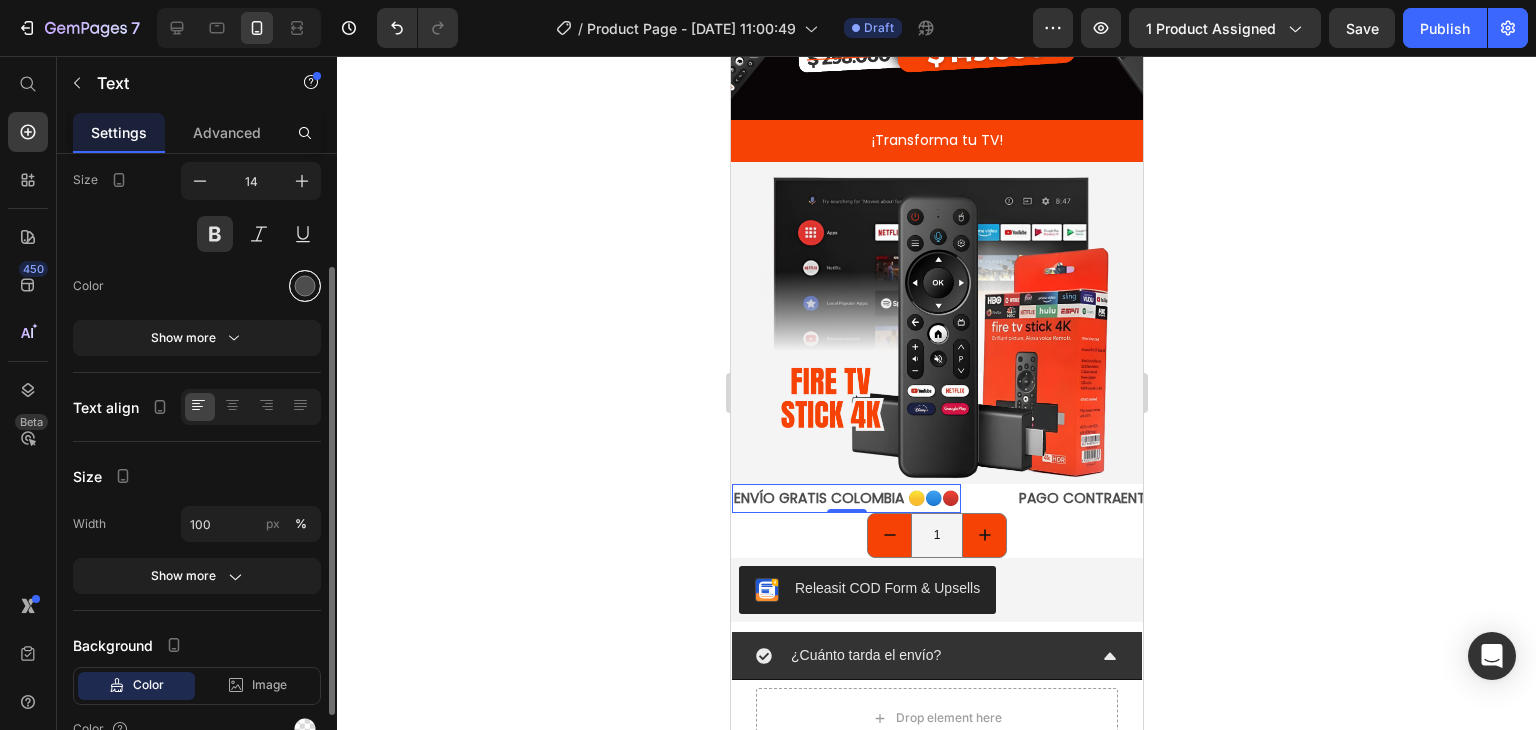 scroll, scrollTop: 0, scrollLeft: 0, axis: both 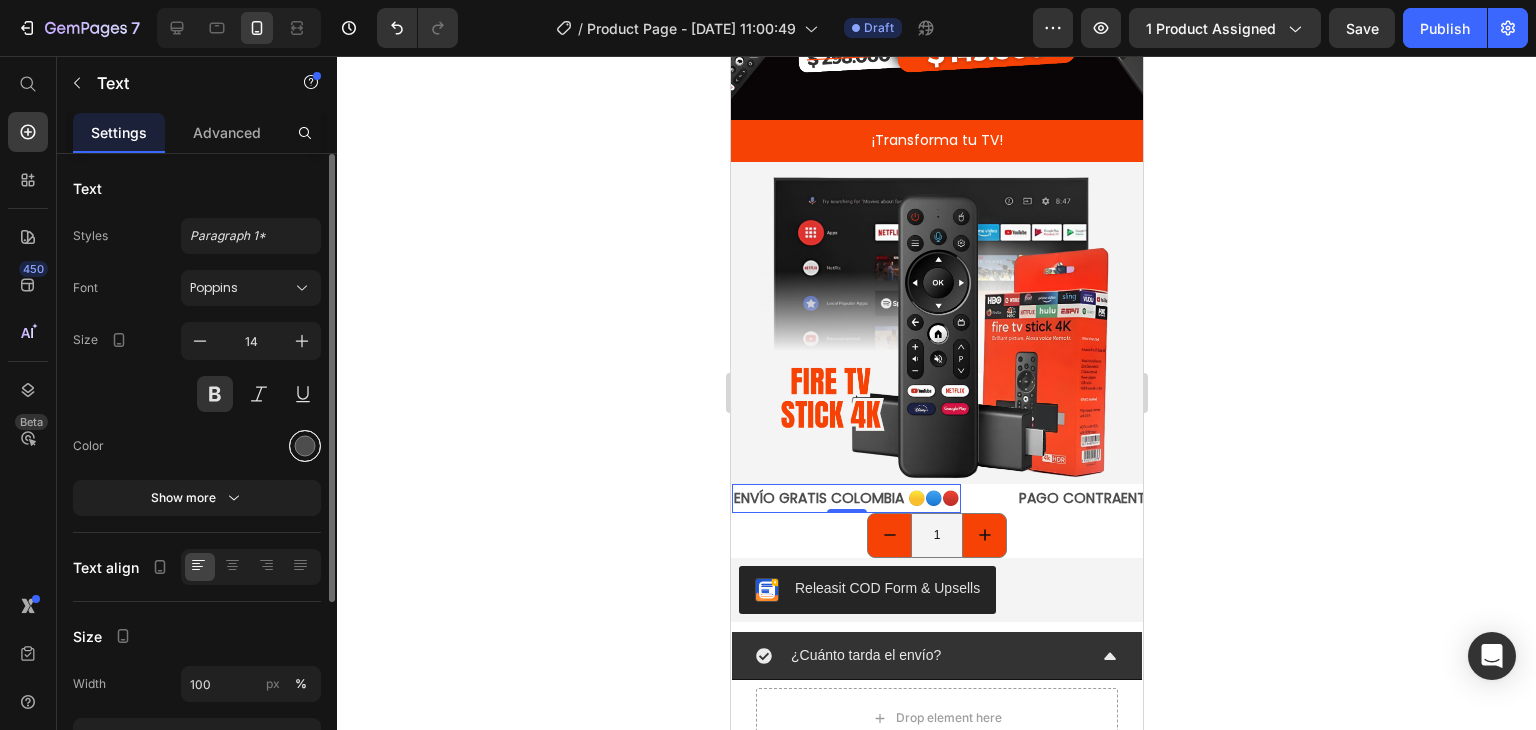 click at bounding box center (305, 446) 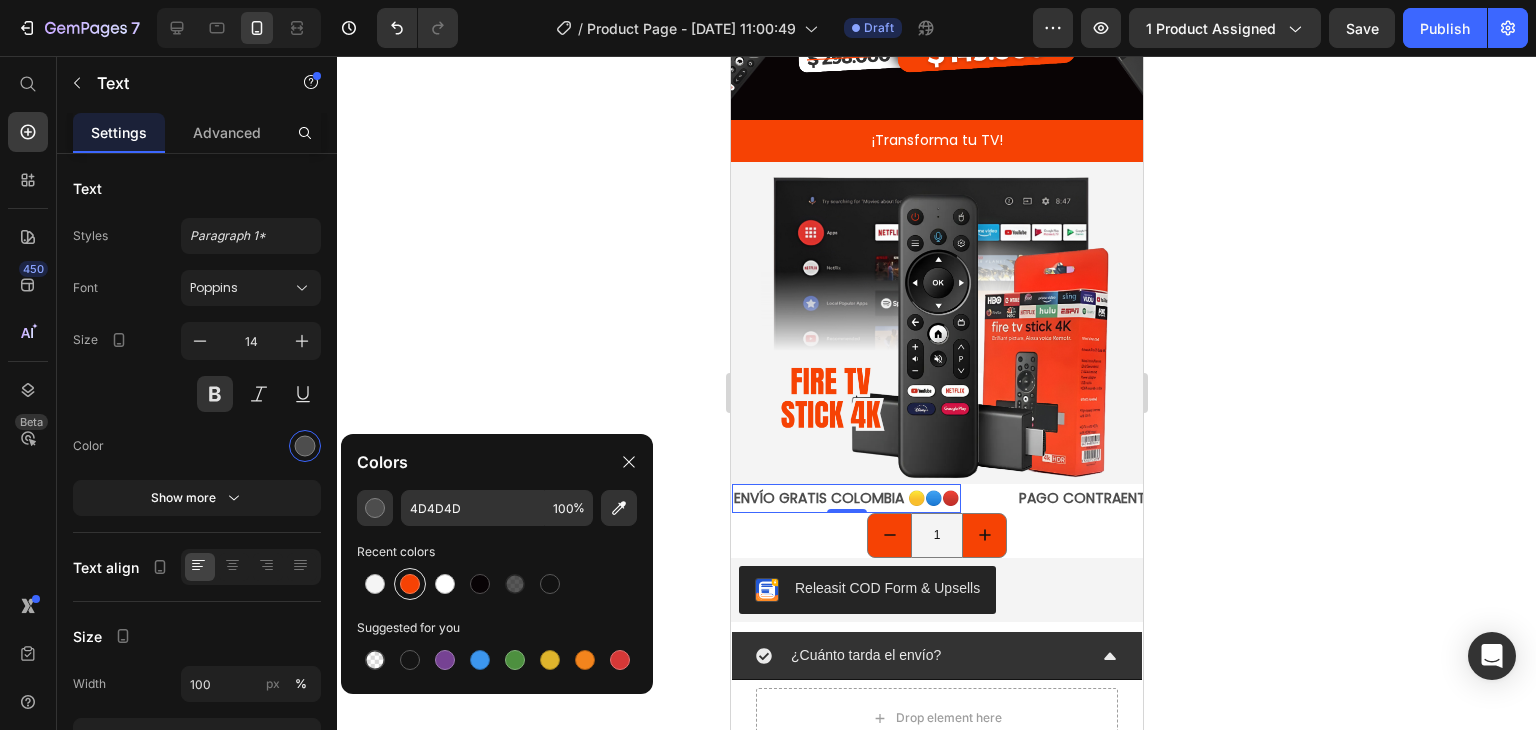 click at bounding box center (410, 584) 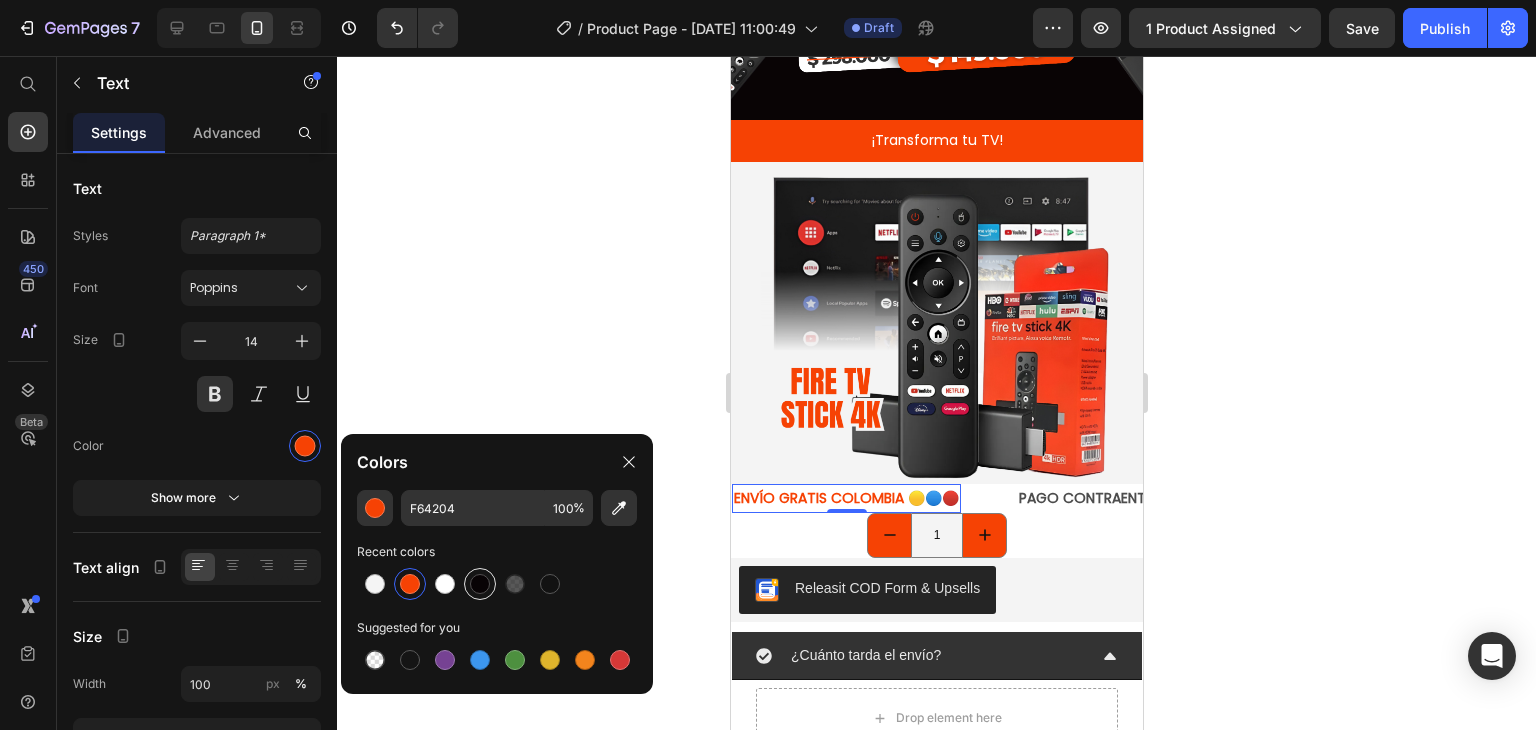 click at bounding box center (480, 584) 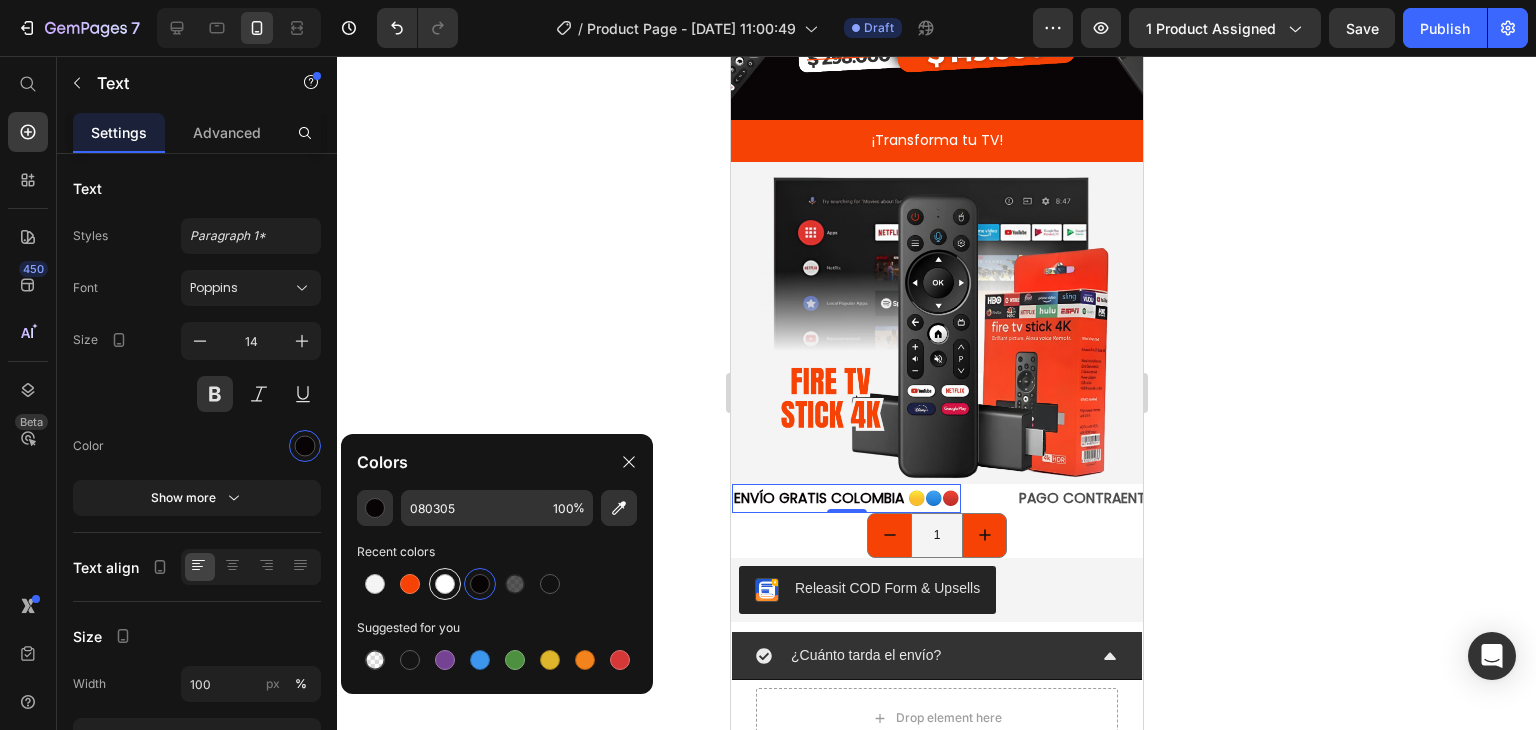 click at bounding box center (445, 584) 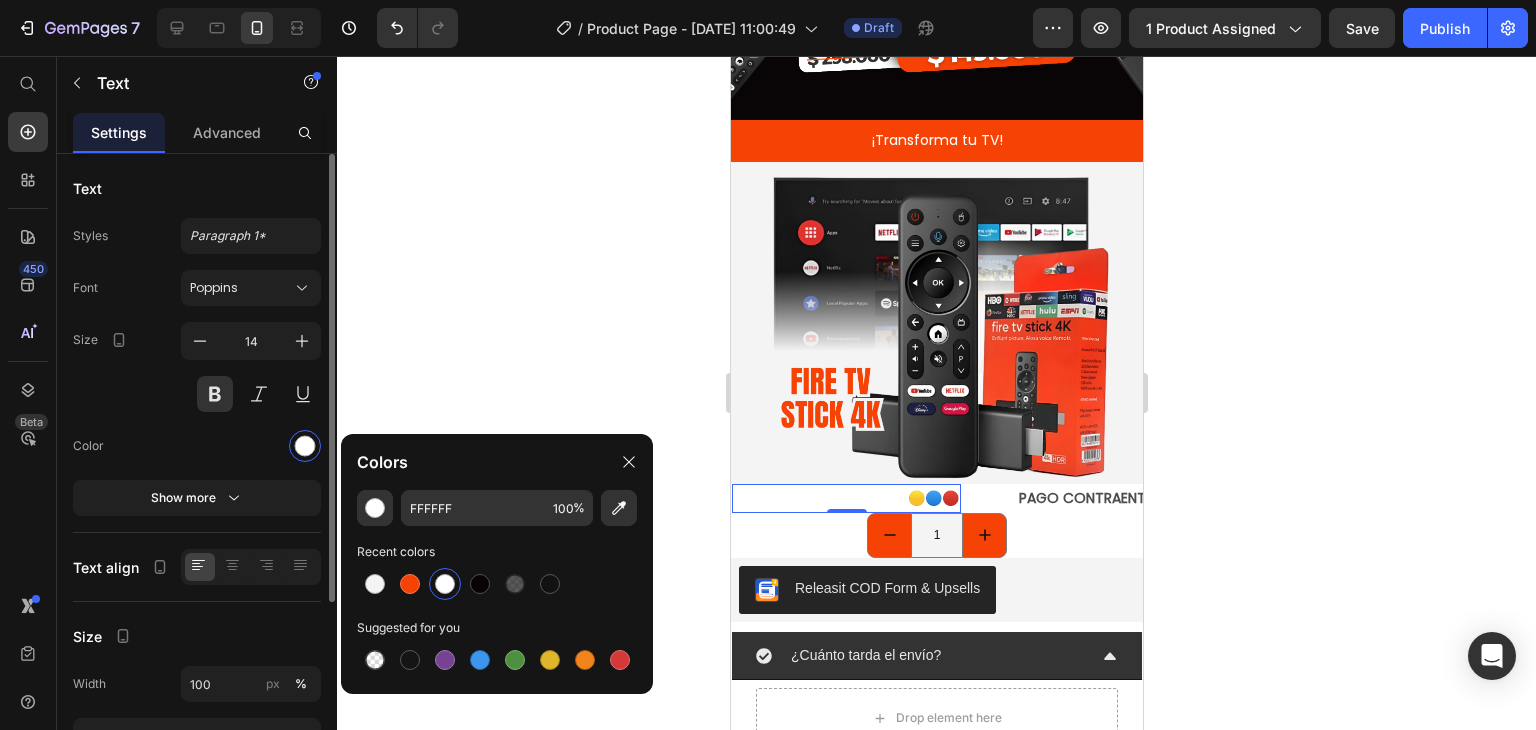 click at bounding box center [251, 446] 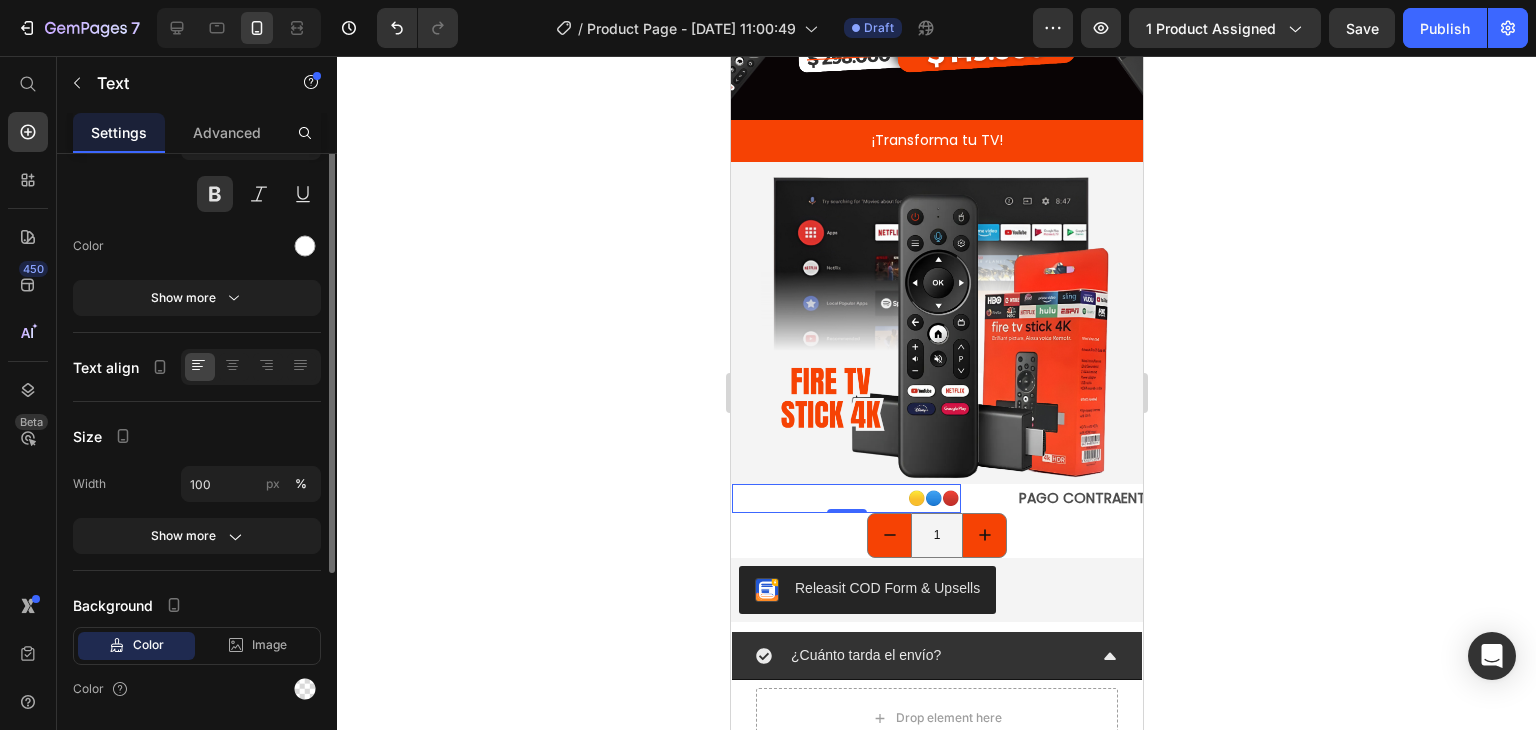 scroll, scrollTop: 260, scrollLeft: 0, axis: vertical 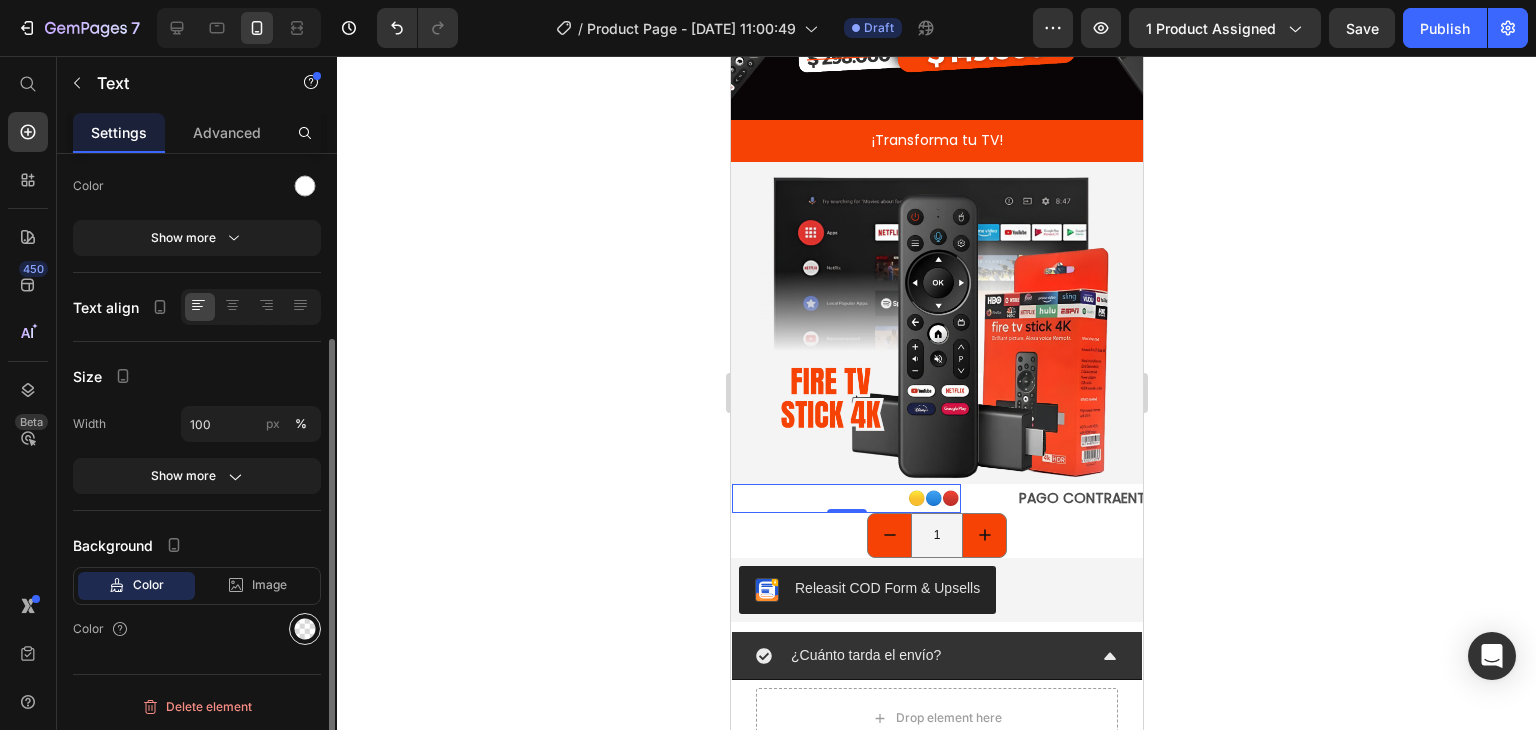 click at bounding box center (305, 629) 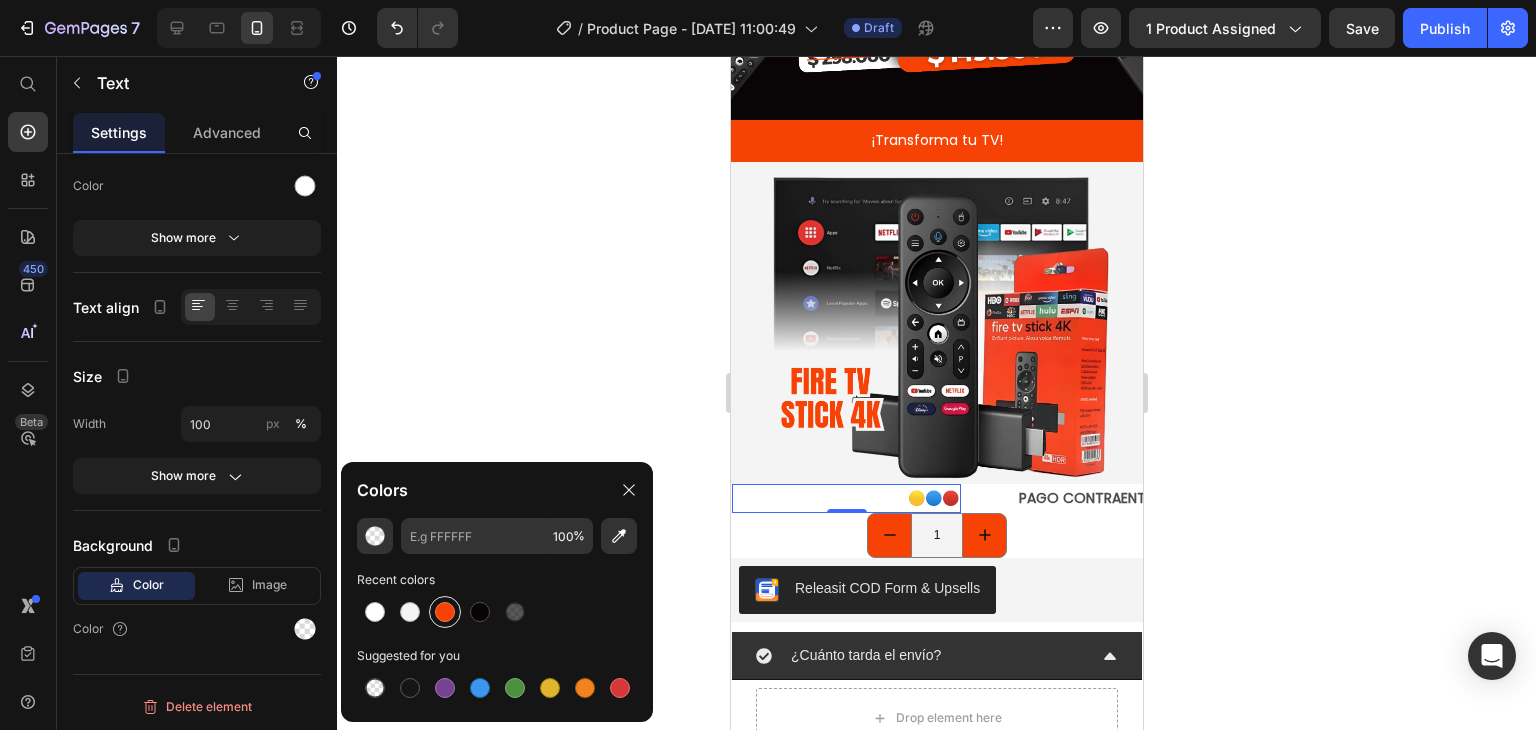 click at bounding box center [445, 612] 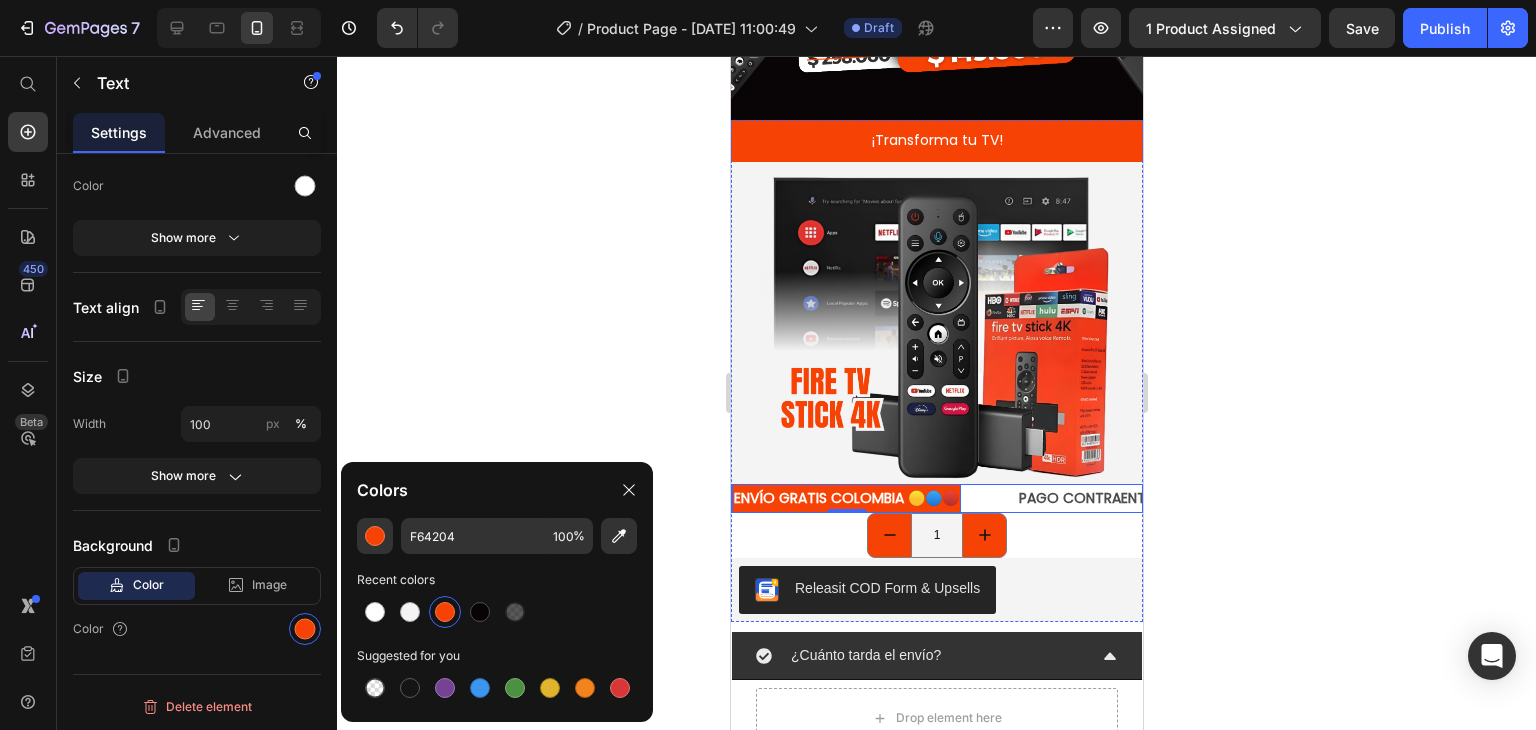 click on "ENVÍO GRATIS COLOMBIA 🟡🔵🔴  Text   0" at bounding box center [873, 498] 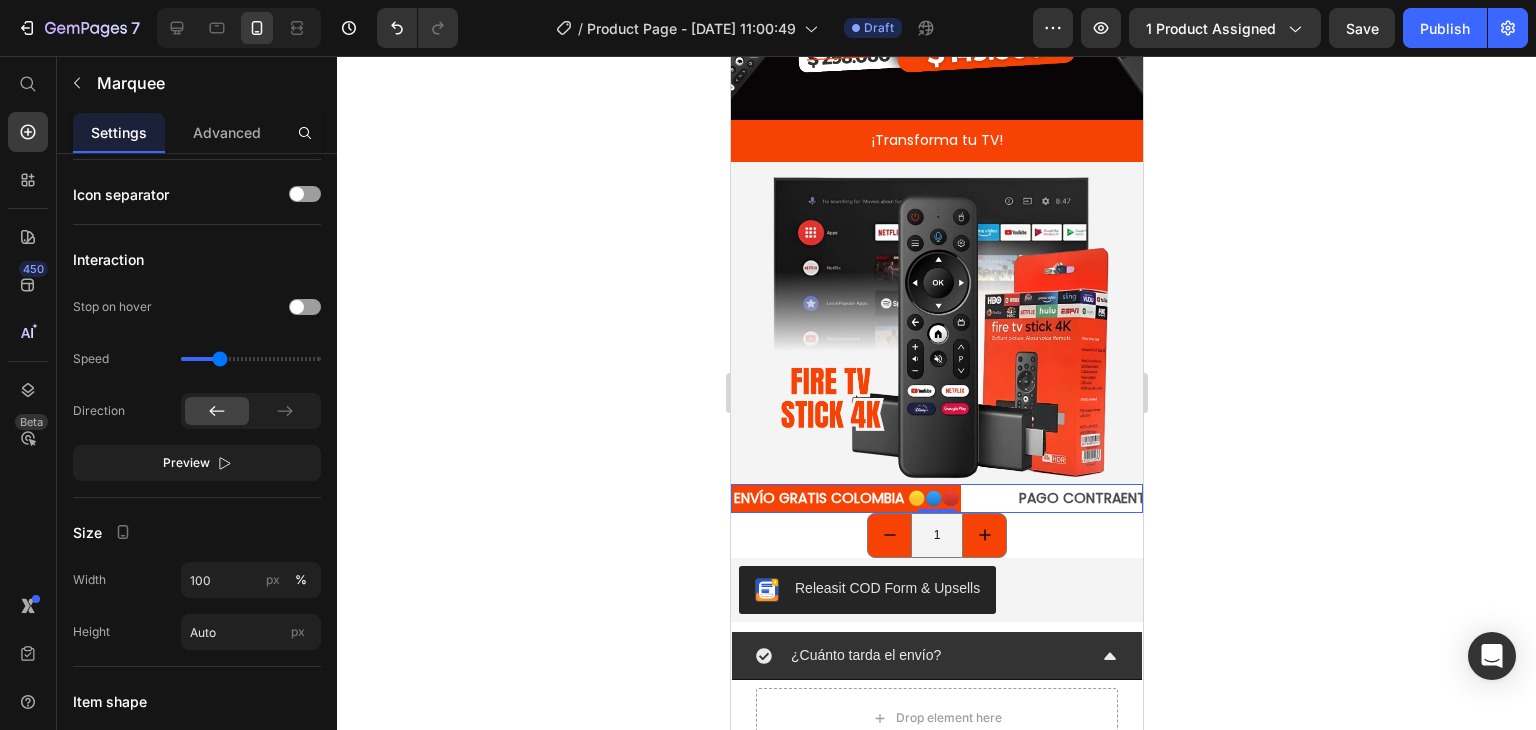 scroll, scrollTop: 0, scrollLeft: 0, axis: both 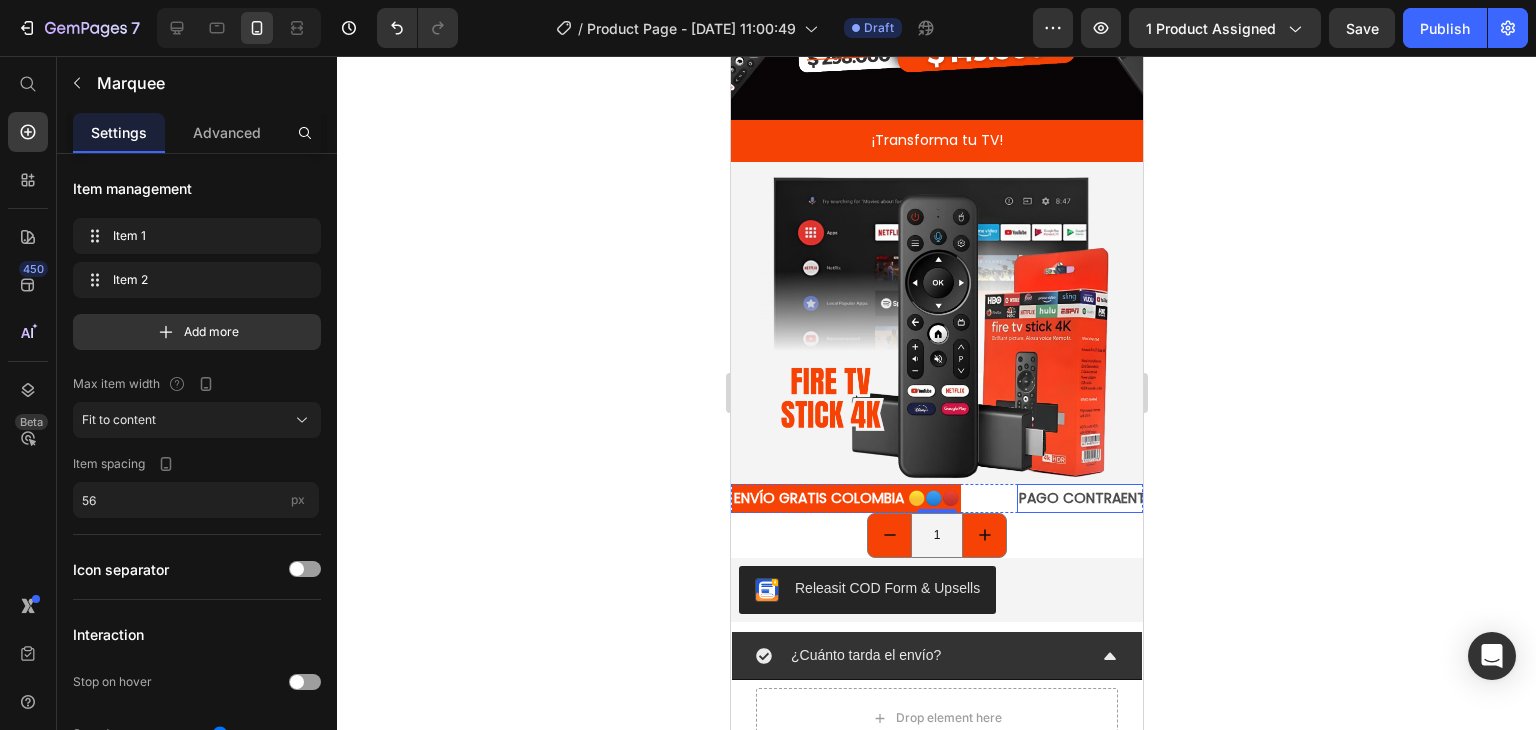 click on "ENVÍO GRATIS COLOMBIA 🟡🔵🔴  Text" at bounding box center [873, 498] 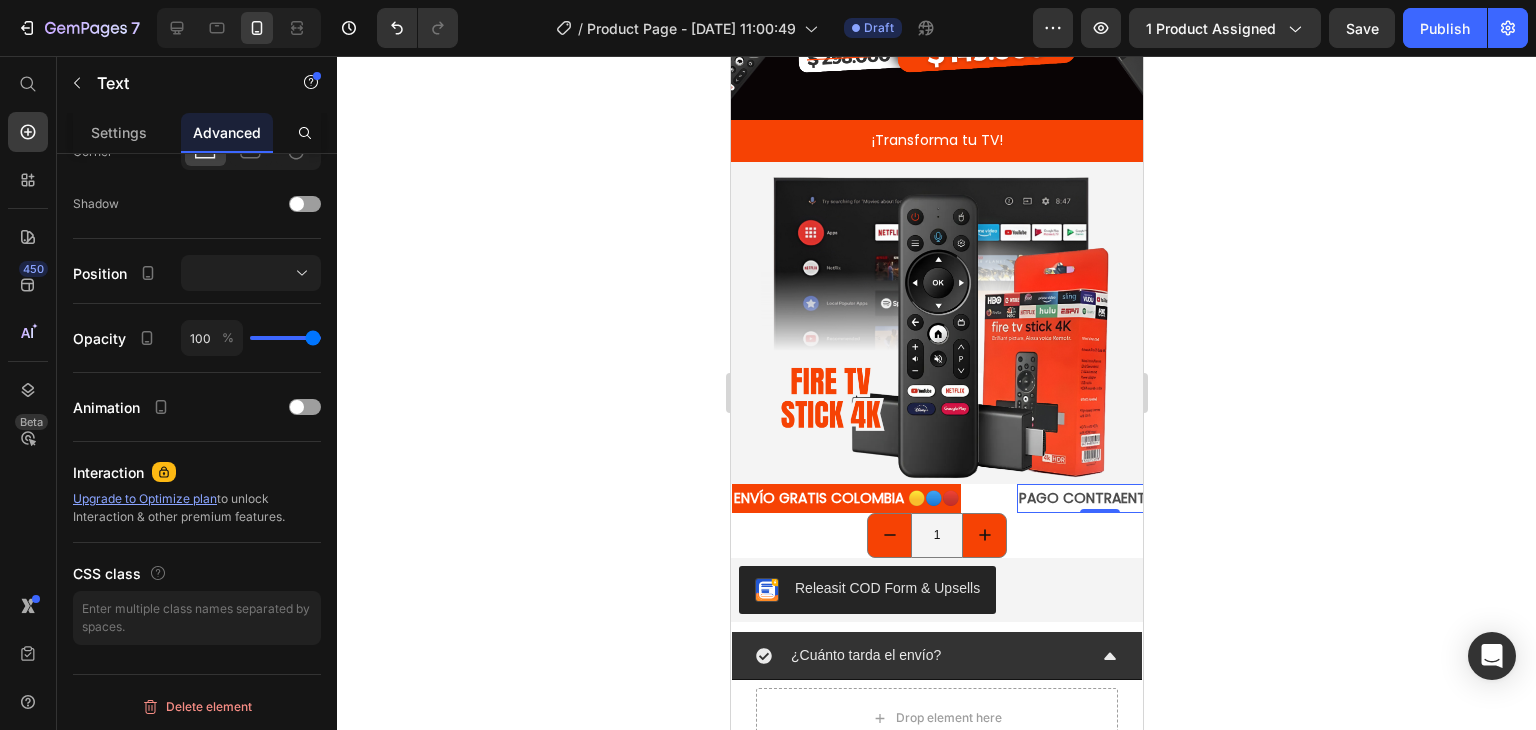 scroll, scrollTop: 34, scrollLeft: 0, axis: vertical 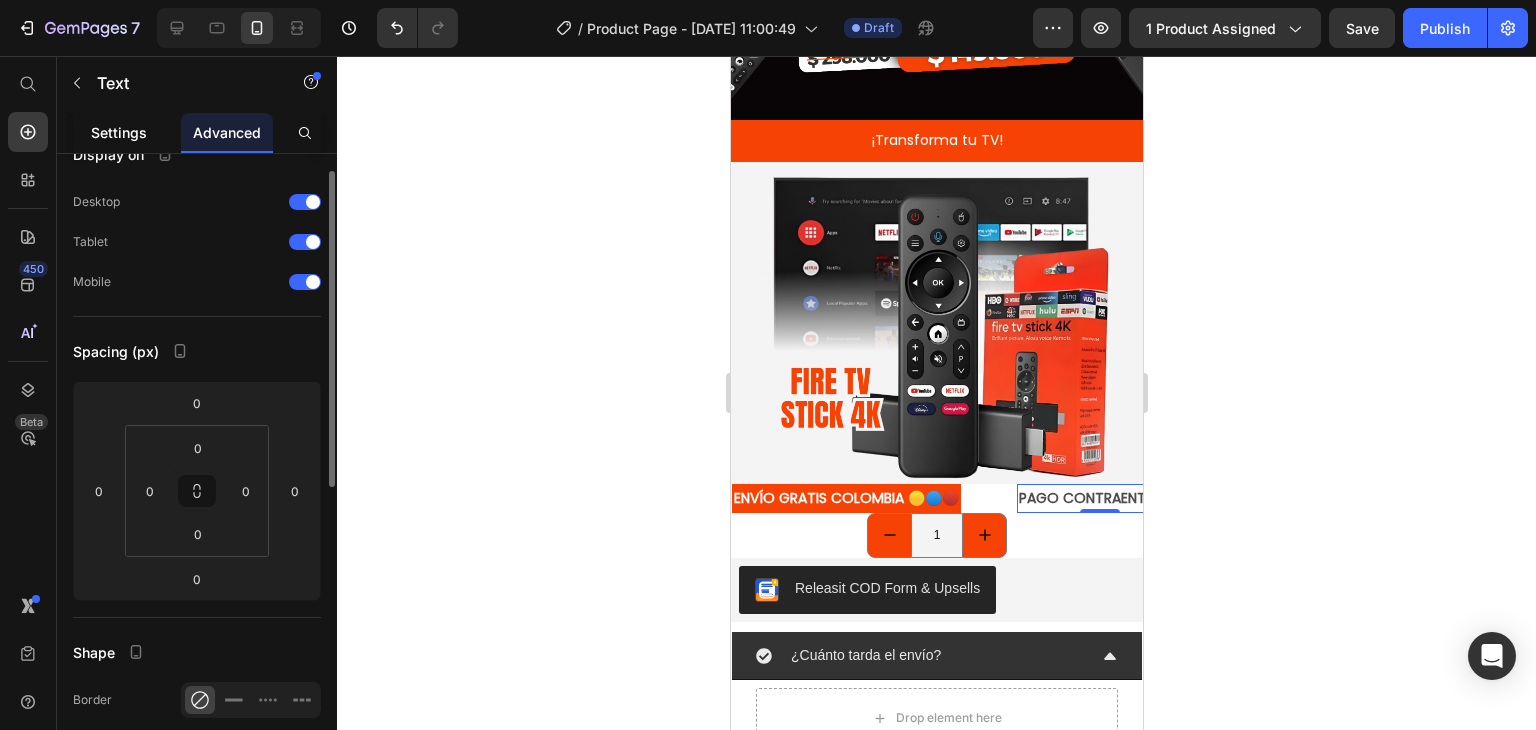 click on "Settings" at bounding box center (119, 132) 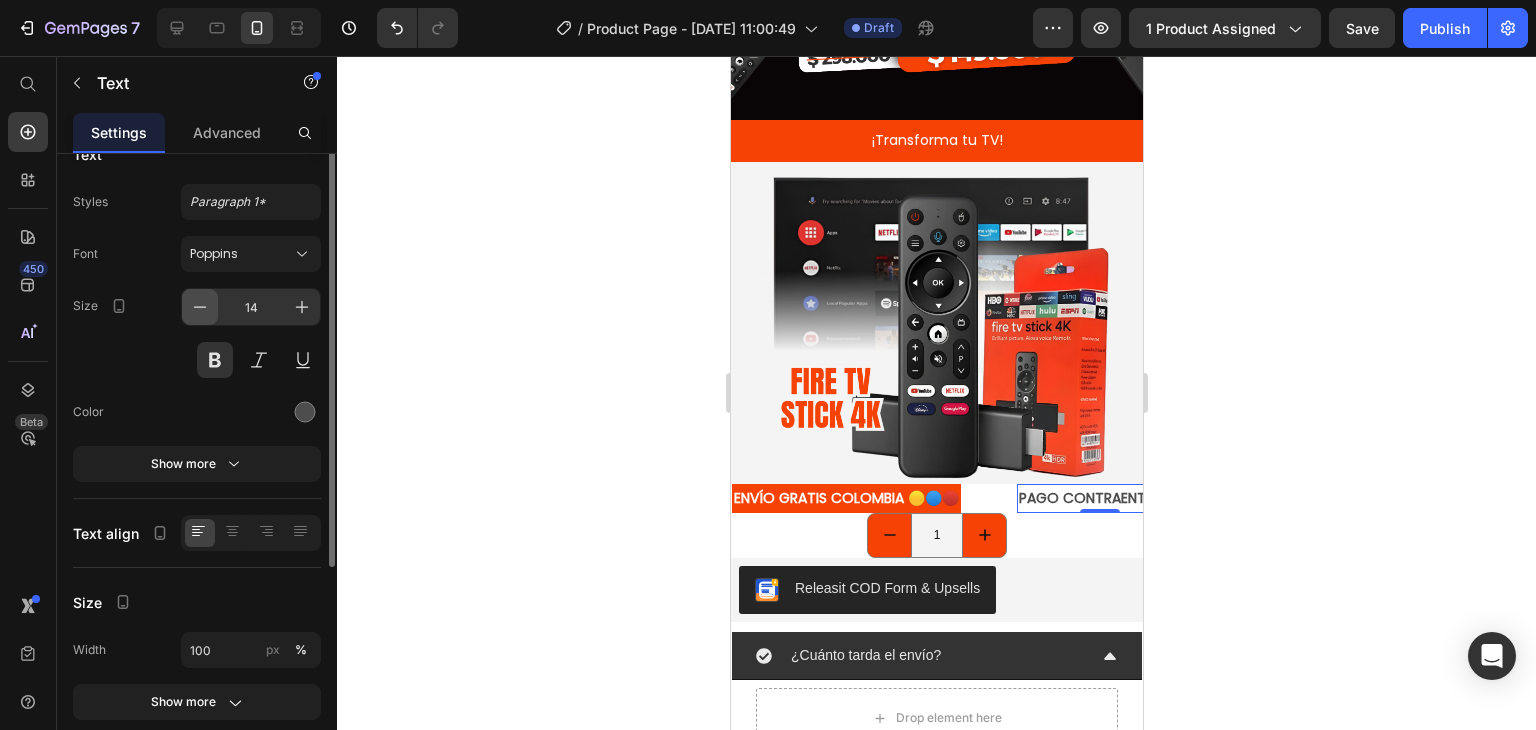 scroll, scrollTop: 0, scrollLeft: 0, axis: both 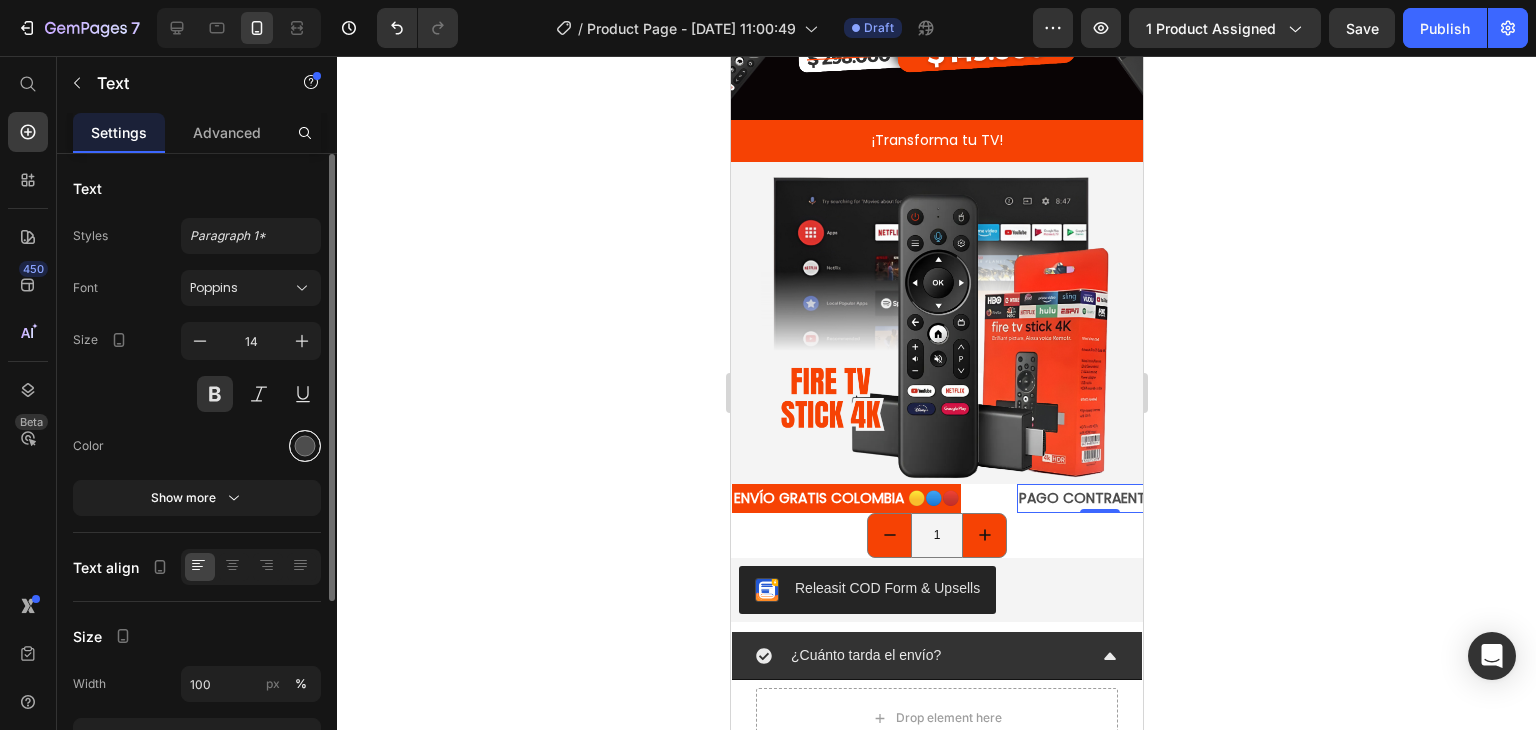 click at bounding box center (305, 446) 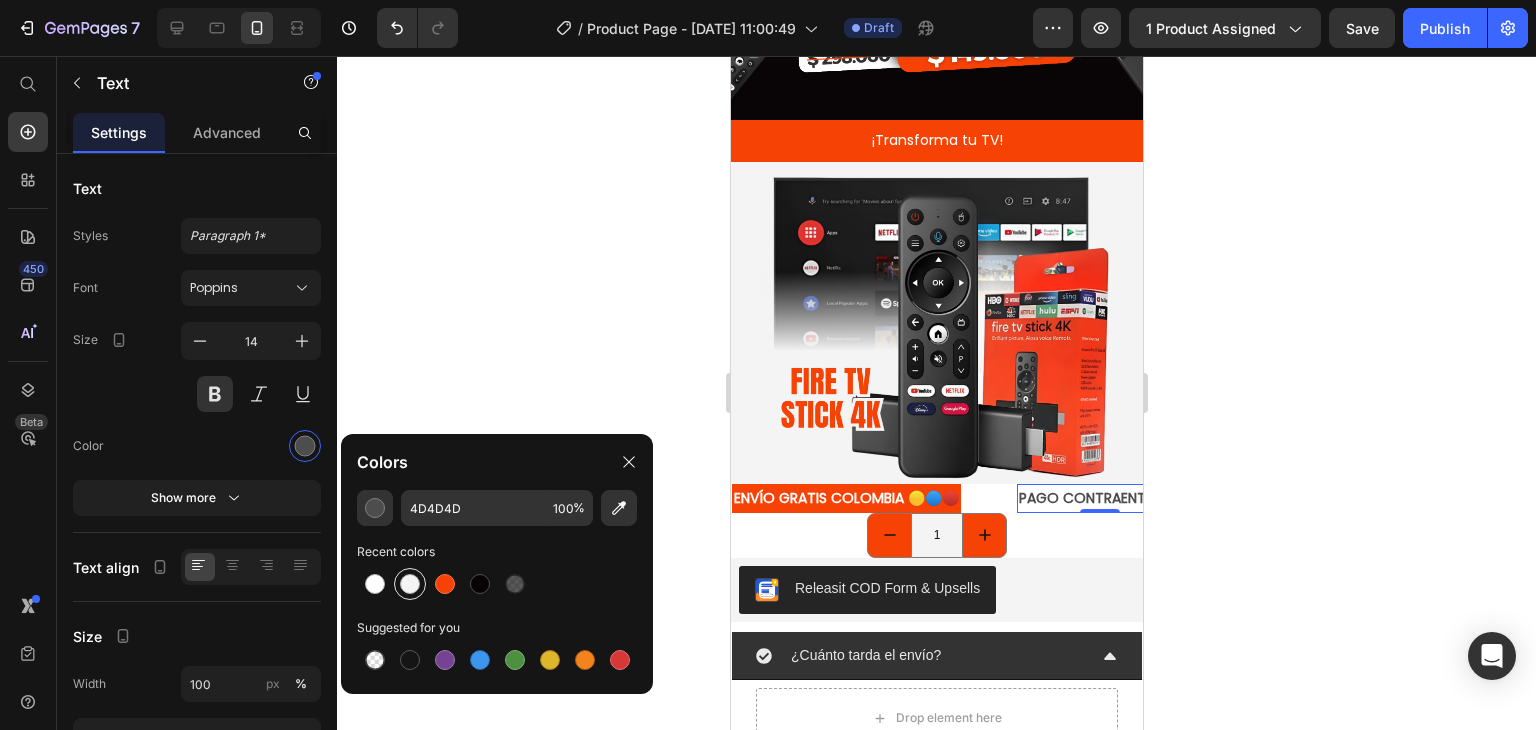 click at bounding box center [410, 584] 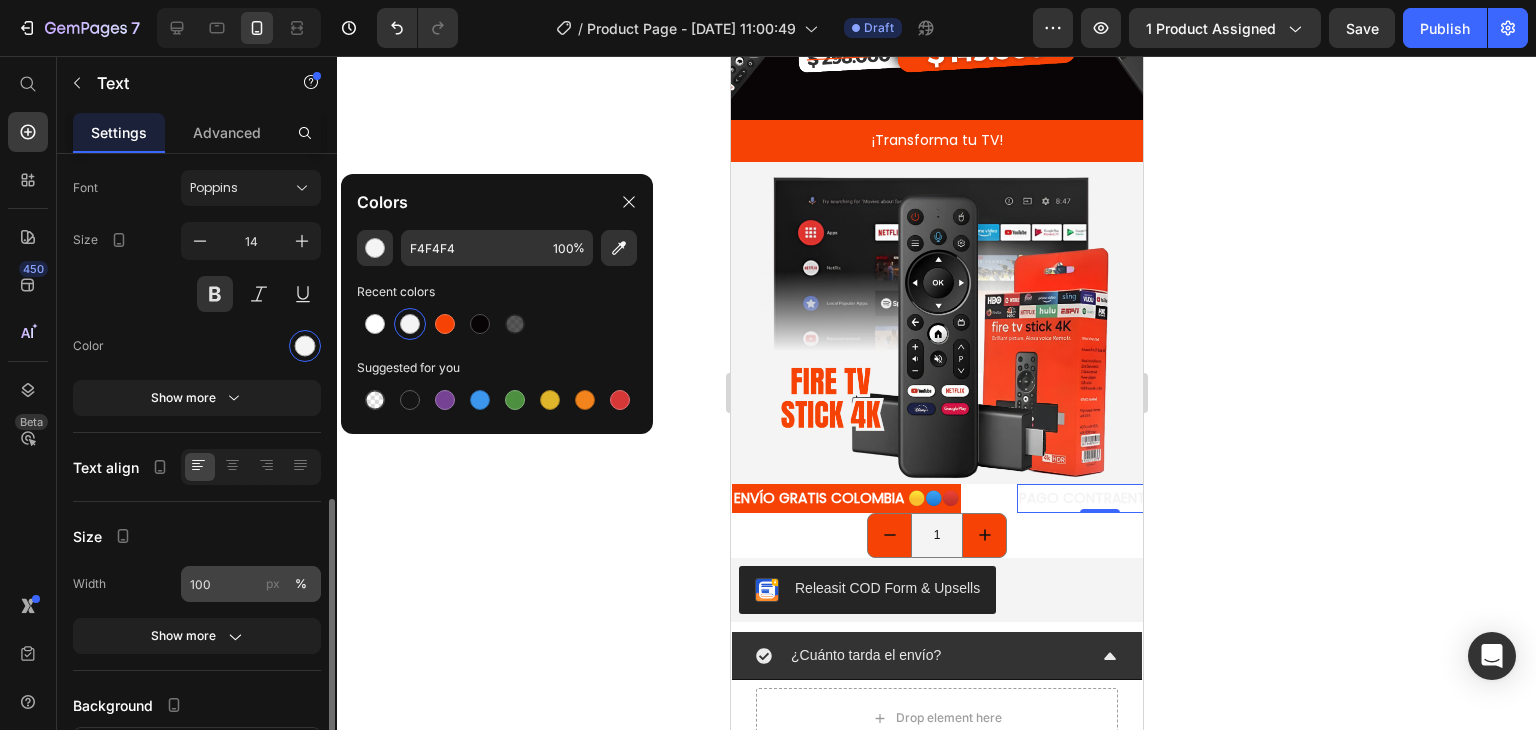 scroll, scrollTop: 260, scrollLeft: 0, axis: vertical 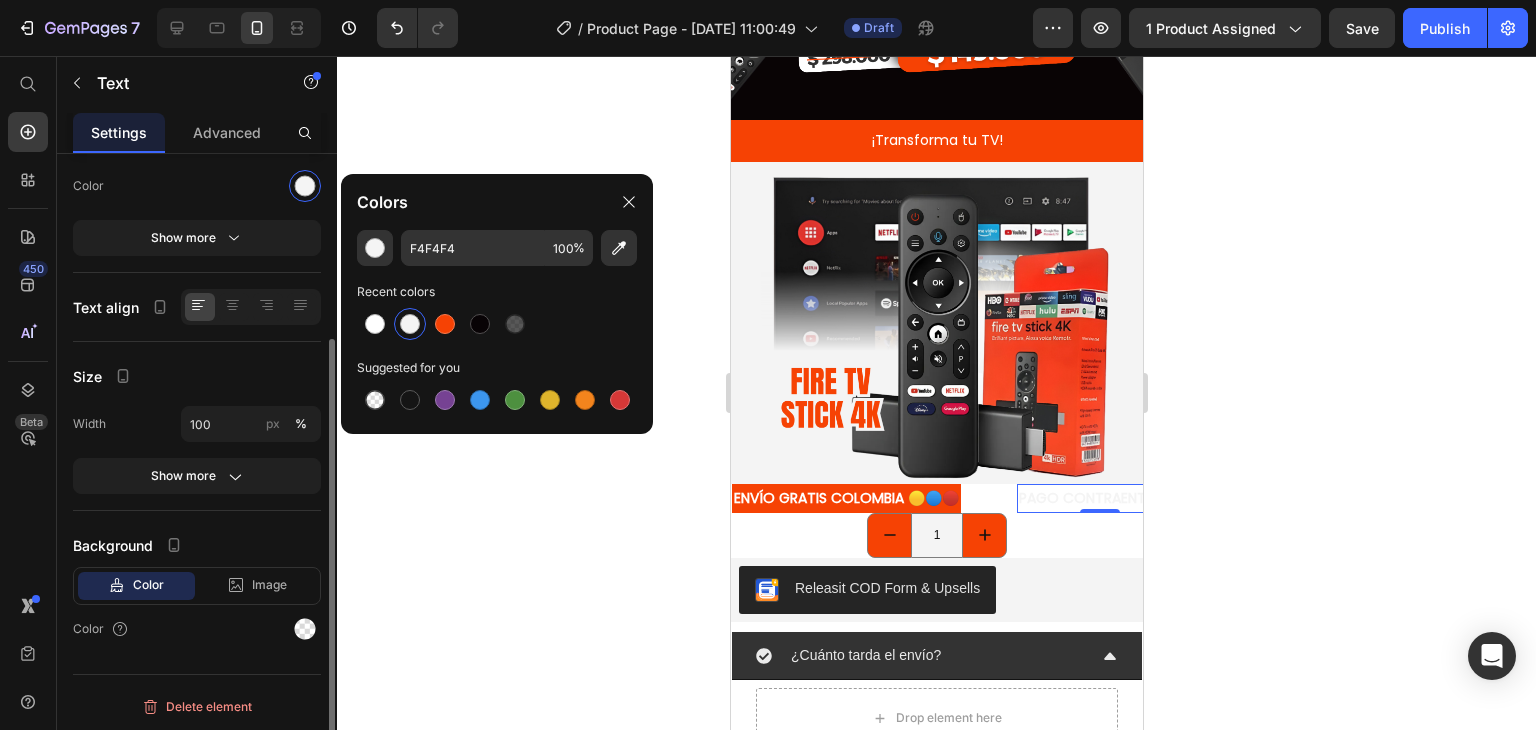 click on "Background" at bounding box center [197, 545] 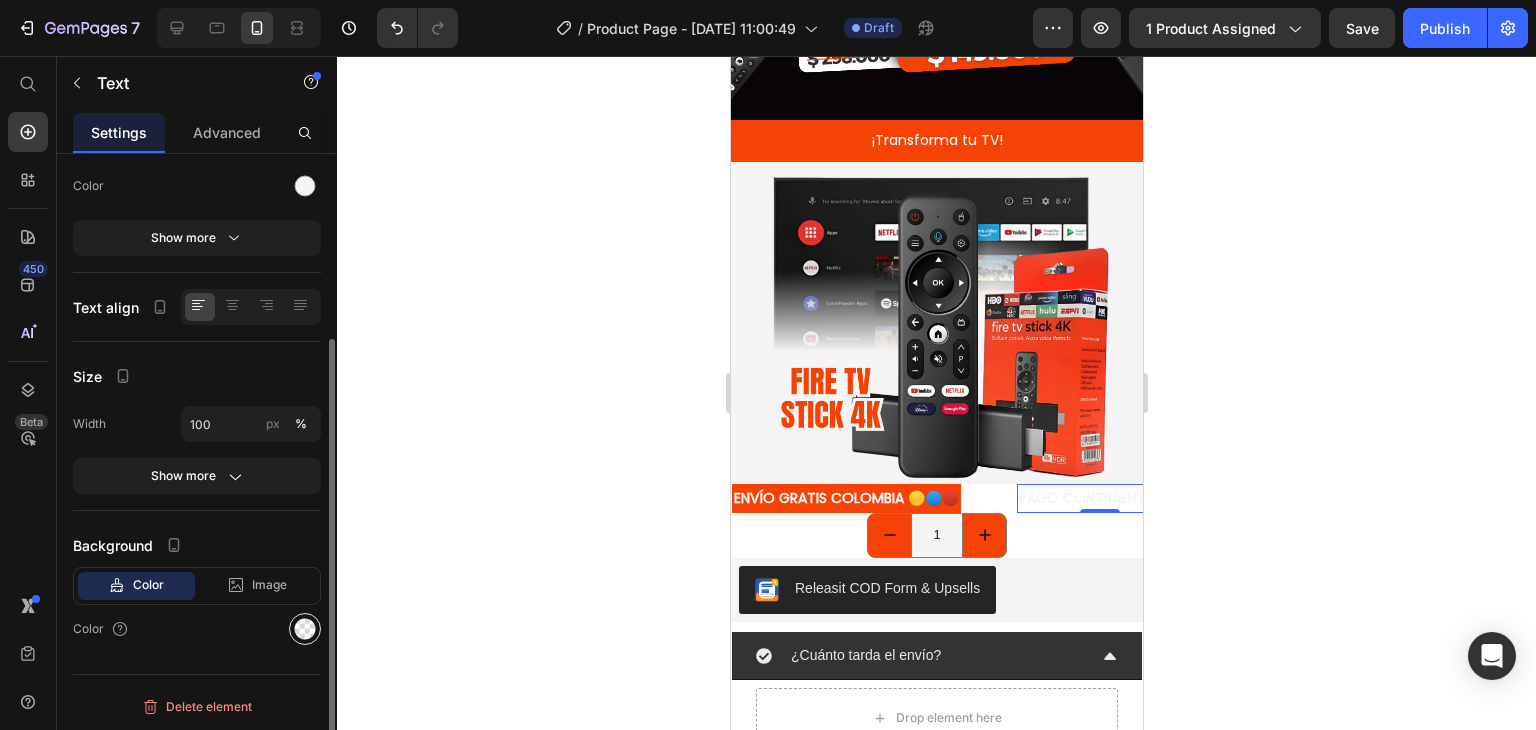 click 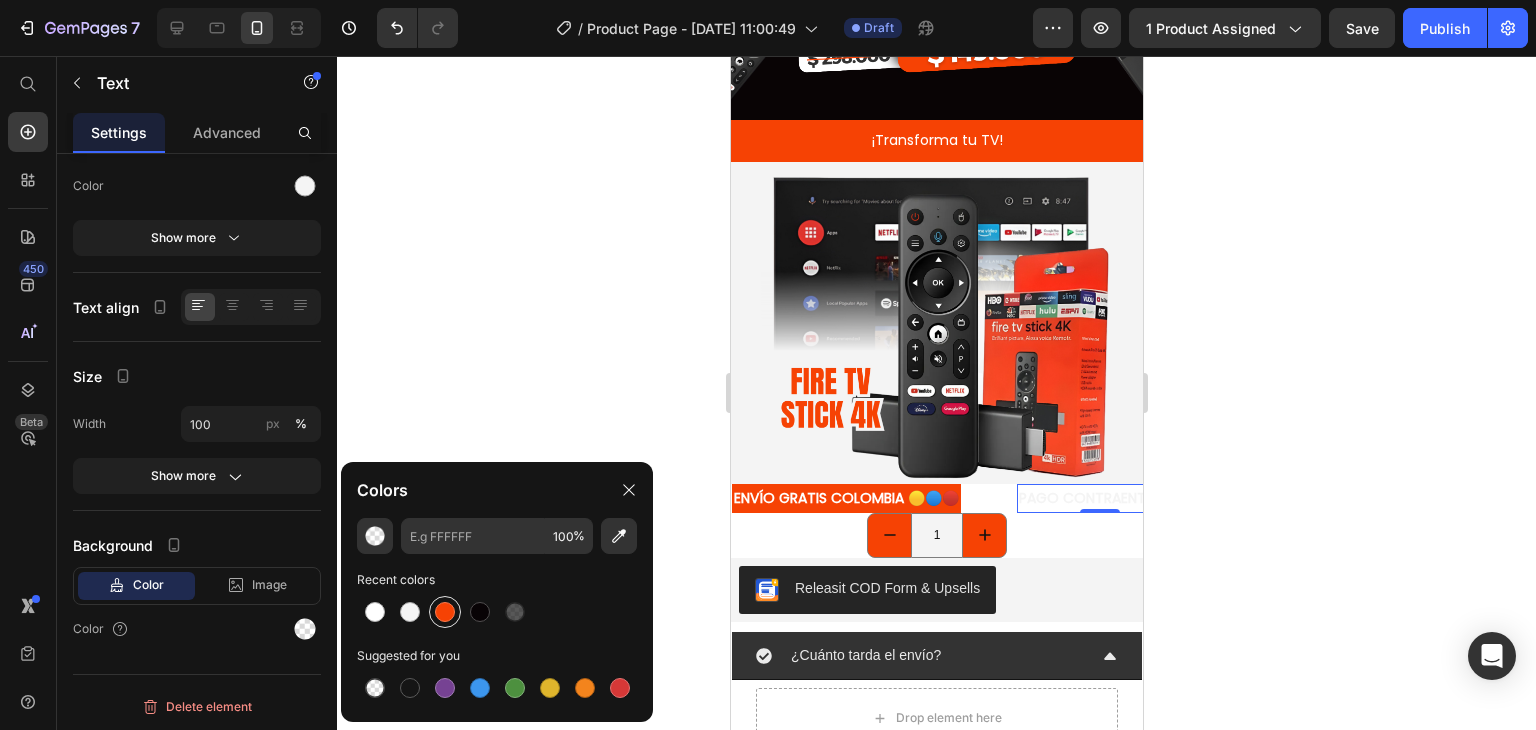 click at bounding box center [445, 612] 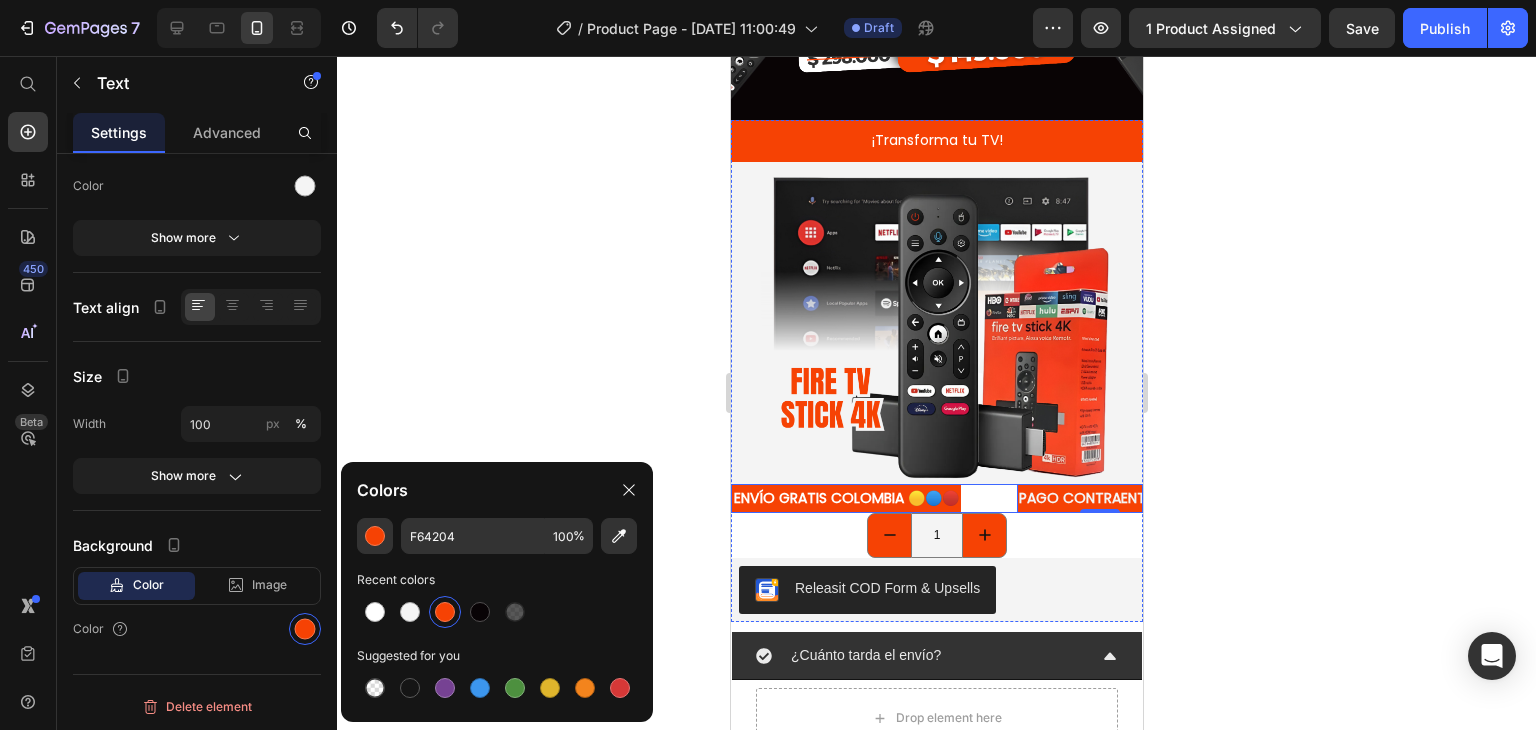 click on "ENVÍO GRATIS COLOMBIA 🟡🔵🔴  Text" at bounding box center [873, 498] 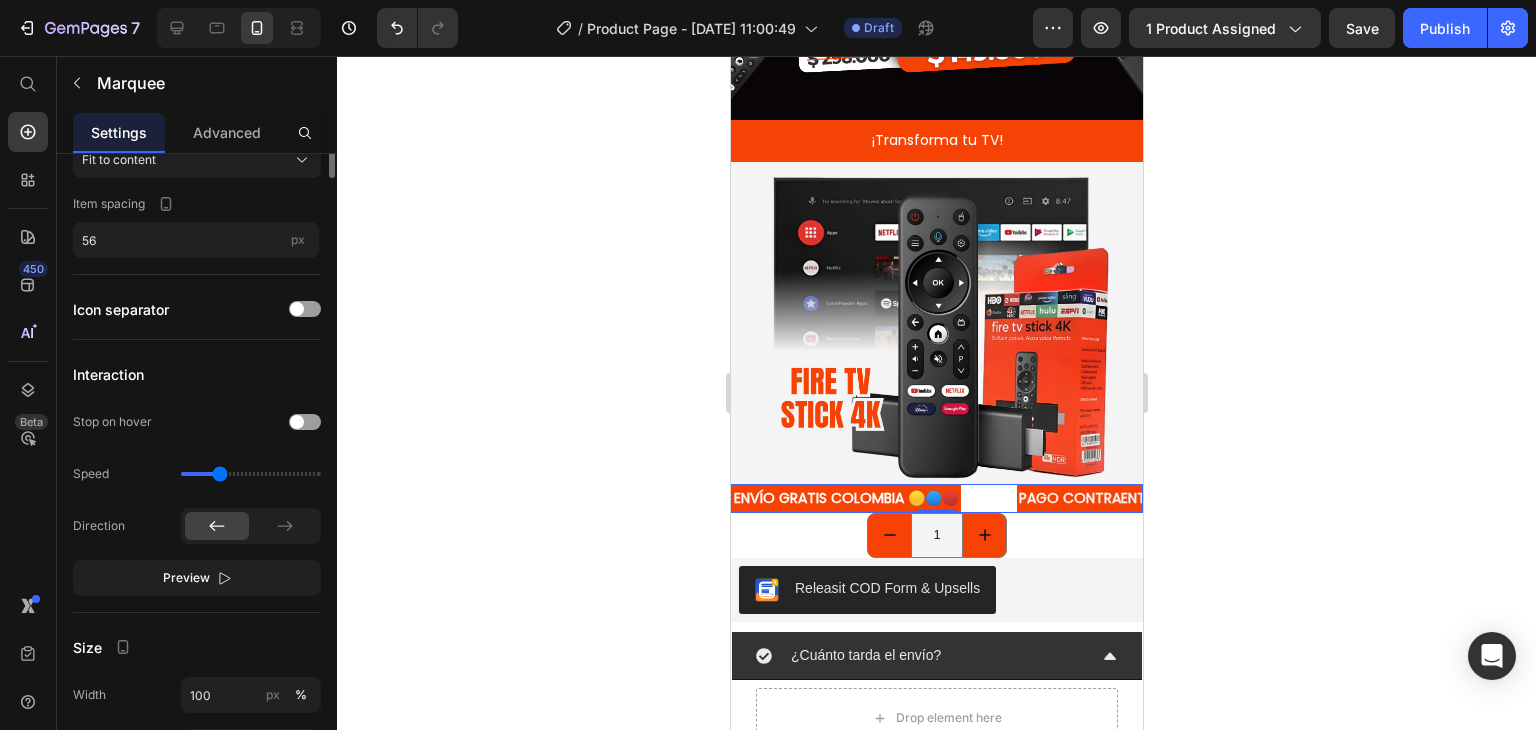 scroll, scrollTop: 0, scrollLeft: 0, axis: both 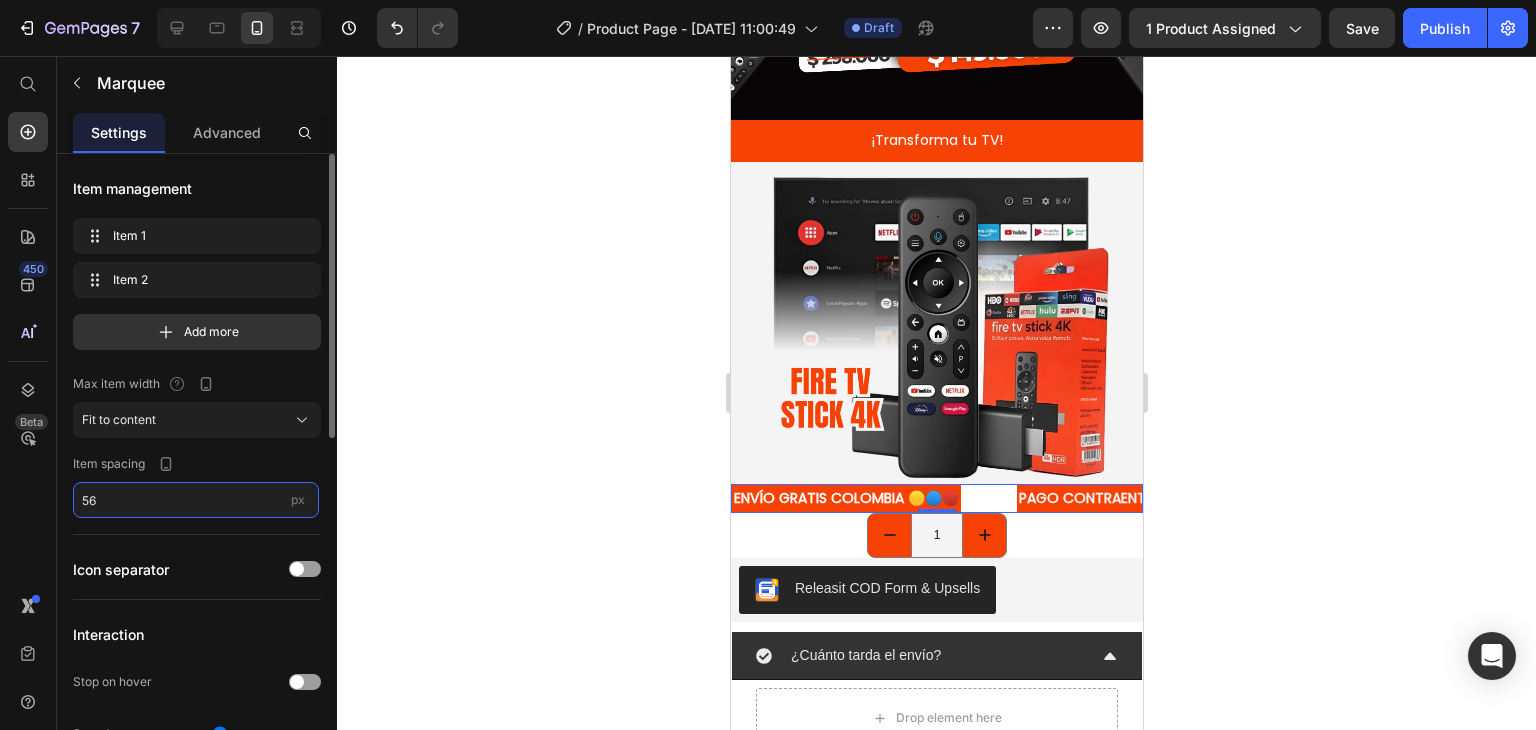 click on "56" at bounding box center (196, 500) 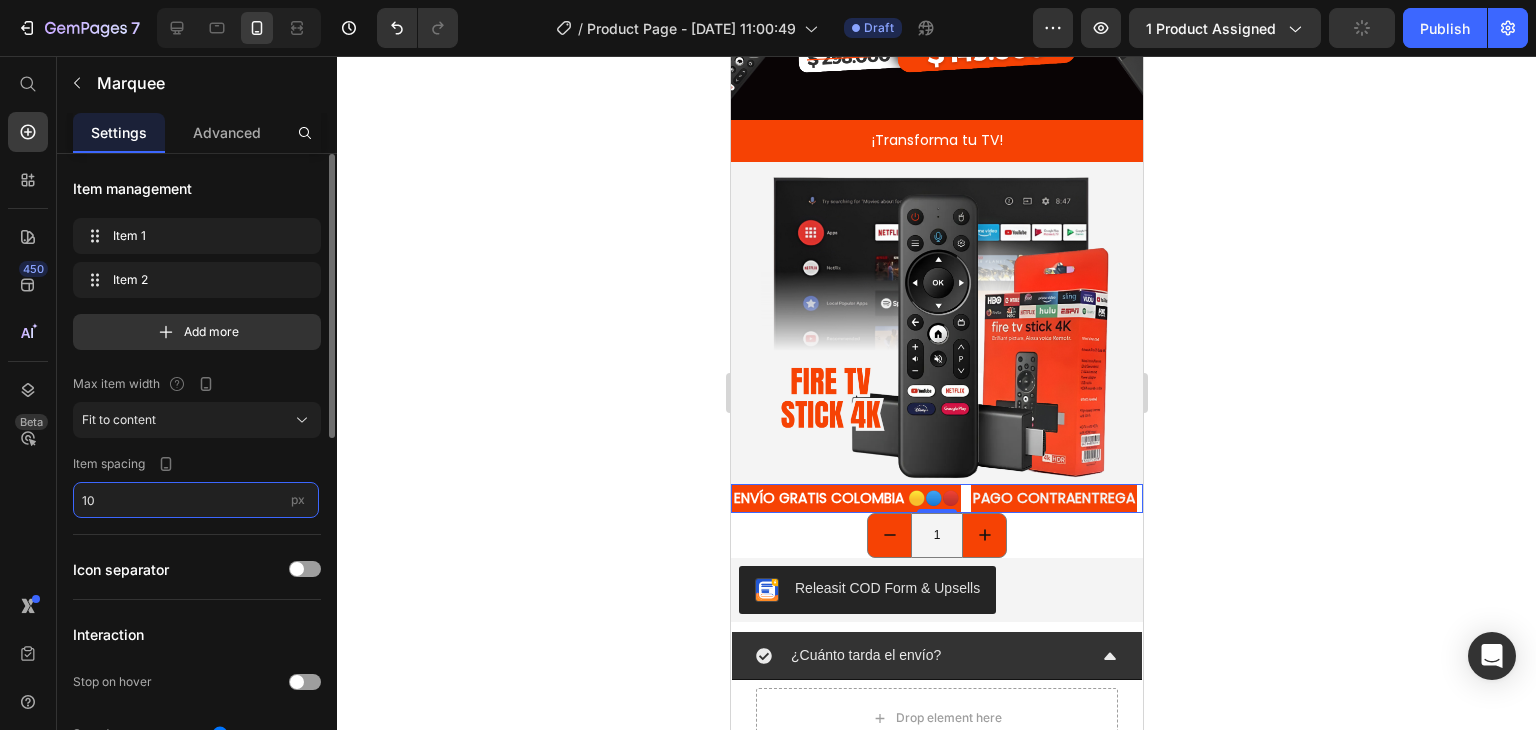 type on "56" 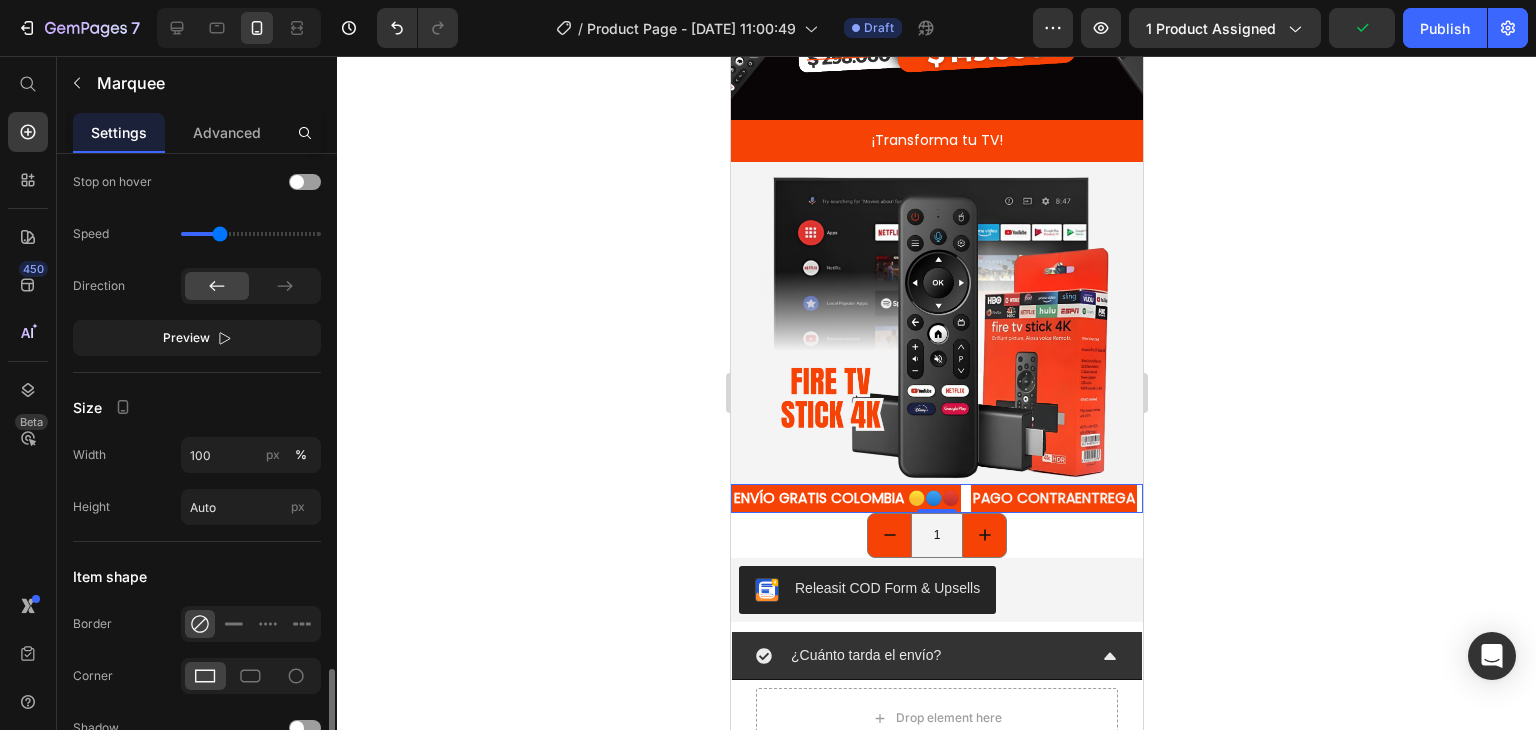 scroll, scrollTop: 775, scrollLeft: 0, axis: vertical 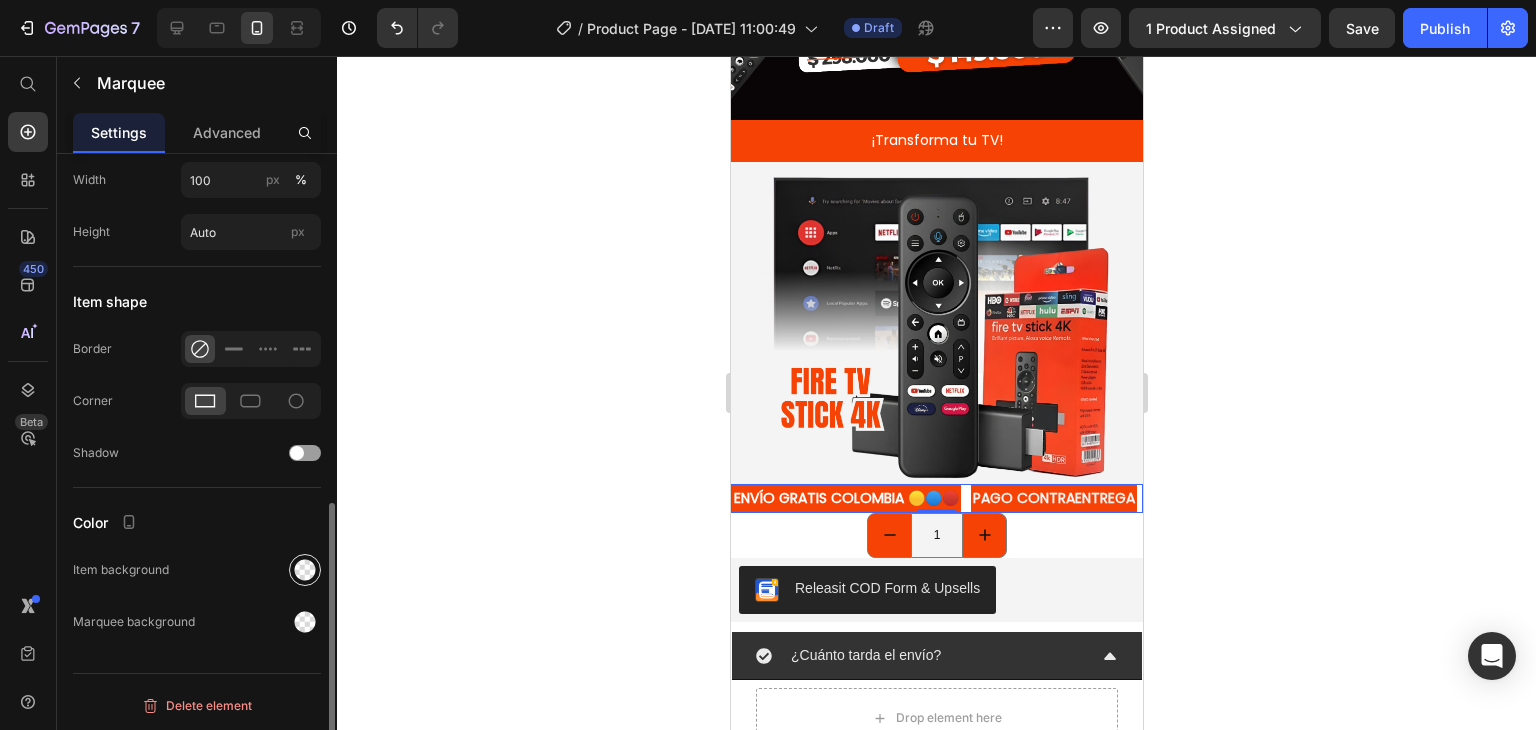 click 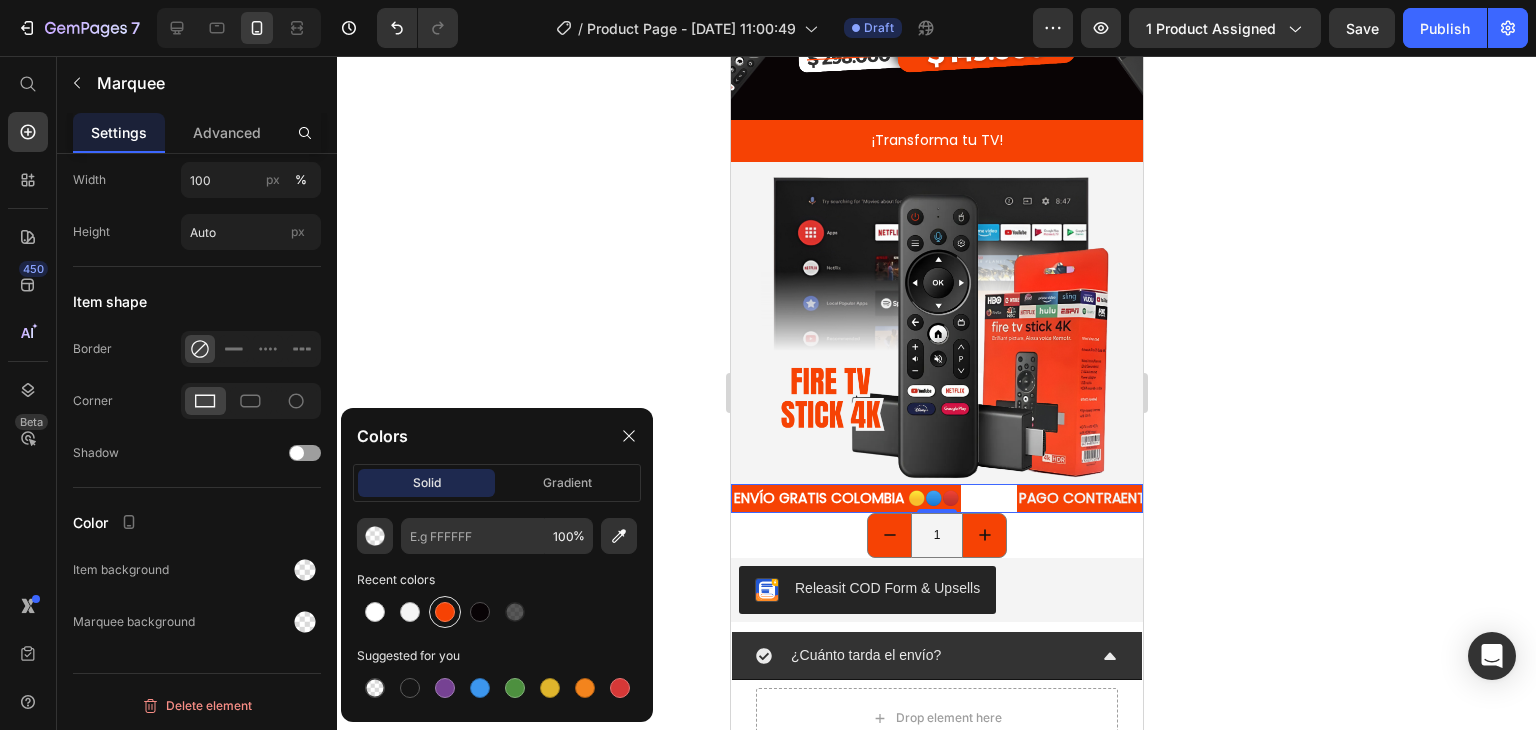 click at bounding box center (445, 612) 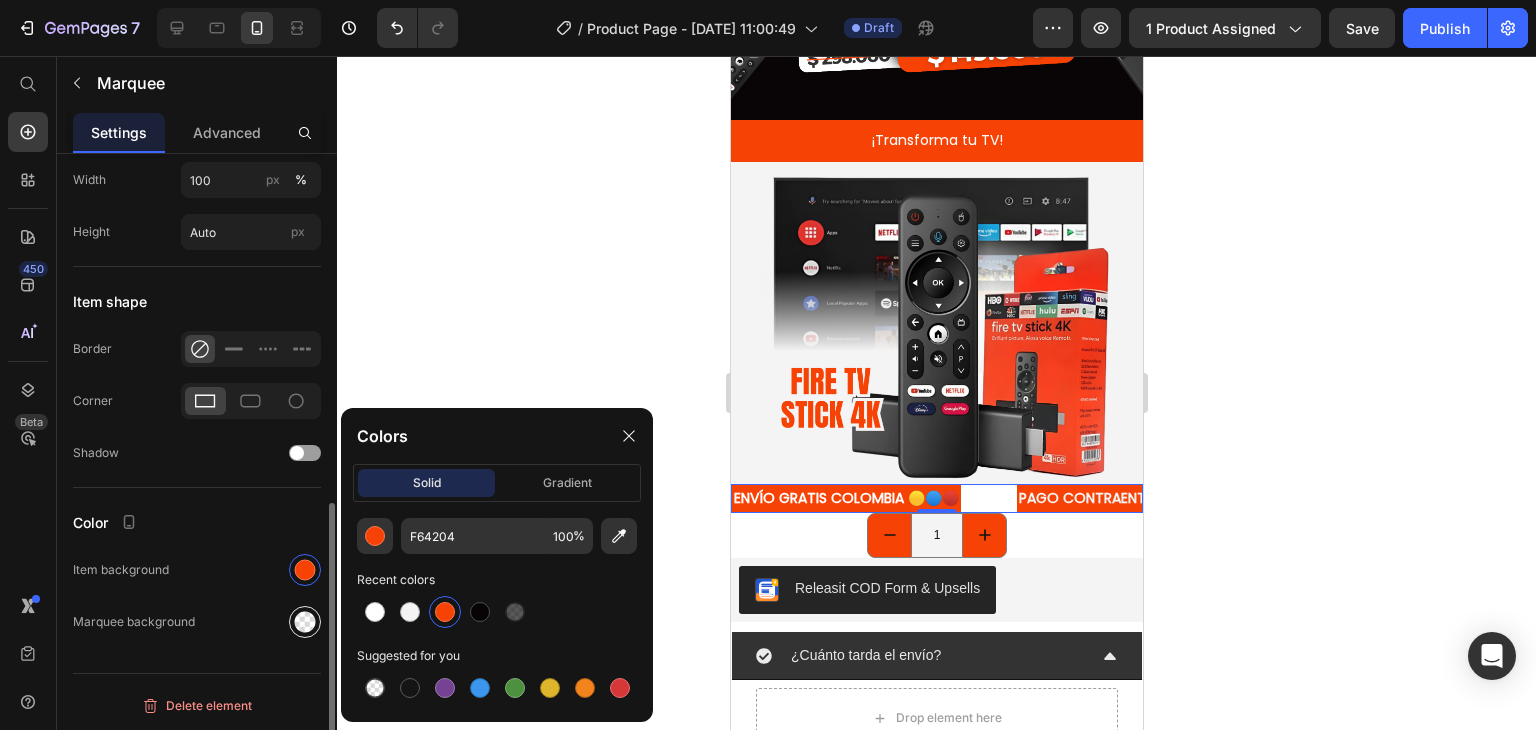 click at bounding box center (305, 622) 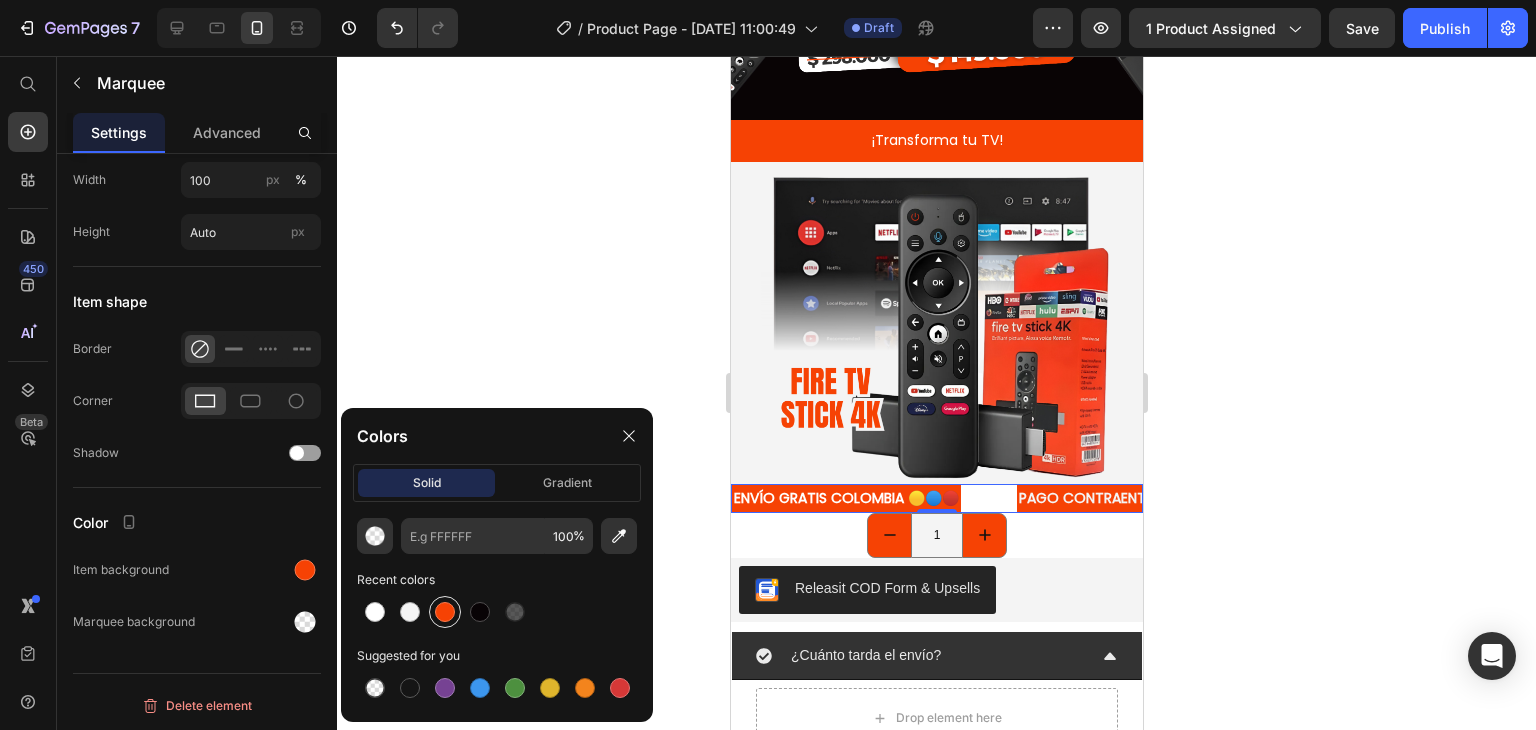 click at bounding box center (445, 612) 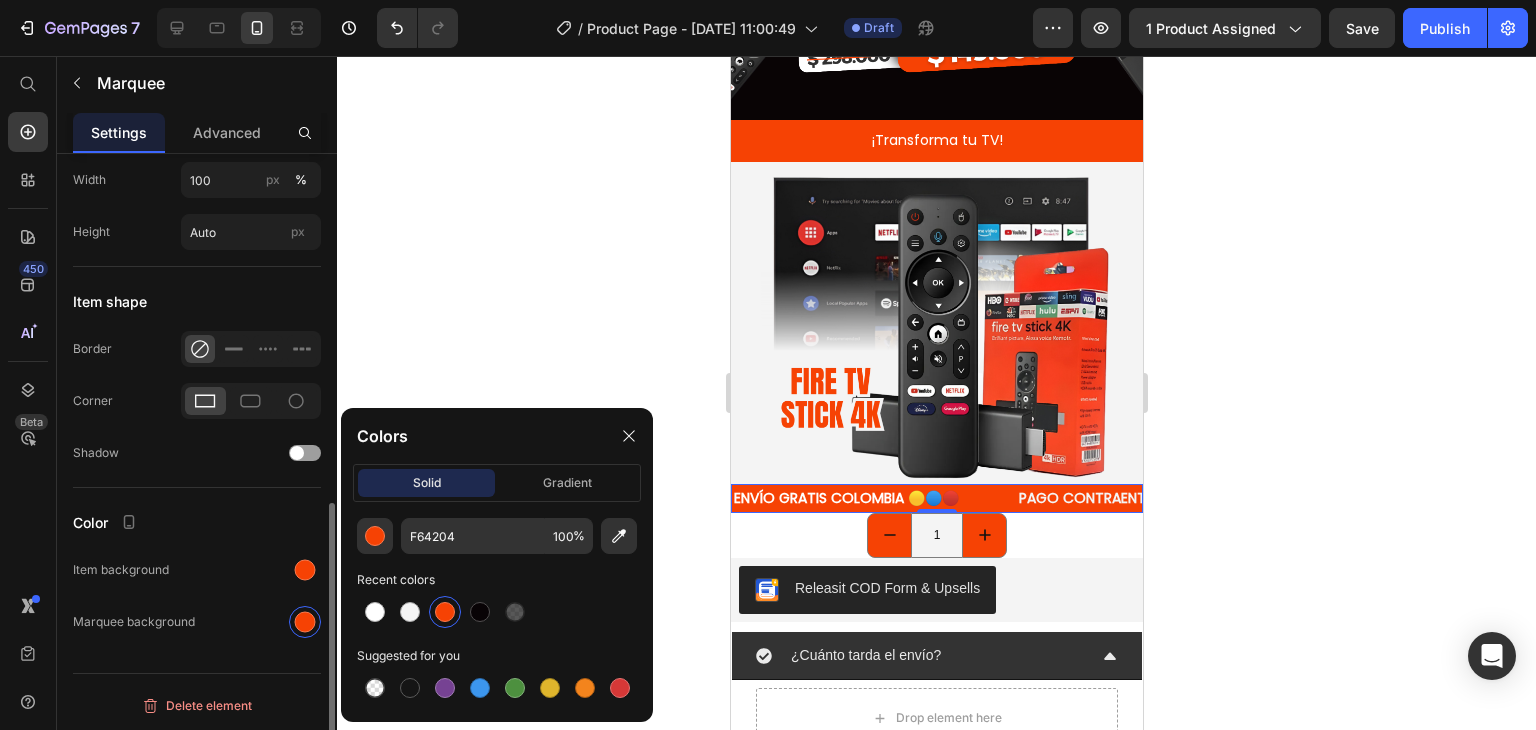 click on "Item management Item 1 Item 1 Item 2 Item 2 Add more Max item width Fit to content Item spacing 56 px Icon separator Interaction Stop on hover Speed Direction Preview Size Width 100 px % Height Auto px Item shape Border Corner Shadow Color Item background Marquee background" at bounding box center [197, 34] 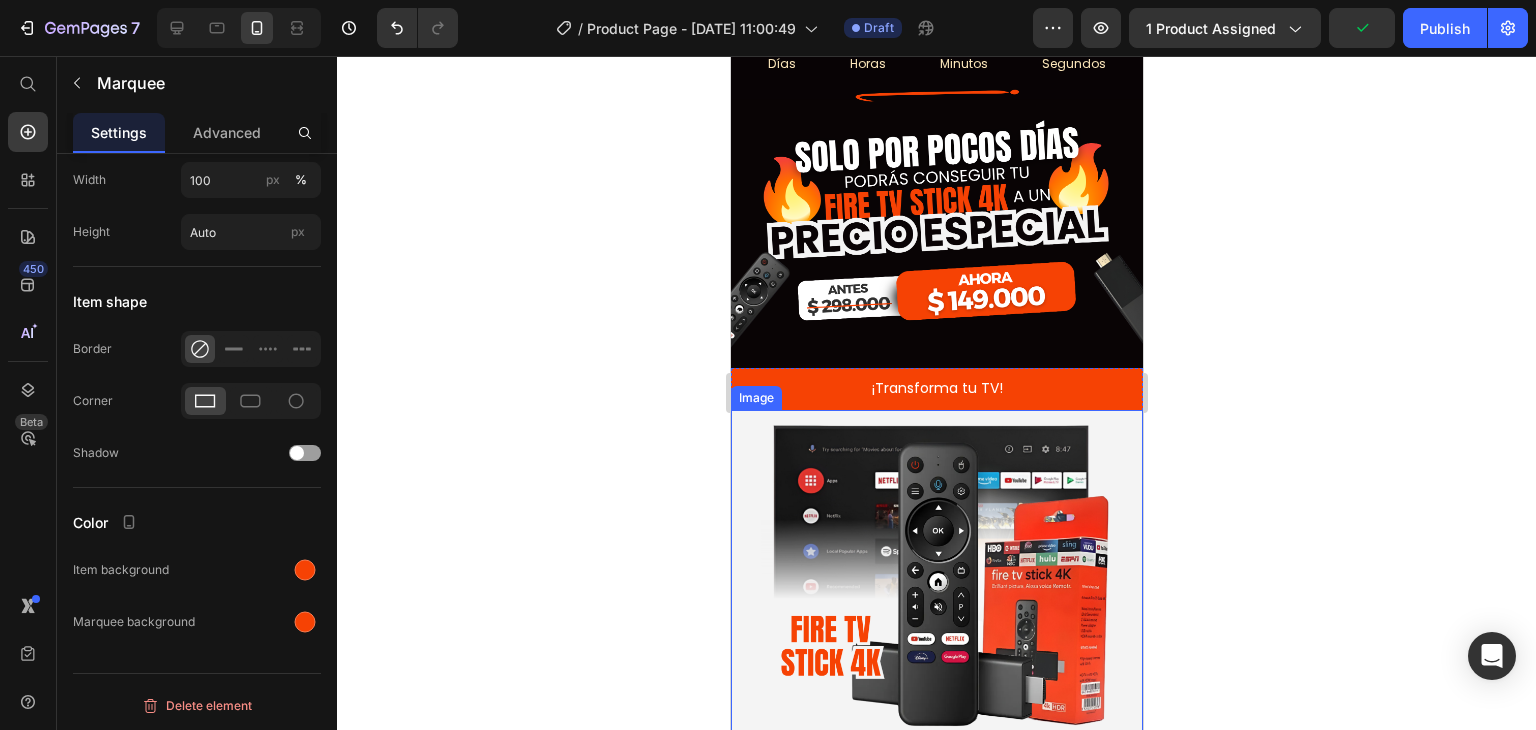 scroll, scrollTop: 1200, scrollLeft: 0, axis: vertical 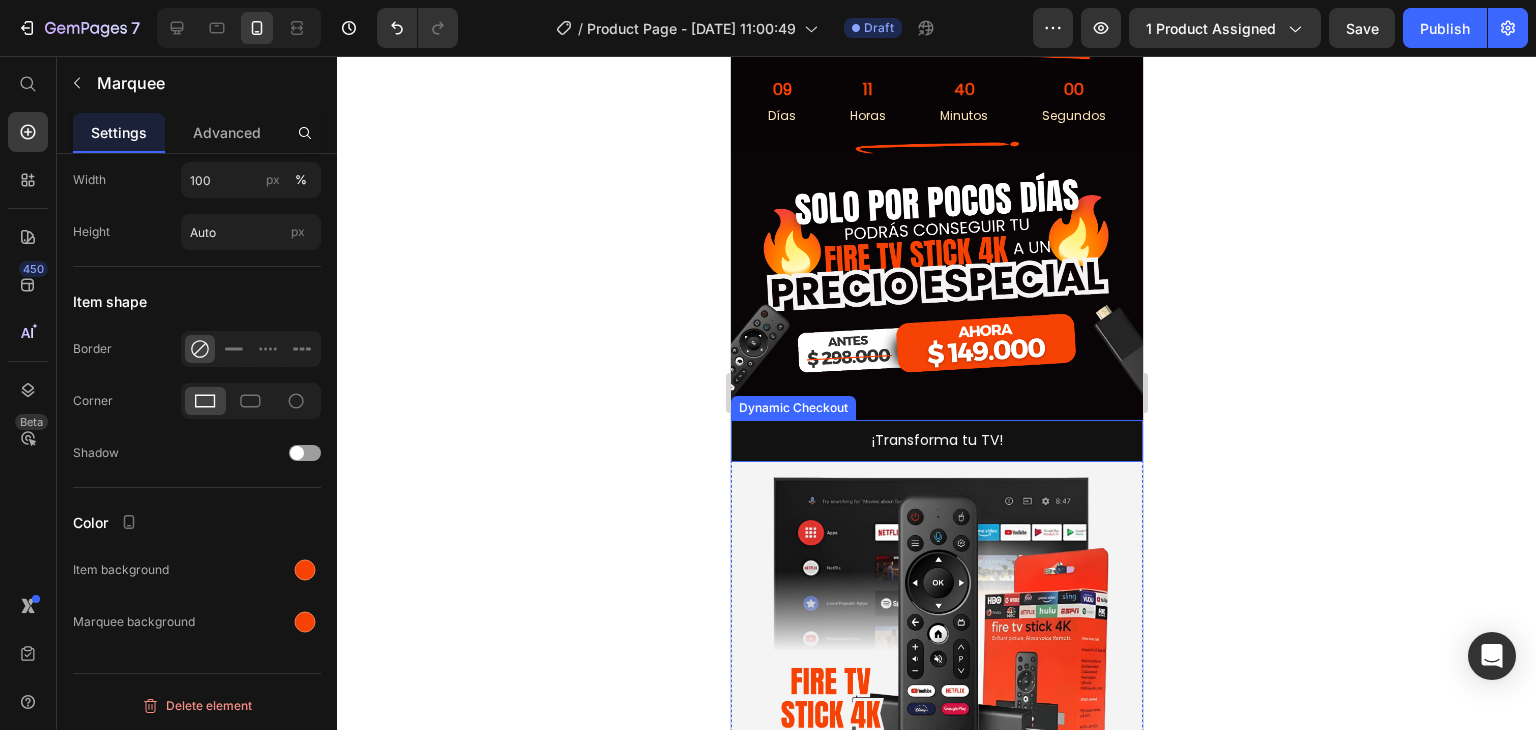 click on "¡Transforma tu TV!" at bounding box center (936, 440) 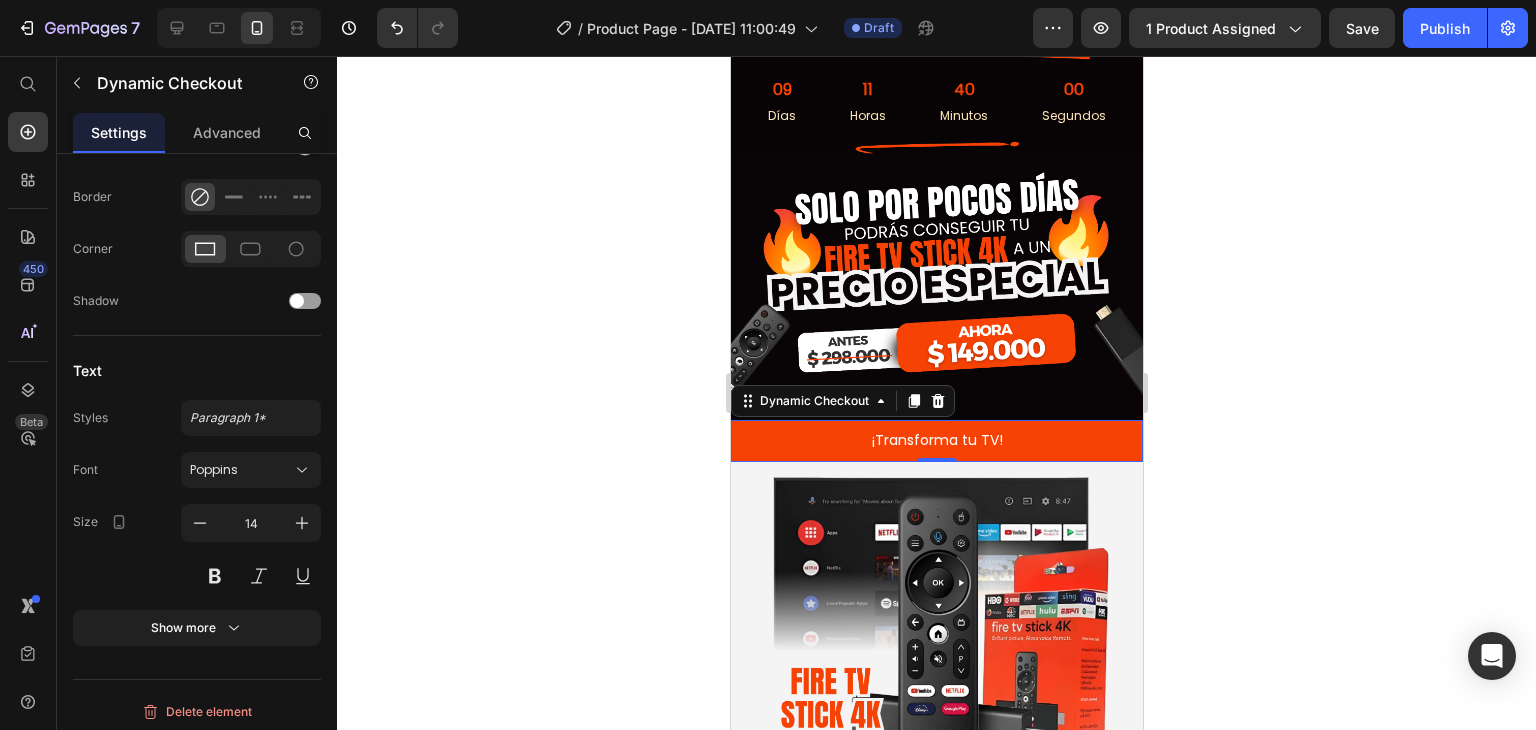scroll, scrollTop: 0, scrollLeft: 0, axis: both 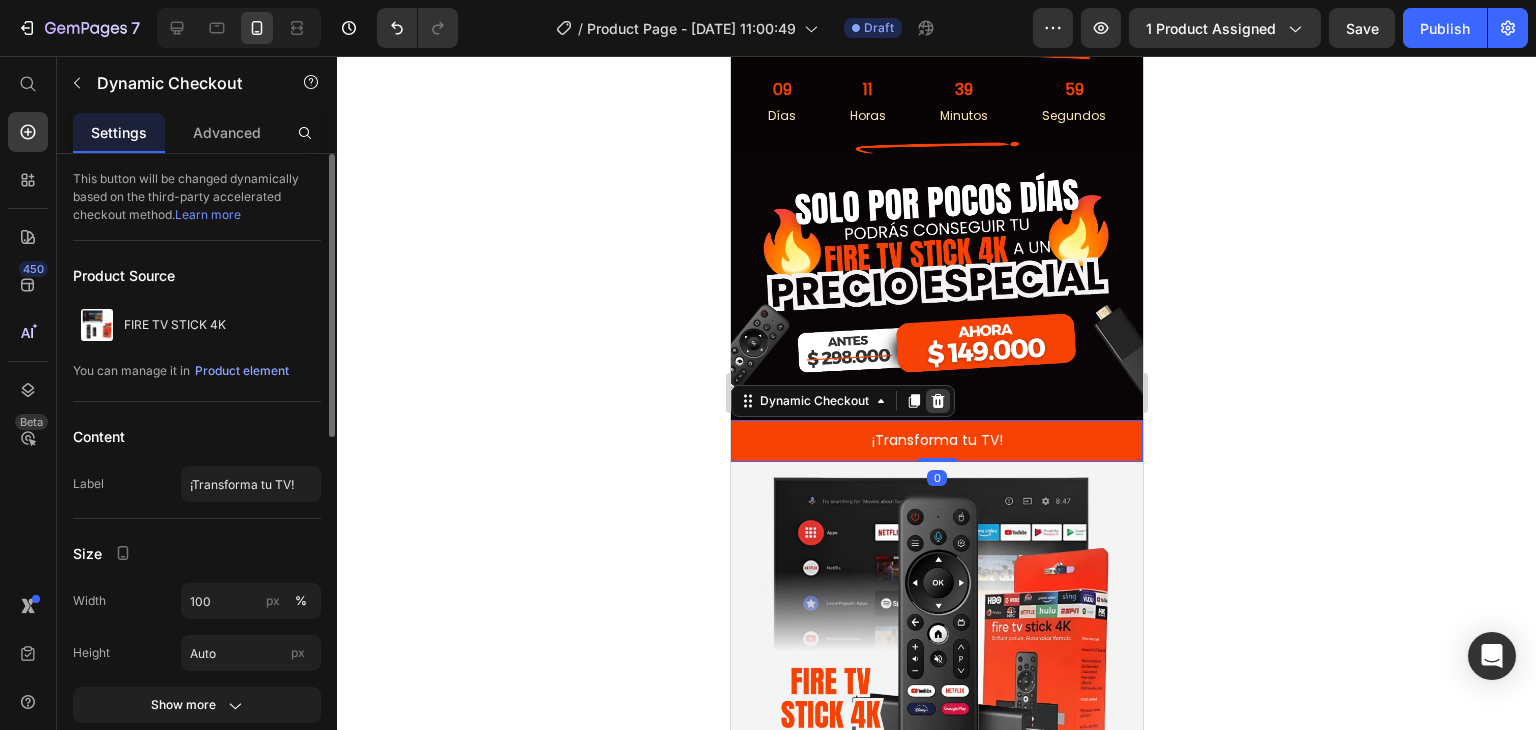 click 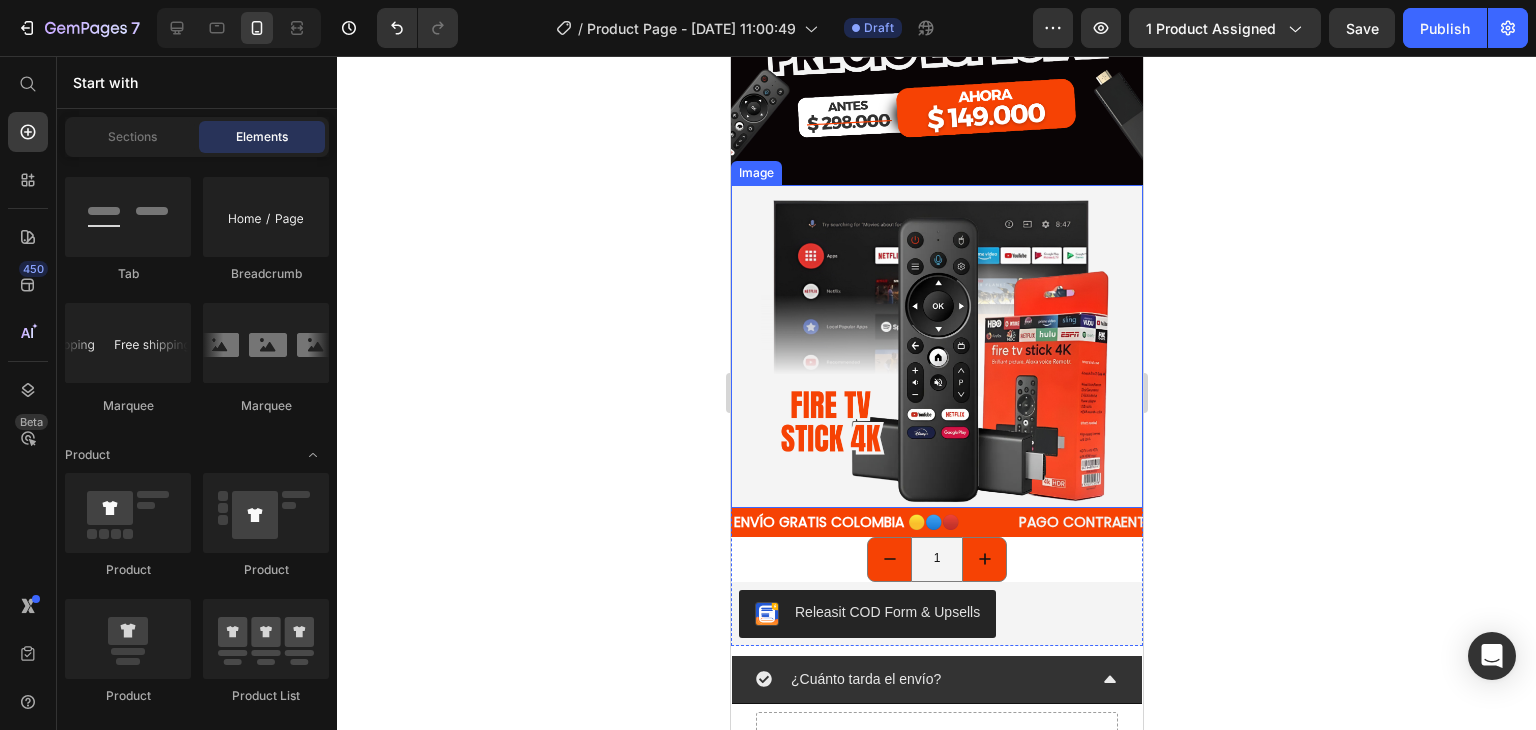 scroll, scrollTop: 1400, scrollLeft: 0, axis: vertical 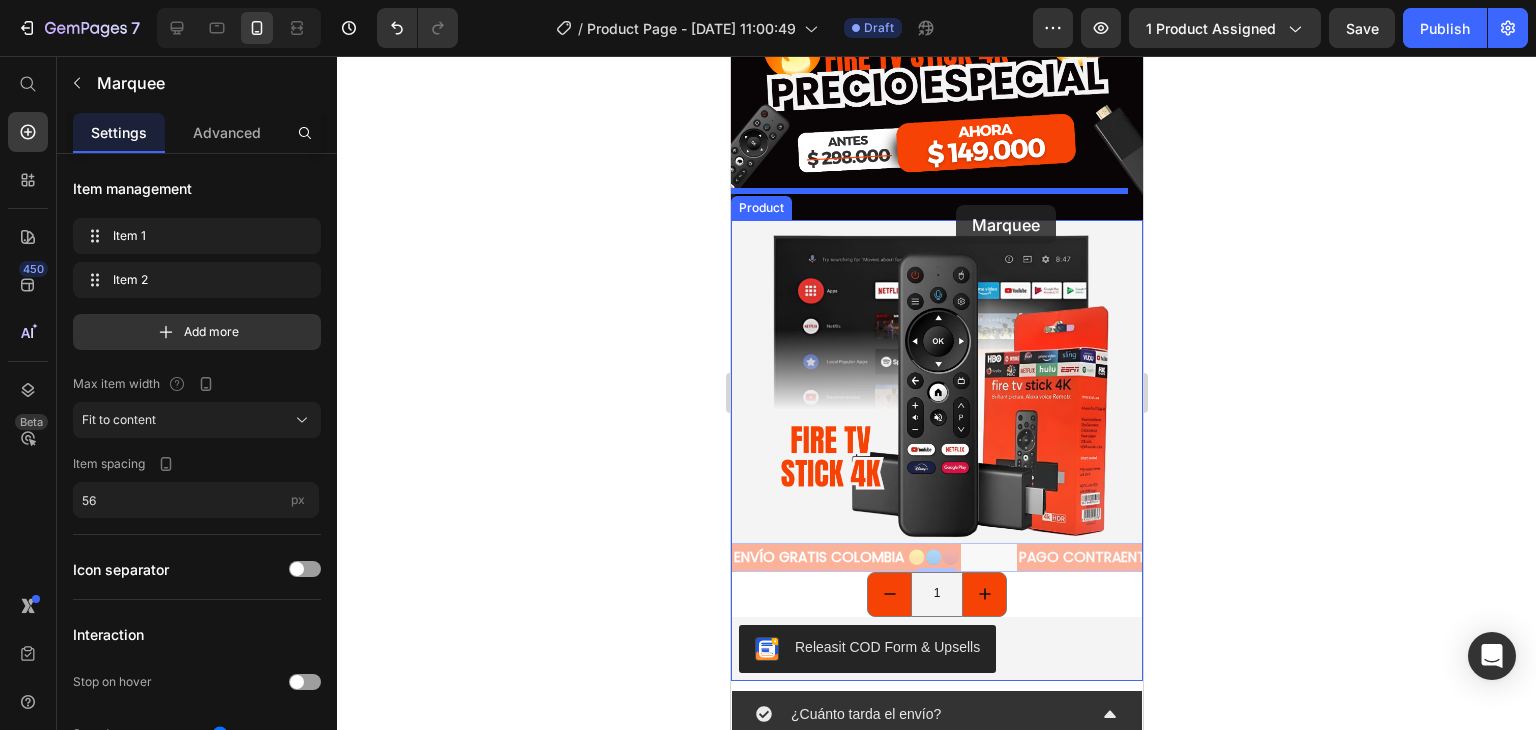 drag, startPoint x: 977, startPoint y: 517, endPoint x: 955, endPoint y: 205, distance: 312.7747 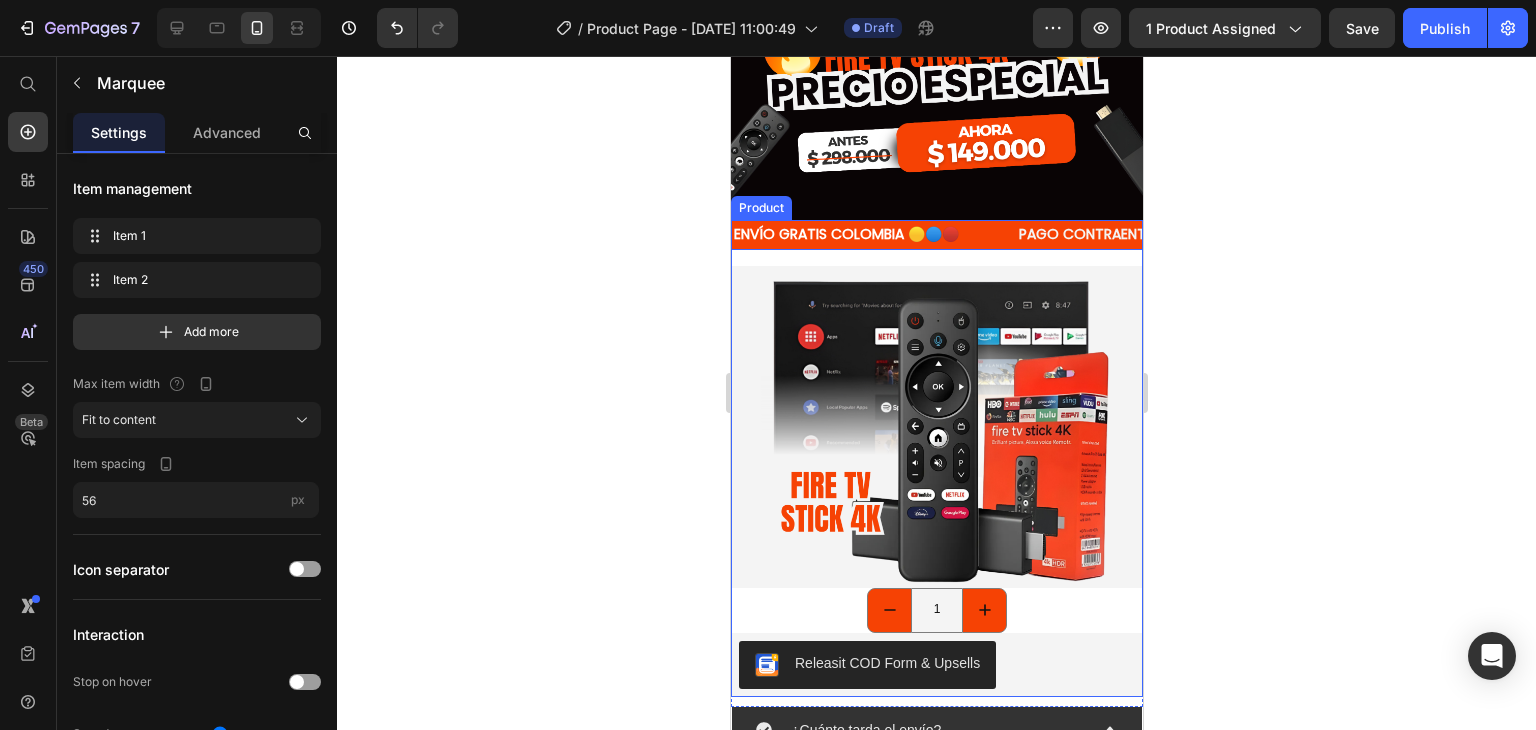 click on "ENVÍO GRATIS COLOMBIA 🟡🔵🔴  Text PAGO CONTRAENTREGA  Text ENVÍO GRATIS COLOMBIA 🟡🔵🔴  Text PAGO CONTRAENTREGA  Text Marquee   0" at bounding box center (936, 242) 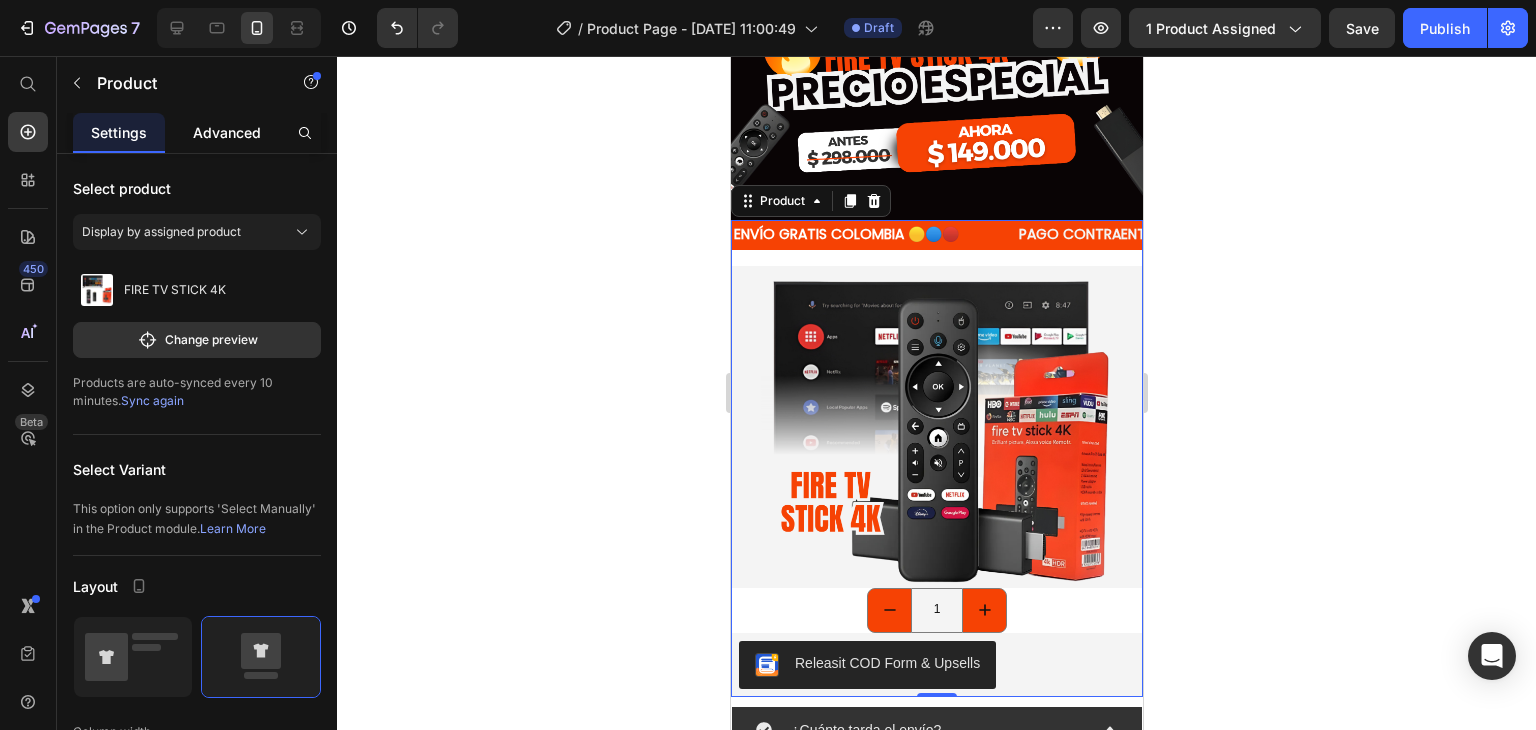 click on "Advanced" 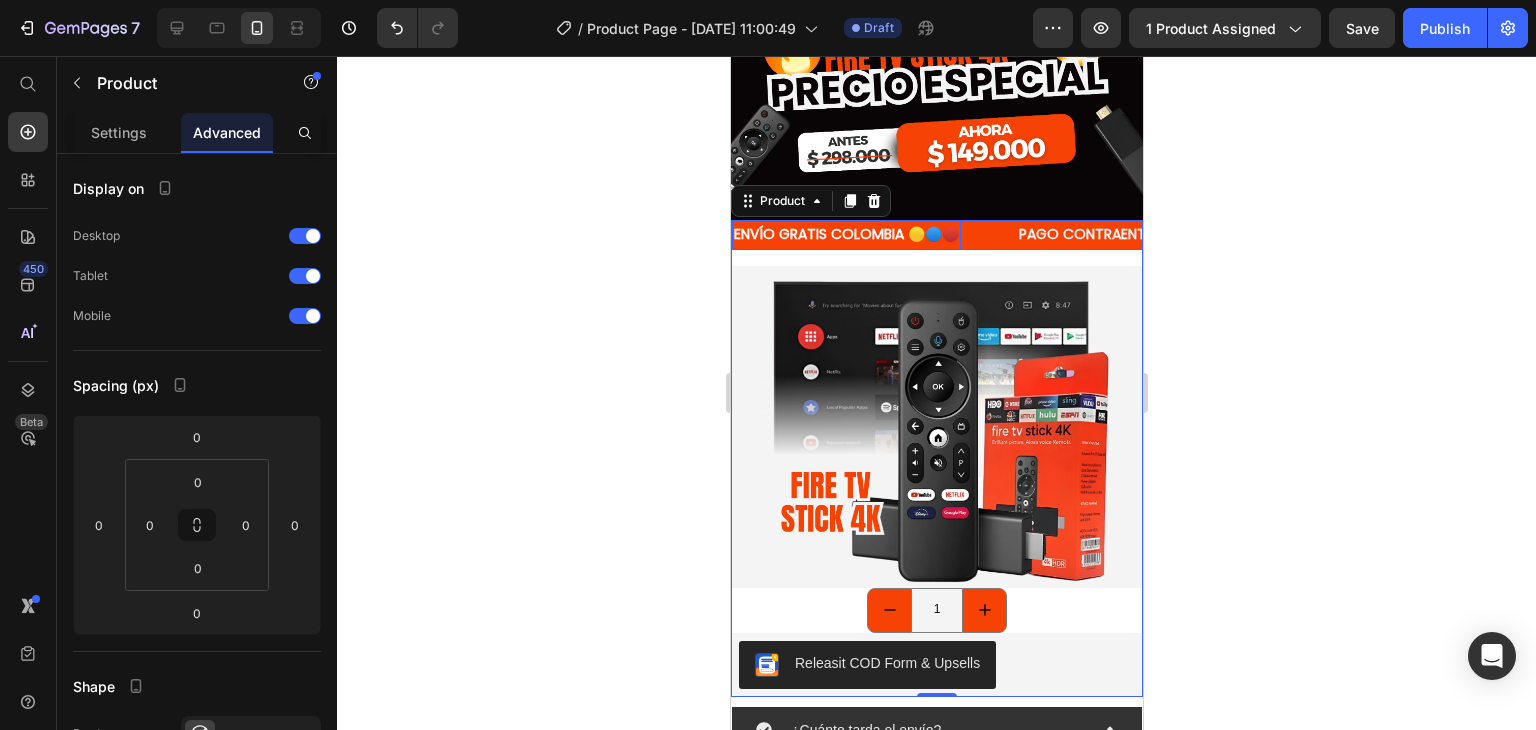 click on "ENVÍO GRATIS COLOMBIA 🟡🔵🔴" at bounding box center (845, 234) 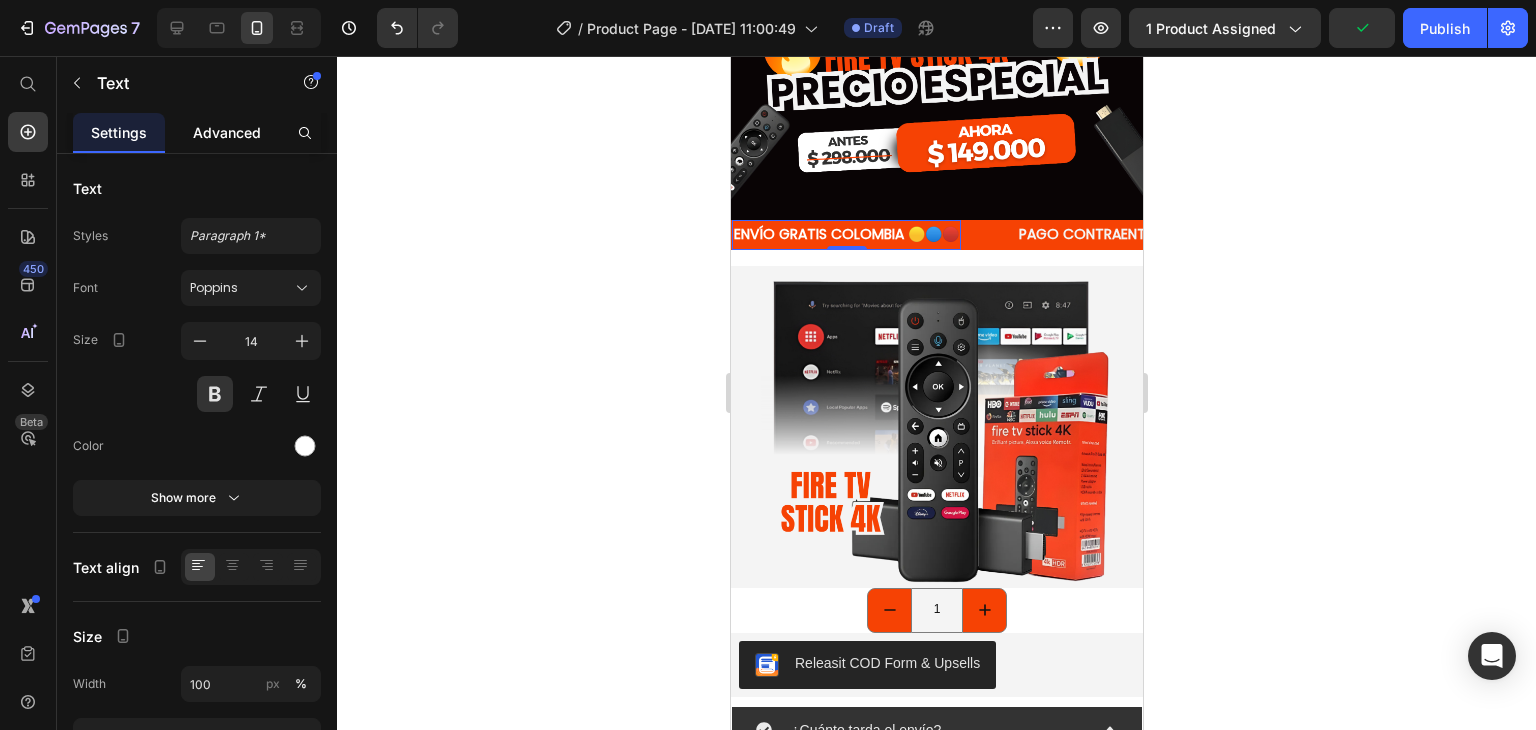 click on "Advanced" 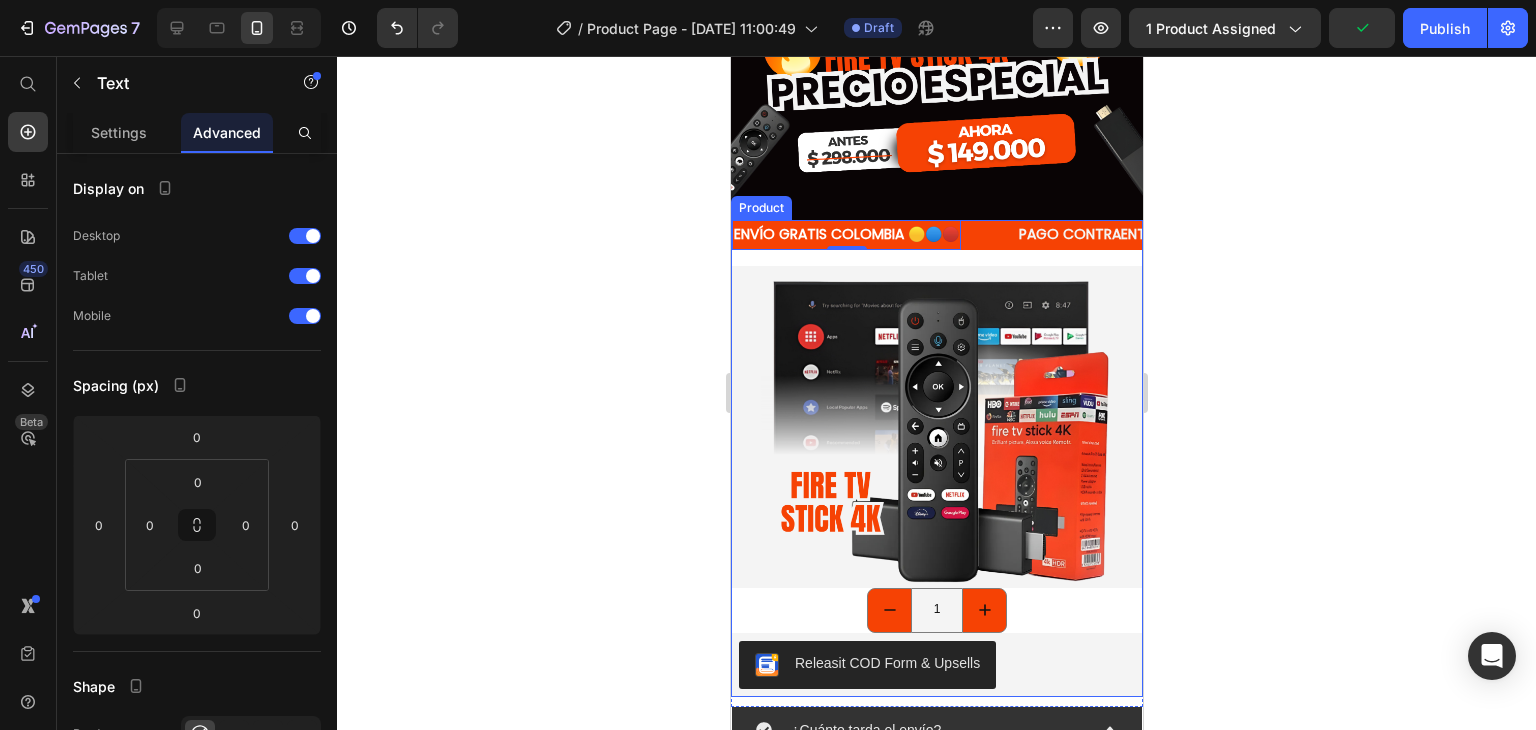 click on "ENVÍO GRATIS COLOMBIA 🟡🔵🔴  Text   0 PAGO CONTRAENTREGA  Text ENVÍO GRATIS COLOMBIA 🟡🔵🔴  Text   0 PAGO CONTRAENTREGA  Text Marquee" at bounding box center [936, 242] 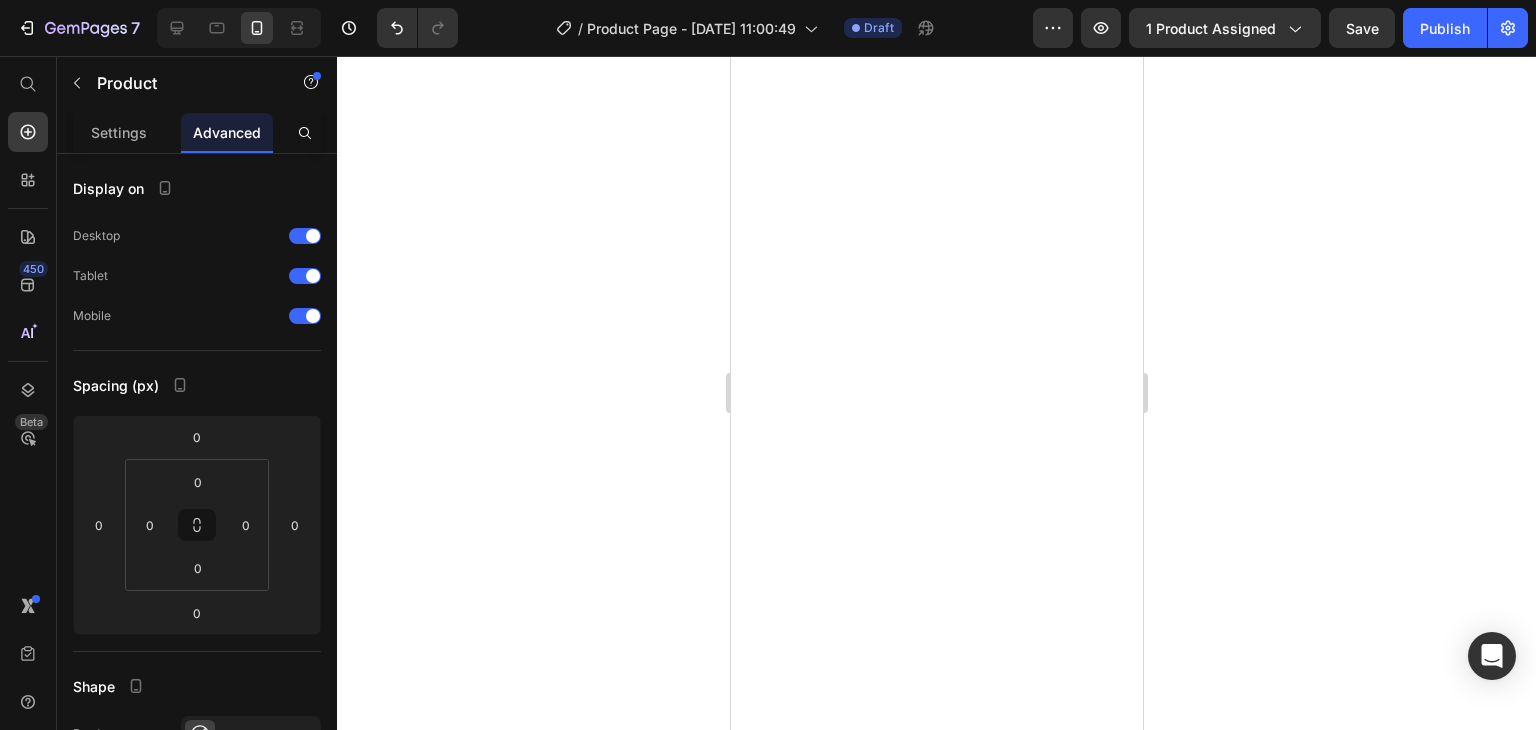 scroll, scrollTop: 0, scrollLeft: 0, axis: both 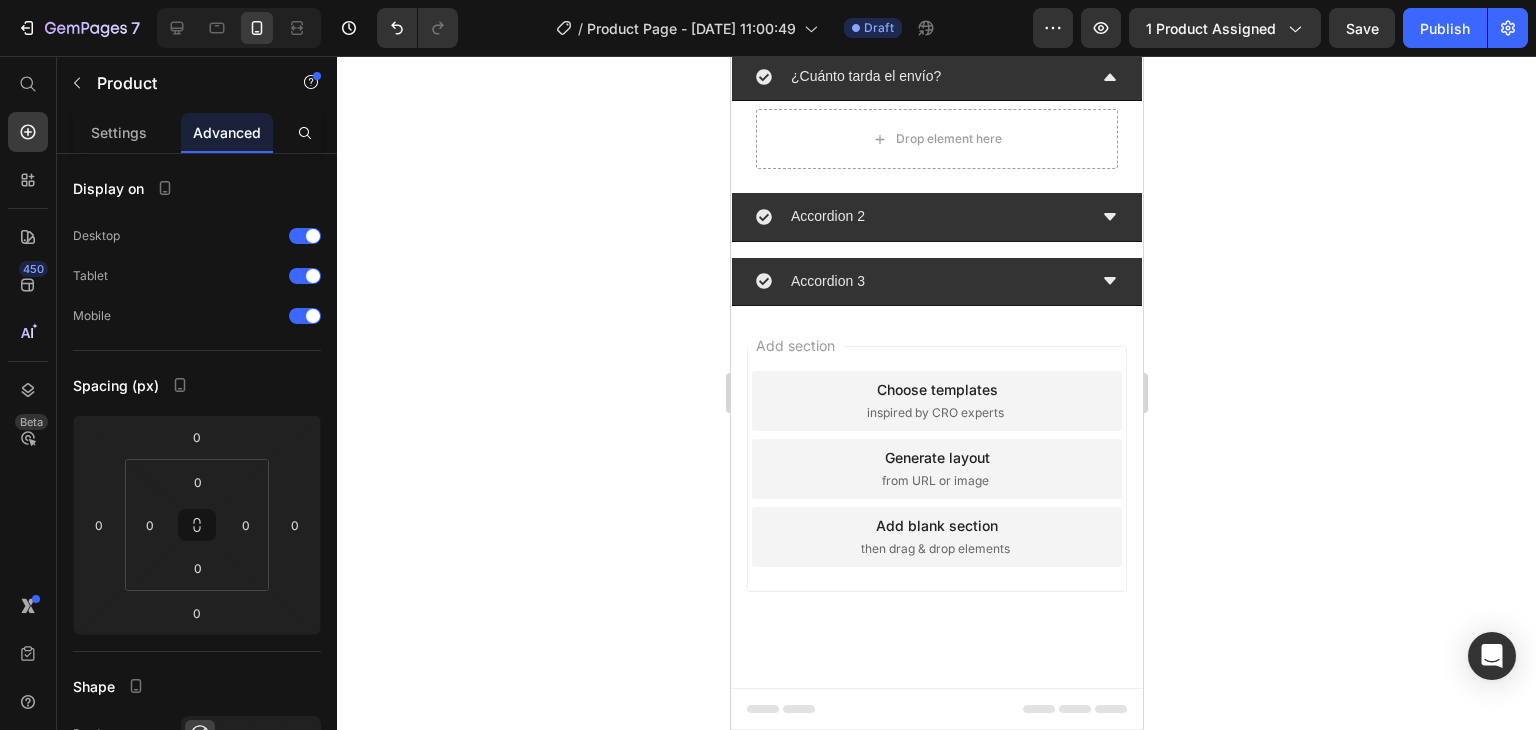 click on "PAGO CONTRAENTREGA" at bounding box center [1099, -97] 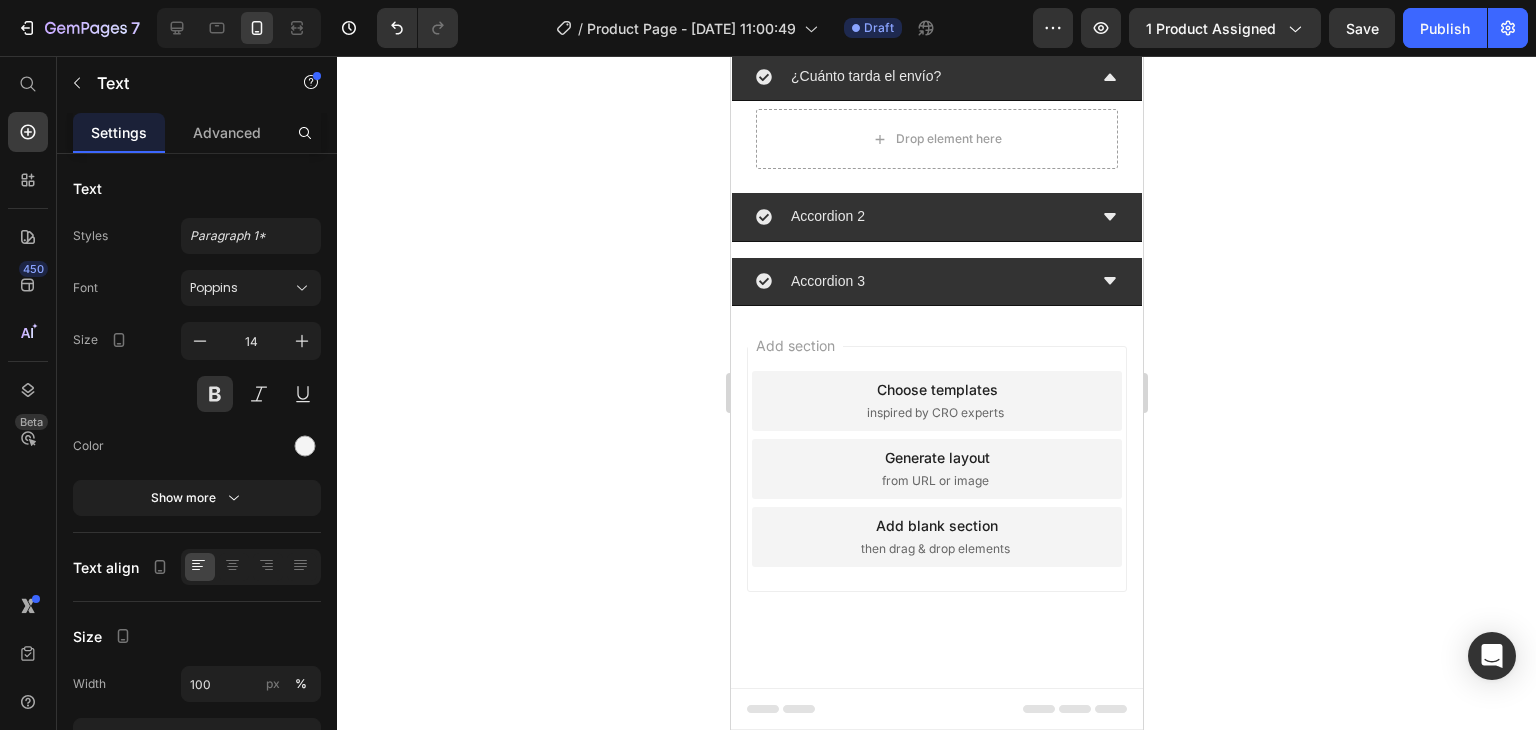 click on "ENVÍO GRATIS COLOMBIA 🟡🔵🔴  Text" at bounding box center [873, -97] 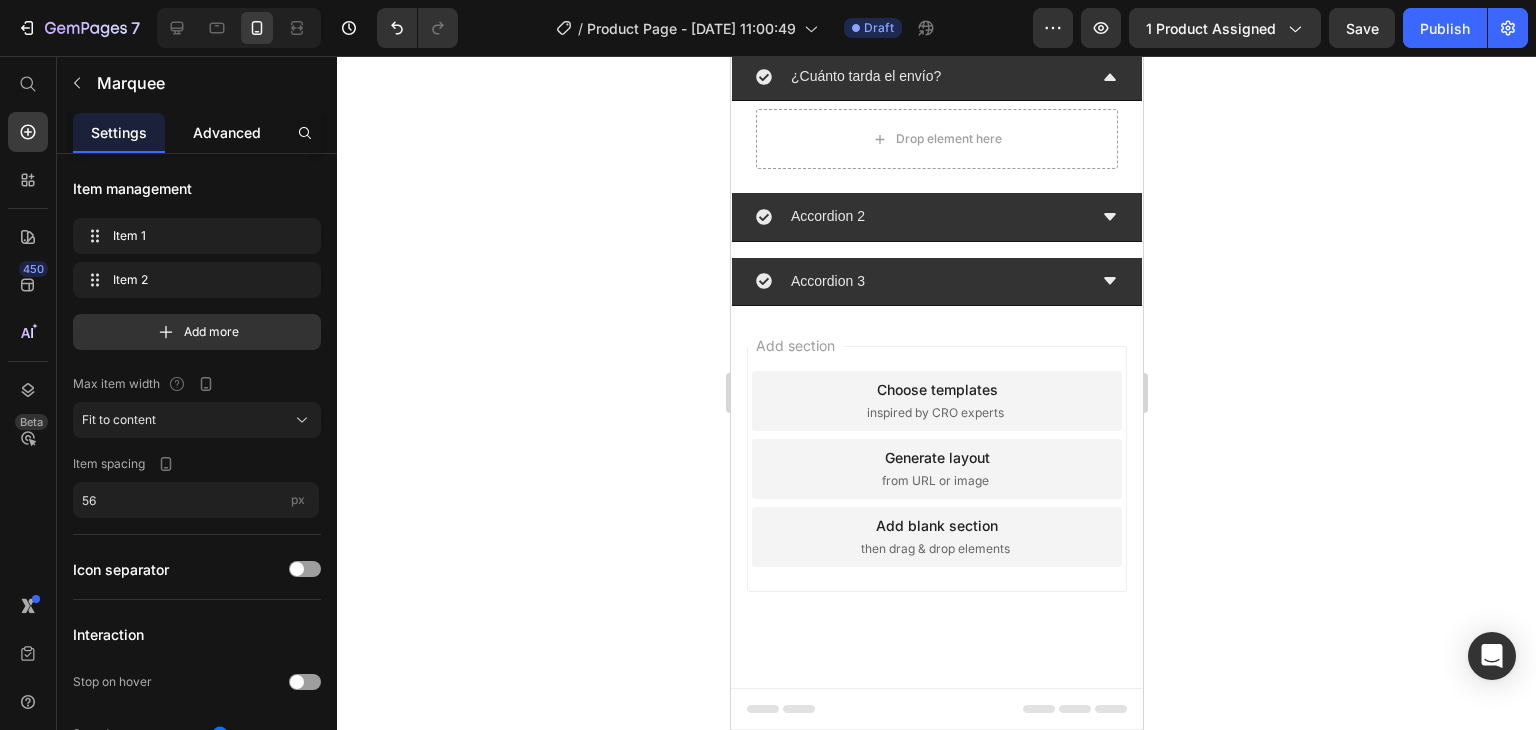 click on "Advanced" at bounding box center (227, 132) 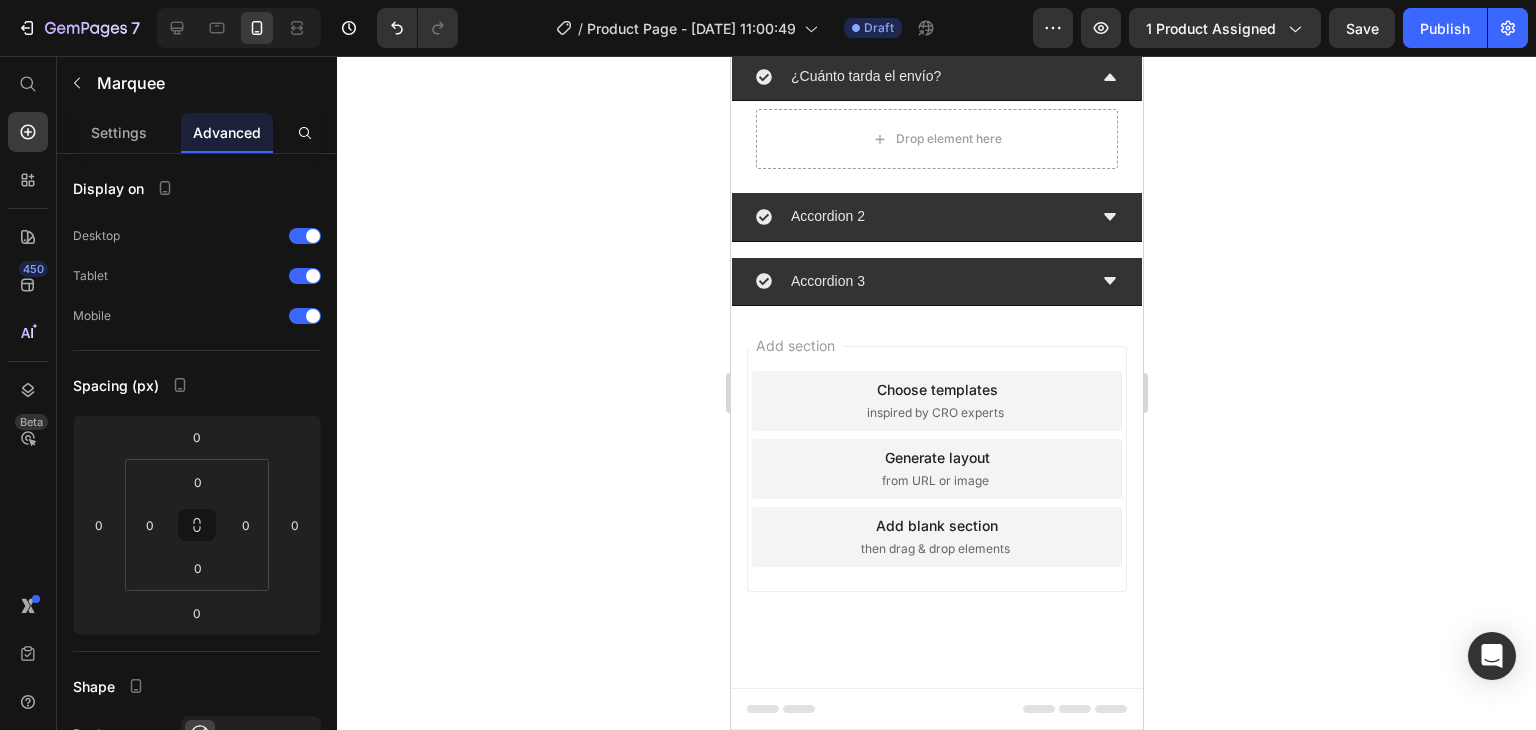 click on "ENVÍO GRATIS COLOMBIA 🟡🔵🔴  Text" at bounding box center [873, -97] 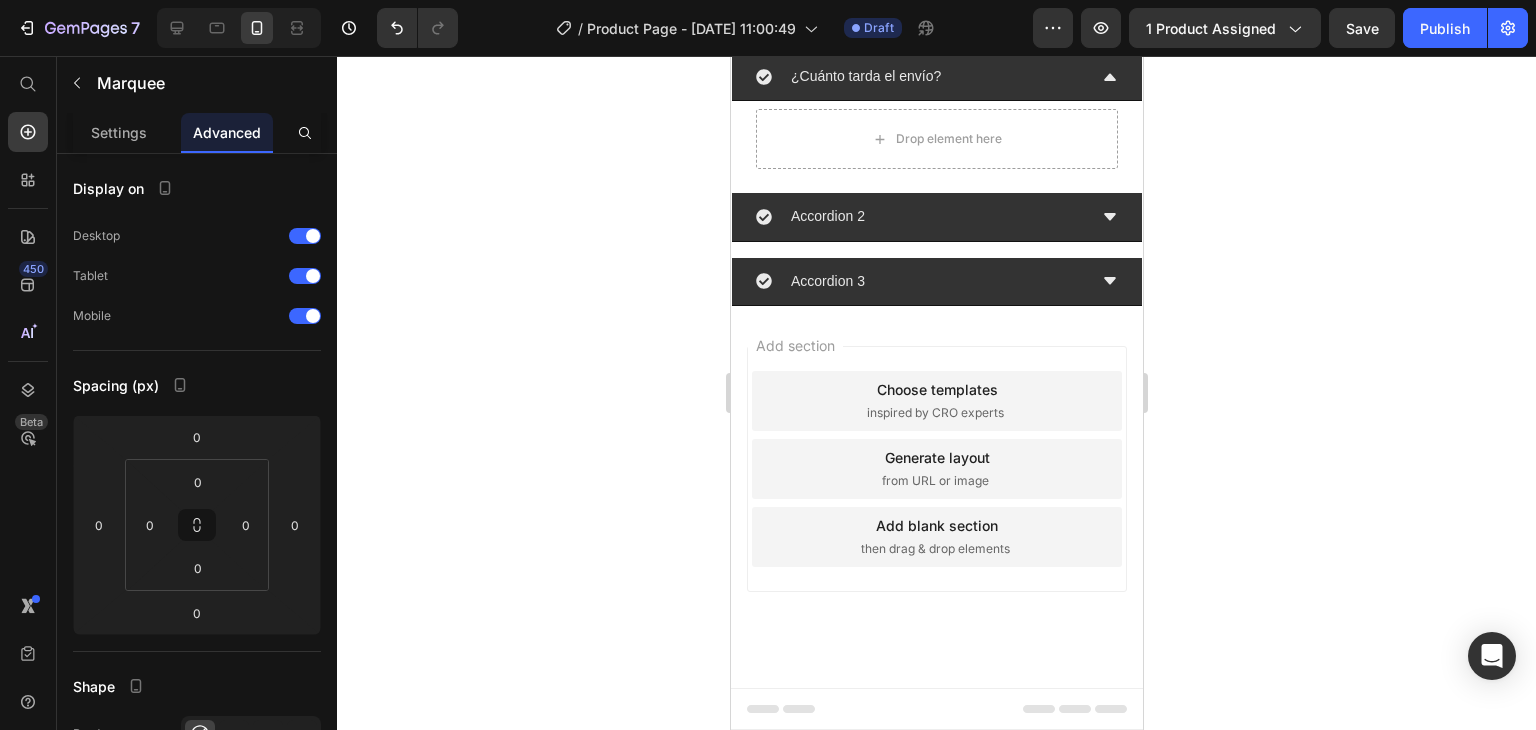 click on "ENVÍO GRATIS COLOMBIA 🟡🔵🔴" at bounding box center (845, -97) 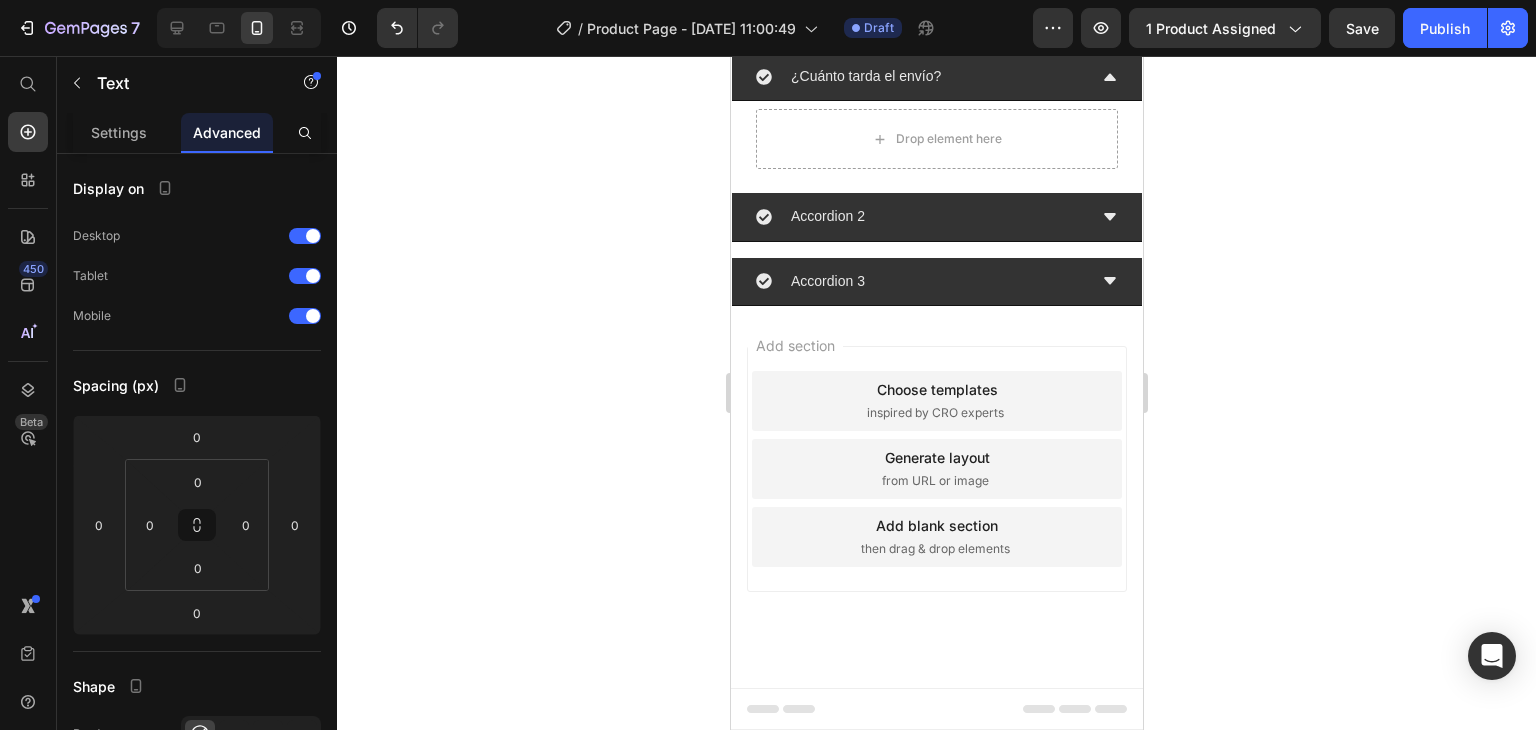 click on "ENVÍO GRATIS COLOMBIA 🟡🔵🔴  Text   0" at bounding box center (873, -97) 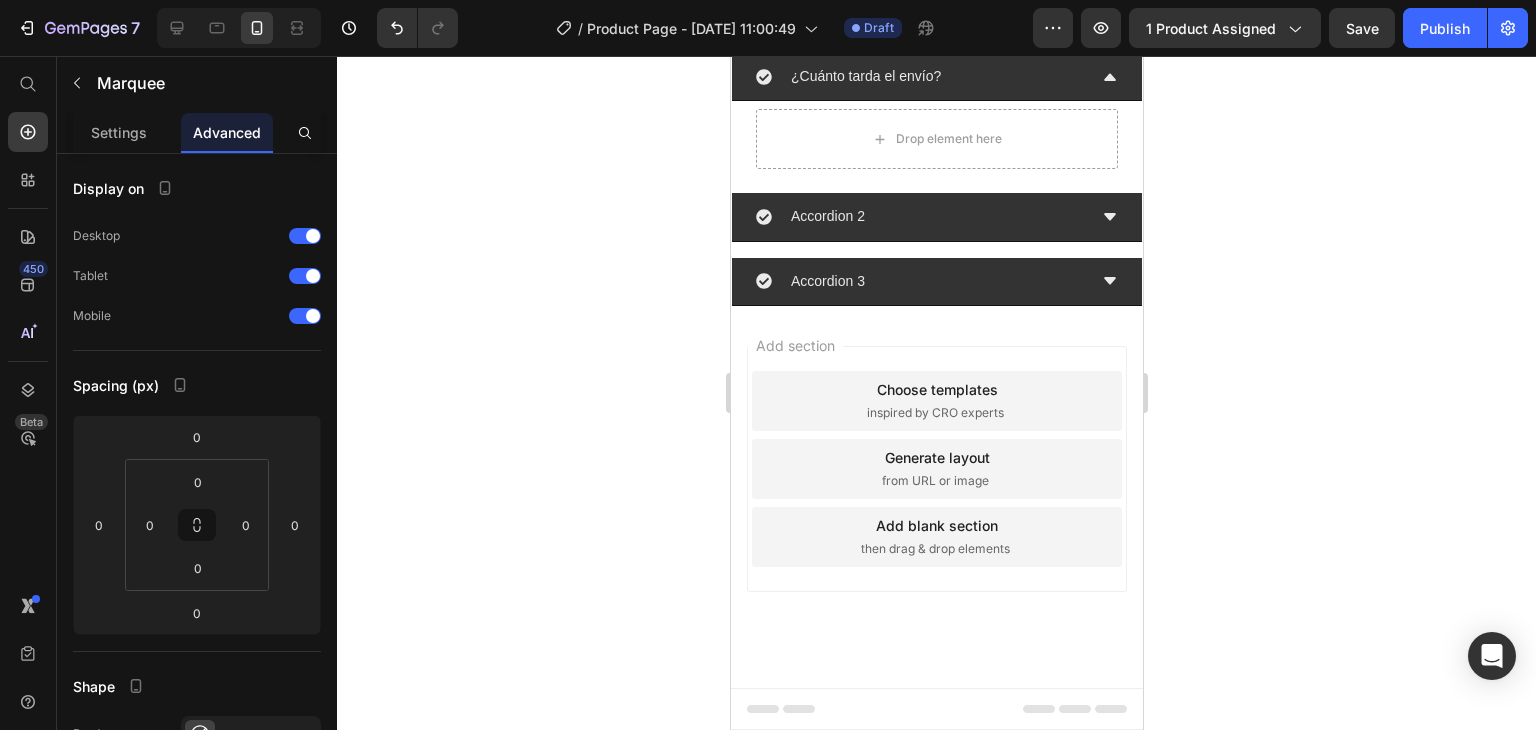 click on "PAGO CONTRAENTREGA" at bounding box center (1099, -97) 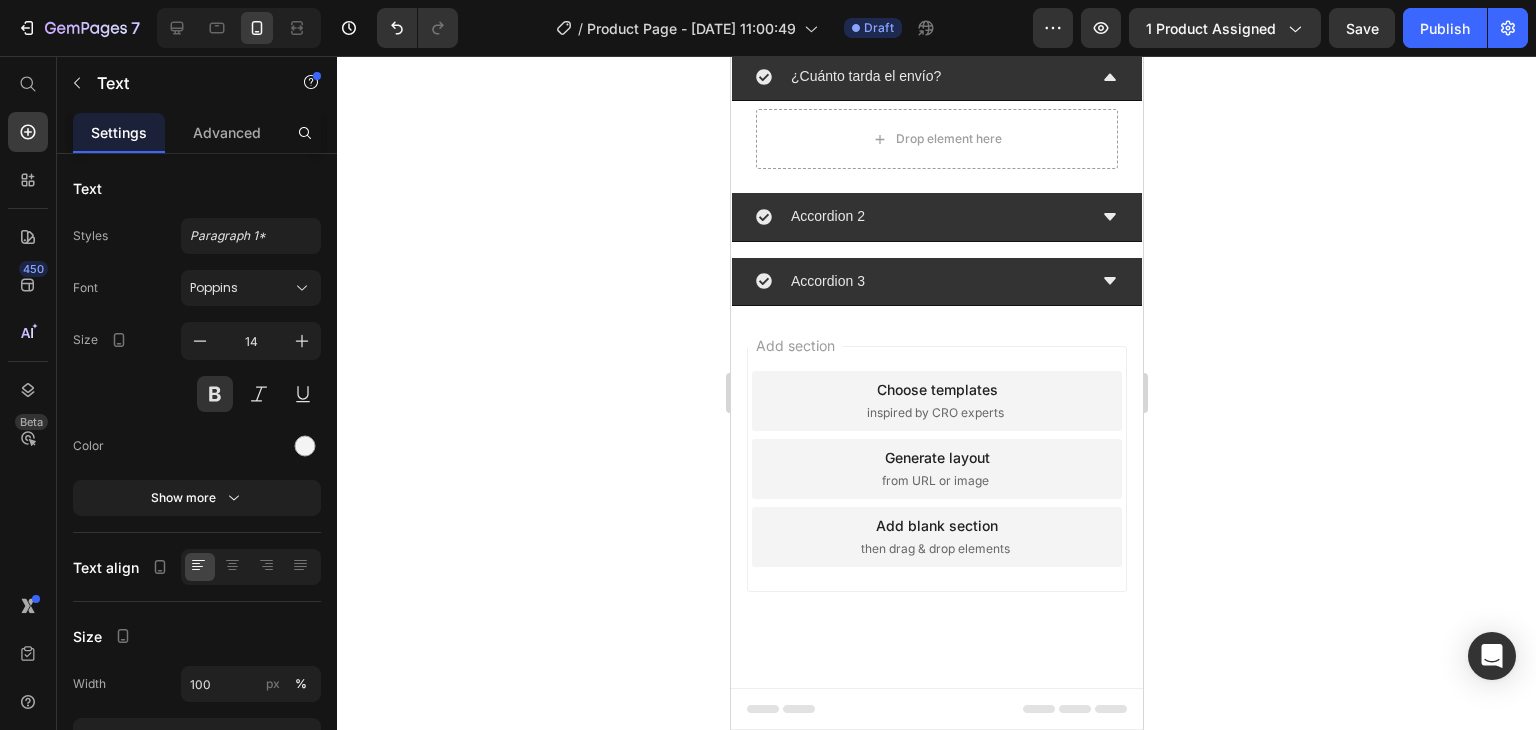 click on "Settings Advanced" at bounding box center (197, 133) 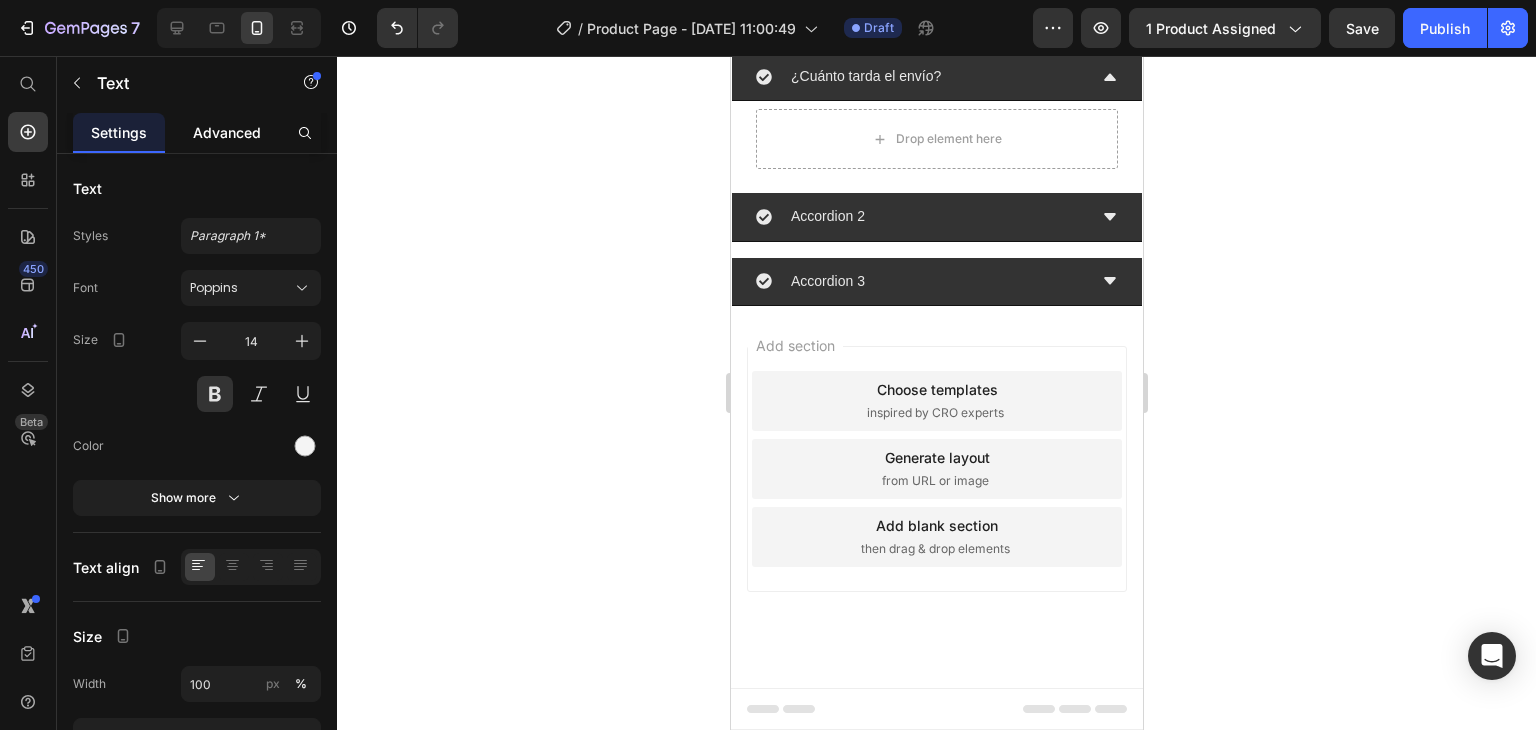 click on "Advanced" at bounding box center (227, 132) 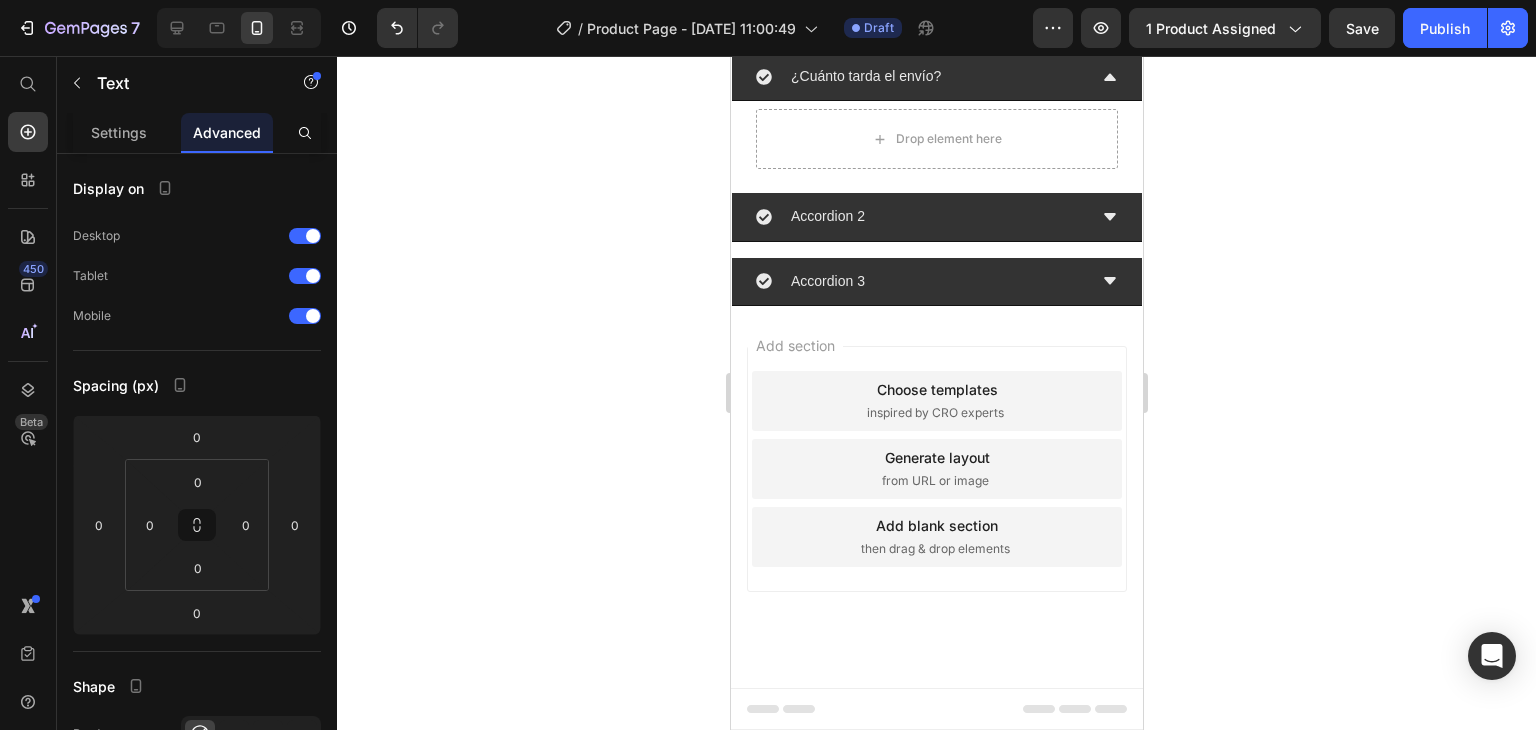 click on "ENVÍO GRATIS COLOMBIA 🟡🔵🔴" at bounding box center [845, -97] 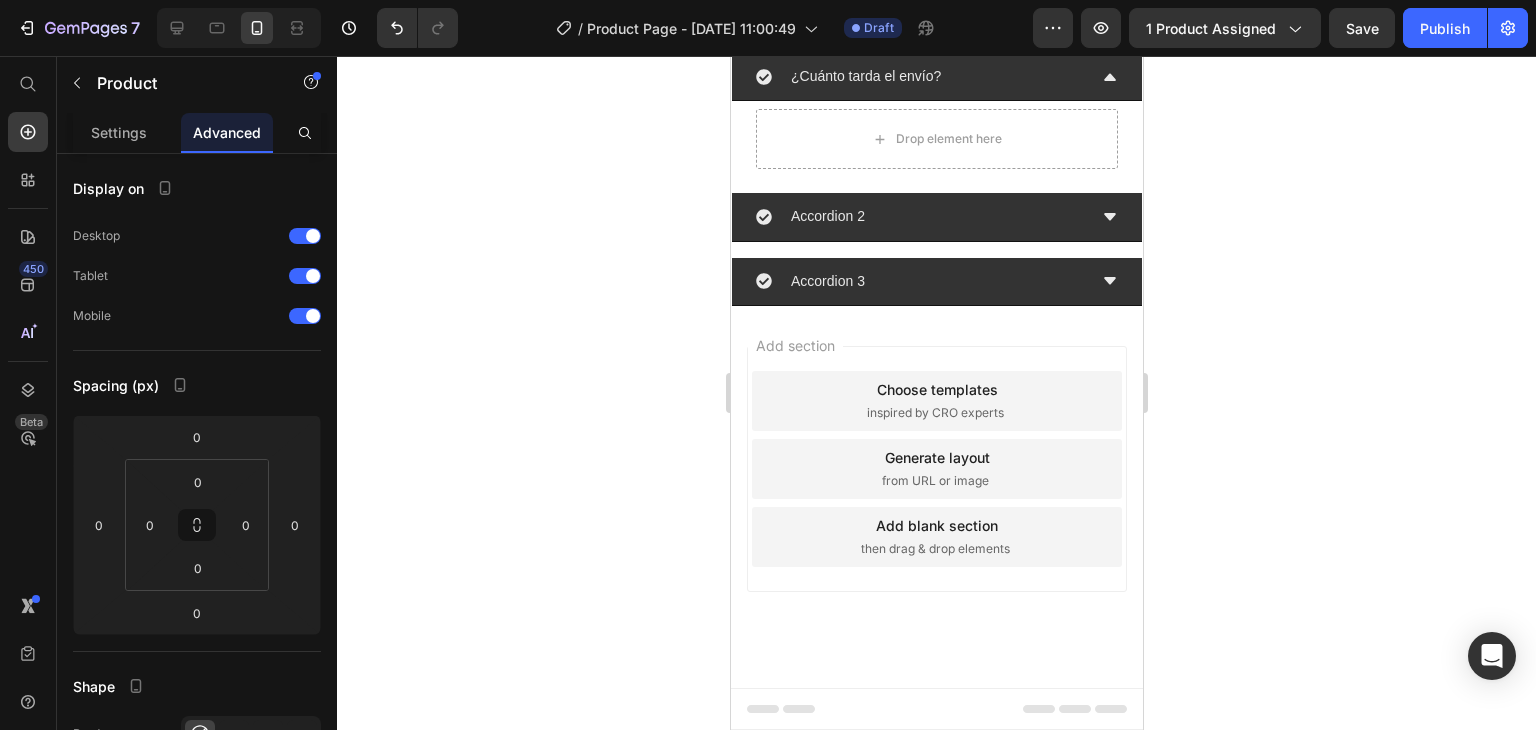 click on "ENVÍO GRATIS COLOMBIA 🟡🔵🔴  Text PAGO CONTRAENTREGA  Text   0 ENVÍO GRATIS COLOMBIA 🟡🔵🔴  Text PAGO CONTRAENTREGA  Text   0 Marquee" at bounding box center [936, -89] 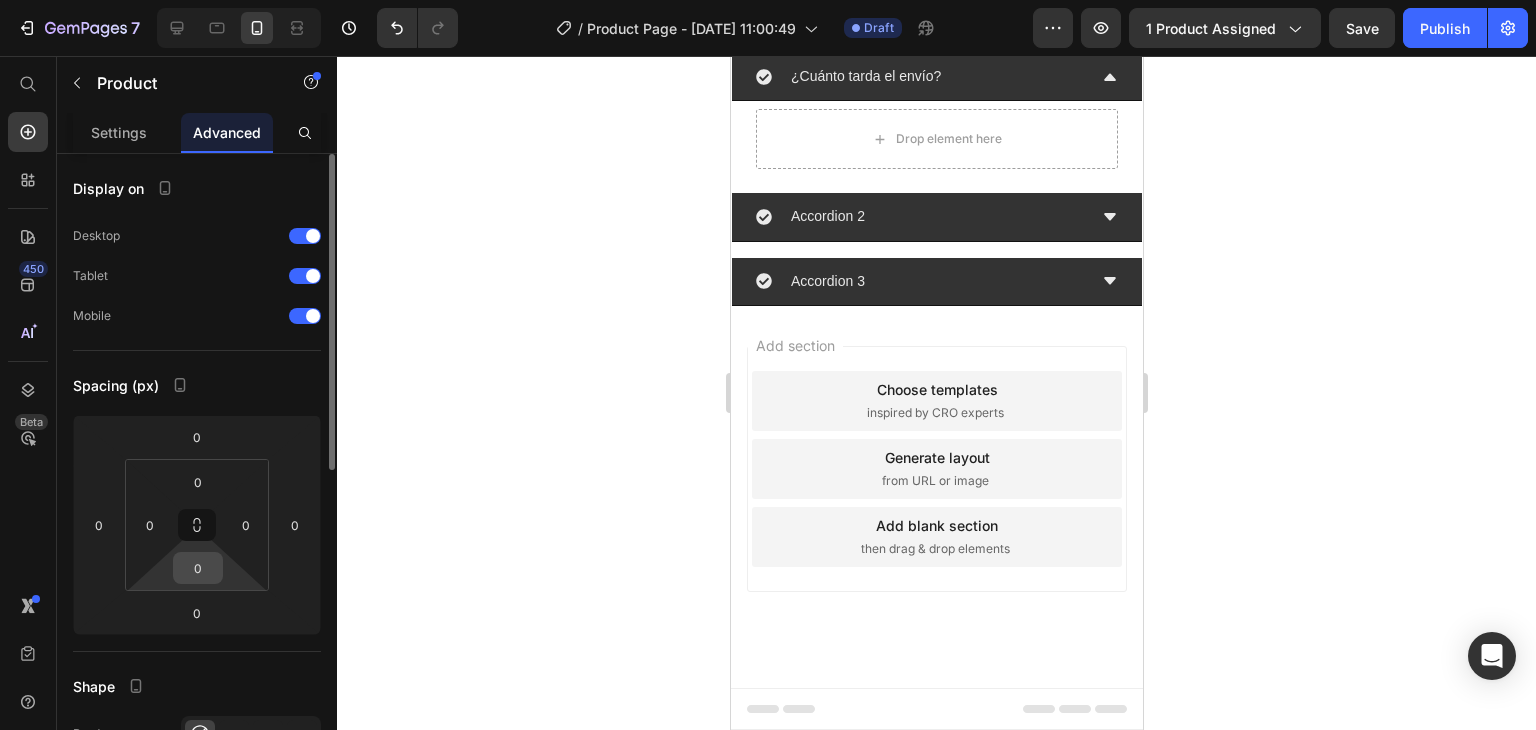 click on "0" at bounding box center [198, 568] 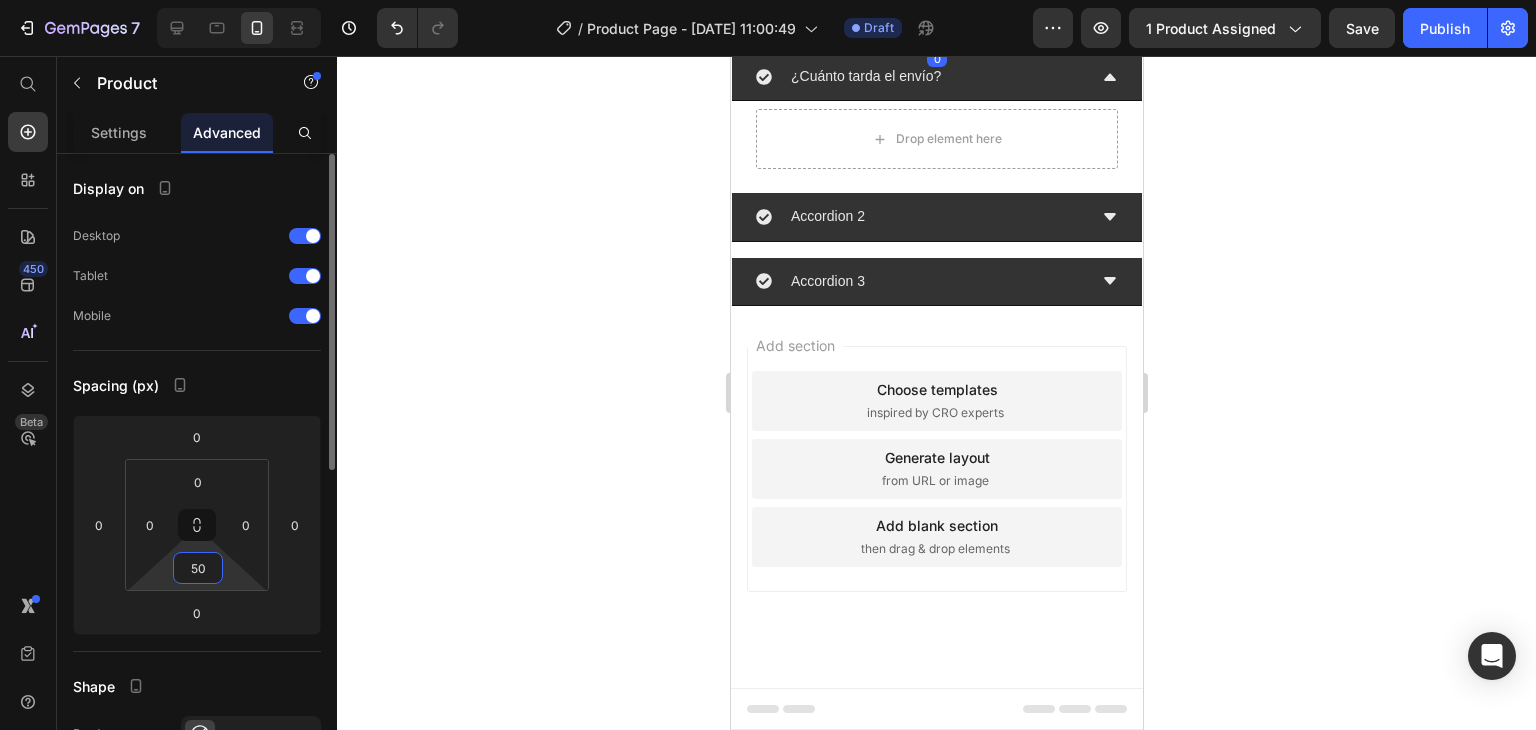 type on "5" 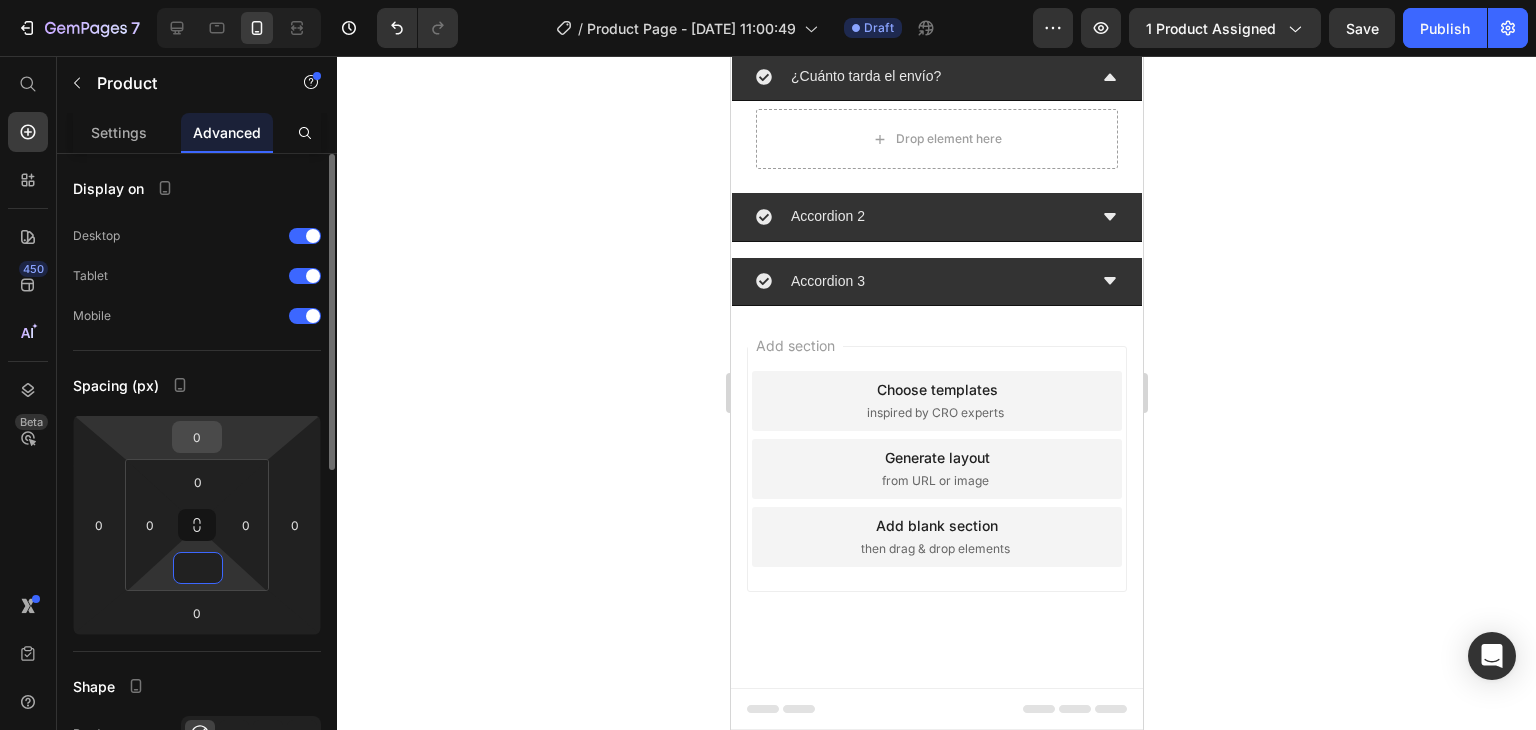 type on "0" 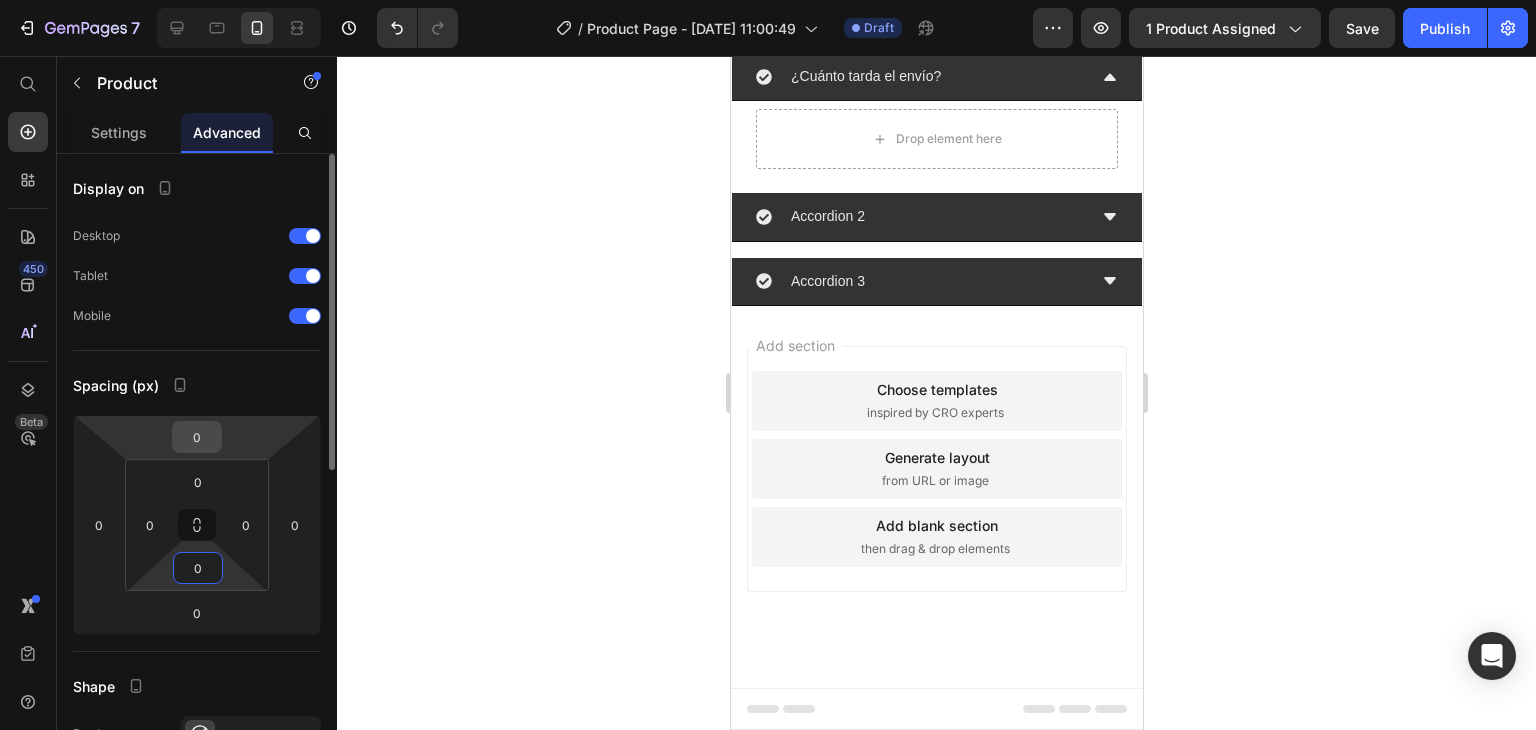 click on "0" at bounding box center [197, 437] 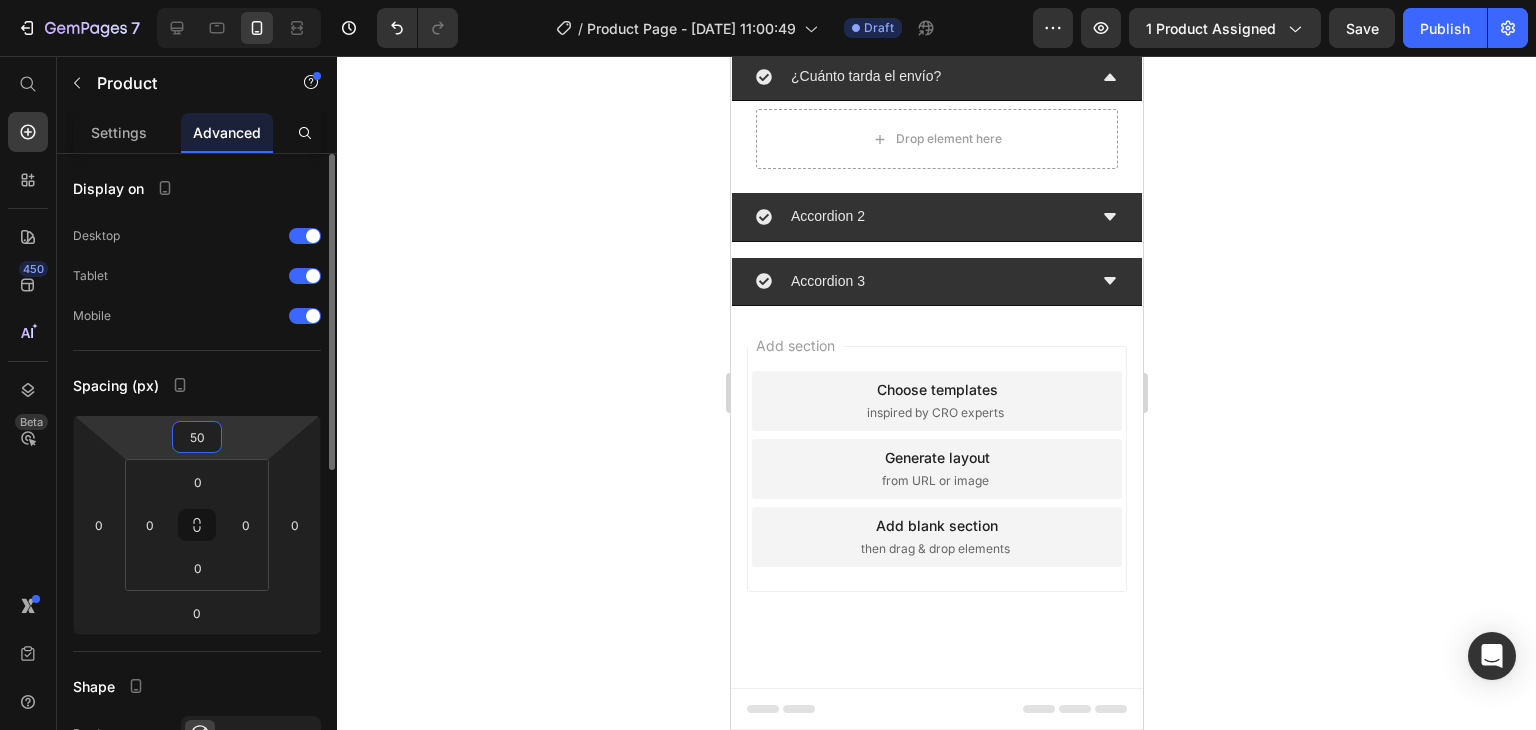 type on "5" 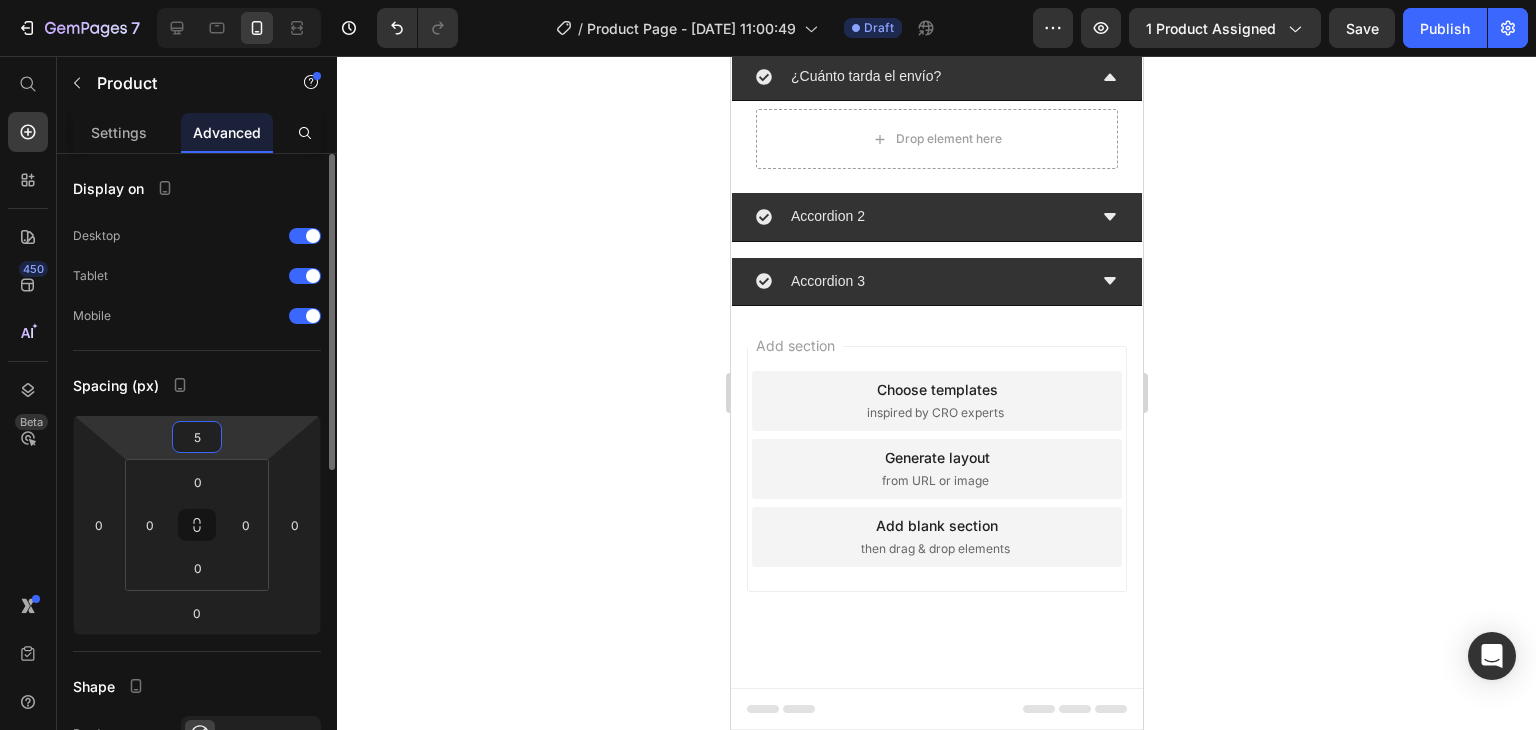 type 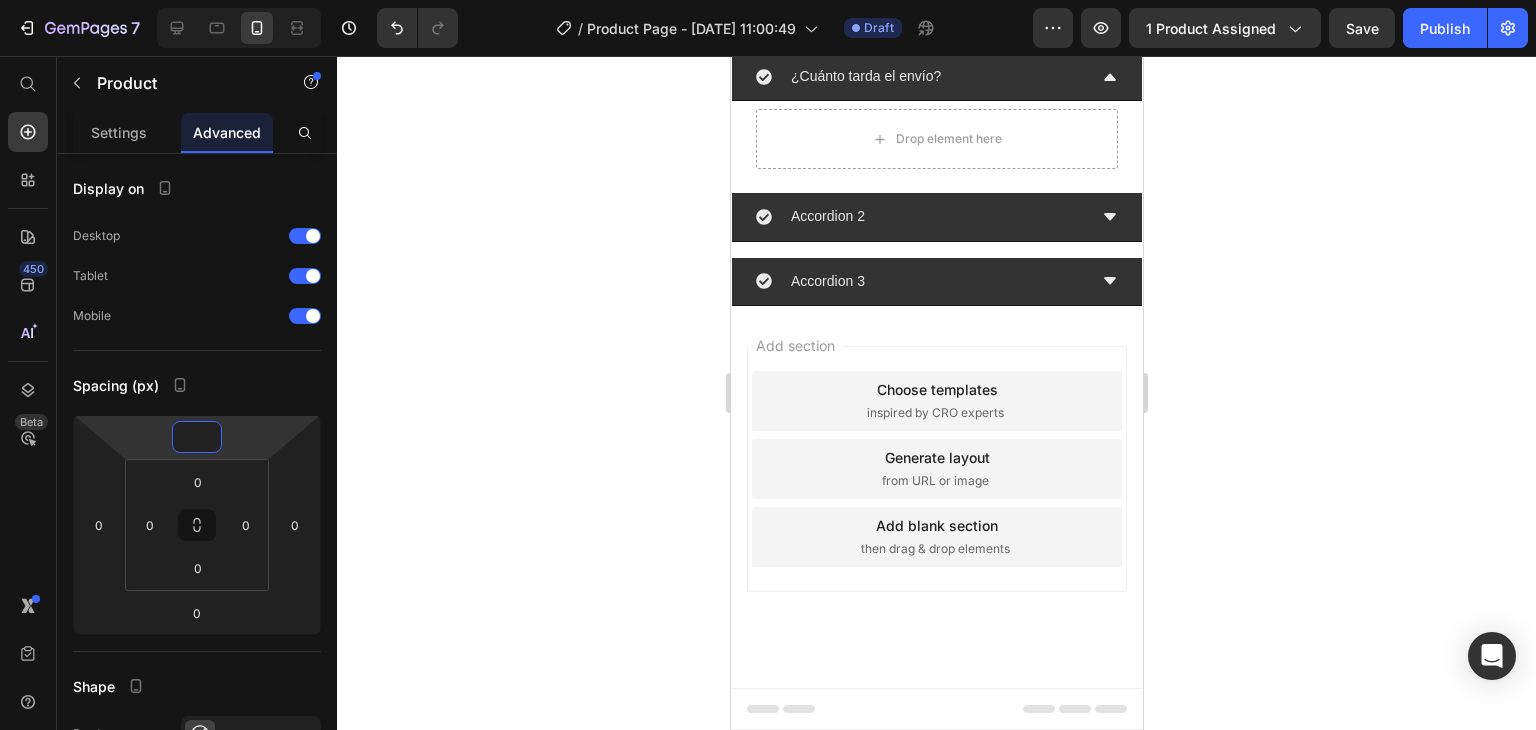 click 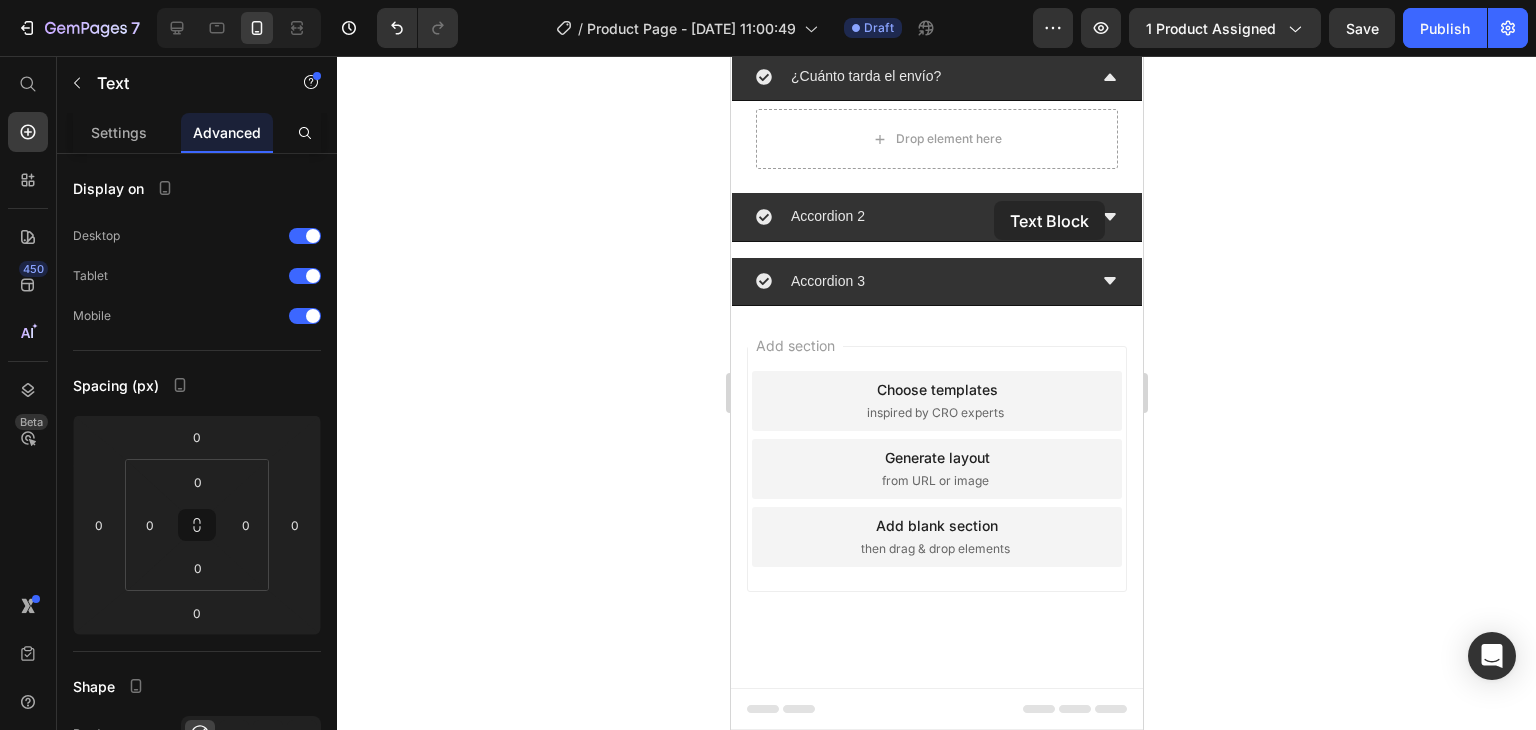 drag, startPoint x: 910, startPoint y: 197, endPoint x: 1006, endPoint y: 200, distance: 96.04687 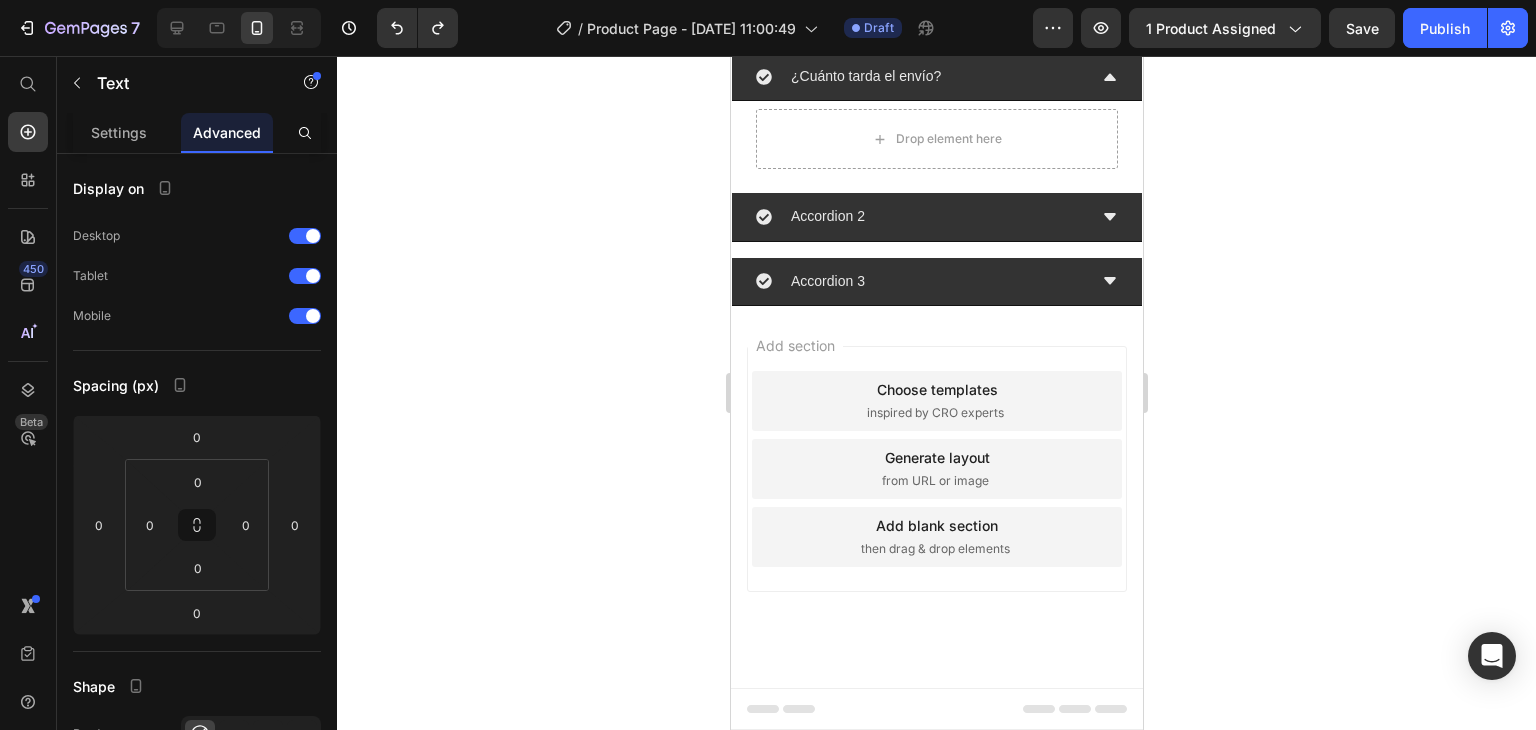click on "ENVÍO GRATIS COLOMBIA 🟡🔵🔴  Text" at bounding box center [873, -97] 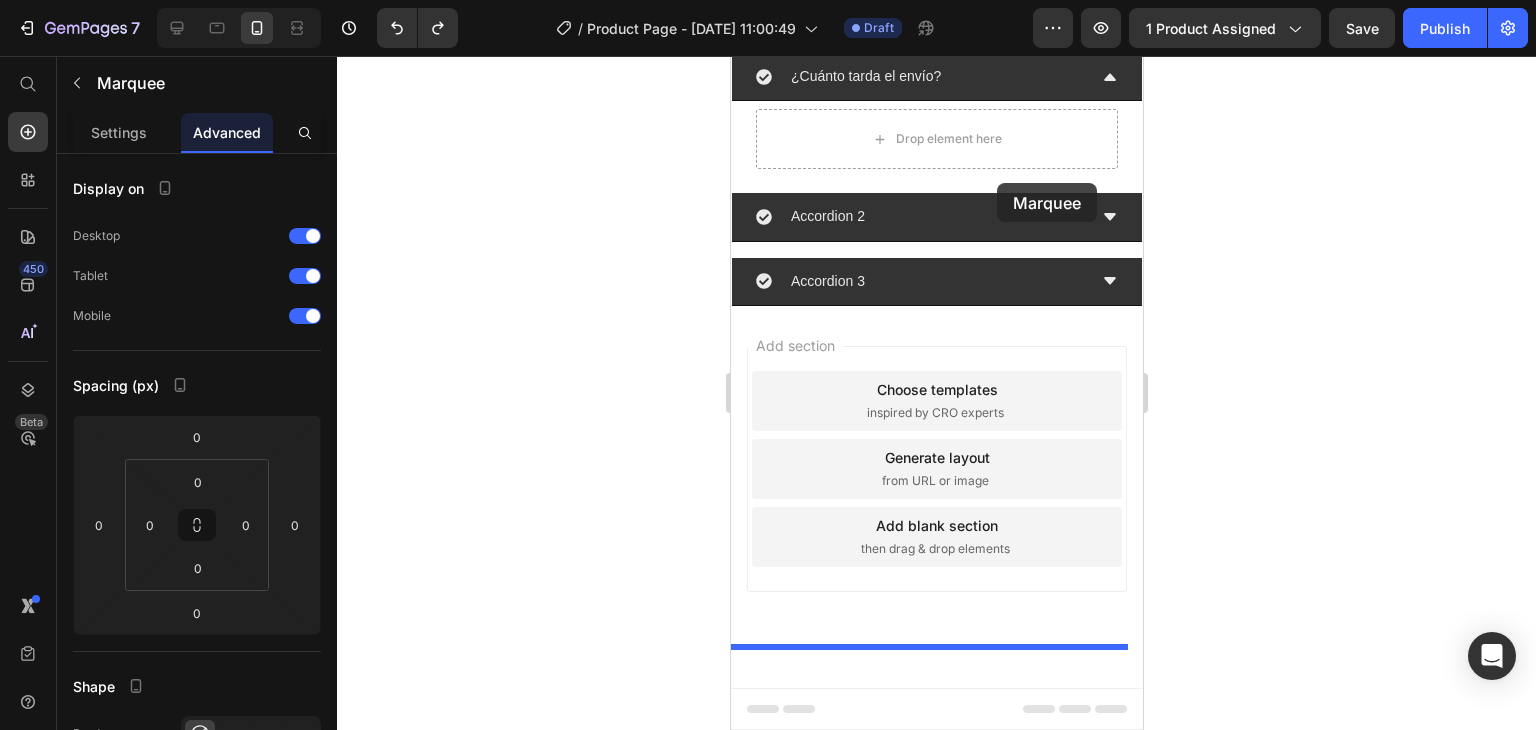 drag, startPoint x: 990, startPoint y: 201, endPoint x: 996, endPoint y: 183, distance: 18.973665 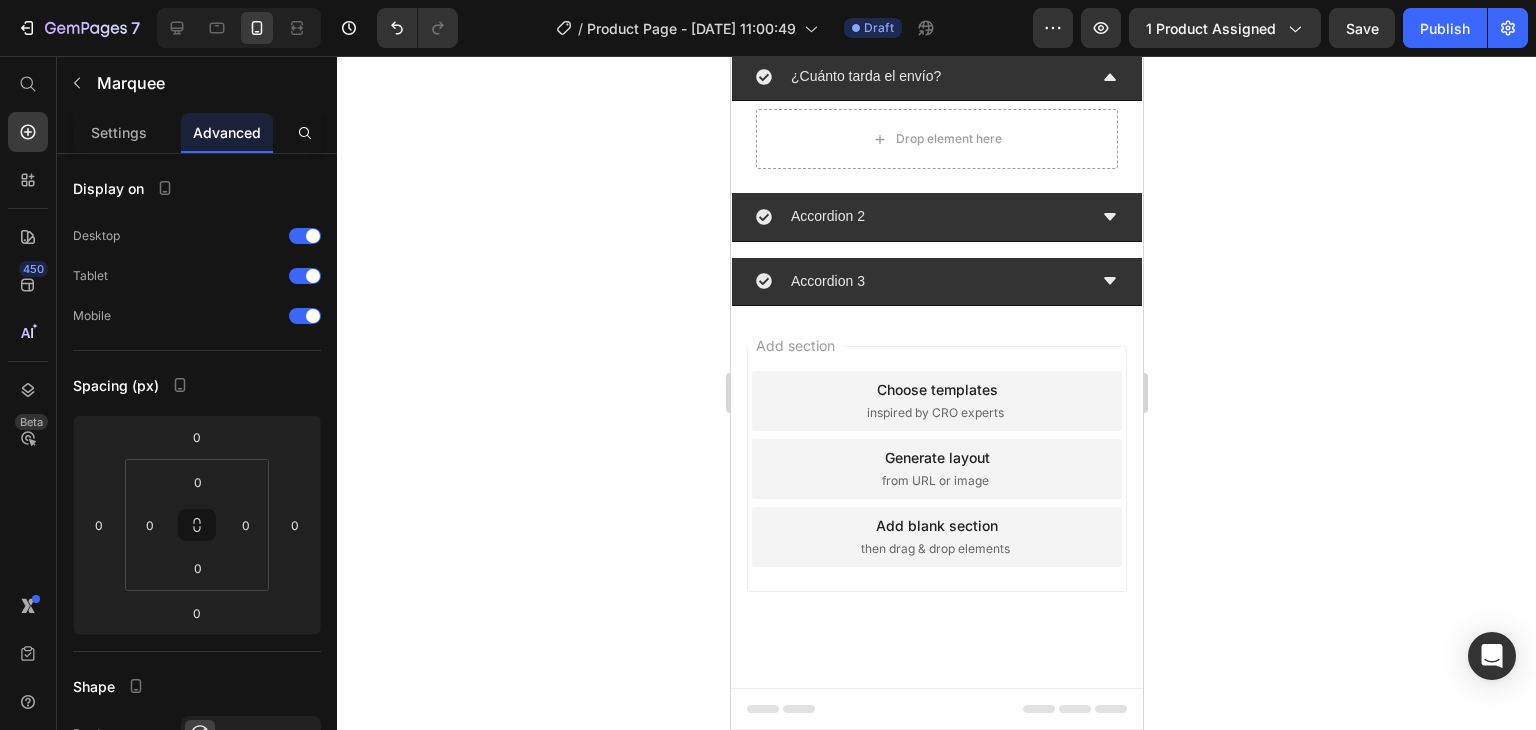 click 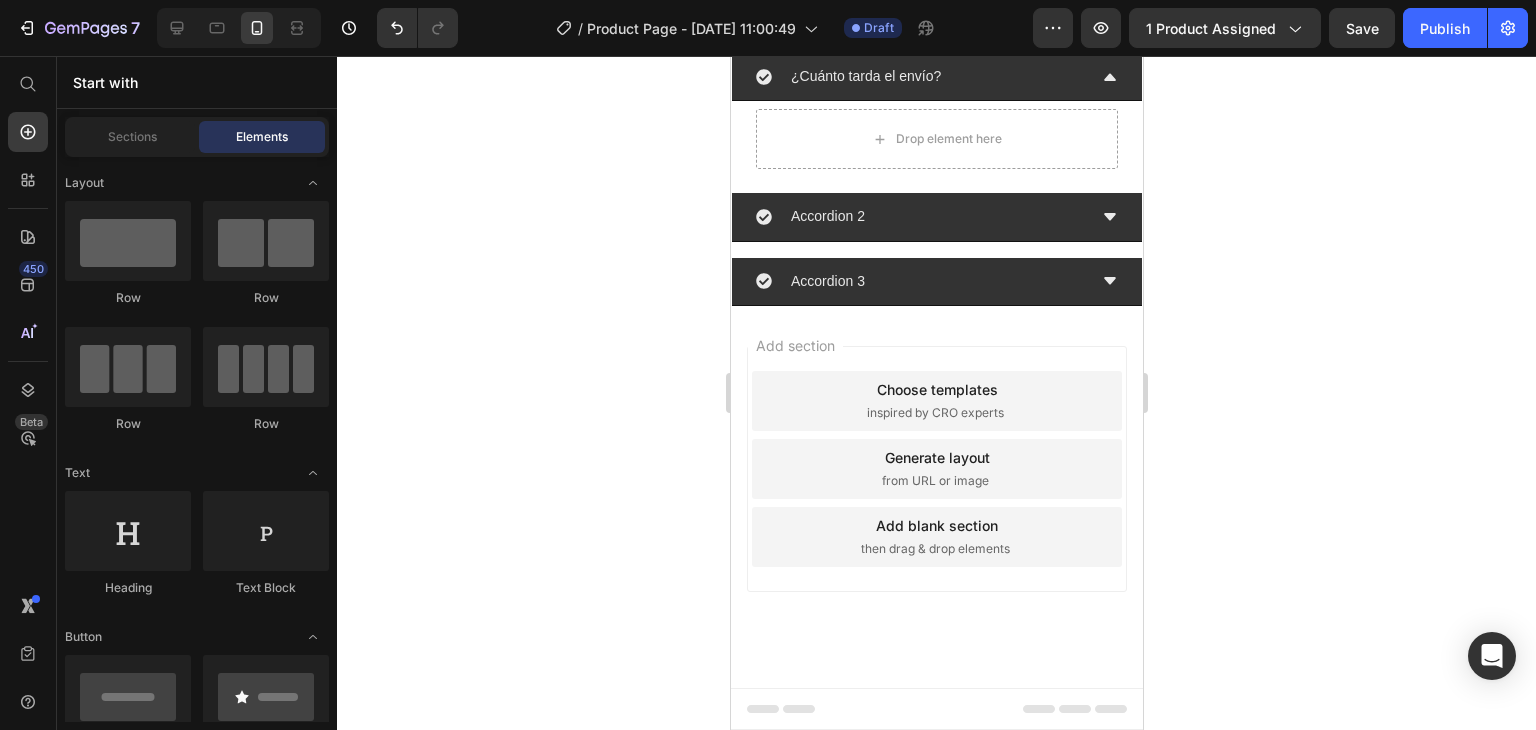 scroll, scrollTop: 1500, scrollLeft: 0, axis: vertical 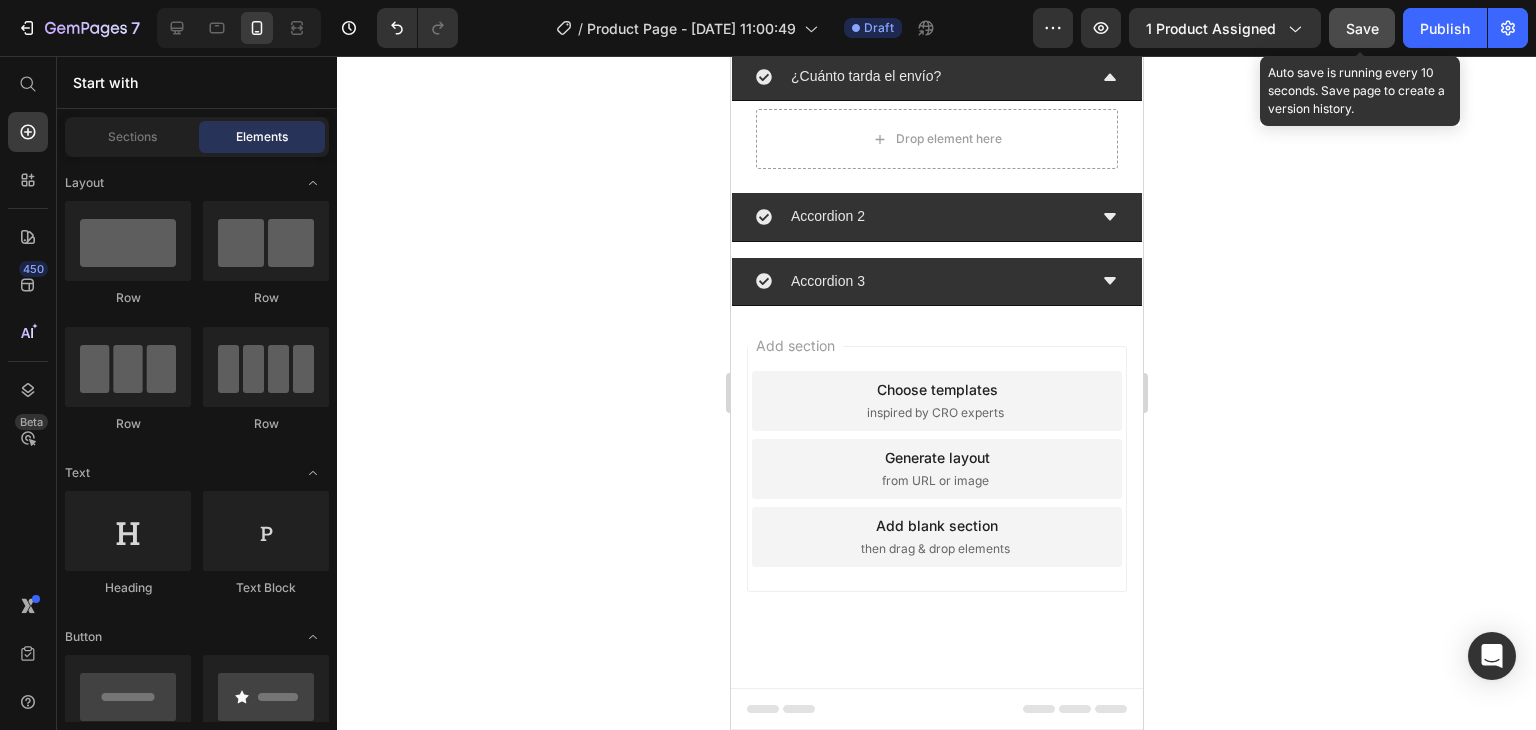 click on "Save" at bounding box center (1362, 28) 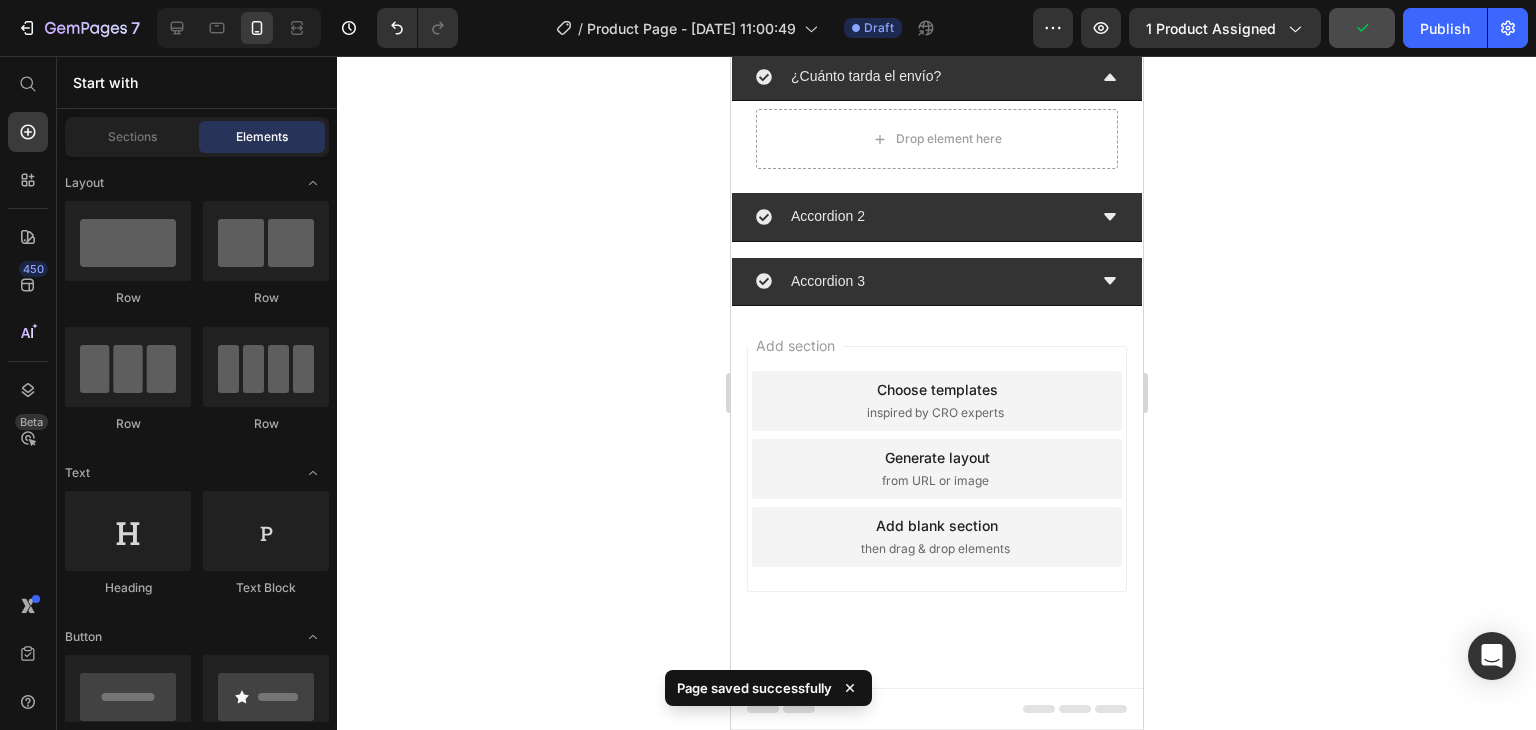 scroll, scrollTop: 1100, scrollLeft: 0, axis: vertical 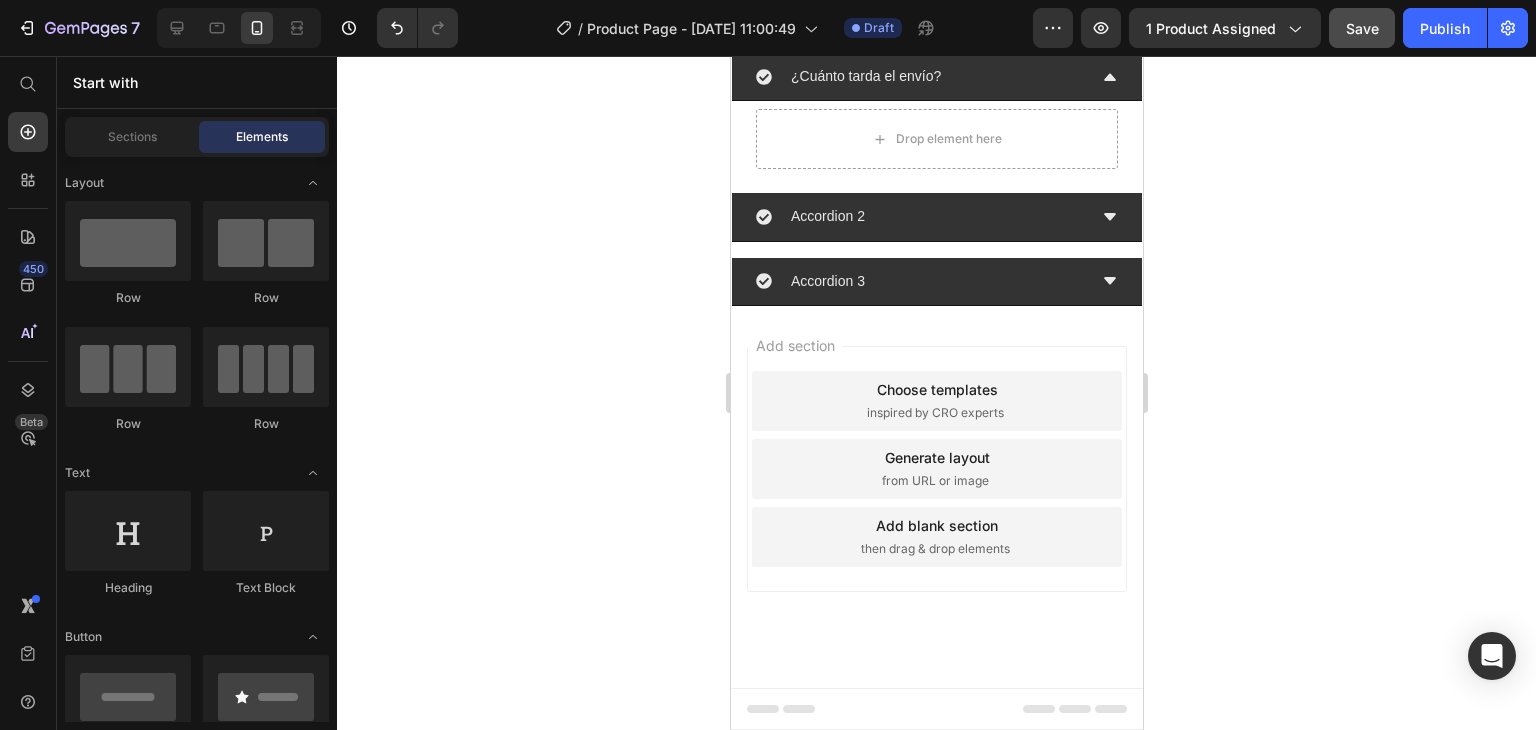 click on "PAGO CONTRAENTREGA" at bounding box center [1099, -81] 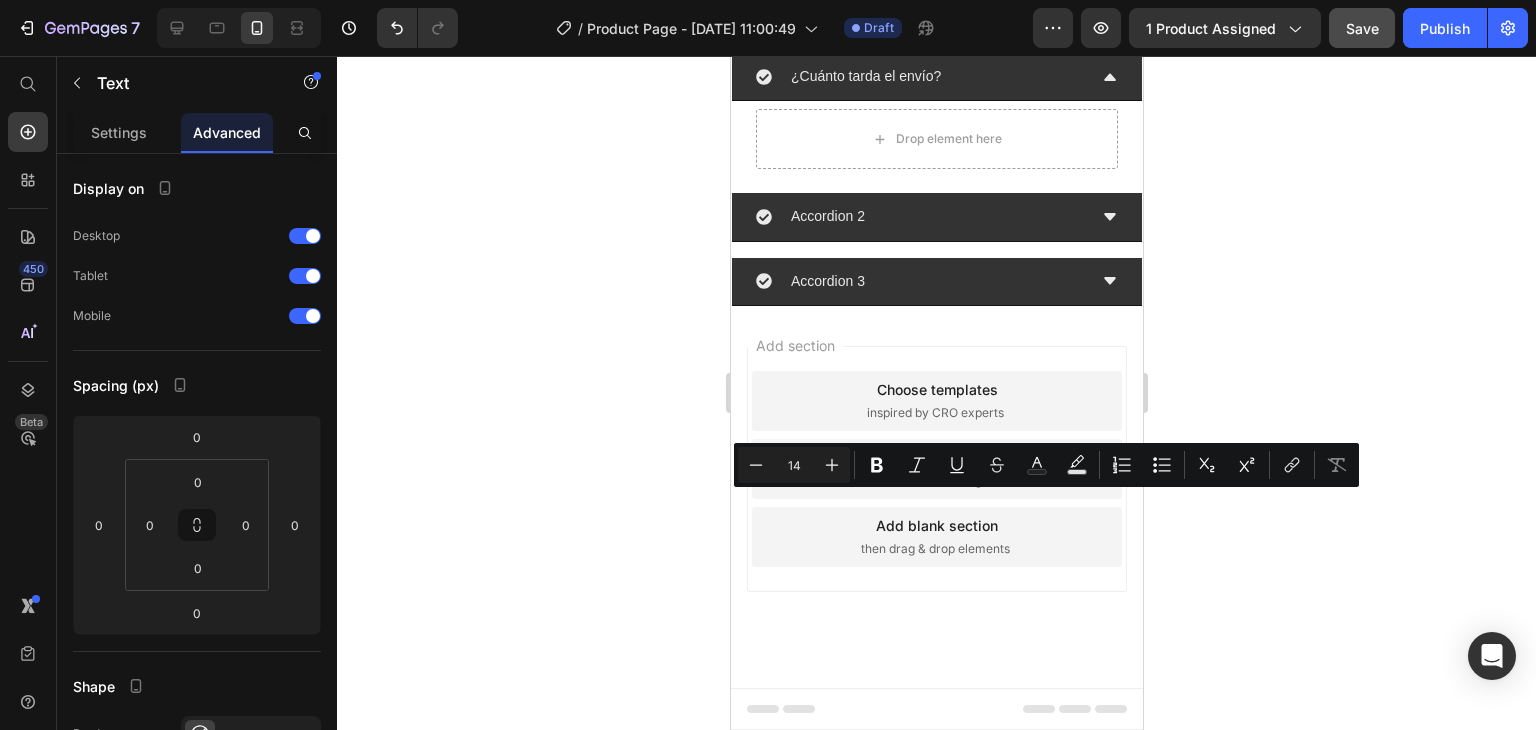 click on "PAGO CONTRAENTREGA" at bounding box center [1099, -81] 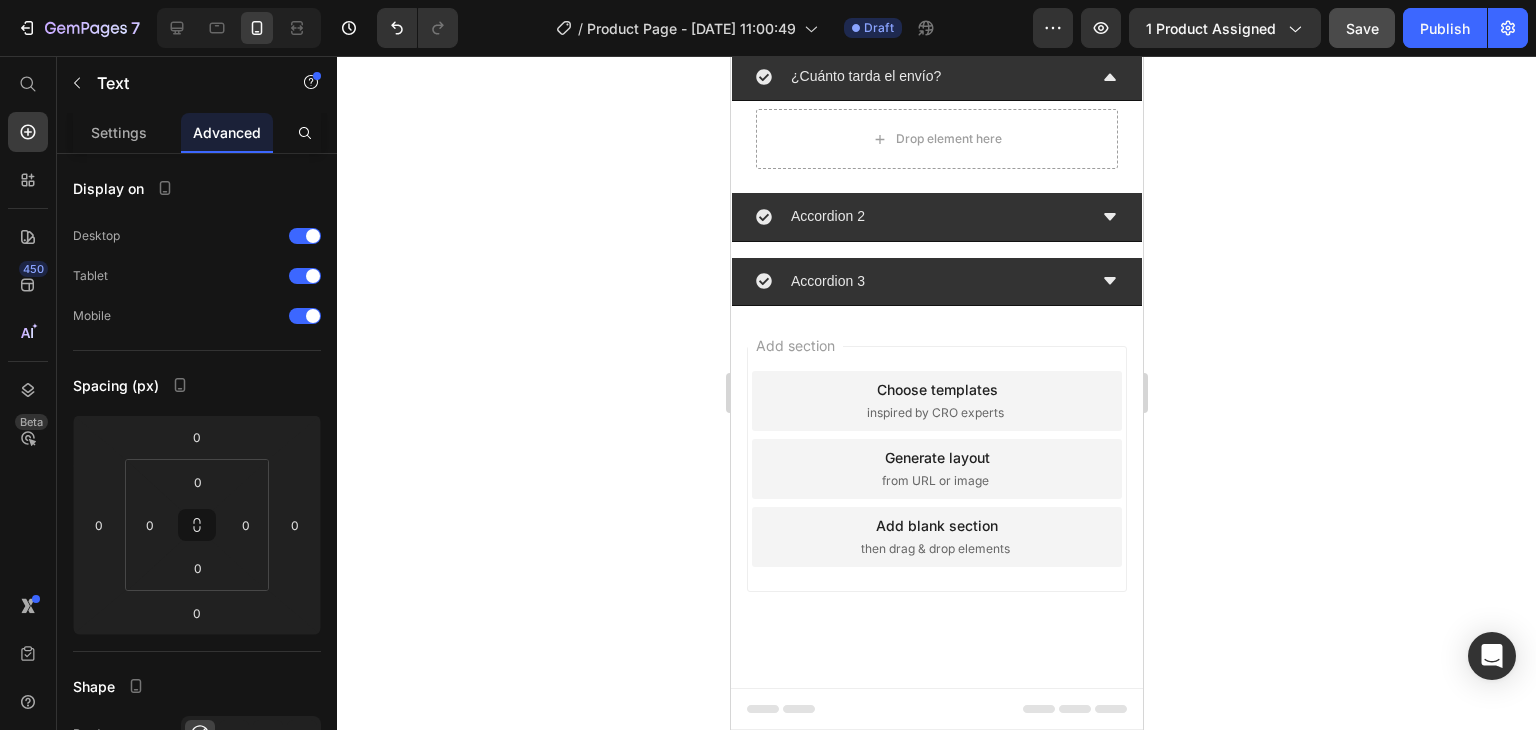 scroll, scrollTop: 0, scrollLeft: 104, axis: horizontal 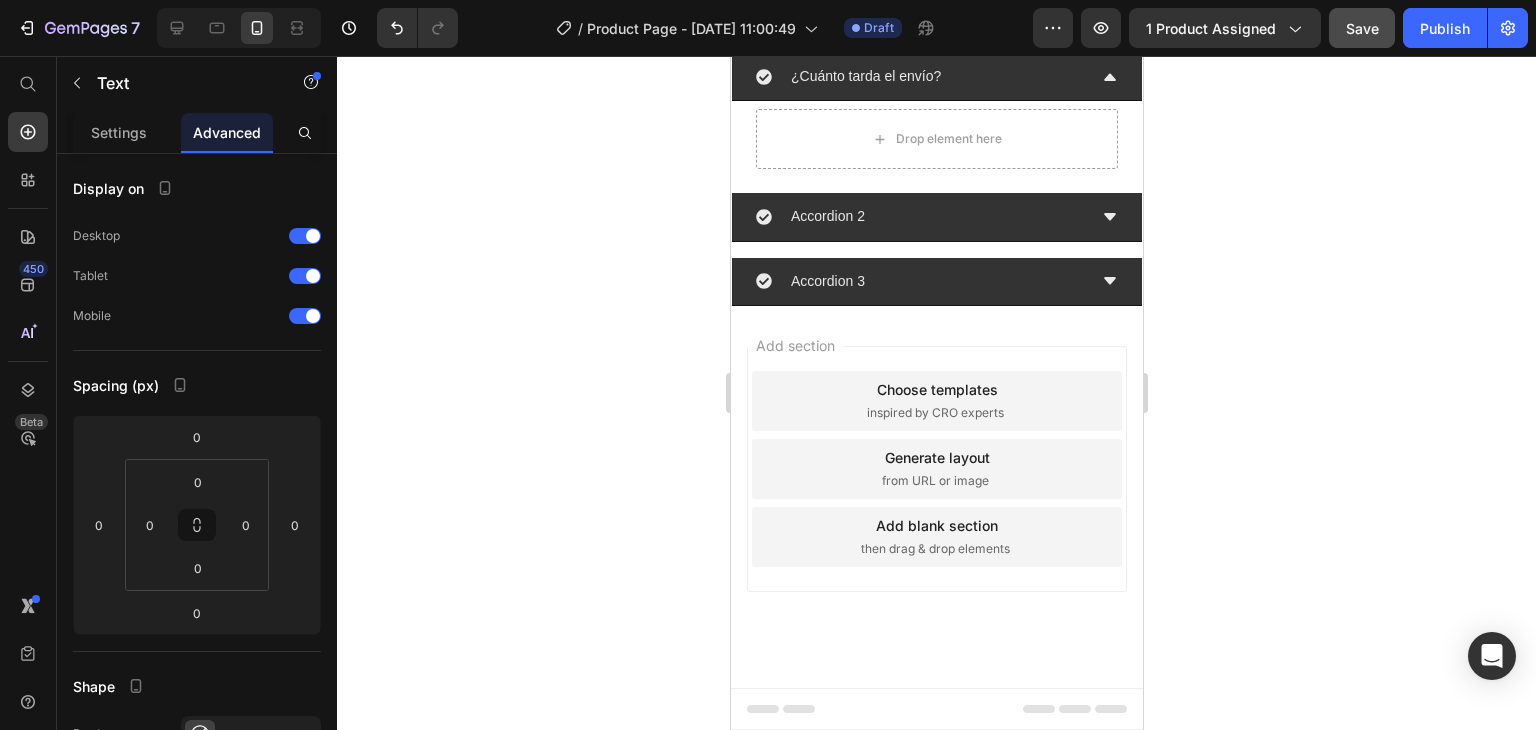 click 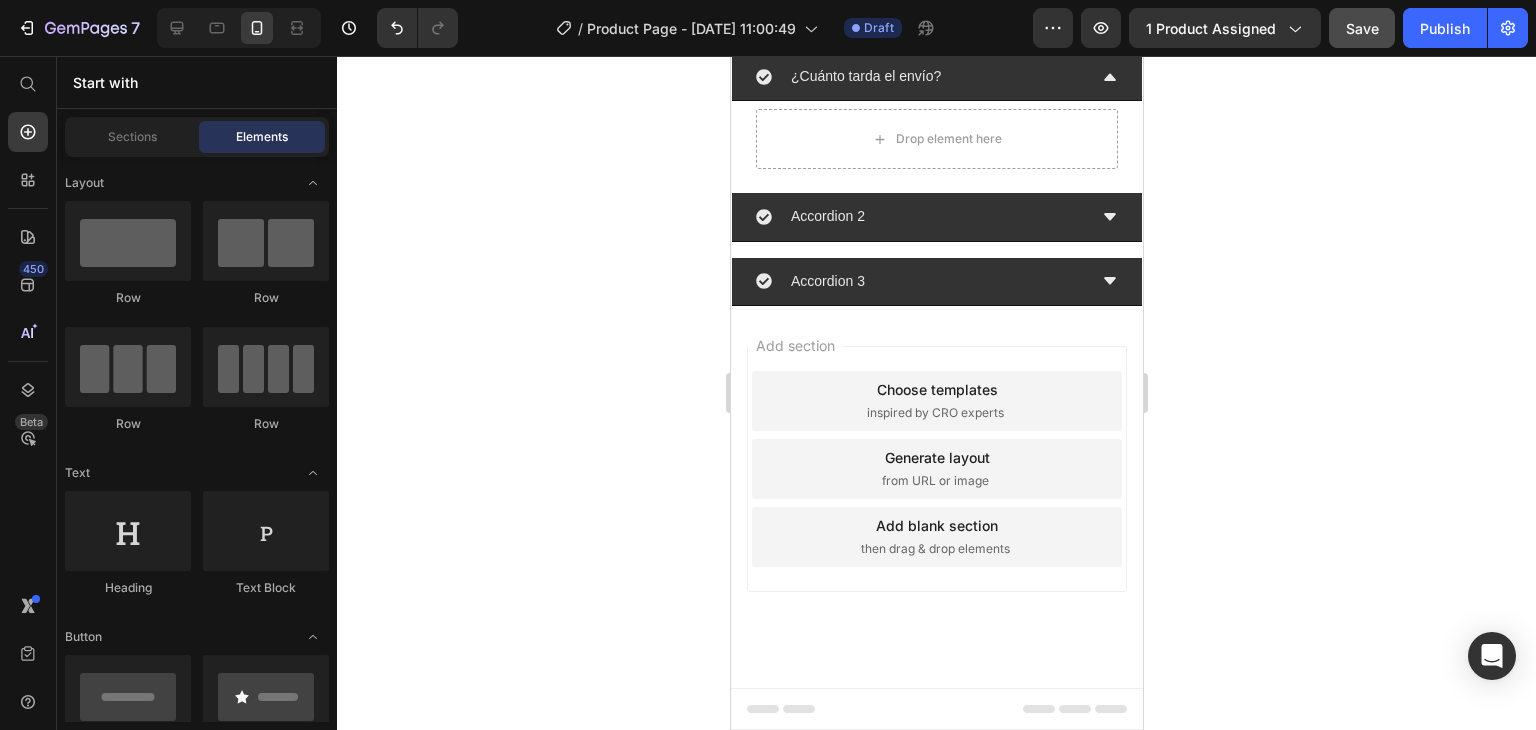 click on "09 Días" at bounding box center [781, -62] 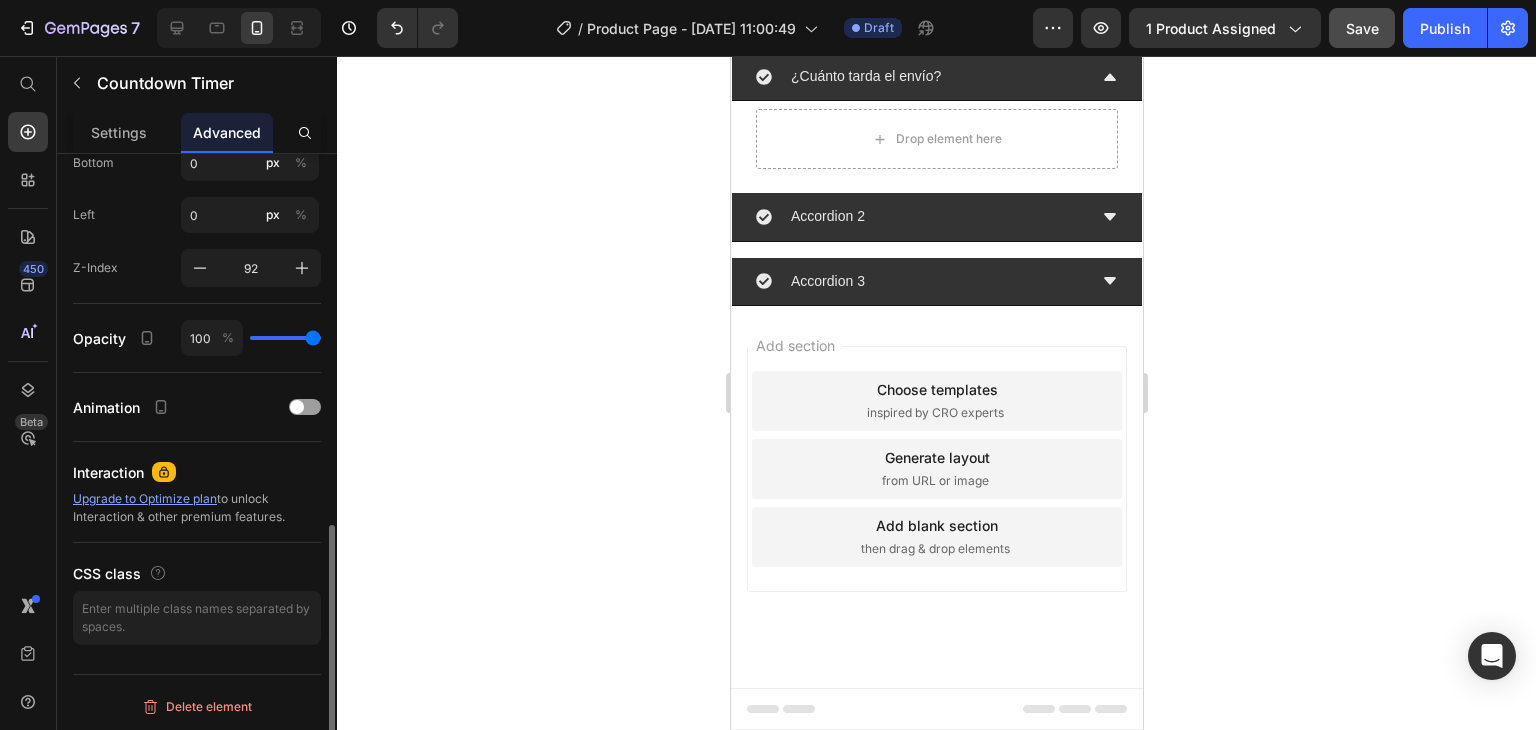 scroll, scrollTop: 496, scrollLeft: 0, axis: vertical 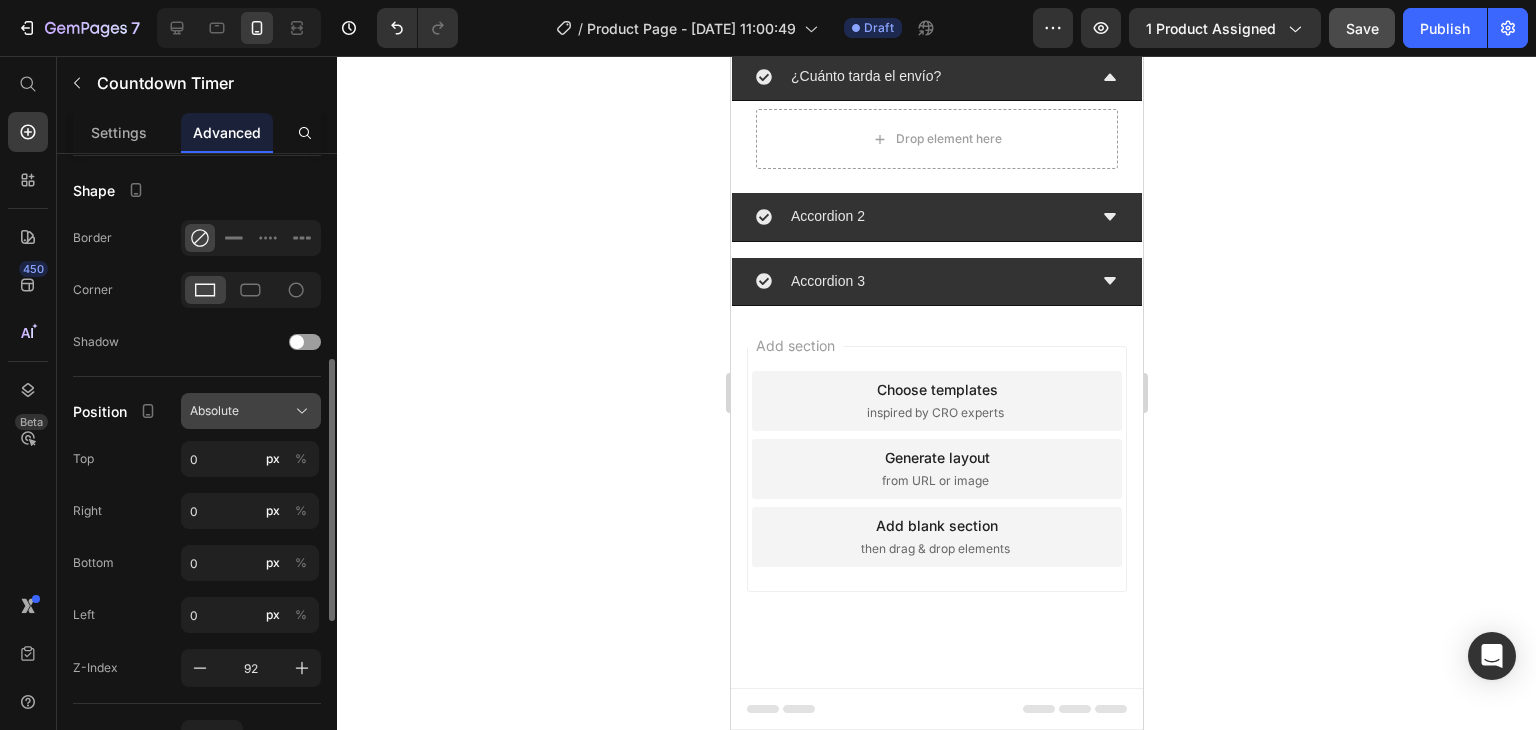 click on "Absolute" at bounding box center (214, 411) 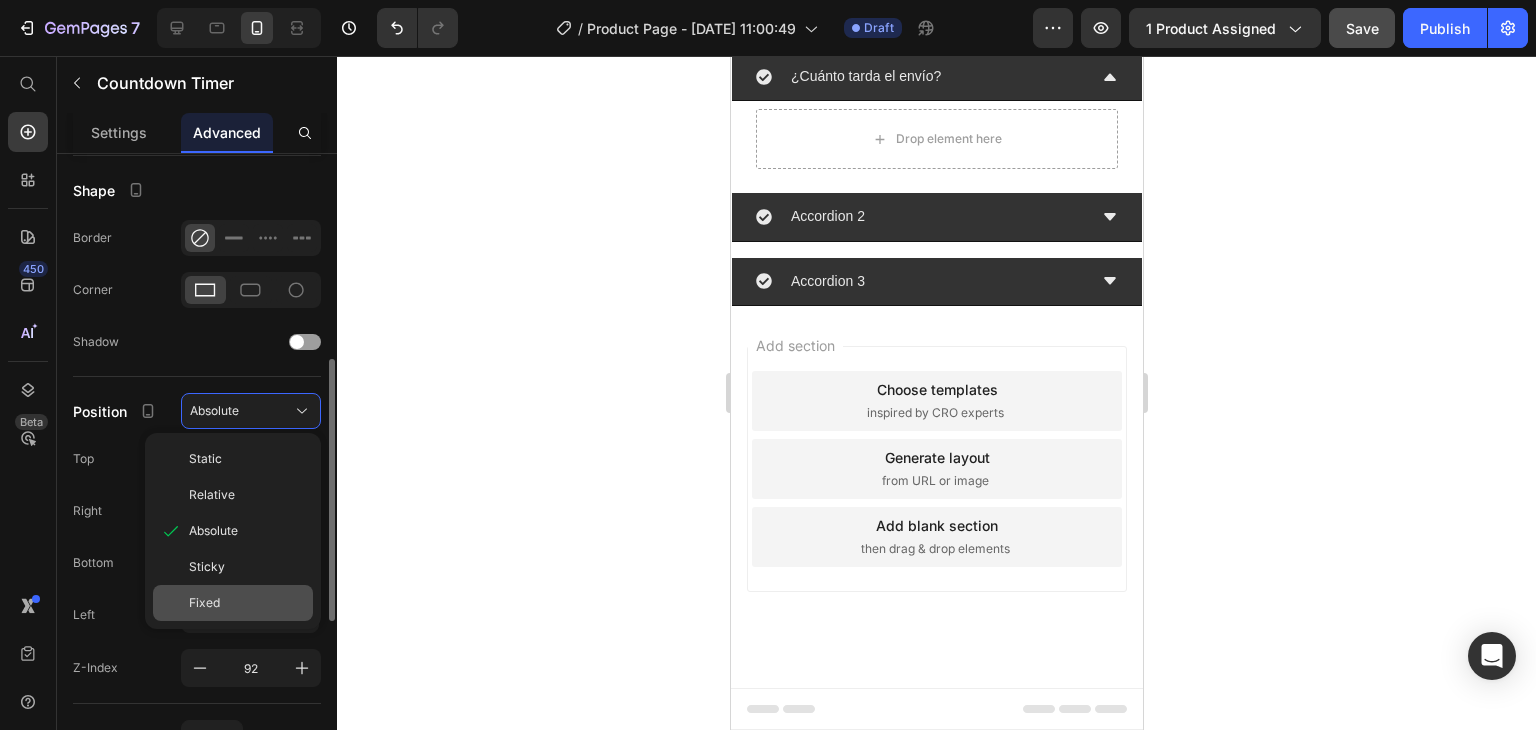 click on "Fixed" 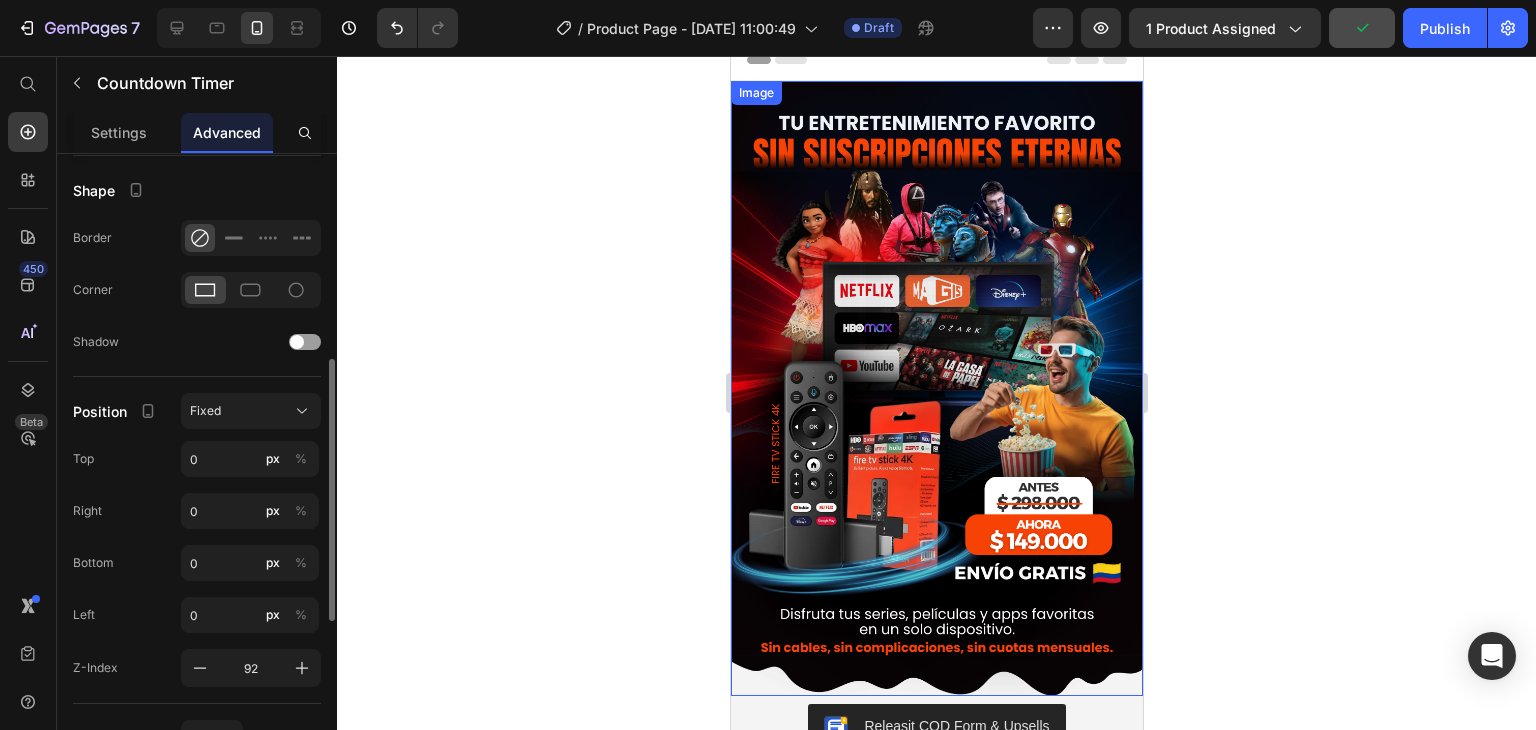 scroll, scrollTop: 400, scrollLeft: 0, axis: vertical 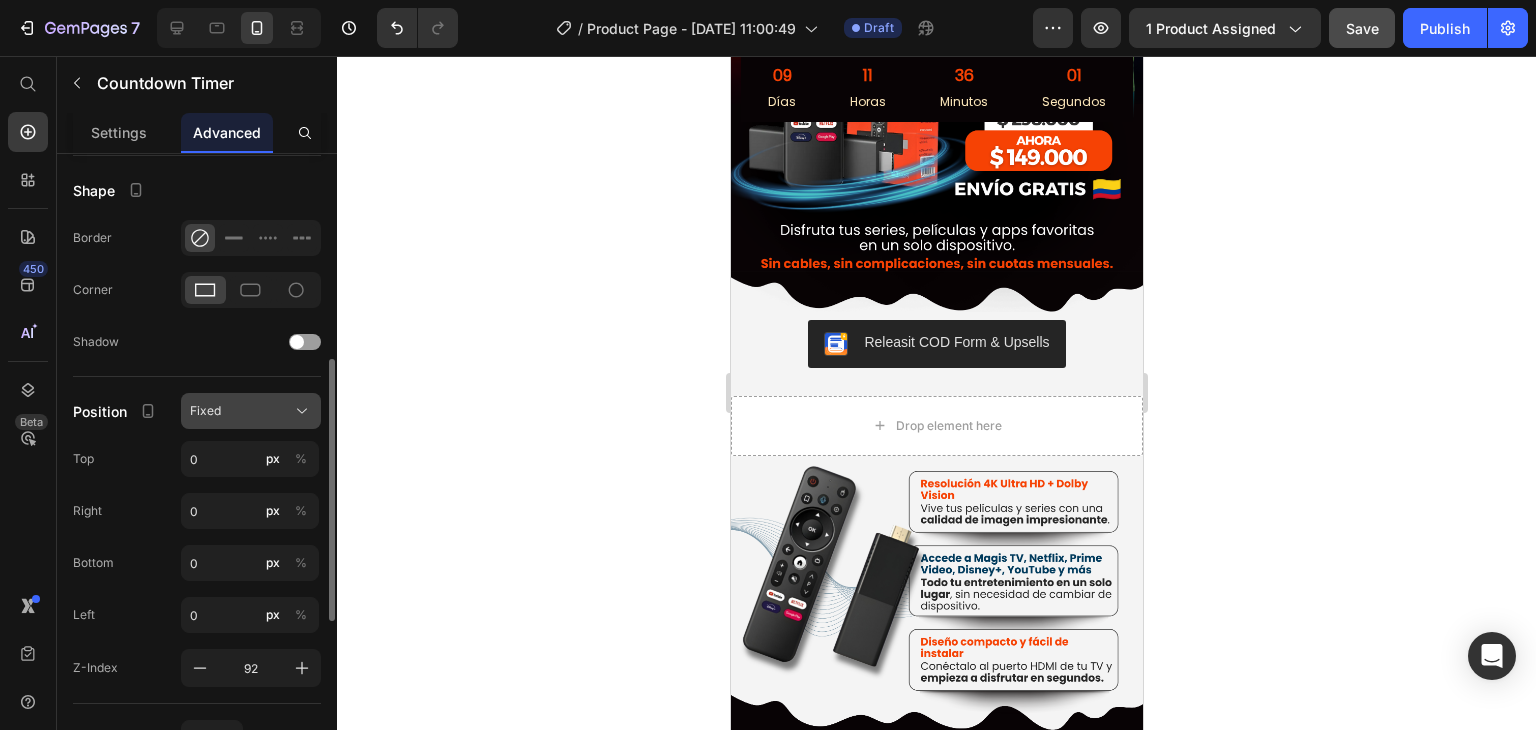click on "Fixed" 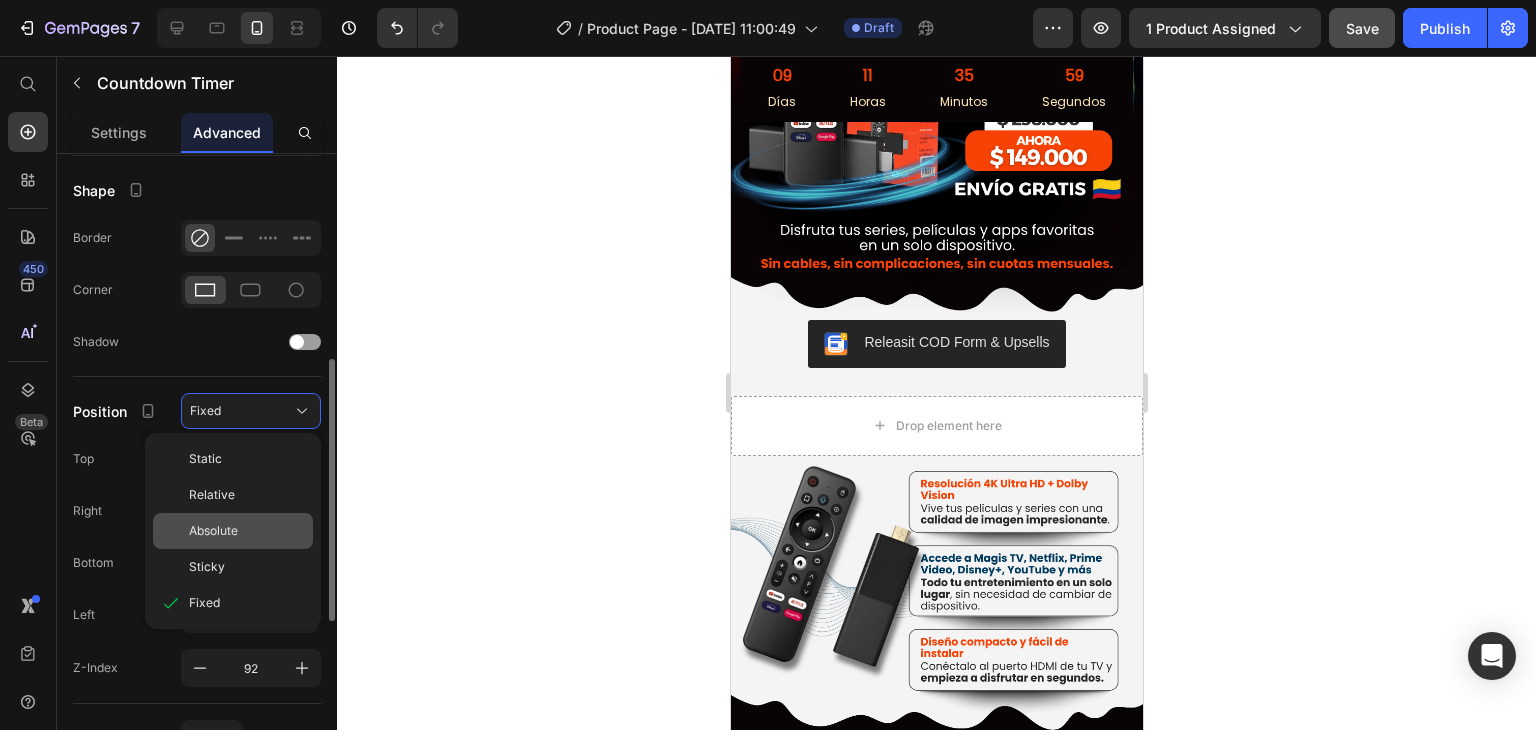 click on "Absolute" at bounding box center [213, 531] 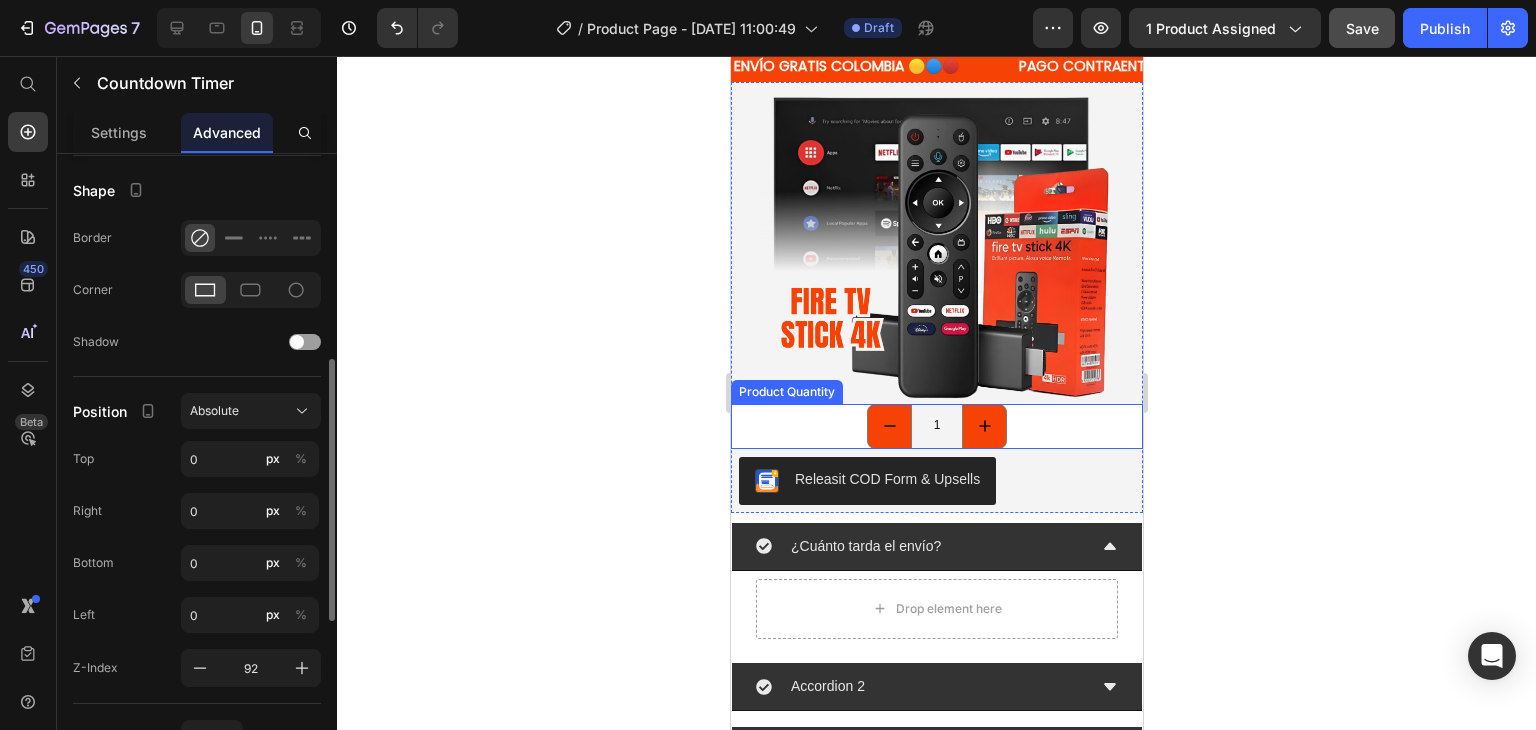 scroll, scrollTop: 1600, scrollLeft: 0, axis: vertical 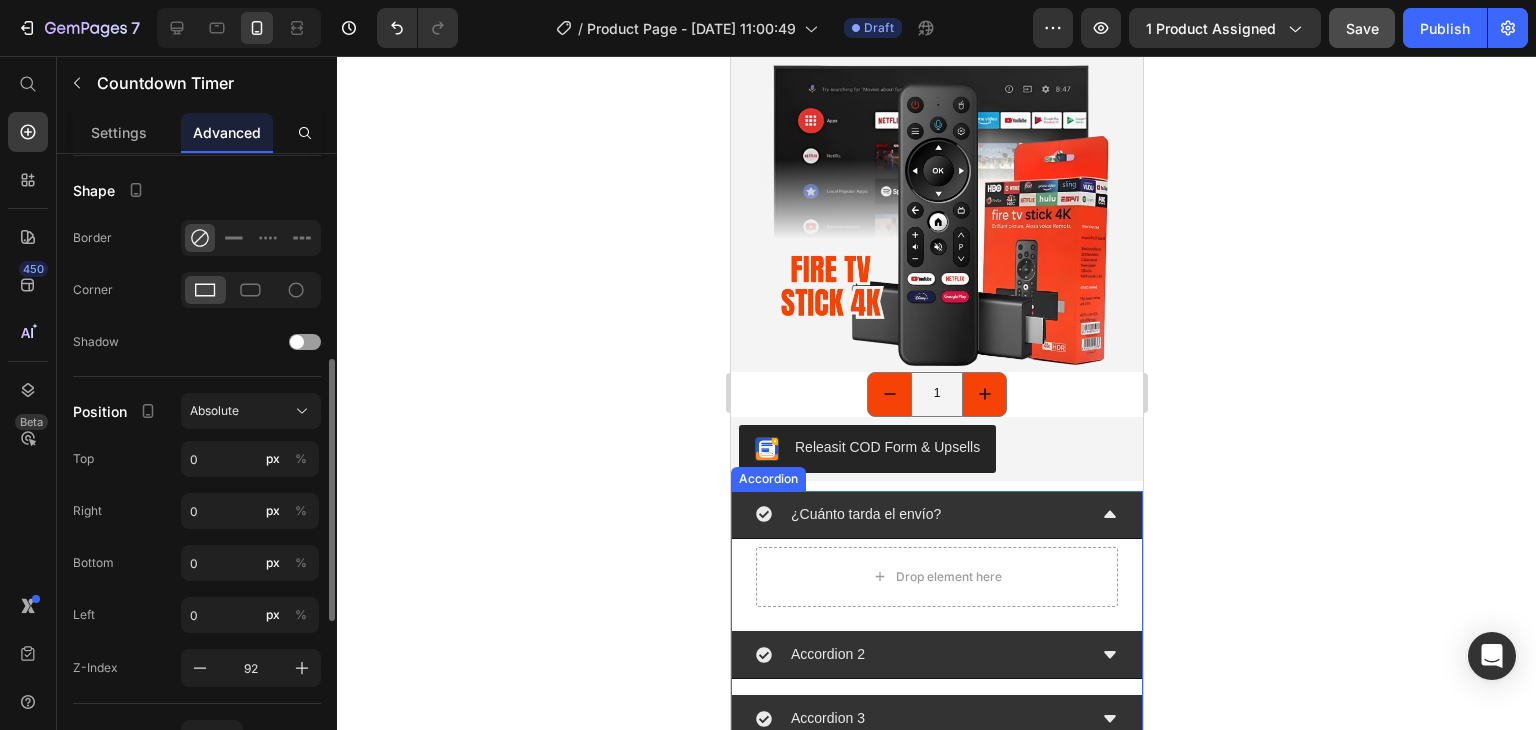 click on "¿Cuánto tarda el envío?" at bounding box center (920, 514) 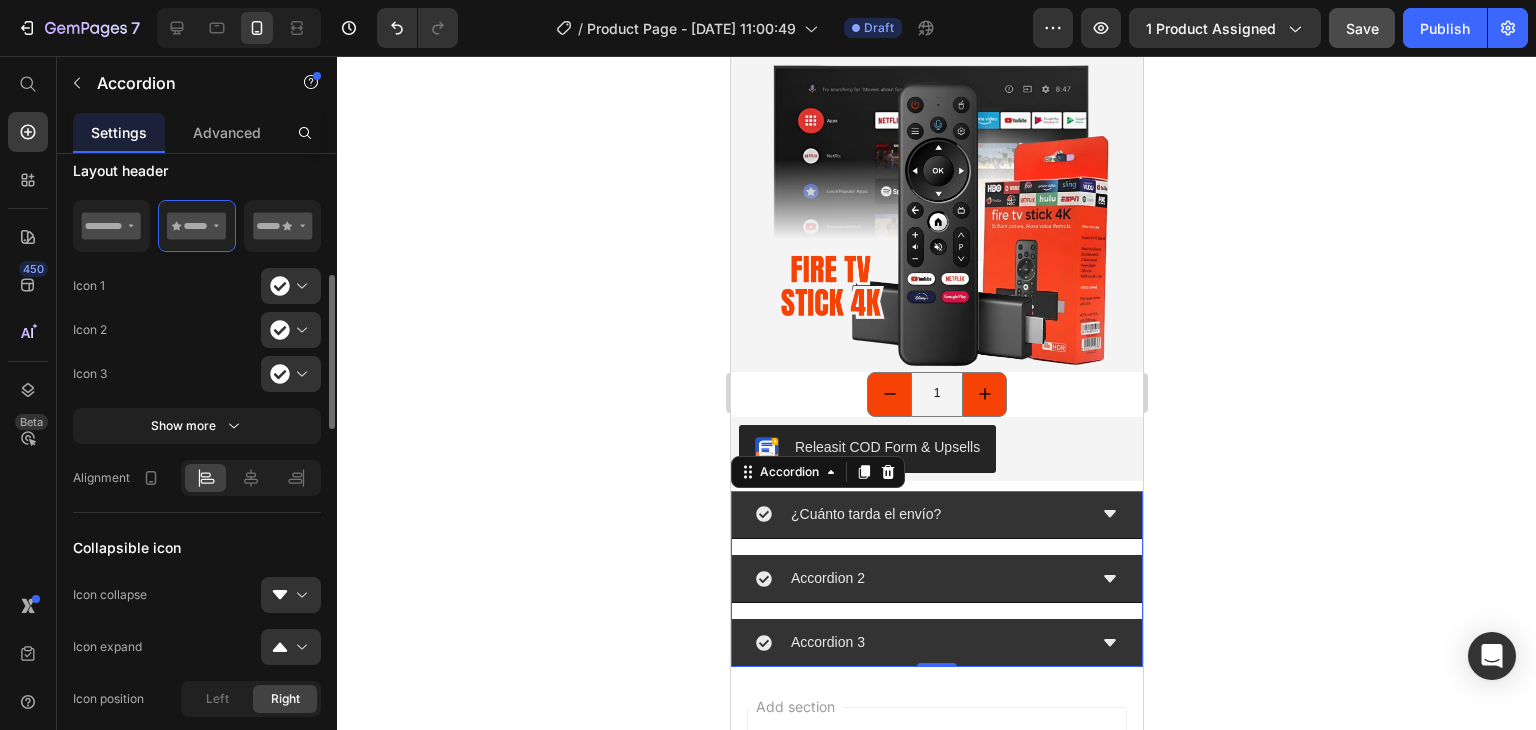 scroll, scrollTop: 0, scrollLeft: 0, axis: both 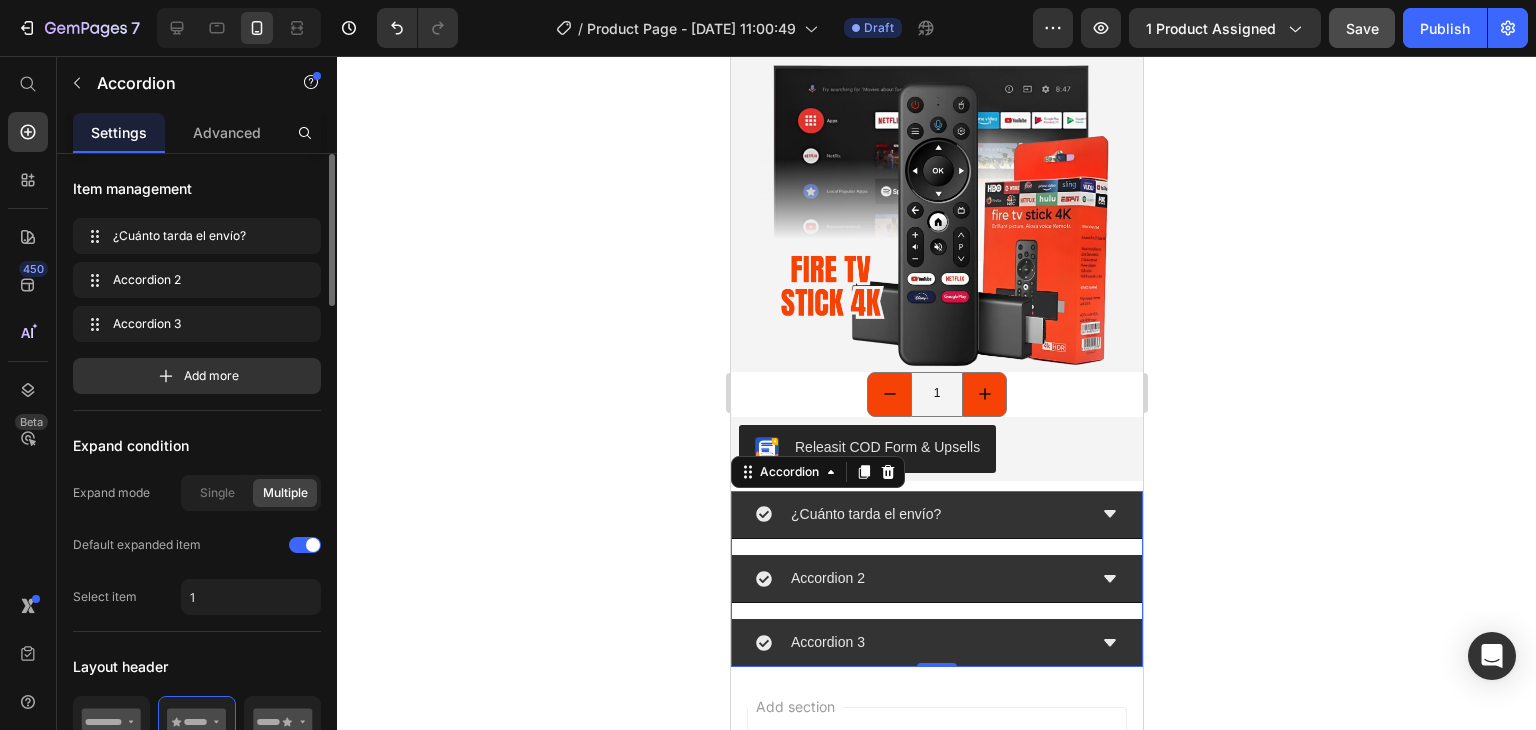 click on "¿Cuánto tarda el envío?
Accordion 2
Accordion 3" at bounding box center [936, 579] 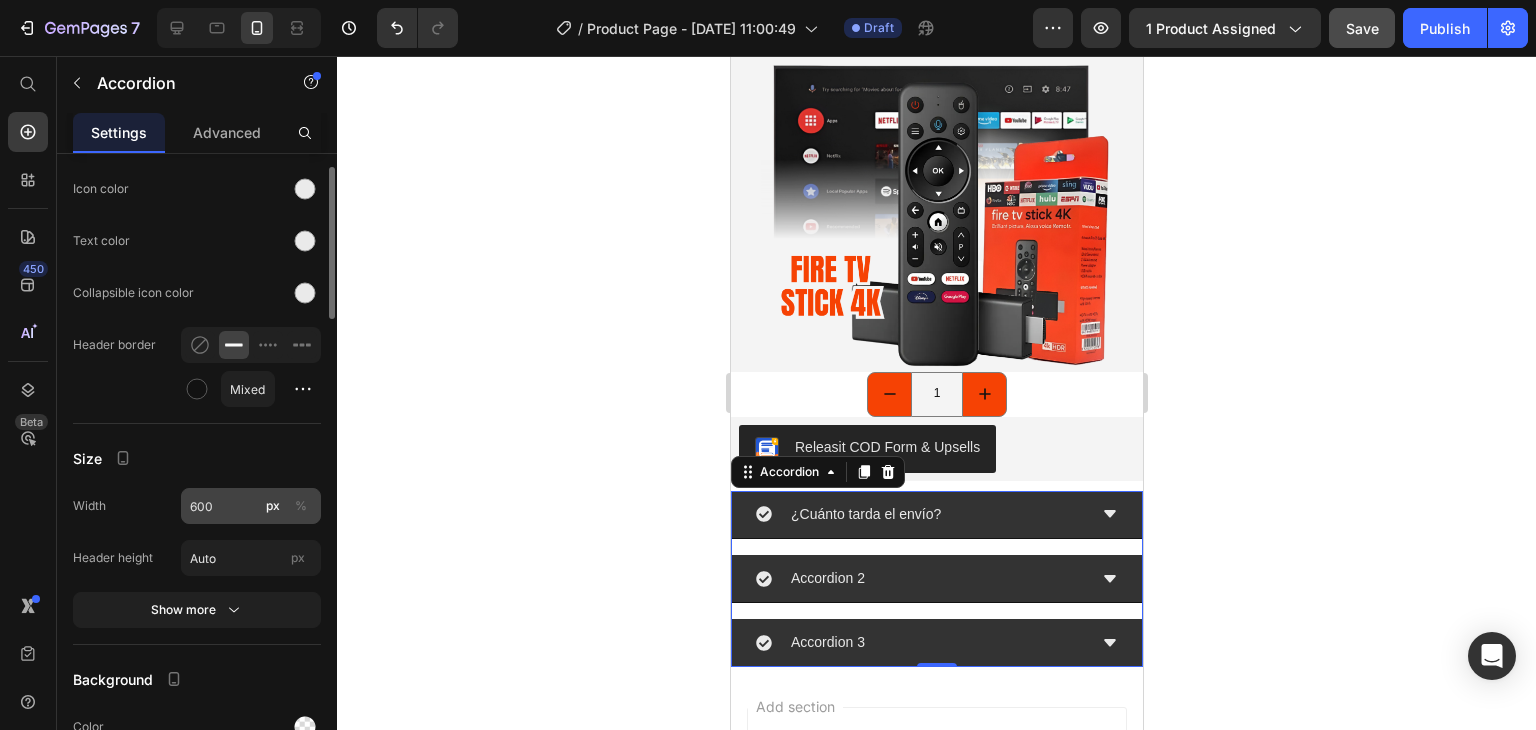 scroll, scrollTop: 1300, scrollLeft: 0, axis: vertical 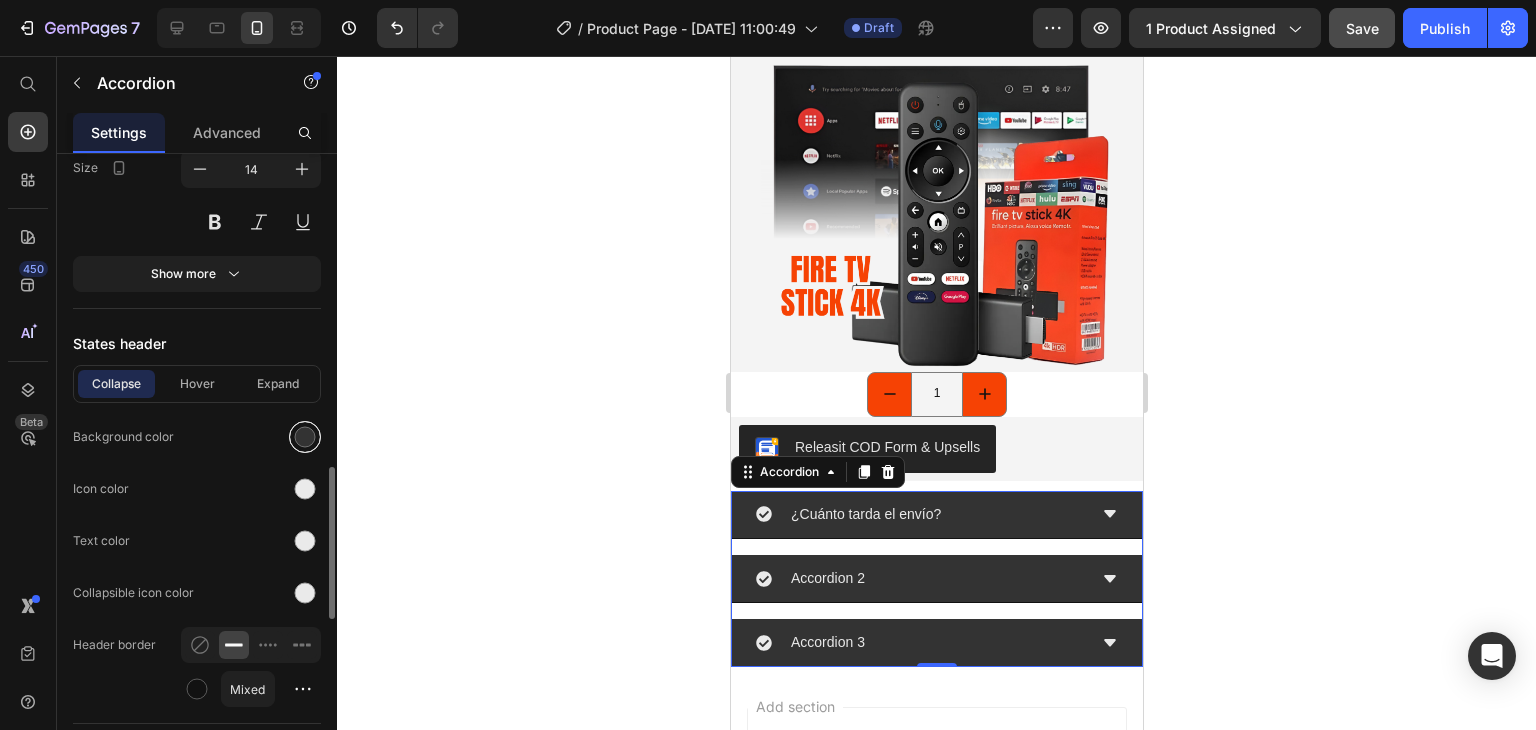 click at bounding box center [305, 437] 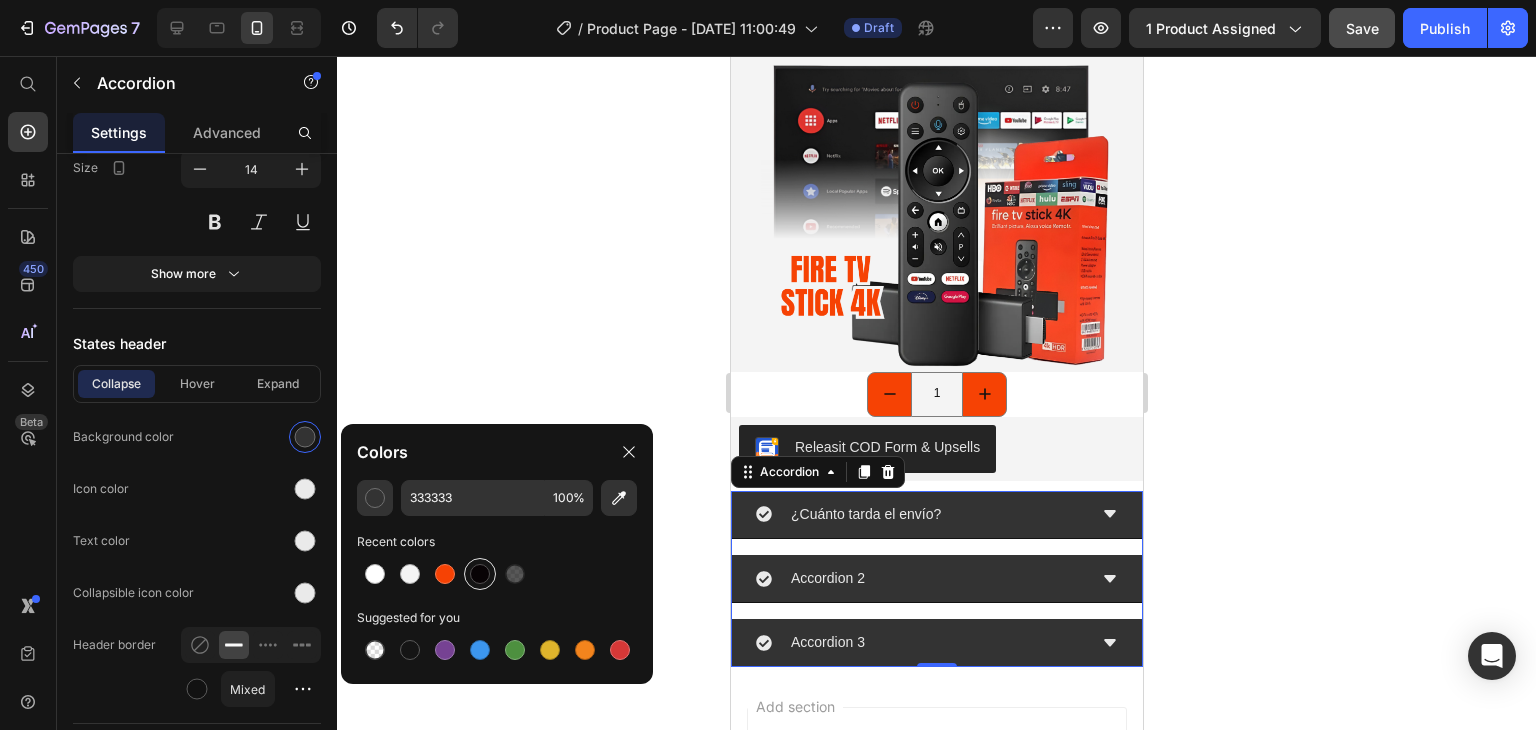 click at bounding box center (480, 574) 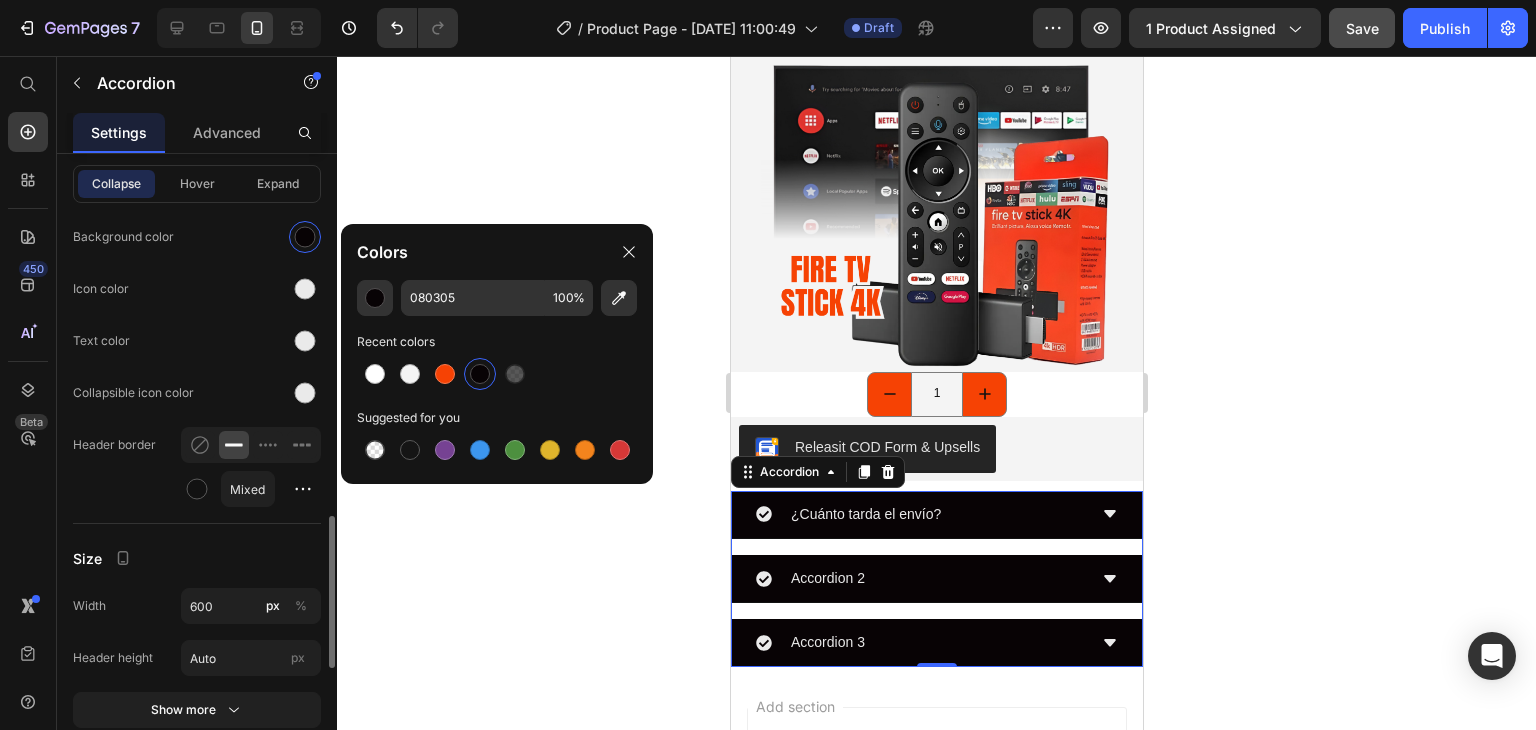 scroll, scrollTop: 1800, scrollLeft: 0, axis: vertical 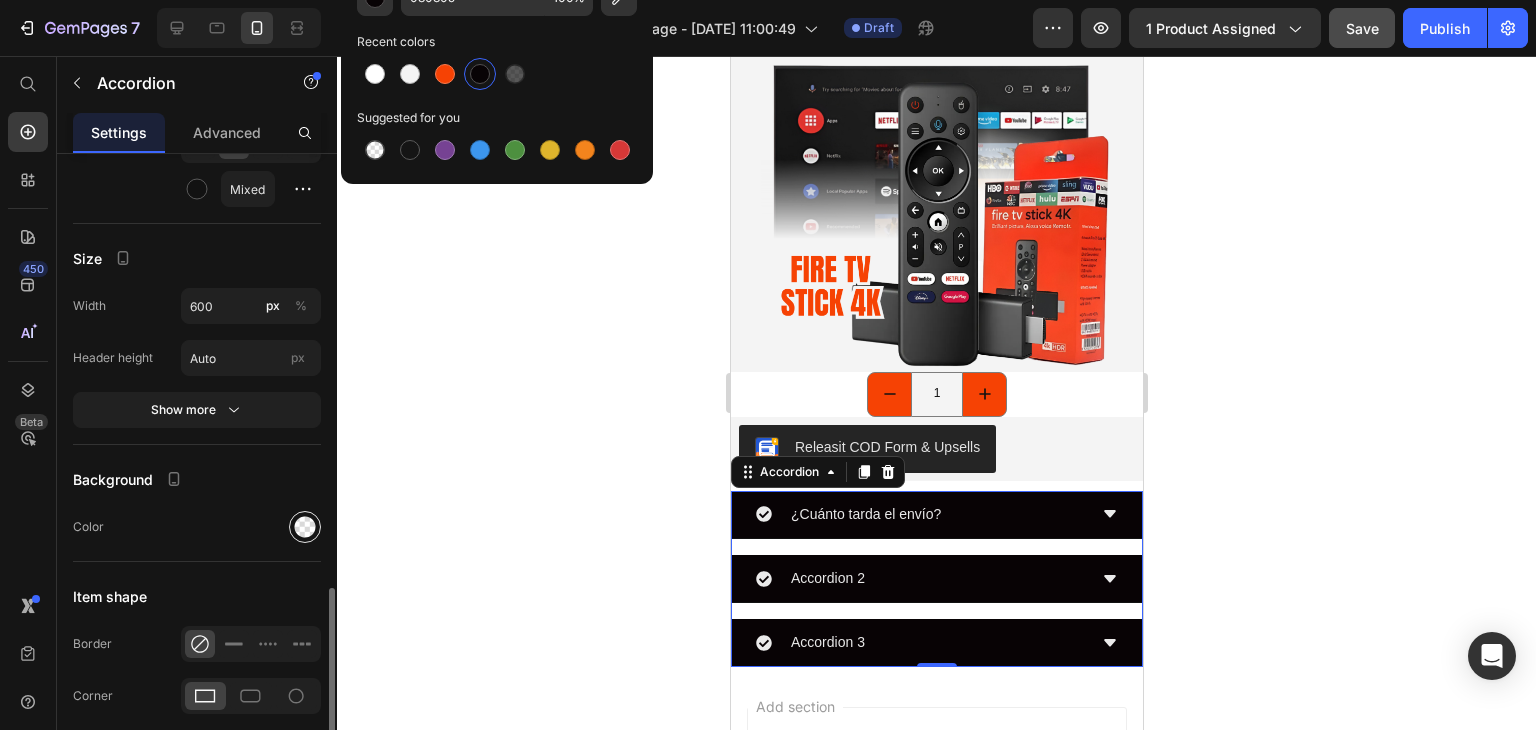 click 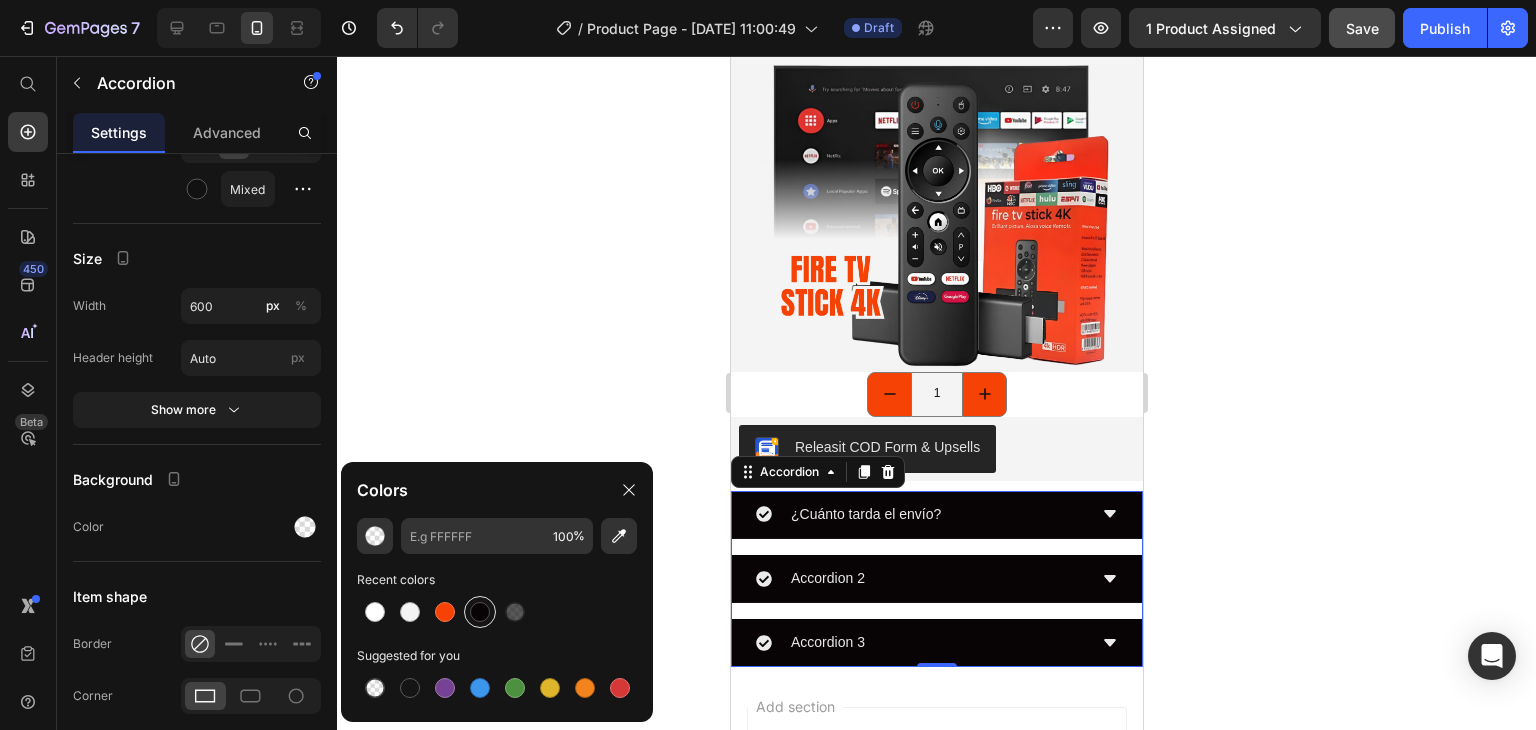 click at bounding box center [480, 612] 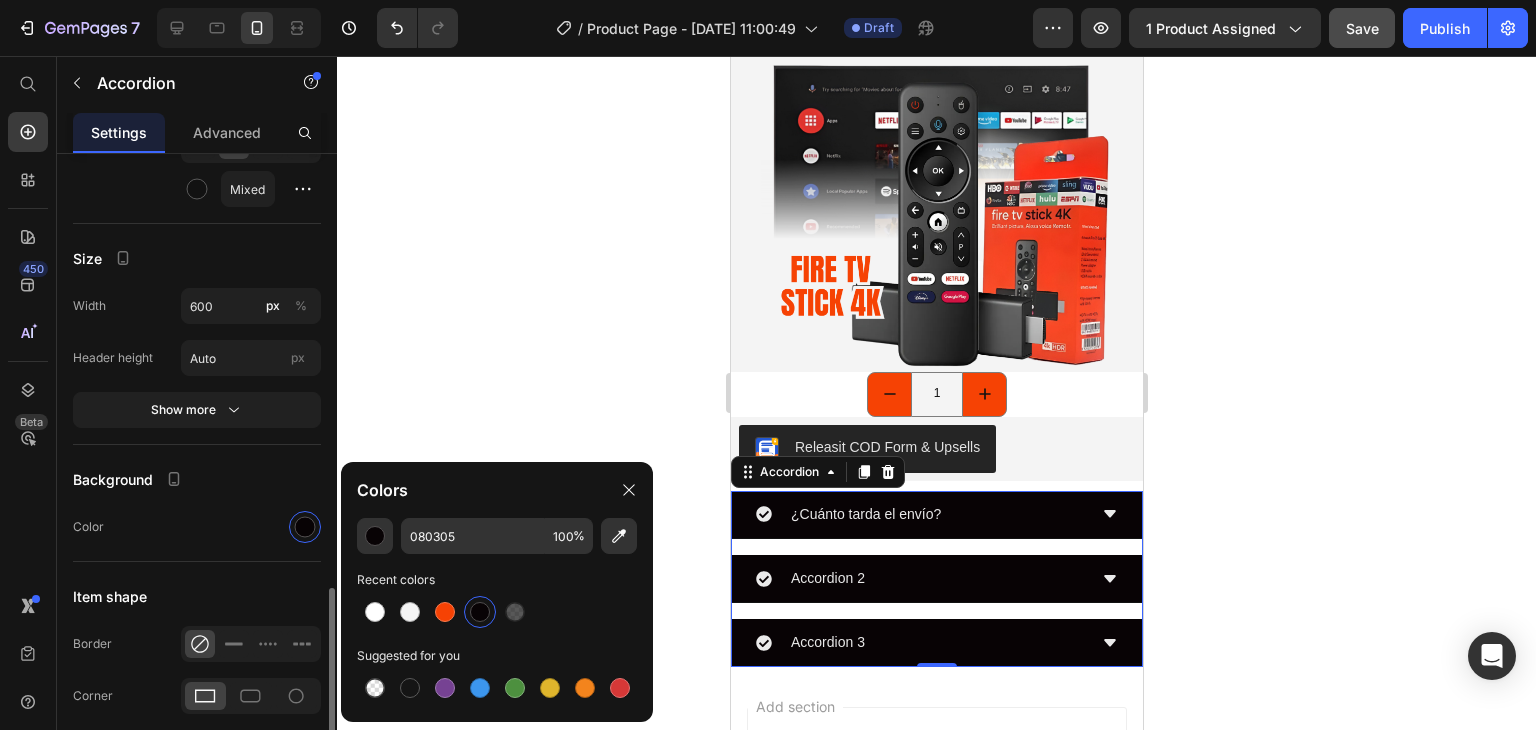 click on "Background Color" 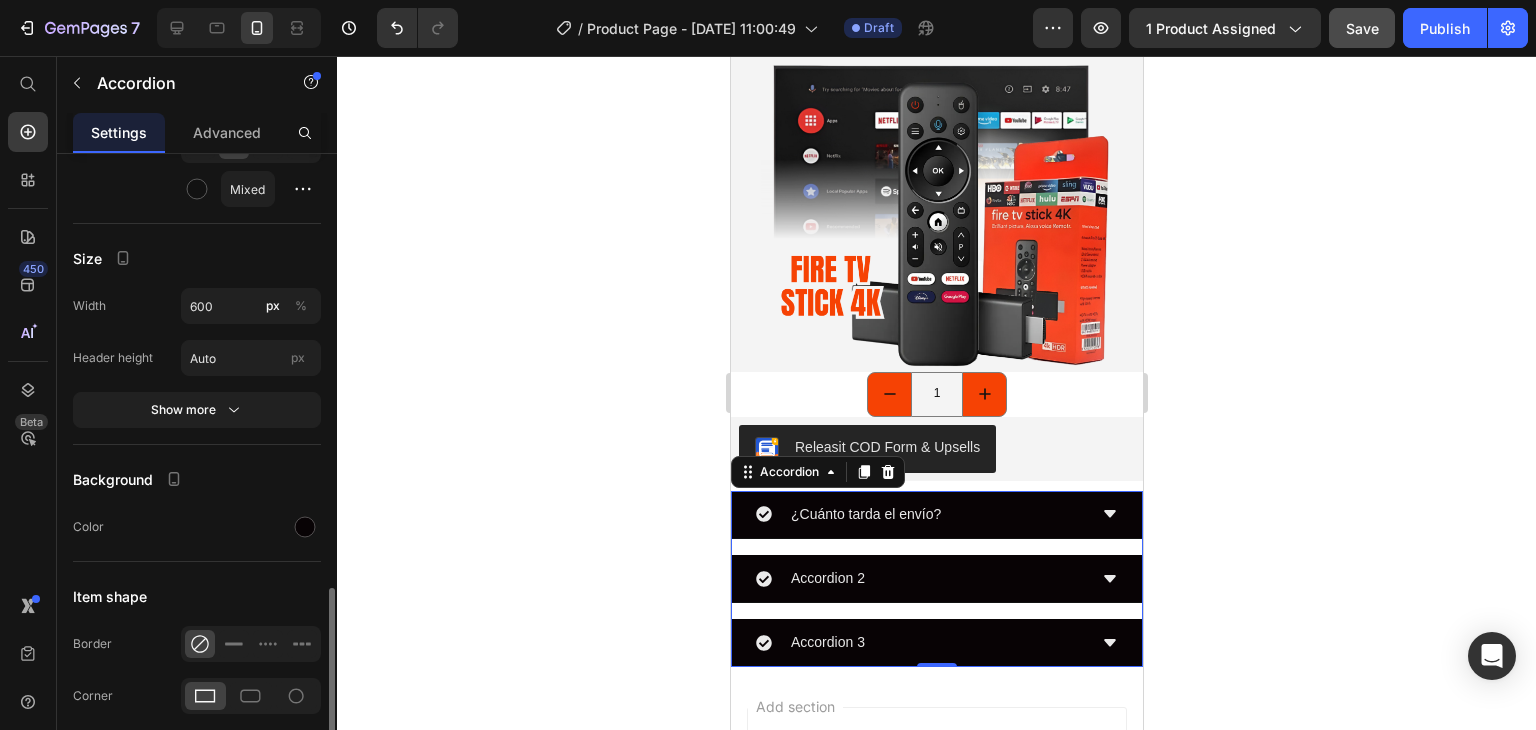 scroll, scrollTop: 1993, scrollLeft: 0, axis: vertical 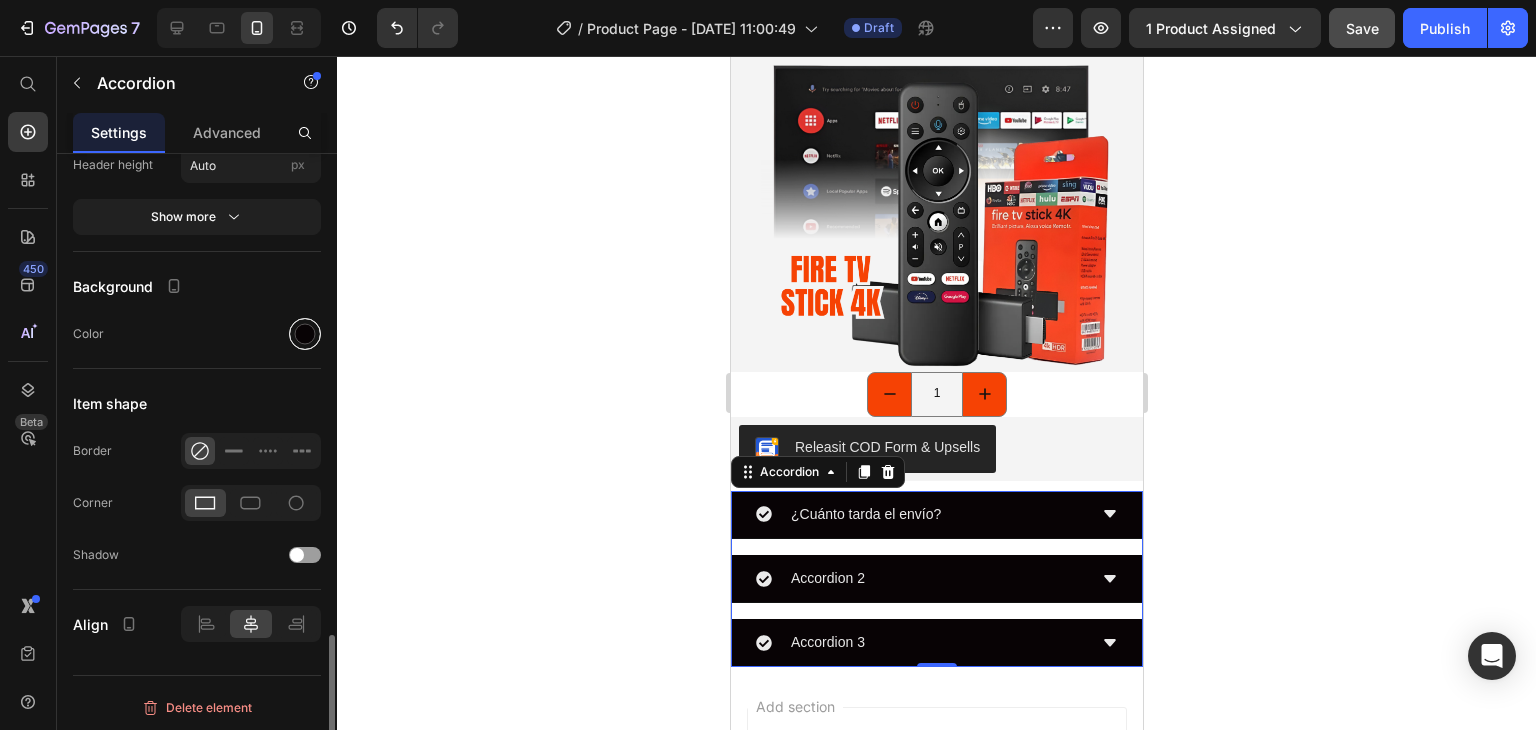 click at bounding box center [305, 334] 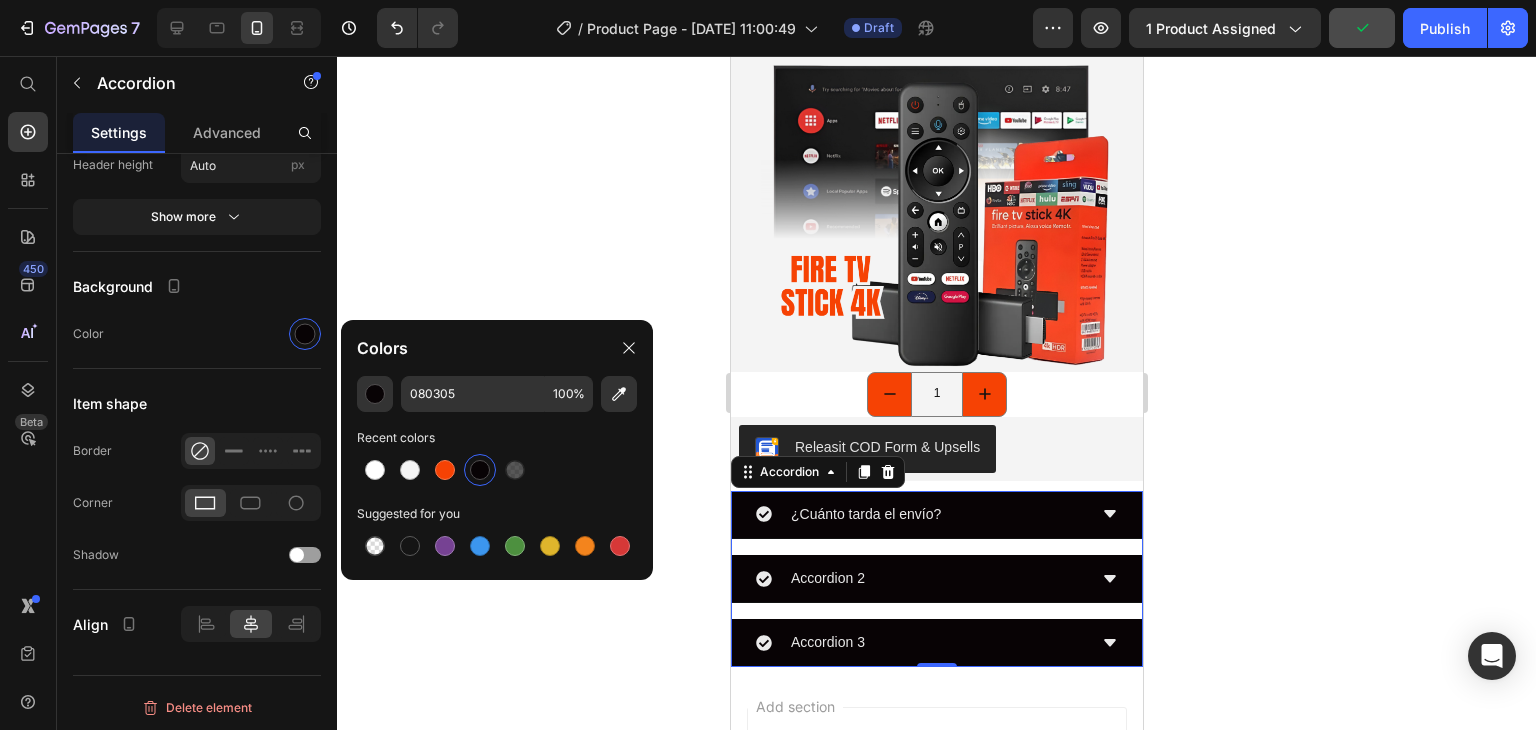 click at bounding box center (480, 470) 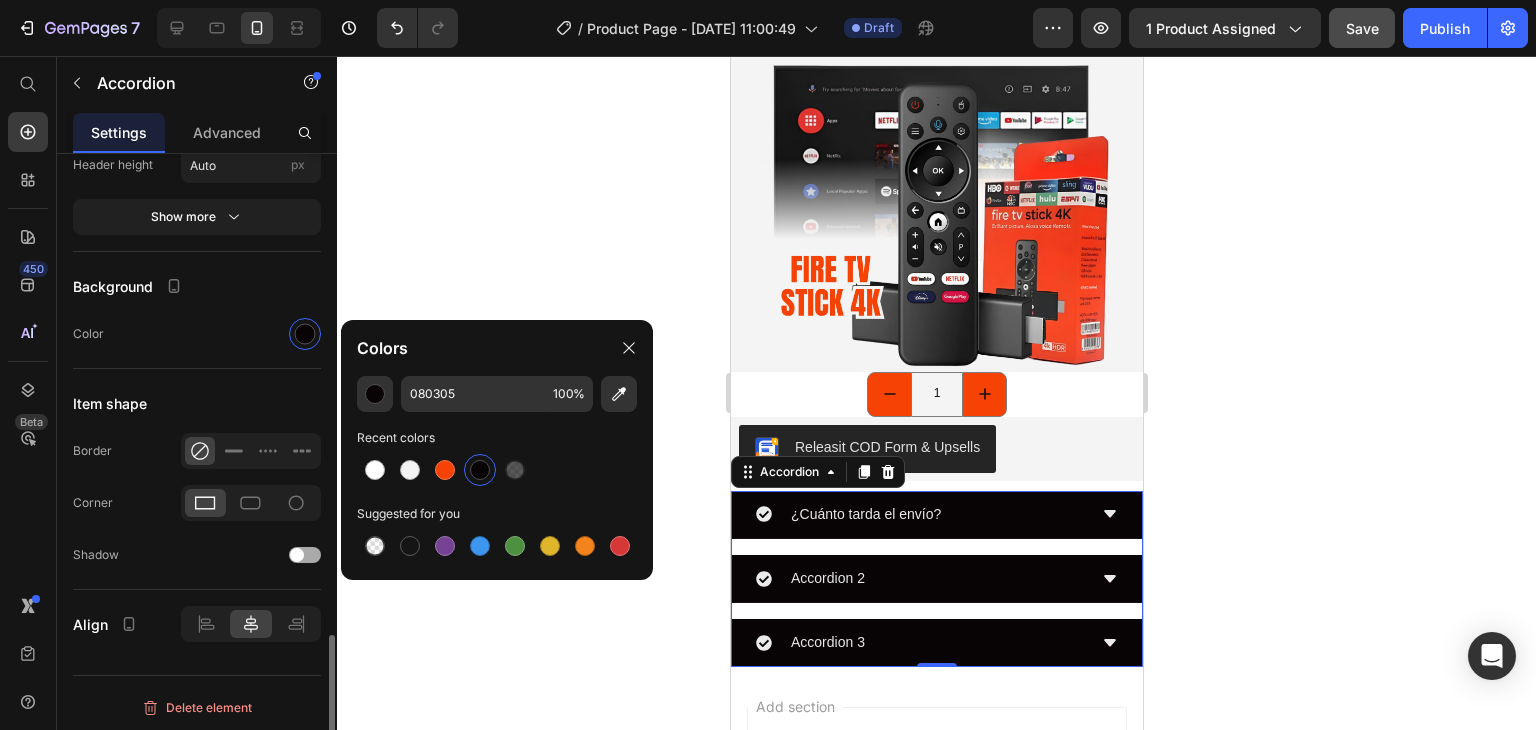 click on "Shadow" 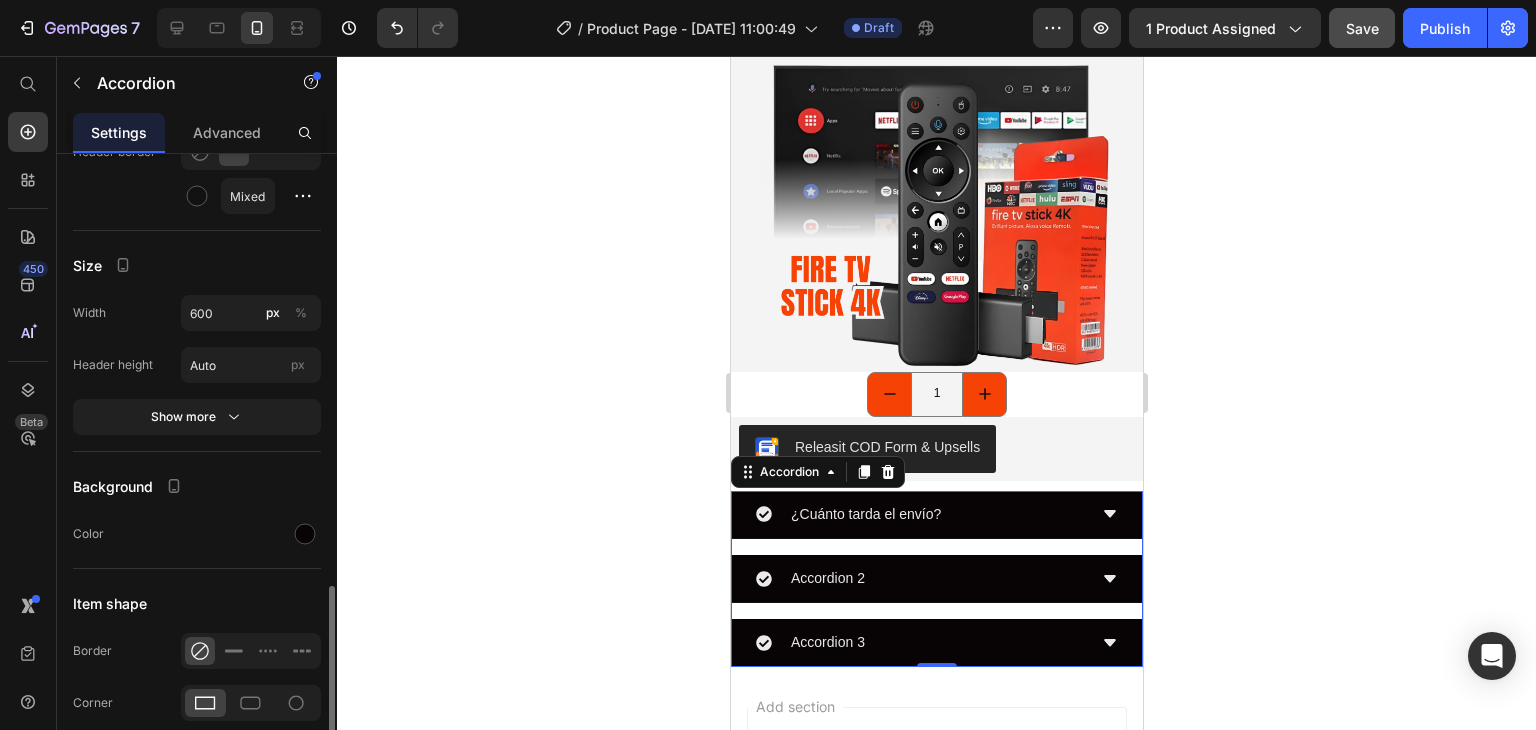 scroll, scrollTop: 1693, scrollLeft: 0, axis: vertical 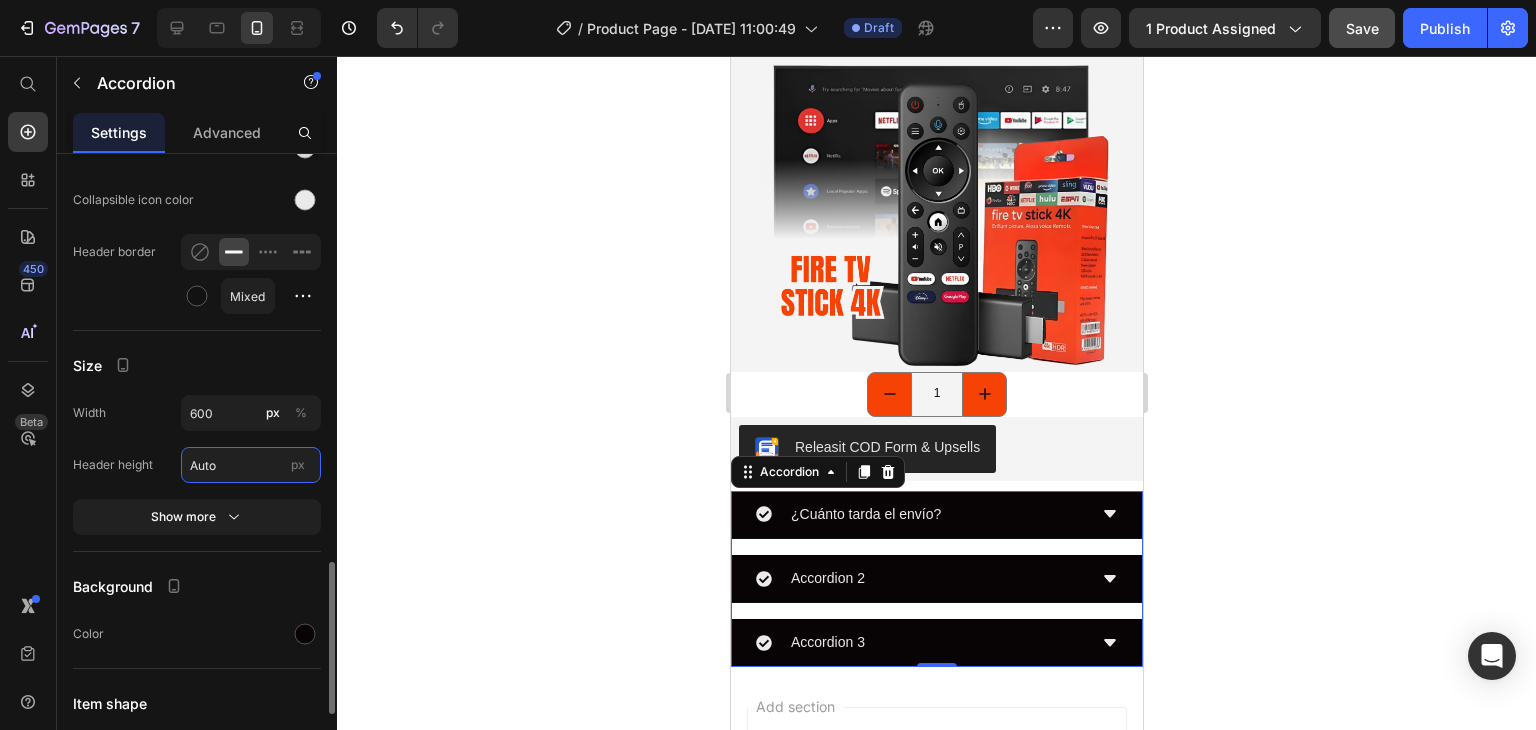 click on "Auto" at bounding box center [251, 465] 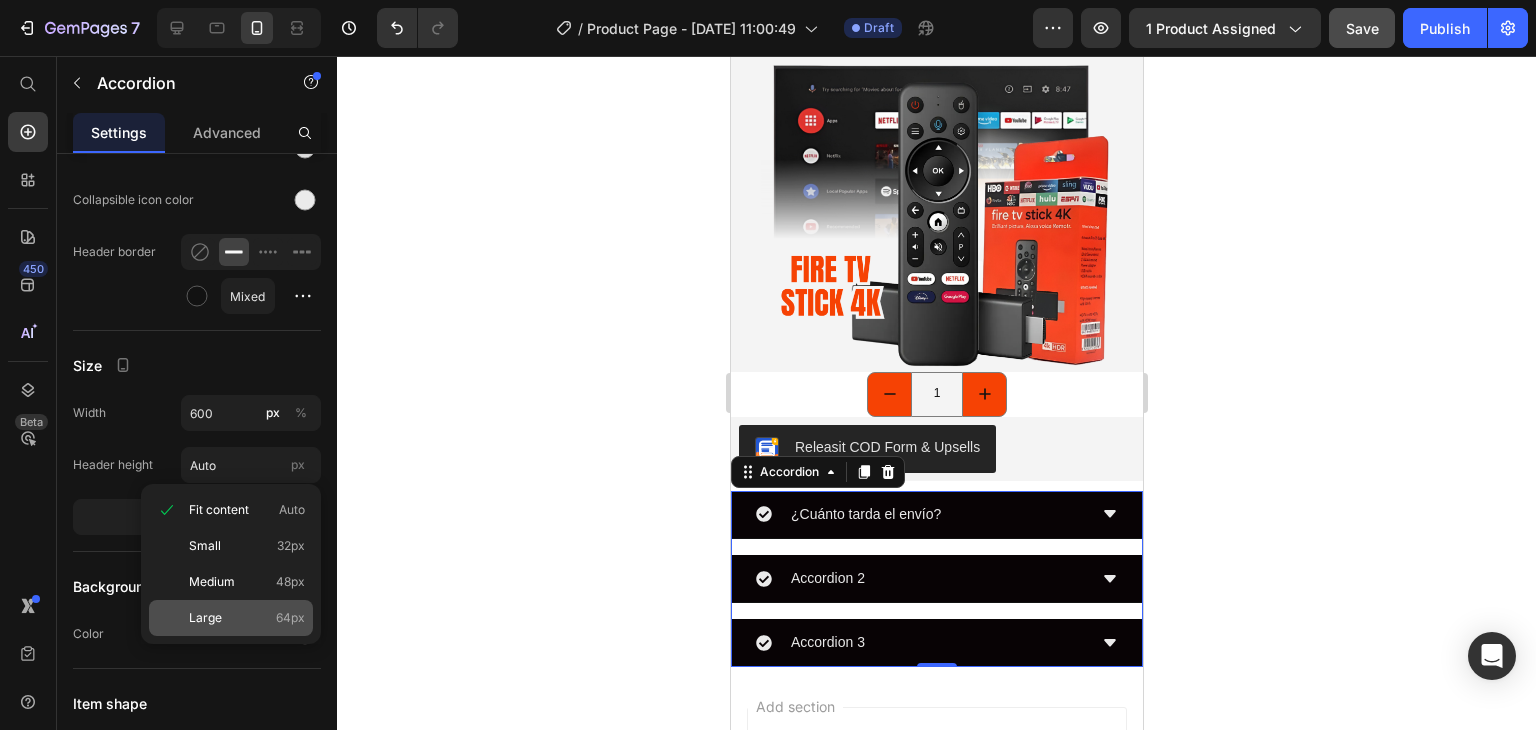 click on "Large" at bounding box center (205, 618) 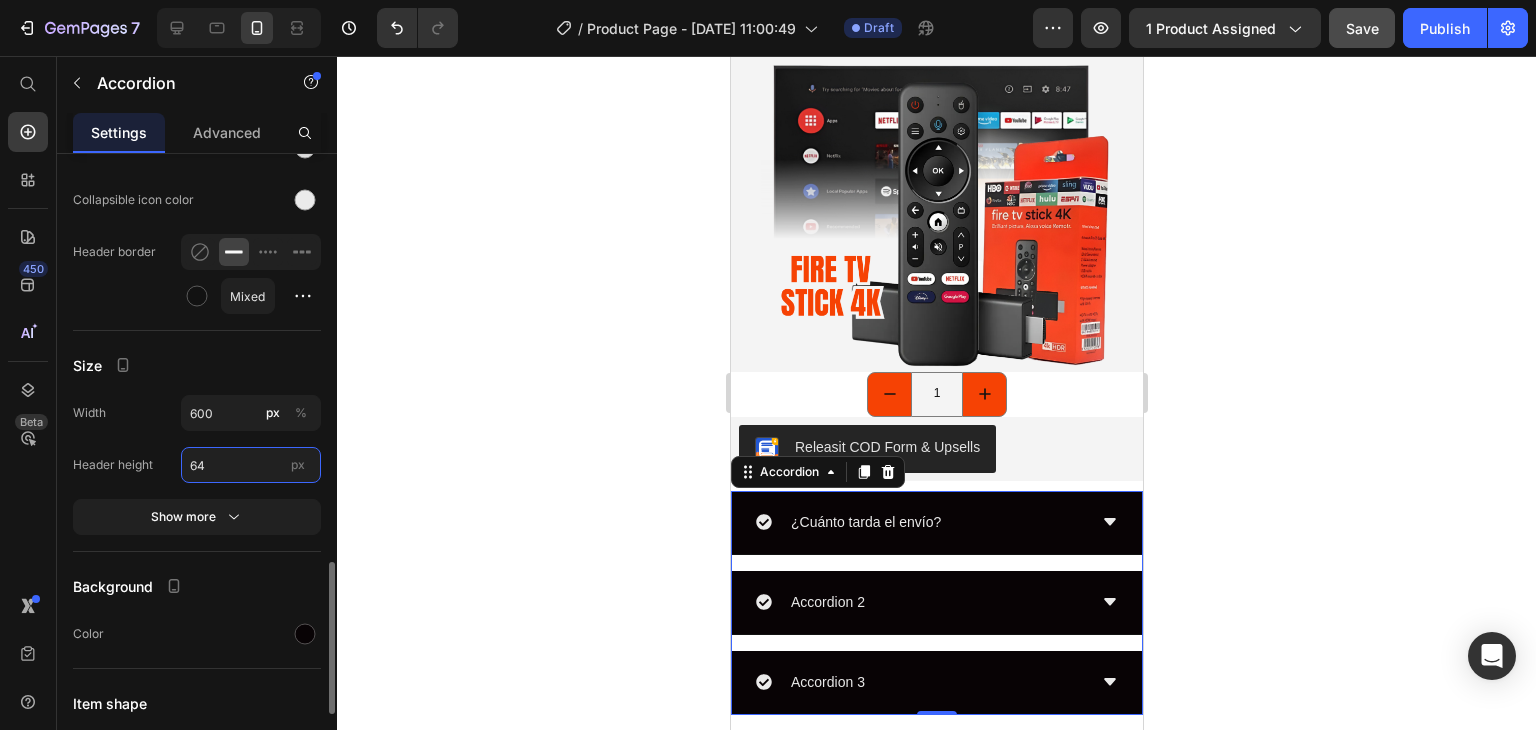 click on "64" at bounding box center [251, 465] 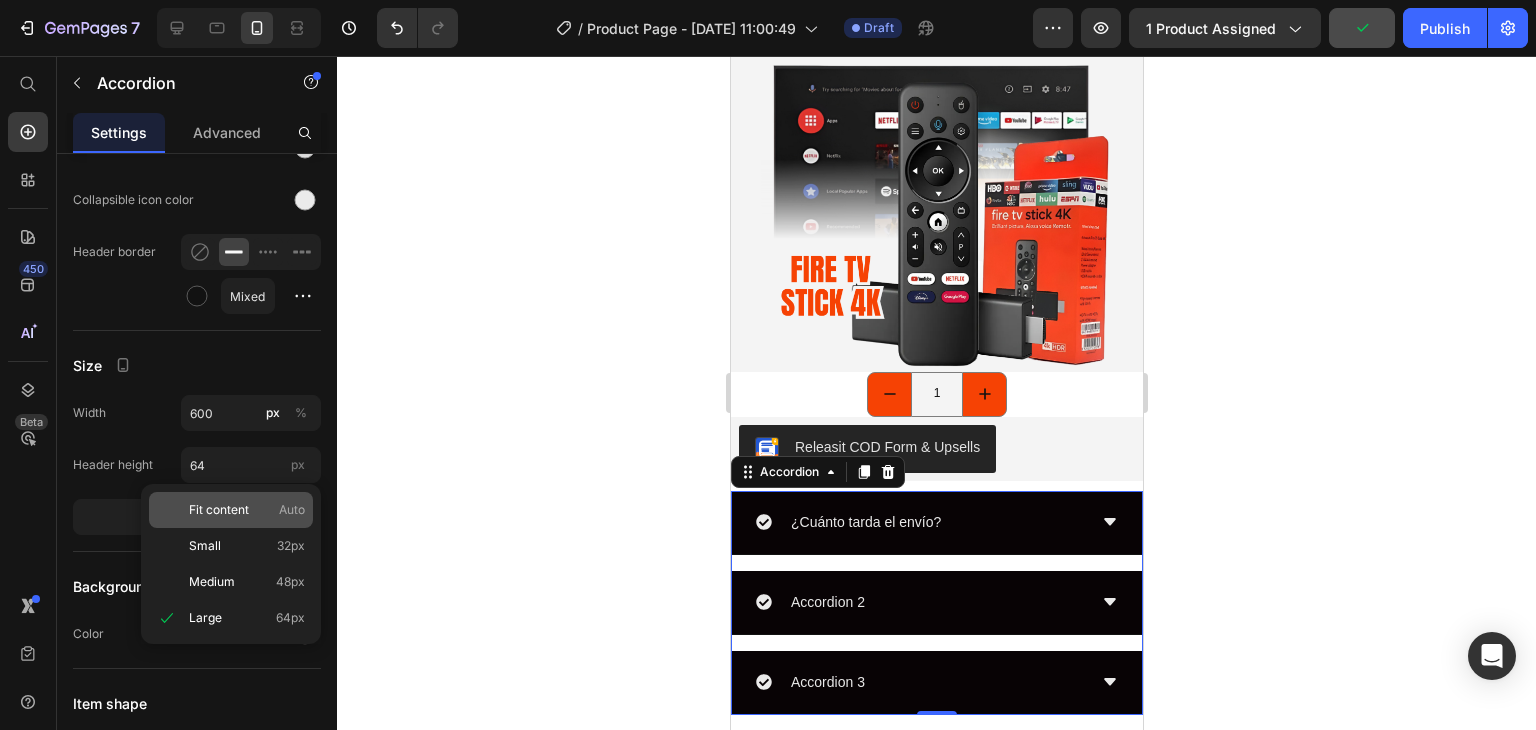 click on "Fit content" at bounding box center [219, 510] 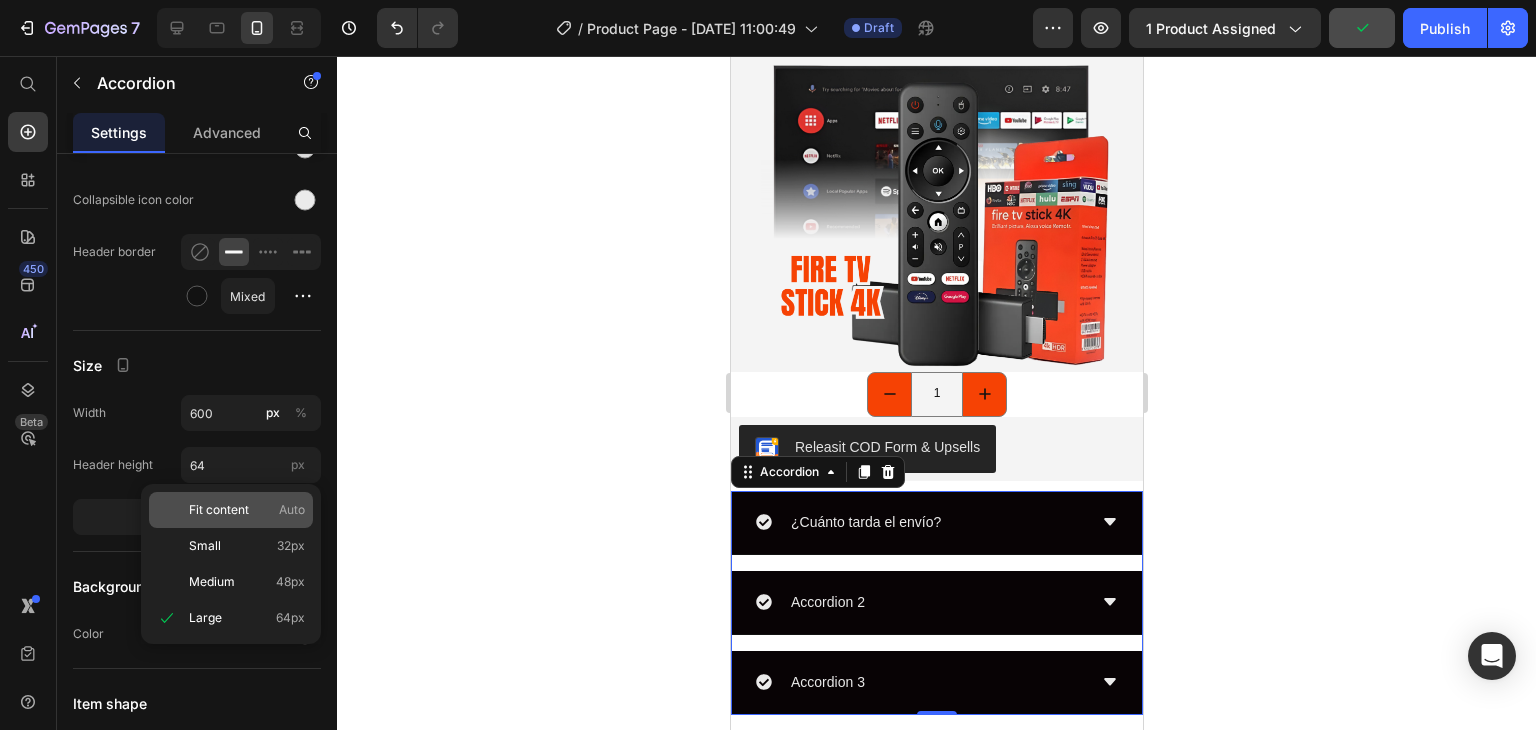 type on "Auto" 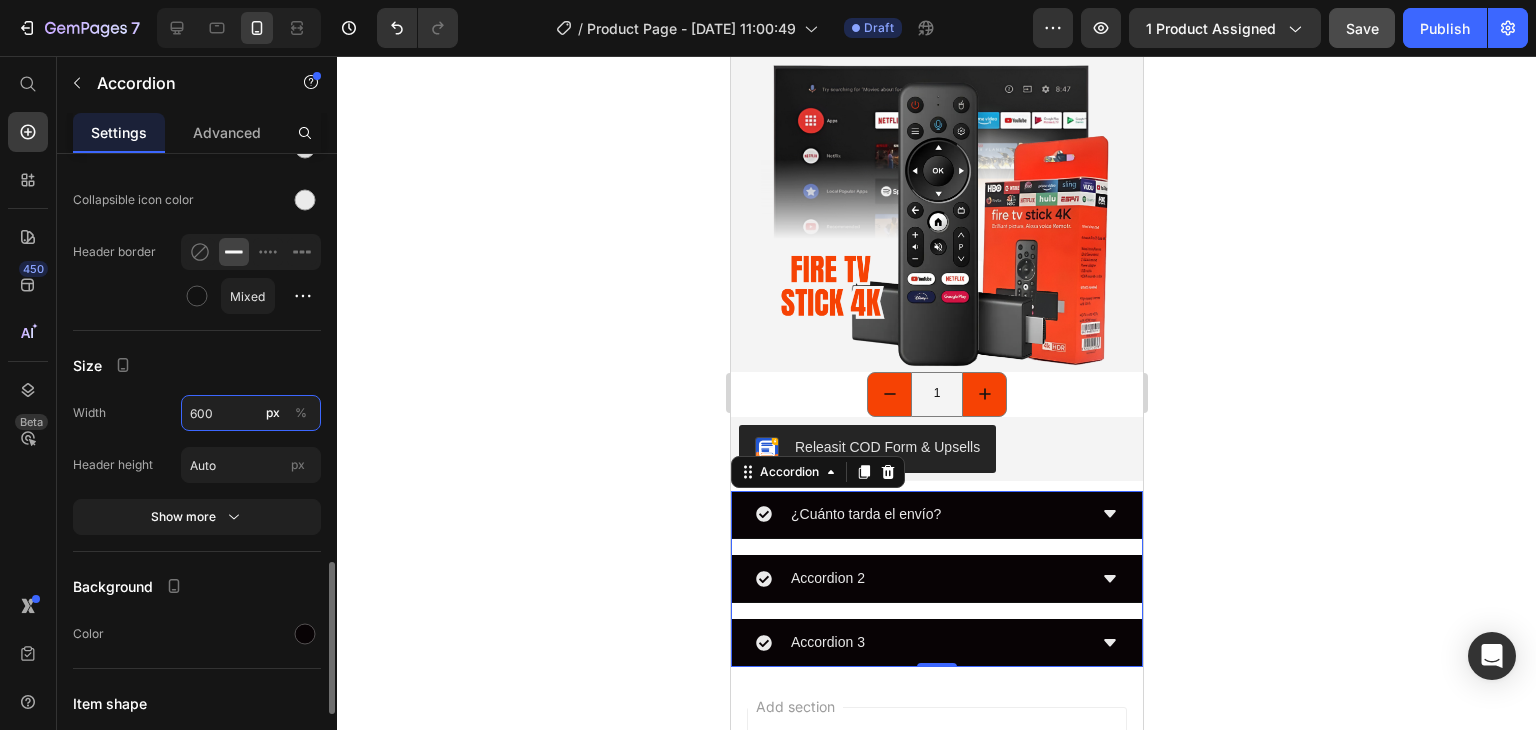 click on "600" at bounding box center (251, 413) 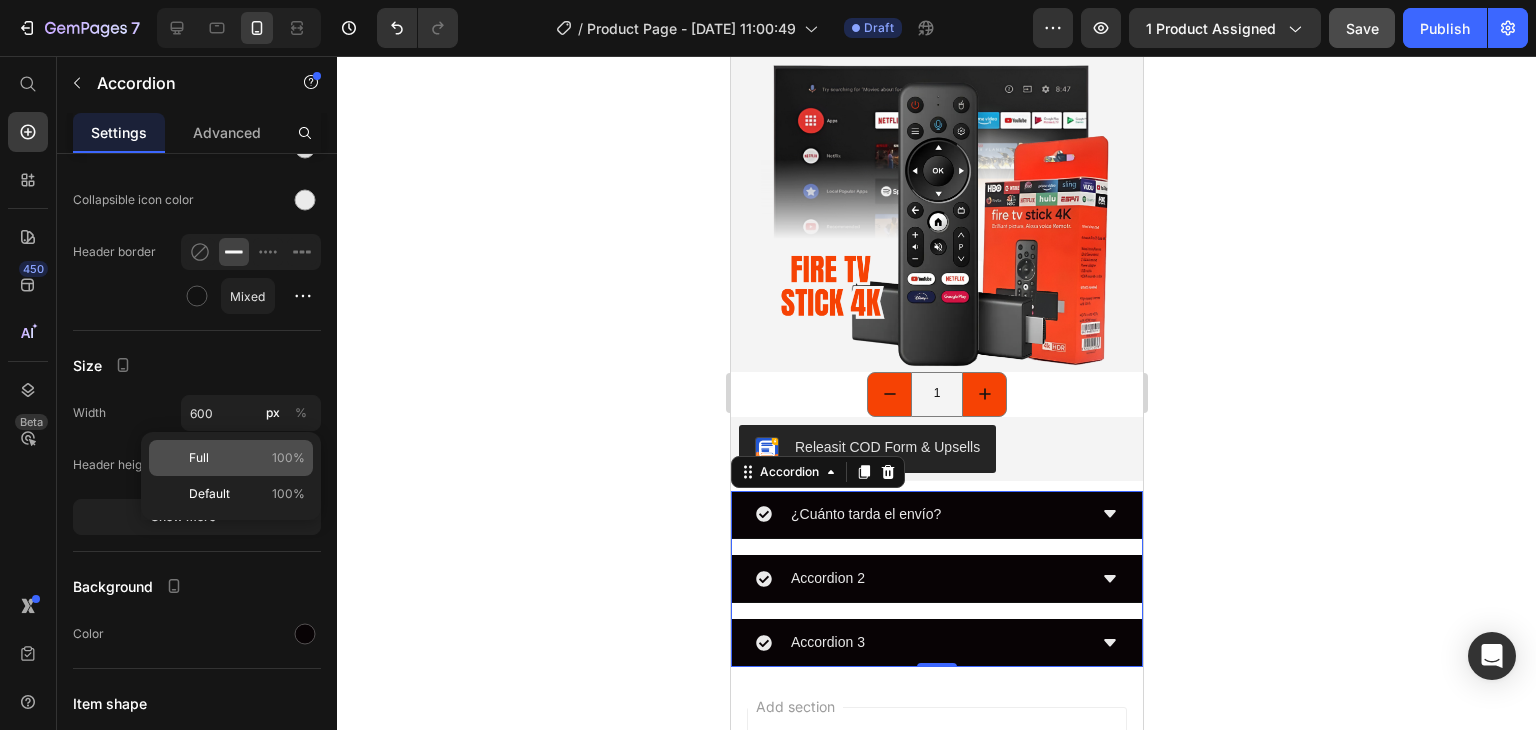 click on "Full 100%" at bounding box center [247, 458] 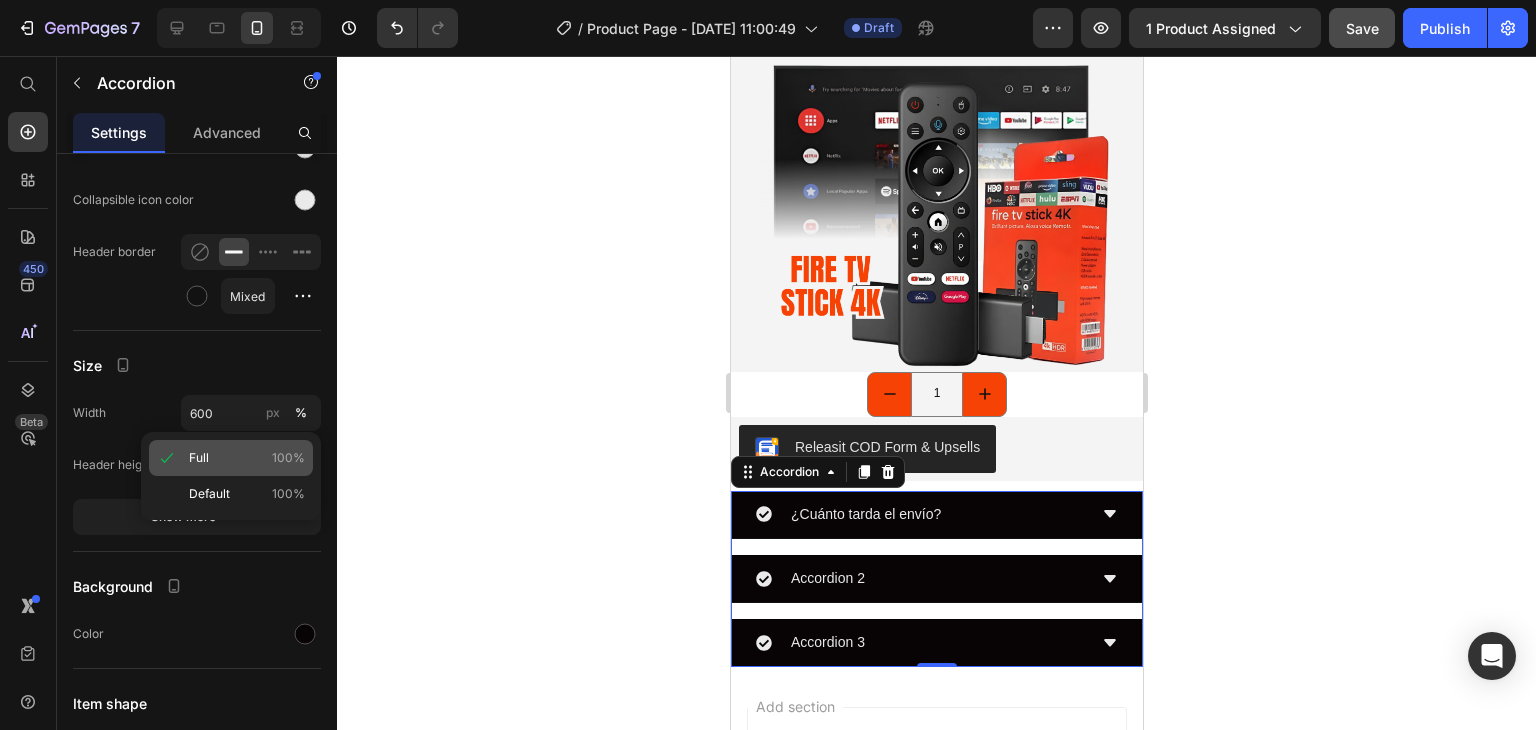 type on "100" 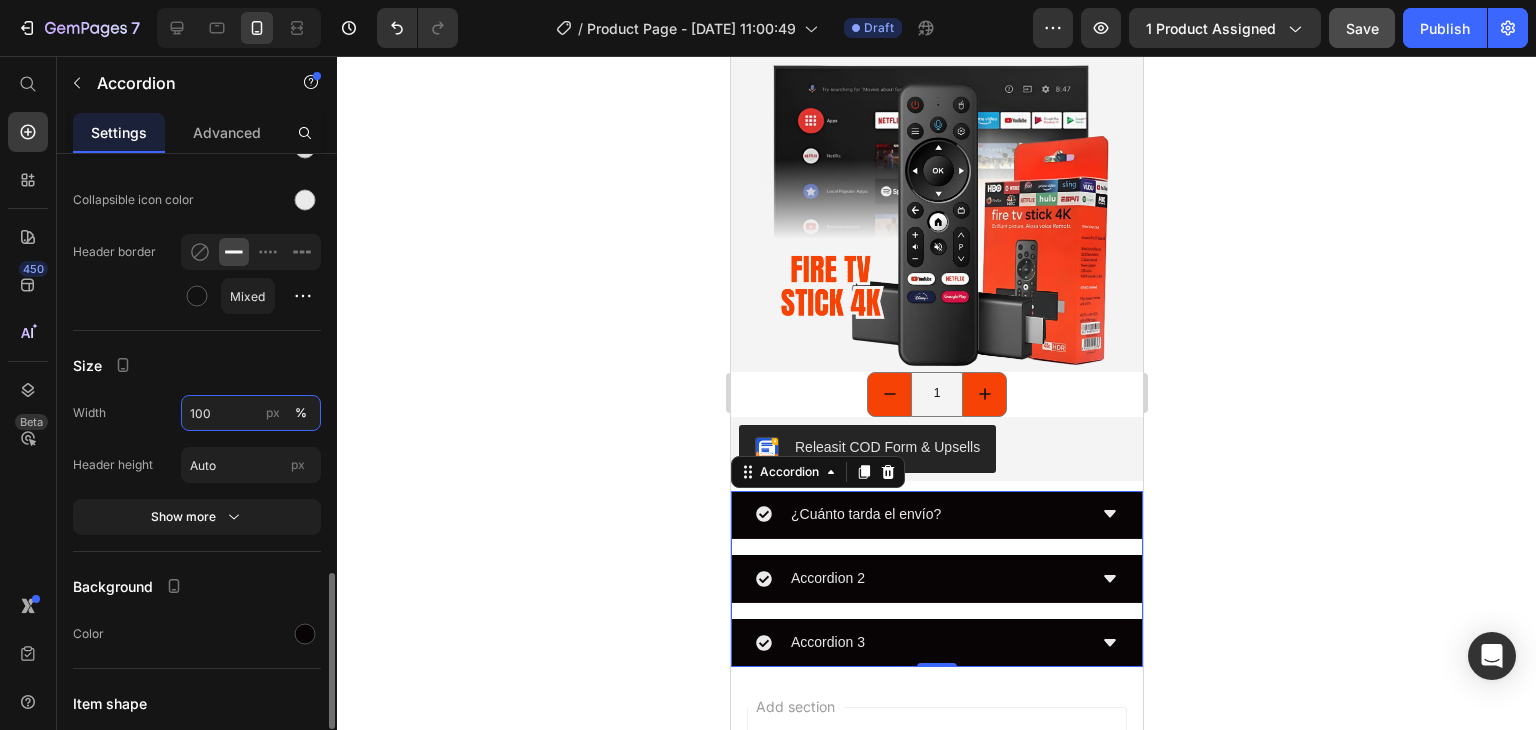 click on "100" at bounding box center [251, 413] 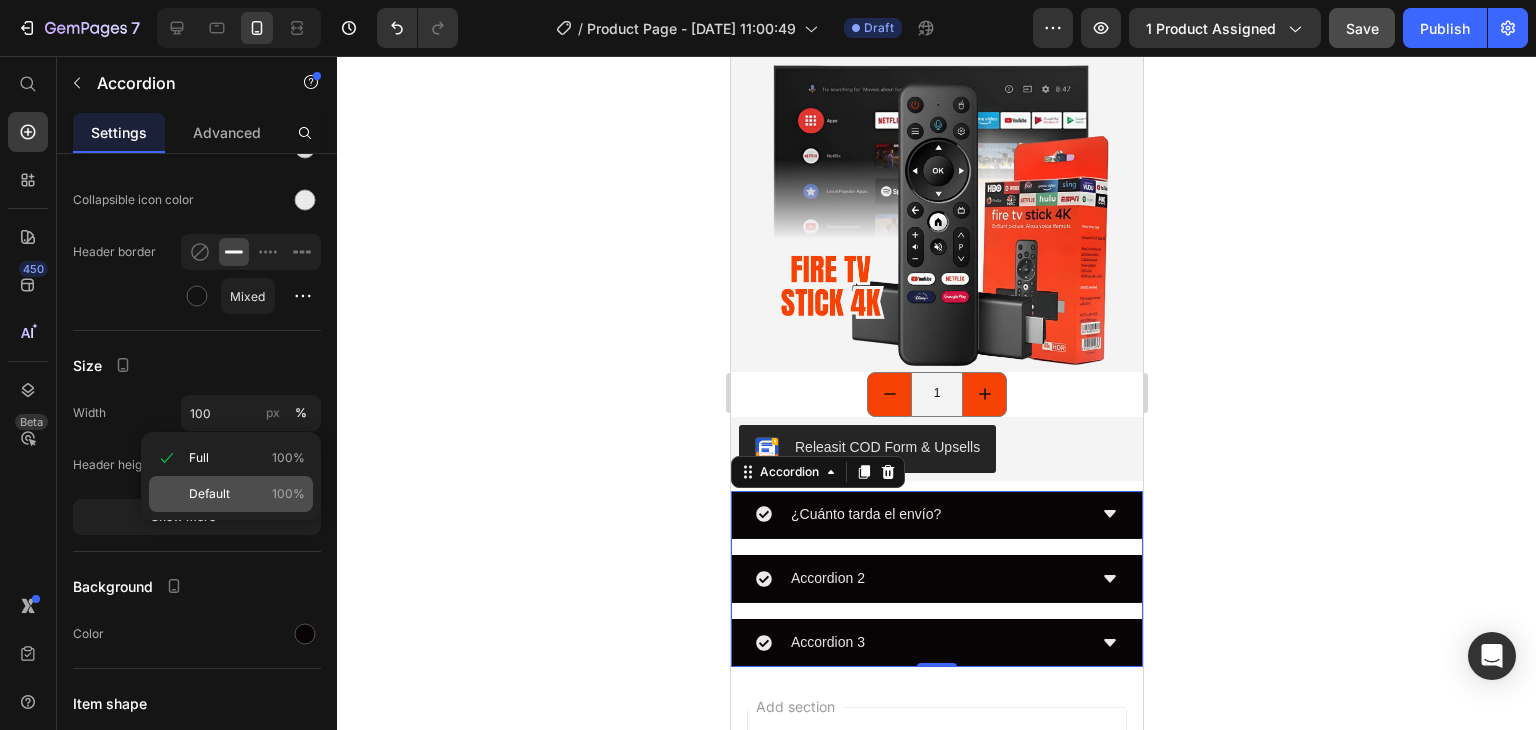 click on "Default" at bounding box center [209, 494] 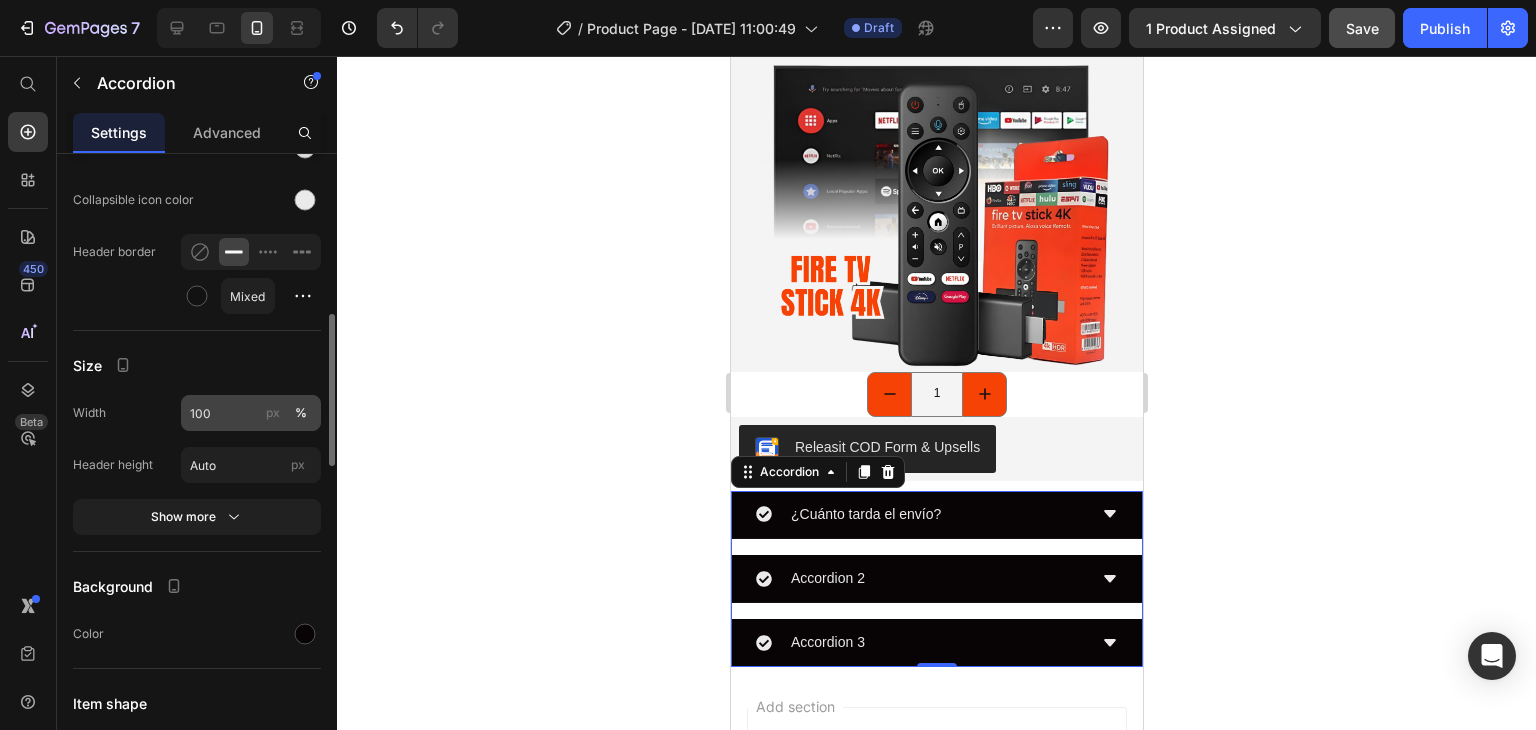 scroll, scrollTop: 1493, scrollLeft: 0, axis: vertical 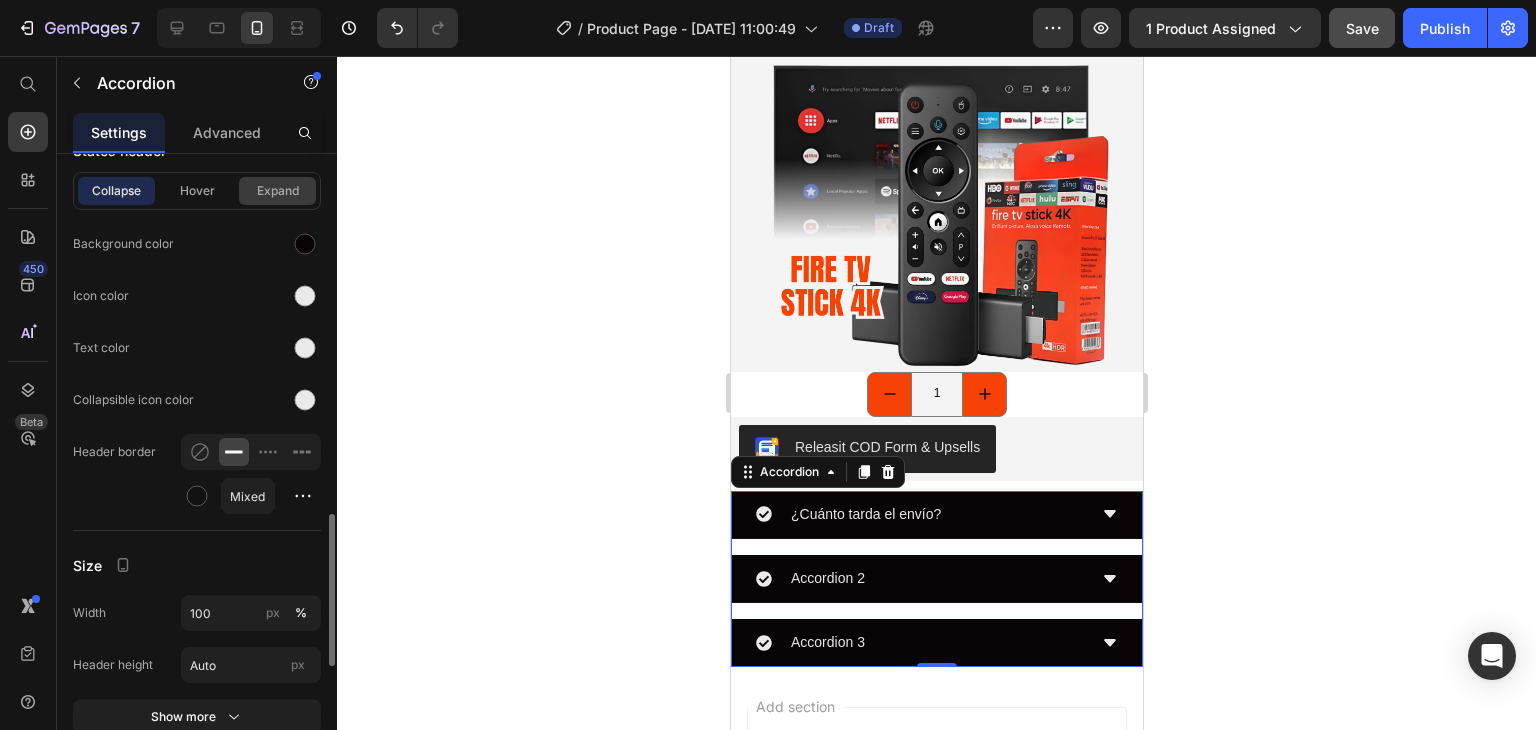 drag, startPoint x: 214, startPoint y: 179, endPoint x: 244, endPoint y: 183, distance: 30.265491 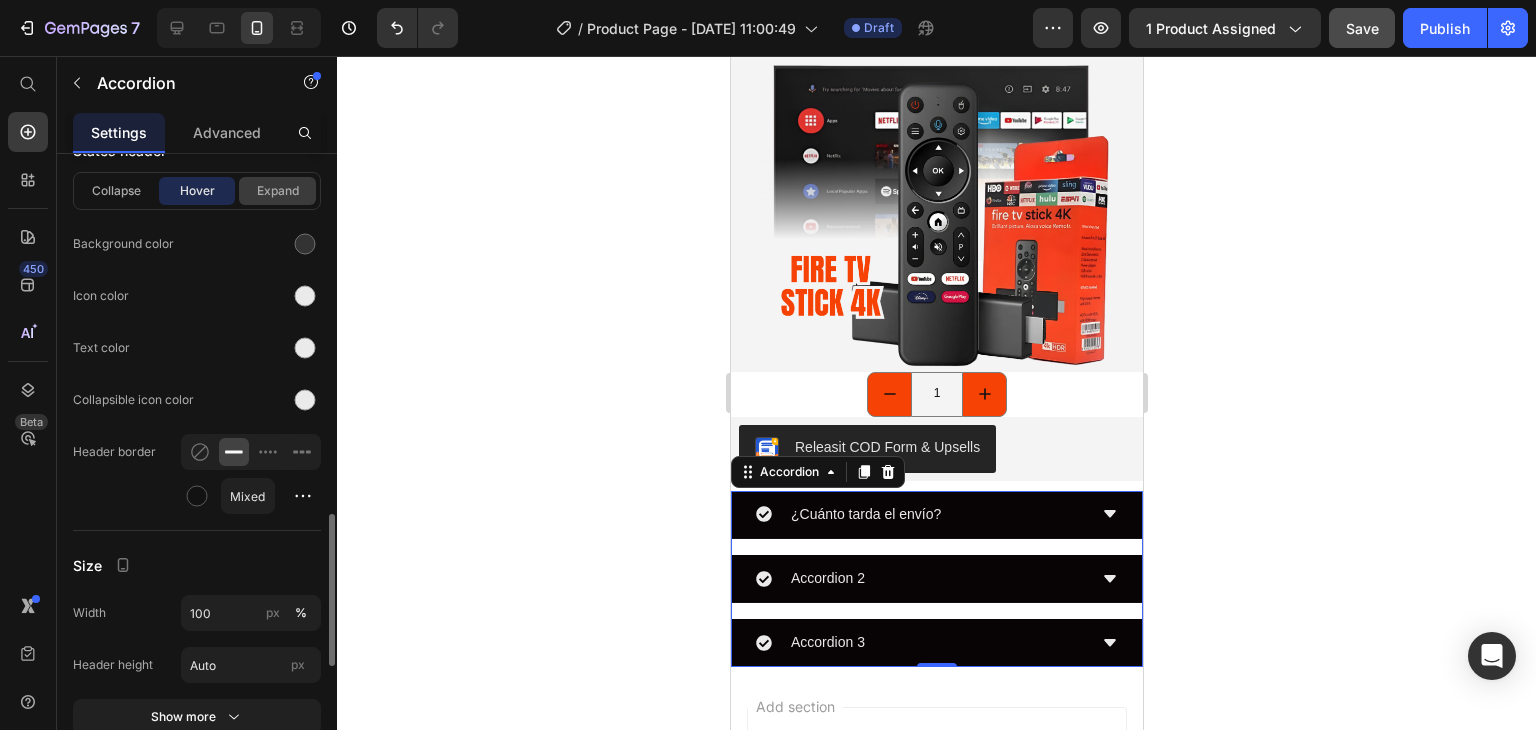 click on "Expand" at bounding box center [277, 191] 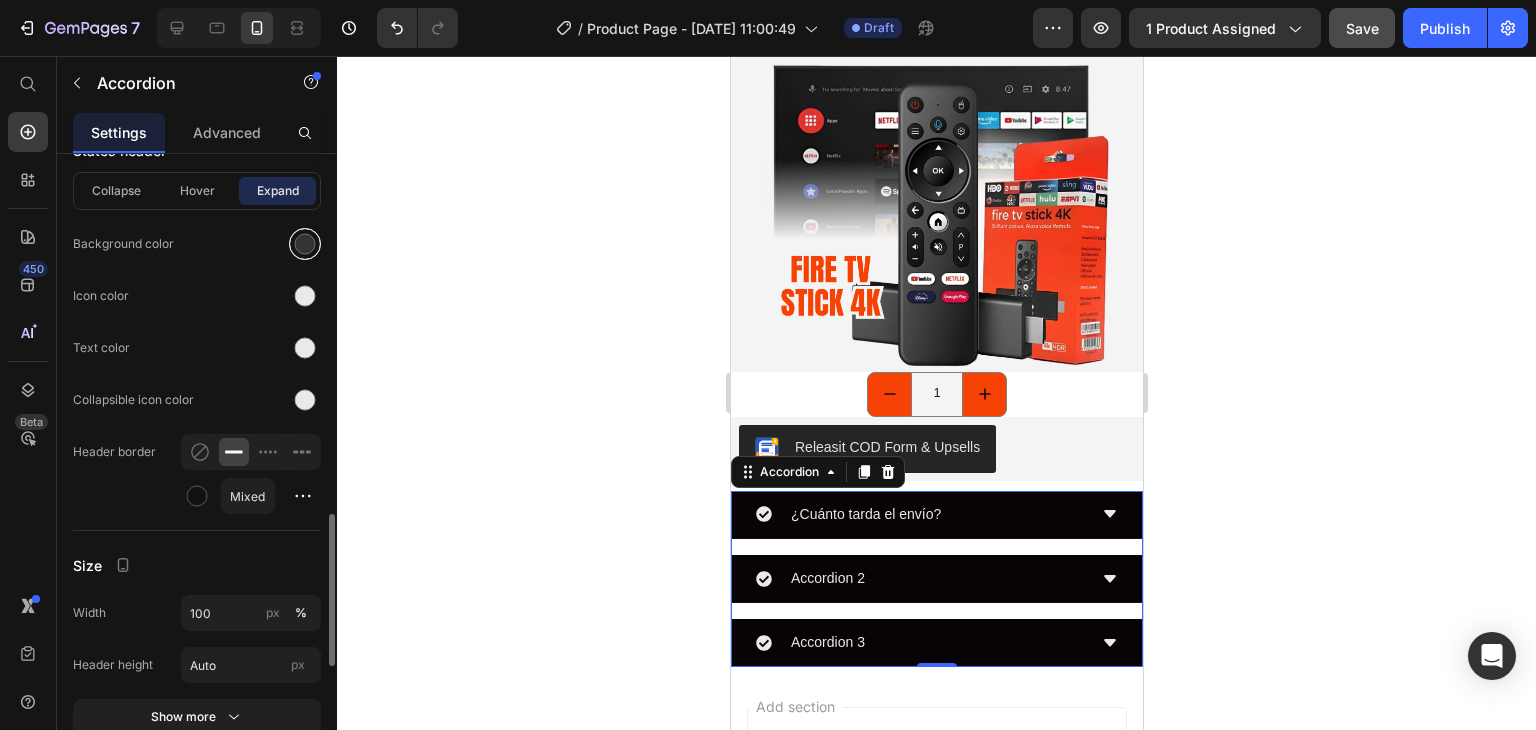 click at bounding box center (305, 244) 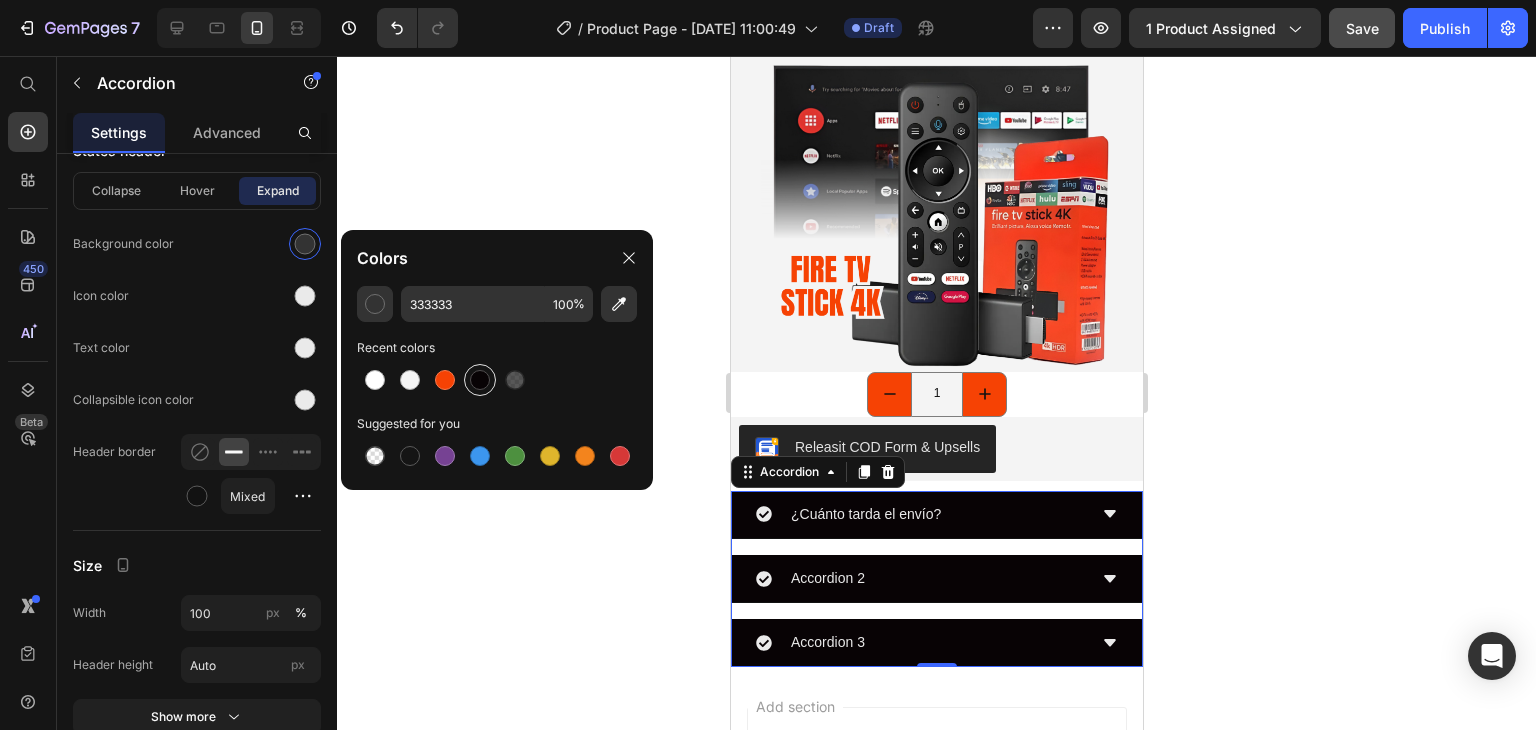 click at bounding box center [480, 380] 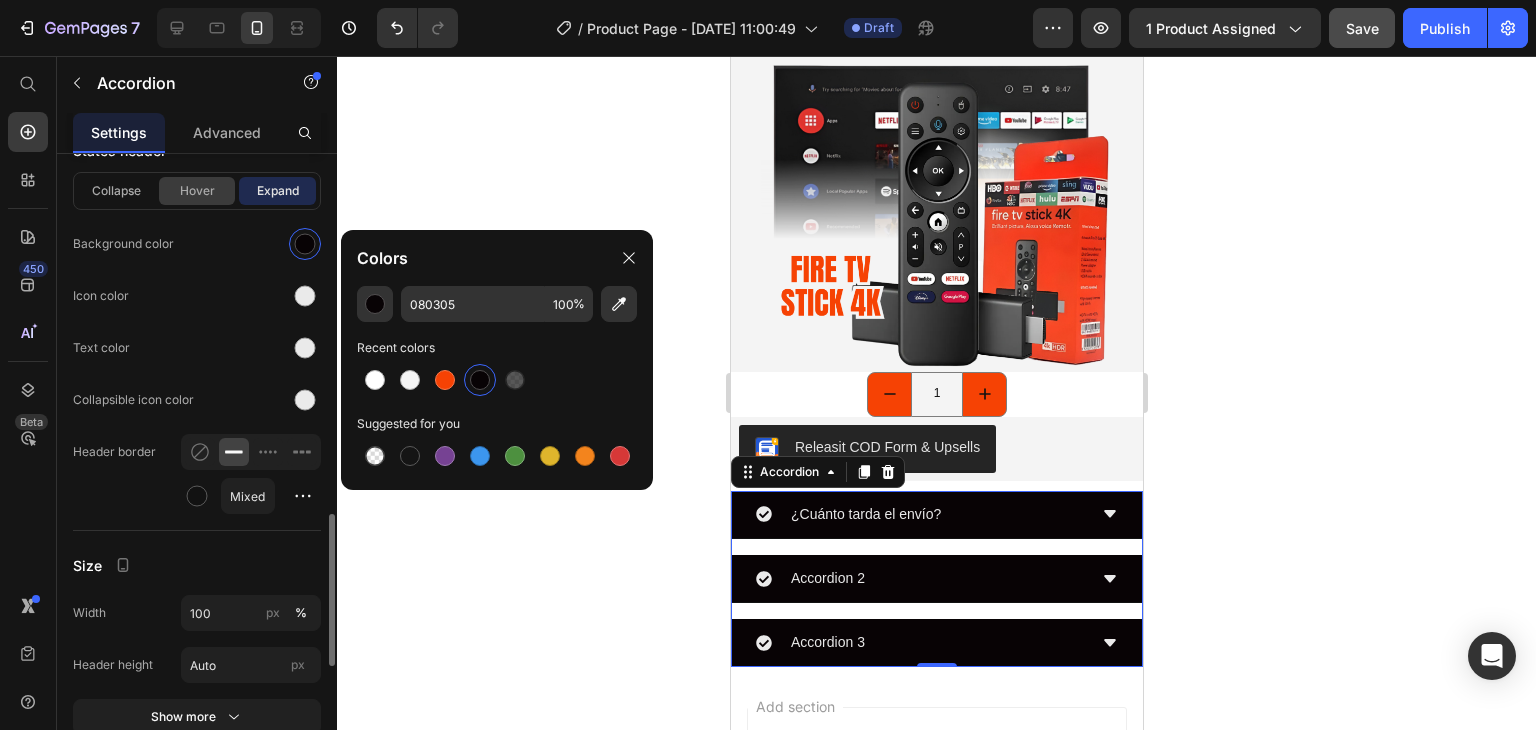 click on "Hover" at bounding box center (197, 191) 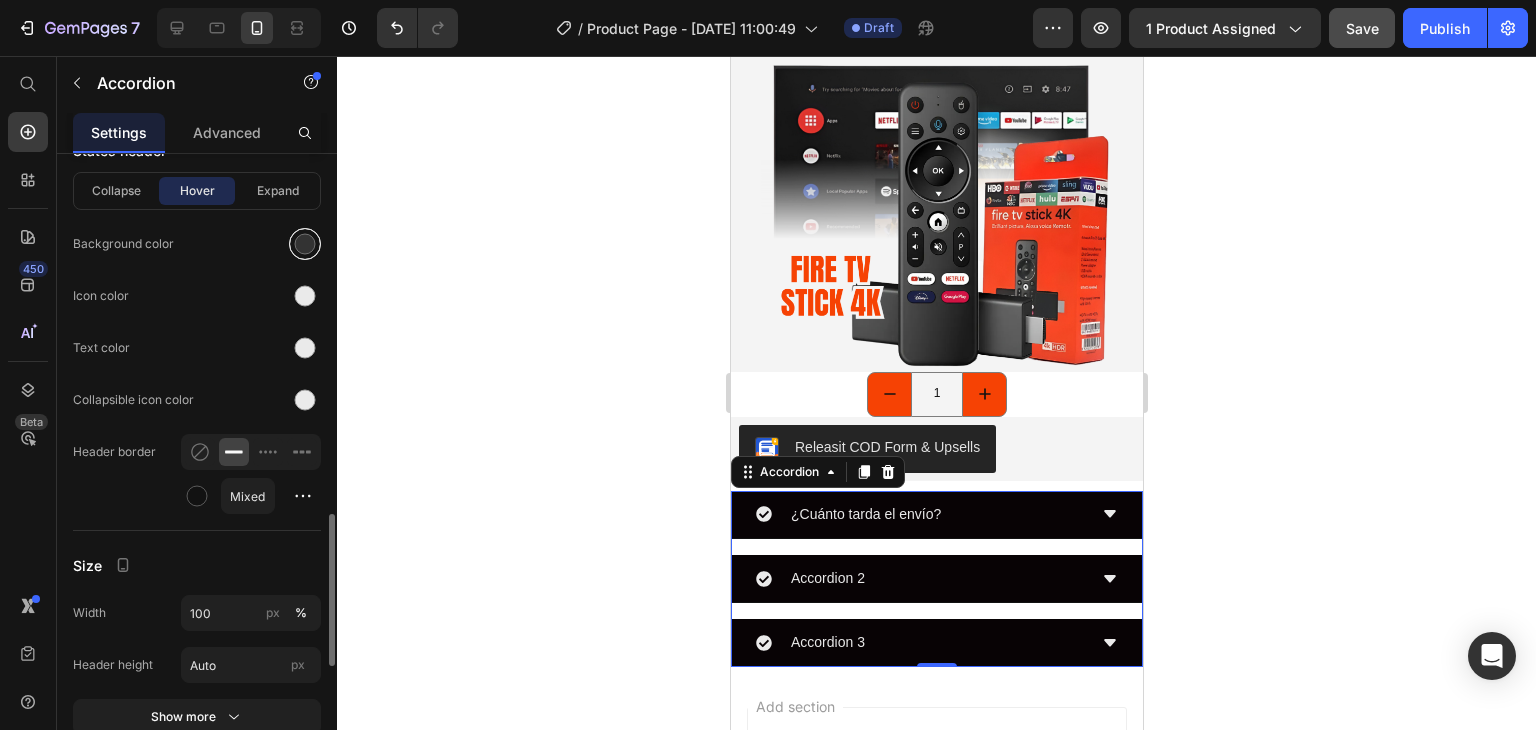 click at bounding box center (305, 244) 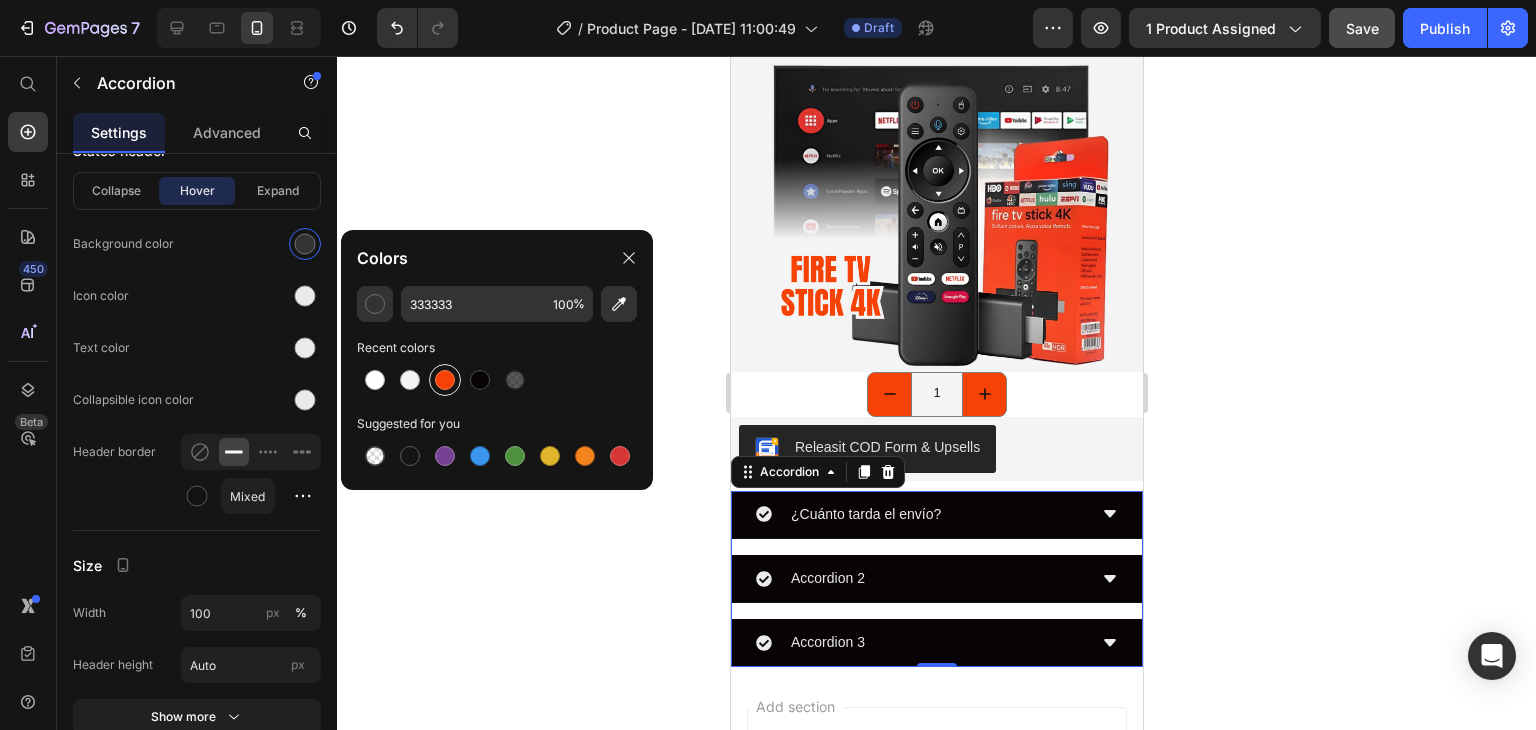 click at bounding box center (445, 380) 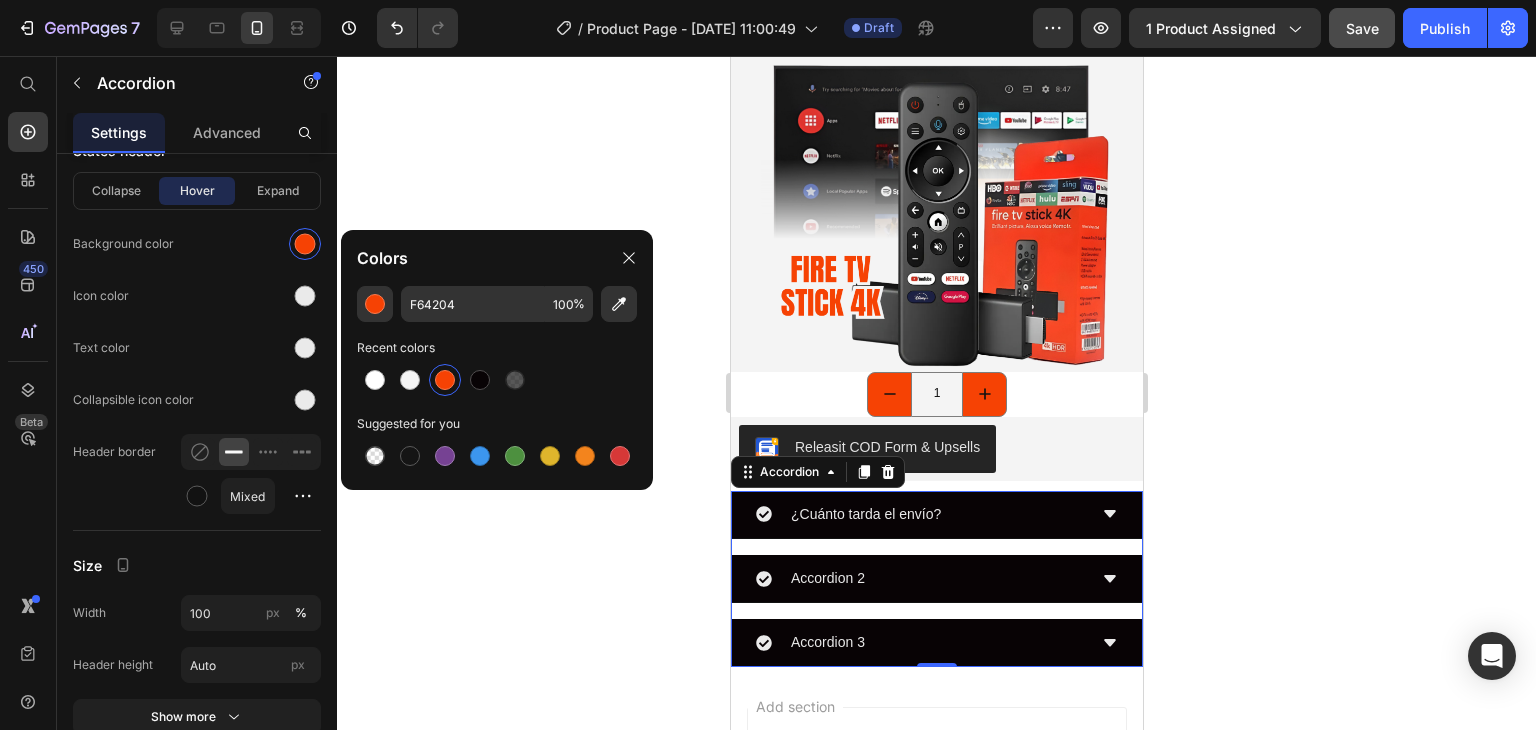 click on "¿Cuánto tarda el envío?
Accordion 2
Accordion 3" at bounding box center (936, 579) 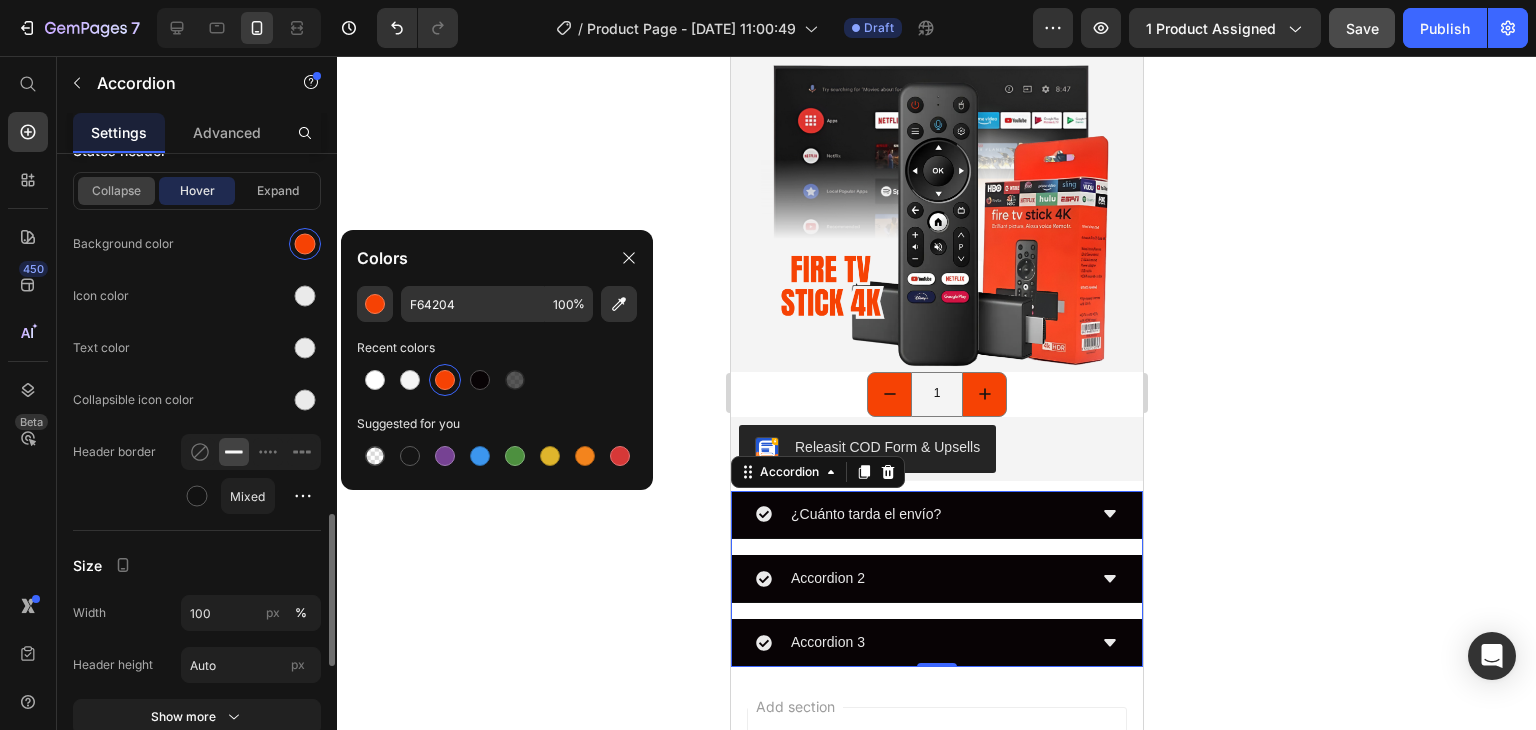 click on "Collapse" at bounding box center (116, 191) 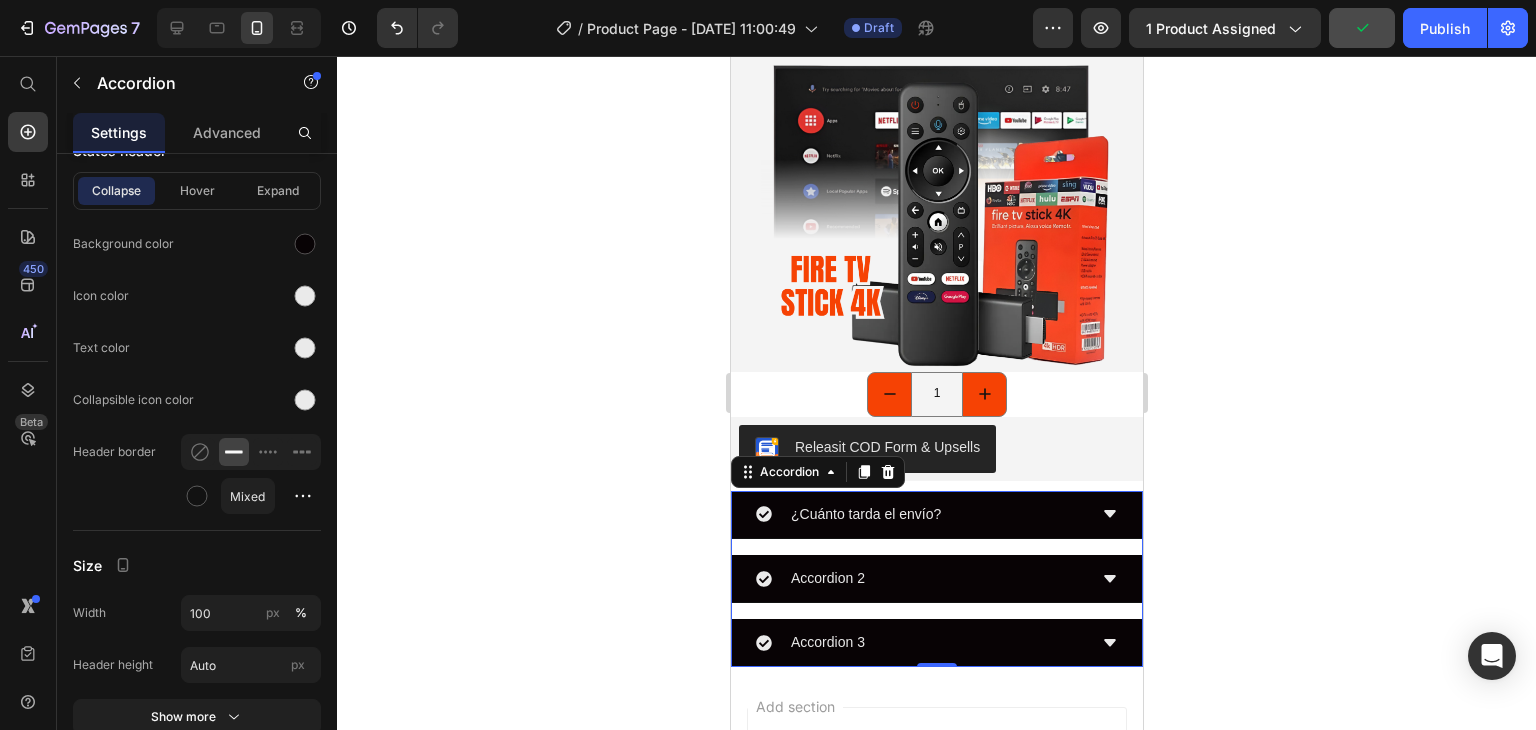 click on "¿Cuánto tarda el envío?
Accordion 2
Accordion 3" at bounding box center (936, 579) 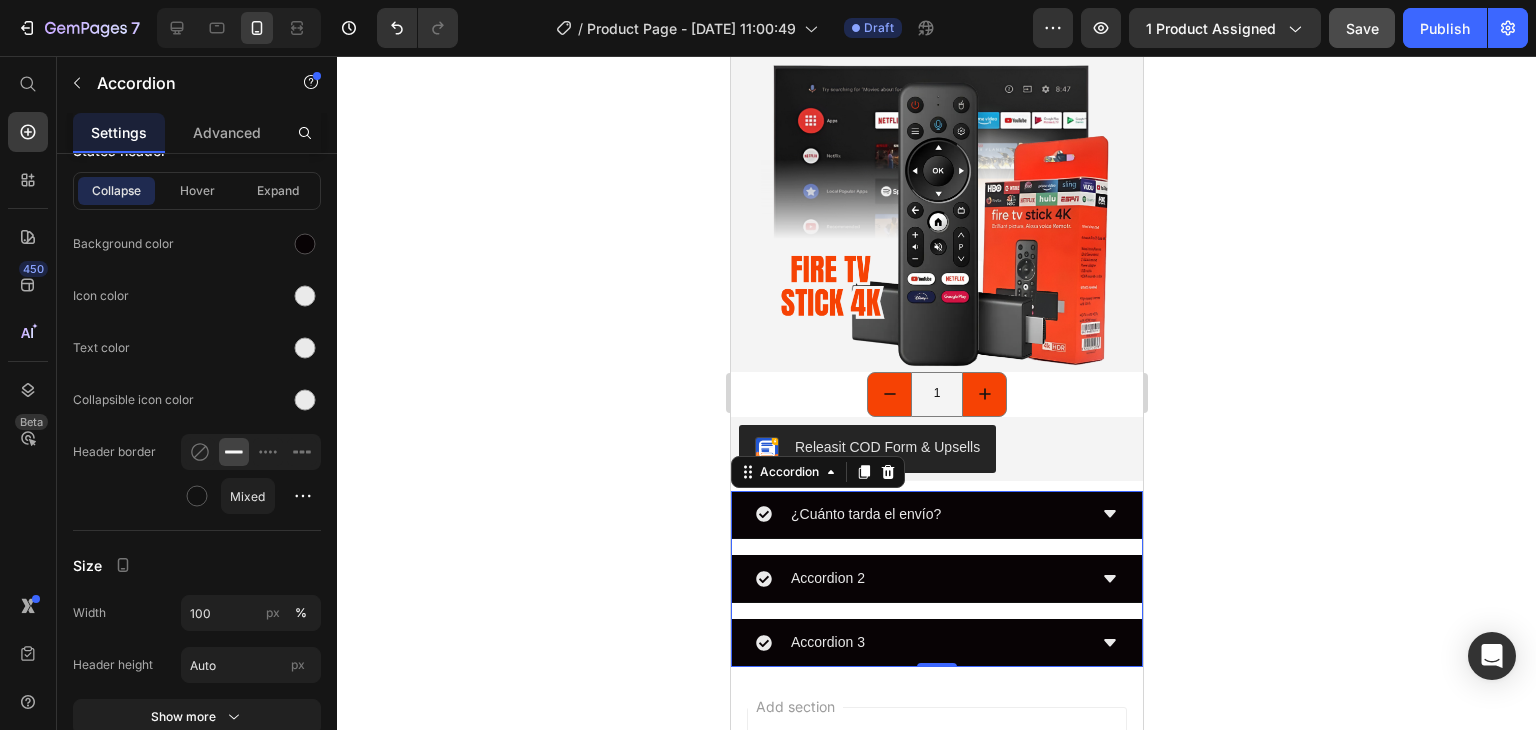 click on "¿Cuánto tarda el envío?
Accordion 2
Accordion 3" at bounding box center [936, 579] 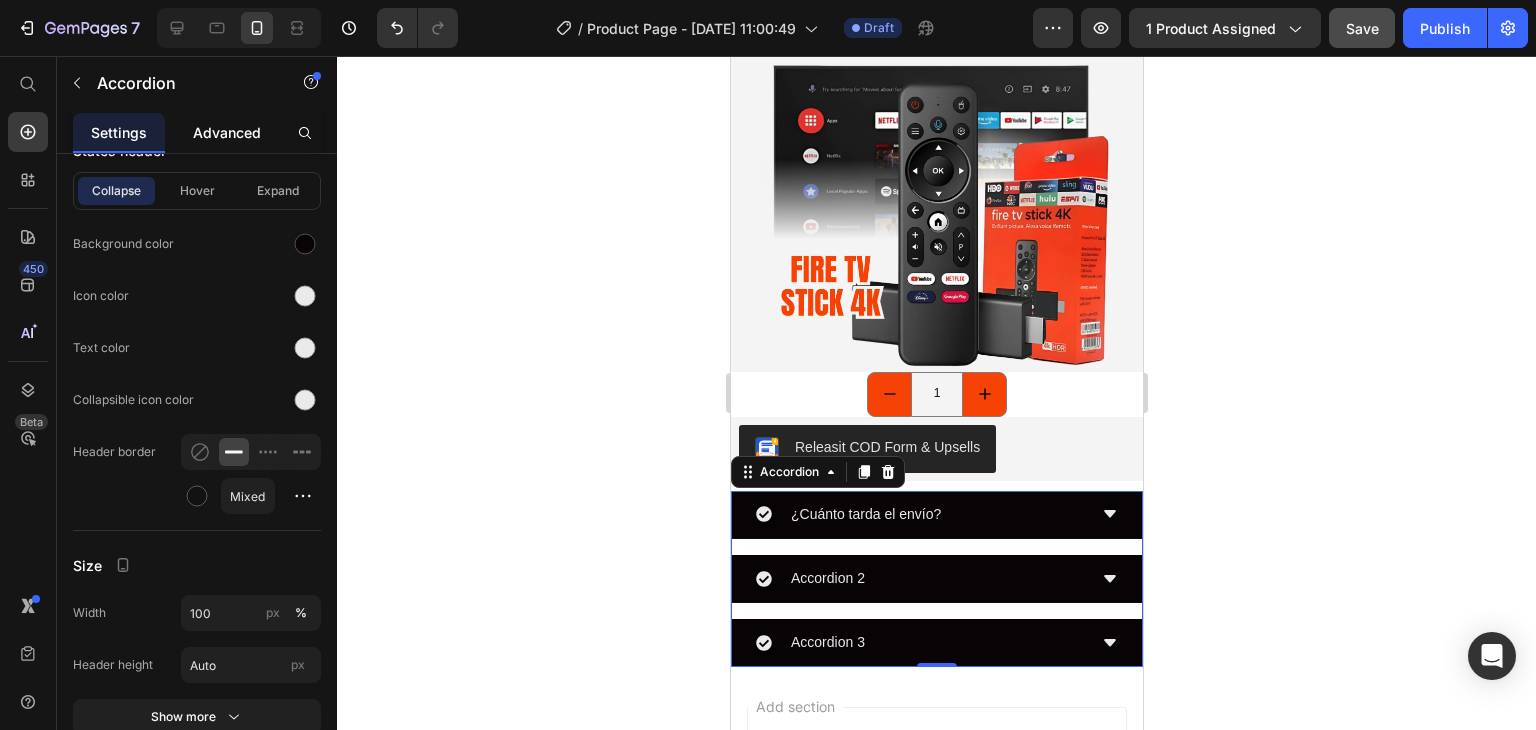 click on "Advanced" at bounding box center [227, 132] 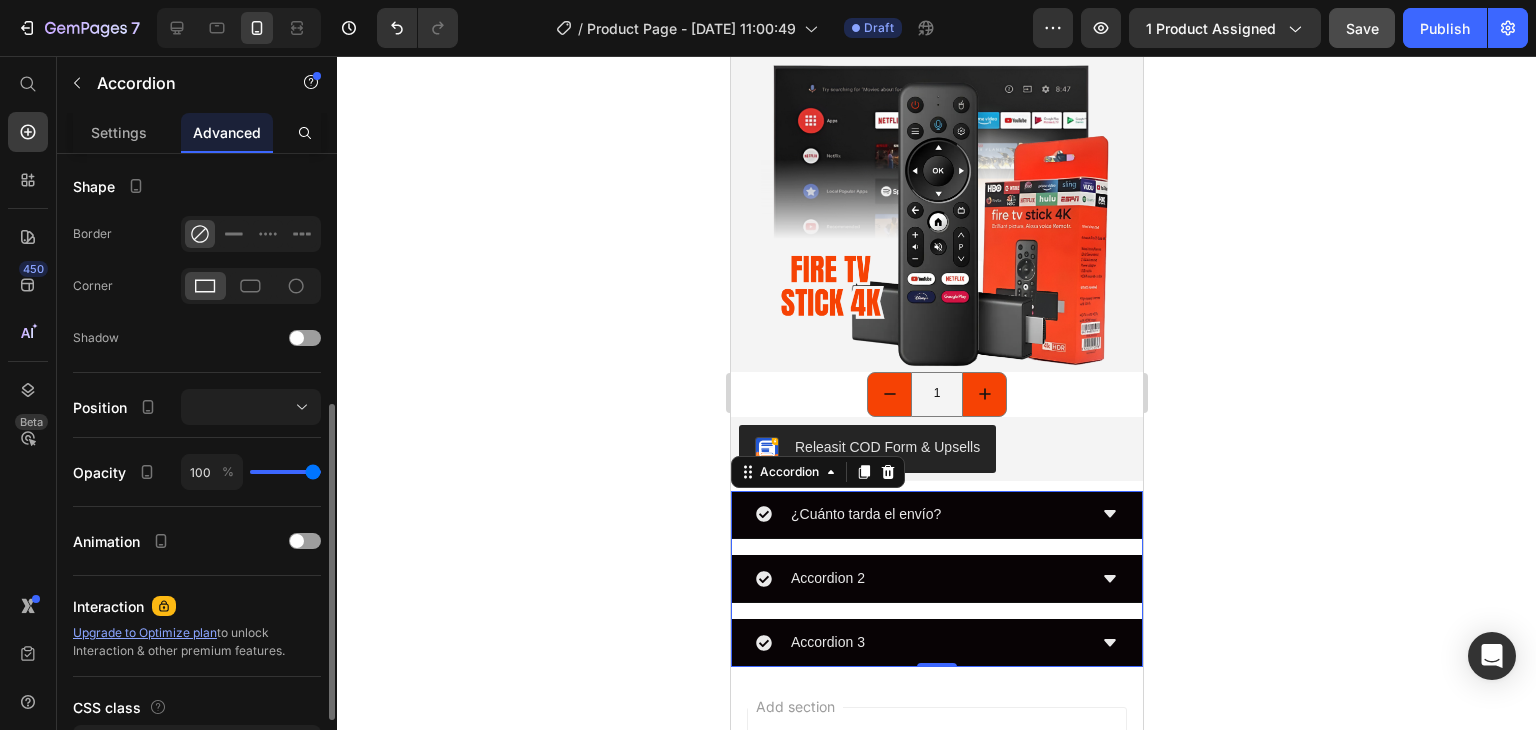 scroll, scrollTop: 634, scrollLeft: 0, axis: vertical 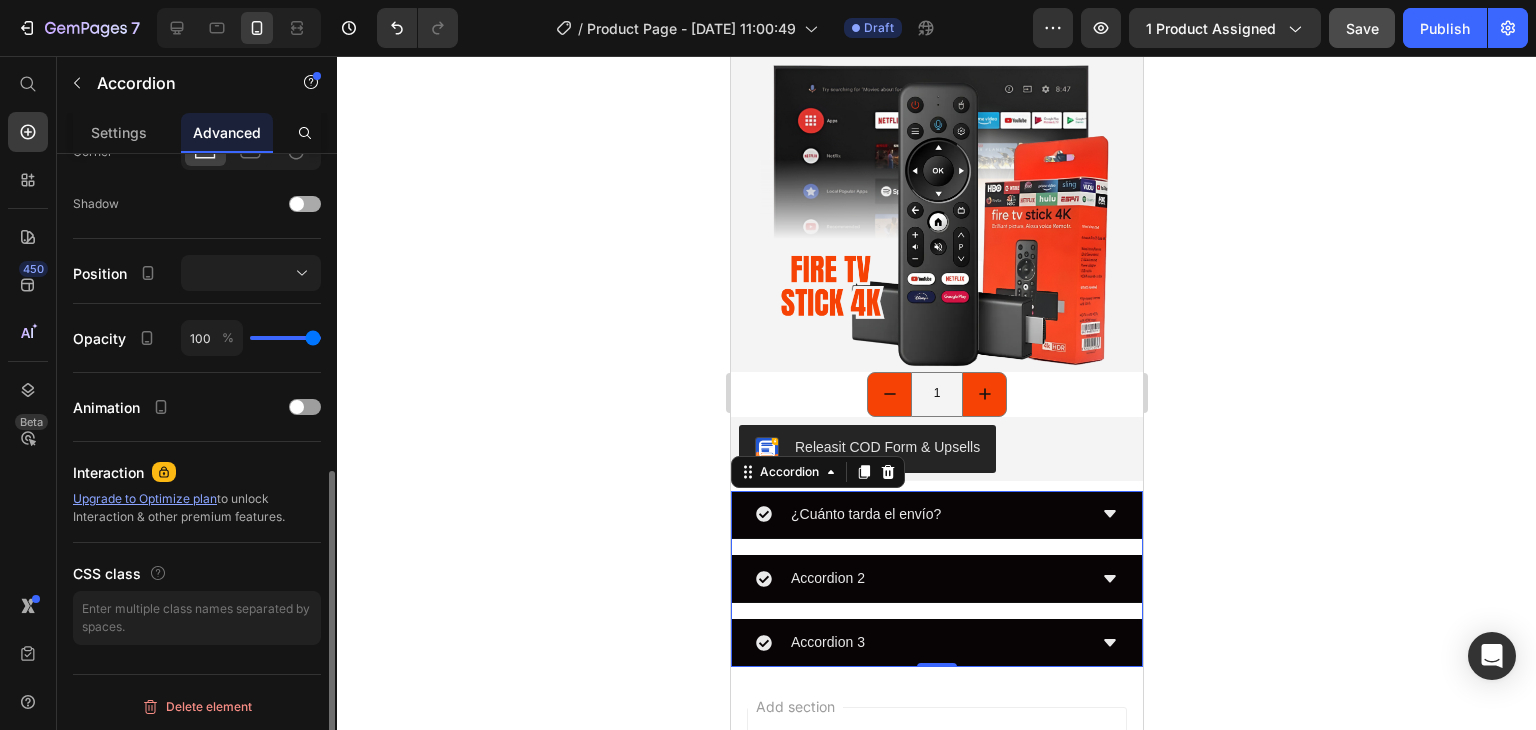 click at bounding box center [305, 204] 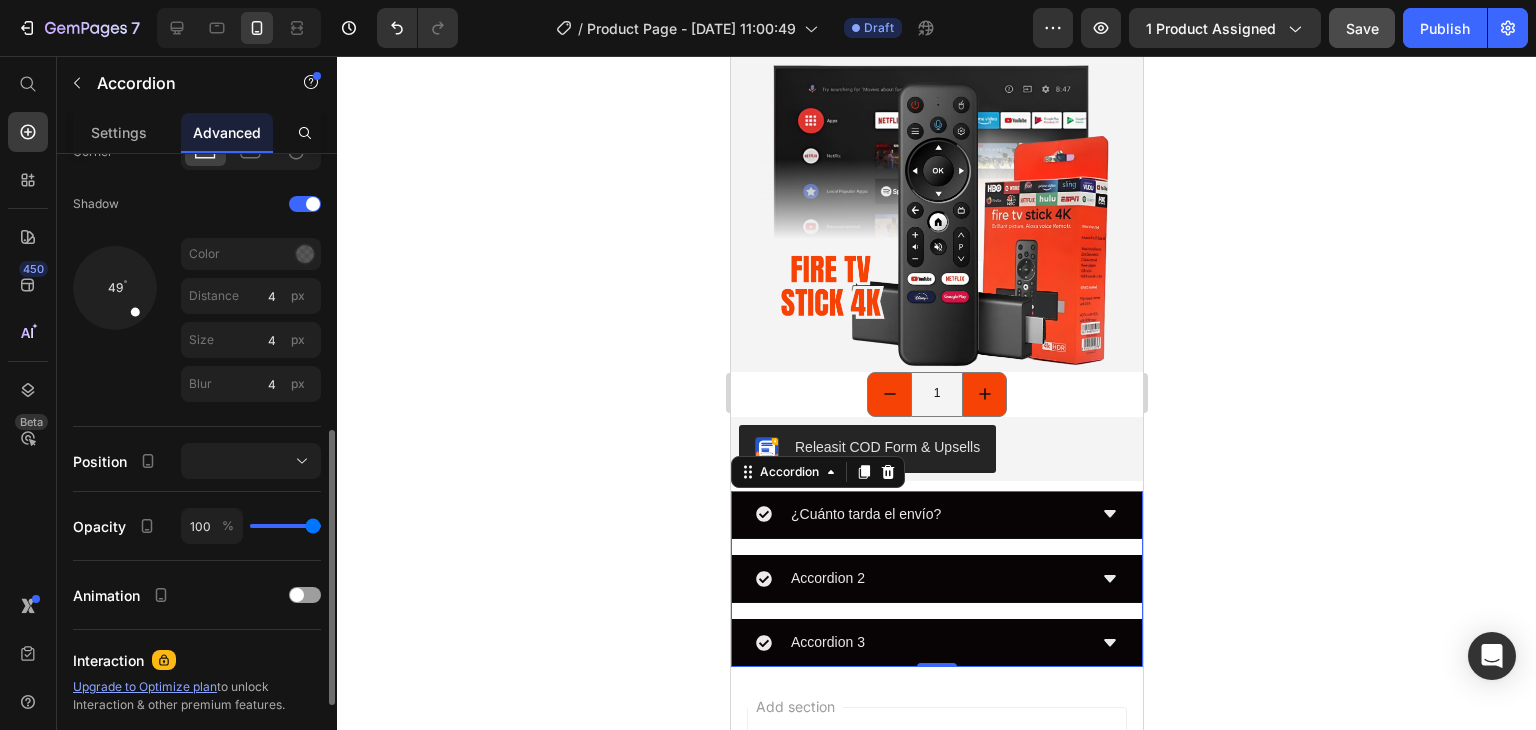 click on "Color" at bounding box center (251, 254) 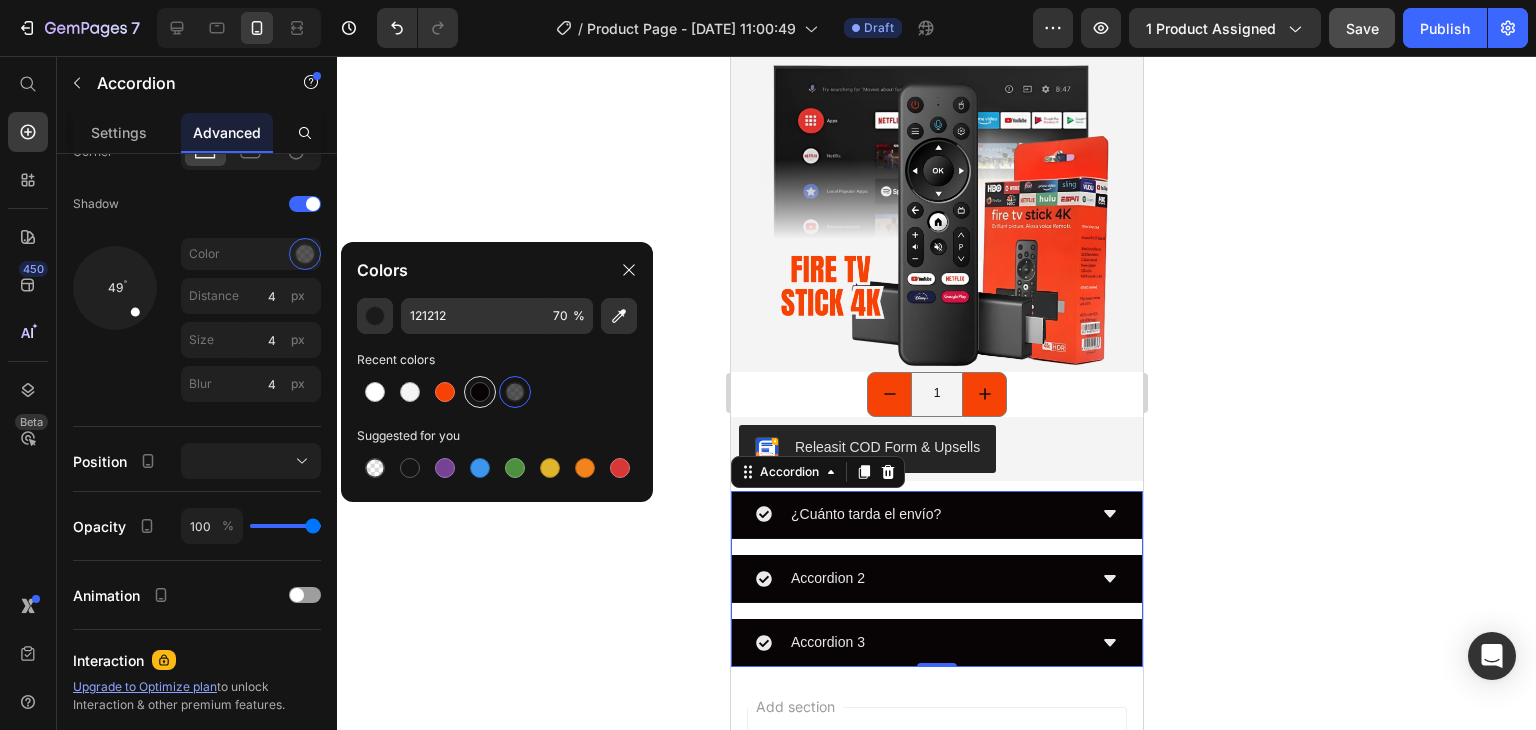 click at bounding box center [480, 392] 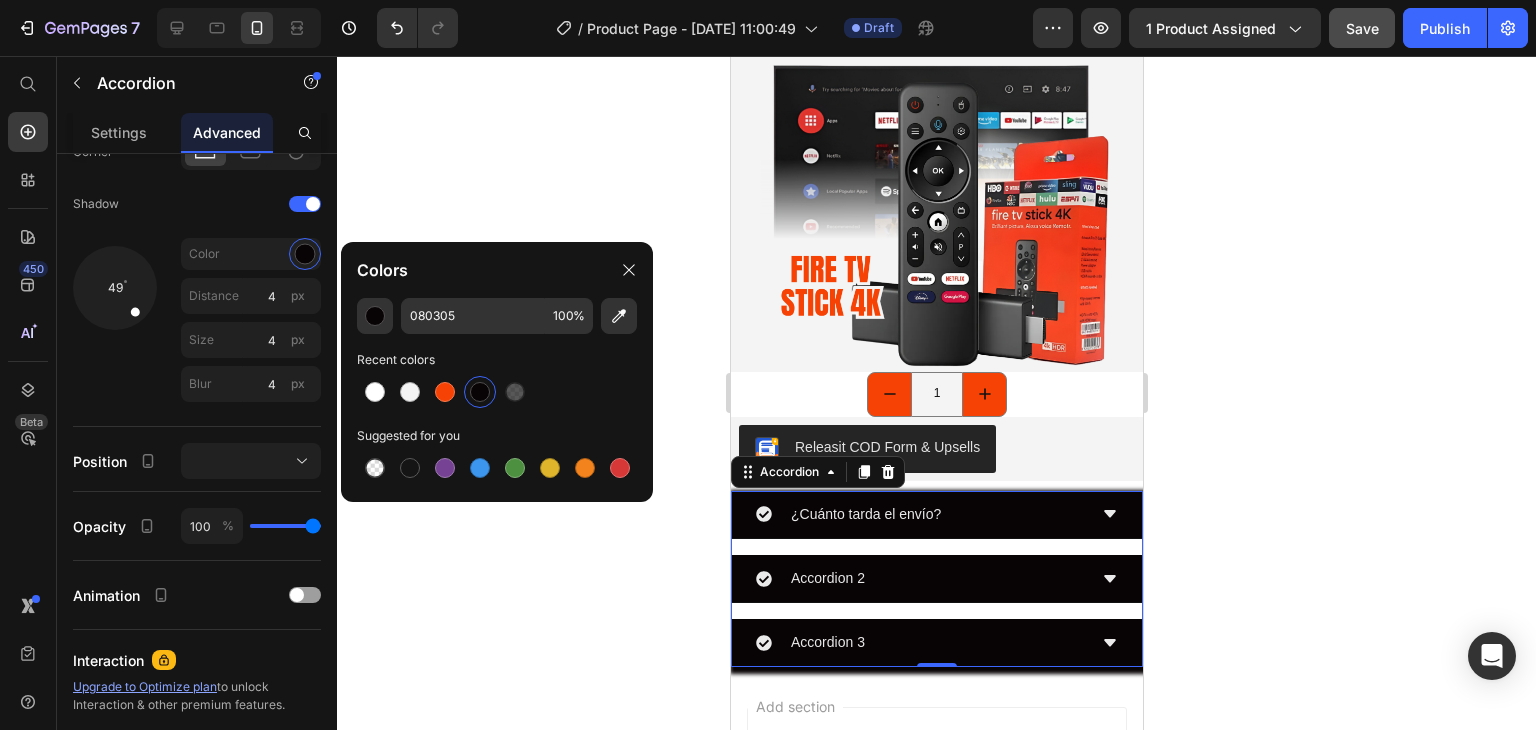 click 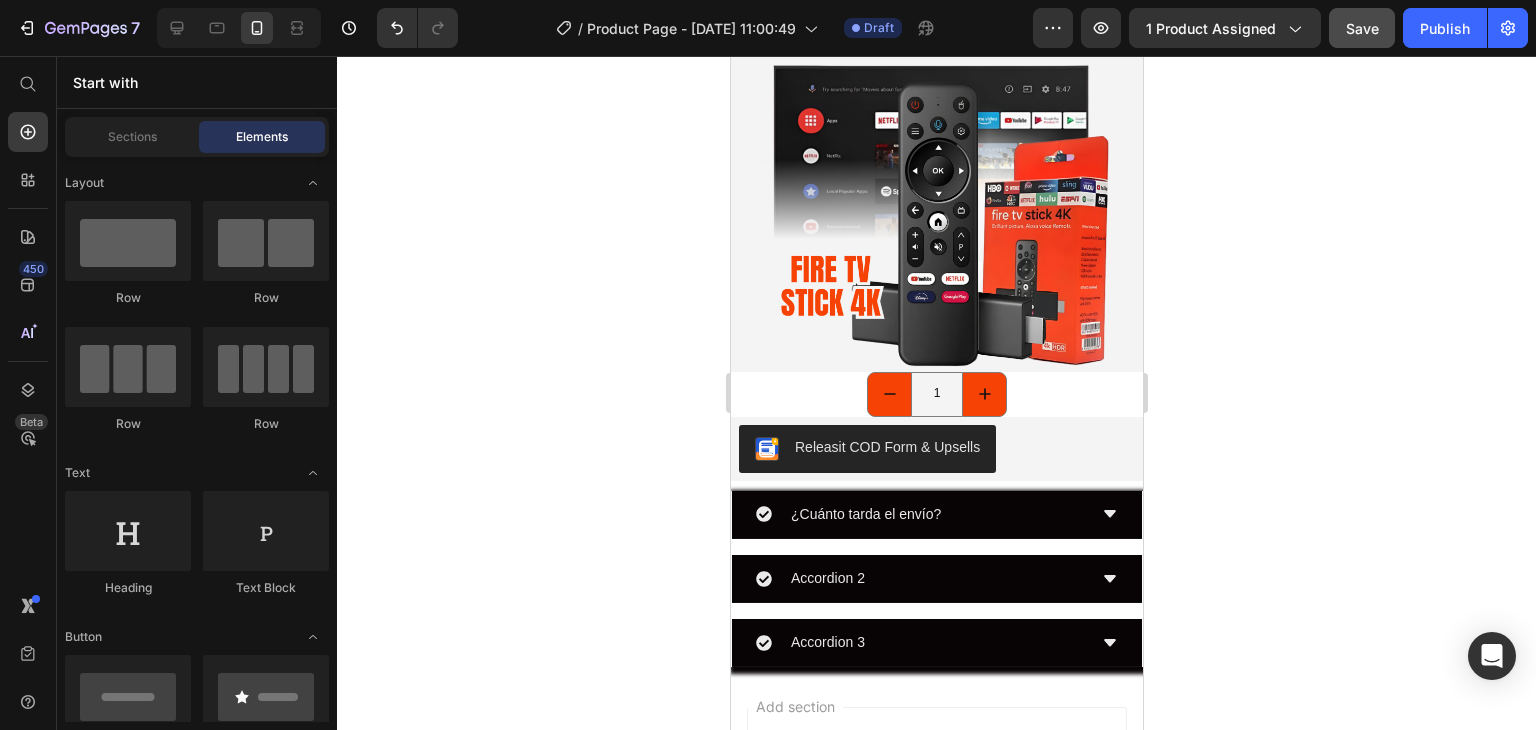 click 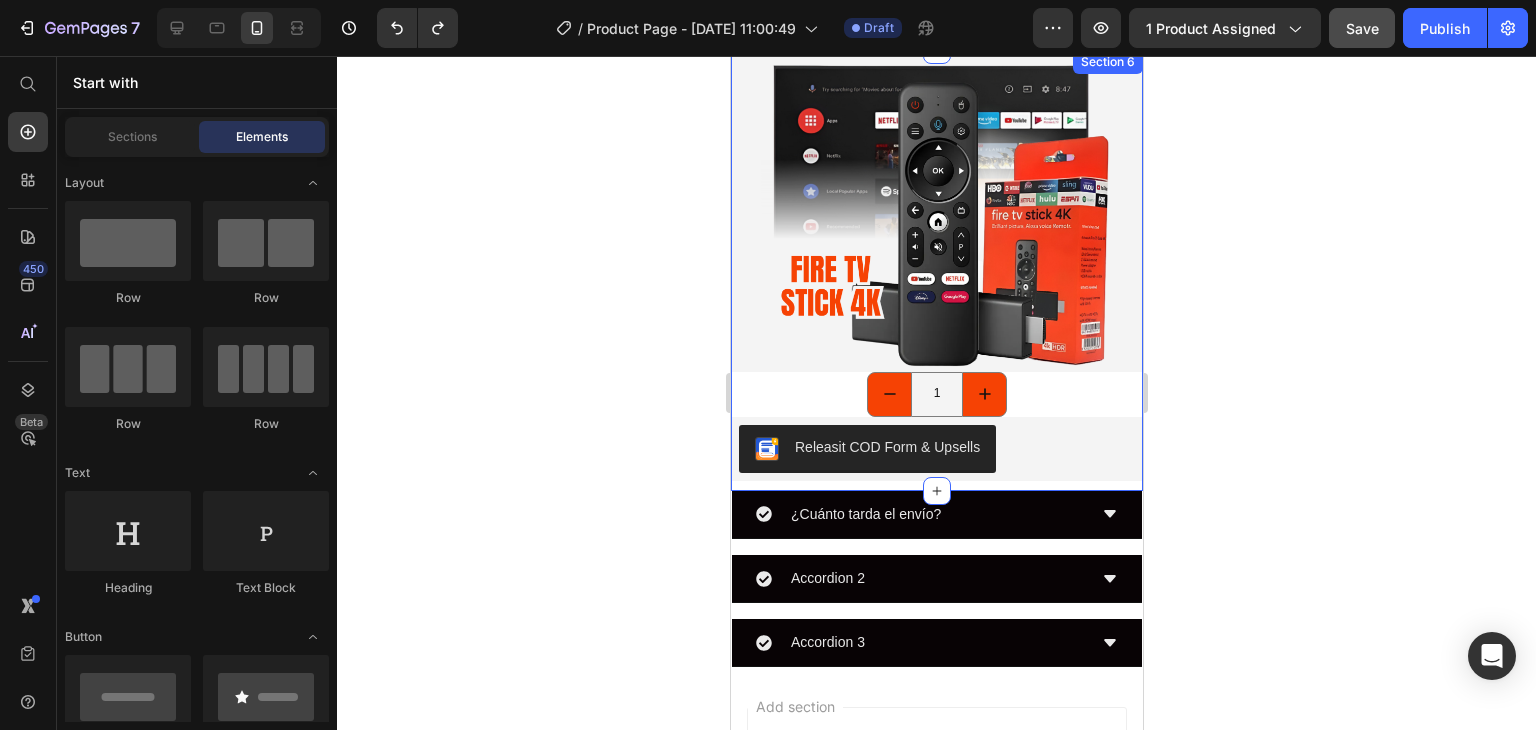click on "Image 1 Product Quantity Releasit COD Form & Upsells Releasit COD Form & Upsells Product Section 6" at bounding box center (936, 270) 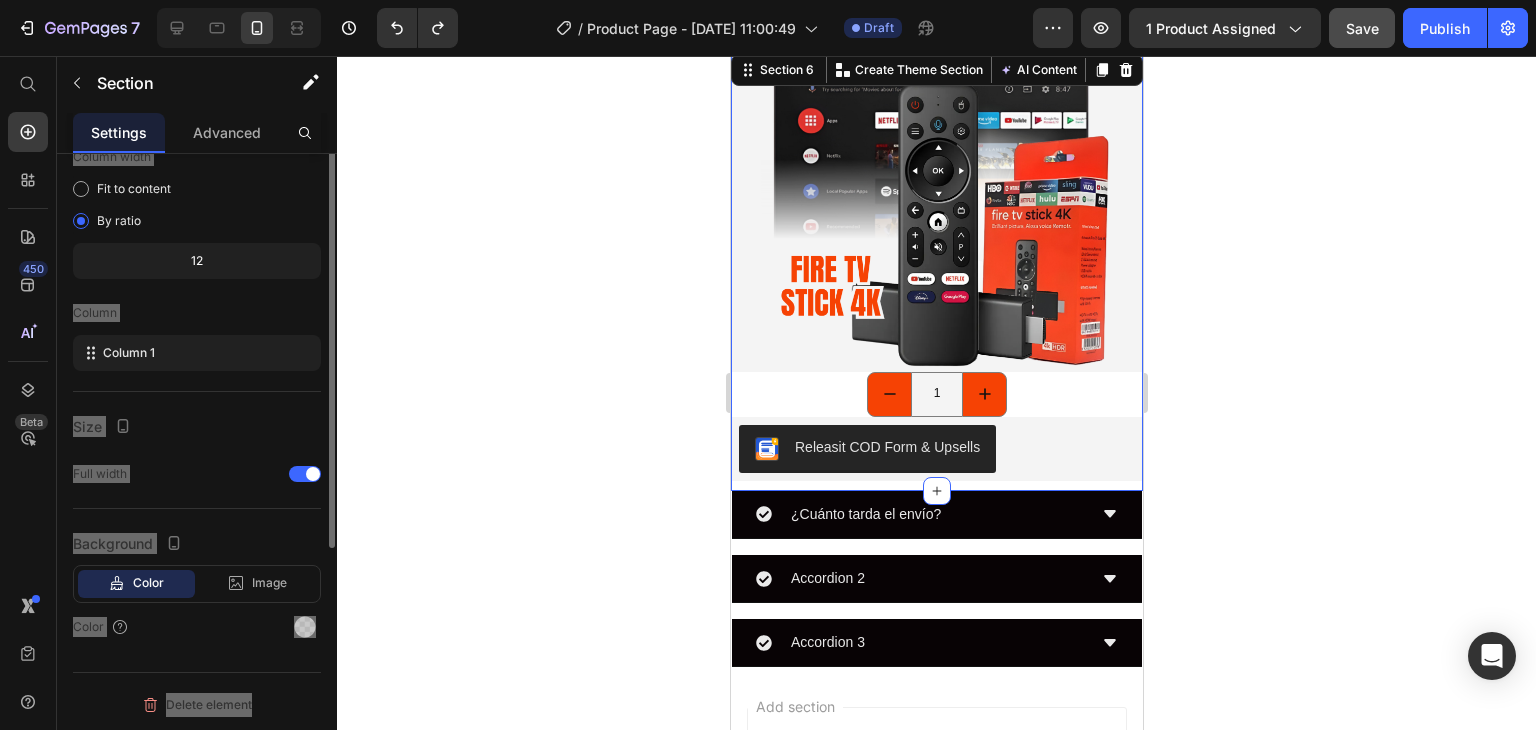 scroll, scrollTop: 0, scrollLeft: 0, axis: both 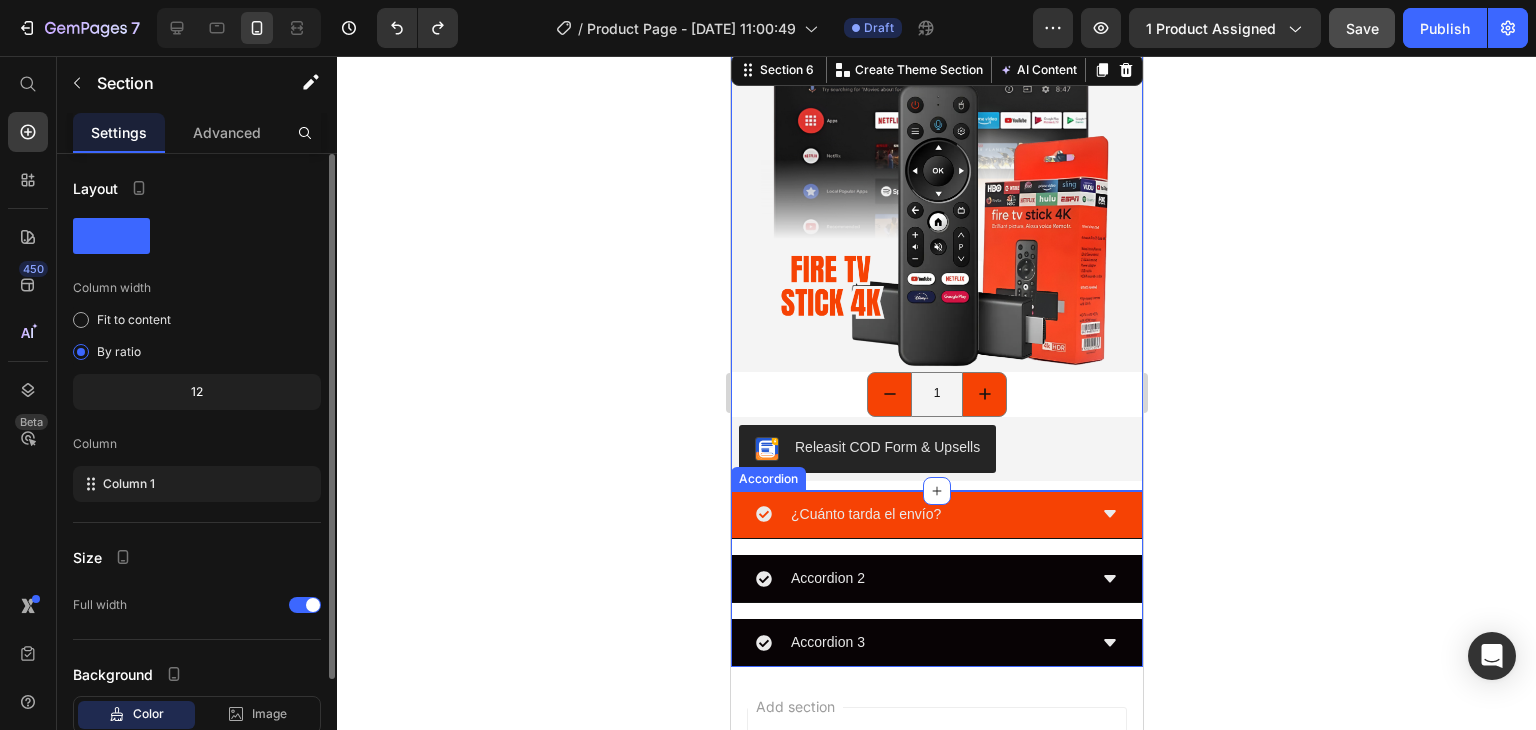 click on "¿Cuánto tarda el envío?" at bounding box center [865, 514] 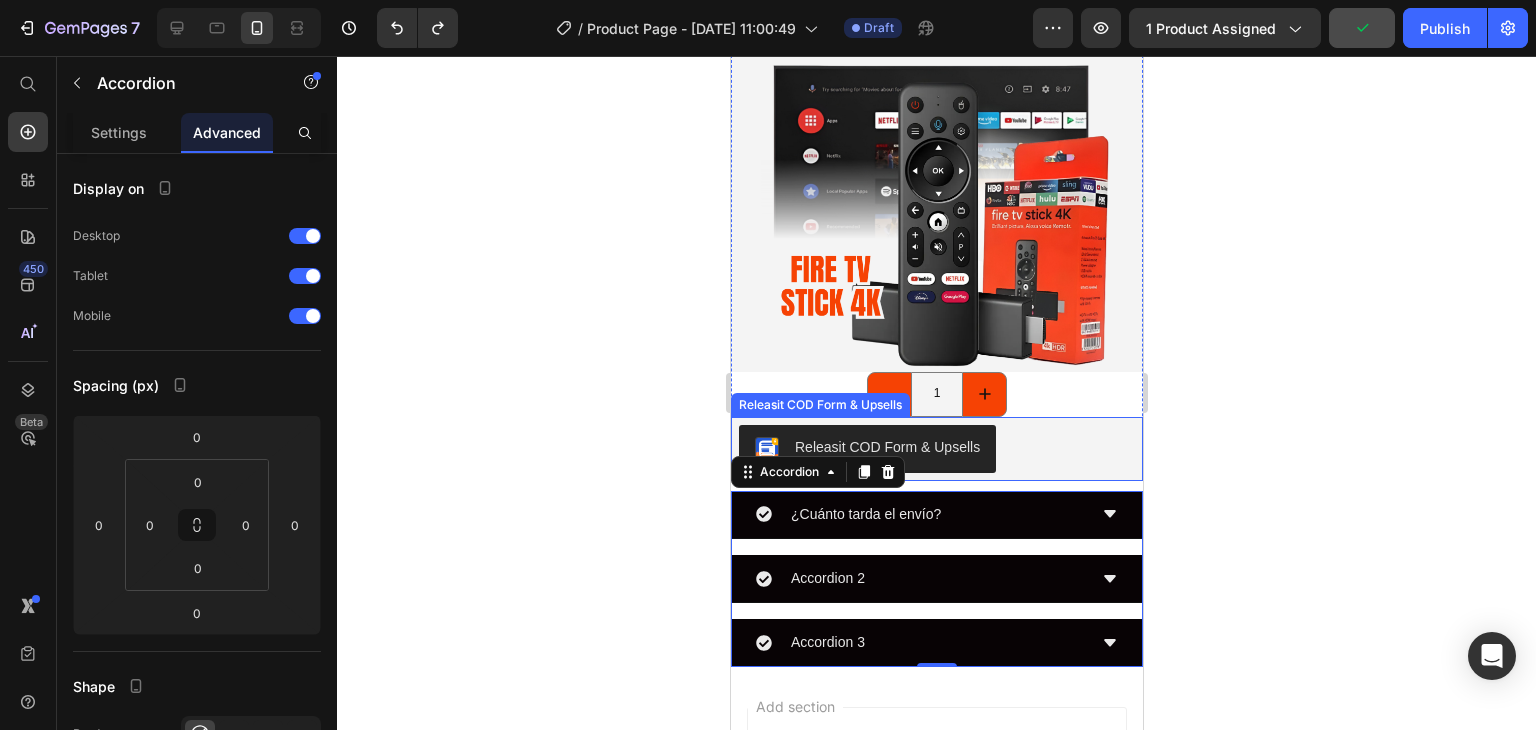 click on "Releasit COD Form & Upsells" at bounding box center [936, 449] 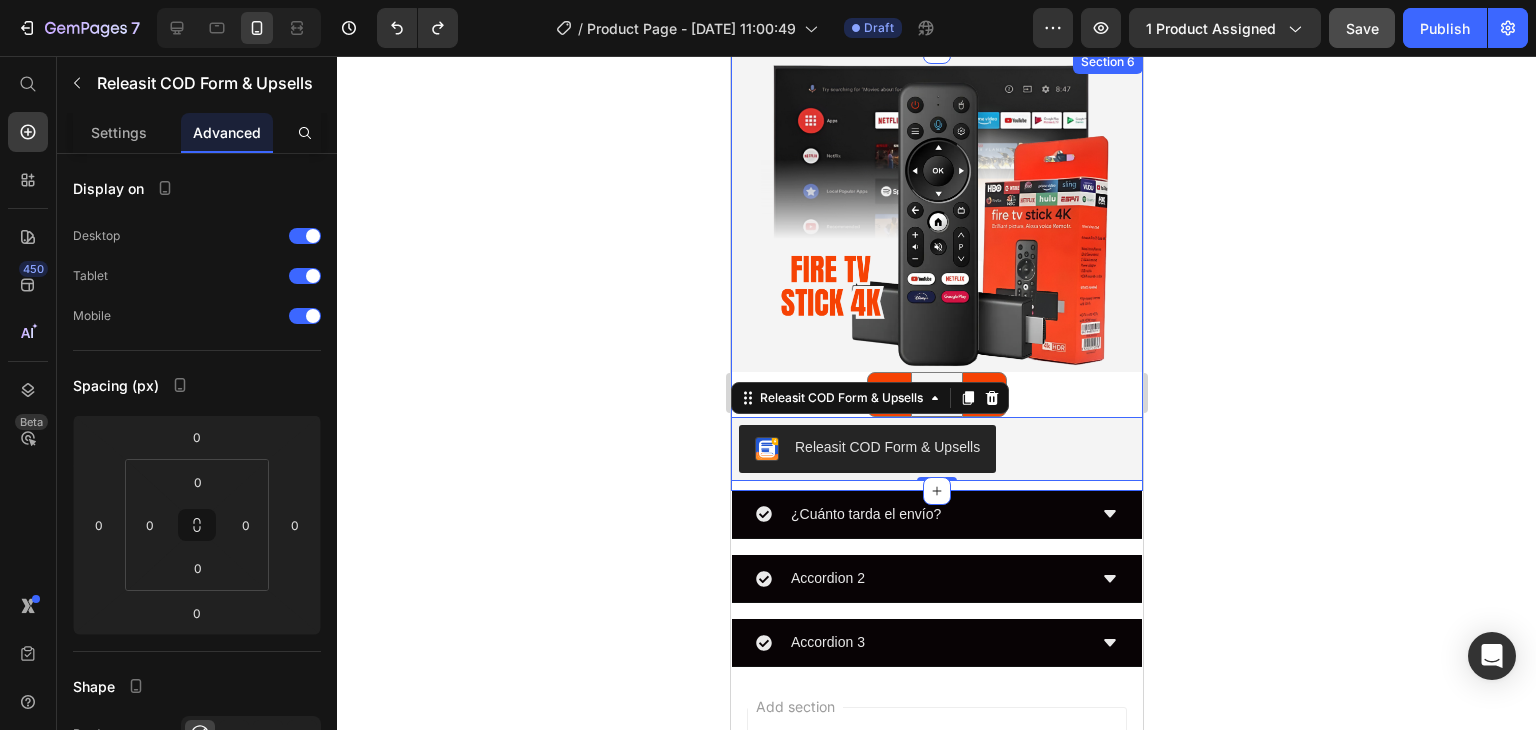 click on "Image 1 Product Quantity Releasit COD Form & Upsells Releasit COD Form & Upsells   0 Product Section 6" at bounding box center (936, 270) 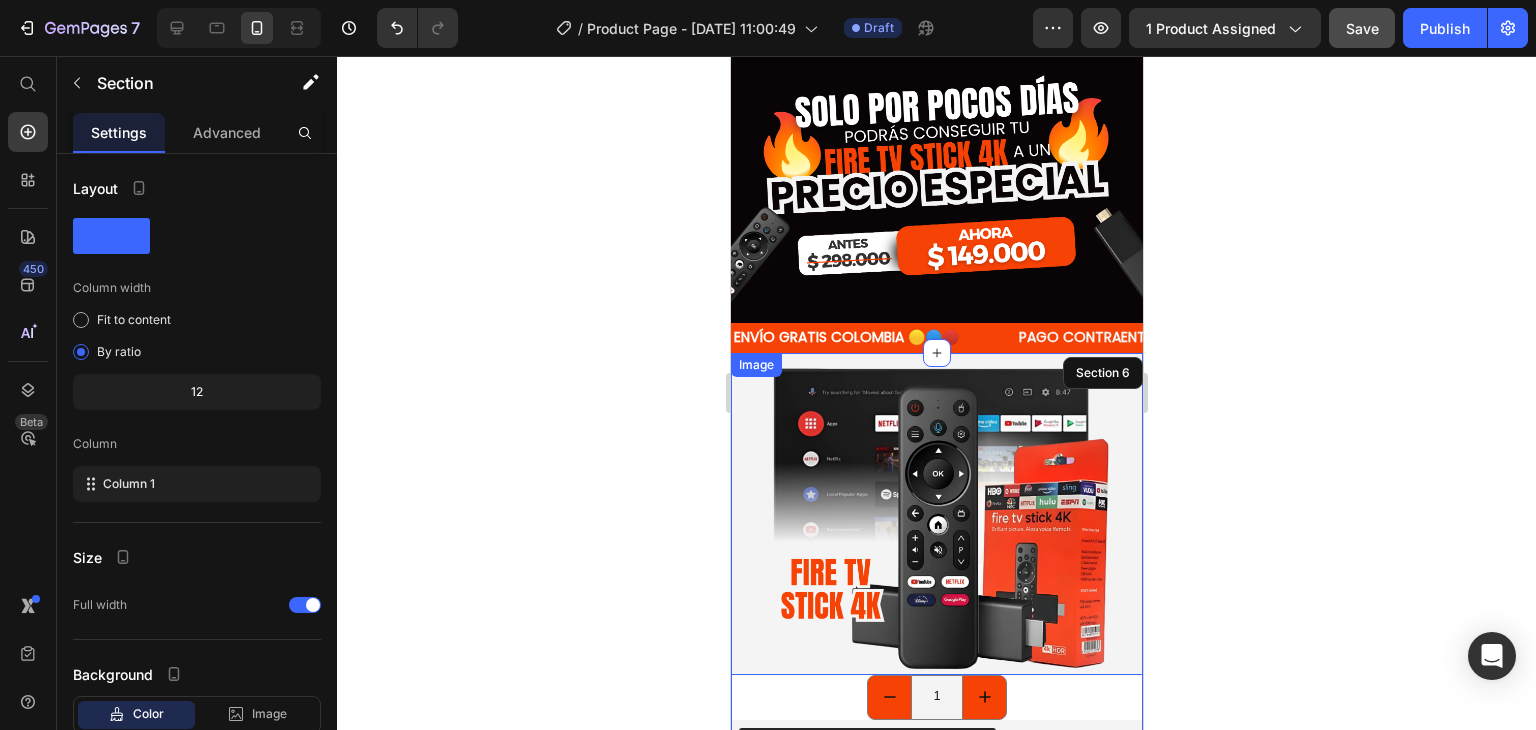 scroll, scrollTop: 1300, scrollLeft: 0, axis: vertical 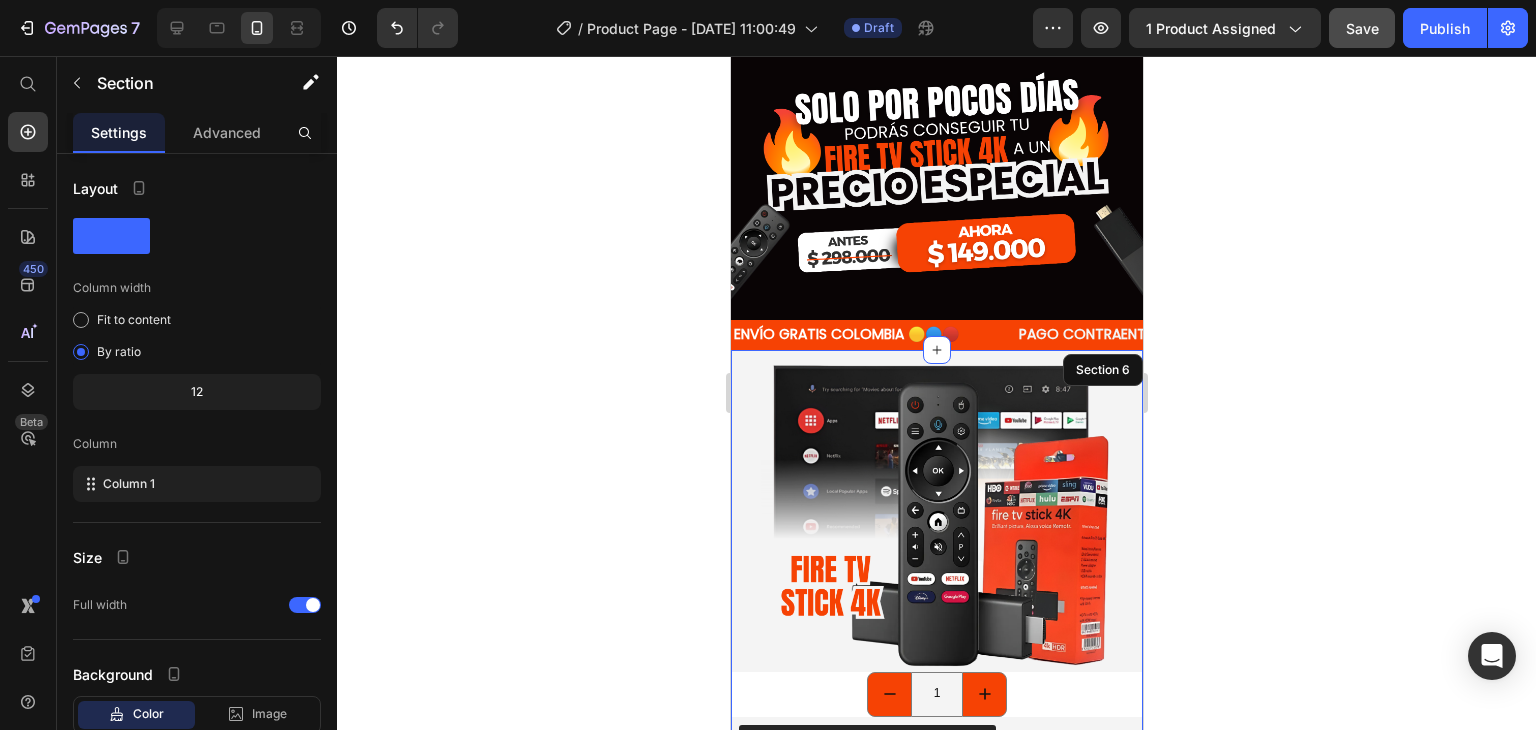 click 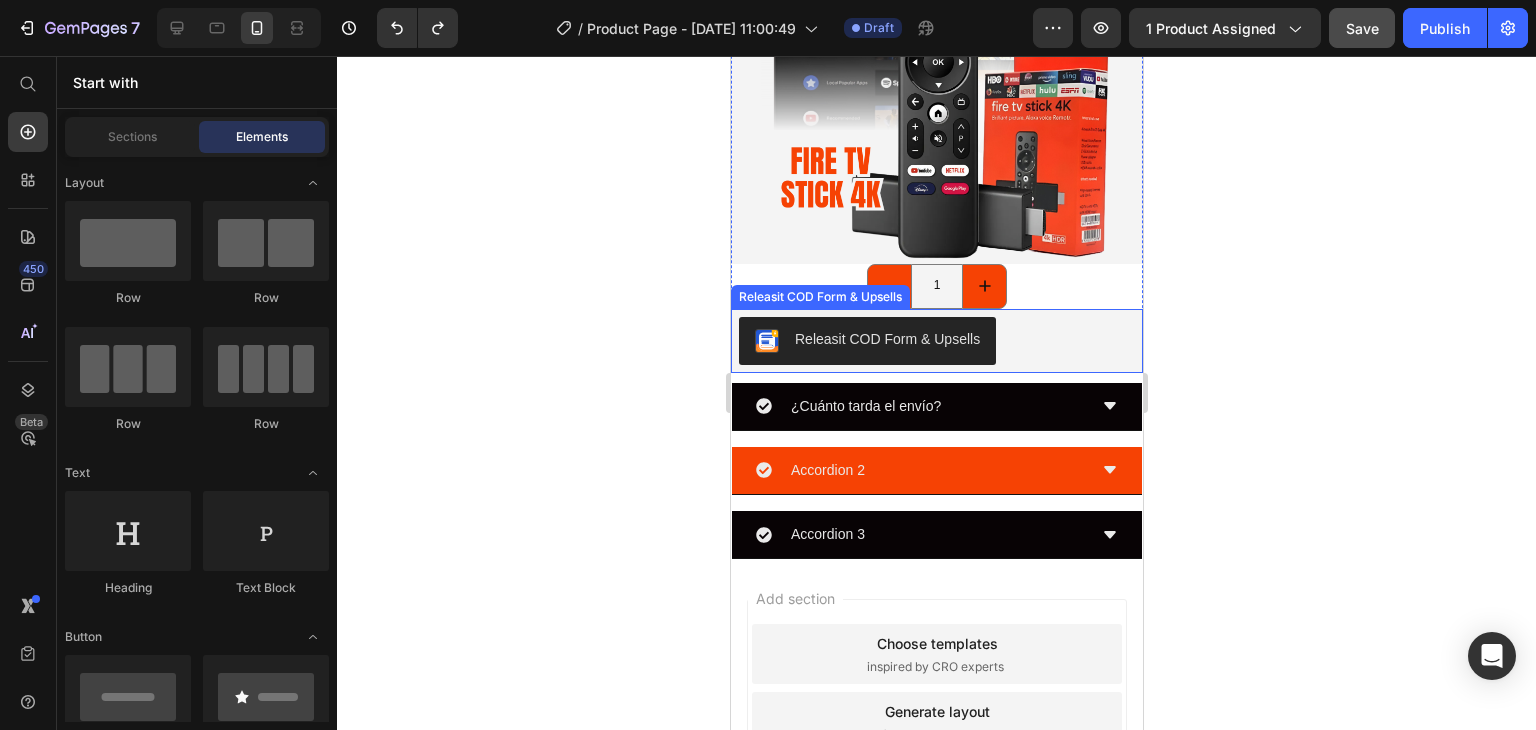 scroll, scrollTop: 1800, scrollLeft: 0, axis: vertical 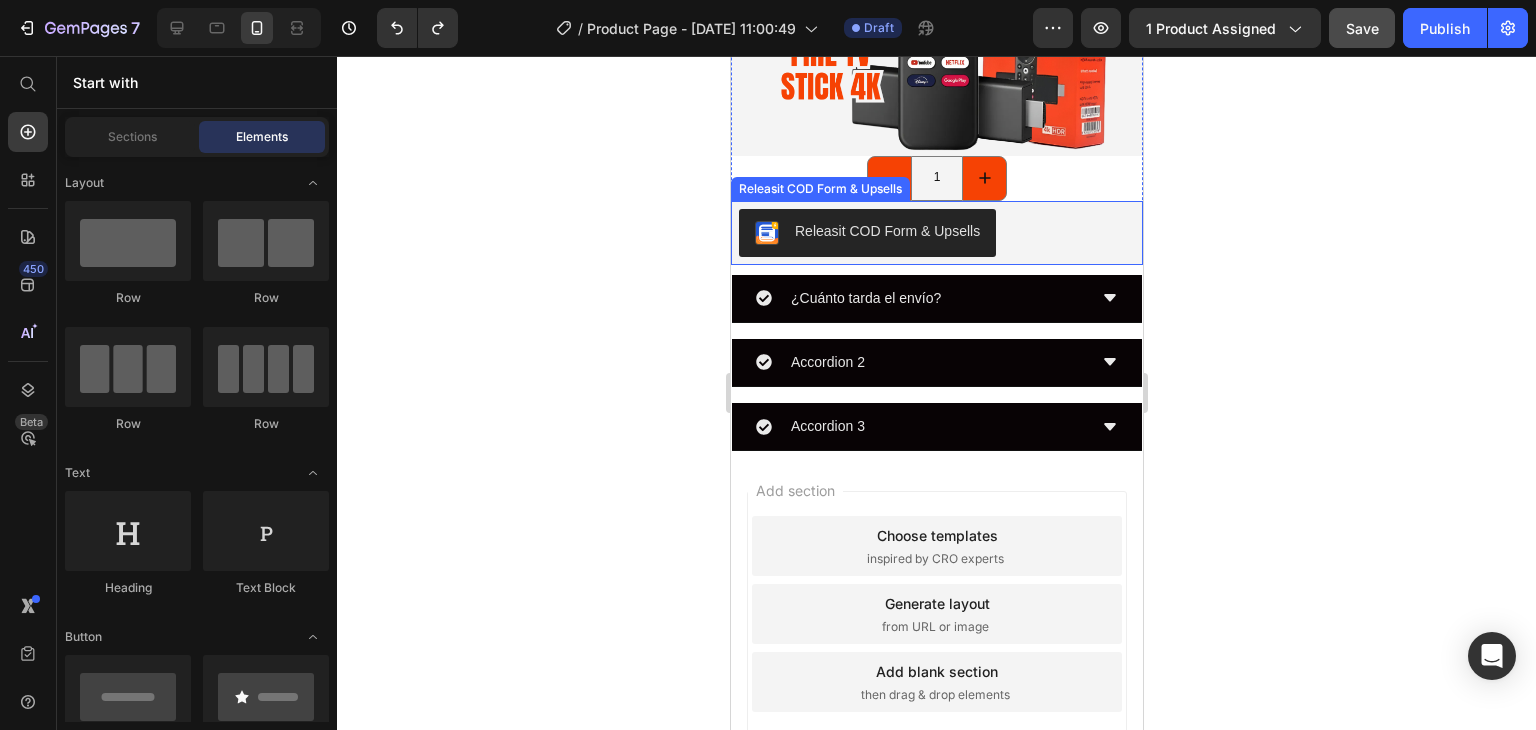 click on "Releasit COD Form & Upsells" at bounding box center [936, 233] 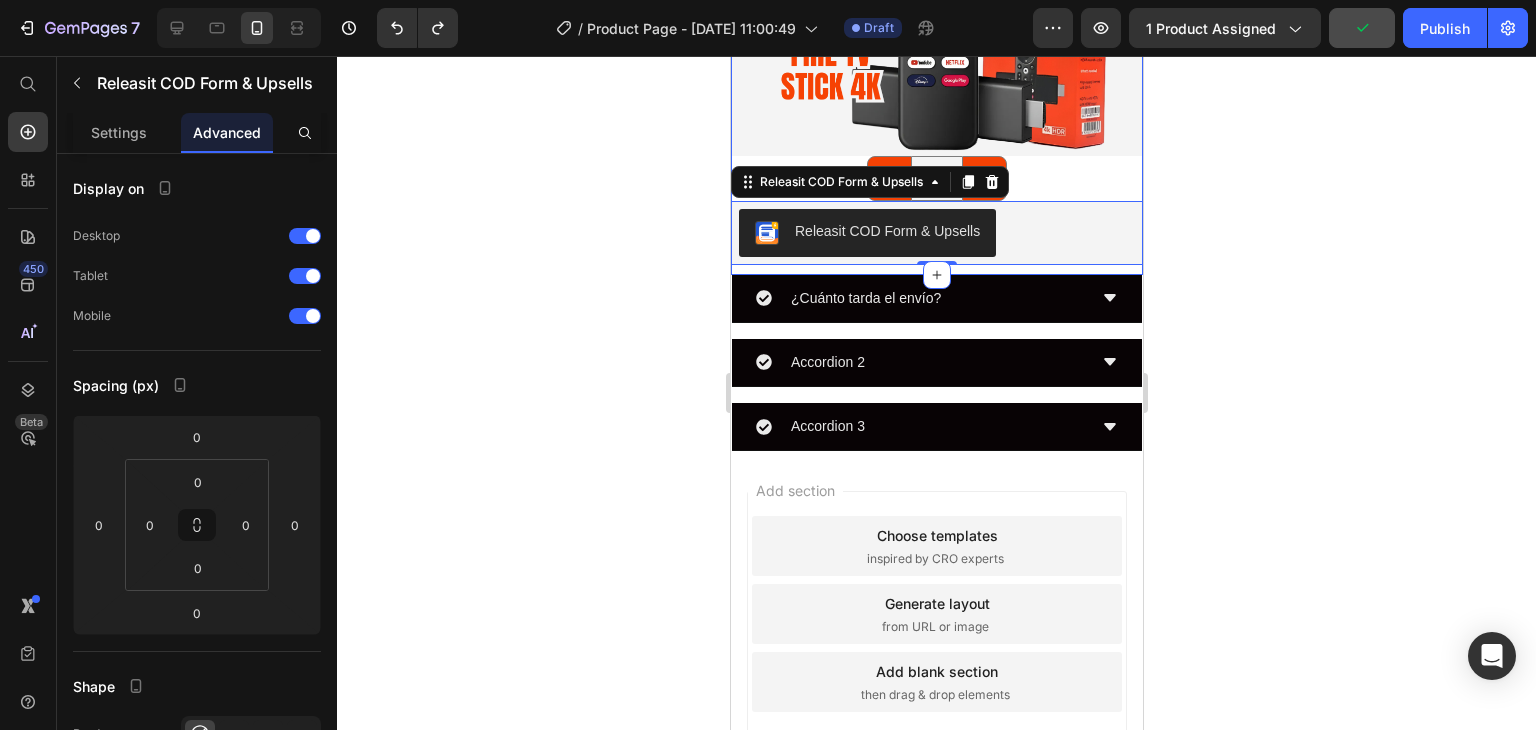 click on "Image 1 Product Quantity Releasit COD Form & Upsells Releasit COD Form & Upsells   0 Product Section 6" at bounding box center [936, 53] 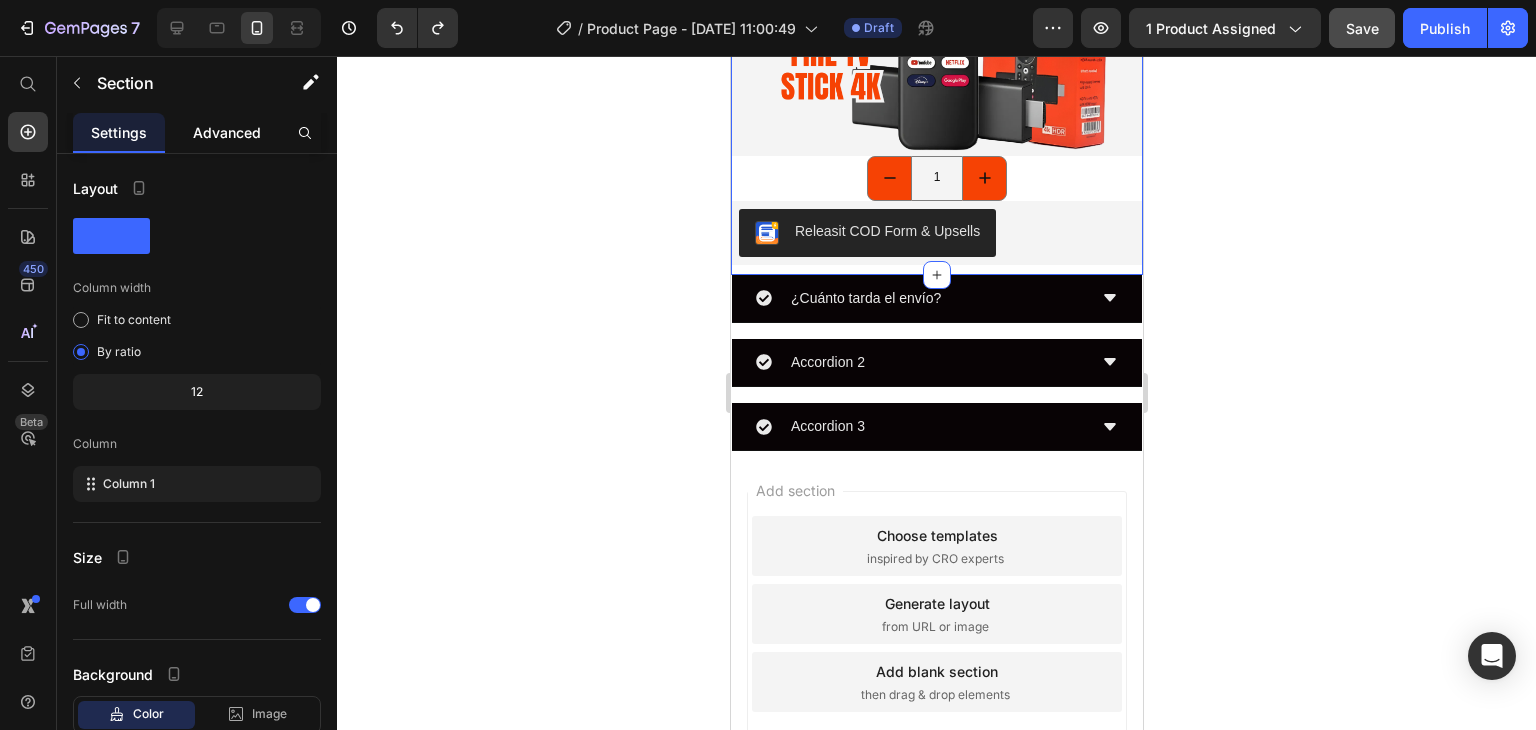 click on "Advanced" at bounding box center (227, 132) 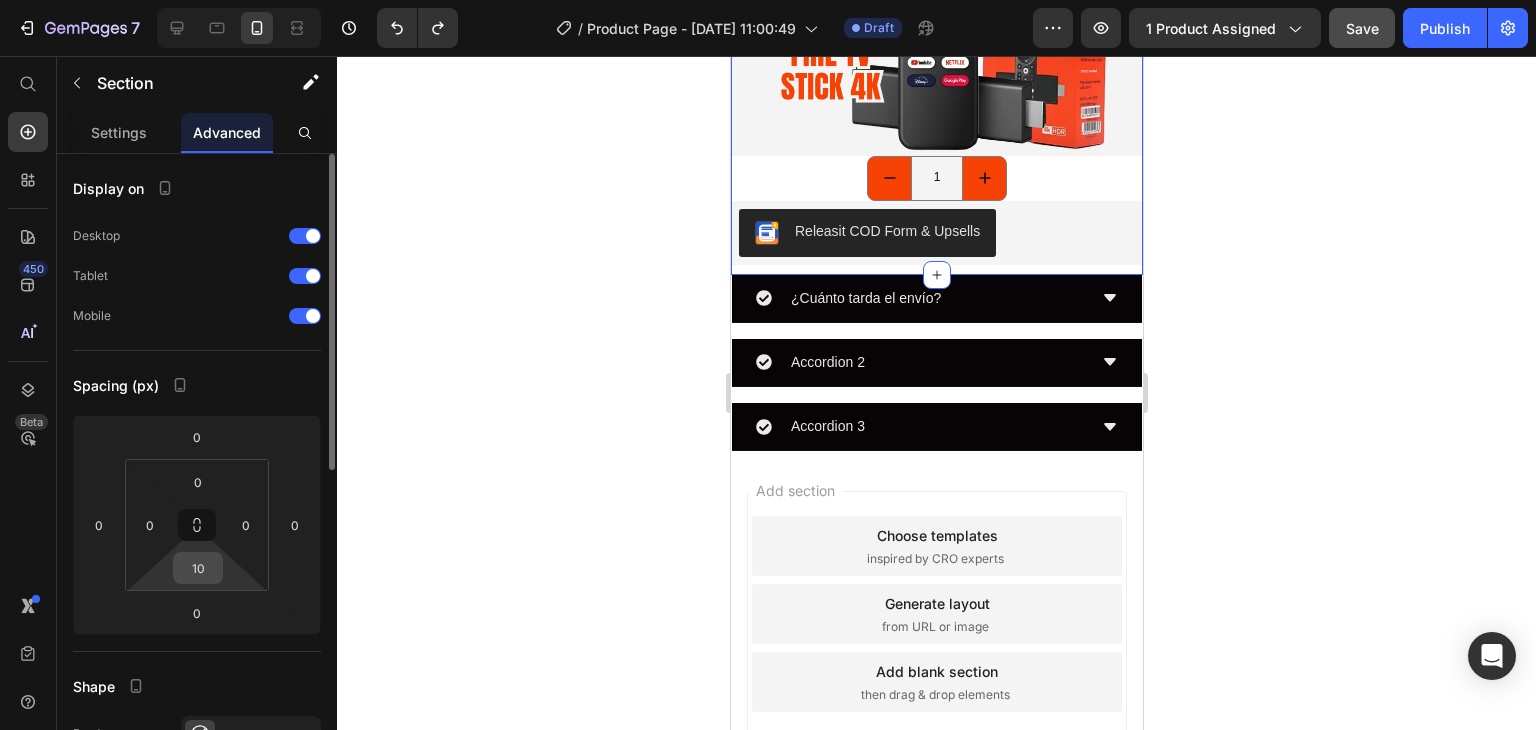 click on "10" at bounding box center (198, 568) 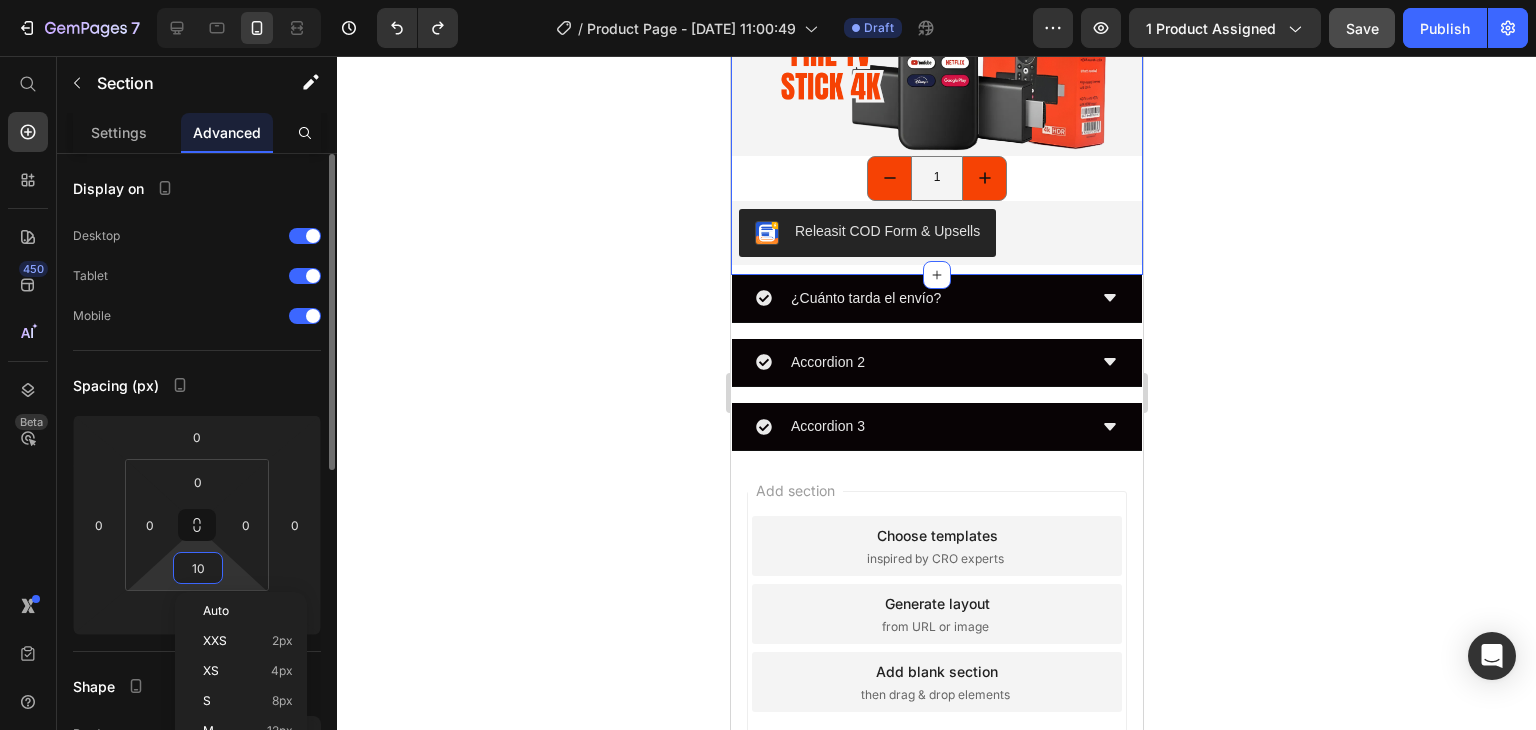 type on "0" 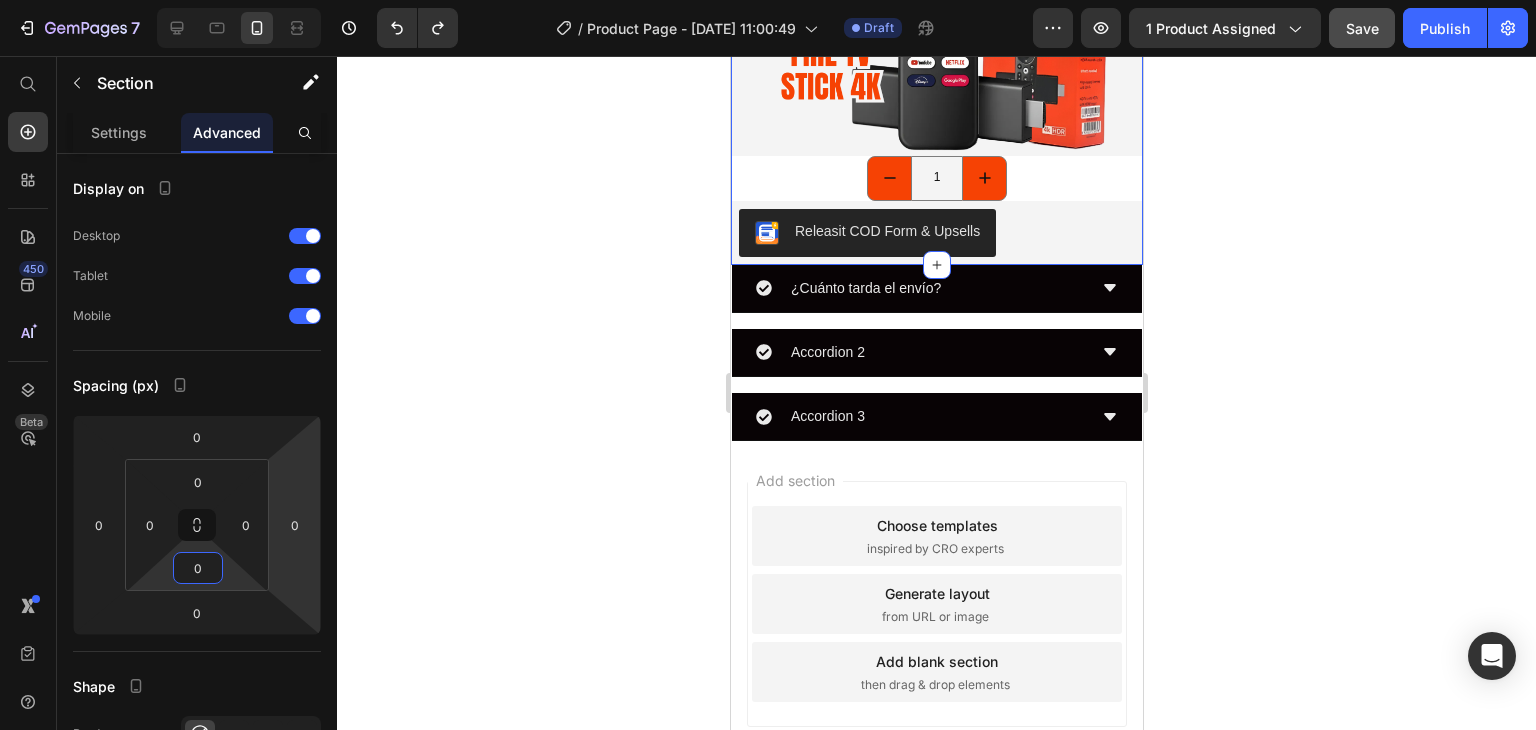 click 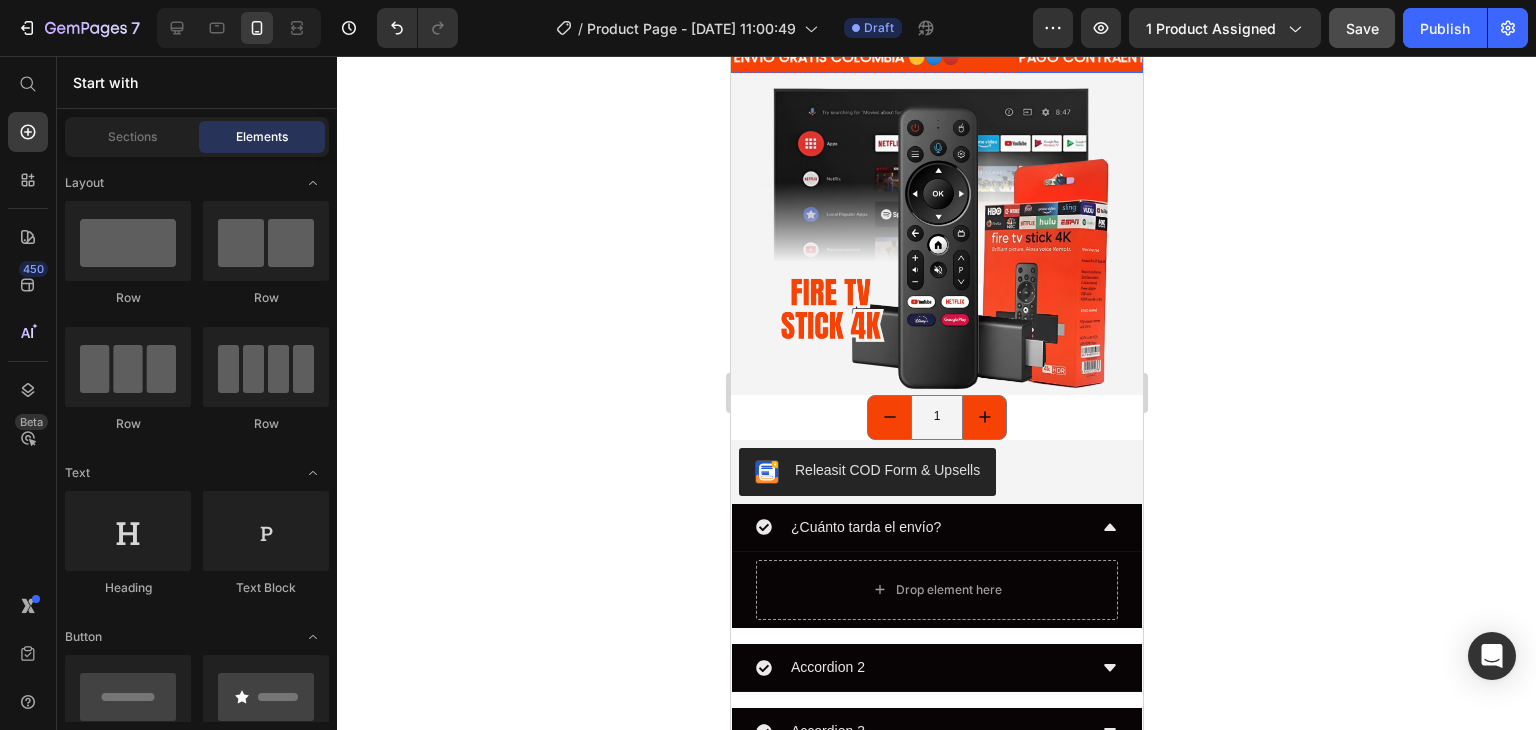 scroll, scrollTop: 1600, scrollLeft: 0, axis: vertical 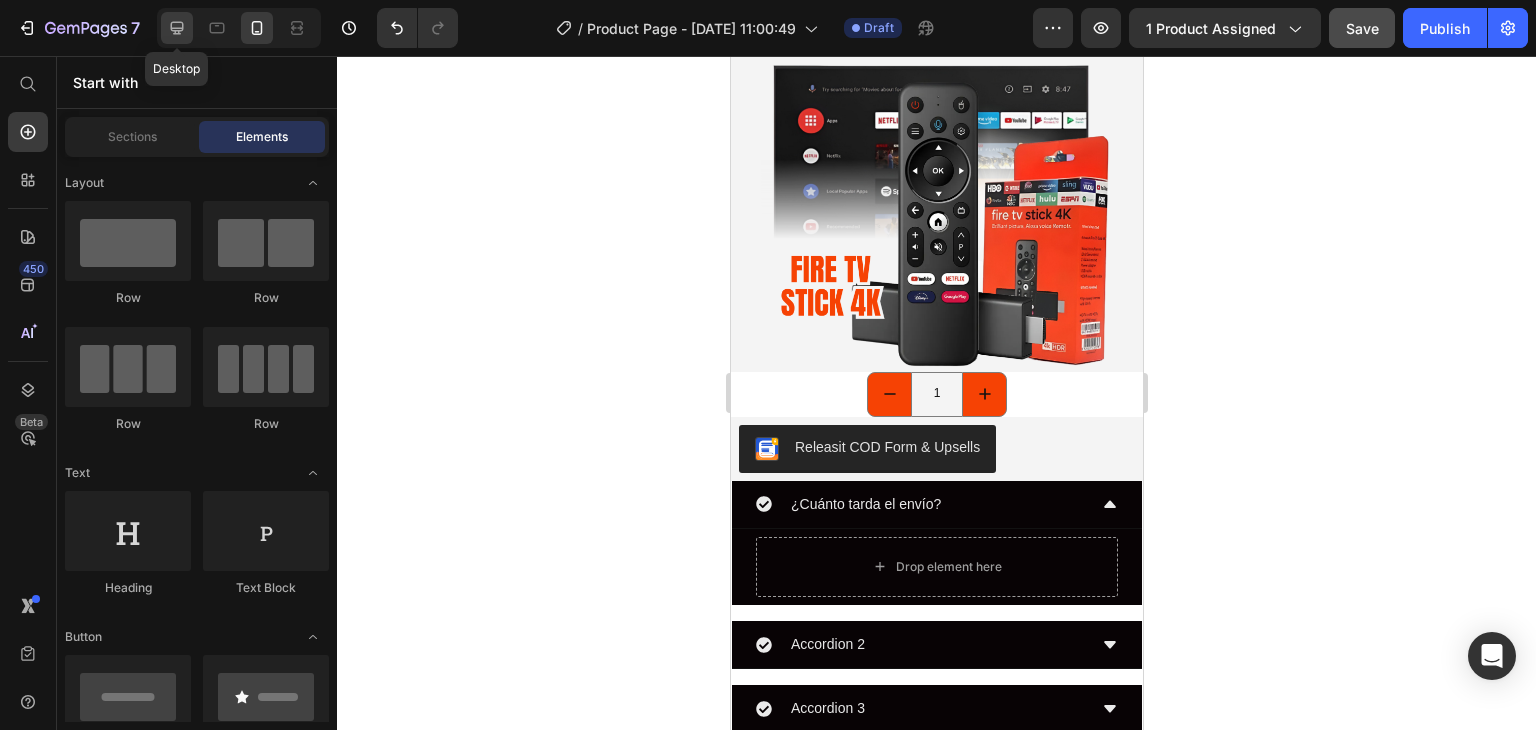 click 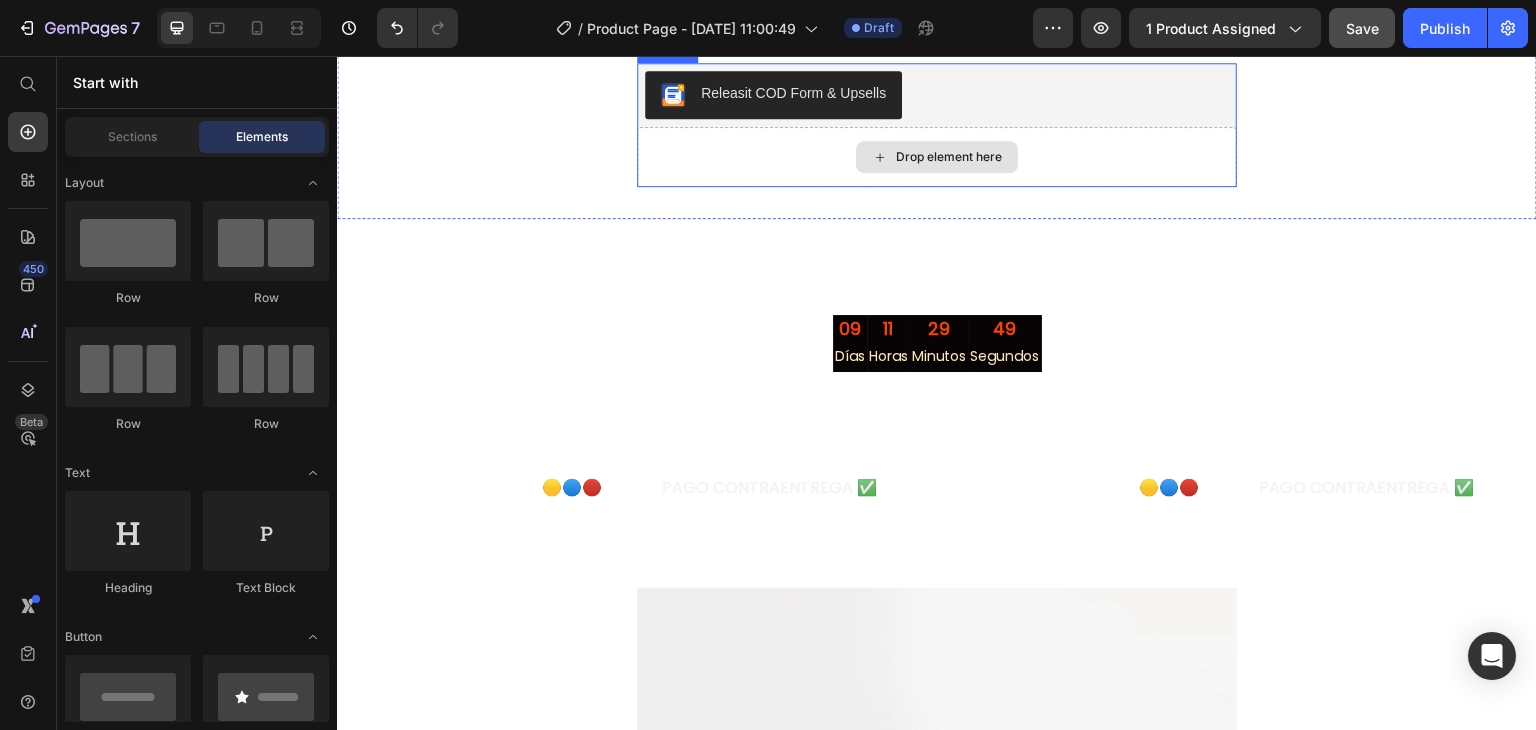 scroll, scrollTop: 0, scrollLeft: 0, axis: both 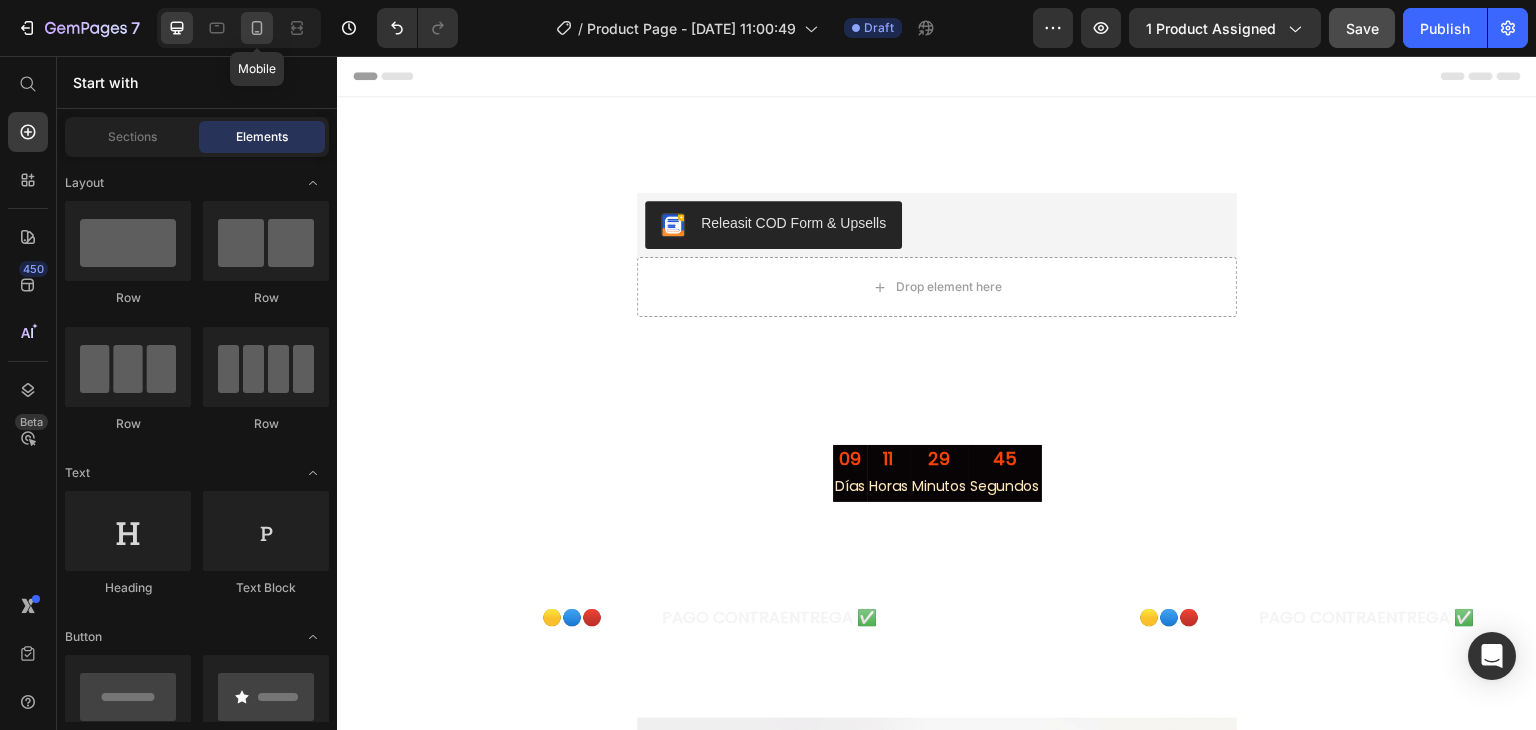 click 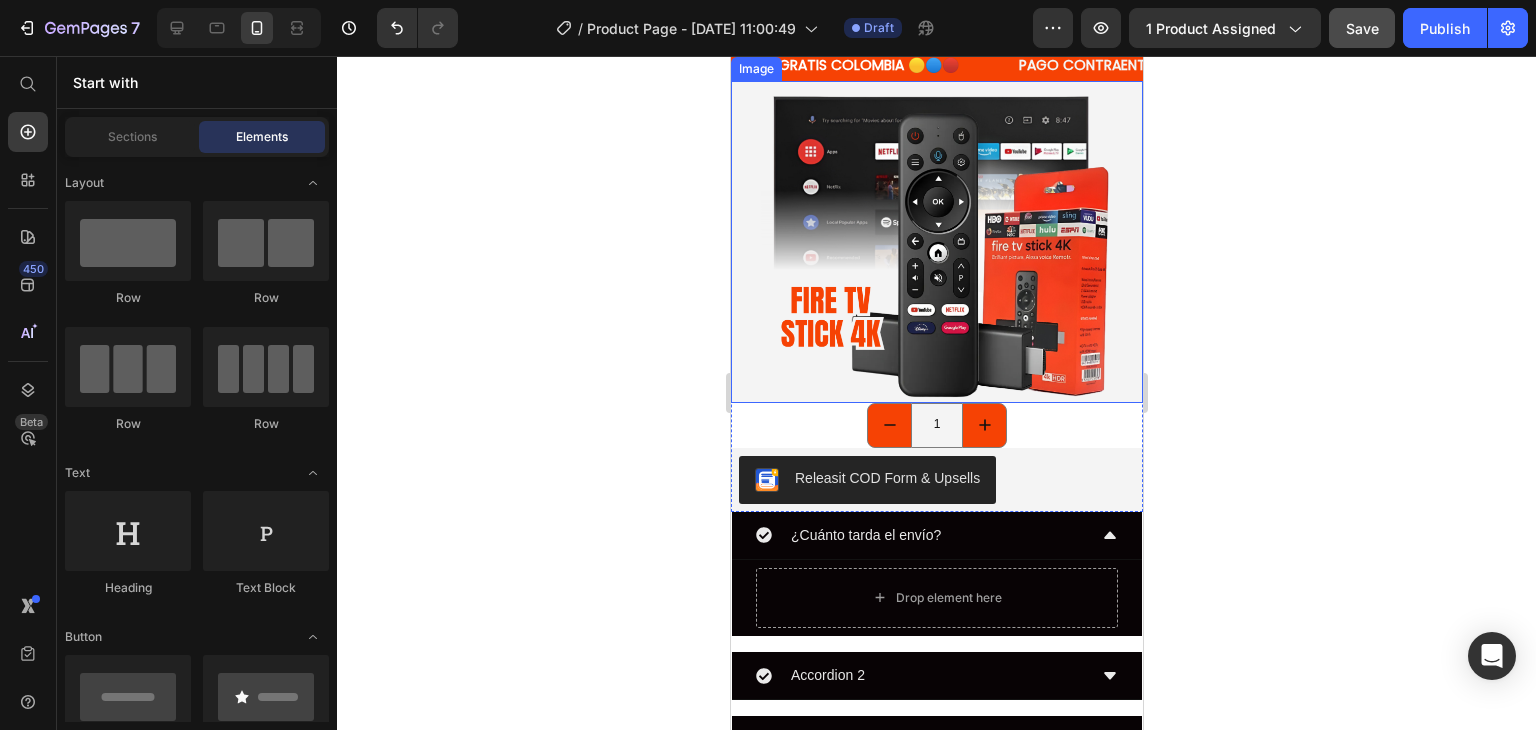 scroll, scrollTop: 1700, scrollLeft: 0, axis: vertical 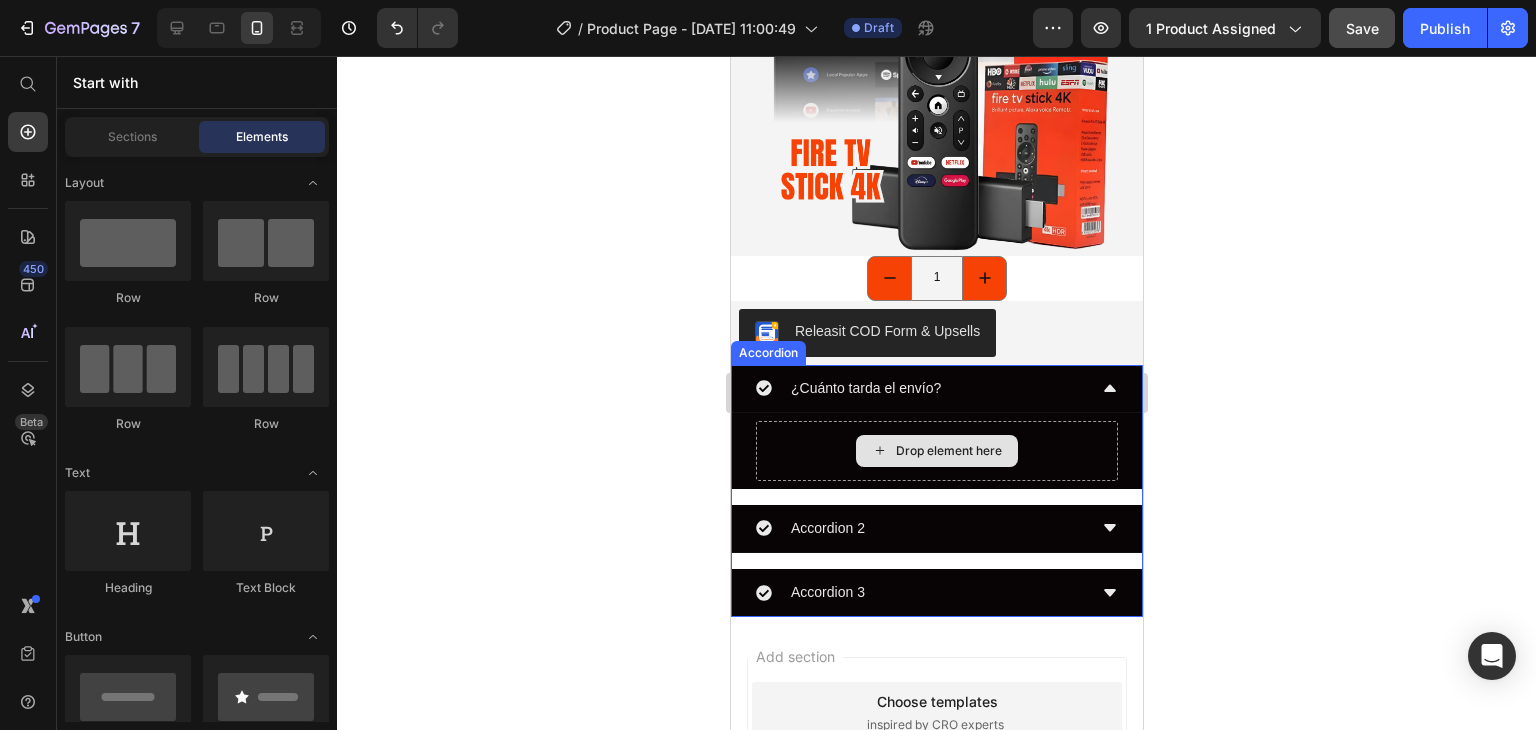 click on "Drop element here" at bounding box center (948, 451) 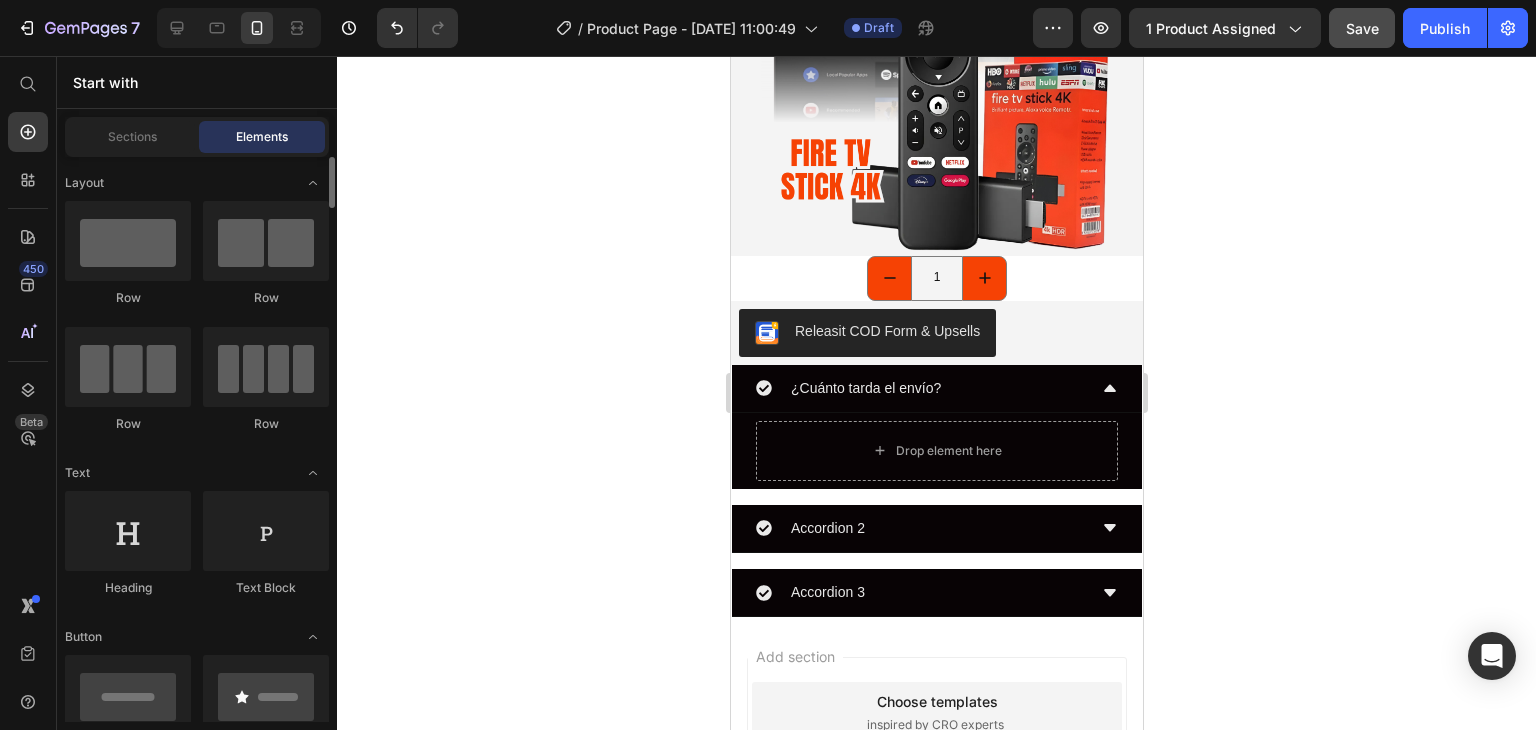 scroll, scrollTop: 100, scrollLeft: 0, axis: vertical 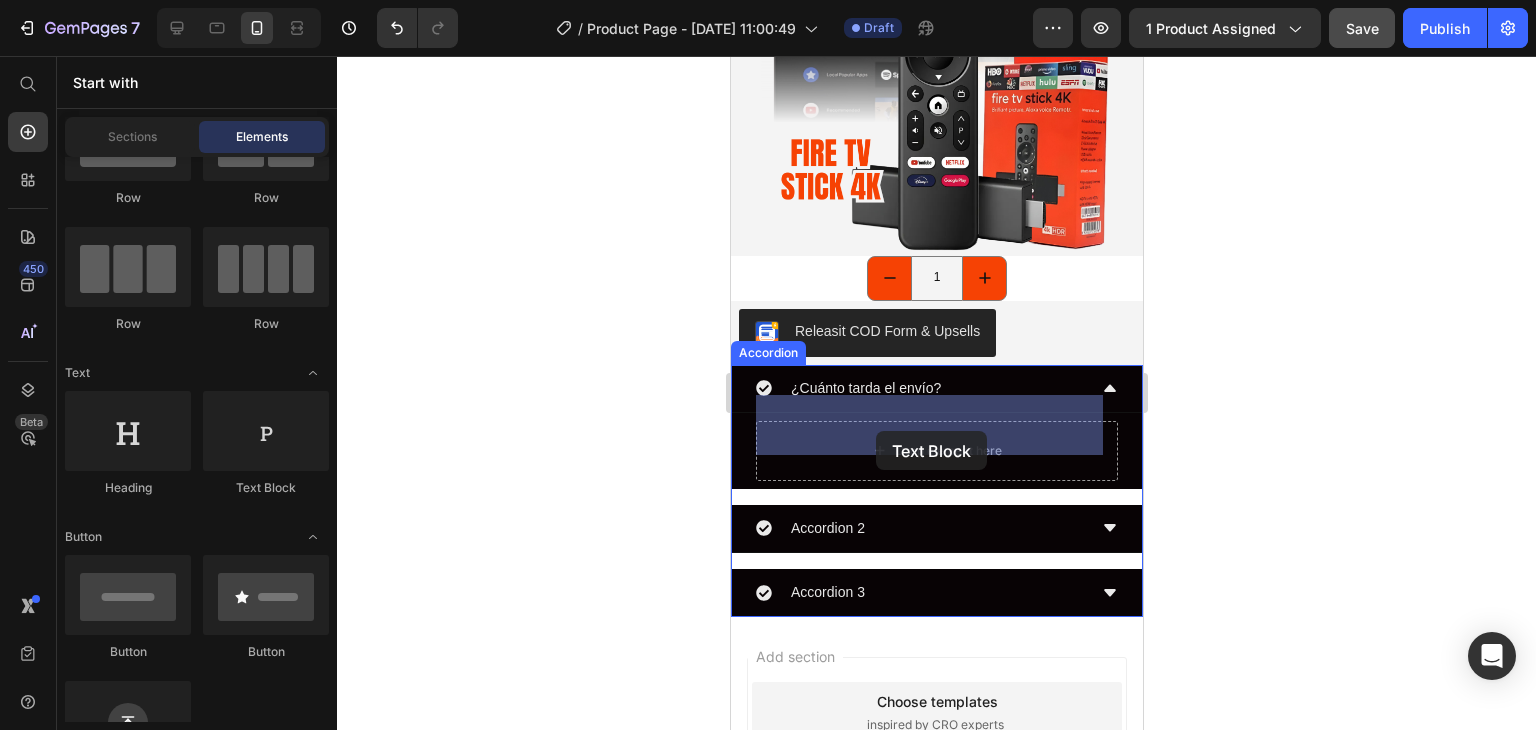 drag, startPoint x: 985, startPoint y: 490, endPoint x: 875, endPoint y: 431, distance: 124.823875 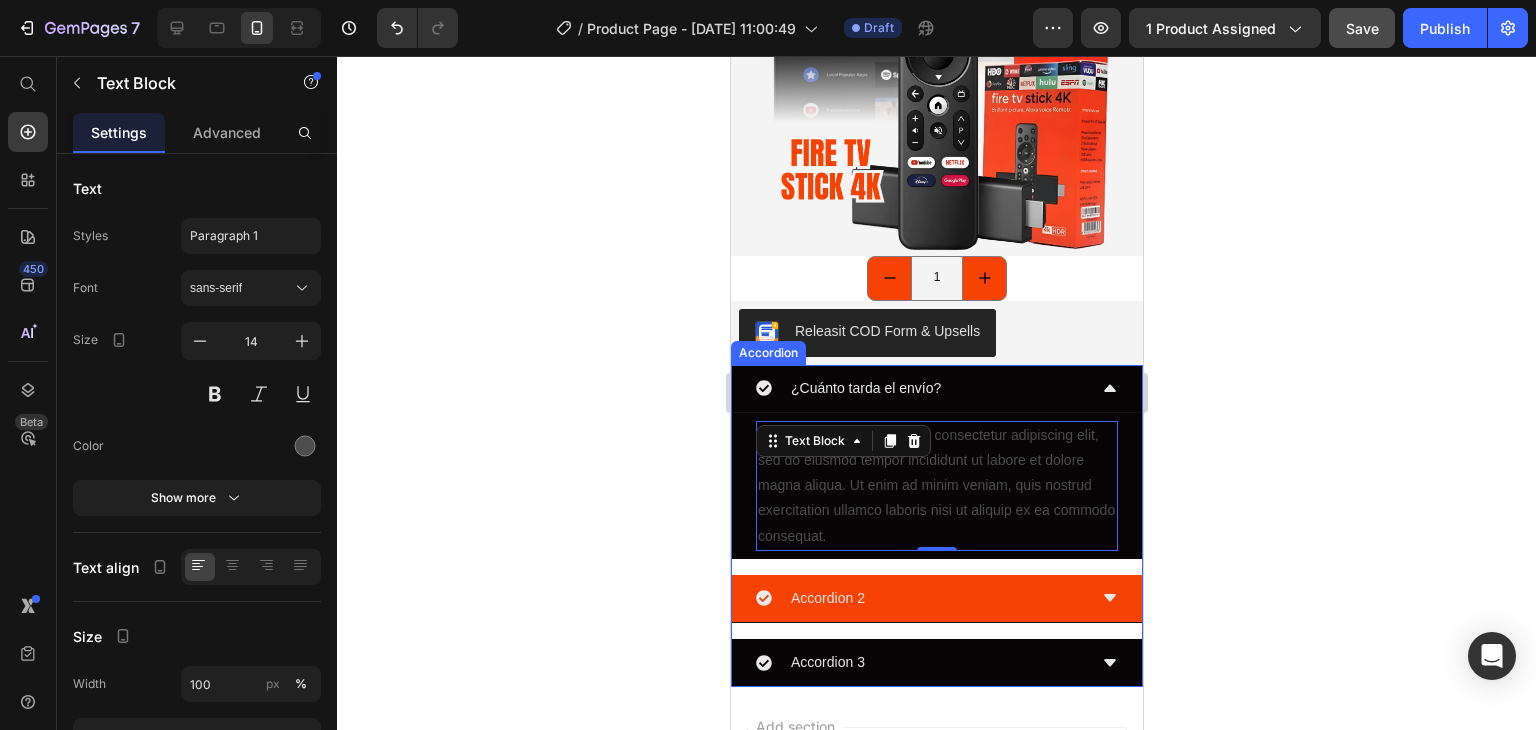 click on "Accordion 2" at bounding box center (920, 598) 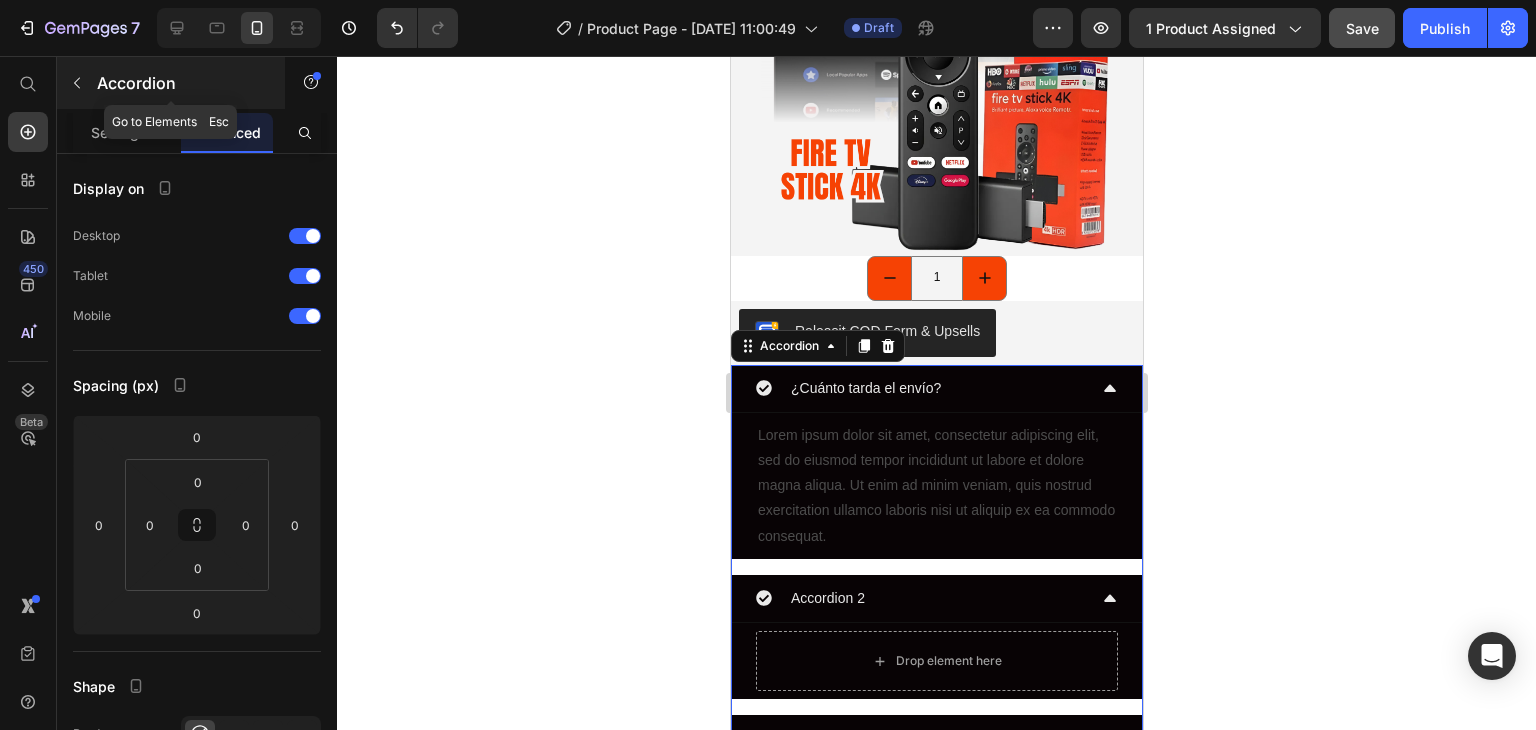 click 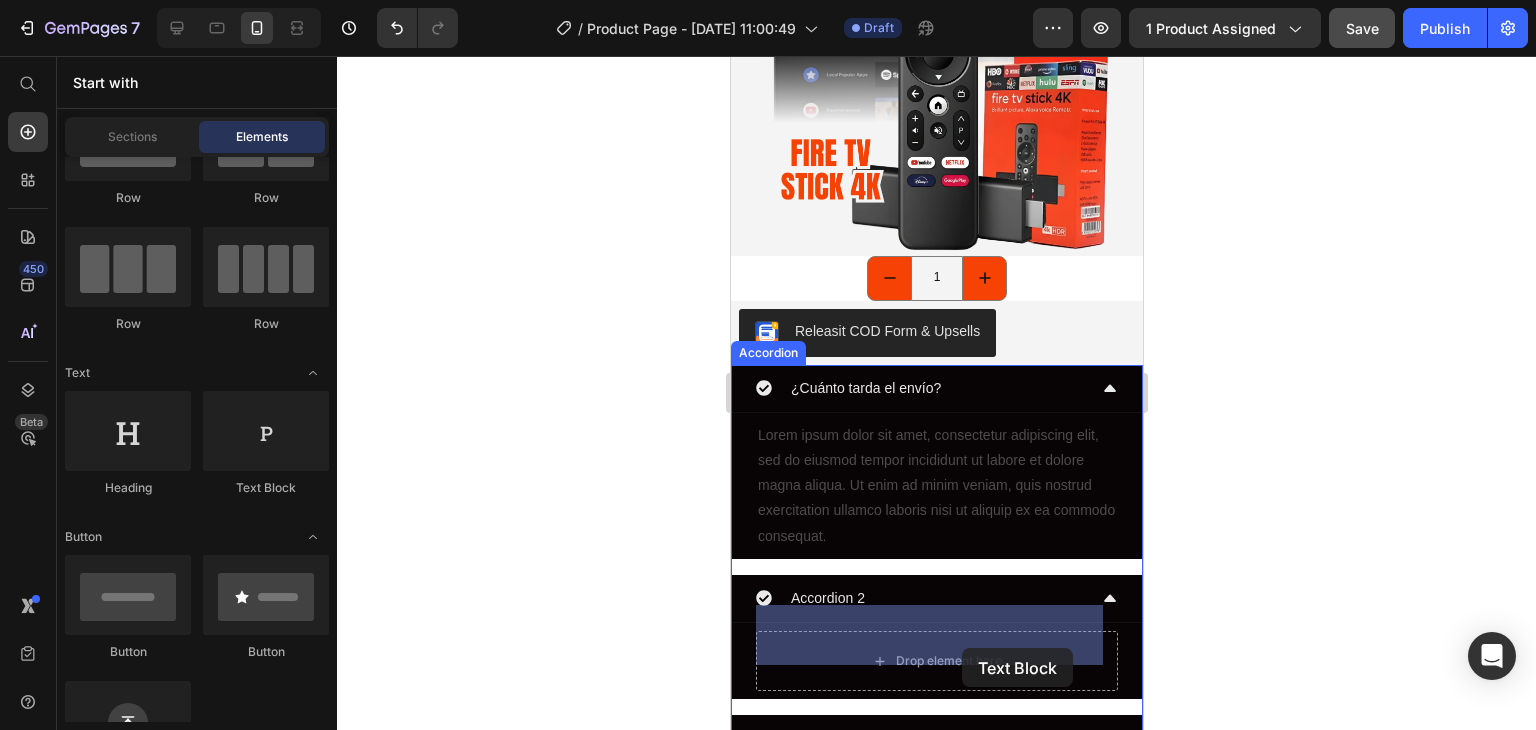 drag, startPoint x: 999, startPoint y: 477, endPoint x: 961, endPoint y: 648, distance: 175.17134 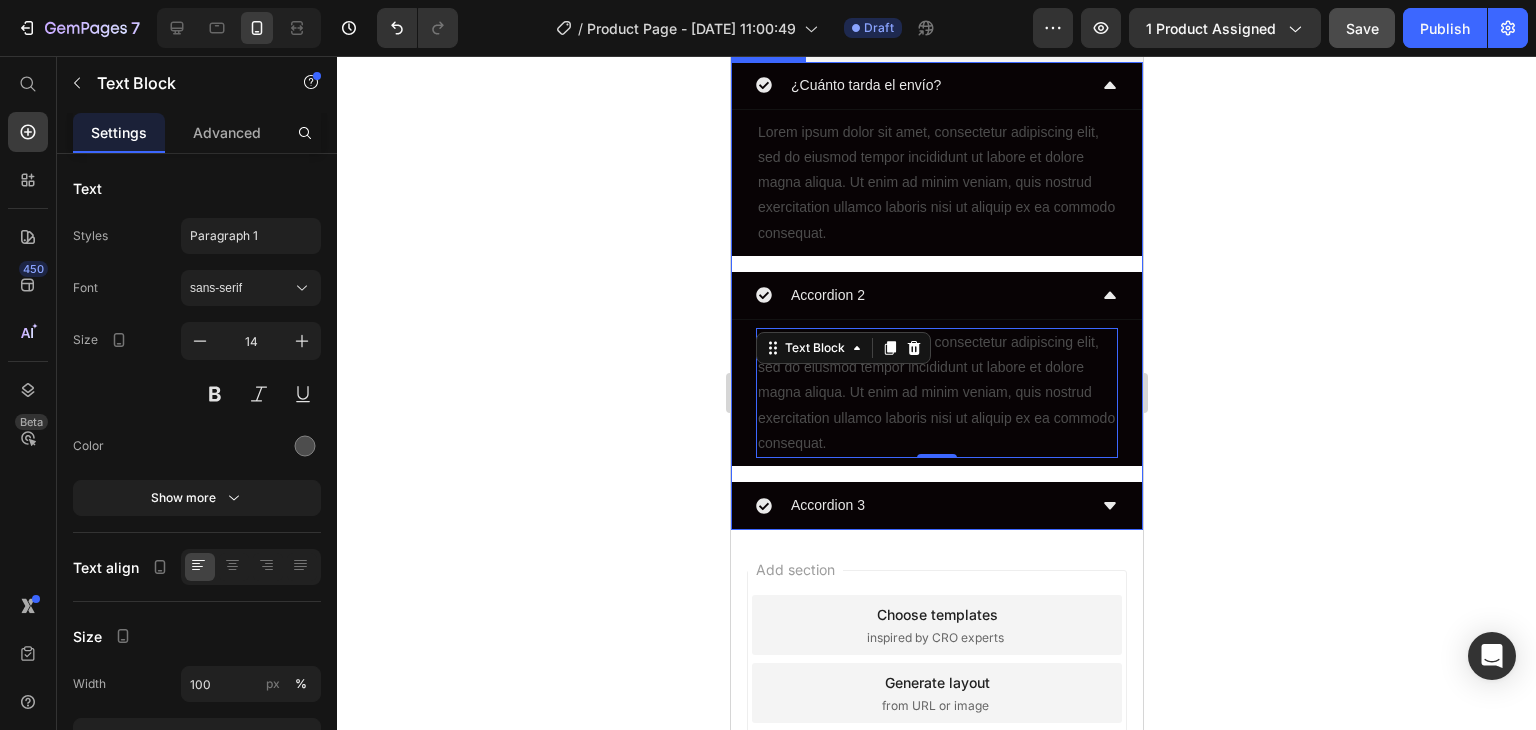scroll, scrollTop: 2100, scrollLeft: 0, axis: vertical 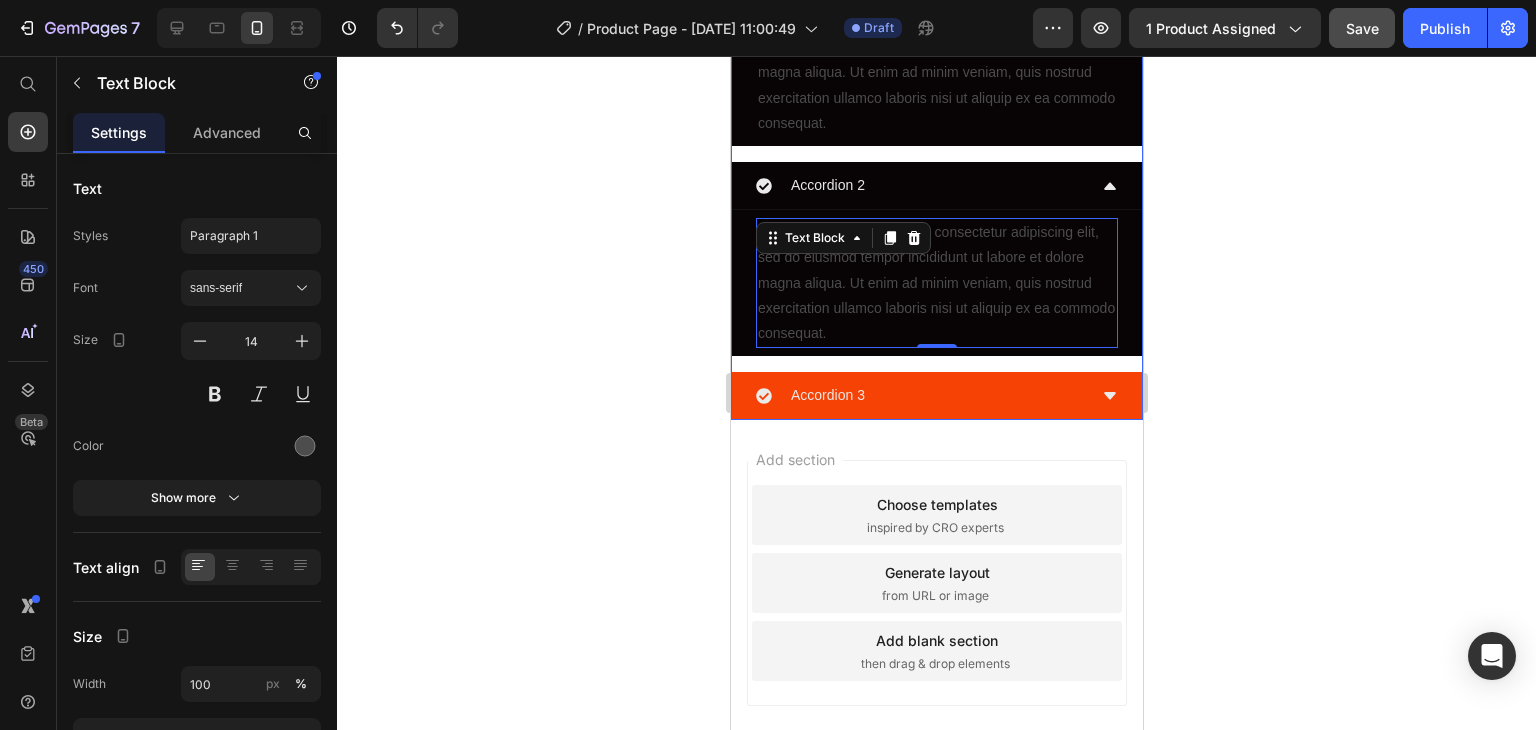click on "Accordion 3" at bounding box center [920, 395] 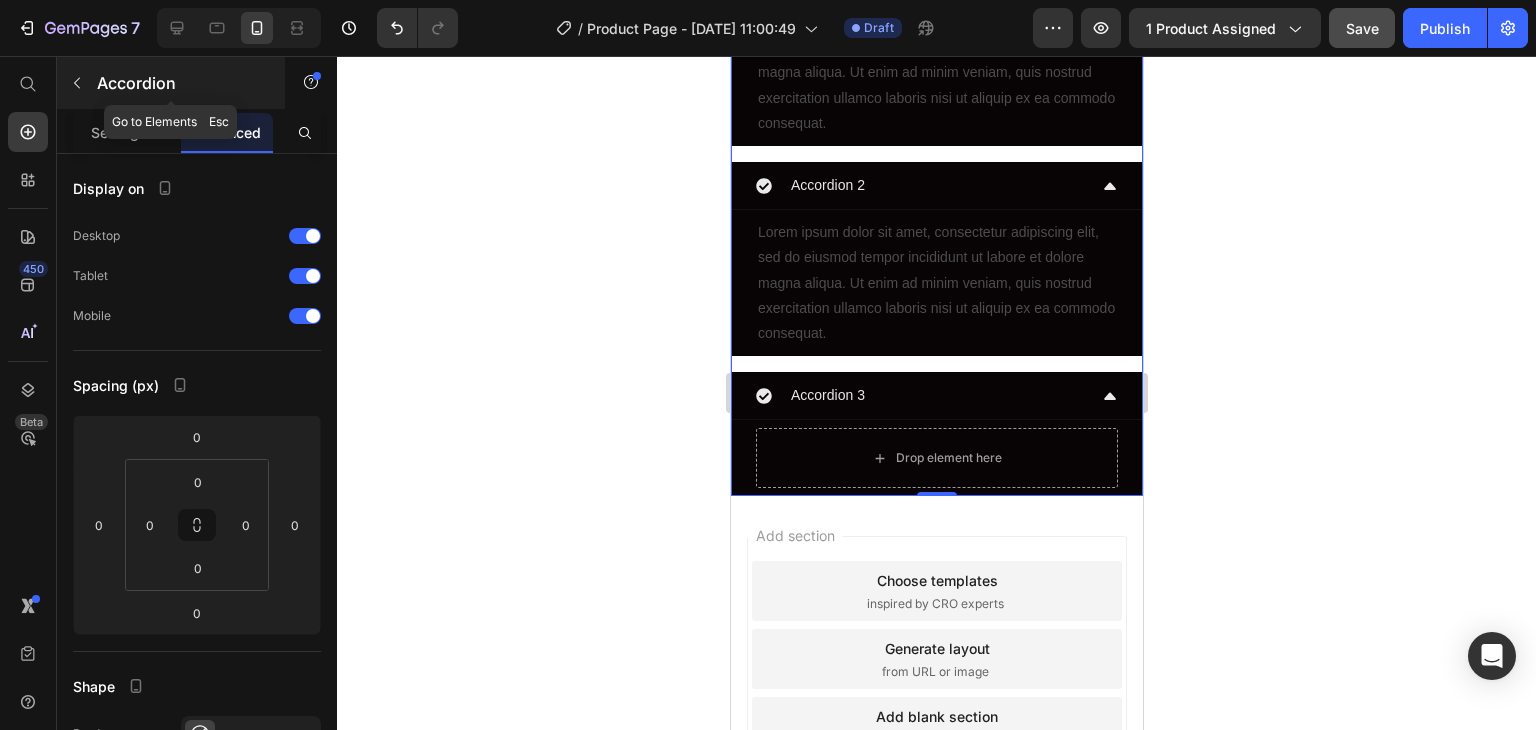 click 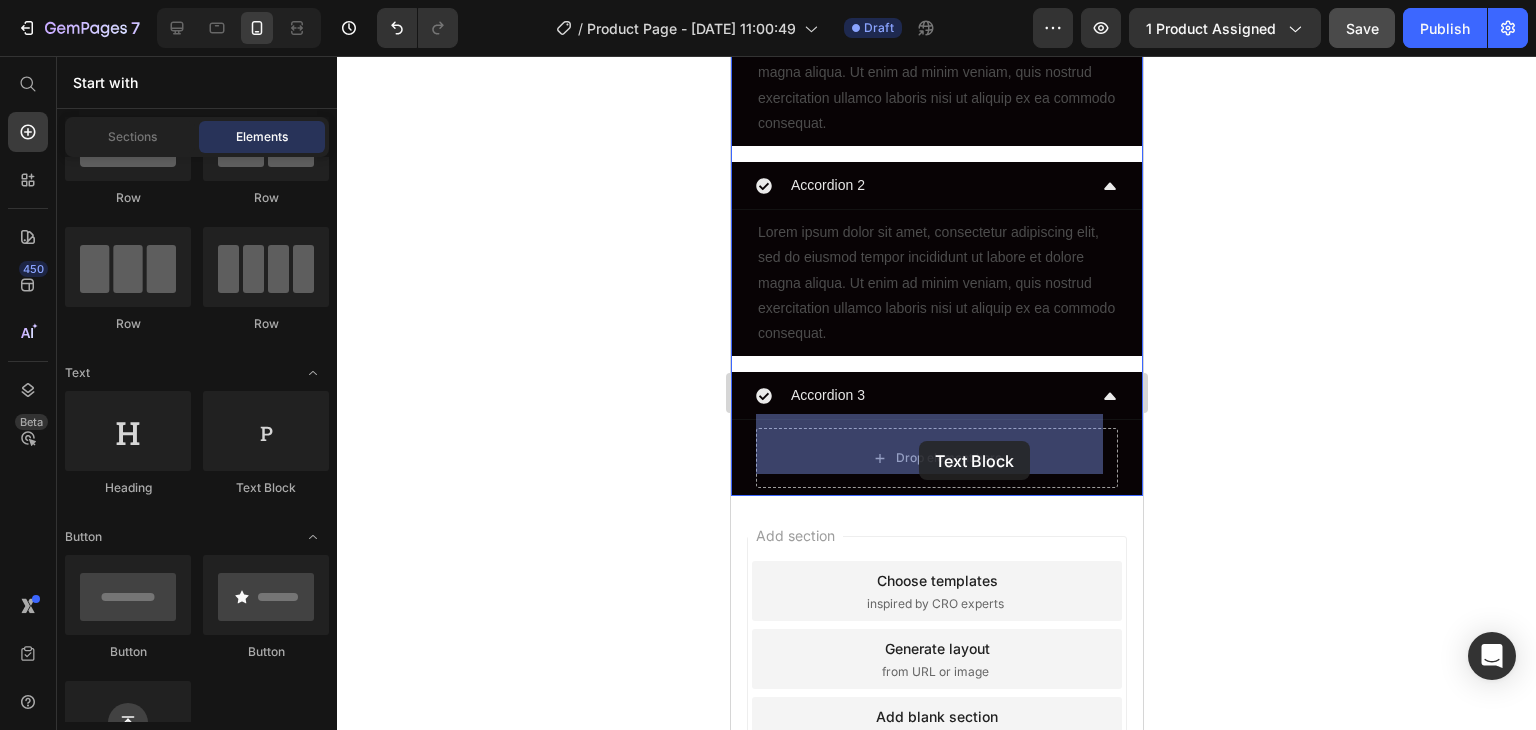 drag, startPoint x: 997, startPoint y: 501, endPoint x: 909, endPoint y: 439, distance: 107.647575 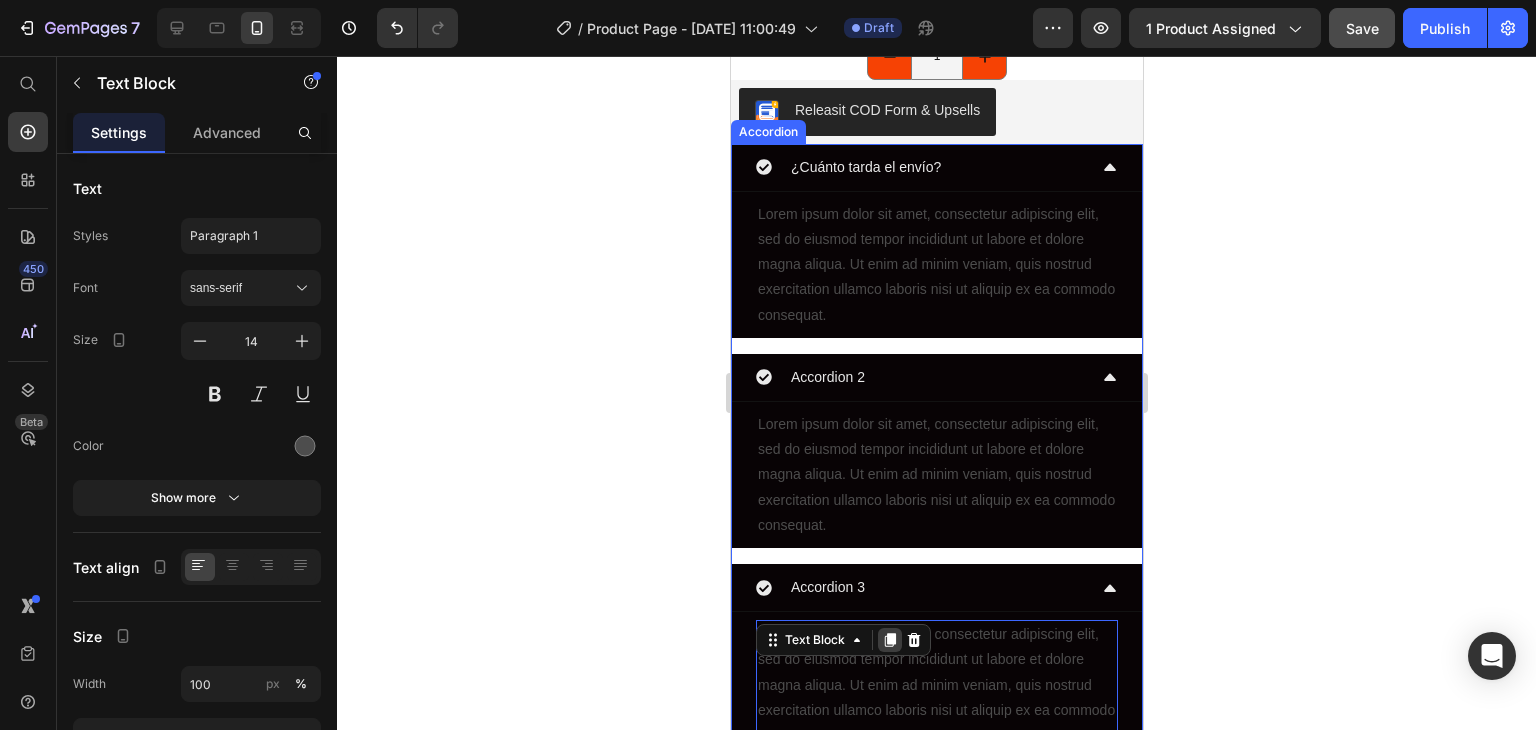 scroll, scrollTop: 2000, scrollLeft: 0, axis: vertical 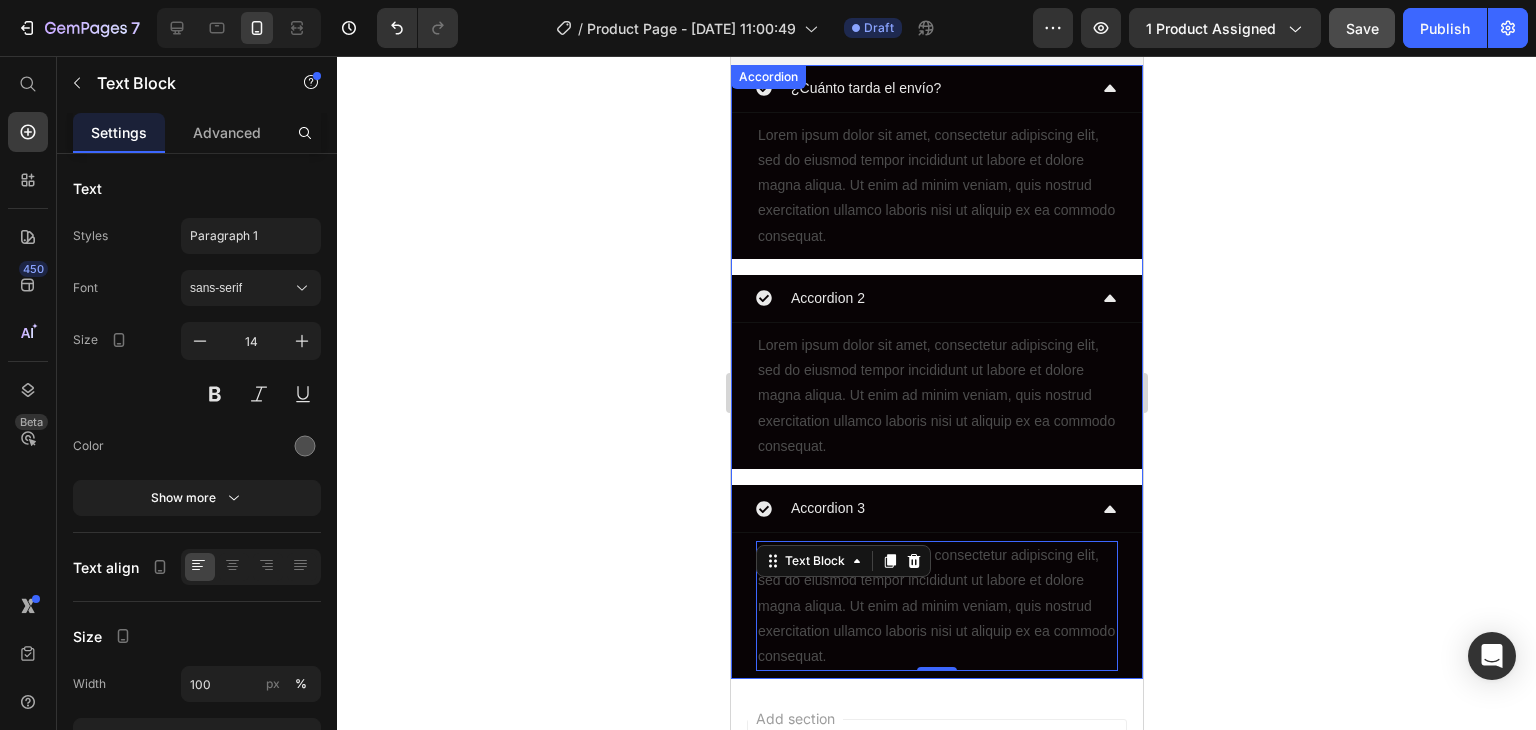 click on "Accordion 3" at bounding box center (827, 508) 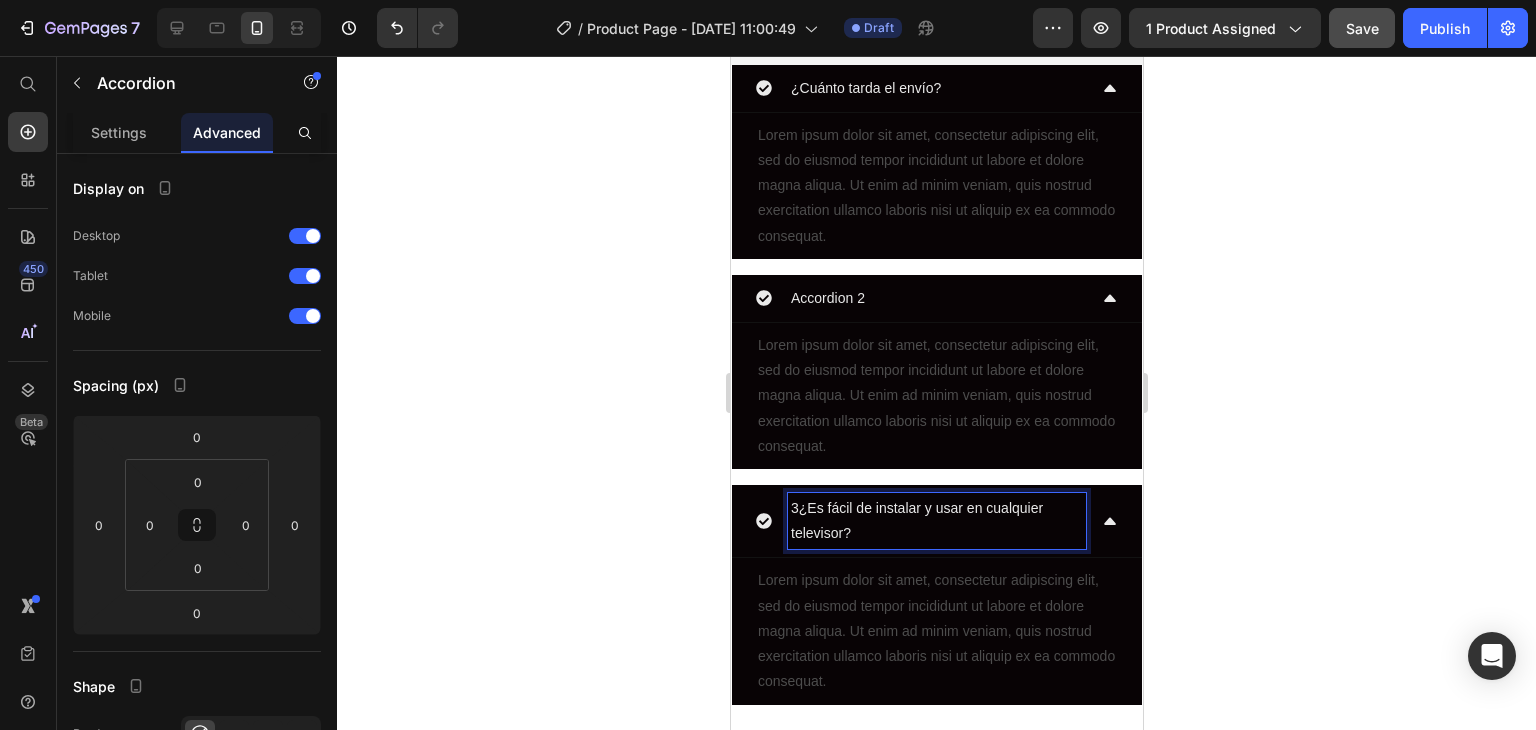 scroll, scrollTop: 1900, scrollLeft: 0, axis: vertical 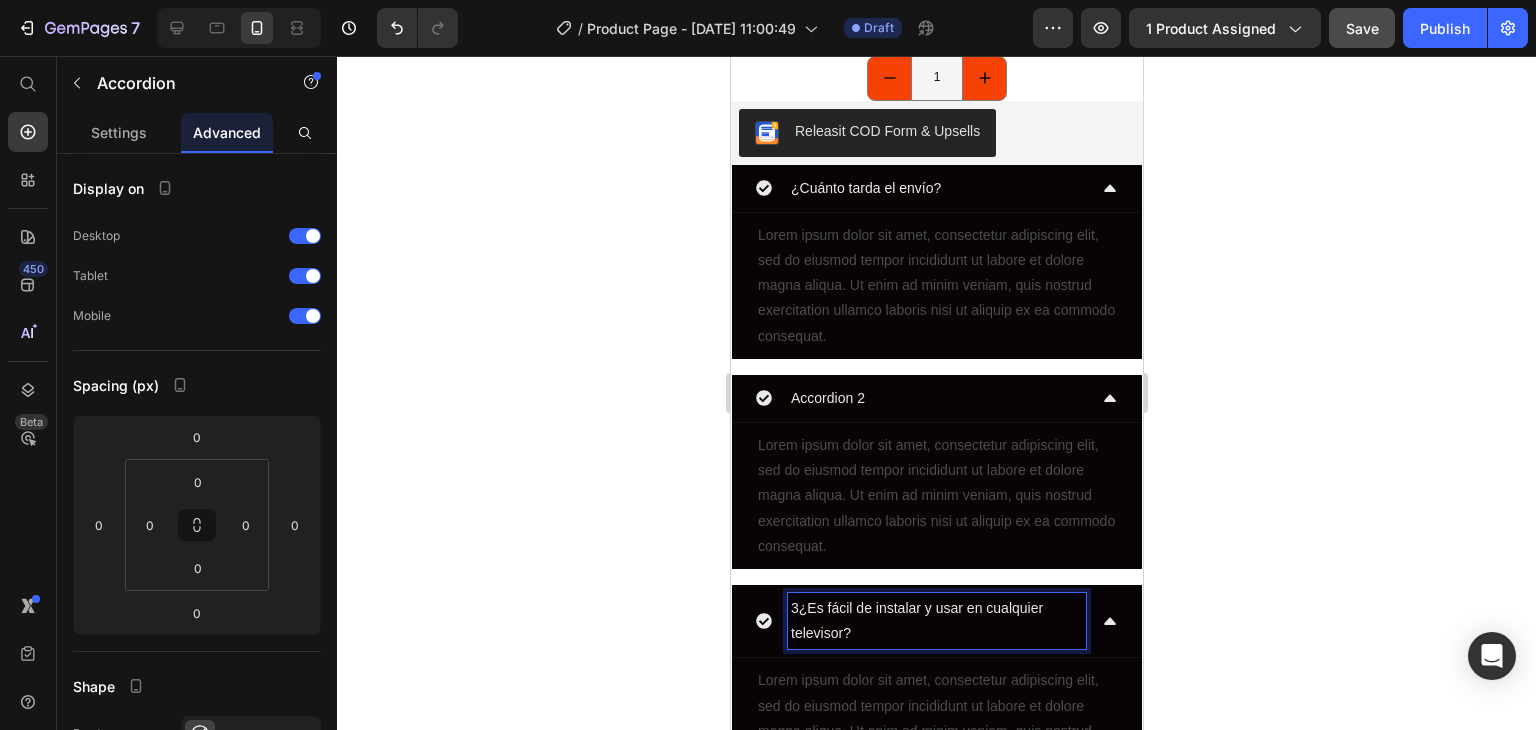 click on "3¿Es fácil de instalar y usar en cualquier televisor?" at bounding box center (936, 621) 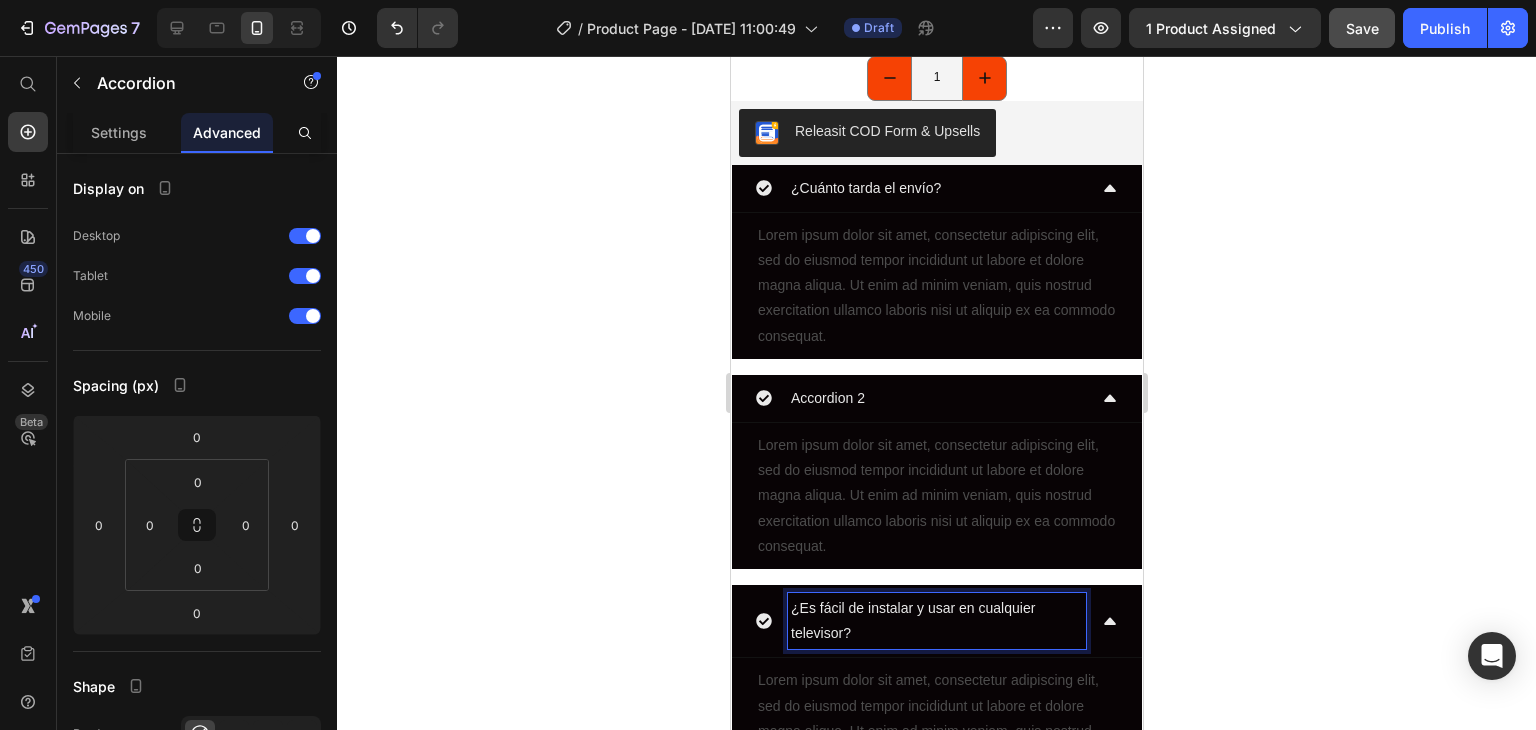 click on "Accordion 2" at bounding box center (827, 398) 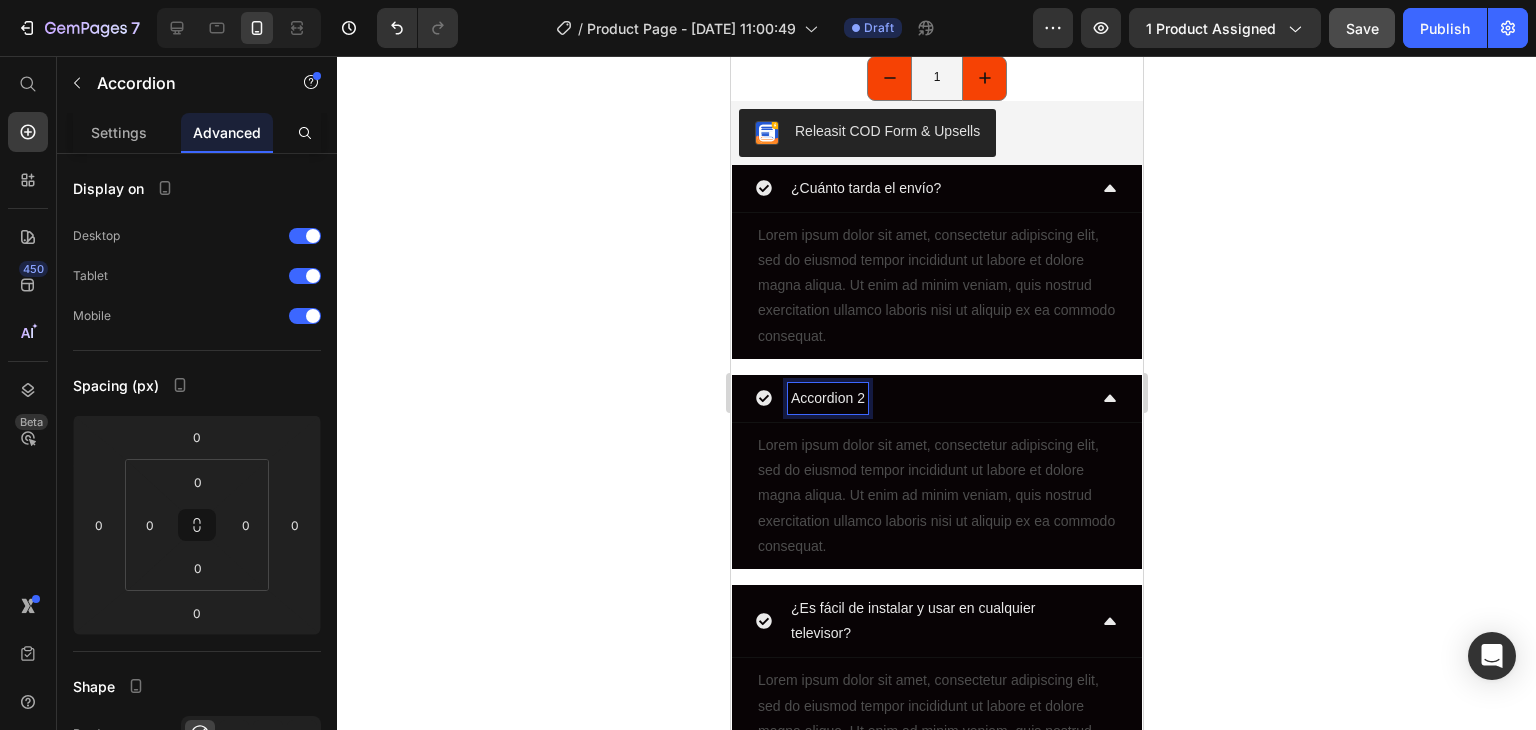 click on "Accordion 2" at bounding box center [827, 398] 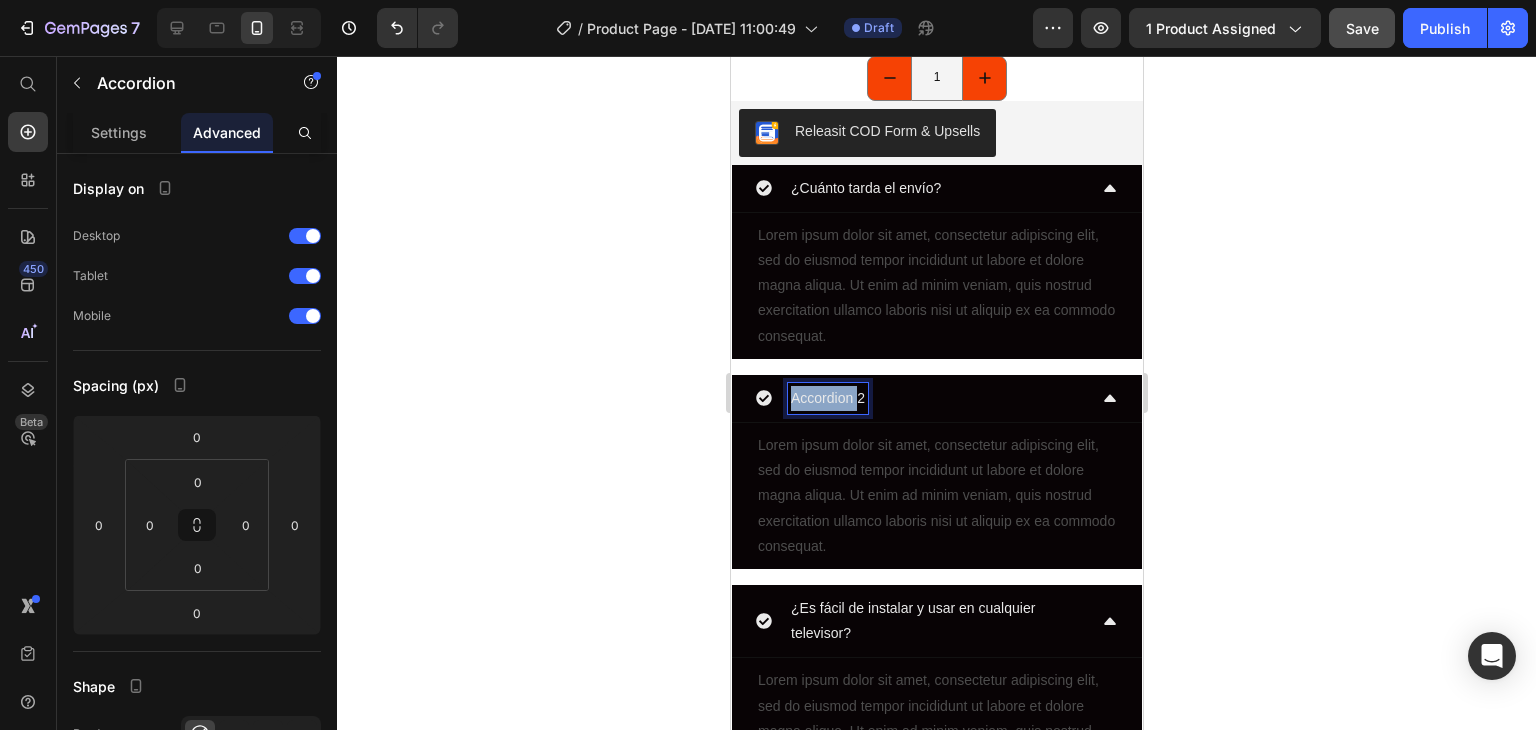 click on "Accordion 2" at bounding box center (827, 398) 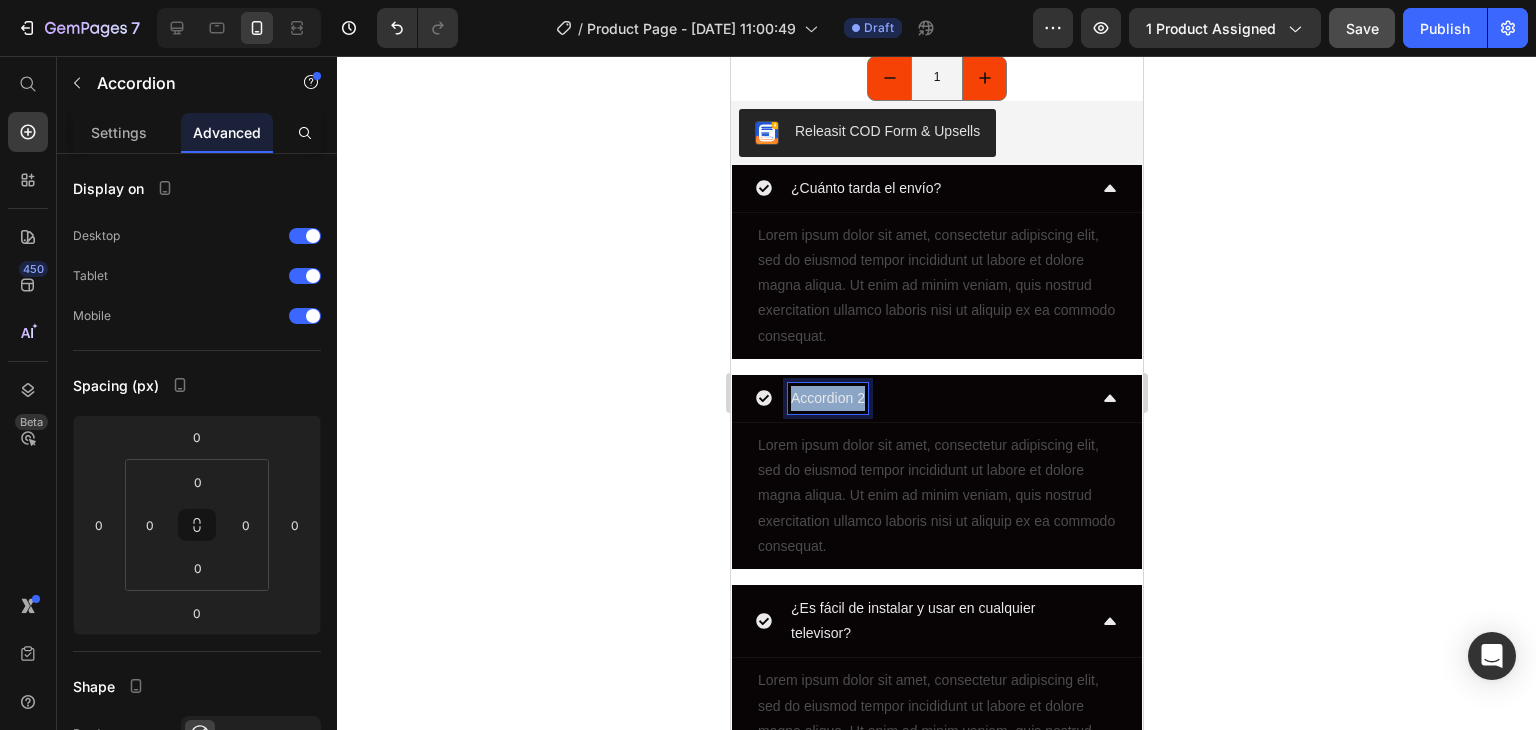 click on "Accordion 2" at bounding box center [827, 398] 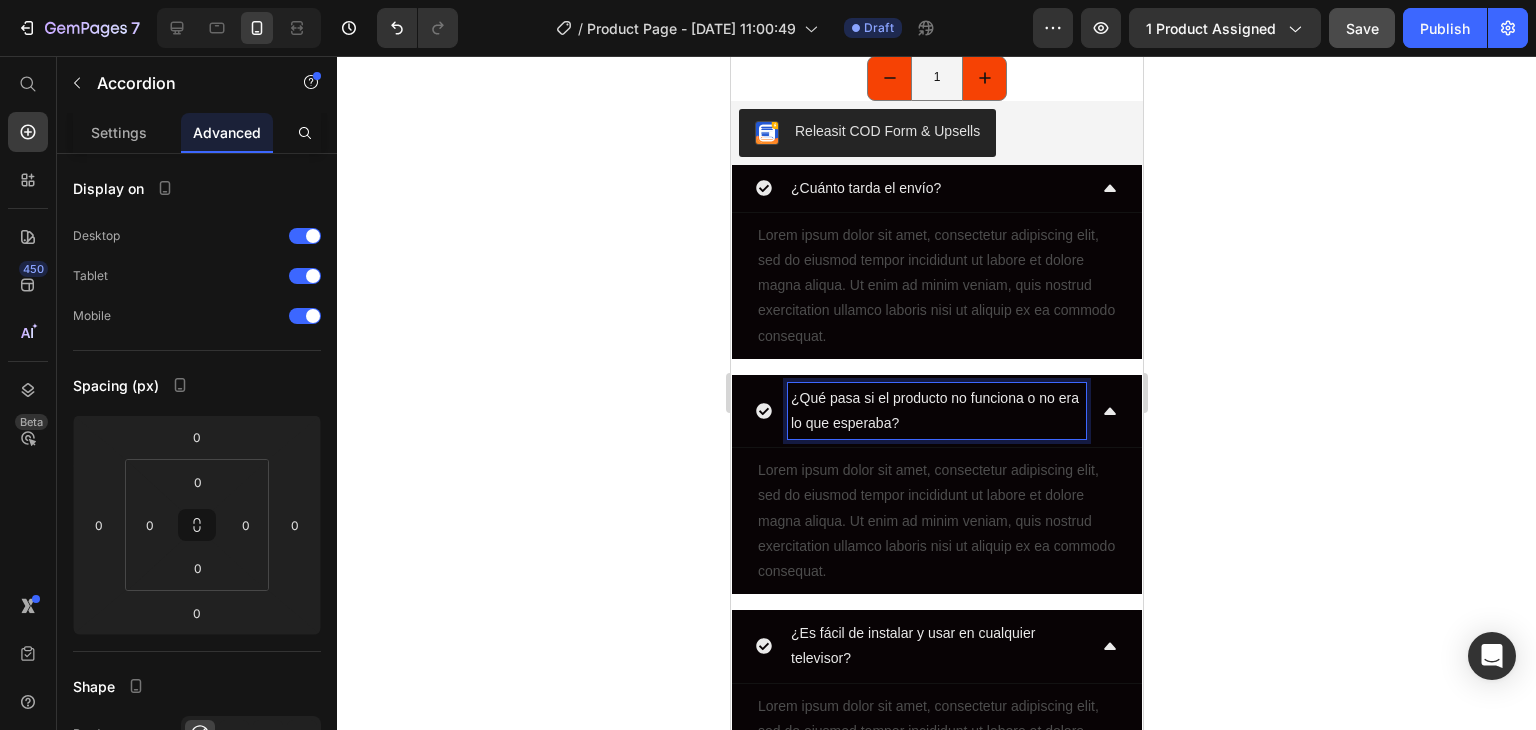 click 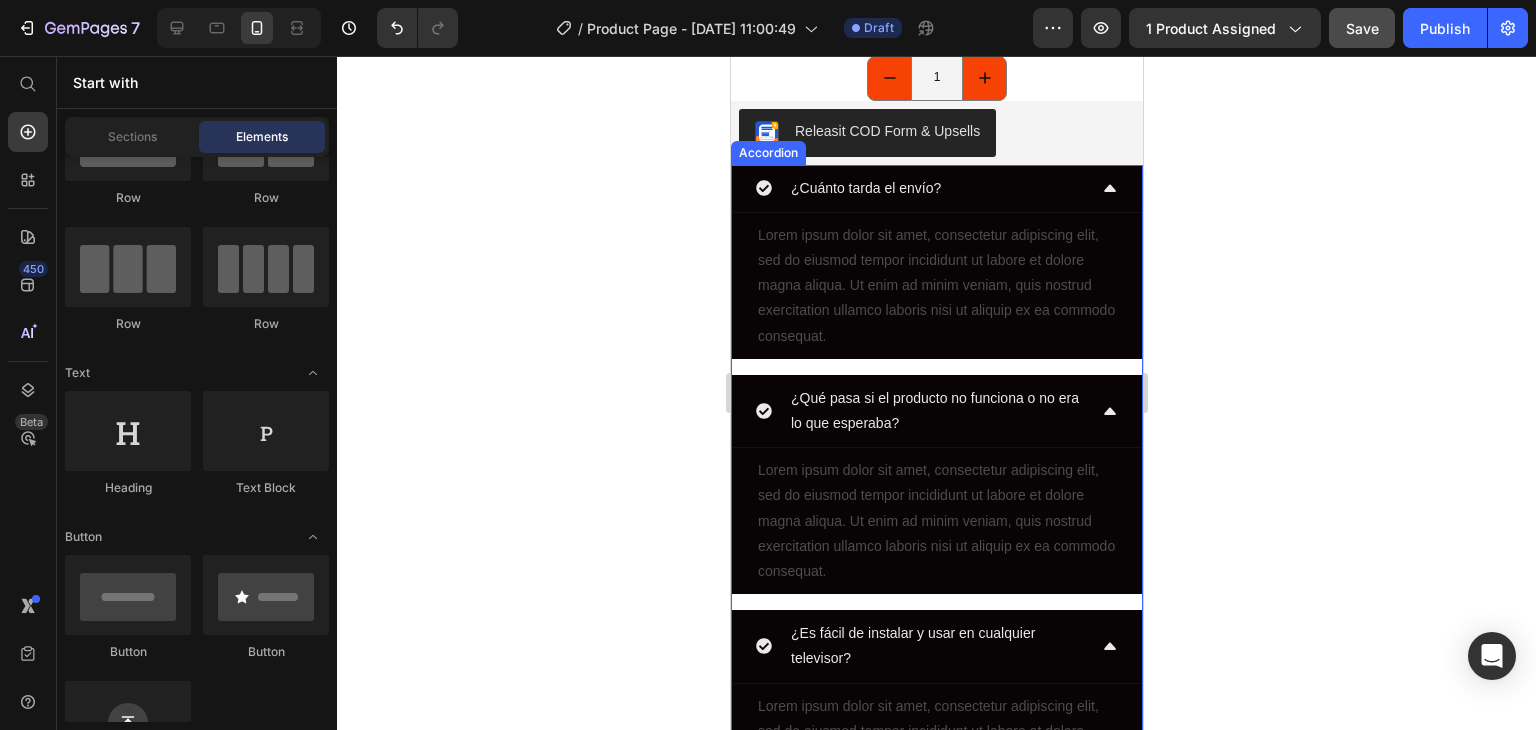 drag, startPoint x: 968, startPoint y: 374, endPoint x: 921, endPoint y: 456, distance: 94.51455 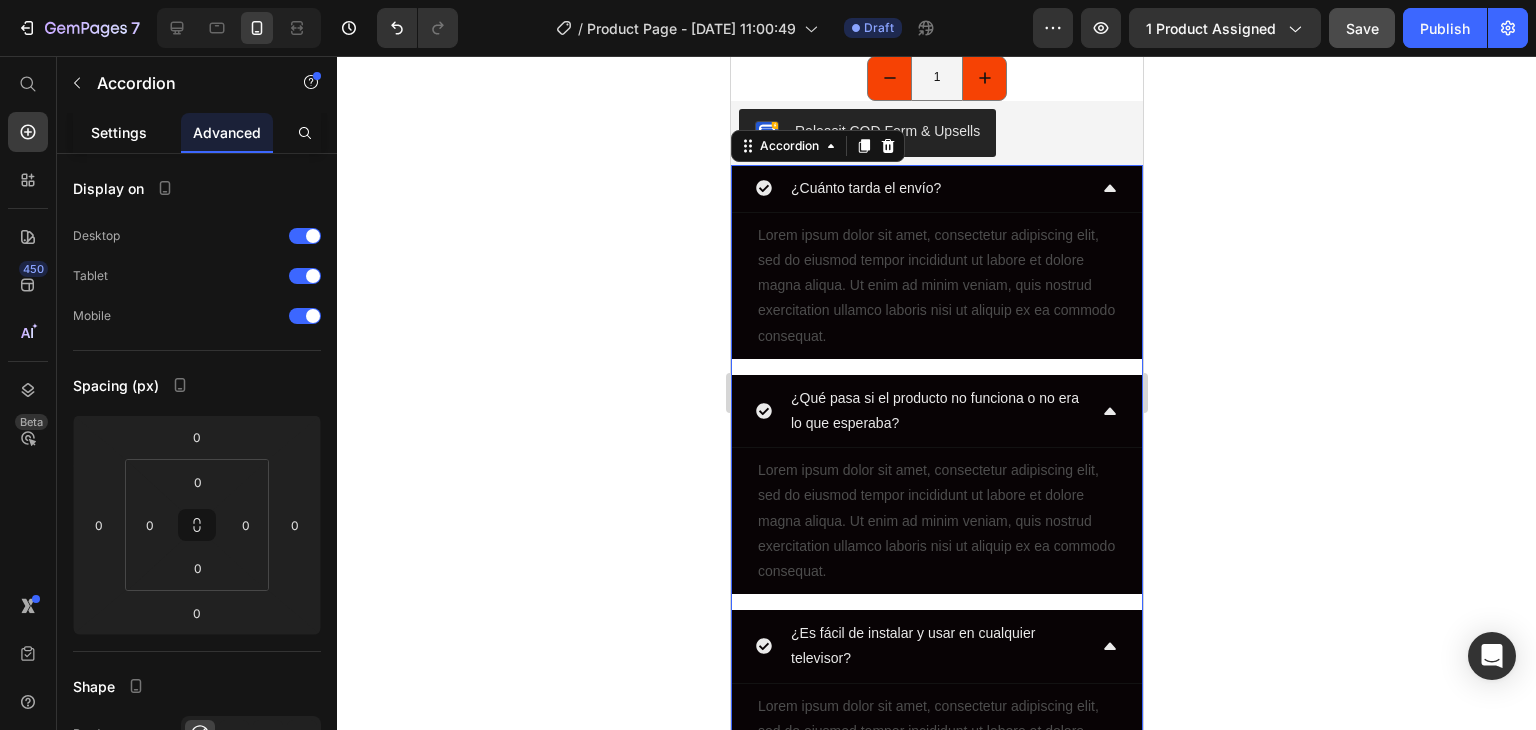 click on "Settings" 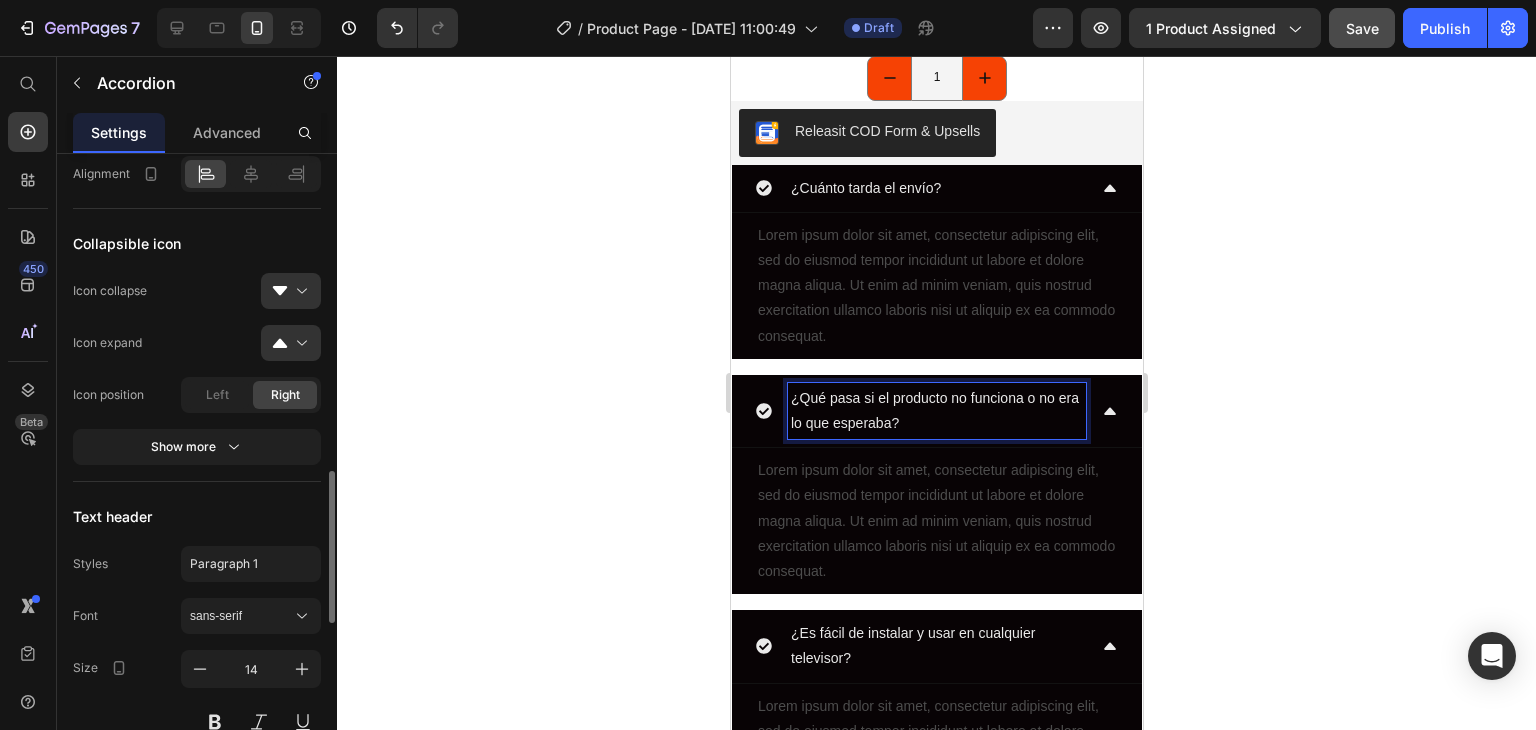 scroll, scrollTop: 900, scrollLeft: 0, axis: vertical 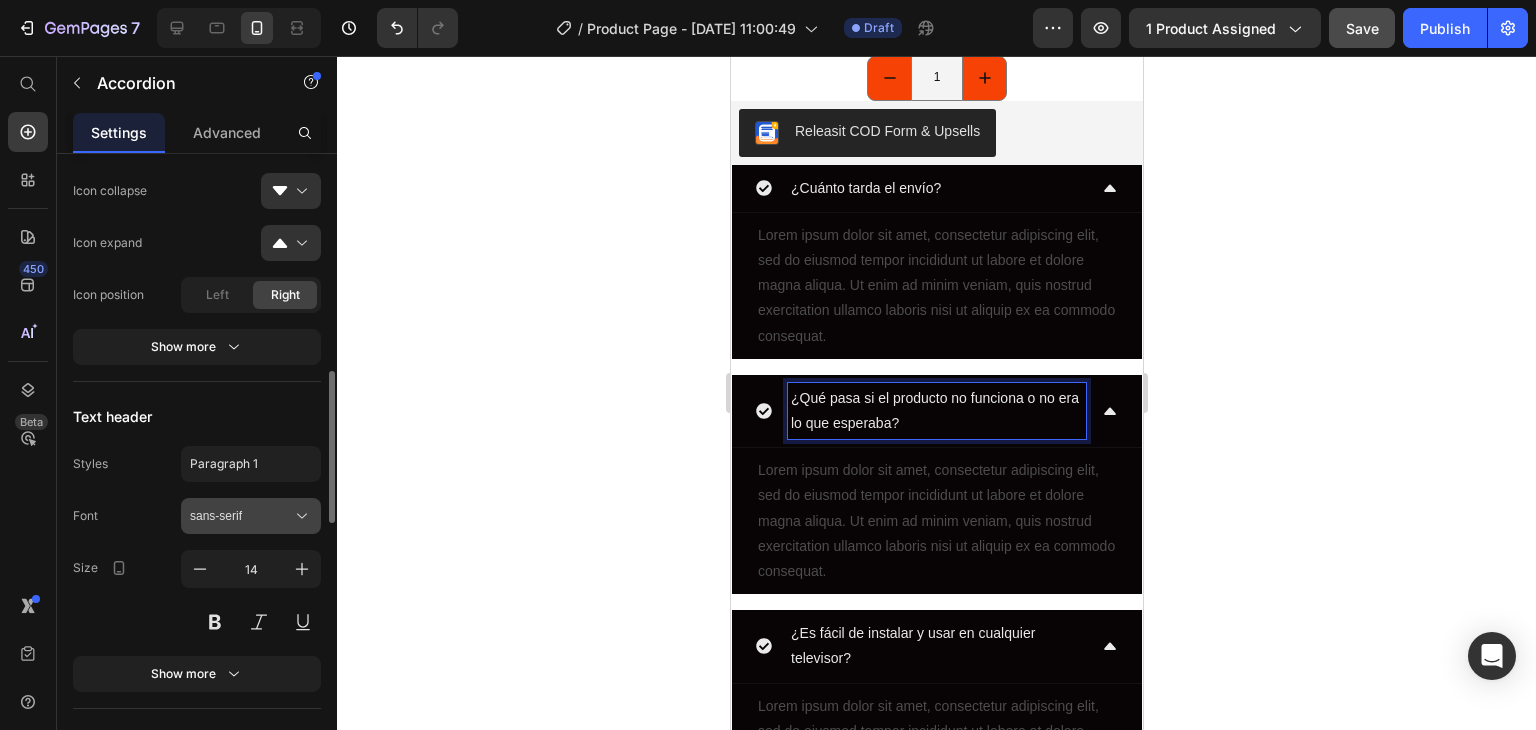 click on "sans-serif" at bounding box center [241, 516] 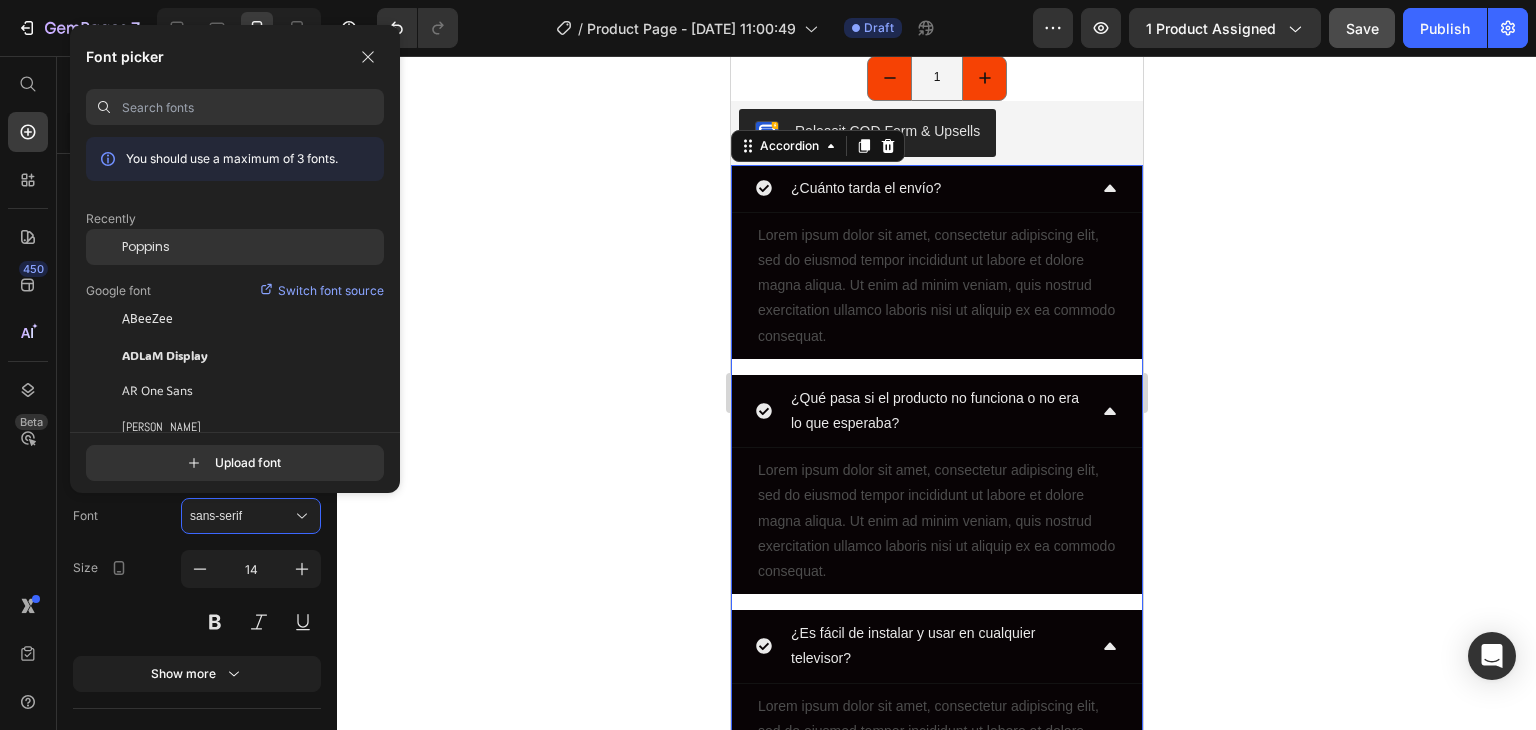 click on "Poppins" at bounding box center (146, 247) 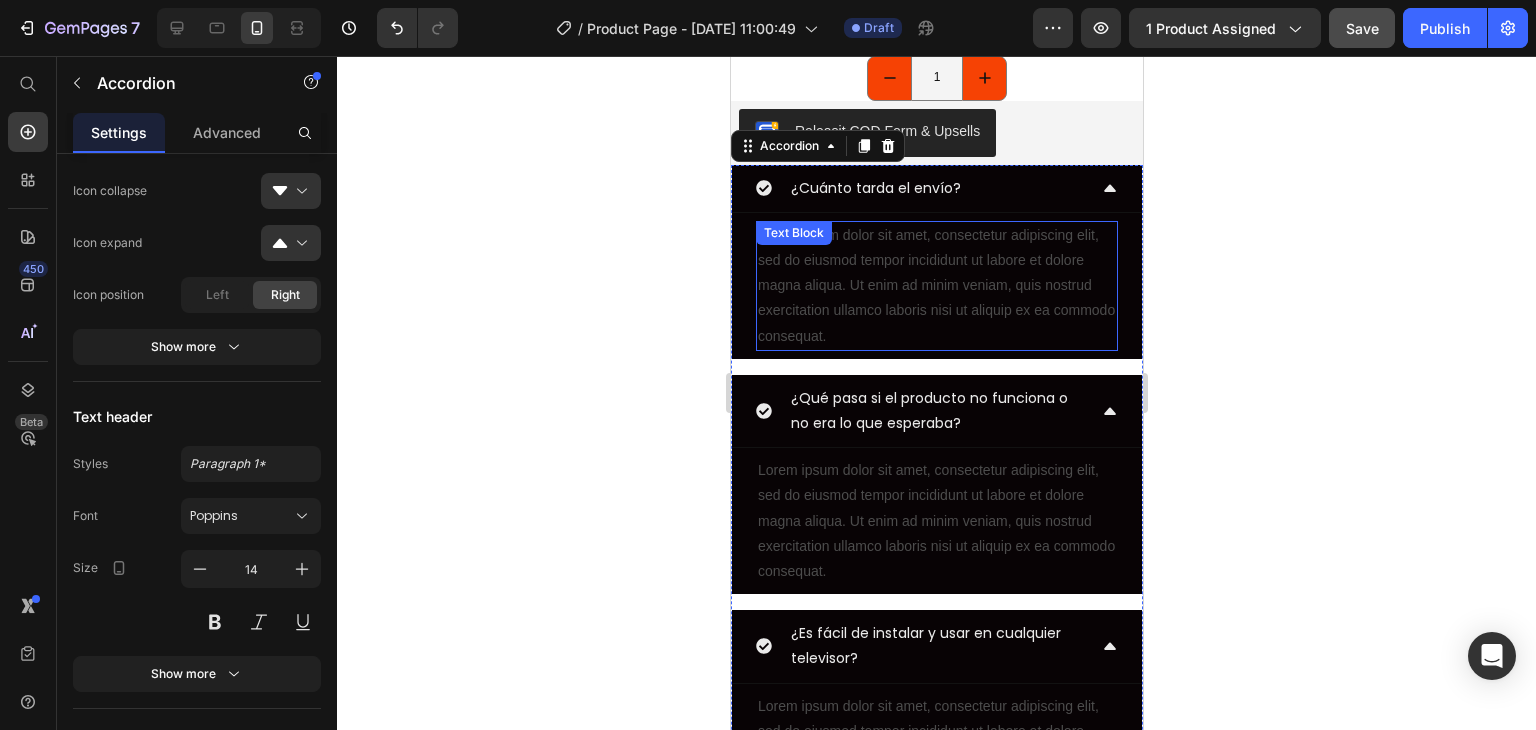 click on "Lorem ipsum dolor sit amet, consectetur adipiscing elit, sed do eiusmod tempor incididunt ut labore et dolore magna aliqua. Ut enim ad minim veniam, quis nostrud exercitation ullamco laboris nisi ut aliquip ex ea commodo consequat." at bounding box center [936, 286] 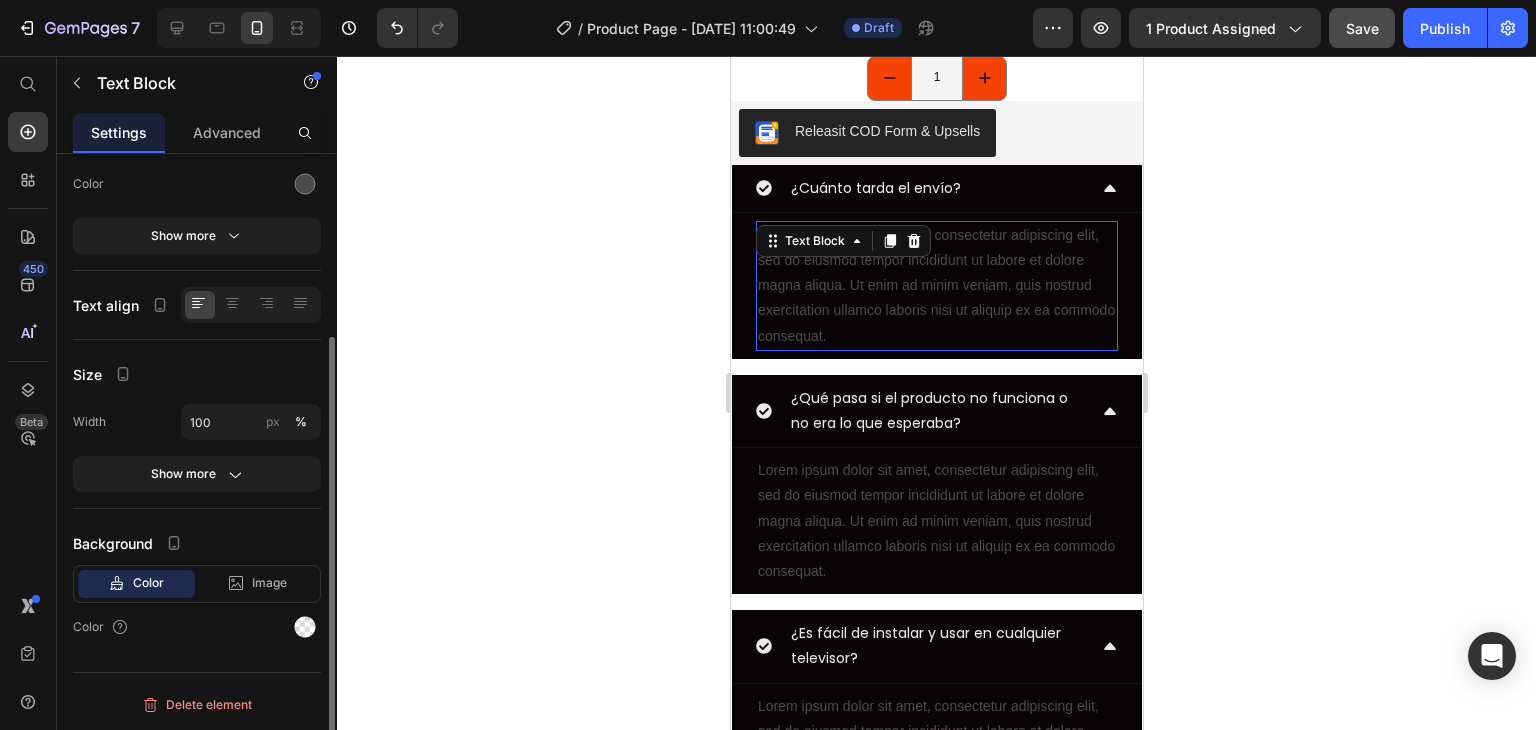scroll, scrollTop: 0, scrollLeft: 0, axis: both 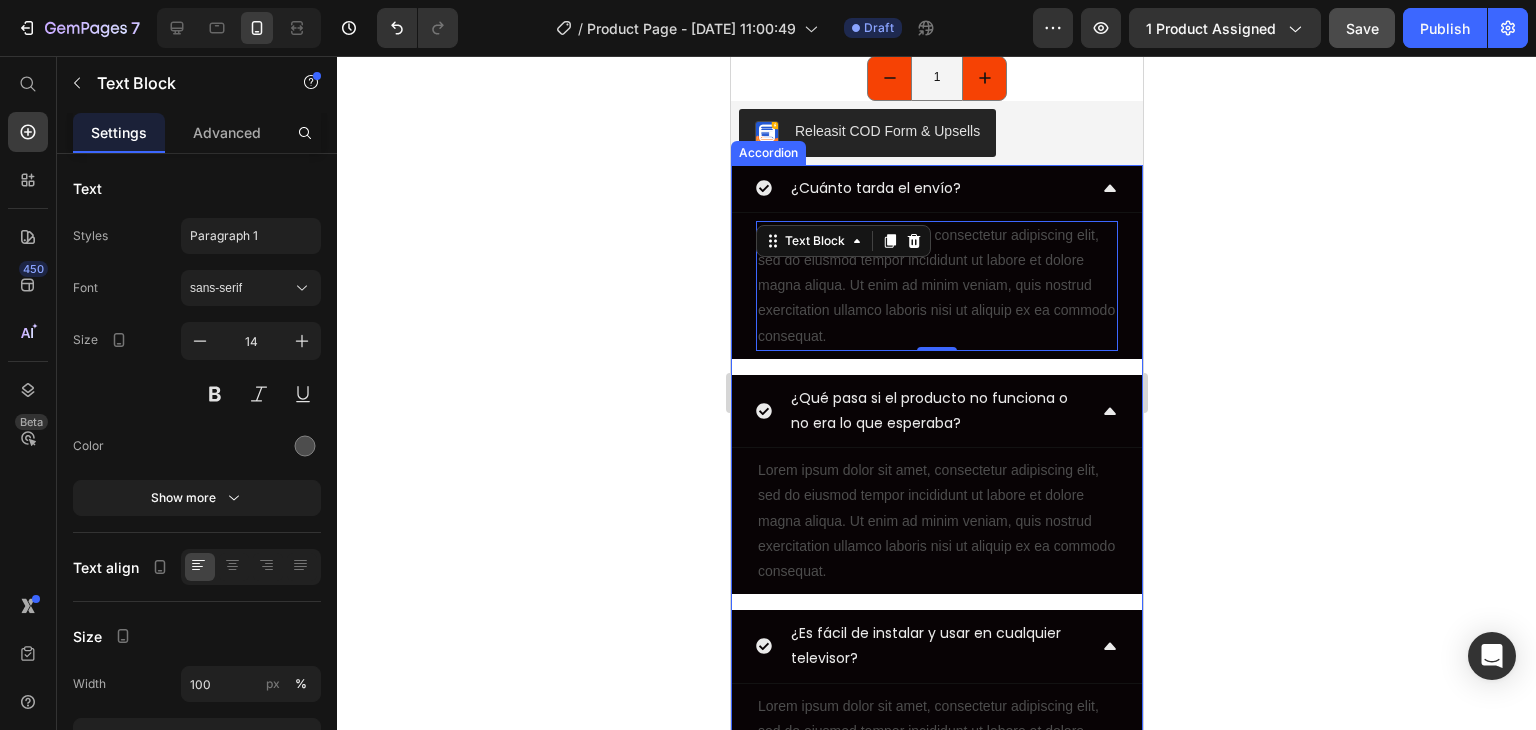 click 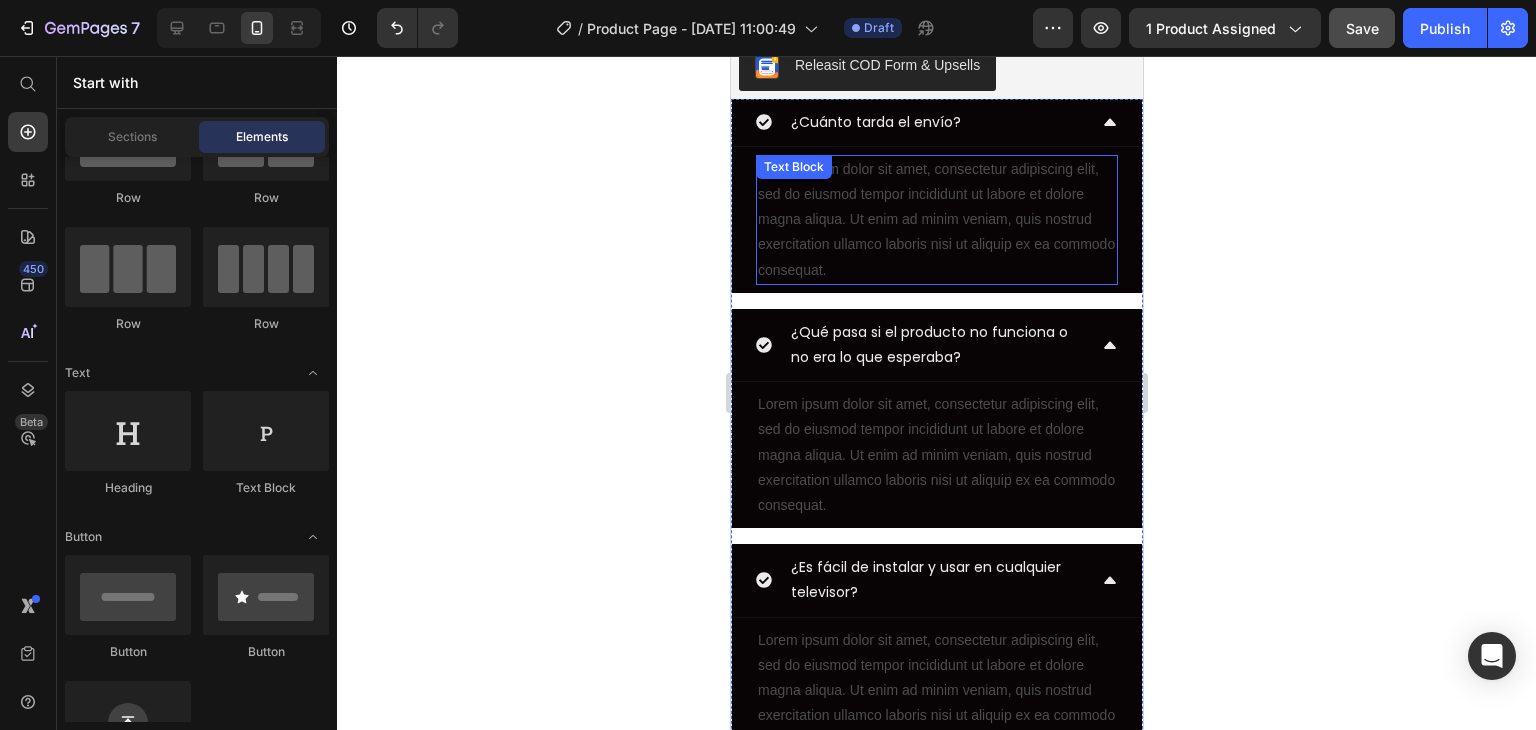 scroll, scrollTop: 2000, scrollLeft: 0, axis: vertical 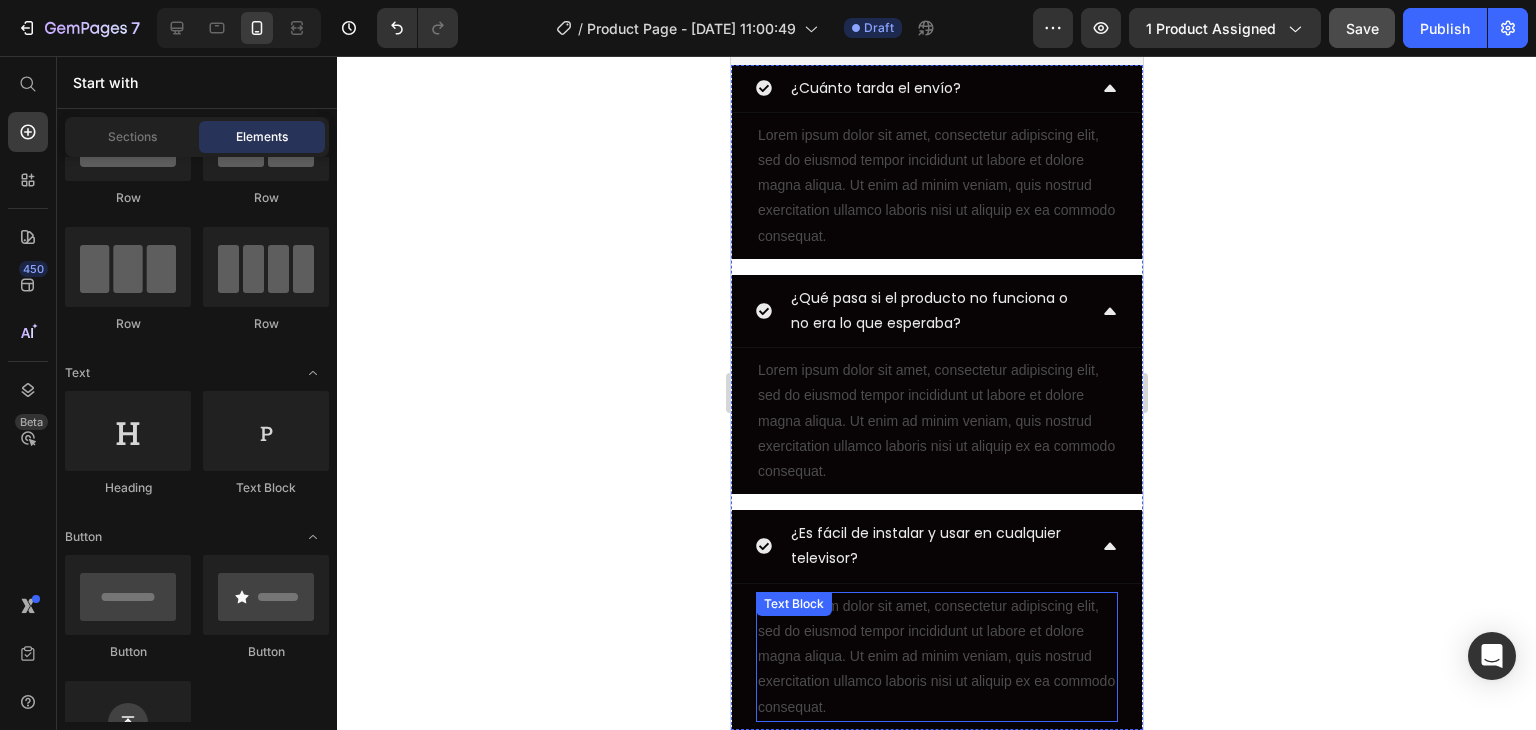 click on "Lorem ipsum dolor sit amet, consectetur adipiscing elit, sed do eiusmod tempor incididunt ut labore et dolore magna aliqua. Ut enim ad minim veniam, quis nostrud exercitation ullamco laboris nisi ut aliquip ex ea commodo consequat." at bounding box center [936, 657] 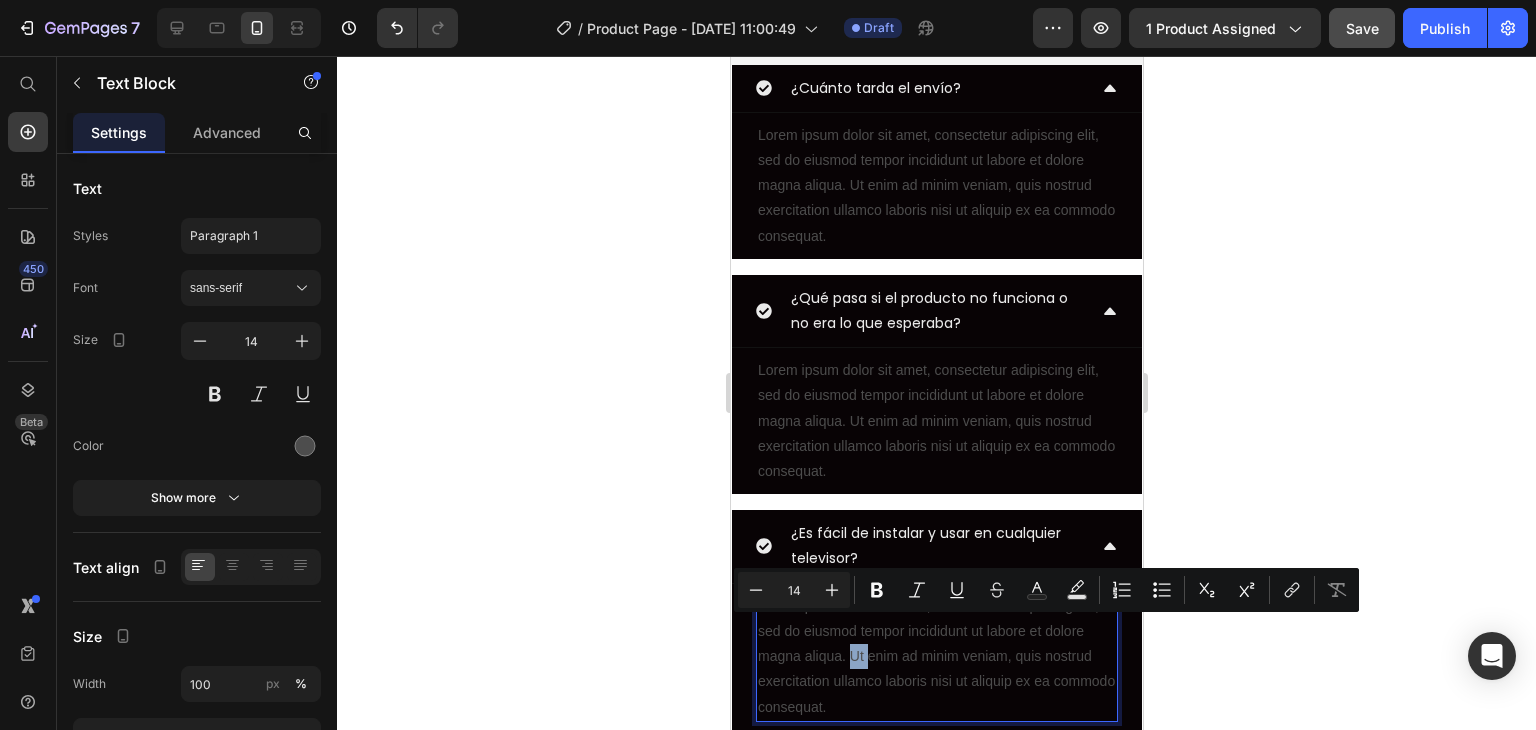click on "Lorem ipsum dolor sit amet, consectetur adipiscing elit, sed do eiusmod tempor incididunt ut labore et dolore magna aliqua. Ut enim ad minim veniam, quis nostrud exercitation ullamco laboris nisi ut aliquip ex ea commodo consequat." at bounding box center [936, 657] 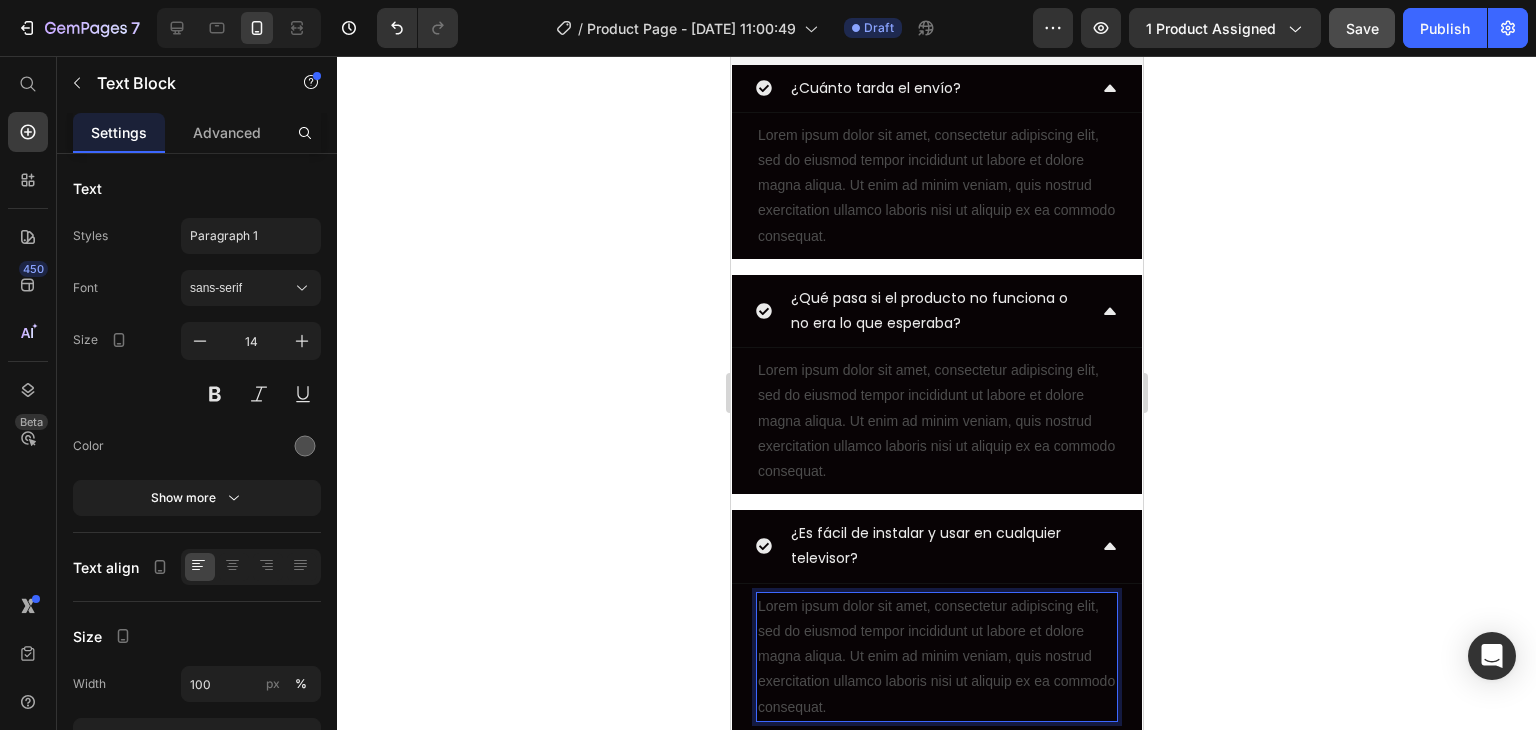 click on "Lorem ipsum dolor sit amet, consectetur adipiscing elit, sed do eiusmod tempor incididunt ut labore et dolore magna aliqua. Ut enim ad minim veniam, quis nostrud exercitation ullamco laboris nisi ut aliquip ex ea commodo consequat." at bounding box center (936, 657) 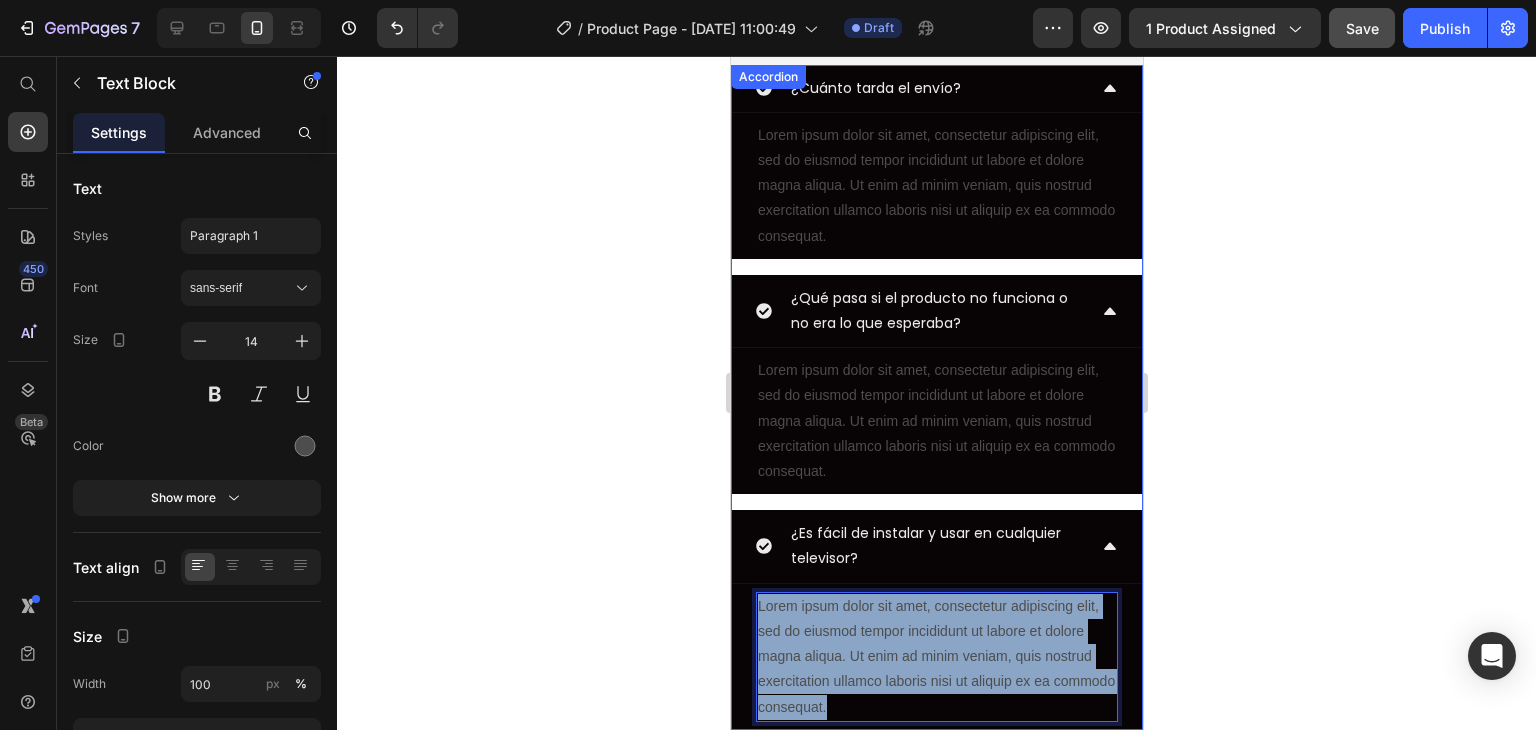 drag, startPoint x: 902, startPoint y: 676, endPoint x: 751, endPoint y: 565, distance: 187.40865 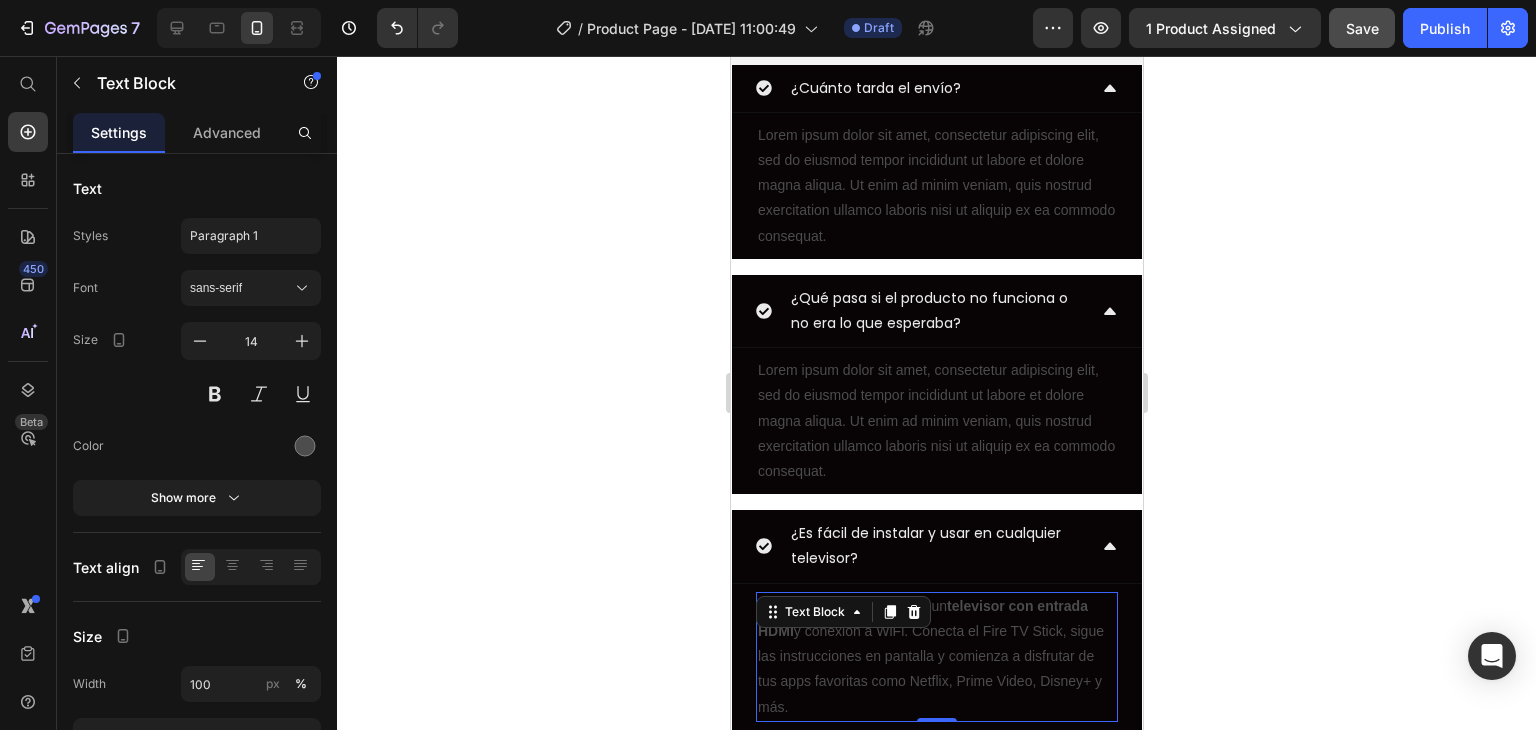 click 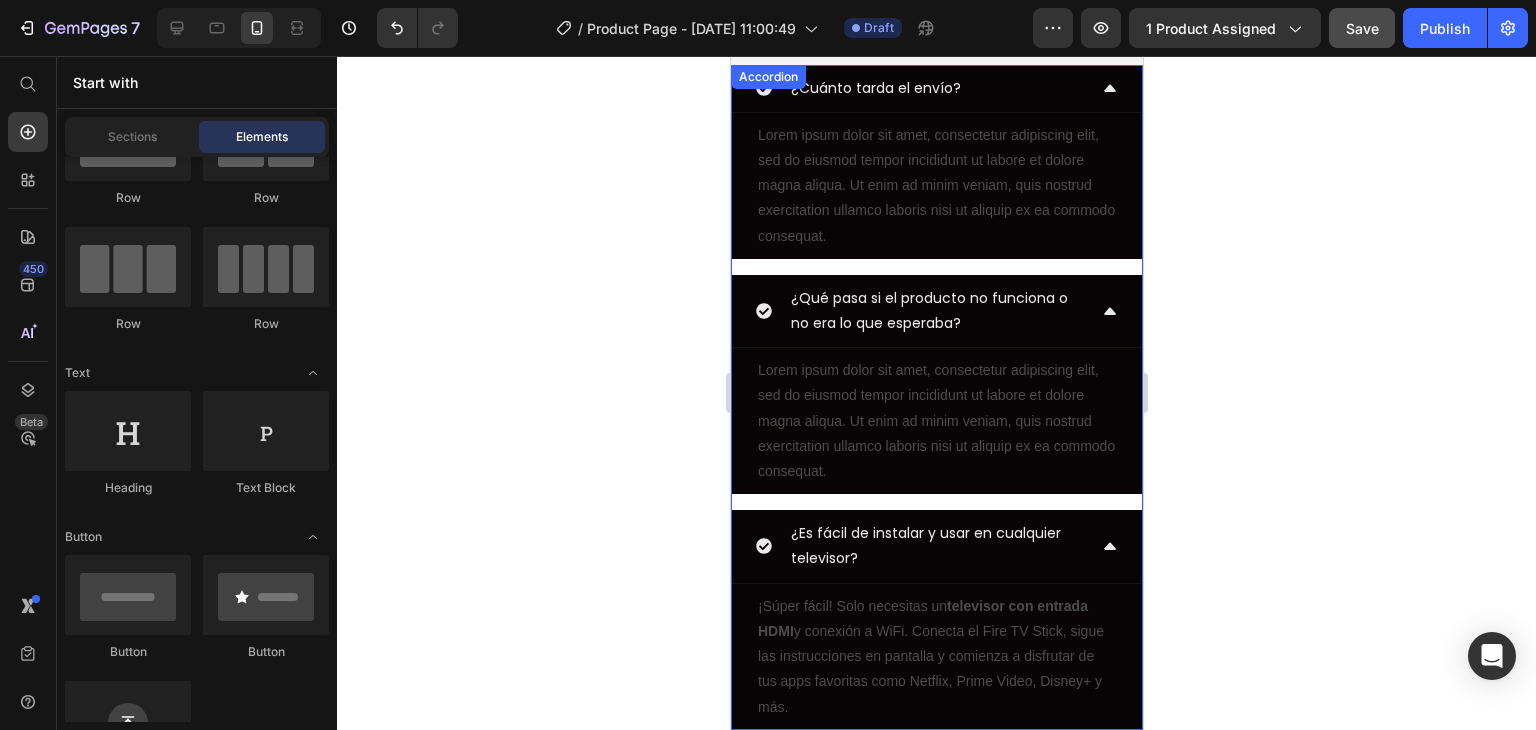 scroll, scrollTop: 2100, scrollLeft: 0, axis: vertical 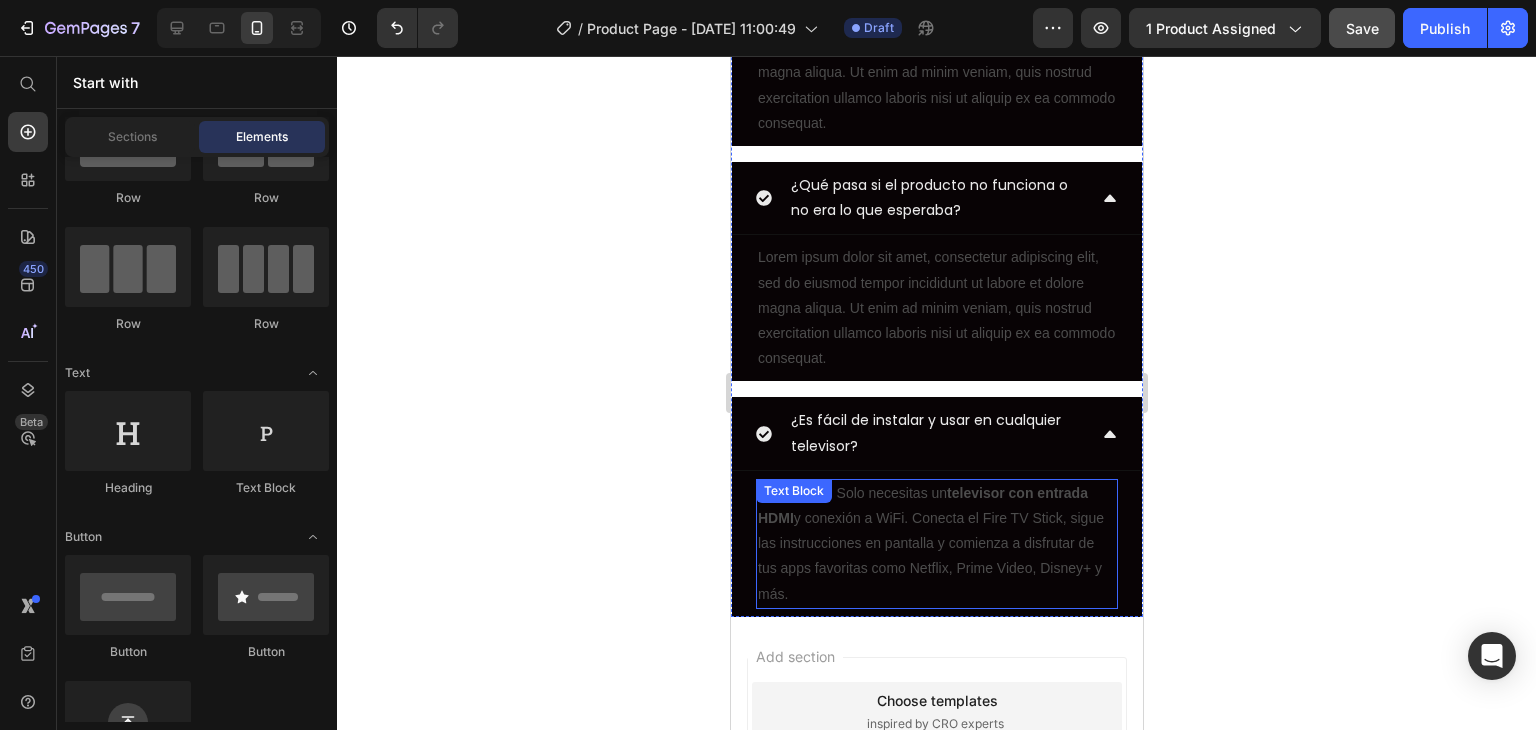 click on "¡Súper fácil! Solo necesitas un  televisor con entrada HDMI  y conexión a WiFi. Conecta el Fire TV Stick, sigue las instrucciones en pantalla y comienza a disfrutar de tus apps favoritas como Netflix, Prime Video, Disney+ y más." at bounding box center [936, 544] 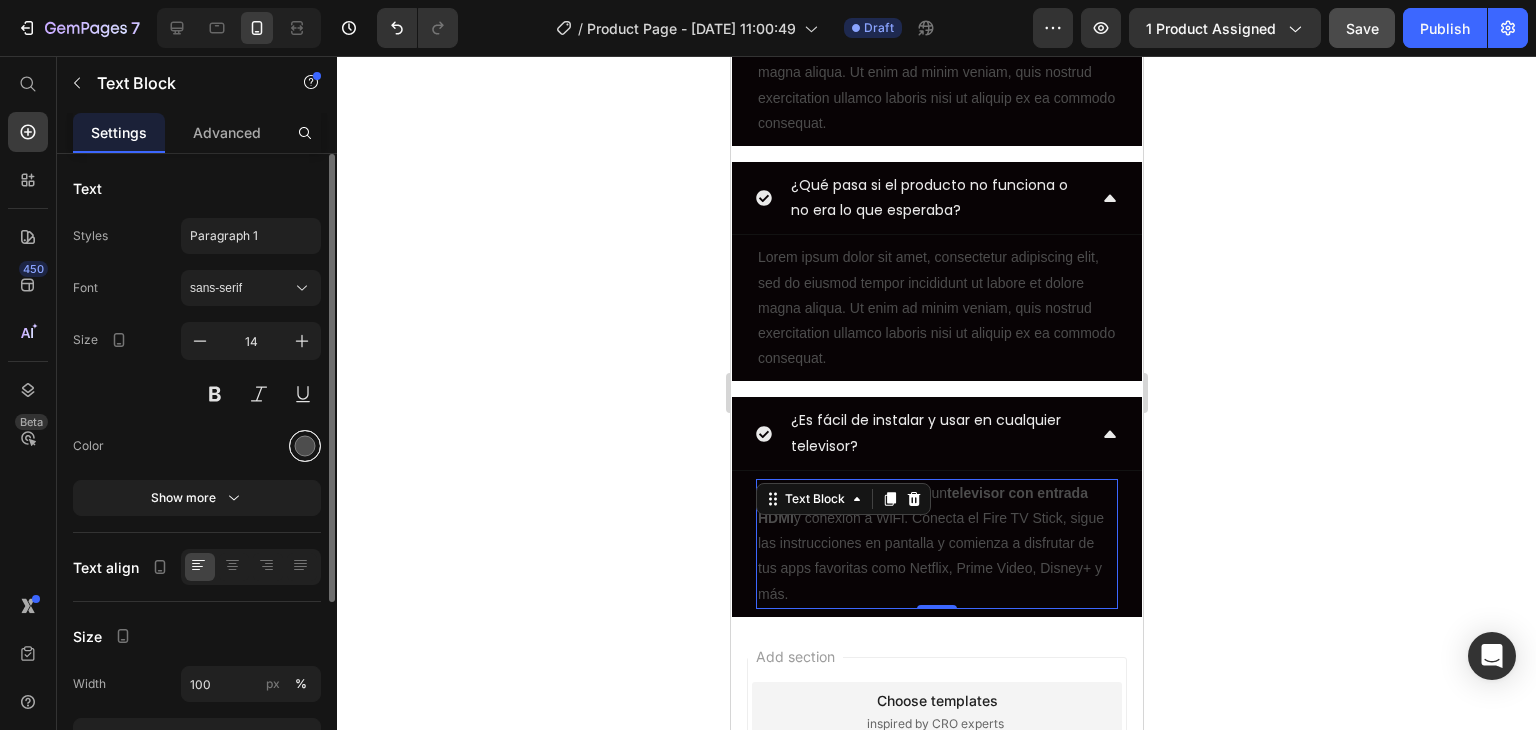click at bounding box center (305, 446) 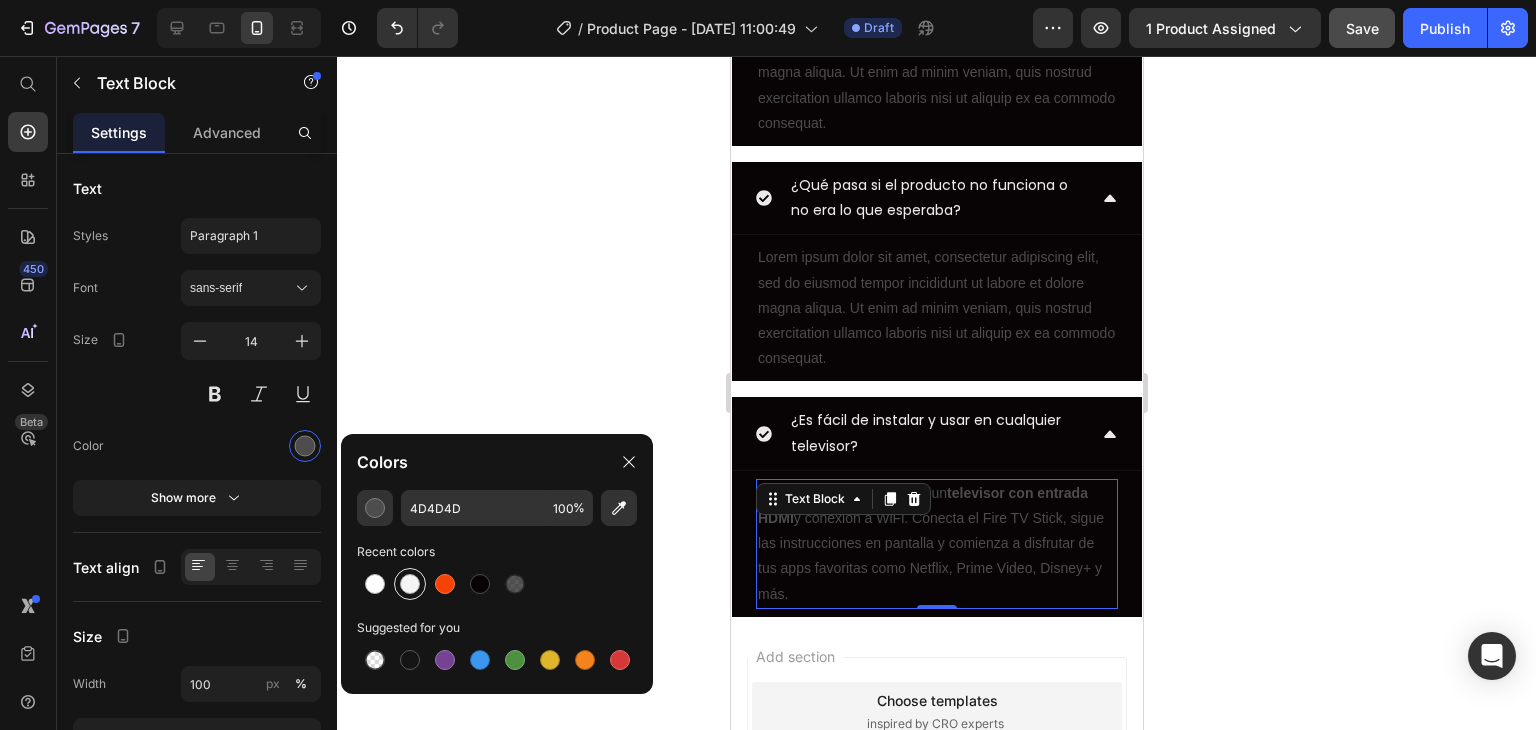 click at bounding box center (410, 584) 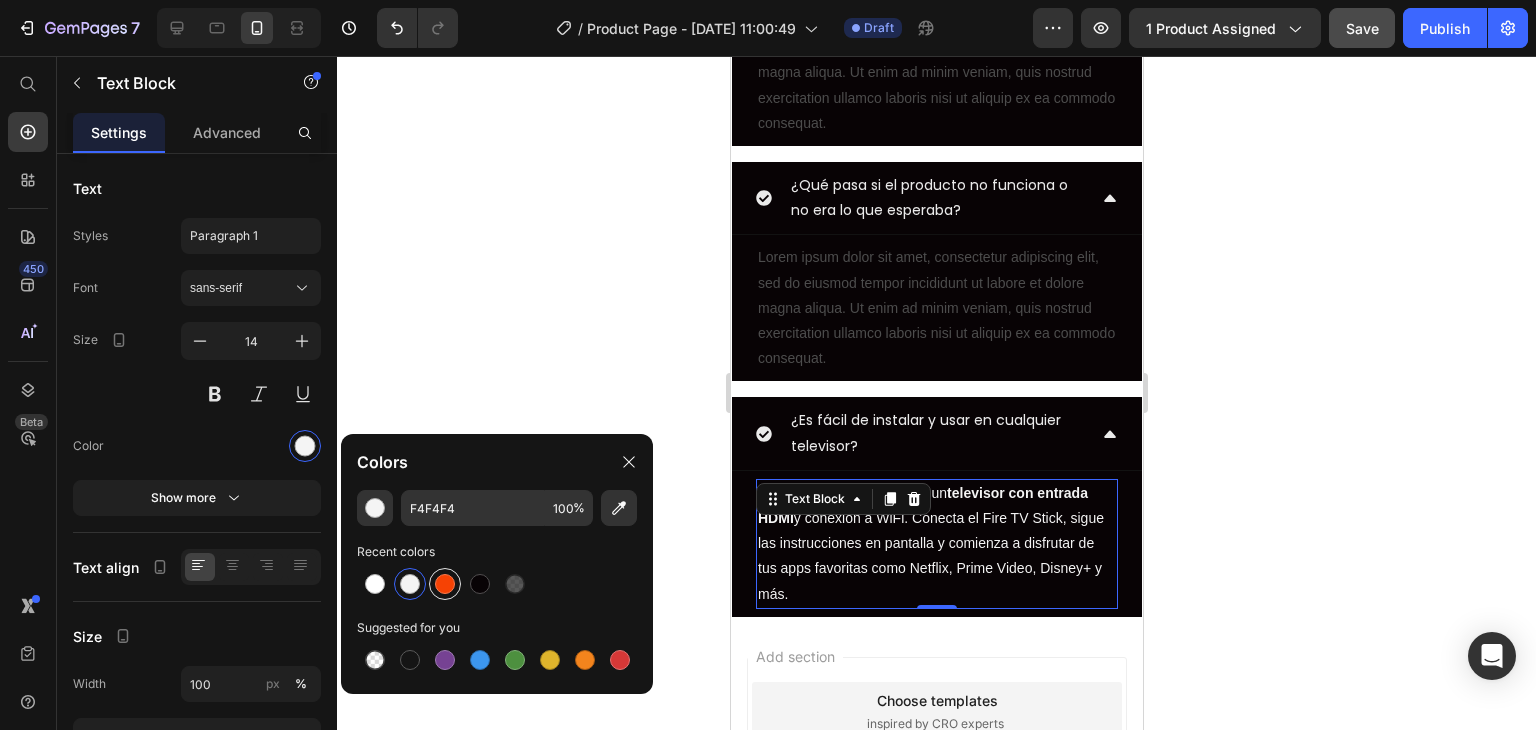 click at bounding box center (445, 584) 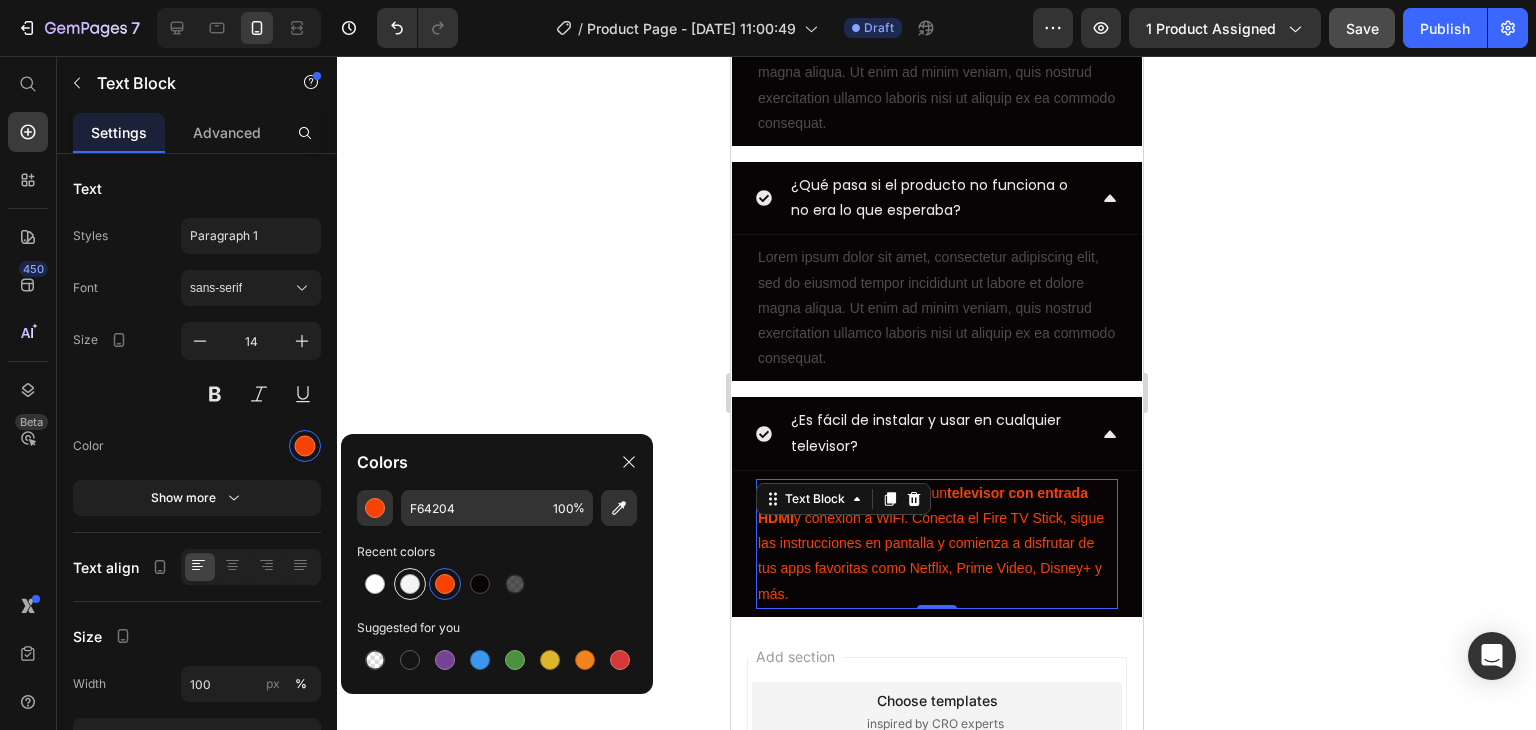click at bounding box center [410, 584] 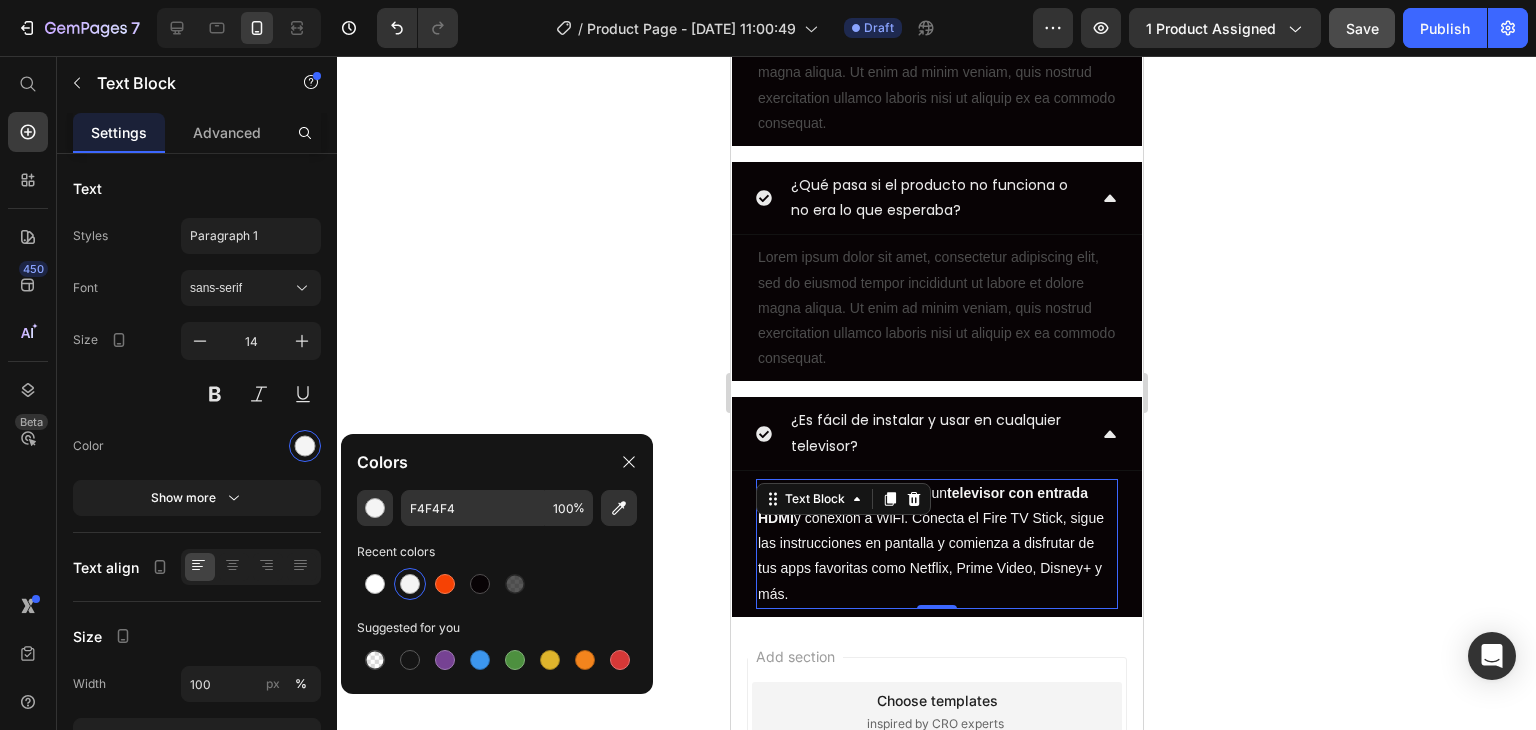 click 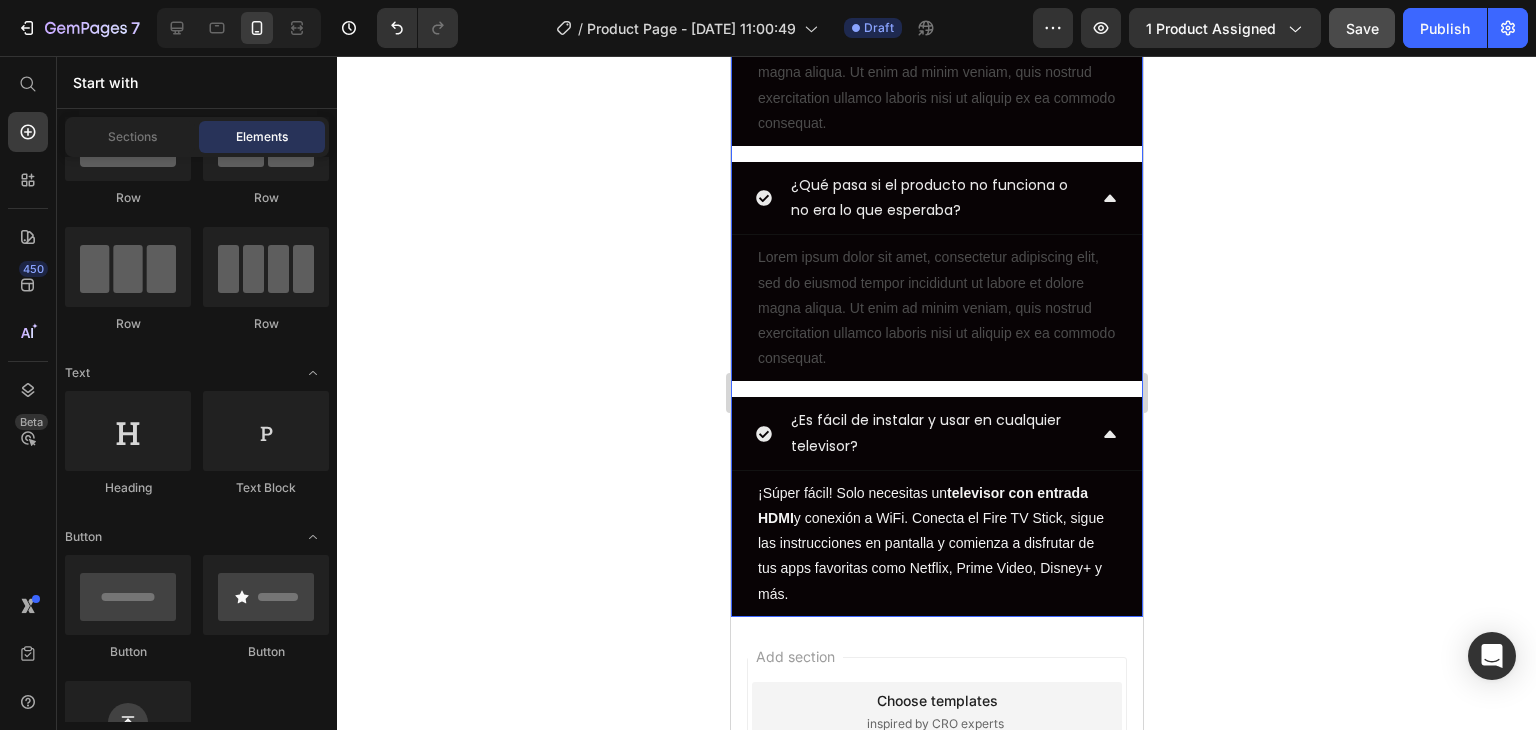 click 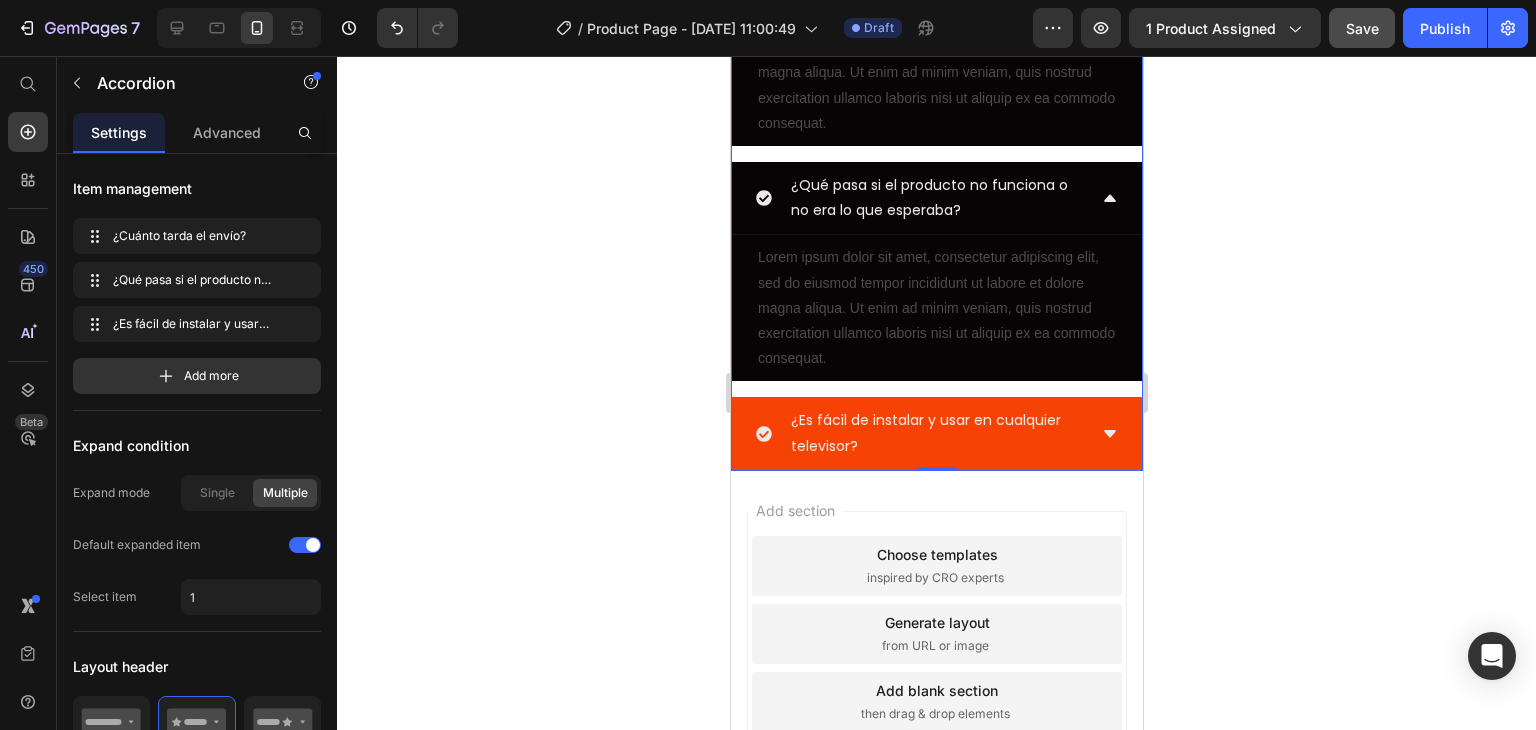 click 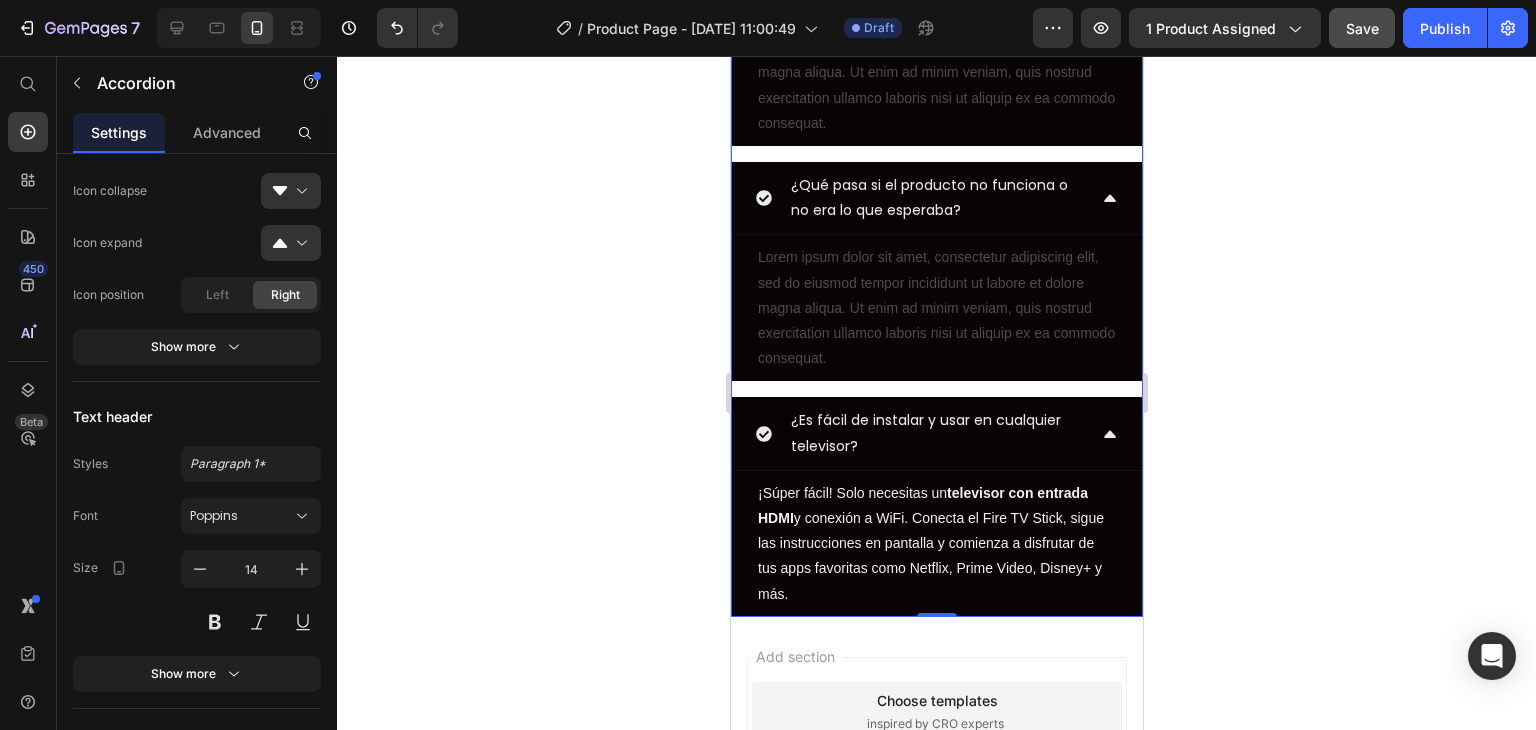 scroll, scrollTop: 500, scrollLeft: 0, axis: vertical 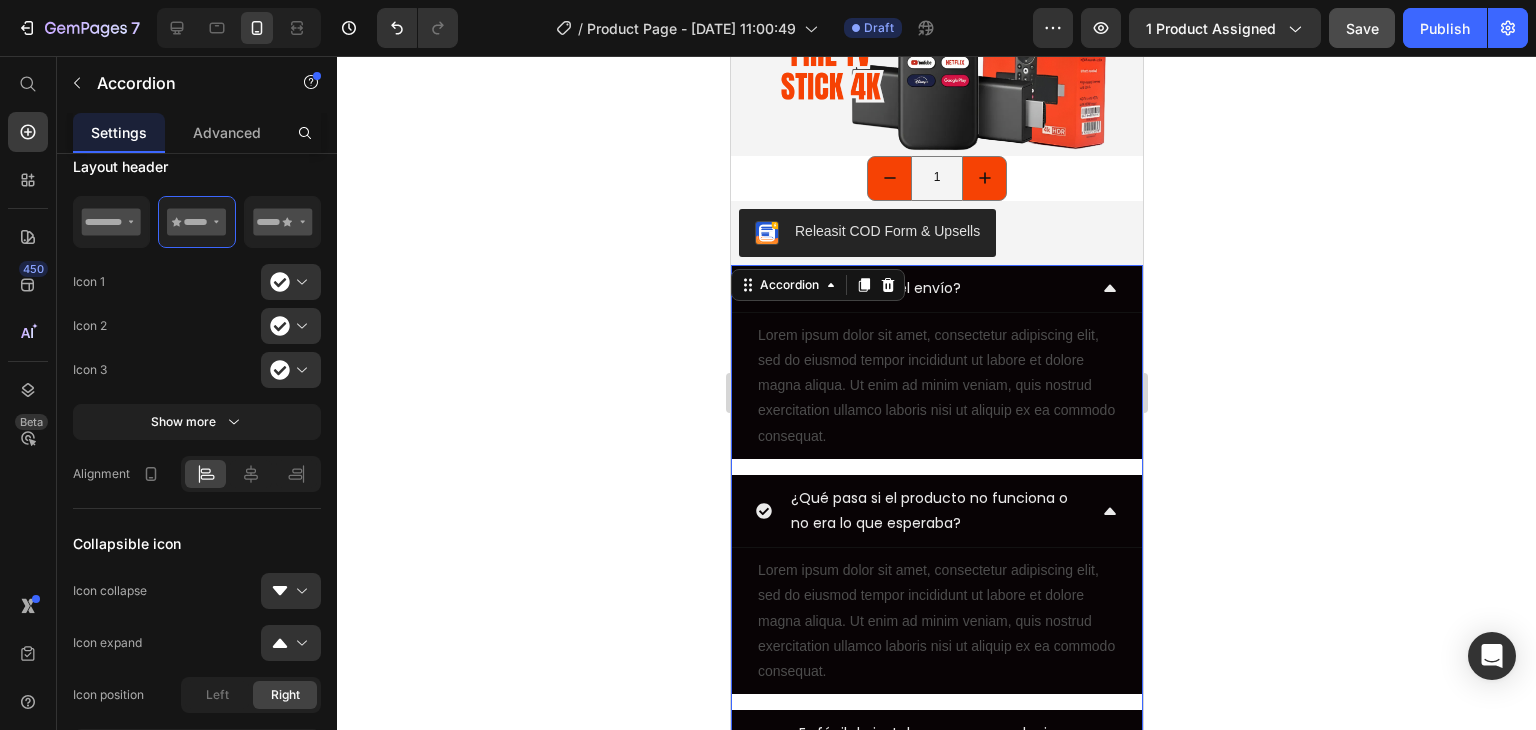 click 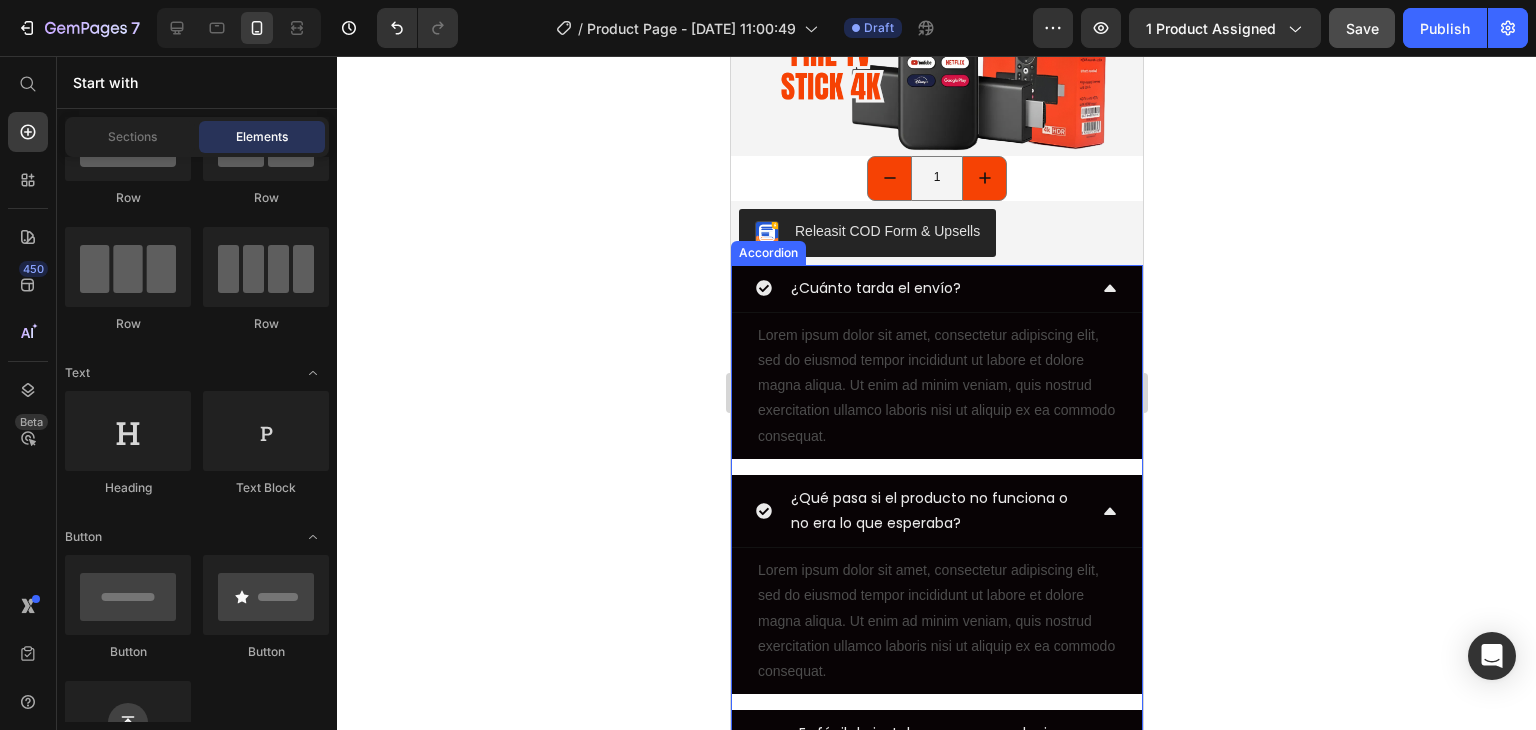click on "¿Cuánto tarda el envío?" at bounding box center [920, 288] 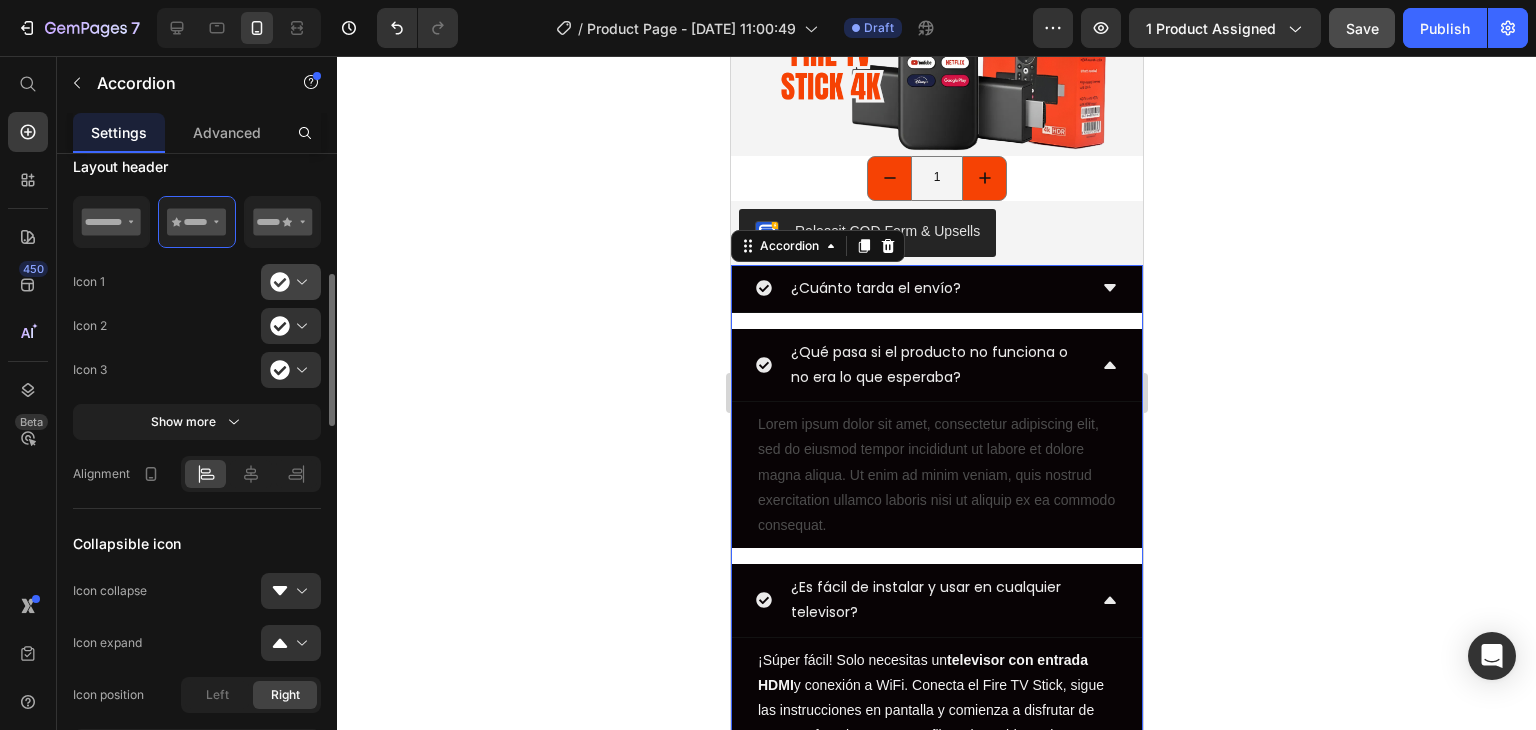 click at bounding box center [299, 282] 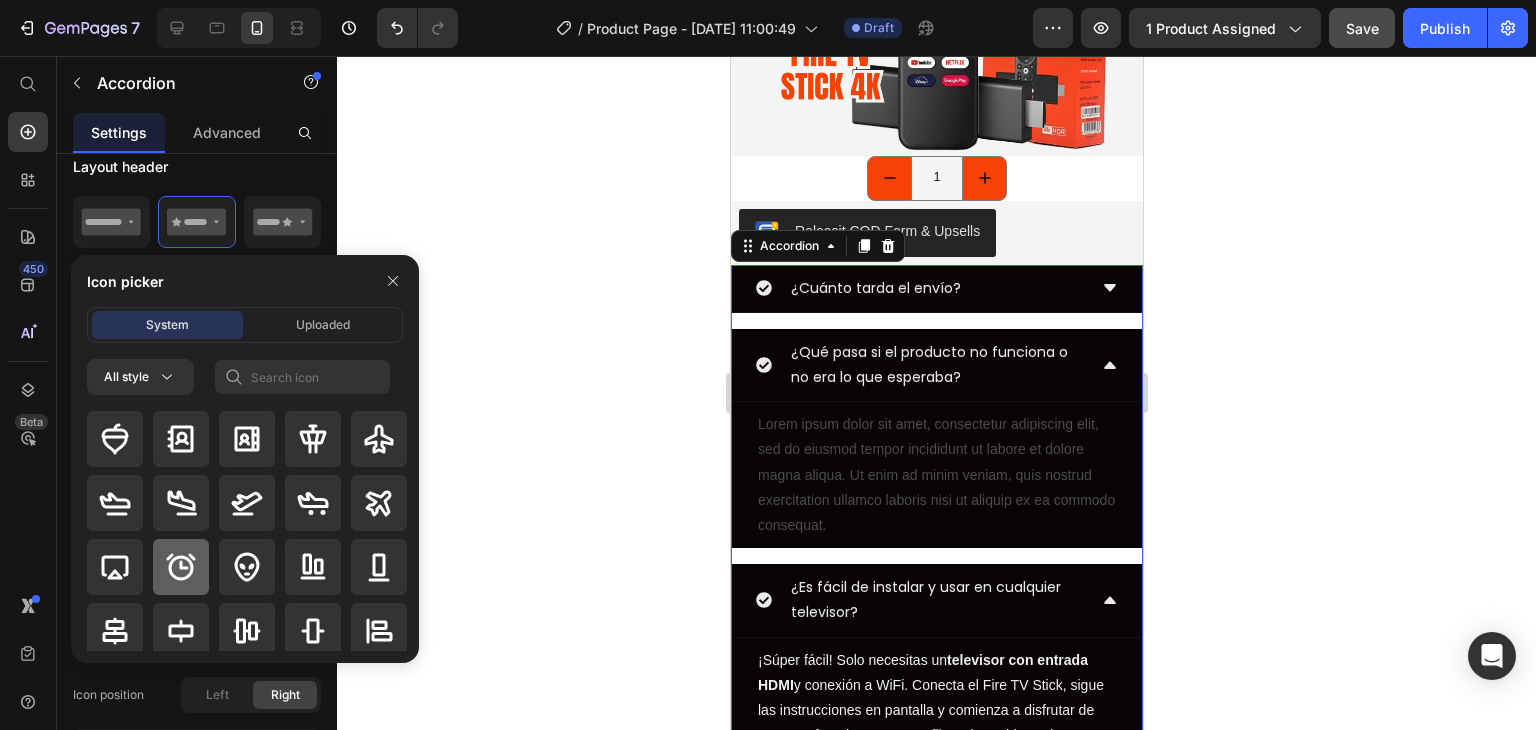 click 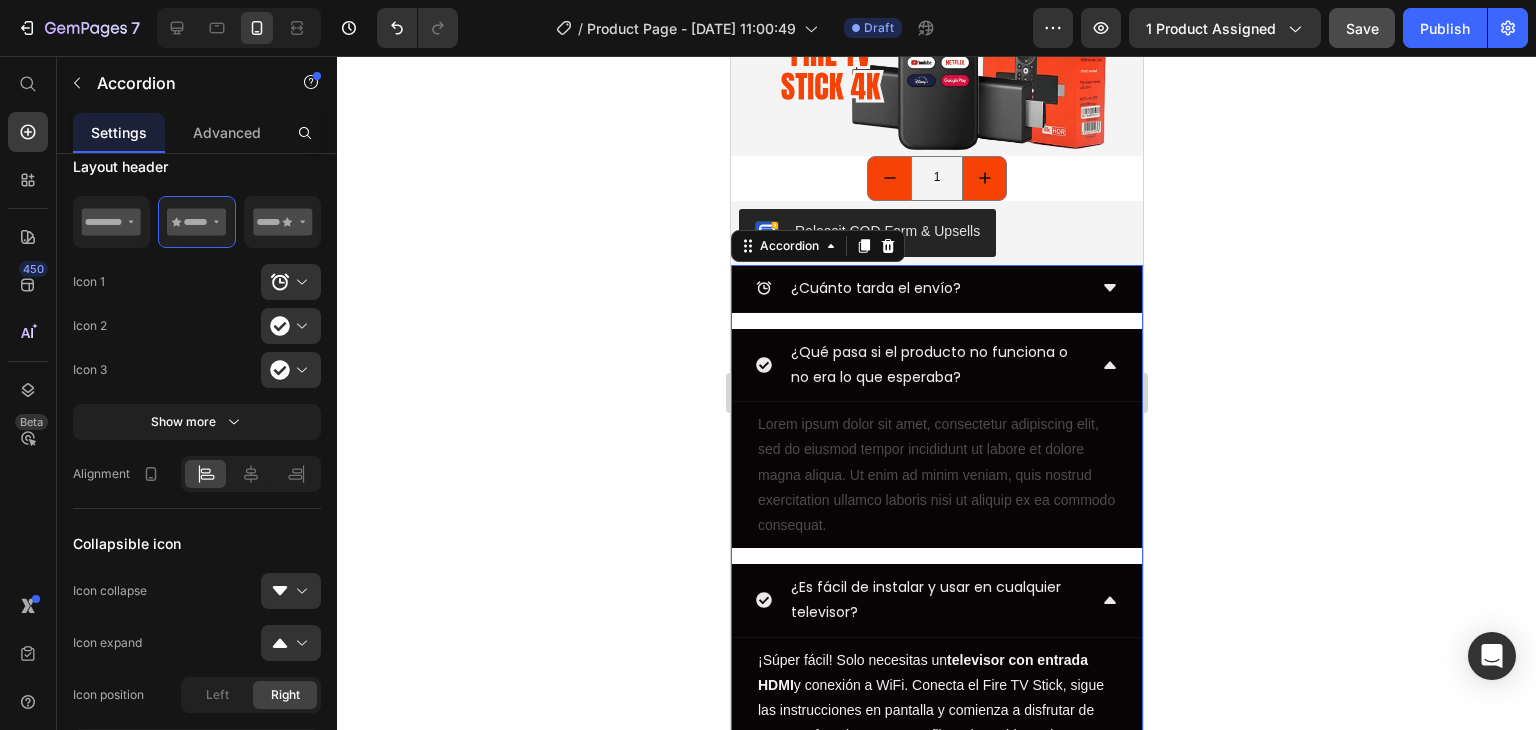 click 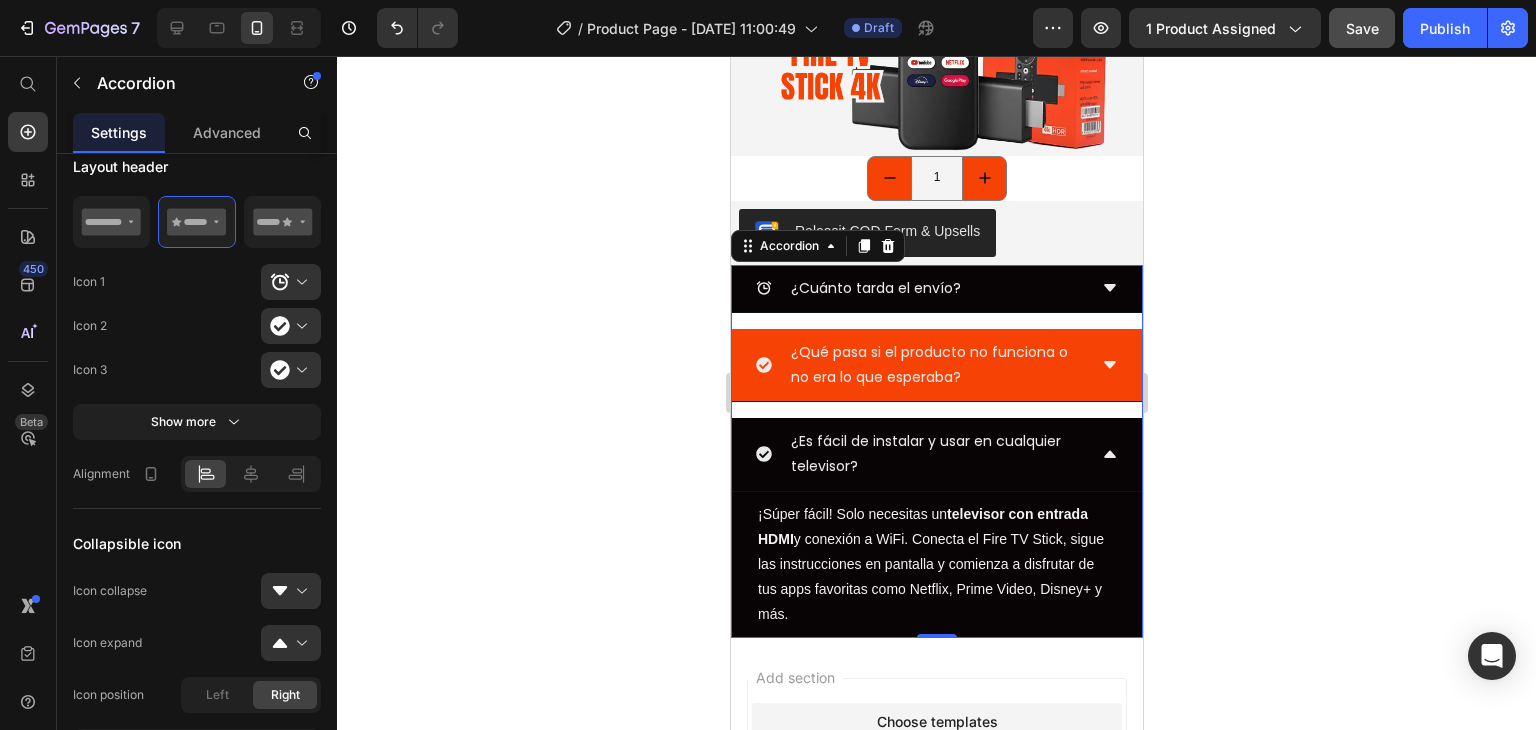 click 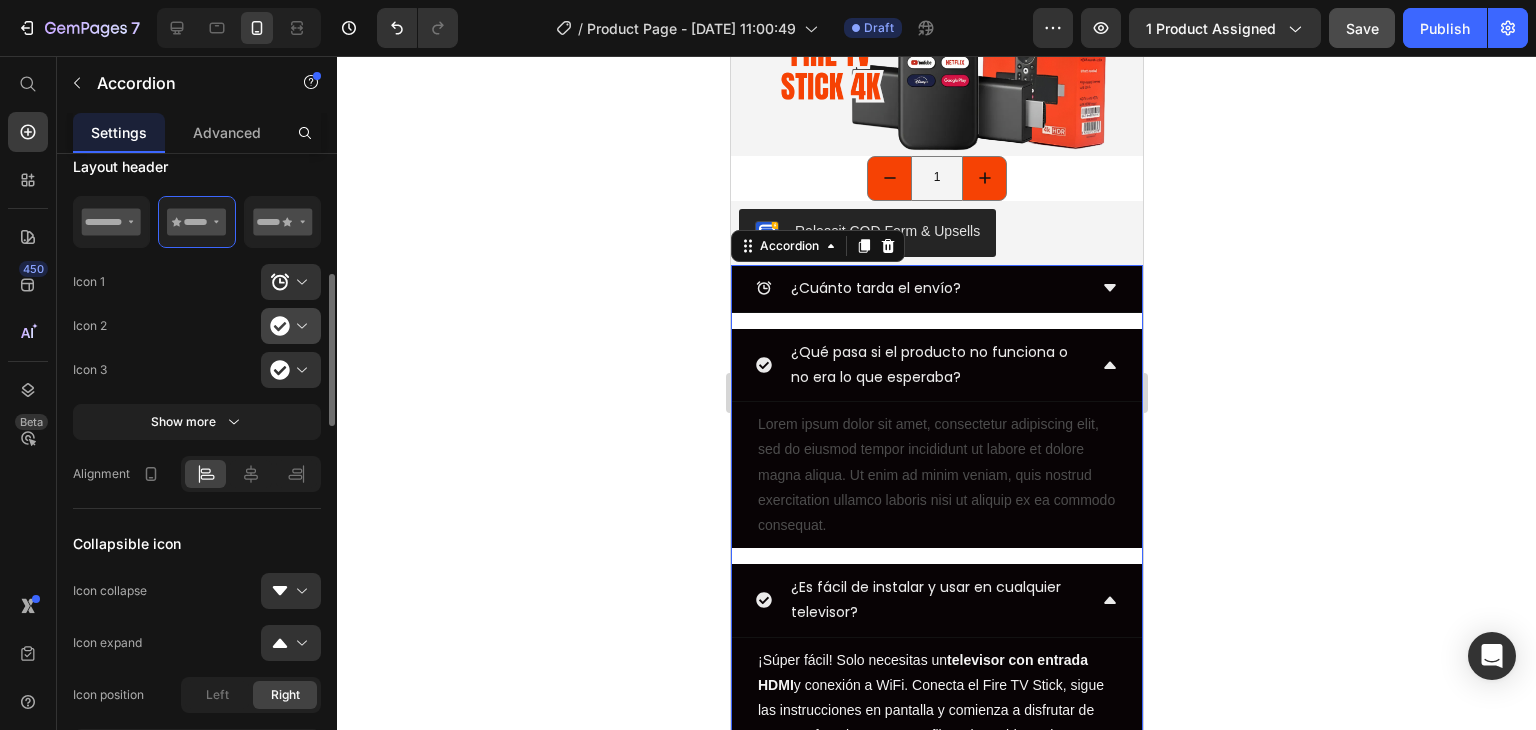 click at bounding box center (299, 326) 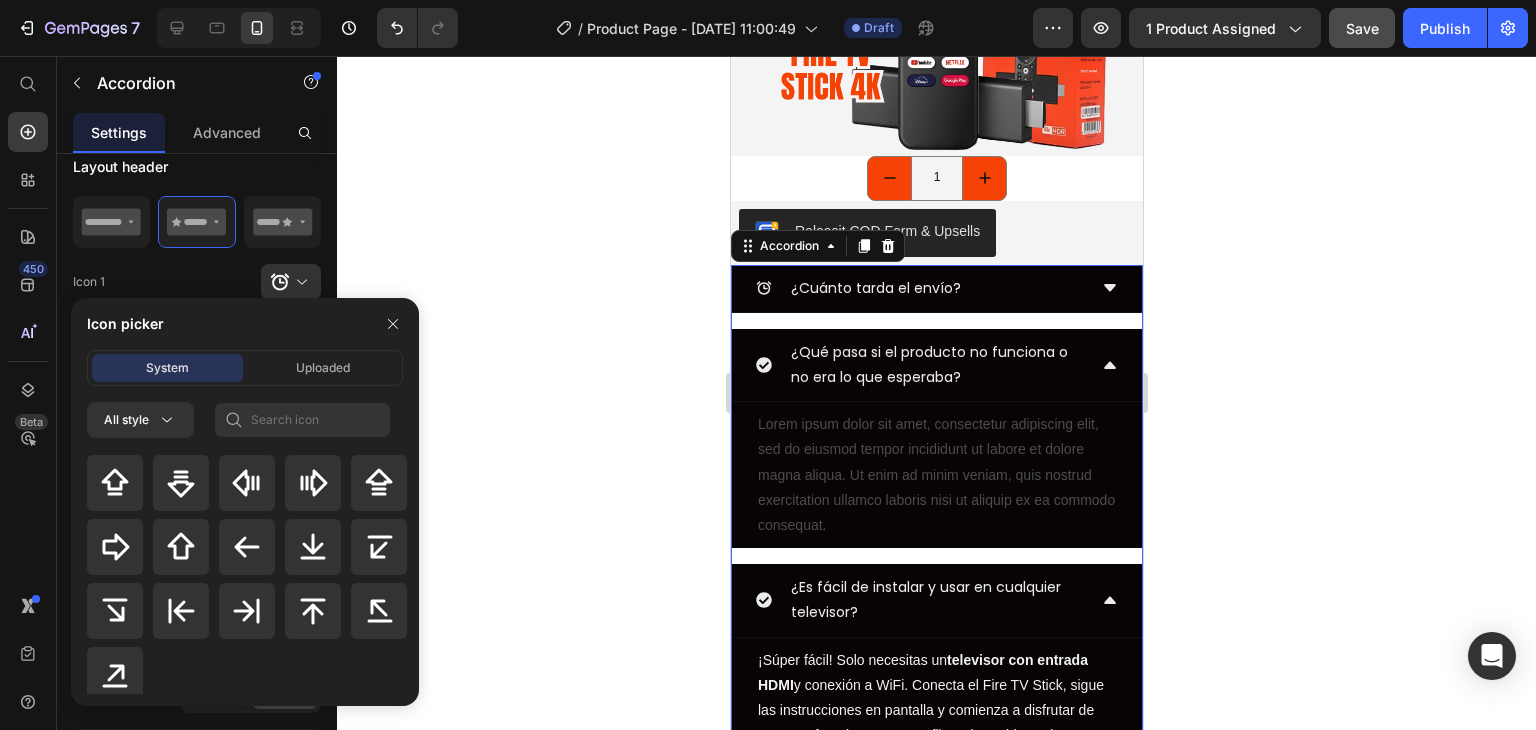 scroll, scrollTop: 928, scrollLeft: 0, axis: vertical 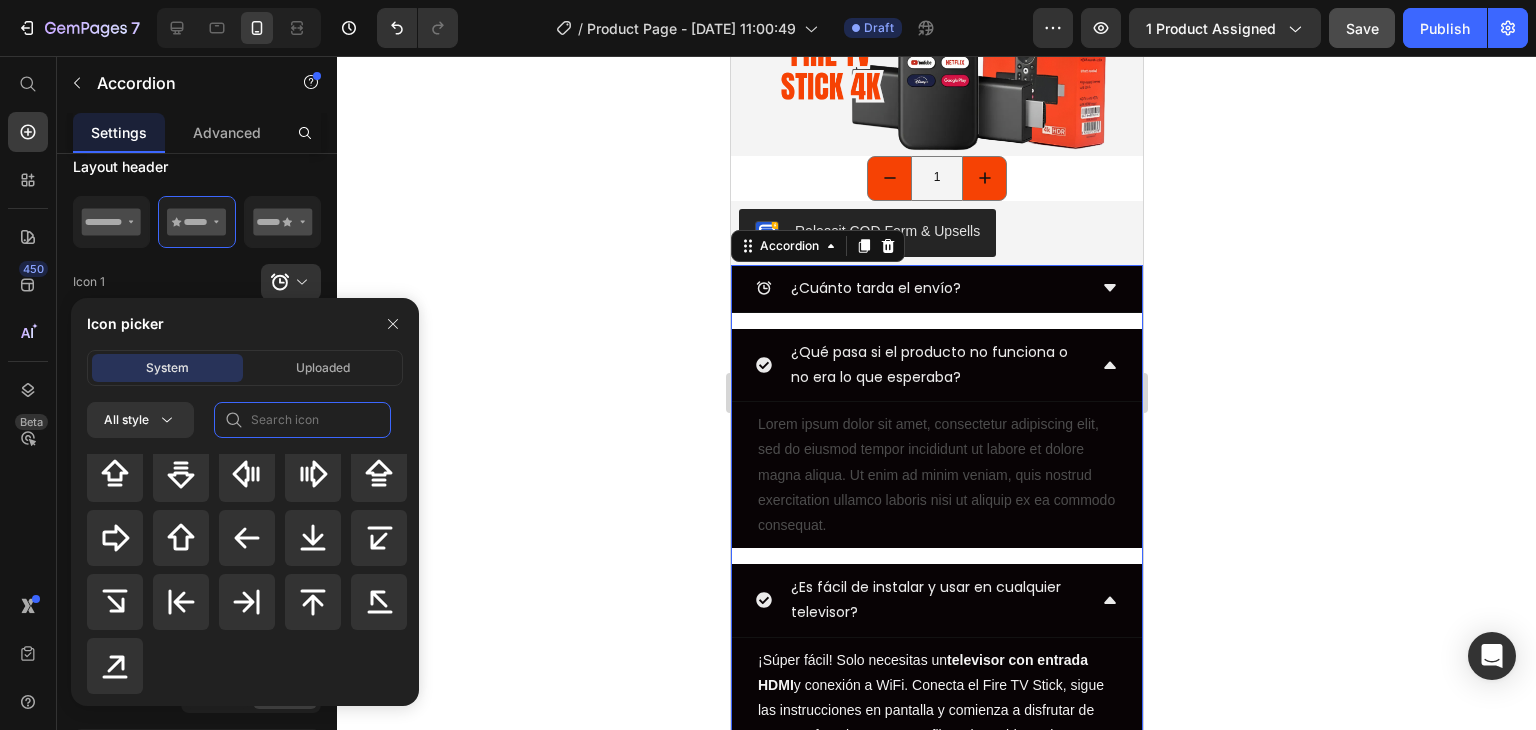 click 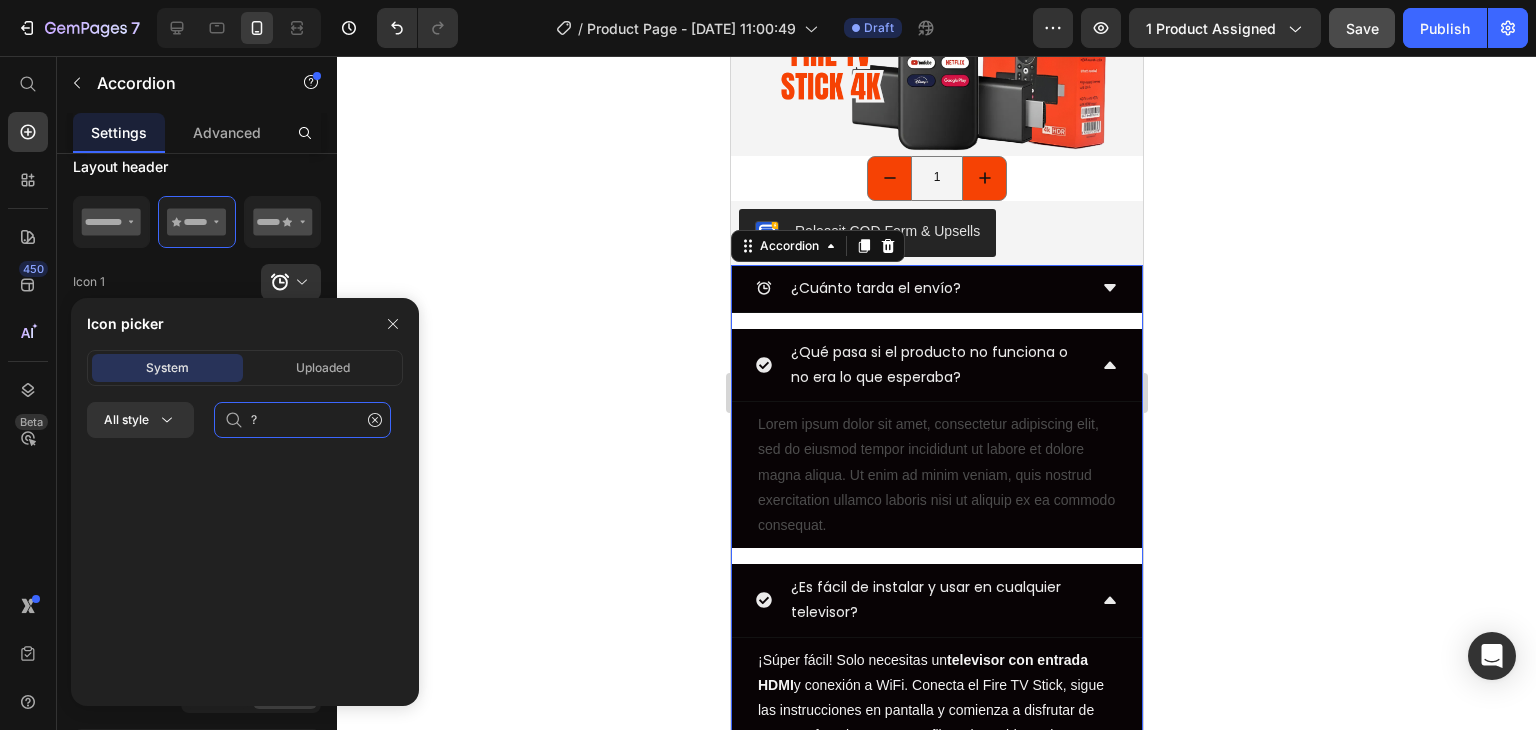 scroll, scrollTop: 0, scrollLeft: 0, axis: both 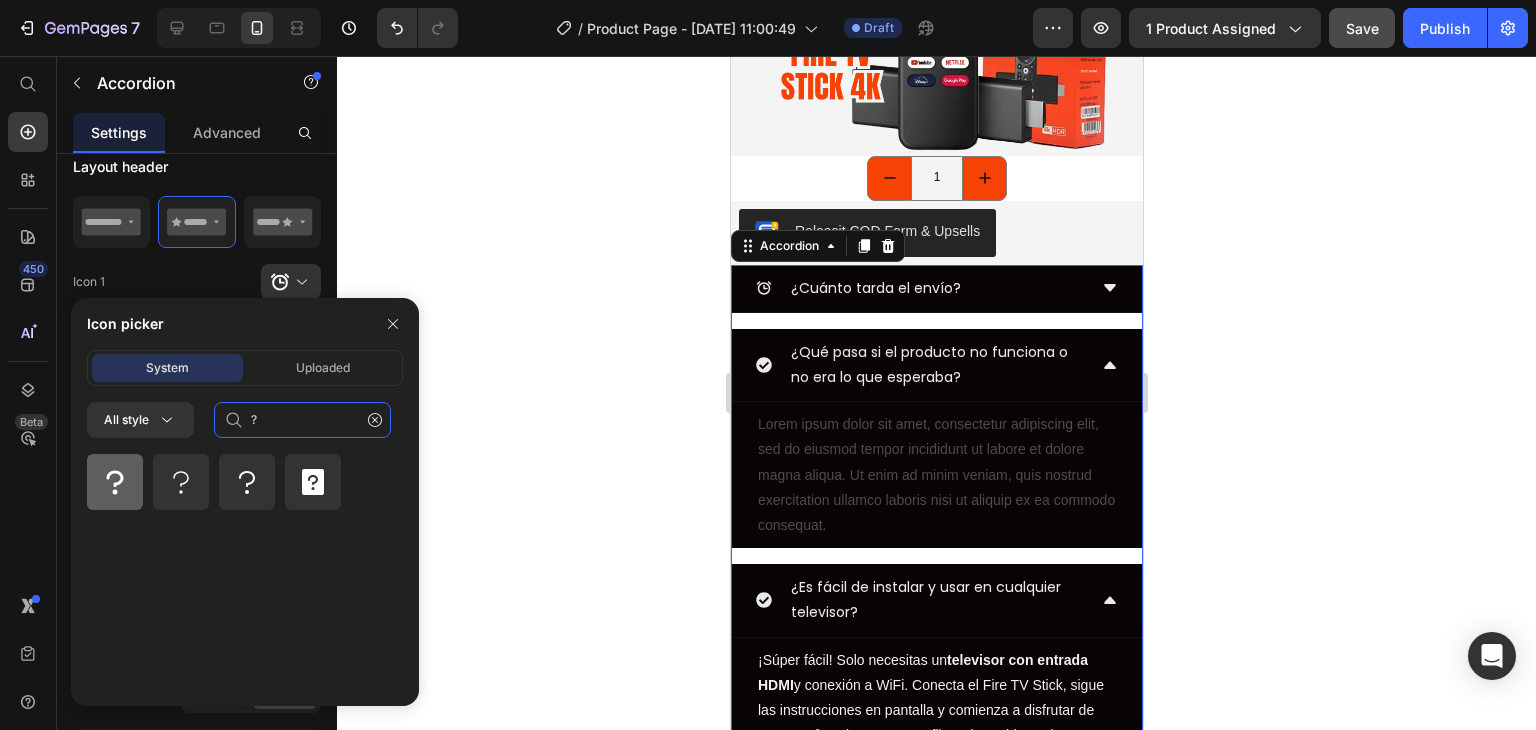 type on "?" 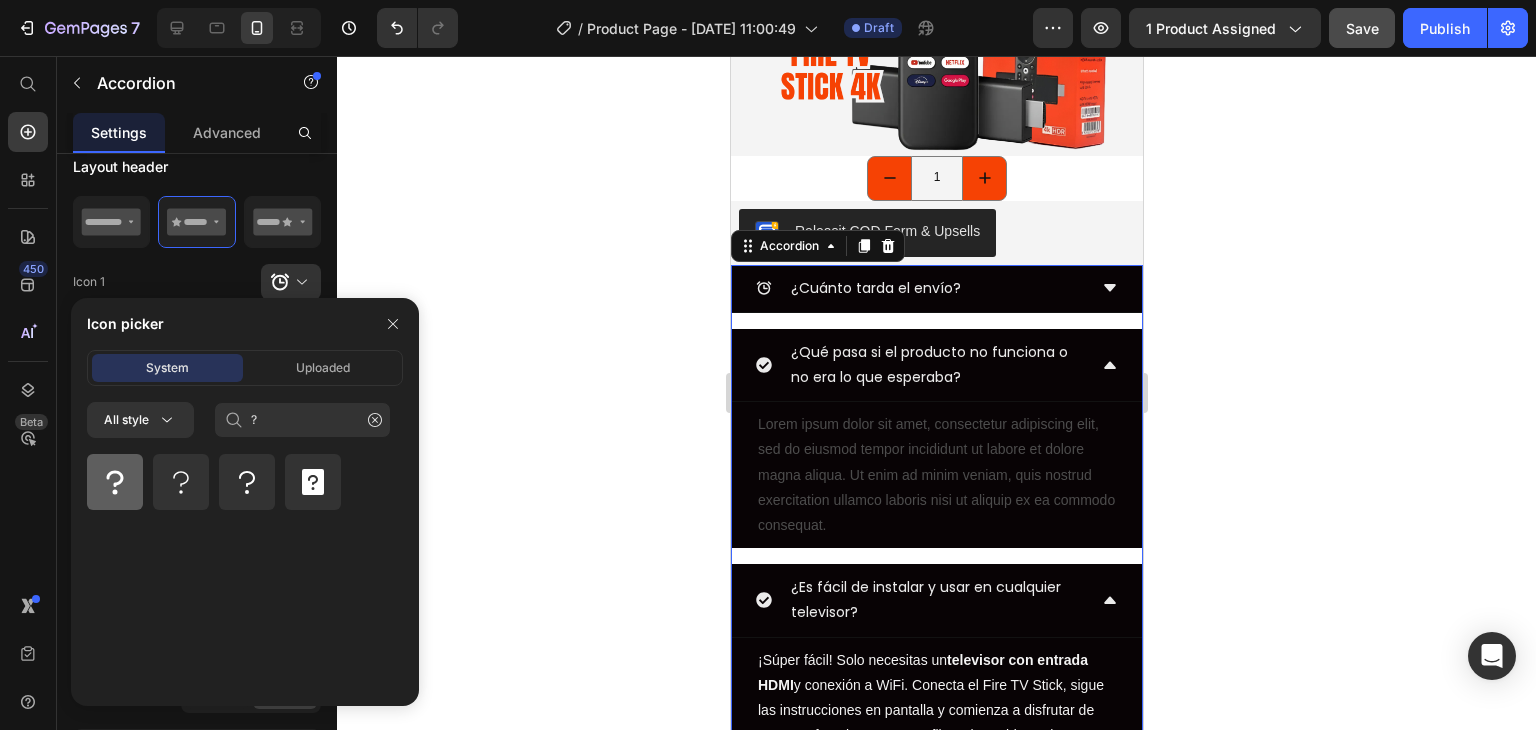 click 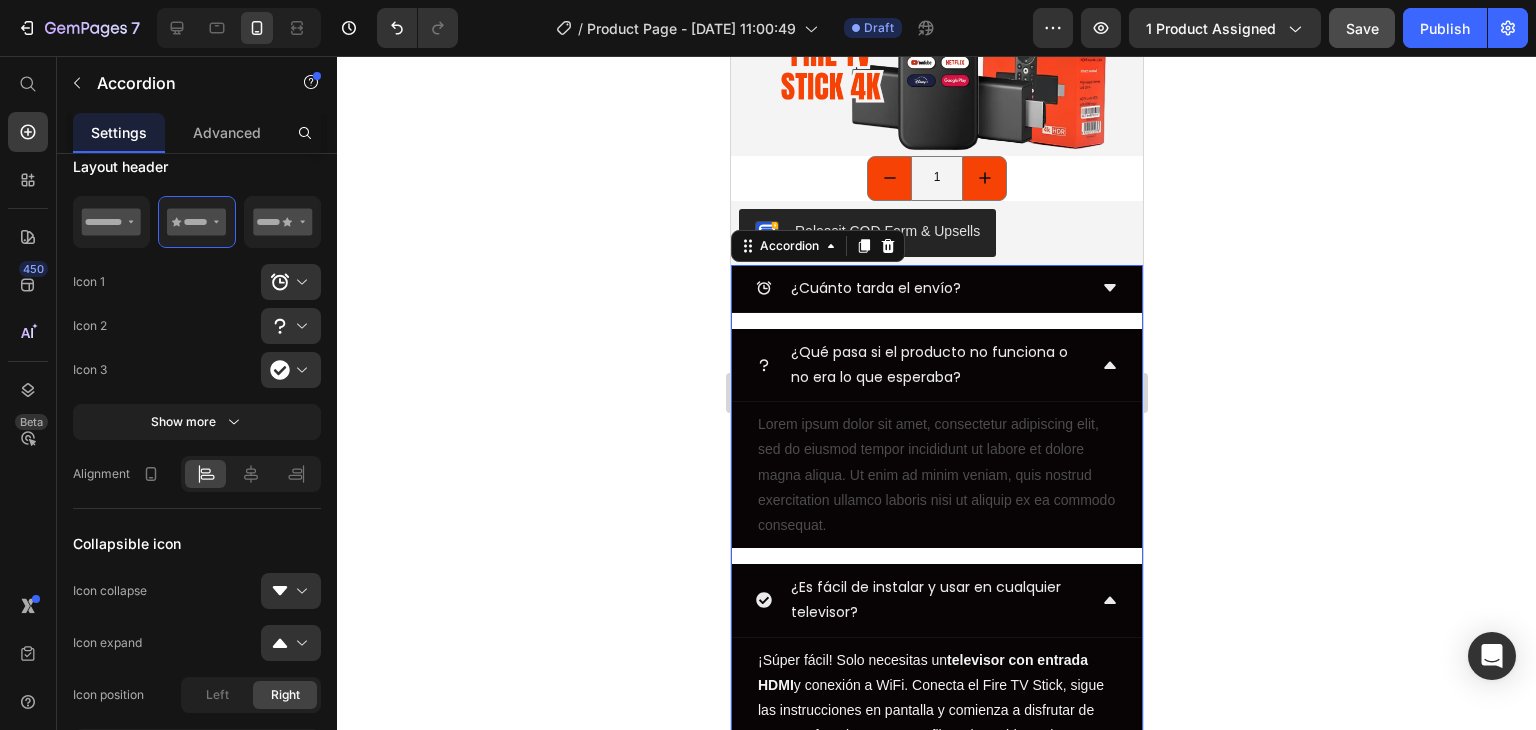click 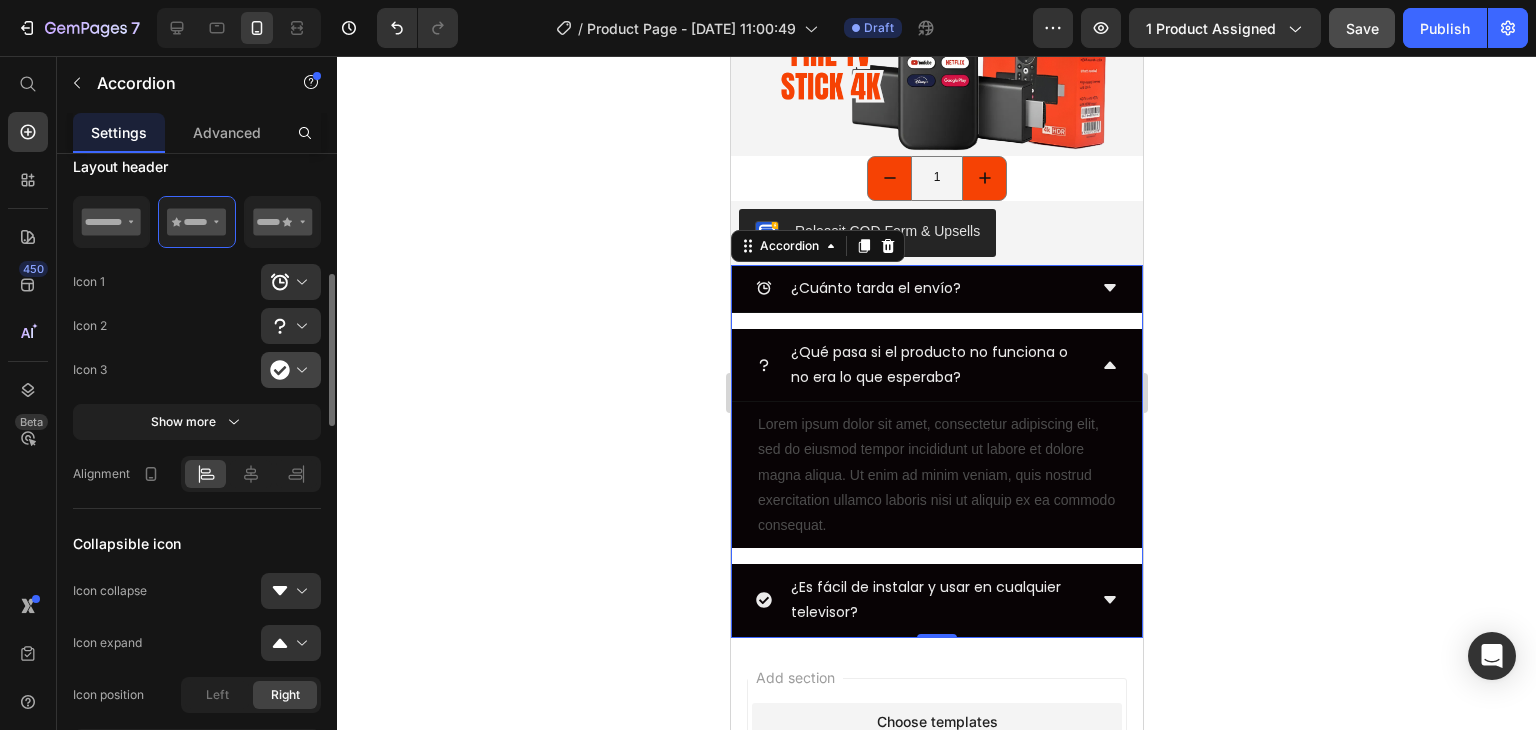 click at bounding box center [299, 370] 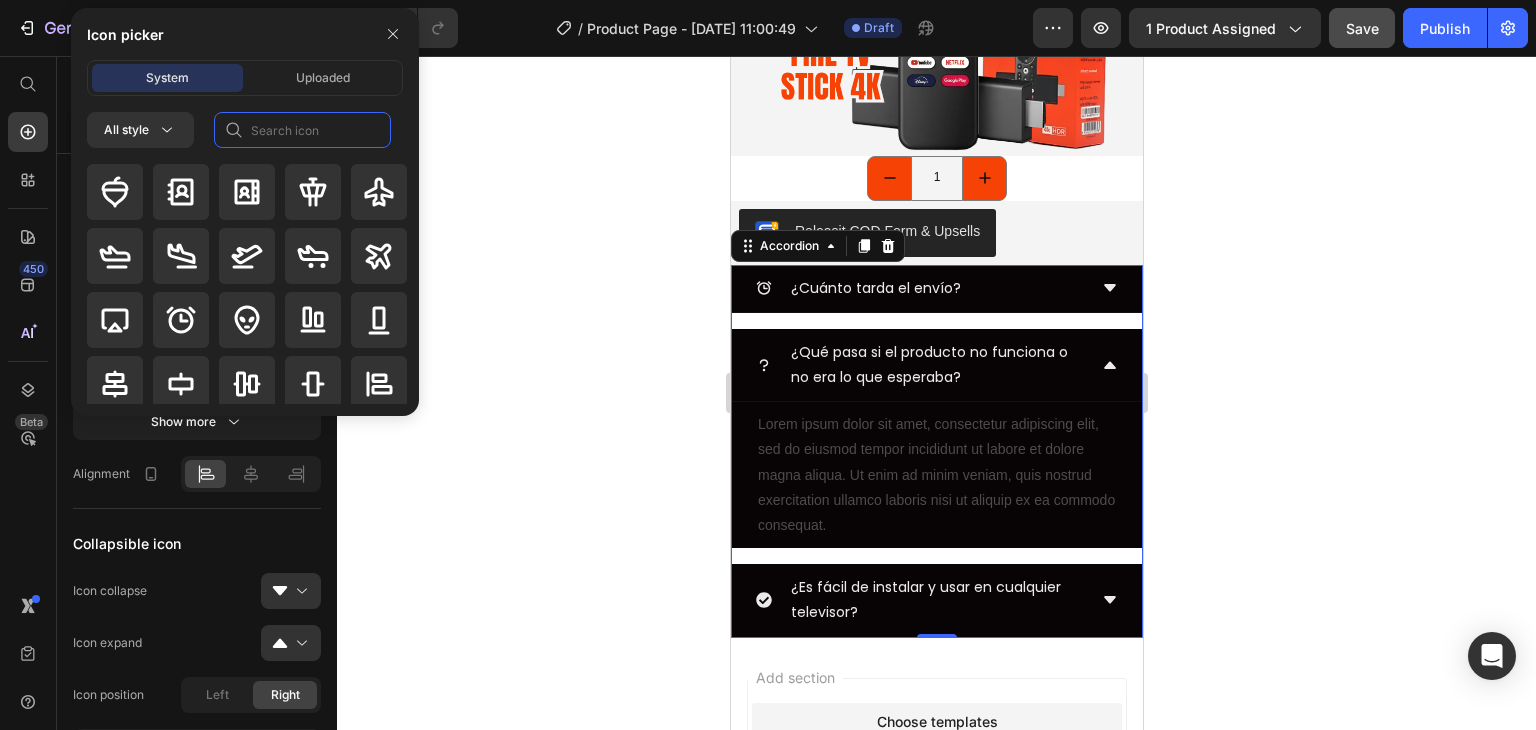 click 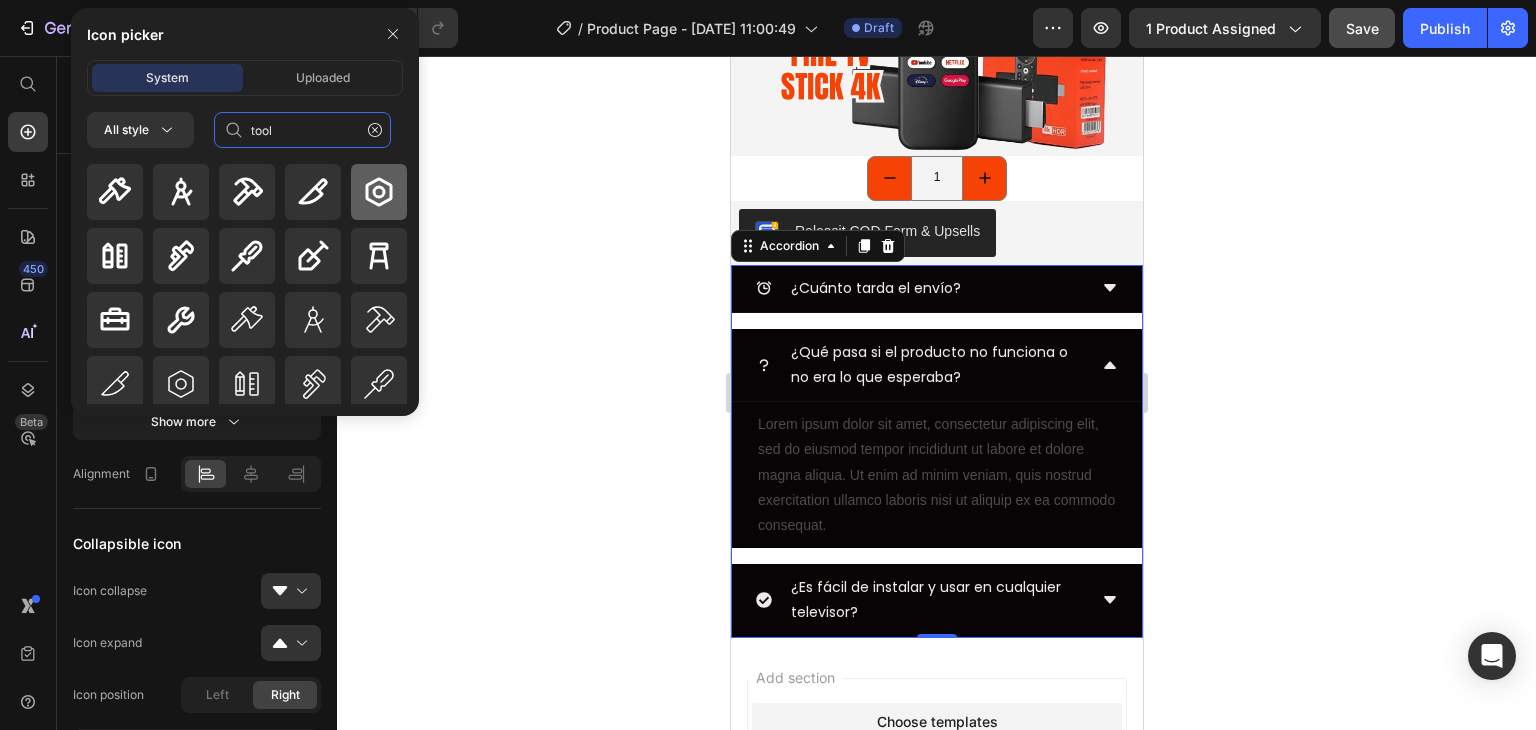 type on "tool" 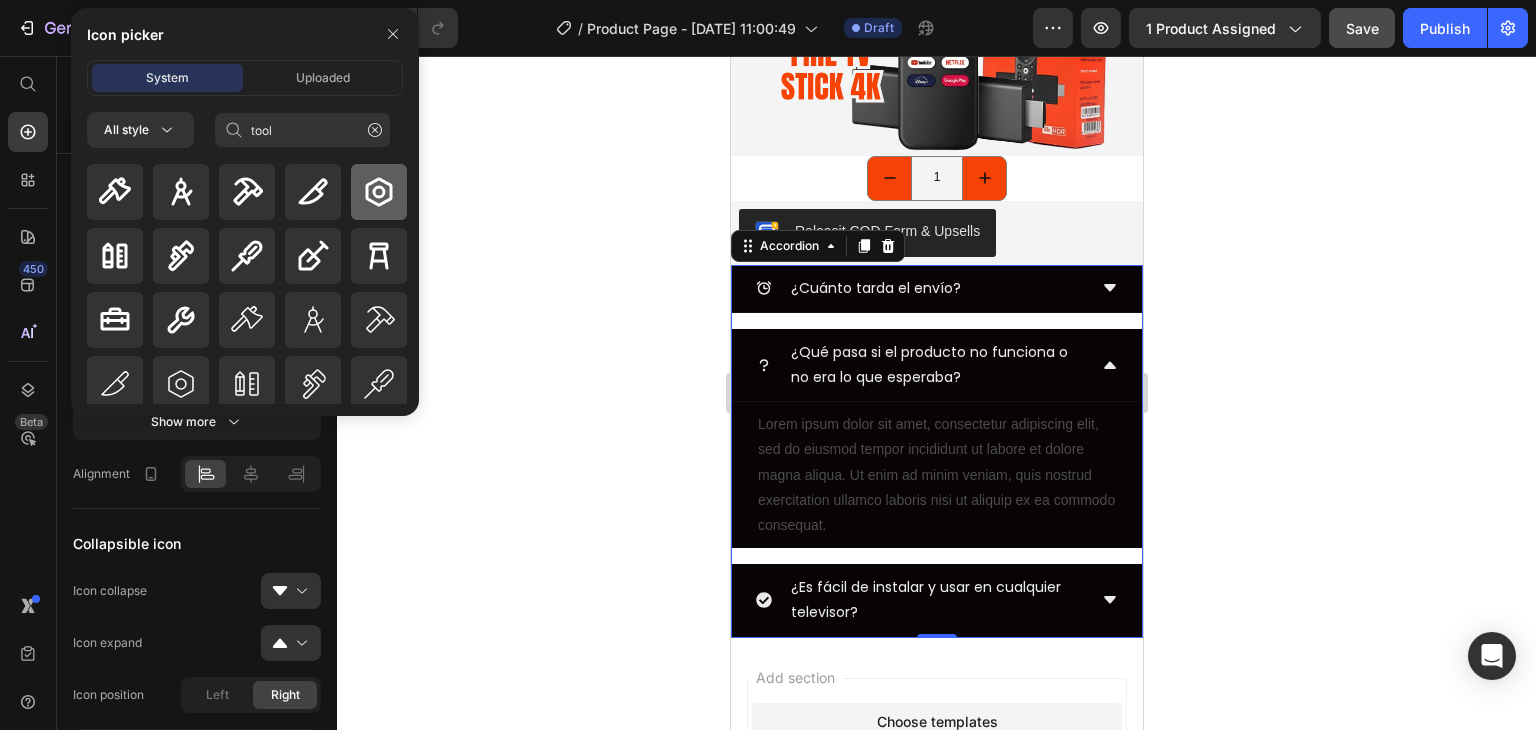 click 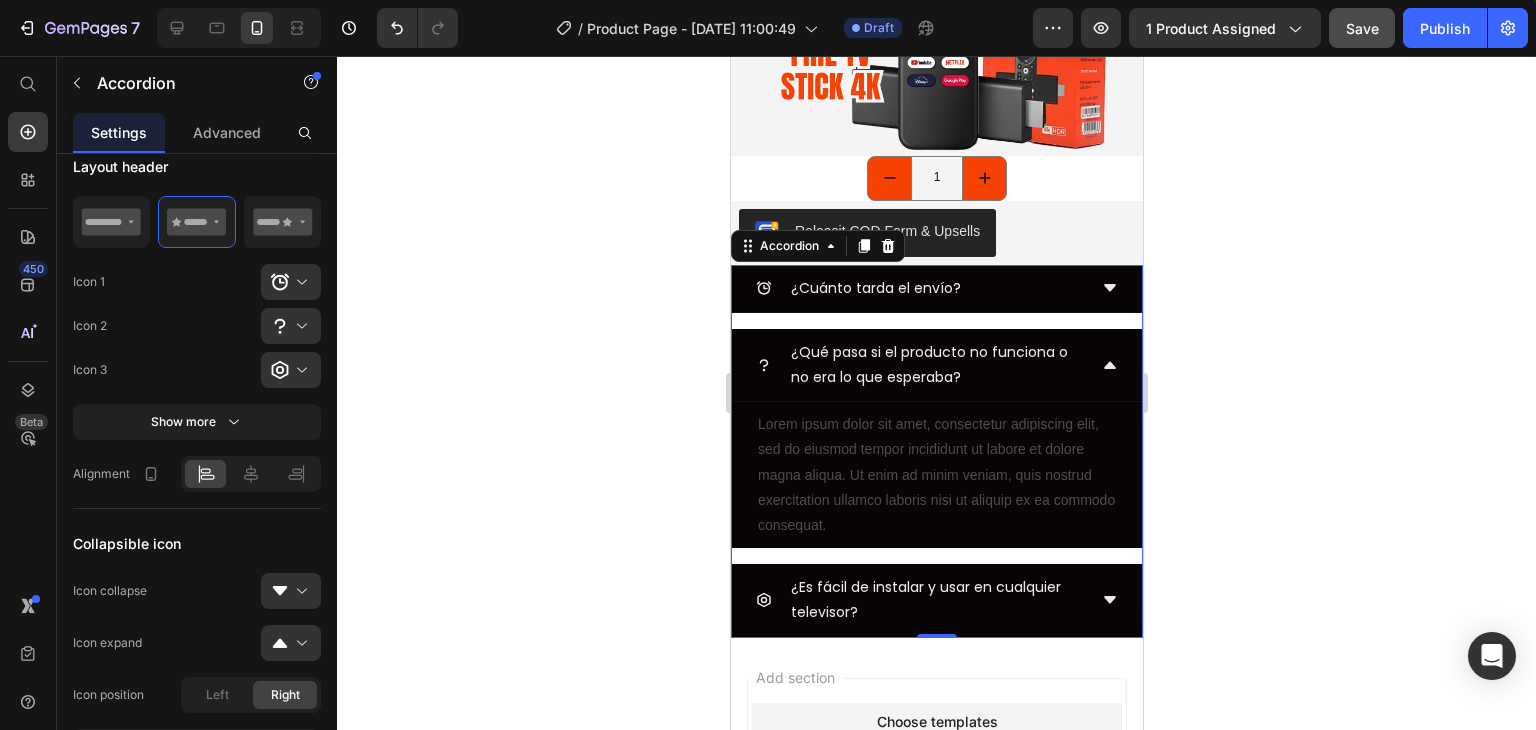 drag, startPoint x: 1234, startPoint y: 290, endPoint x: 1222, endPoint y: 294, distance: 12.649111 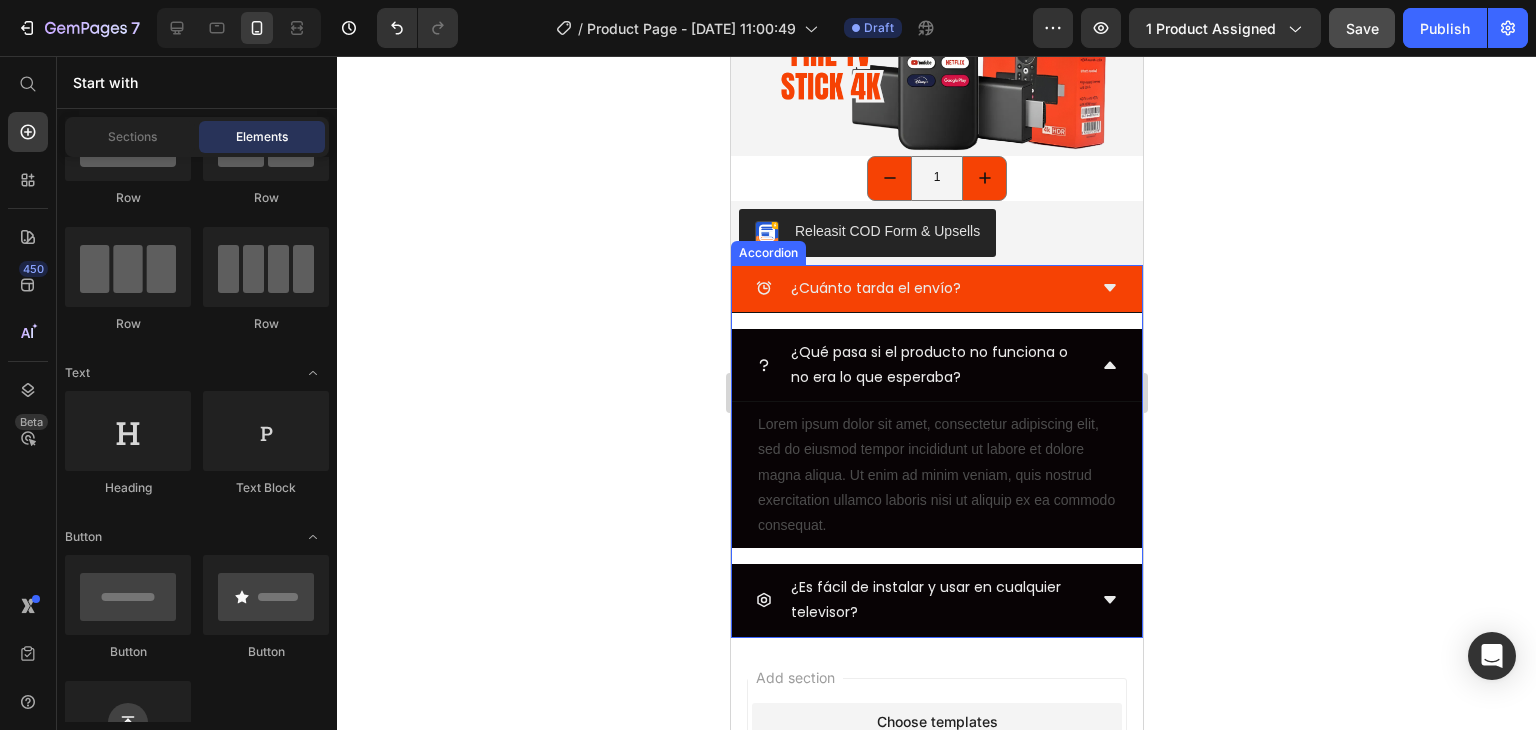 click on "¿Cuánto tarda el envío?" at bounding box center (875, 288) 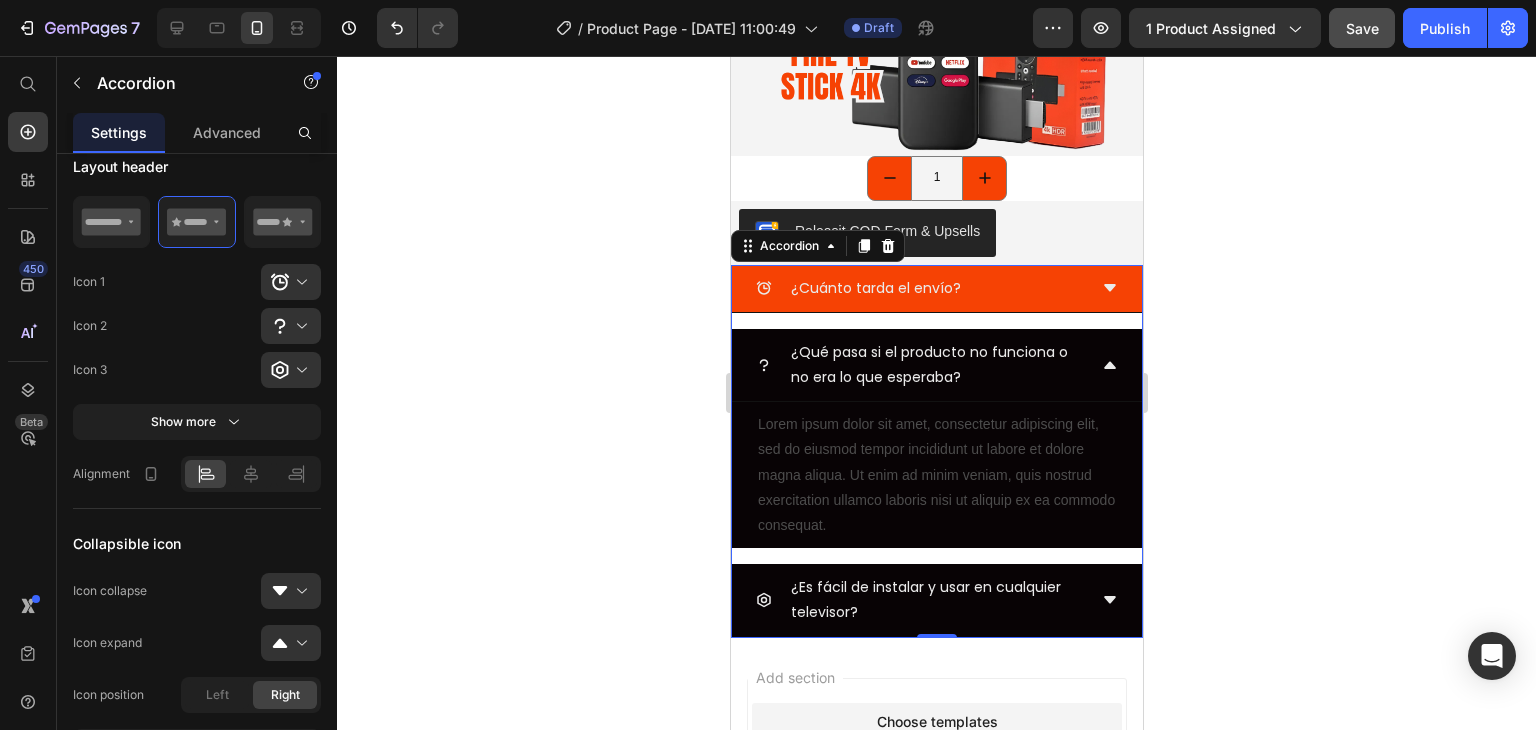 click on "¿Cuánto tarda el envío?" at bounding box center [920, 288] 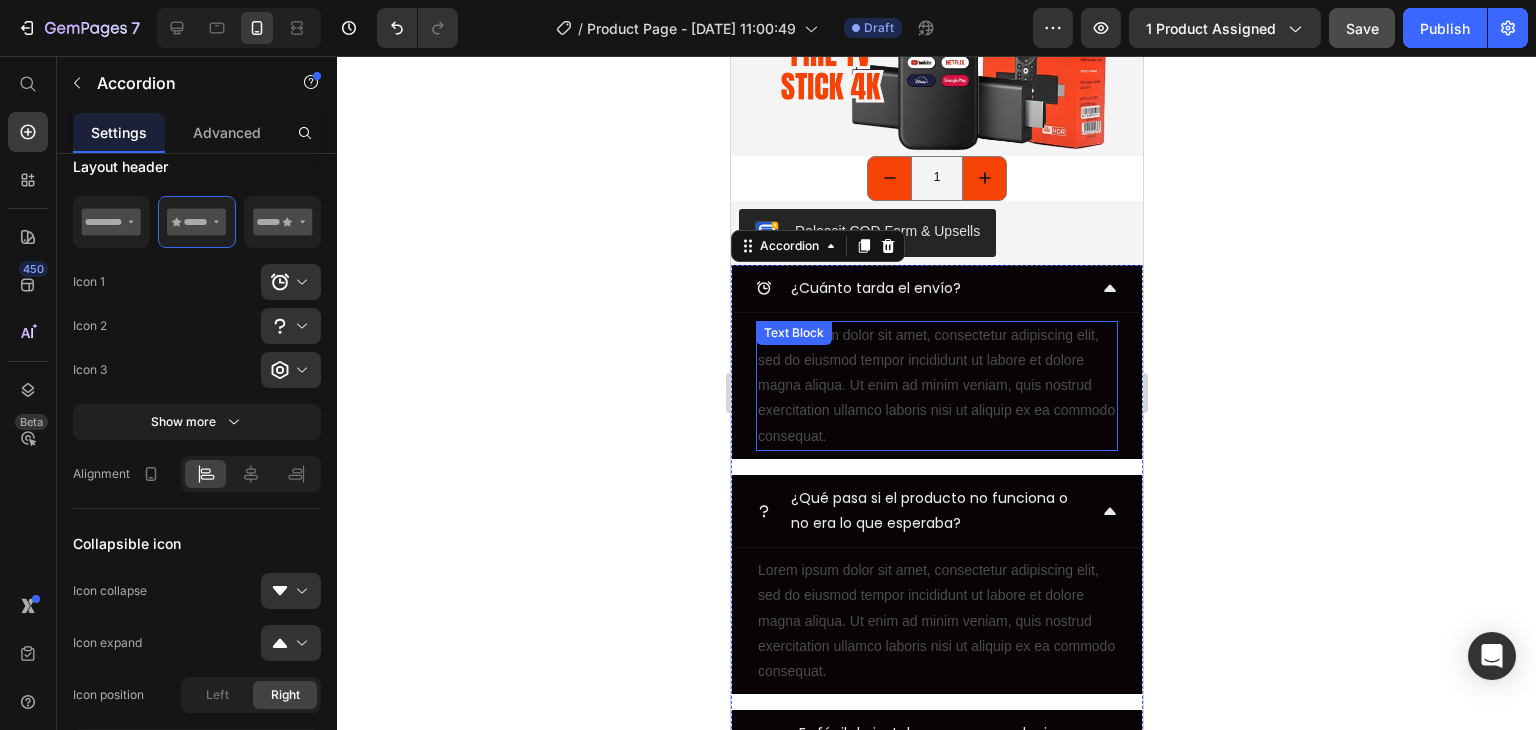 click on "Lorem ipsum dolor sit amet, consectetur adipiscing elit, sed do eiusmod tempor incididunt ut labore et dolore magna aliqua. Ut enim ad minim veniam, quis nostrud exercitation ullamco laboris nisi ut aliquip ex ea commodo consequat." at bounding box center (936, 386) 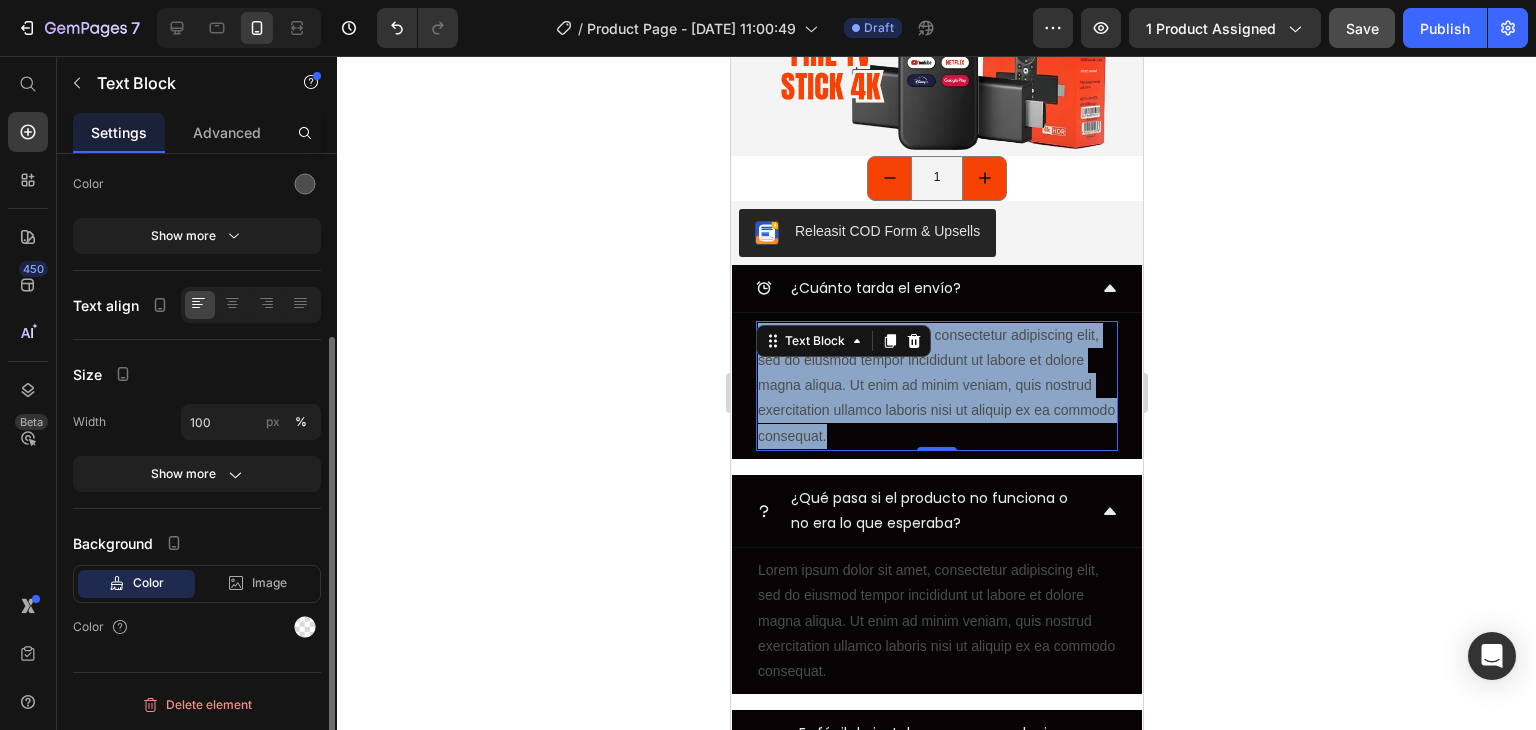 scroll, scrollTop: 0, scrollLeft: 0, axis: both 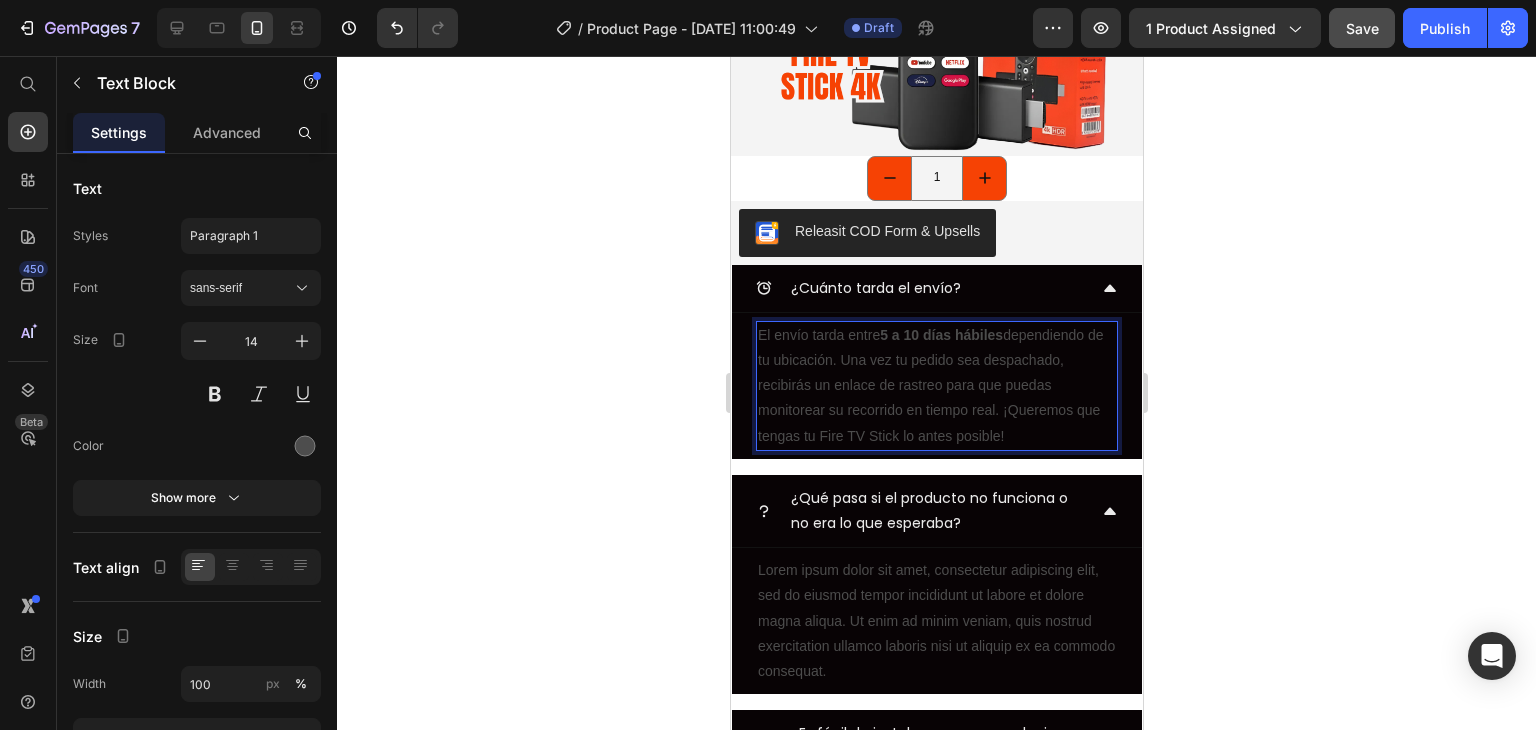 click 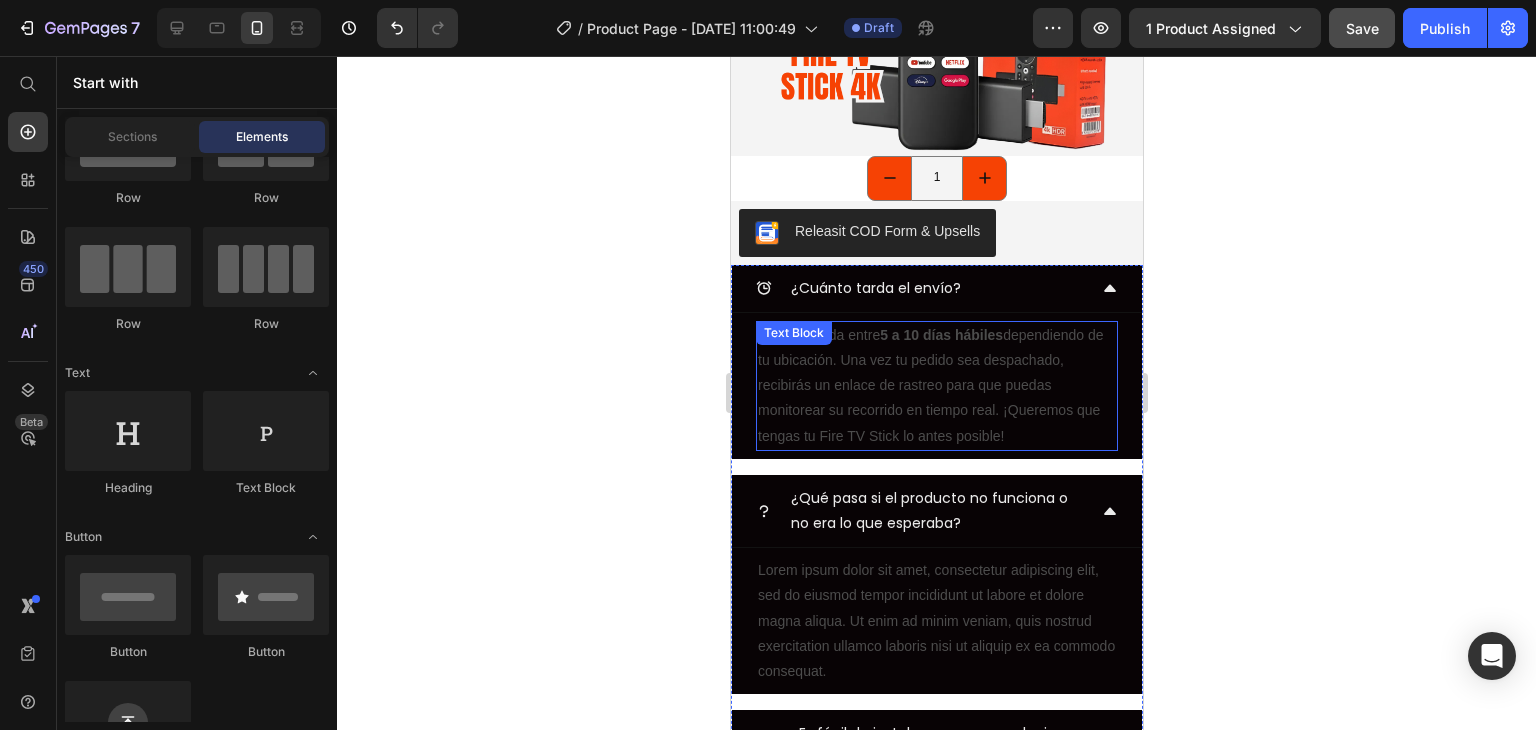 click on "El envío tarda entre  5 a 10 días hábiles  dependiendo de tu ubicación. Una vez tu pedido sea despachado, recibirás un enlace de rastreo para que puedas monitorear su recorrido en tiempo real. ¡Queremos que tengas tu Fire TV Stick lo antes posible!" at bounding box center (936, 386) 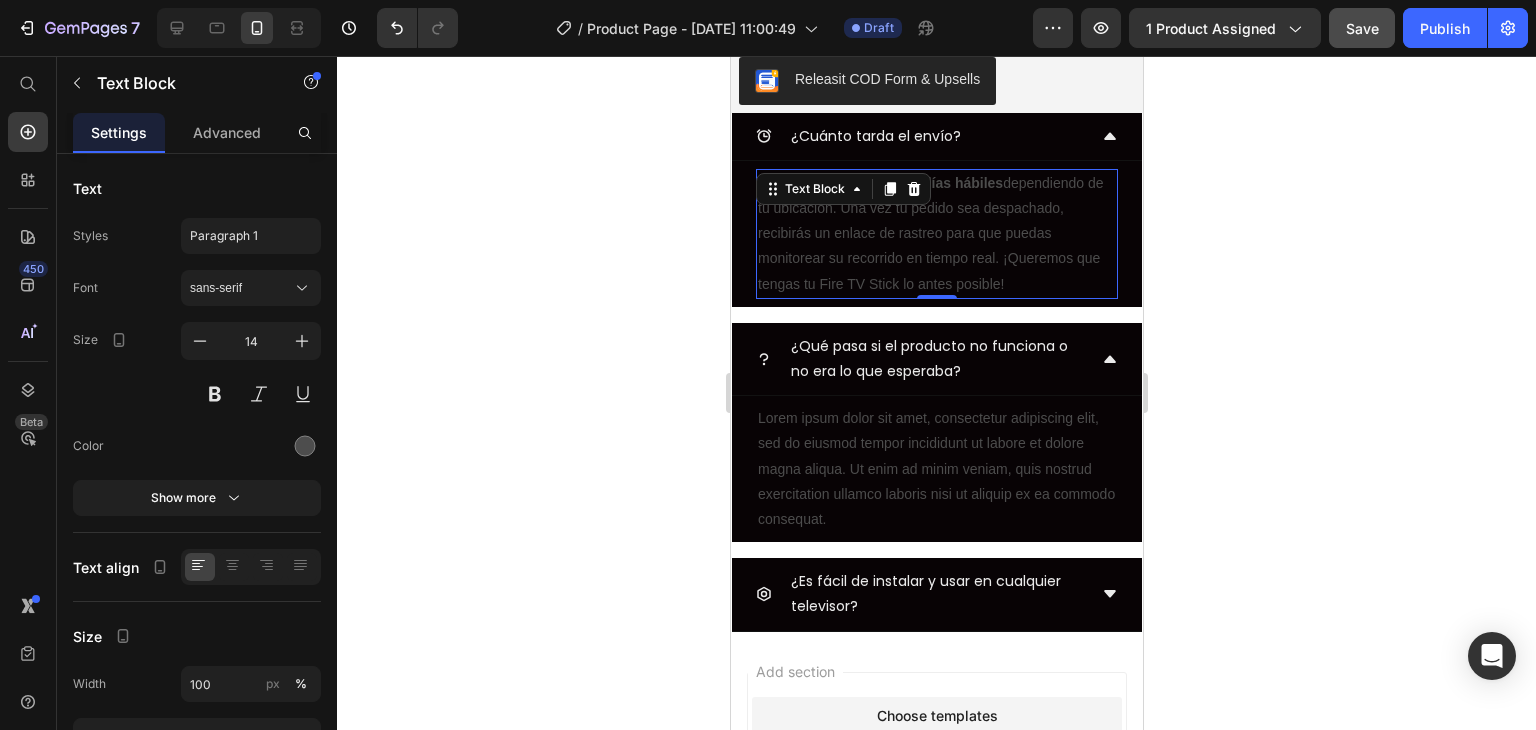 scroll, scrollTop: 2000, scrollLeft: 0, axis: vertical 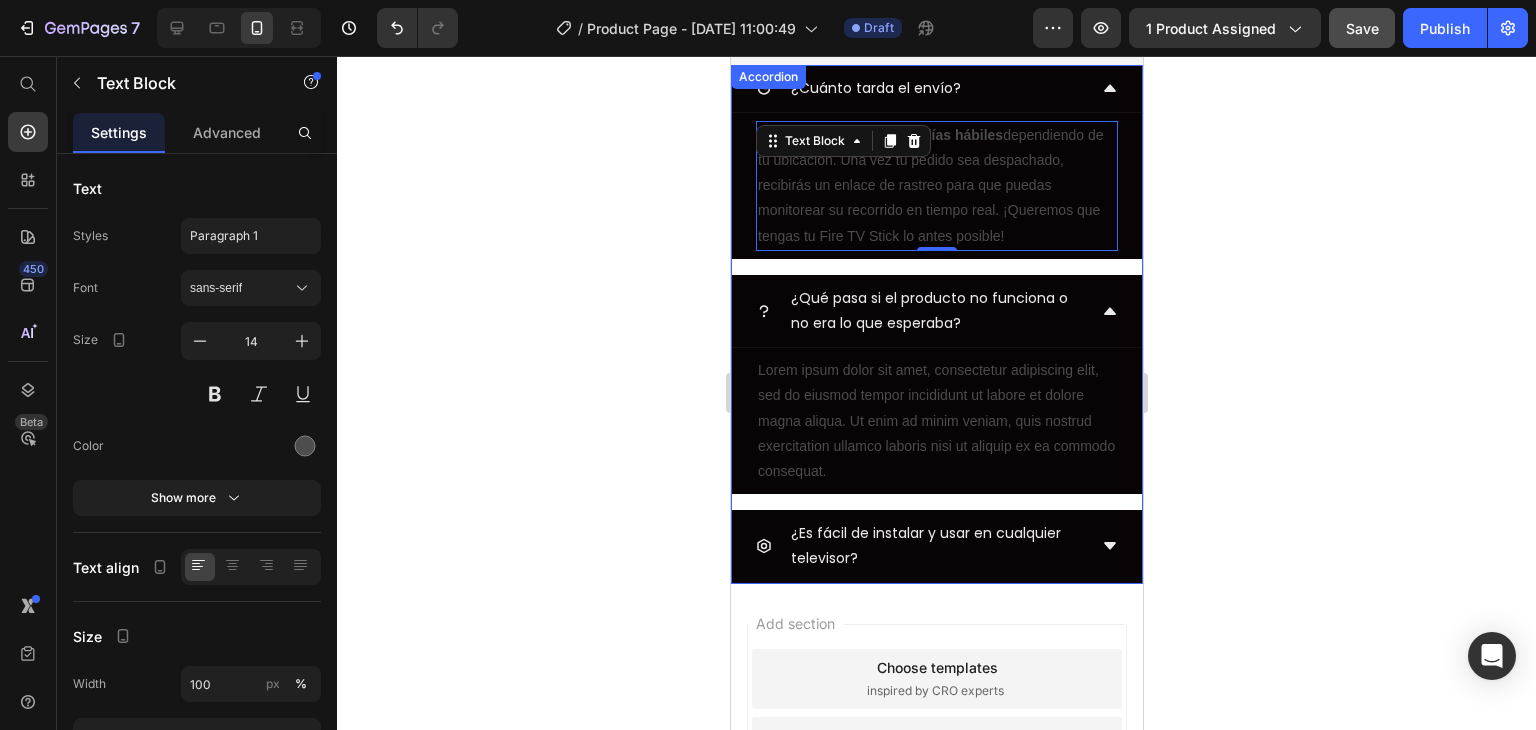 click 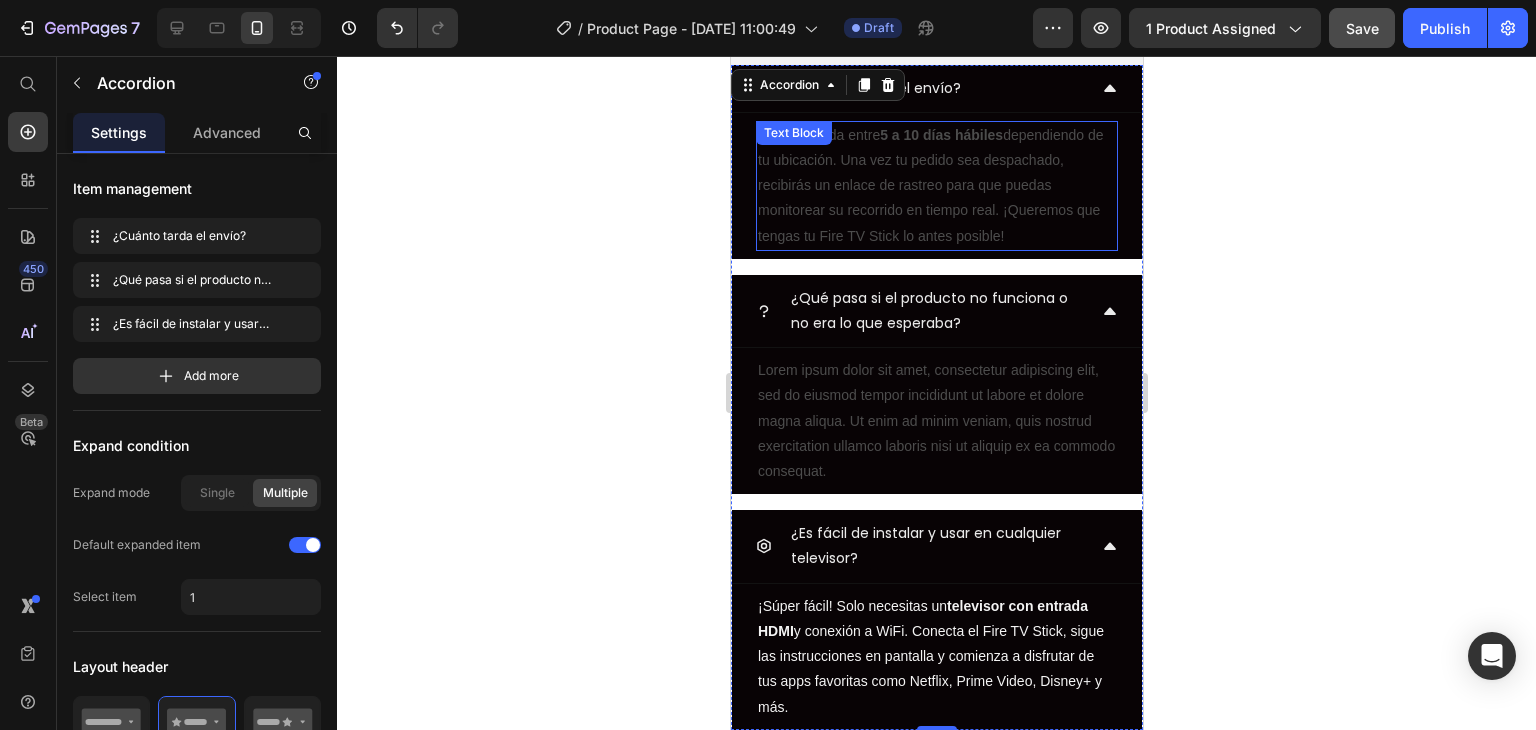 click on "El envío tarda entre  5 a 10 días hábiles  dependiendo de tu ubicación. Una vez tu pedido sea despachado, recibirás un enlace de rastreo para que puedas monitorear su recorrido en tiempo real. ¡Queremos que tengas tu Fire TV Stick lo antes posible!" at bounding box center [936, 186] 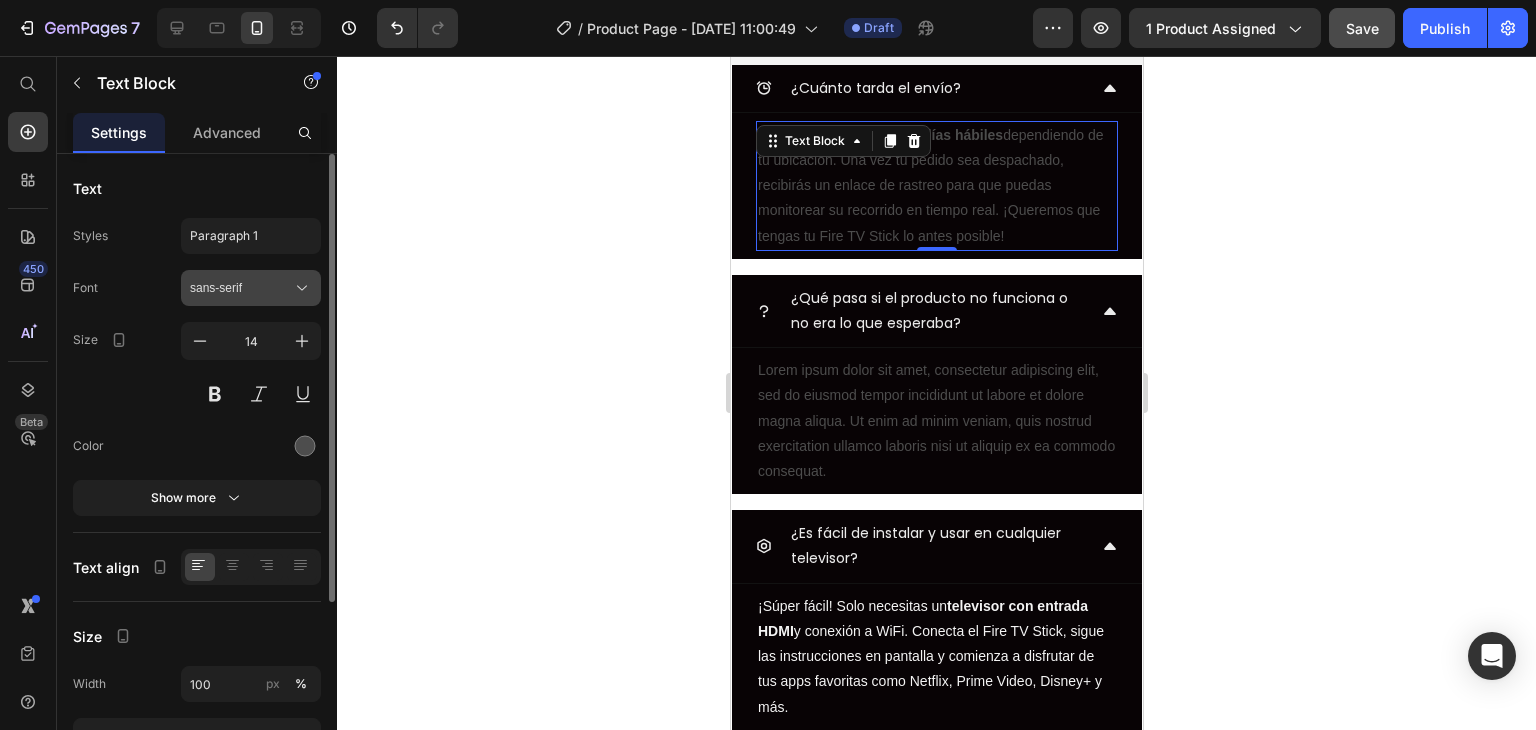 click on "sans-serif" at bounding box center (251, 288) 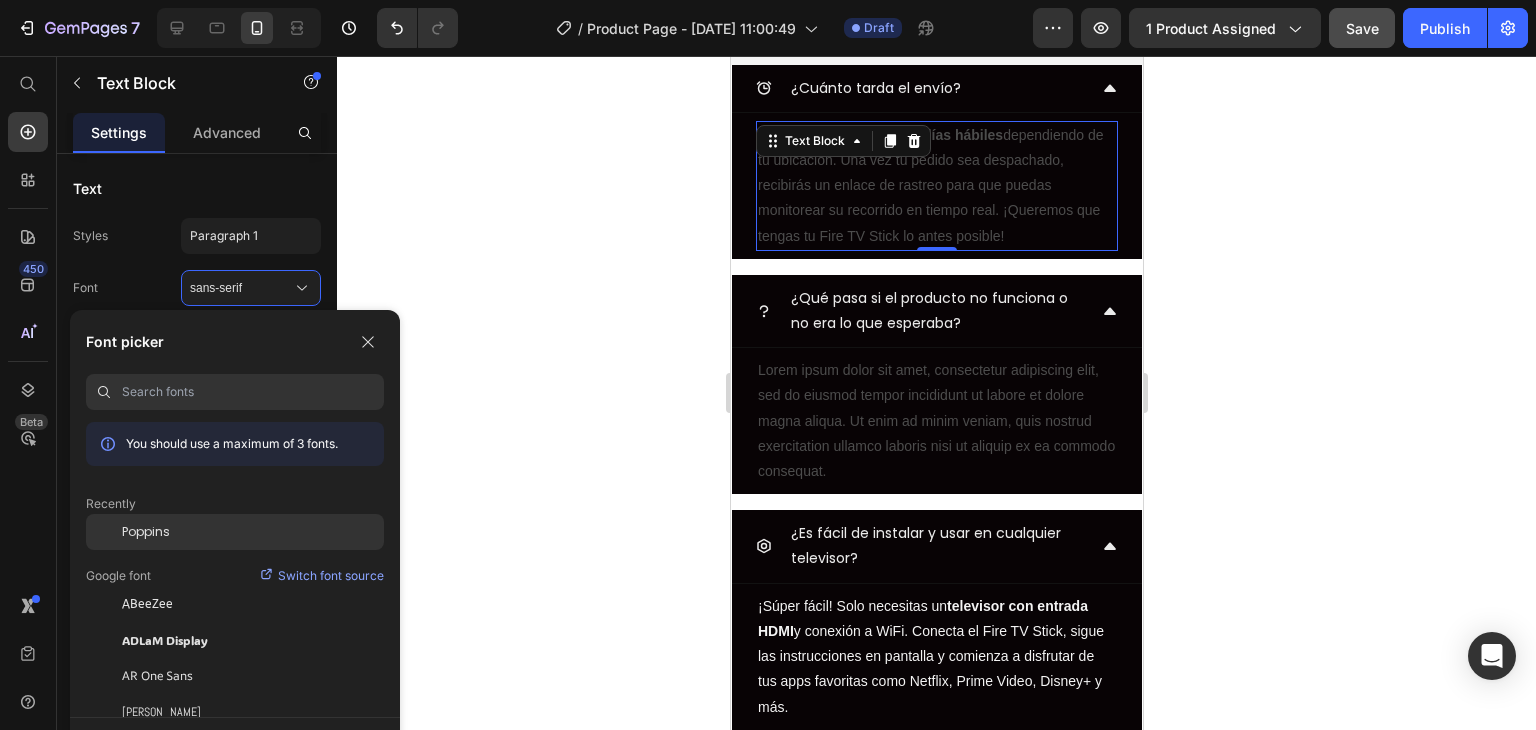 click 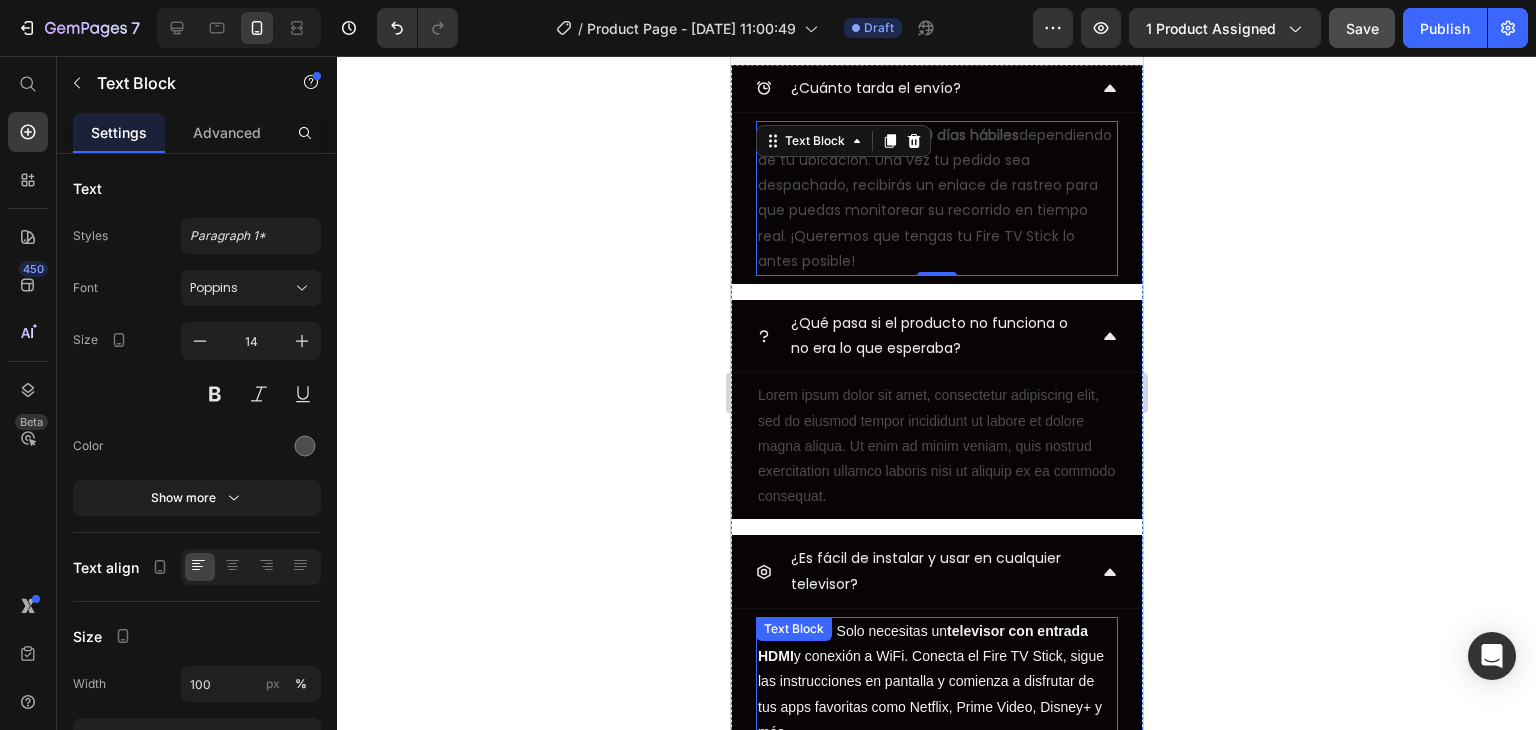 click on "¡Súper fácil! Solo necesitas un  televisor con entrada HDMI  y conexión a WiFi. Conecta el Fire TV Stick, sigue las instrucciones en pantalla y comienza a disfrutar de tus apps favoritas como Netflix, Prime Video, Disney+ y más." at bounding box center (936, 682) 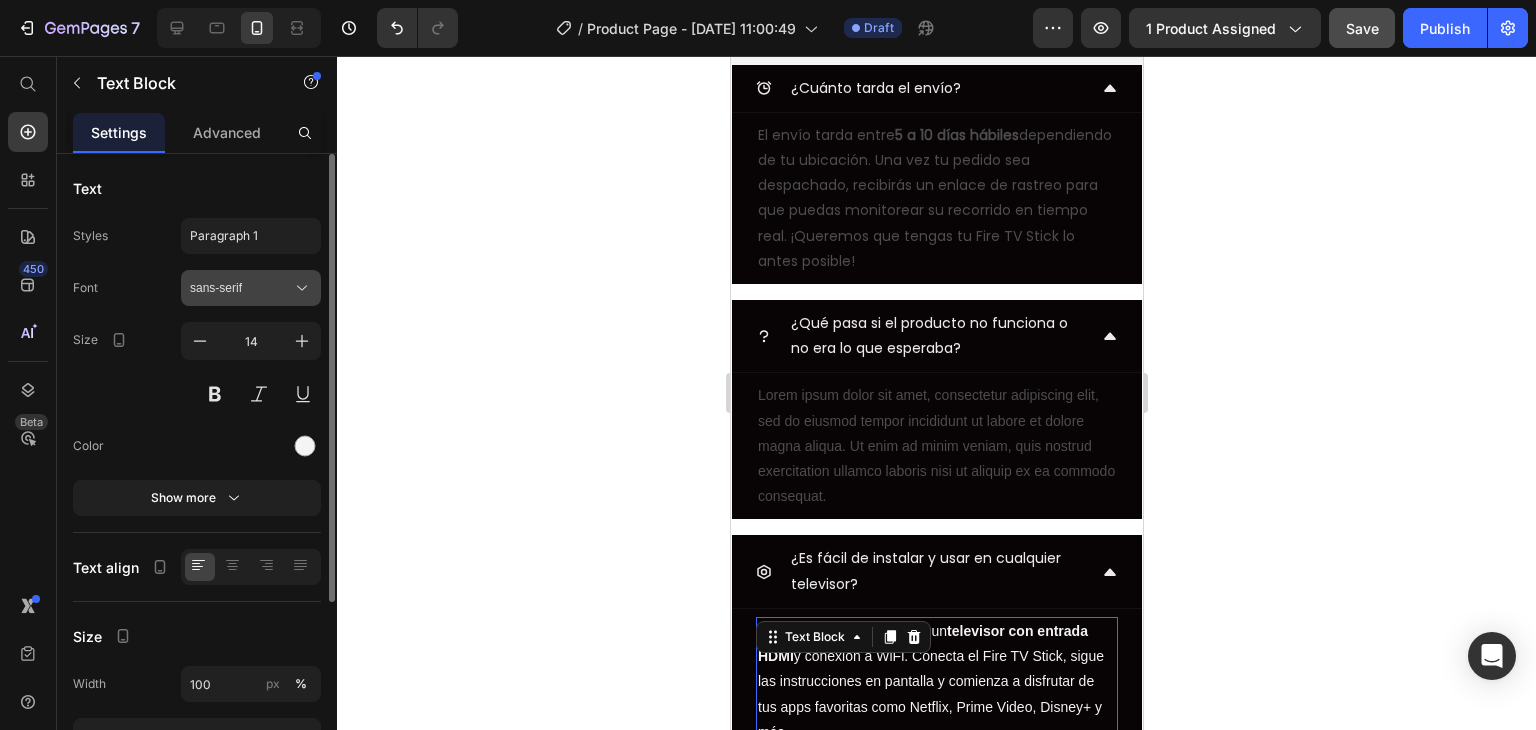 click on "sans-serif" at bounding box center (241, 288) 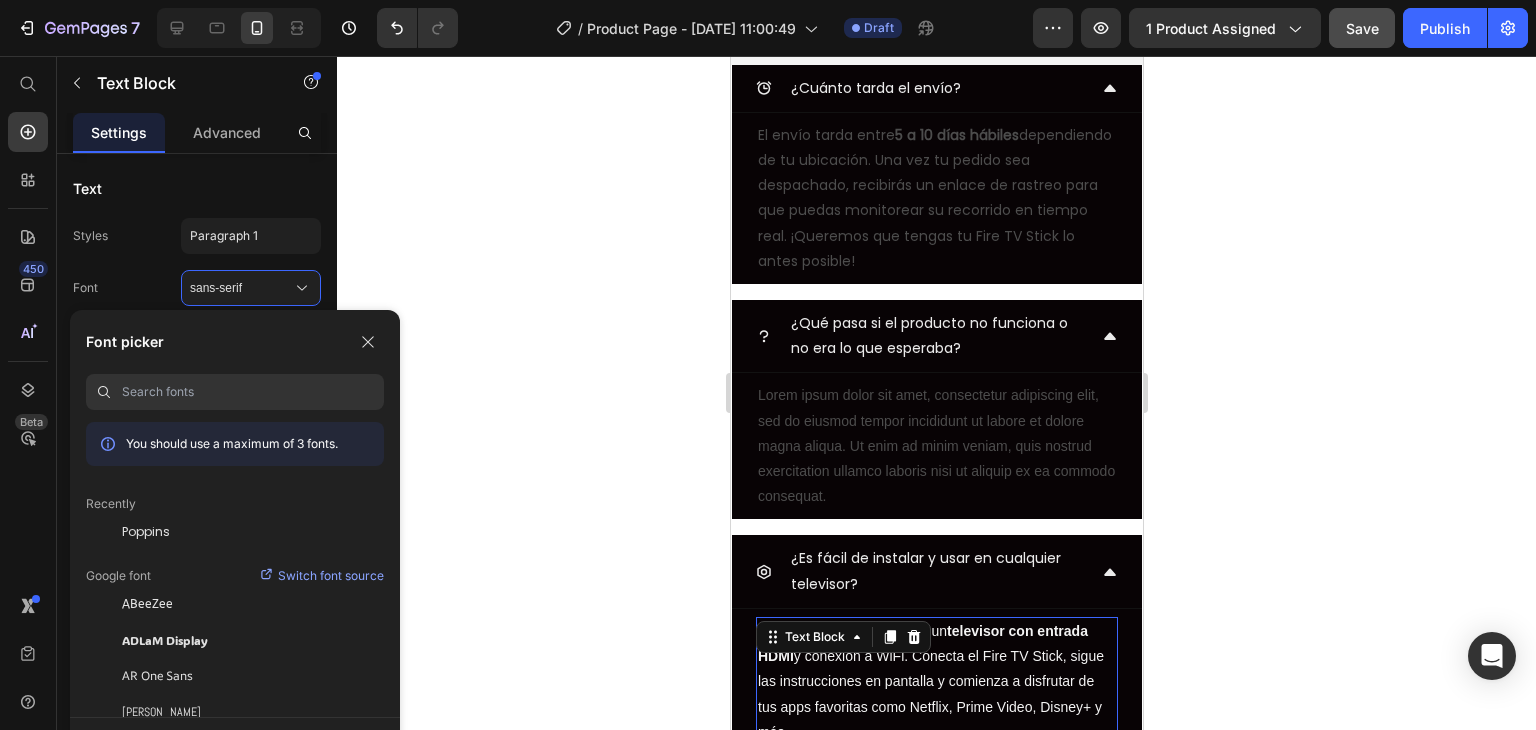 drag, startPoint x: 180, startPoint y: 531, endPoint x: 615, endPoint y: 333, distance: 477.94247 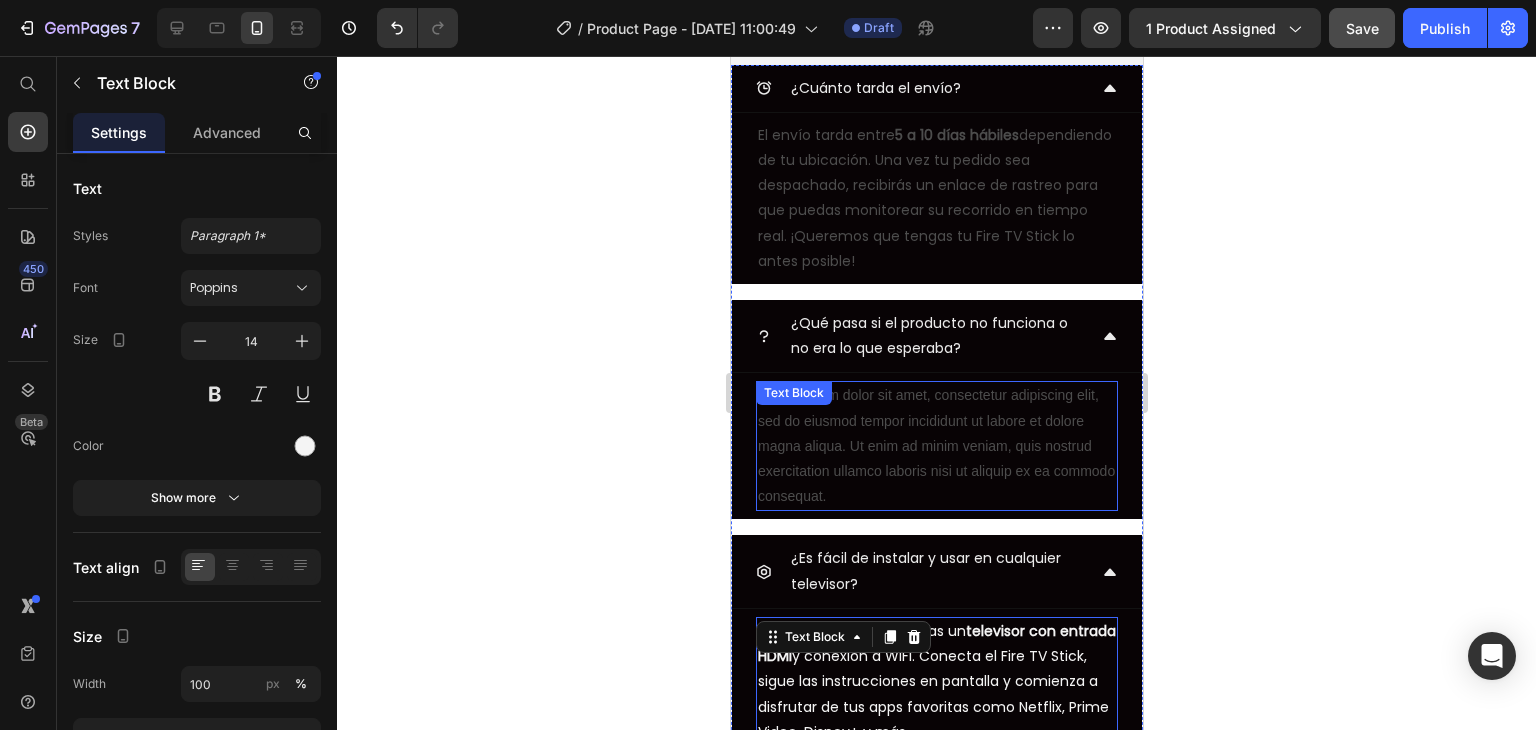 click on "Lorem ipsum dolor sit amet, consectetur adipiscing elit, sed do eiusmod tempor incididunt ut labore et dolore magna aliqua. Ut enim ad minim veniam, quis nostrud exercitation ullamco laboris nisi ut aliquip ex ea commodo consequat." at bounding box center (936, 446) 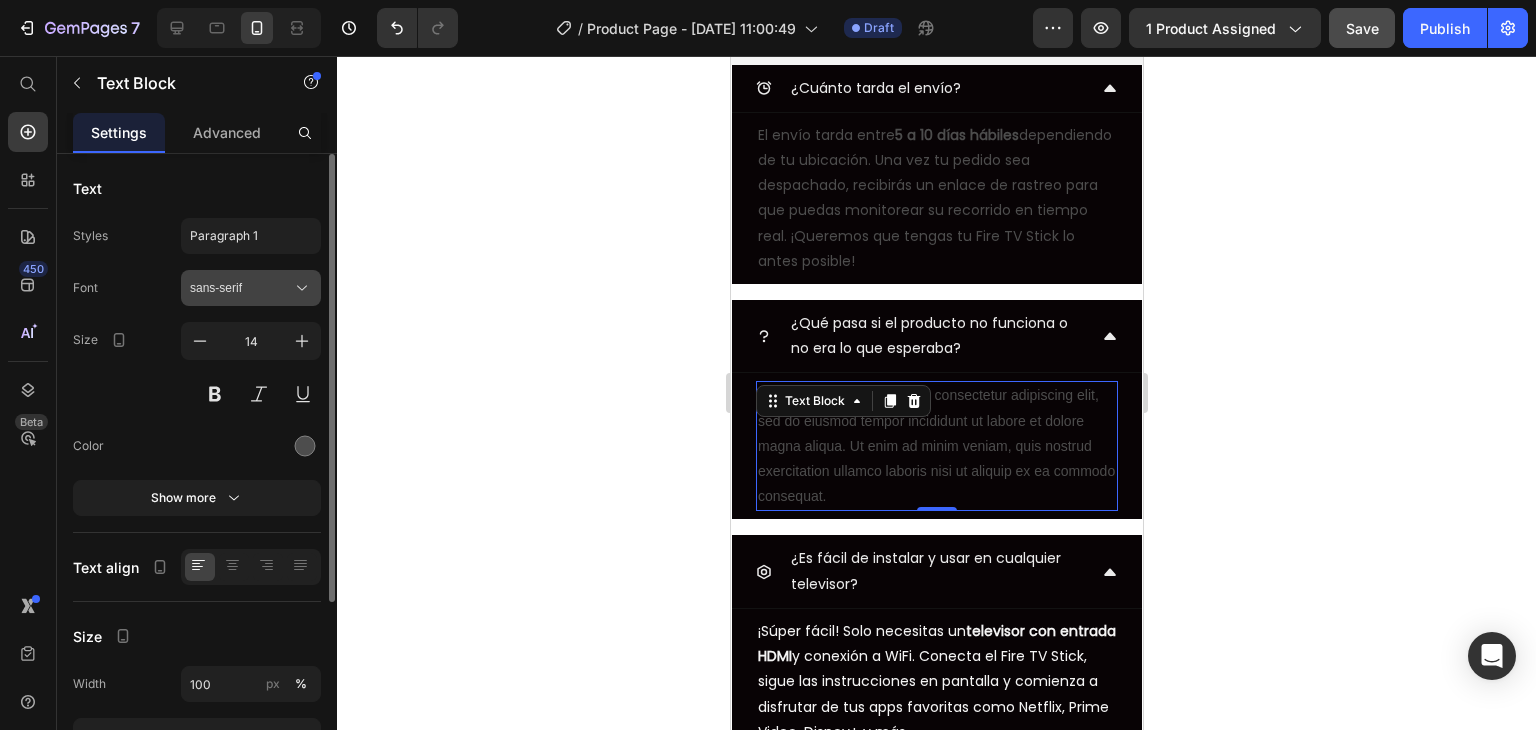 click on "sans-serif" at bounding box center [251, 288] 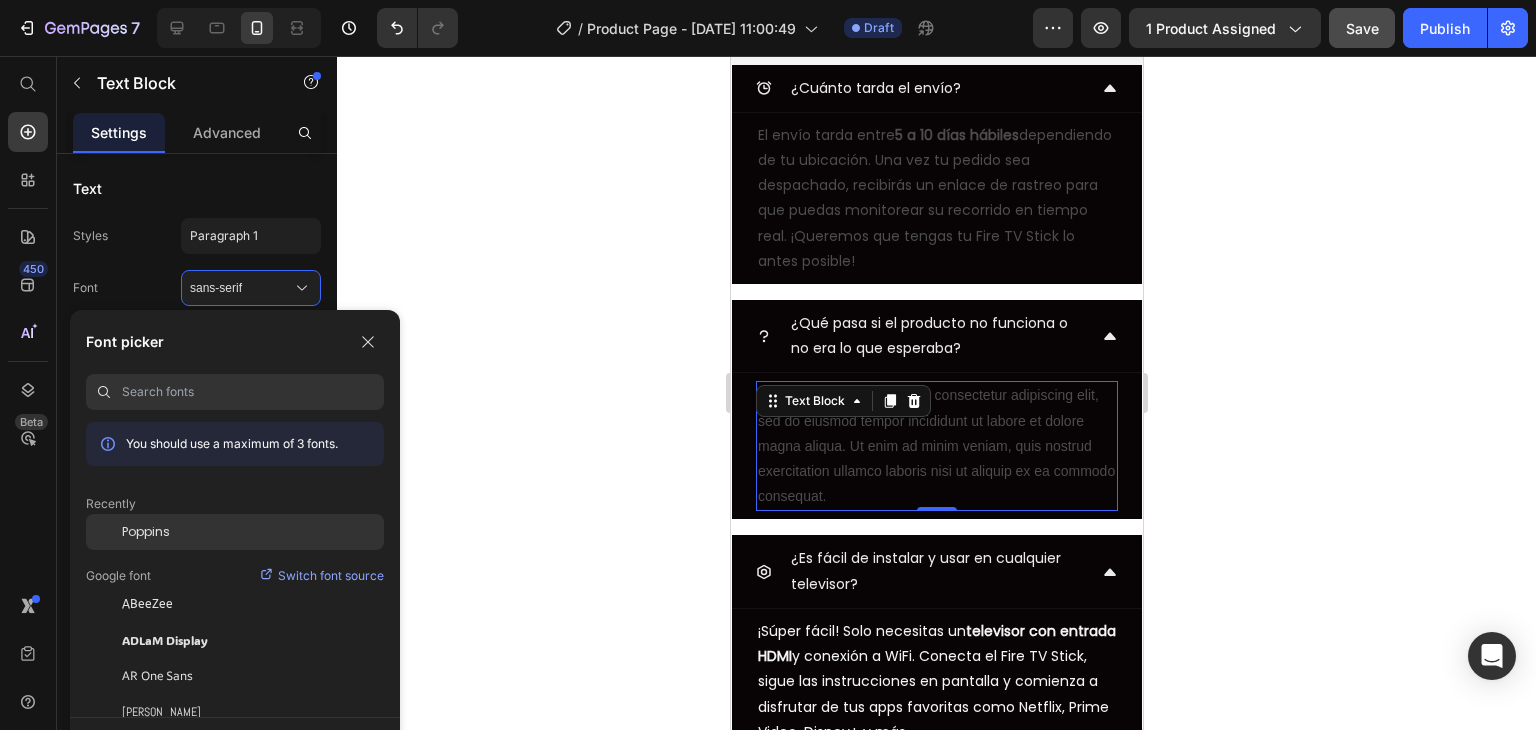 drag, startPoint x: 153, startPoint y: 537, endPoint x: 171, endPoint y: 515, distance: 28.42534 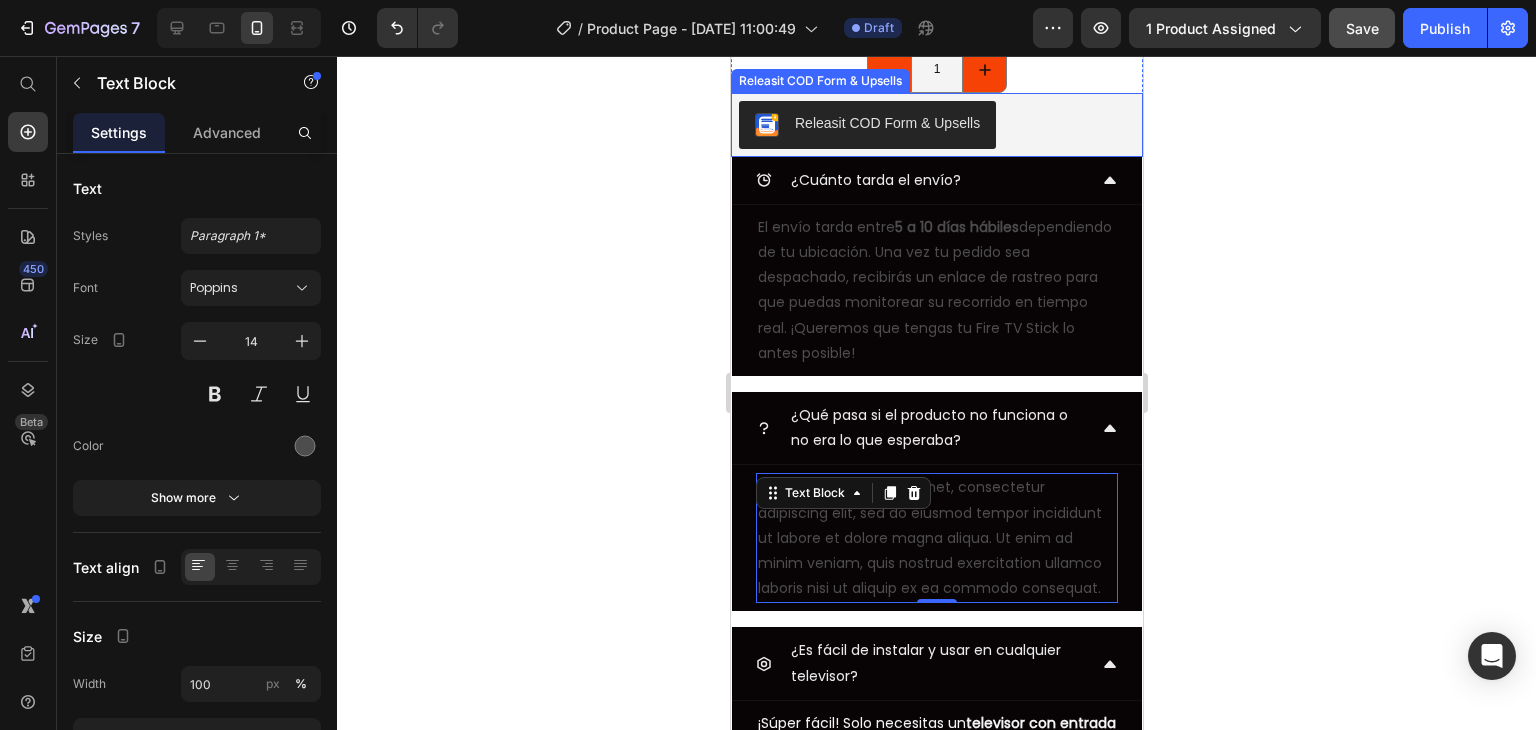 scroll, scrollTop: 1800, scrollLeft: 0, axis: vertical 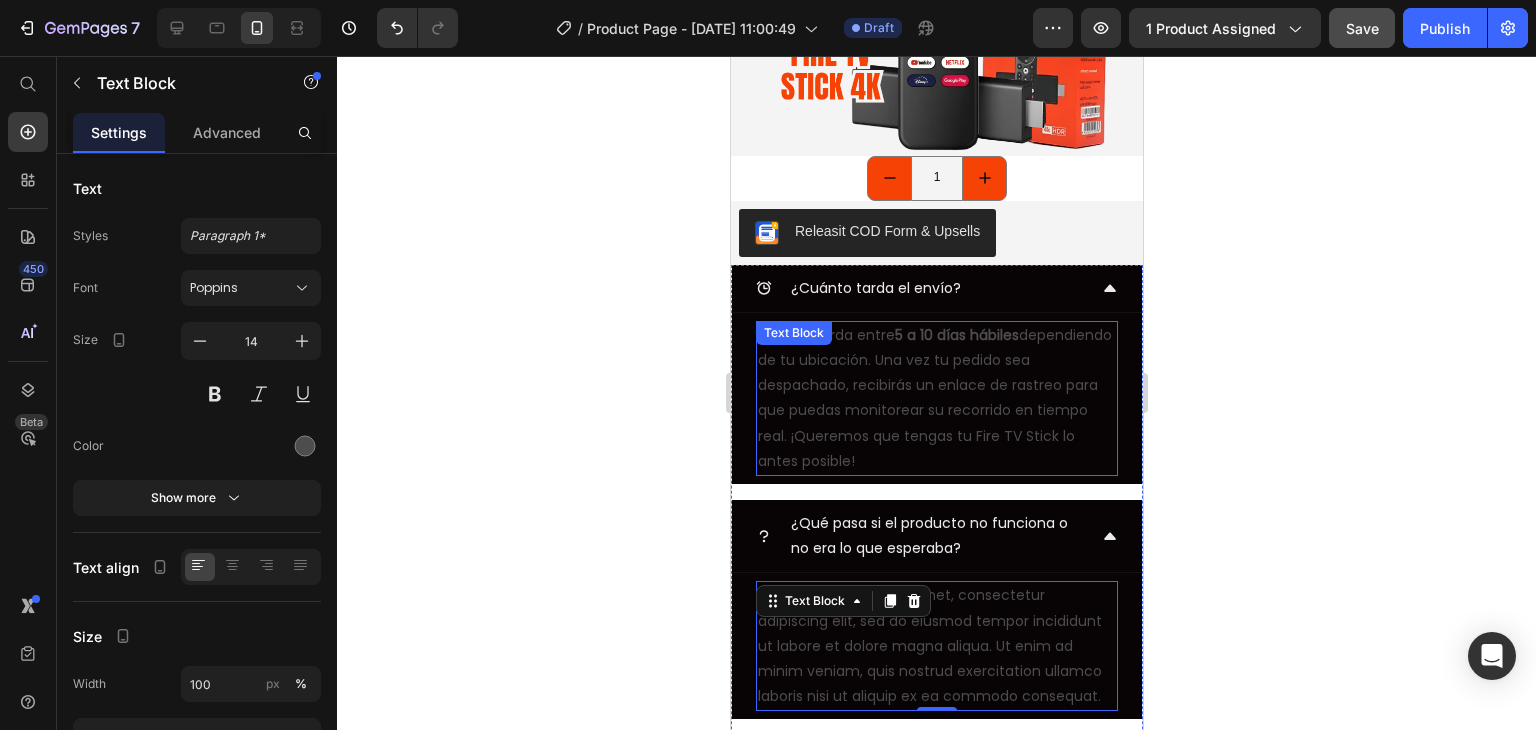 click on "El envío tarda entre  5 a 10 días hábiles  dependiendo de tu ubicación. Una vez tu pedido sea despachado, recibirás un enlace de rastreo para que puedas monitorear su recorrido en tiempo real. ¡Queremos que tengas tu Fire TV Stick lo antes posible!" at bounding box center [936, 398] 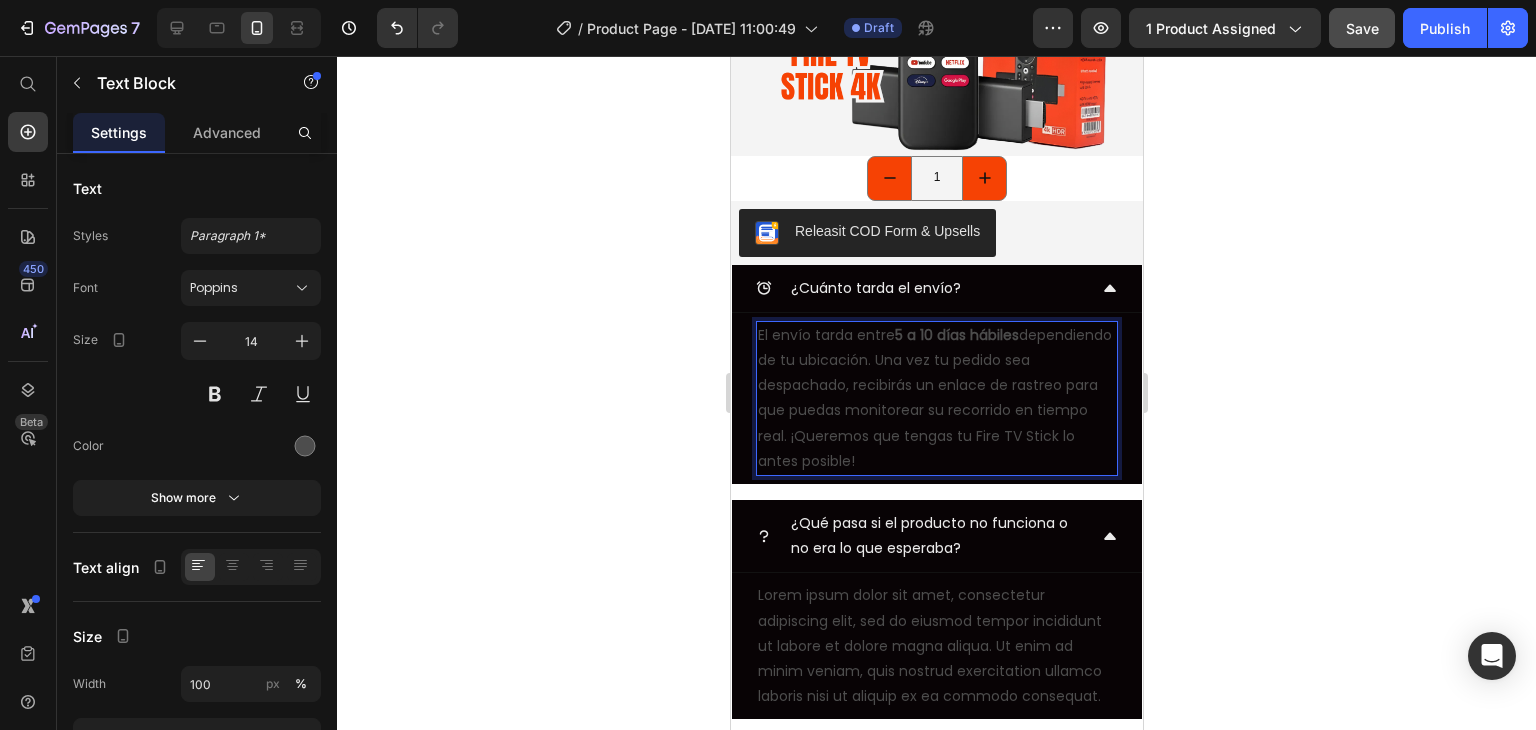 click on "El envío tarda entre  5 a 10 días hábiles  dependiendo de tu ubicación. Una vez tu pedido sea despachado, recibirás un enlace de rastreo para que puedas monitorear su recorrido en tiempo real. ¡Queremos que tengas tu Fire TV Stick lo antes posible!" at bounding box center [936, 398] 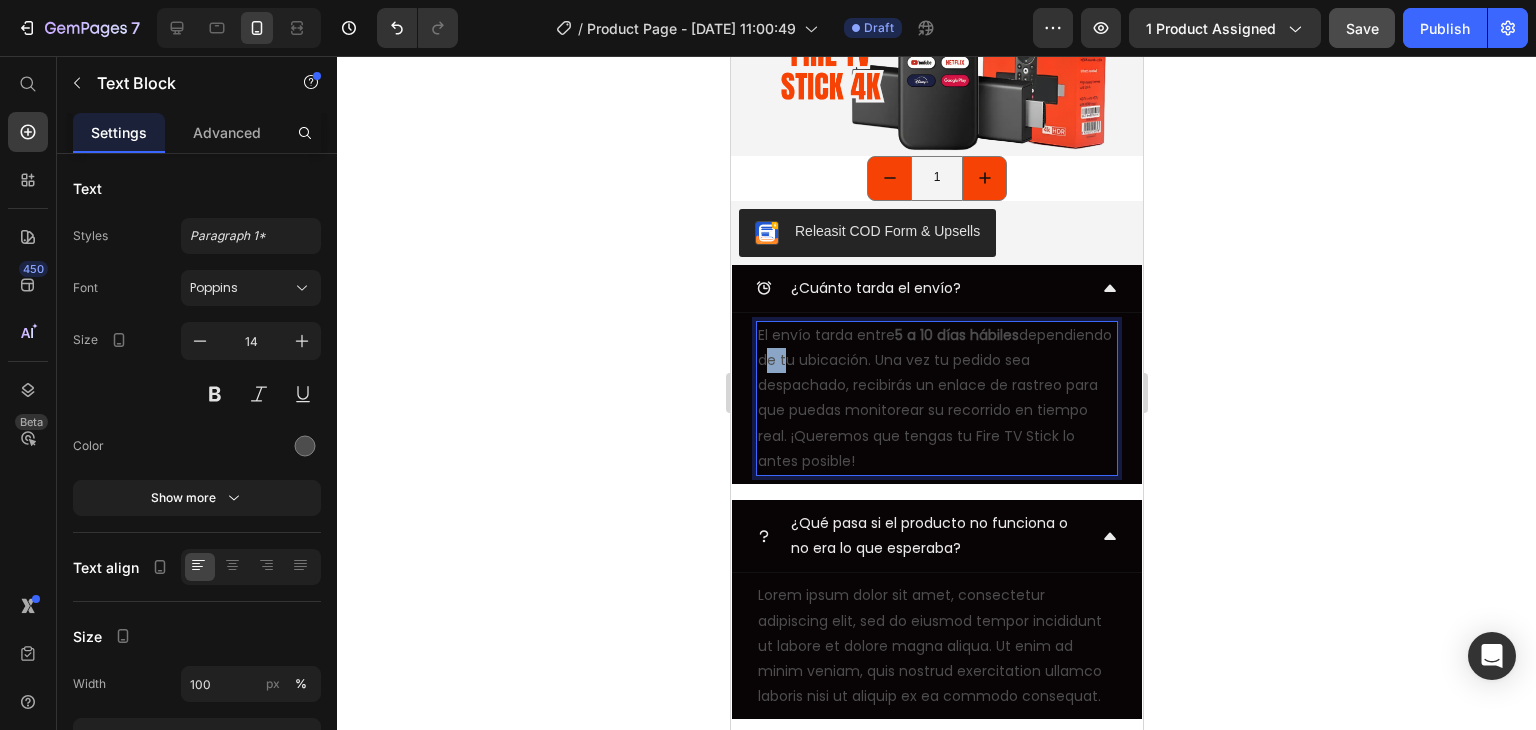 click on "El envío tarda entre  5 a 10 días hábiles  dependiendo de tu ubicación. Una vez tu pedido sea despachado, recibirás un enlace de rastreo para que puedas monitorear su recorrido en tiempo real. ¡Queremos que tengas tu Fire TV Stick lo antes posible!" at bounding box center (936, 398) 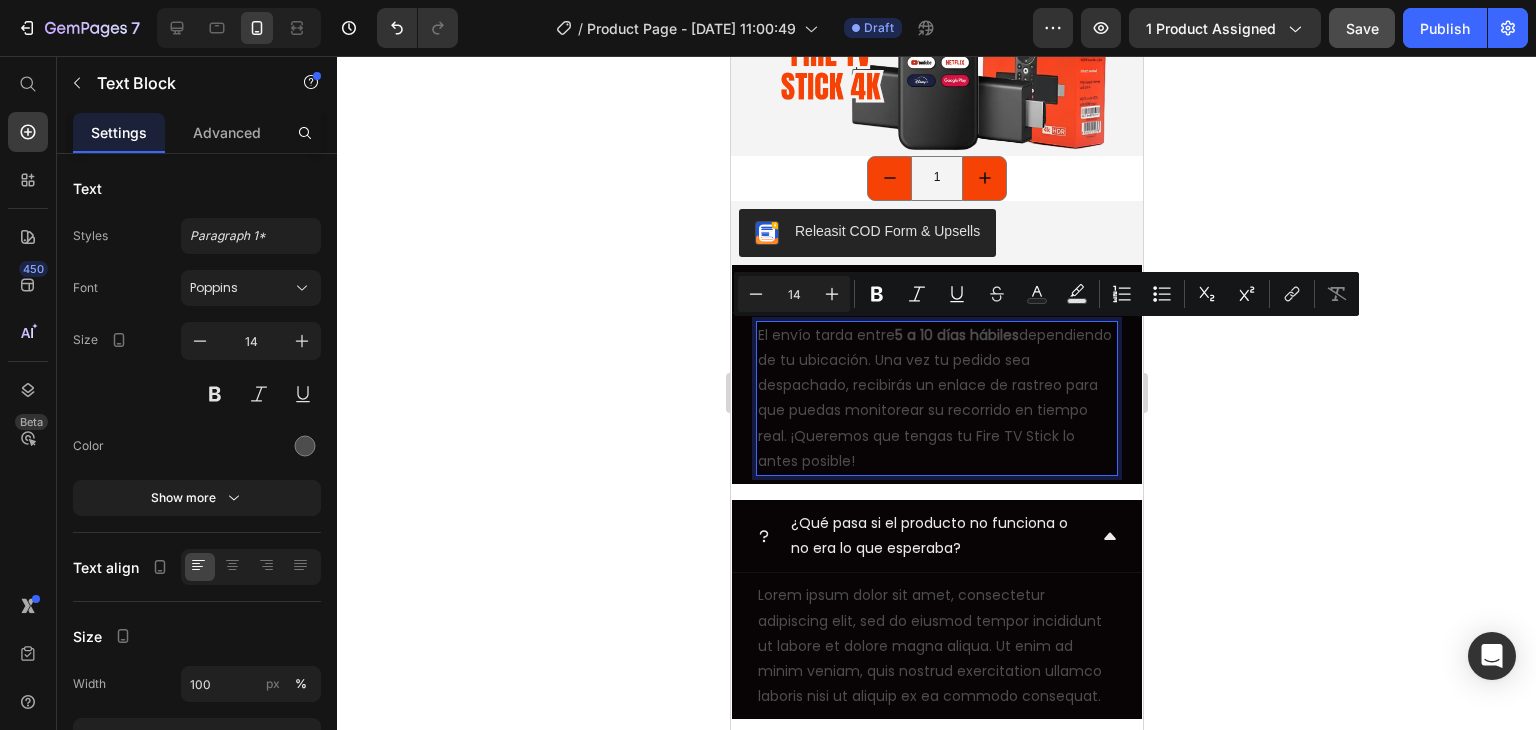 drag, startPoint x: 916, startPoint y: 363, endPoint x: 917, endPoint y: 329, distance: 34.0147 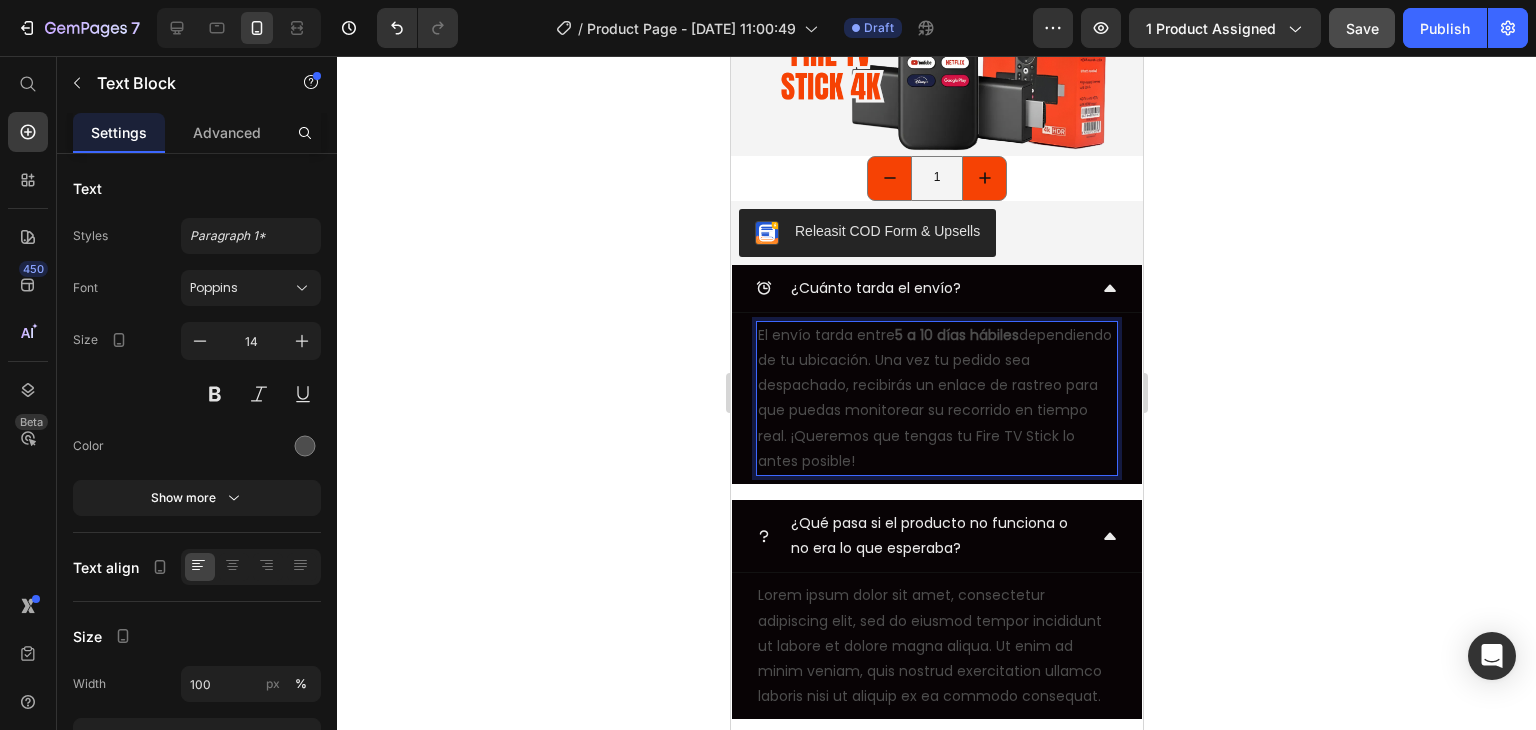 click on "5 a 10 días hábiles" at bounding box center [956, 335] 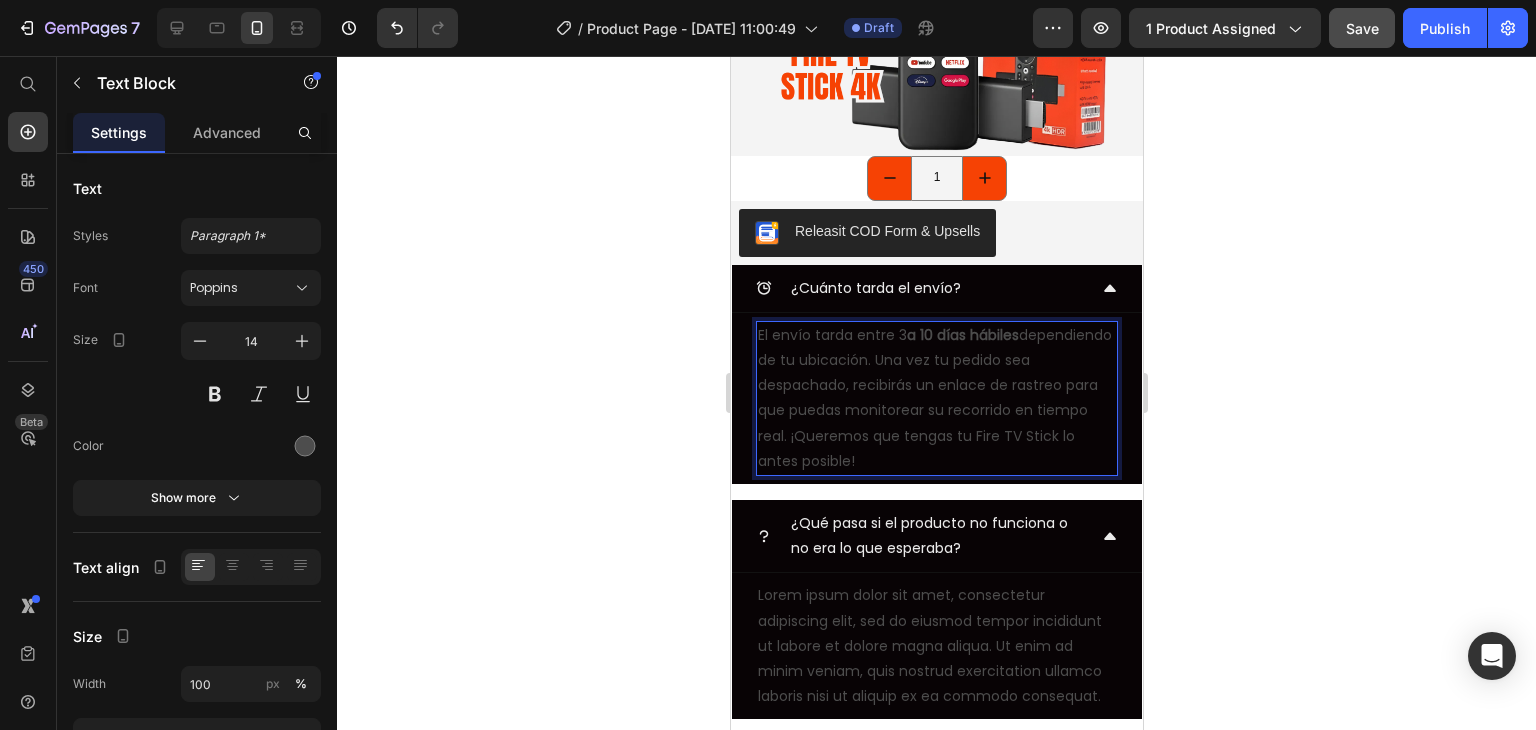 click on "a 10 días hábiles" at bounding box center (962, 335) 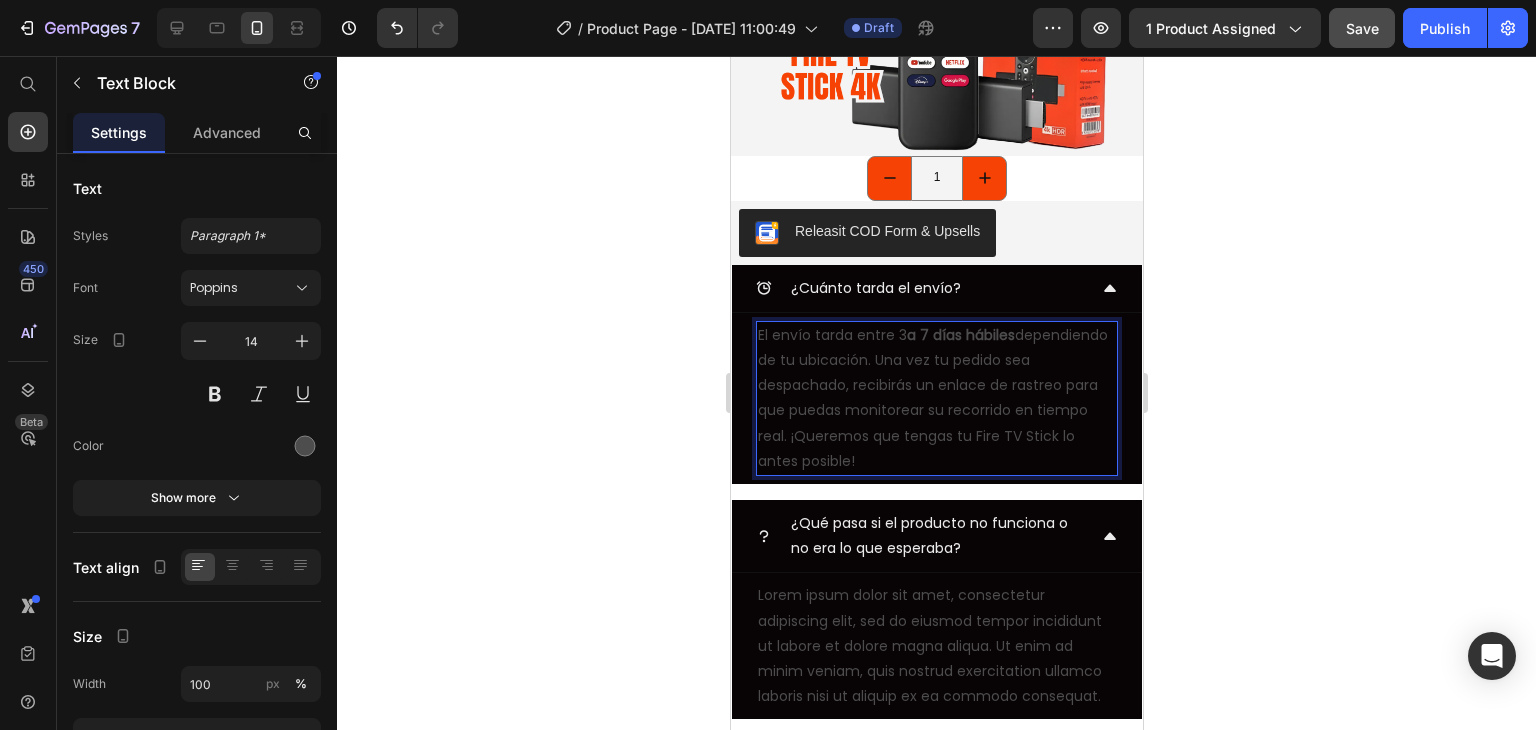 click 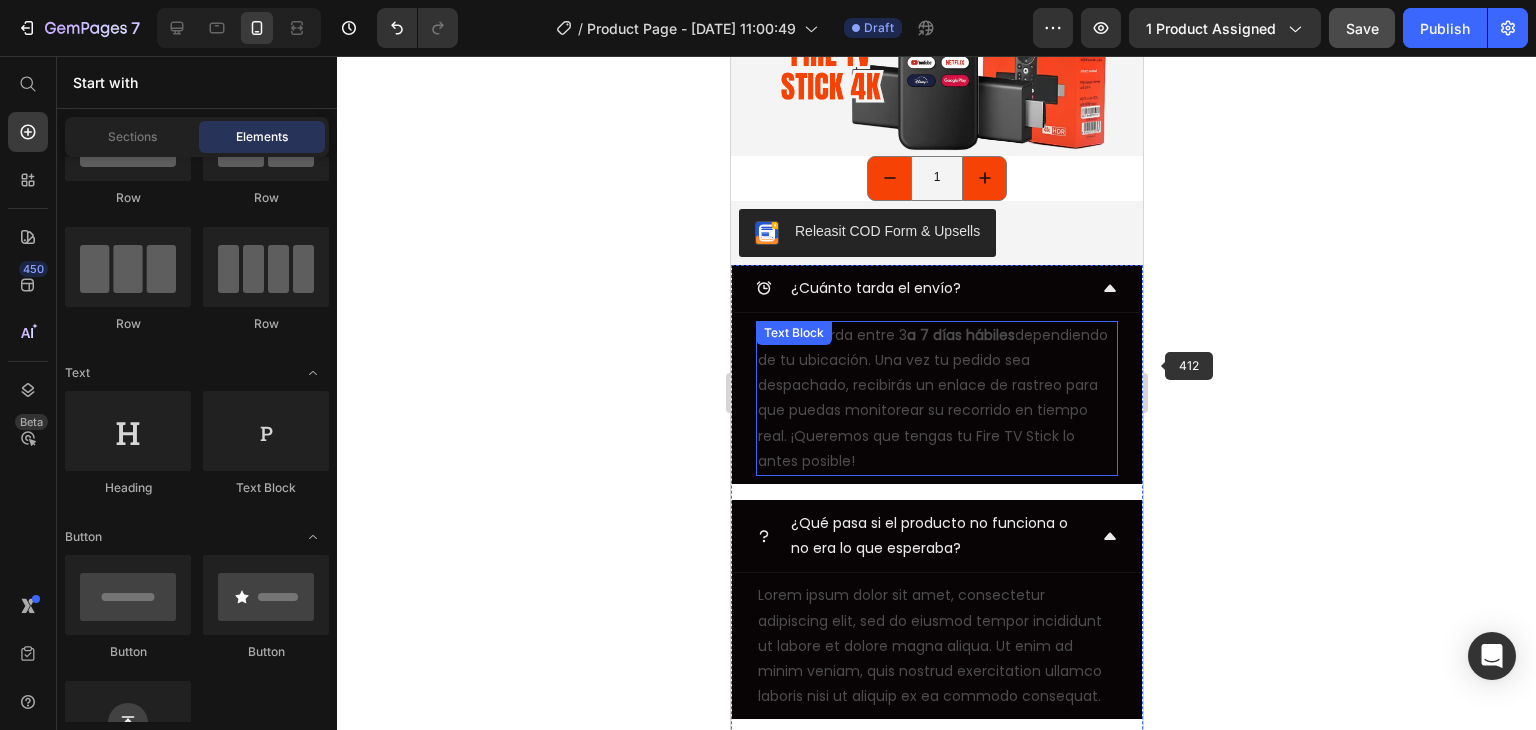 click on "El envío tarda entre 3  a 7 días hábiles  dependiendo de tu ubicación. Una vez tu pedido sea despachado, recibirás un enlace de rastreo para que puedas monitorear su recorrido en tiempo real. ¡Queremos que tengas tu Fire TV Stick lo antes posible!" at bounding box center (936, 398) 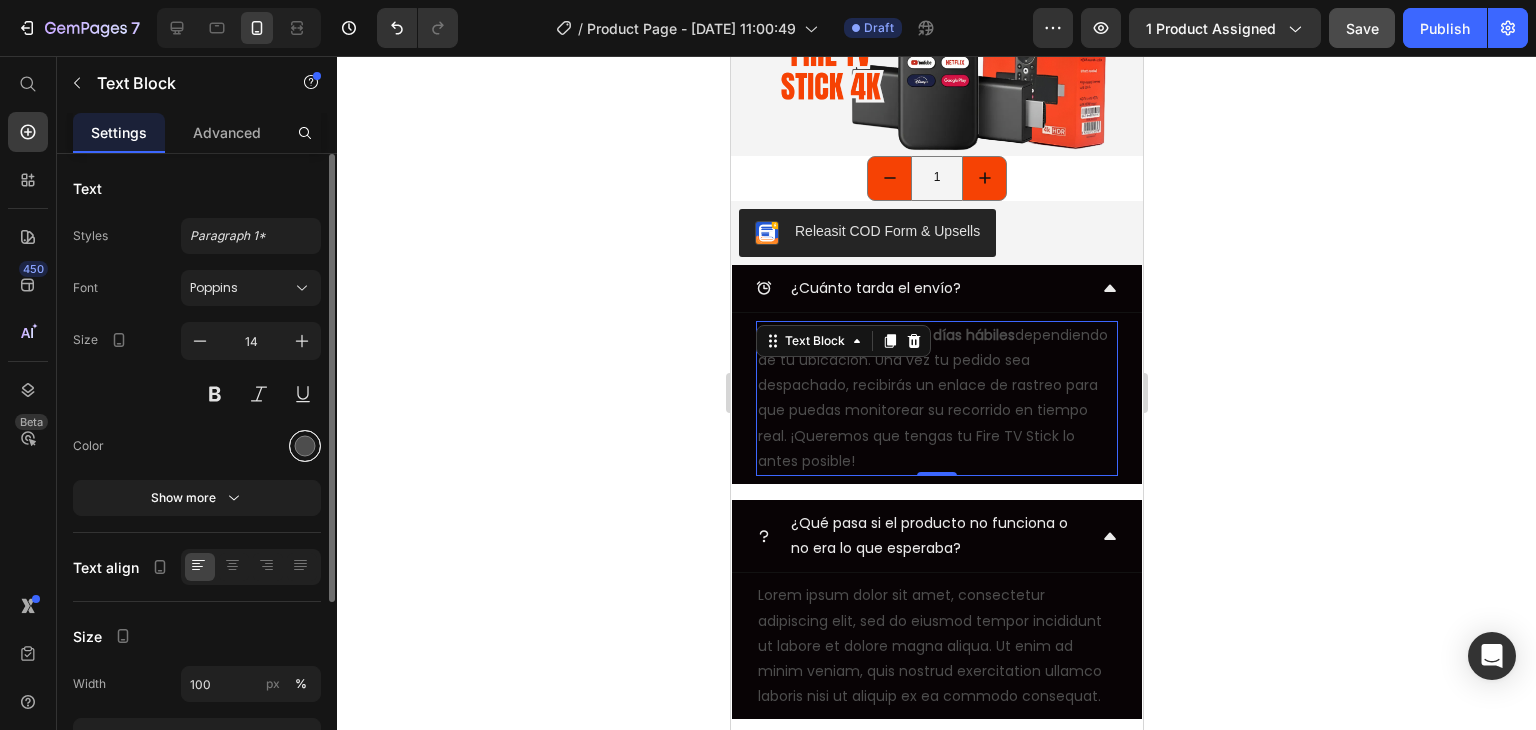 click at bounding box center (305, 446) 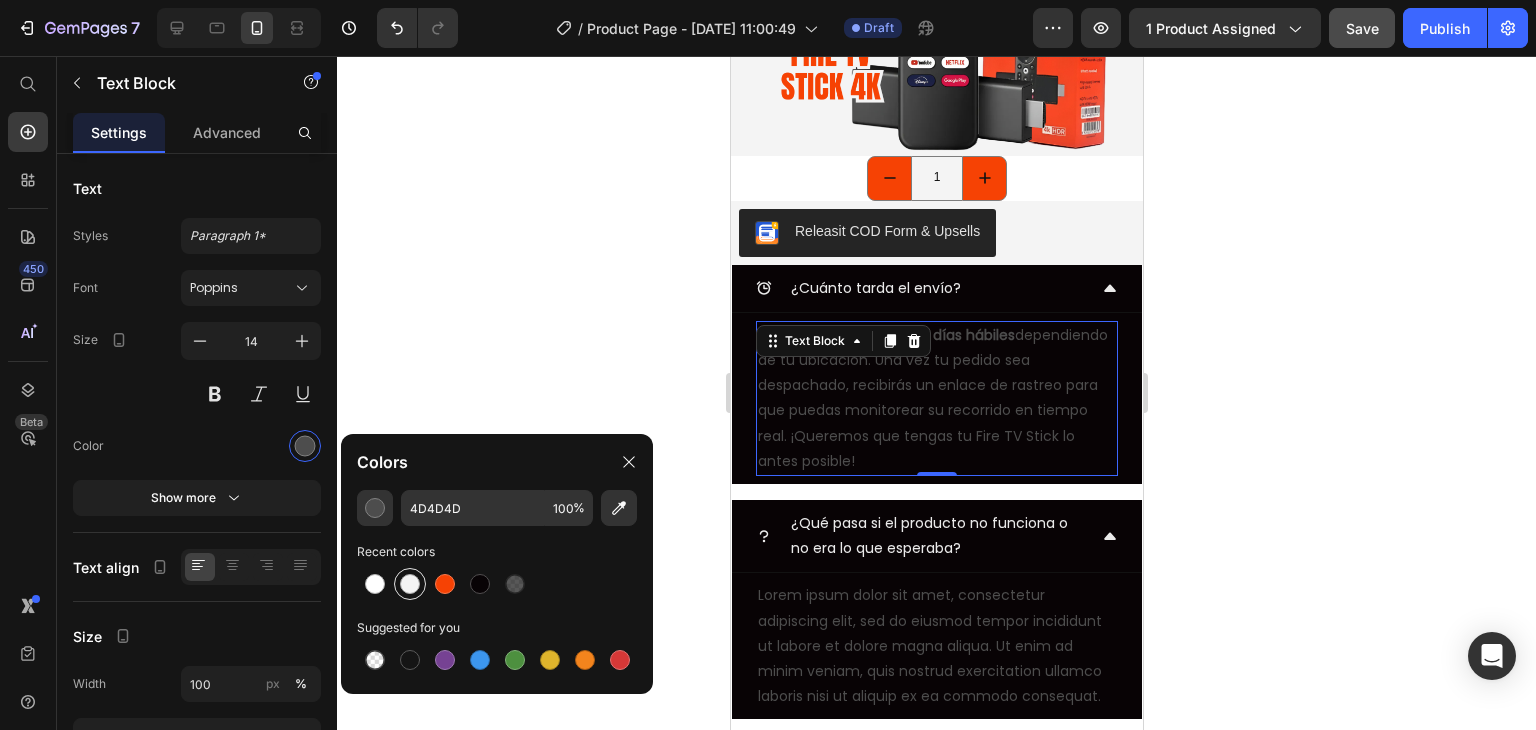 click at bounding box center [410, 584] 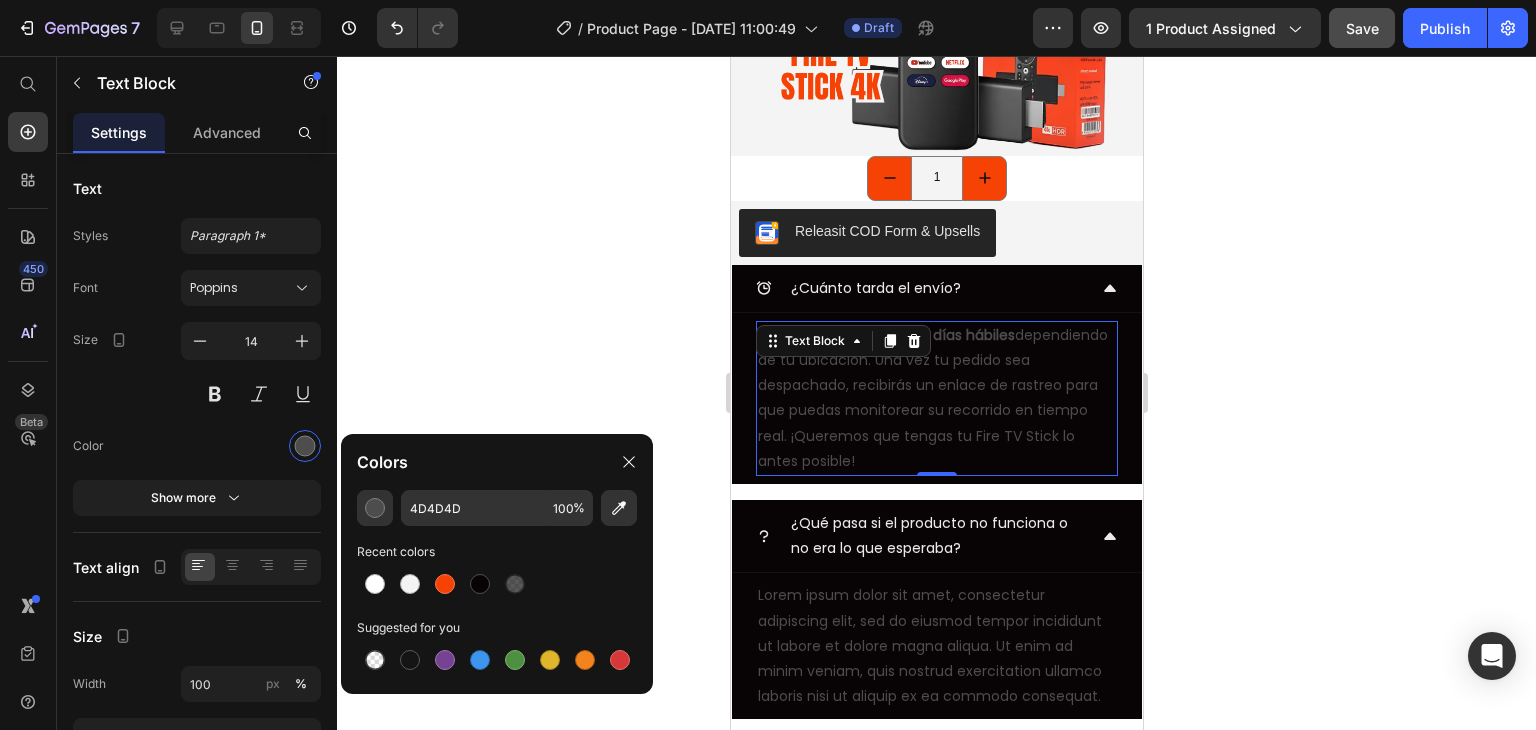 type on "F4F4F4" 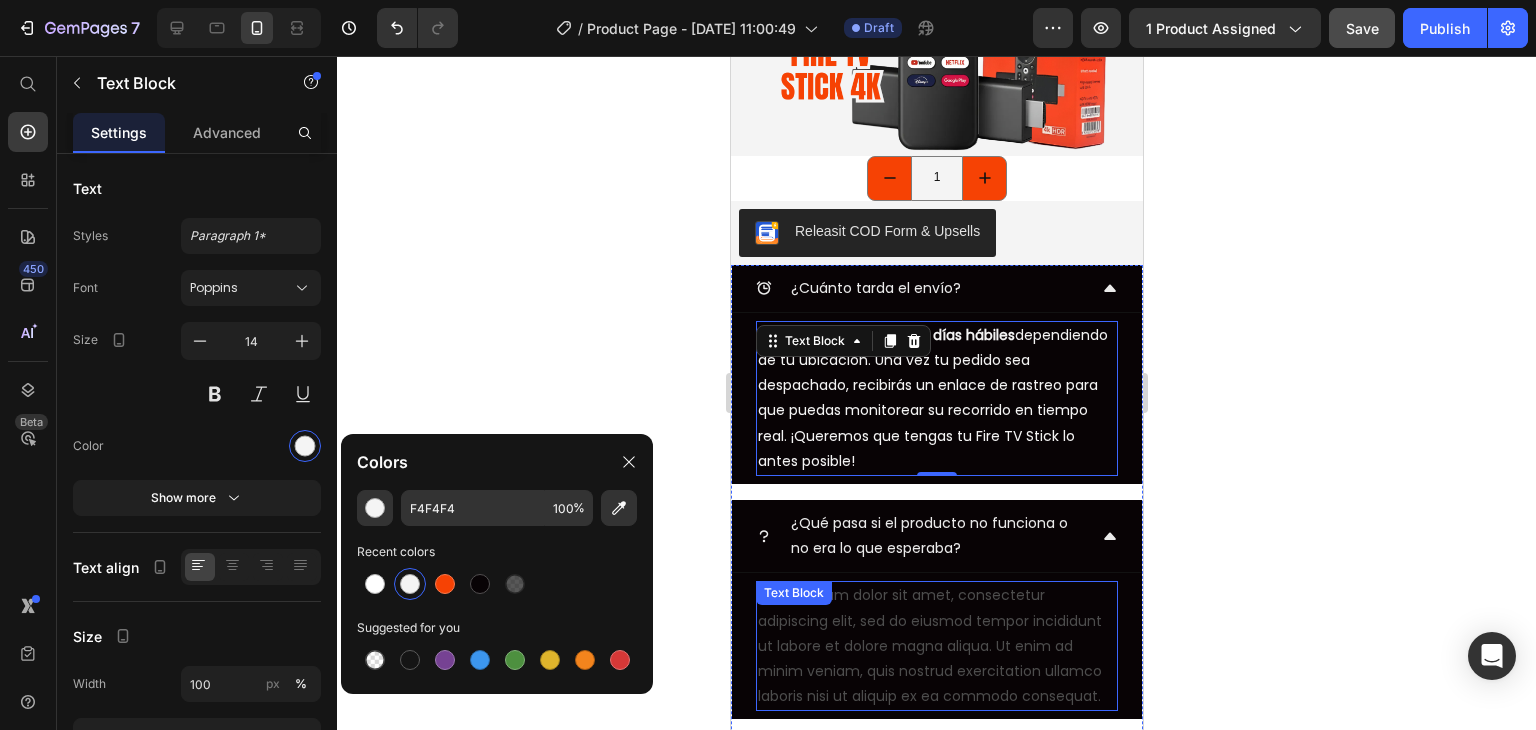 click on "Lorem ipsum dolor sit amet, consectetur adipiscing elit, sed do eiusmod tempor incididunt ut labore et dolore magna aliqua. Ut enim ad minim veniam, quis nostrud exercitation ullamco laboris nisi ut aliquip ex ea commodo consequat." at bounding box center (936, 646) 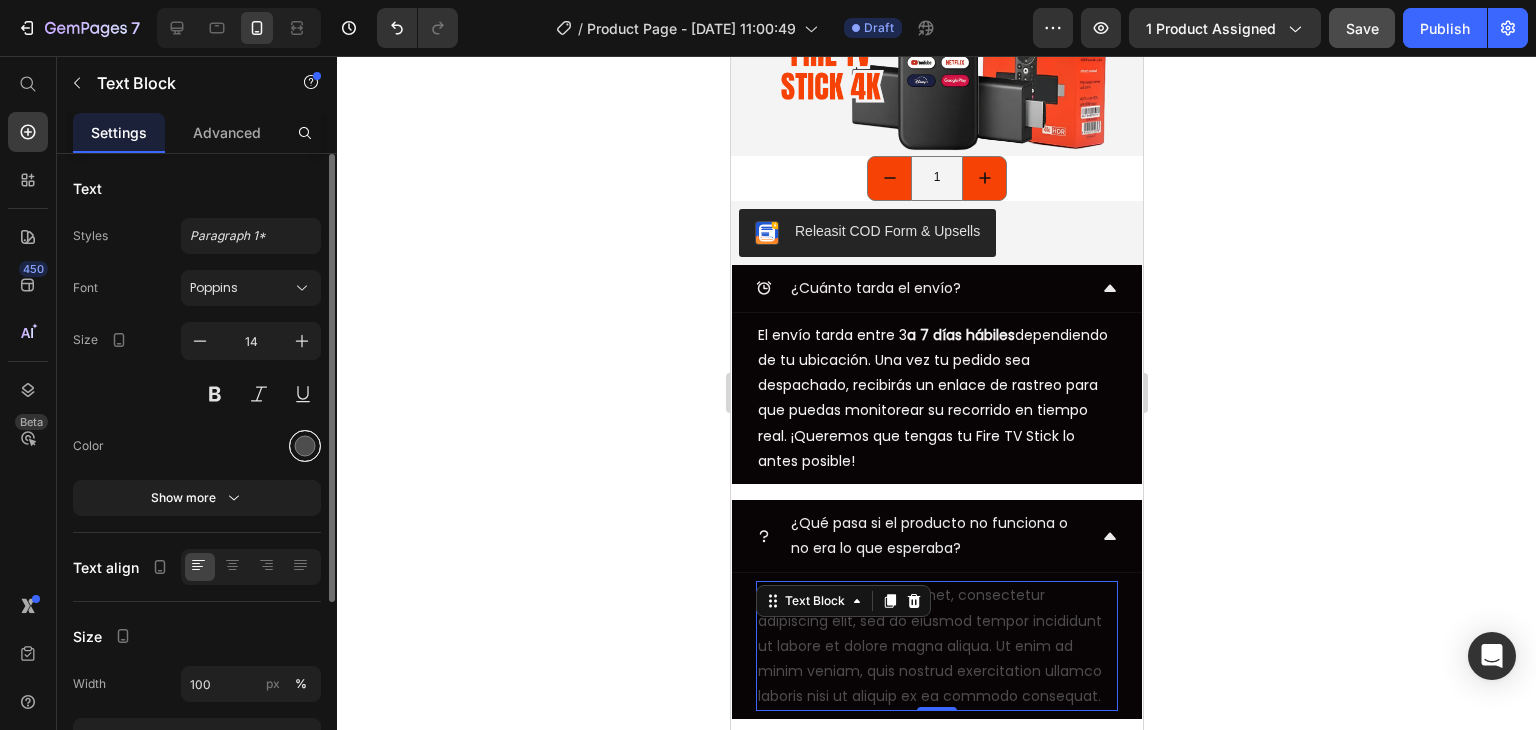 click at bounding box center [305, 446] 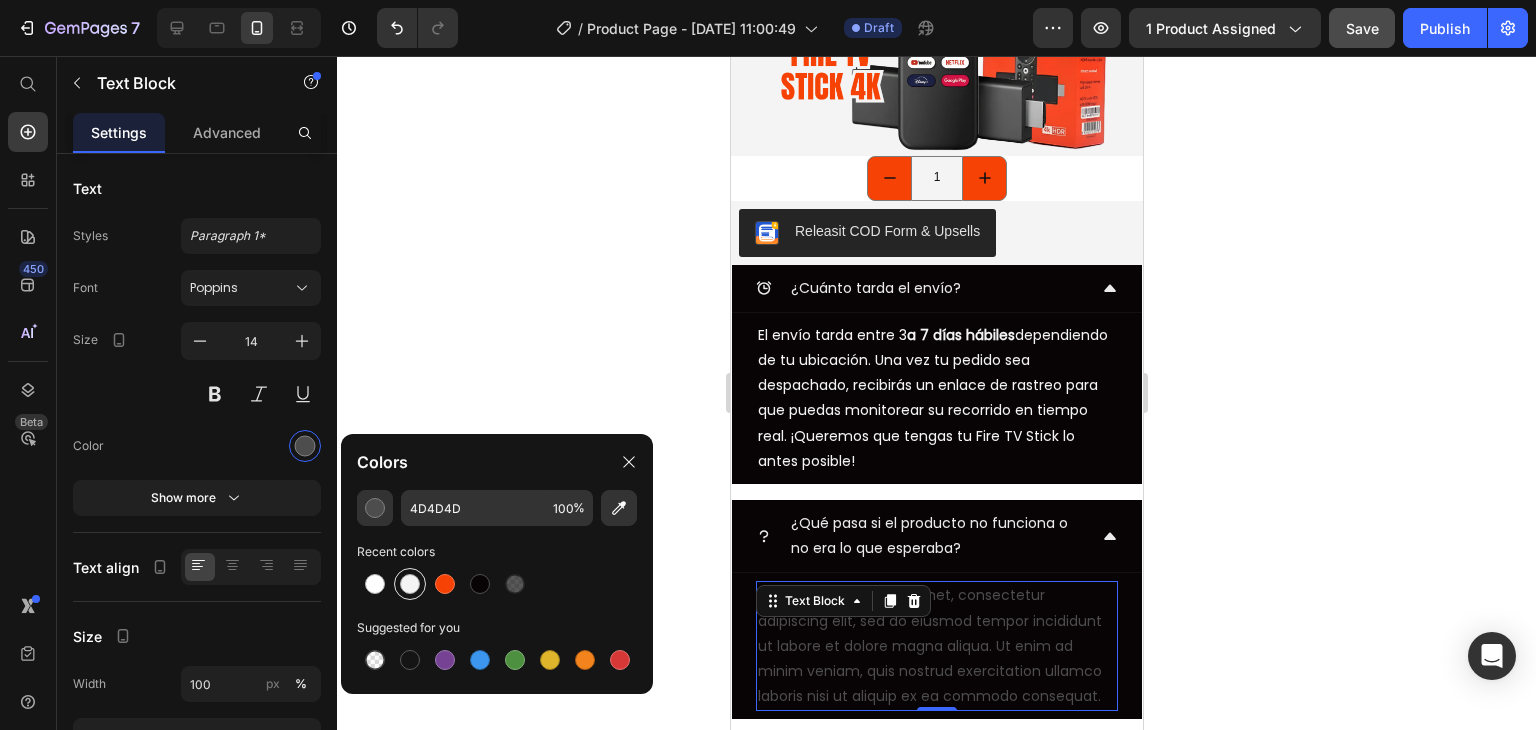 click at bounding box center [410, 584] 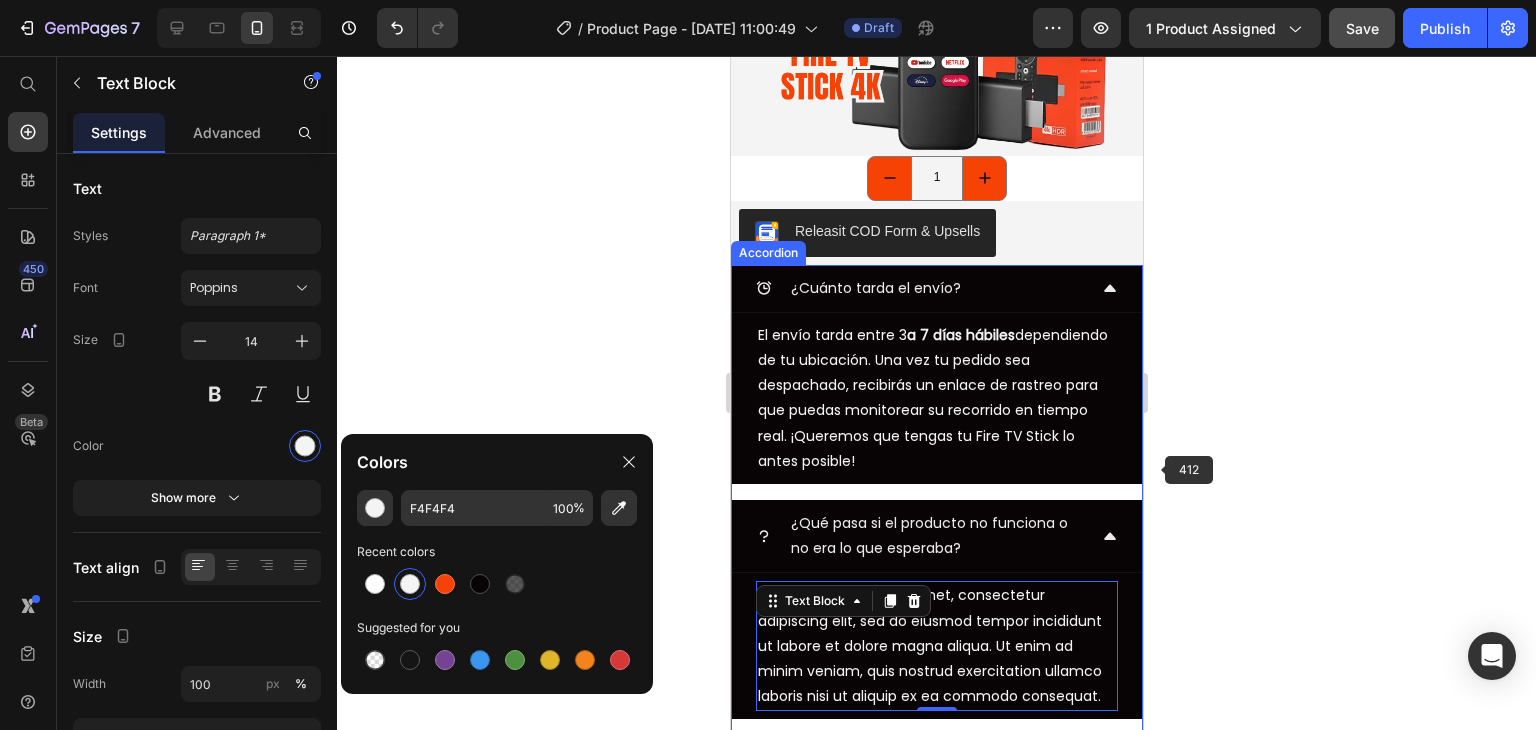 click 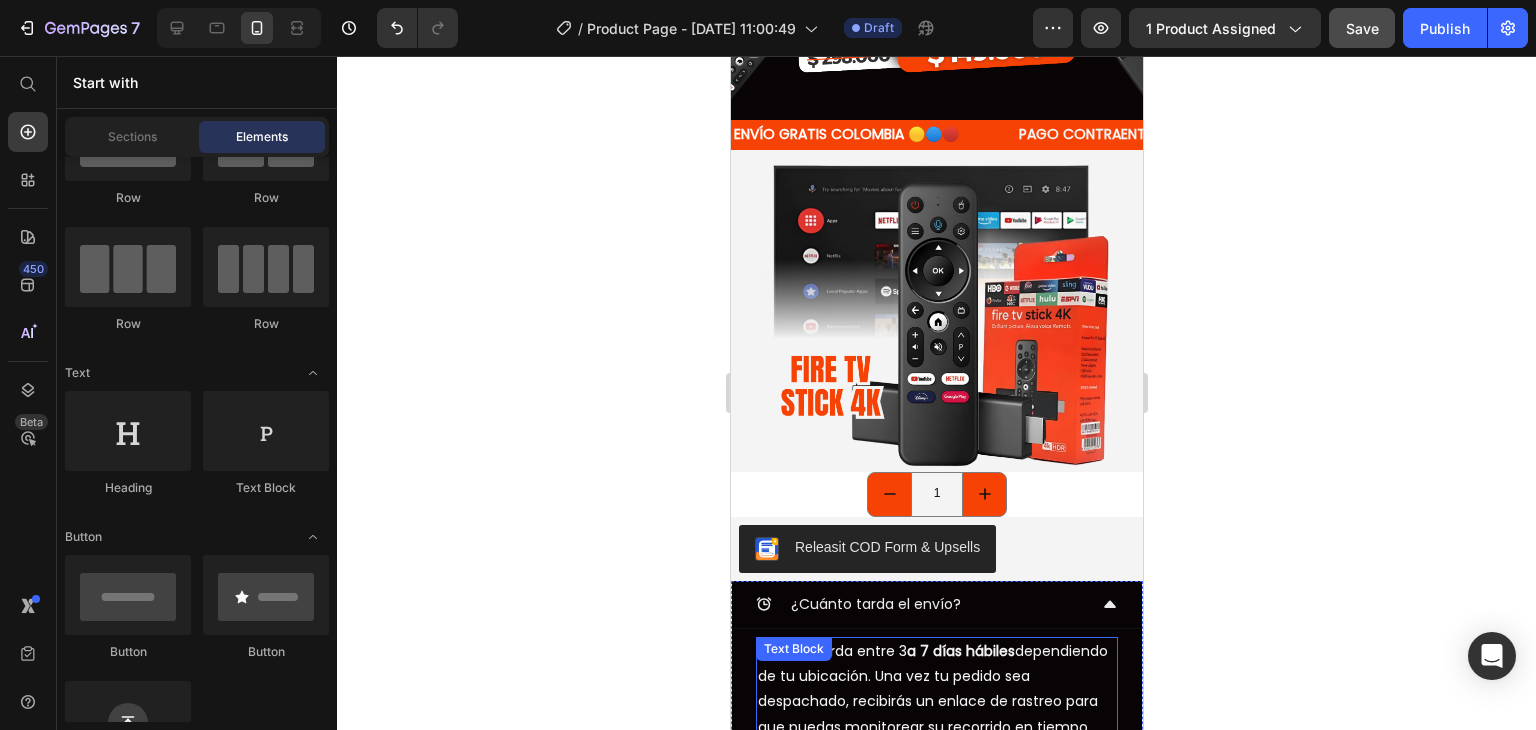 scroll, scrollTop: 1500, scrollLeft: 0, axis: vertical 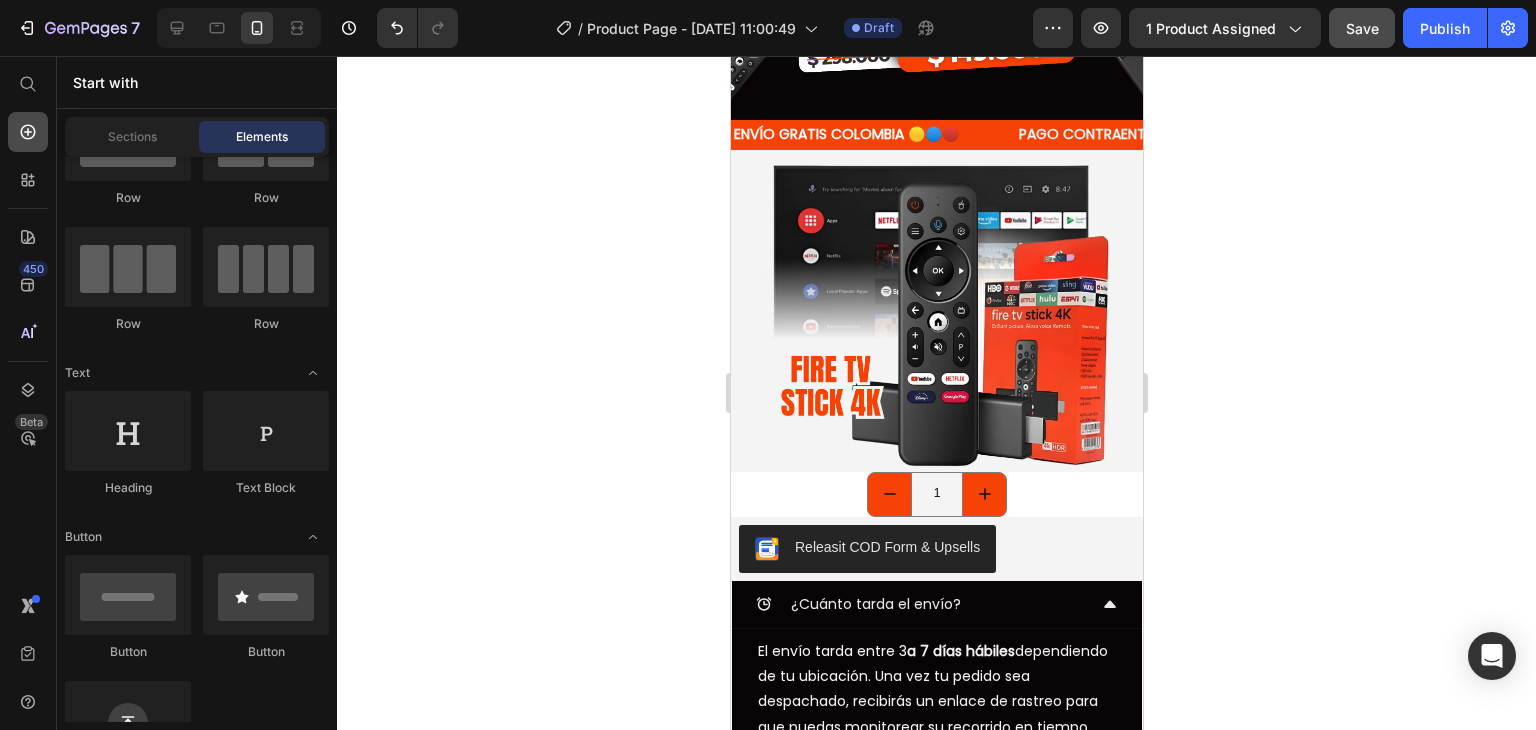 click 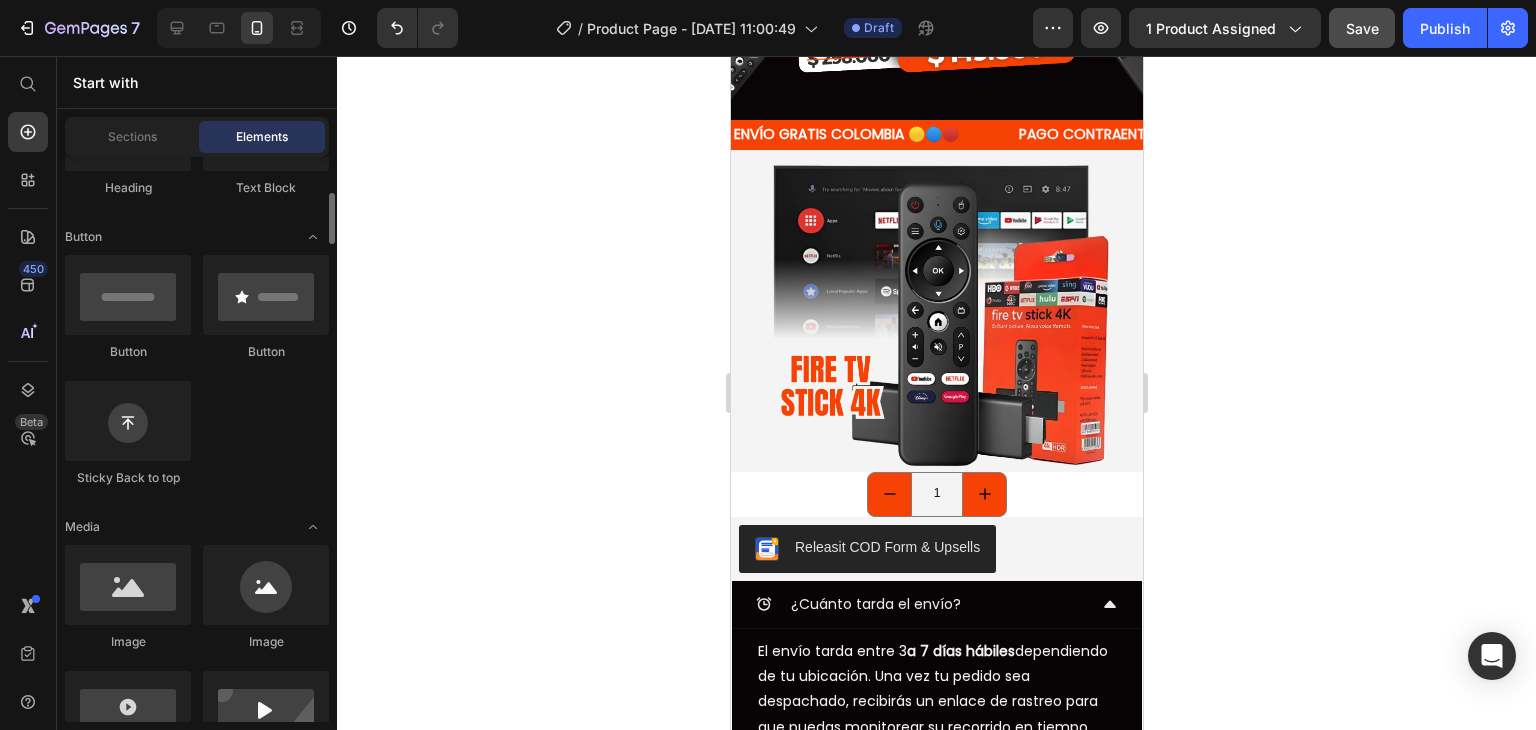 scroll, scrollTop: 600, scrollLeft: 0, axis: vertical 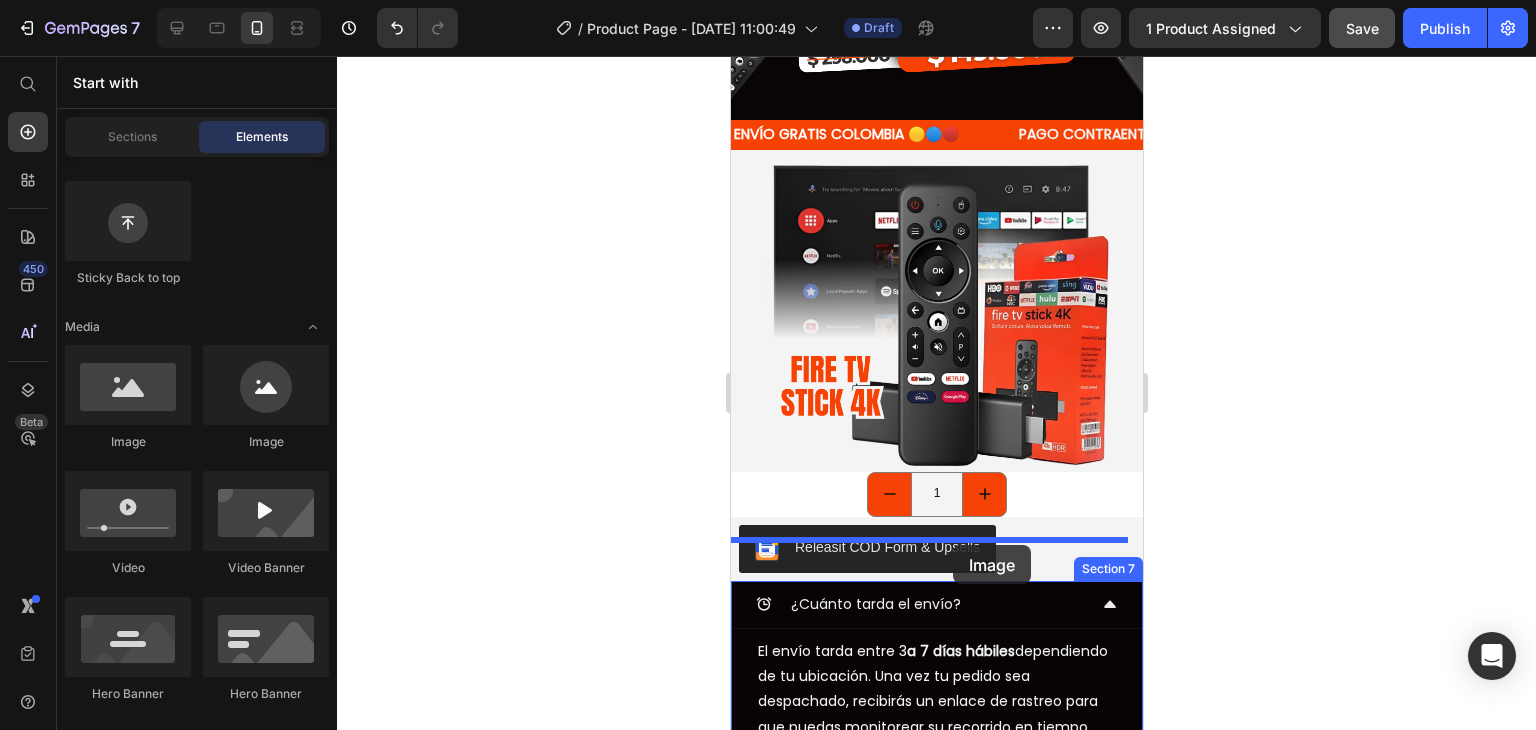 drag, startPoint x: 954, startPoint y: 477, endPoint x: 952, endPoint y: 545, distance: 68.0294 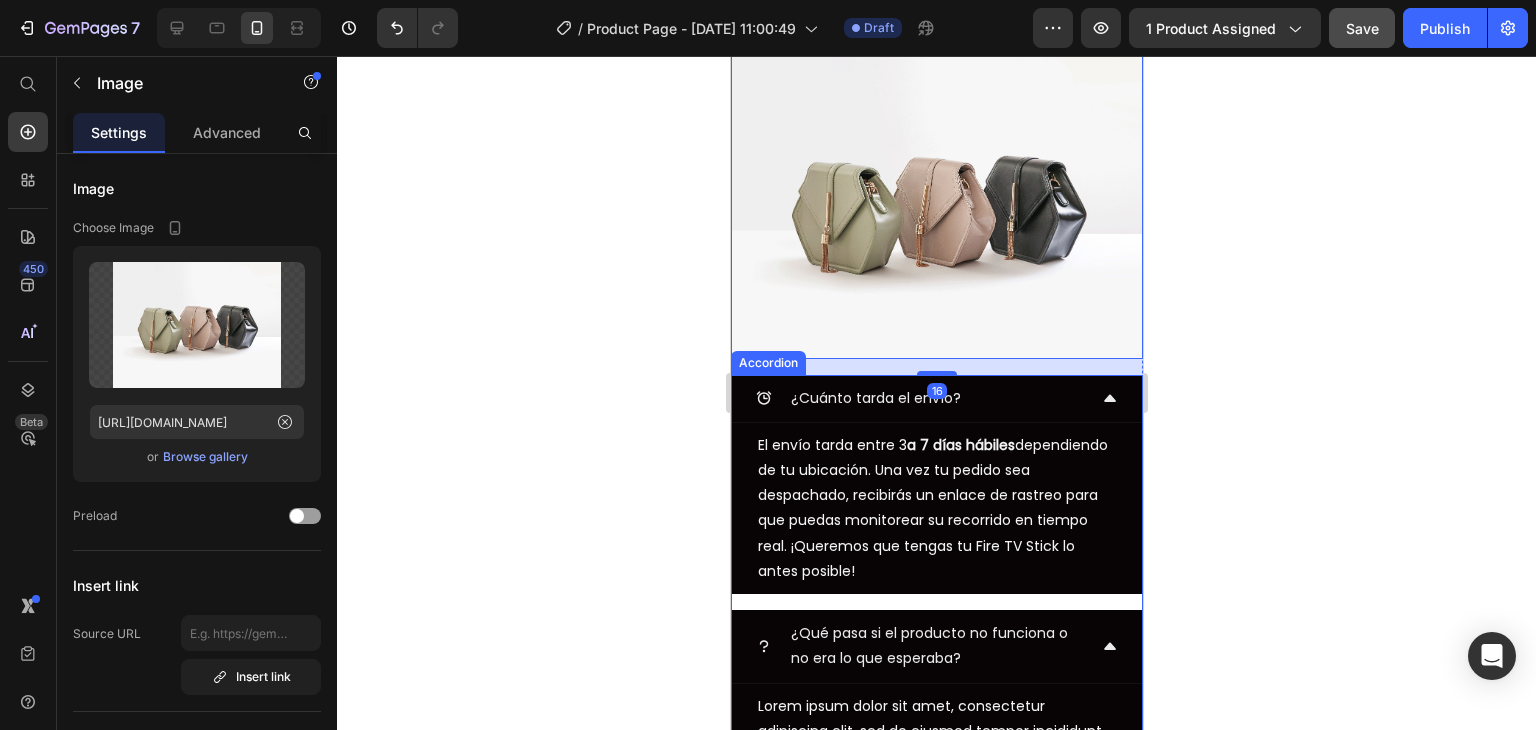 scroll, scrollTop: 2100, scrollLeft: 0, axis: vertical 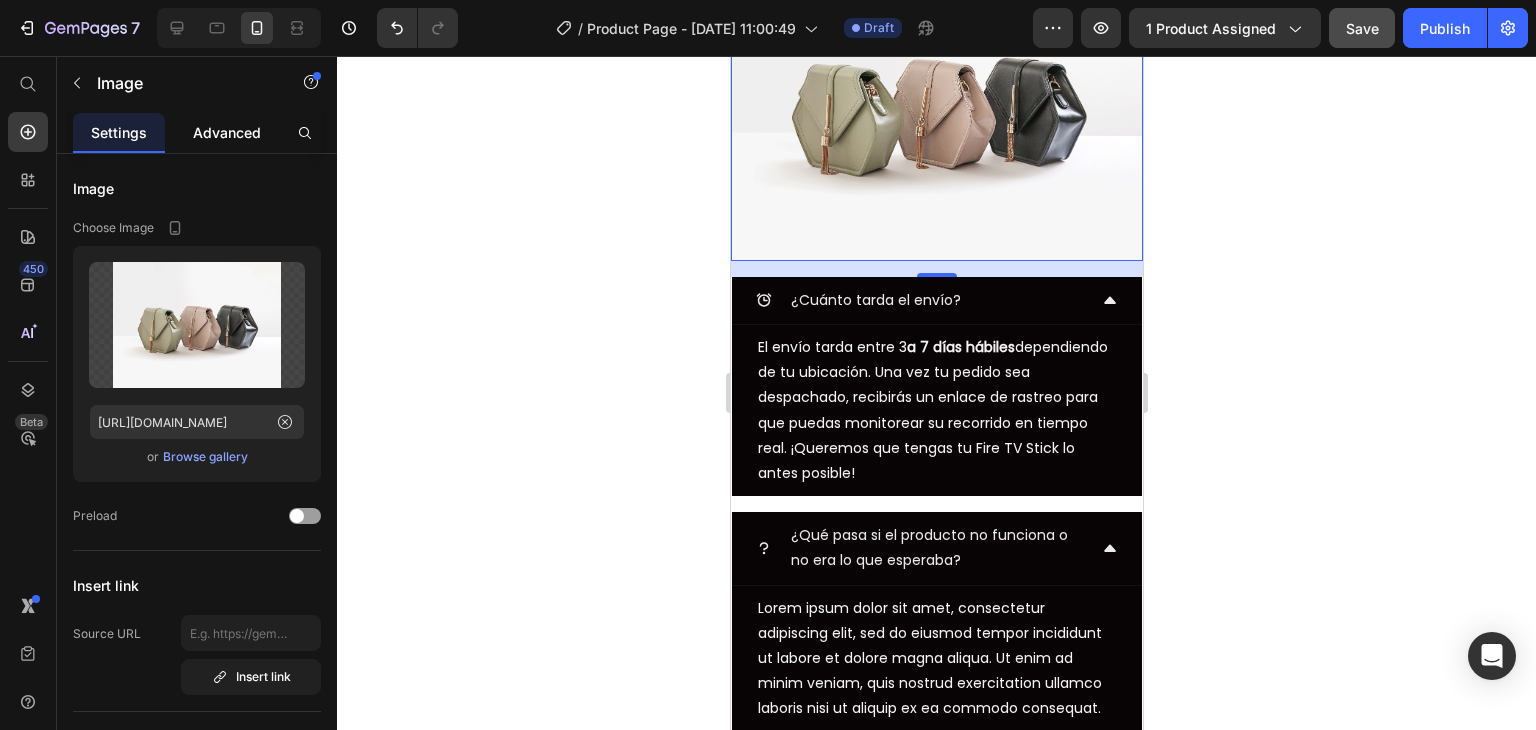 click on "Advanced" at bounding box center (227, 132) 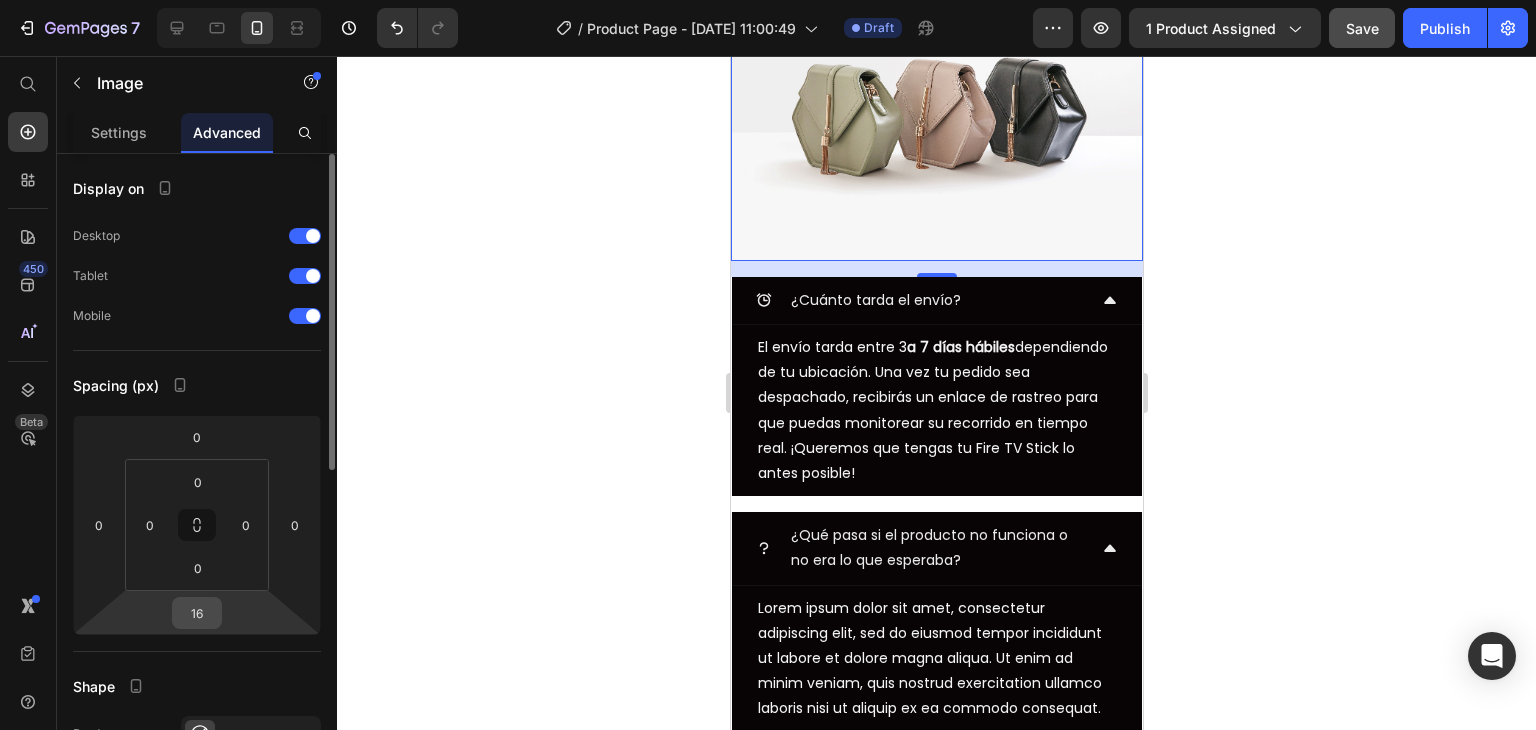click on "16" at bounding box center (197, 613) 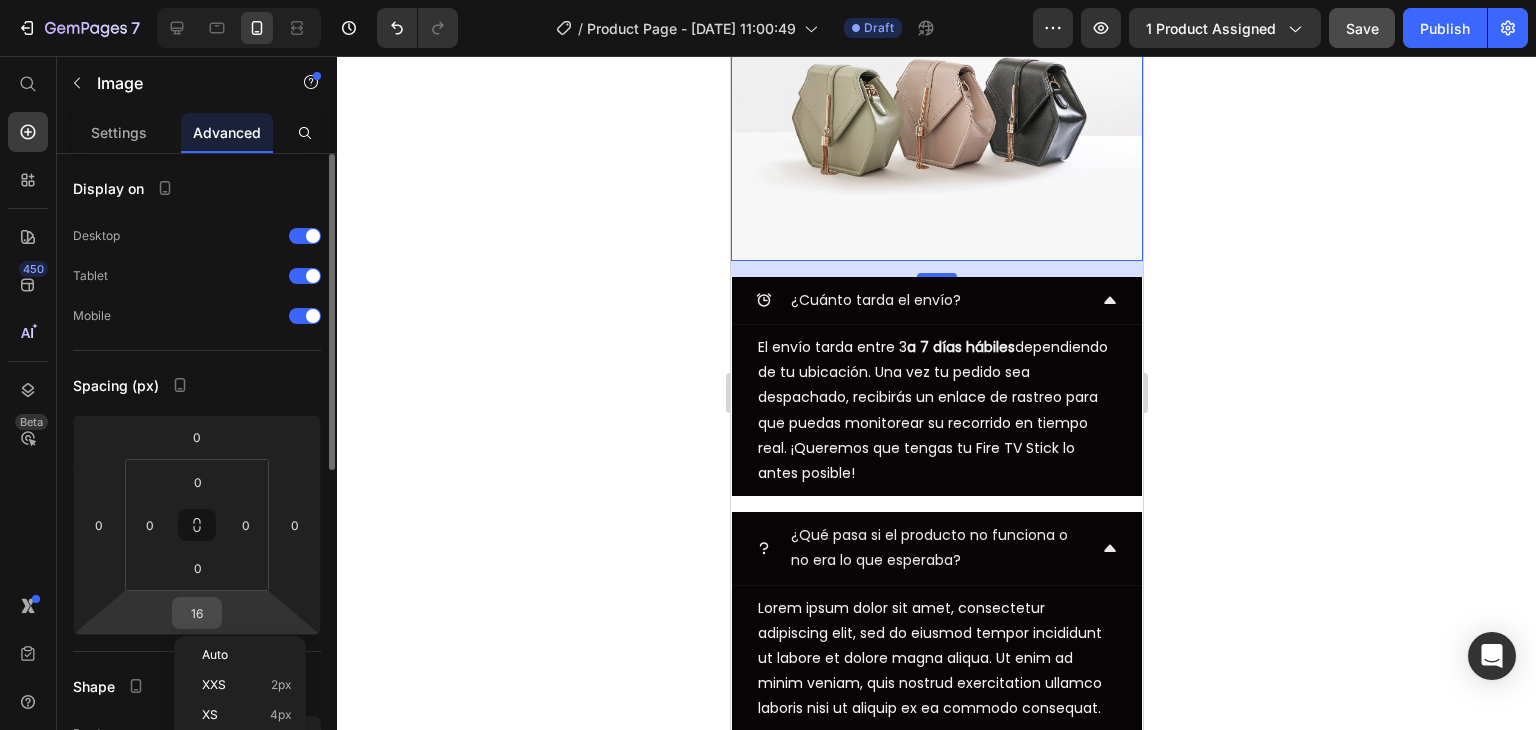 click on "16" at bounding box center (197, 613) 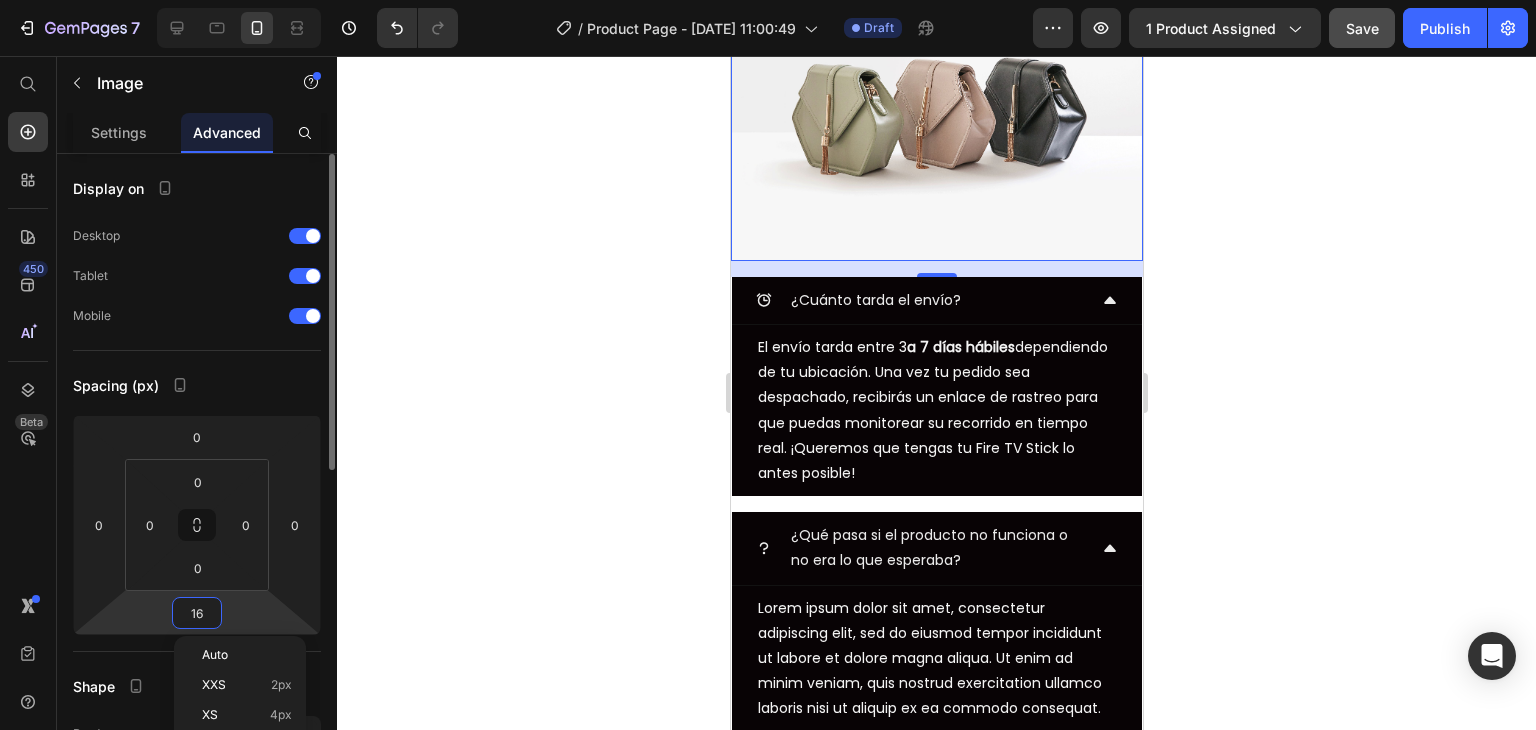 click on "16" at bounding box center (197, 613) 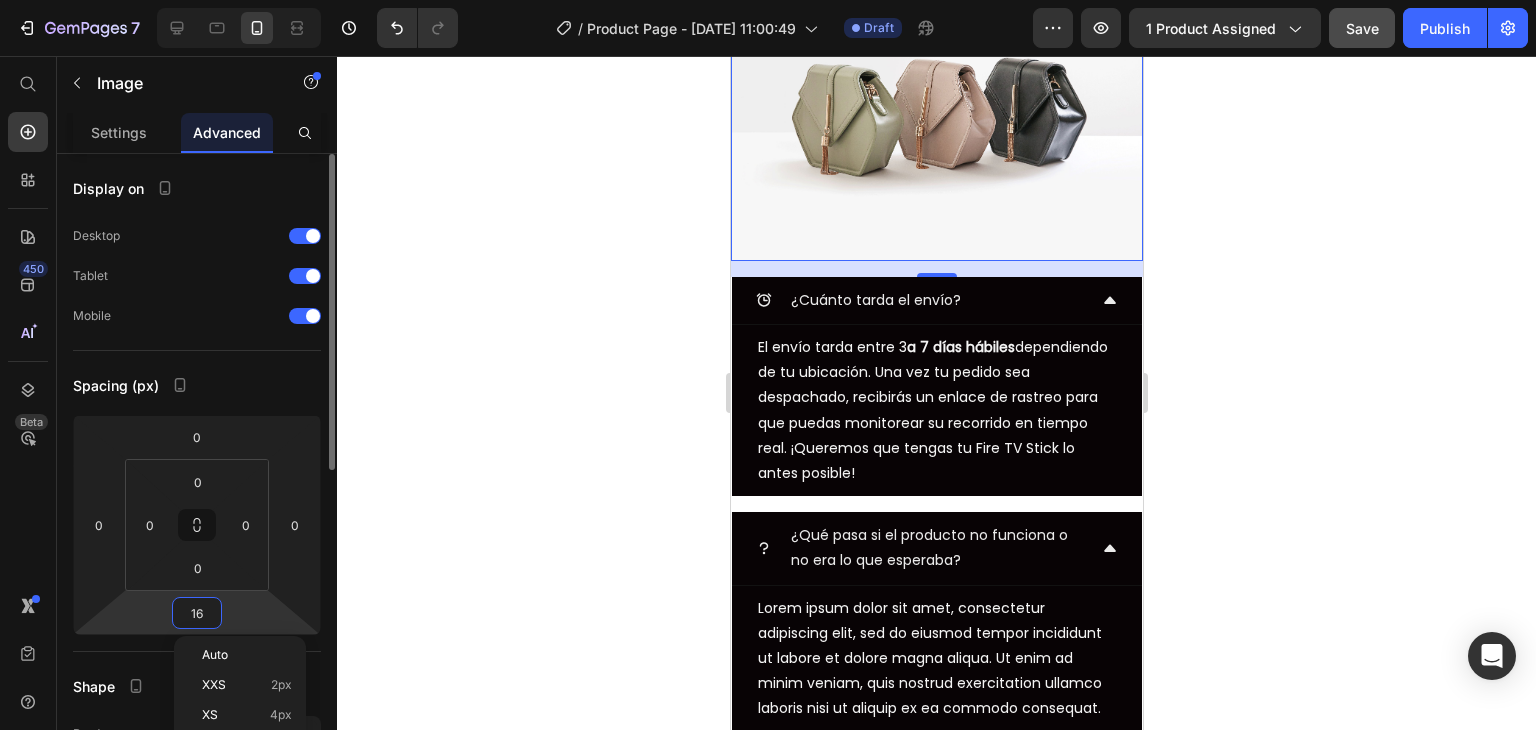 type on "0" 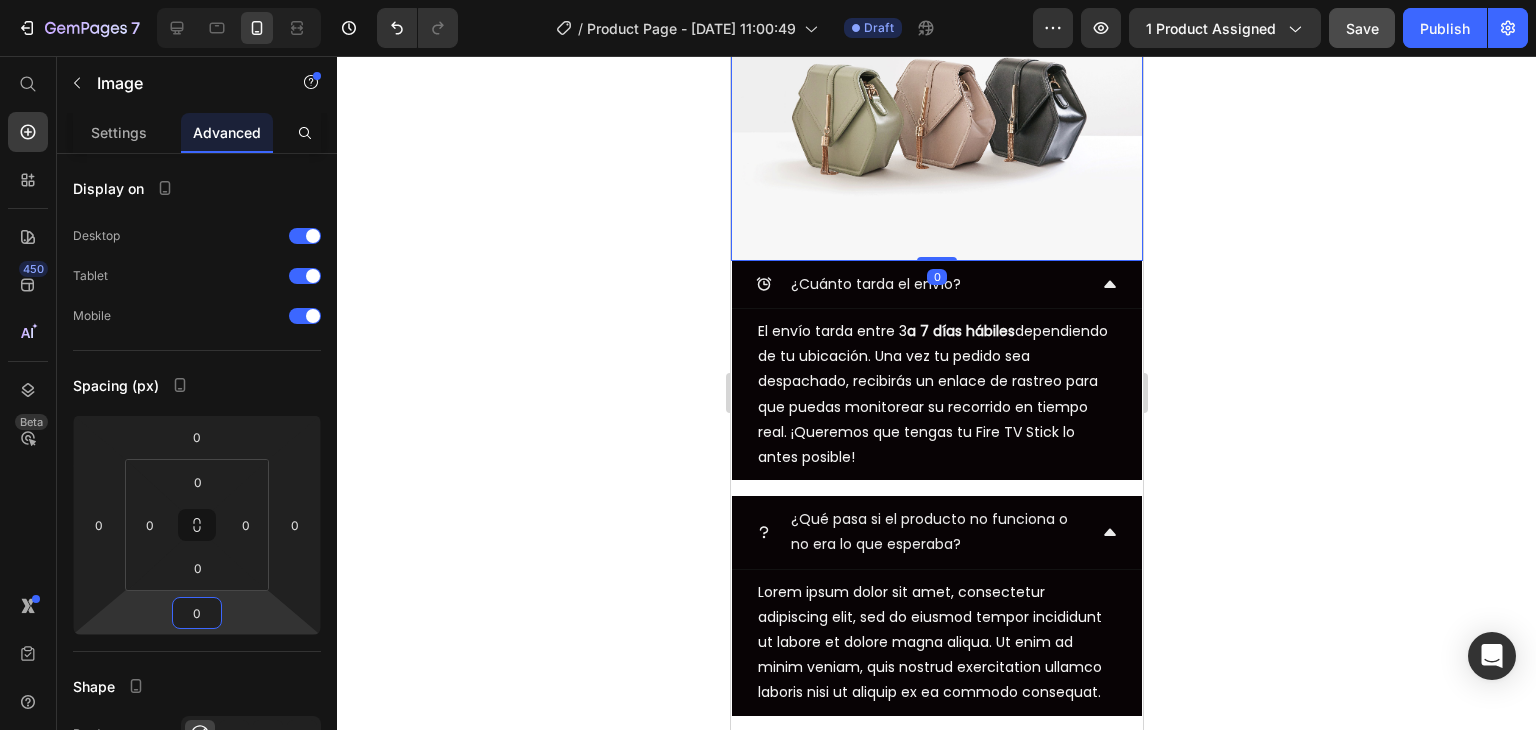 click 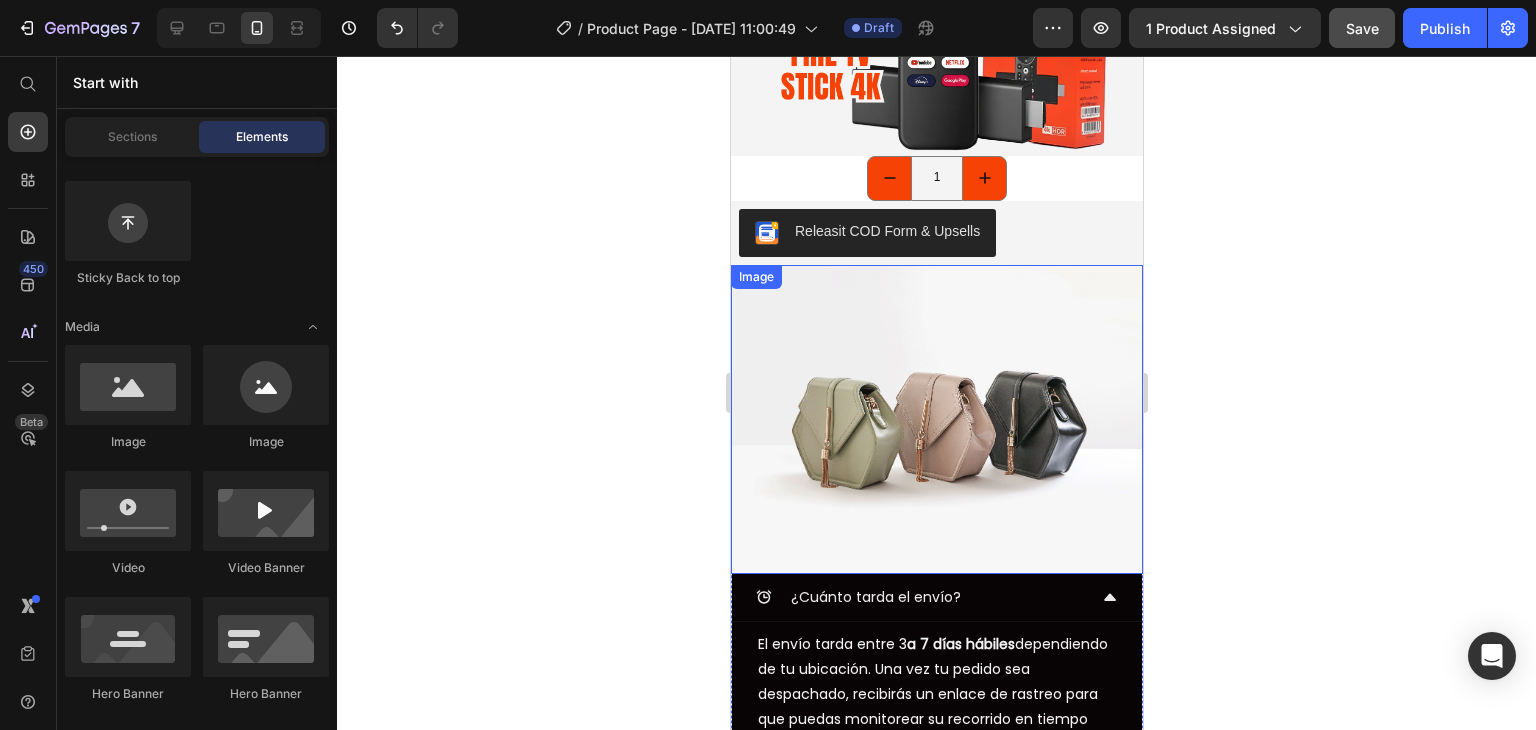 scroll, scrollTop: 1700, scrollLeft: 0, axis: vertical 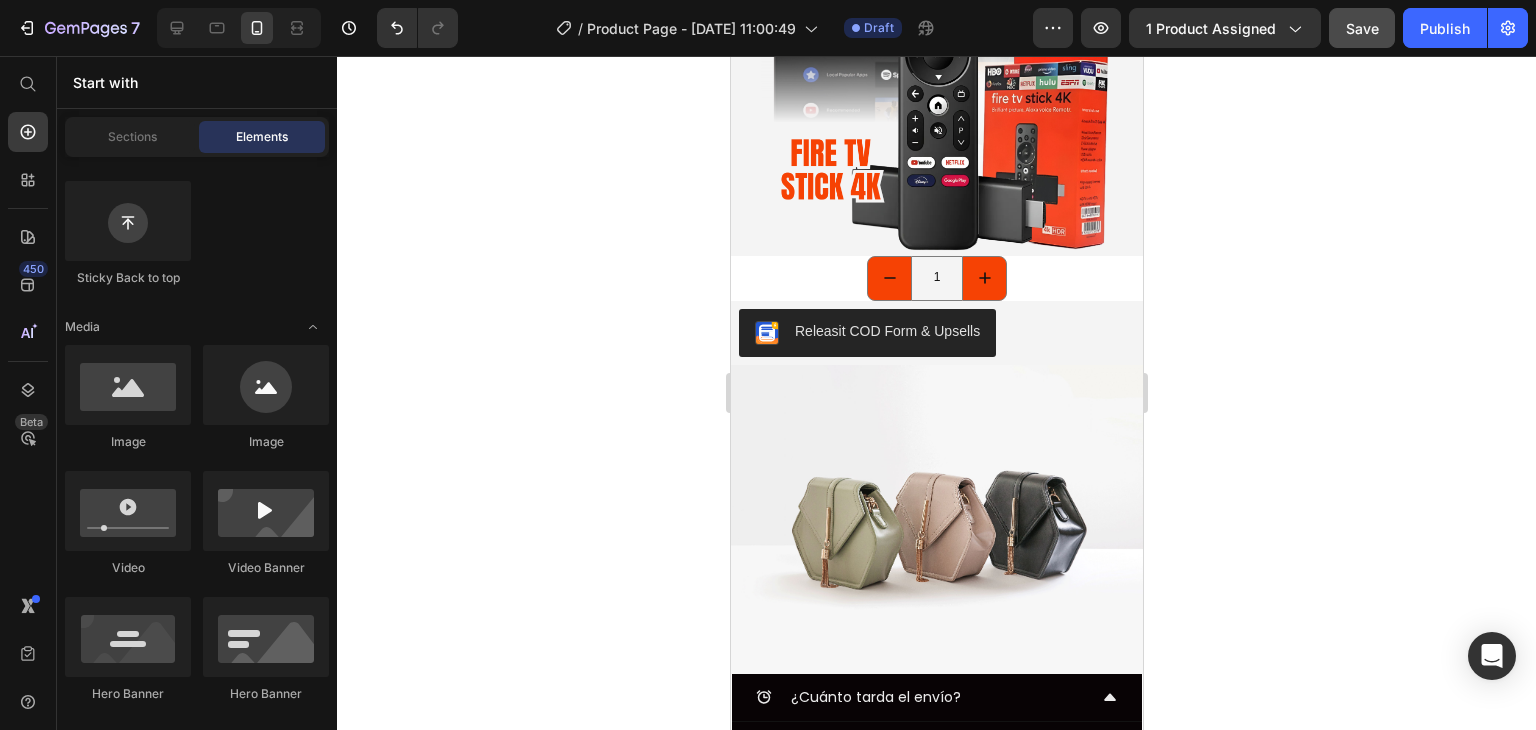 click at bounding box center [936, 519] 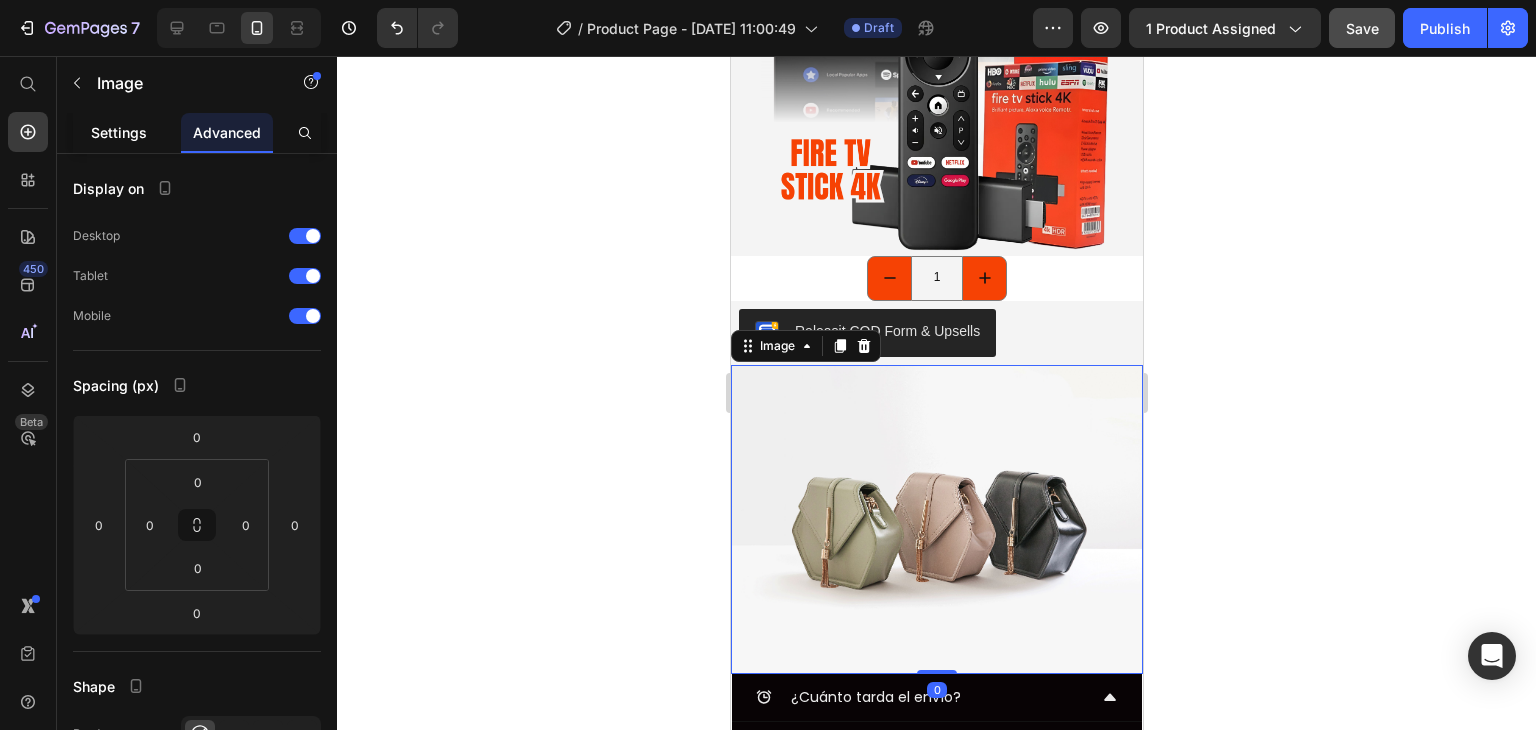 click on "Settings" at bounding box center [119, 132] 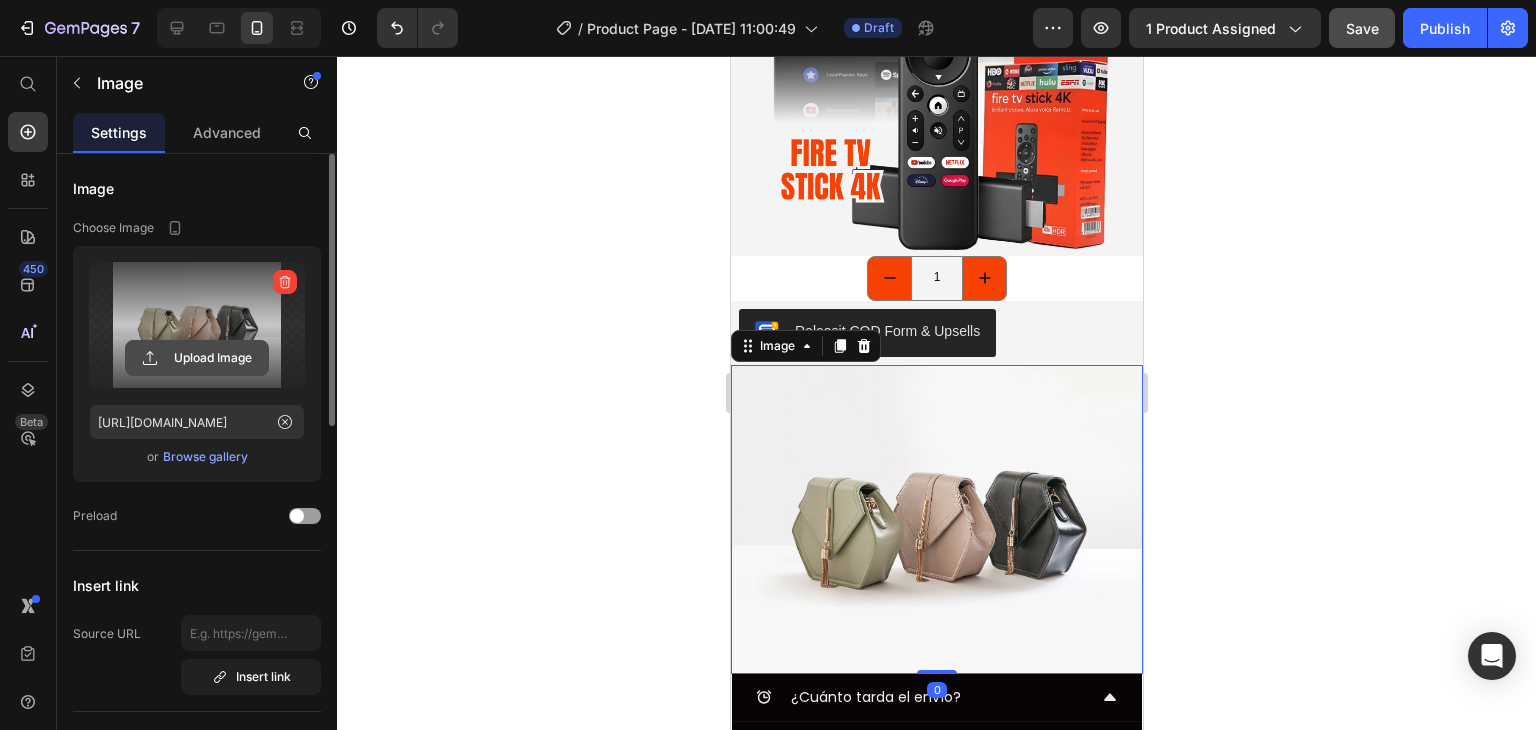 click 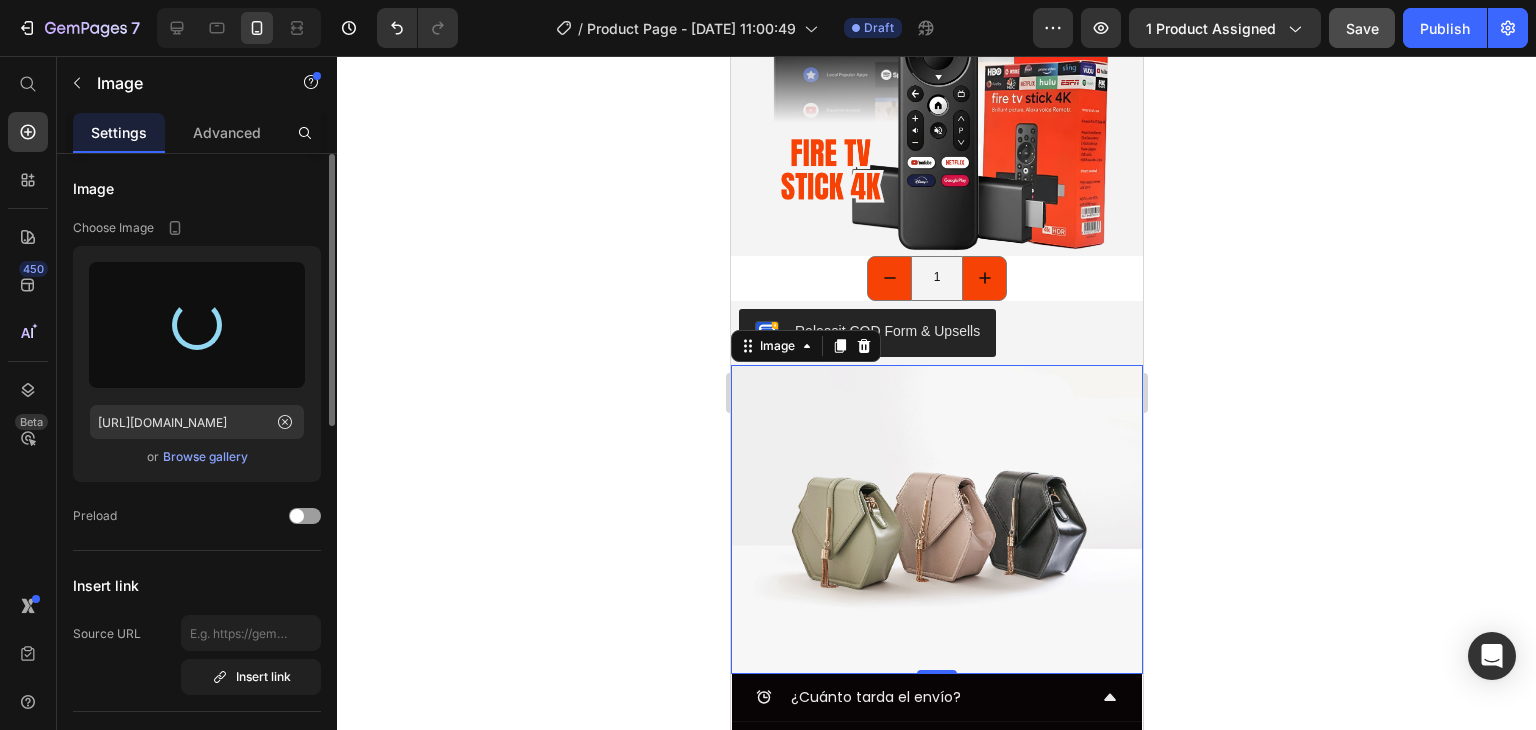 type on "https://cdn.shopify.com/s/files/1/0567/7917/8066/files/gempages_561942444287984545-e6984b80-cf7b-4aef-bb23-0133770c3aeb.png" 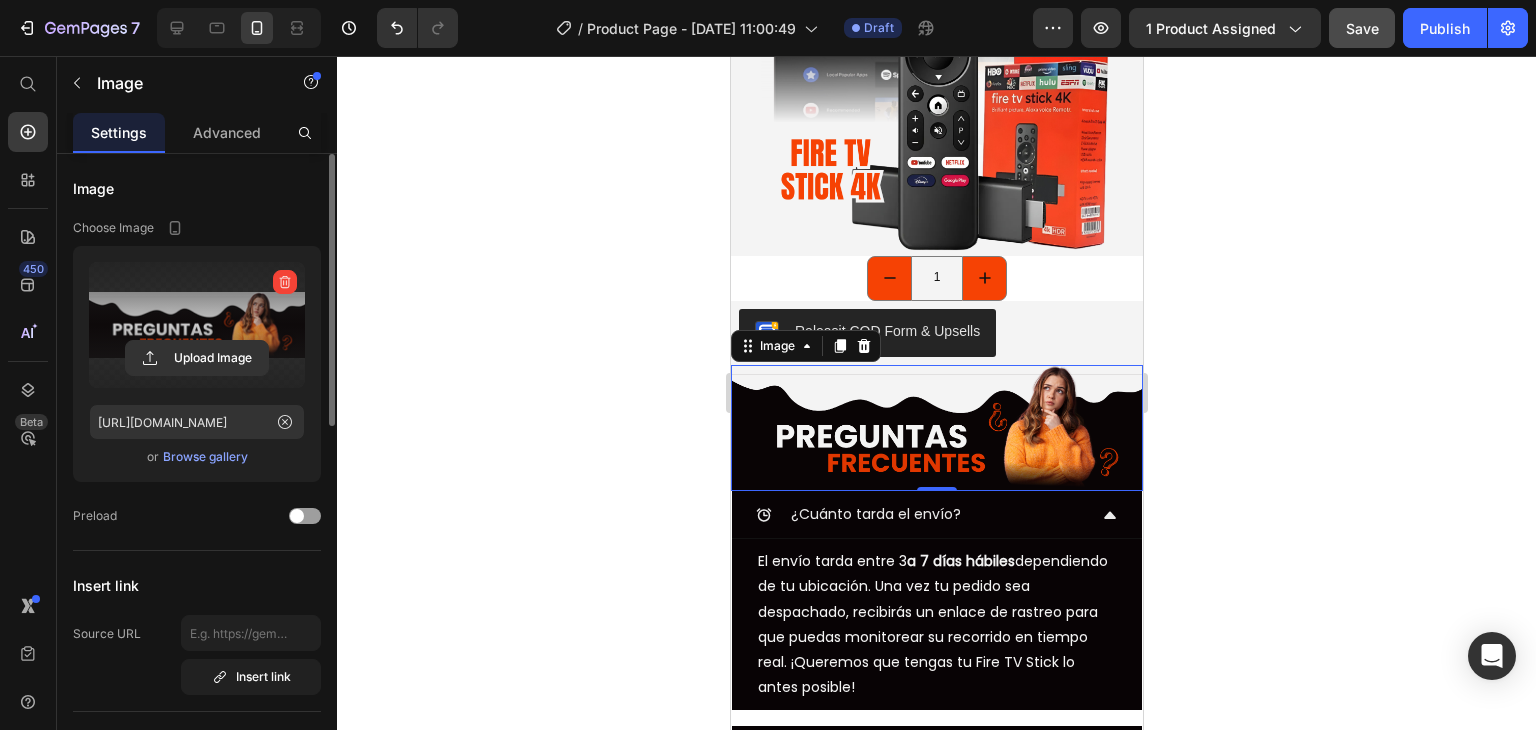 click 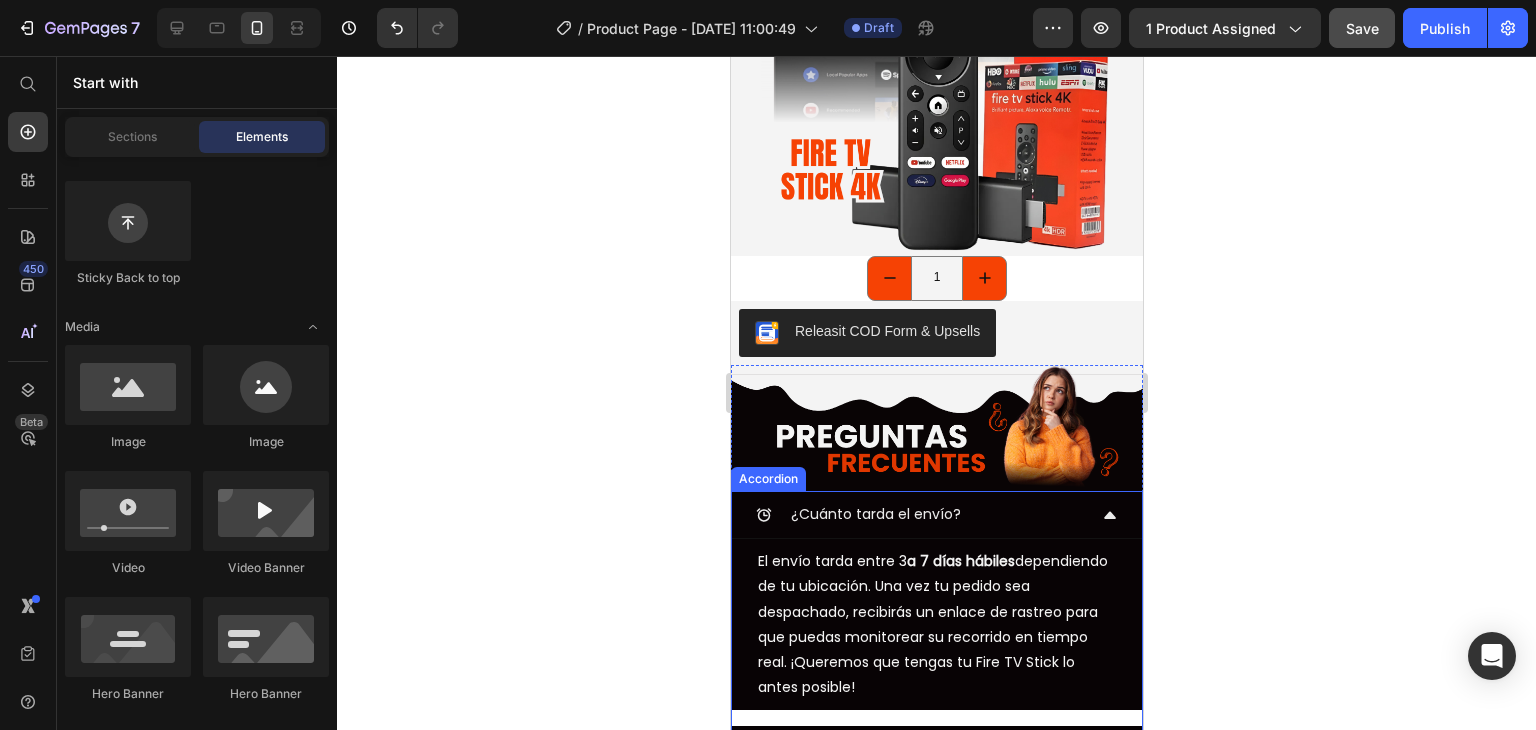 click on "¿Cuánto tarda el envío?" at bounding box center [920, 514] 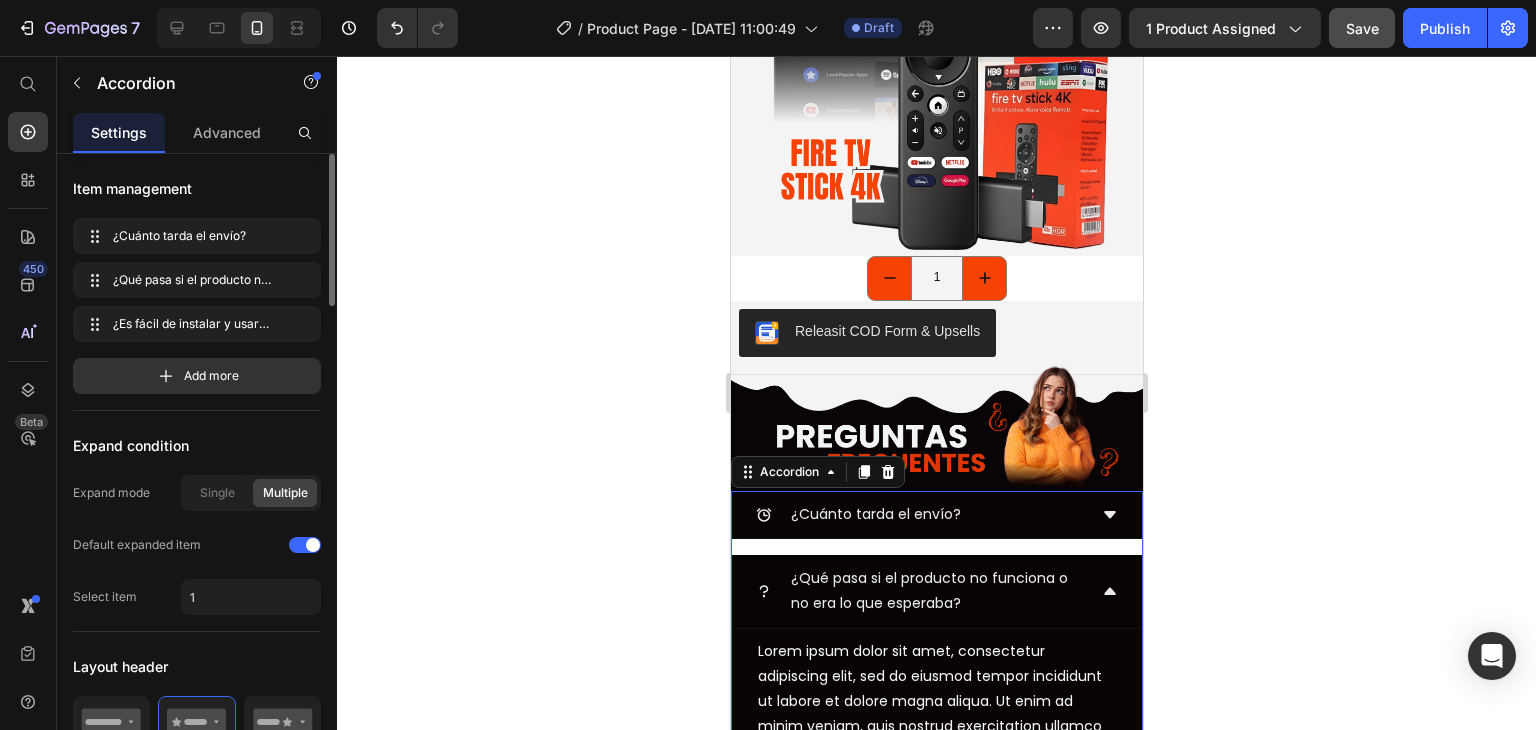 click 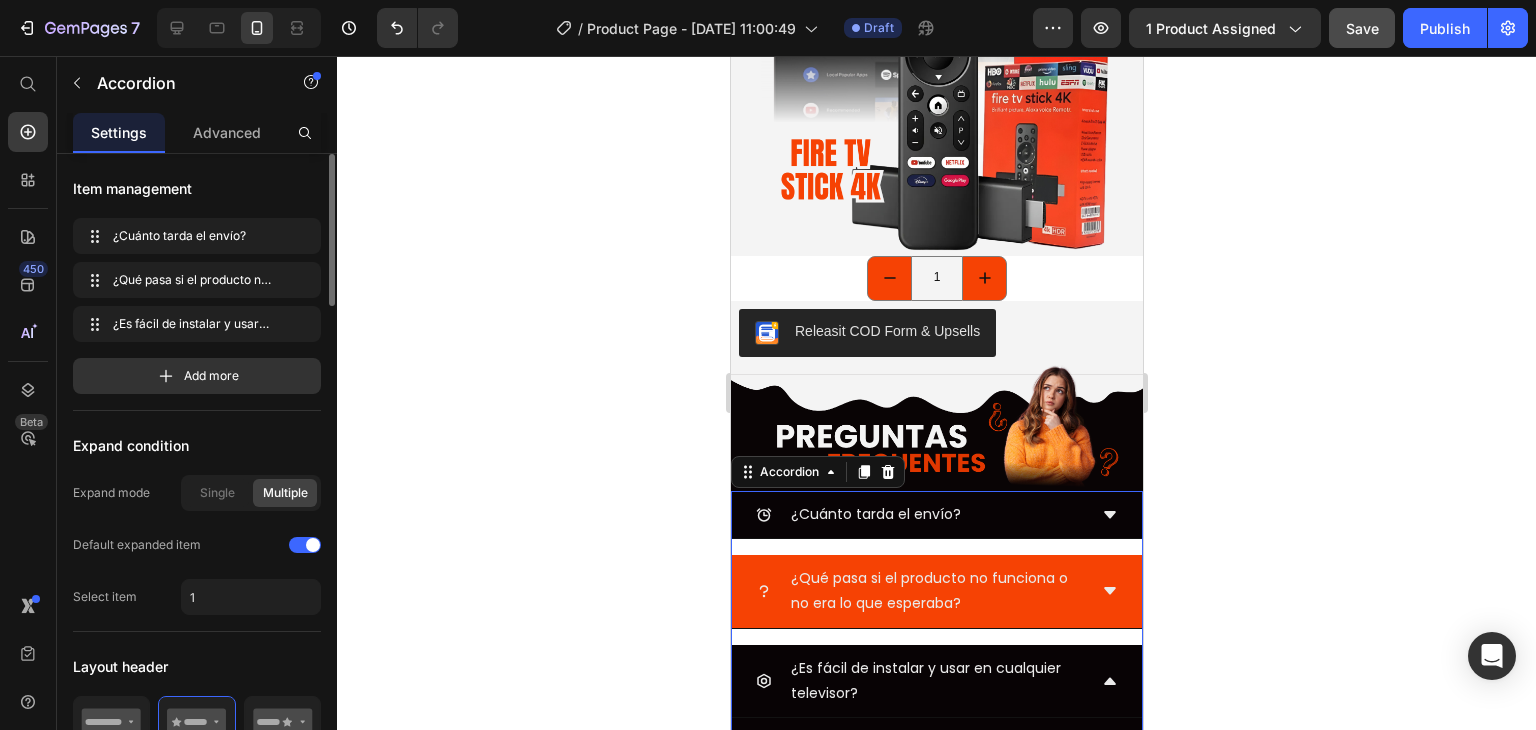 click on "¿Qué pasa si el producto no funciona o no era lo que esperaba?" at bounding box center [936, 591] 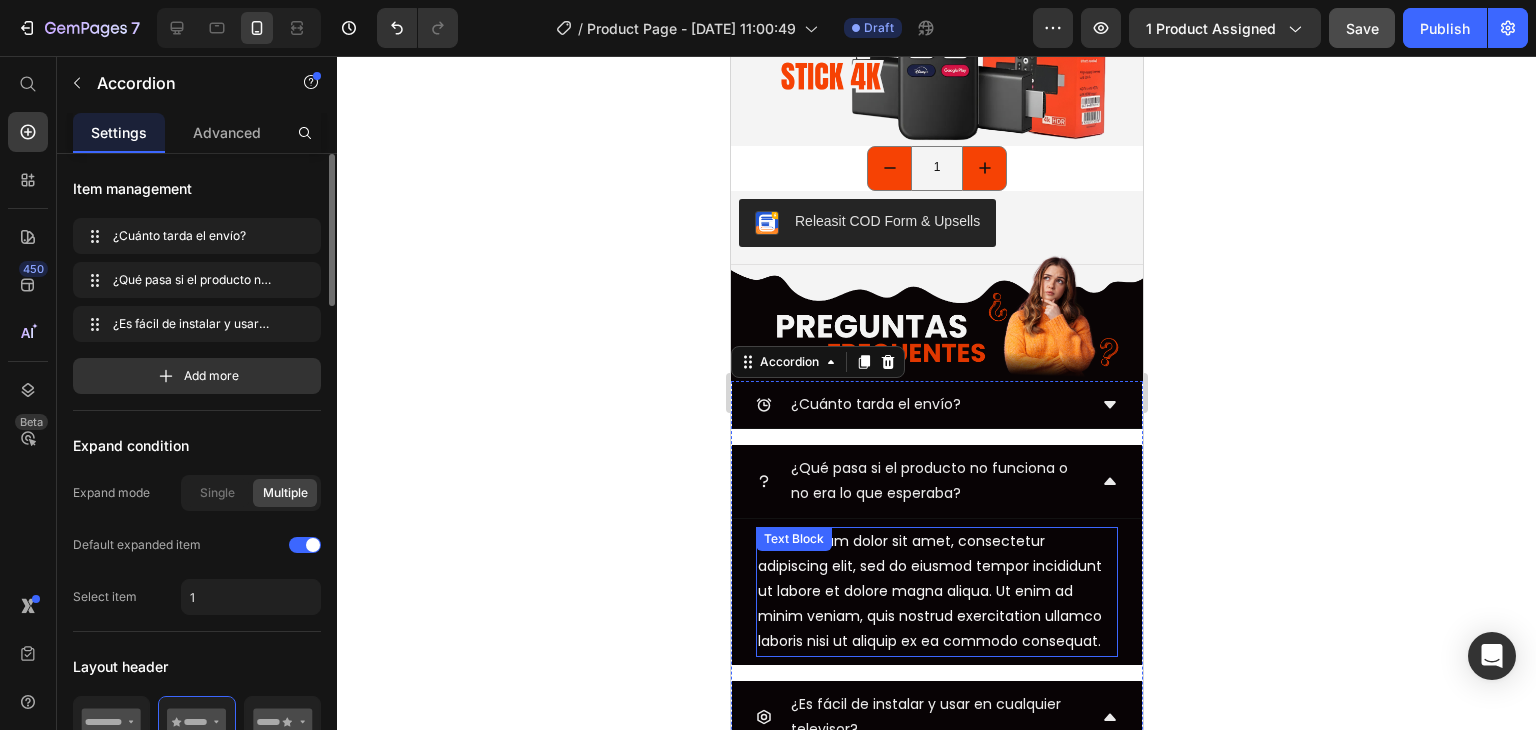 scroll, scrollTop: 1900, scrollLeft: 0, axis: vertical 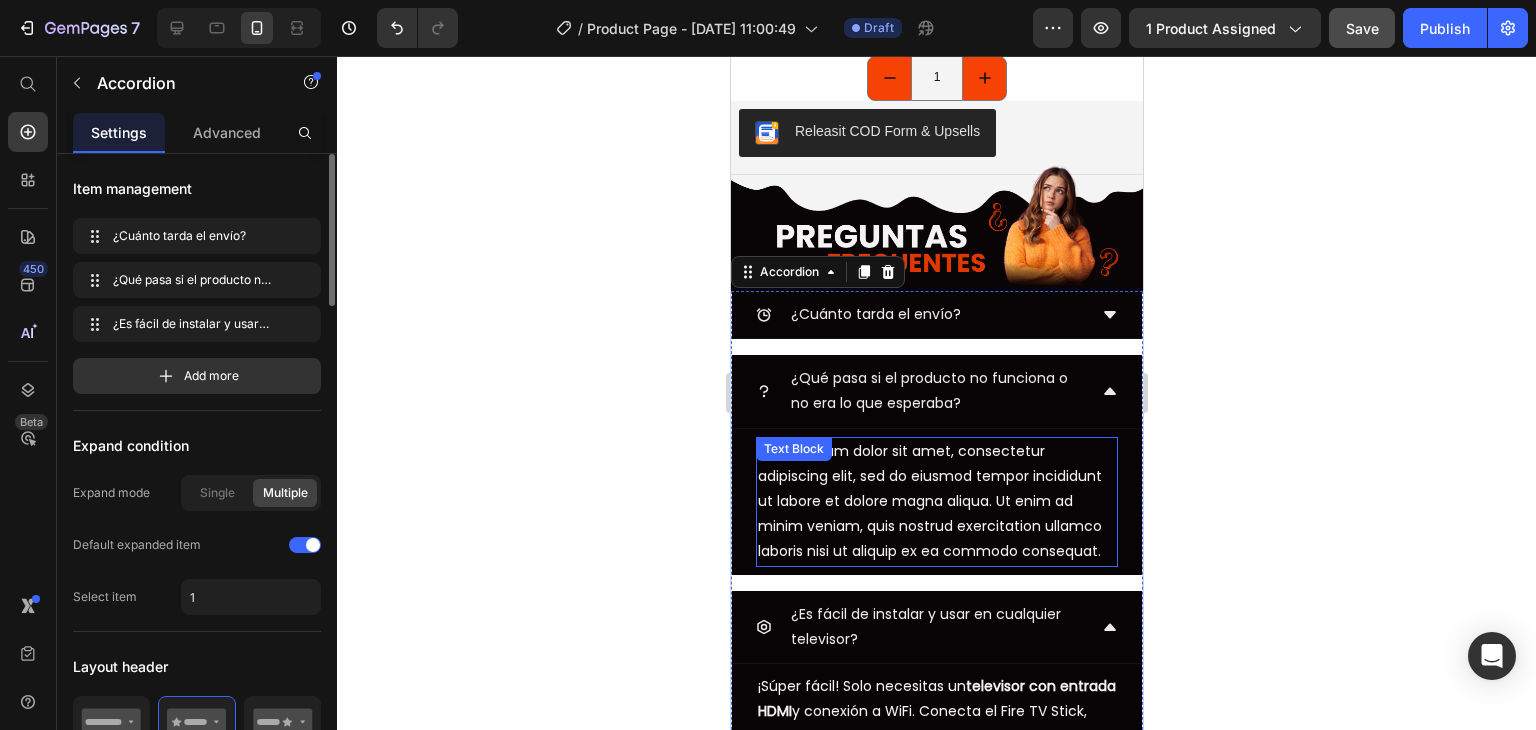 click on "Lorem ipsum dolor sit amet, consectetur adipiscing elit, sed do eiusmod tempor incididunt ut labore et dolore magna aliqua. Ut enim ad minim veniam, quis nostrud exercitation ullamco laboris nisi ut aliquip ex ea commodo consequat." at bounding box center (936, 502) 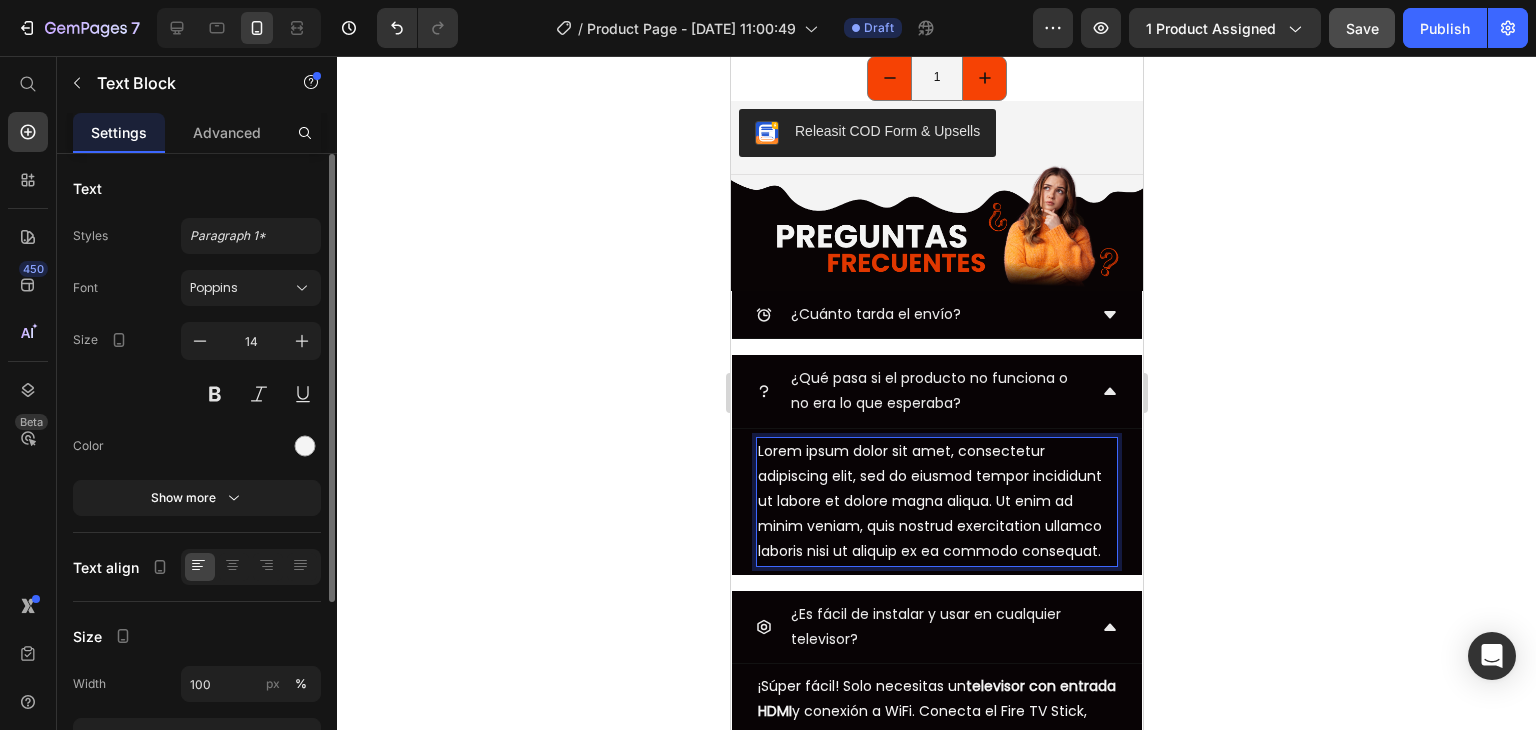 click on "Lorem ipsum dolor sit amet, consectetur adipiscing elit, sed do eiusmod tempor incididunt ut labore et dolore magna aliqua. Ut enim ad minim veniam, quis nostrud exercitation ullamco laboris nisi ut aliquip ex ea commodo consequat." at bounding box center [936, 502] 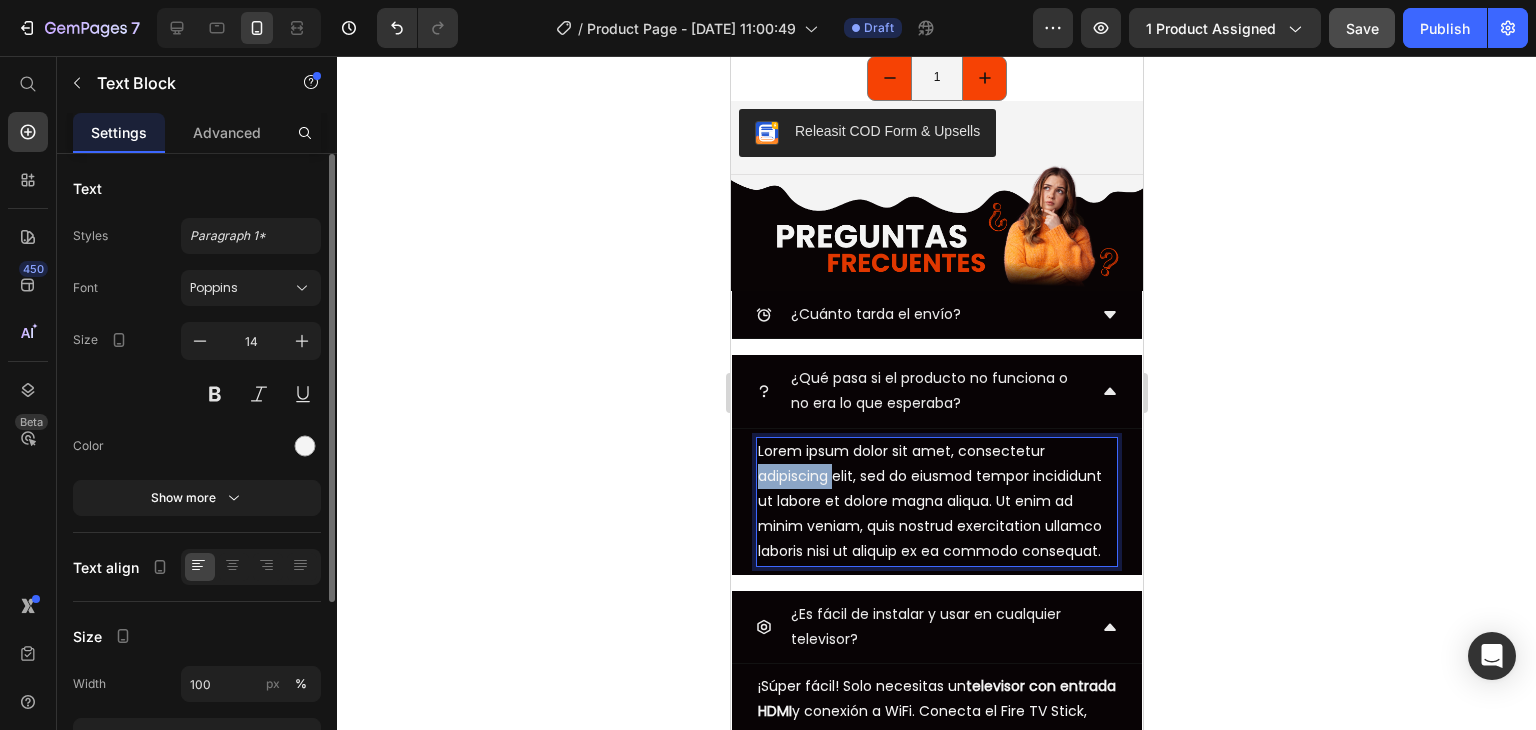 click on "Lorem ipsum dolor sit amet, consectetur adipiscing elit, sed do eiusmod tempor incididunt ut labore et dolore magna aliqua. Ut enim ad minim veniam, quis nostrud exercitation ullamco laboris nisi ut aliquip ex ea commodo consequat." at bounding box center [936, 502] 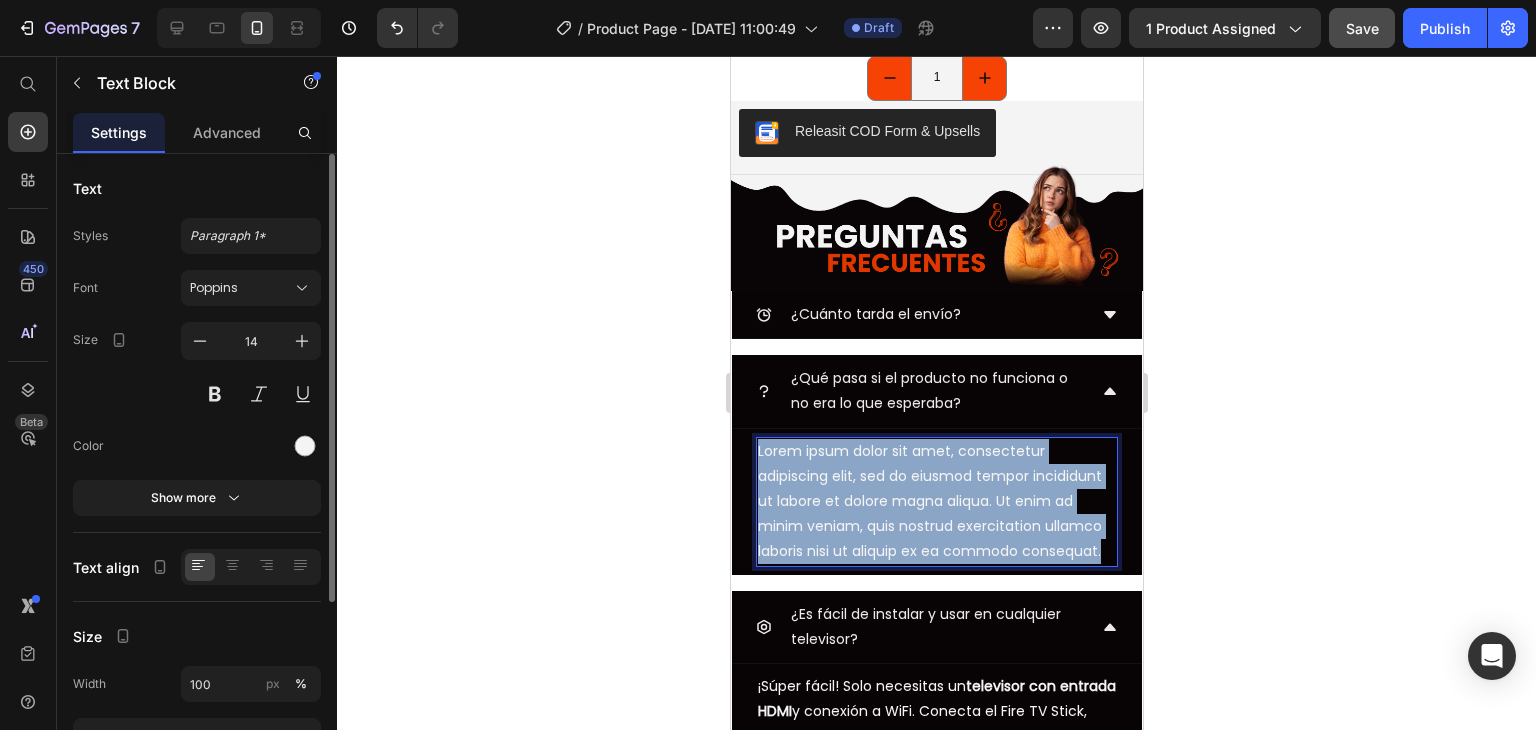 click on "Lorem ipsum dolor sit amet, consectetur adipiscing elit, sed do eiusmod tempor incididunt ut labore et dolore magna aliqua. Ut enim ad minim veniam, quis nostrud exercitation ullamco laboris nisi ut aliquip ex ea commodo consequat." at bounding box center [936, 502] 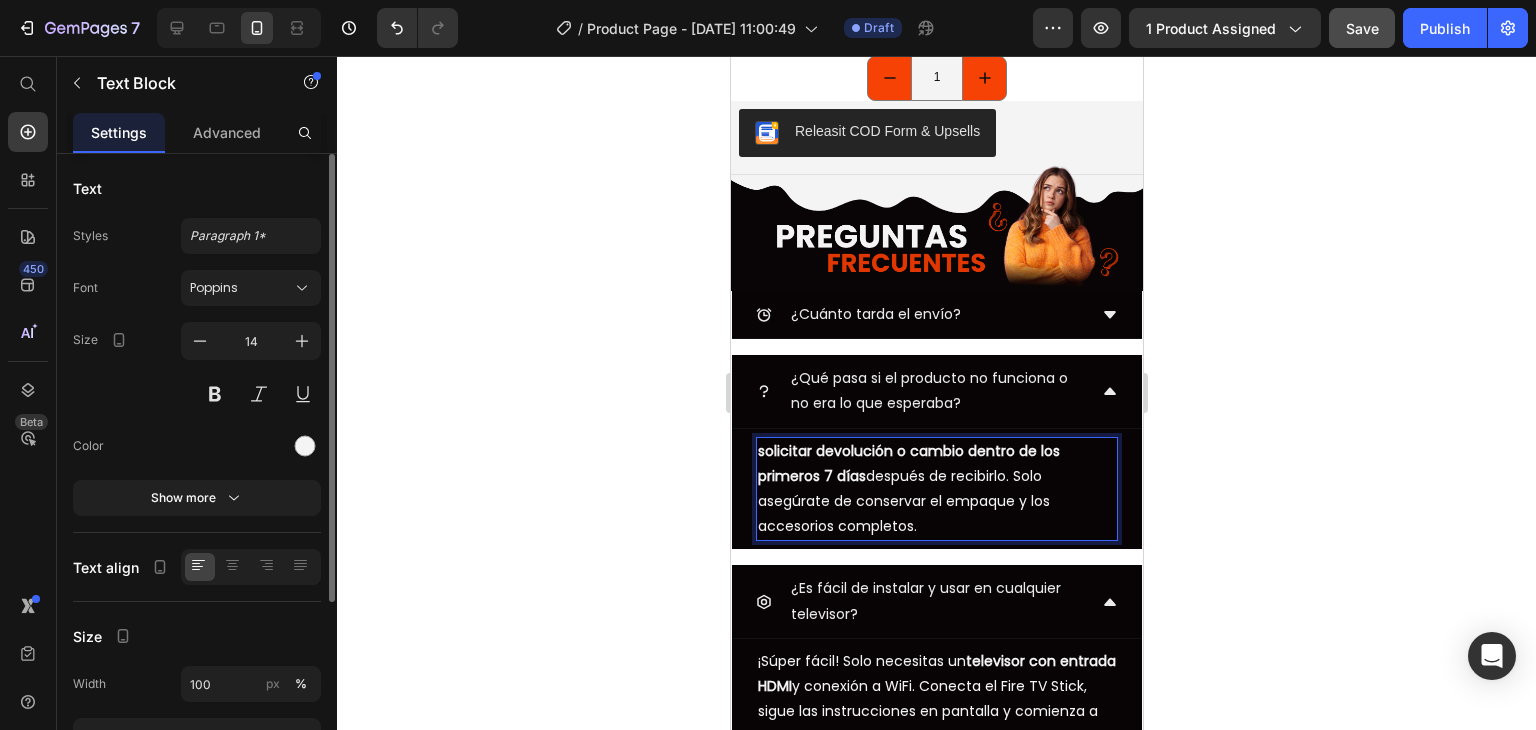 click on "solicitar devolución o cambio dentro de los primeros 7 días" at bounding box center [908, 463] 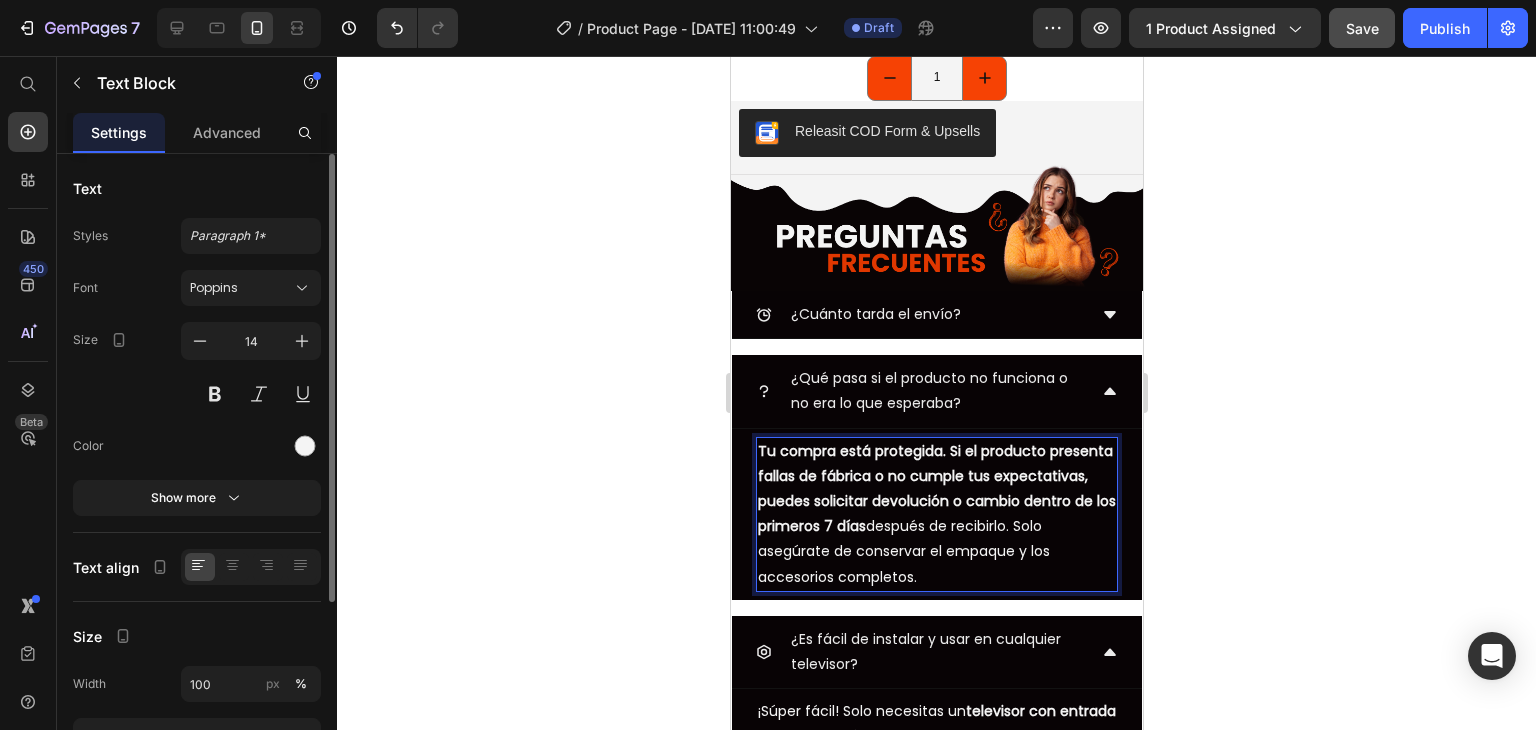 click 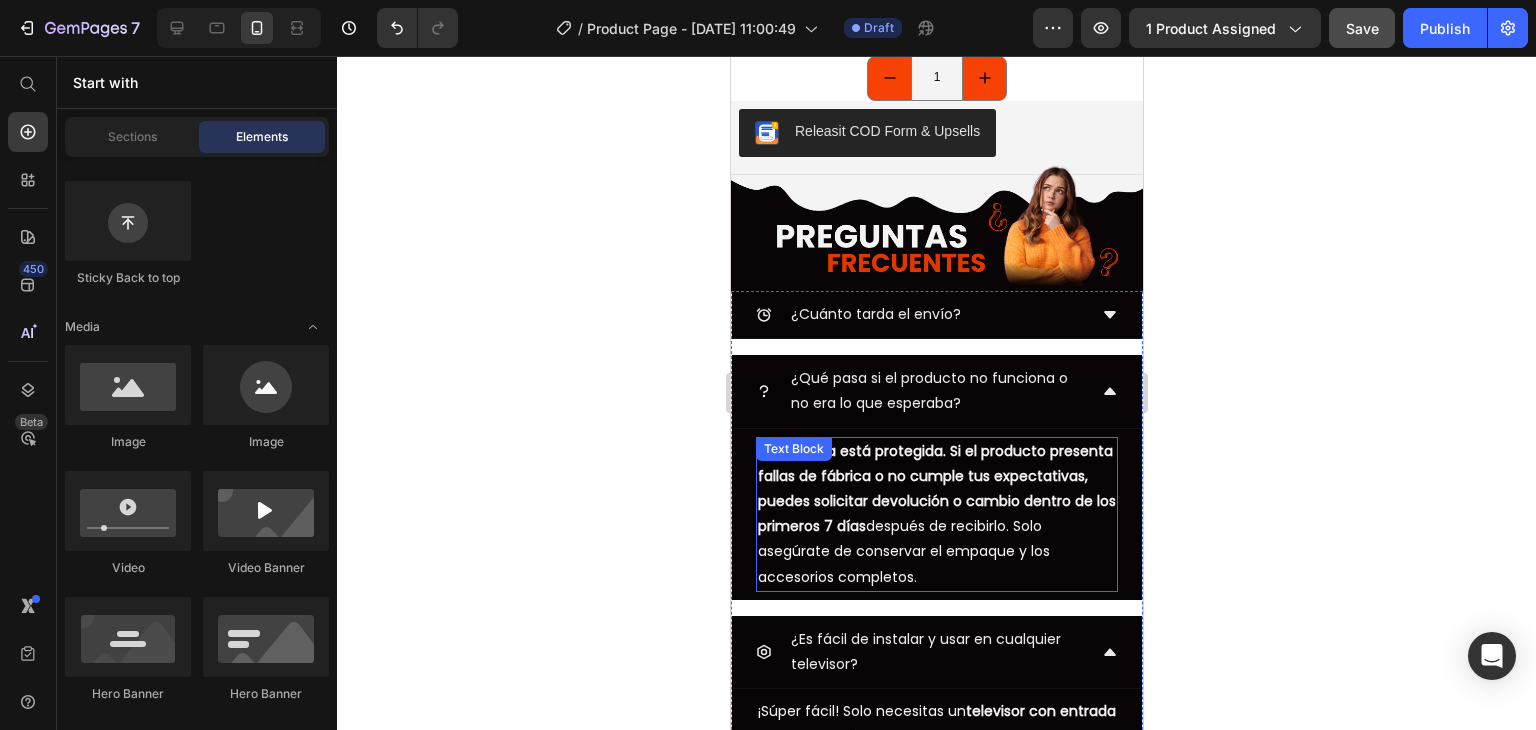 click on "Tu compra está protegida. Si el producto presenta fallas de fábrica o no cumple tus expectativas, puedes solicitar devolución o cambio dentro de los primeros 7 días" at bounding box center (936, 489) 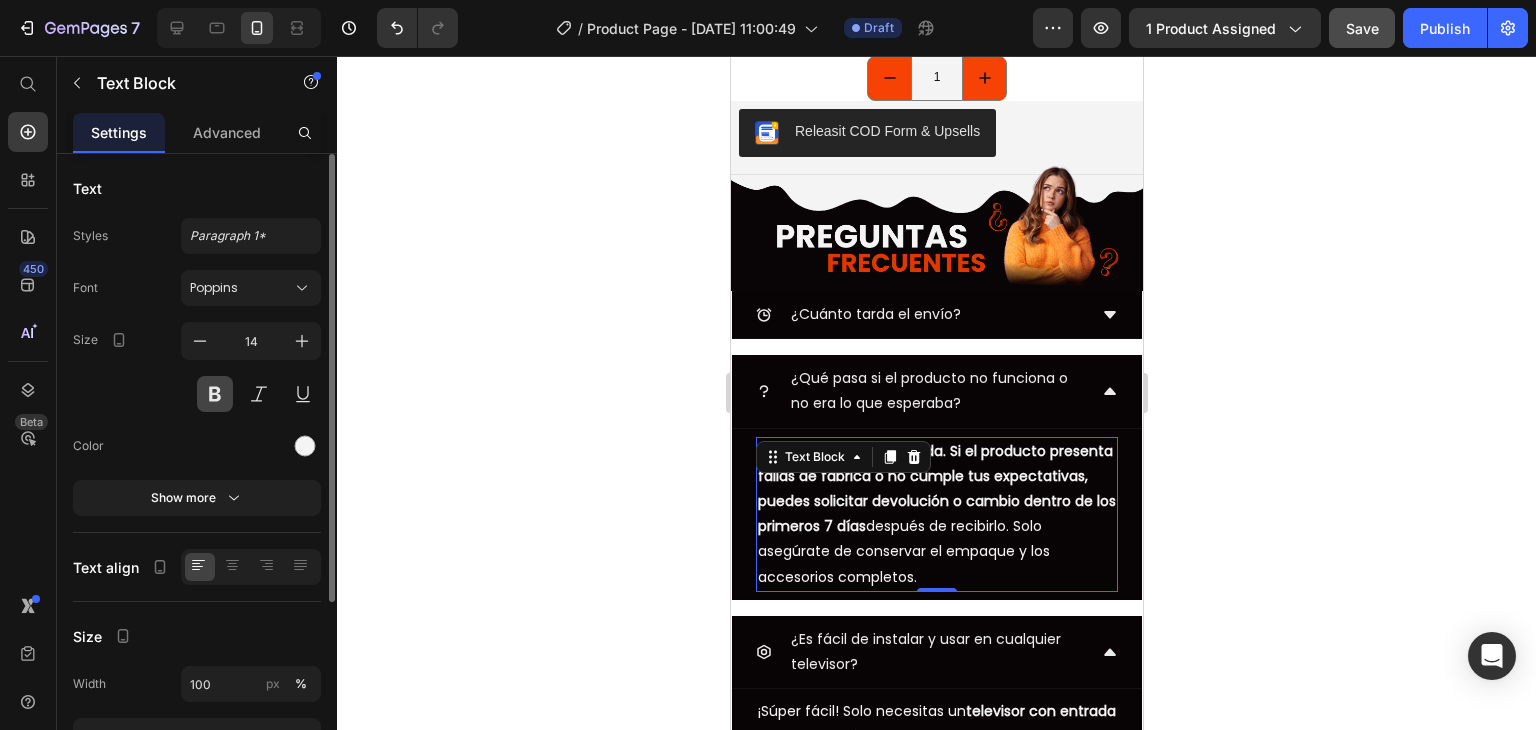 click at bounding box center [215, 394] 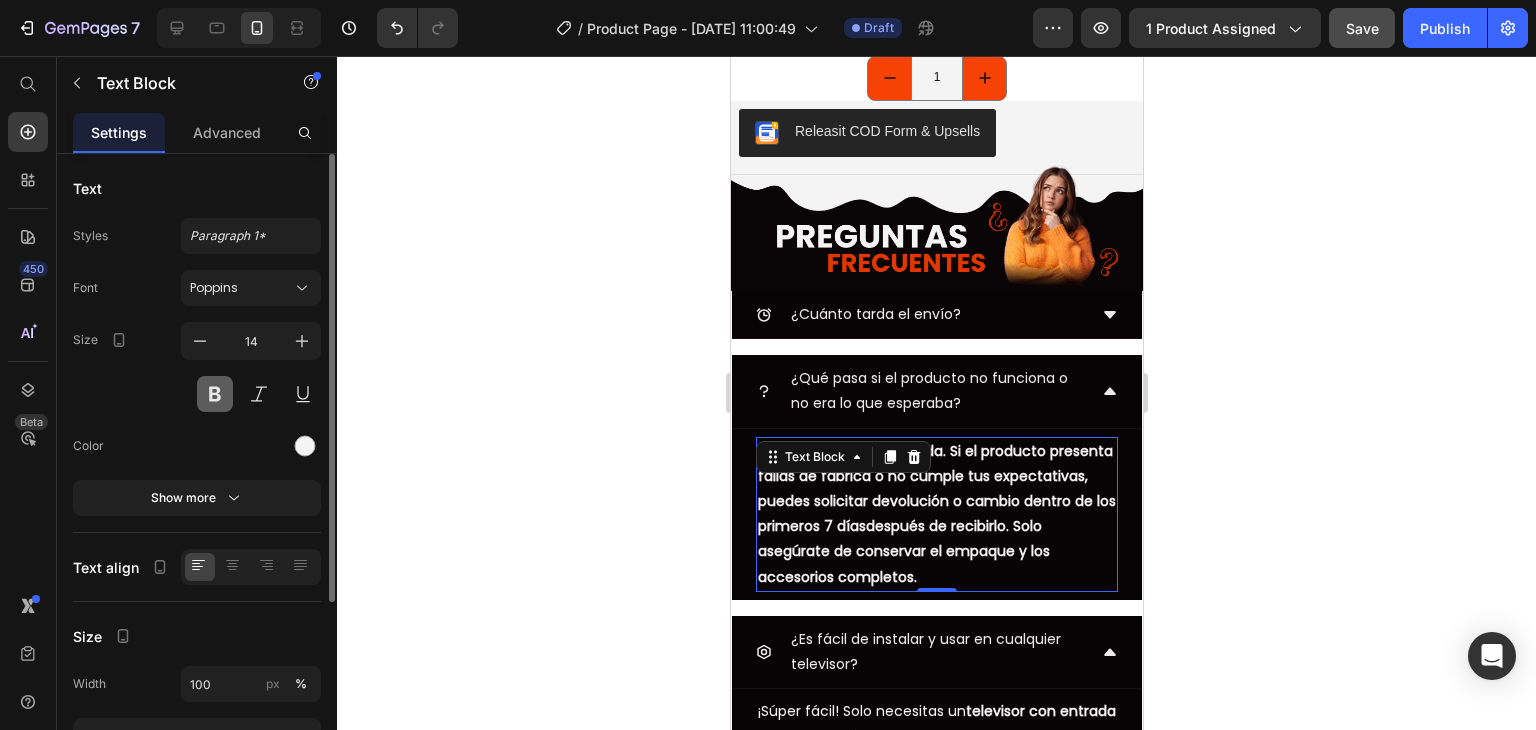click at bounding box center [215, 394] 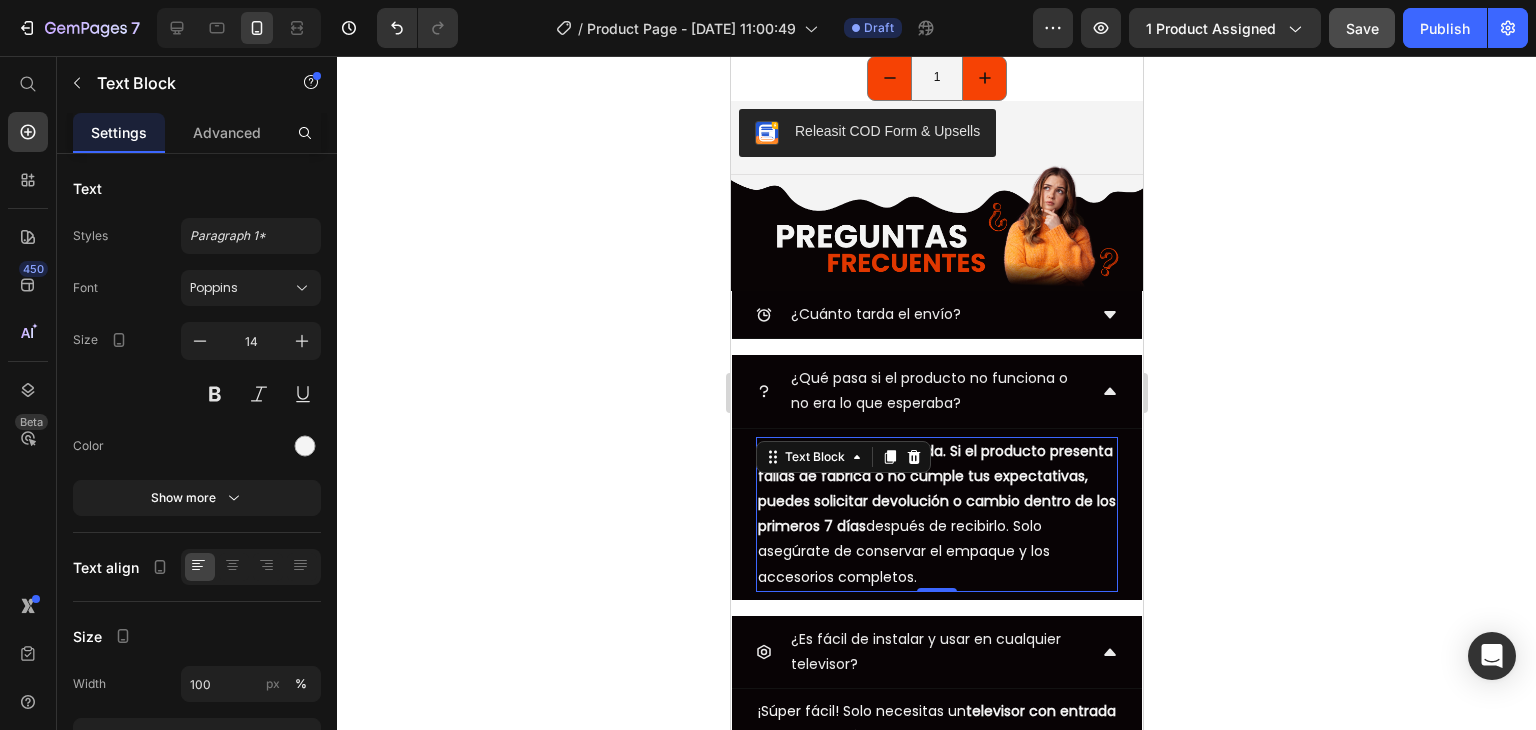 click 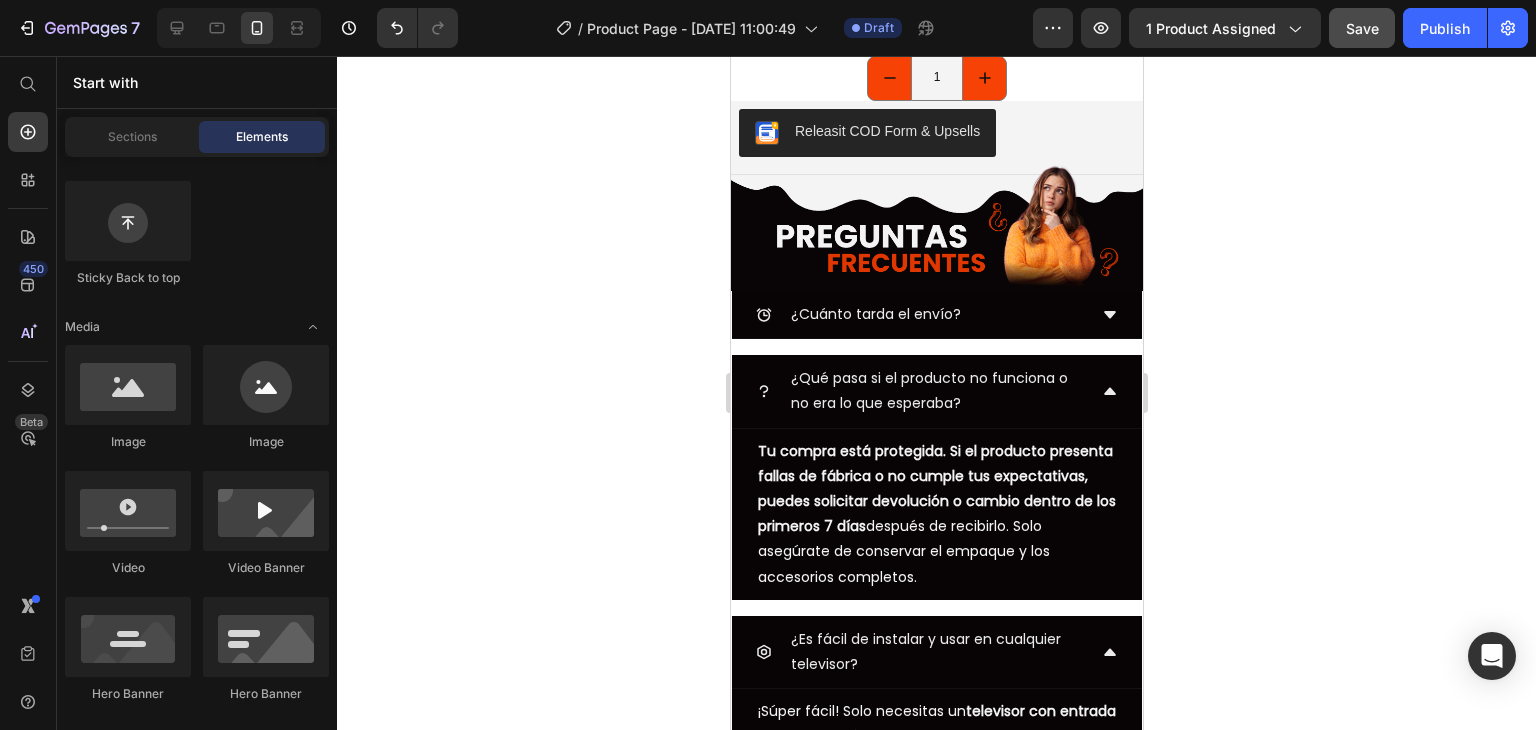 click 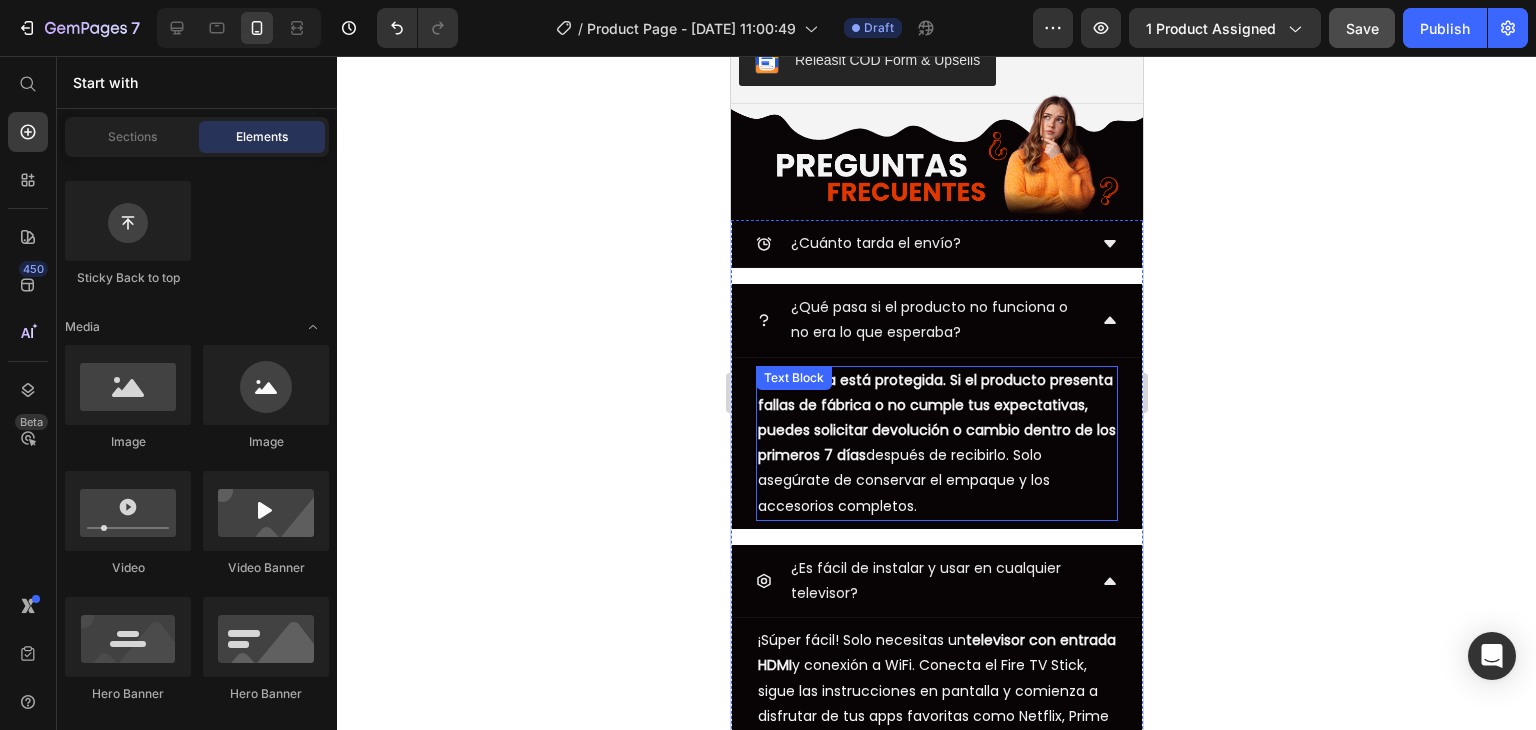 scroll, scrollTop: 2200, scrollLeft: 0, axis: vertical 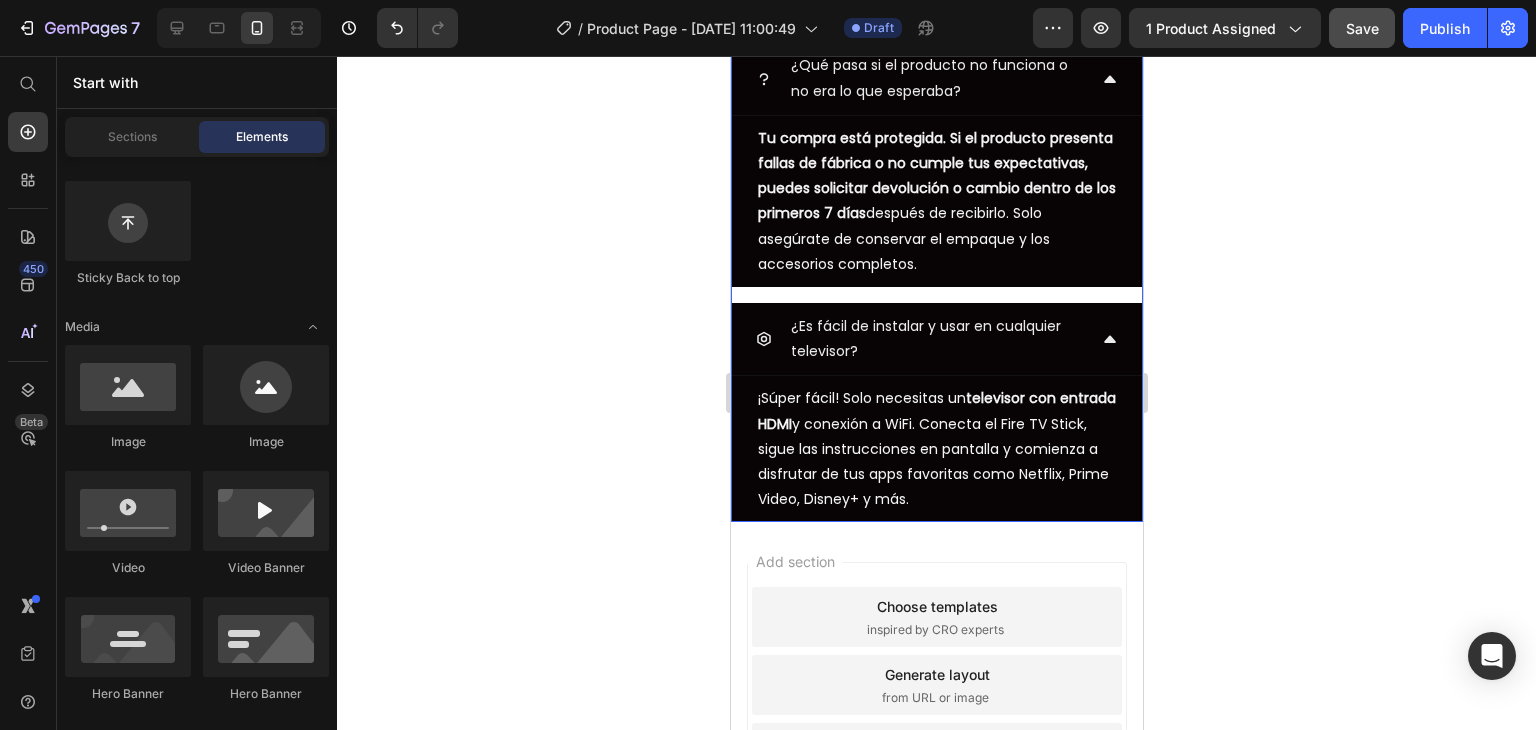 click on "¿Es fácil de instalar y usar en cualquier televisor?" at bounding box center [936, 339] 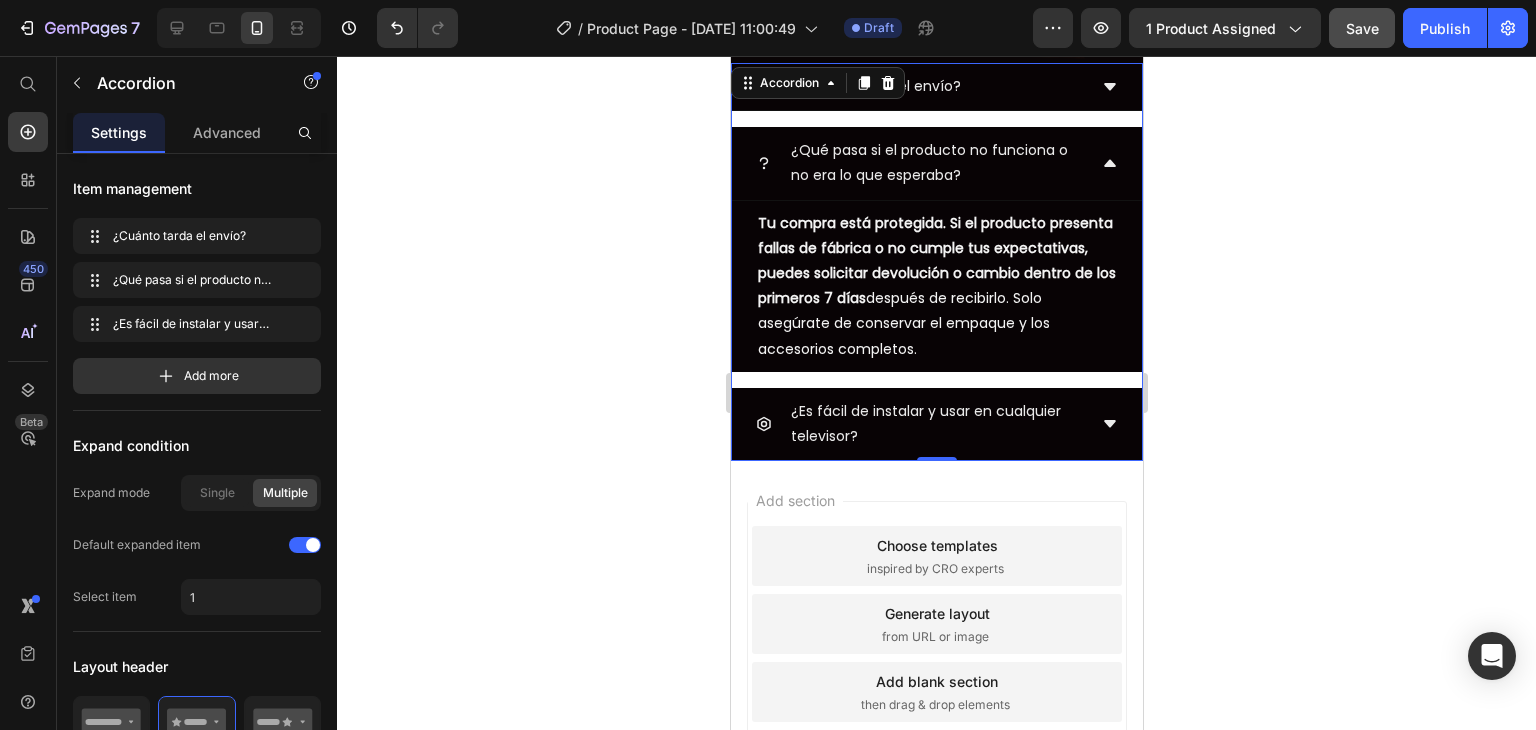 scroll, scrollTop: 2000, scrollLeft: 0, axis: vertical 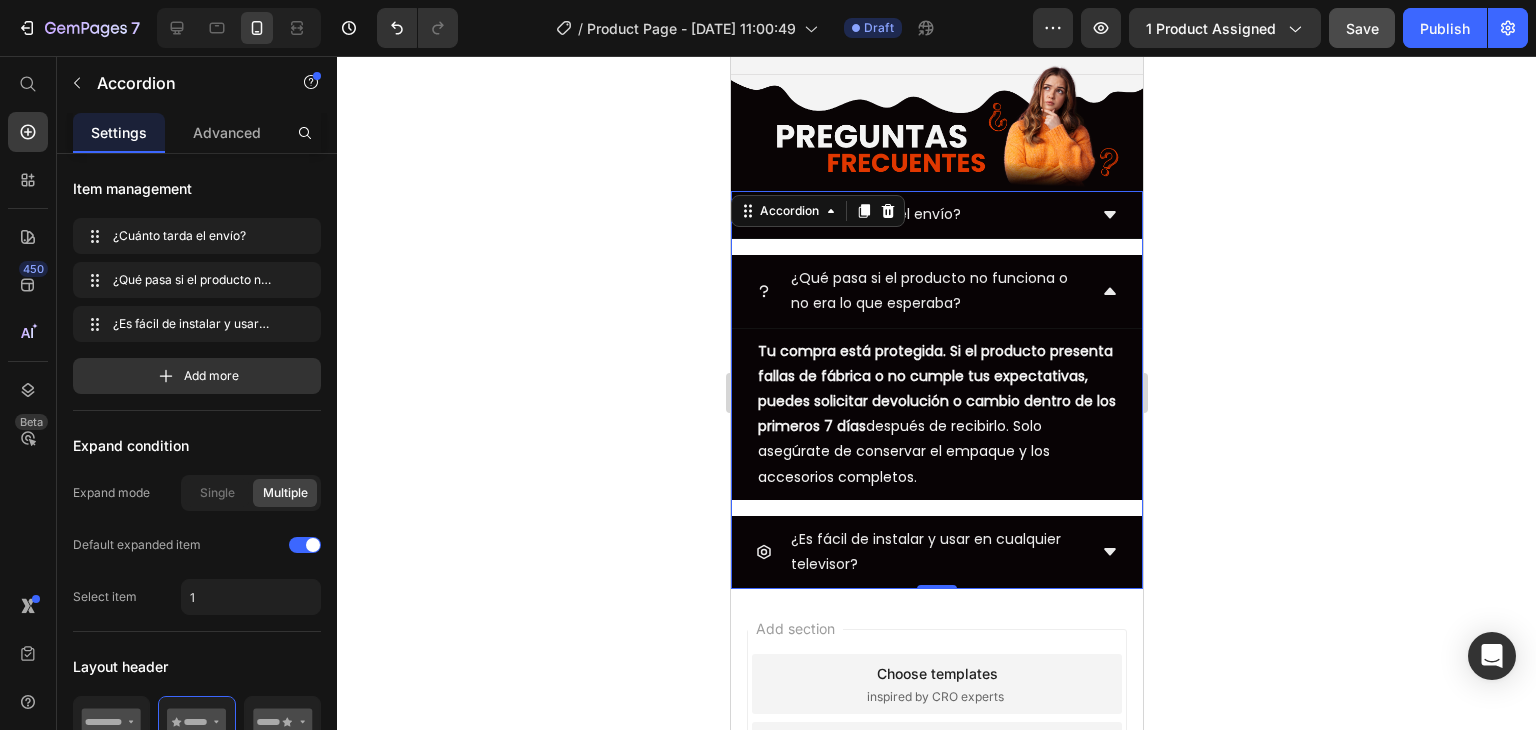 click 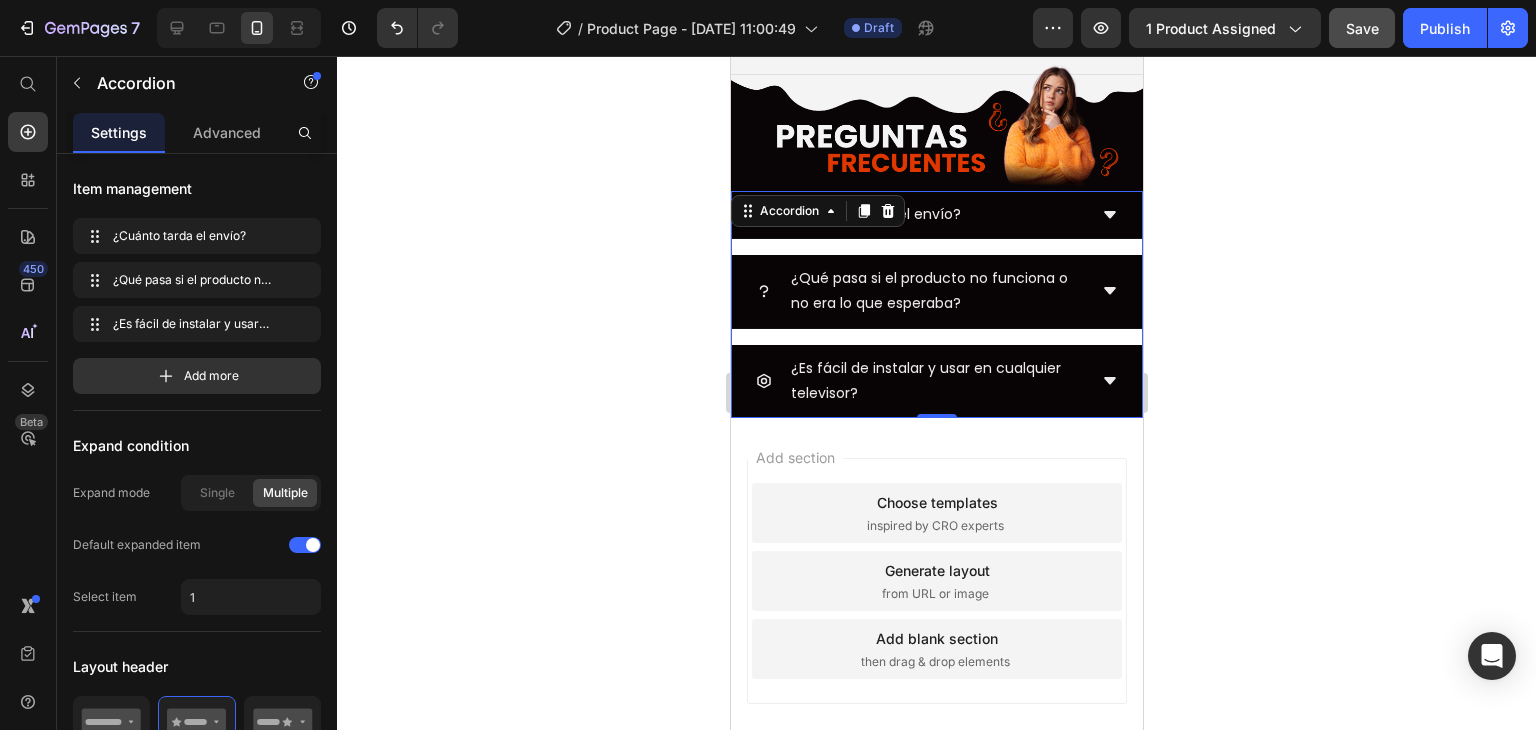 click 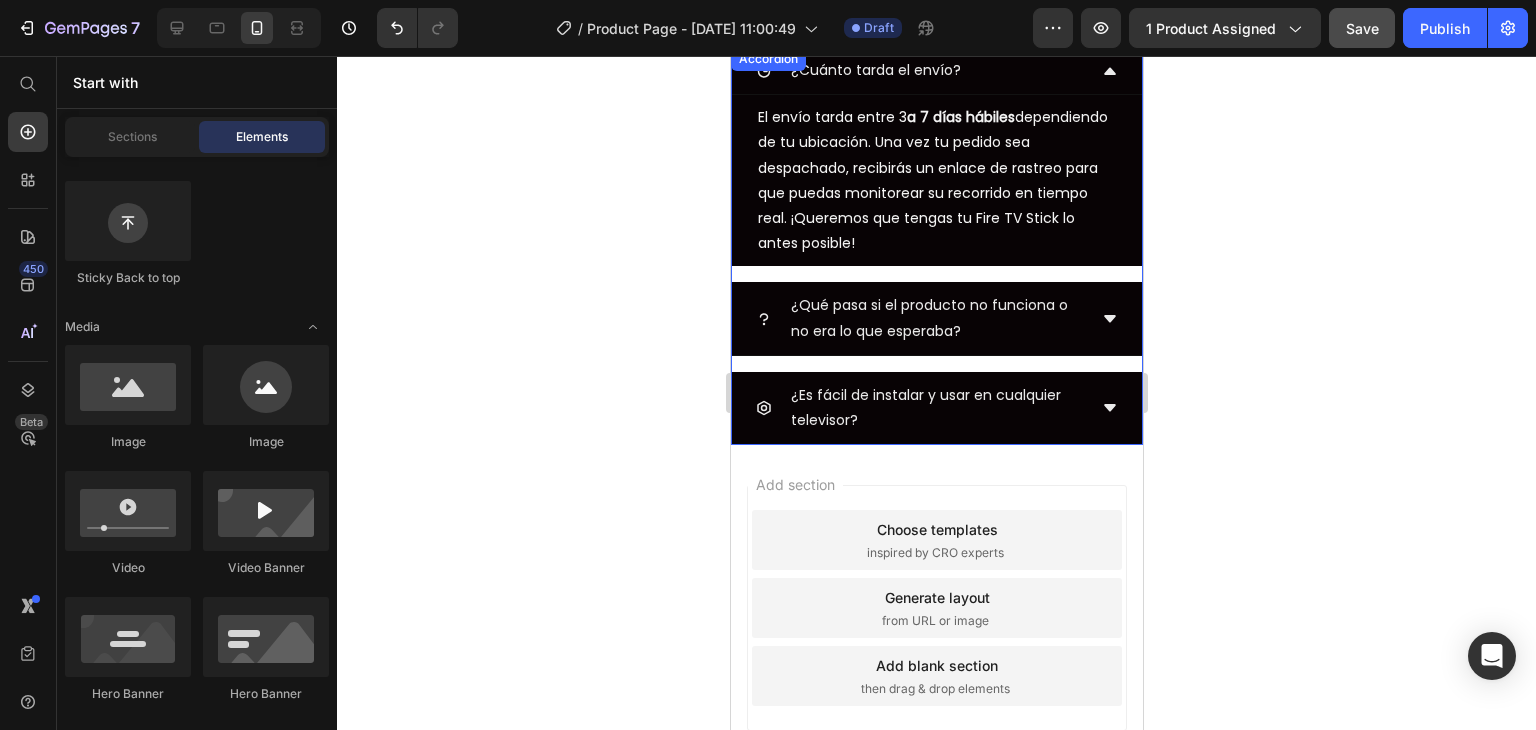 scroll, scrollTop: 1951, scrollLeft: 0, axis: vertical 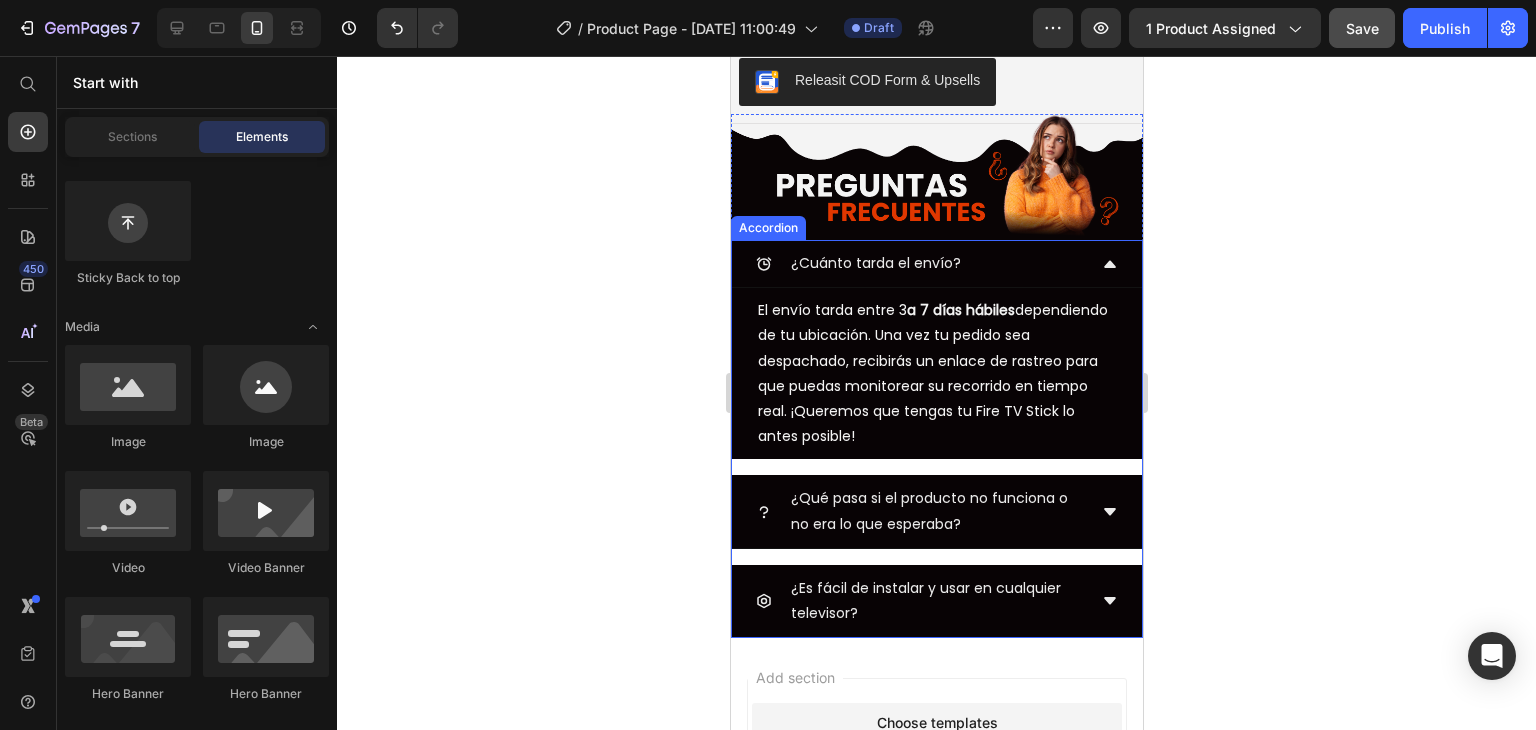 click on "¿Cuánto tarda el envío?" at bounding box center (936, 264) 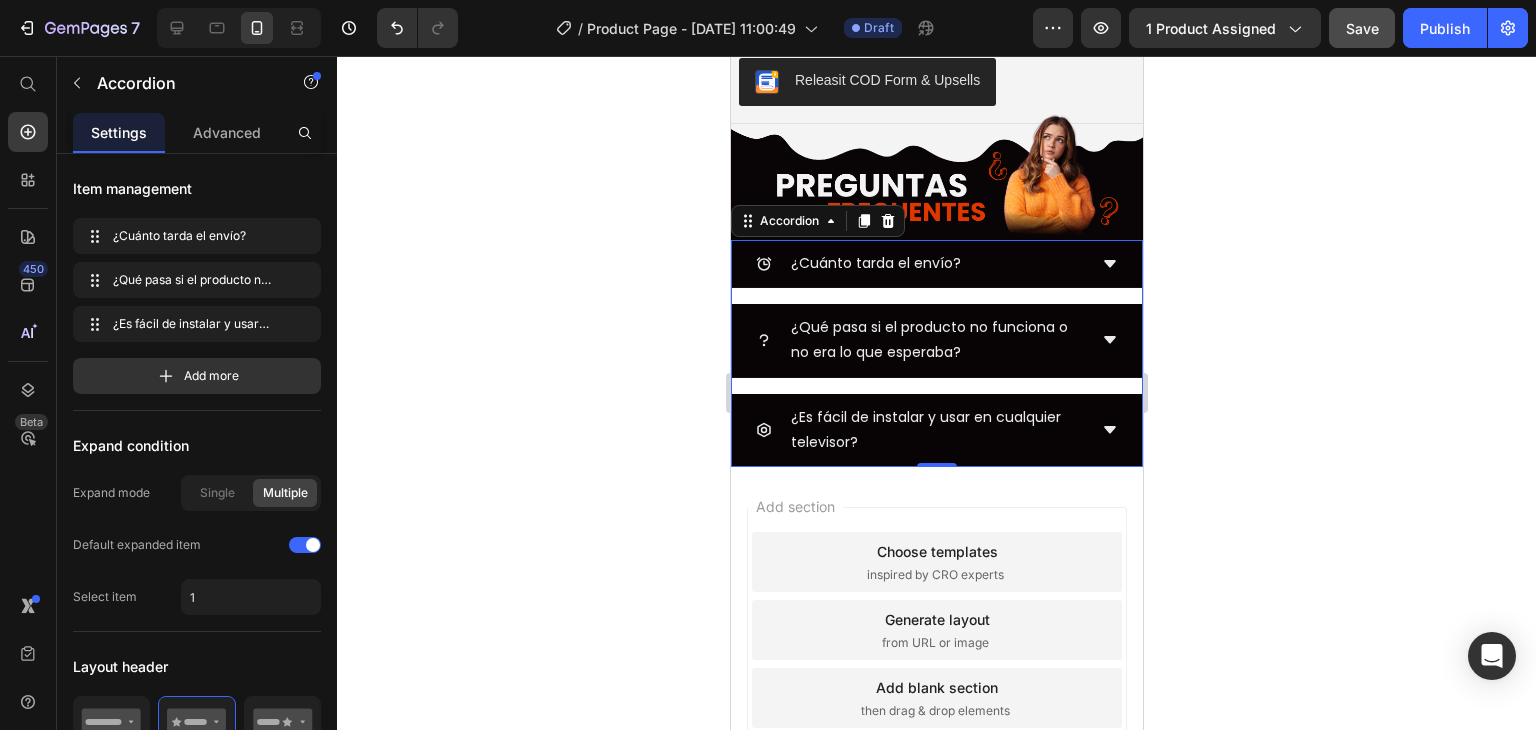 click 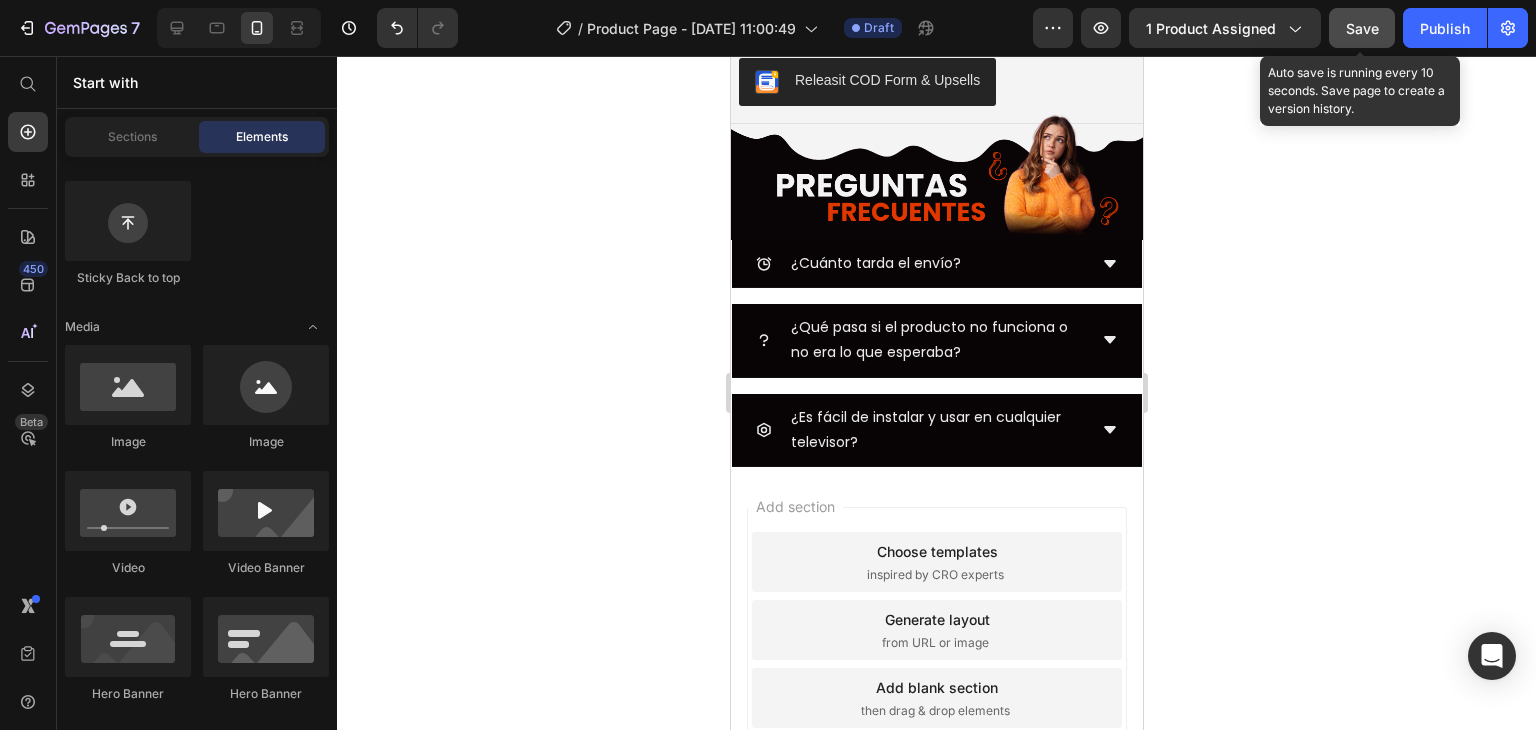 click on "Save" 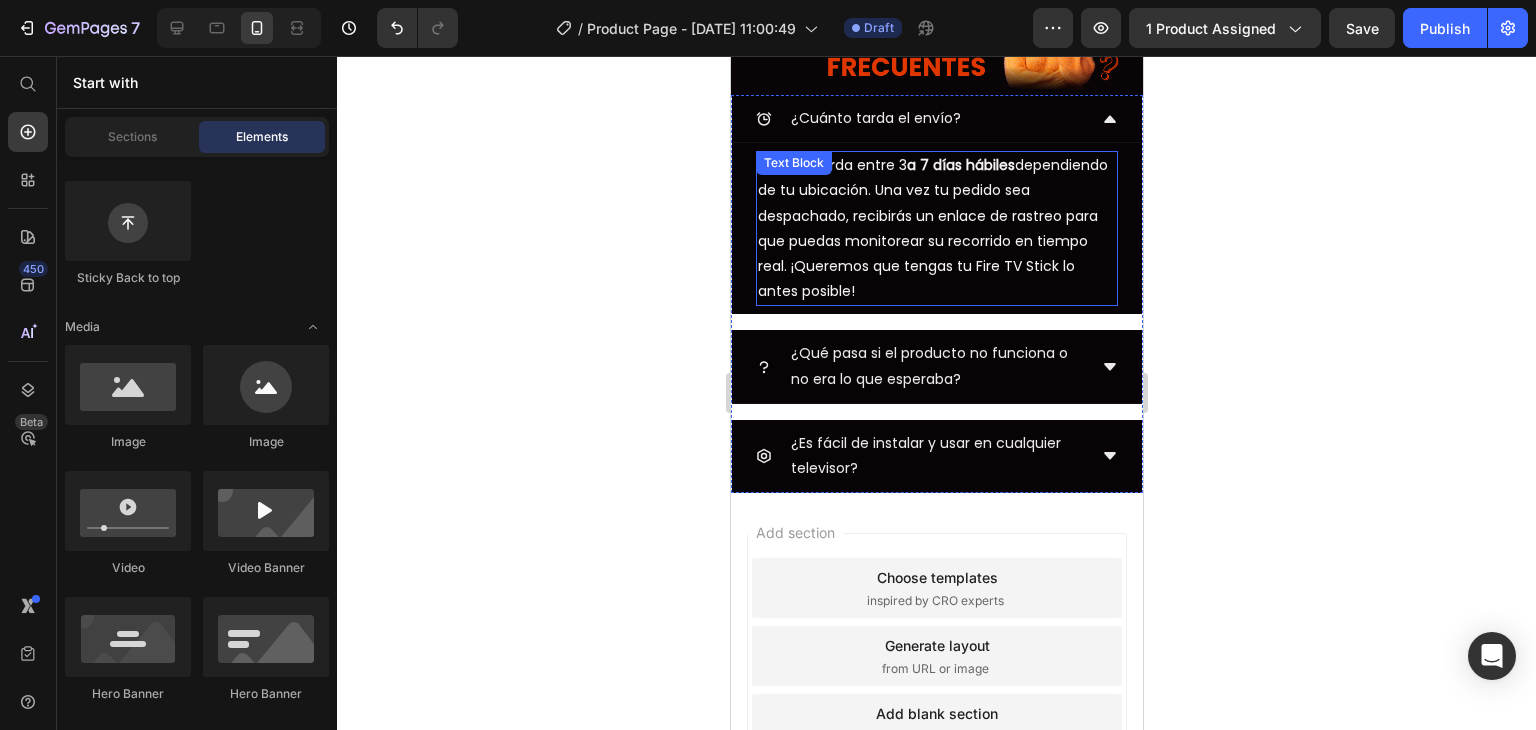 scroll, scrollTop: 2100, scrollLeft: 0, axis: vertical 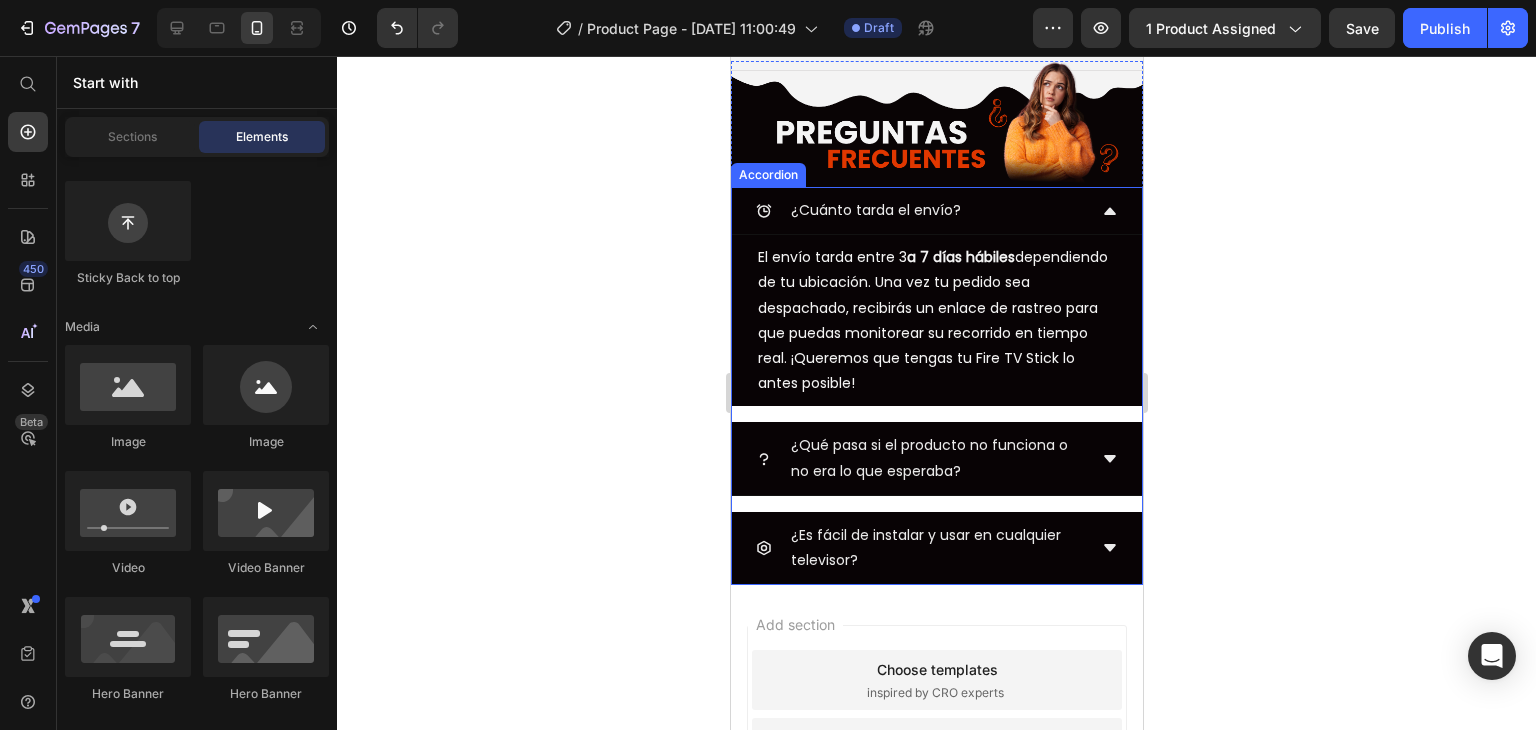 click on "¿Cuánto tarda el envío?" at bounding box center (920, 210) 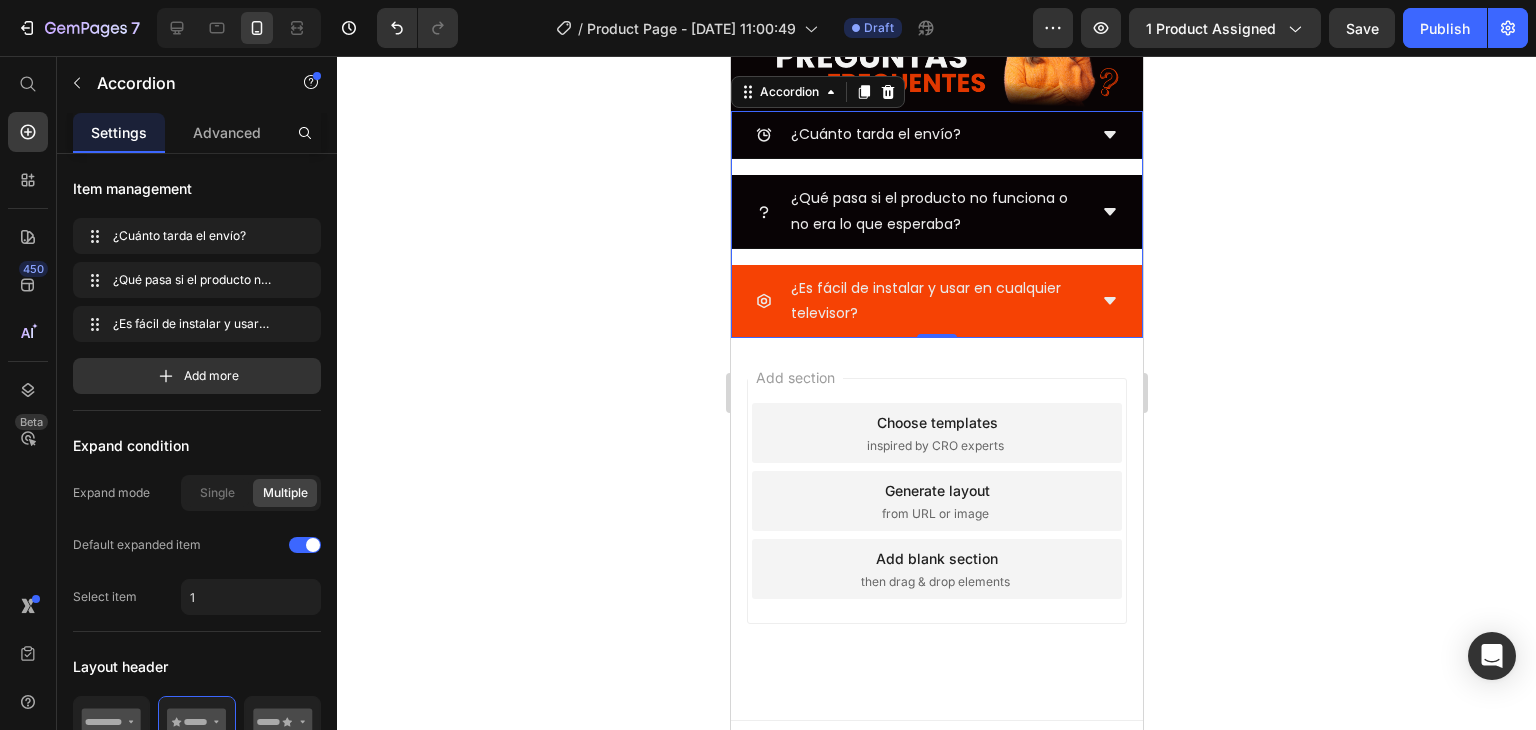 scroll, scrollTop: 1488, scrollLeft: 0, axis: vertical 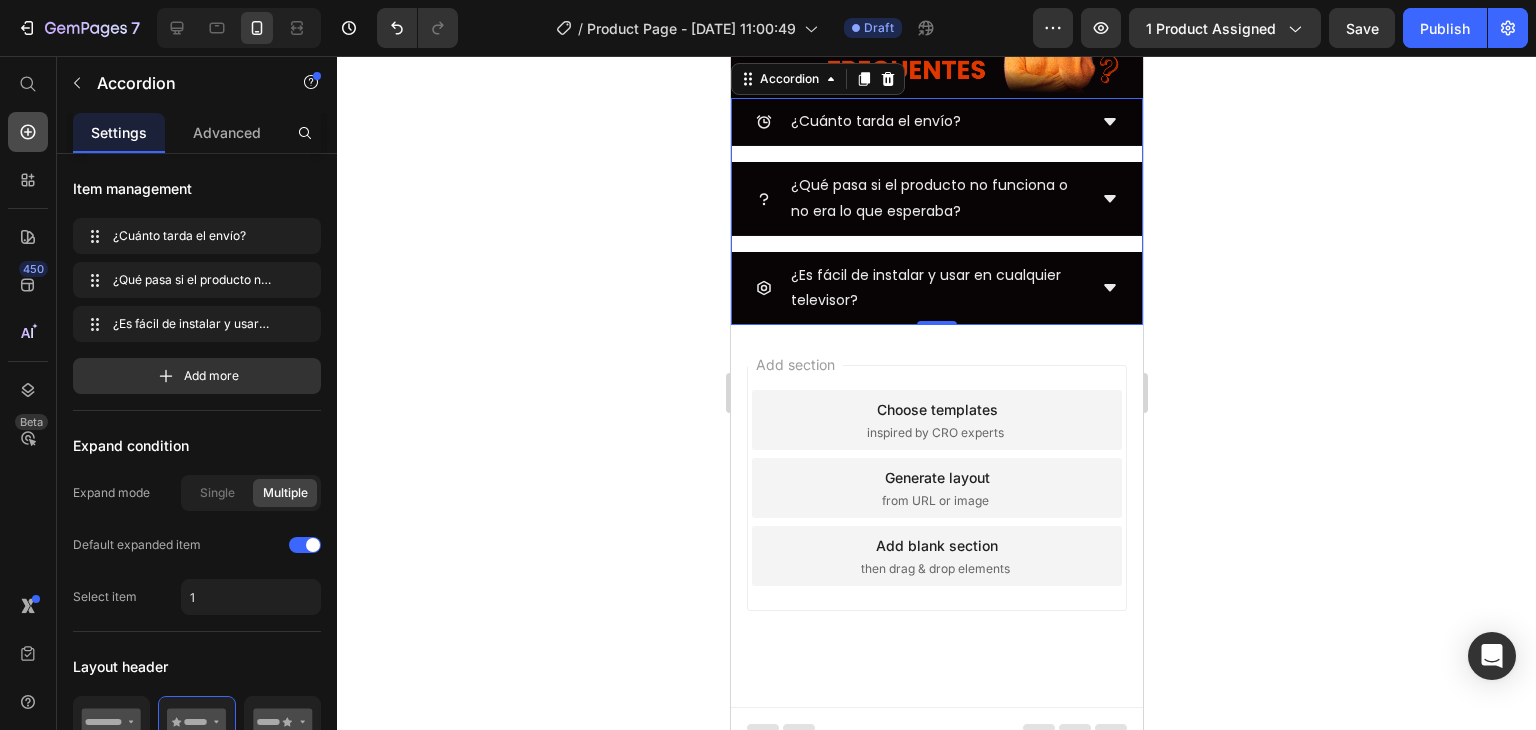 click 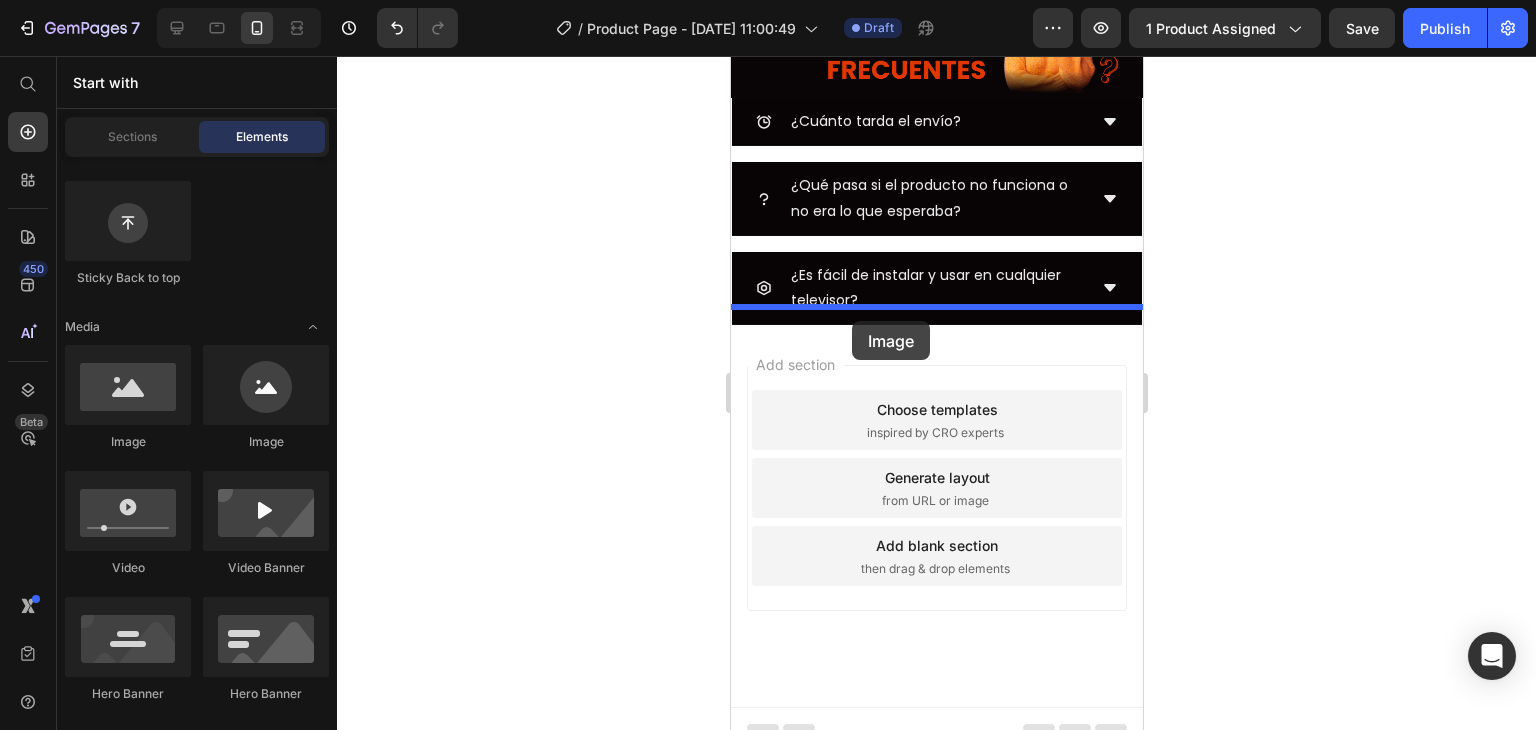 drag, startPoint x: 857, startPoint y: 456, endPoint x: 851, endPoint y: 321, distance: 135.13327 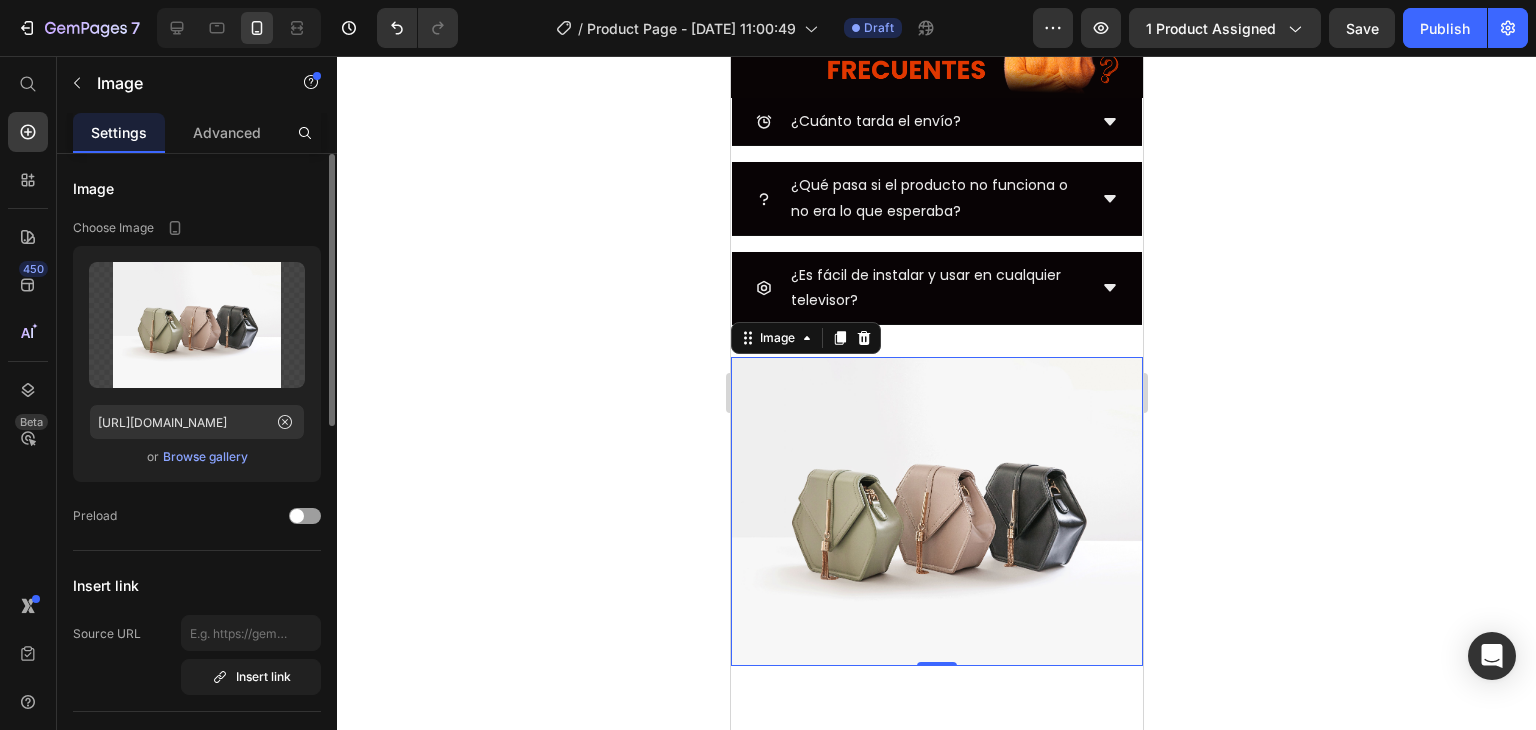 click on "Advanced" at bounding box center (227, 132) 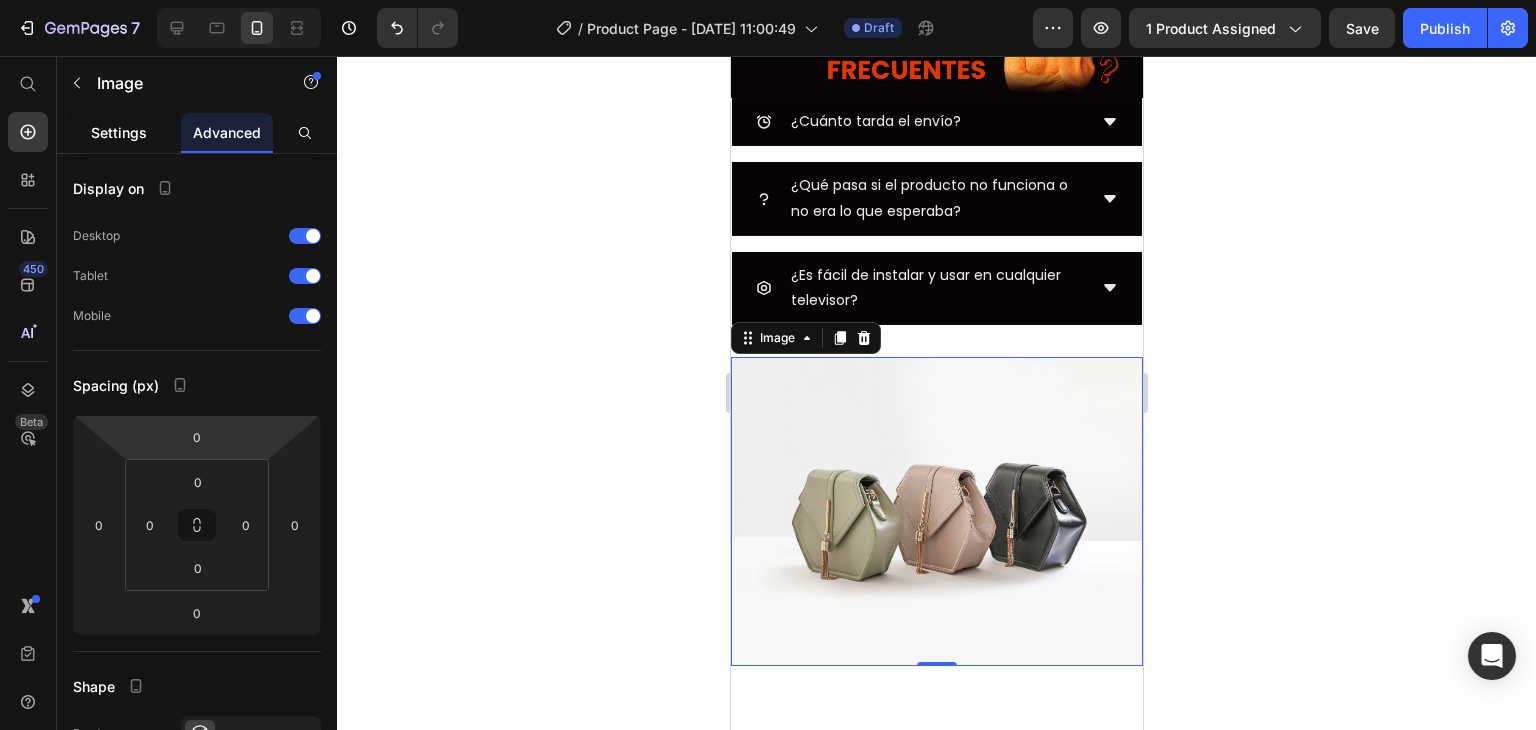 click on "Settings" at bounding box center [119, 132] 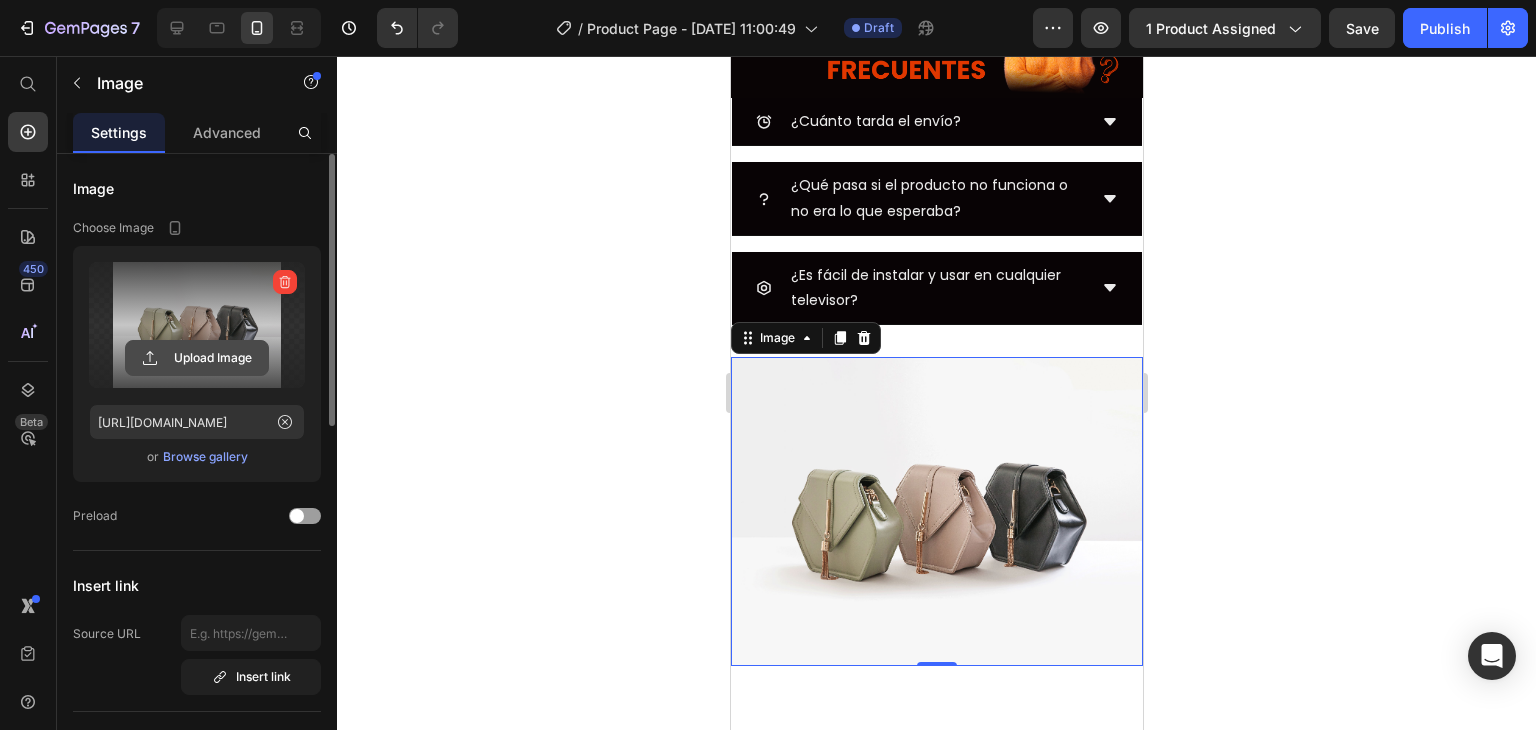 click 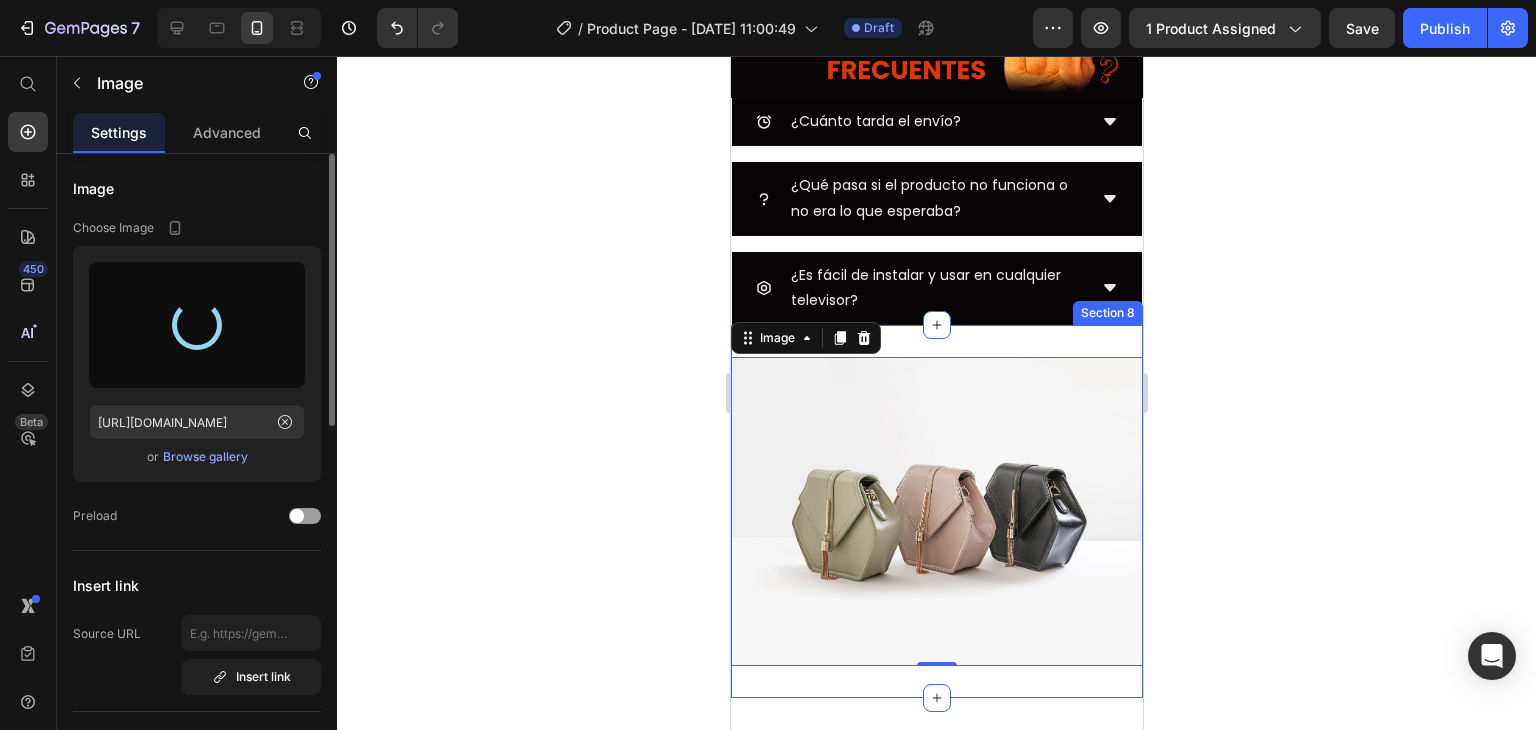 type on "https://cdn.shopify.com/s/files/1/0567/7917/8066/files/gempages_561942444287984545-7c471b34-c687-4e4b-bf43-2d5fe01e6937.png" 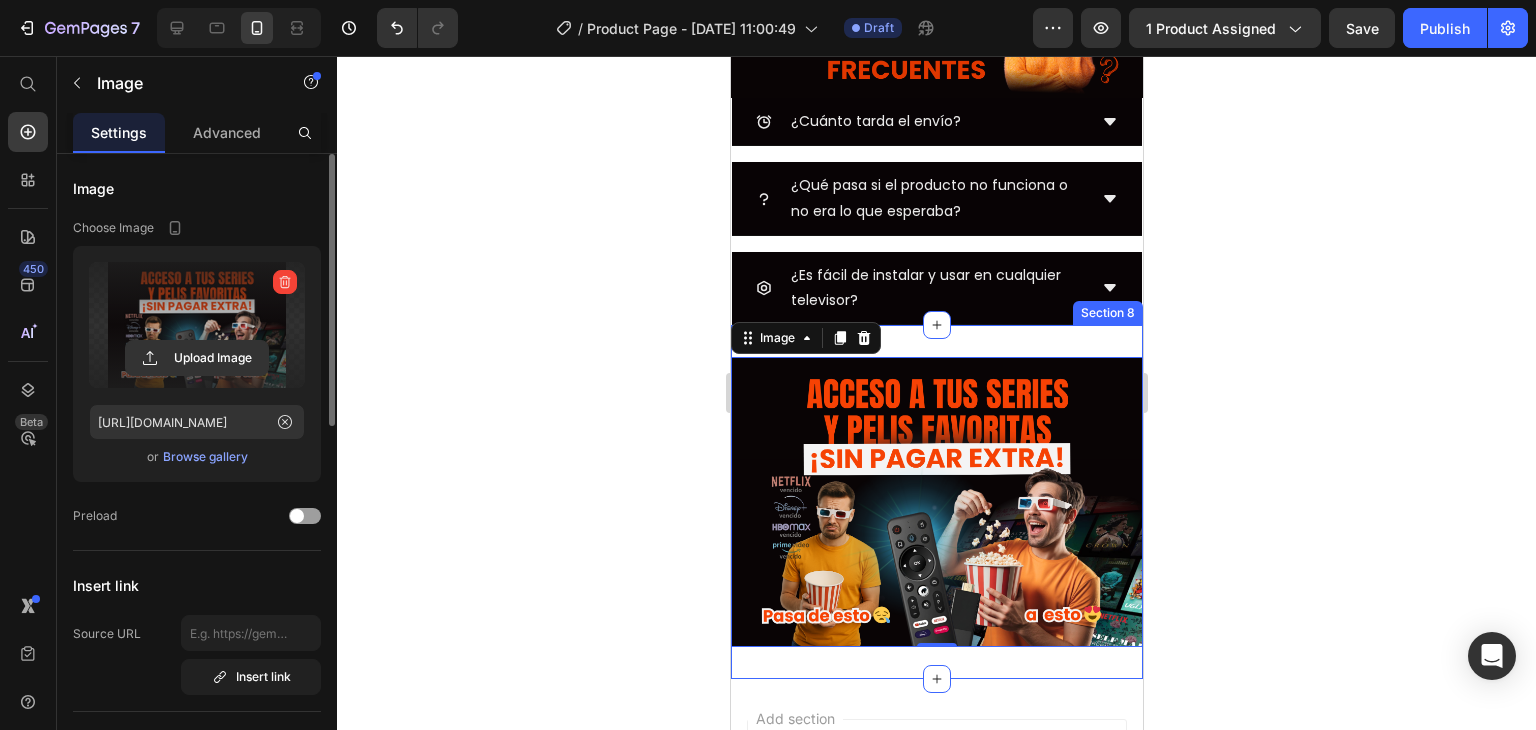 click on "Image   0 Section 8" at bounding box center [936, 502] 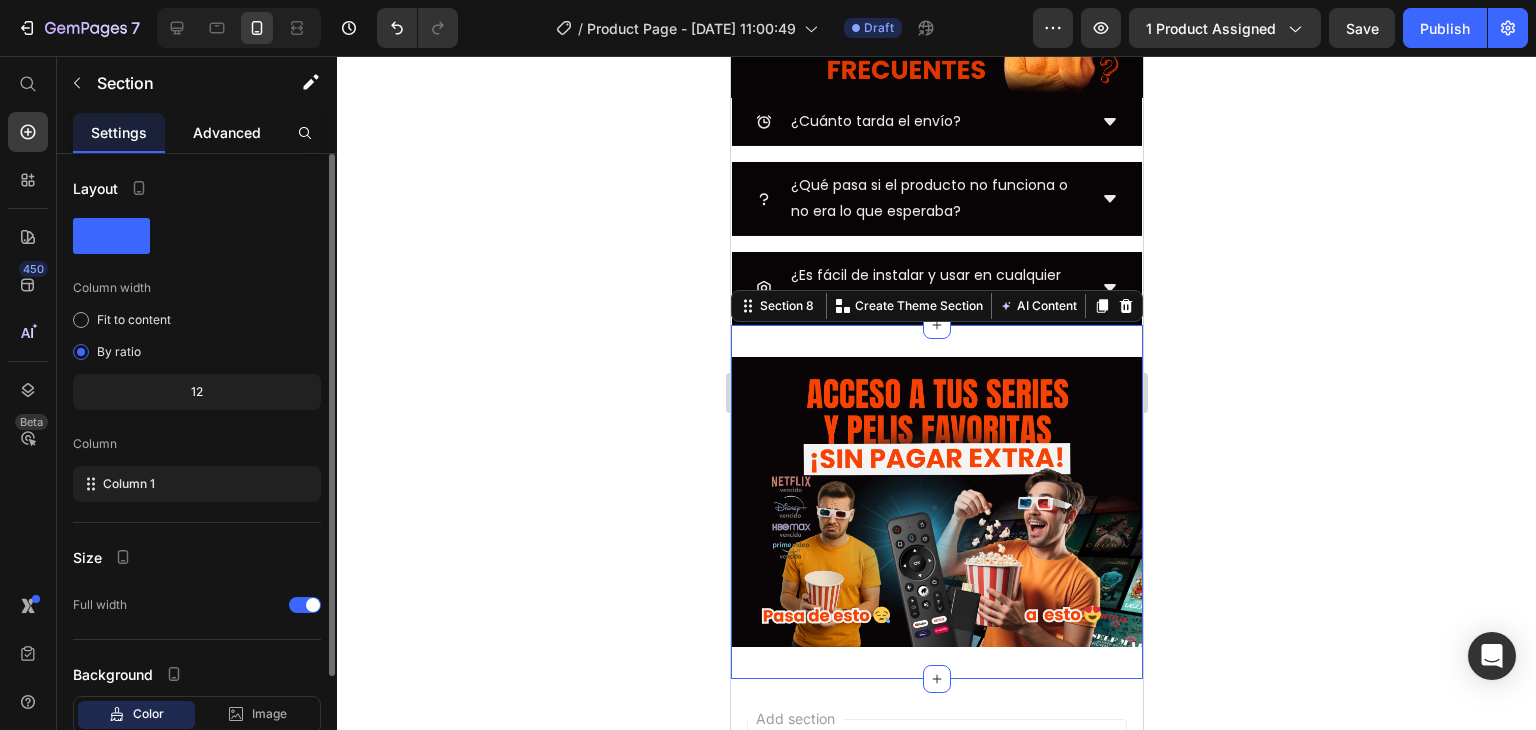 click on "Advanced" at bounding box center (227, 132) 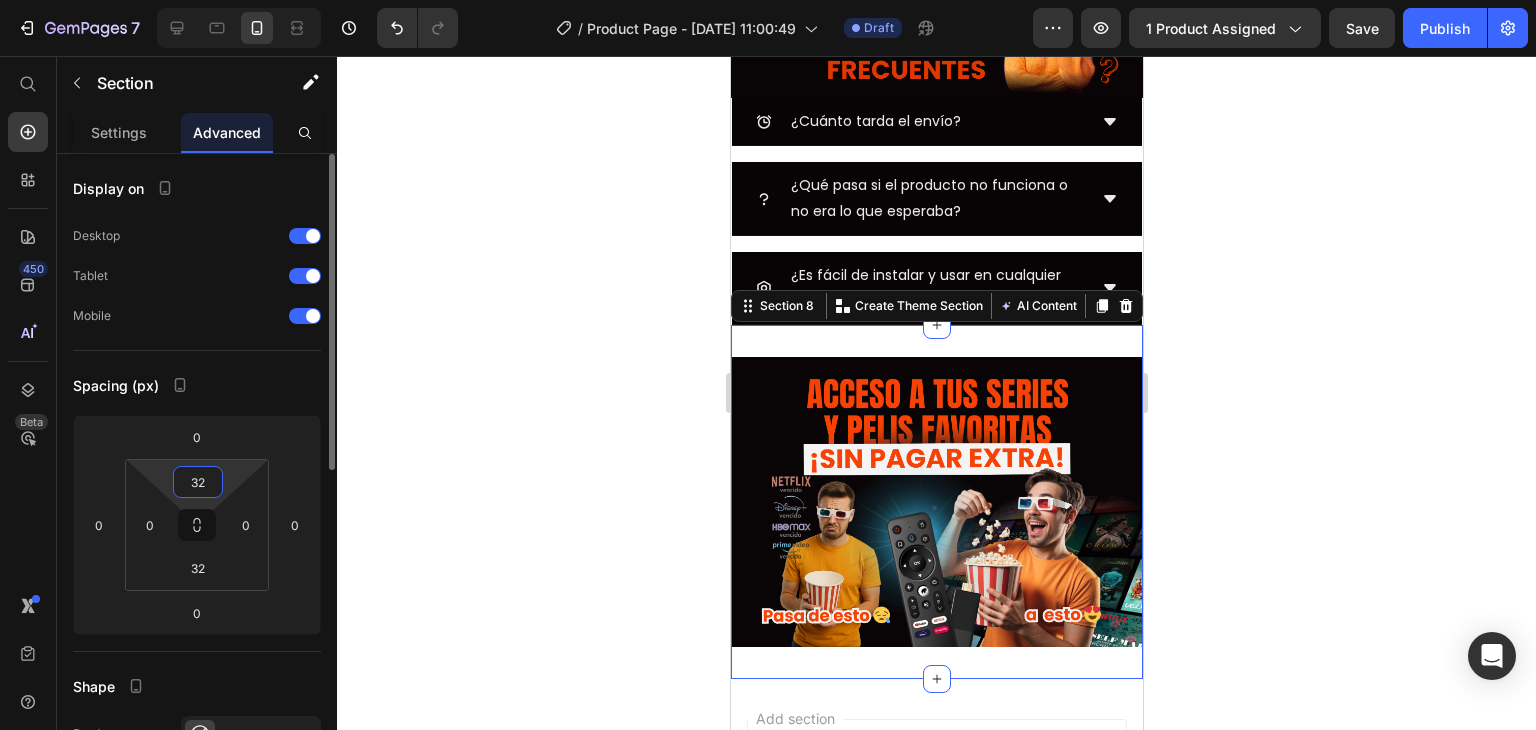 click on "32" at bounding box center [198, 482] 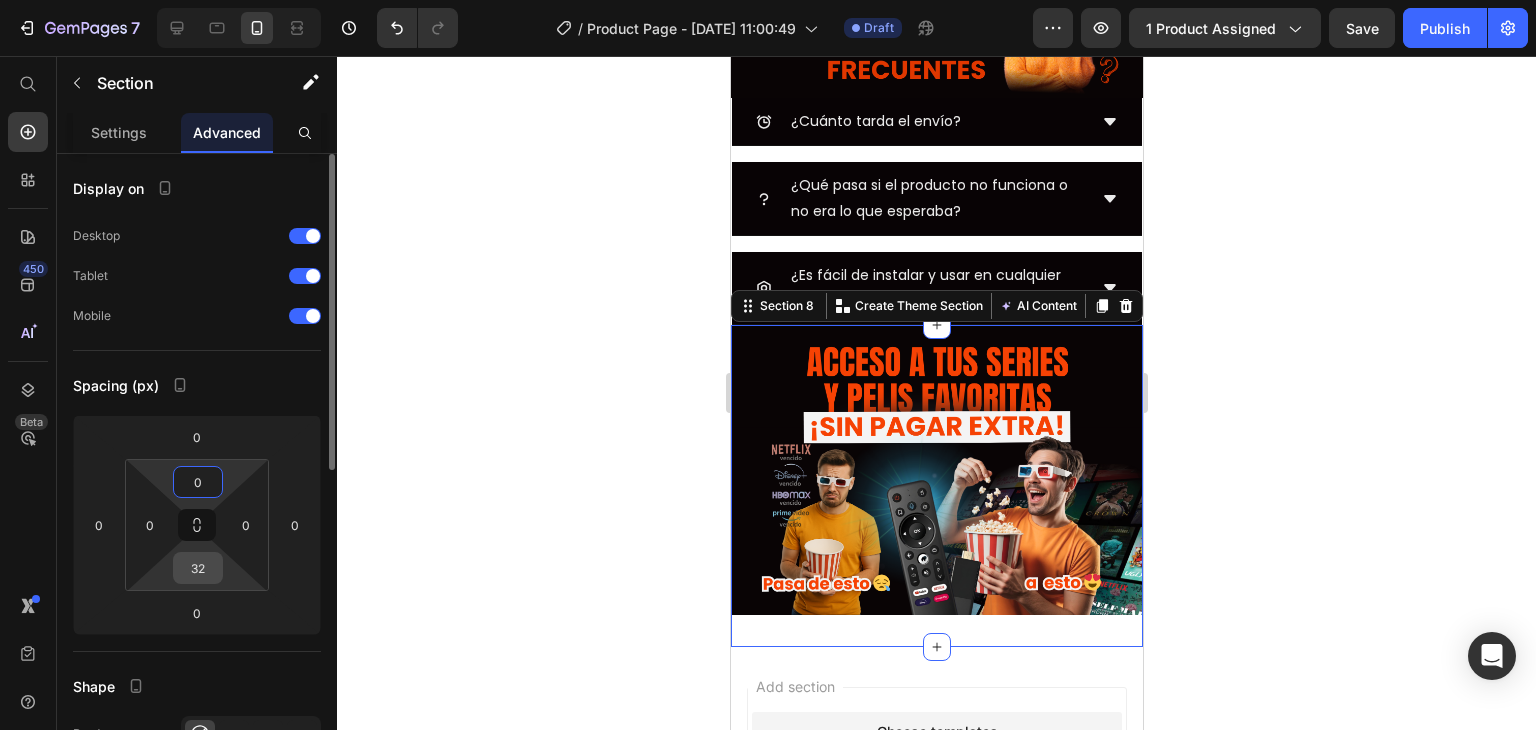 type on "0" 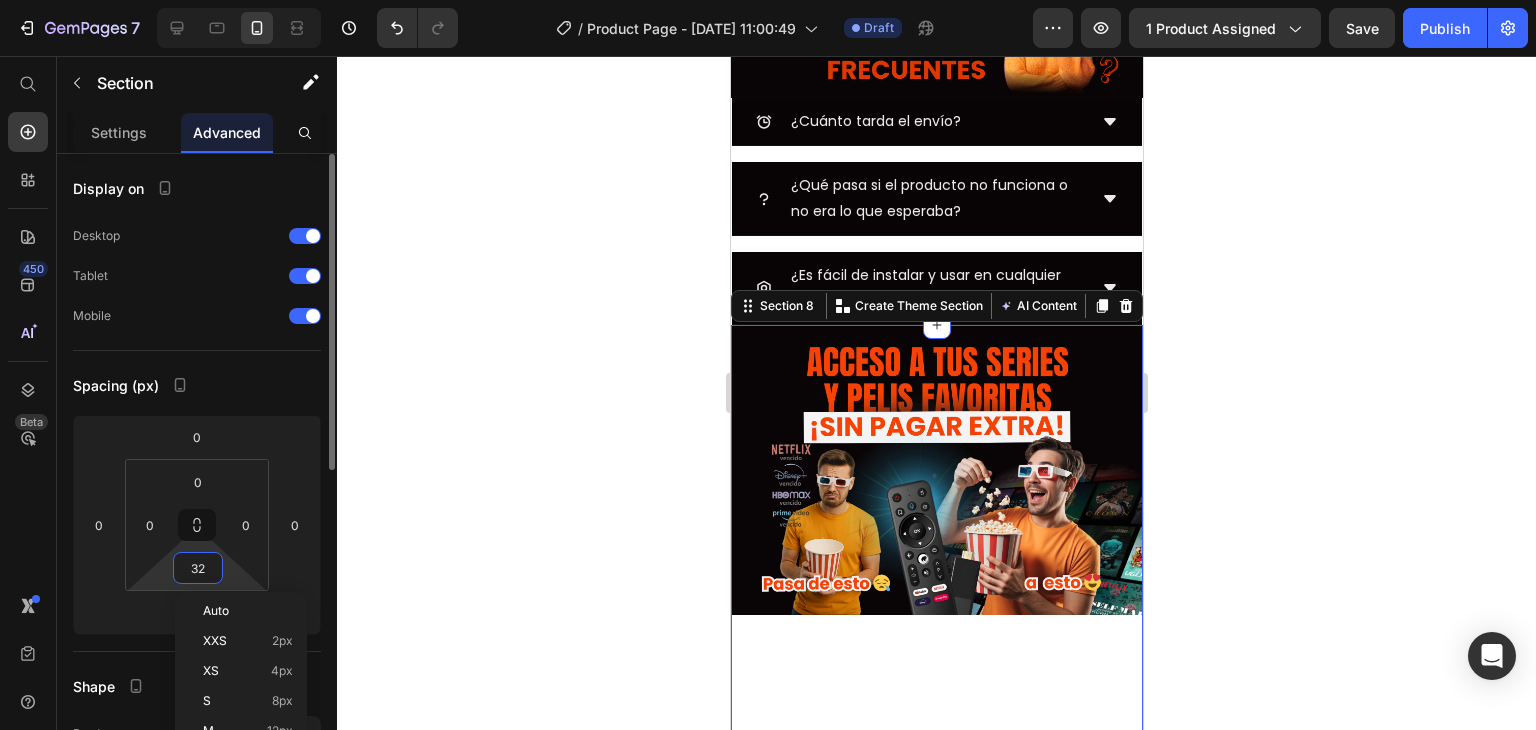 type on "320" 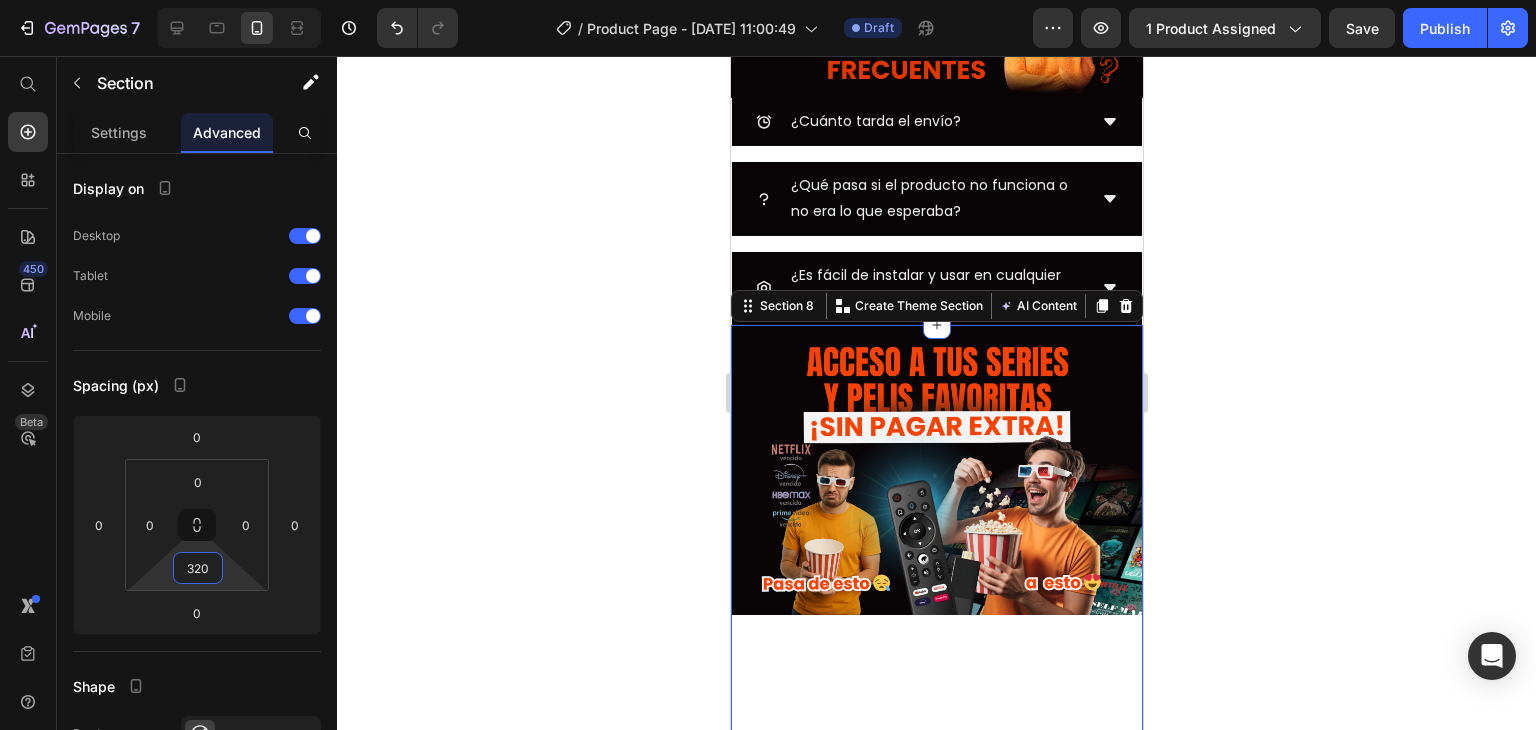 click 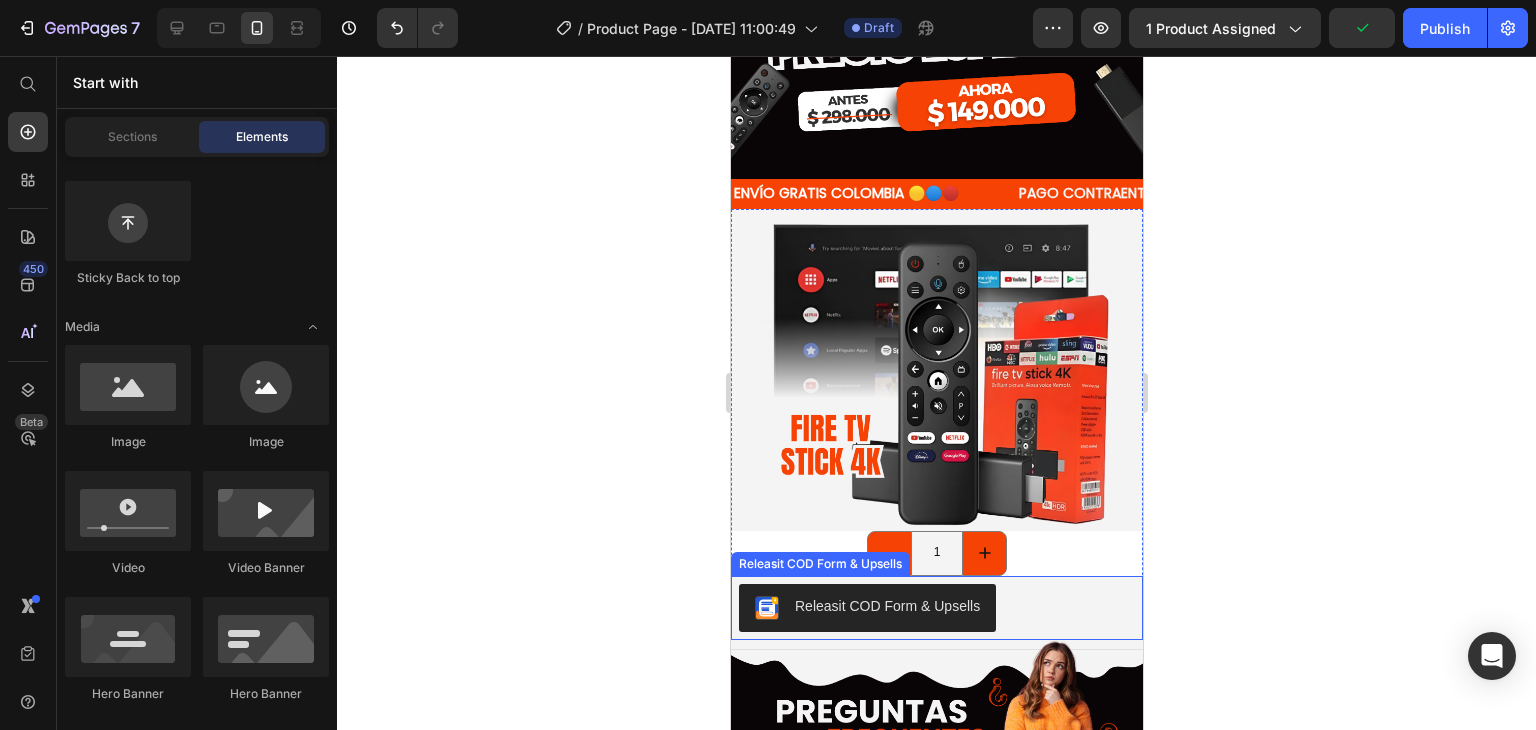 scroll, scrollTop: 688, scrollLeft: 0, axis: vertical 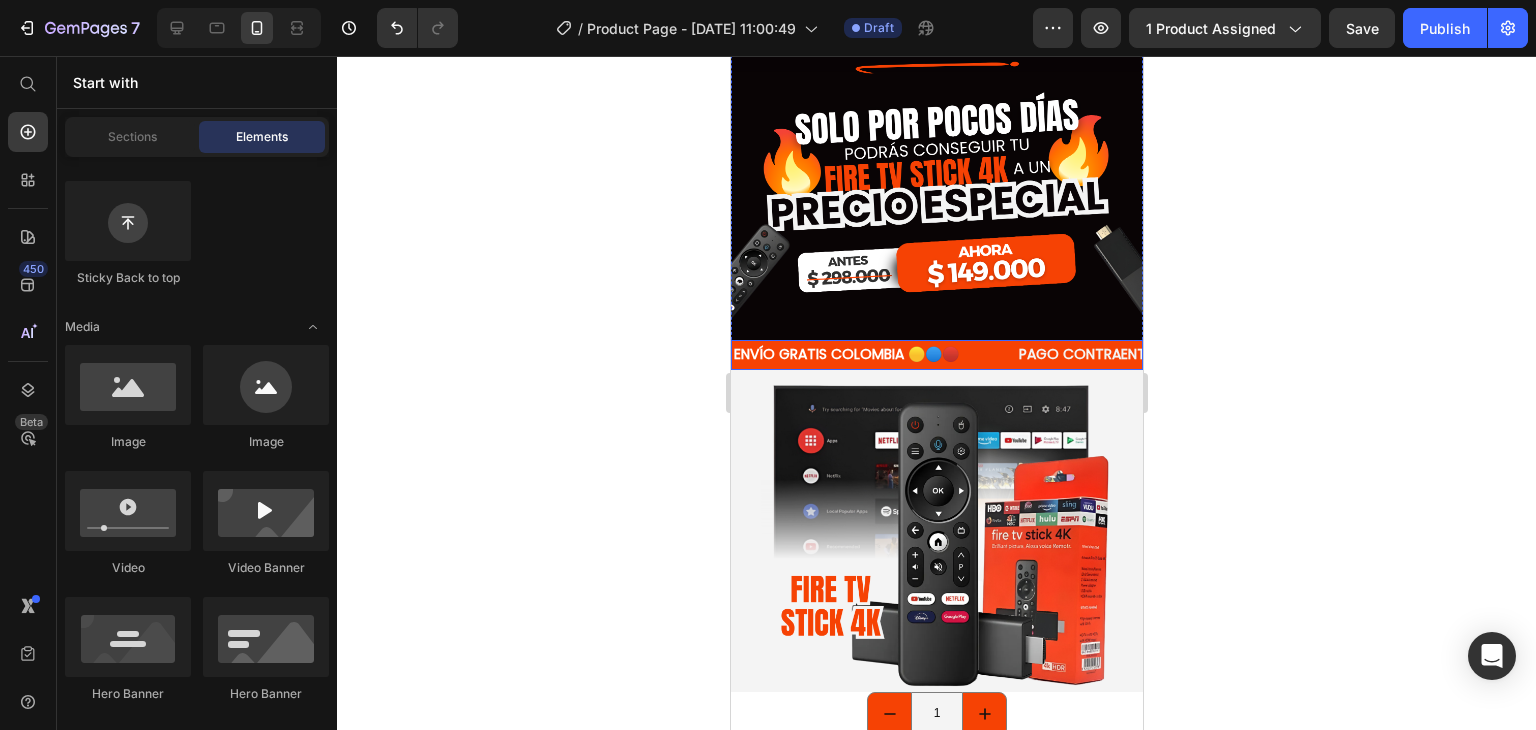 click on "ENVÍO GRATIS COLOMBIA 🟡🔵🔴  Text" at bounding box center [873, 354] 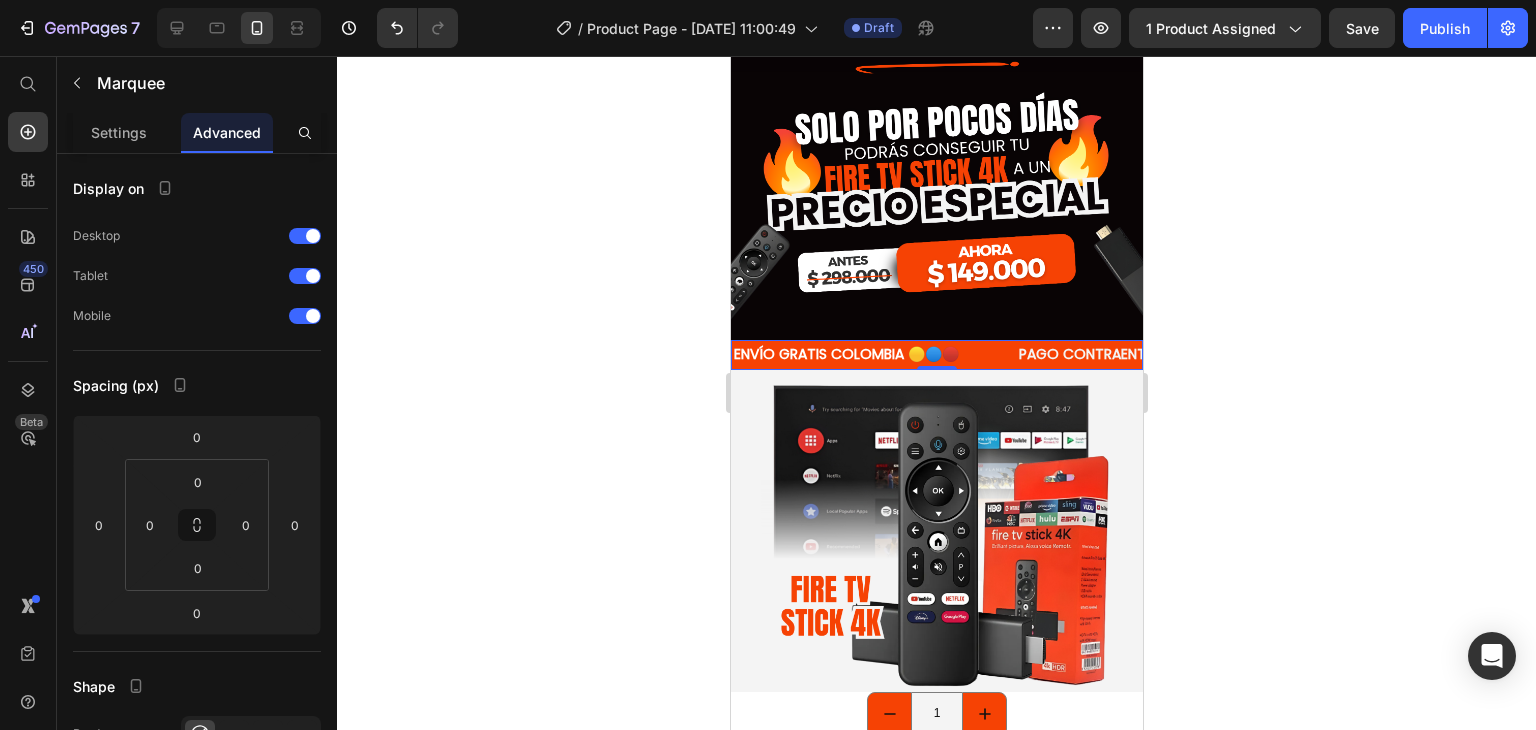 click on "ENVÍO GRATIS COLOMBIA 🟡🔵🔴  Text" at bounding box center [873, 354] 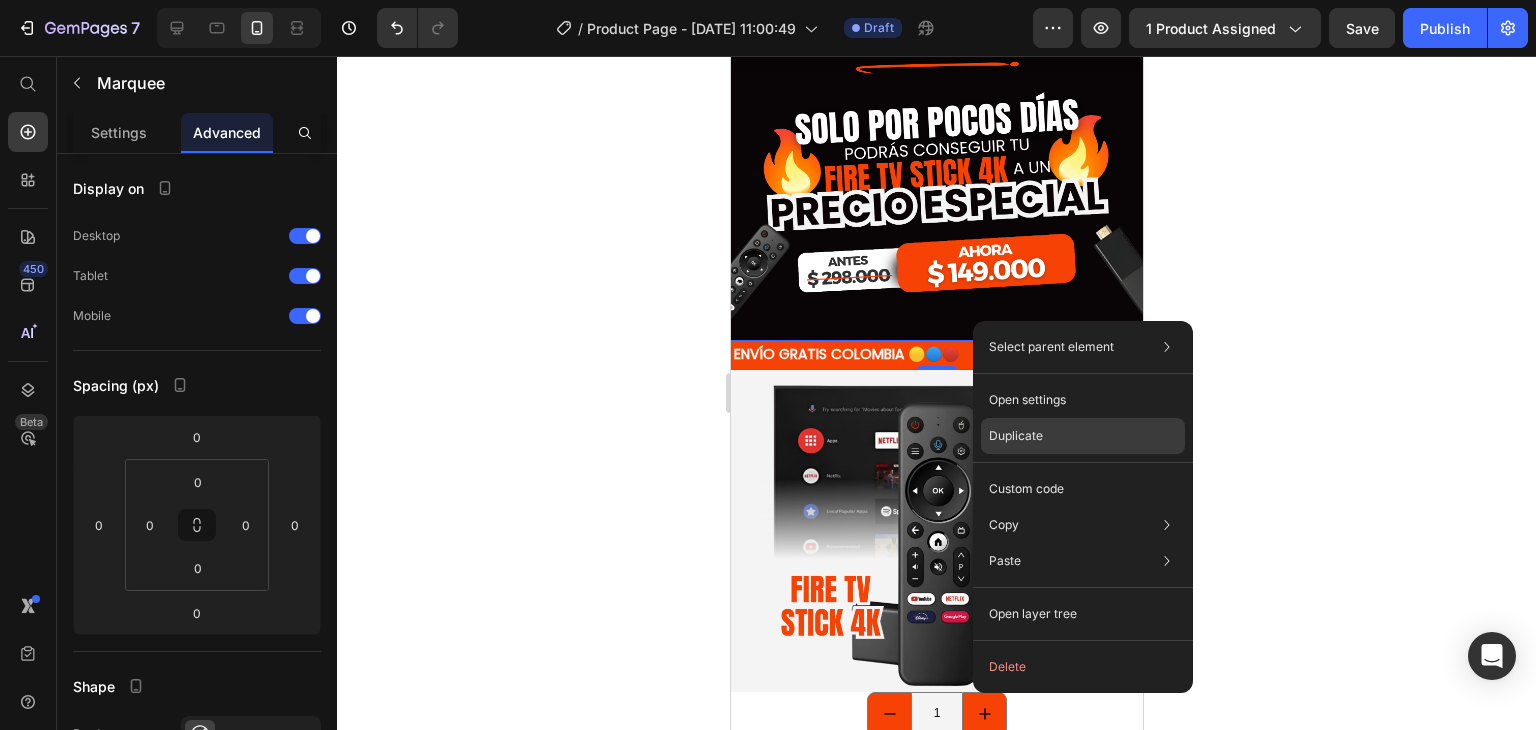 drag, startPoint x: 1029, startPoint y: 435, endPoint x: 275, endPoint y: 331, distance: 761.1386 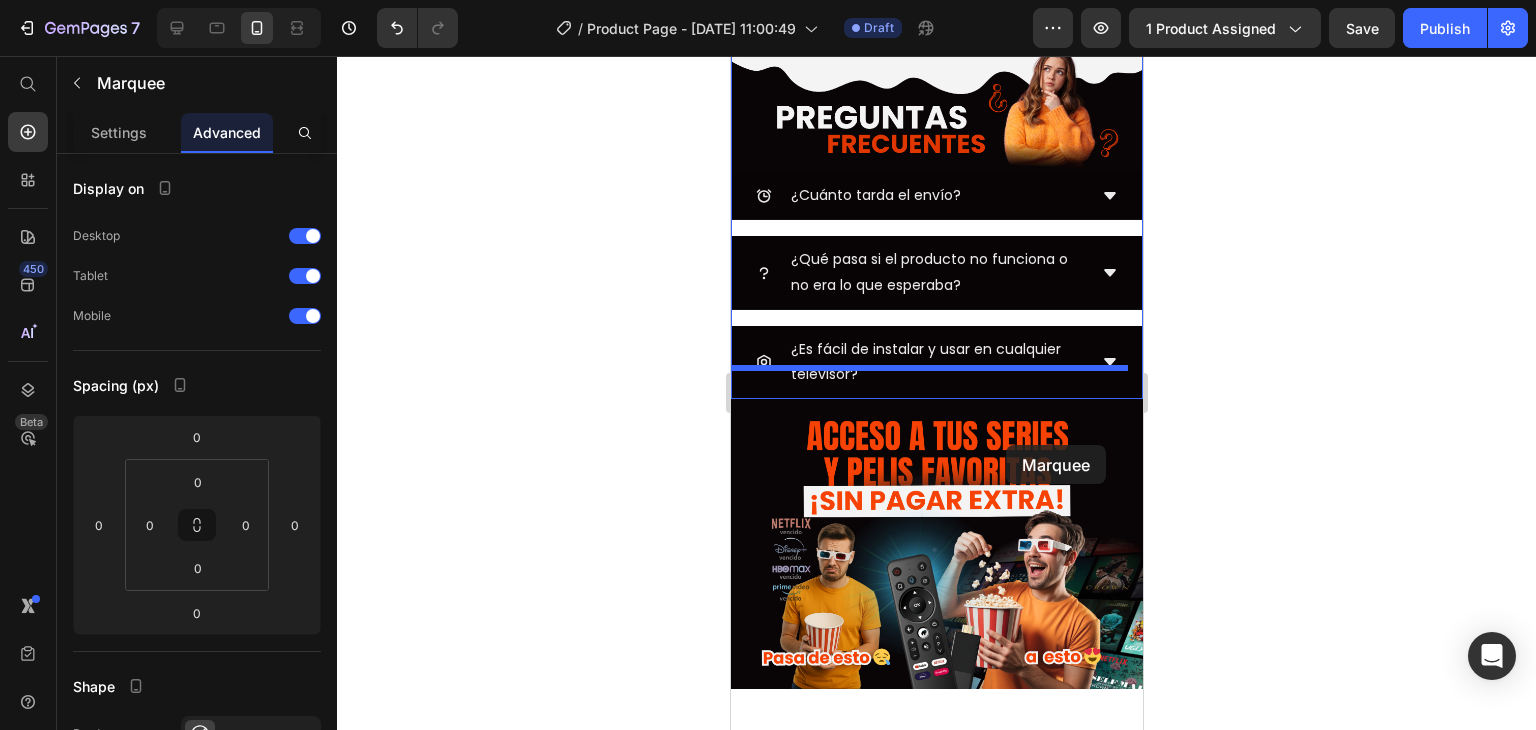 scroll, scrollTop: 1488, scrollLeft: 0, axis: vertical 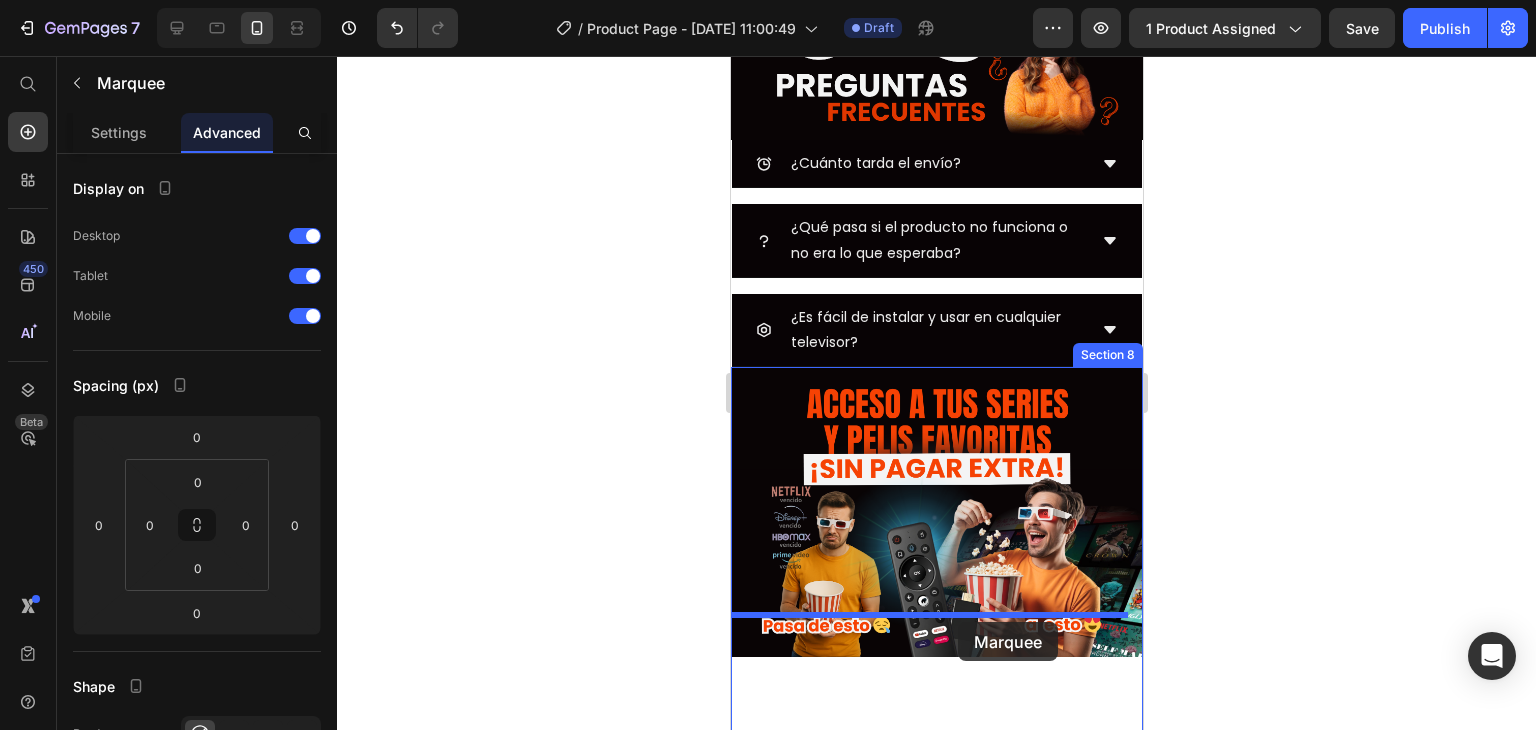 drag, startPoint x: 979, startPoint y: 356, endPoint x: 1906, endPoint y: 619, distance: 963.586 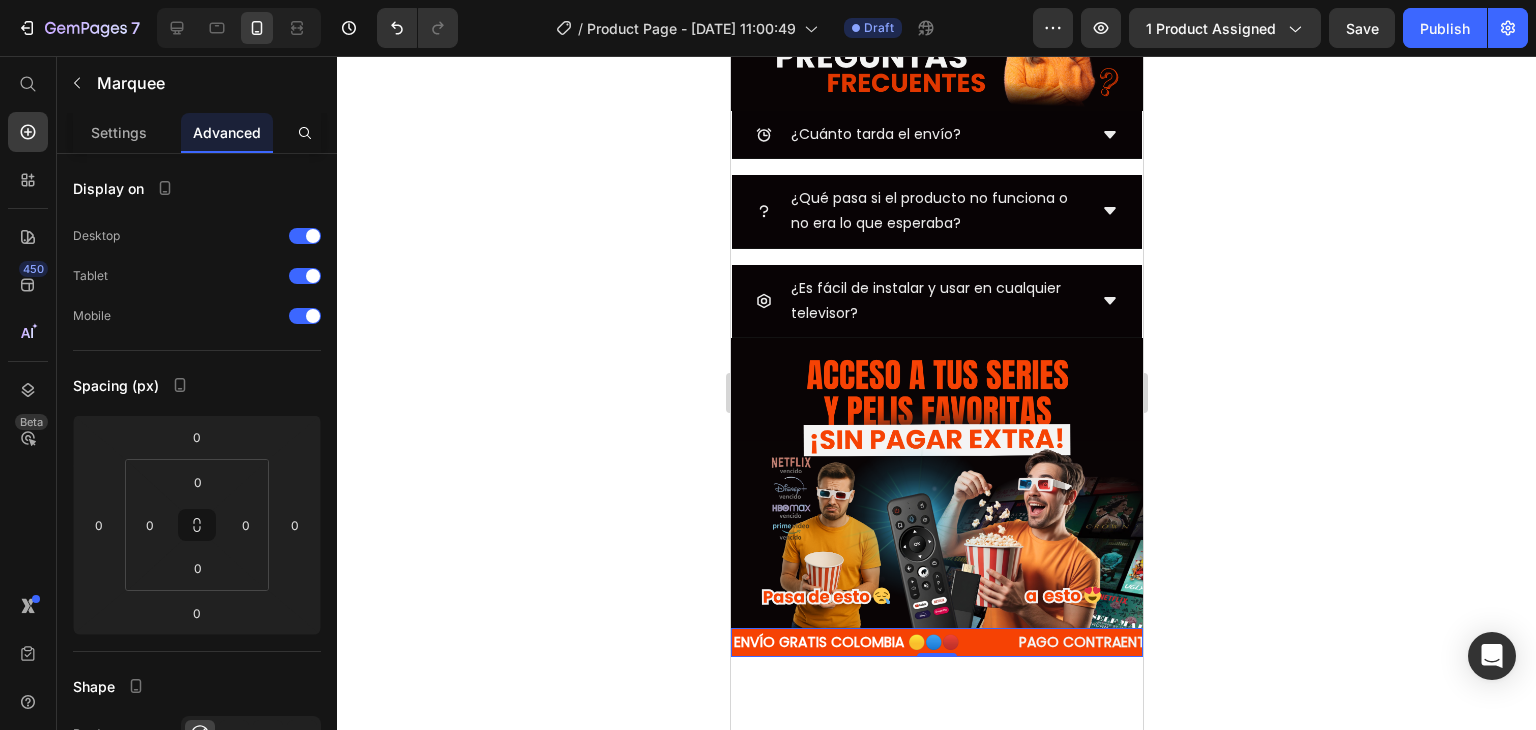 scroll, scrollTop: 1459, scrollLeft: 0, axis: vertical 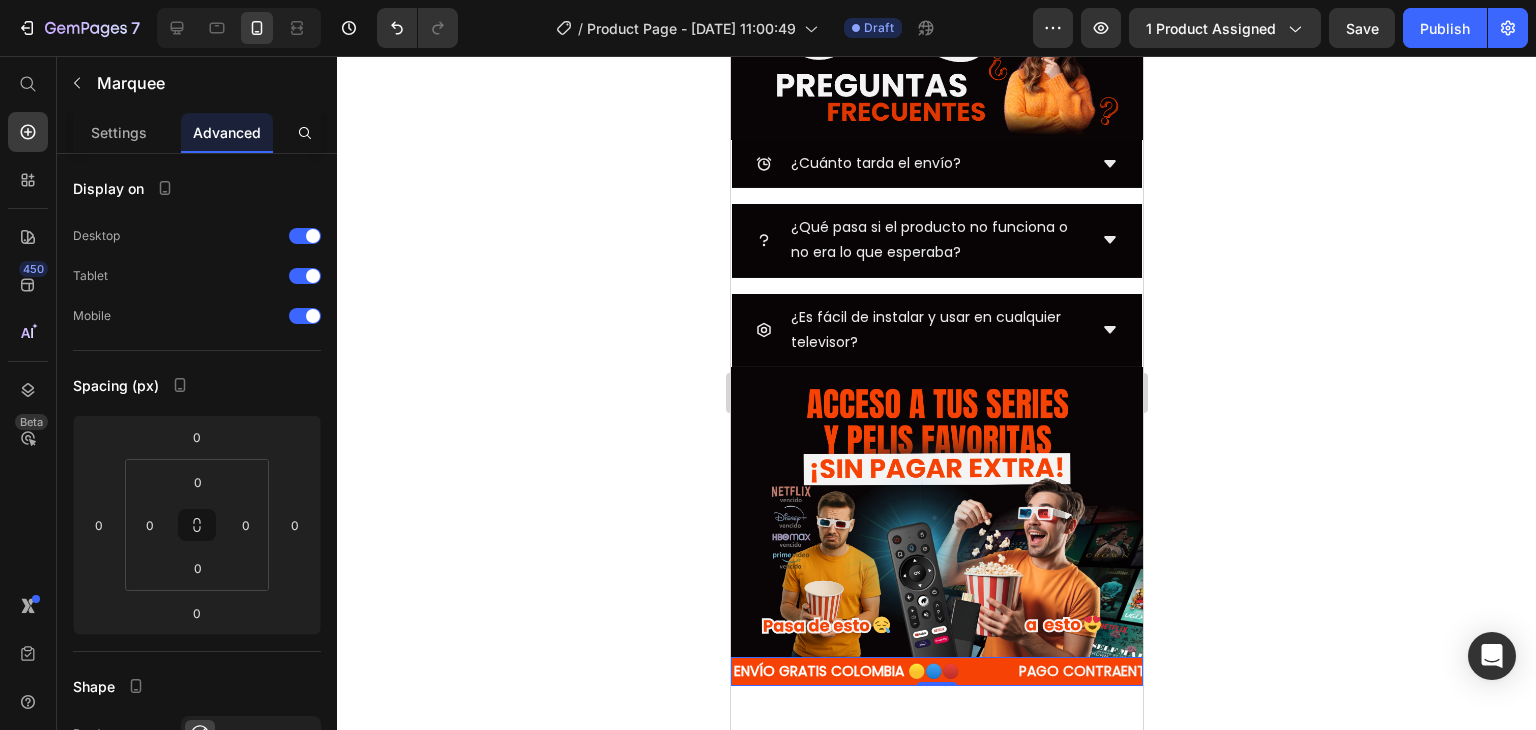 click 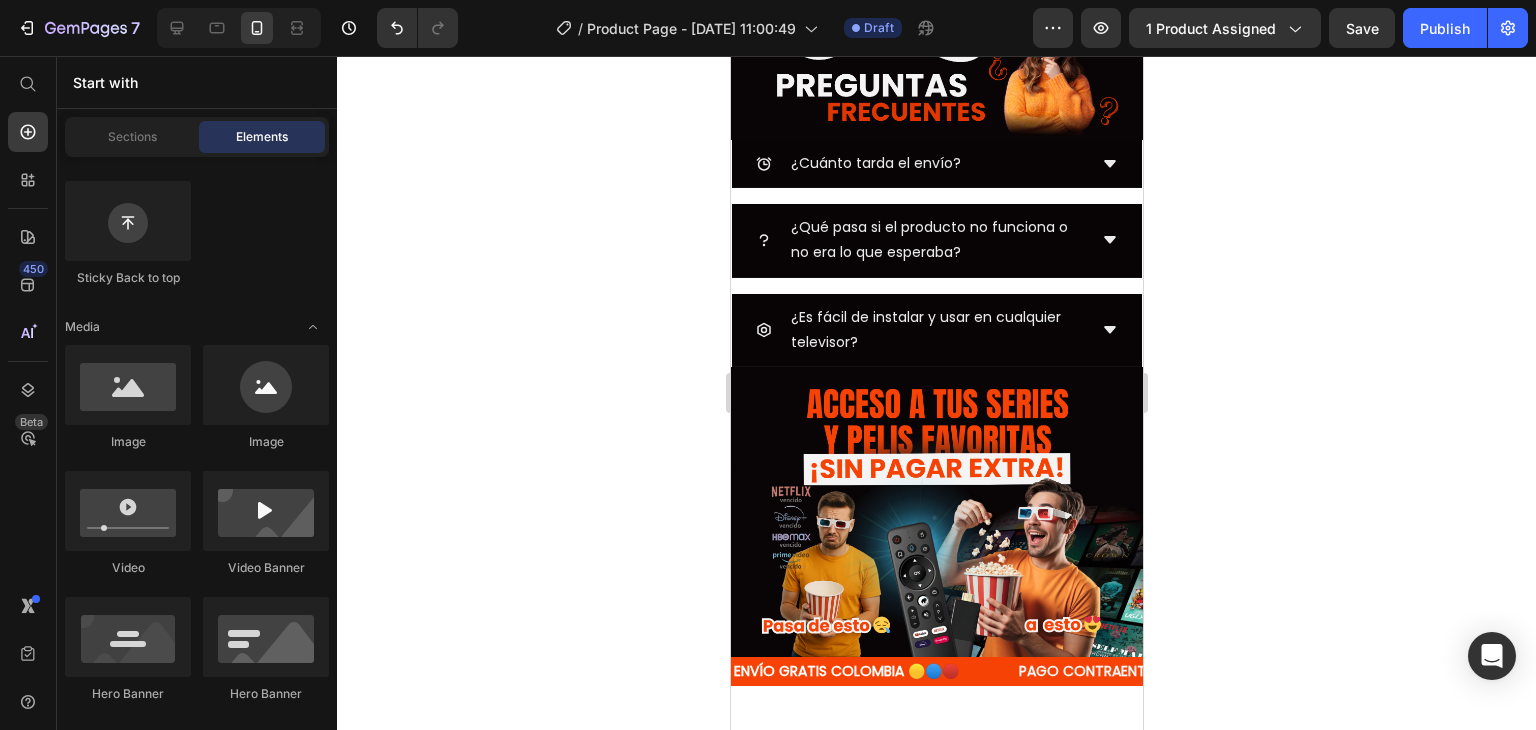 click 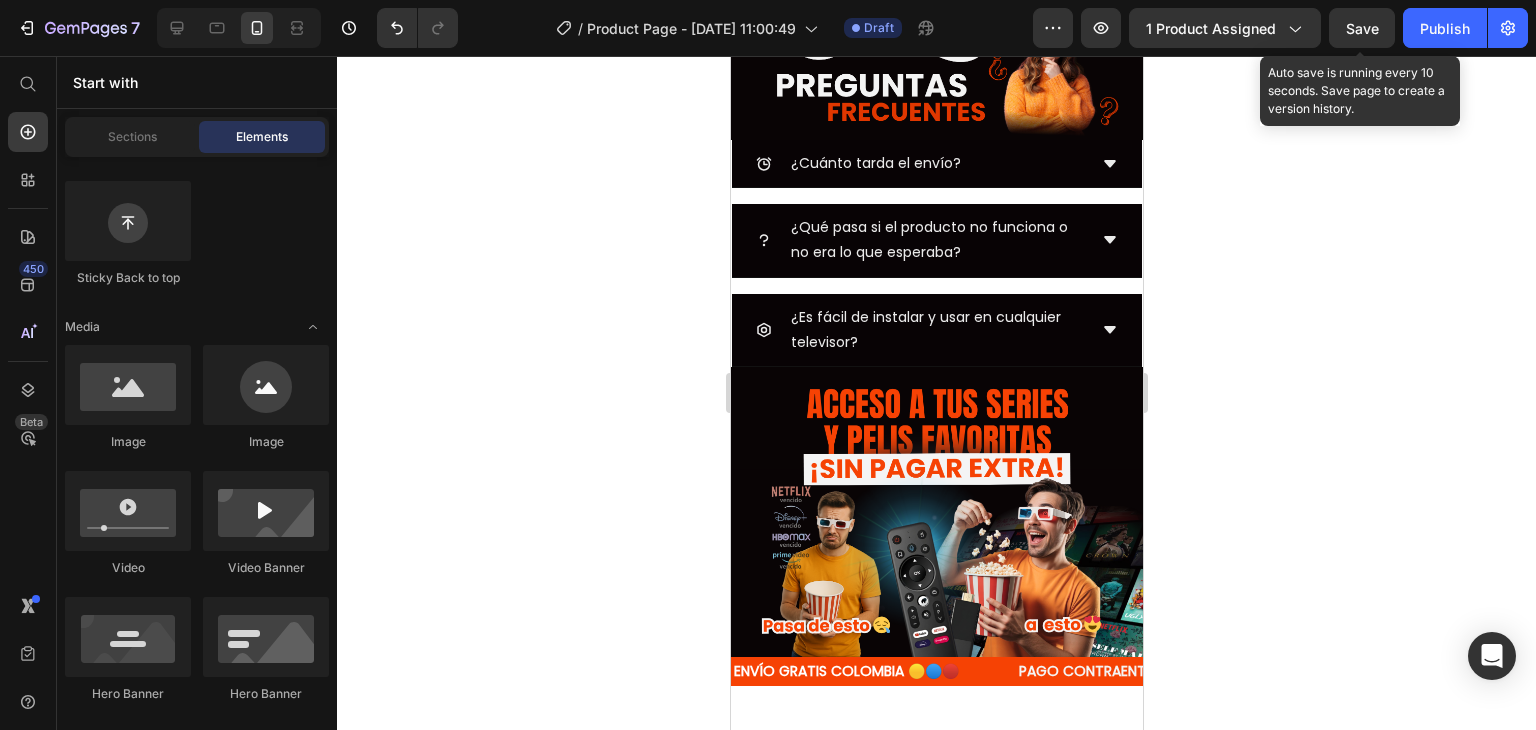 click on "Save" at bounding box center (1362, 28) 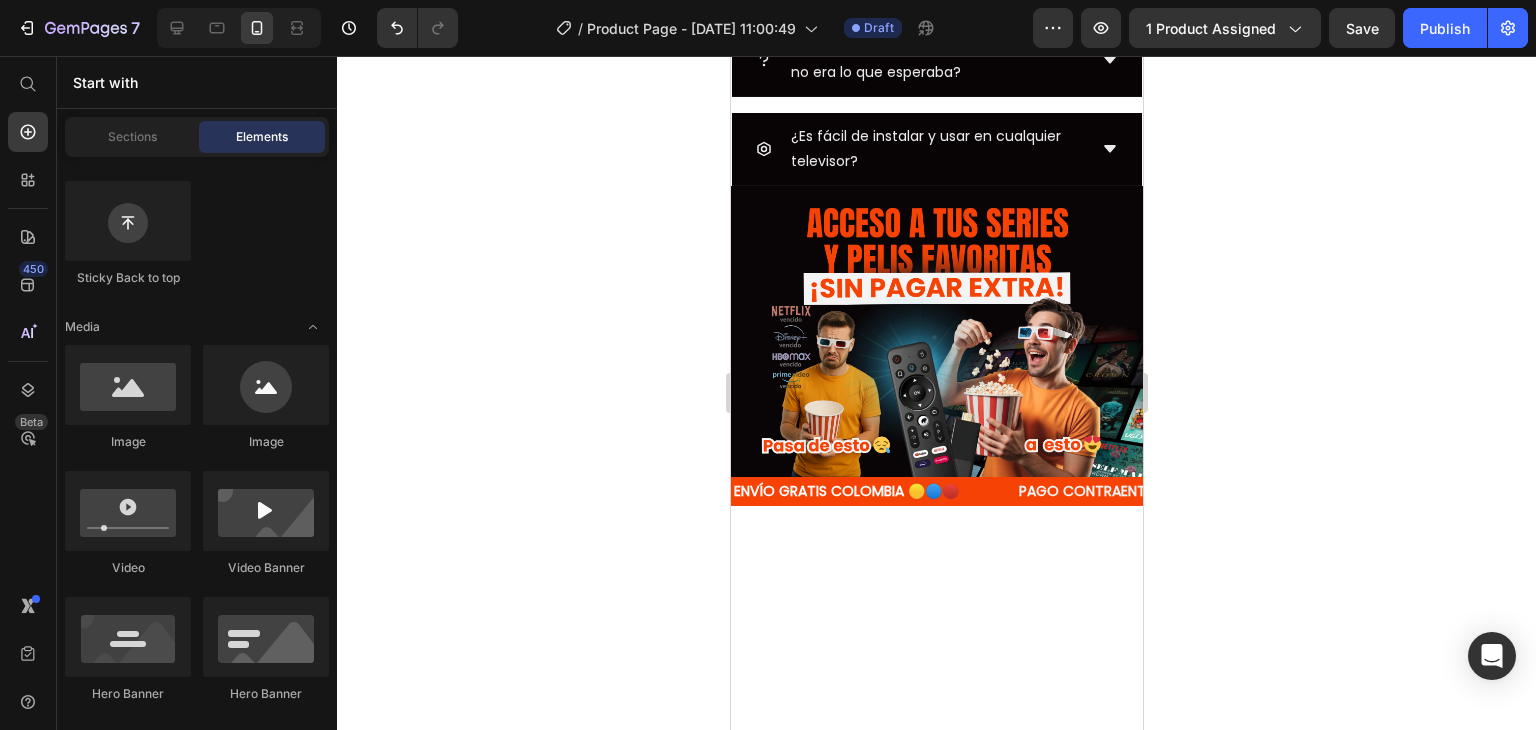 scroll, scrollTop: 2400, scrollLeft: 0, axis: vertical 